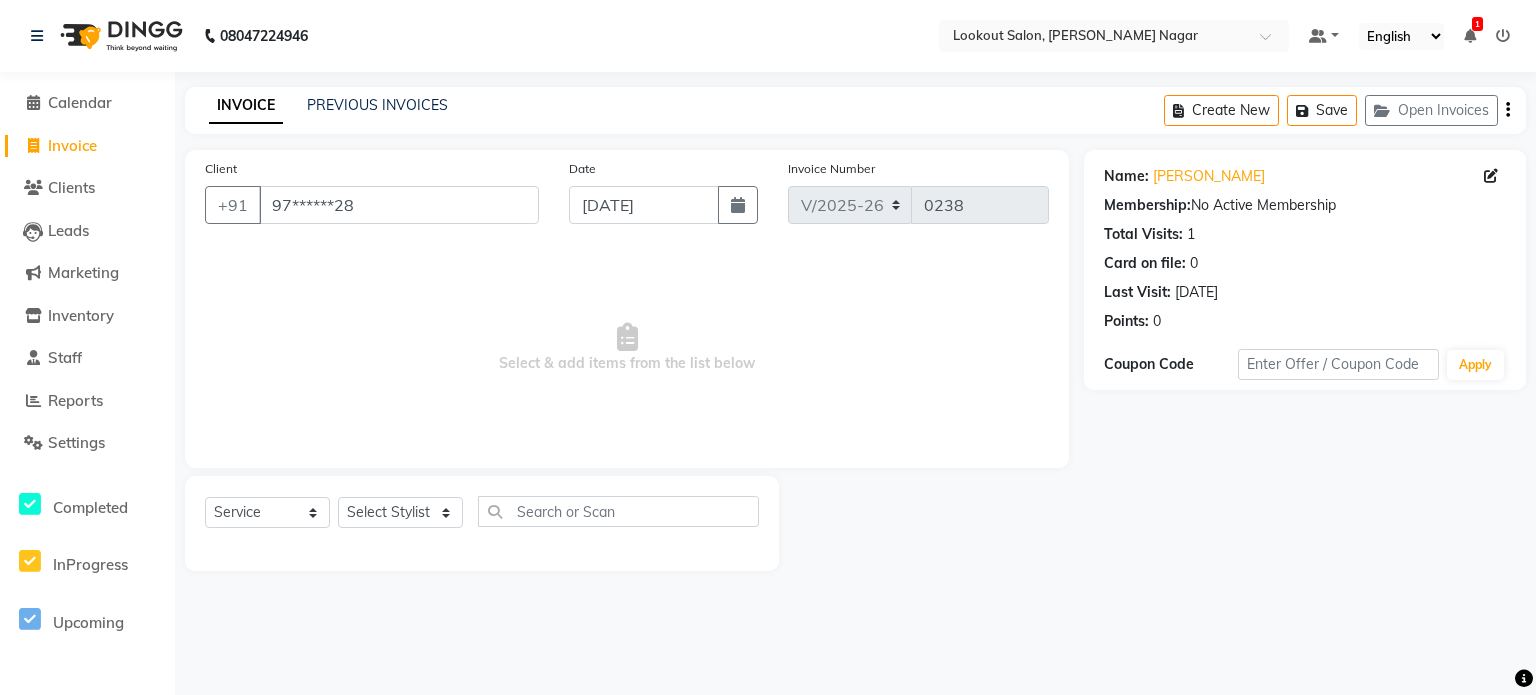 select on "150" 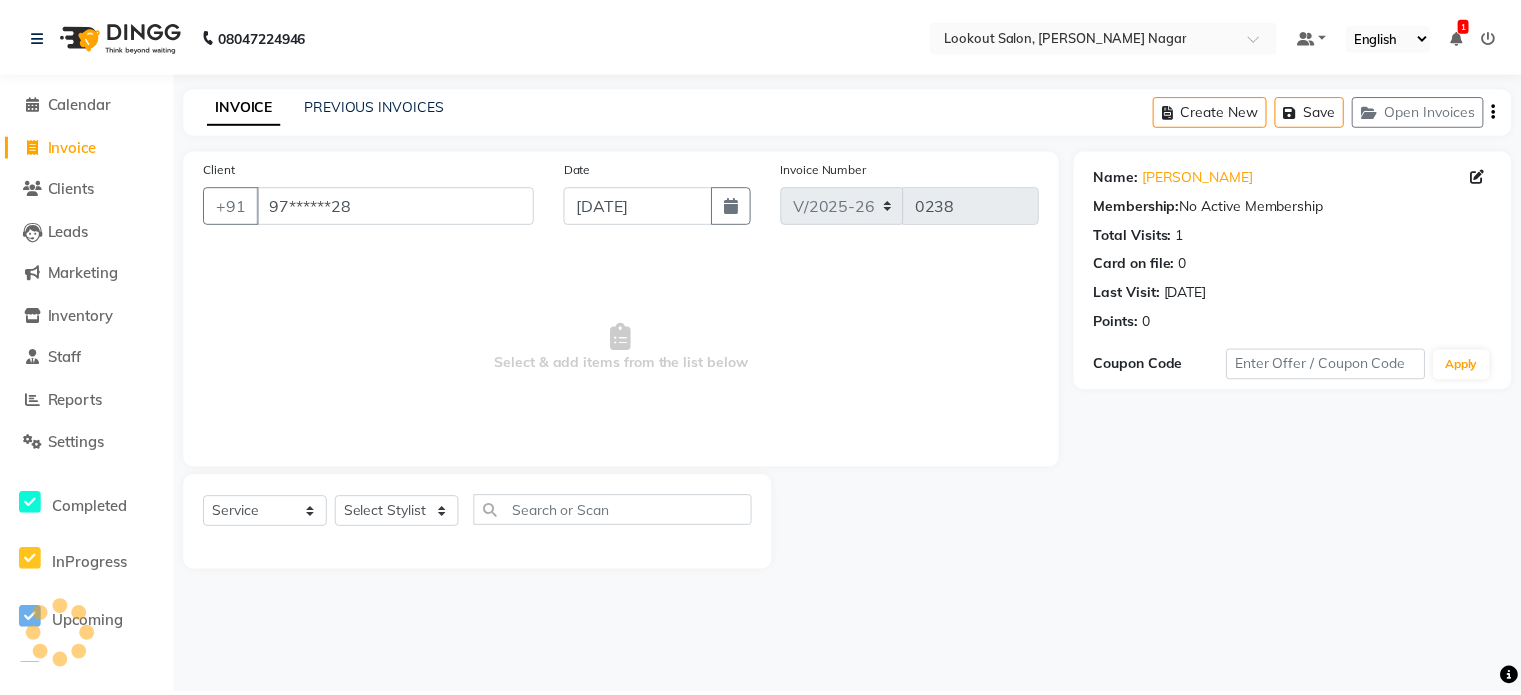 scroll, scrollTop: 0, scrollLeft: 0, axis: both 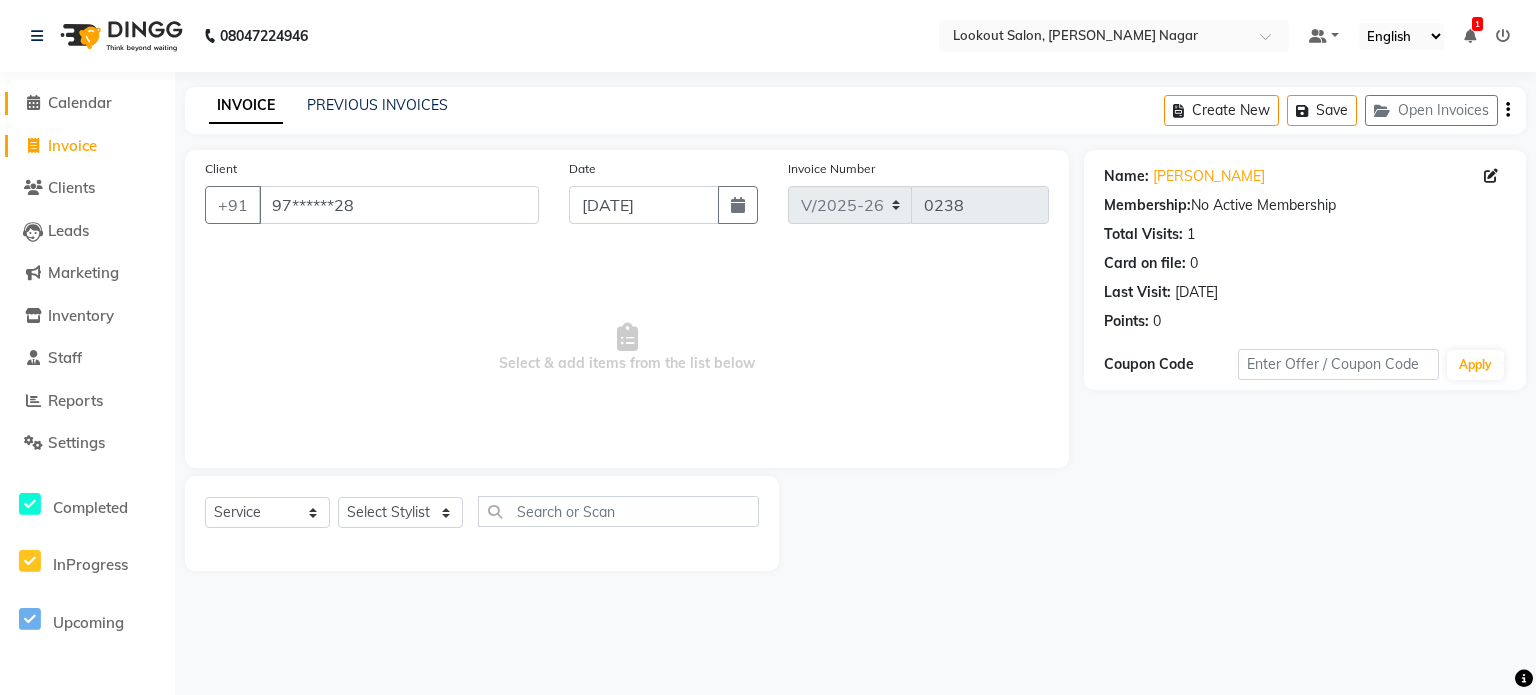 click on "Calendar" 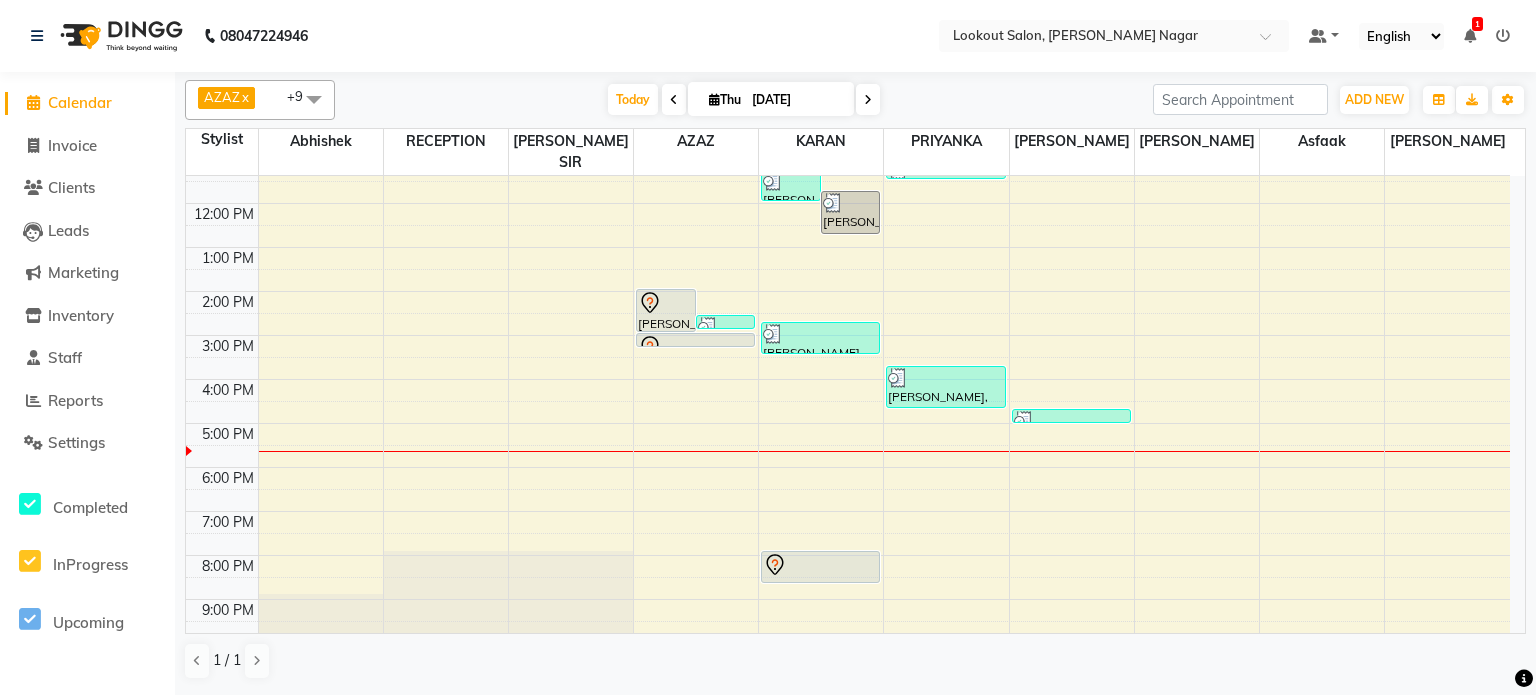 scroll, scrollTop: 175, scrollLeft: 0, axis: vertical 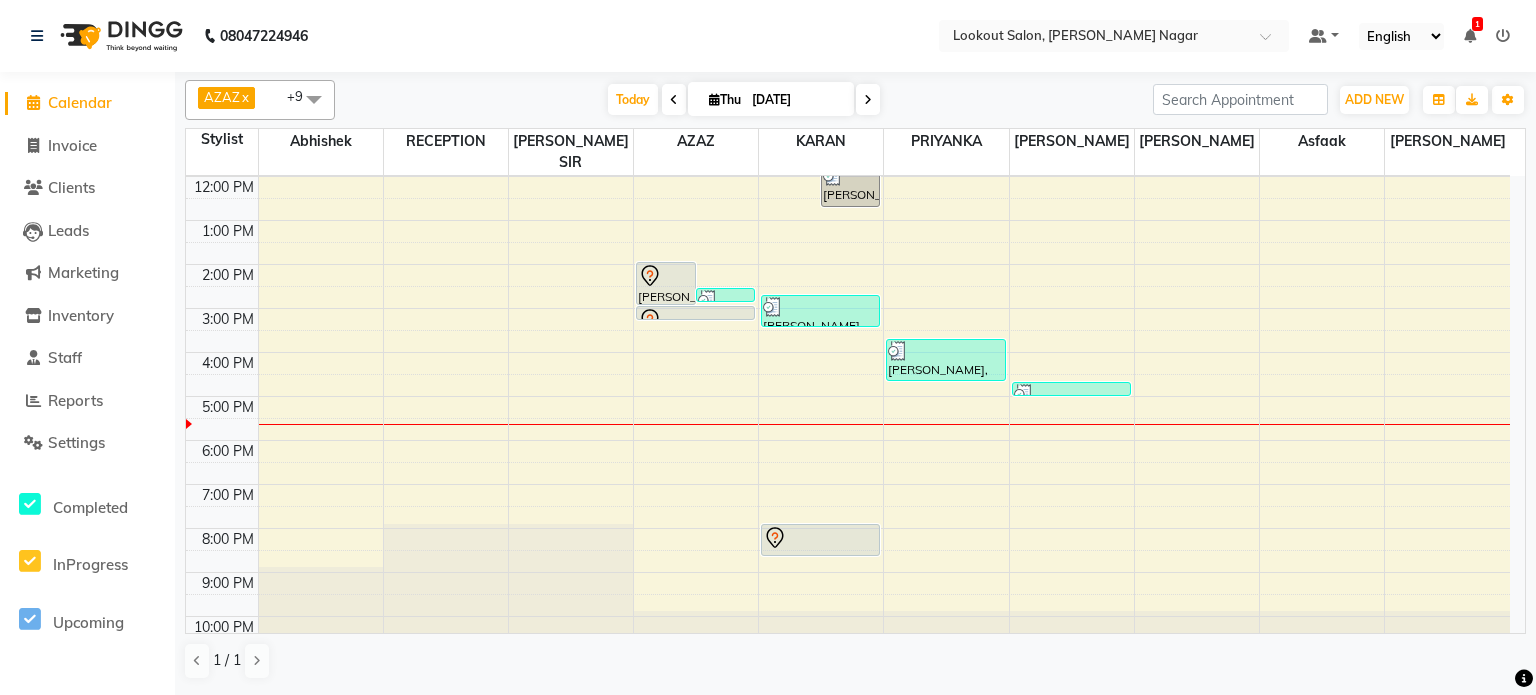 click on "8:00 AM 9:00 AM 10:00 AM 11:00 AM 12:00 PM 1:00 PM 2:00 PM 3:00 PM 4:00 PM 5:00 PM 6:00 PM 7:00 PM 8:00 PM 9:00 PM 10:00 PM             karan modi, TK01, 02:00 PM-03:00 PM, Hair Color - Global color [ammonnia free]     dharmesh, TK04, 02:35 PM-02:50 PM, Hair Cut - Beard Trim (Male) (₹150)             karan modi, TK01, 03:00 PM-03:15 PM, Hair Cut - Shave (Male)     urvish mehta, TK02, 11:15 AM-12:00 PM, Hair Cut - Haircut With Senior Stylist (Male),Hair Cut - Beard Trim (Male) (₹150)     urvish mehta, TK02, 11:45 AM-12:45 PM, Hair Color - Global color [ammonnia free]     Pratik DRYFRUITS, TK05, 02:45 PM-03:30 PM, Hair Cut - Beard Trim (Male) (₹150),Hair Cut - Haircut With JUNIOR Stylist (Male) (₹250)             ZOYA KHAN, TK06, 08:00 PM-08:45 PM, Hair Cut - Haircut With Stylist (Female)     RAJUL, TK03, 11:00 AM-11:30 AM, Pedicure - Wine     Trishna Dharia, TK07, 03:45 PM-04:45 PM, Full Legs (Stripless) (₹3000)" at bounding box center [848, 330] 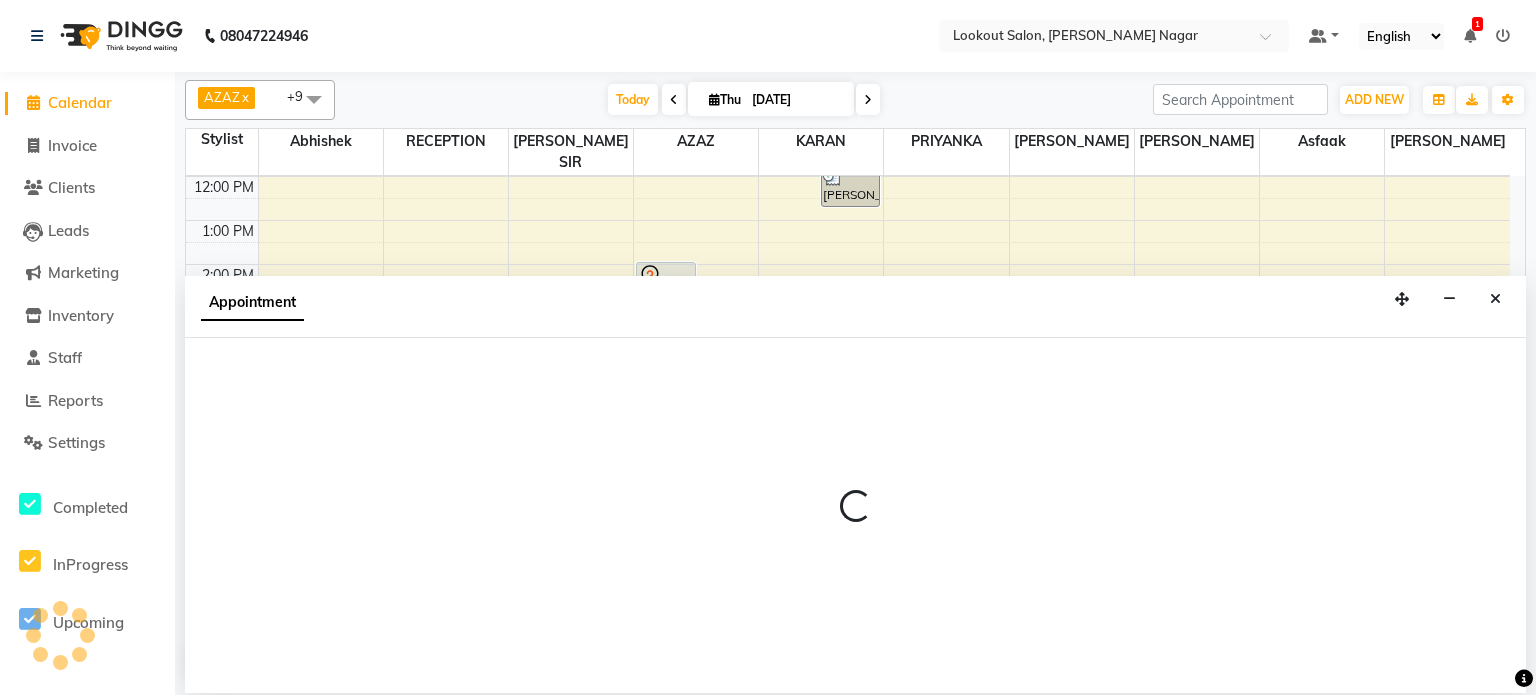 select on "11446" 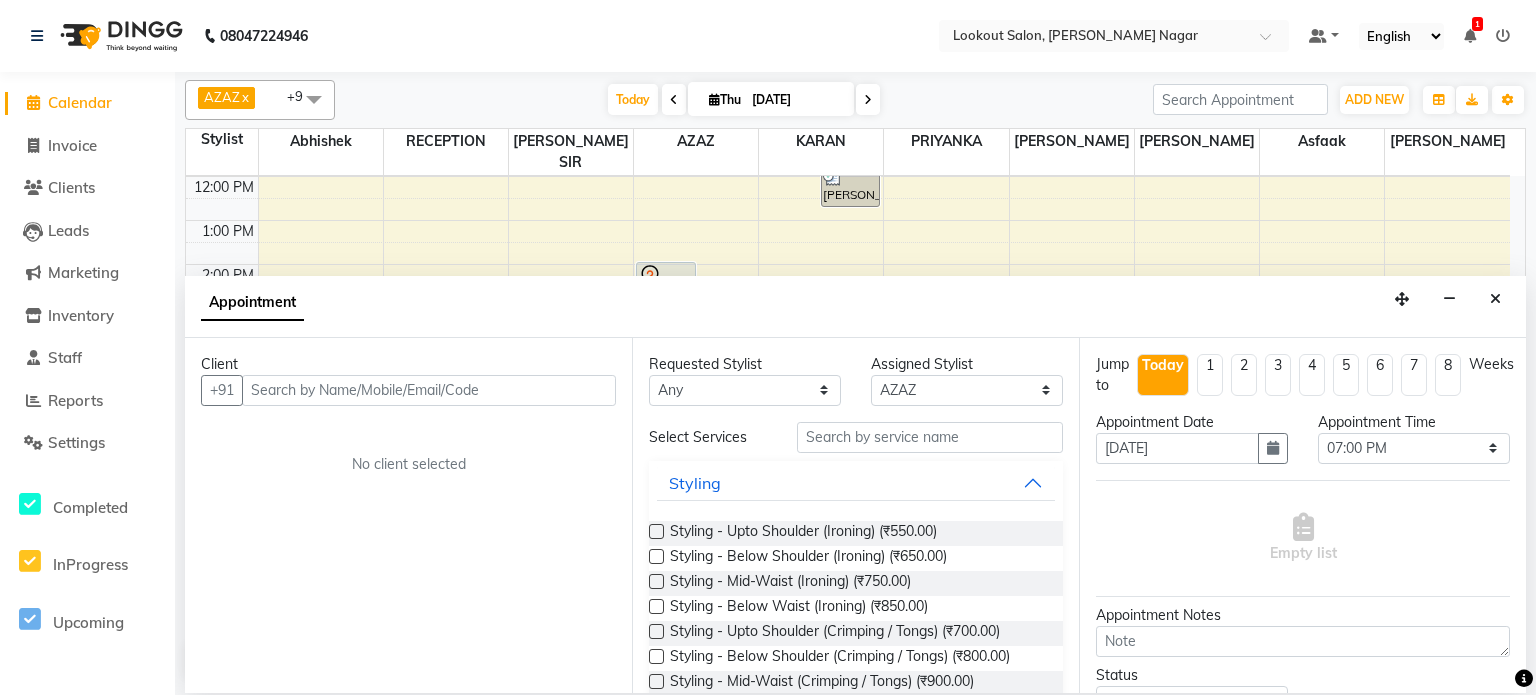 click at bounding box center (429, 390) 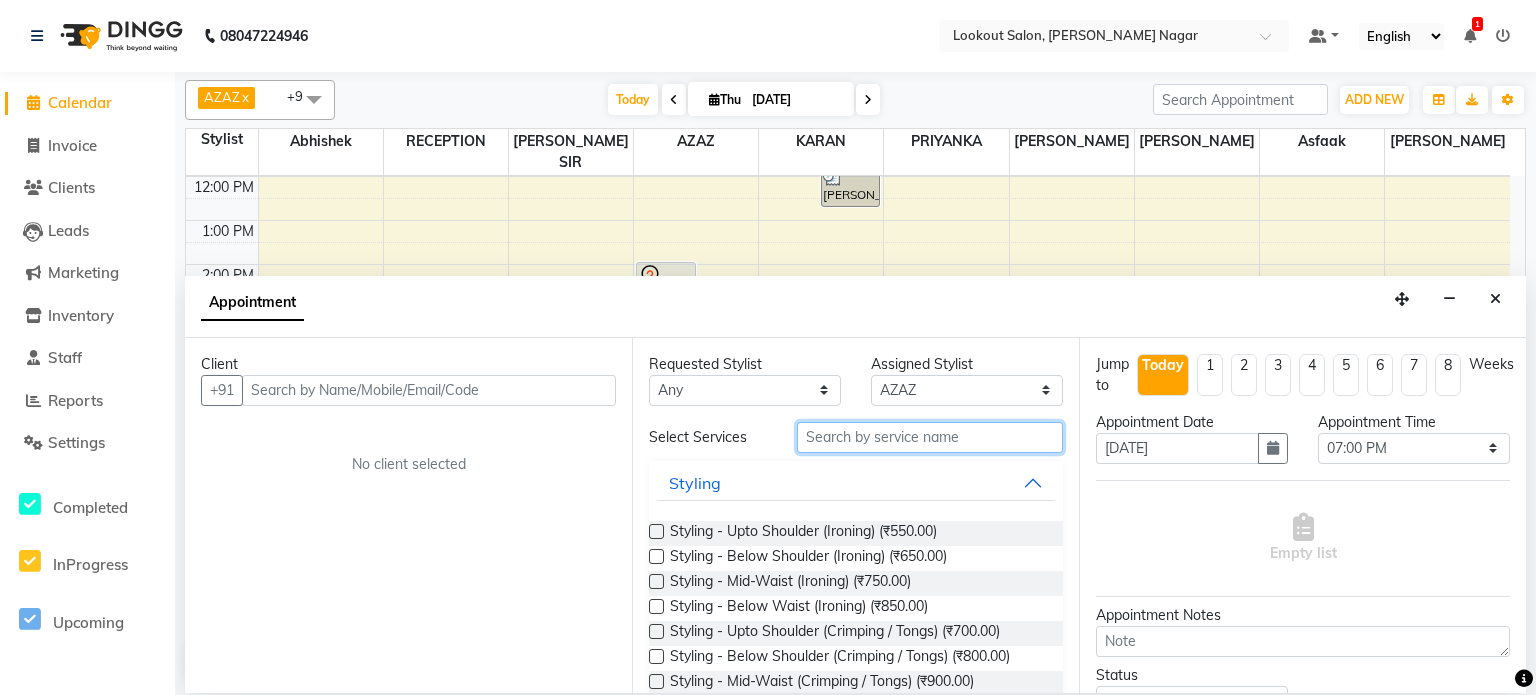 click at bounding box center [930, 437] 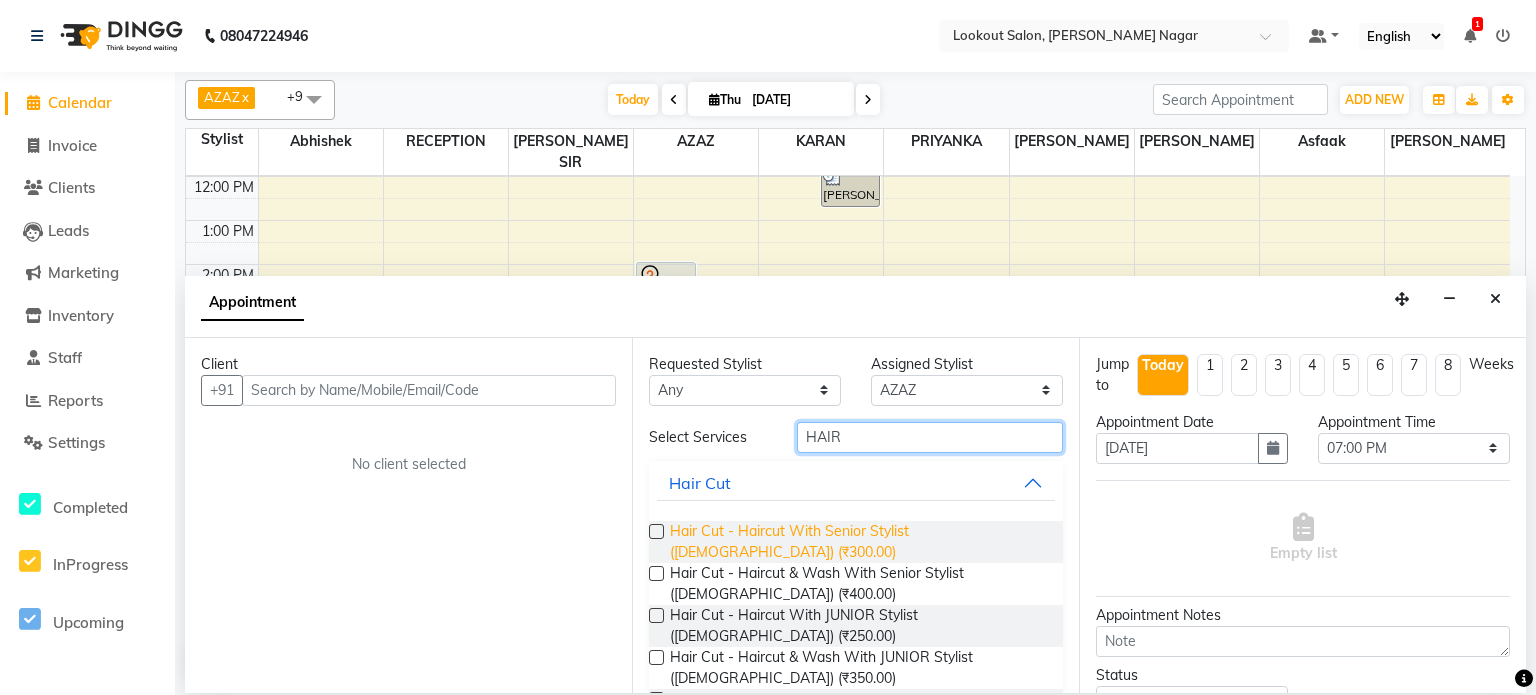 type on "HAIR" 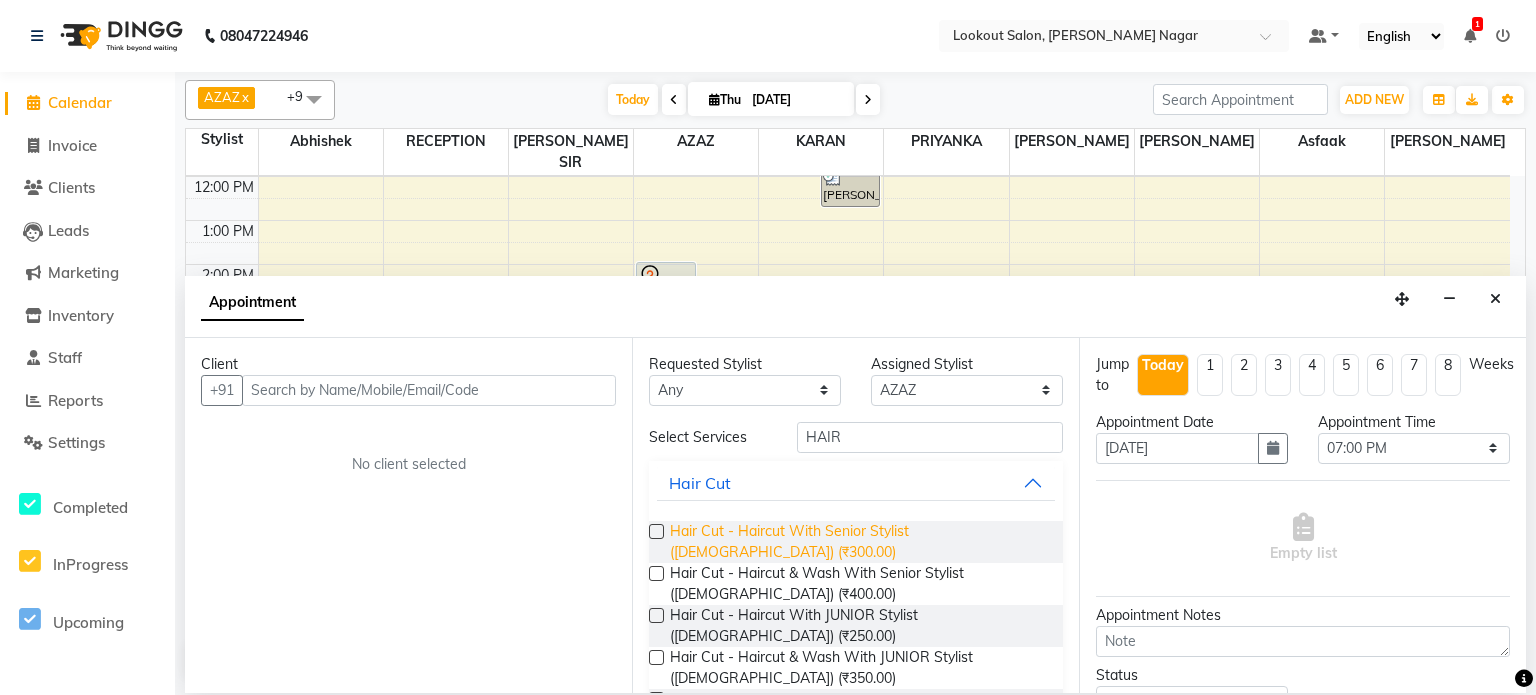 click on "Hair Cut - Haircut With Senior Stylist (Male) (₹300.00)" at bounding box center [858, 542] 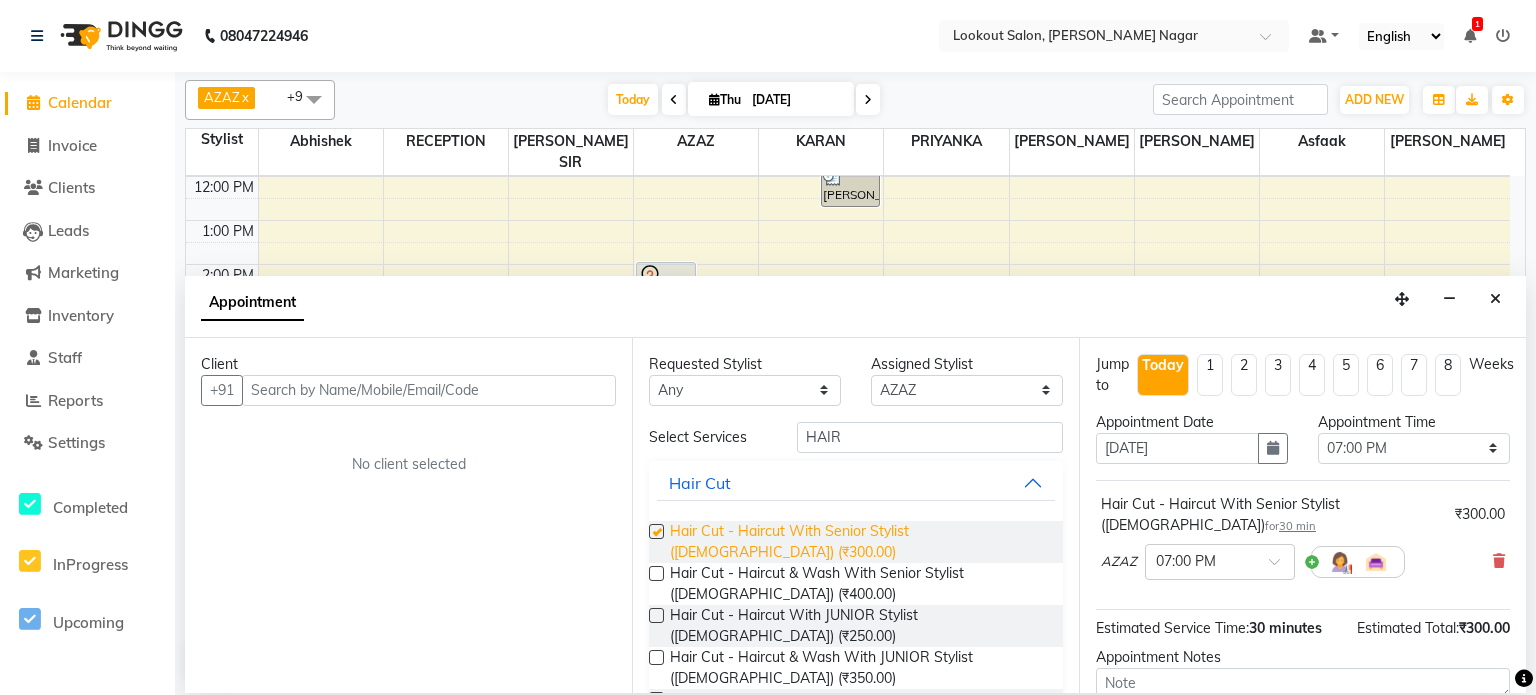 checkbox on "false" 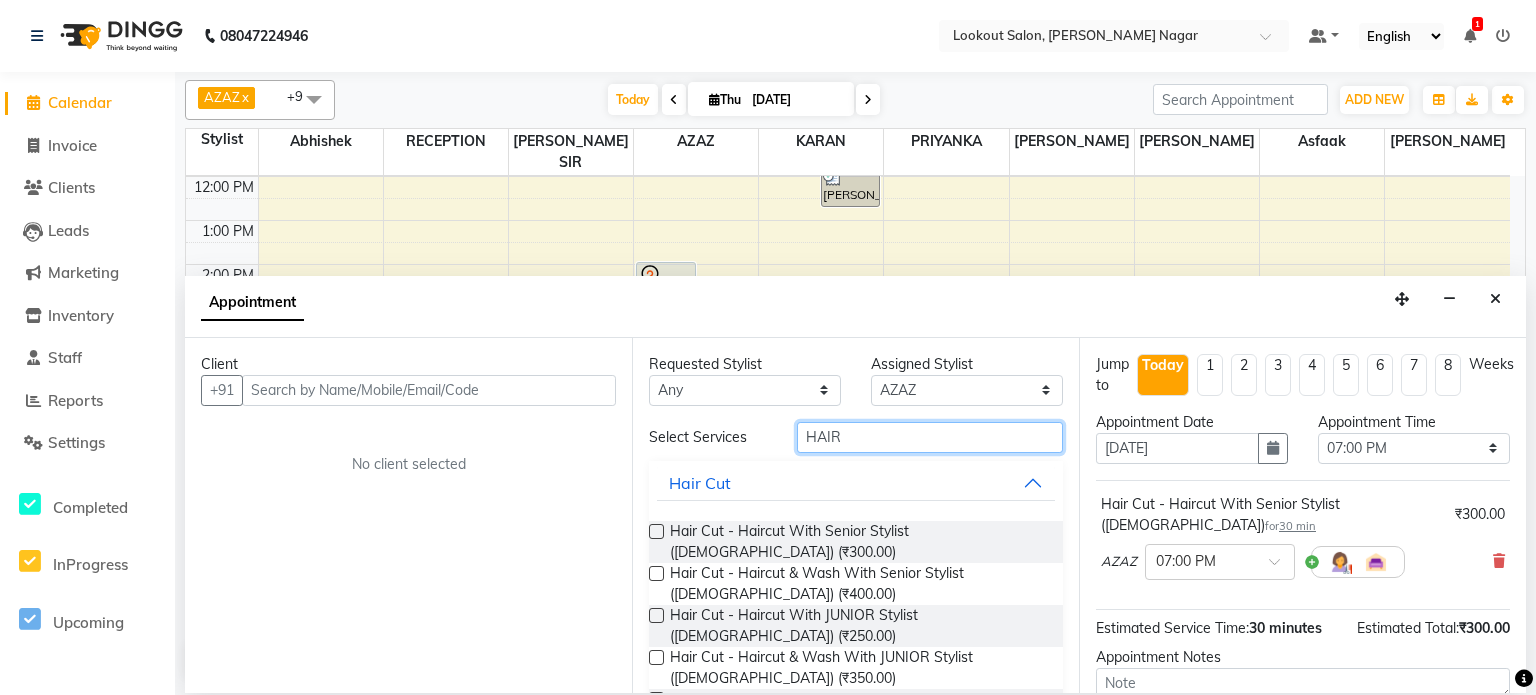 click on "HAIR" at bounding box center [930, 437] 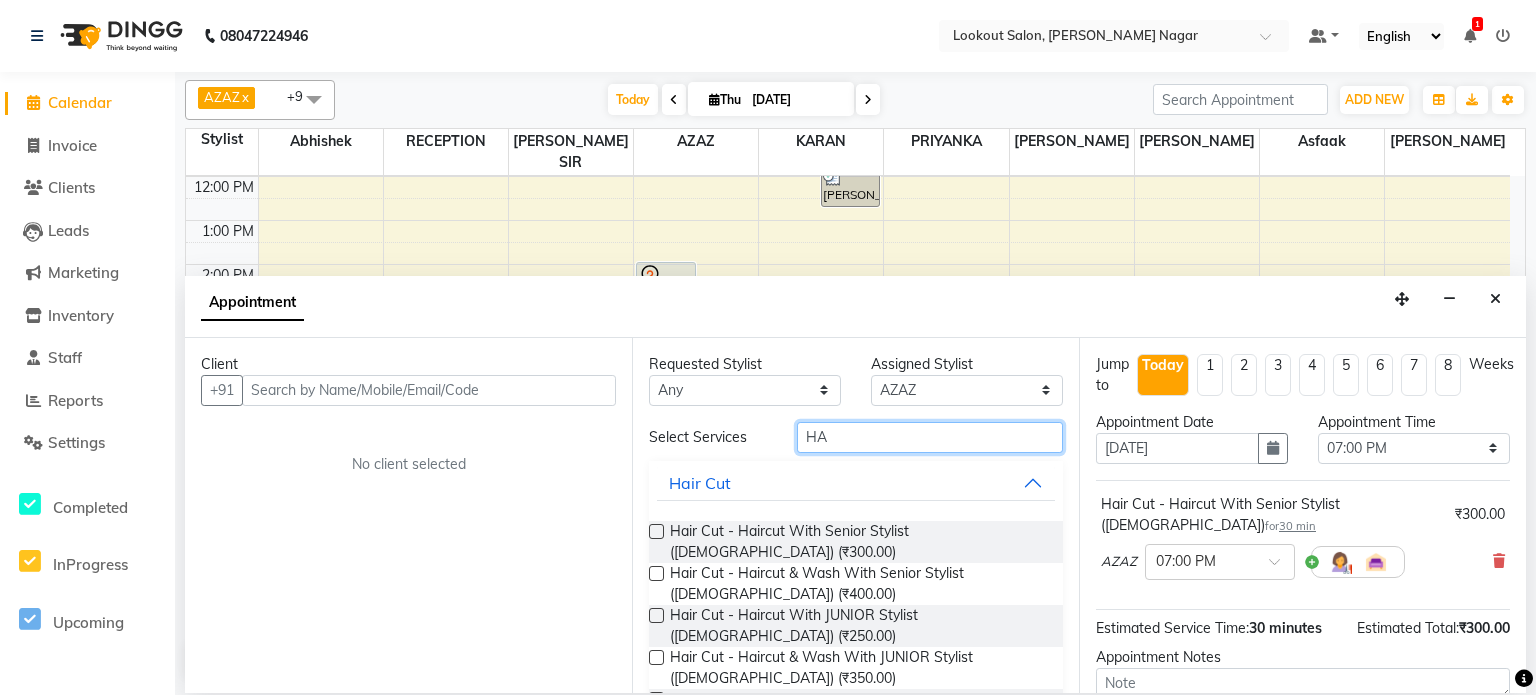 type on "H" 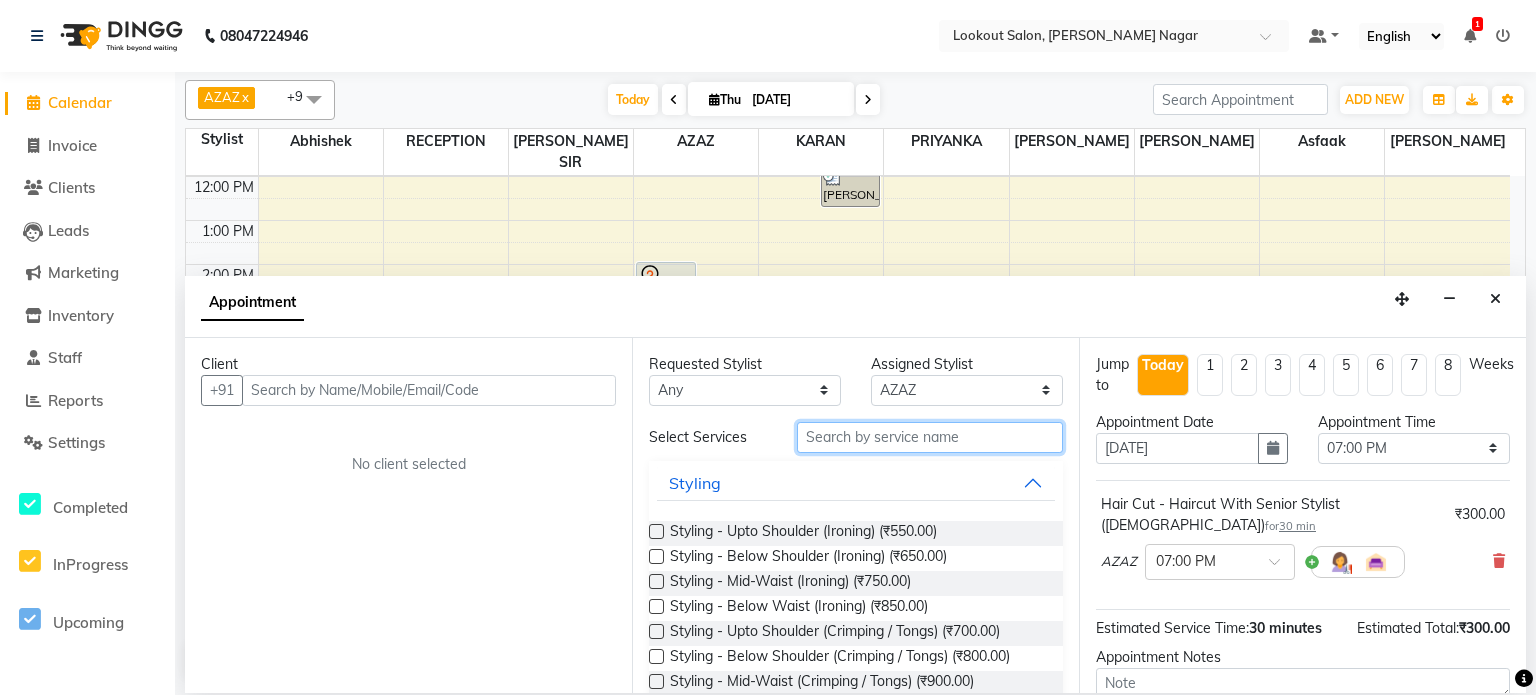 type on "0" 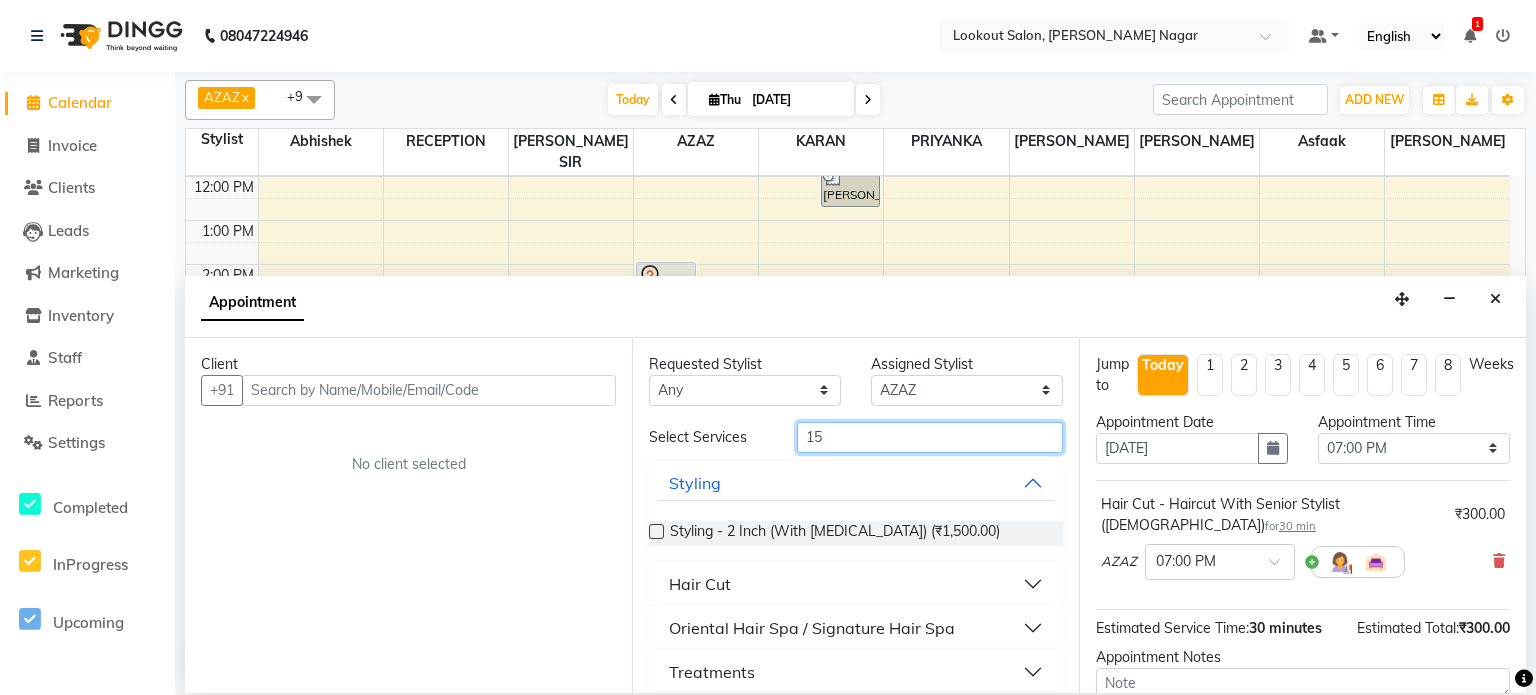 type on "1" 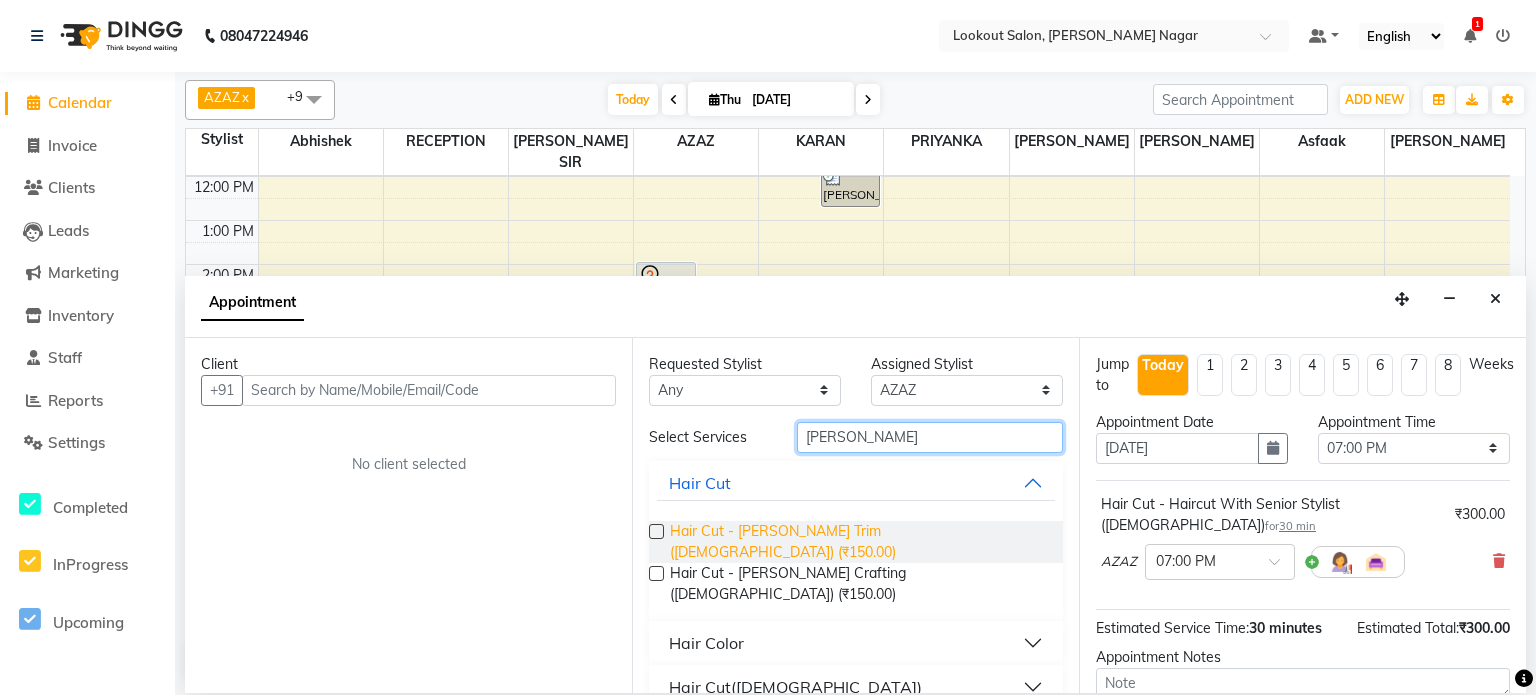 type on "BEARD" 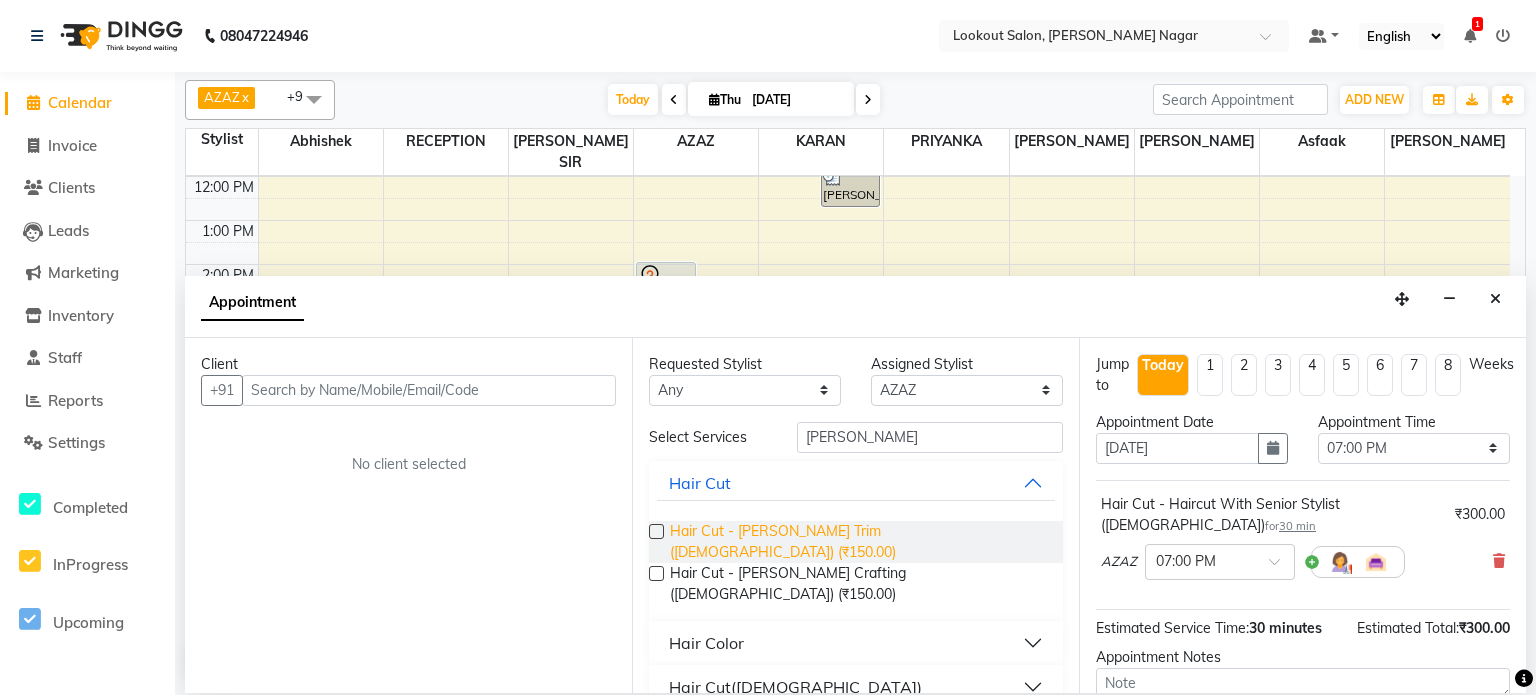 click on "Hair Cut - Beard Trim (Male) (₹150.00)" at bounding box center [858, 542] 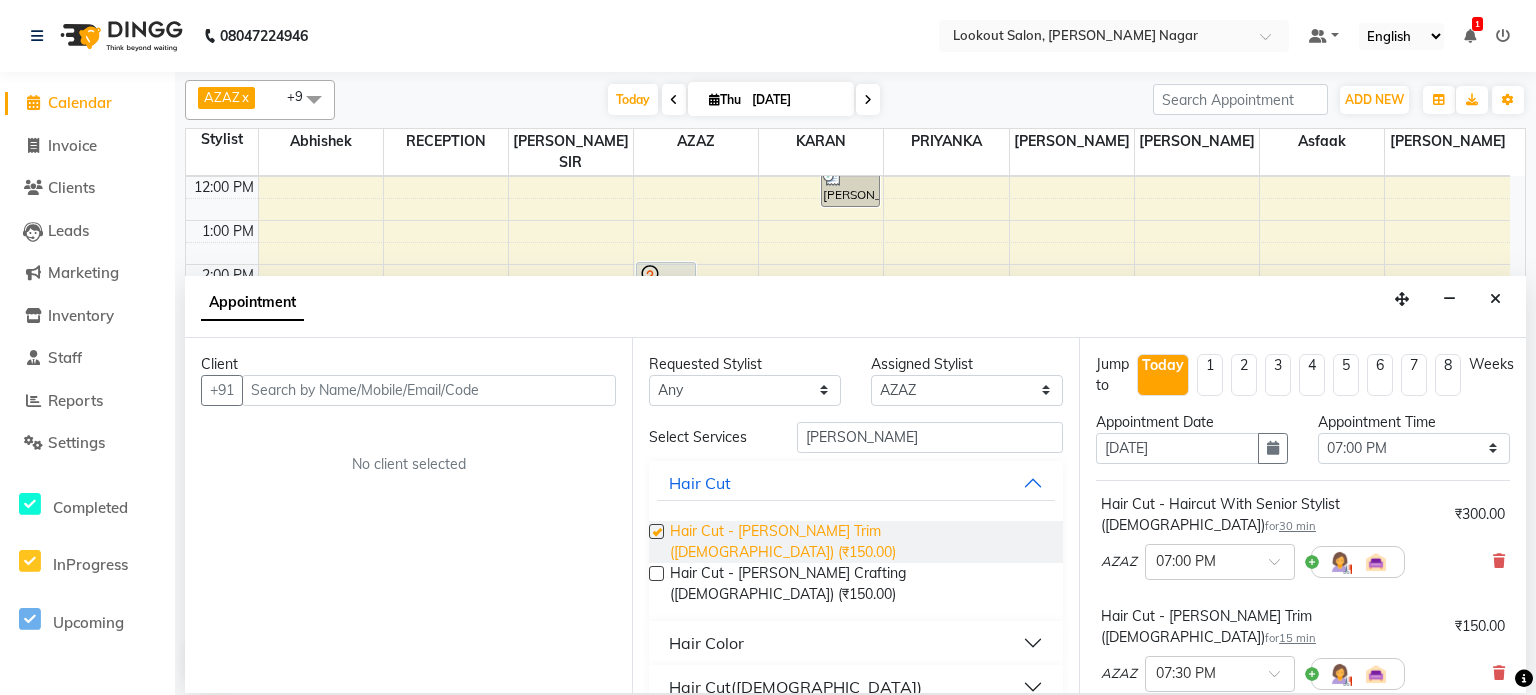 checkbox on "false" 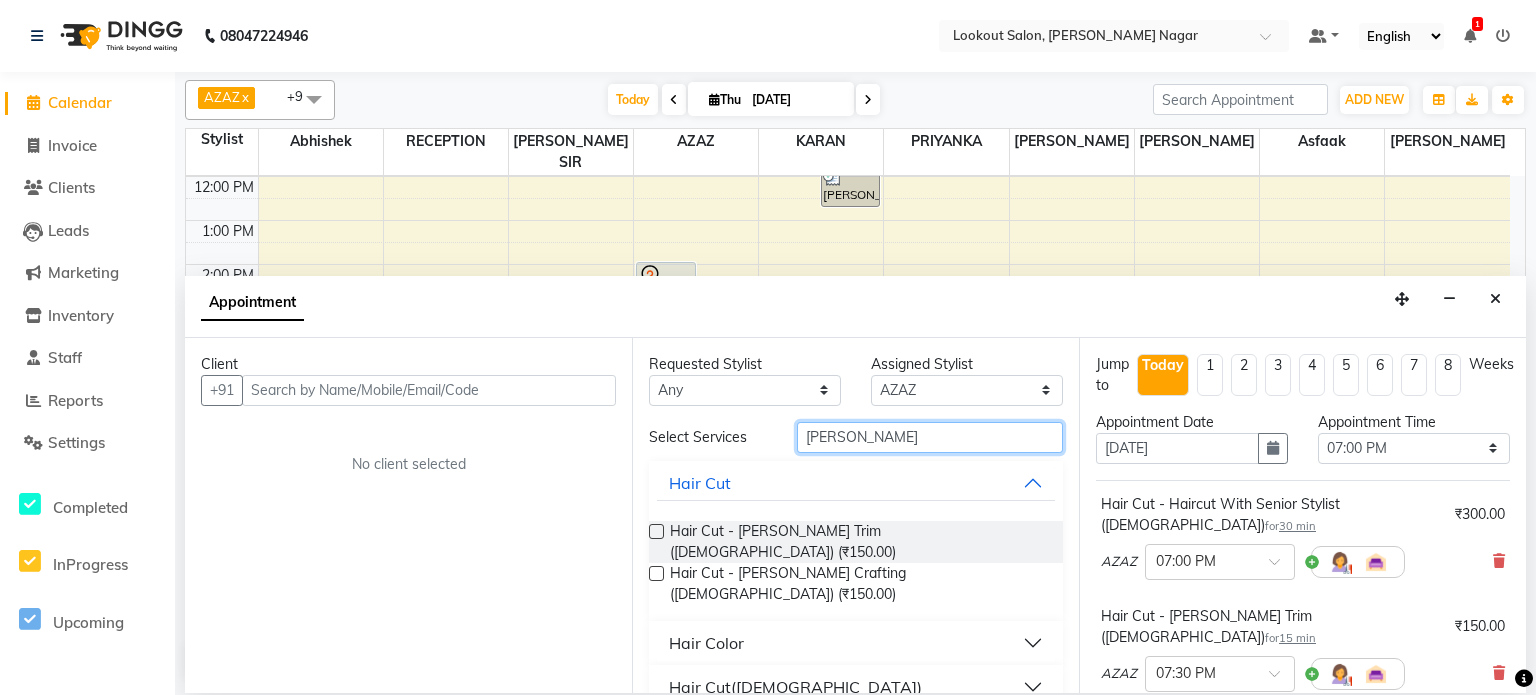 click on "BEARD" at bounding box center (930, 437) 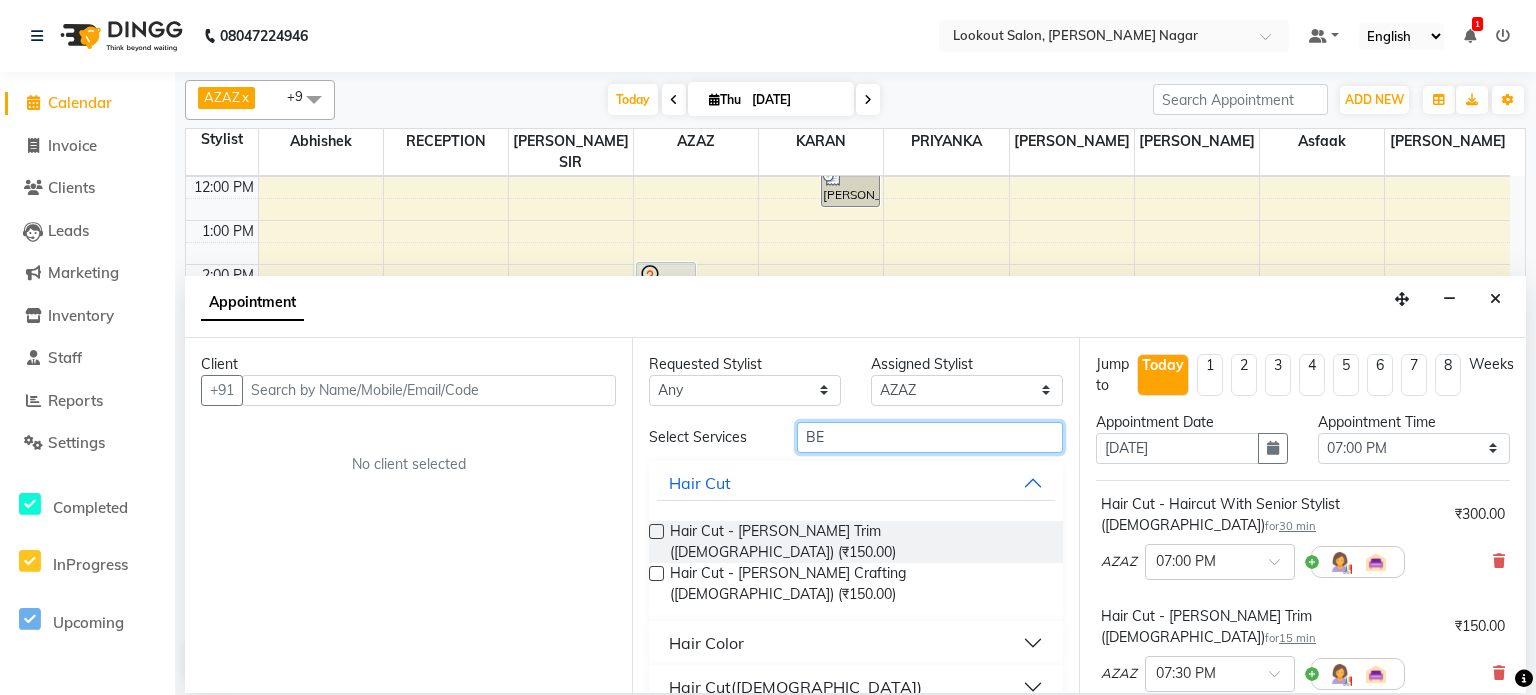 type on "B" 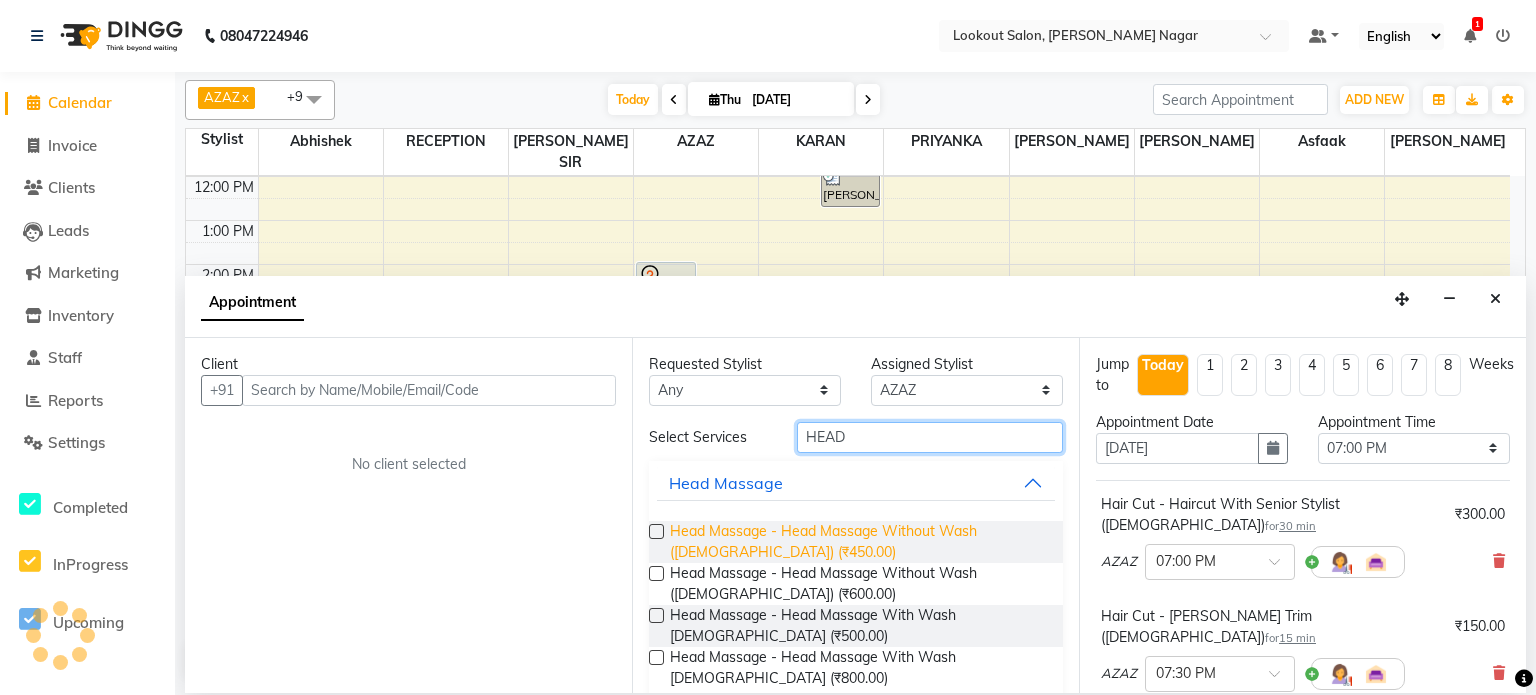 type on "HEAD" 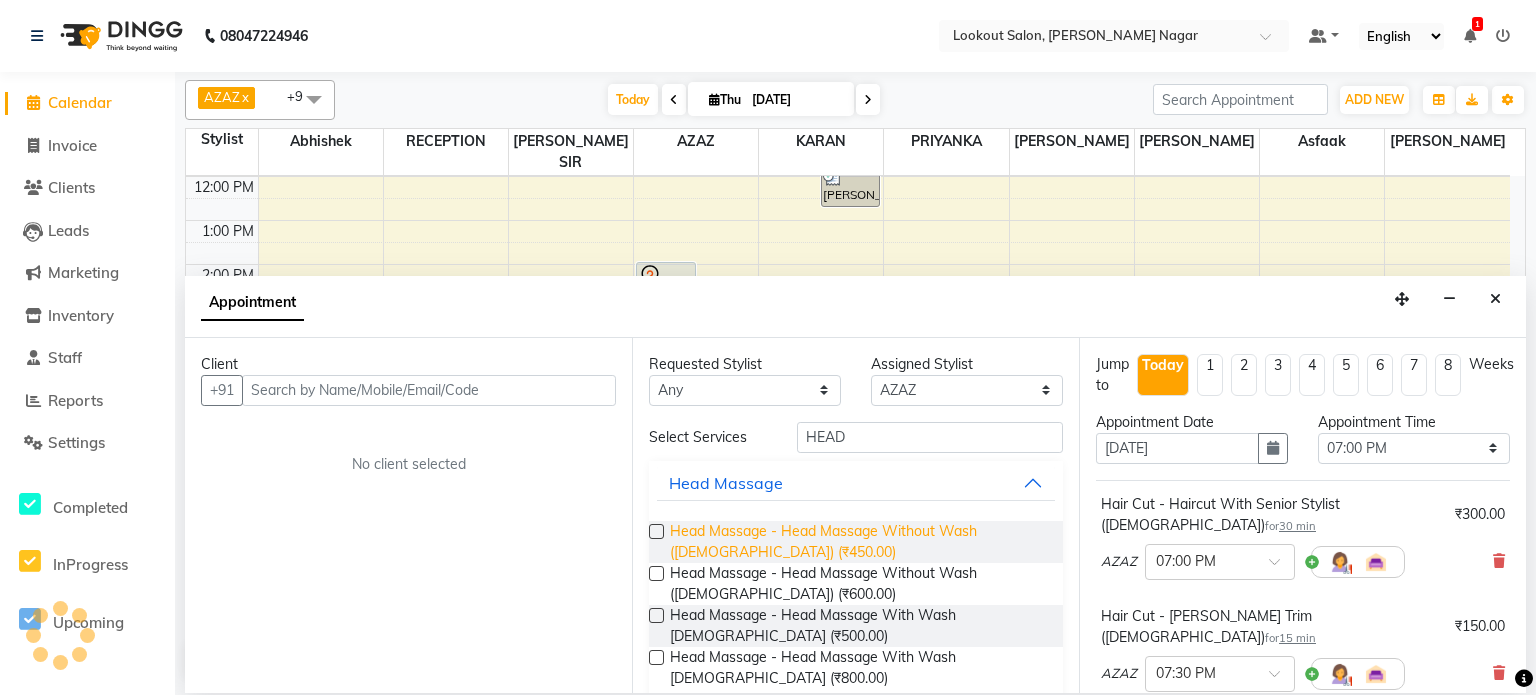 click on "Head Massage - Head Massage Without Wash (Male) (₹450.00)" at bounding box center [858, 542] 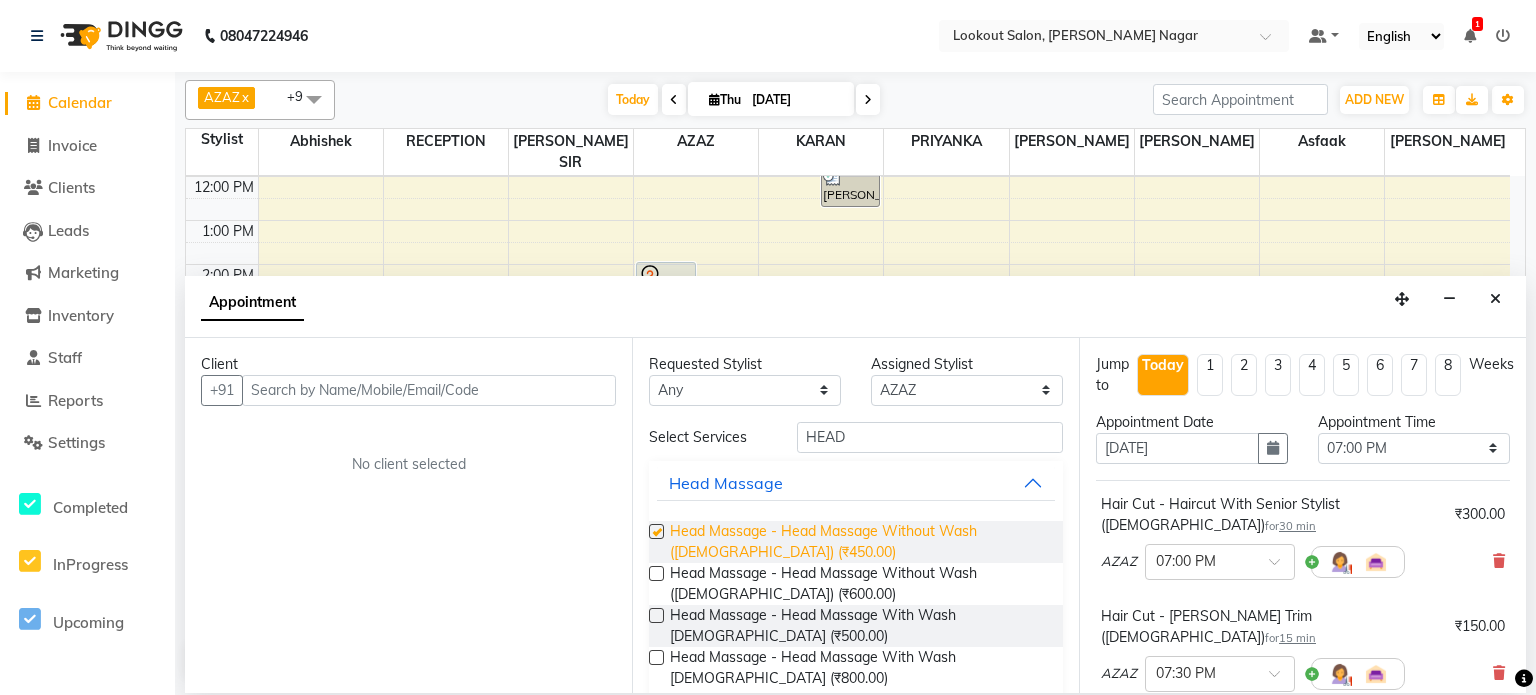 checkbox on "false" 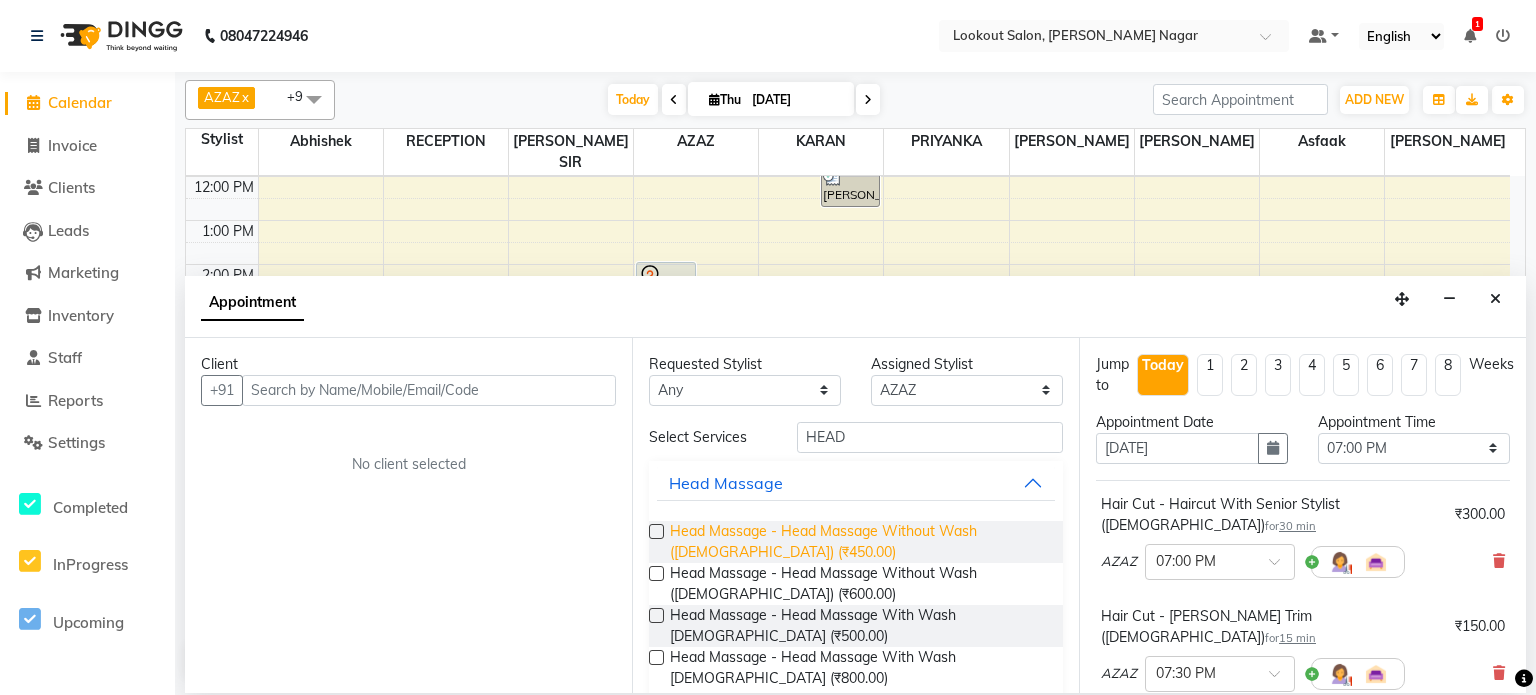 scroll, scrollTop: 28, scrollLeft: 0, axis: vertical 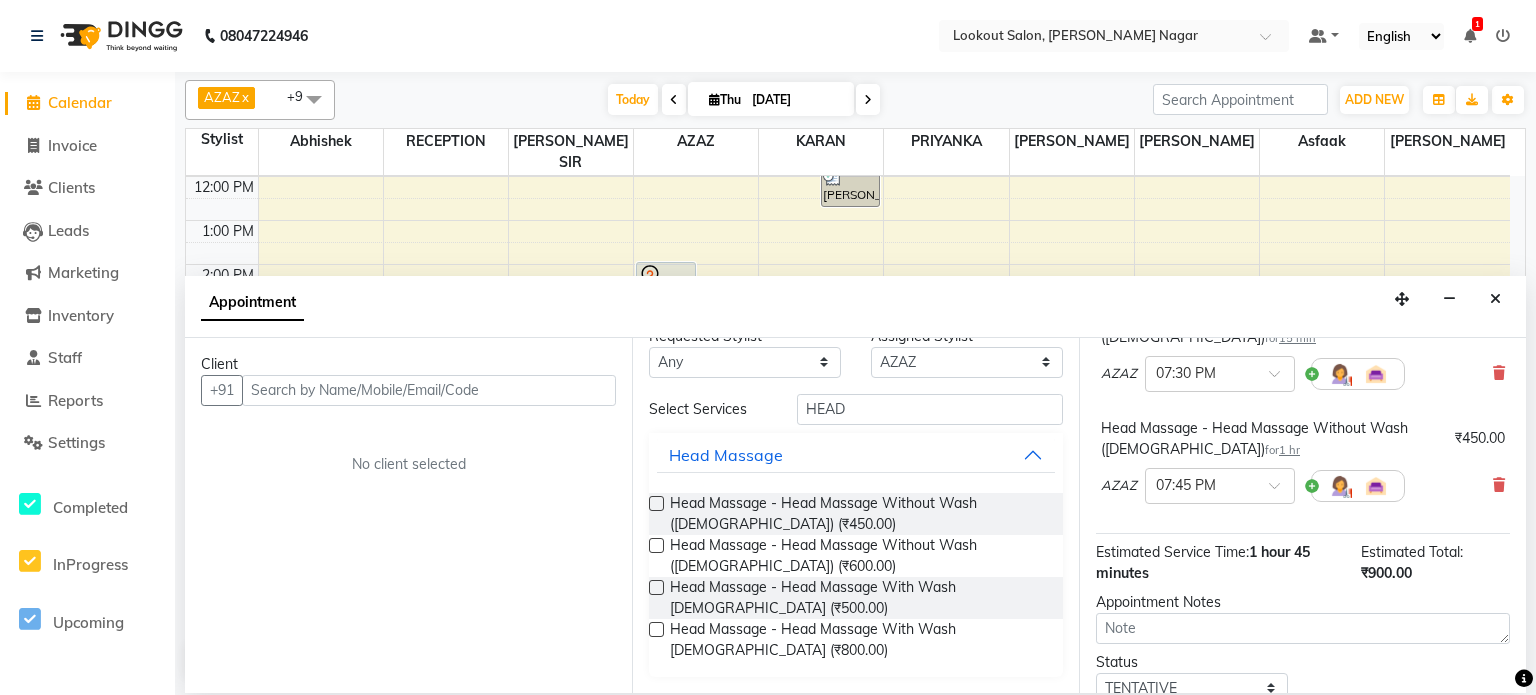 click on "₹450.00" at bounding box center (1480, 438) 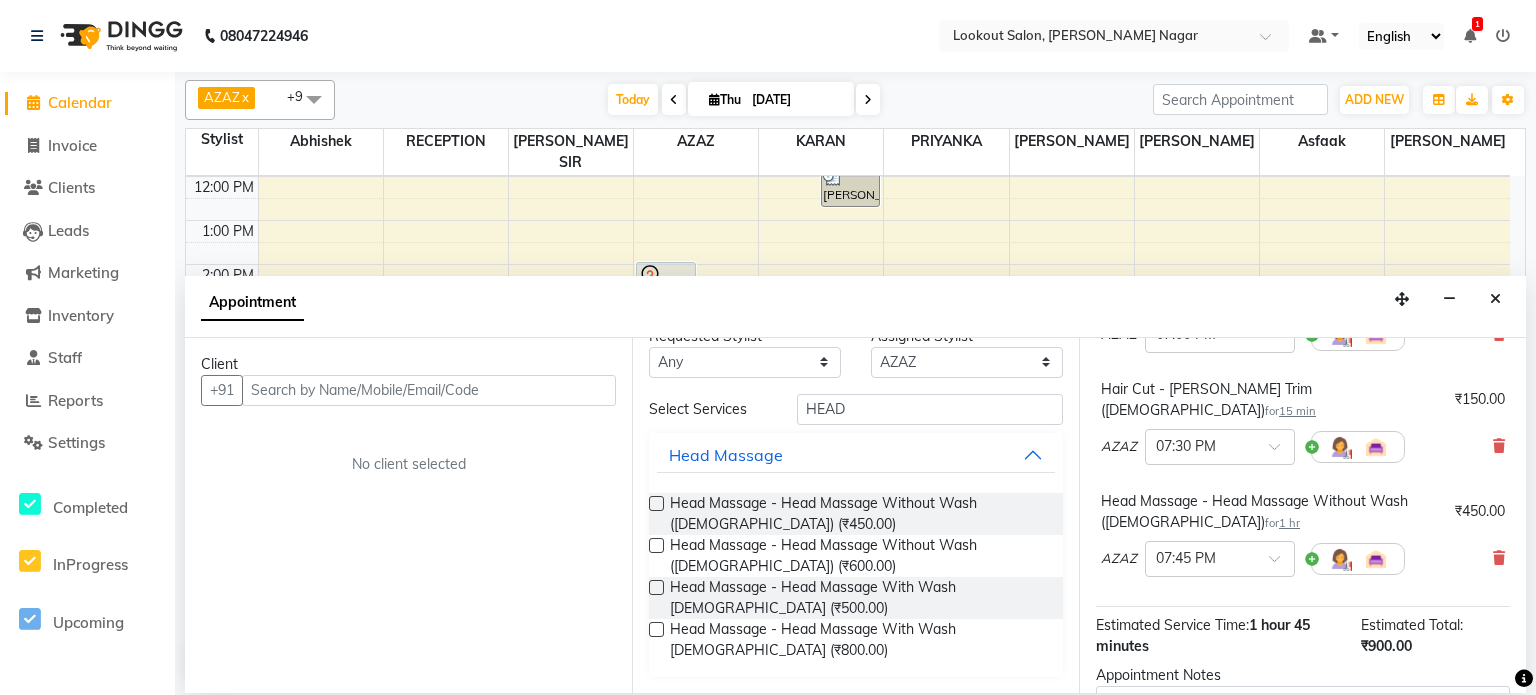 scroll, scrollTop: 0, scrollLeft: 0, axis: both 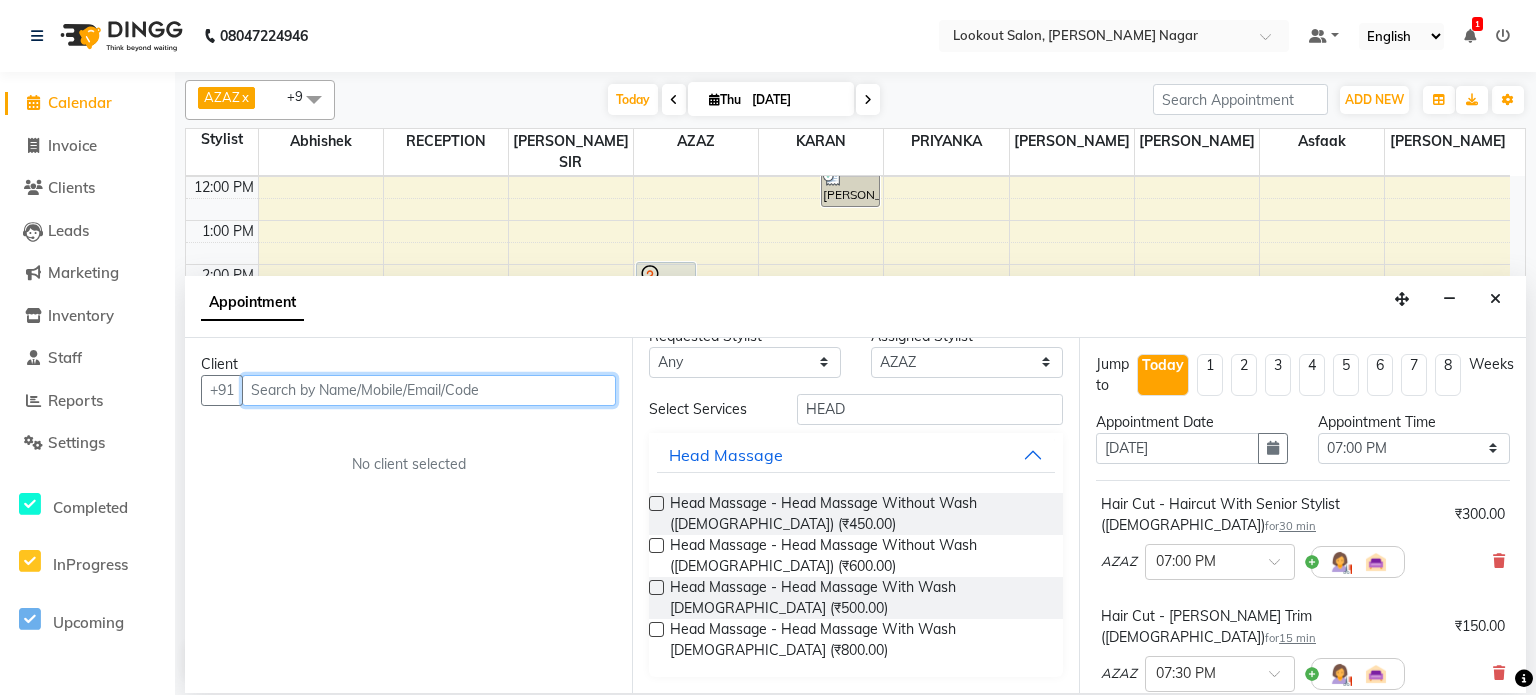 click at bounding box center [429, 390] 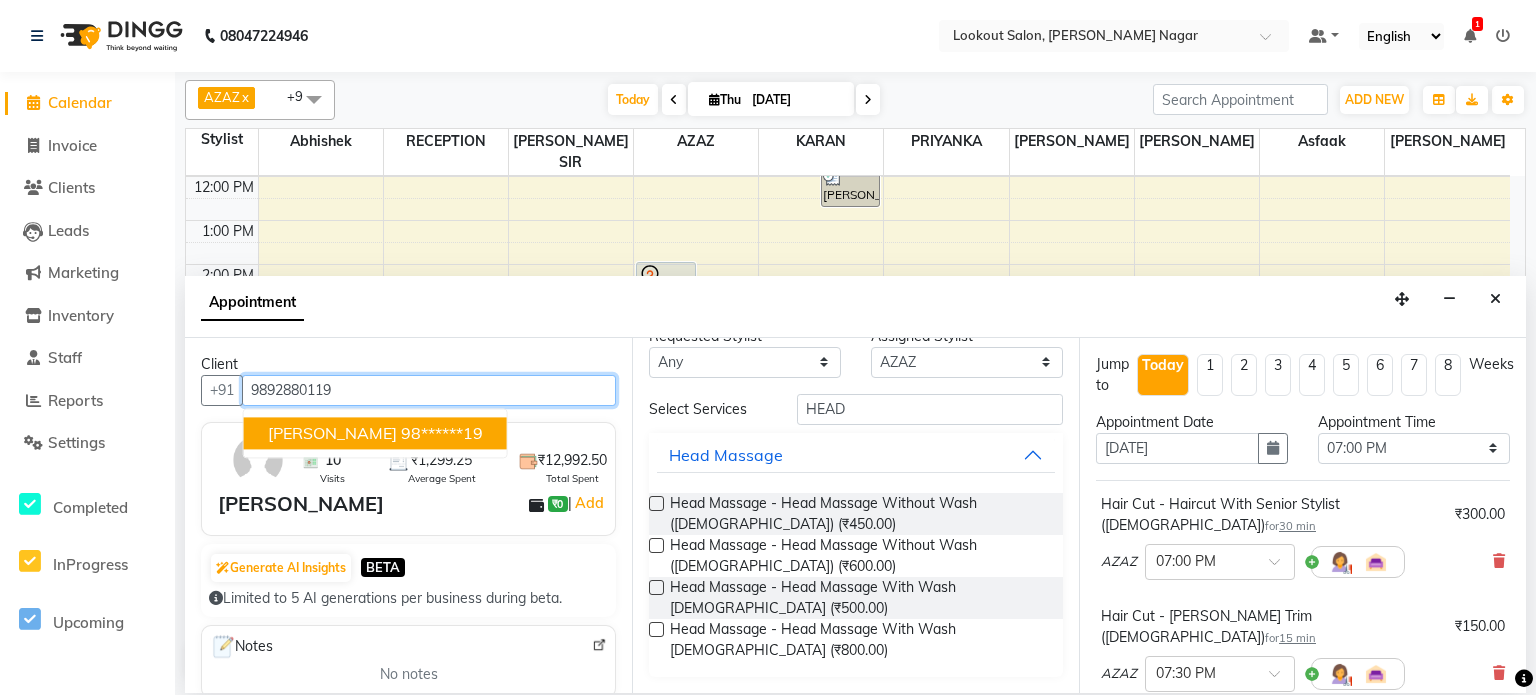 click on "98******19" at bounding box center [442, 433] 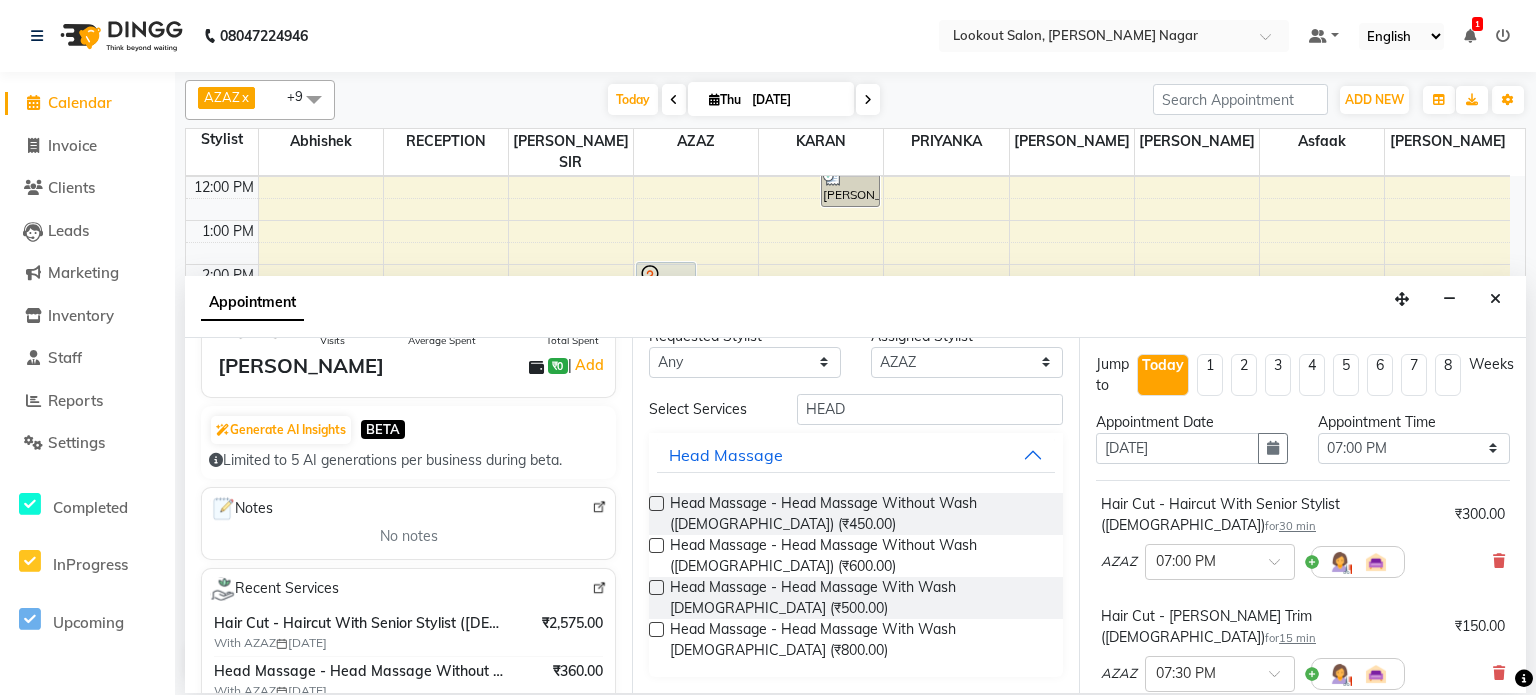 scroll, scrollTop: 481, scrollLeft: 0, axis: vertical 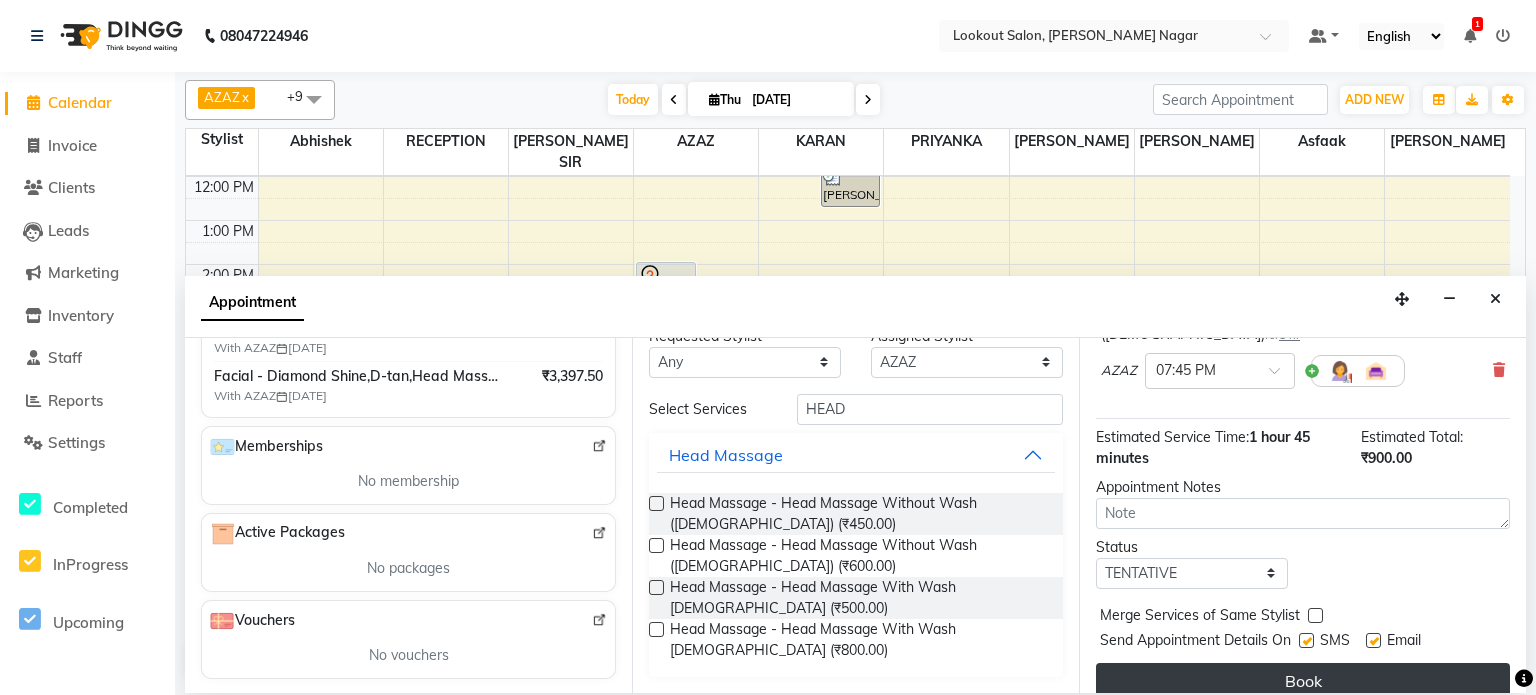 type on "98******19" 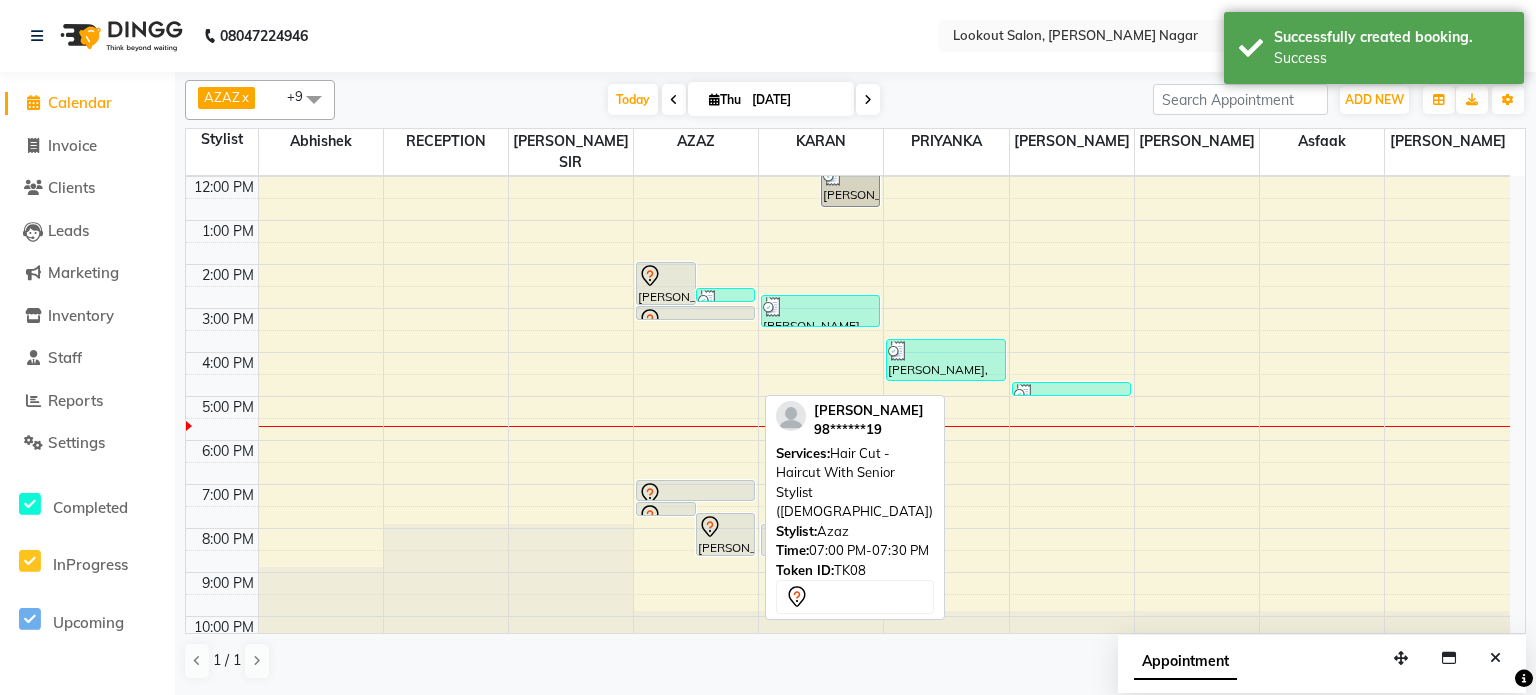 click at bounding box center [695, 500] 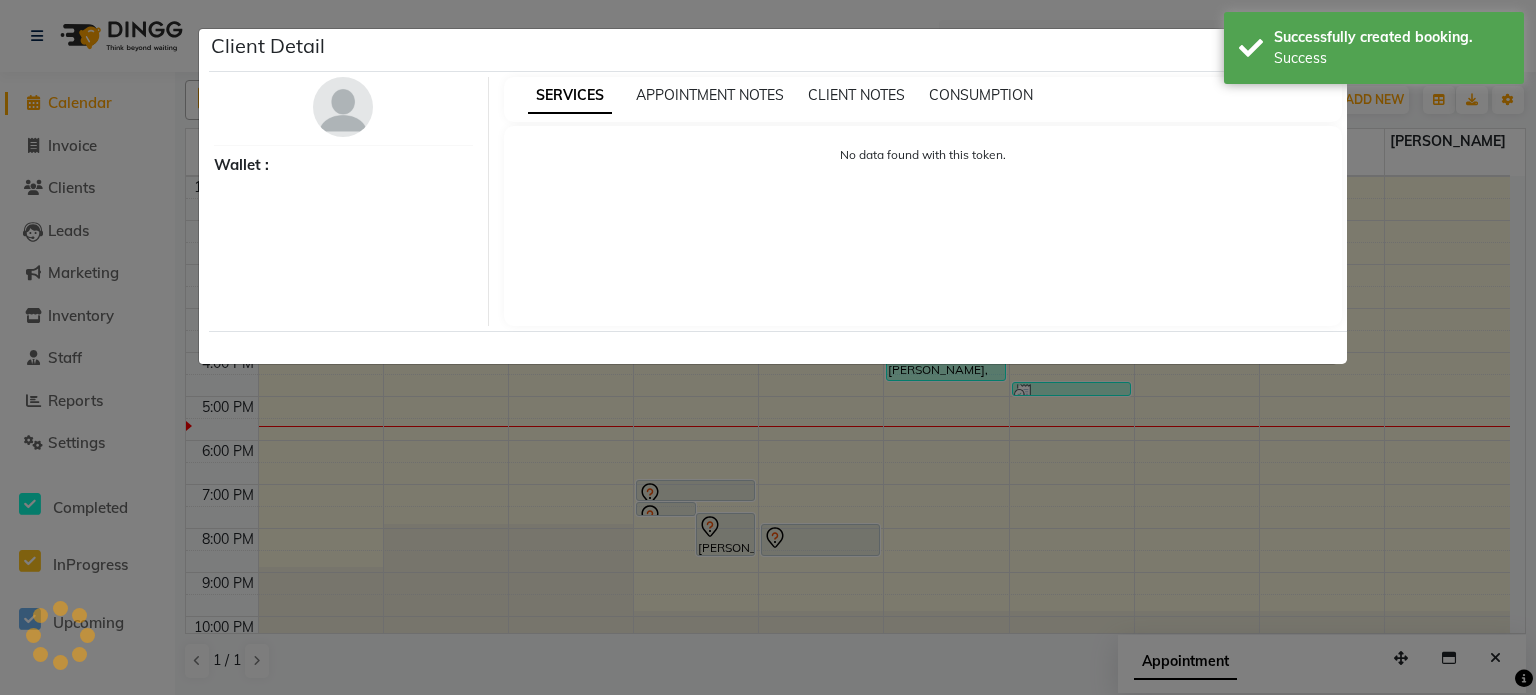 select on "7" 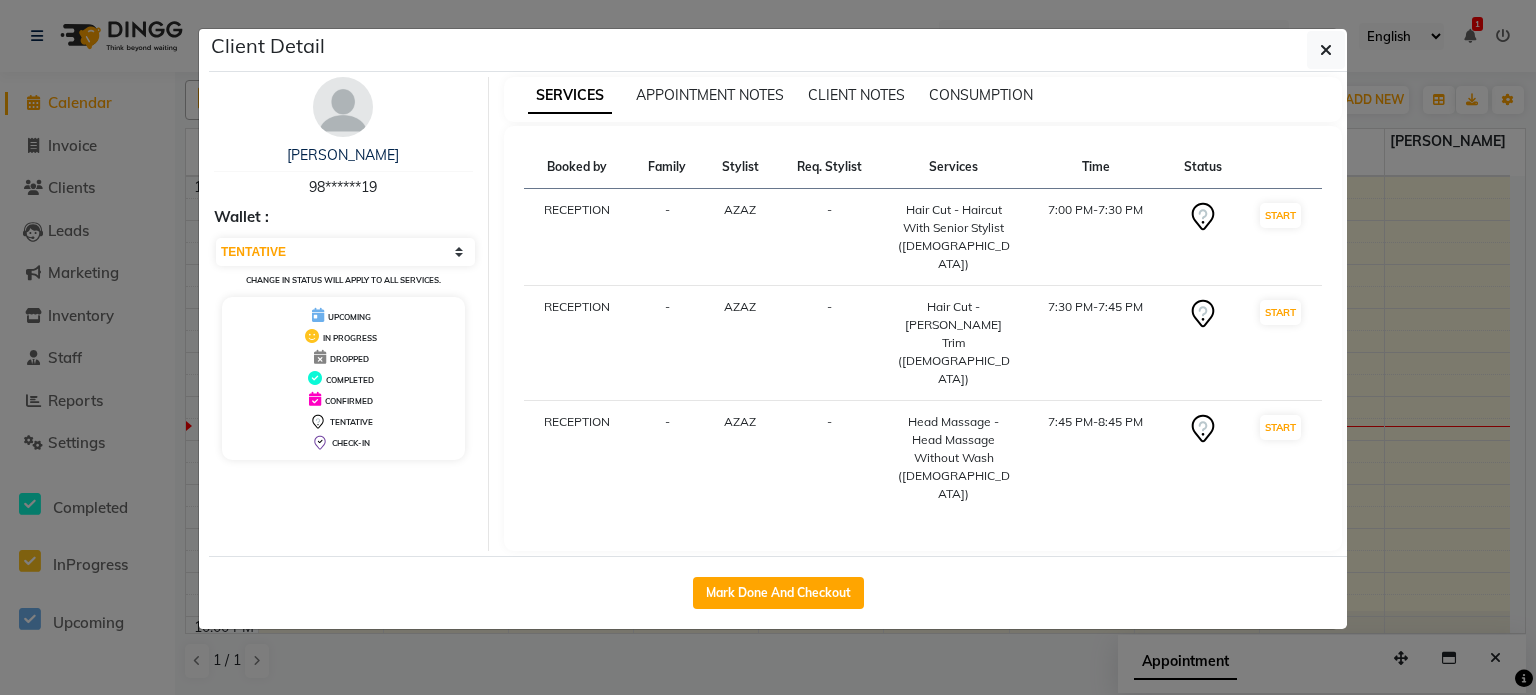 click on "7:00 PM-7:30 PM" at bounding box center [1095, 237] 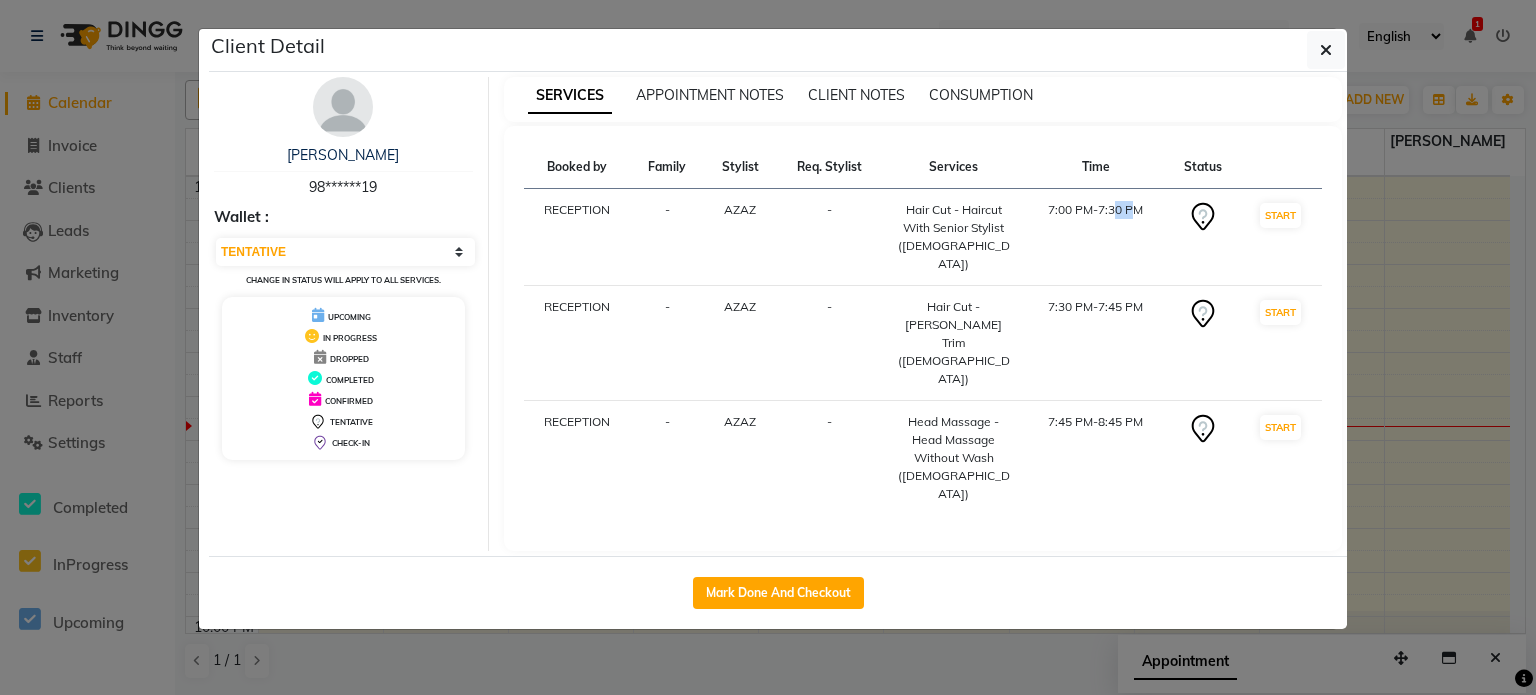 click on "7:00 PM-7:30 PM" at bounding box center (1095, 237) 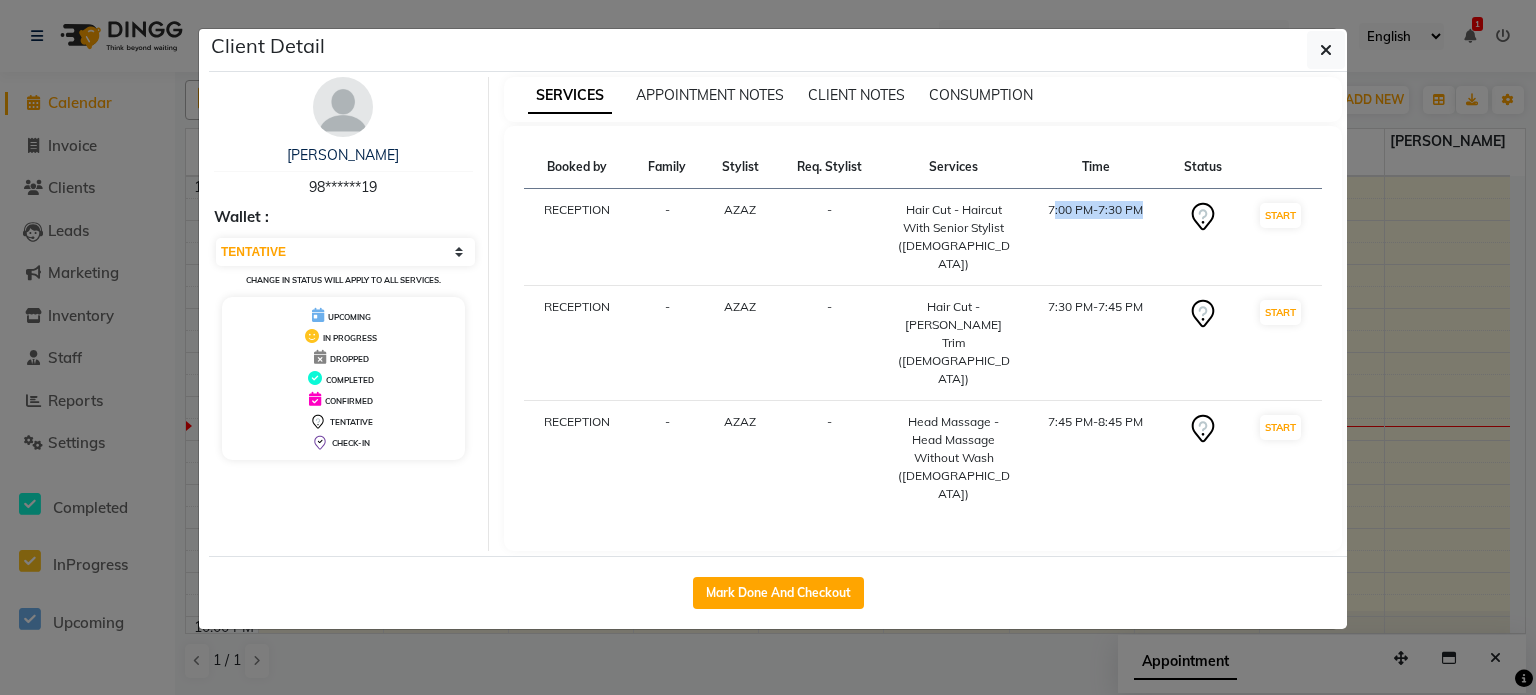 click on "7:00 PM-7:30 PM" at bounding box center (1095, 237) 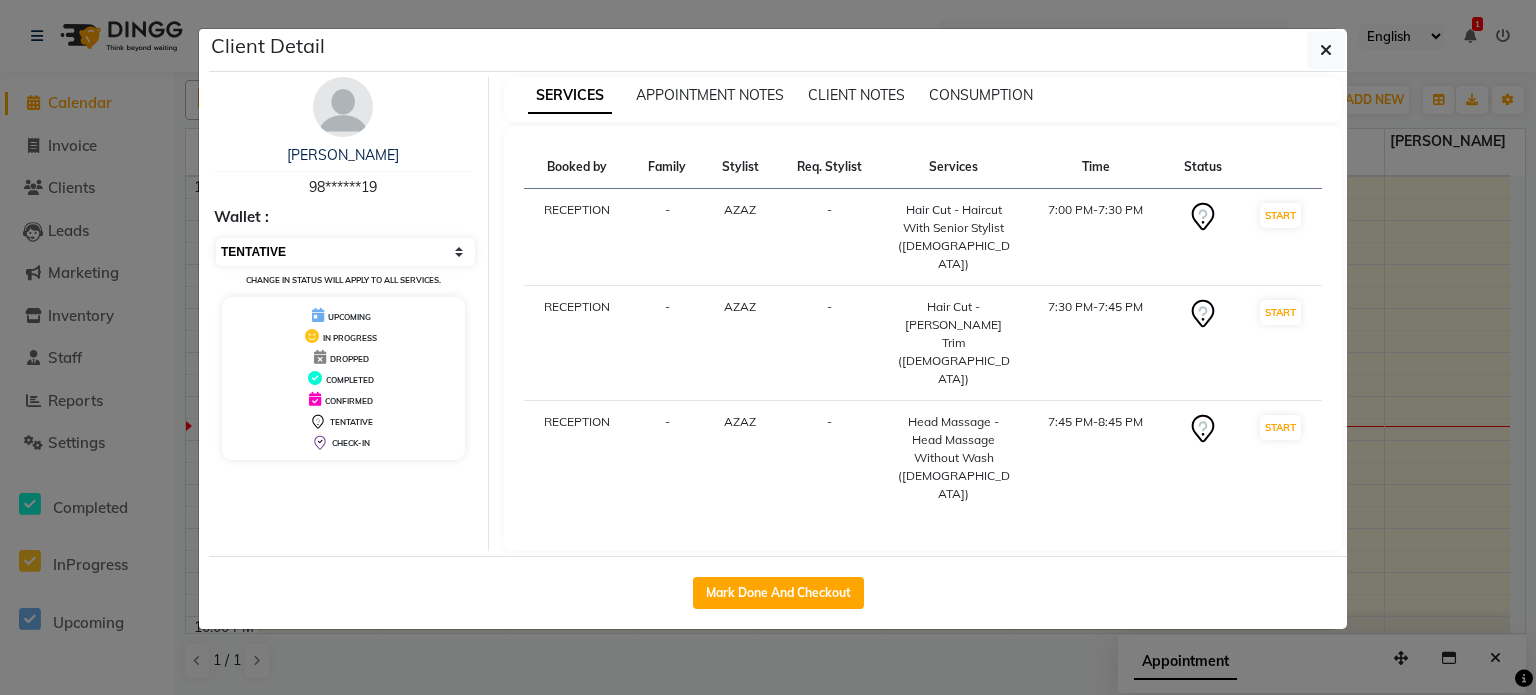 click on "Select IN SERVICE CONFIRMED TENTATIVE CHECK IN MARK DONE DROPPED UPCOMING" at bounding box center [345, 252] 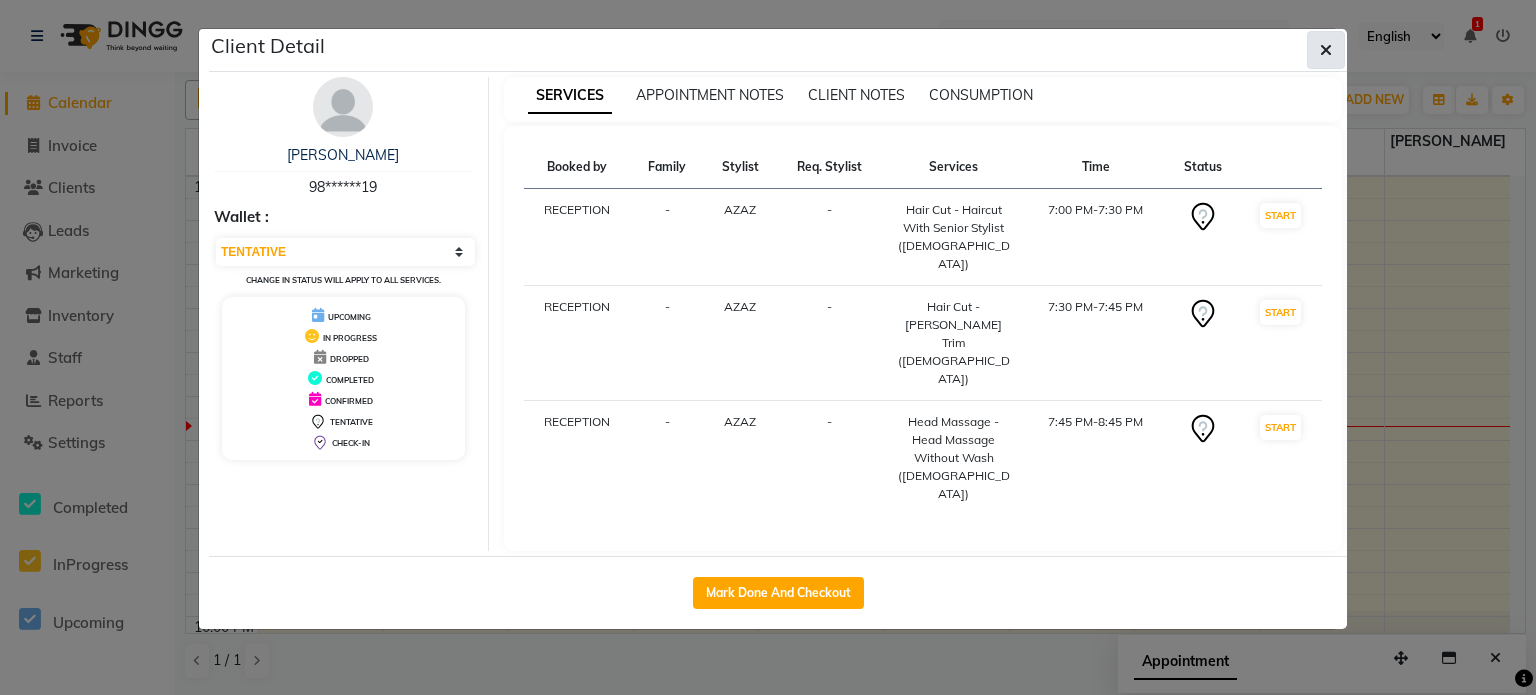 click 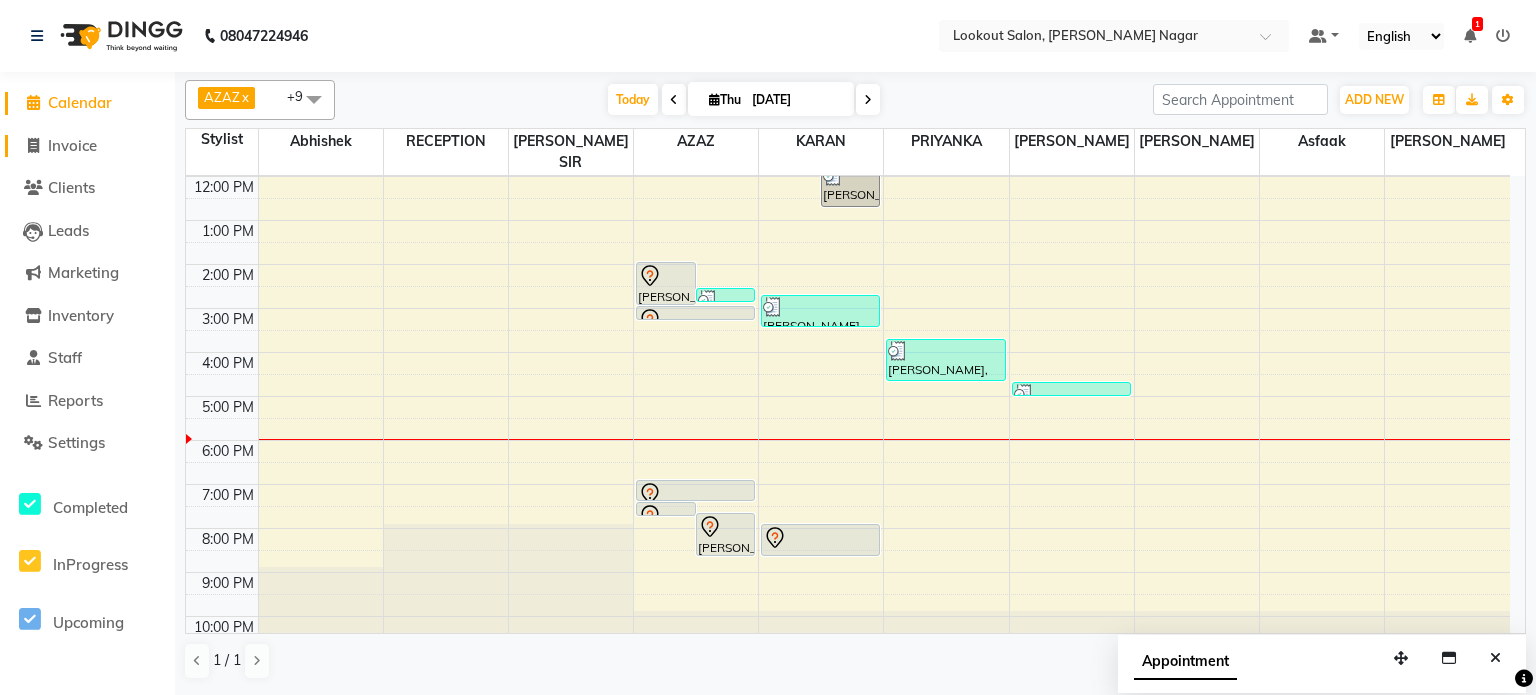 click on "Invoice" 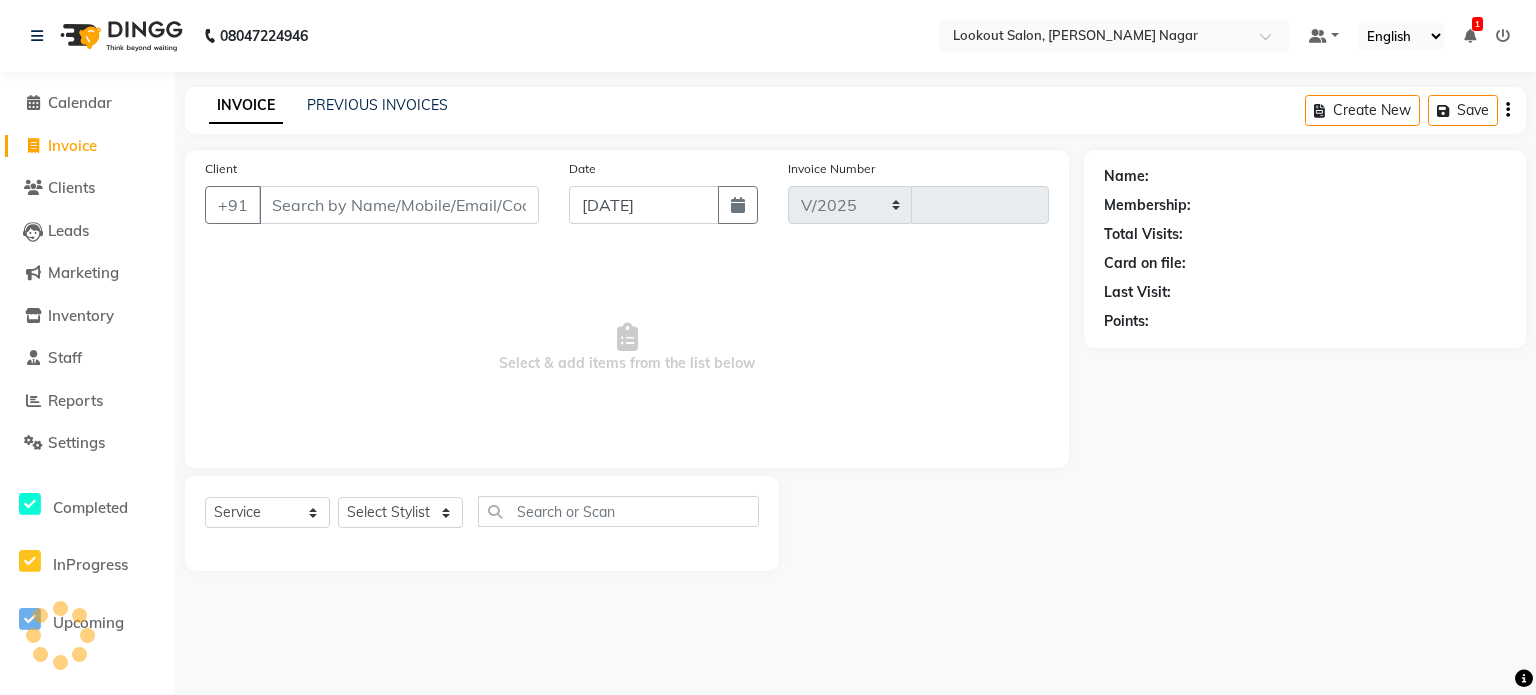 select on "150" 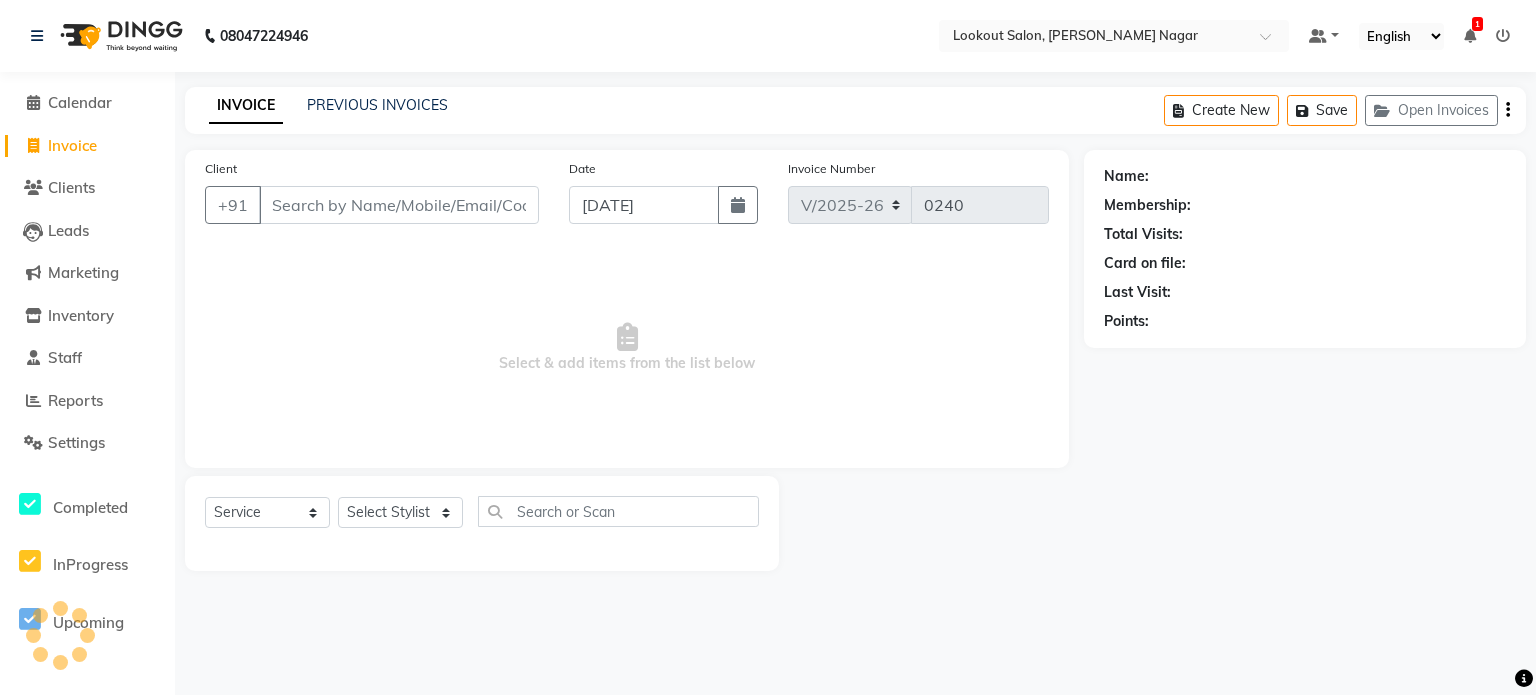 click on "PREVIOUS INVOICES" 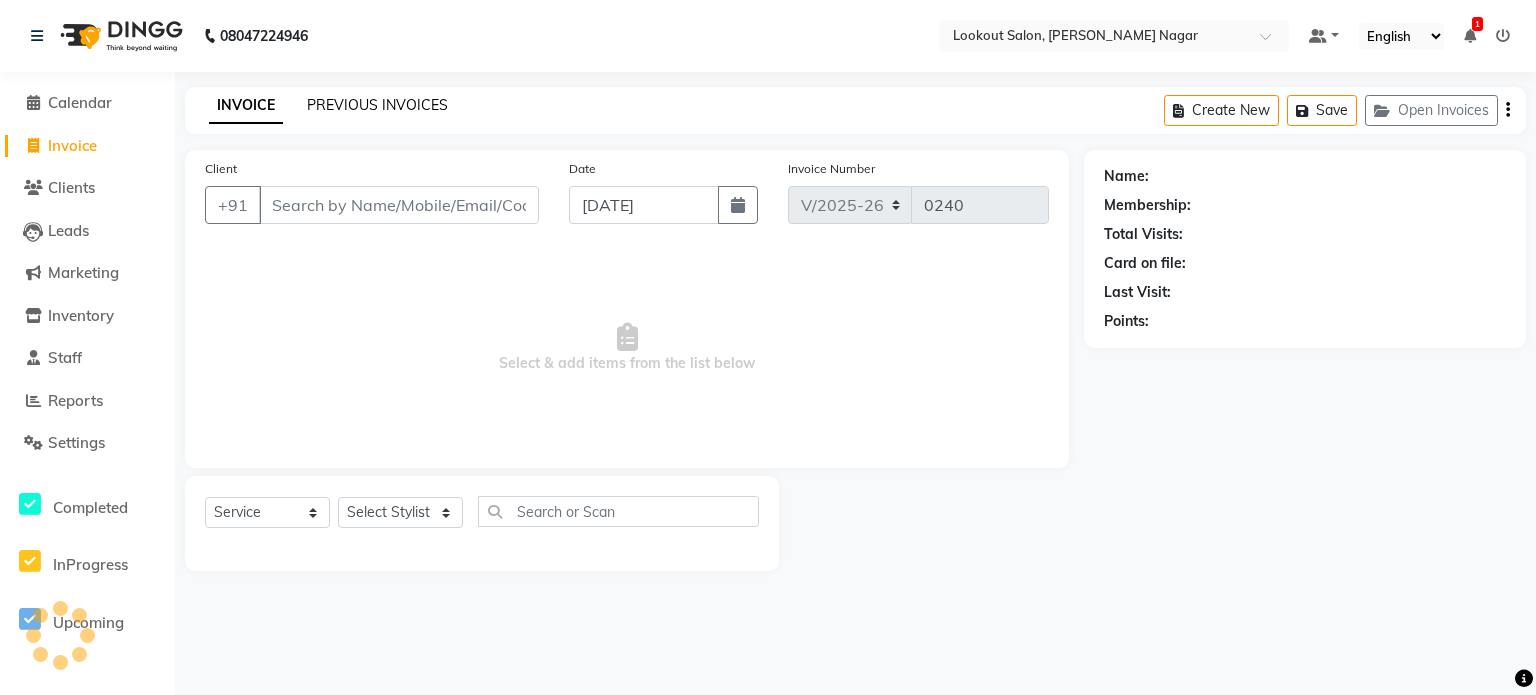 click on "PREVIOUS INVOICES" 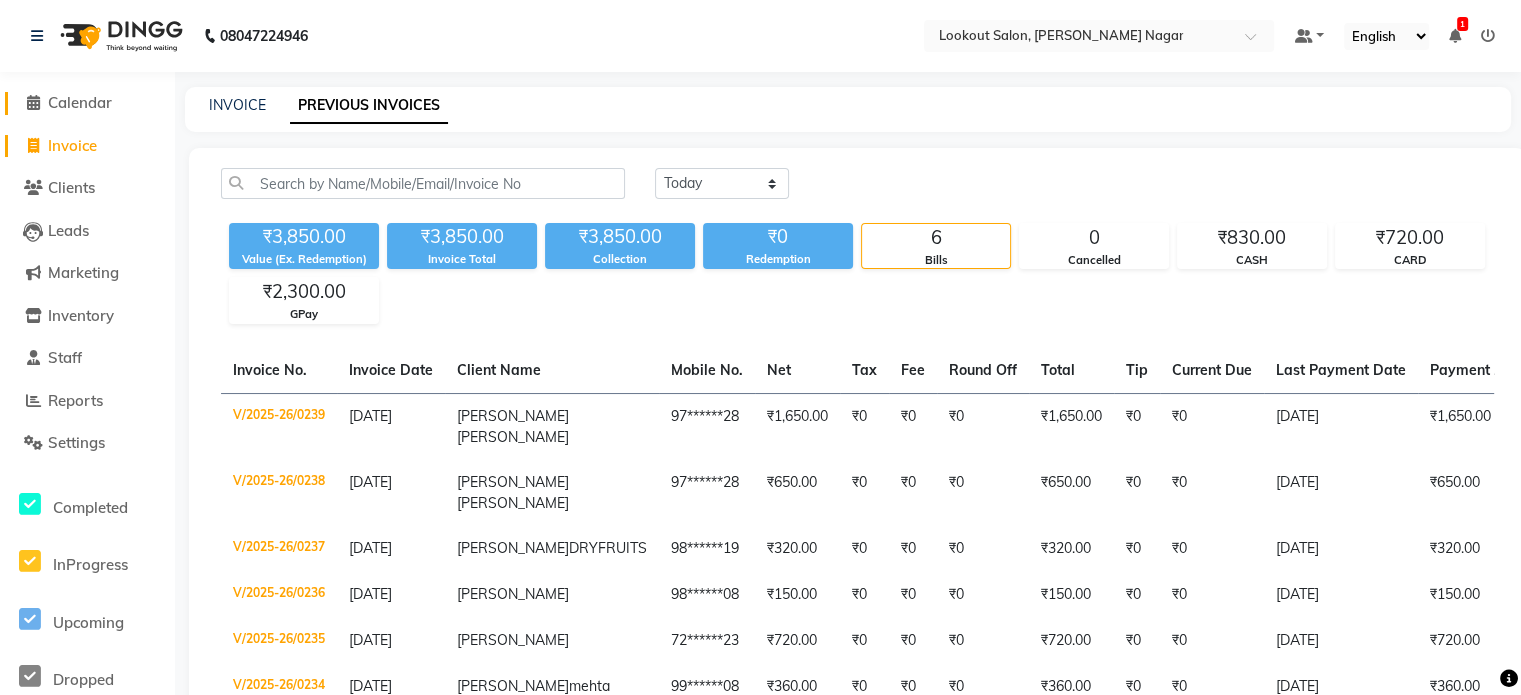 click on "Calendar" 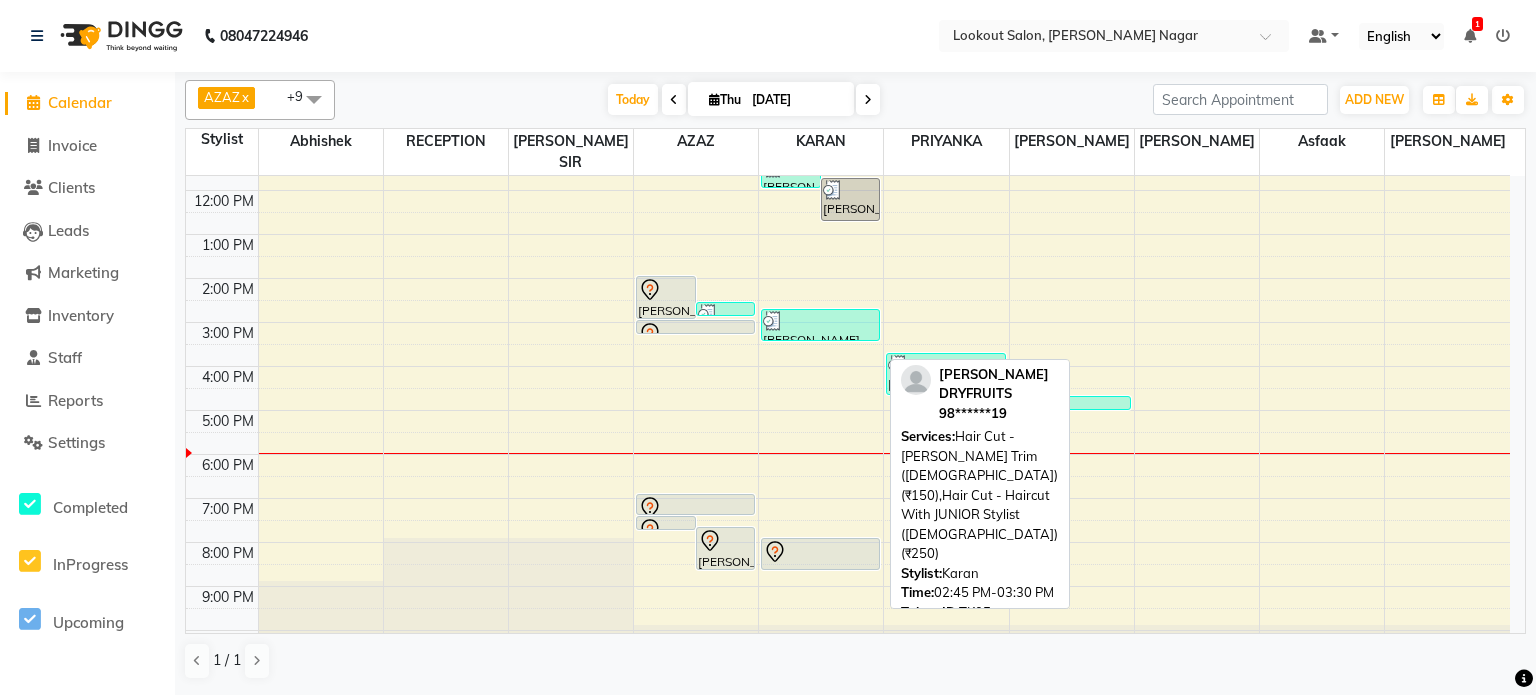 scroll, scrollTop: 175, scrollLeft: 0, axis: vertical 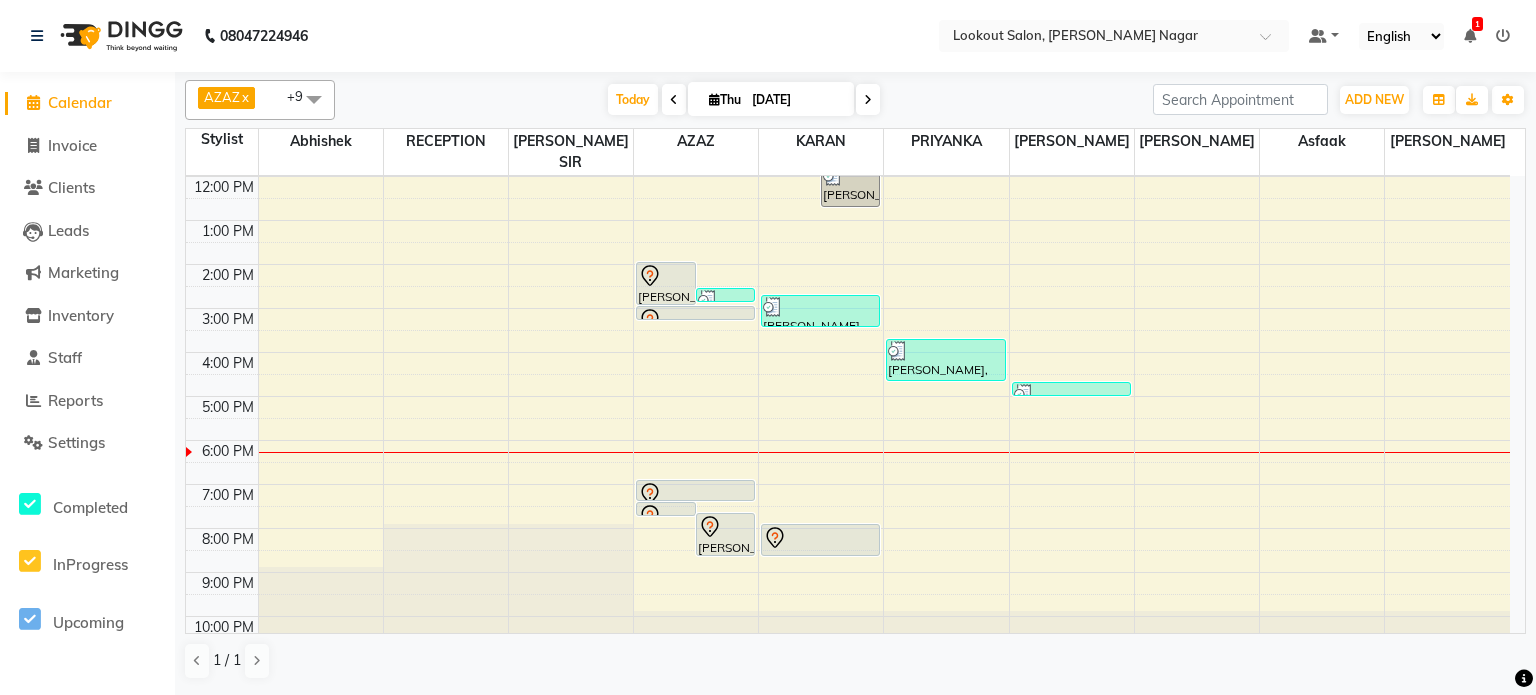 click on "8:00 AM 9:00 AM 10:00 AM 11:00 AM 12:00 PM 1:00 PM 2:00 PM 3:00 PM 4:00 PM 5:00 PM 6:00 PM 7:00 PM 8:00 PM 9:00 PM 10:00 PM             karan modi, TK01, 02:00 PM-03:00 PM, Hair Color - Global color [ammonnia free]     dharmesh, TK04, 02:35 PM-02:50 PM, Hair Cut - Beard Trim (Male) (₹150)             maulik, TK08, 07:30 PM-07:45 PM, Hair Cut - Beard Trim (Male)             maulik, TK08, 07:45 PM-08:45 PM, Head Massage - Head Massage Without Wash (Male)             karan modi, TK01, 03:00 PM-03:15 PM, Hair Cut - Shave (Male)             maulik, TK08, 07:00 PM-07:30 PM, Hair Cut - Haircut With Senior Stylist (Male)     urvish mehta, TK02, 11:15 AM-12:00 PM, Hair Cut - Haircut With Senior Stylist (Male),Hair Cut - Beard Trim (Male) (₹150)     urvish mehta, TK02, 11:45 AM-12:45 PM, Hair Color - Global color [ammonnia free]     Pratik DRYFRUITS, TK05, 02:45 PM-03:30 PM, Hair Cut - Beard Trim (Male) (₹150),Hair Cut - Haircut With JUNIOR Stylist (Male) (₹250)" at bounding box center (848, 330) 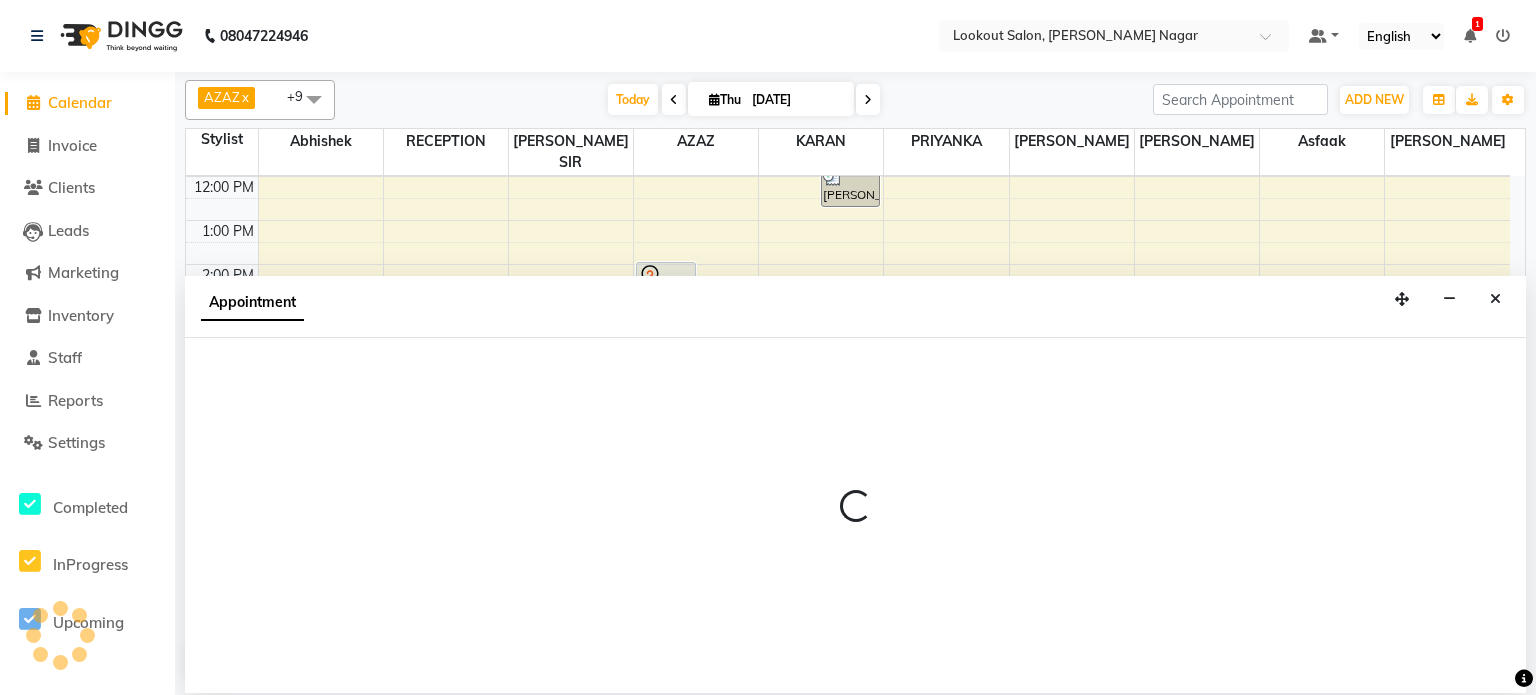 select on "11447" 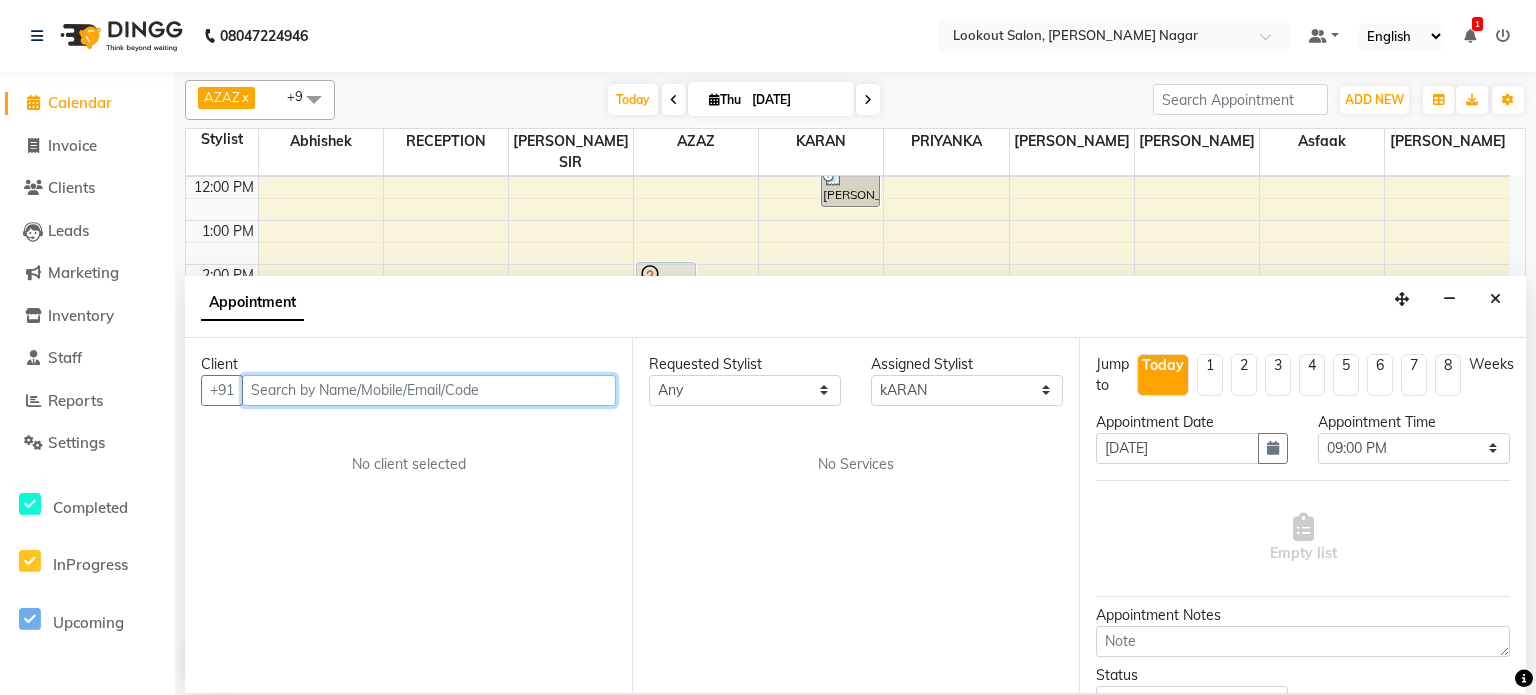 click on "8:00 AM 9:00 AM 10:00 AM 11:00 AM 12:00 PM 1:00 PM 2:00 PM 3:00 PM 4:00 PM 5:00 PM 6:00 PM 7:00 PM 8:00 PM 9:00 PM 10:00 PM             karan modi, TK01, 02:00 PM-03:00 PM, Hair Color - Global color [ammonnia free]     dharmesh, TK04, 02:35 PM-02:50 PM, Hair Cut - Beard Trim (Male) (₹150)             maulik, TK08, 07:30 PM-07:45 PM, Hair Cut - Beard Trim (Male)             maulik, TK08, 07:45 PM-08:45 PM, Head Massage - Head Massage Without Wash (Male)             karan modi, TK01, 03:00 PM-03:15 PM, Hair Cut - Shave (Male)             maulik, TK08, 07:00 PM-07:30 PM, Hair Cut - Haircut With Senior Stylist (Male)     urvish mehta, TK02, 11:15 AM-12:00 PM, Hair Cut - Haircut With Senior Stylist (Male),Hair Cut - Beard Trim (Male) (₹150)     urvish mehta, TK02, 11:45 AM-12:45 PM, Hair Color - Global color [ammonnia free]     Pratik DRYFRUITS, TK05, 02:45 PM-03:30 PM, Hair Cut - Beard Trim (Male) (₹150),Hair Cut - Haircut With JUNIOR Stylist (Male) (₹250)" at bounding box center [848, 330] 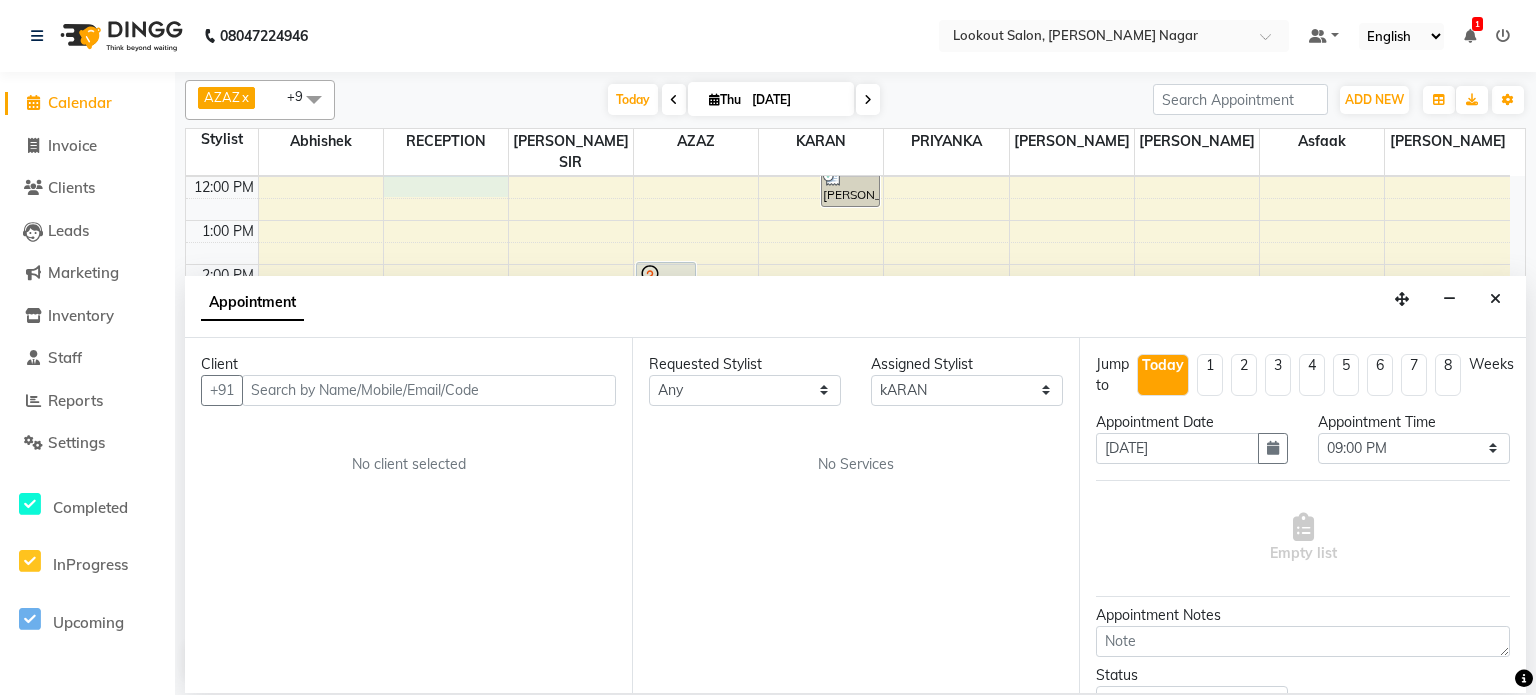 click on "08047224946 Select Location × Lookout Salon, Mahavir Nagar Default Panel My Panel English ENGLISH Español العربية मराठी हिंदी ગુજરાતી தமிழ் 中文 1 Notifications nothing to show" 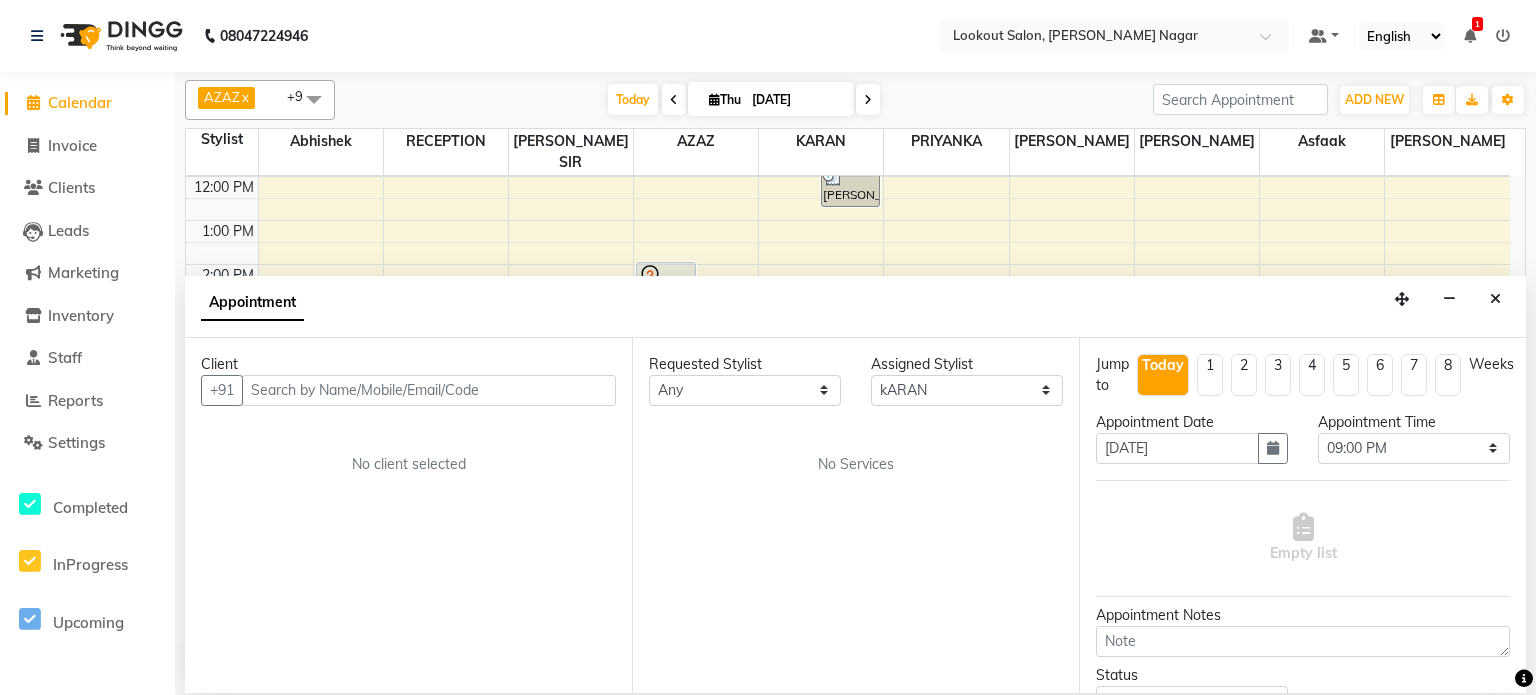 click on "08047224946 Select Location × Lookout Salon, Mahavir Nagar Default Panel My Panel English ENGLISH Español العربية मराठी हिंदी ગુજરાતી தமிழ் 中文 1 Notifications nothing to show" 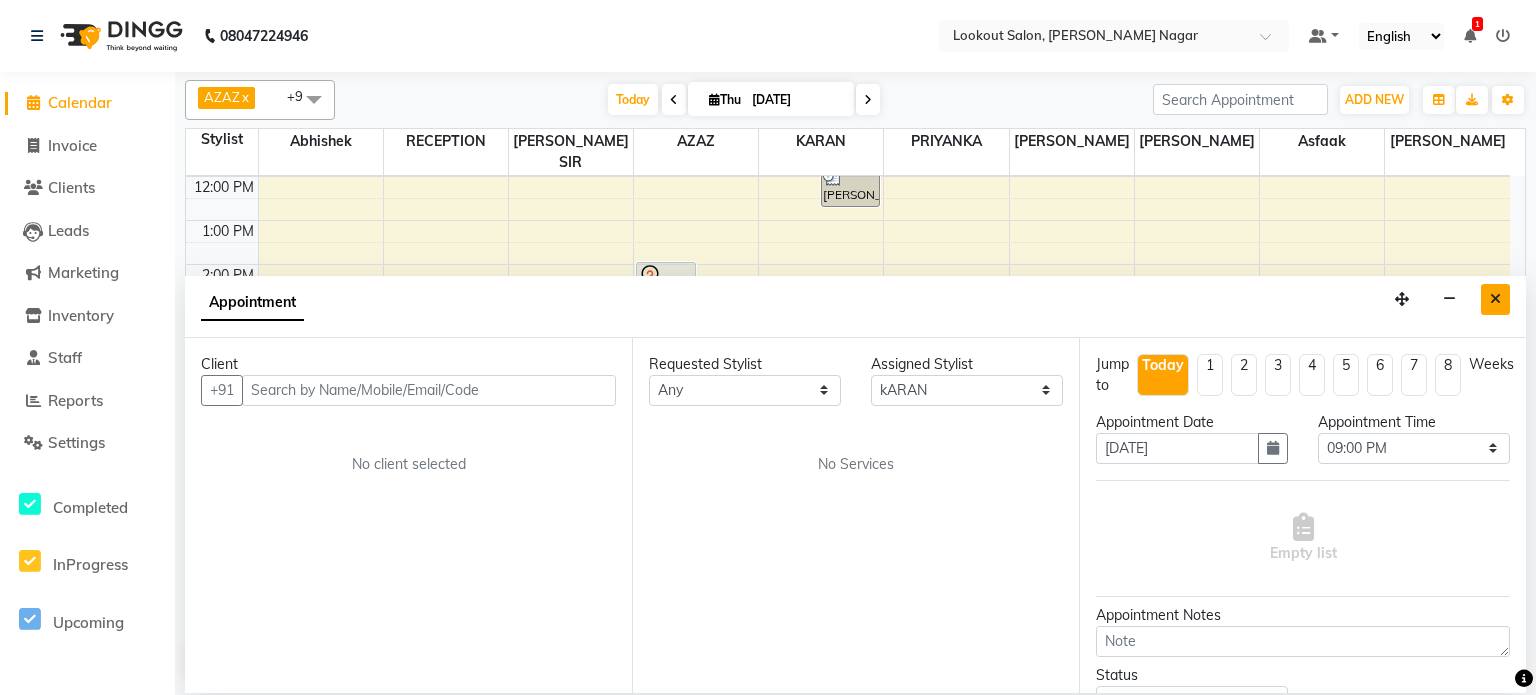 click at bounding box center (1495, 299) 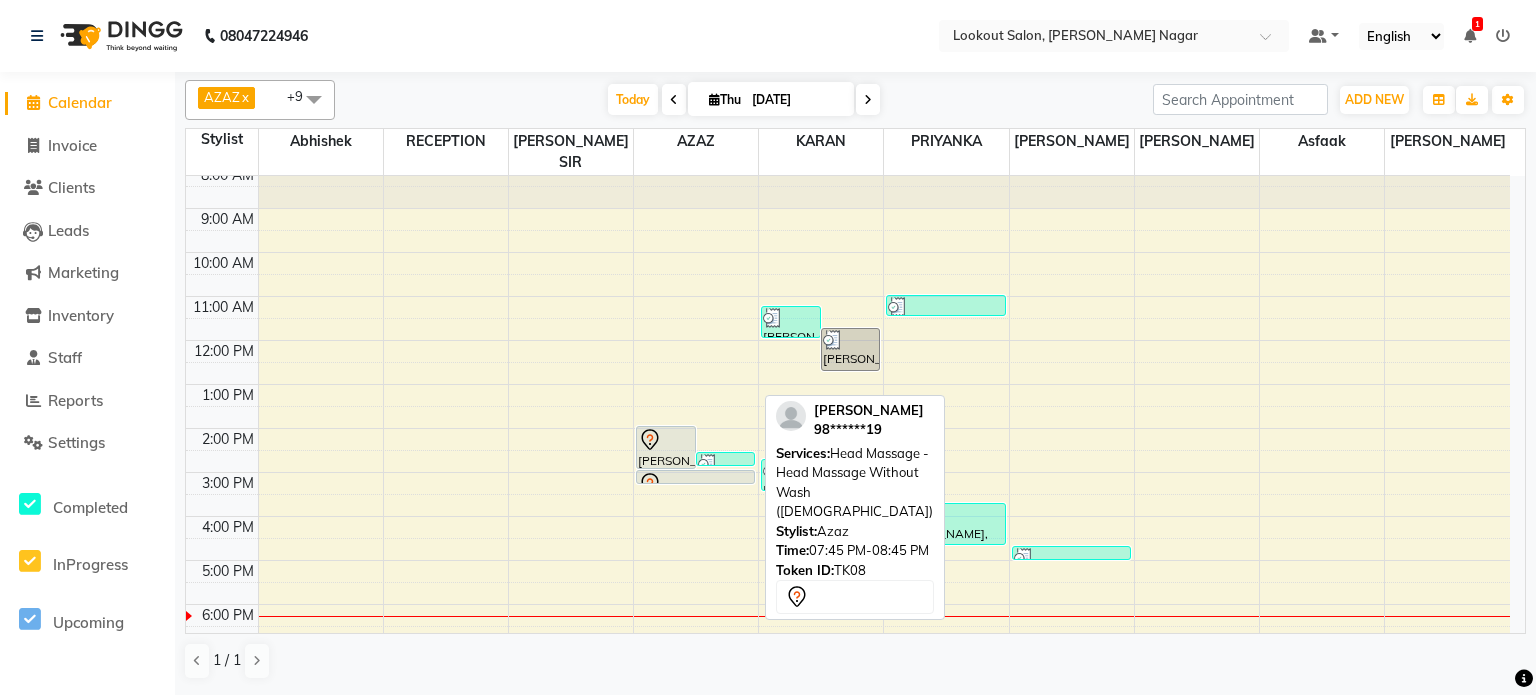 scroll, scrollTop: 0, scrollLeft: 0, axis: both 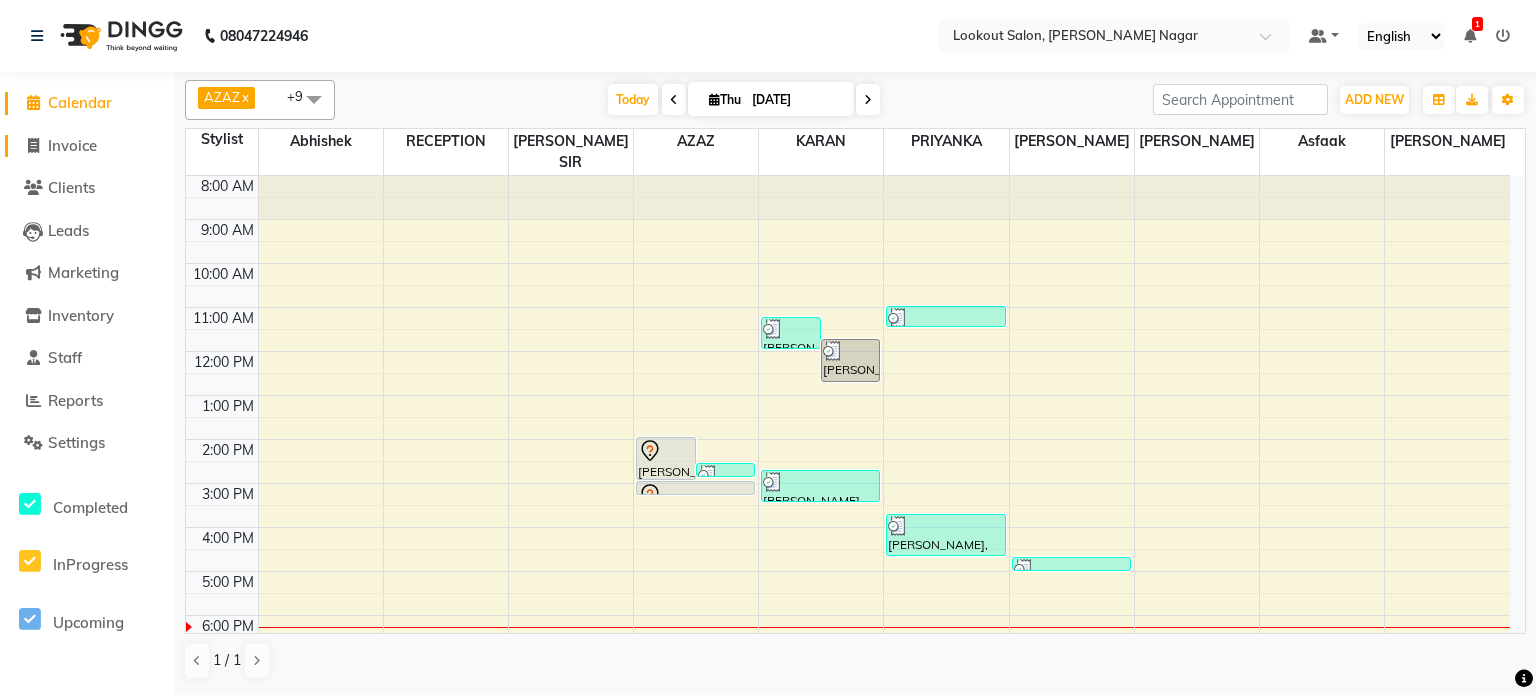 click on "Invoice" 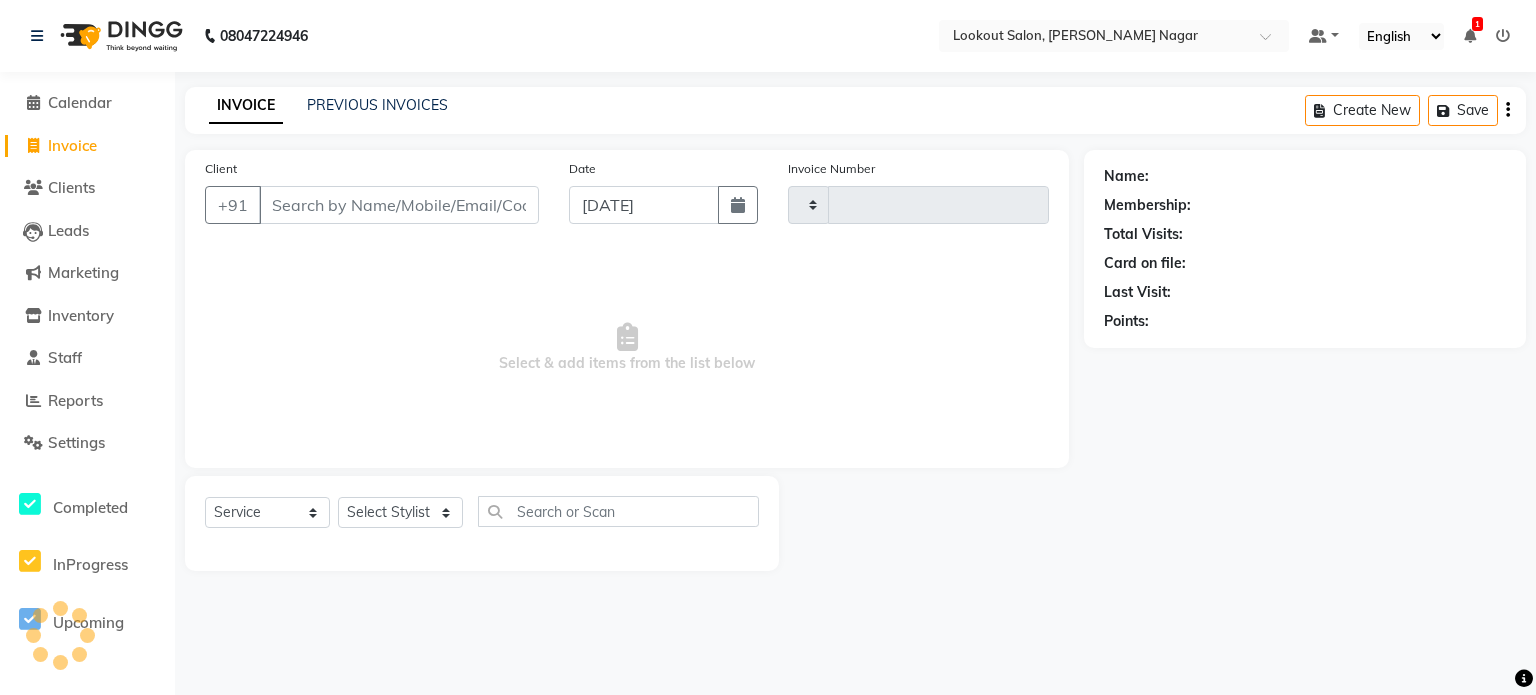 type on "0240" 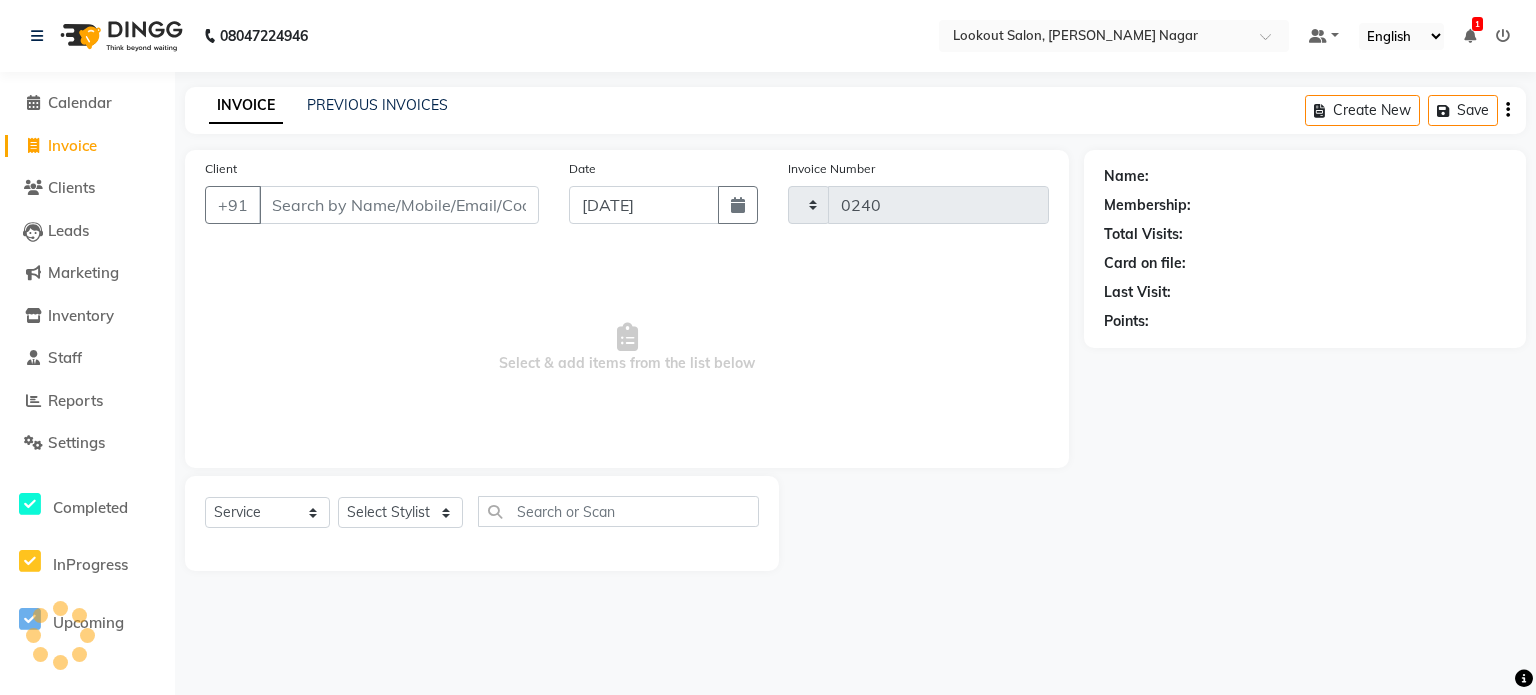 select on "150" 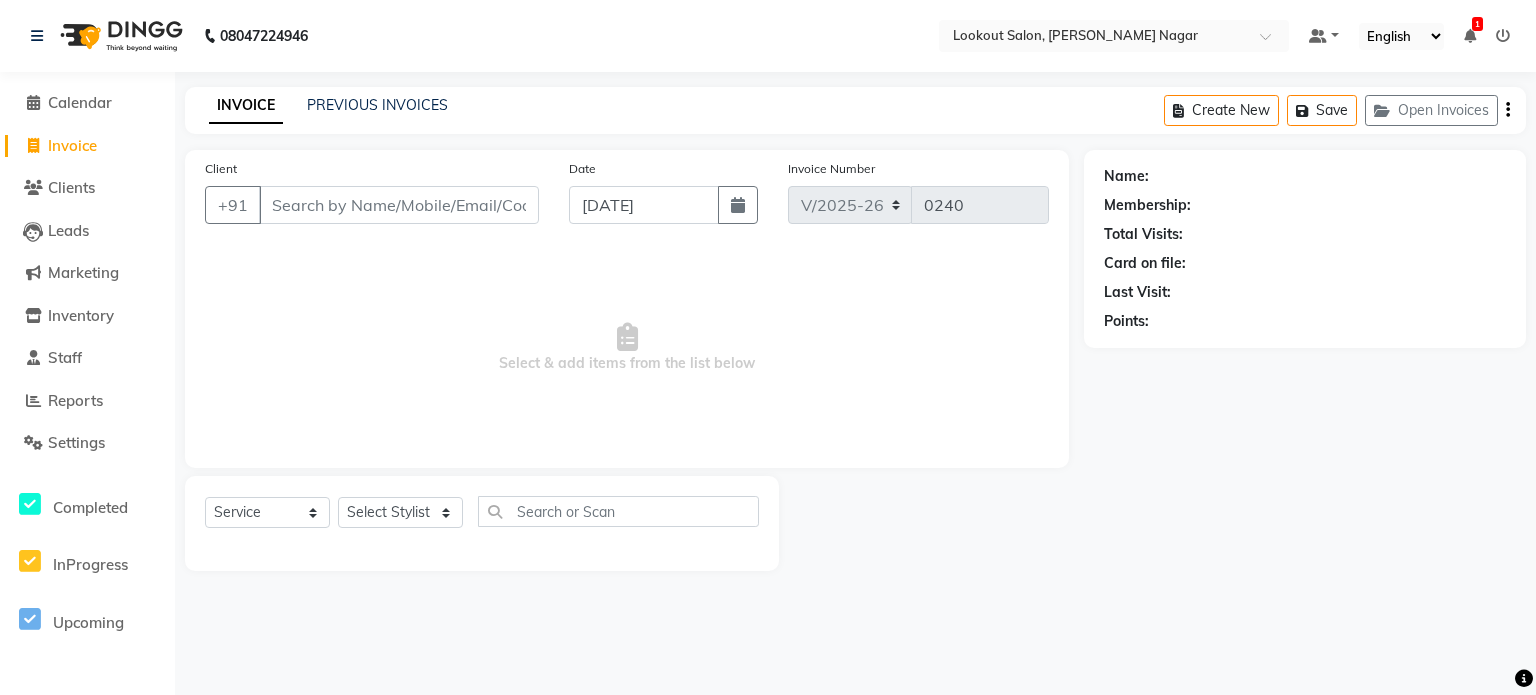 click on "Client" at bounding box center [399, 205] 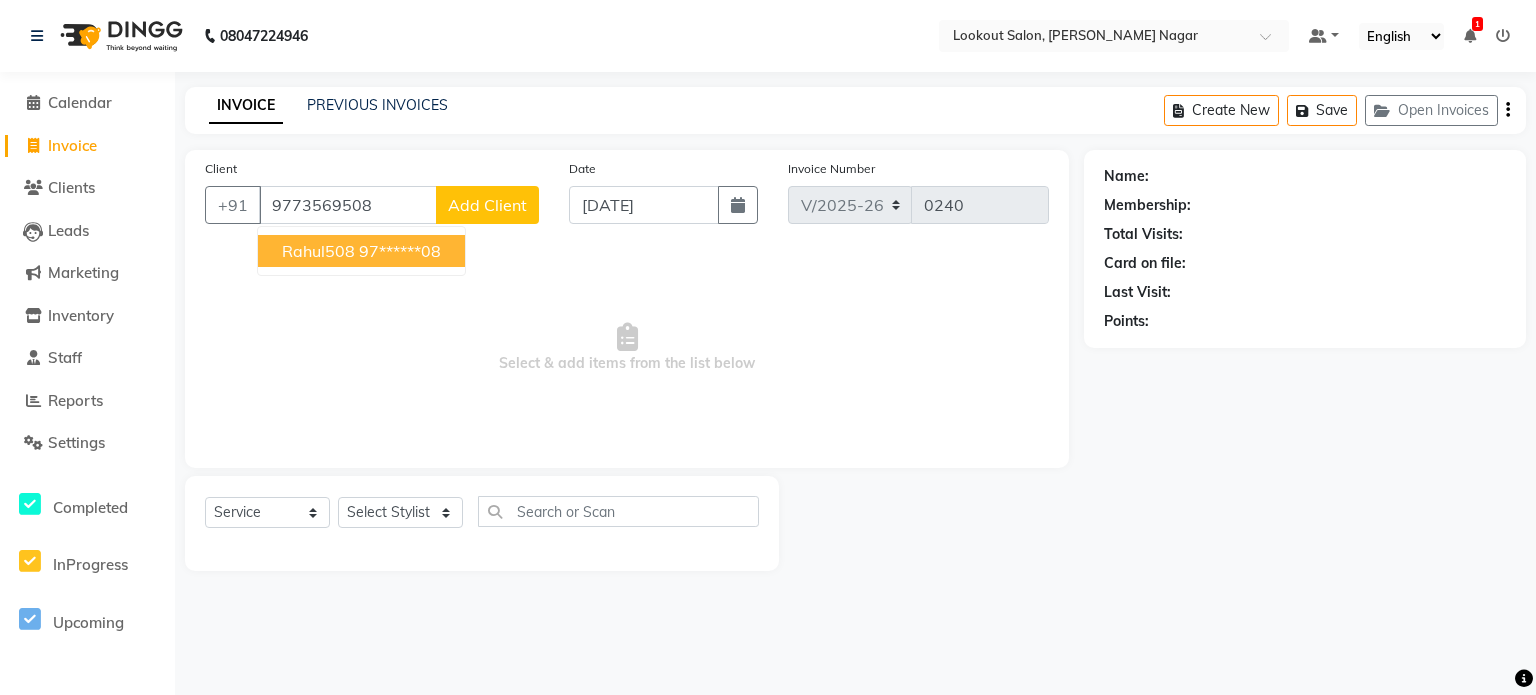 type on "9773569508" 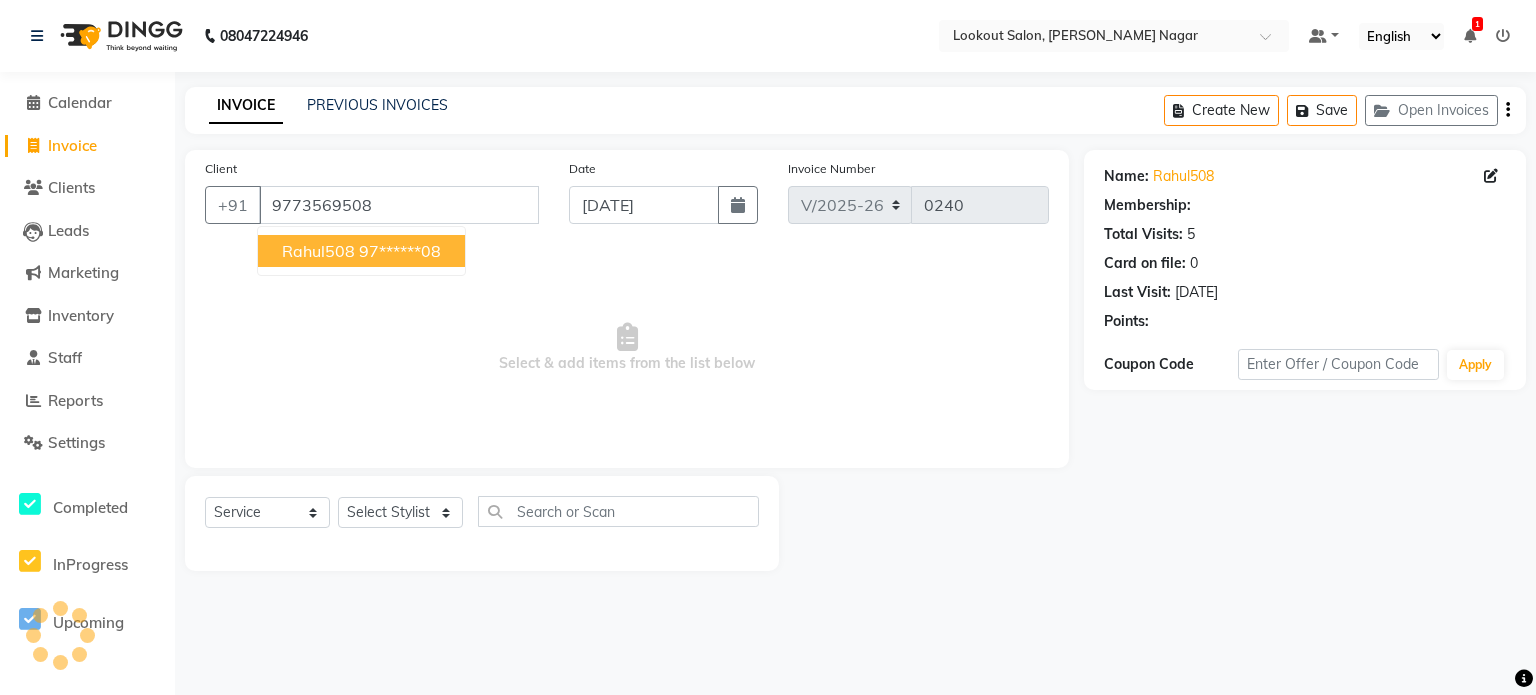 select on "1: Object" 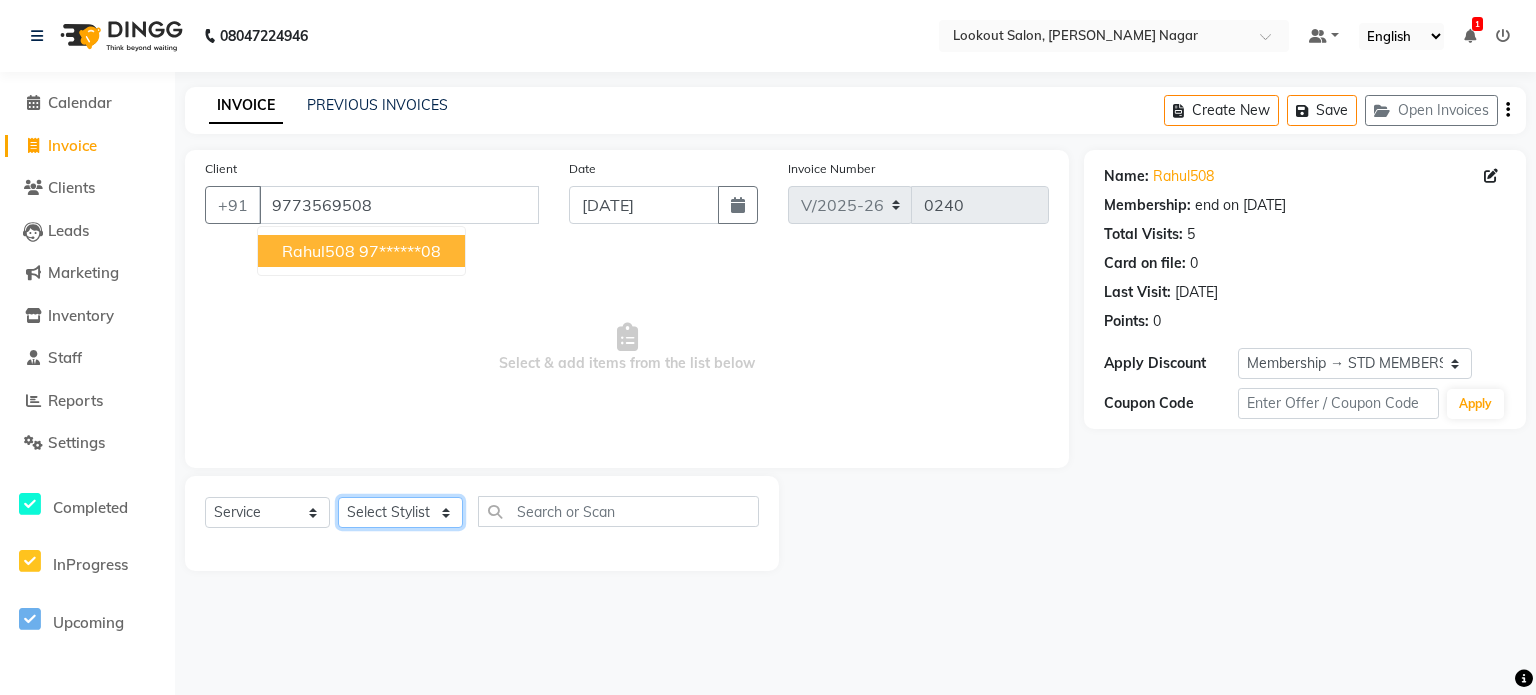click on "Select Stylist" 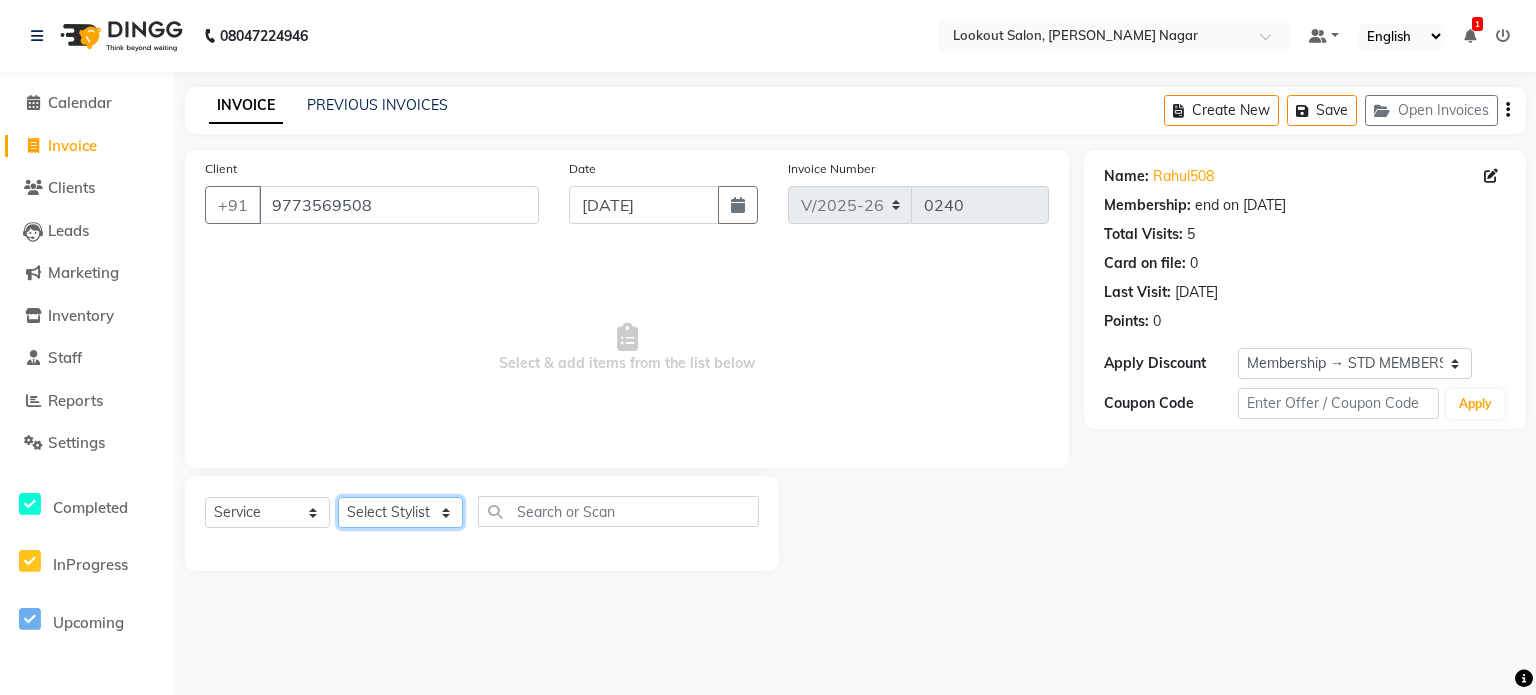 click on "Select Stylist" 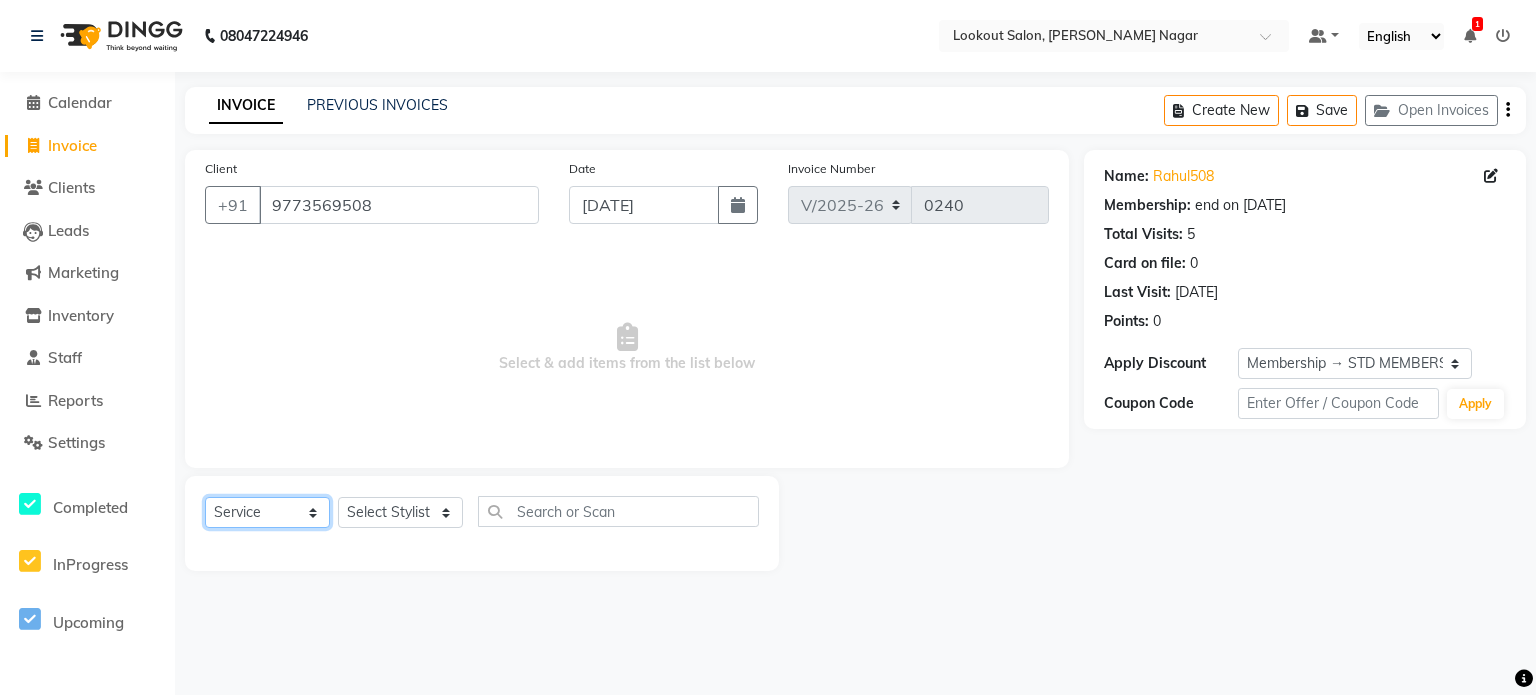 click on "Select  Service  Product  Membership  Package Voucher Prepaid Gift Card" 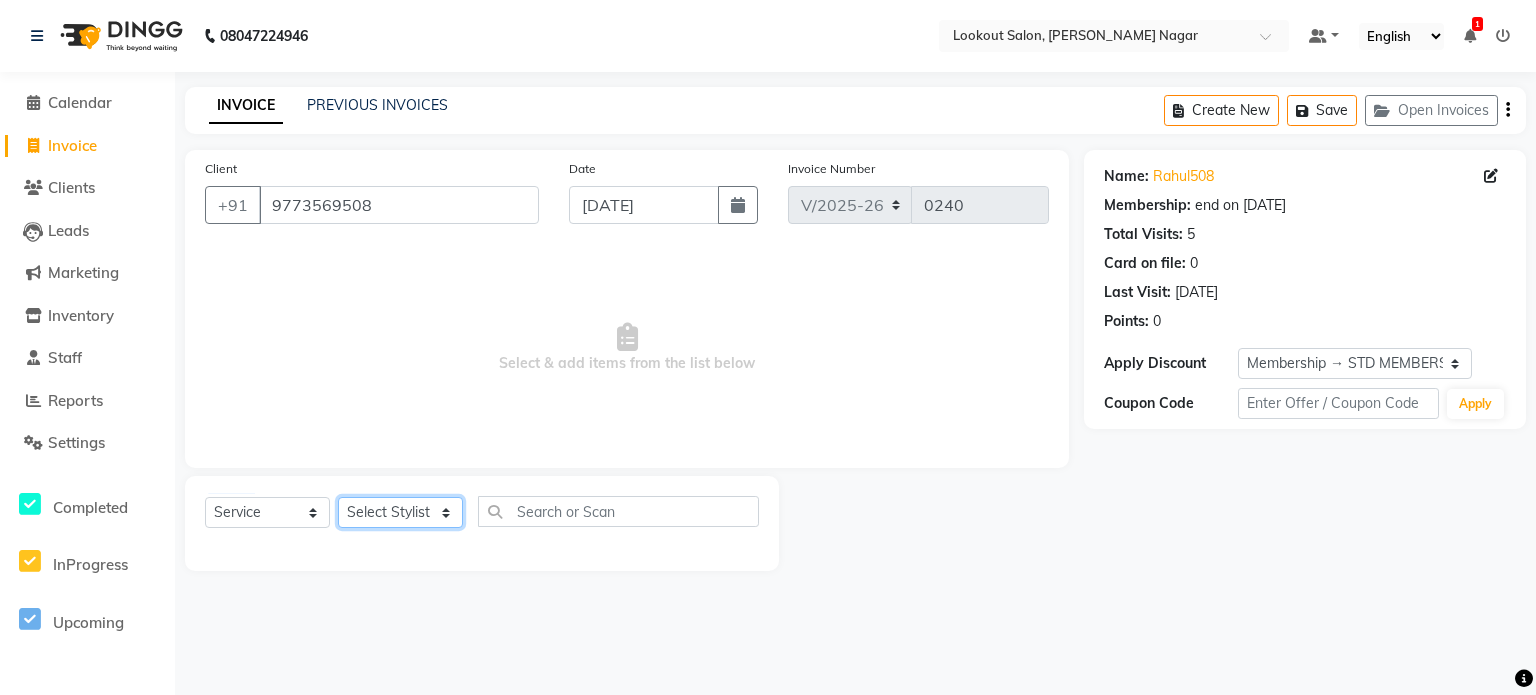 click on "Select Stylist" 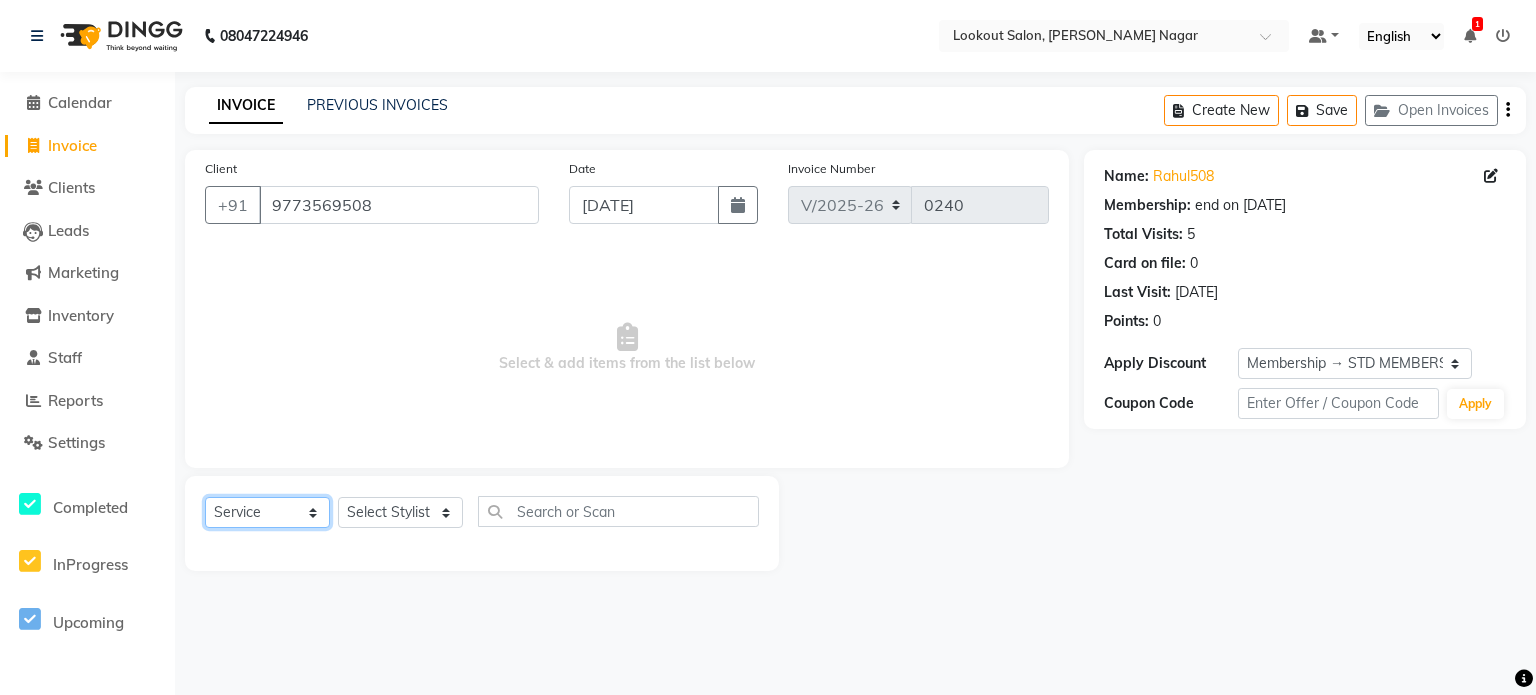 click on "Select  Service  Product  Membership  Package Voucher Prepaid Gift Card" 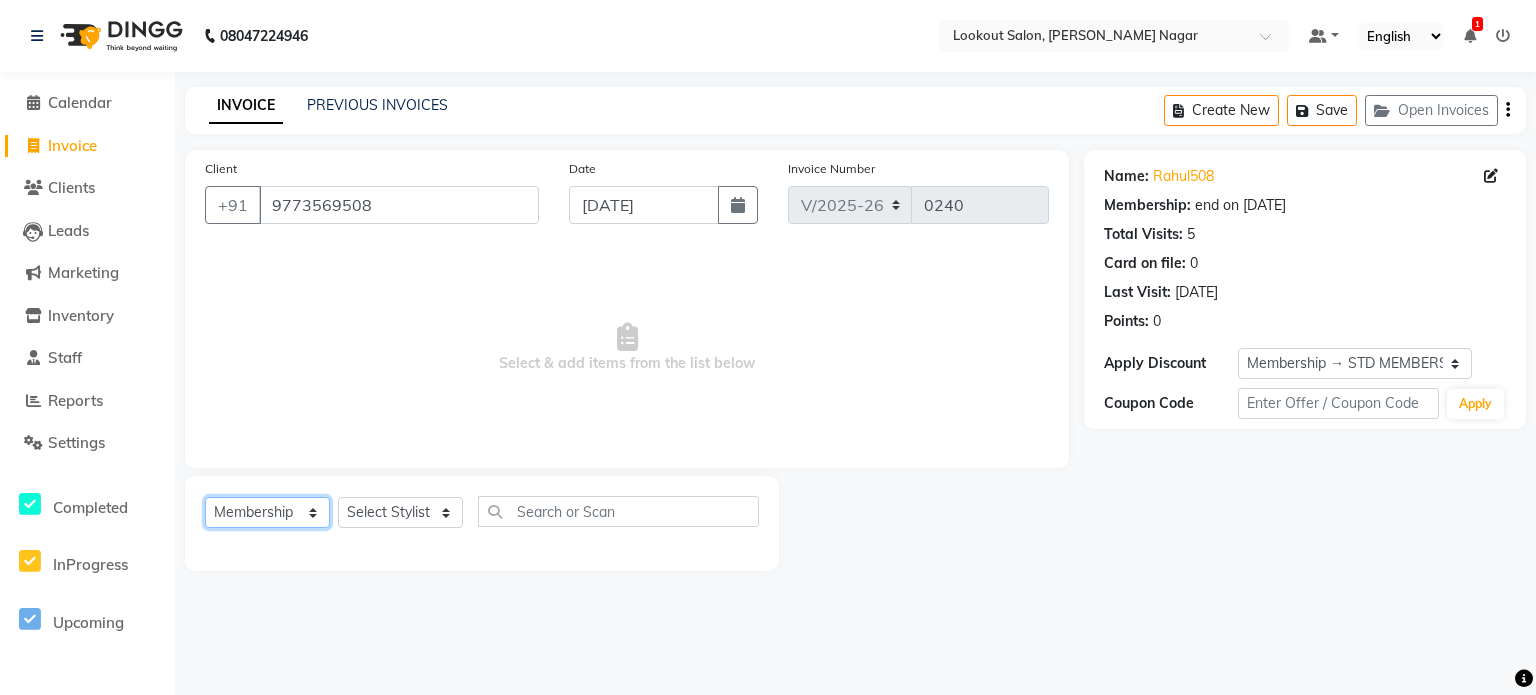 click on "Select  Service  Product  Membership  Package Voucher Prepaid Gift Card" 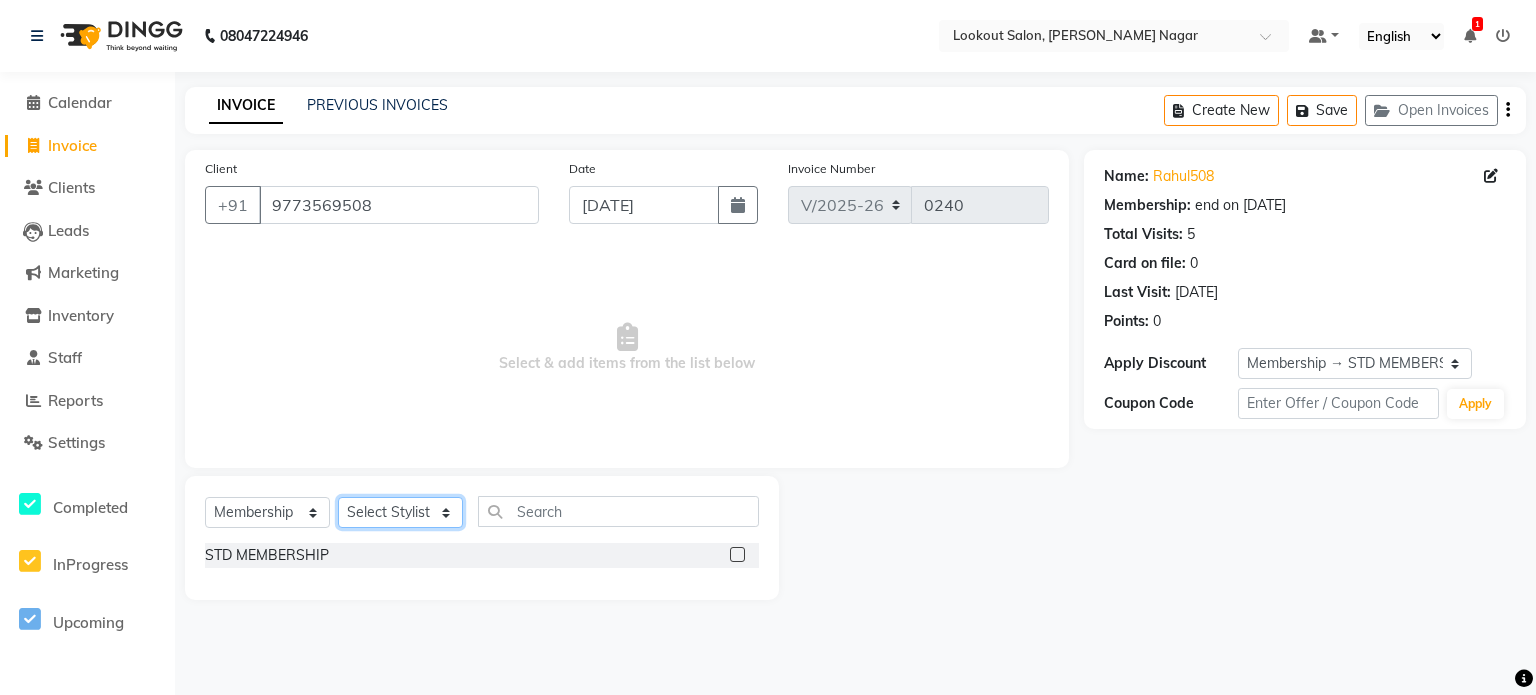 click on "Select Stylist" 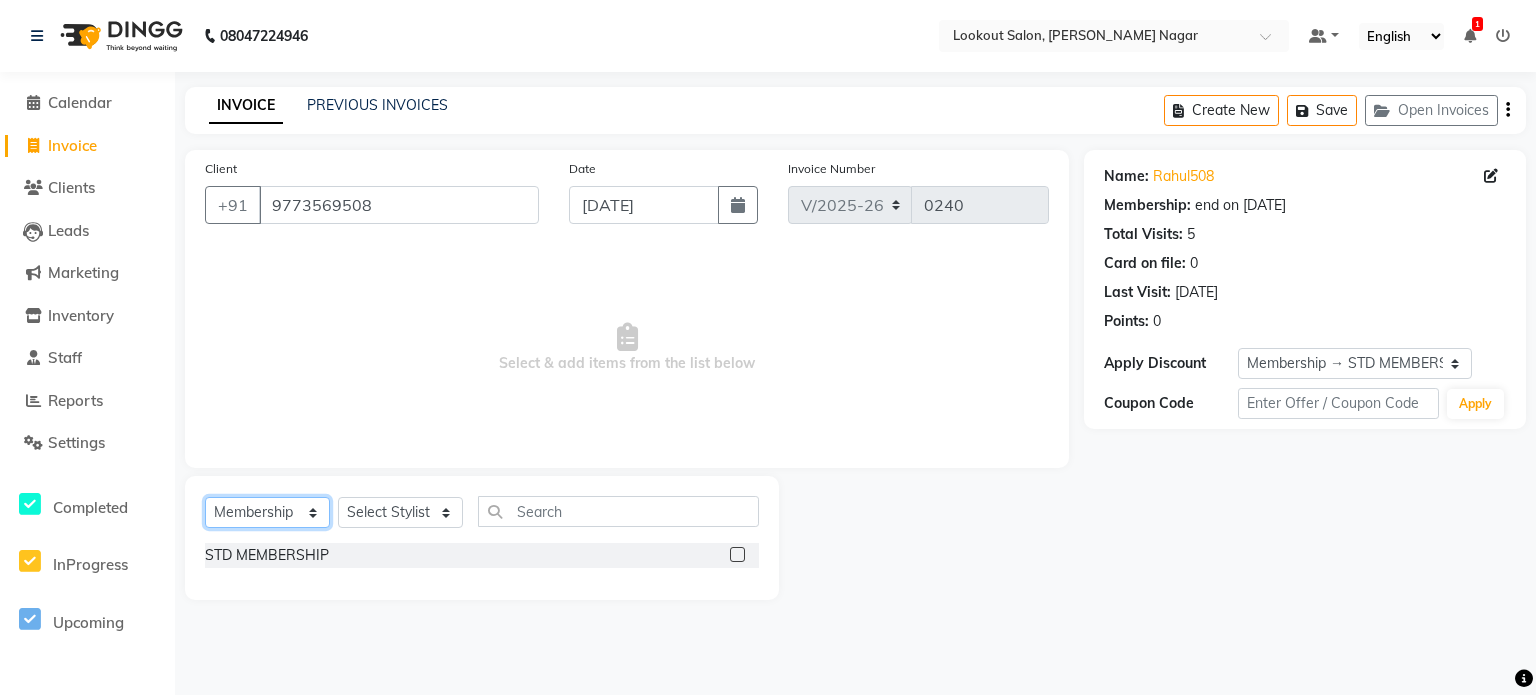 click on "Select  Service  Product  Membership  Package Voucher Prepaid Gift Card" 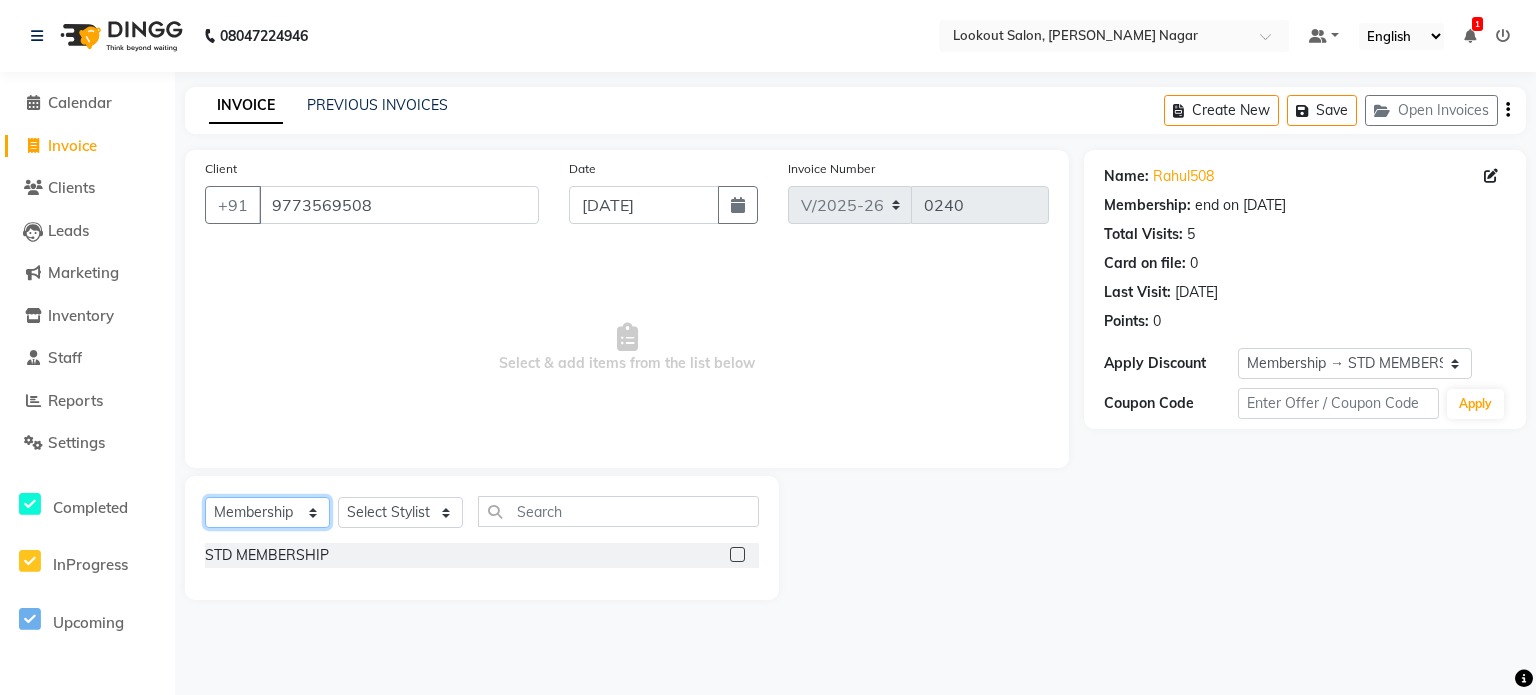 select on "service" 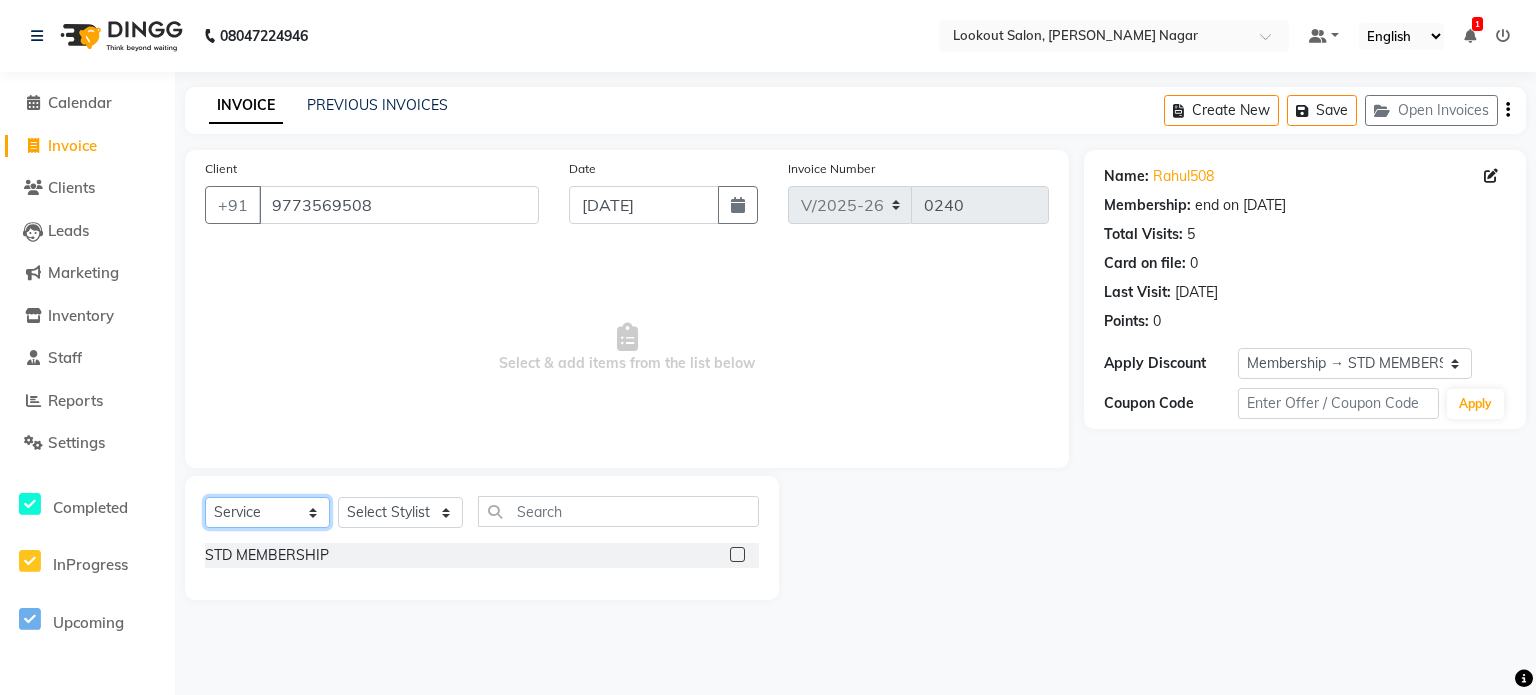 click on "Select  Service  Product  Membership  Package Voucher Prepaid Gift Card" 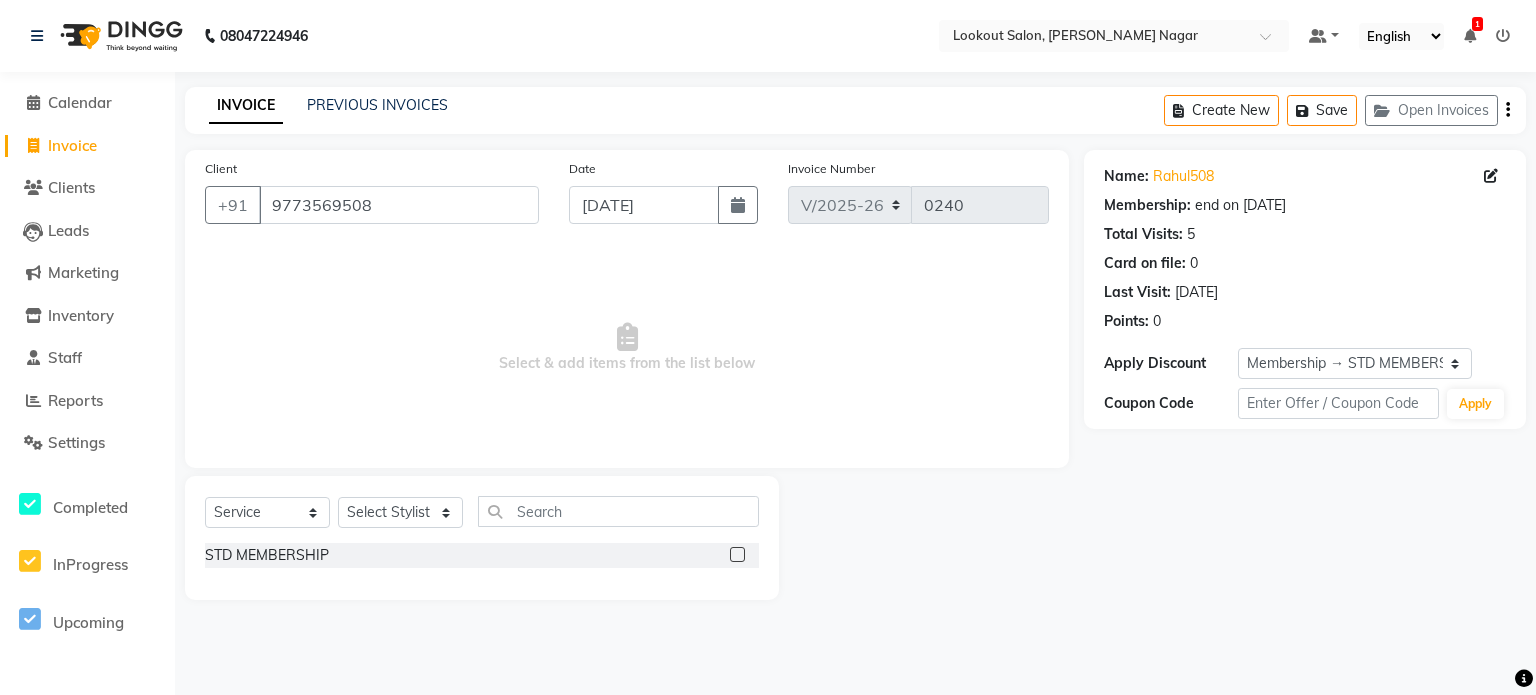 click on "Select & add items from the list below" at bounding box center (627, 348) 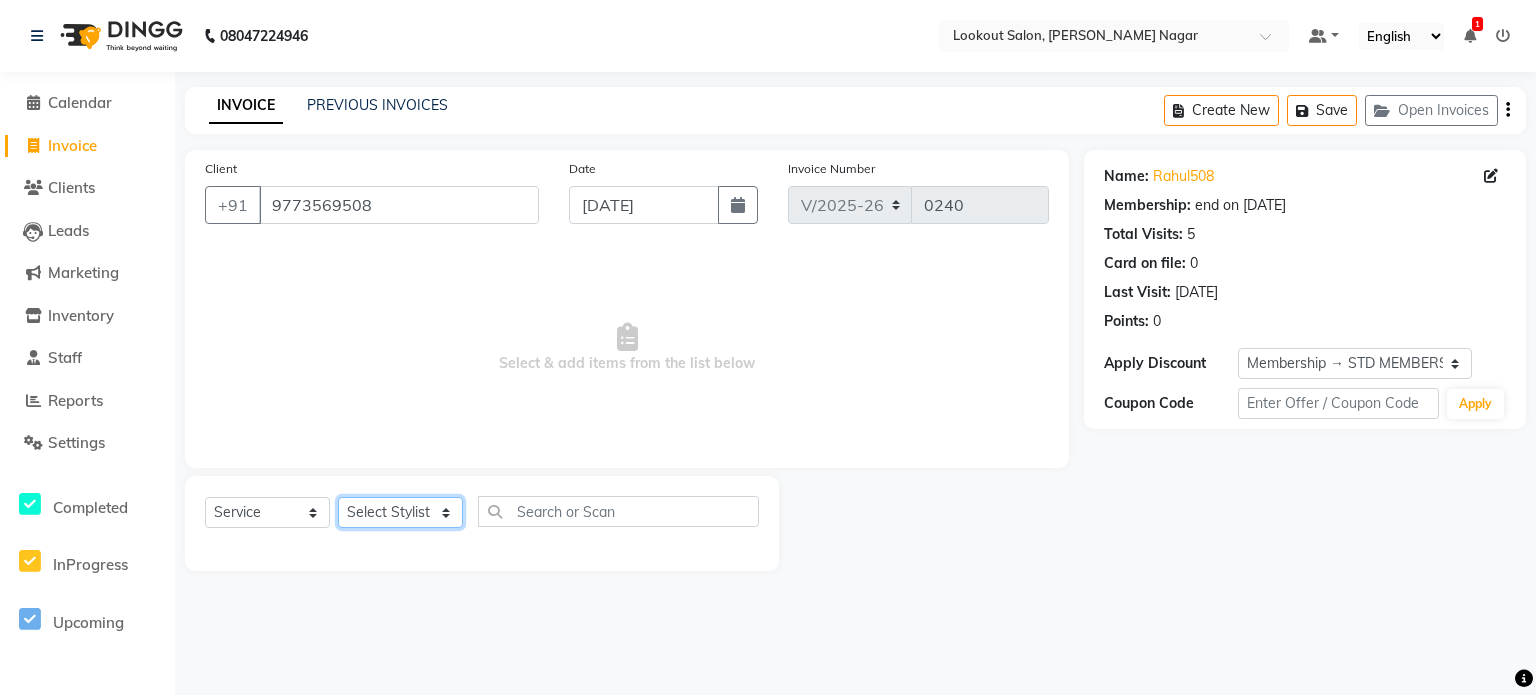 click on "Select Stylist" 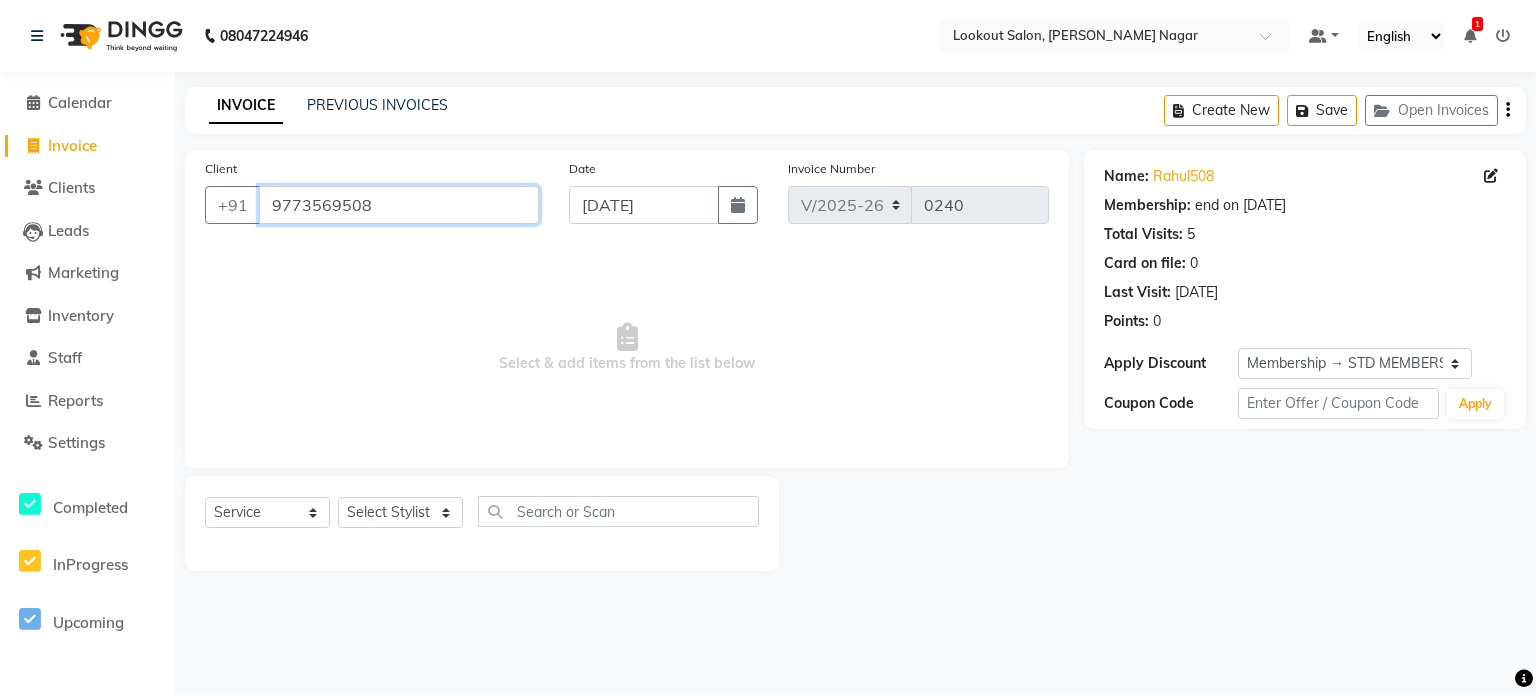 drag, startPoint x: 390, startPoint y: 191, endPoint x: 270, endPoint y: 203, distance: 120.59851 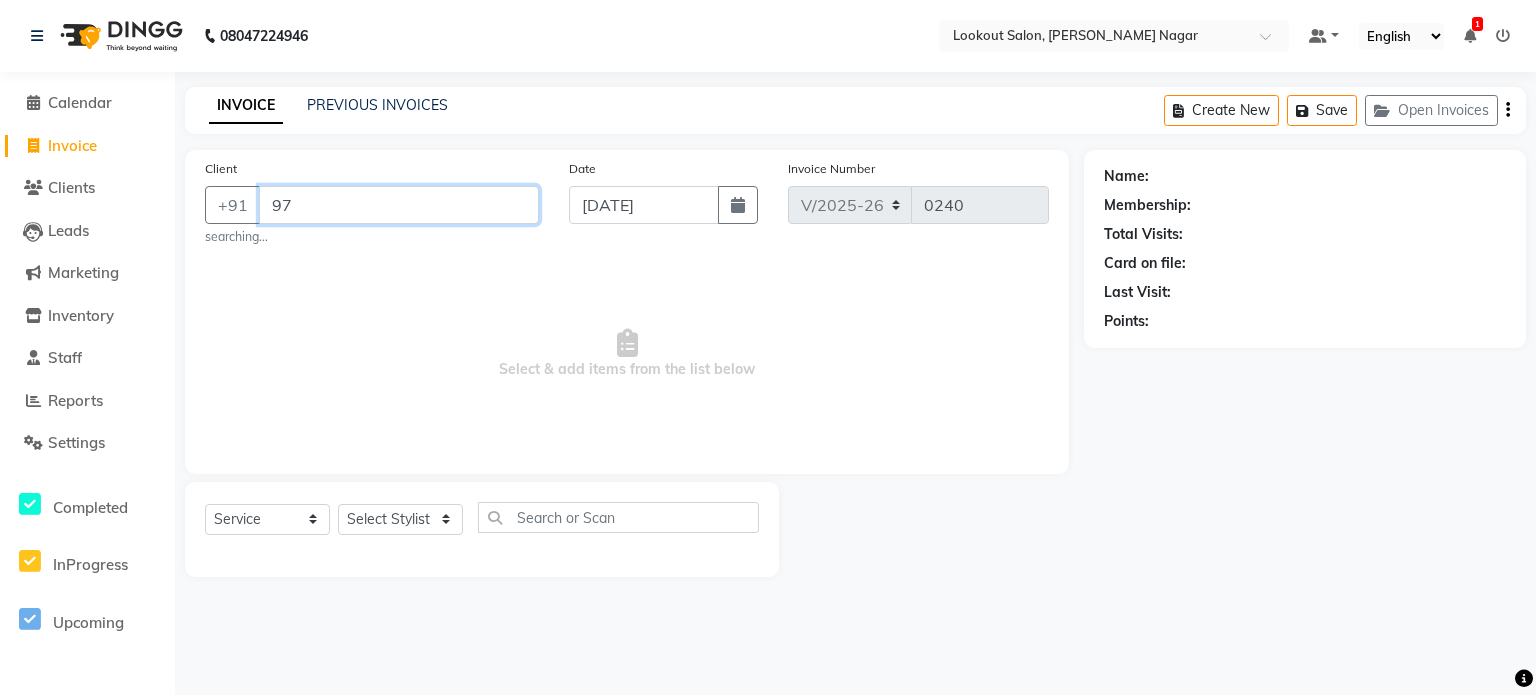 type on "9" 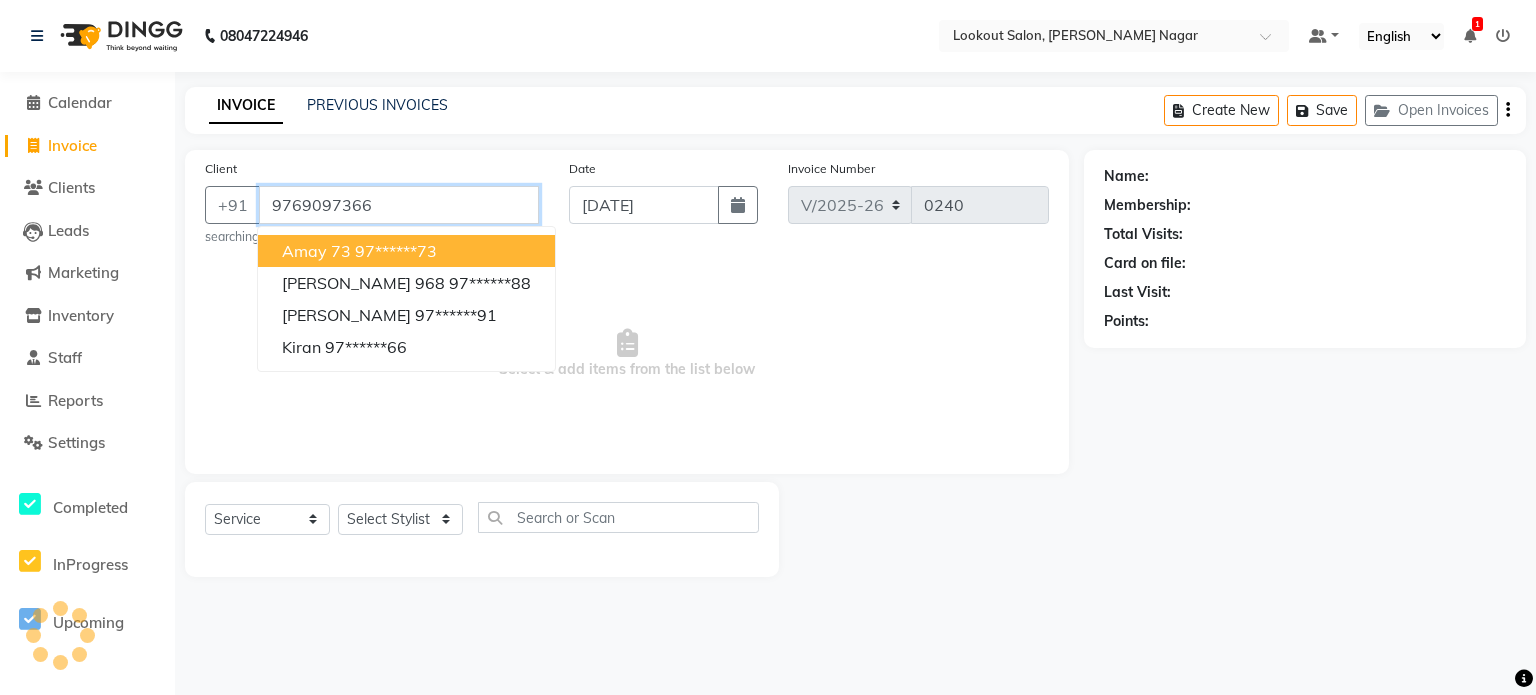 type on "9769097366" 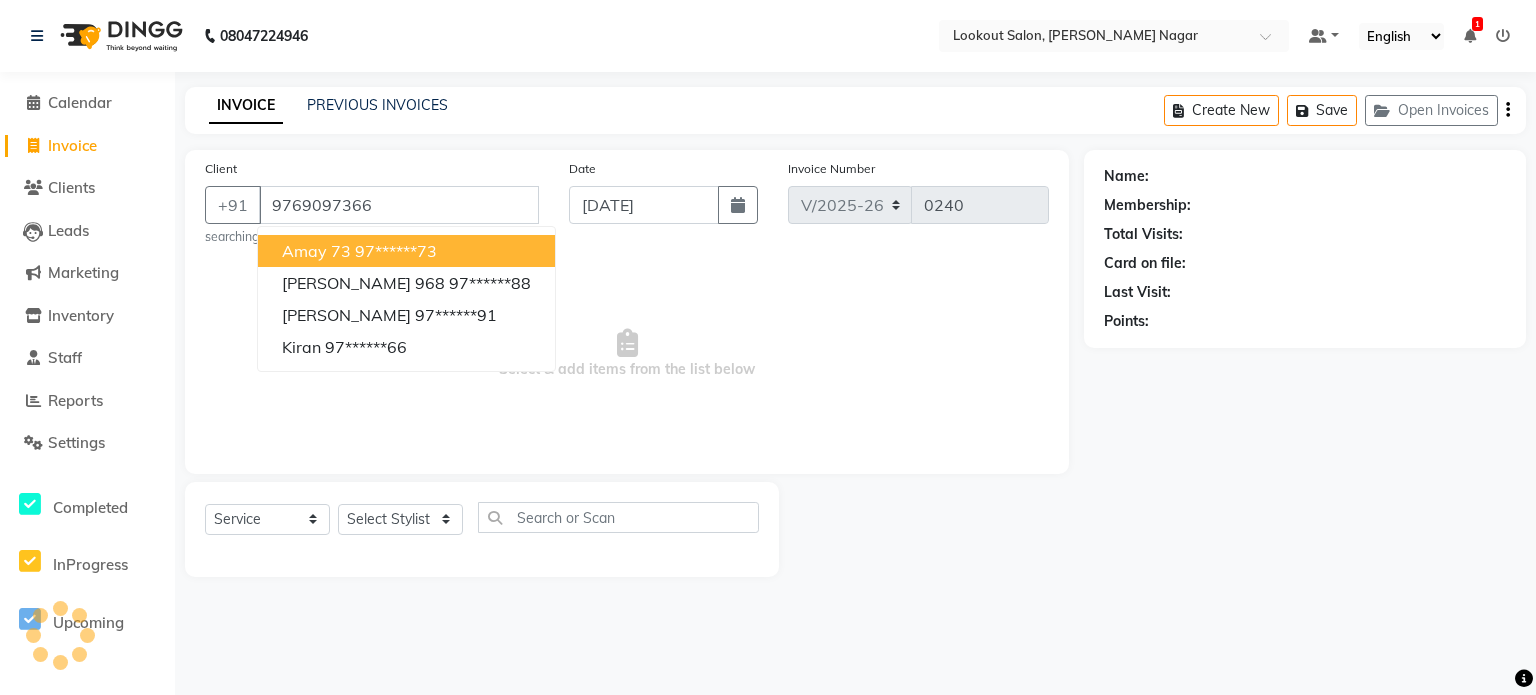 select on "1: Object" 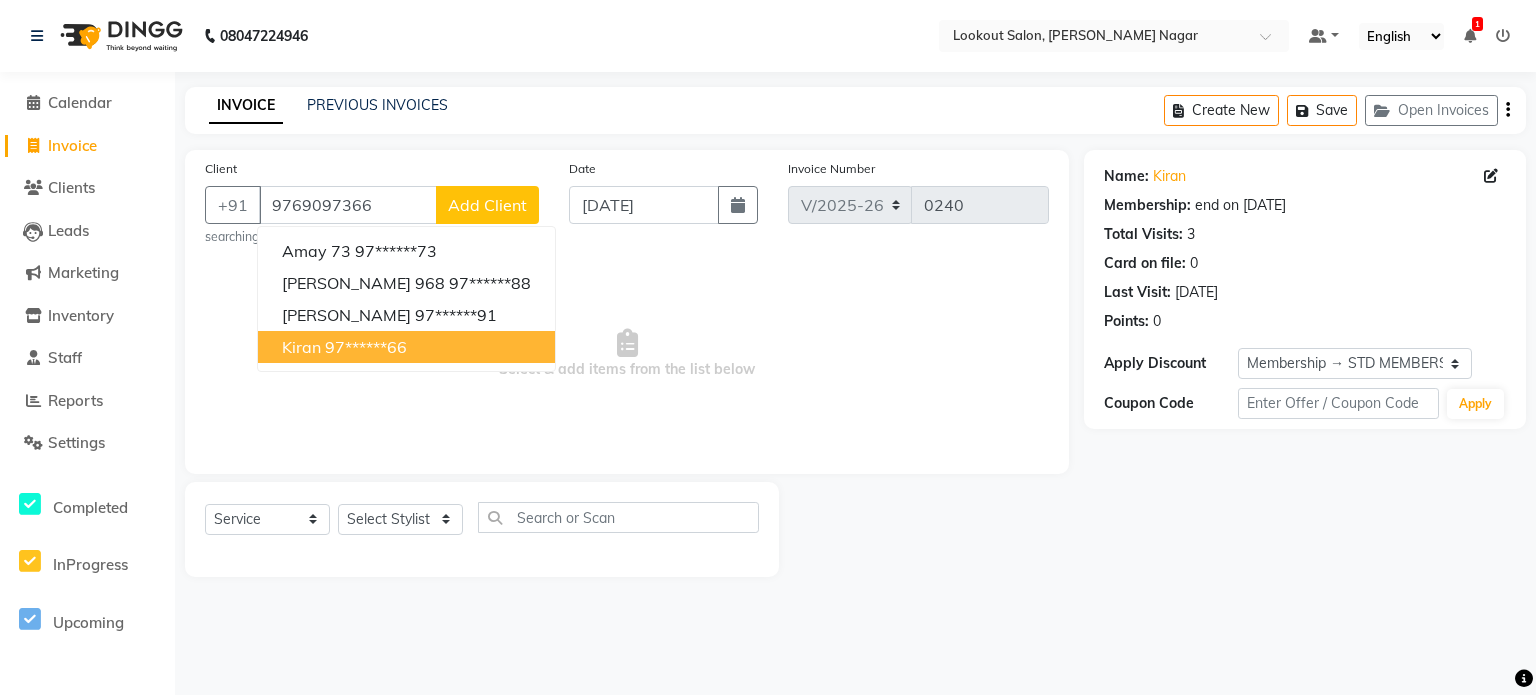 click on "Amay 73  97******73 Dhruvin 968  97******88 Yash Singh  97******91 kiran  97******66" at bounding box center [406, 299] 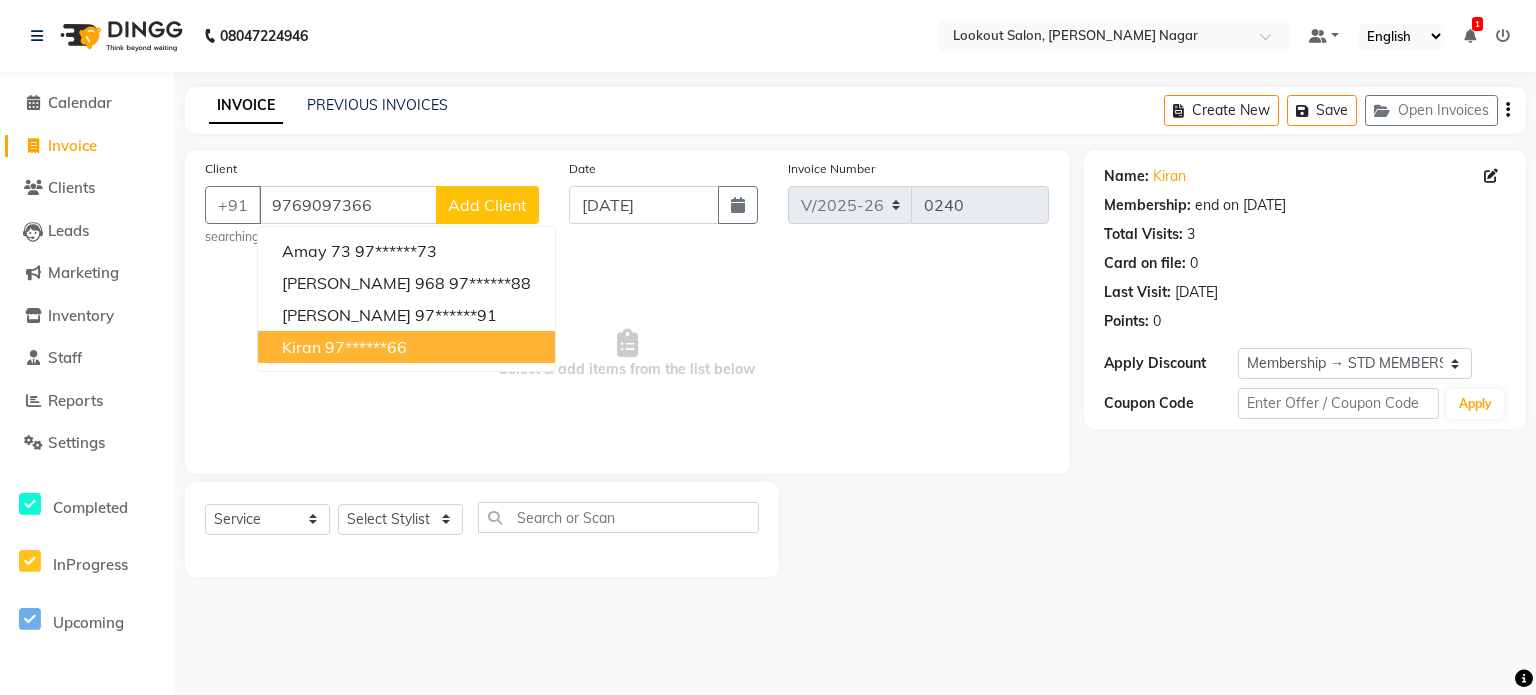 type on "97******66" 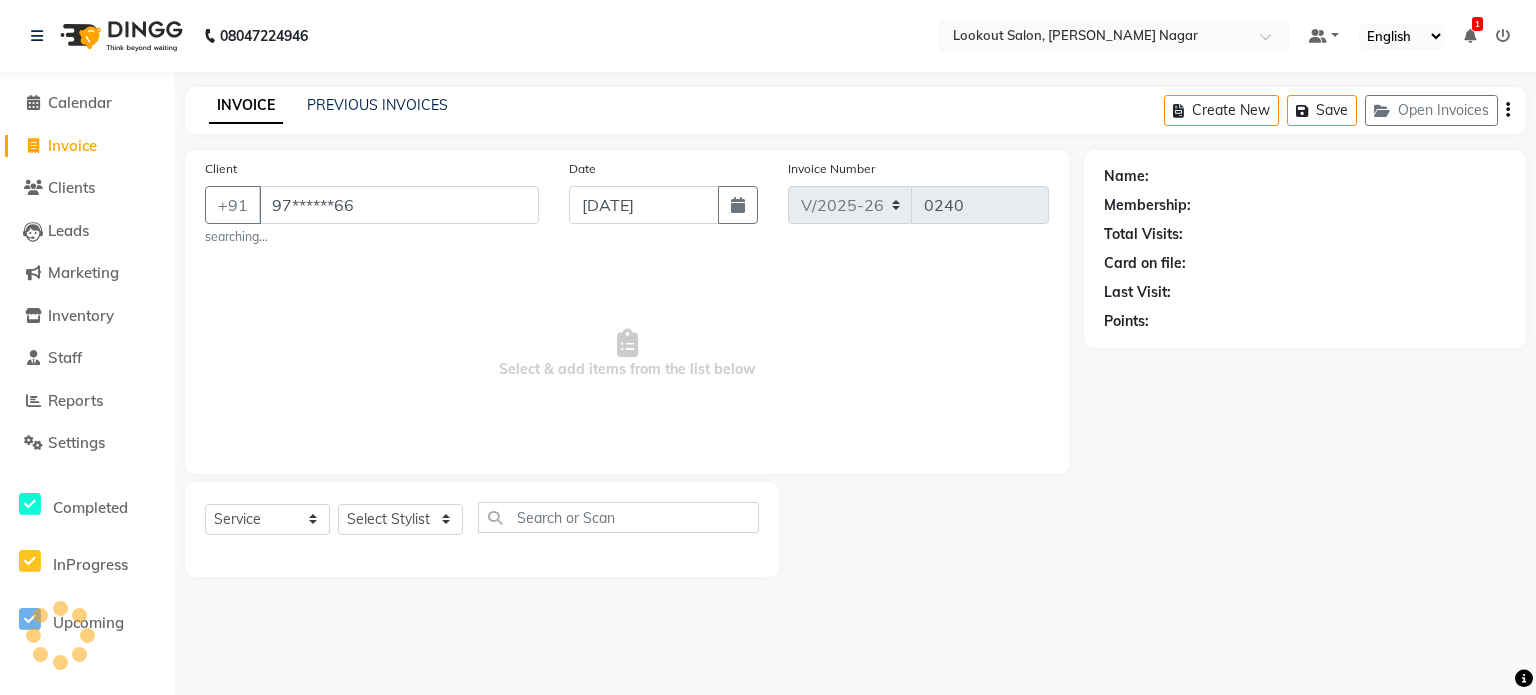 select on "1: Object" 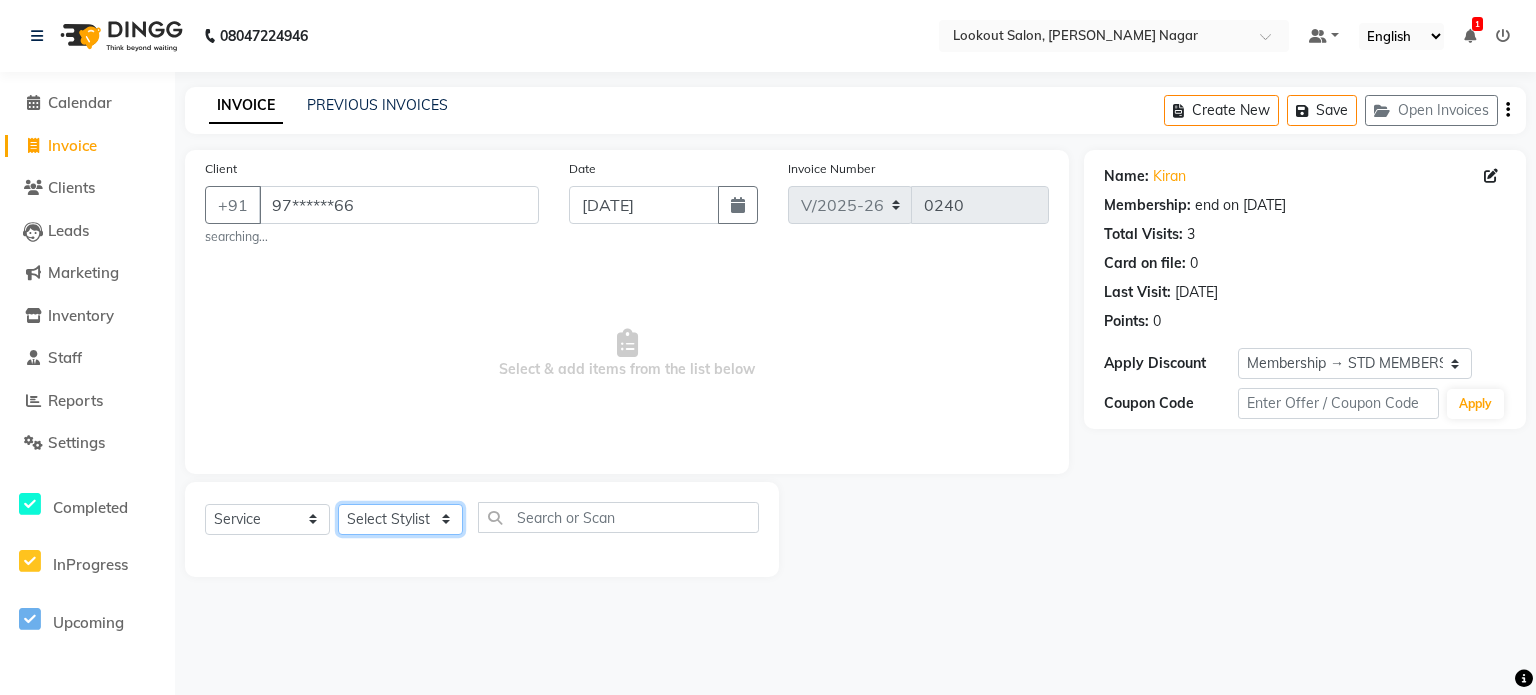 click on "Select Stylist" 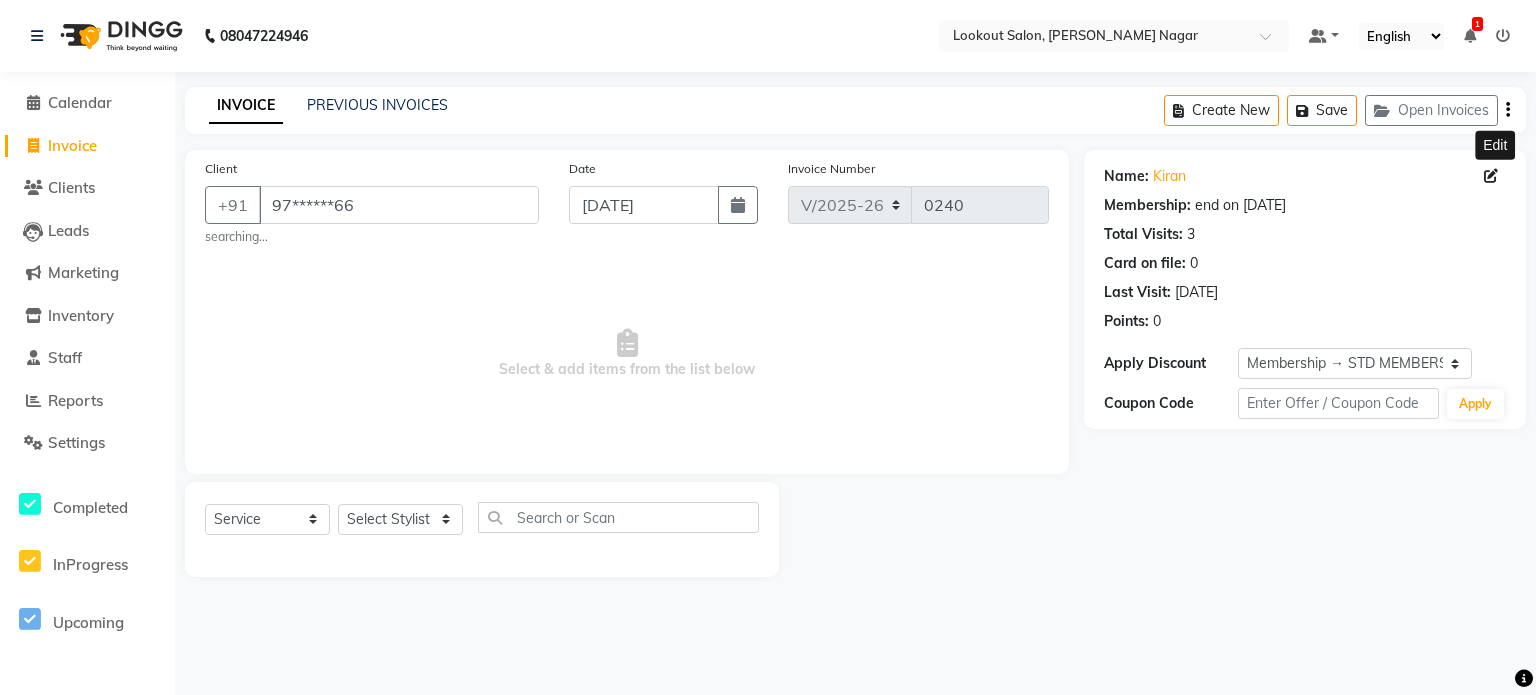 click 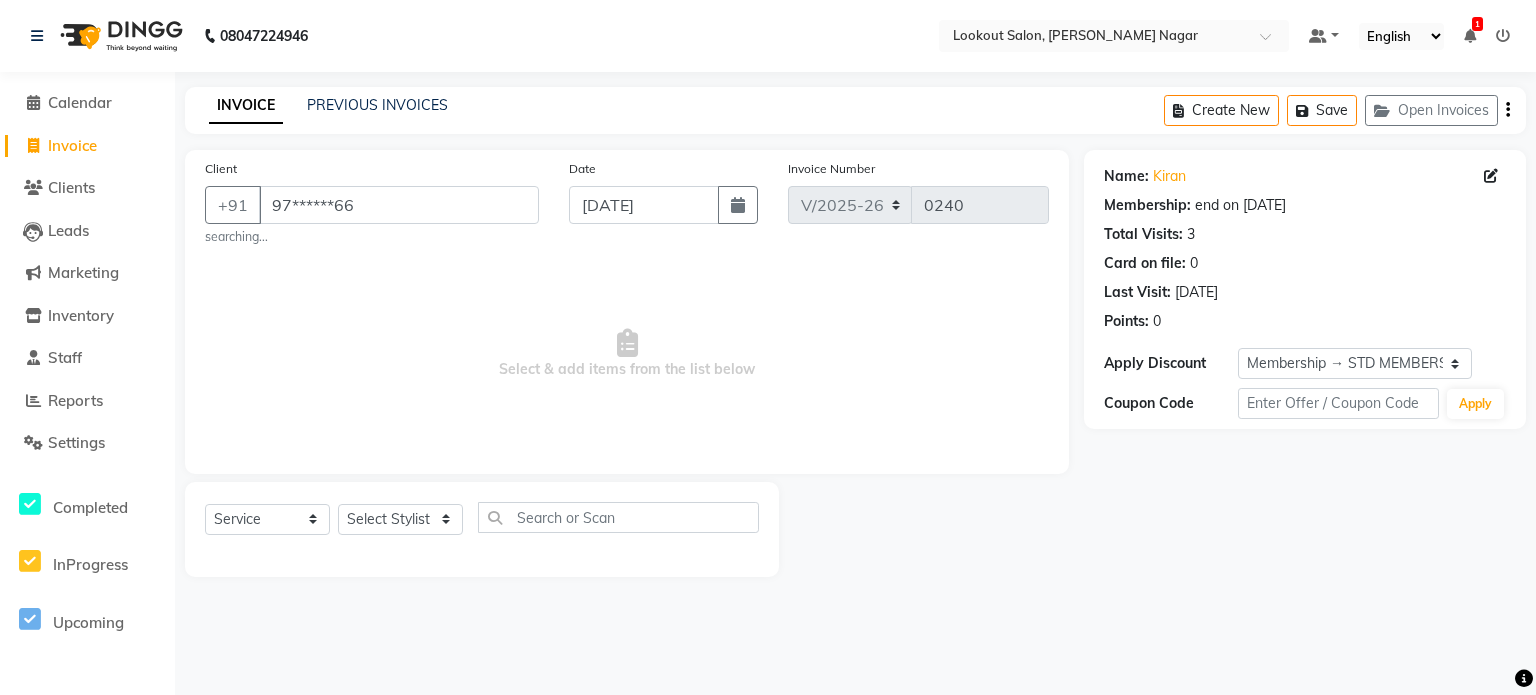 click 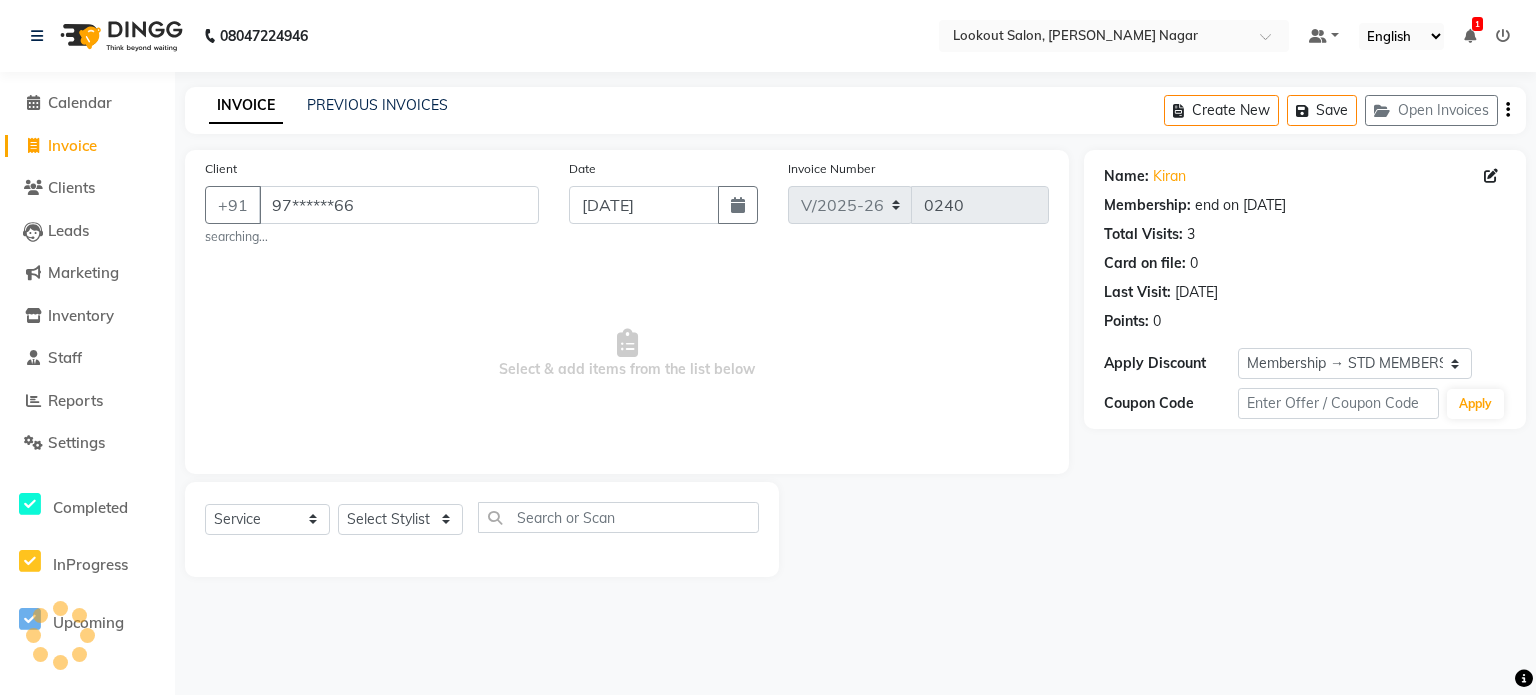 select on "22" 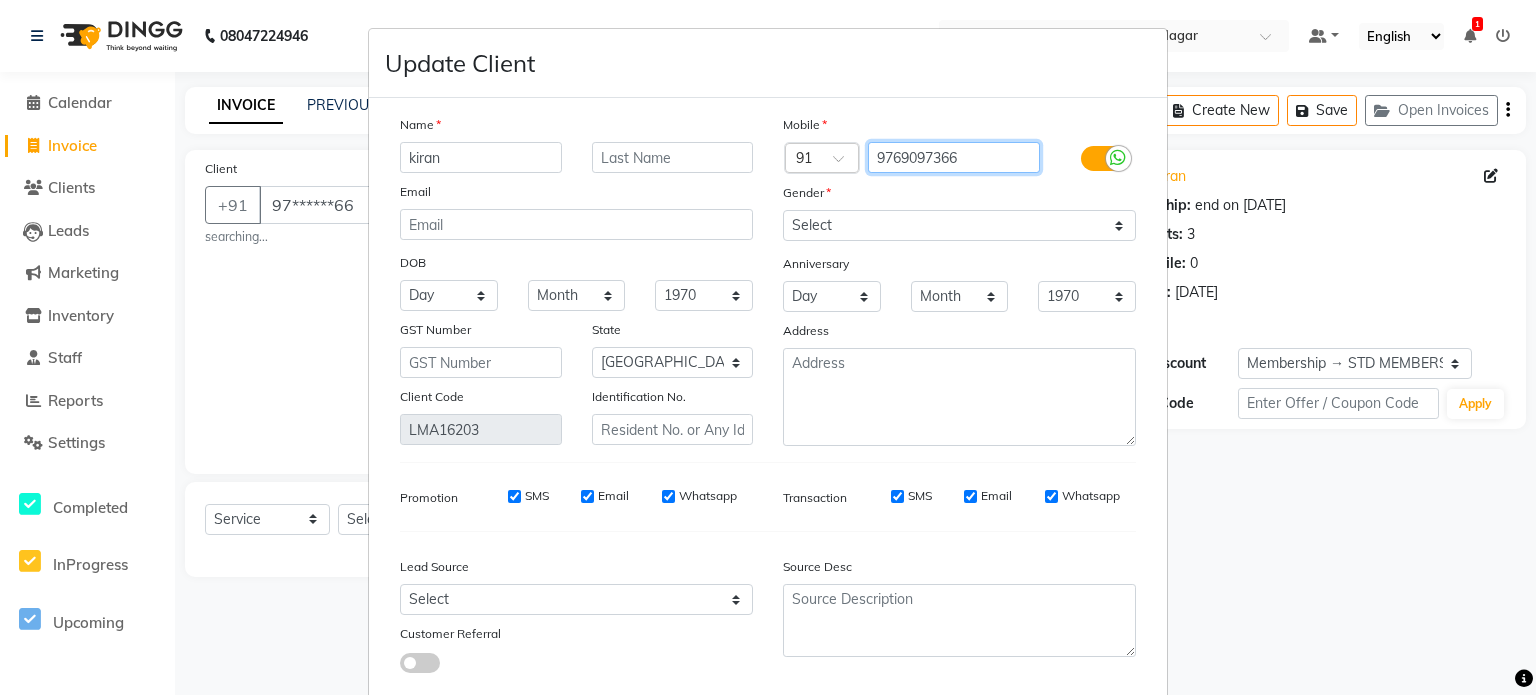 drag, startPoint x: 1021, startPoint y: 168, endPoint x: 872, endPoint y: 156, distance: 149.48244 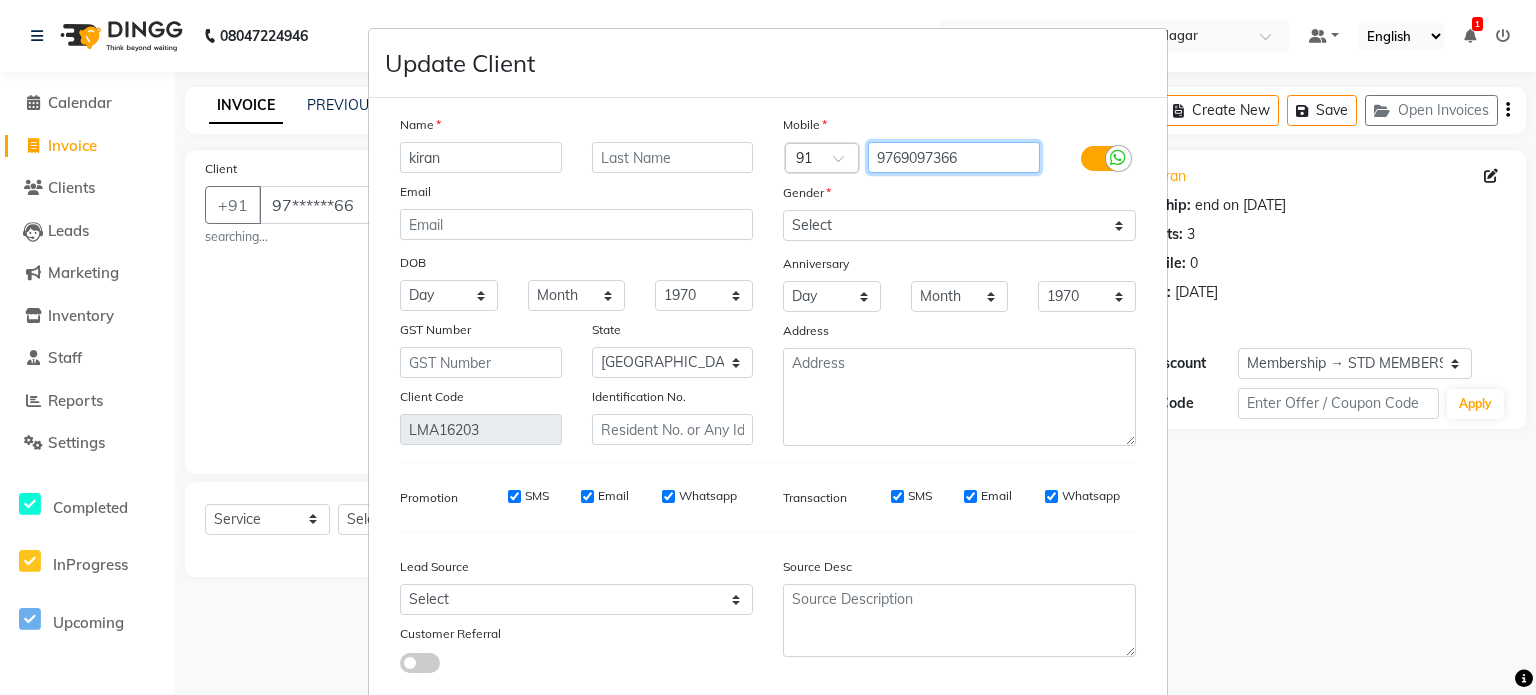 click on "9769097366" at bounding box center (954, 157) 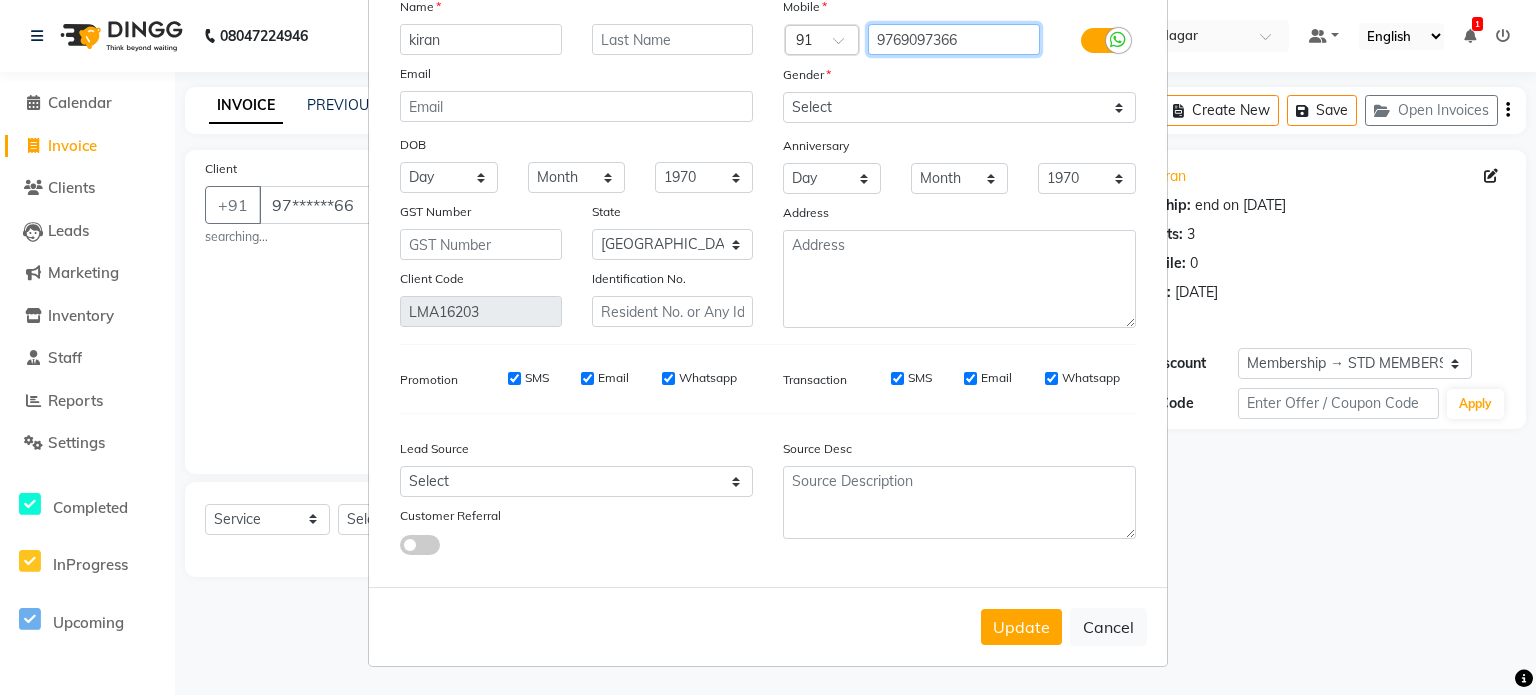 scroll, scrollTop: 126, scrollLeft: 0, axis: vertical 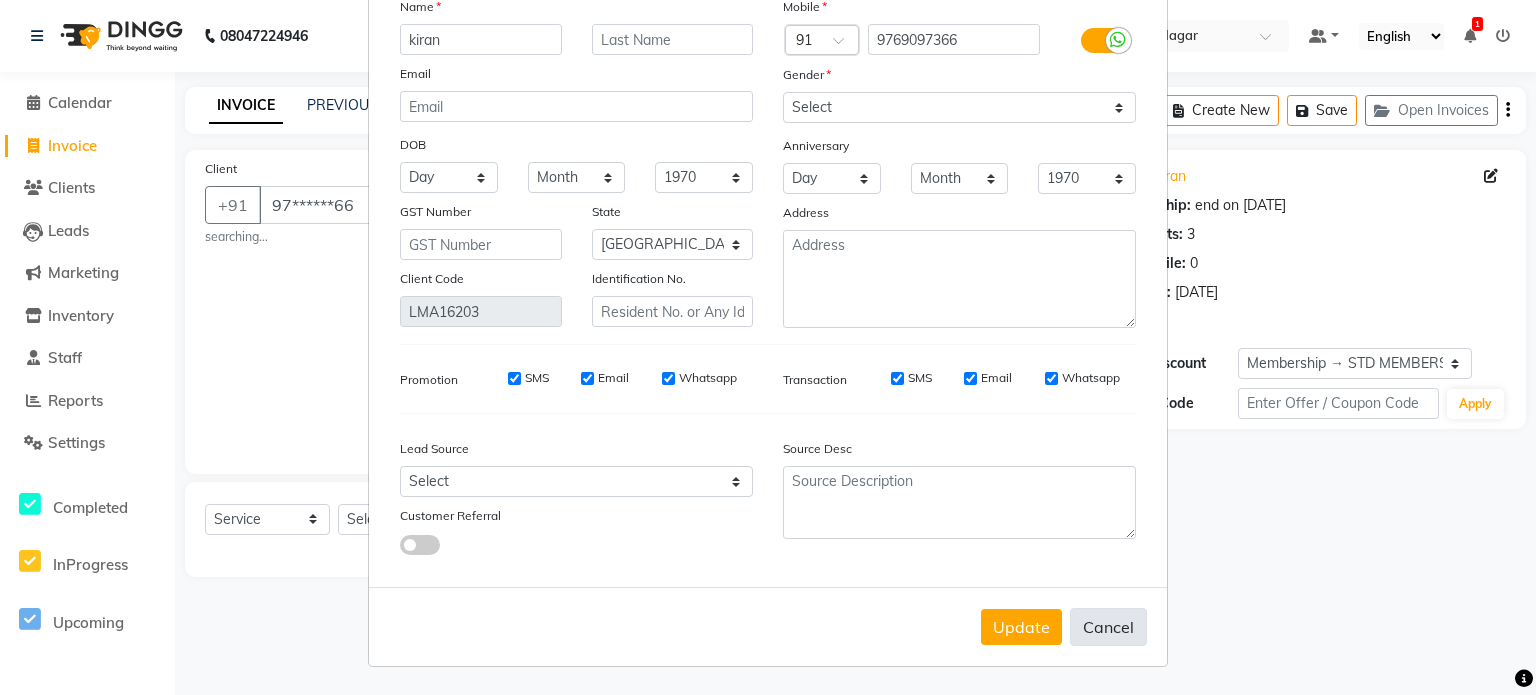 click on "Cancel" at bounding box center [1108, 627] 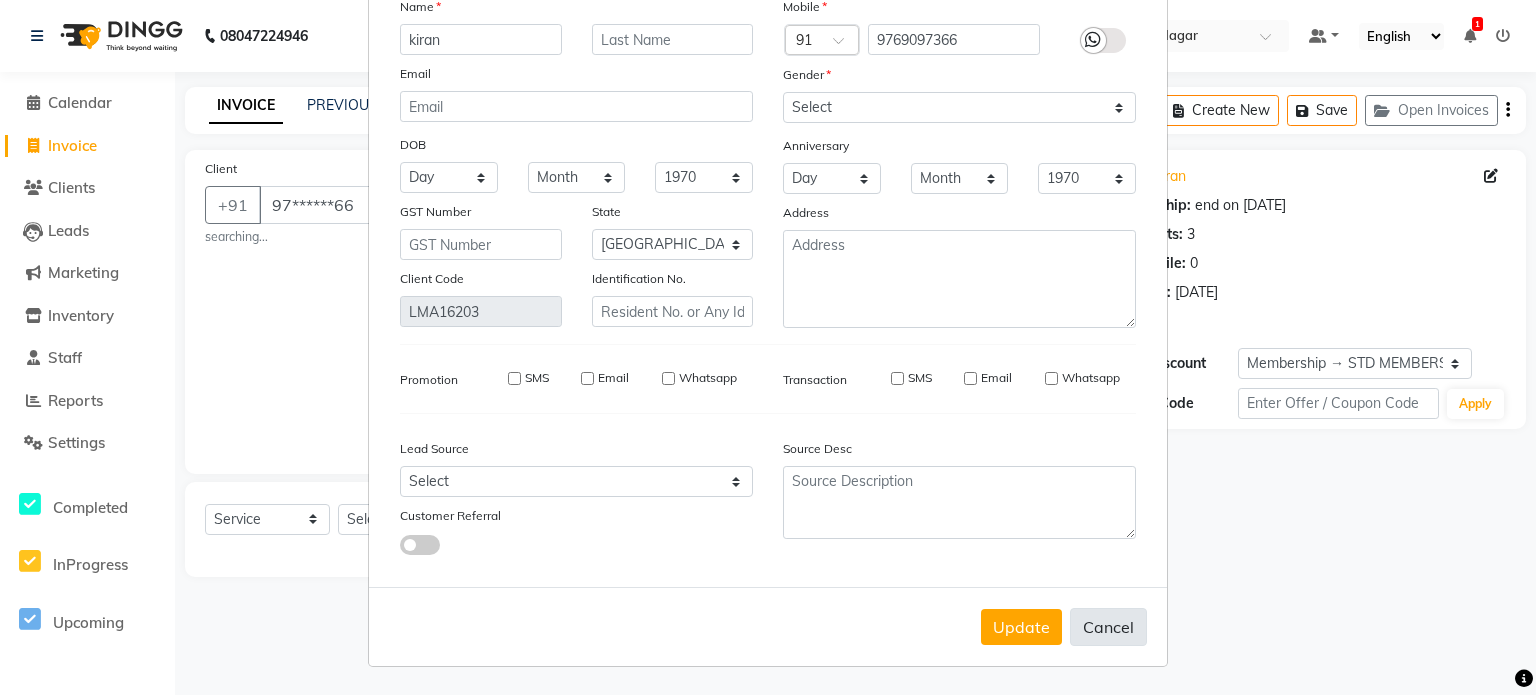type 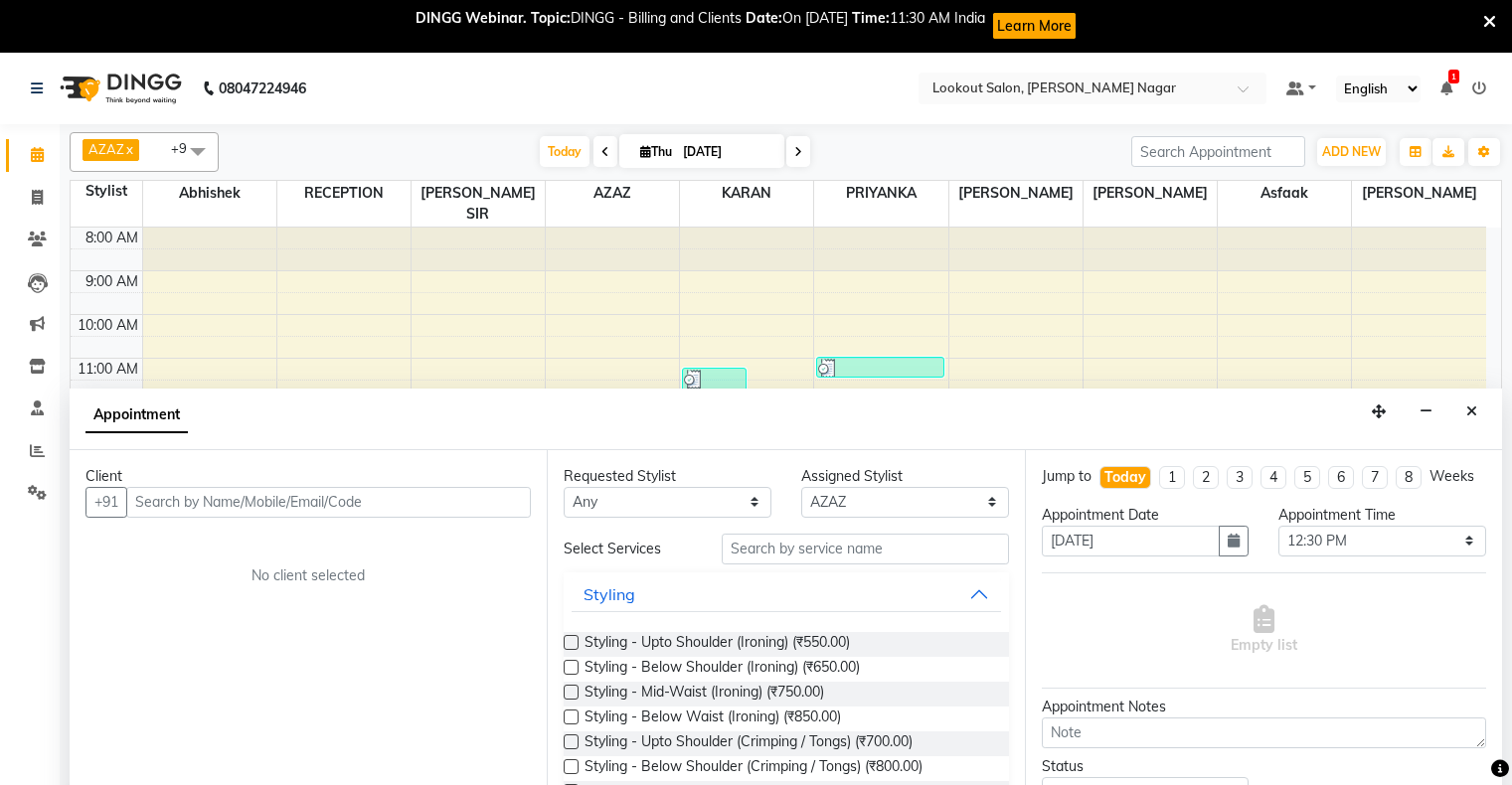 select on "11446" 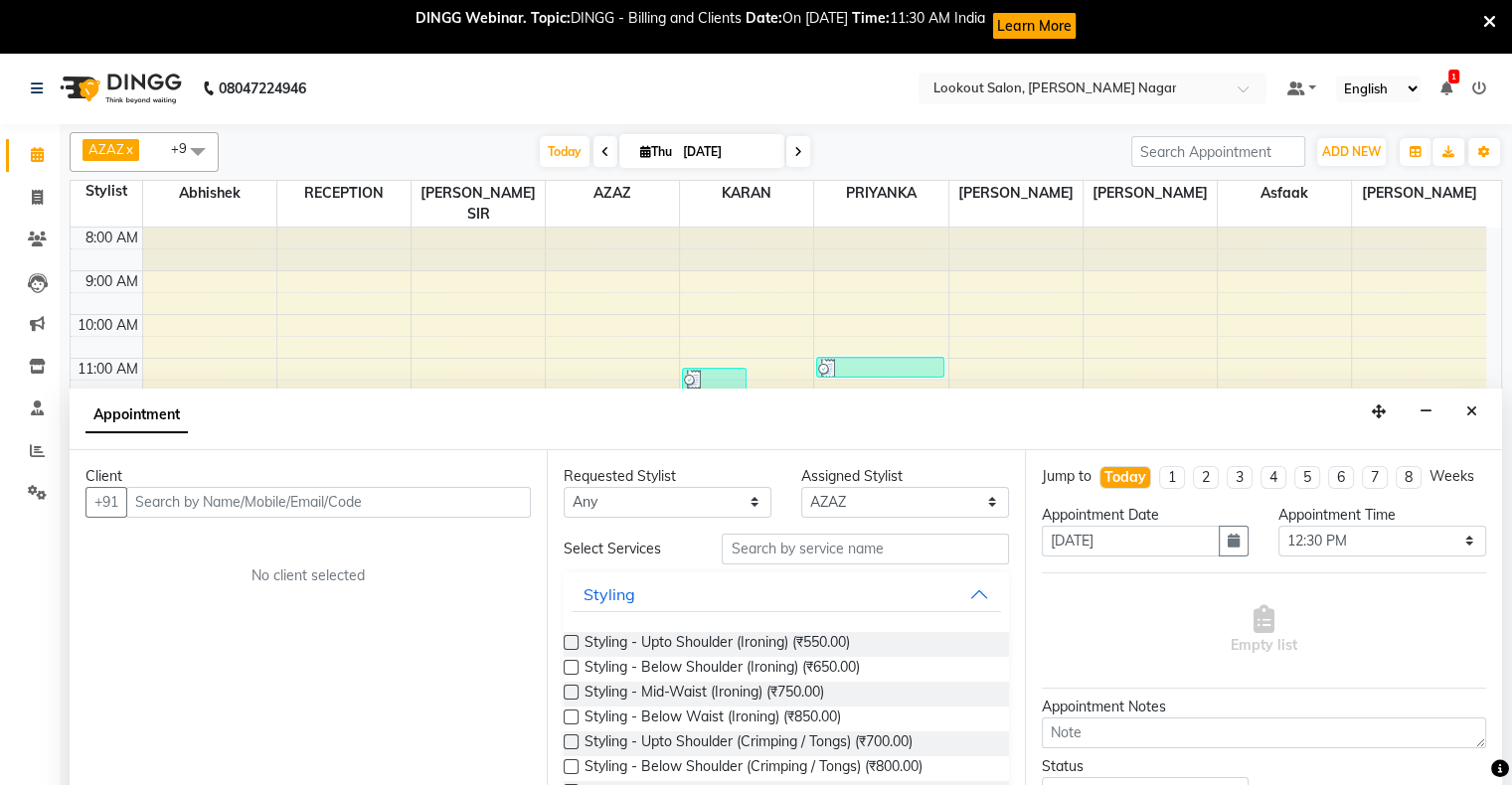 scroll, scrollTop: 0, scrollLeft: 0, axis: both 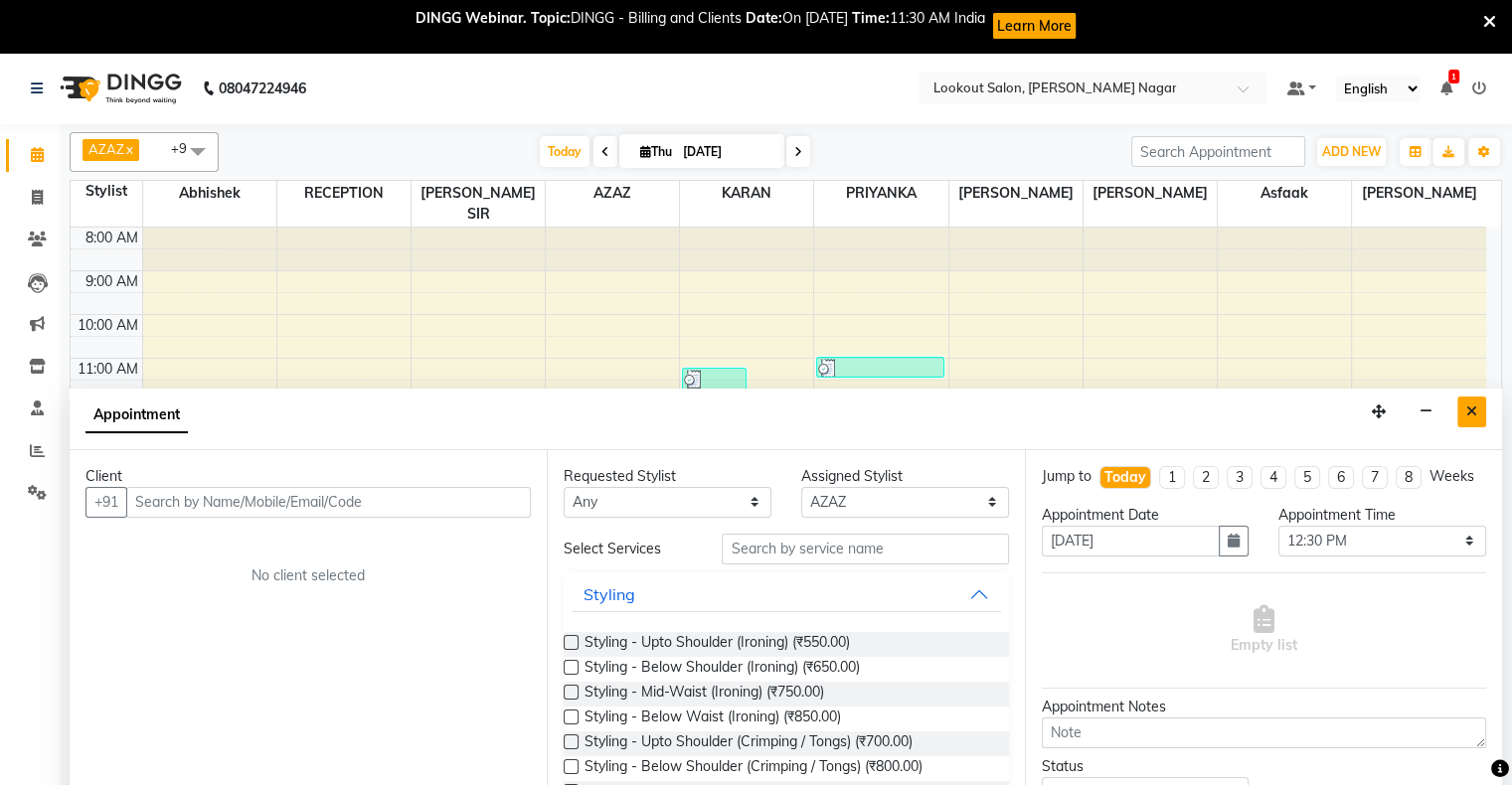 click at bounding box center [1471, 411] 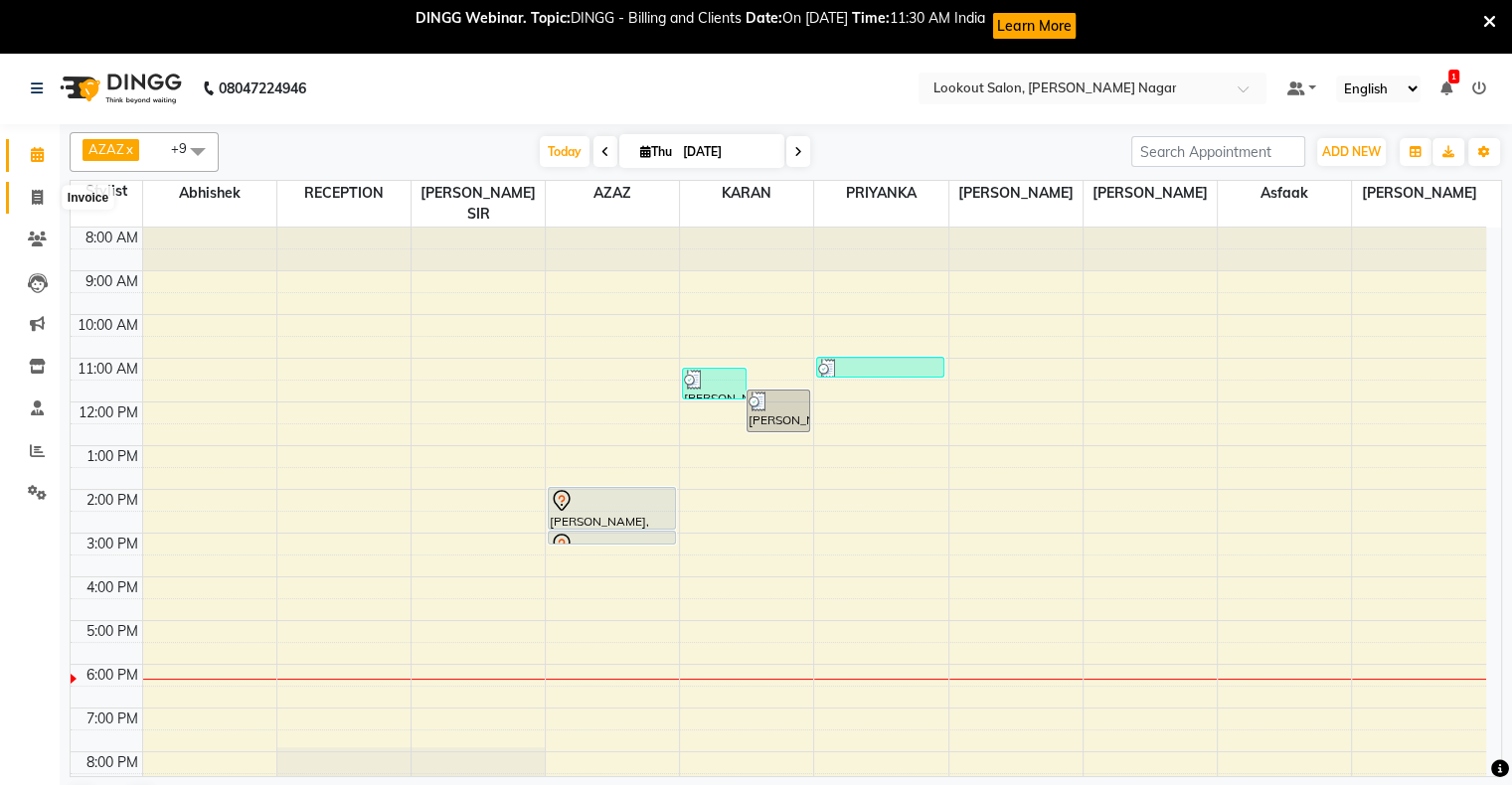 click 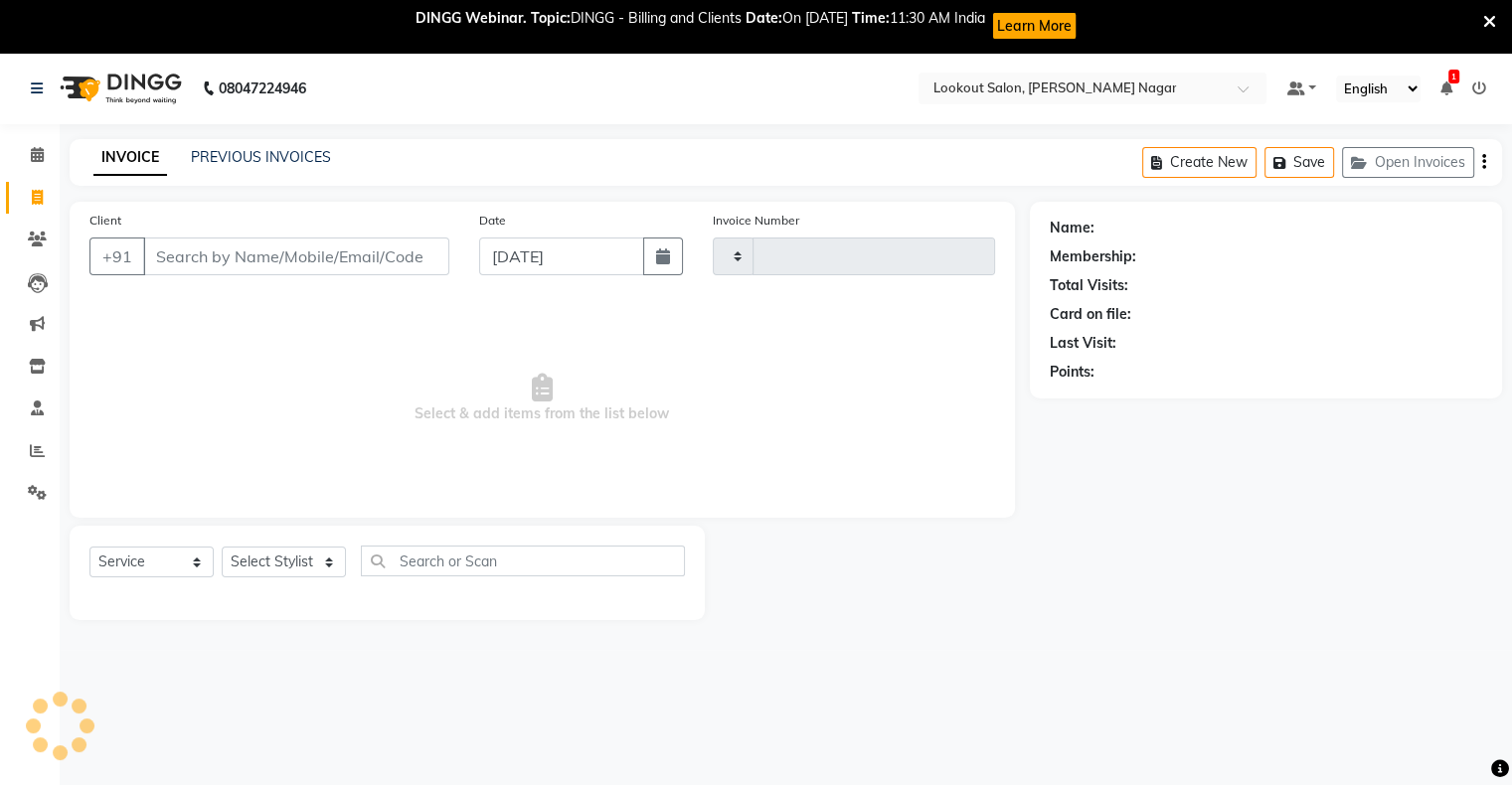 type on "0240" 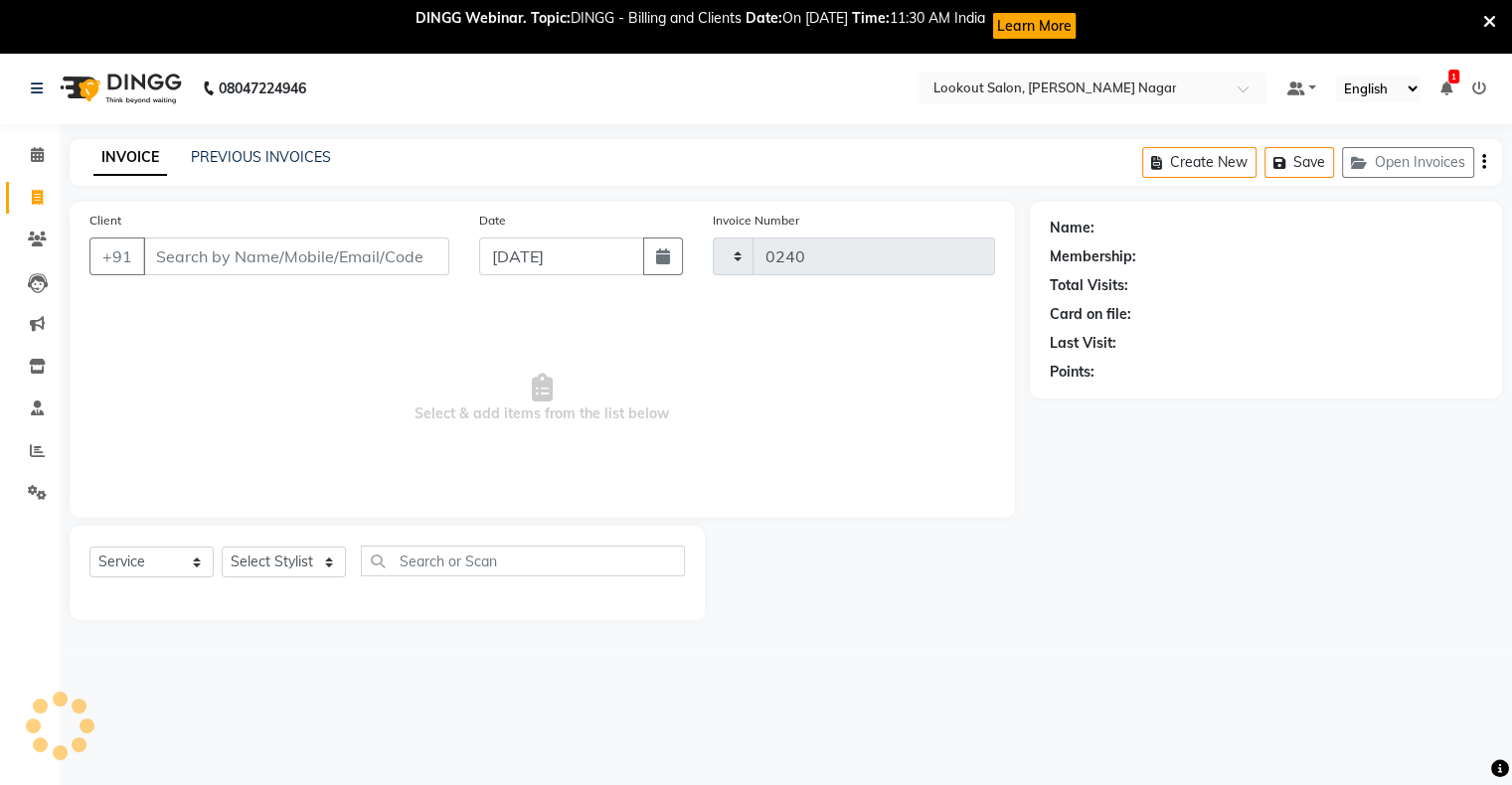 select on "150" 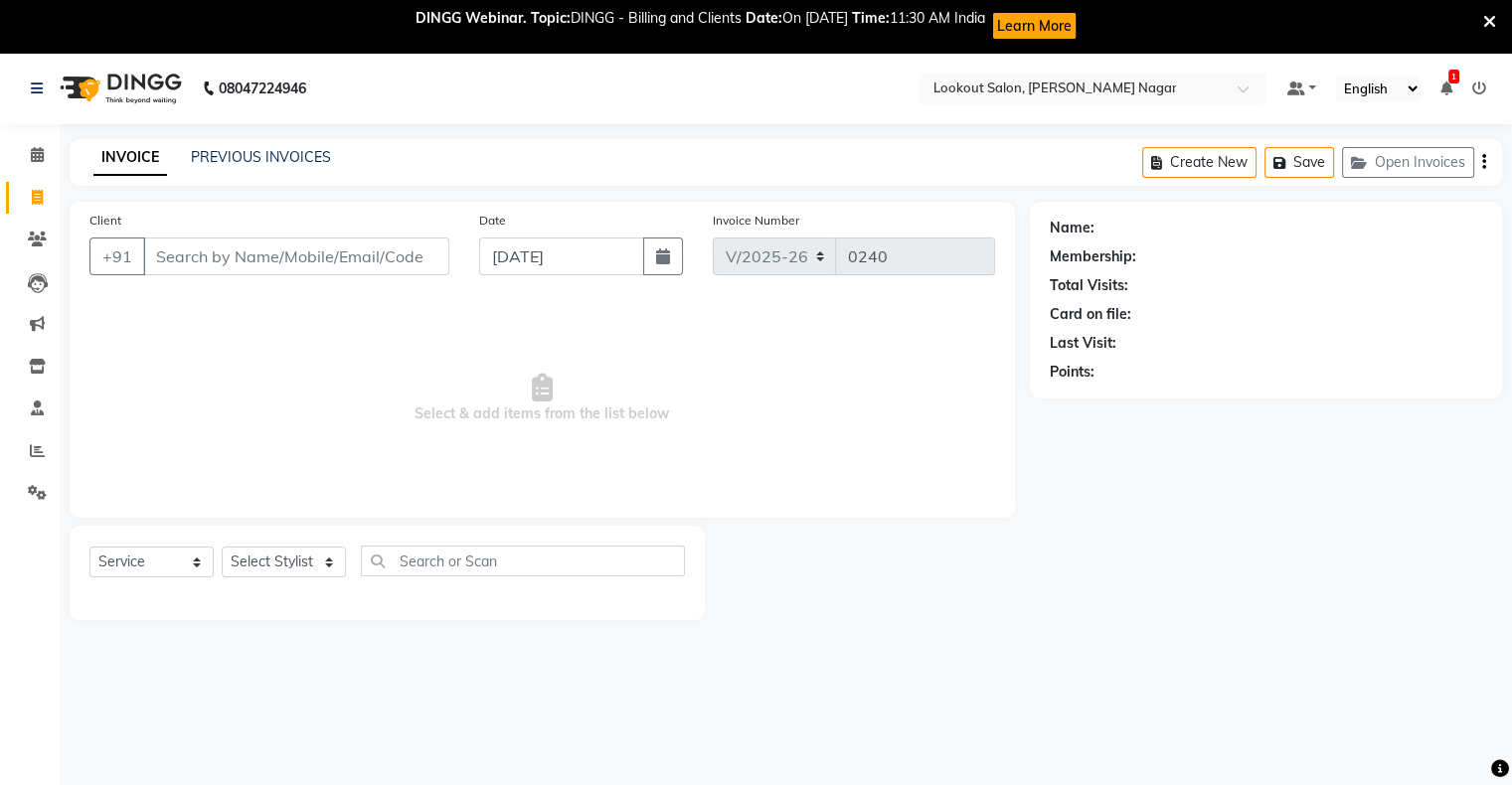 click on "Client" at bounding box center [296, 256] 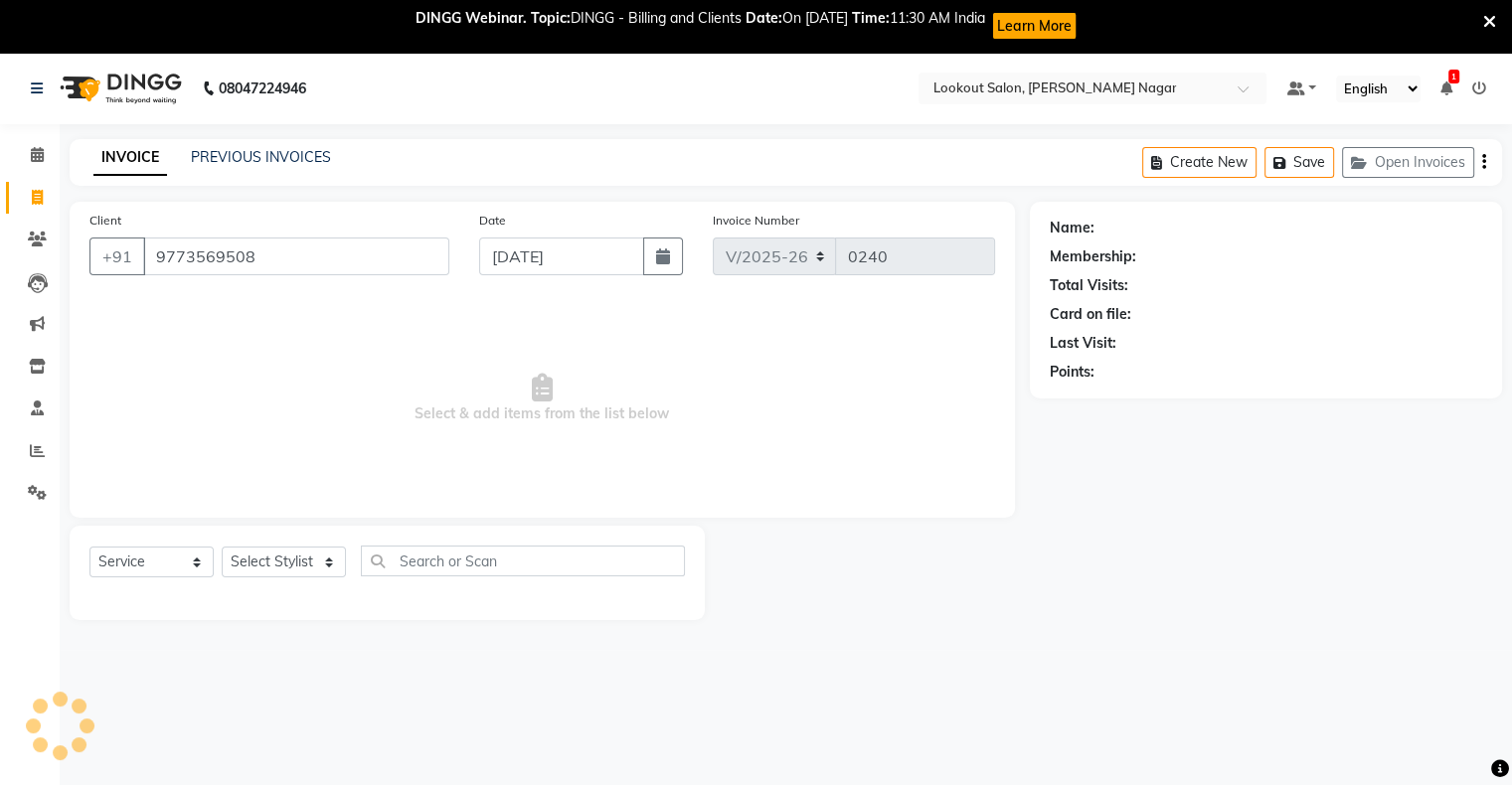 type on "9773569508" 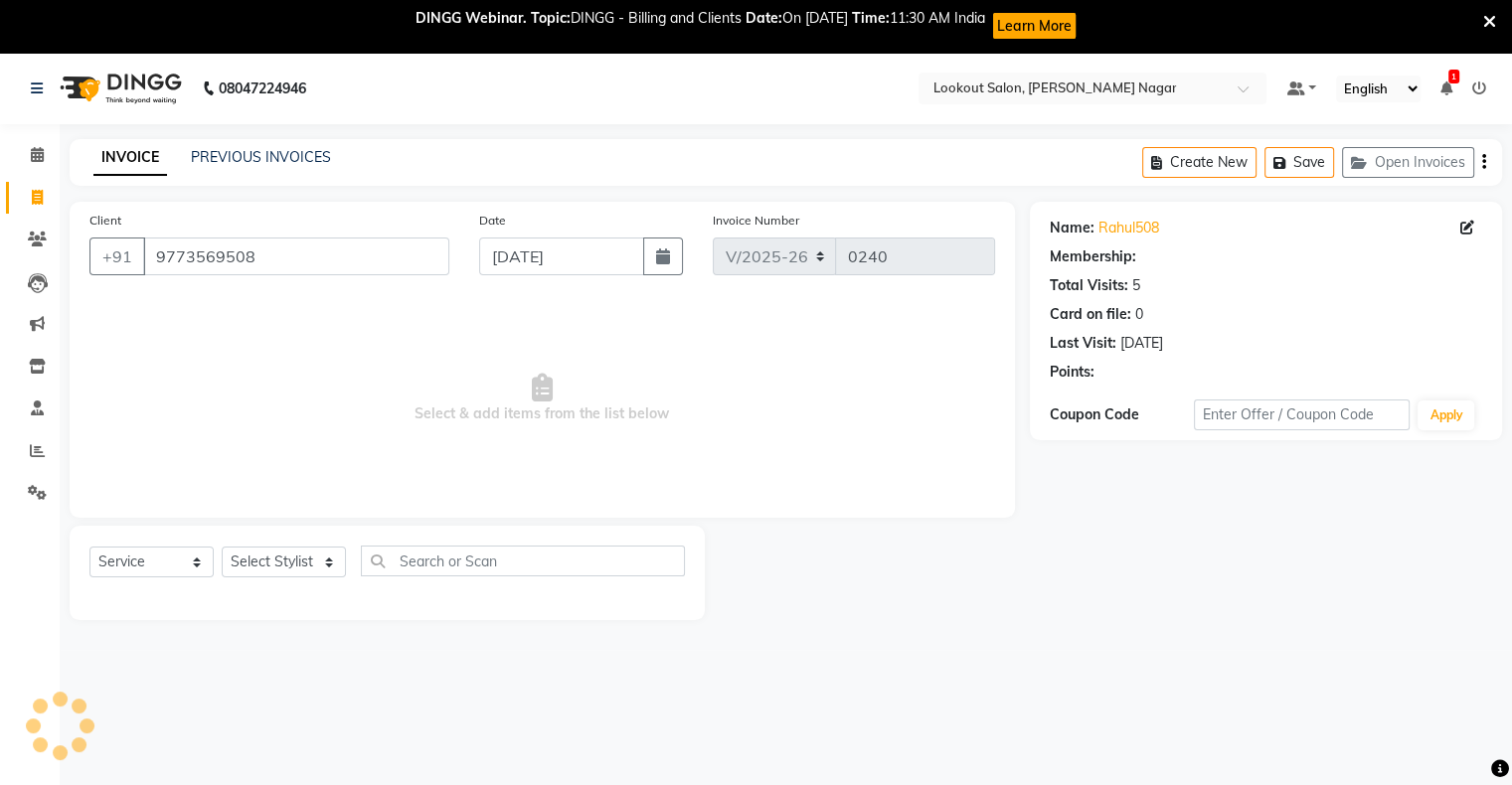 select on "1: Object" 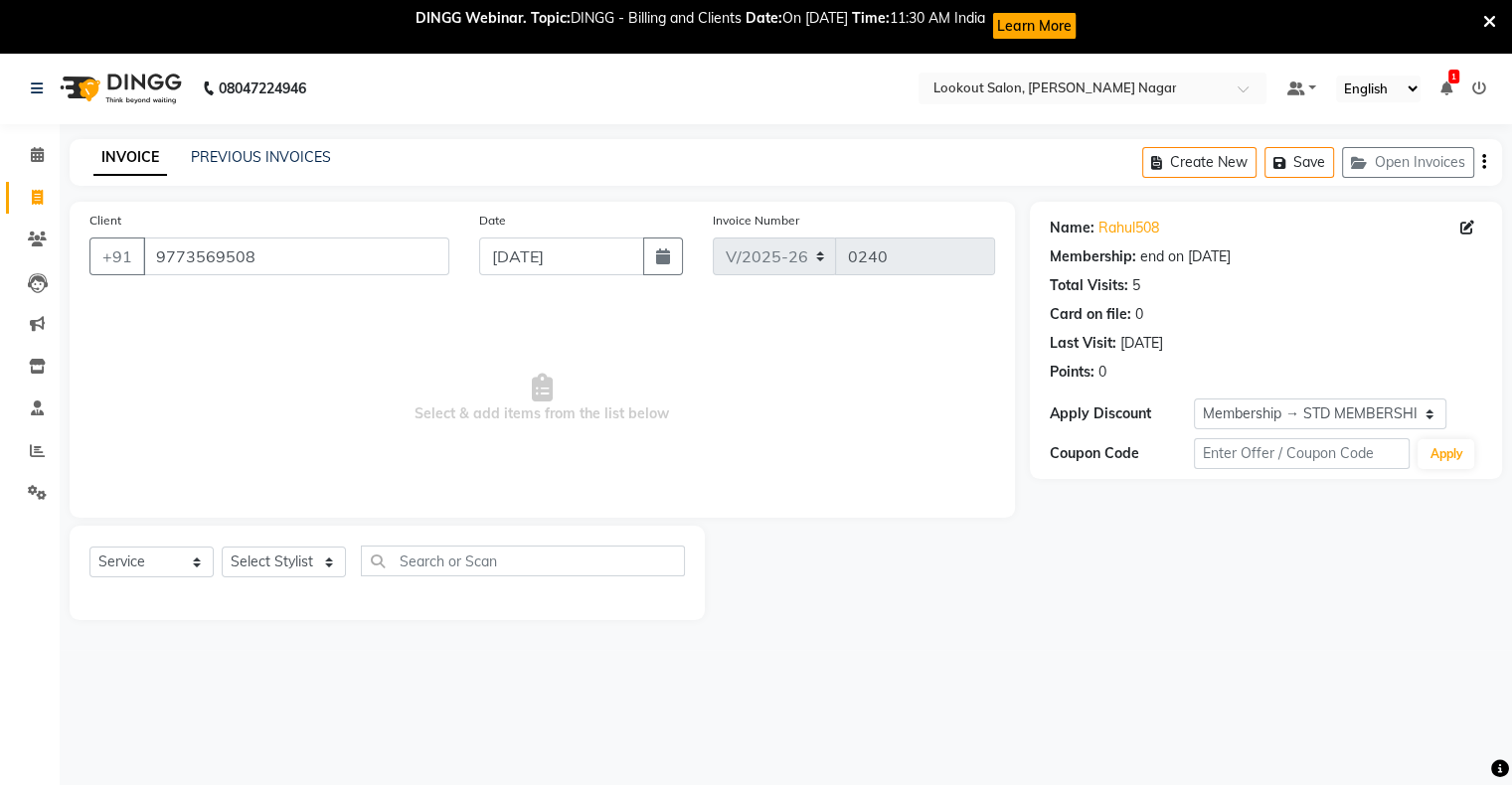 click on "Select  Service  Product  Membership  Package Voucher Prepaid Gift Card  Select Stylist abhishek Asfaak [PERSON_NAME] [PERSON_NAME] PRIYANKA RECEPTION [PERSON_NAME] [PERSON_NAME]" 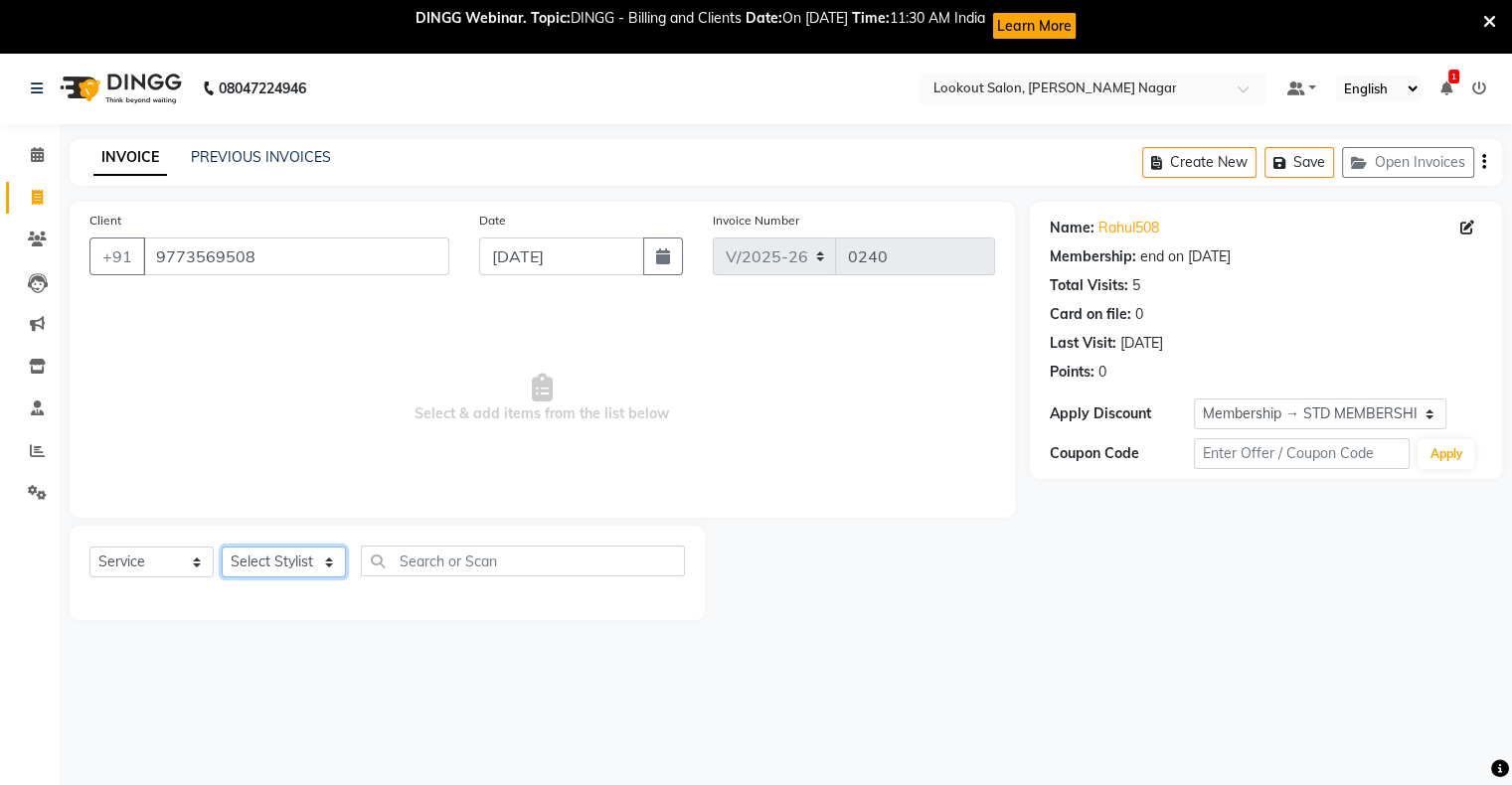 click on "Select Stylist abhishek Asfaak [PERSON_NAME] [PERSON_NAME] PRIYANKA RECEPTION [PERSON_NAME] [PERSON_NAME]" 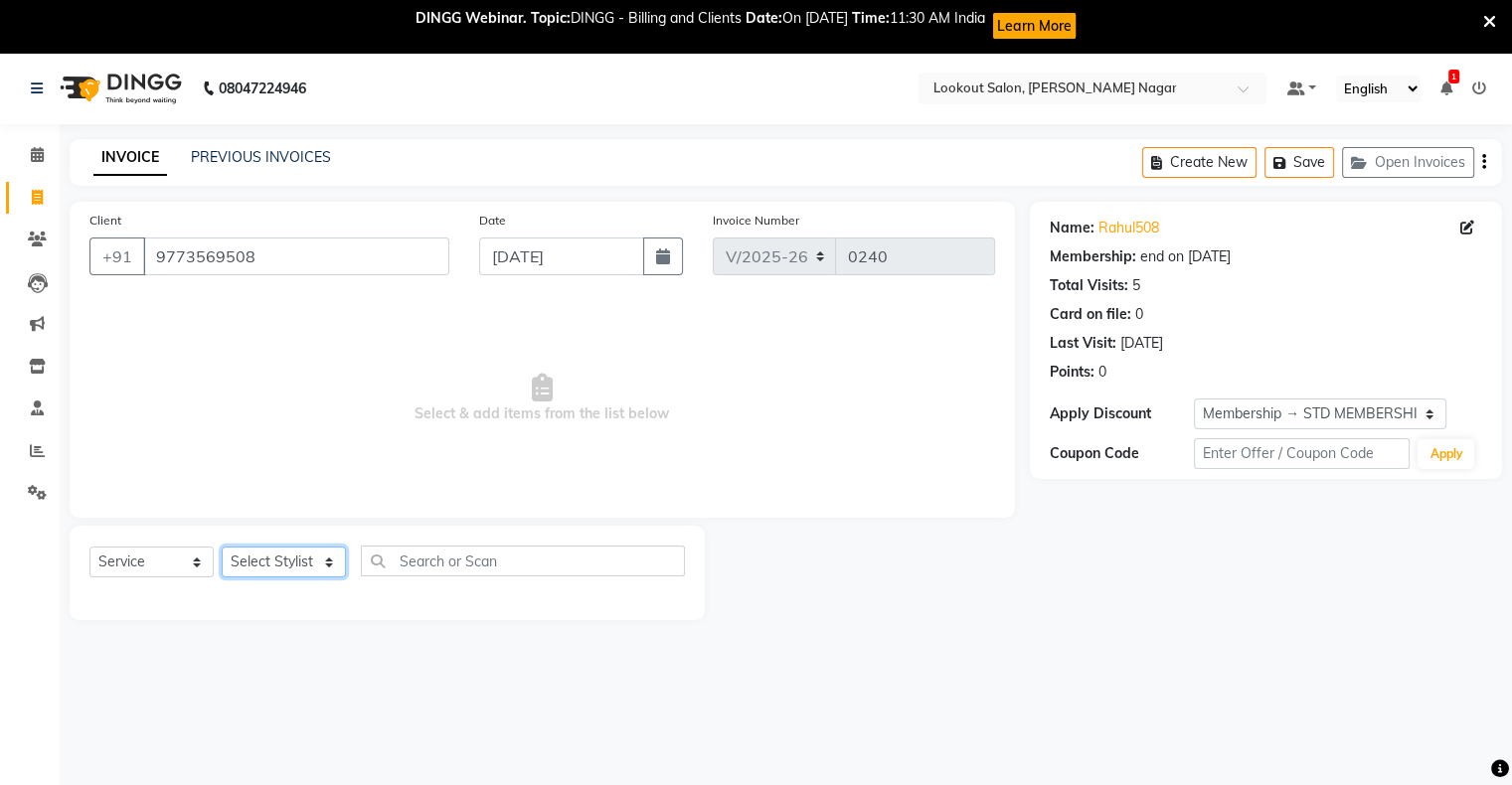 select on "11446" 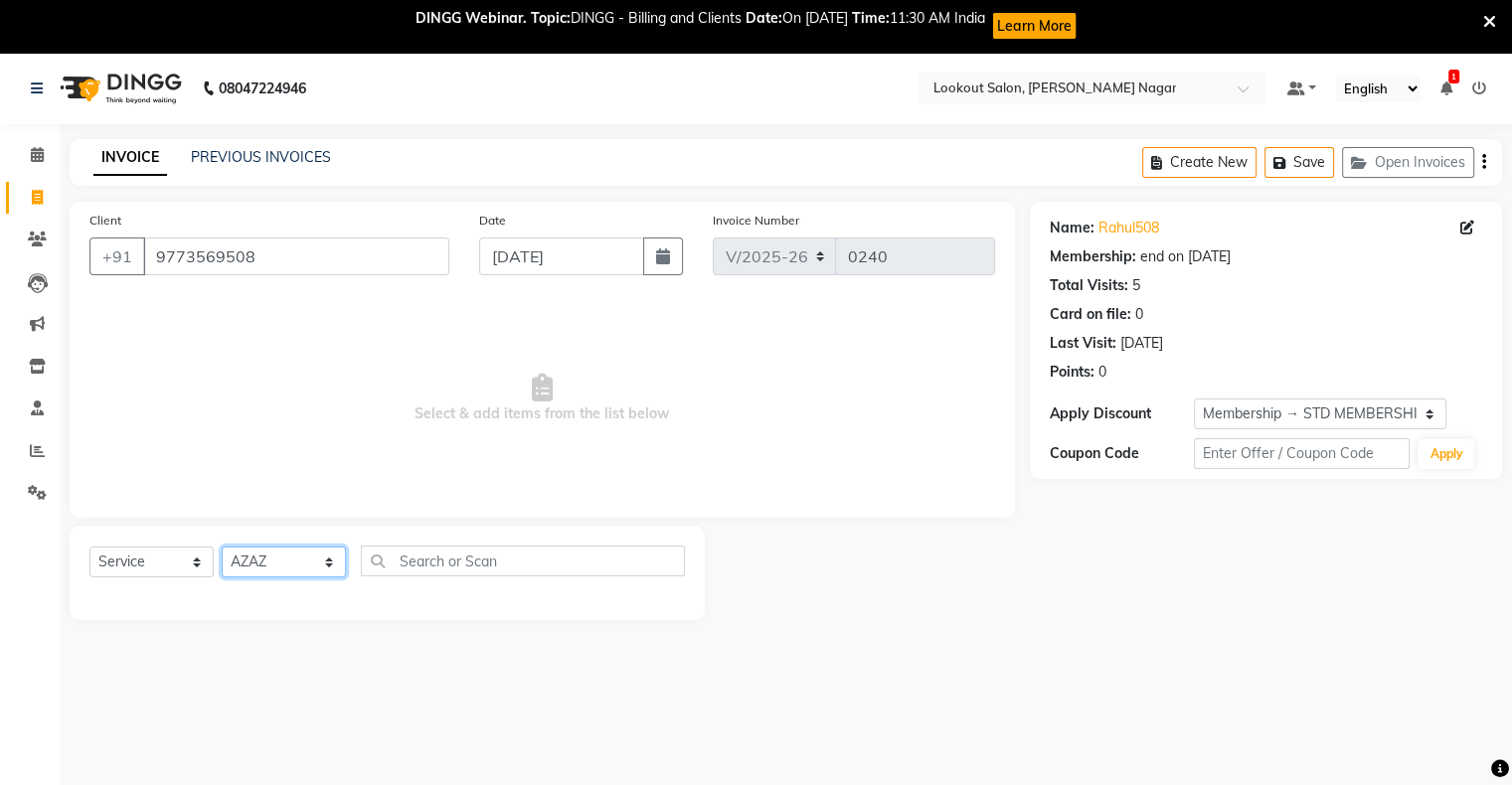 click on "Select Stylist abhishek Asfaak [PERSON_NAME] [PERSON_NAME] PRIYANKA RECEPTION [PERSON_NAME] [PERSON_NAME]" 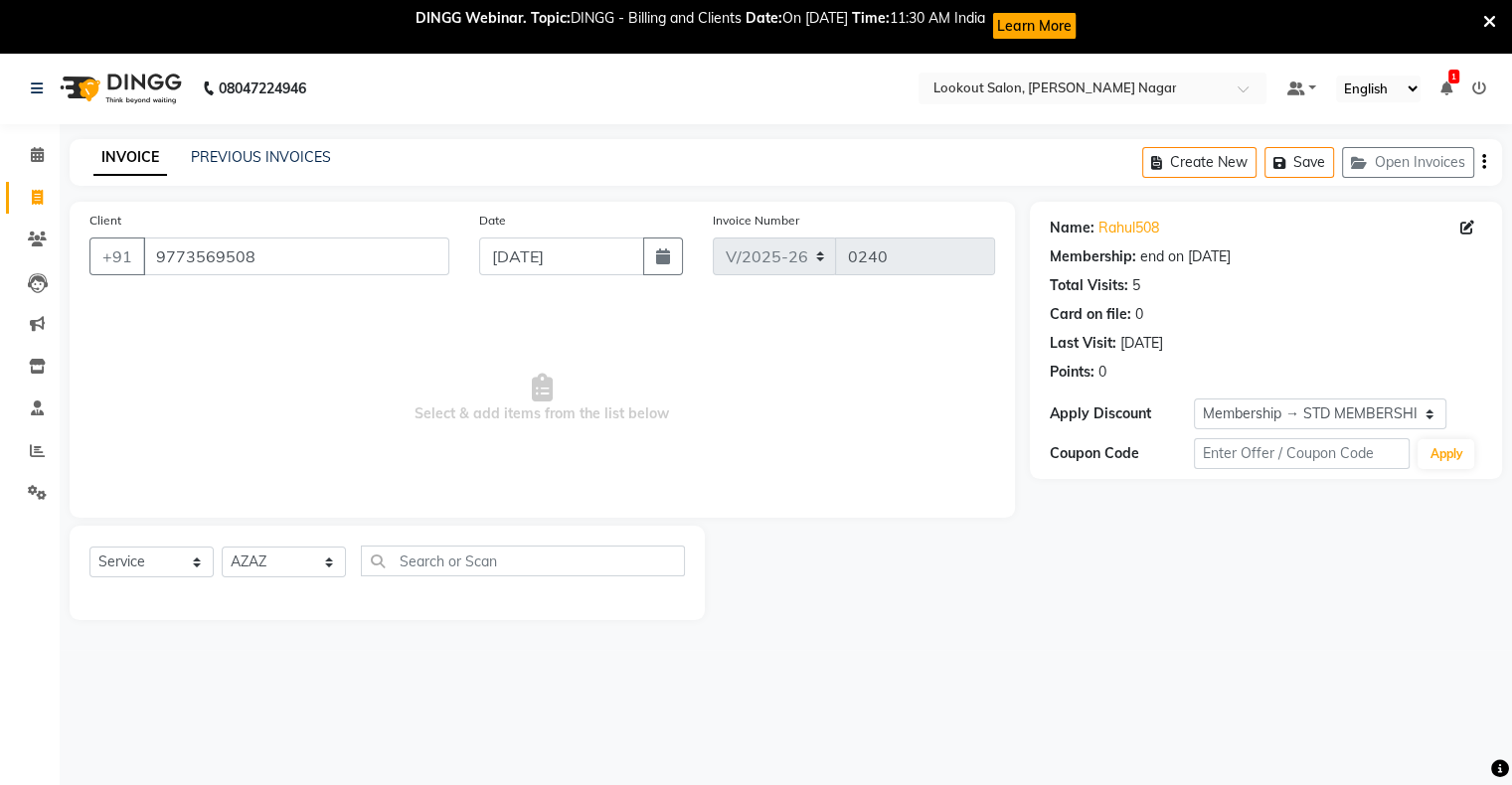 click on "Select & add items from the list below" at bounding box center (542, 398) 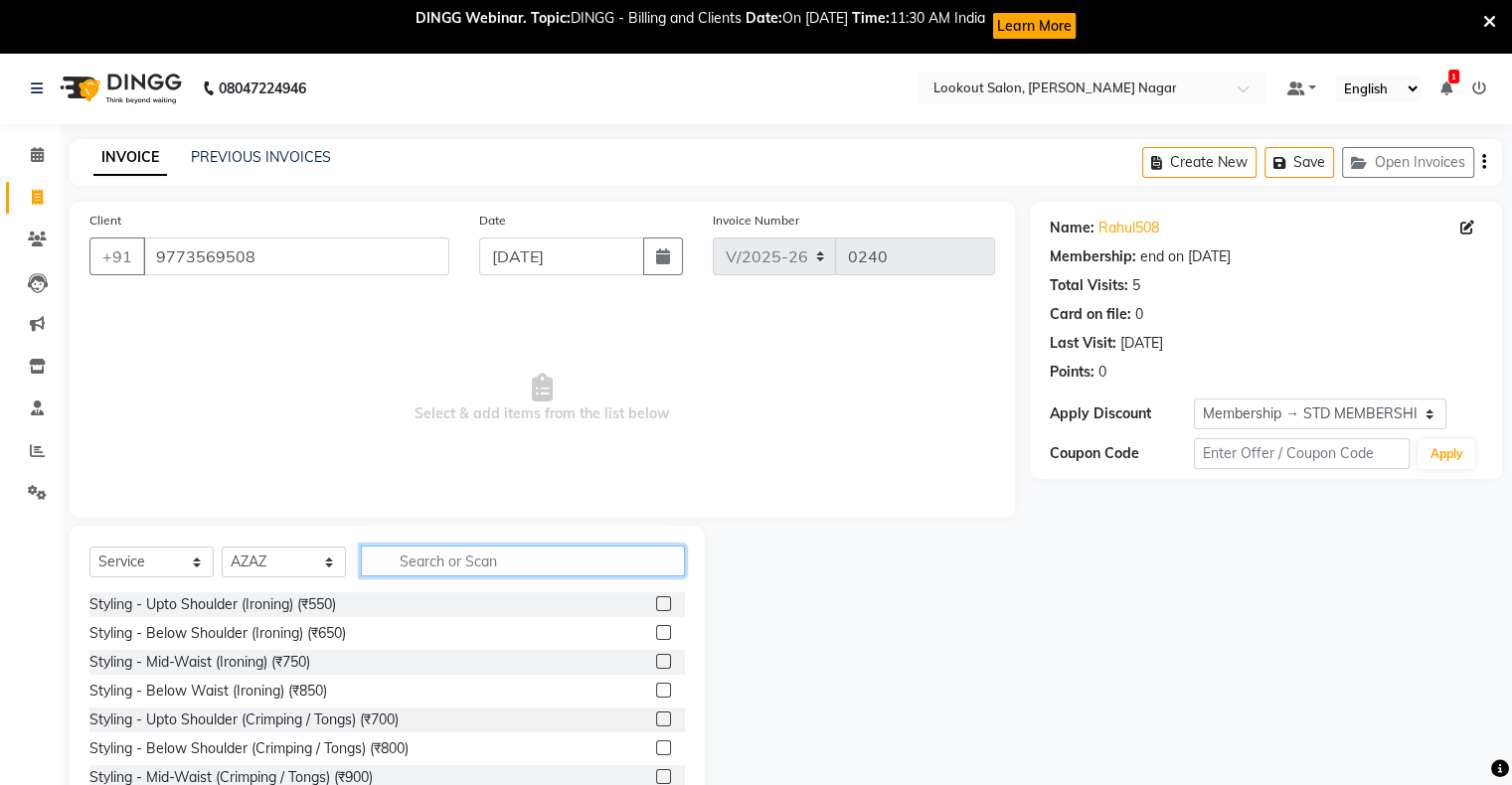 click 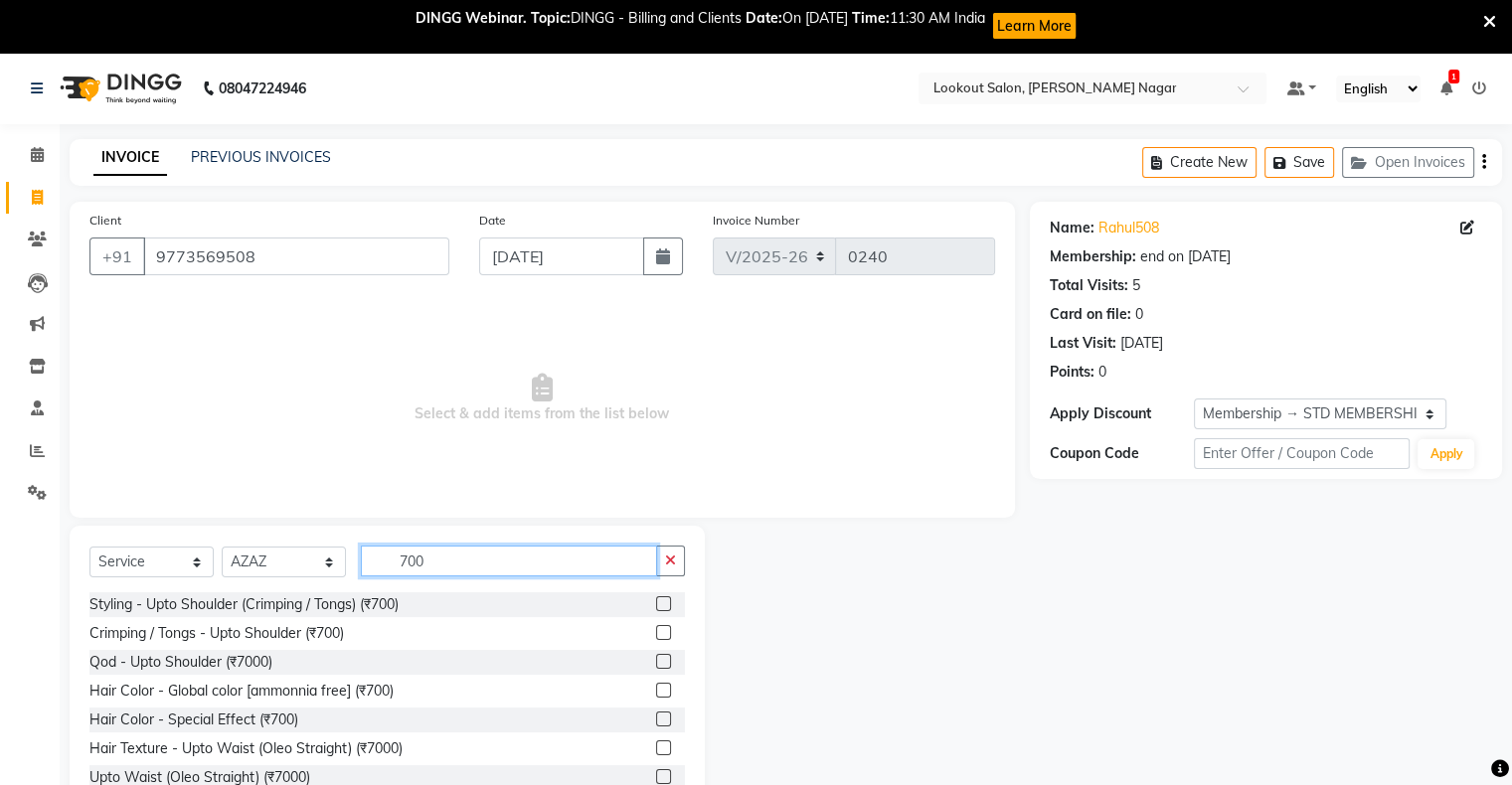 type on "700" 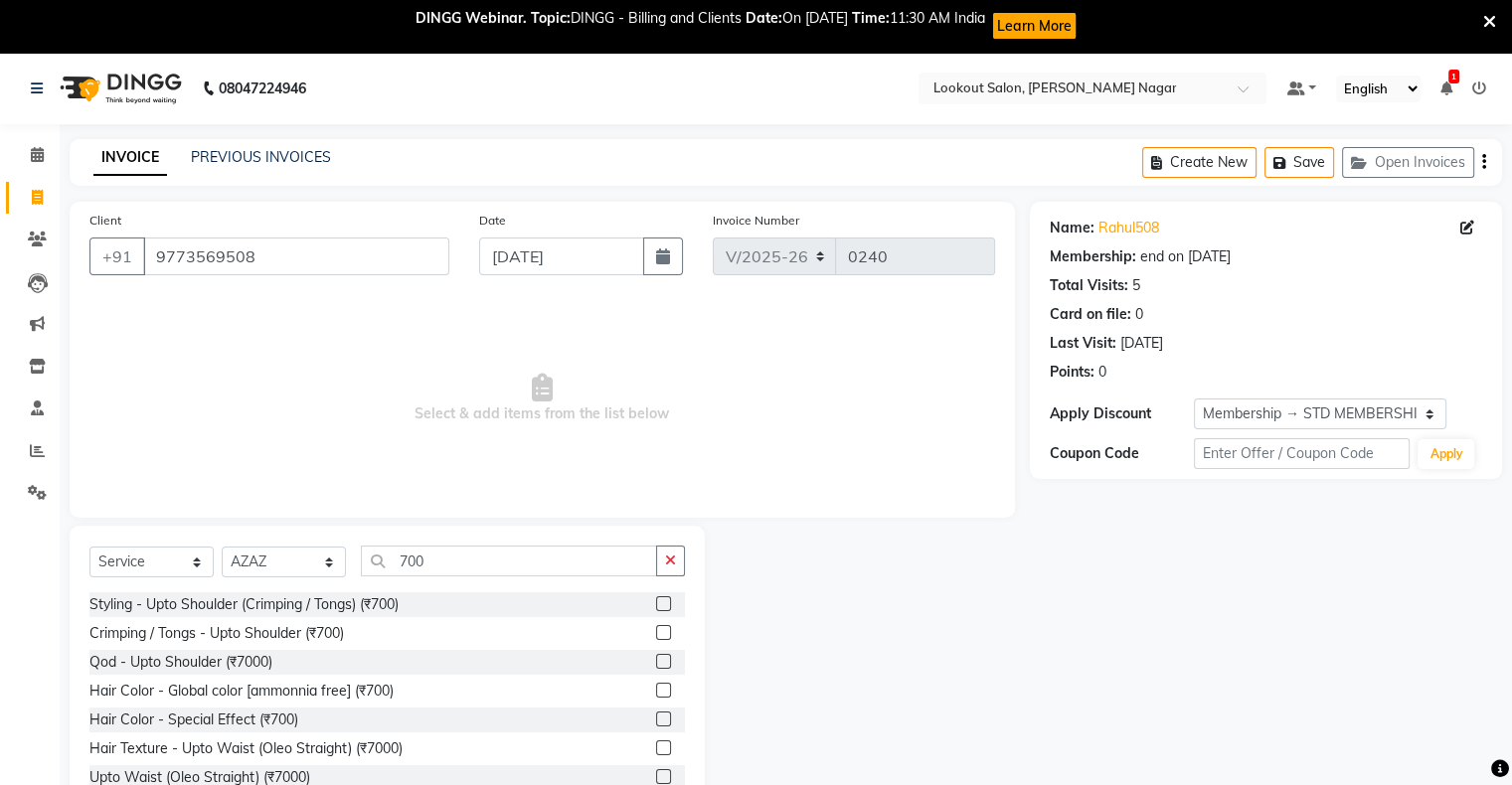 click 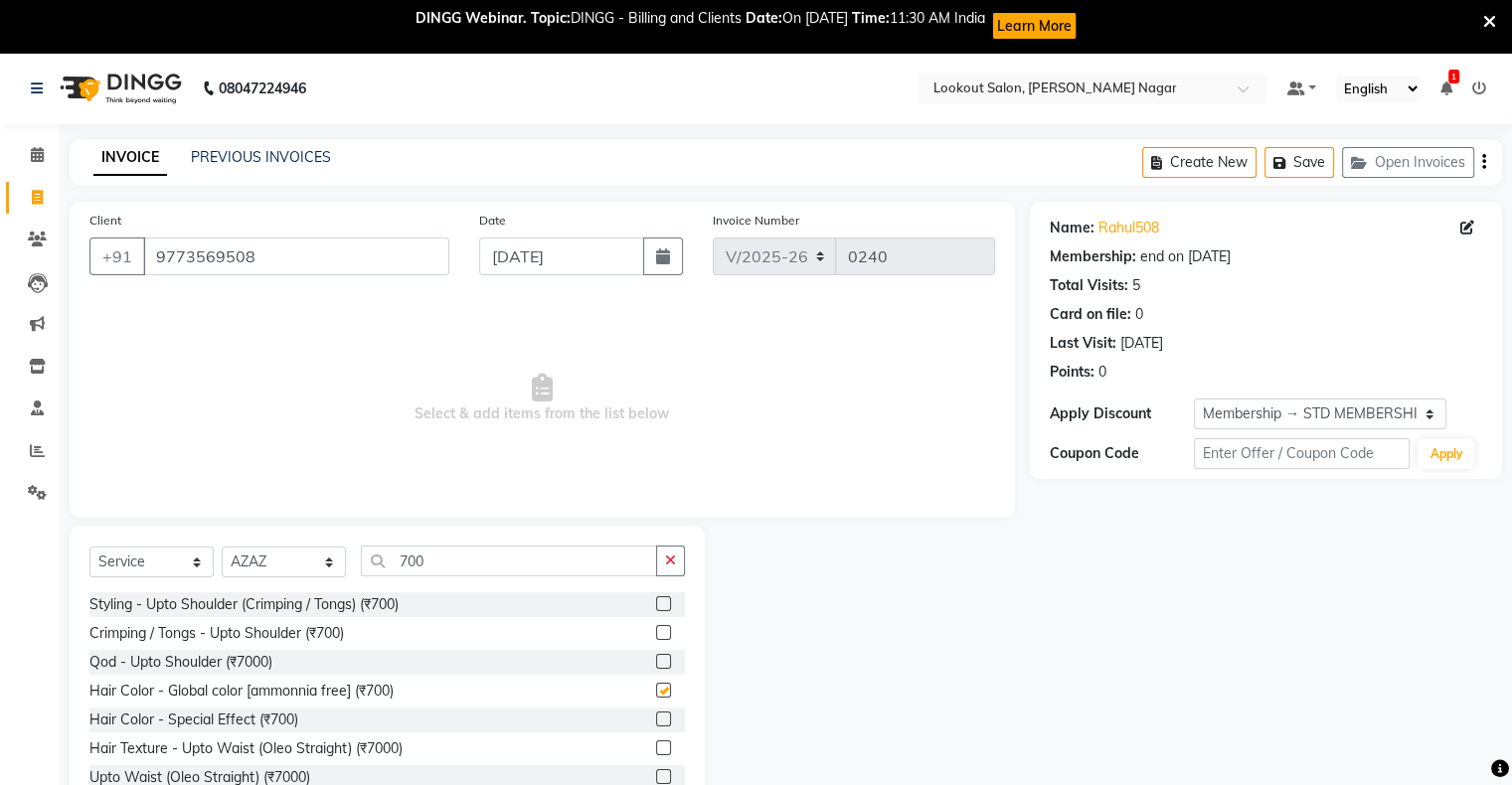 click 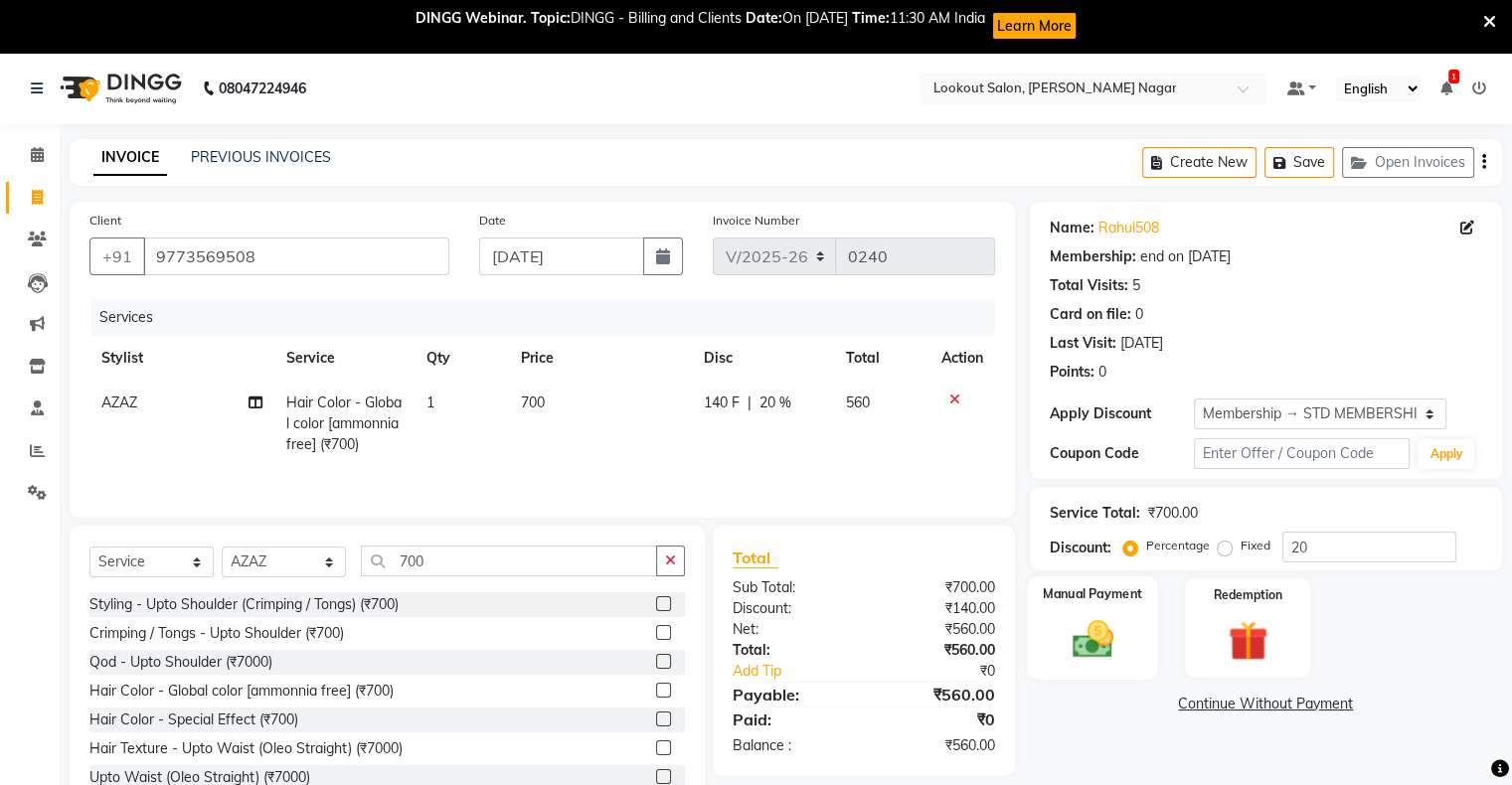 click 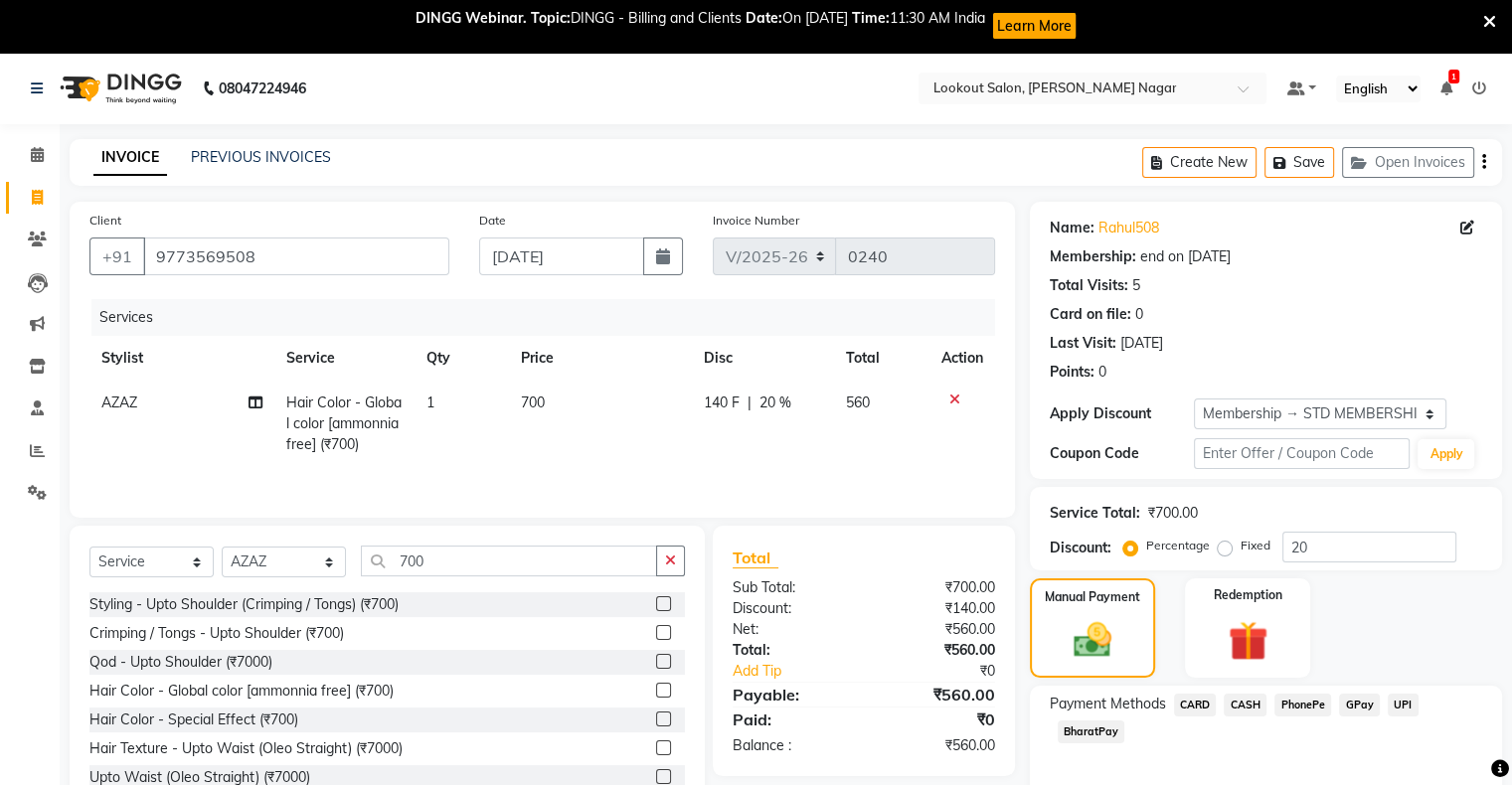 click on "CASH" 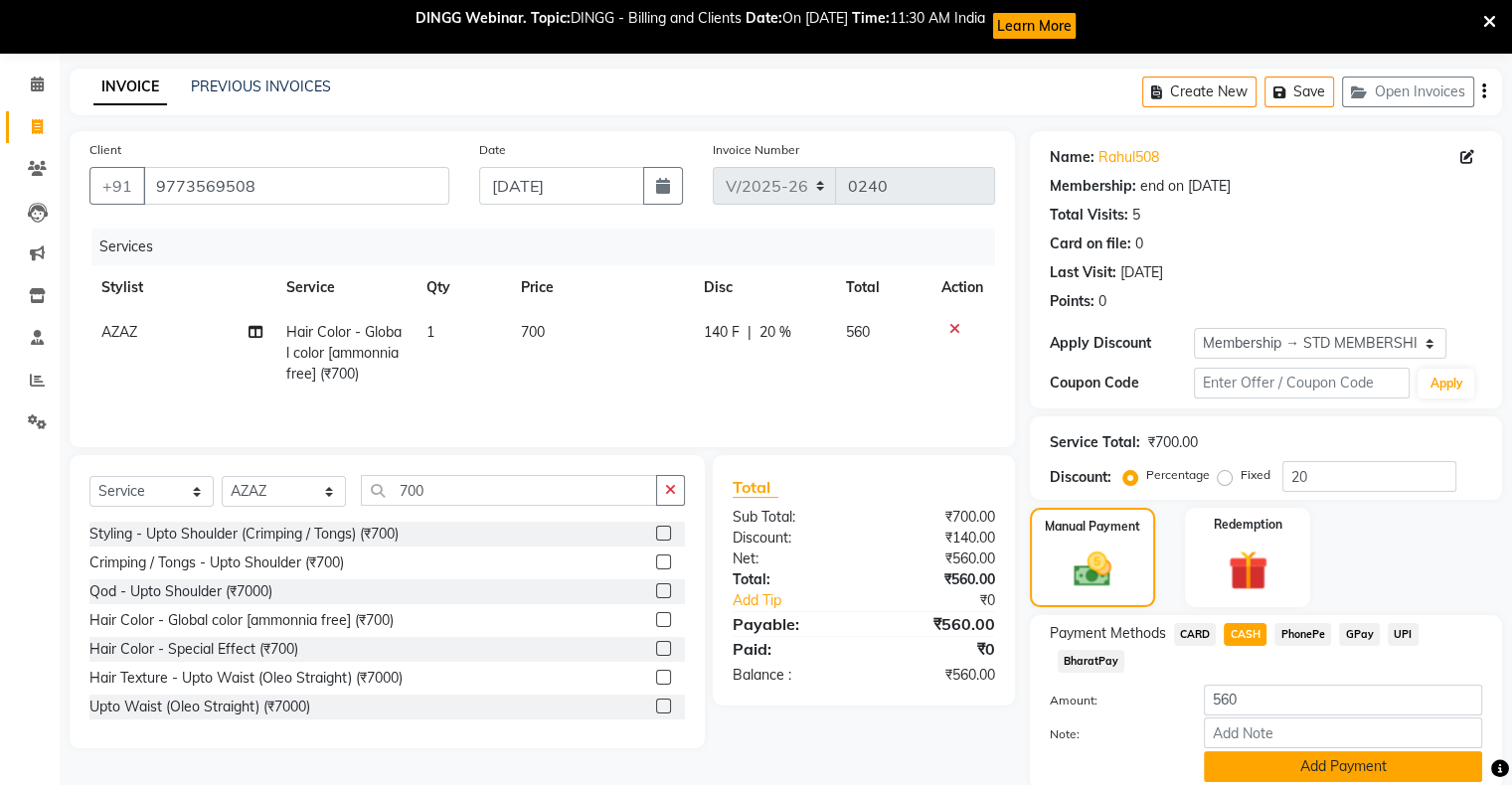 scroll, scrollTop: 147, scrollLeft: 0, axis: vertical 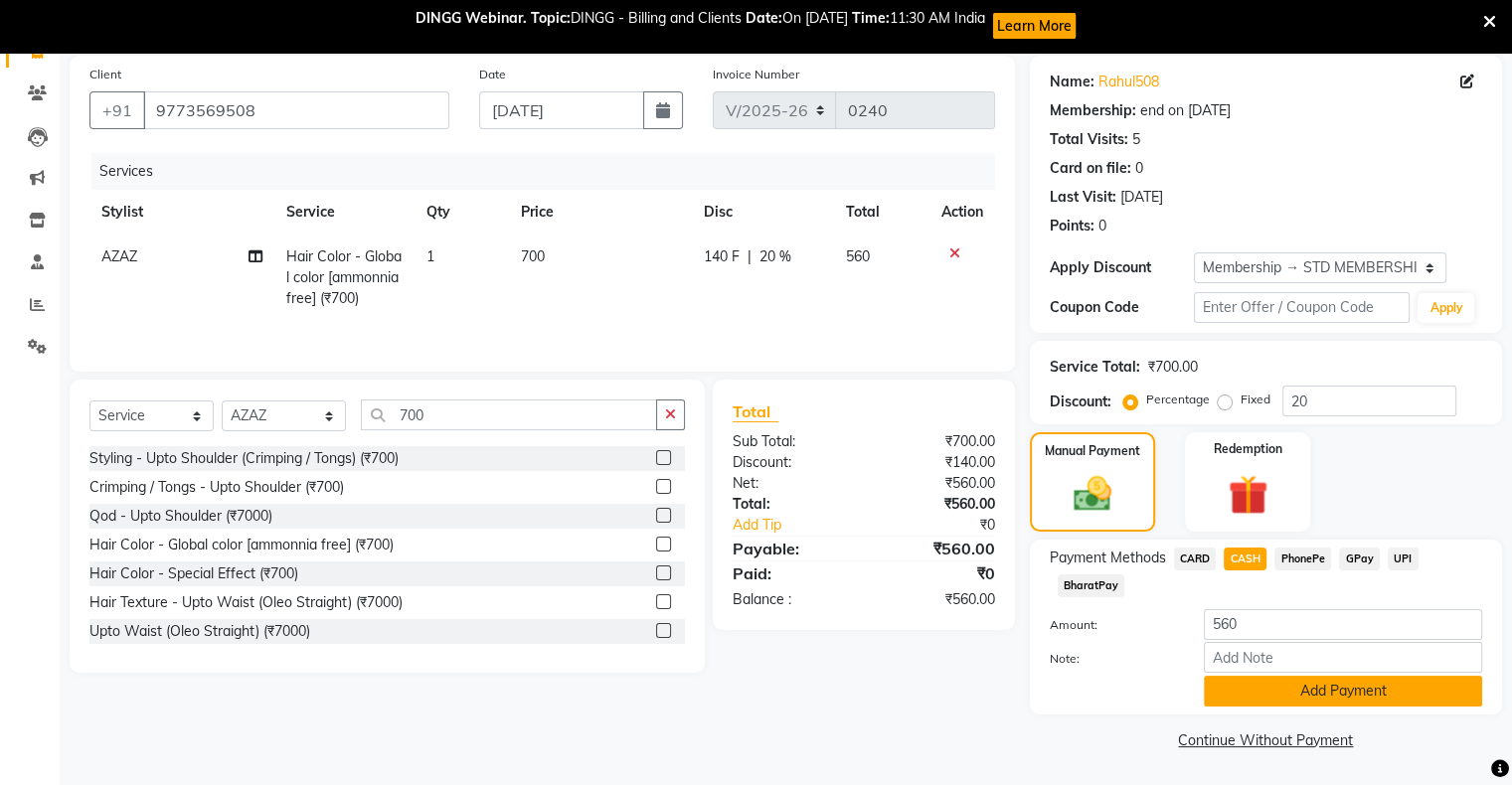 click on "Add Payment" 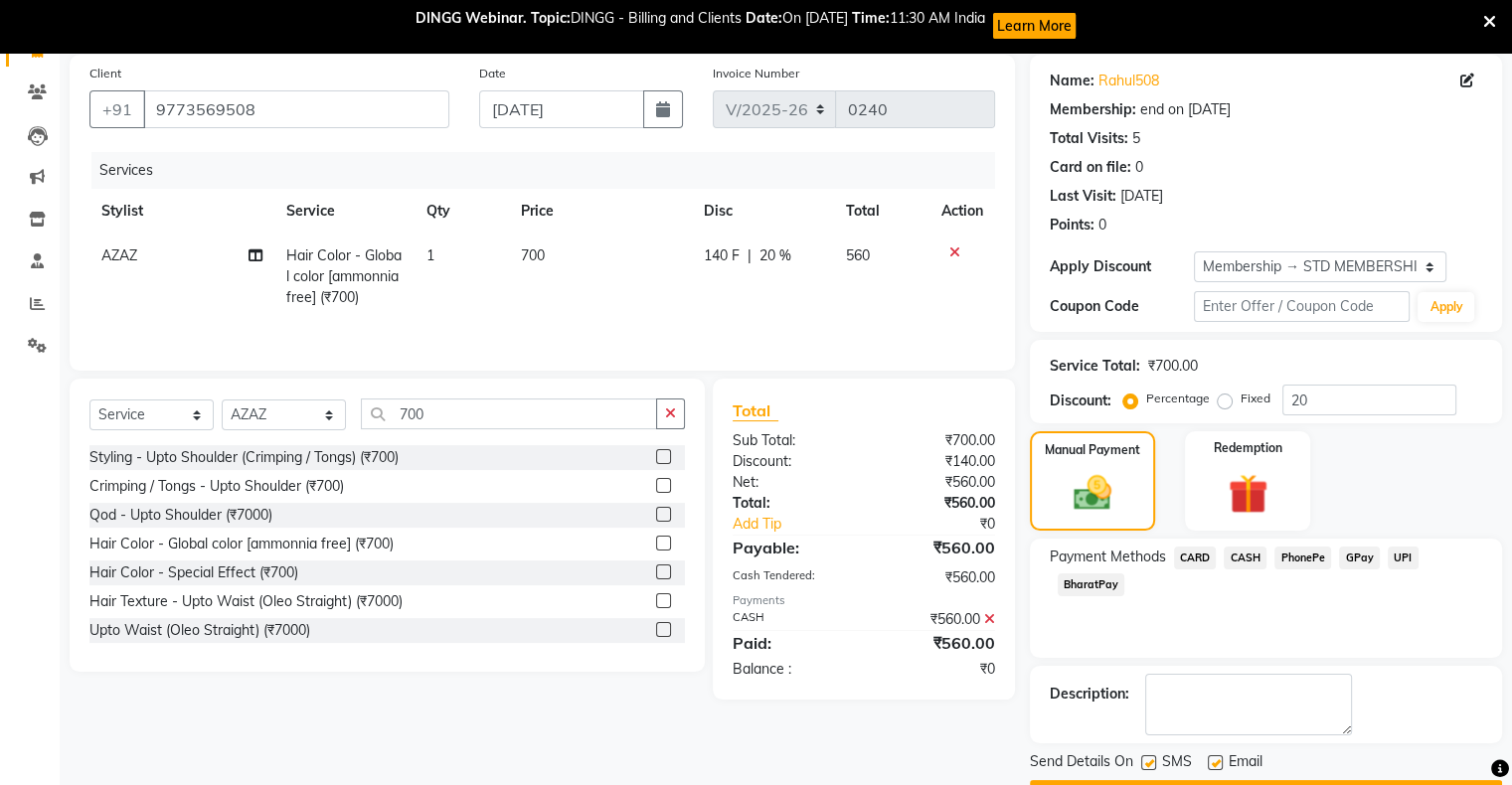 scroll, scrollTop: 201, scrollLeft: 0, axis: vertical 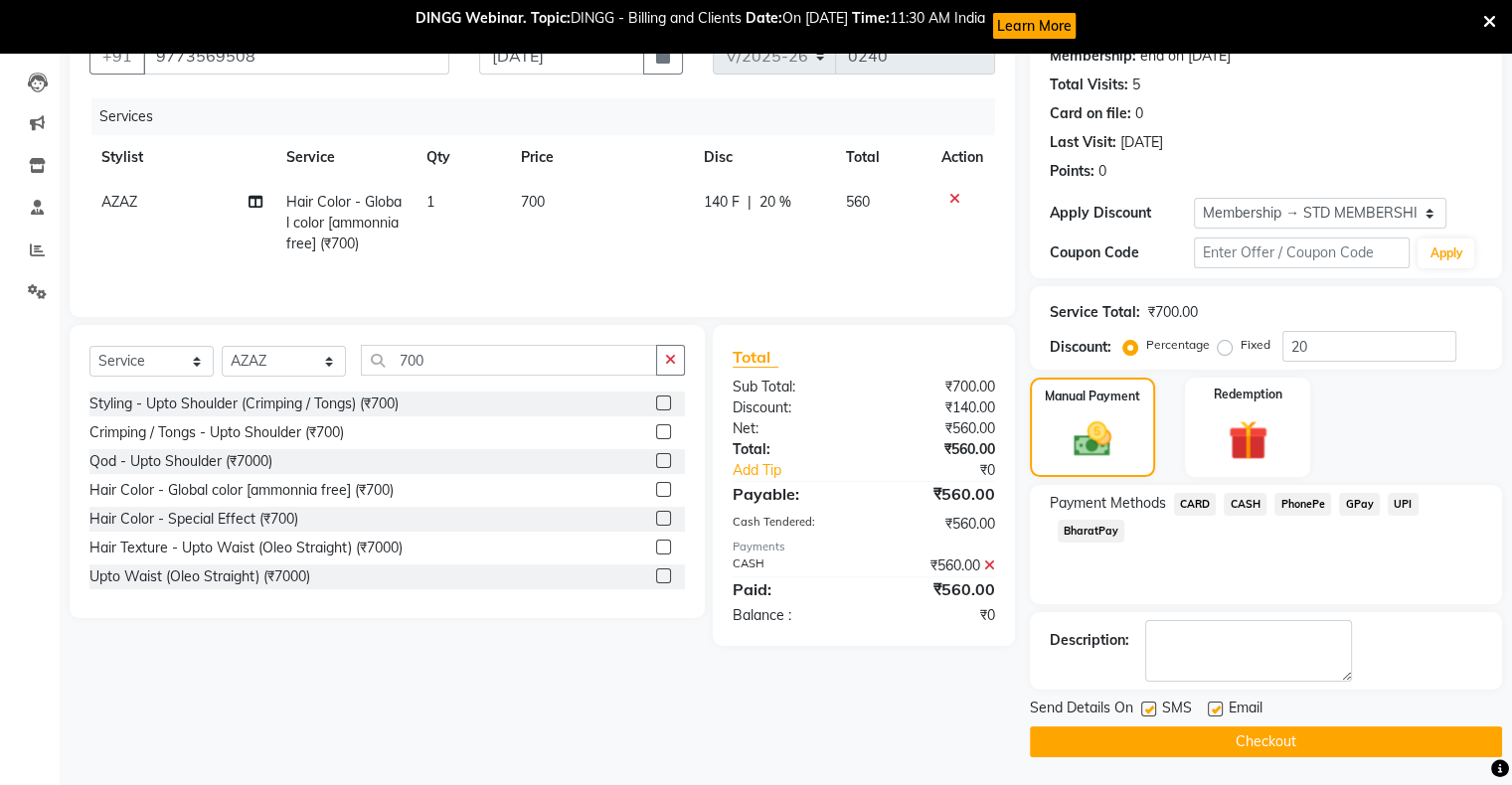 click on "Checkout" 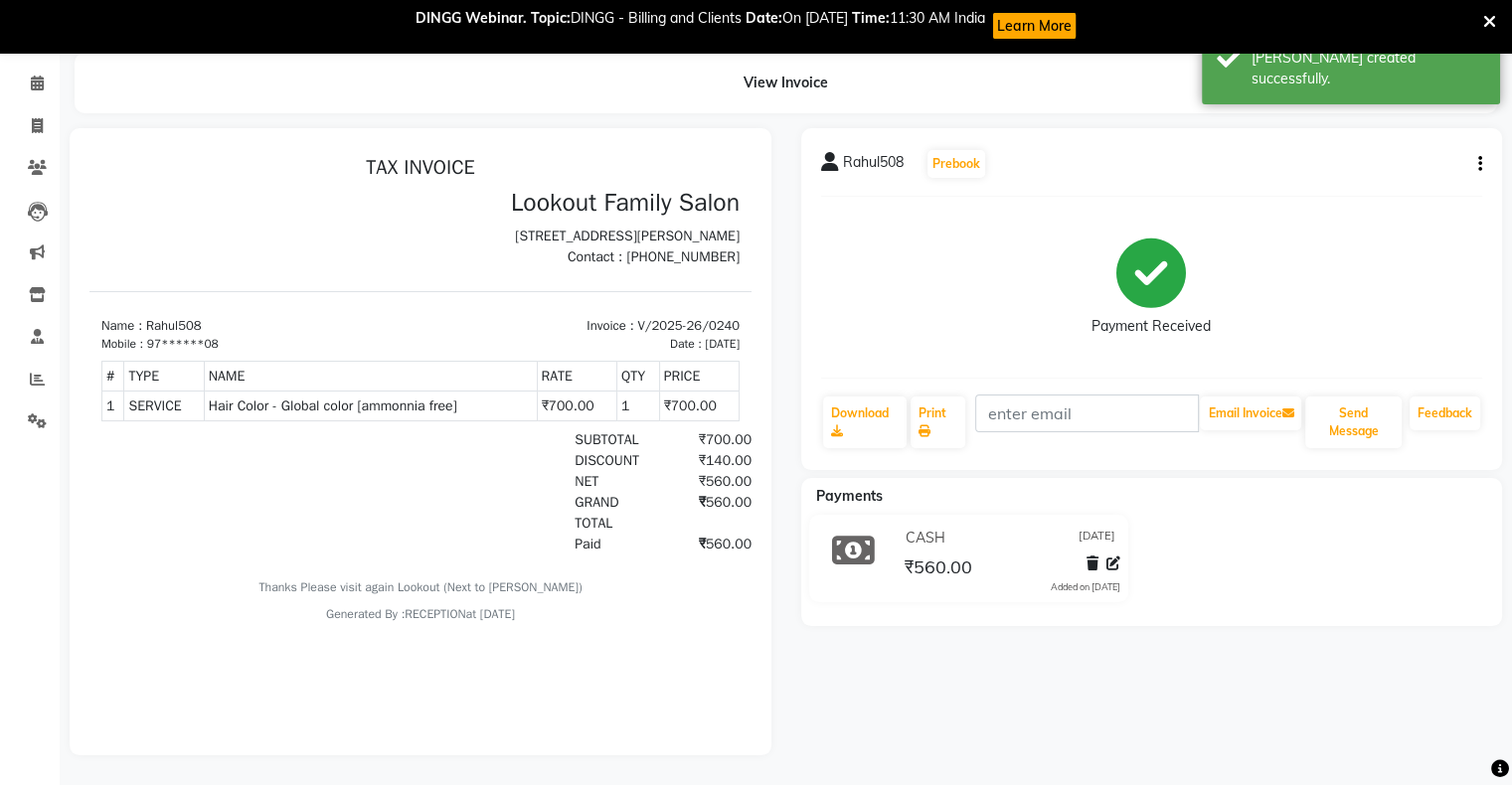 scroll, scrollTop: 0, scrollLeft: 0, axis: both 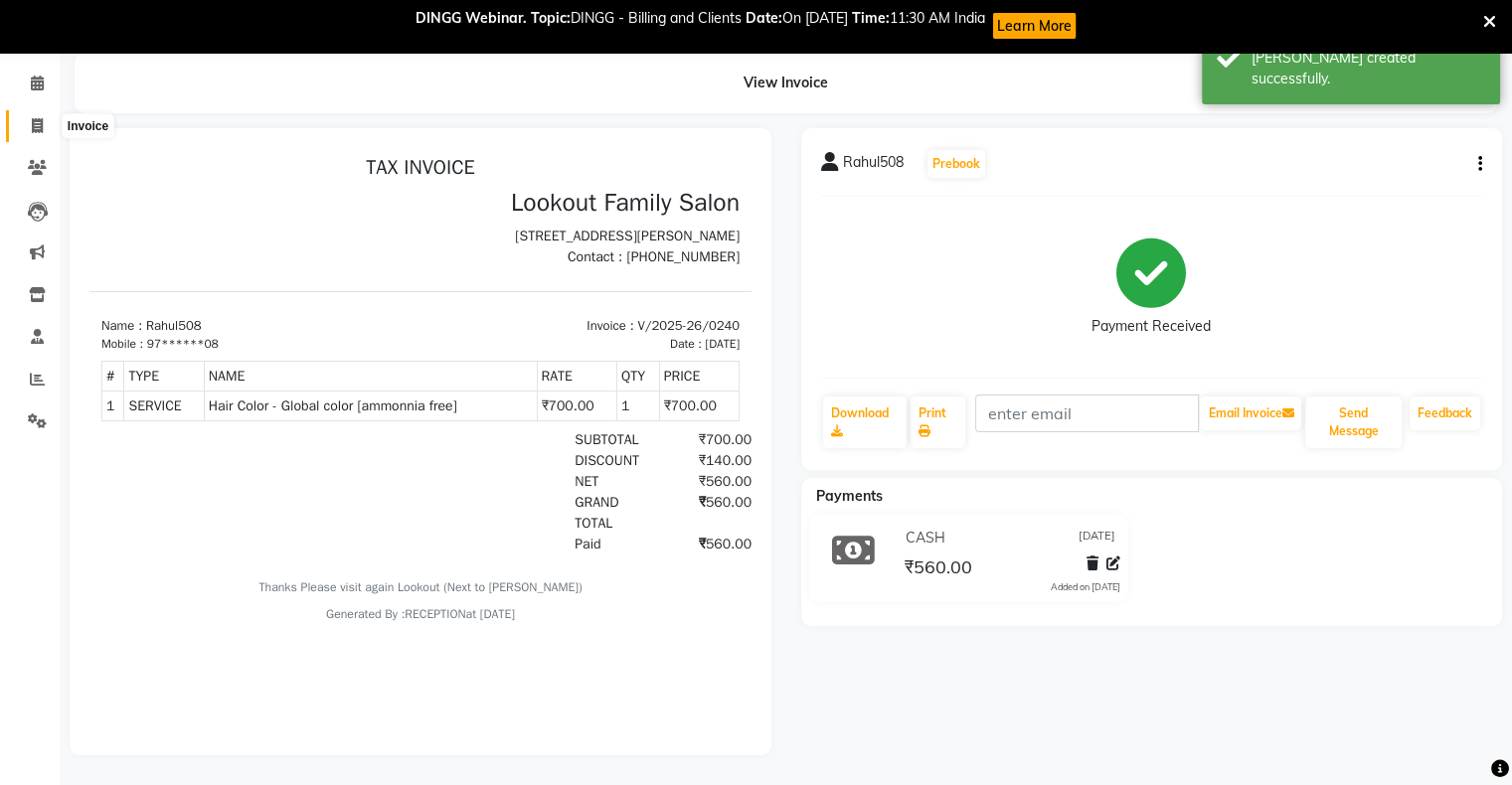 click 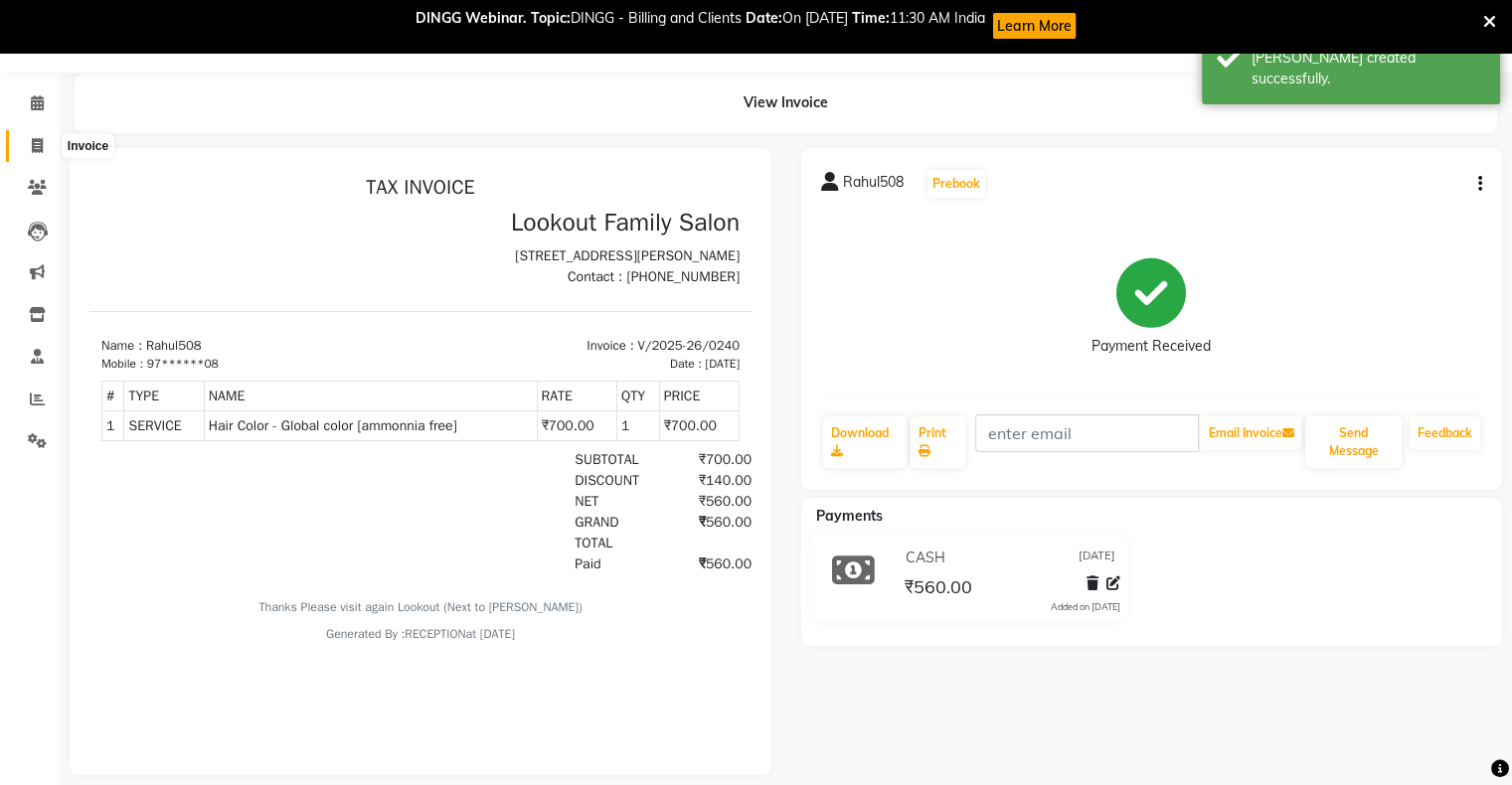 select on "service" 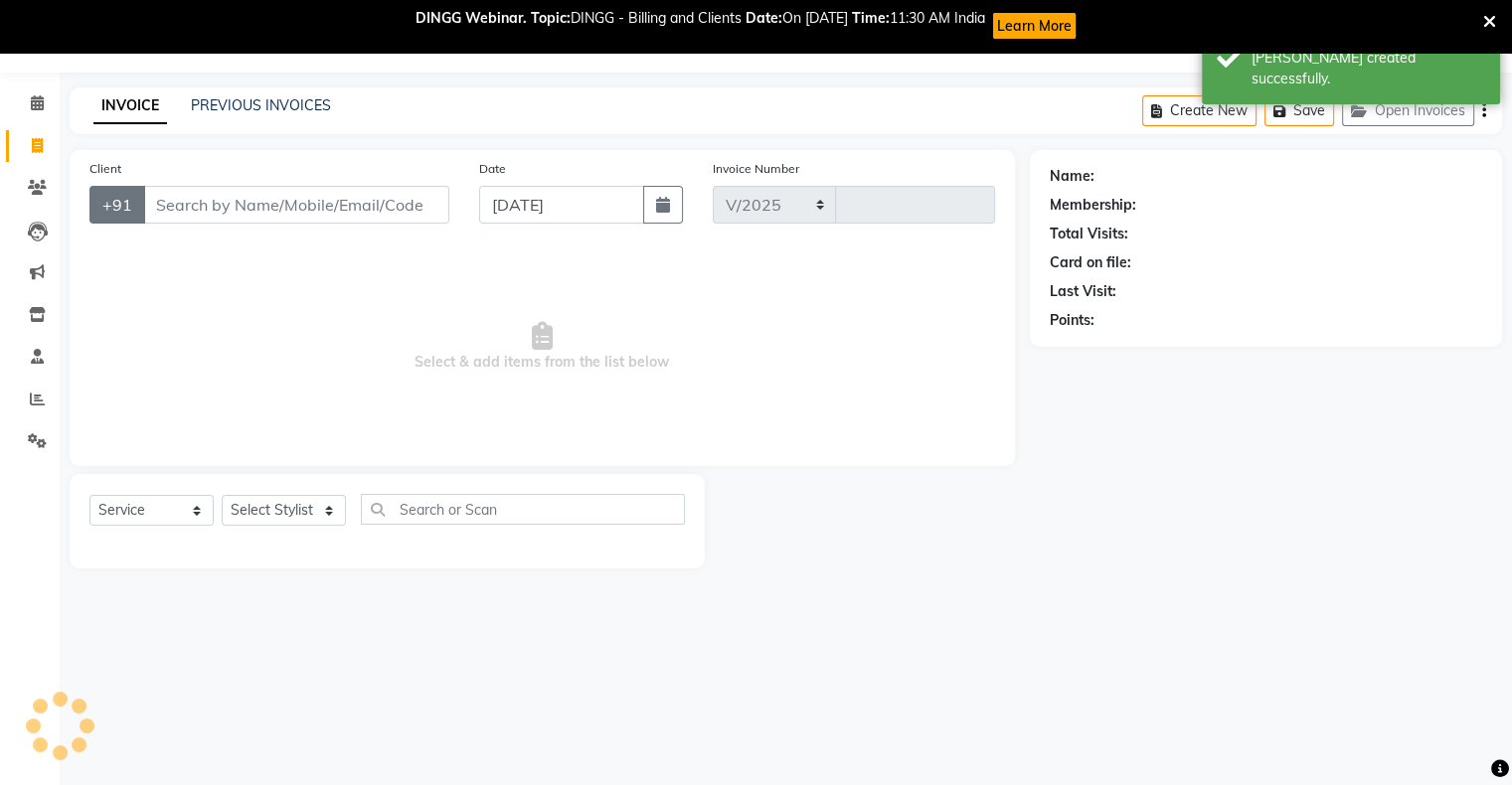 select on "150" 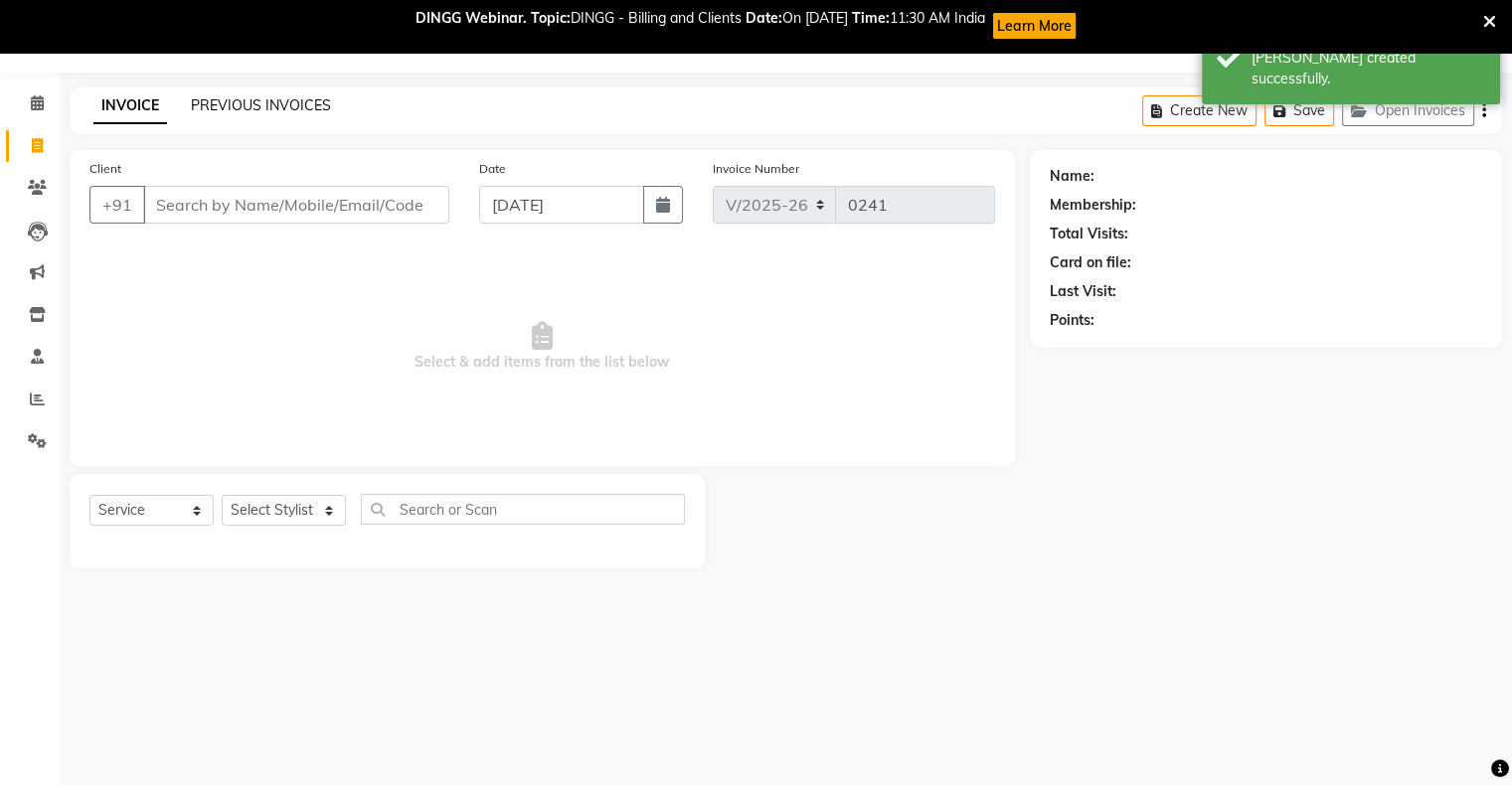 click on "PREVIOUS INVOICES" 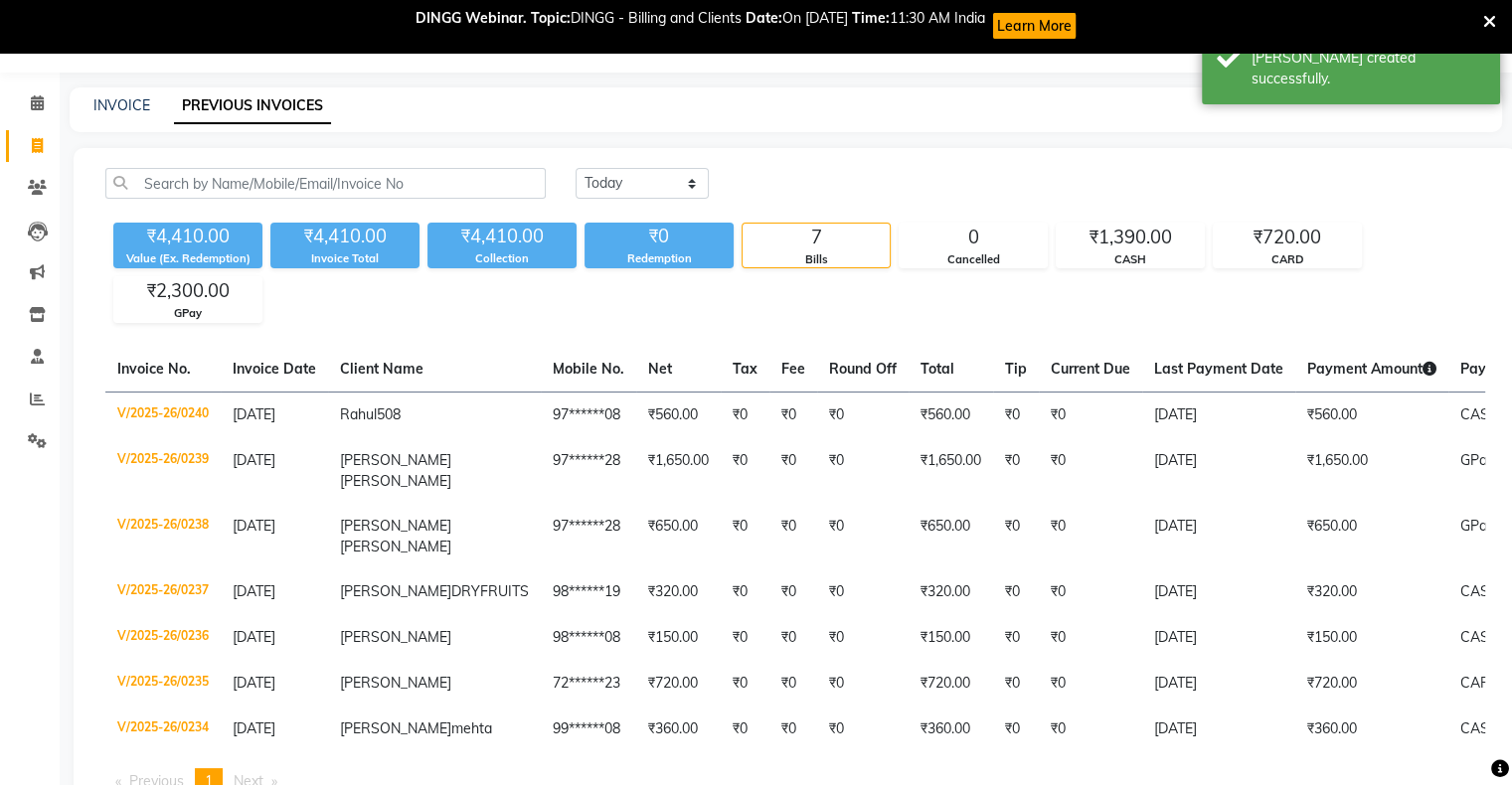 scroll, scrollTop: 0, scrollLeft: 0, axis: both 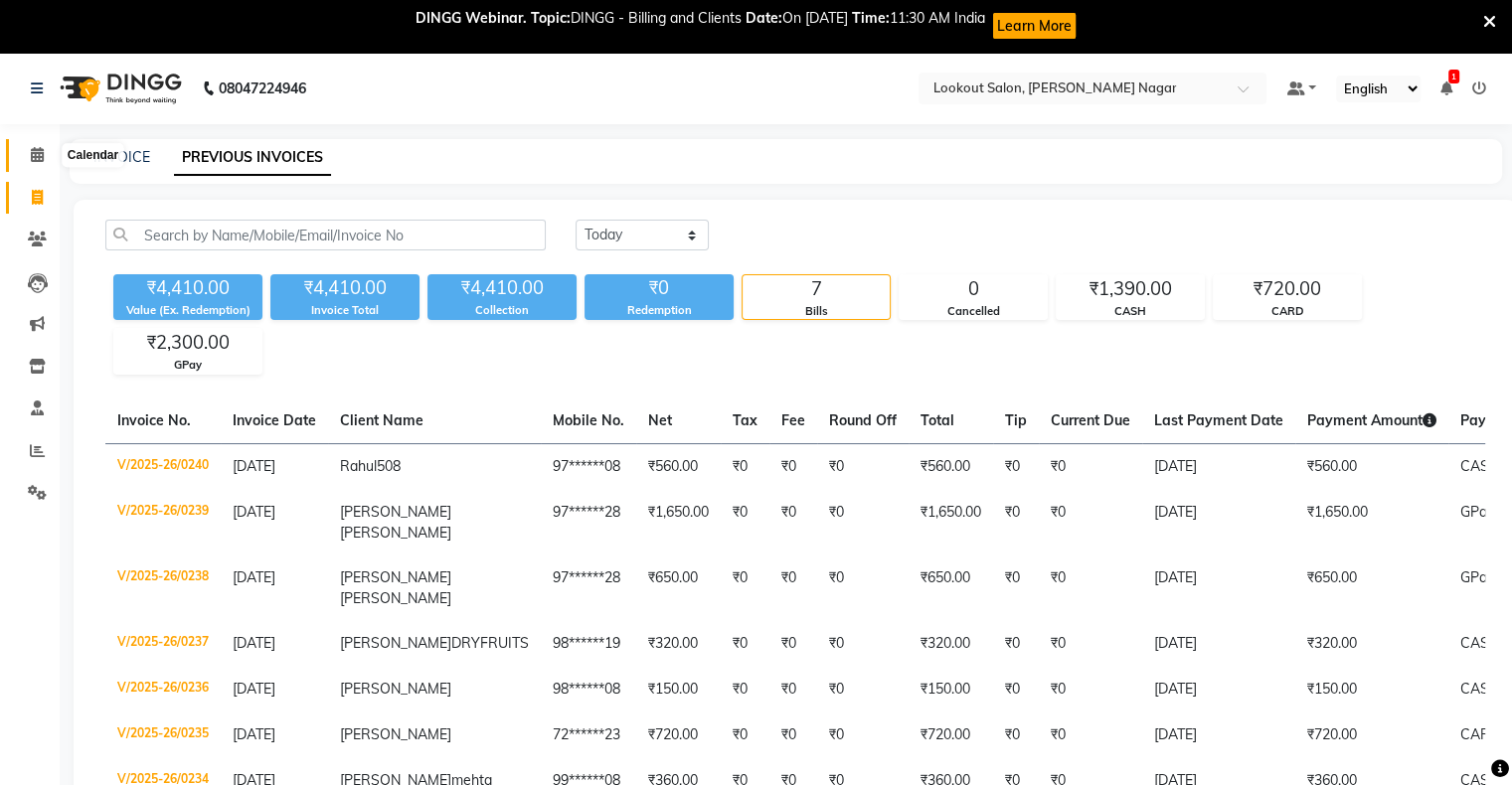 click 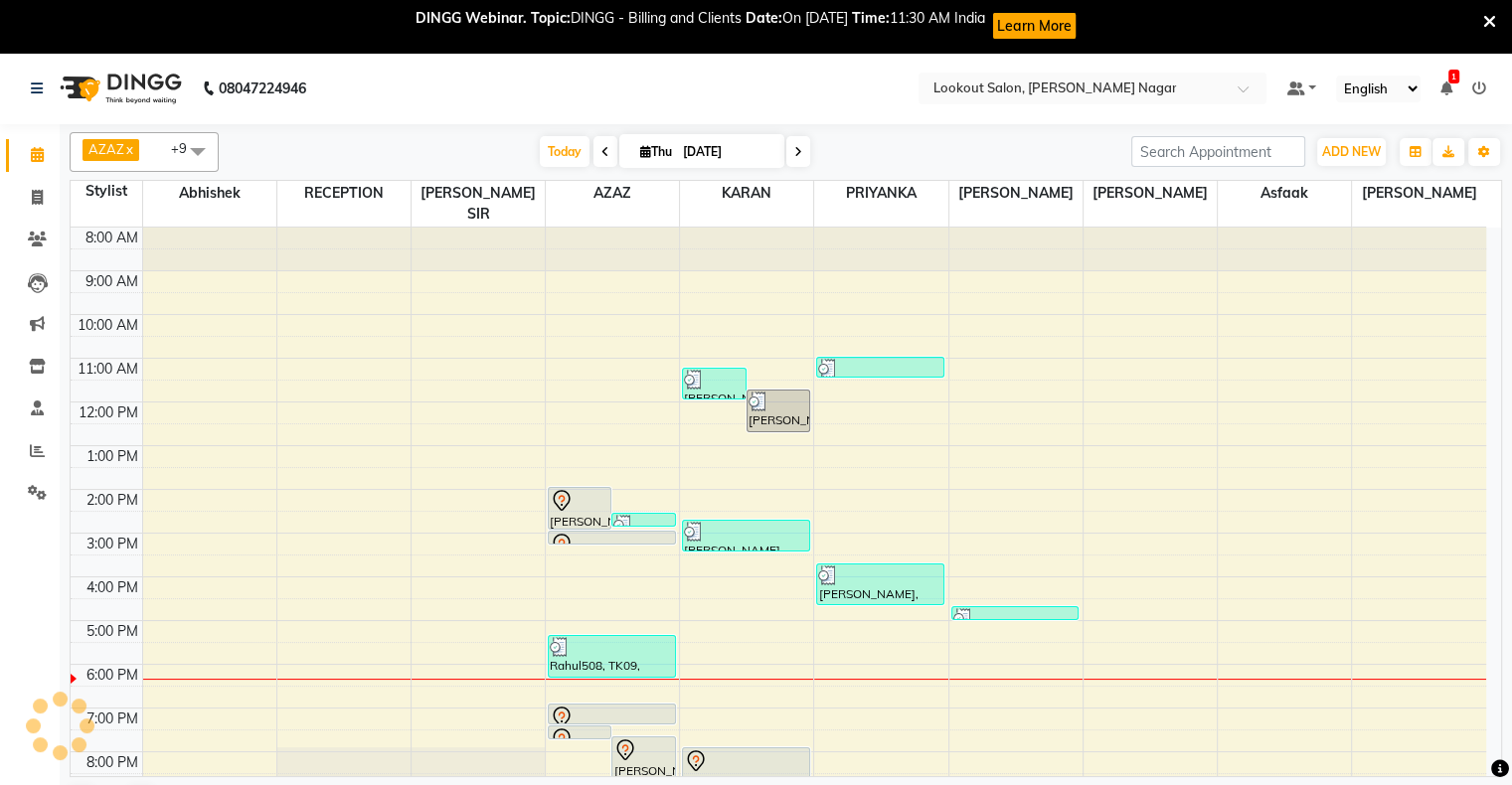 scroll, scrollTop: 42, scrollLeft: 0, axis: vertical 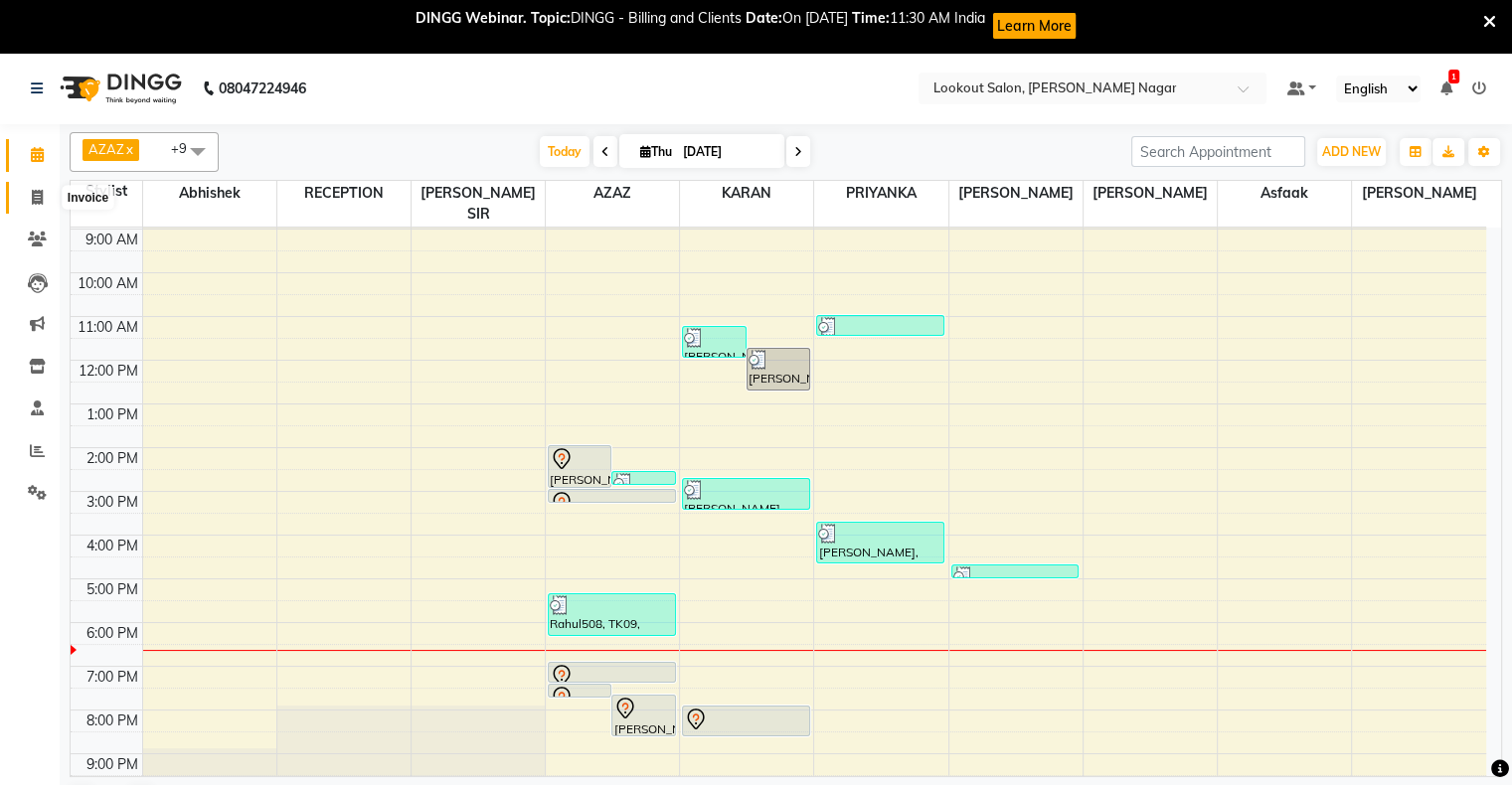 click 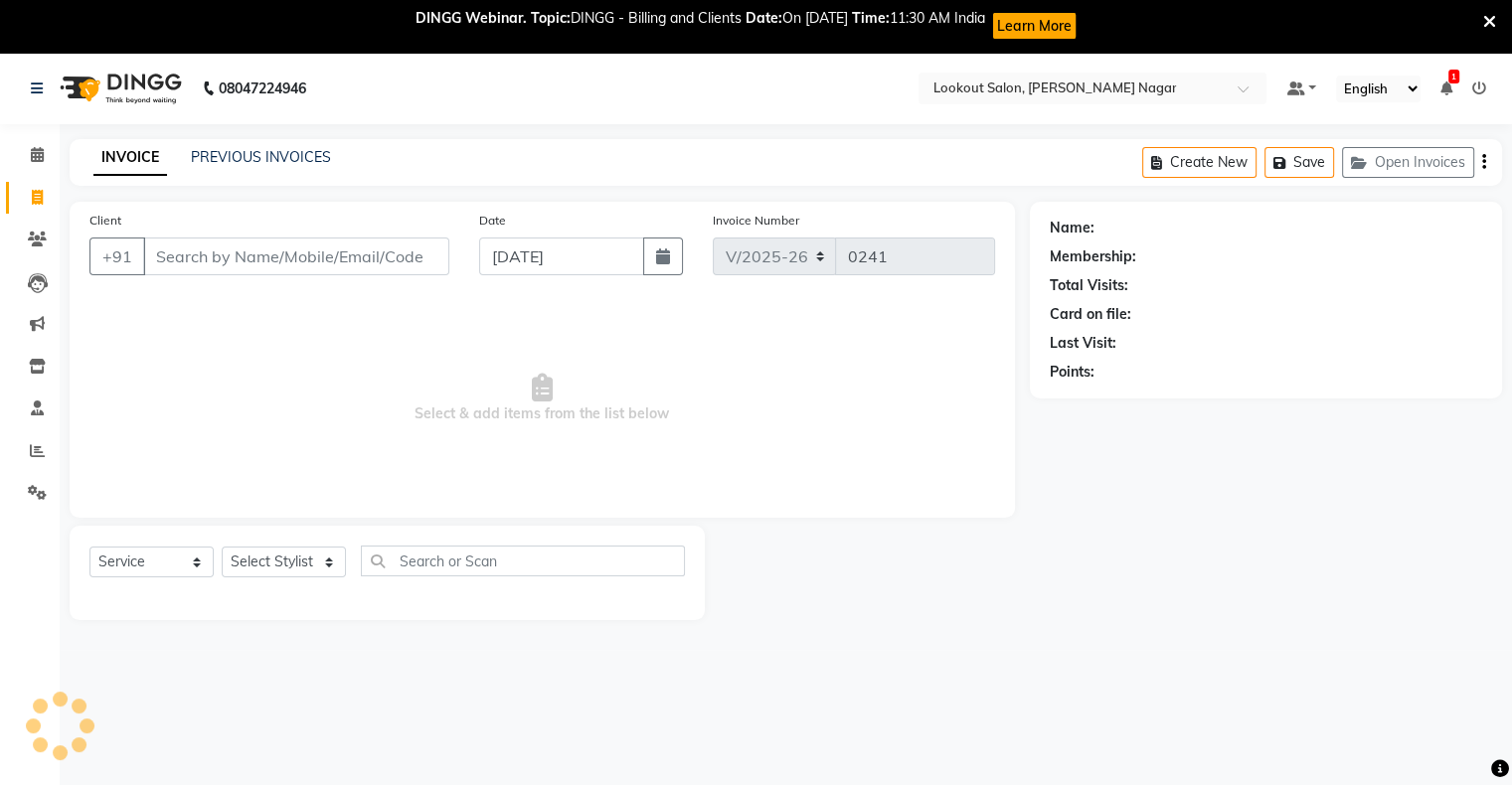 click on "Client" at bounding box center (296, 256) 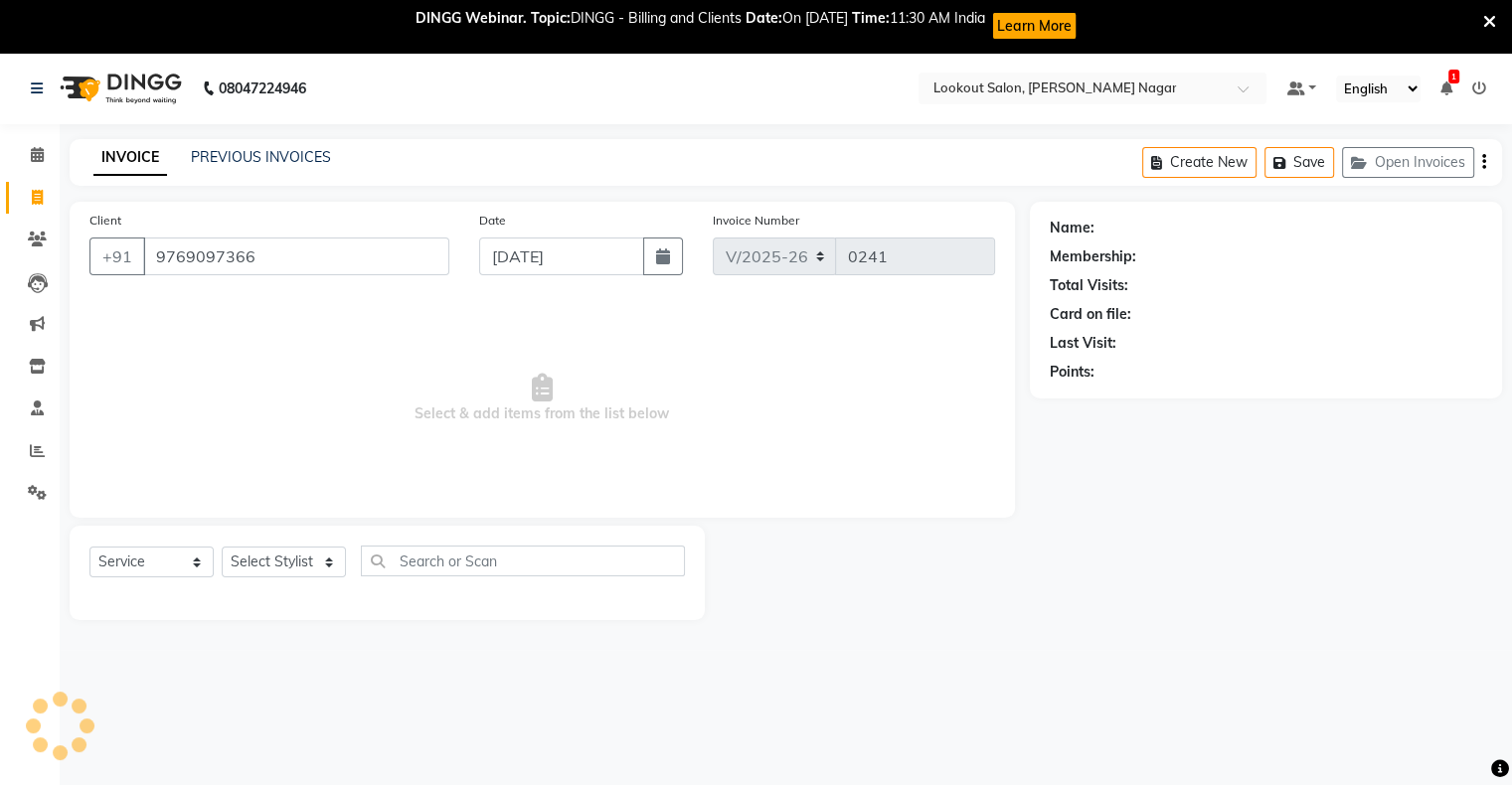 type on "9769097366" 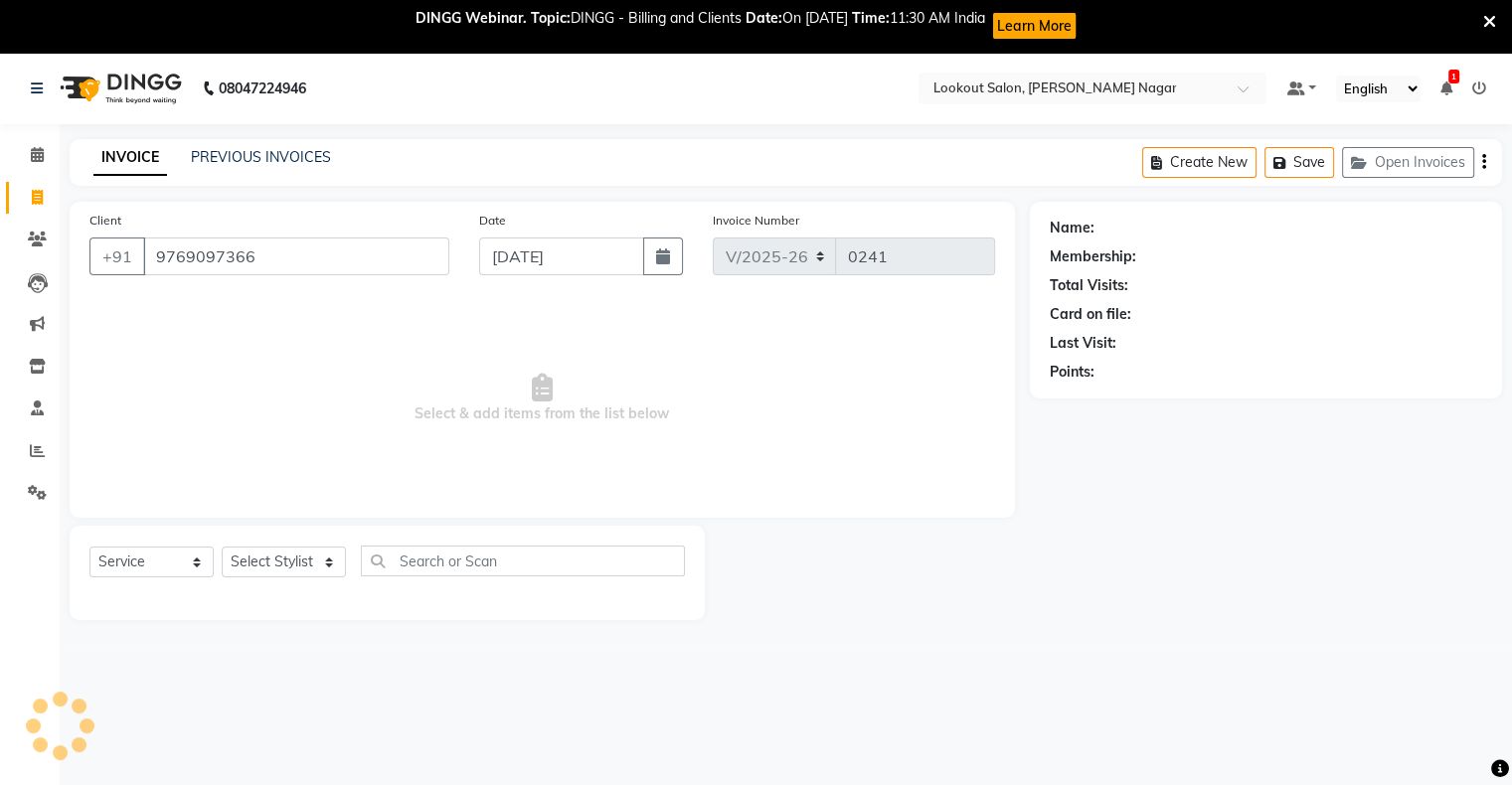 select on "1: Object" 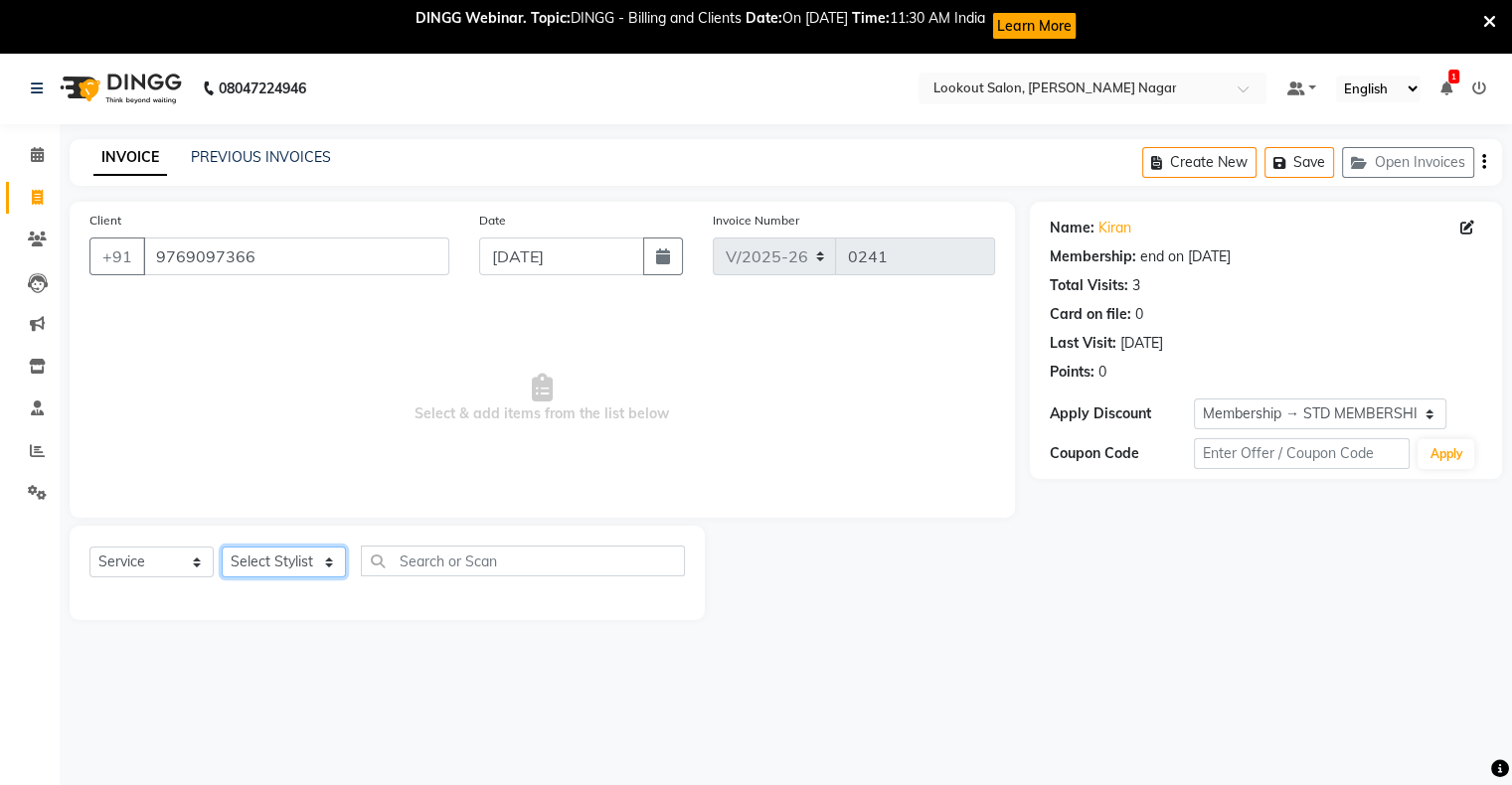 click on "Select Stylist abhishek Asfaak AZAZ DHARMESH SIR kARAN PRIYANKA RECEPTION rinki  shailendar VANDAN" 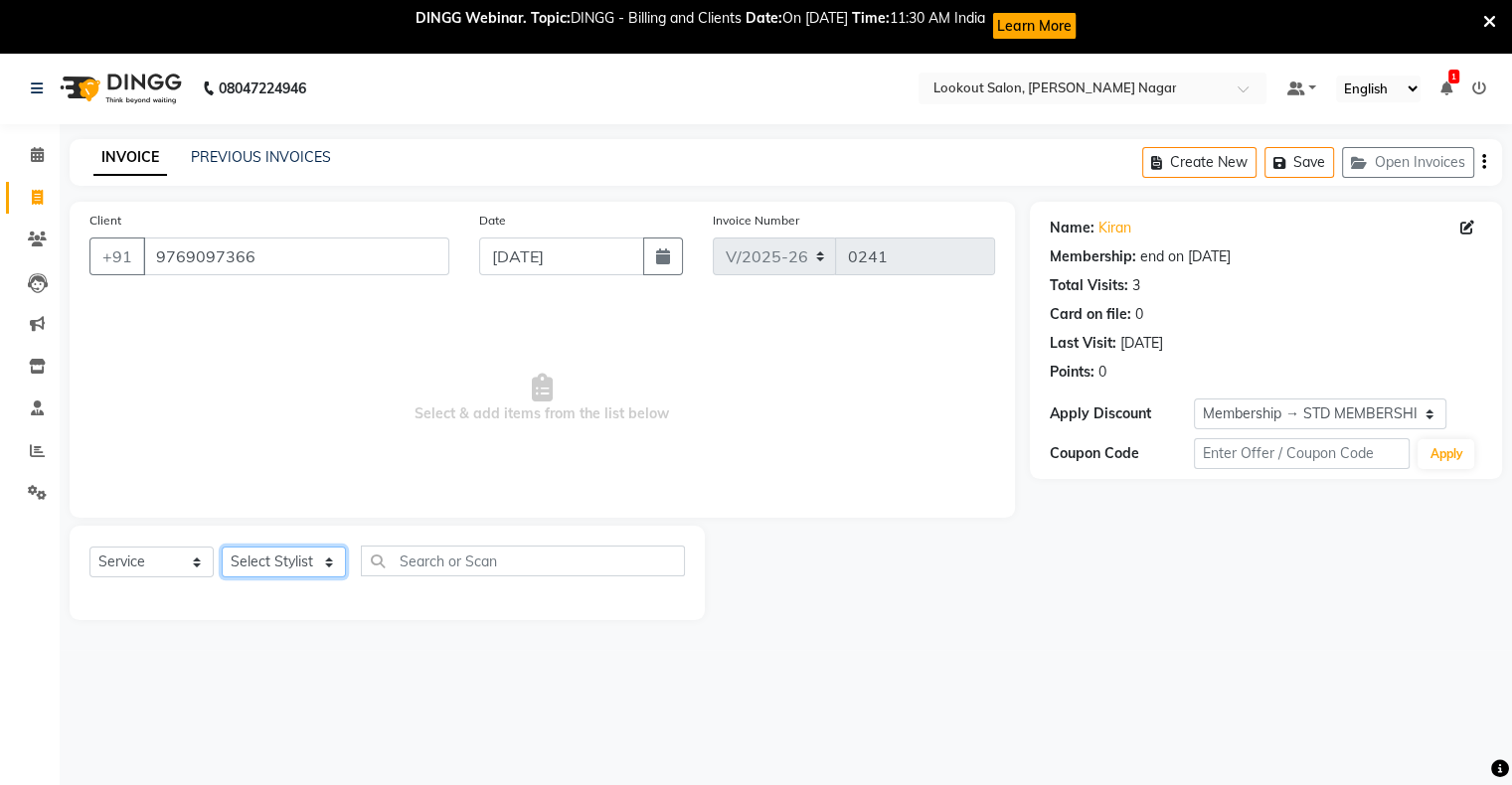 select on "85691" 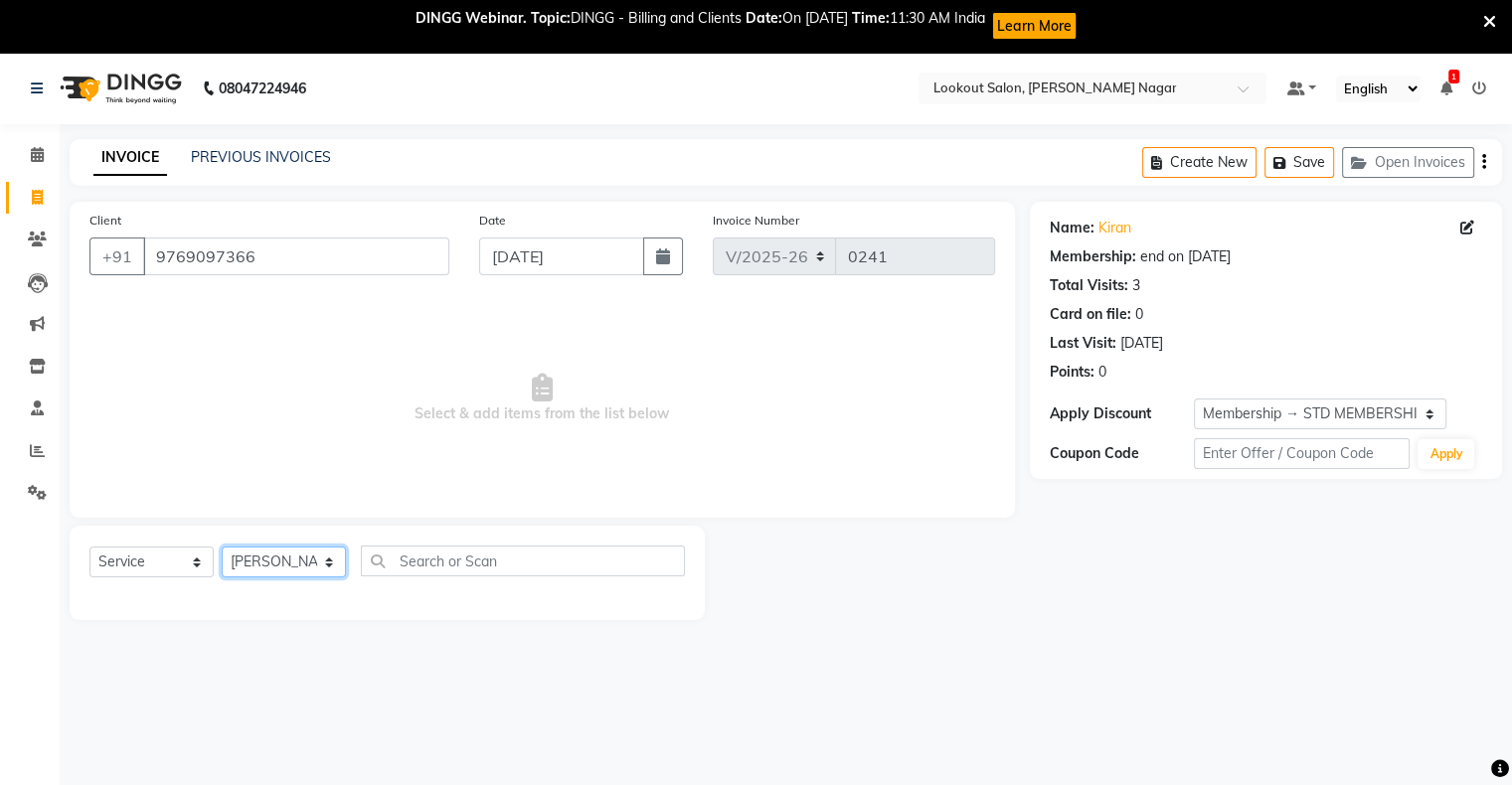 click on "Select Stylist abhishek Asfaak AZAZ DHARMESH SIR kARAN PRIYANKA RECEPTION rinki  shailendar VANDAN" 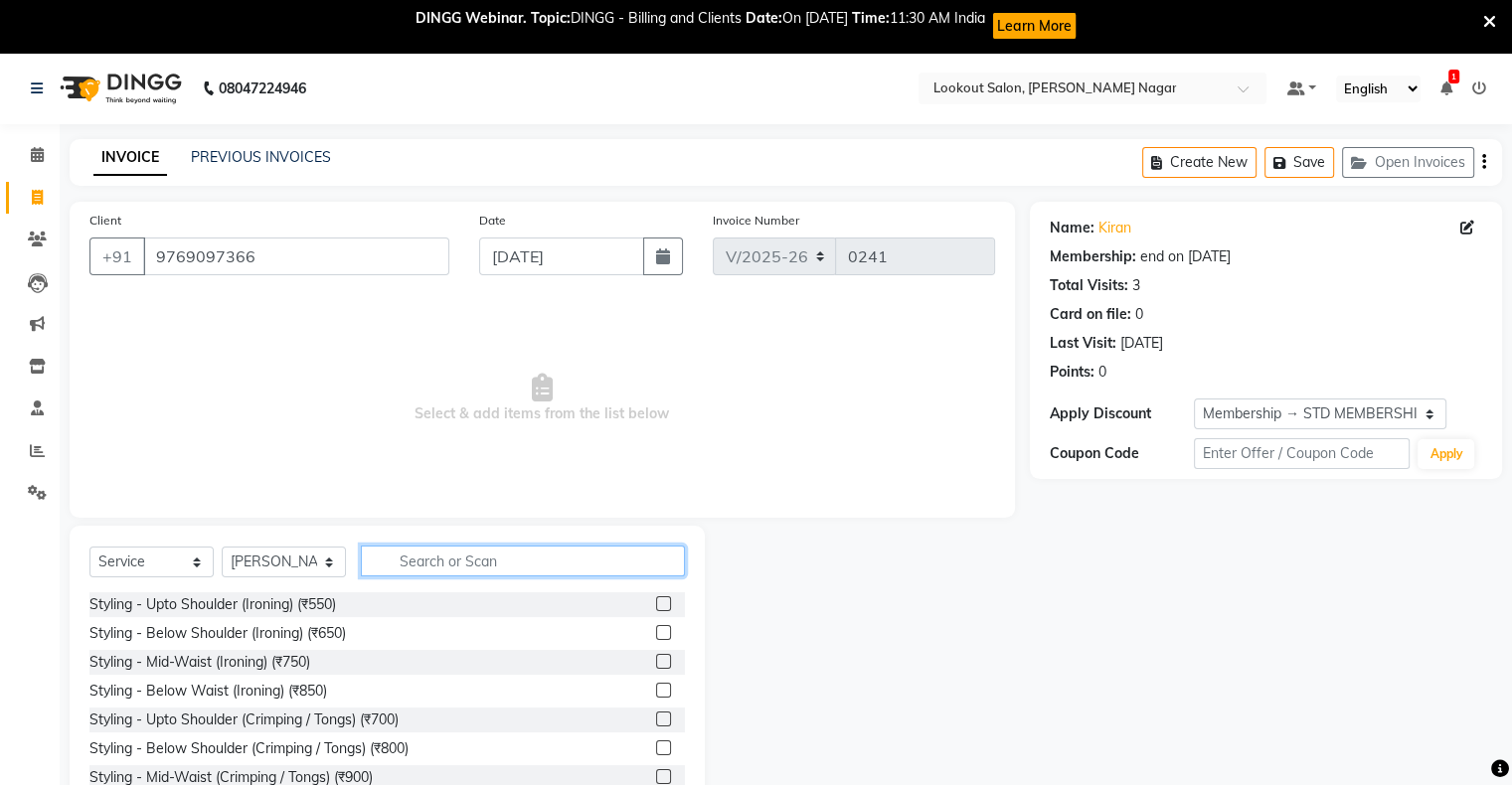 click 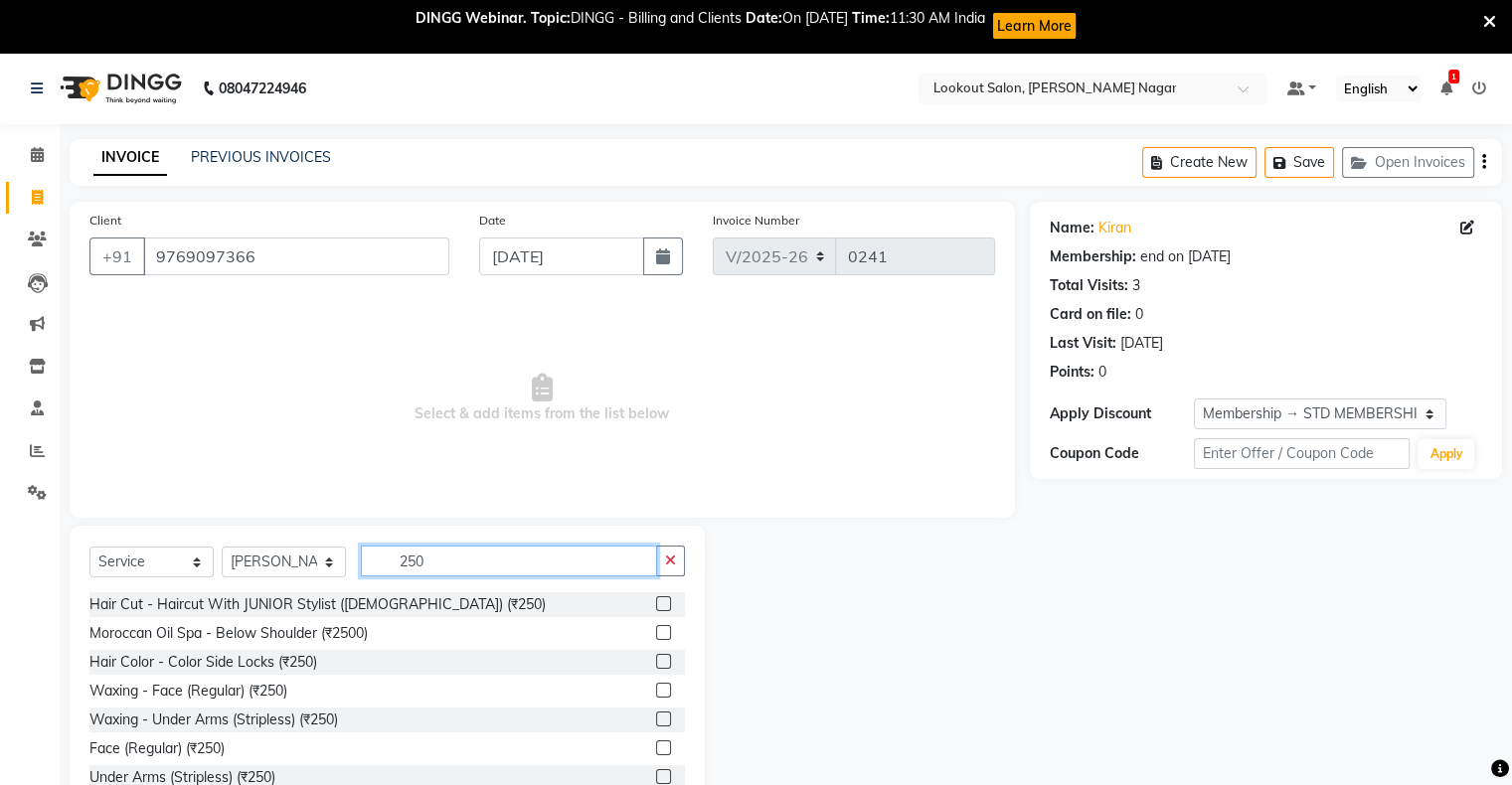 type on "250" 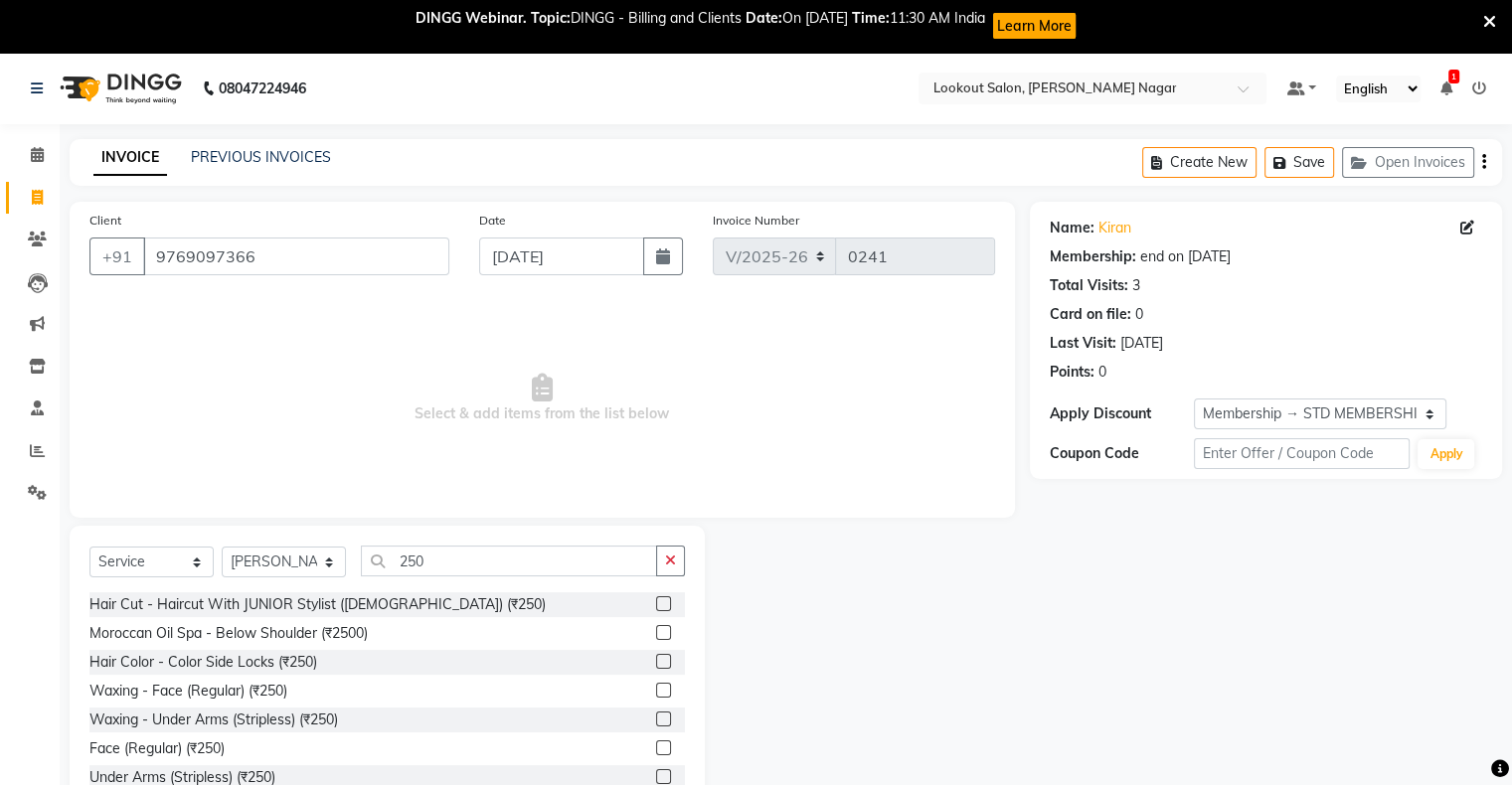 click 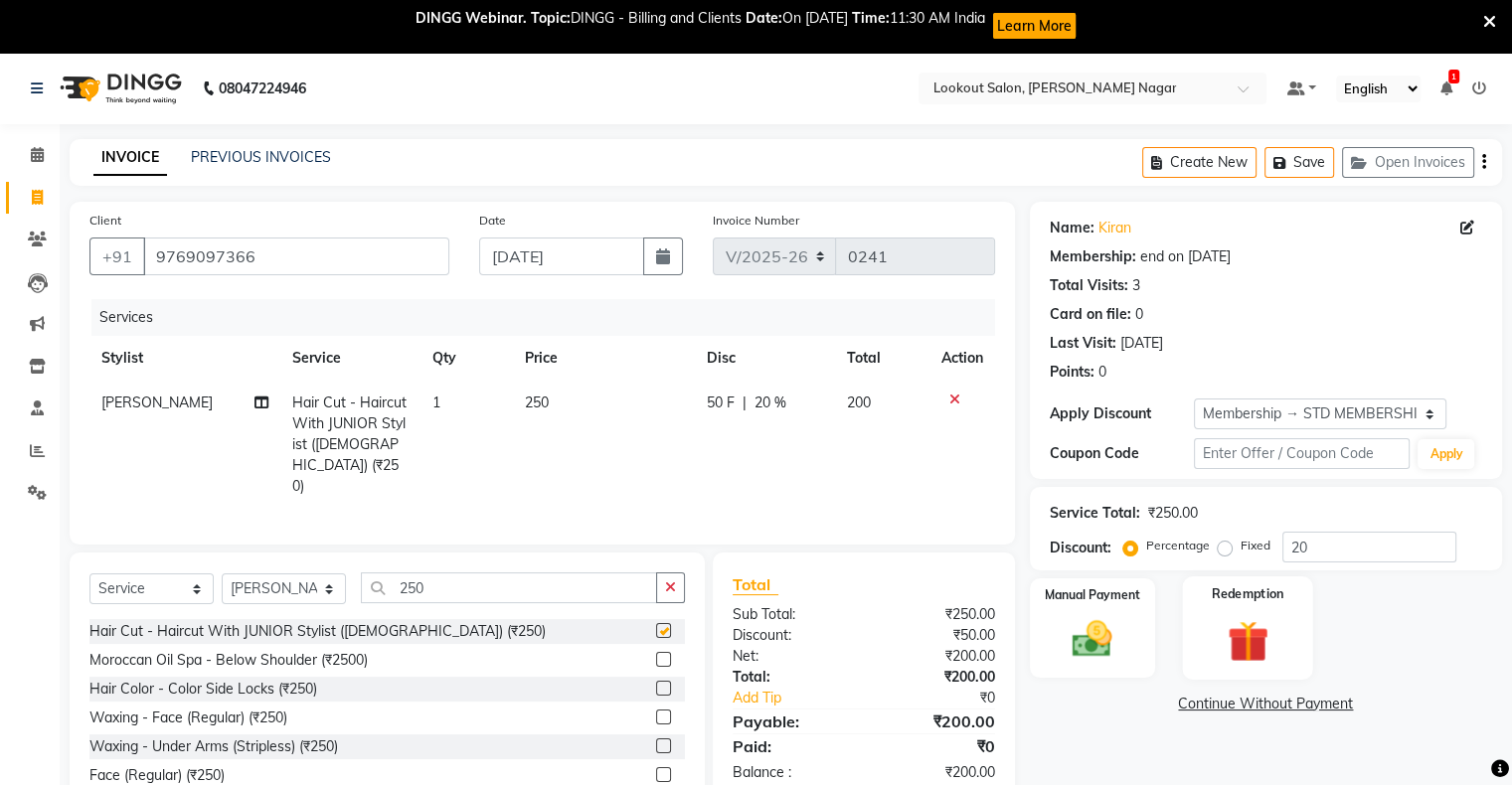 checkbox on "false" 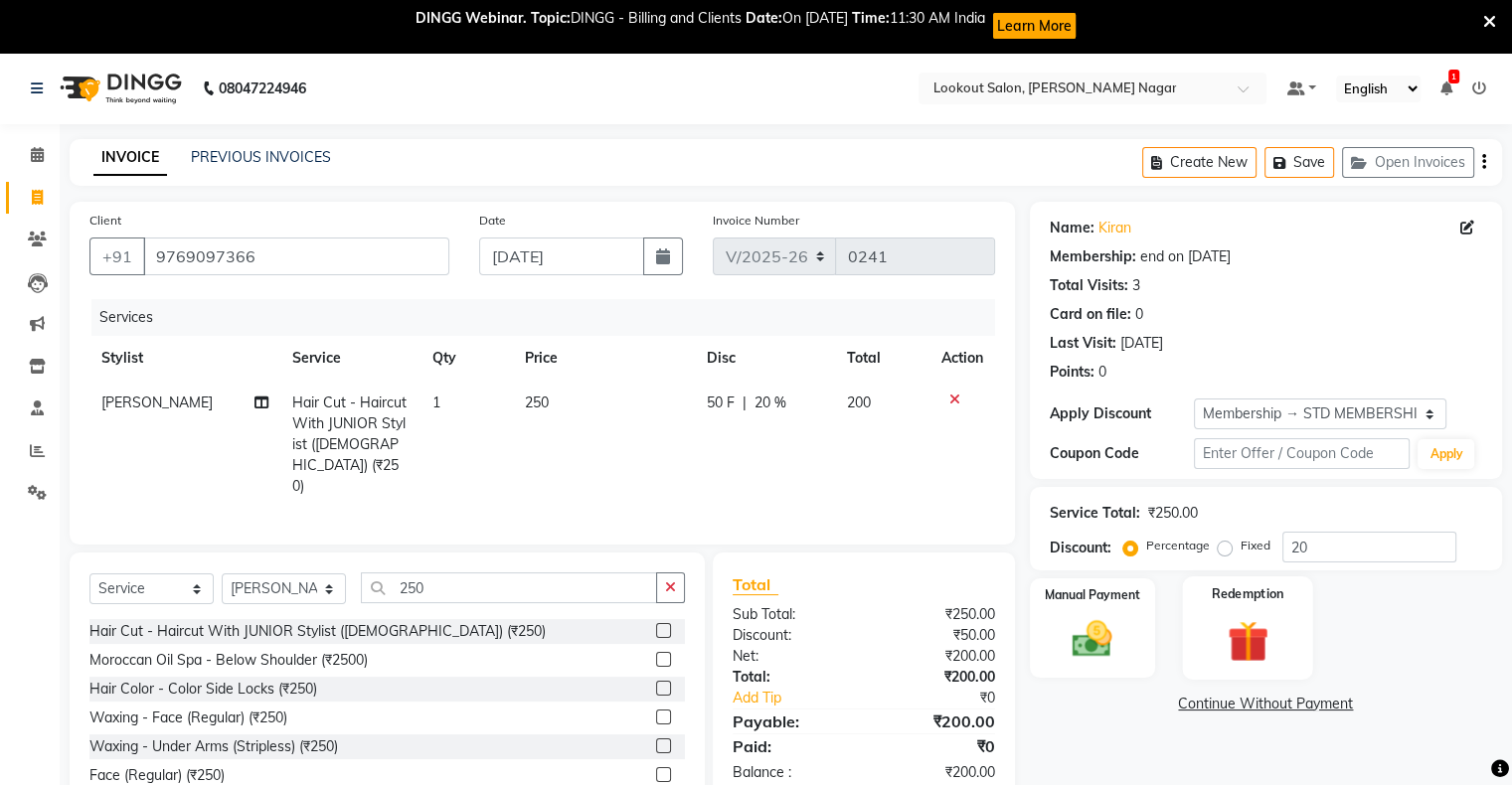 scroll, scrollTop: 64, scrollLeft: 0, axis: vertical 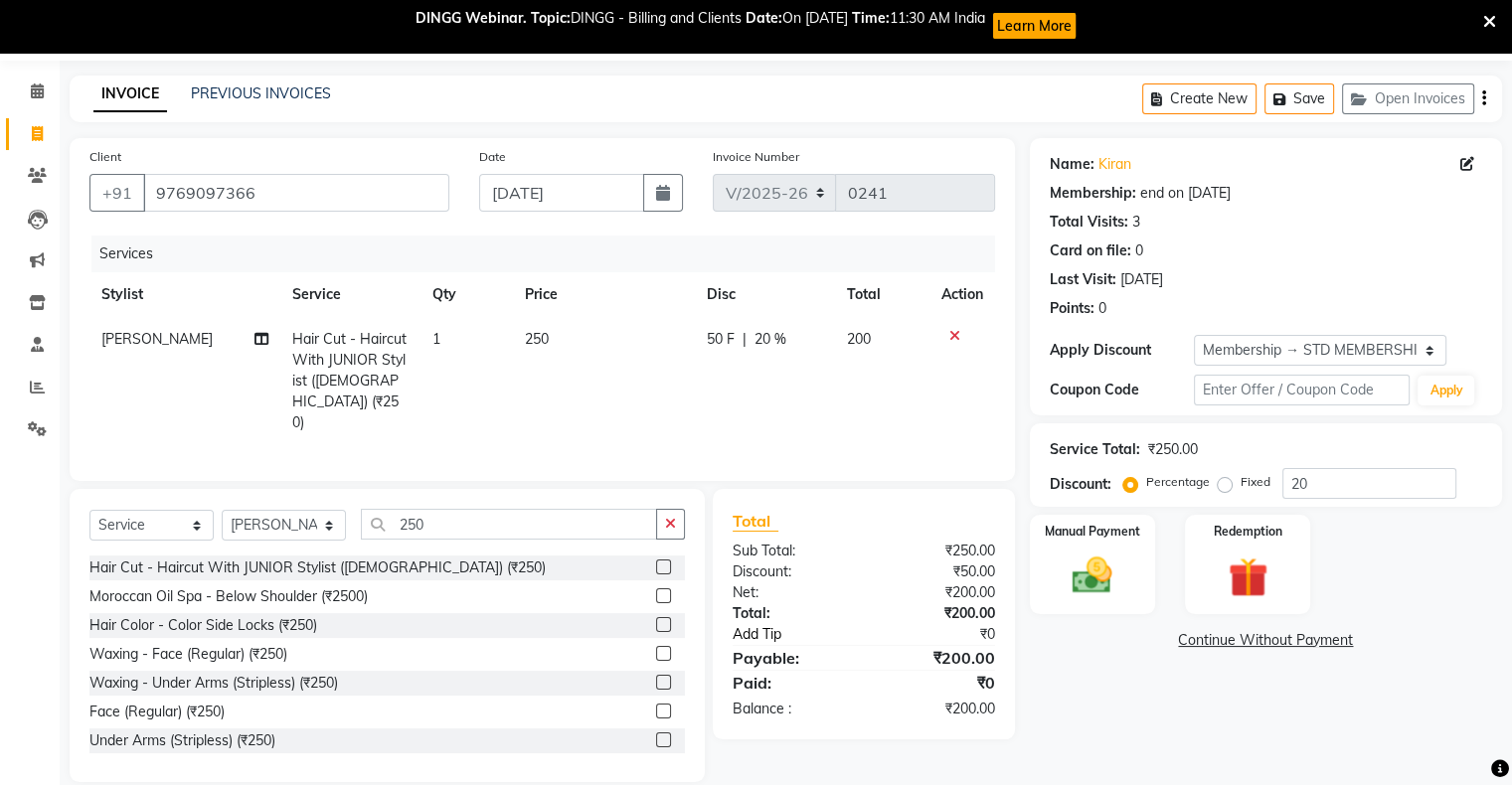 click on "Add Tip" 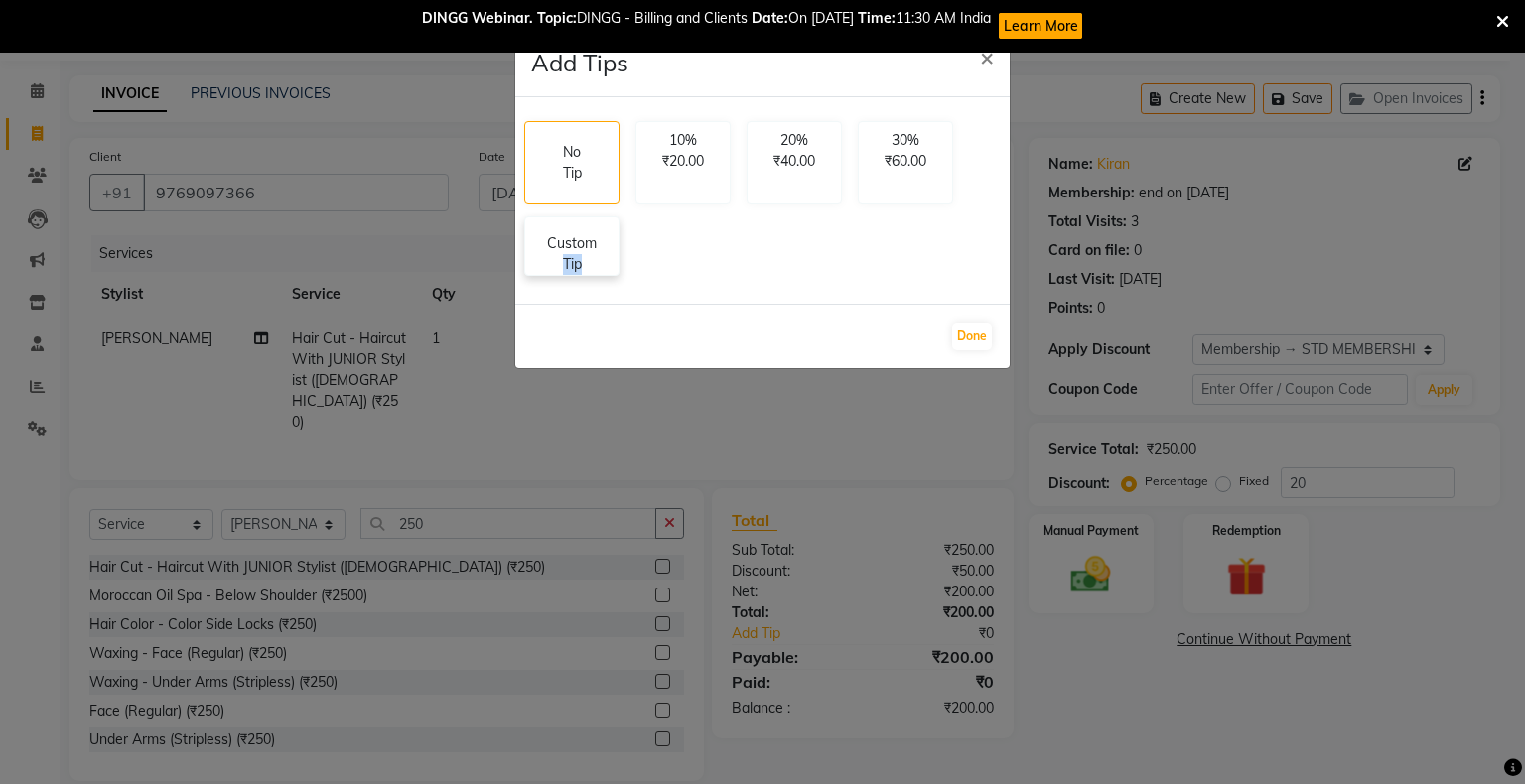 click on "Custom Tip" 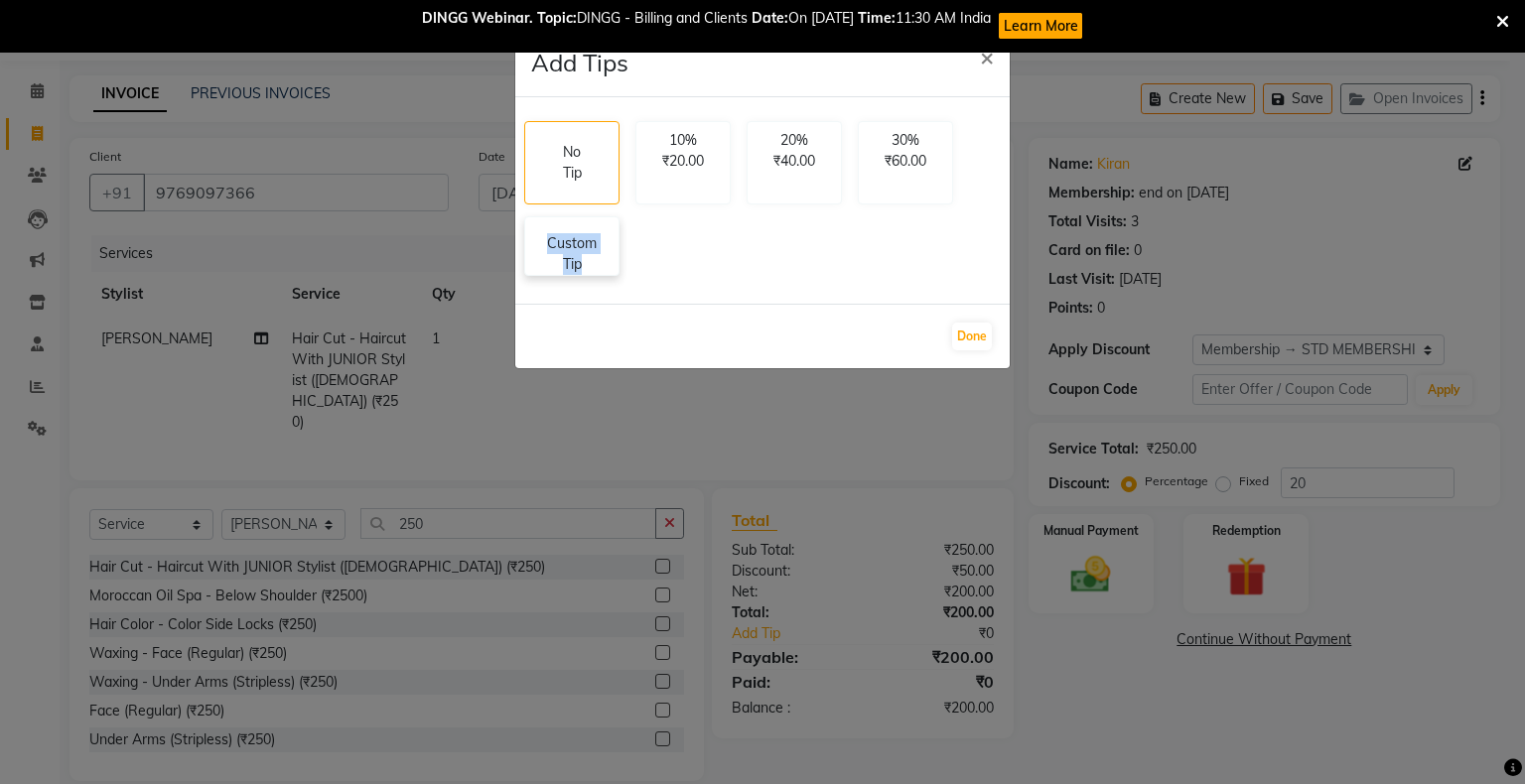 select on "85691" 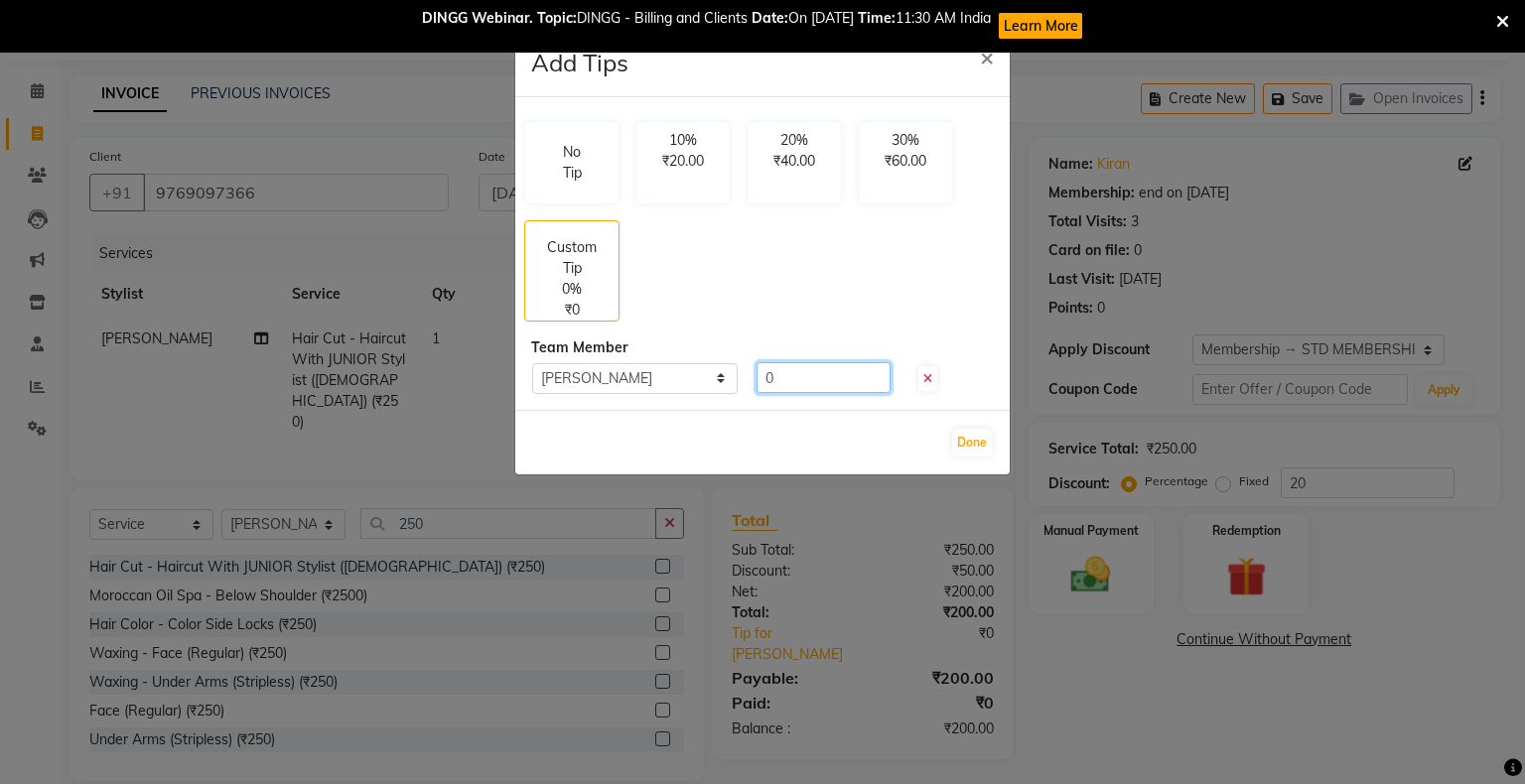 click on "0" 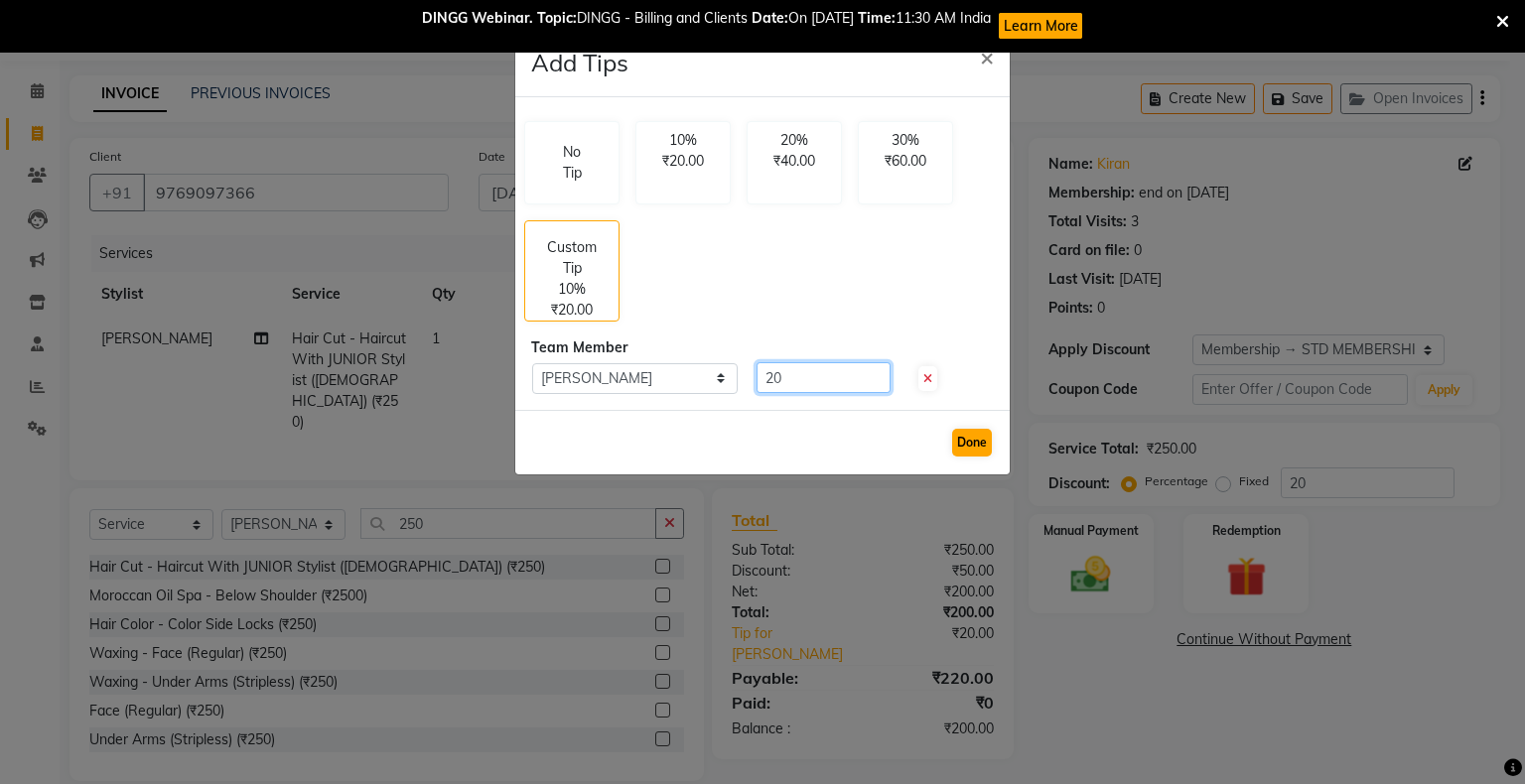 type on "20" 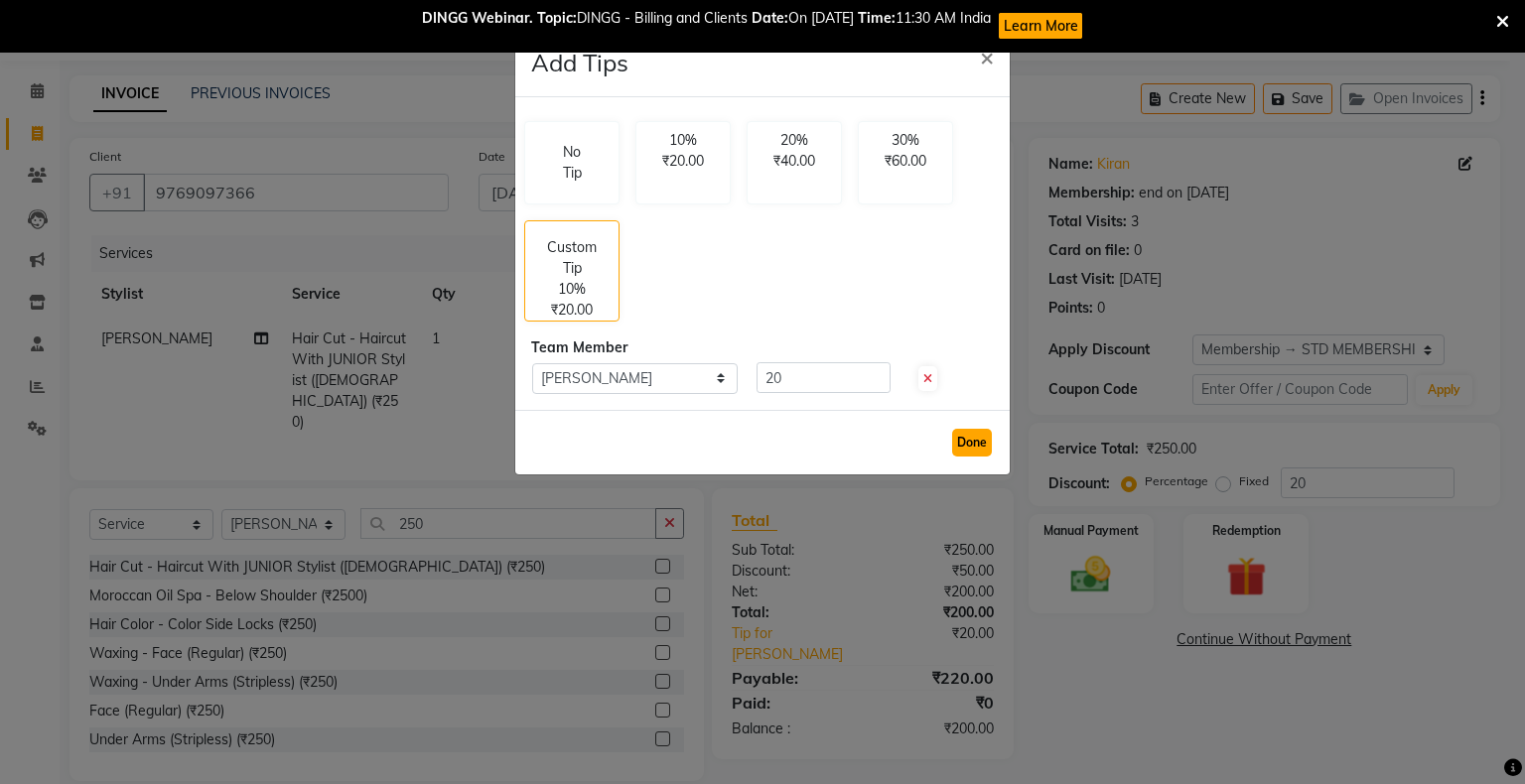 click on "Done" 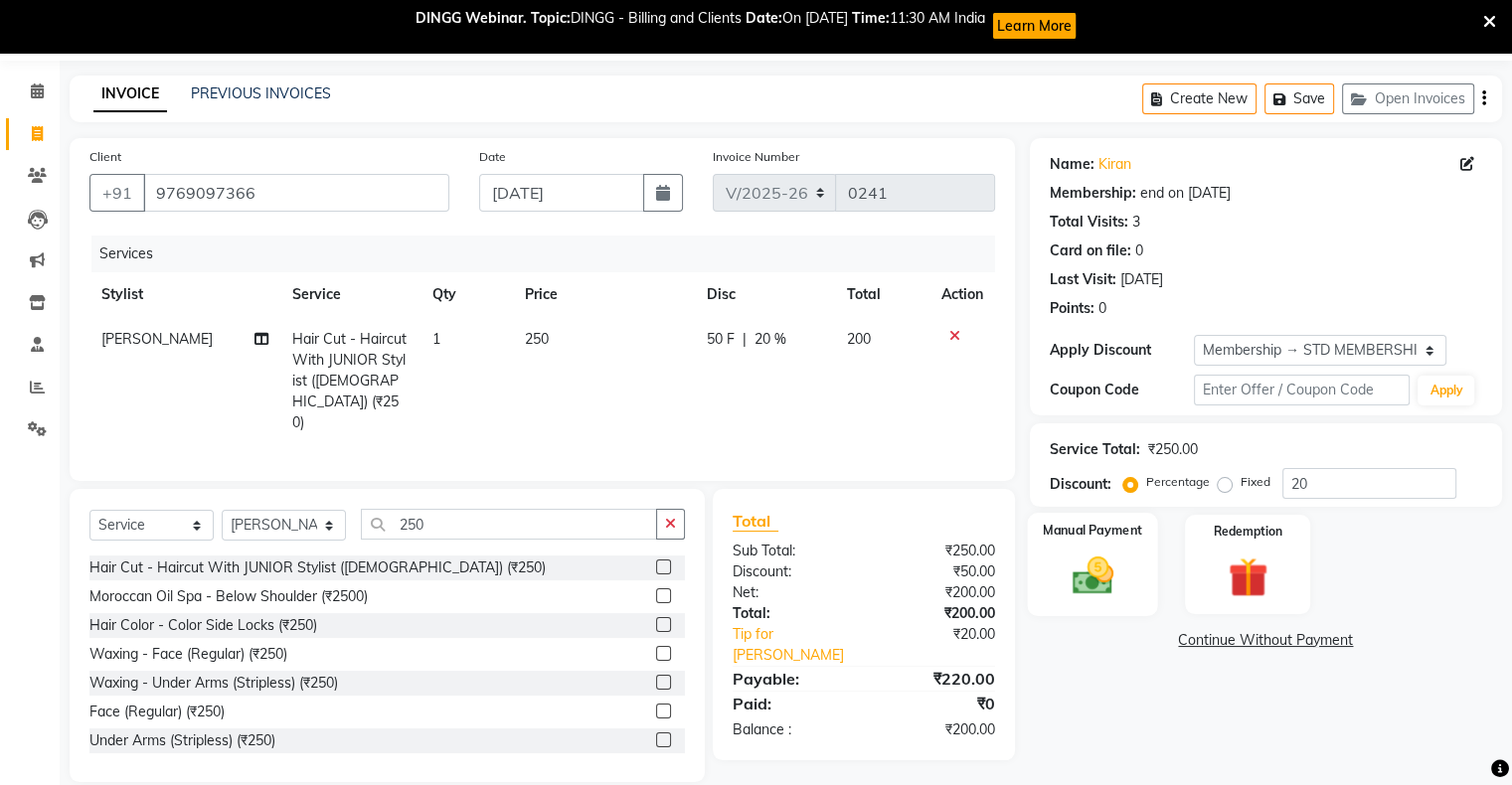 click 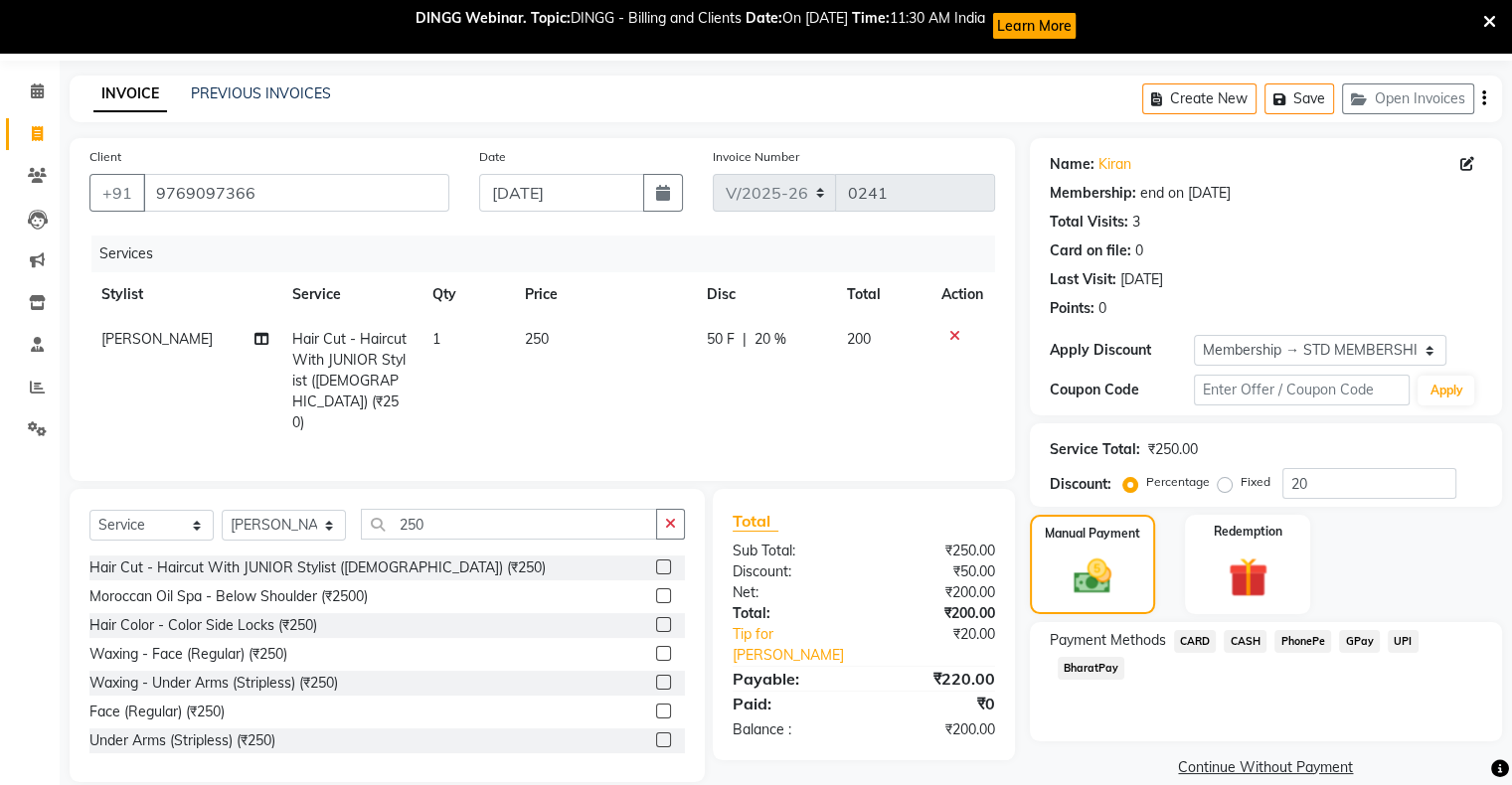 click on "GPay" 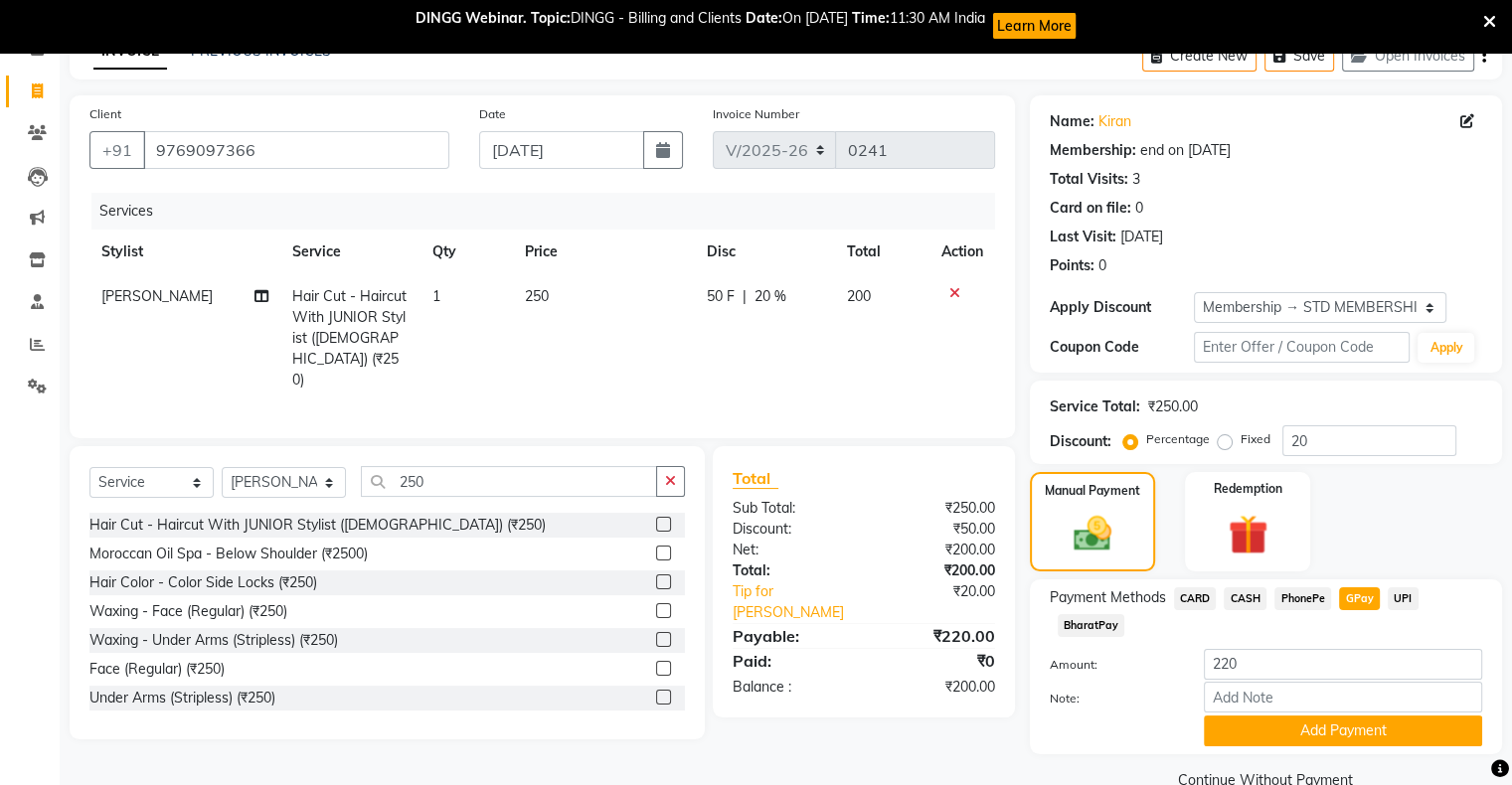 scroll, scrollTop: 147, scrollLeft: 0, axis: vertical 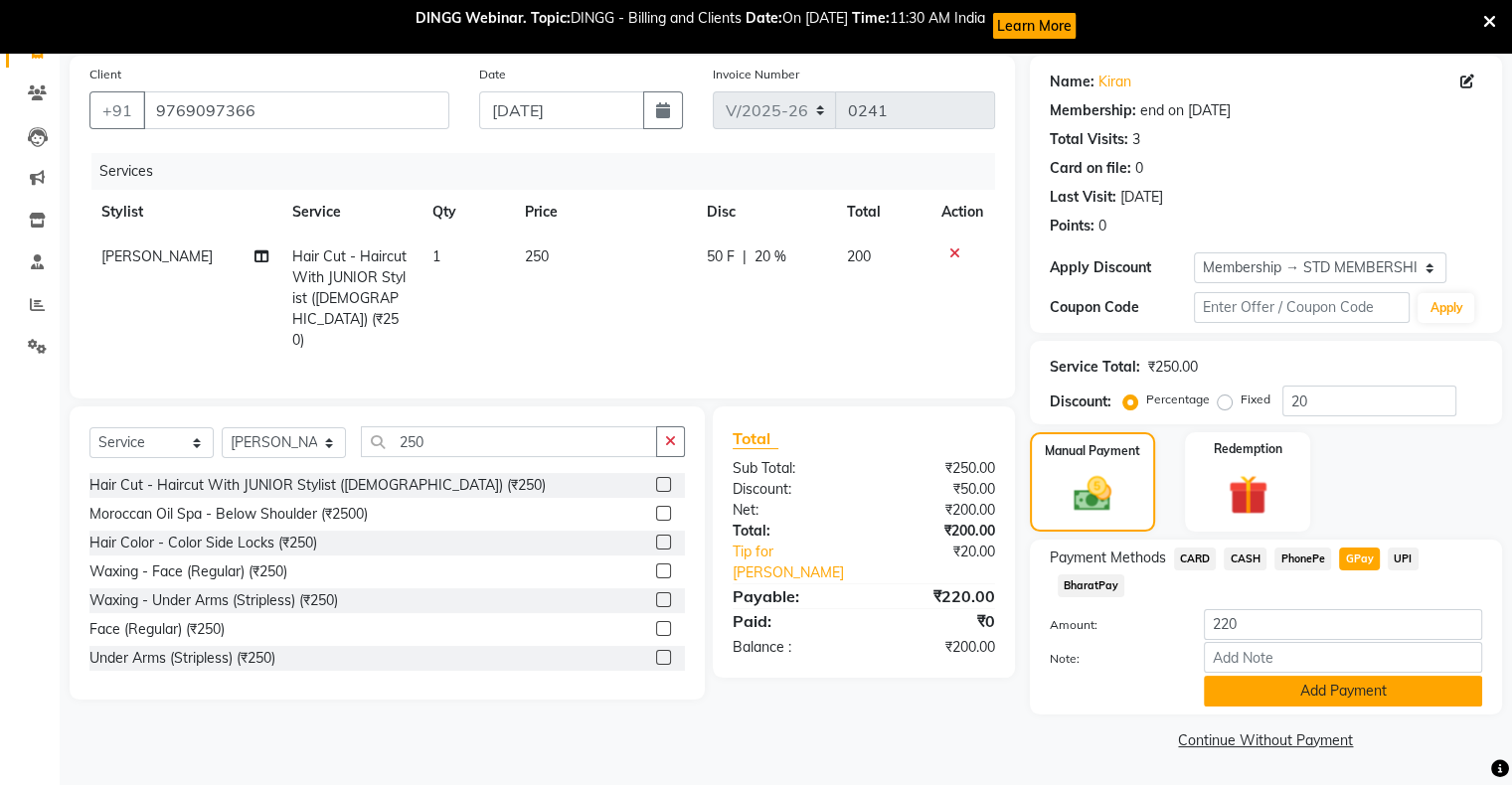 click on "Add Payment" 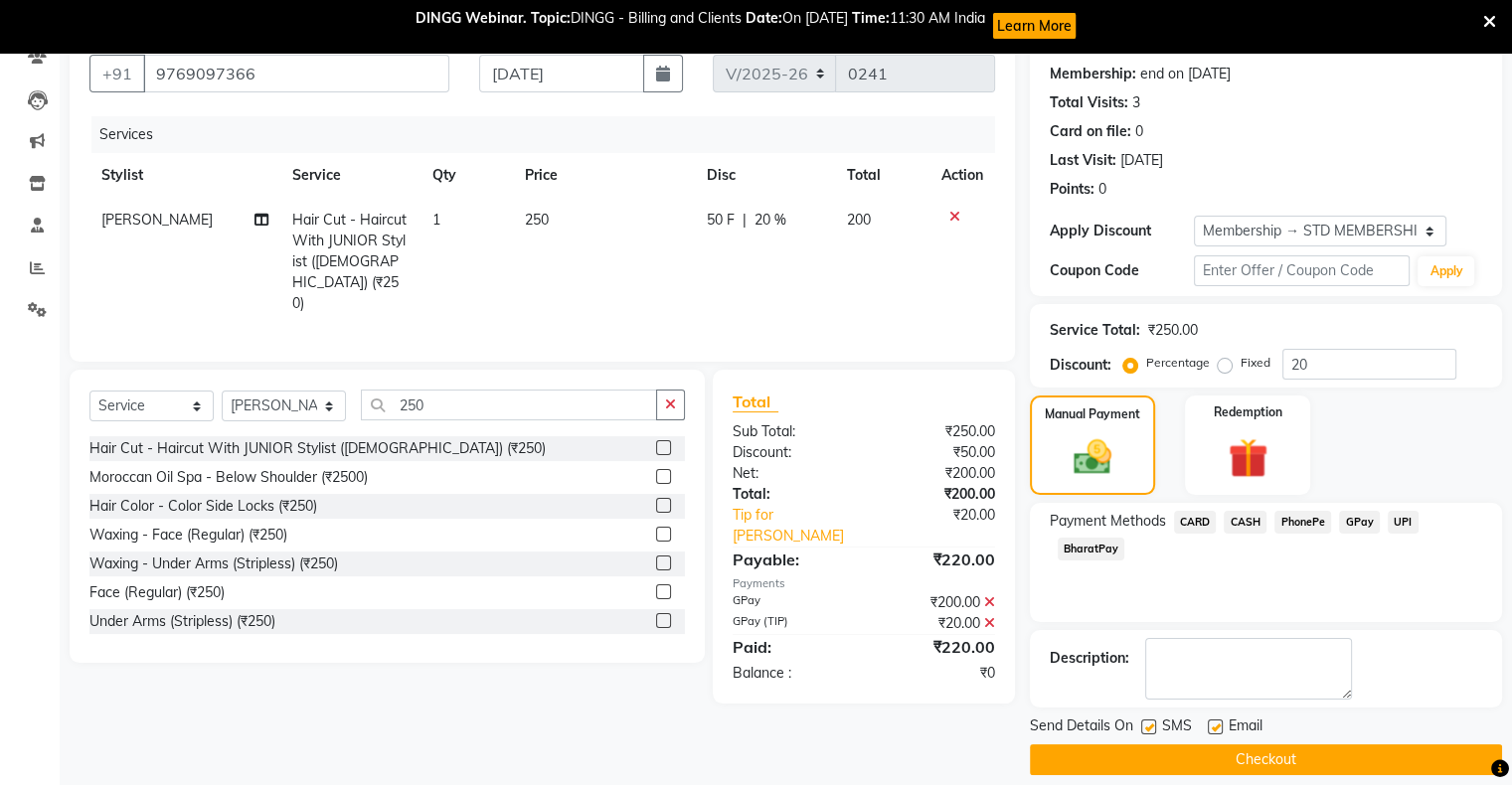 scroll, scrollTop: 201, scrollLeft: 0, axis: vertical 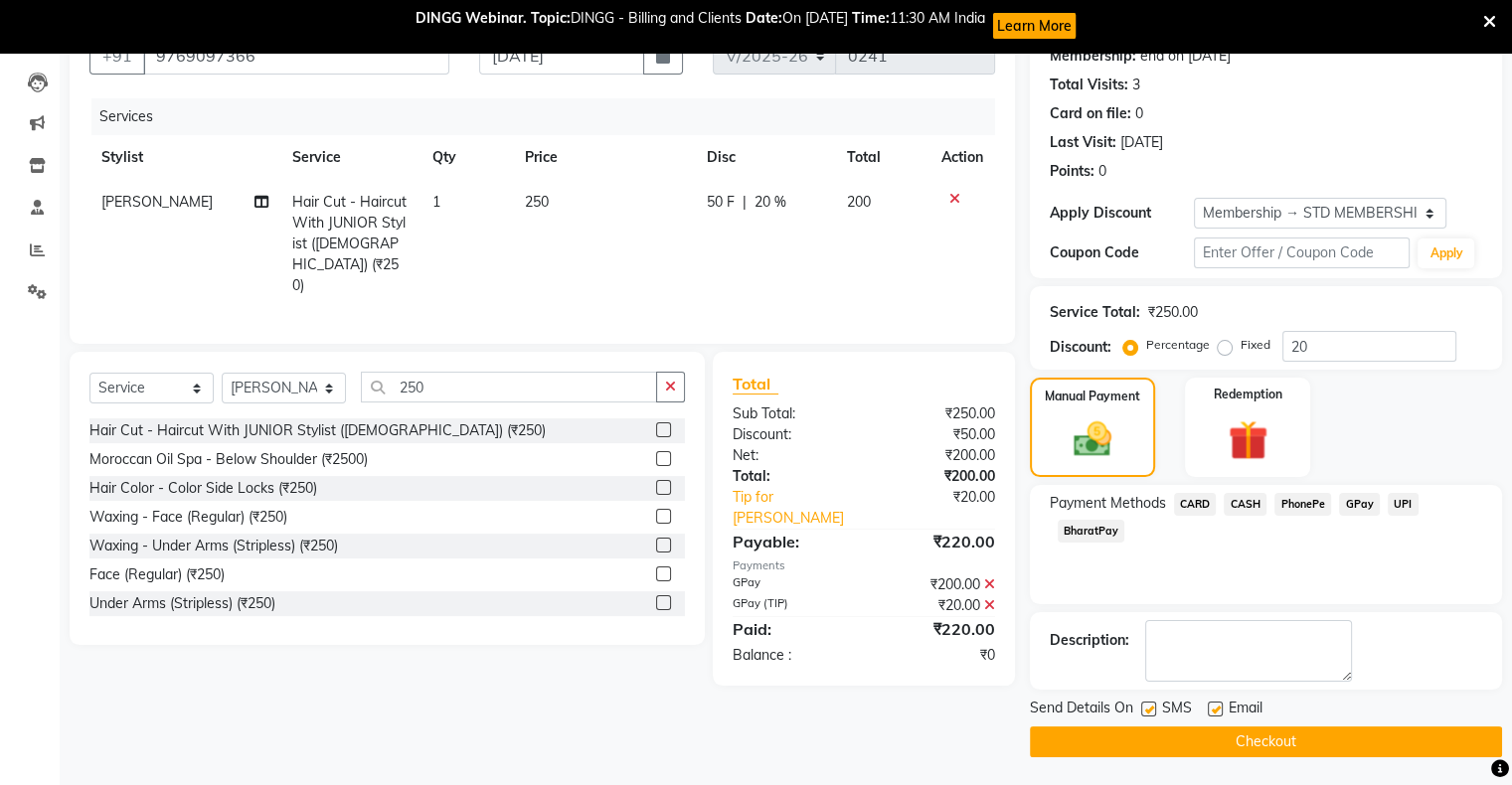 click on "Checkout" 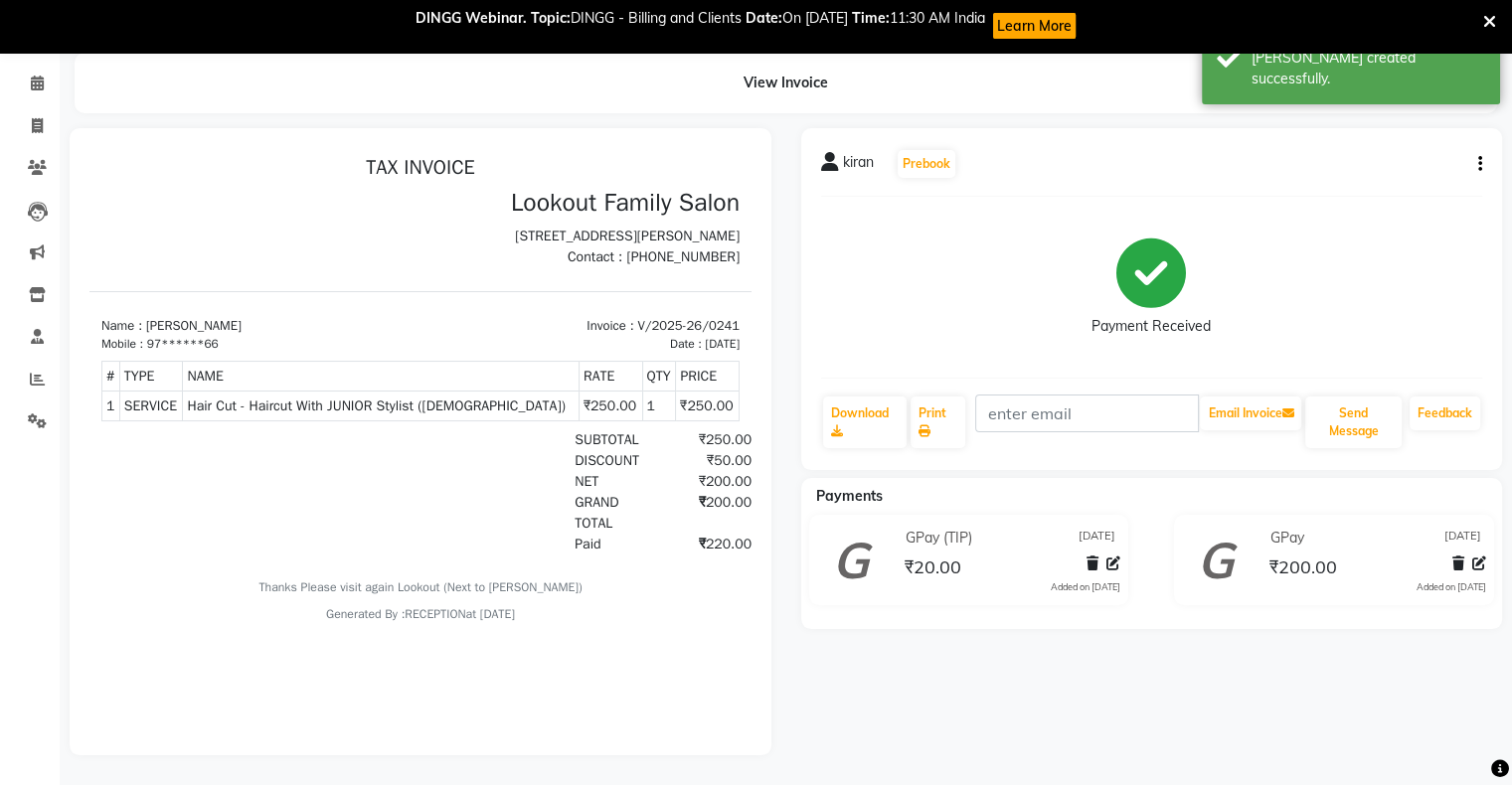 scroll, scrollTop: 0, scrollLeft: 0, axis: both 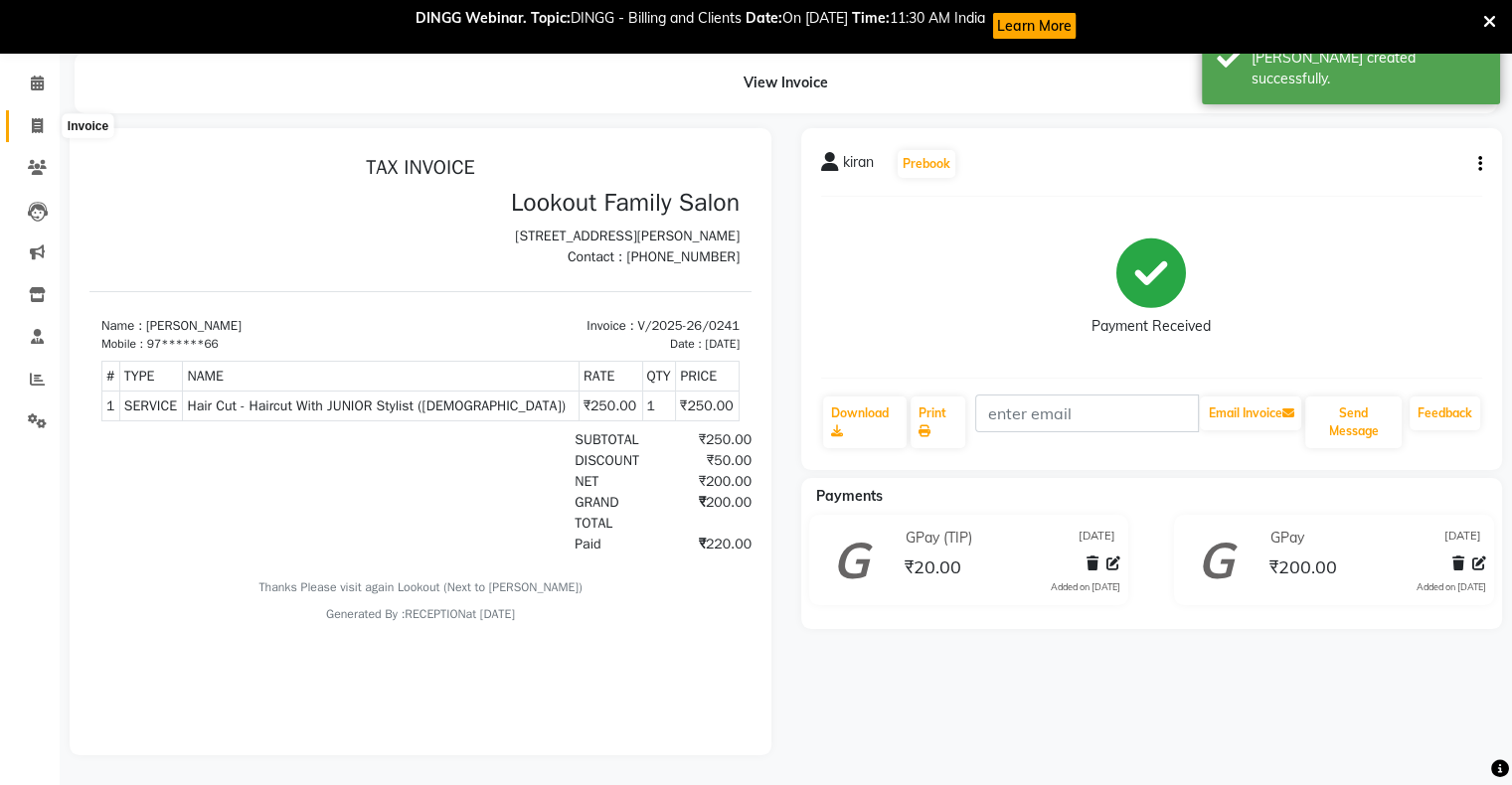 click 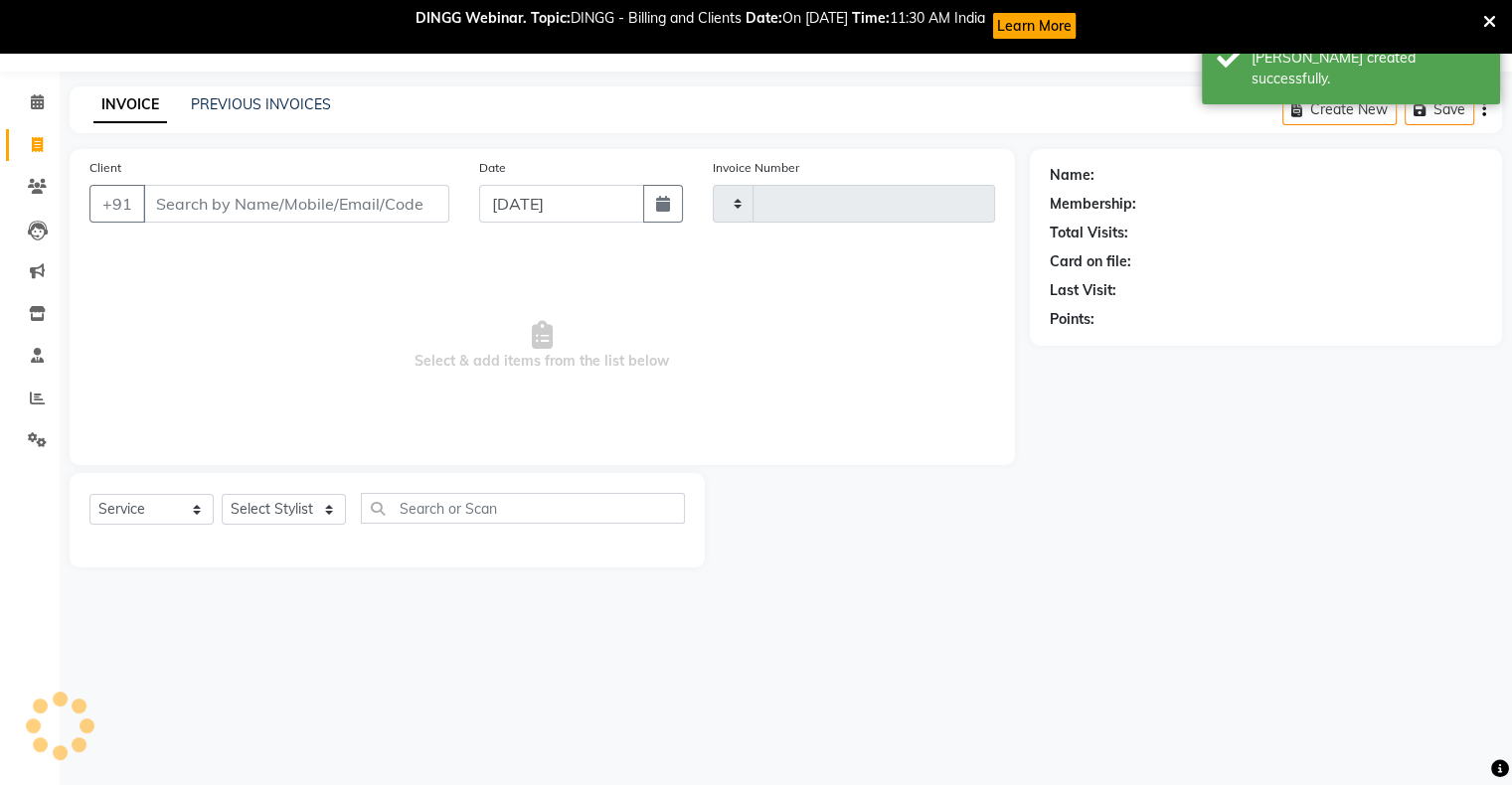 type on "0242" 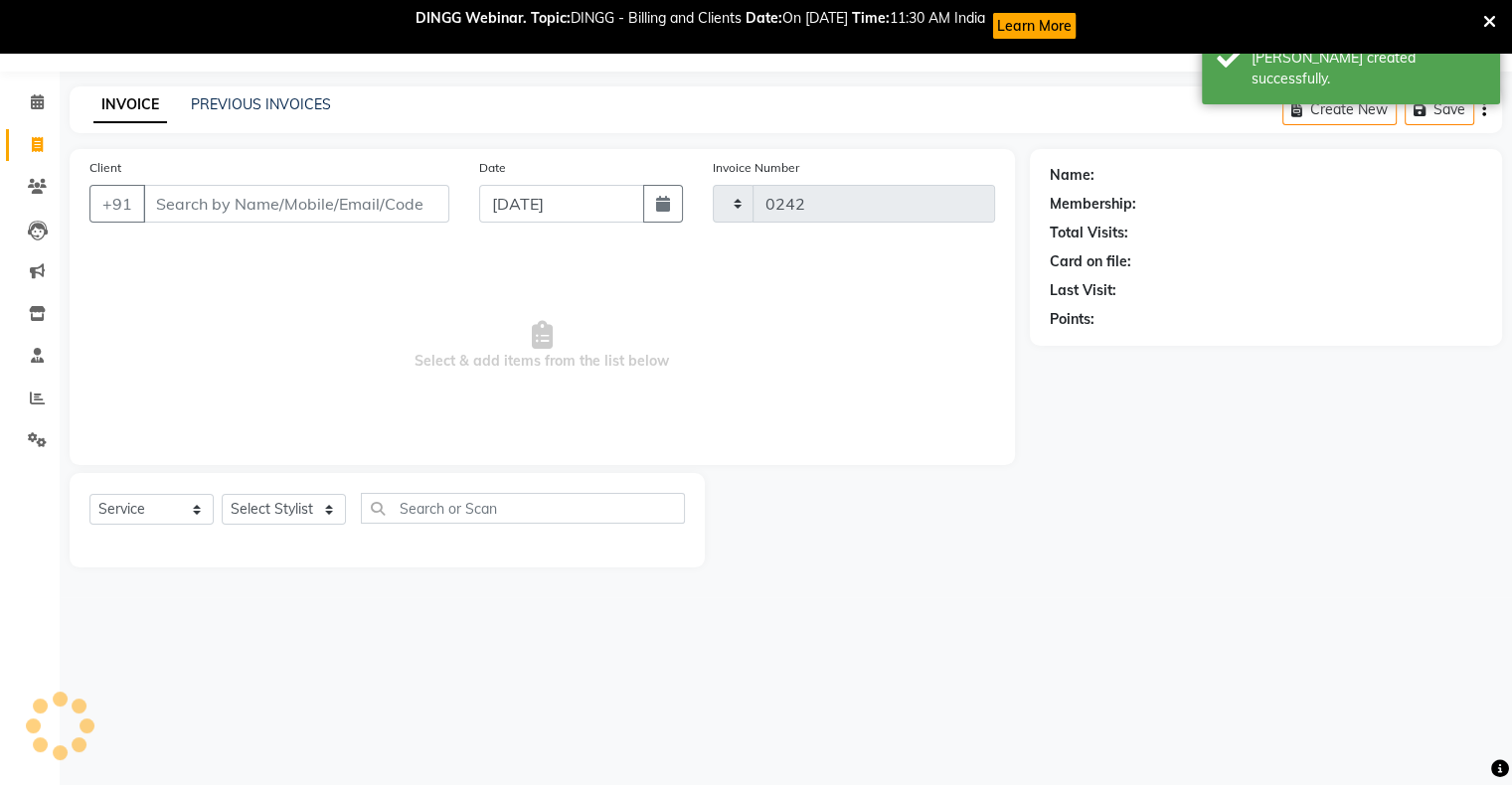 select on "150" 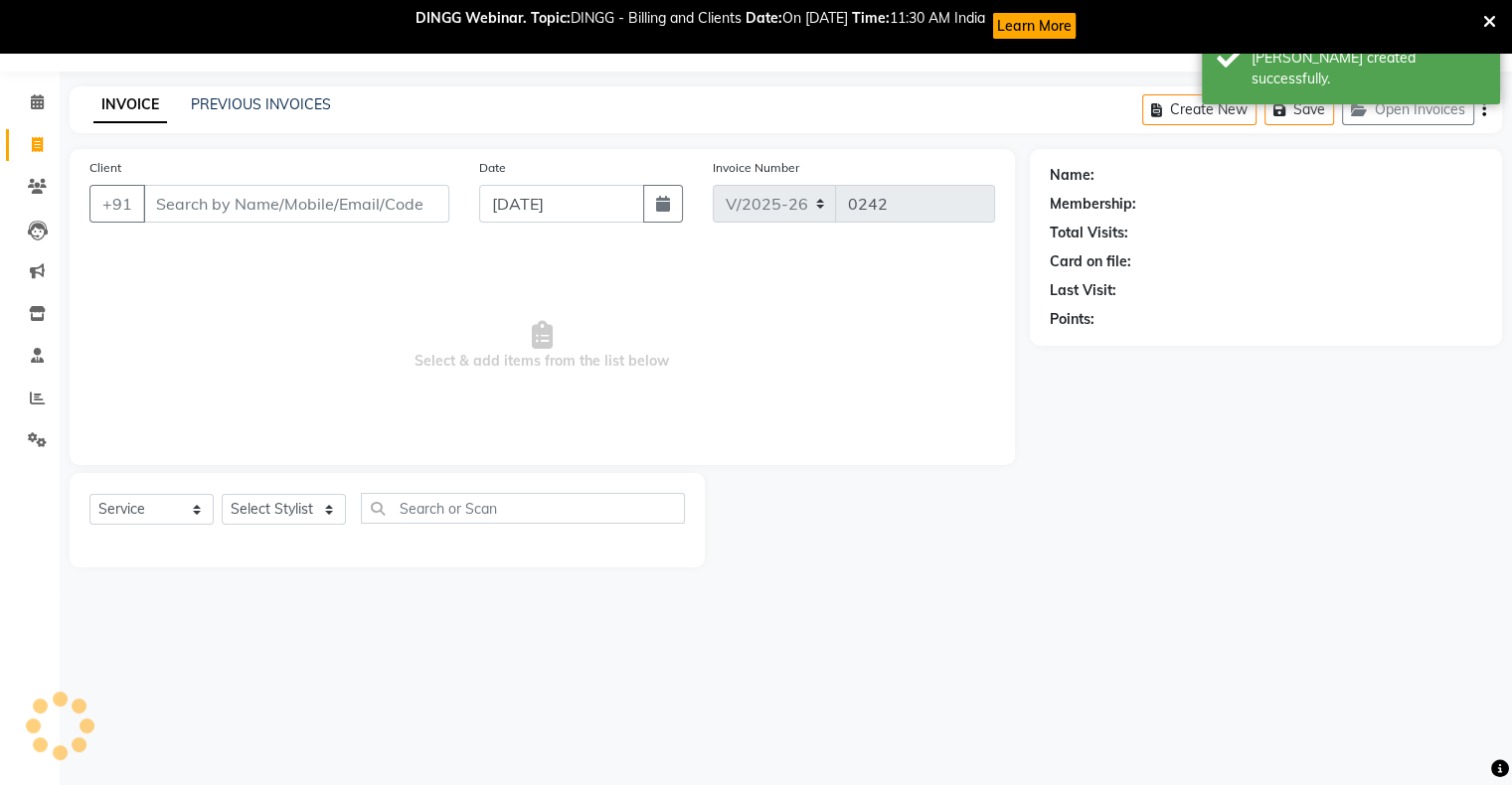 scroll, scrollTop: 52, scrollLeft: 0, axis: vertical 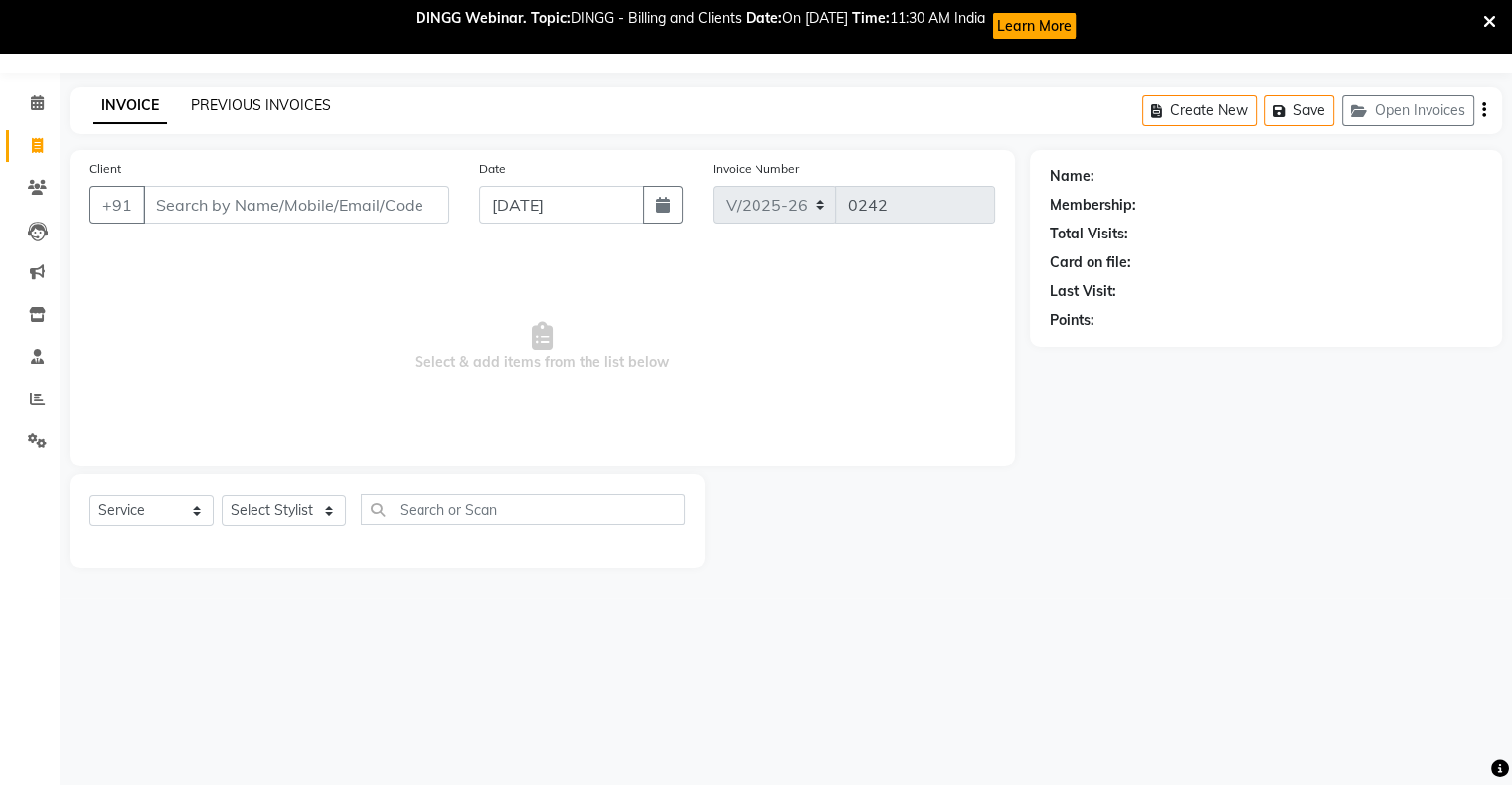 click on "PREVIOUS INVOICES" 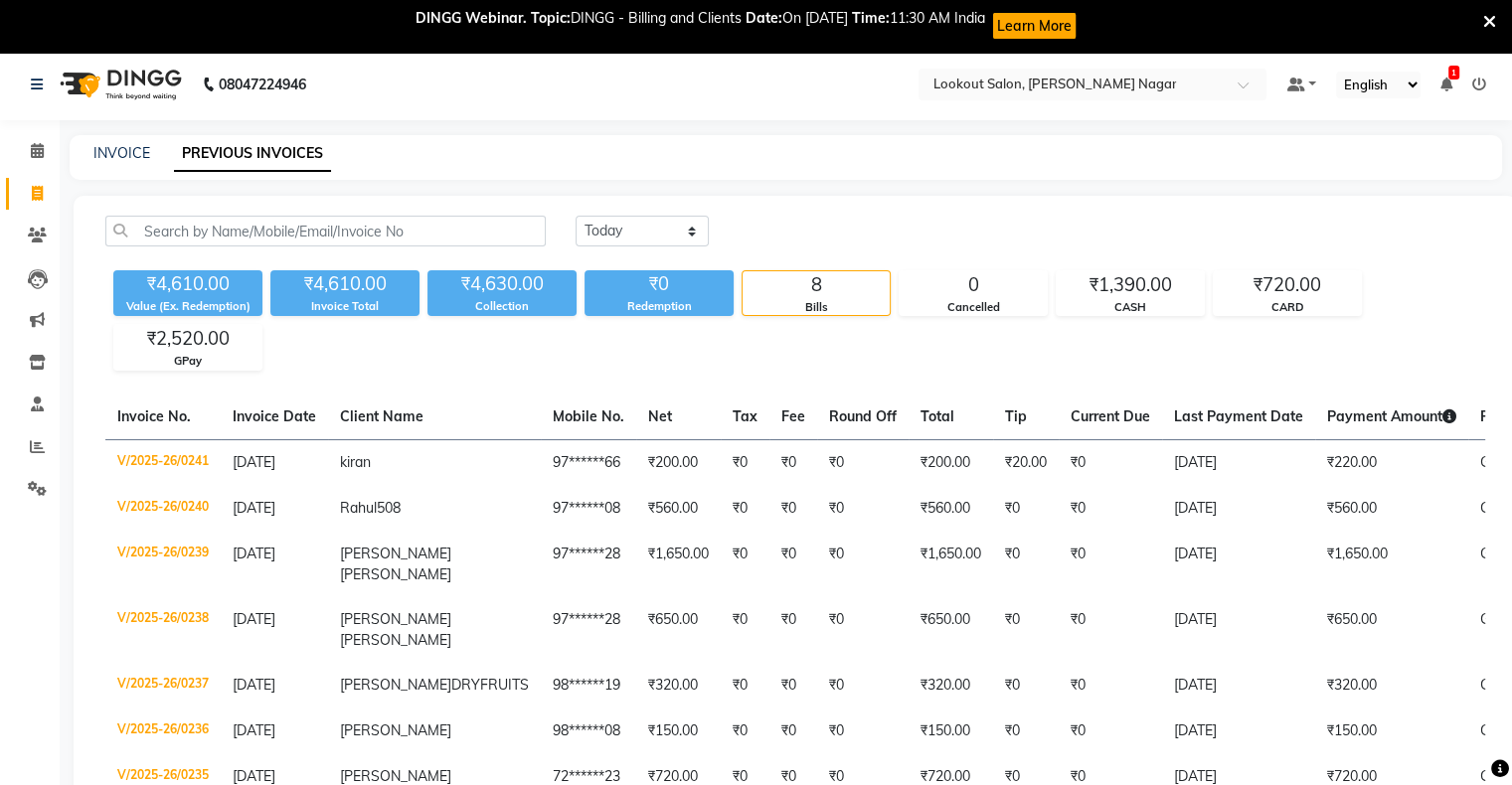 scroll, scrollTop: 0, scrollLeft: 0, axis: both 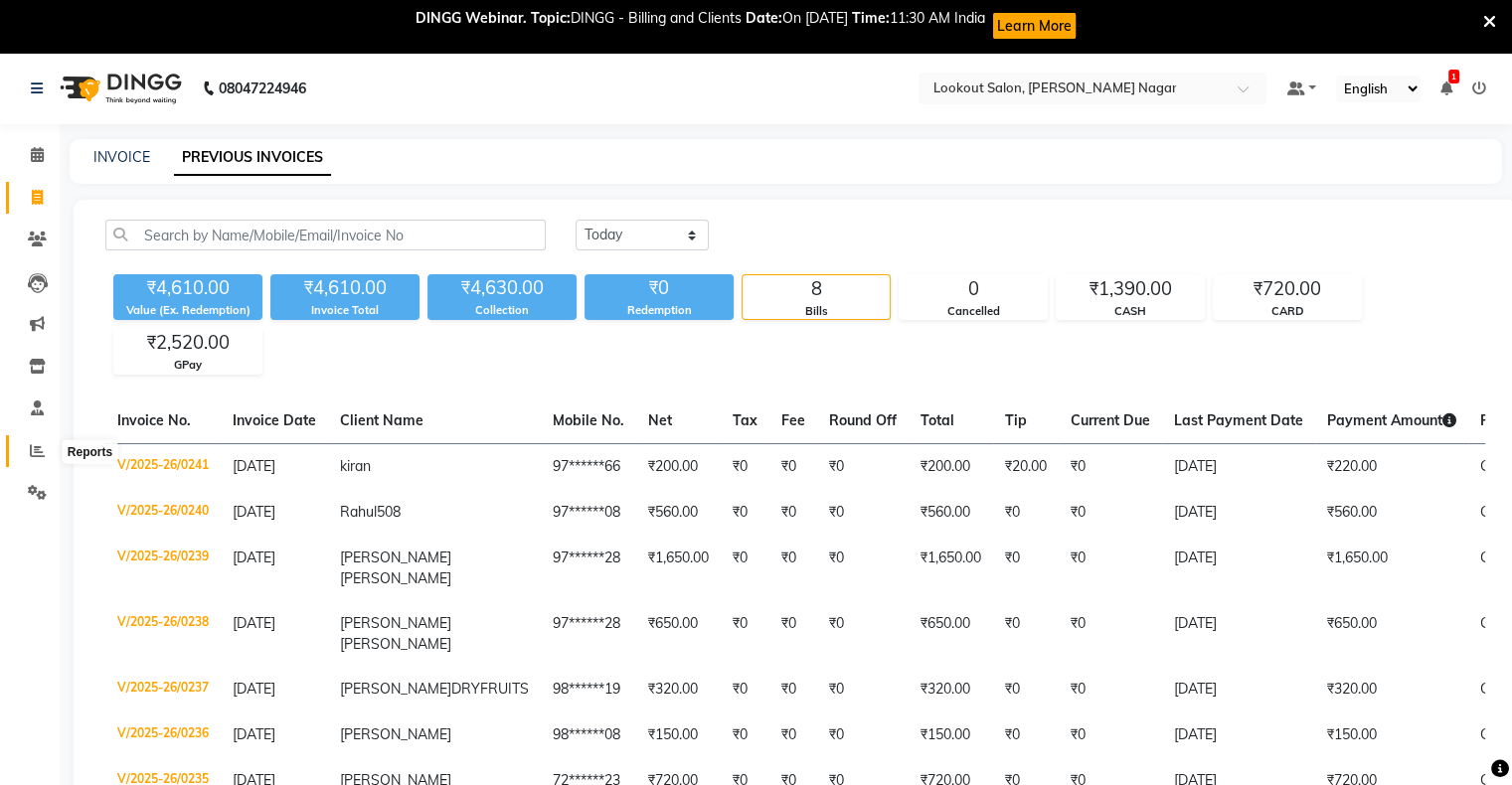 click 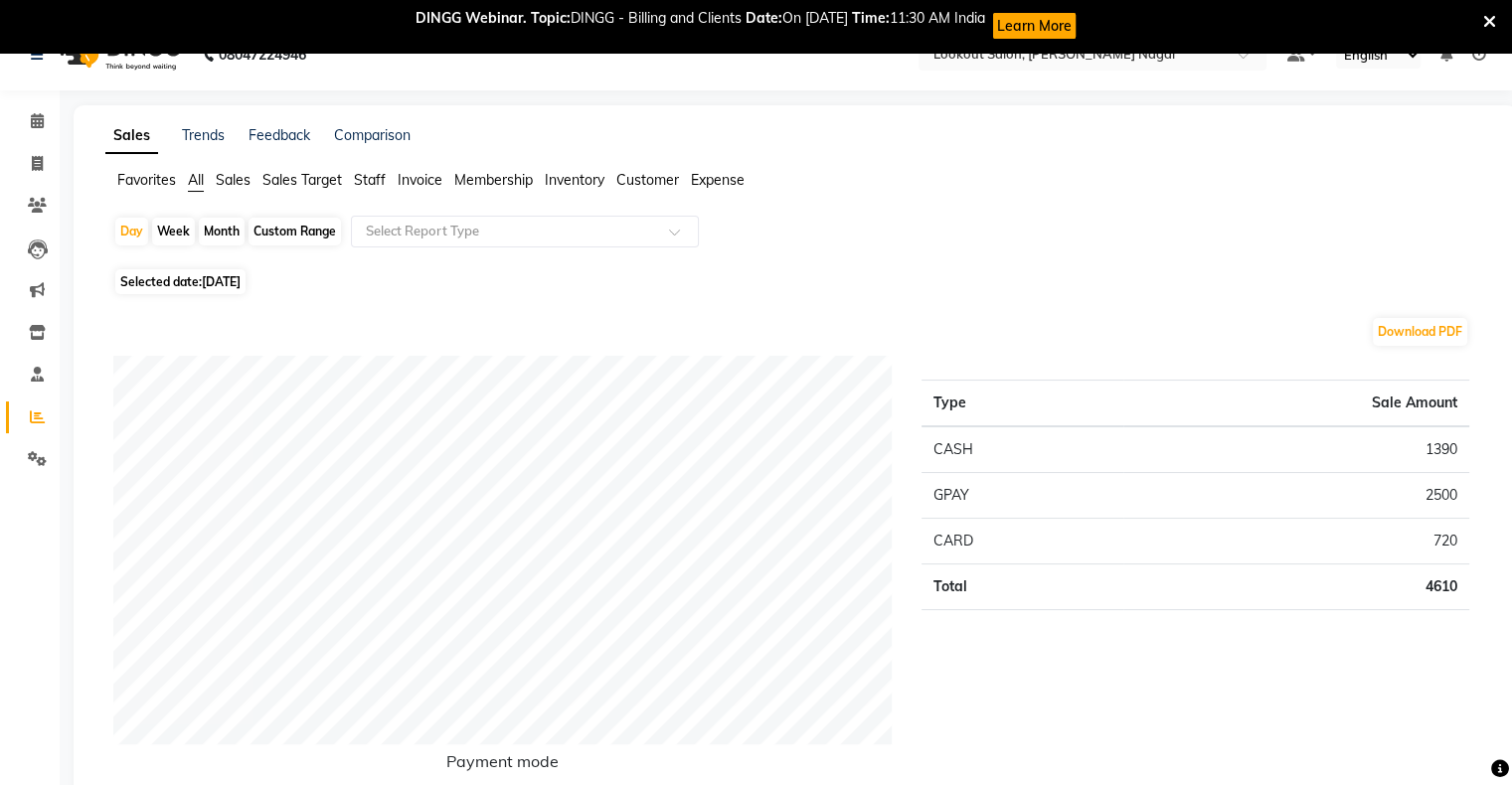 scroll, scrollTop: 0, scrollLeft: 0, axis: both 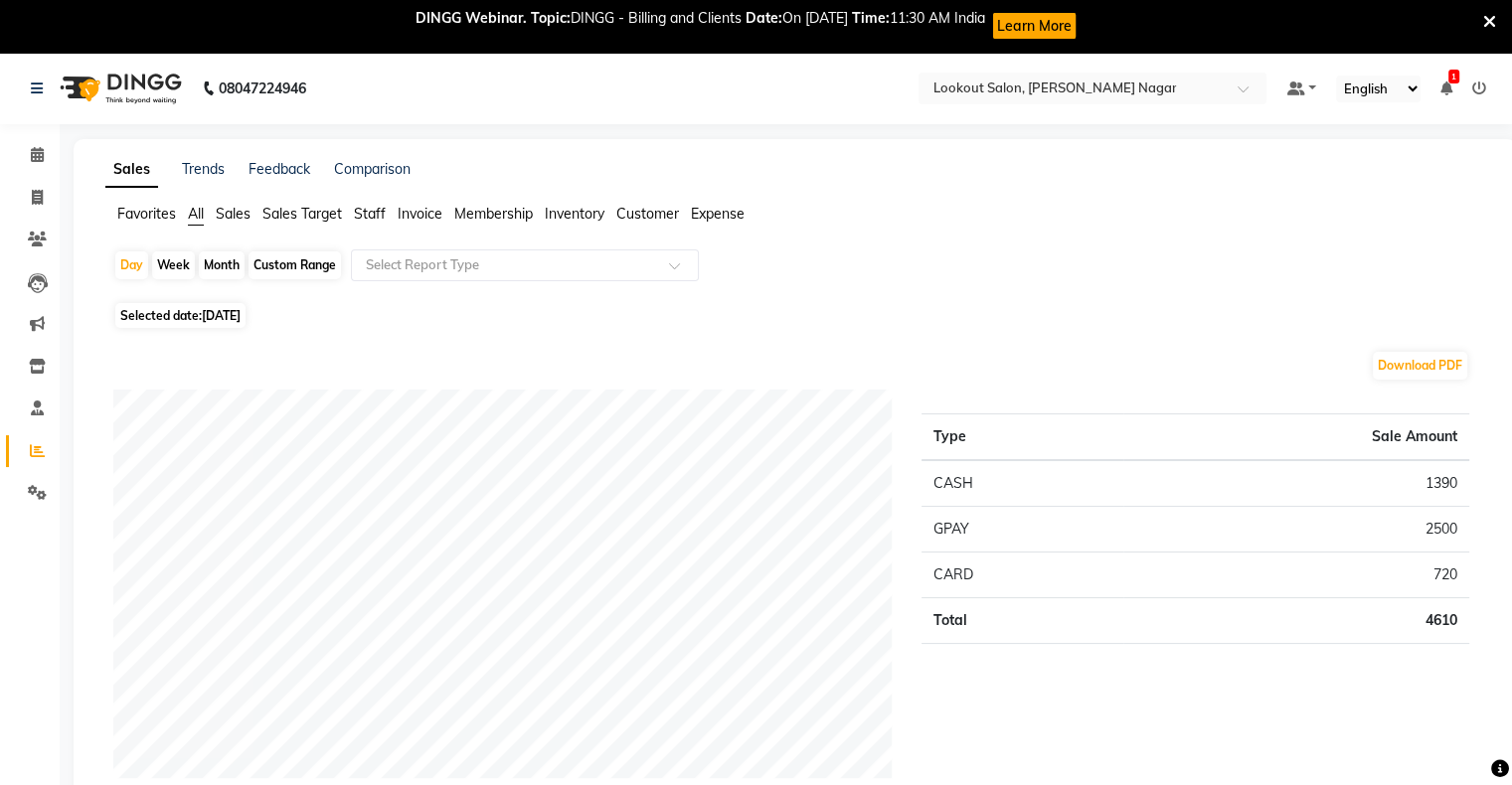 click on "Expense" 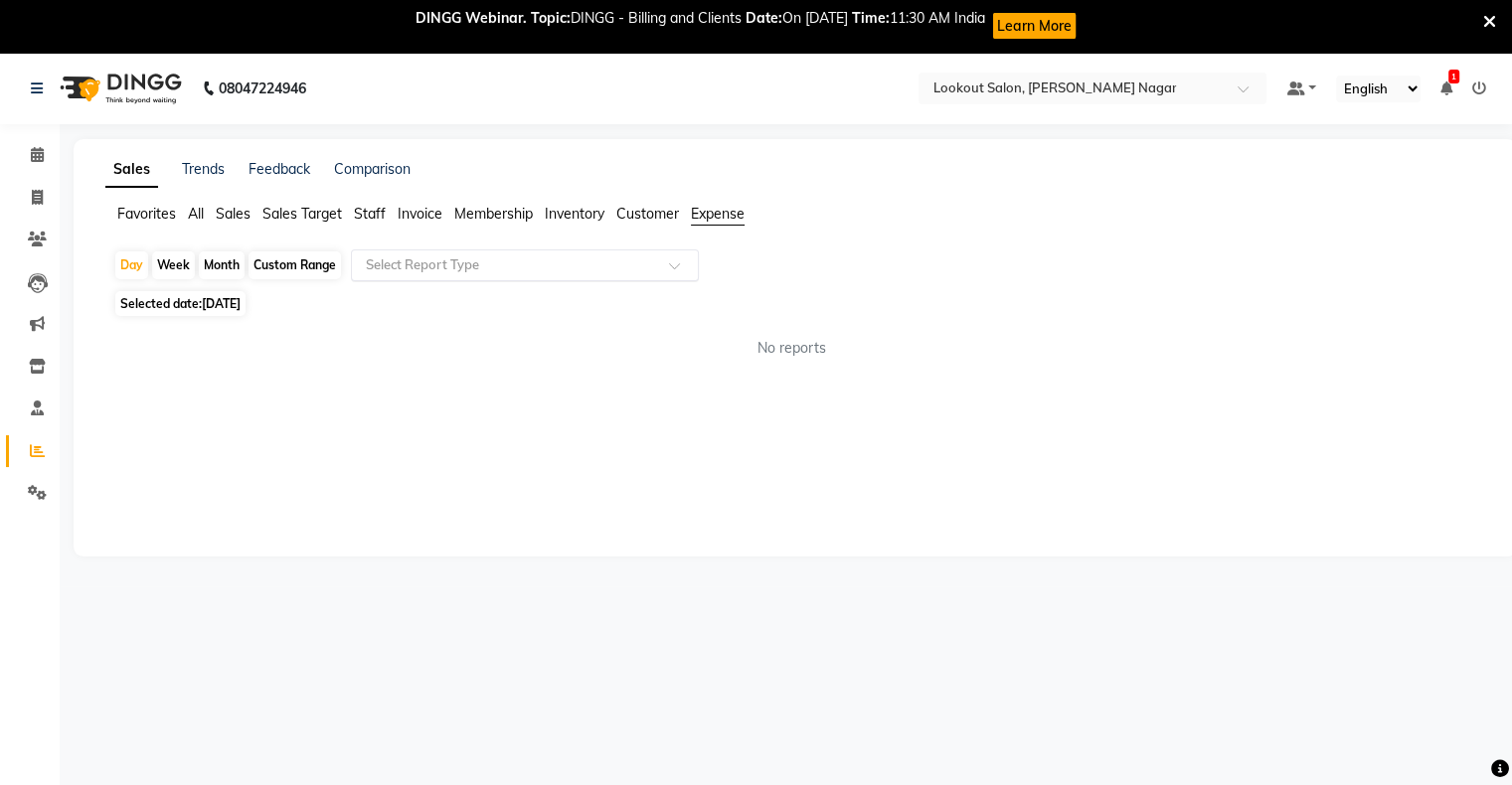 click on "Select Report Type" 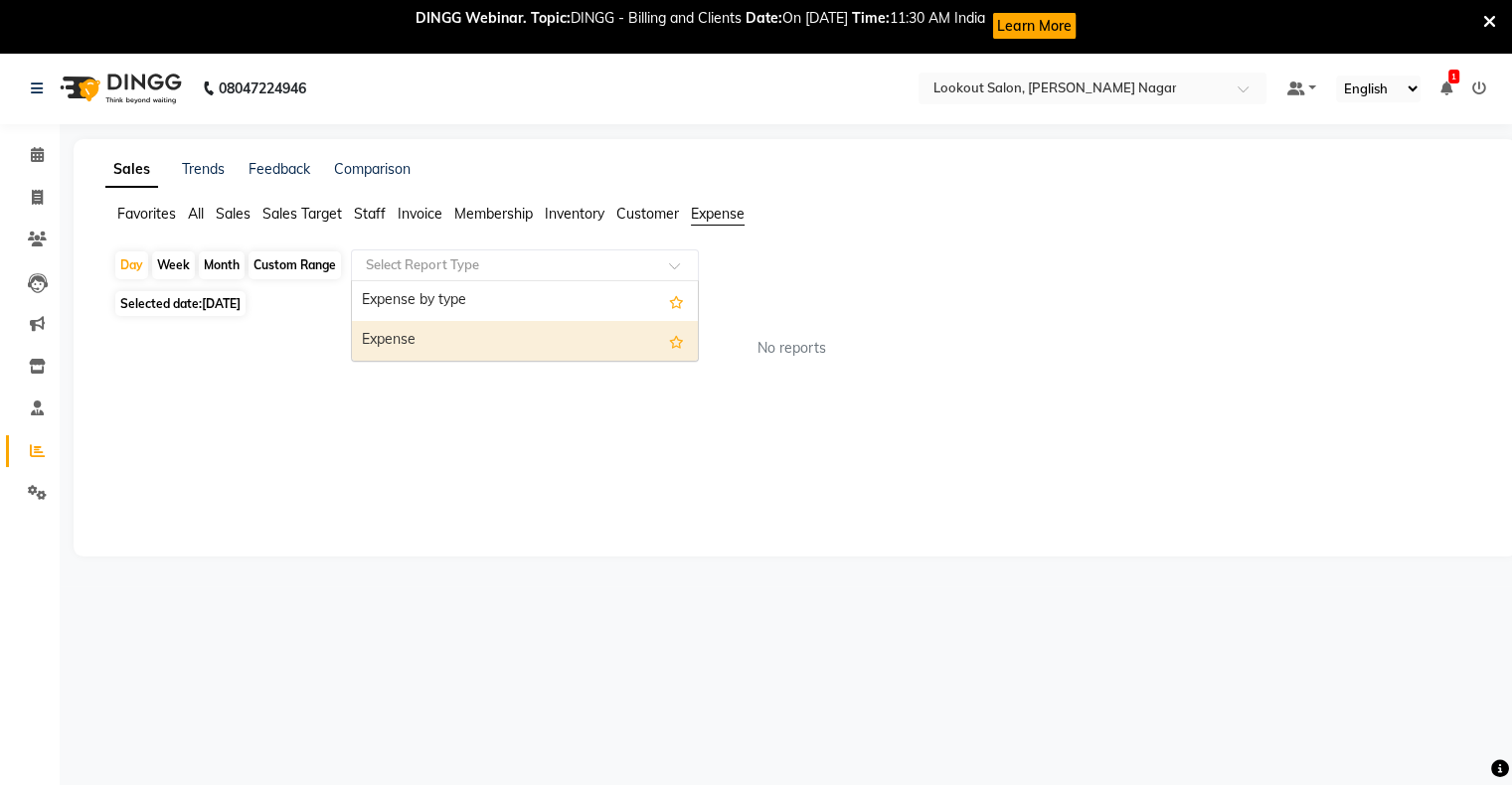 click on "Expense" at bounding box center [525, 341] 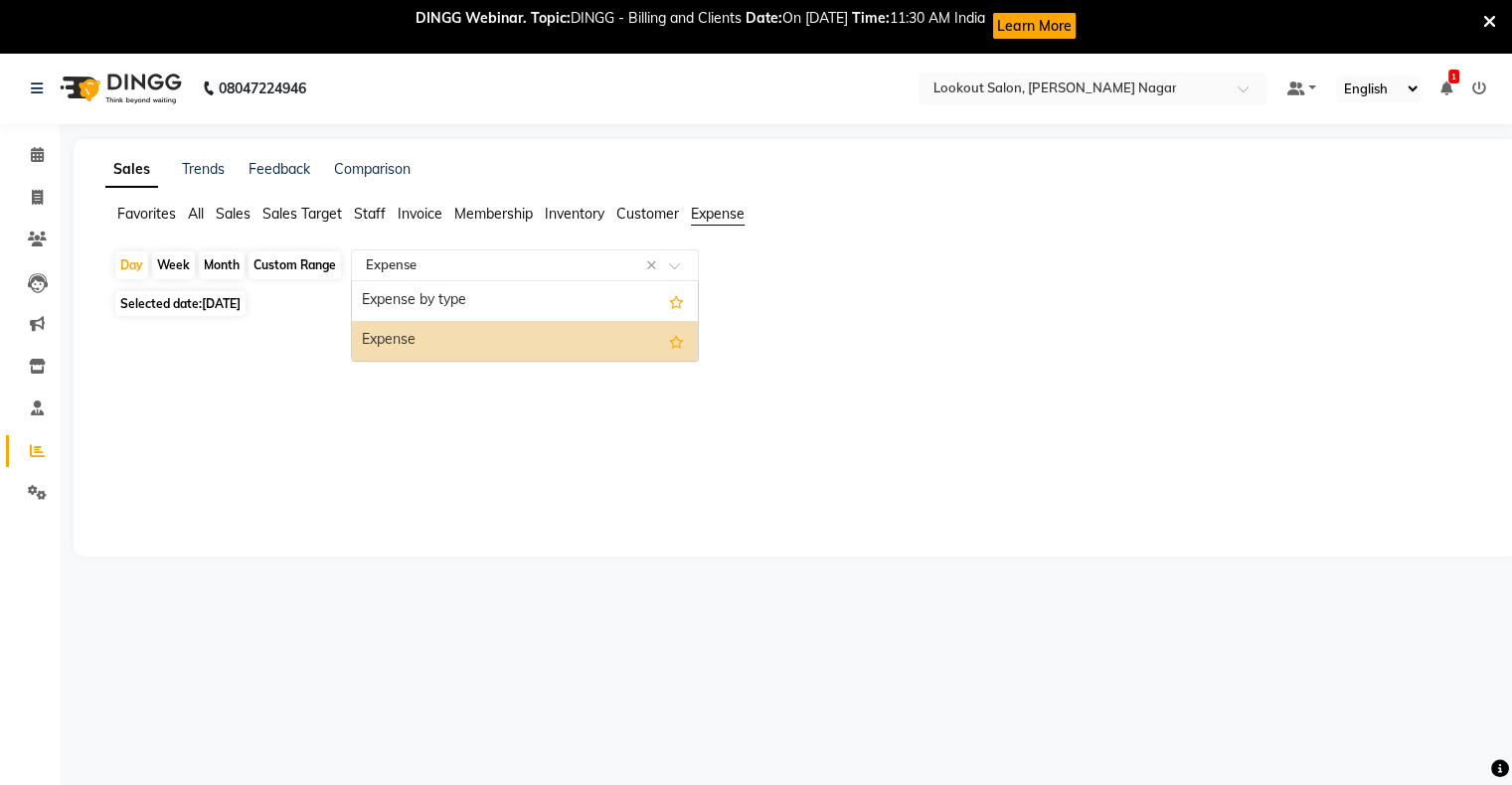 click 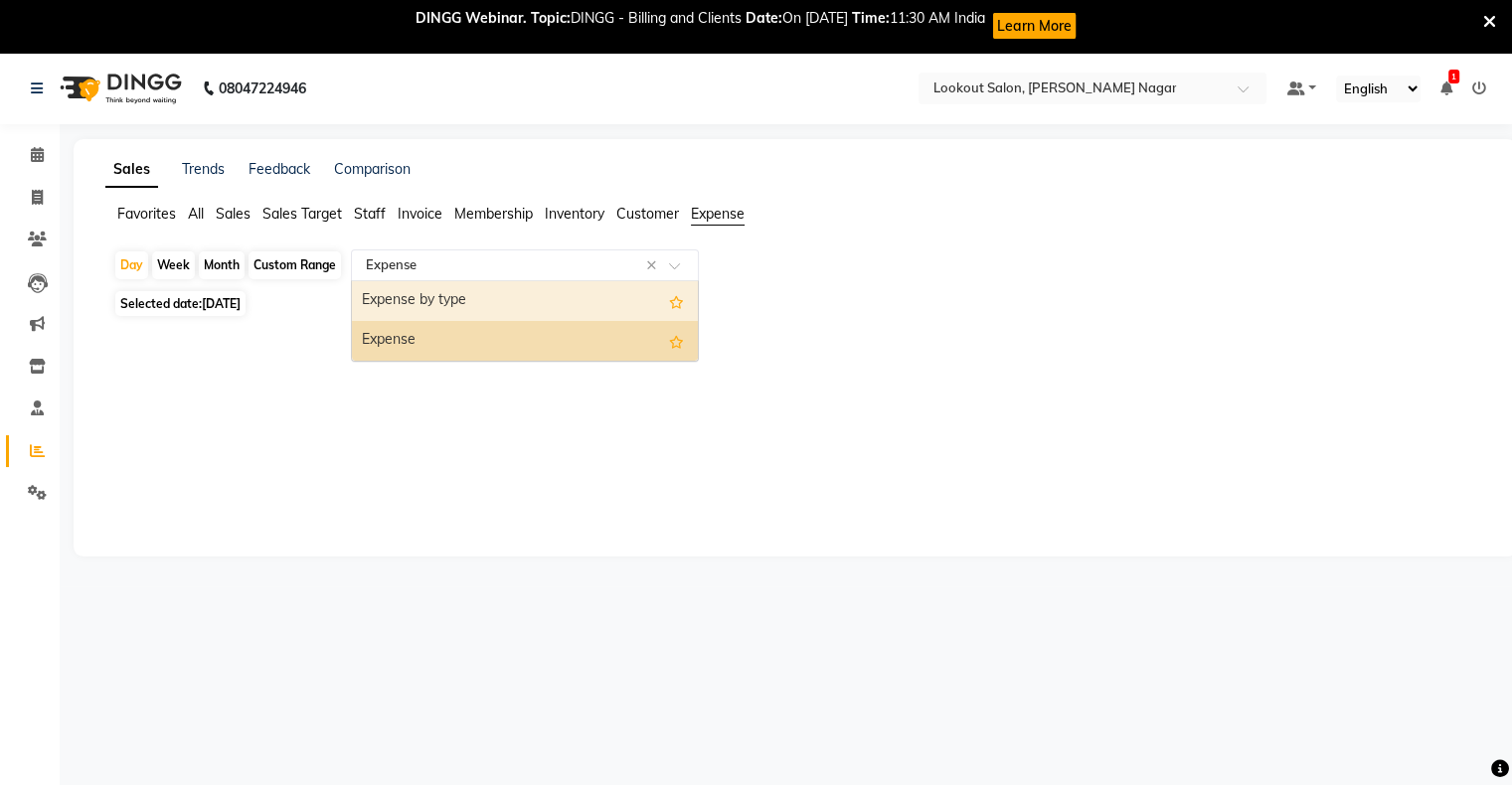 click on "Expense by type" at bounding box center (525, 301) 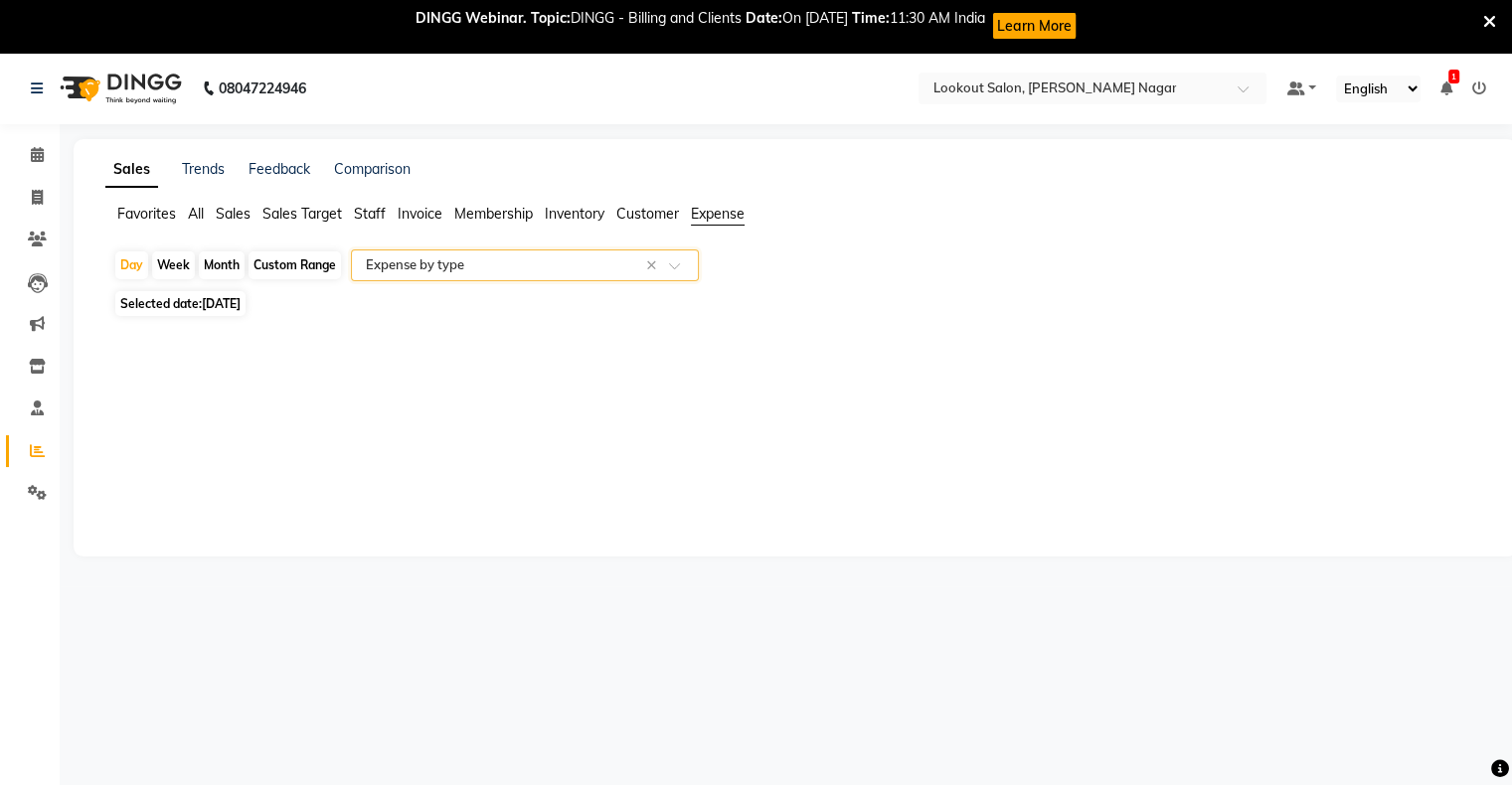 click on "Invoice" 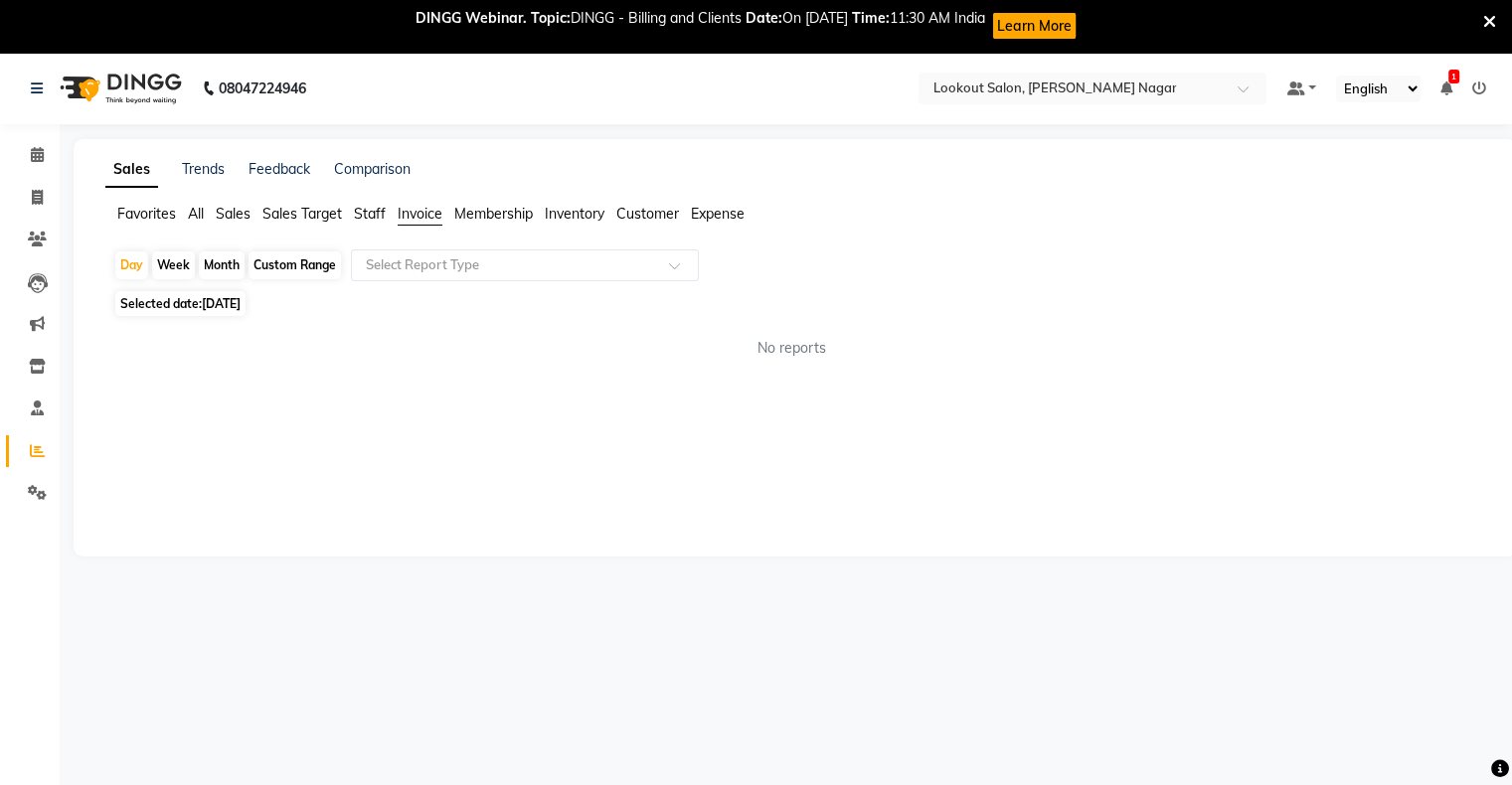 click on "Invoice" 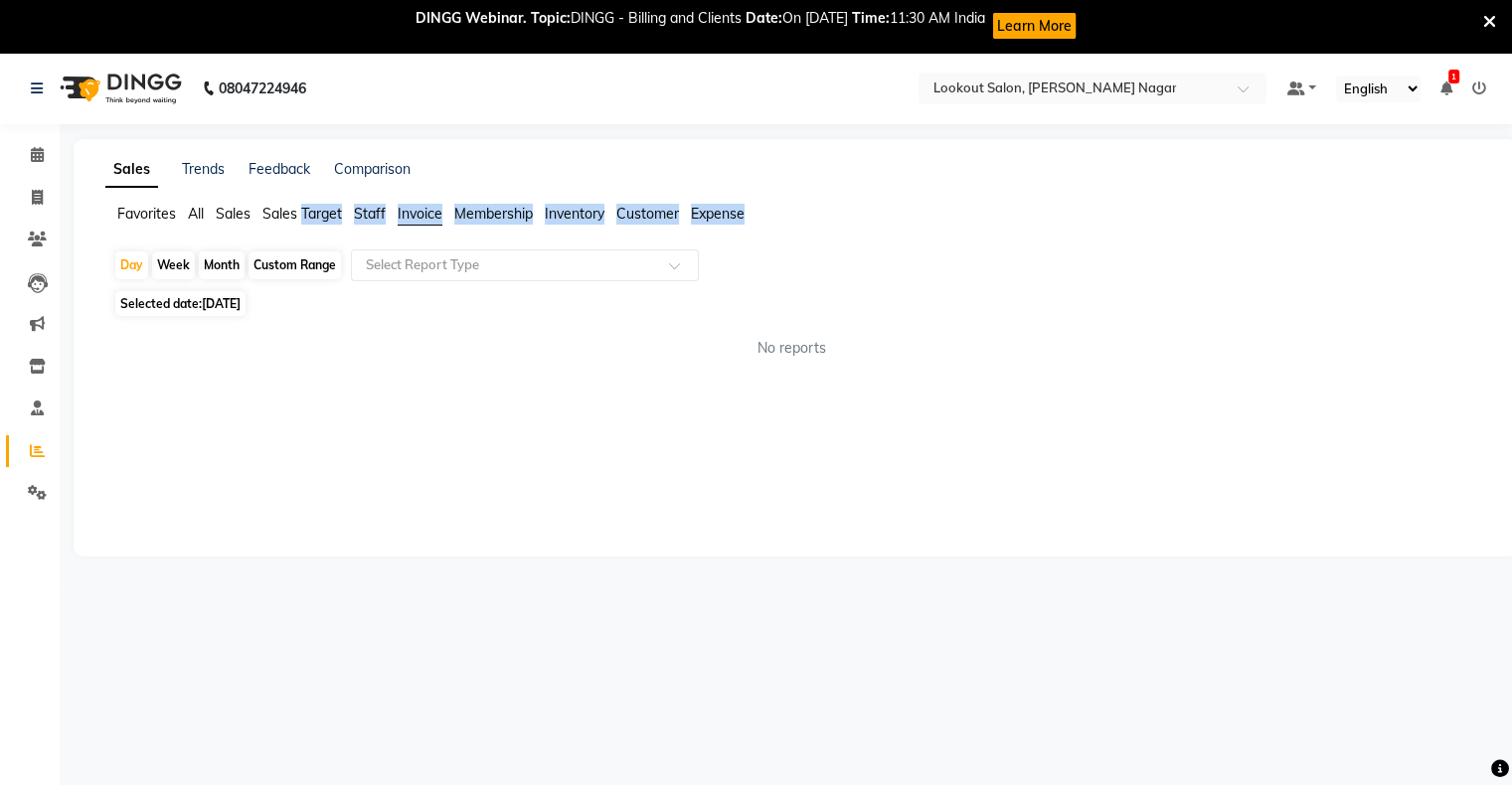 click on "Invoice" 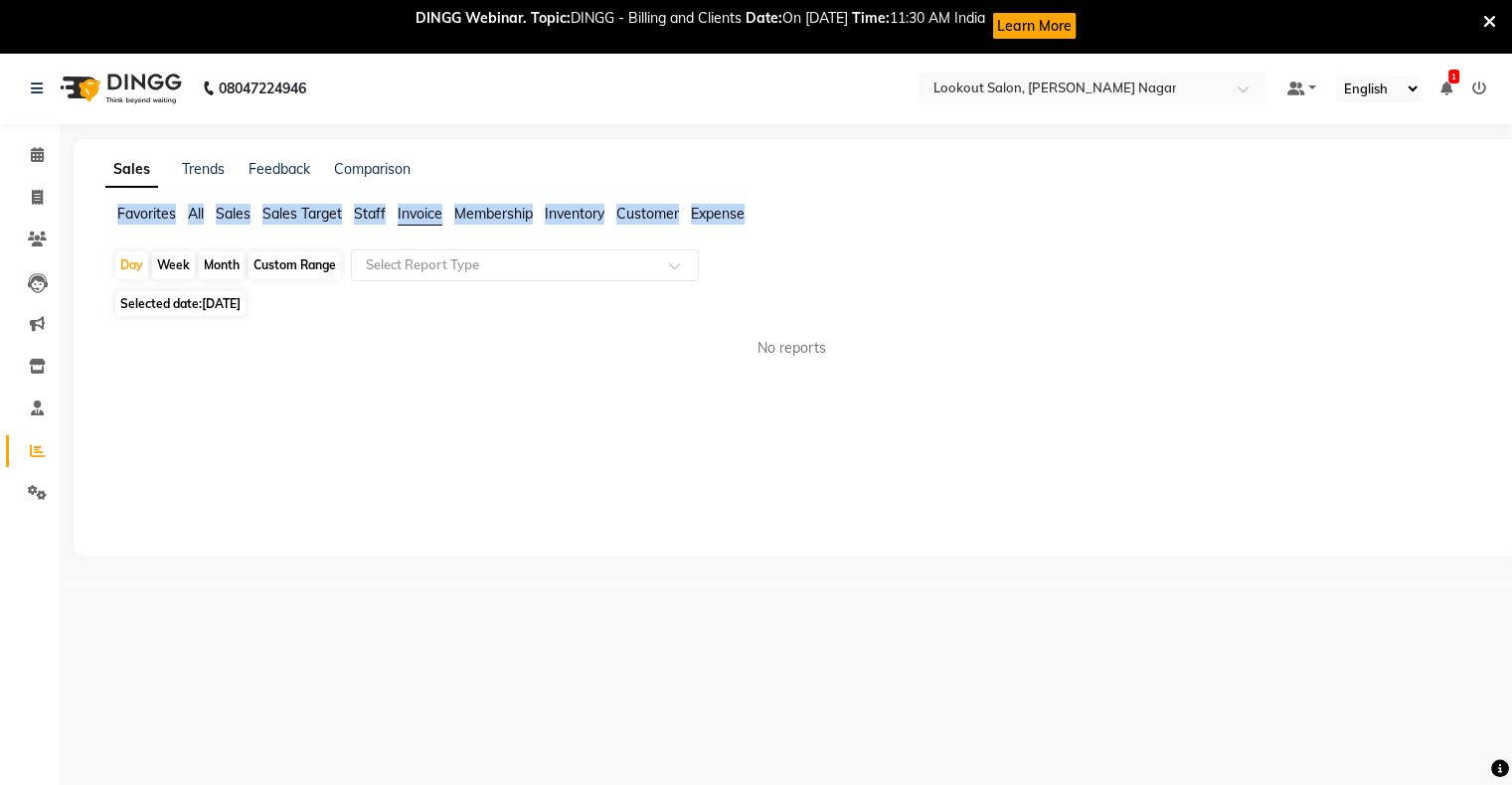 click on "Invoice" 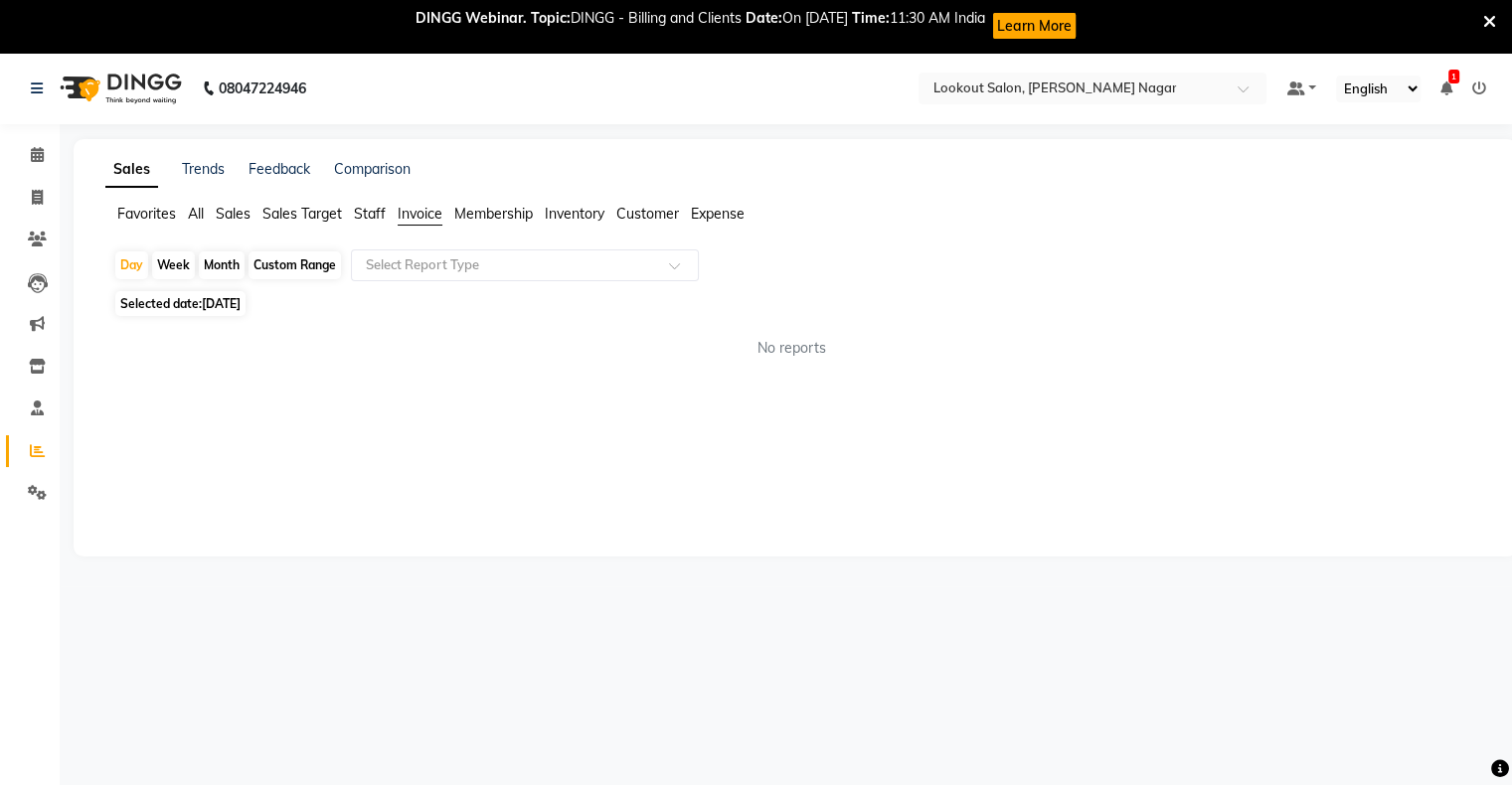 click on "Sales Trends Feedback Comparison Favorites All Sales Sales Target Staff Invoice Membership Inventory Customer Expense  Day   Week   Month   Custom Range  Select Report Type Selected date:  10-07-2025  No reports ★ Mark as Favorite  Choose how you'd like to save "" report to favorites  Save to Personal Favorites:   Only you can see this report in your favorites tab. Share with Organization:   Everyone in your organization can see this report in their favorites tab.  Save to Favorites" 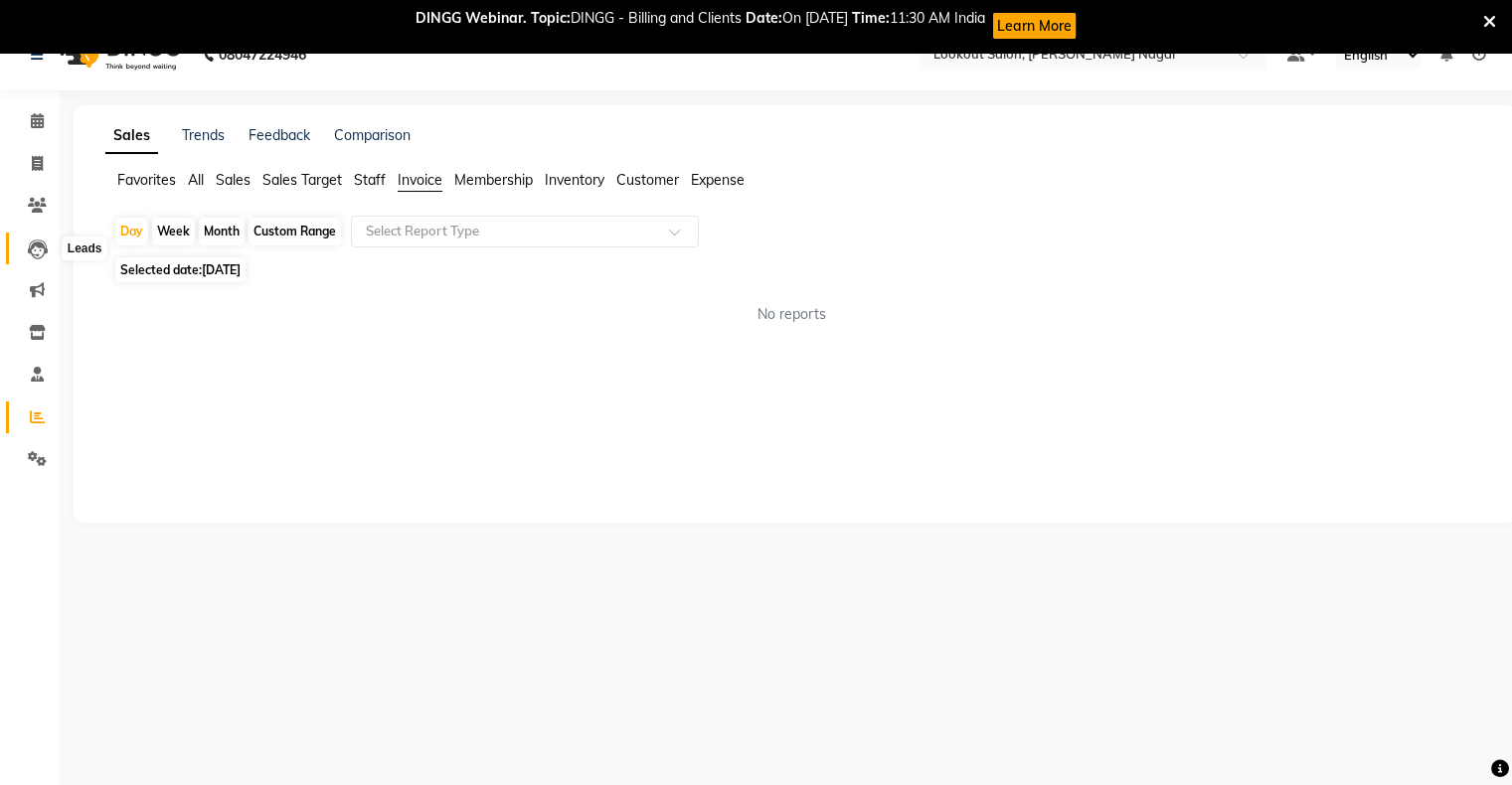scroll, scrollTop: 52, scrollLeft: 0, axis: vertical 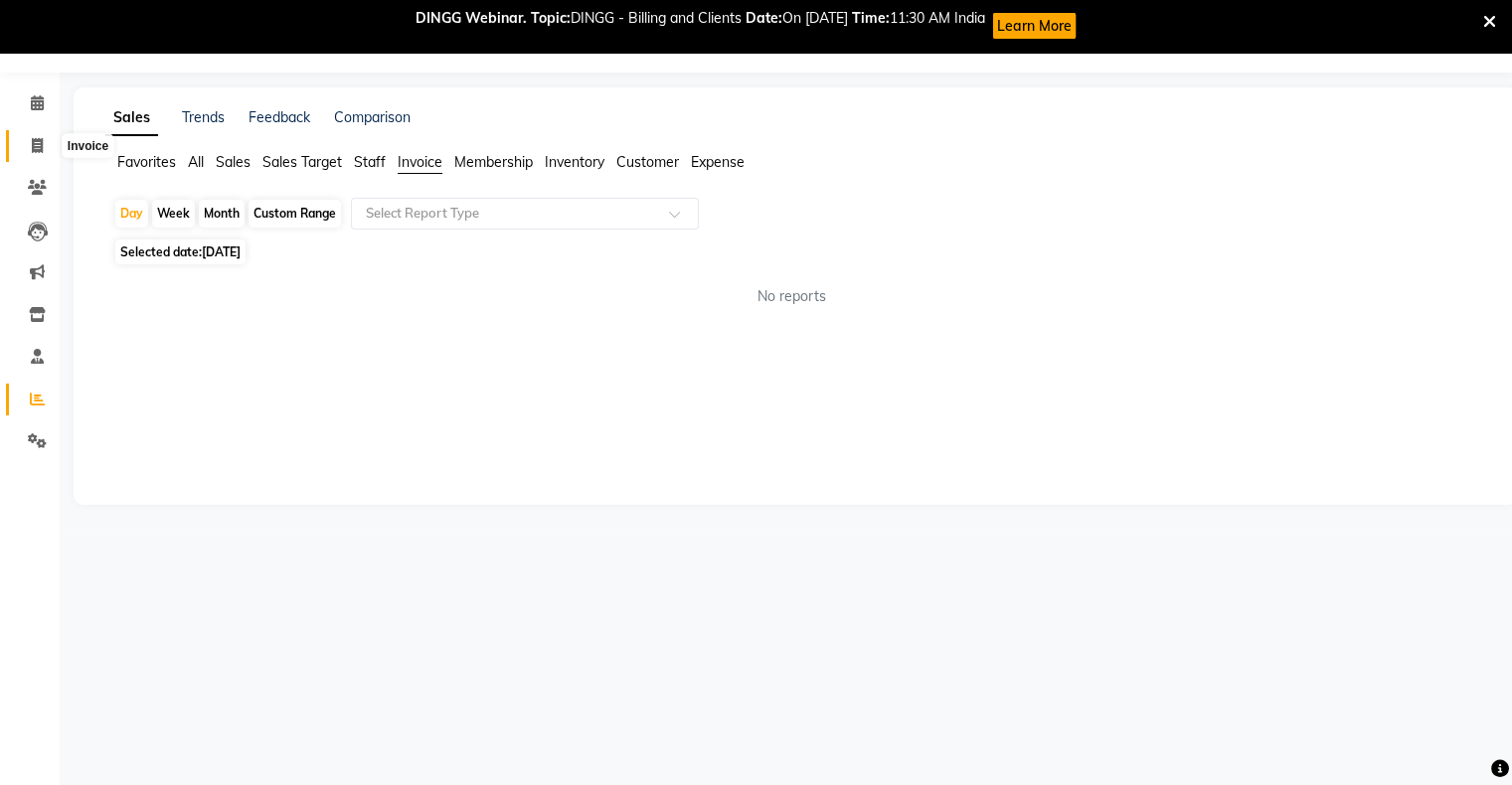 click 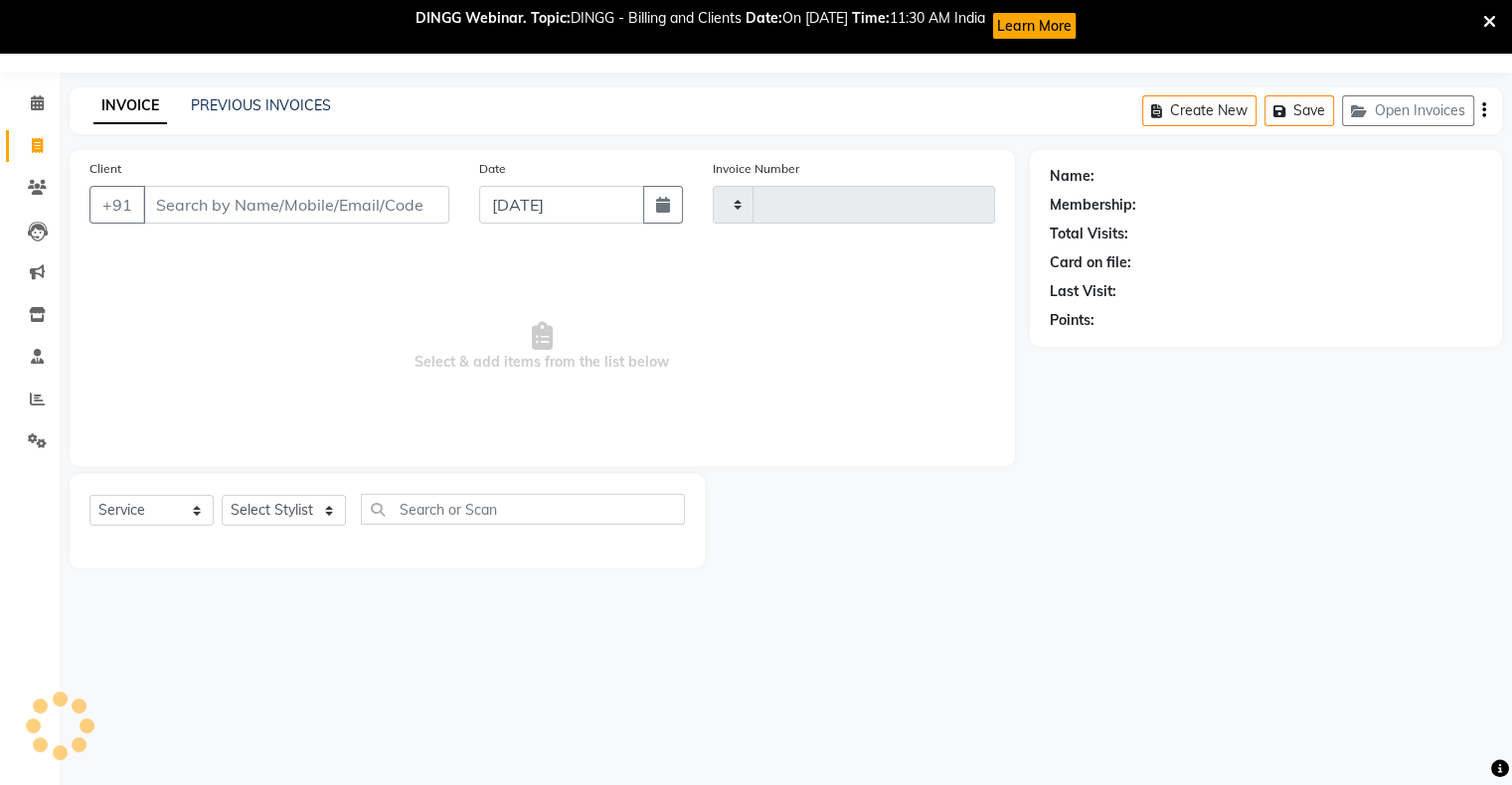 type on "0242" 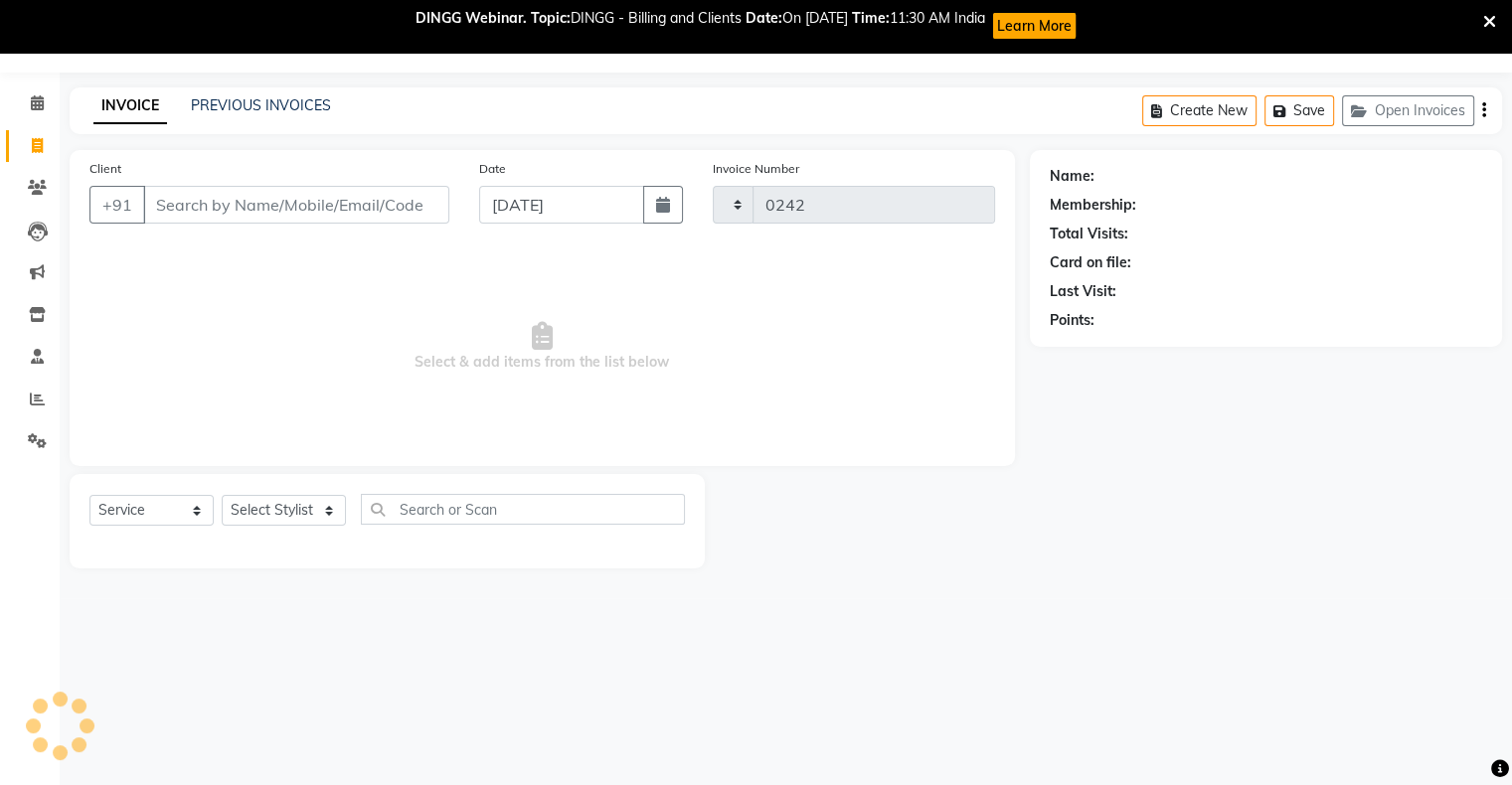 select on "150" 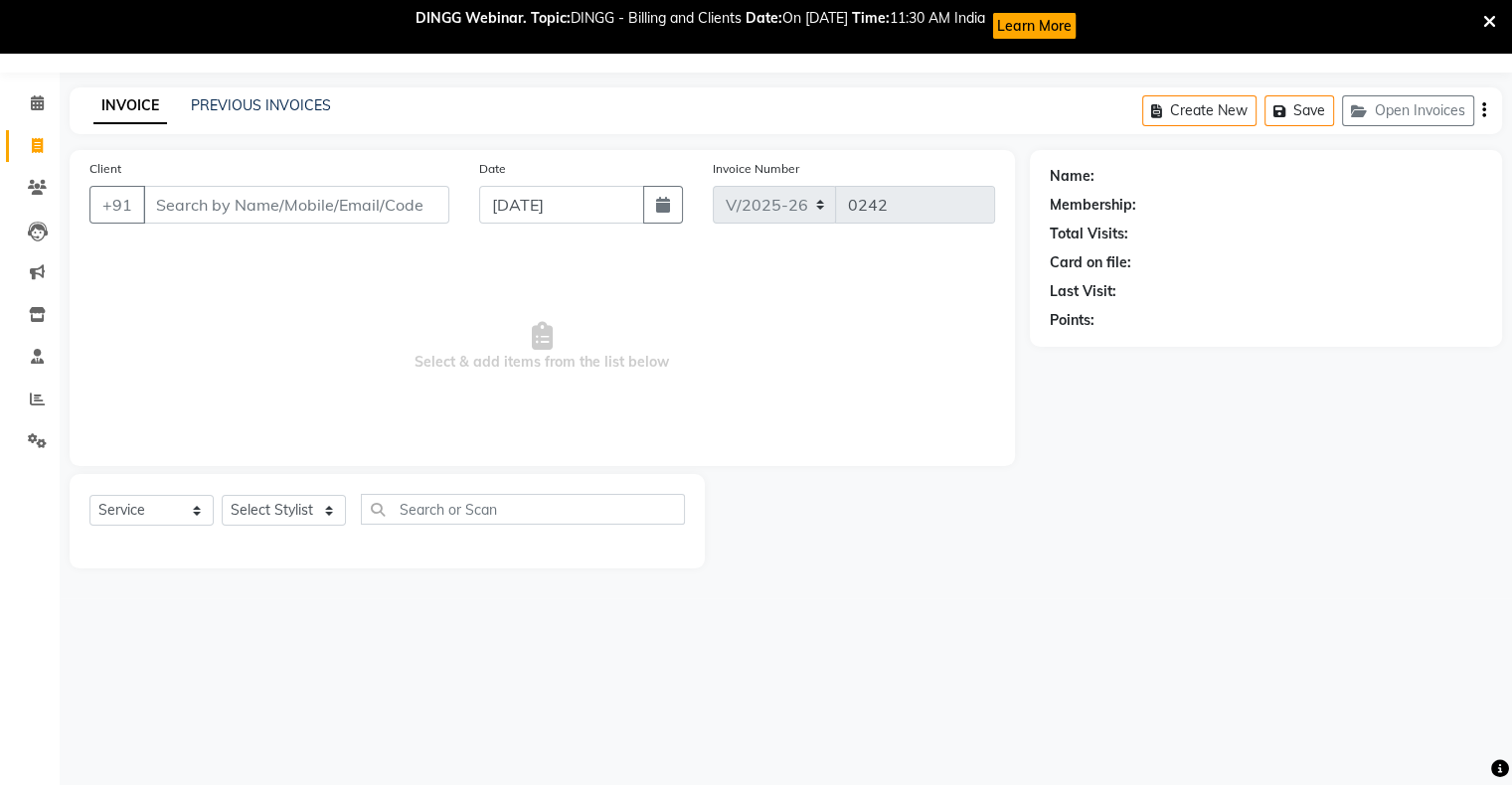 scroll, scrollTop: 0, scrollLeft: 0, axis: both 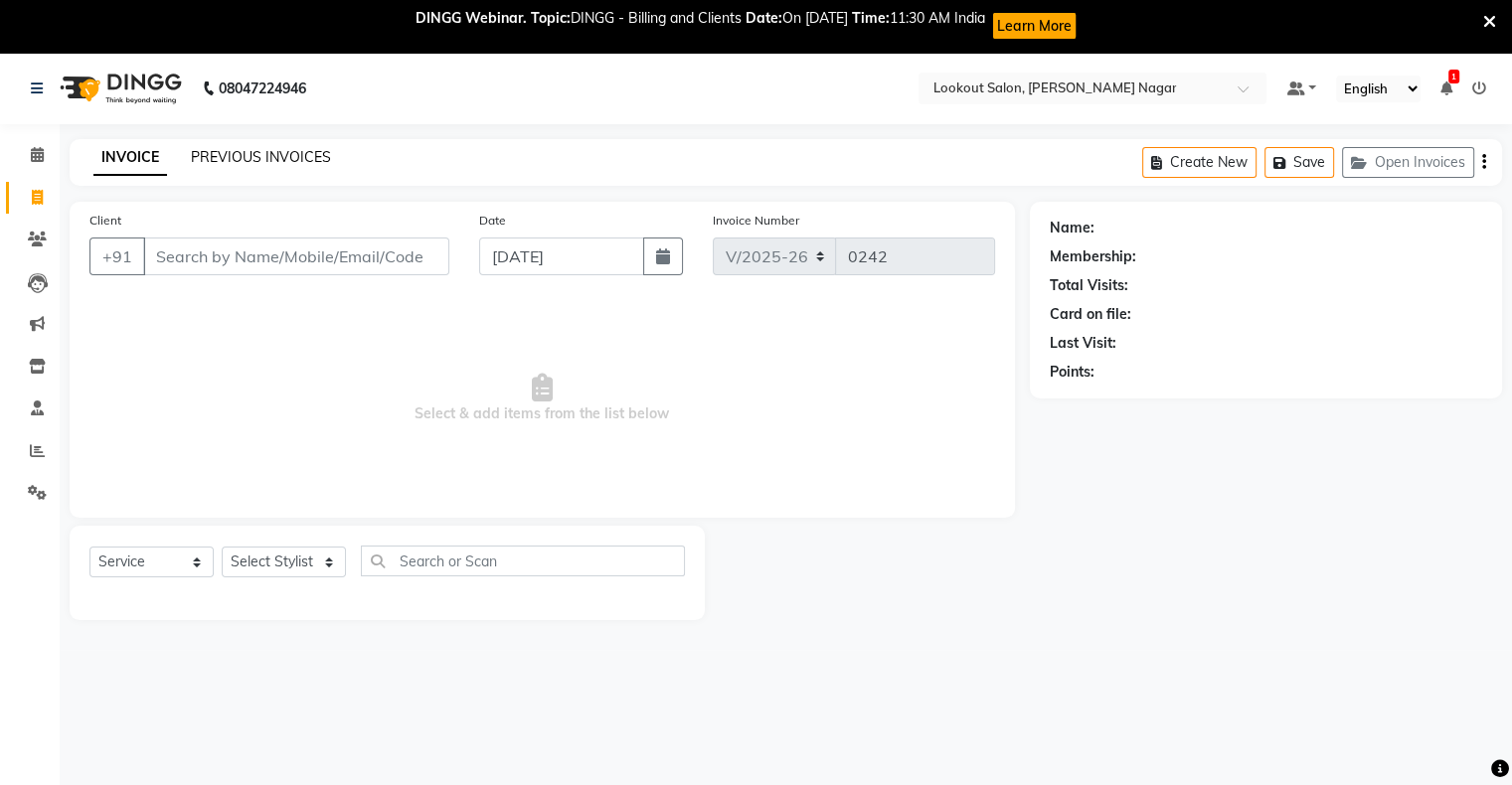 click on "PREVIOUS INVOICES" 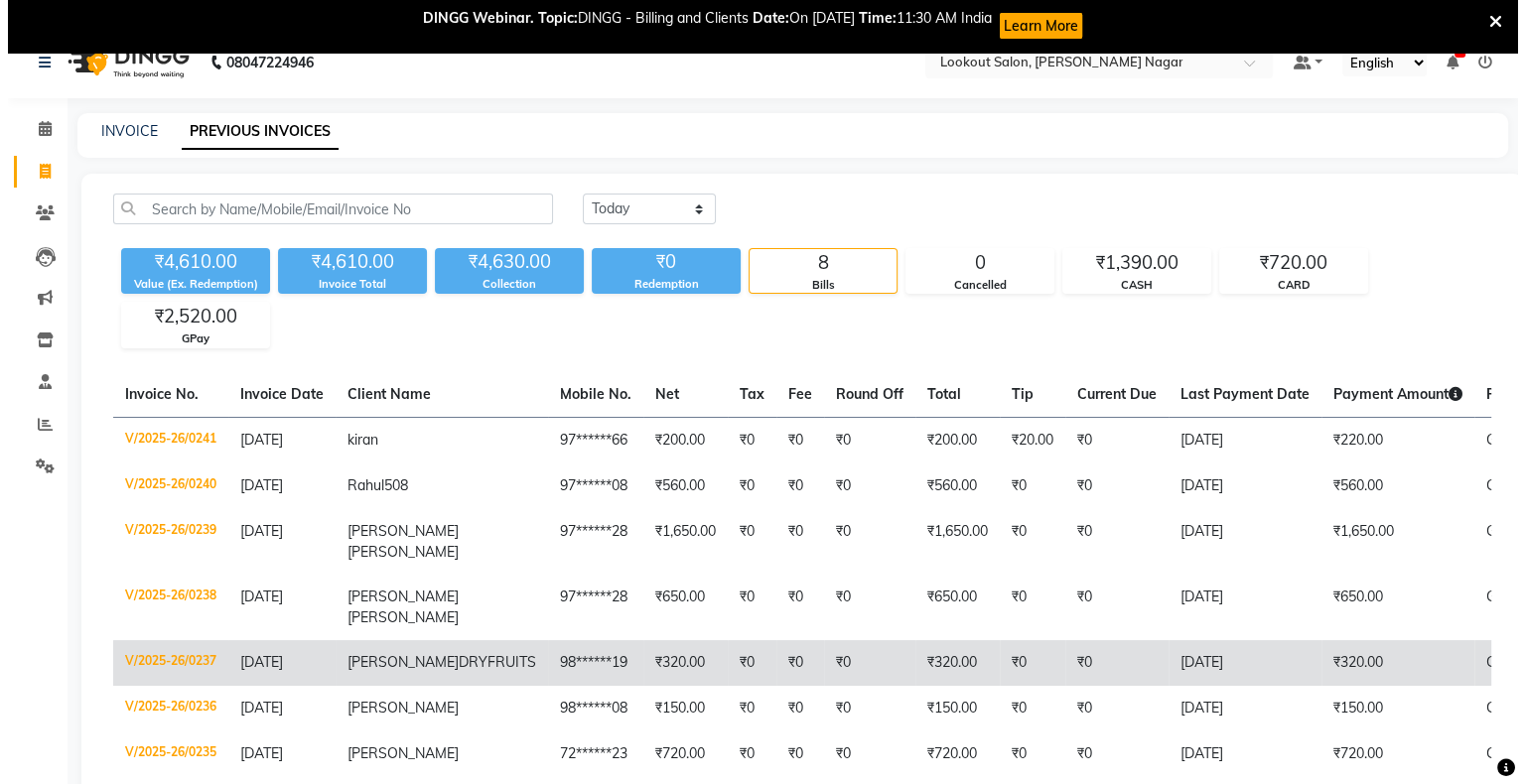 scroll, scrollTop: 0, scrollLeft: 0, axis: both 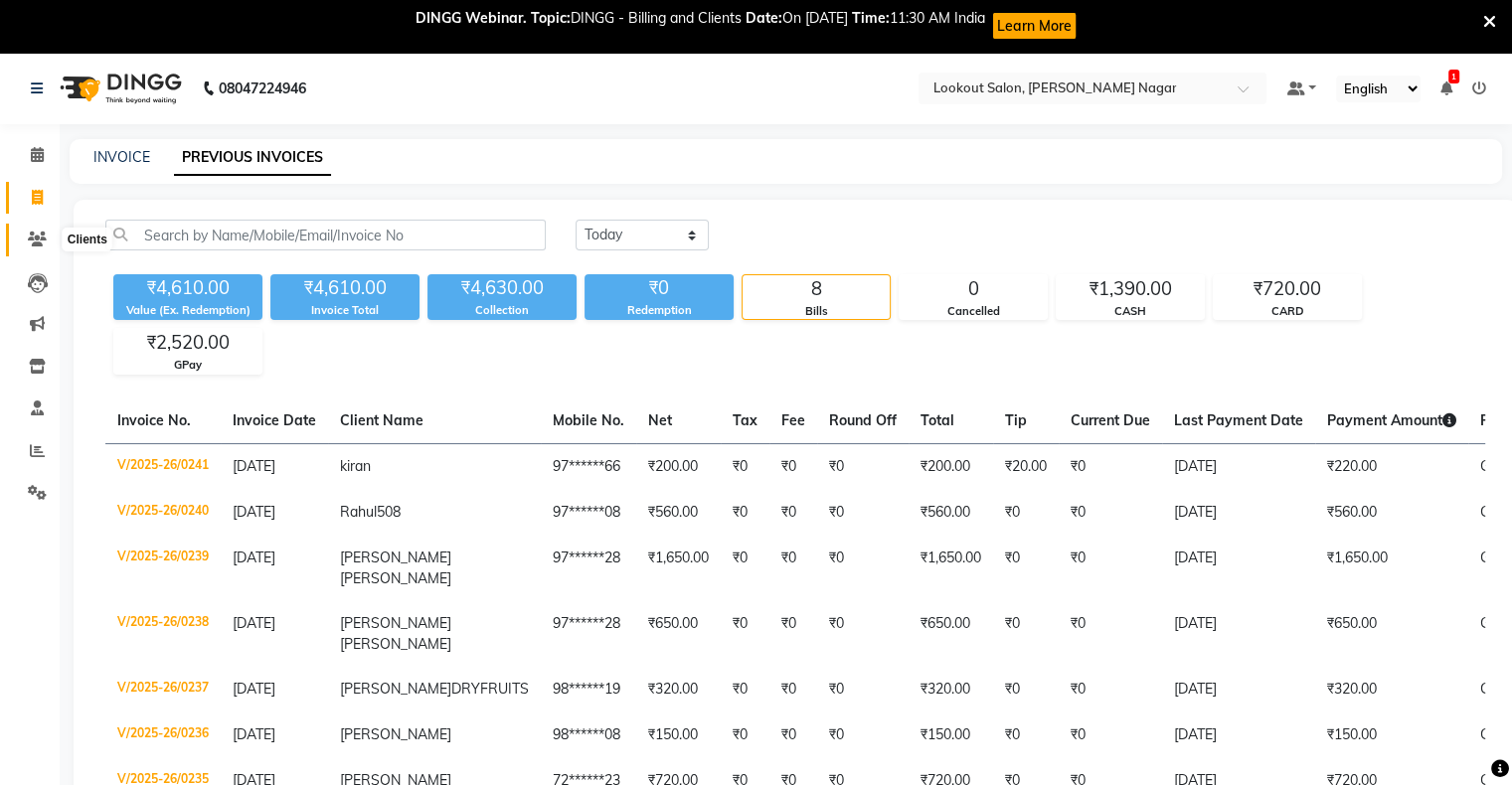 click 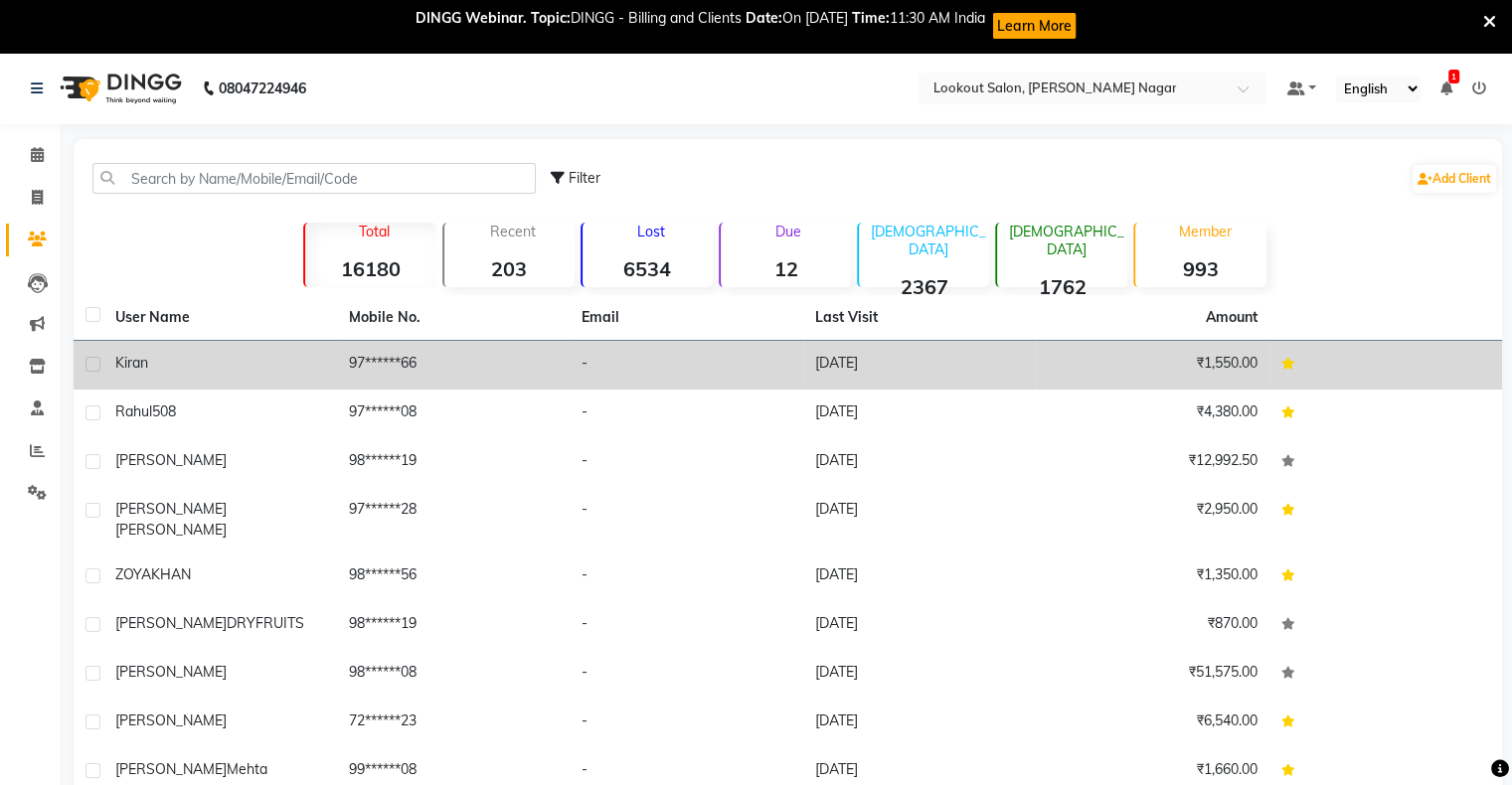 click on "[DATE]" 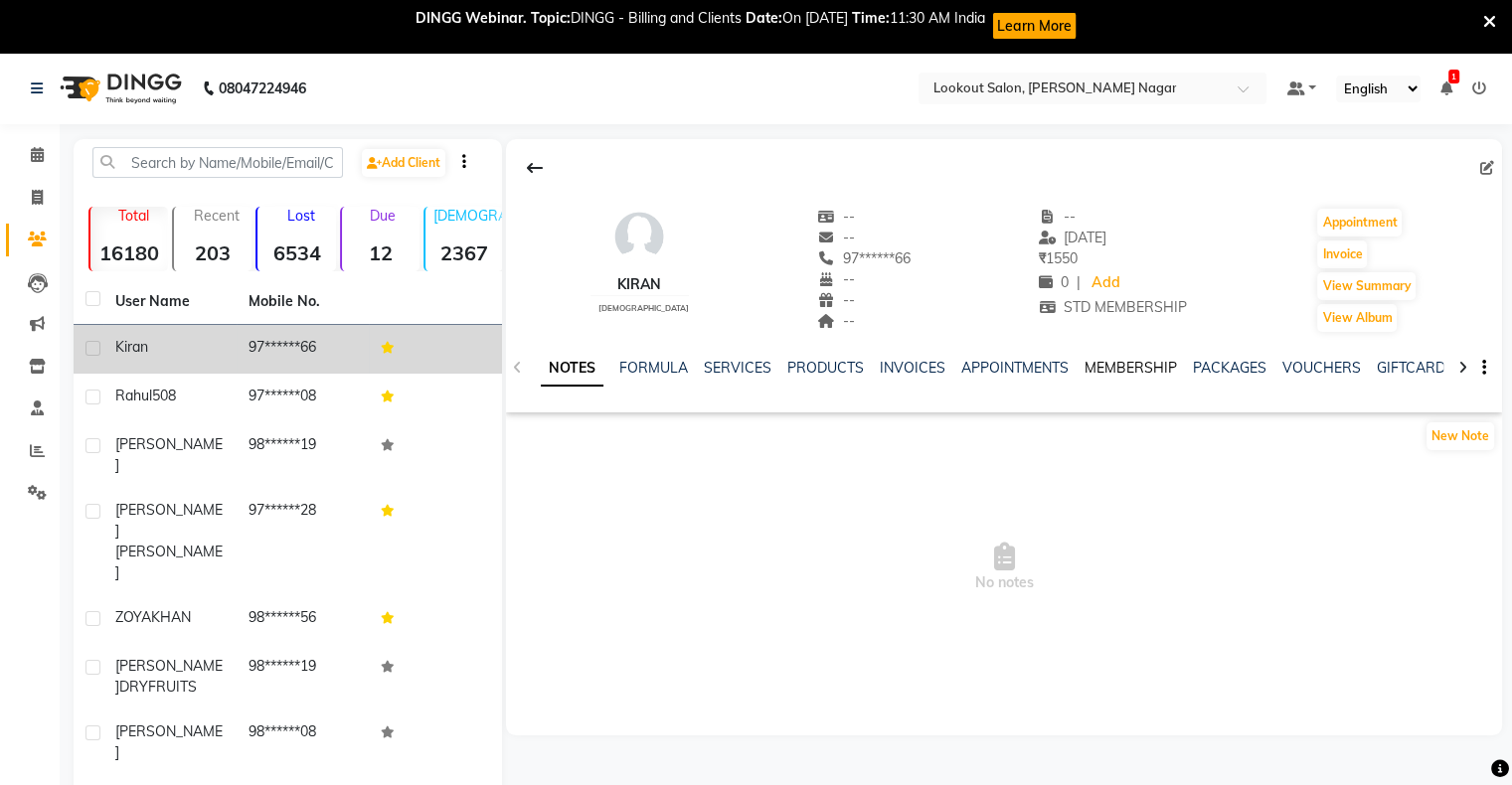 click on "MEMBERSHIP" 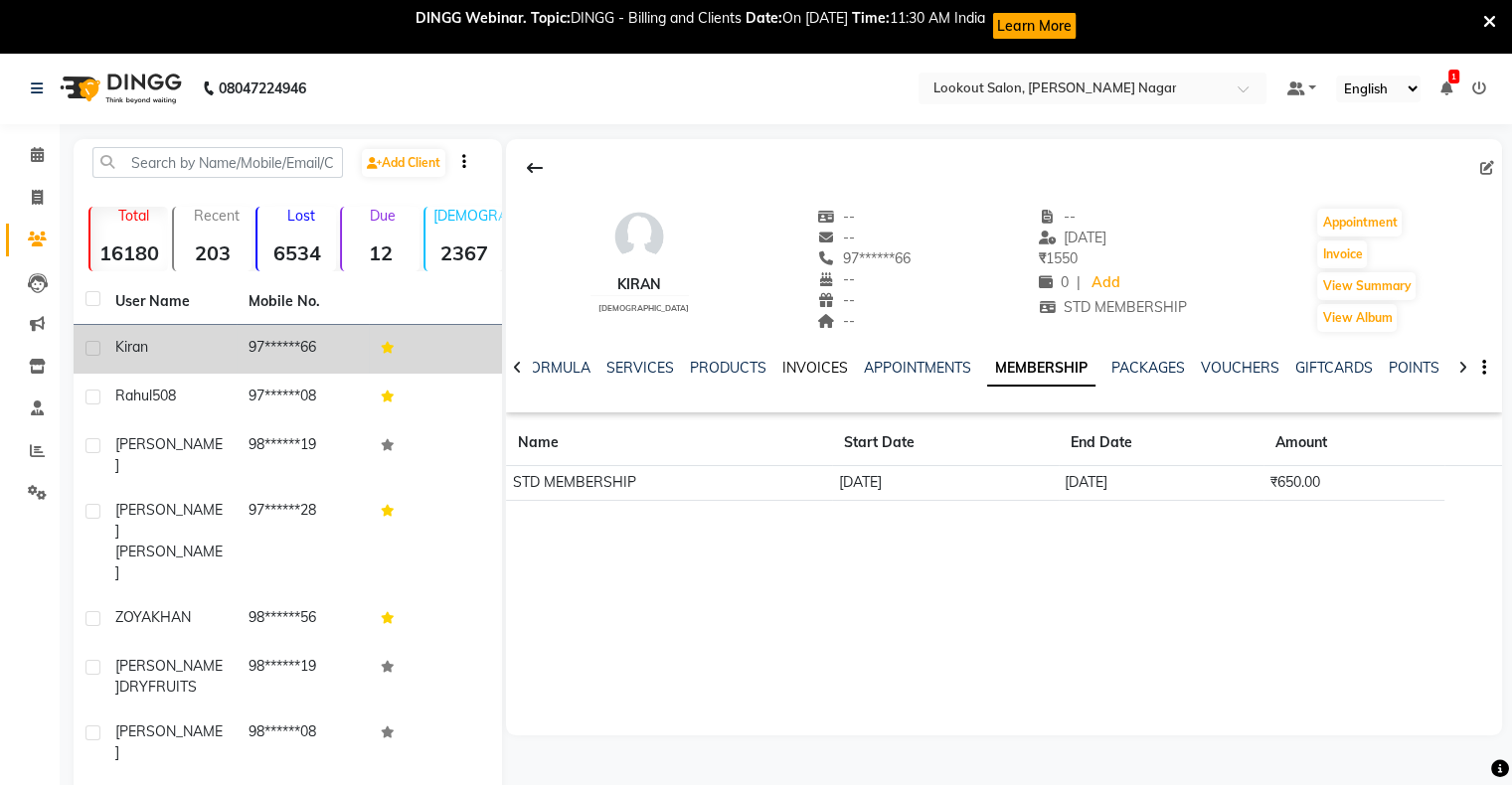 click on "INVOICES" 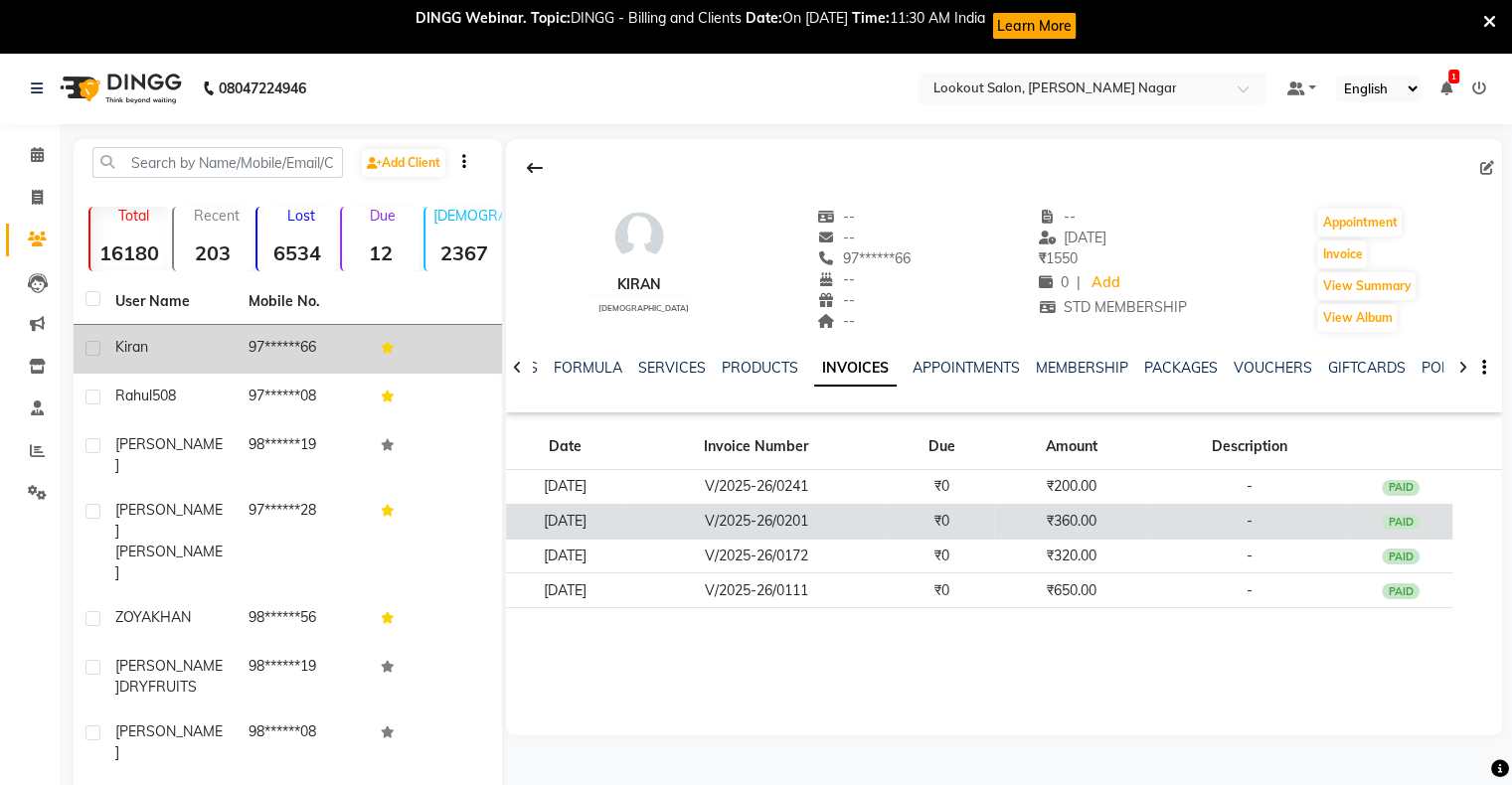 click on "V/2025-26/0201" 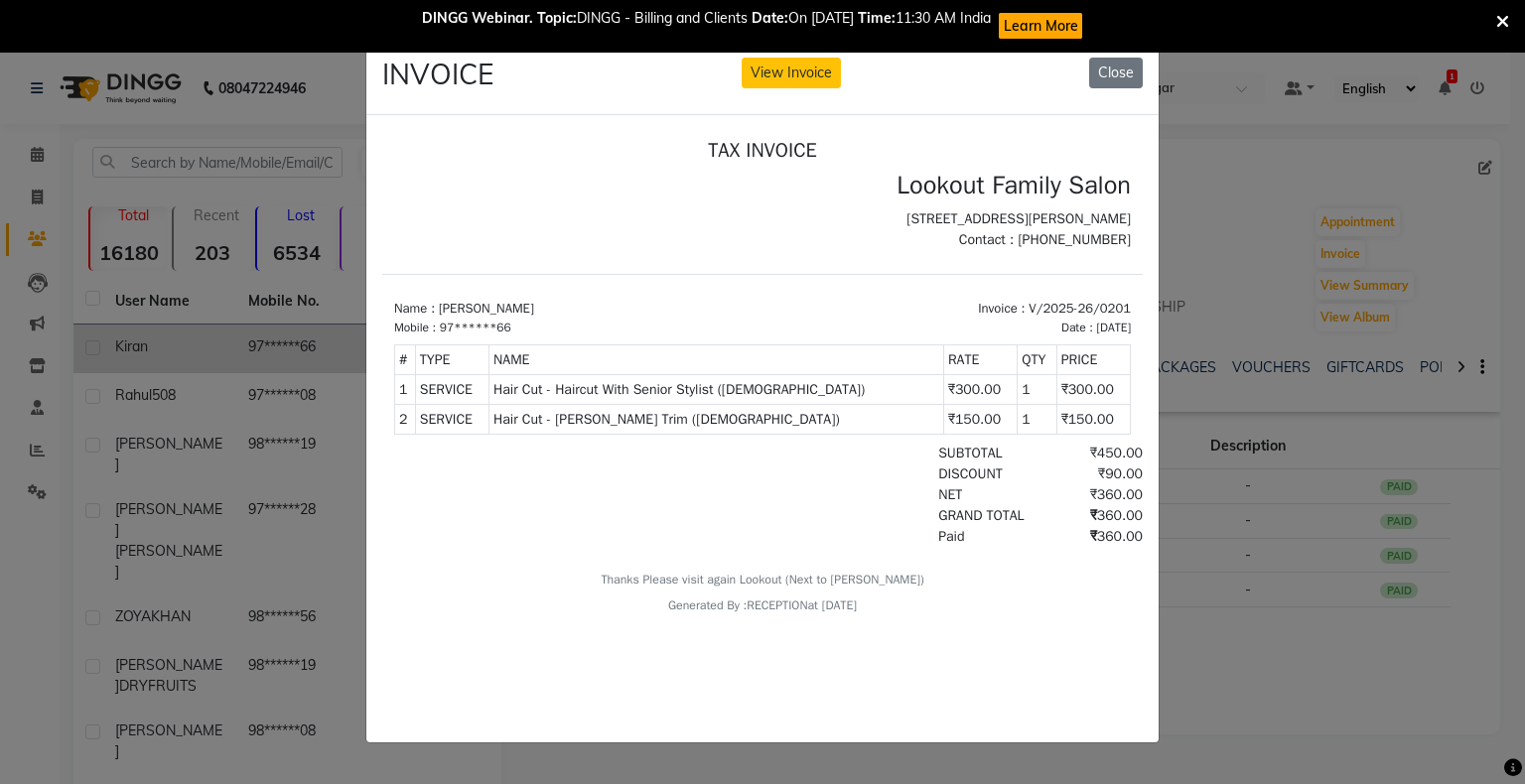 scroll, scrollTop: 0, scrollLeft: 0, axis: both 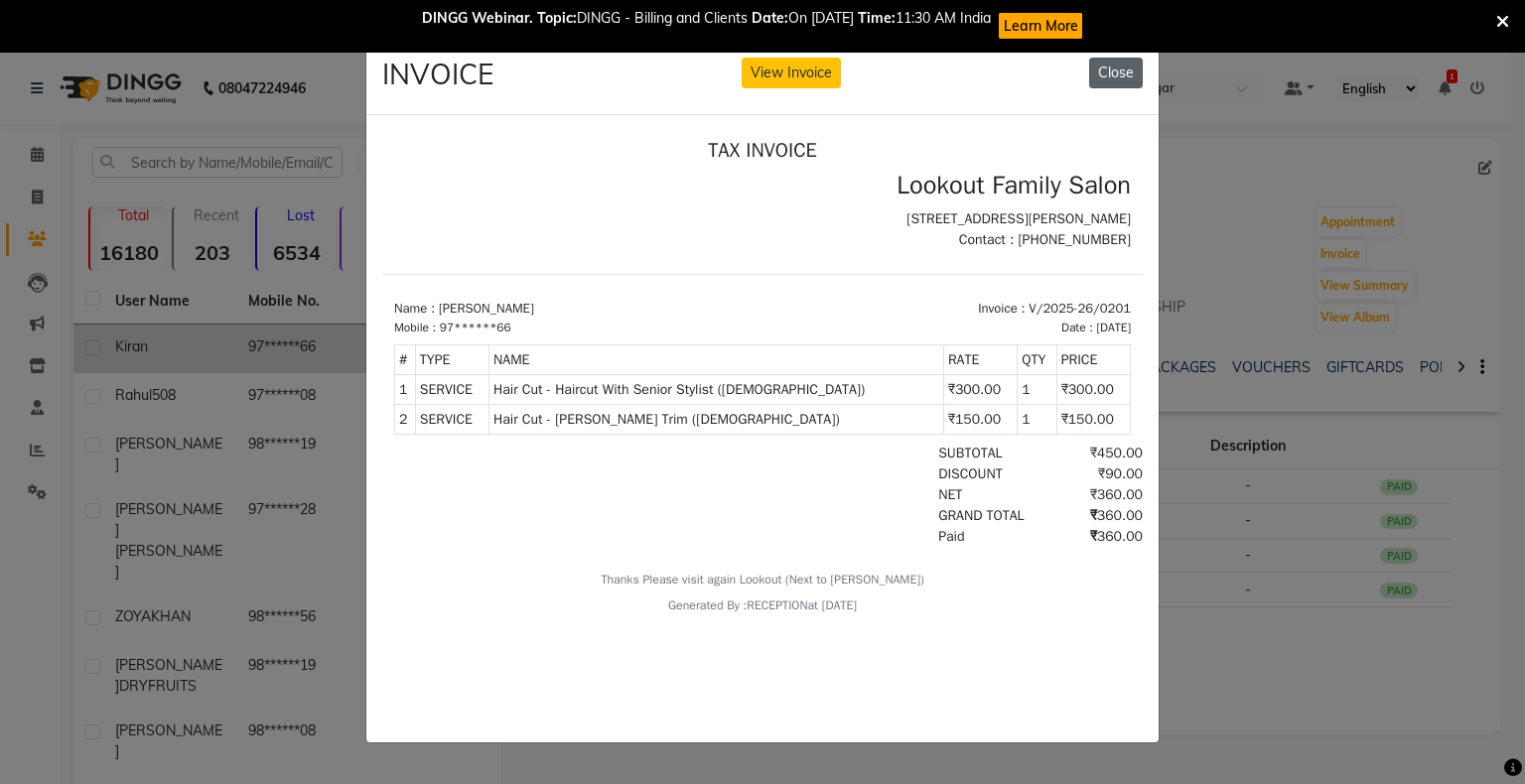 click on "Close" 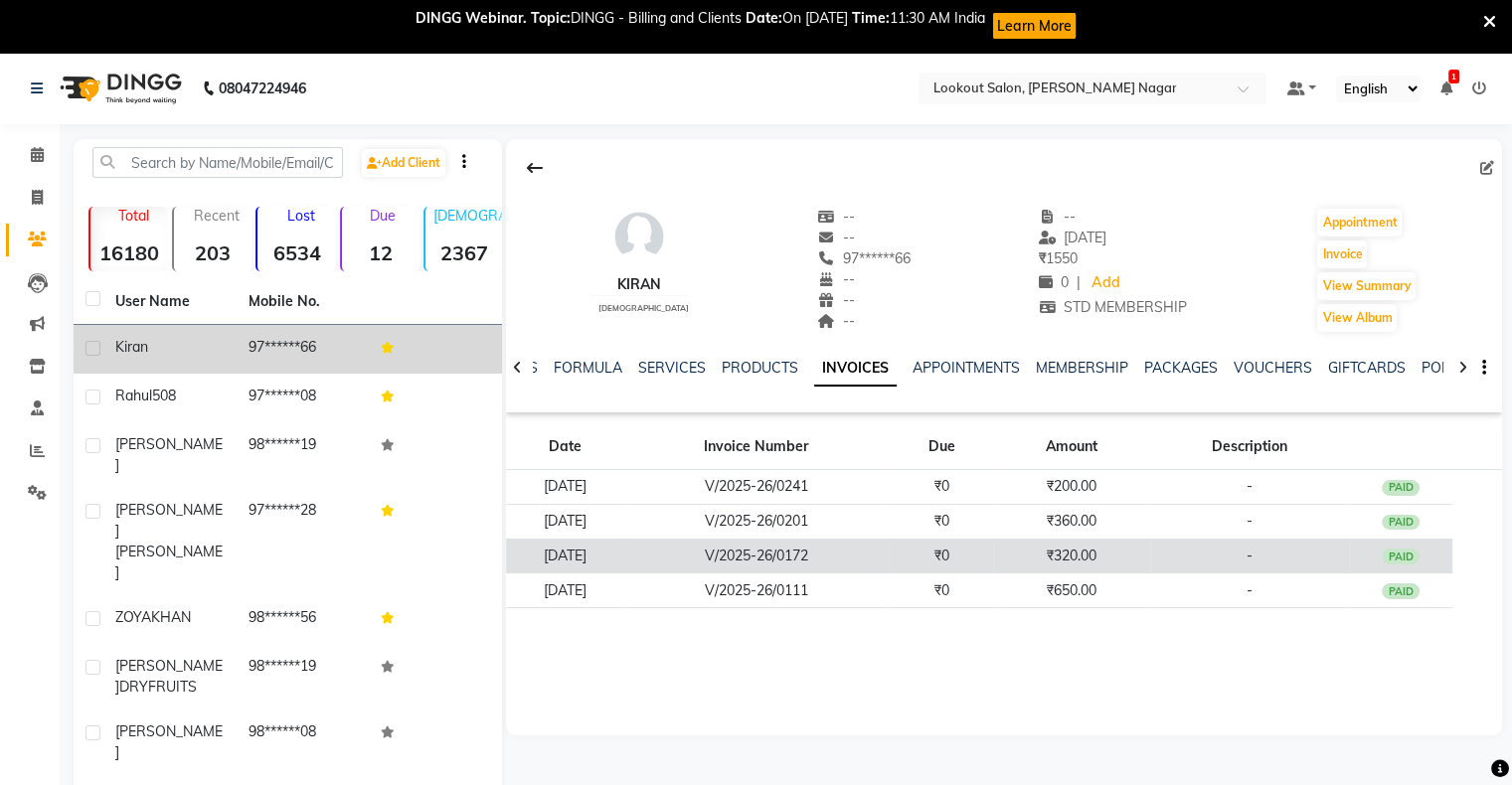 click on "V/2025-26/0172" 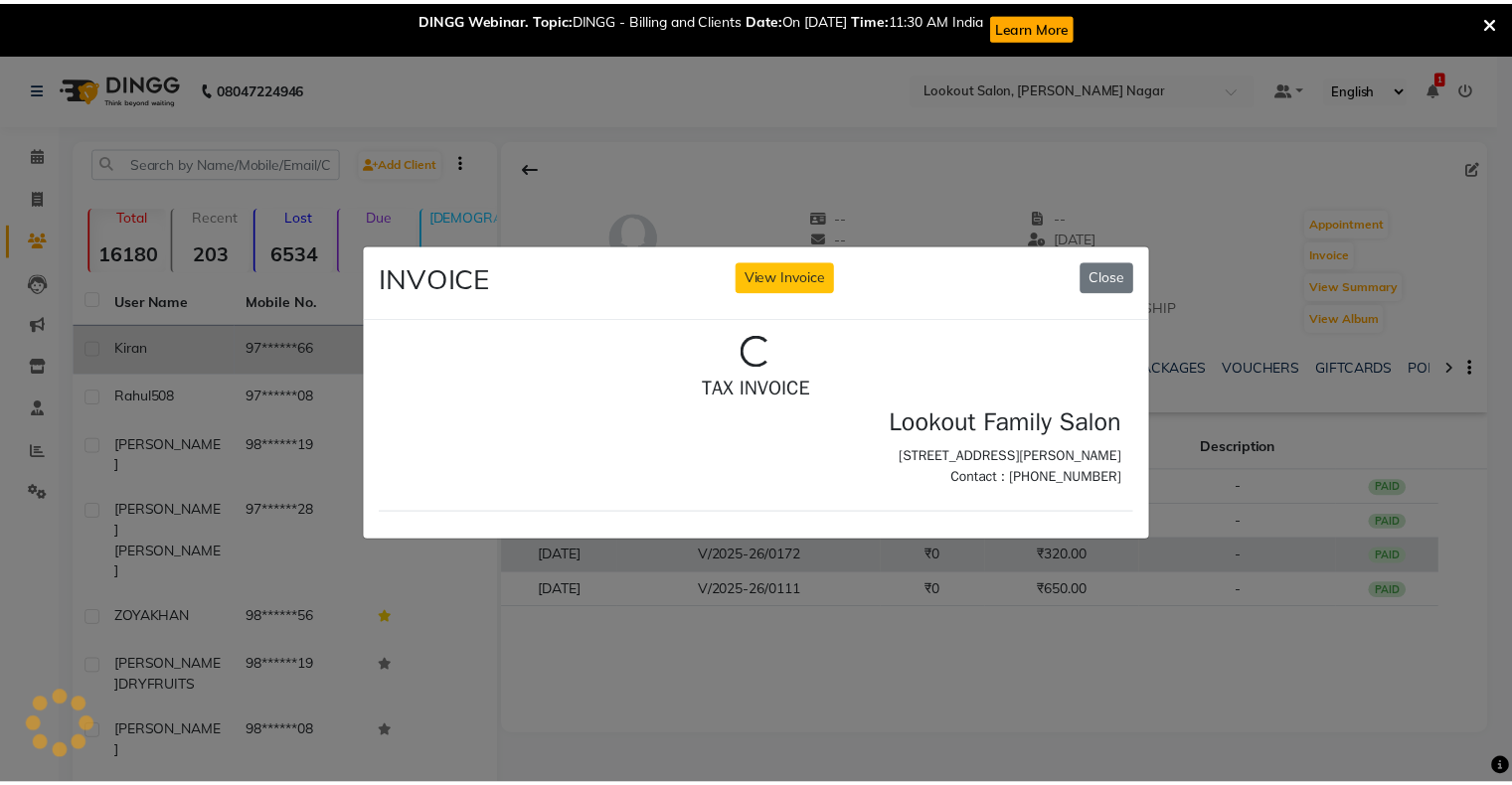 scroll, scrollTop: 0, scrollLeft: 0, axis: both 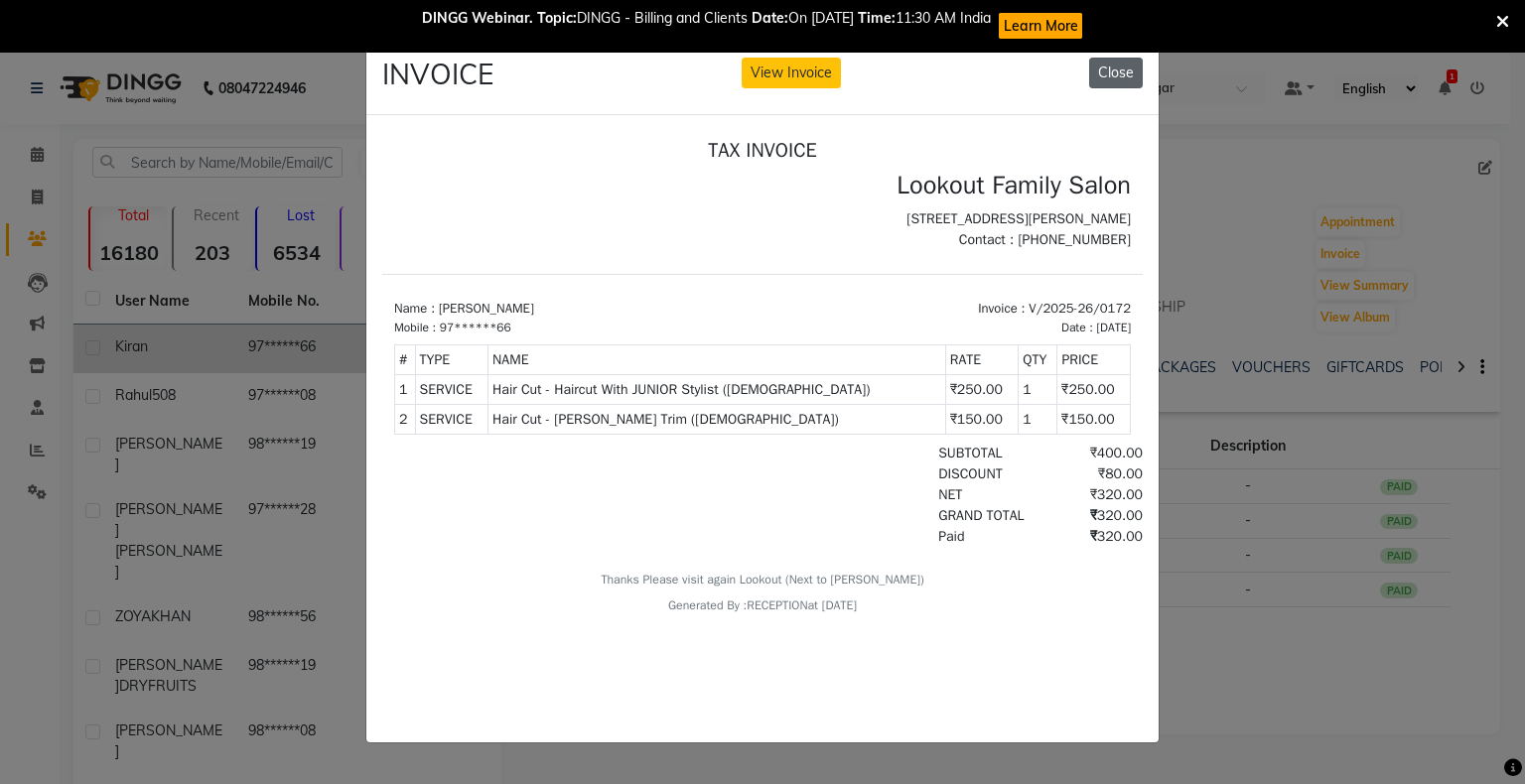 click on "Close" 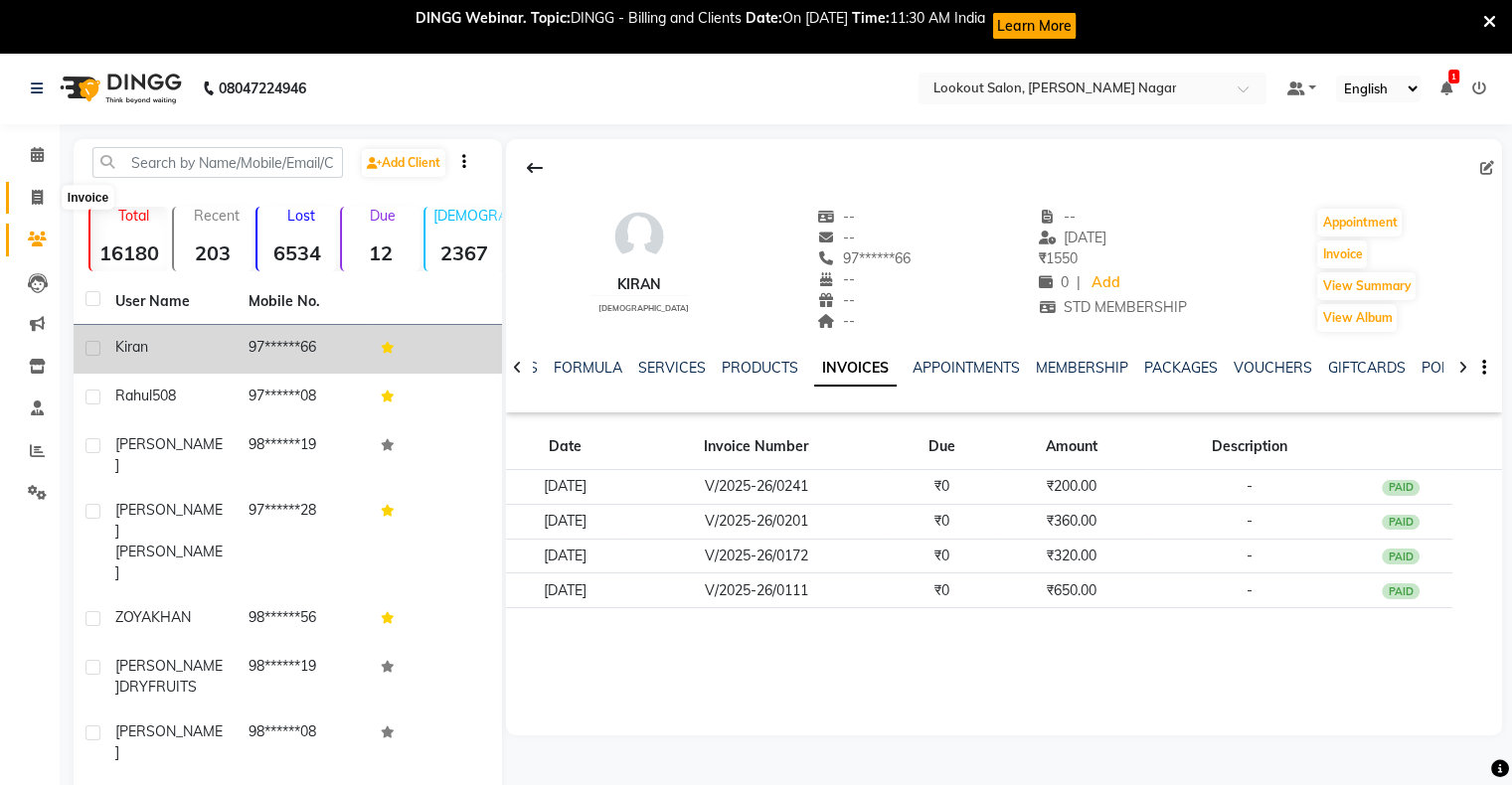 click 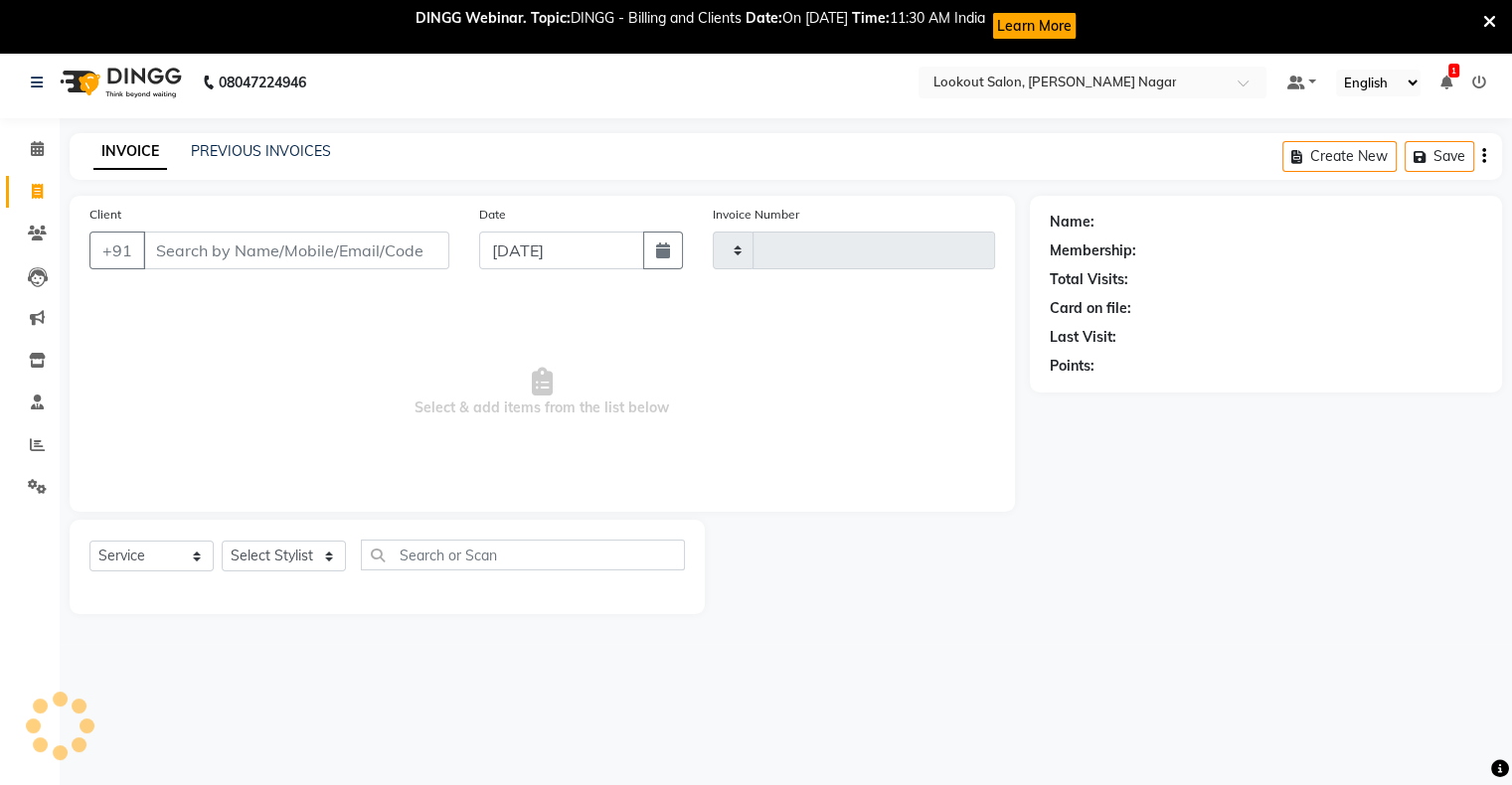 scroll, scrollTop: 52, scrollLeft: 0, axis: vertical 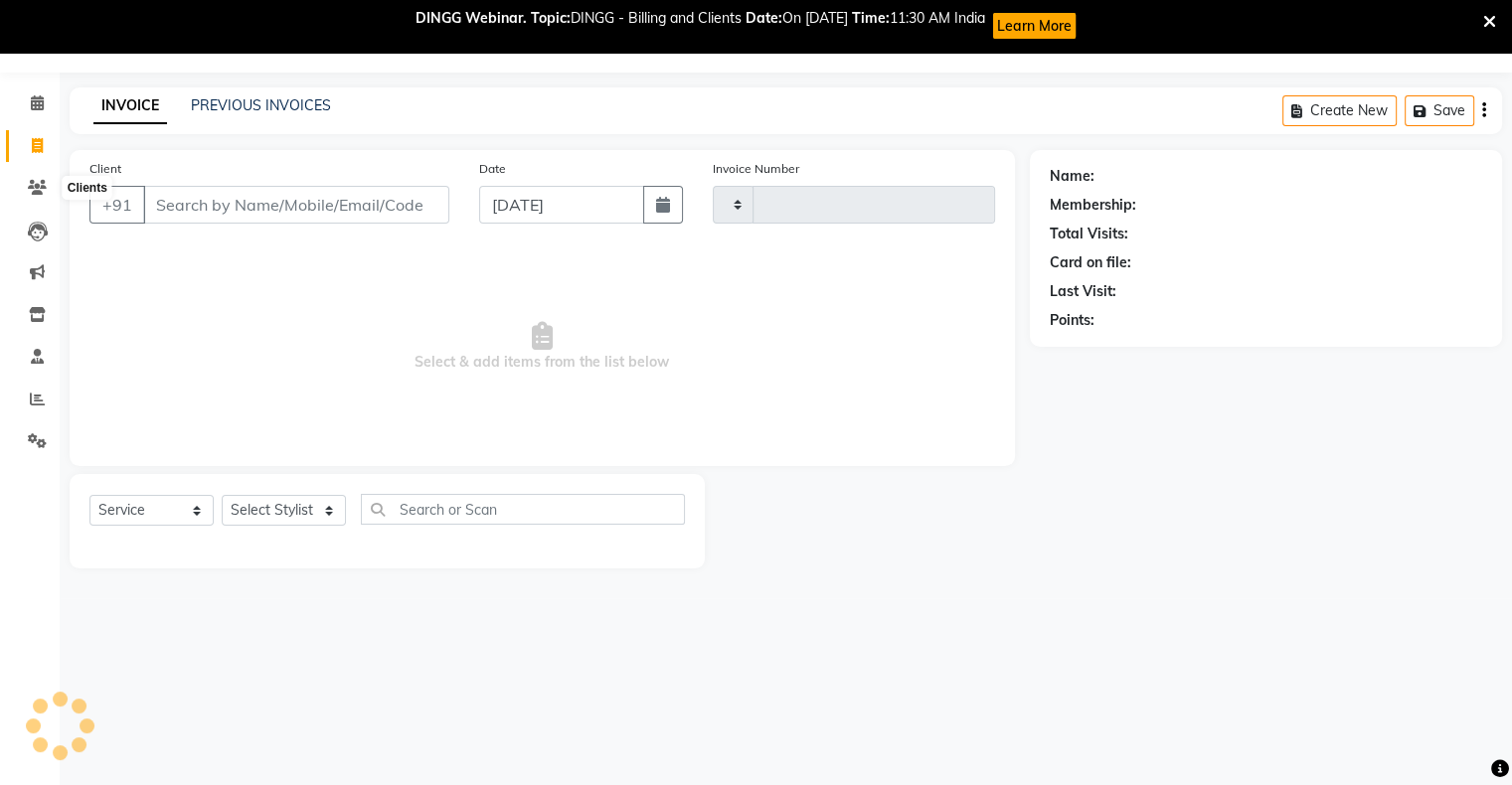 type on "0242" 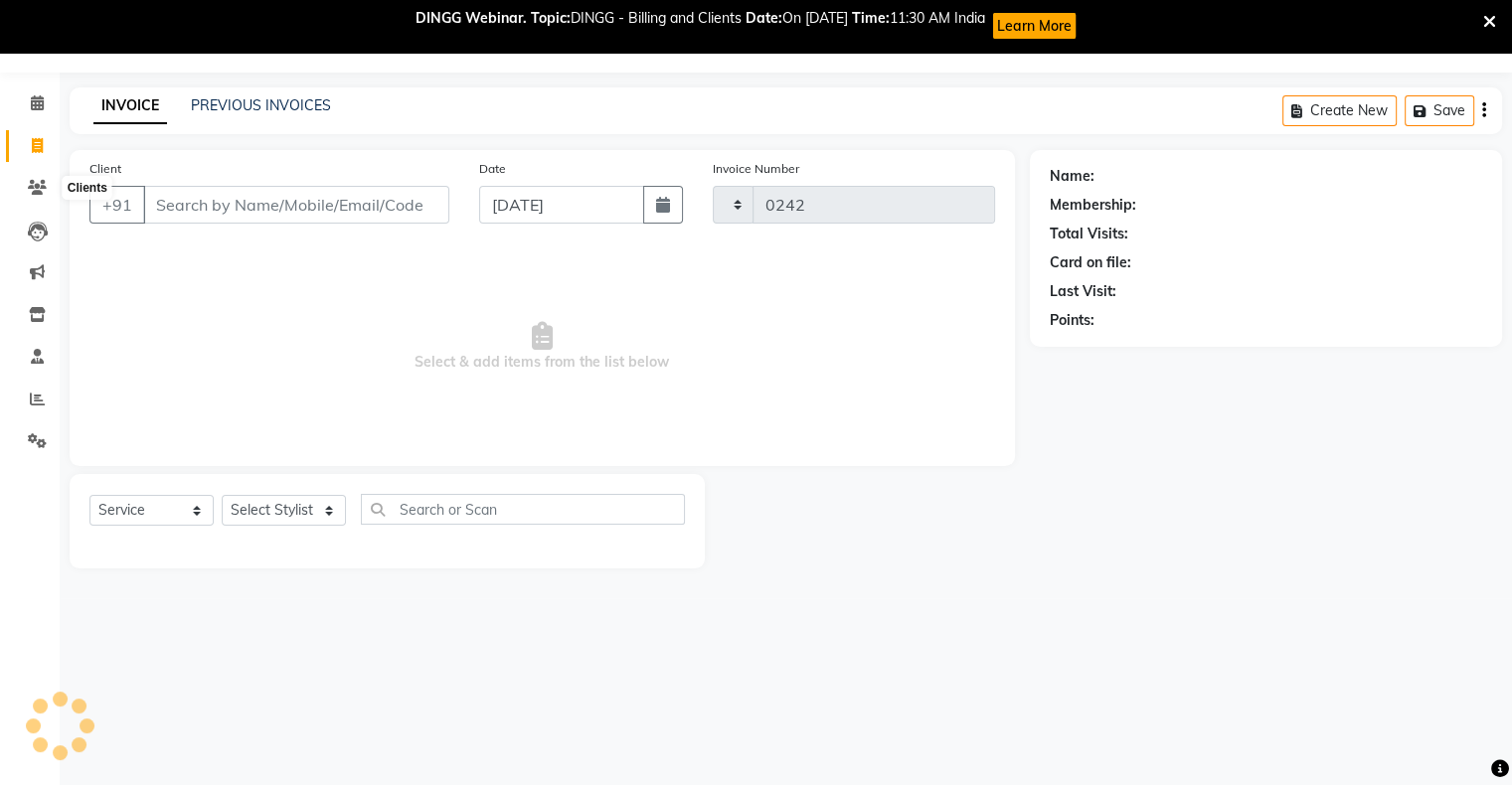 select on "150" 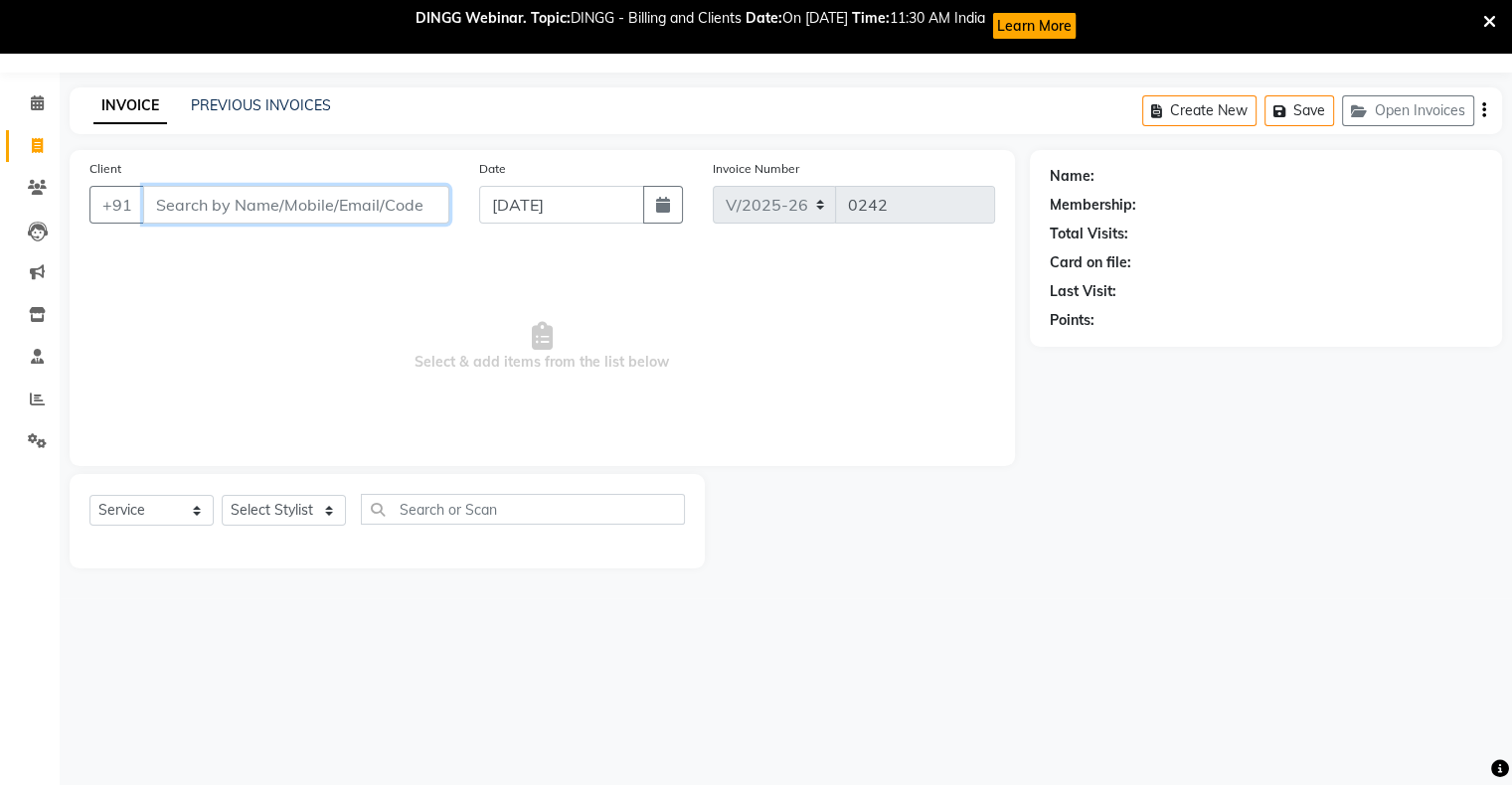 click on "Client" at bounding box center [296, 205] 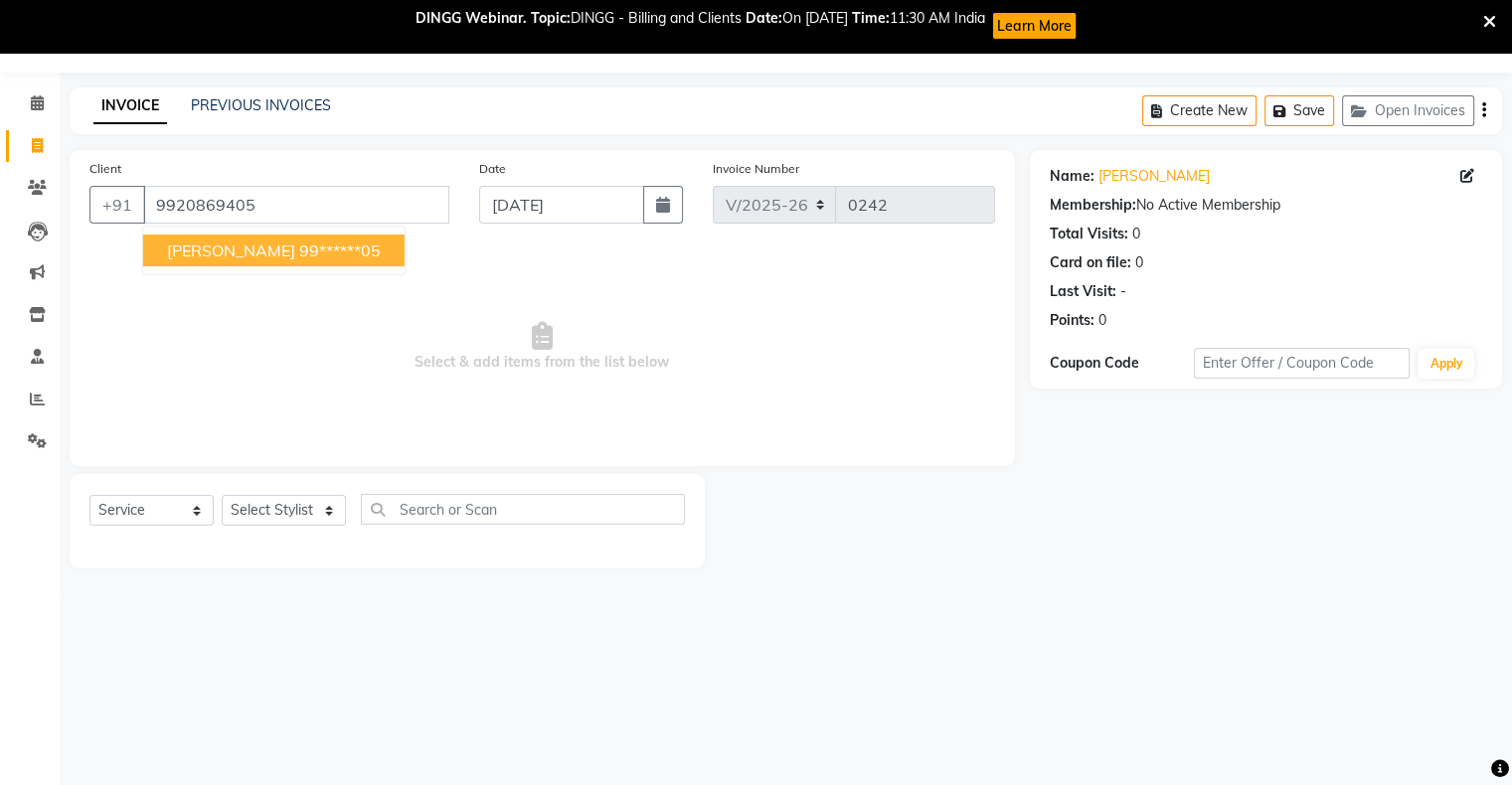 click on "99******05" at bounding box center [340, 250] 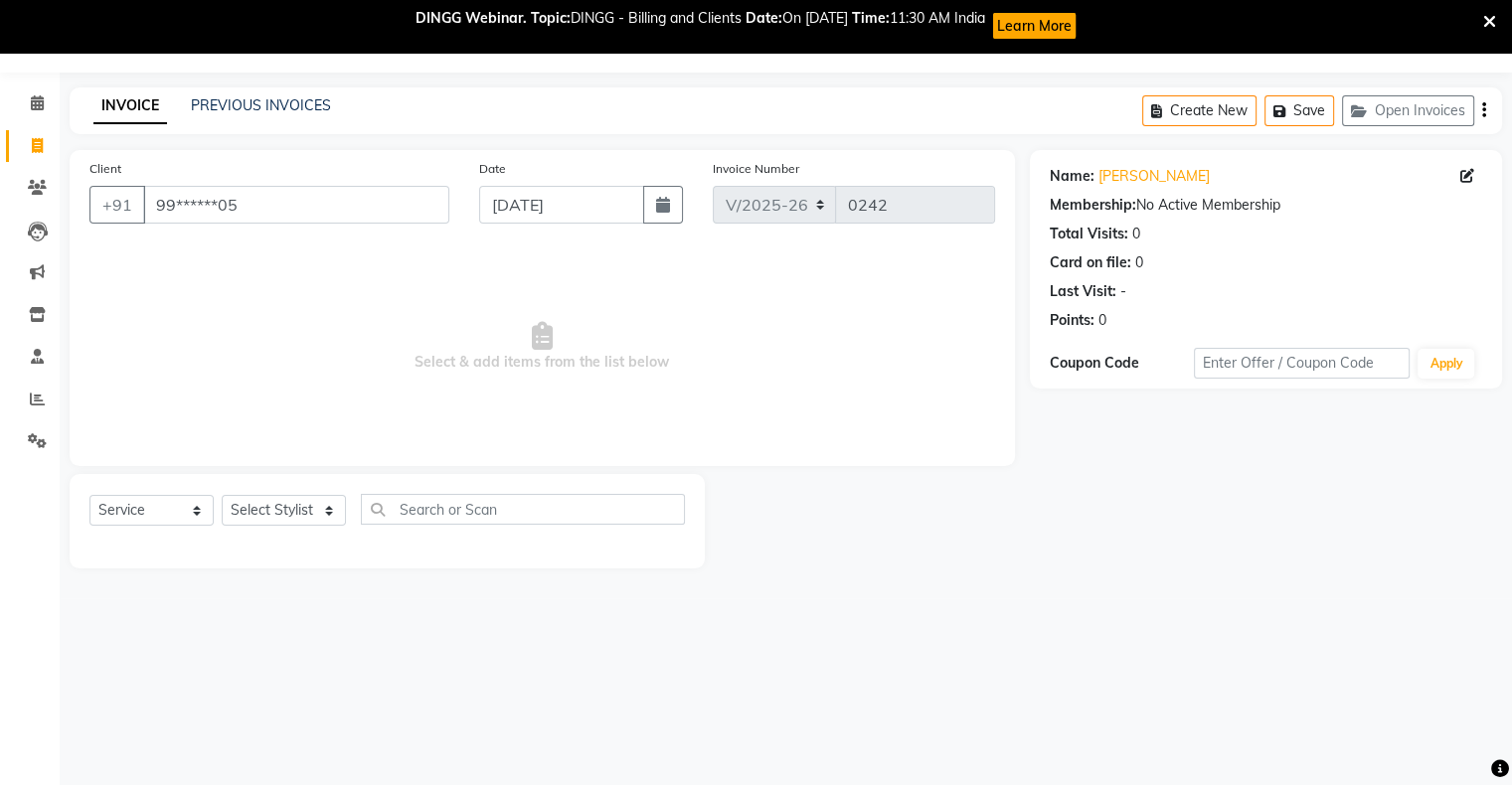 click on "Select  Service  Product  Membership  Package Voucher Prepaid Gift Card  Select Stylist abhishek Asfaak AZAZ DHARMESH SIR kARAN PRIYANKA RECEPTION rinki  shailendar VANDAN" 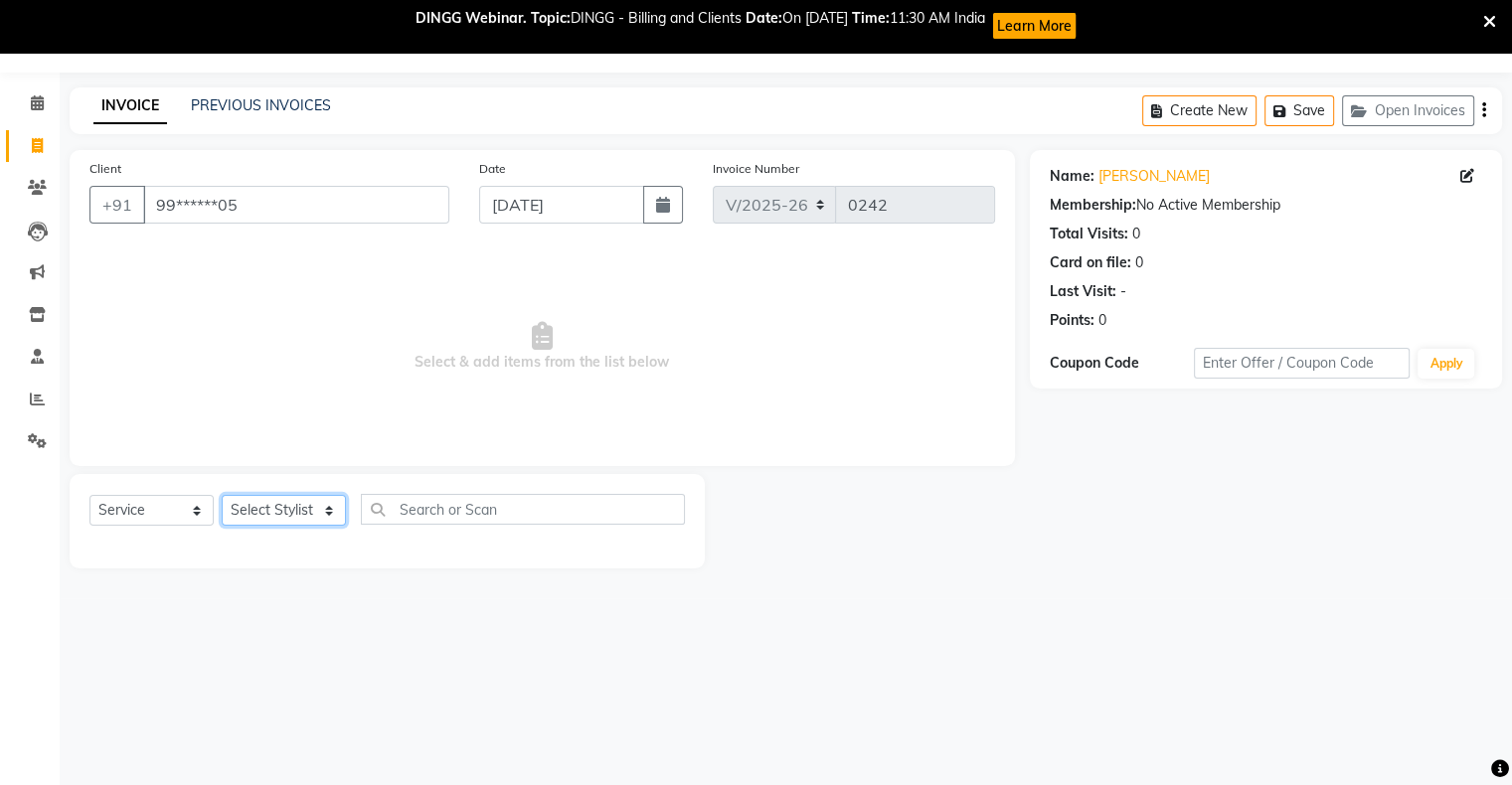 click on "Select Stylist abhishek Asfaak AZAZ DHARMESH SIR kARAN PRIYANKA RECEPTION rinki  shailendar VANDAN" 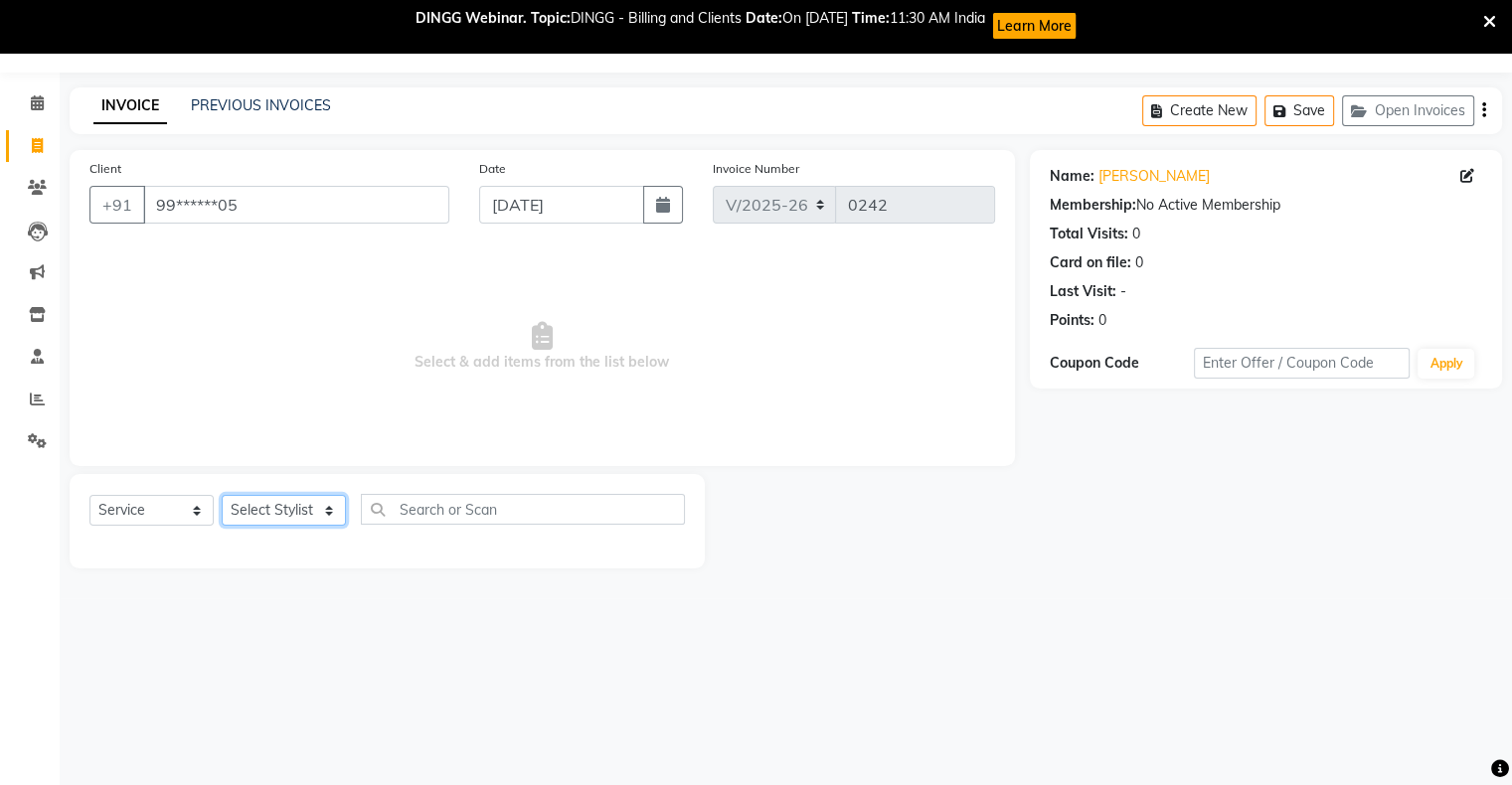 select on "16862" 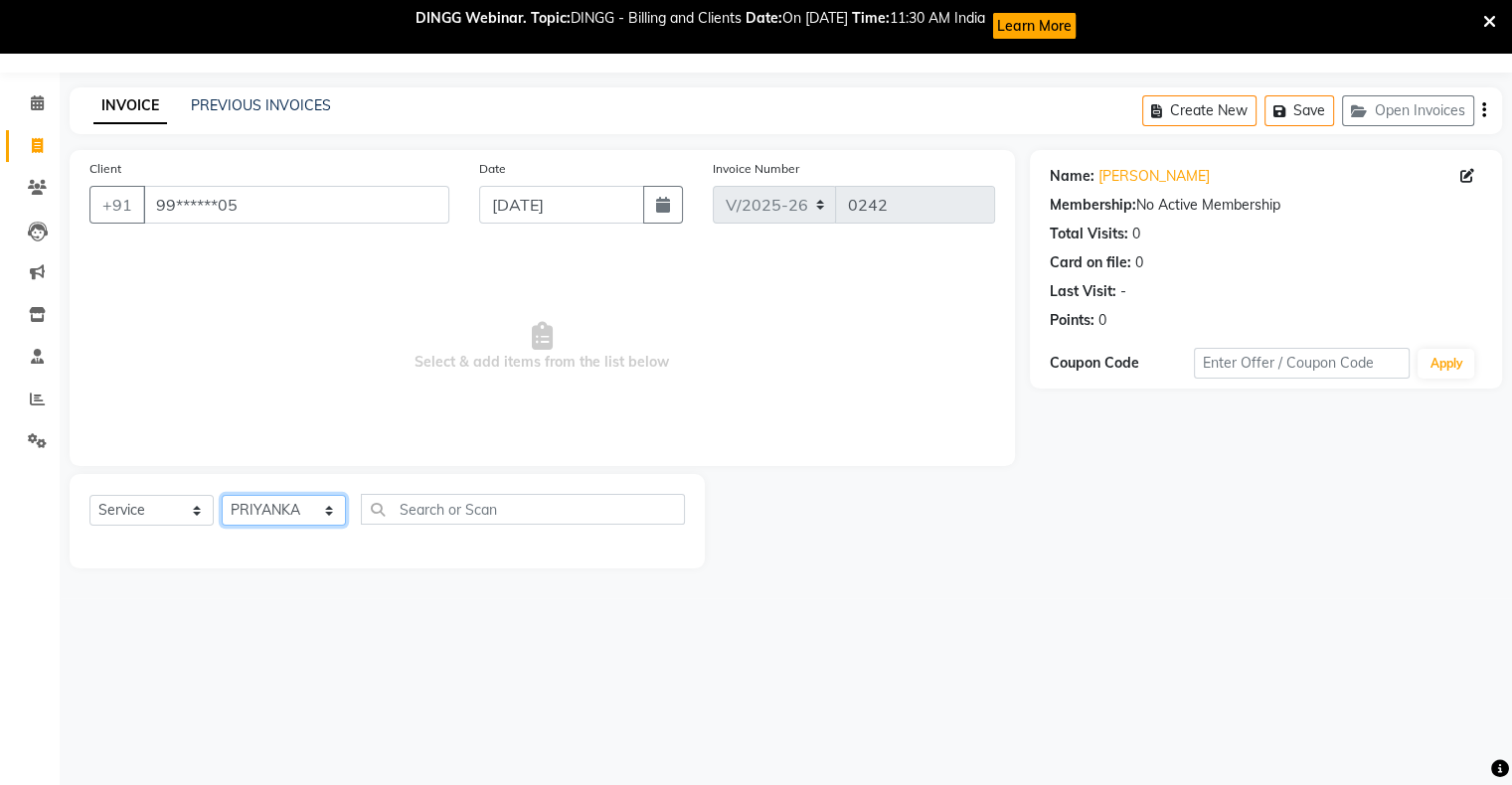 click on "Select Stylist abhishek Asfaak AZAZ DHARMESH SIR kARAN PRIYANKA RECEPTION rinki  shailendar VANDAN" 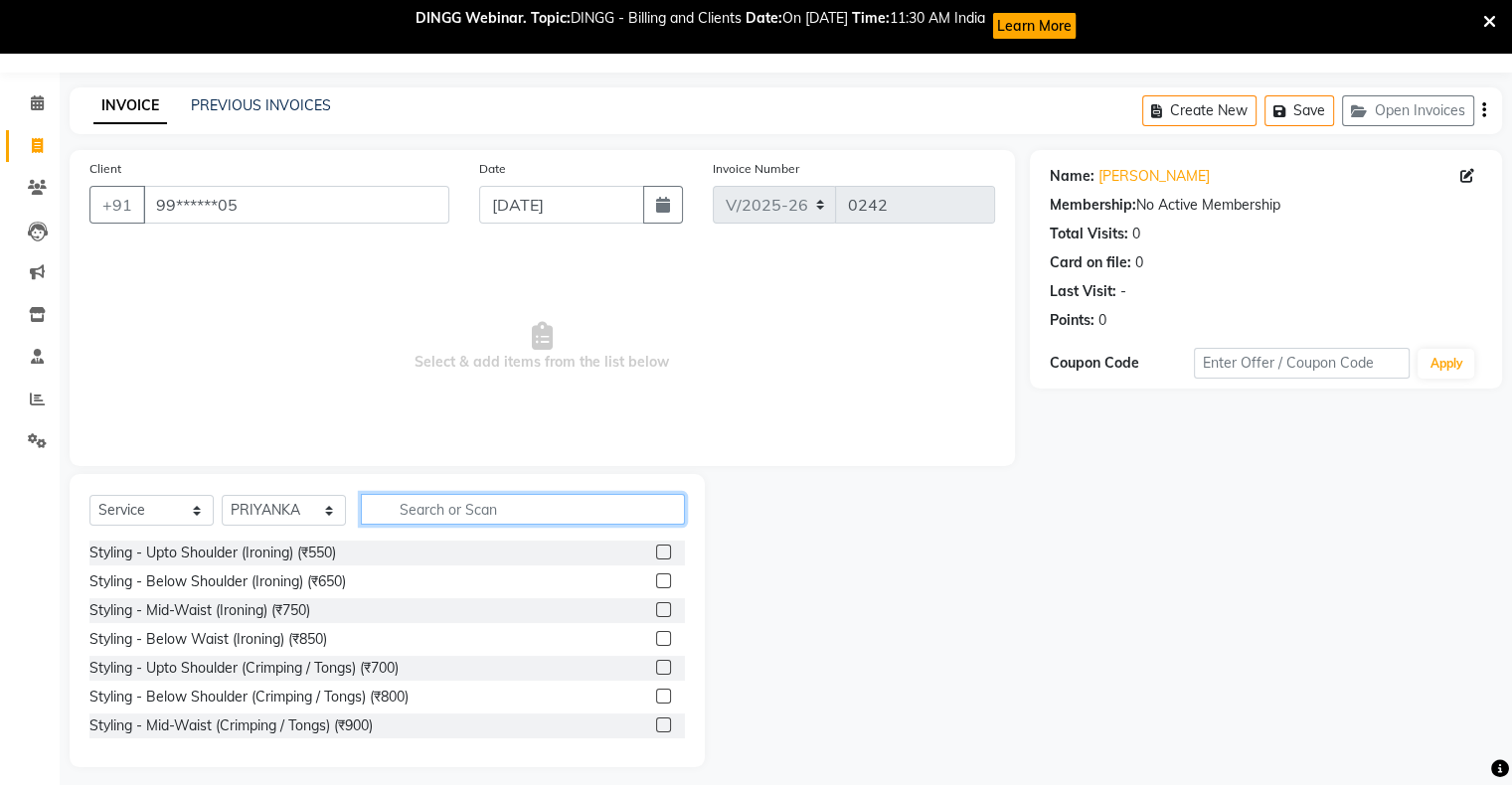 click 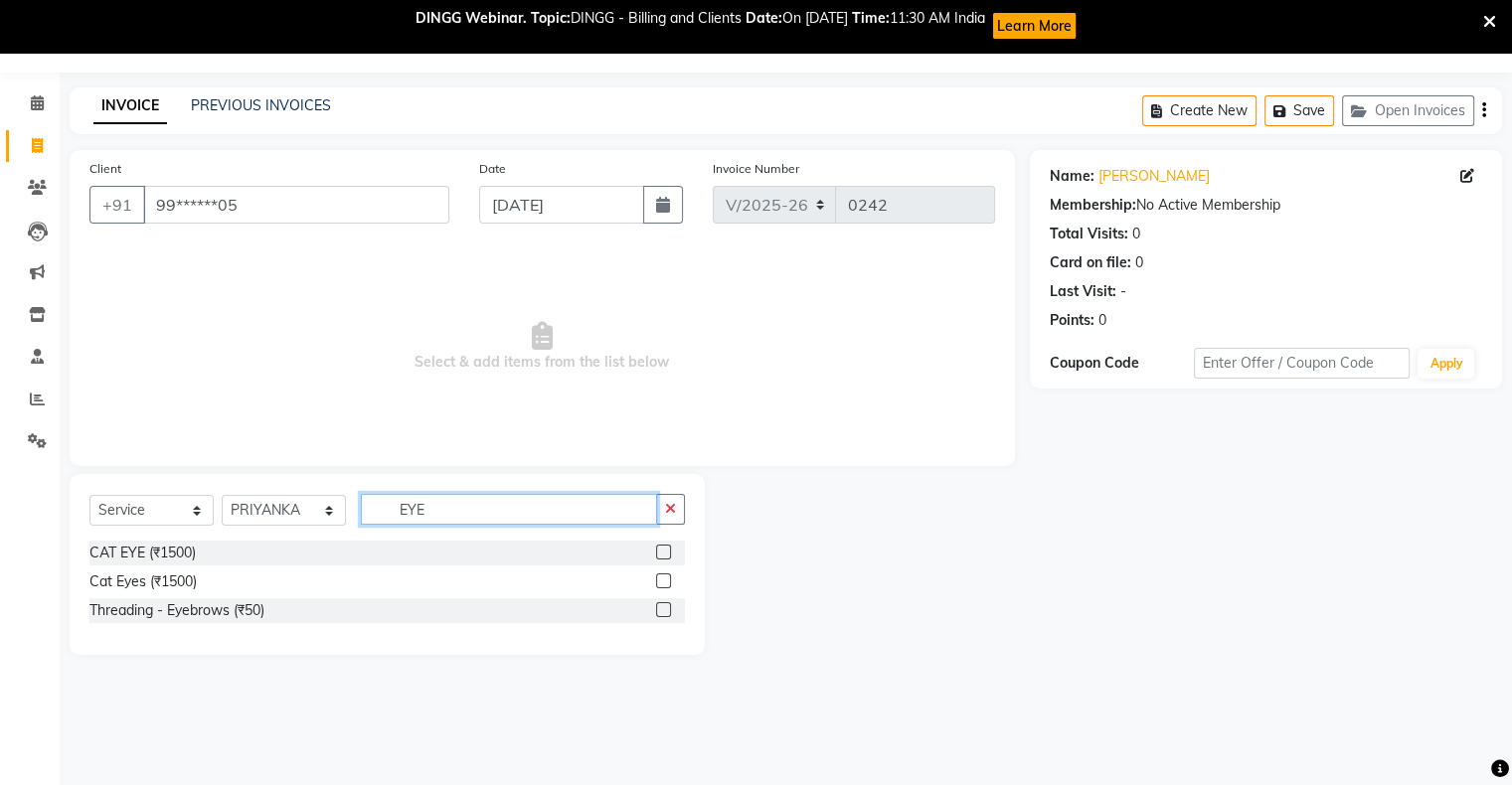 type on "EYE" 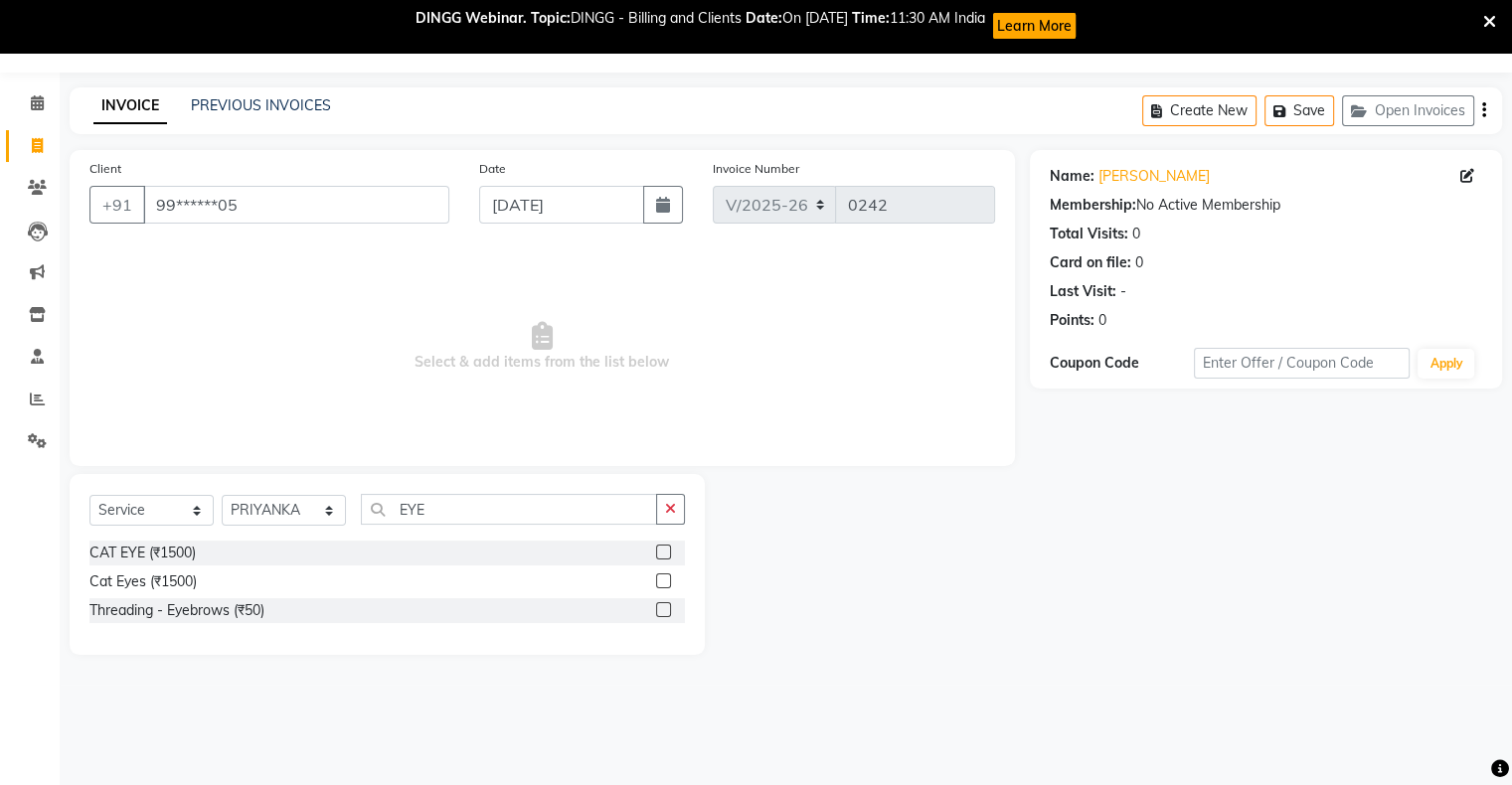 click 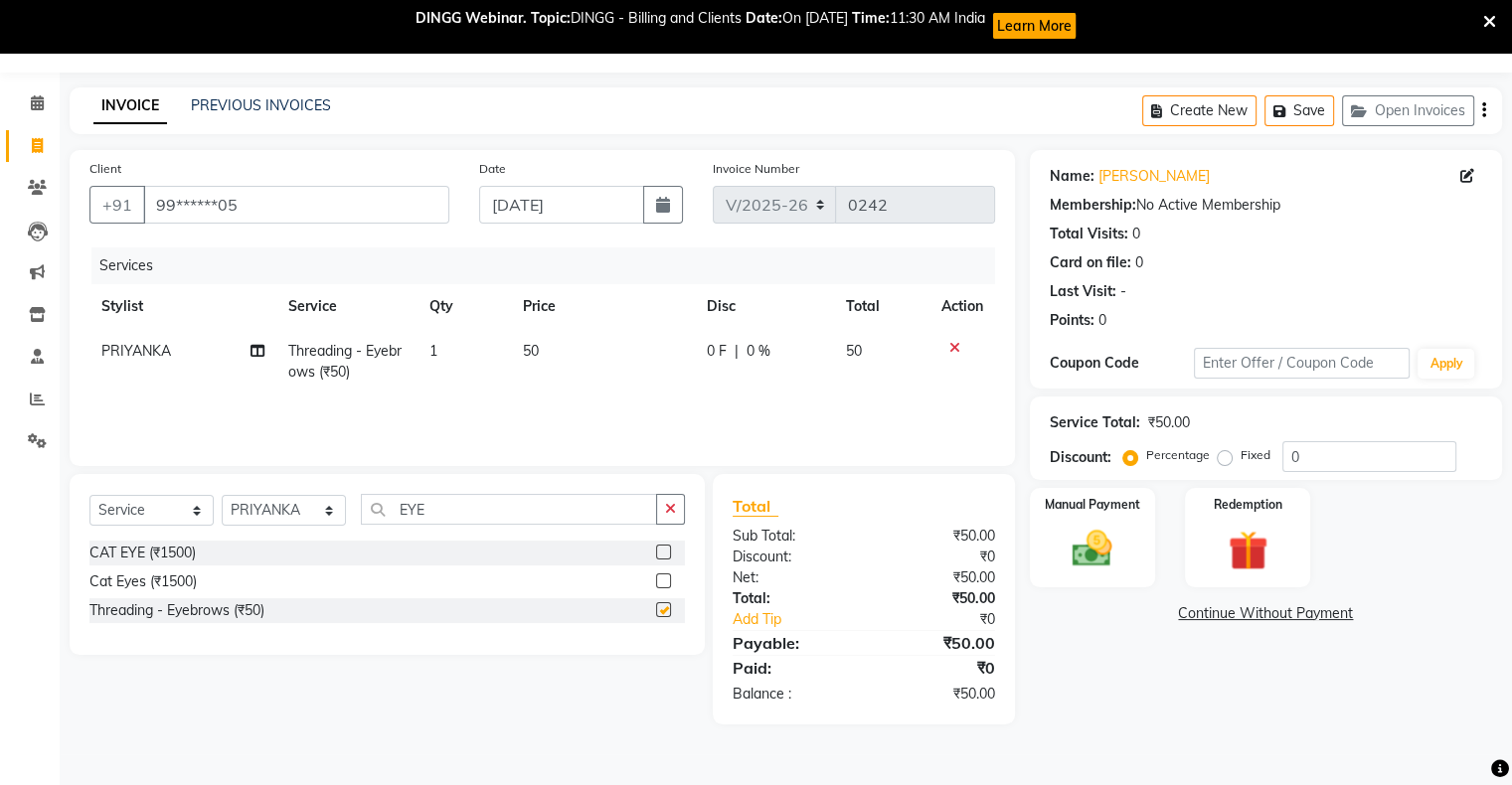checkbox on "false" 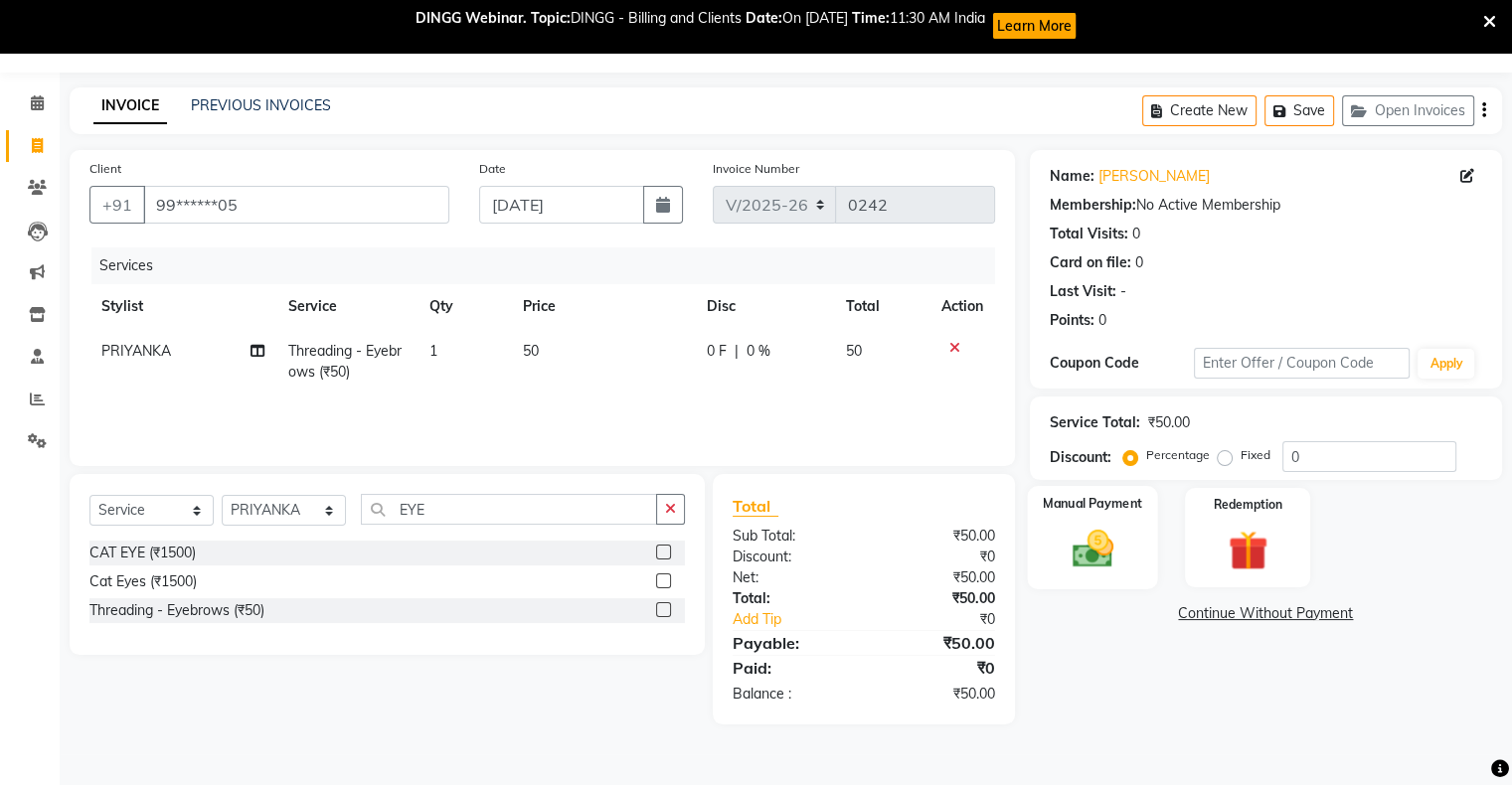 click 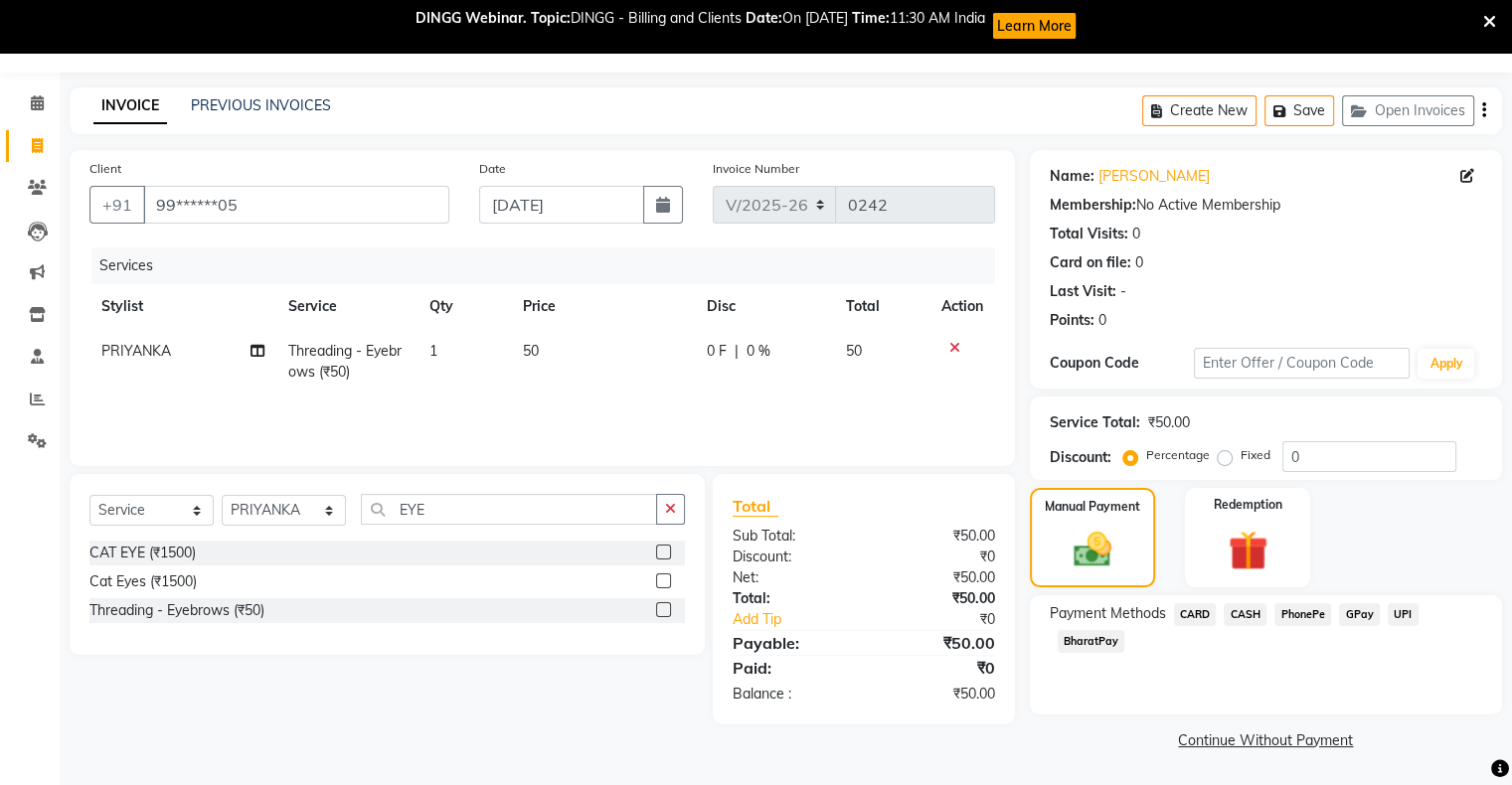 click on "CASH" 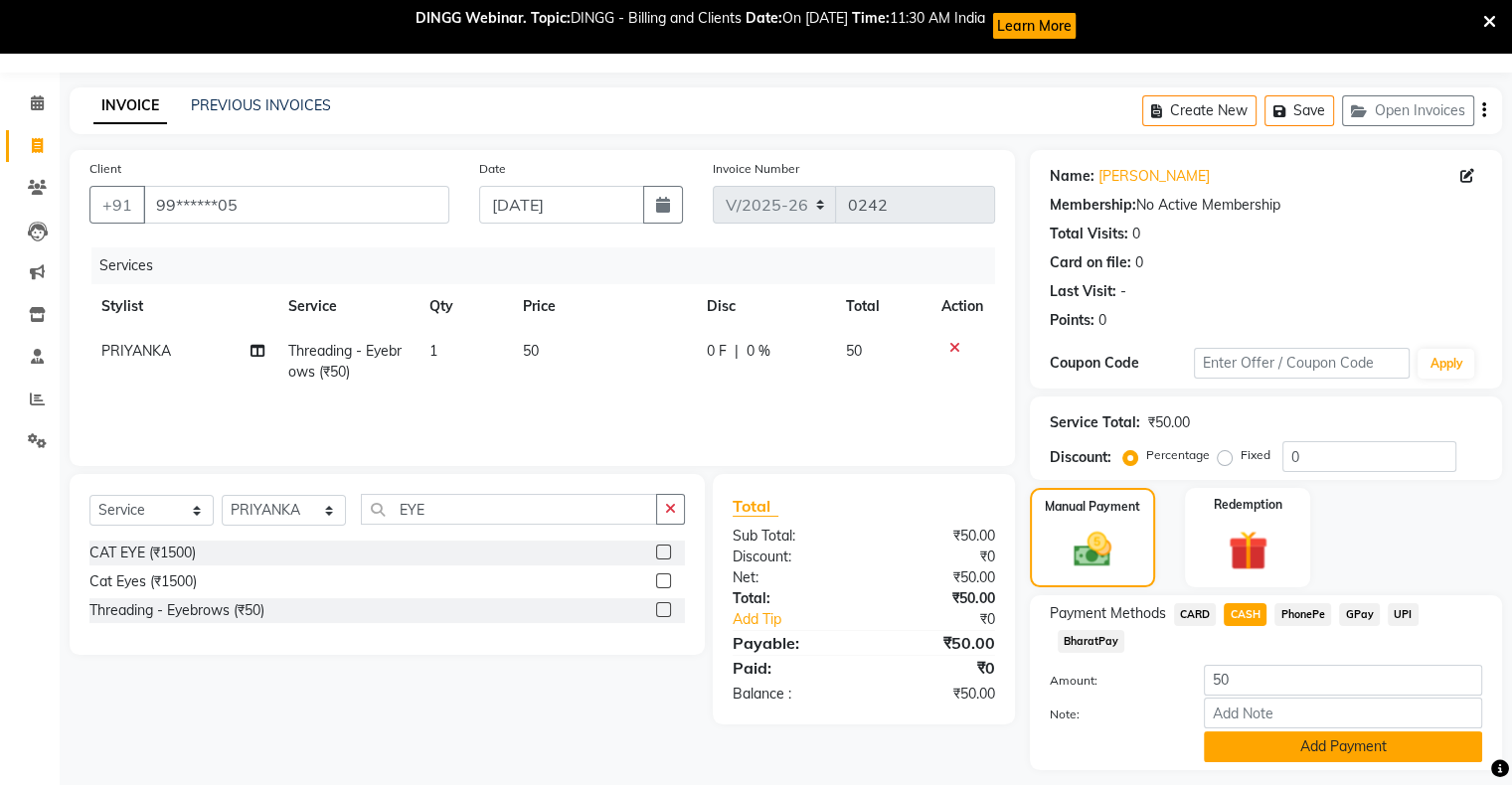 click on "Add Payment" 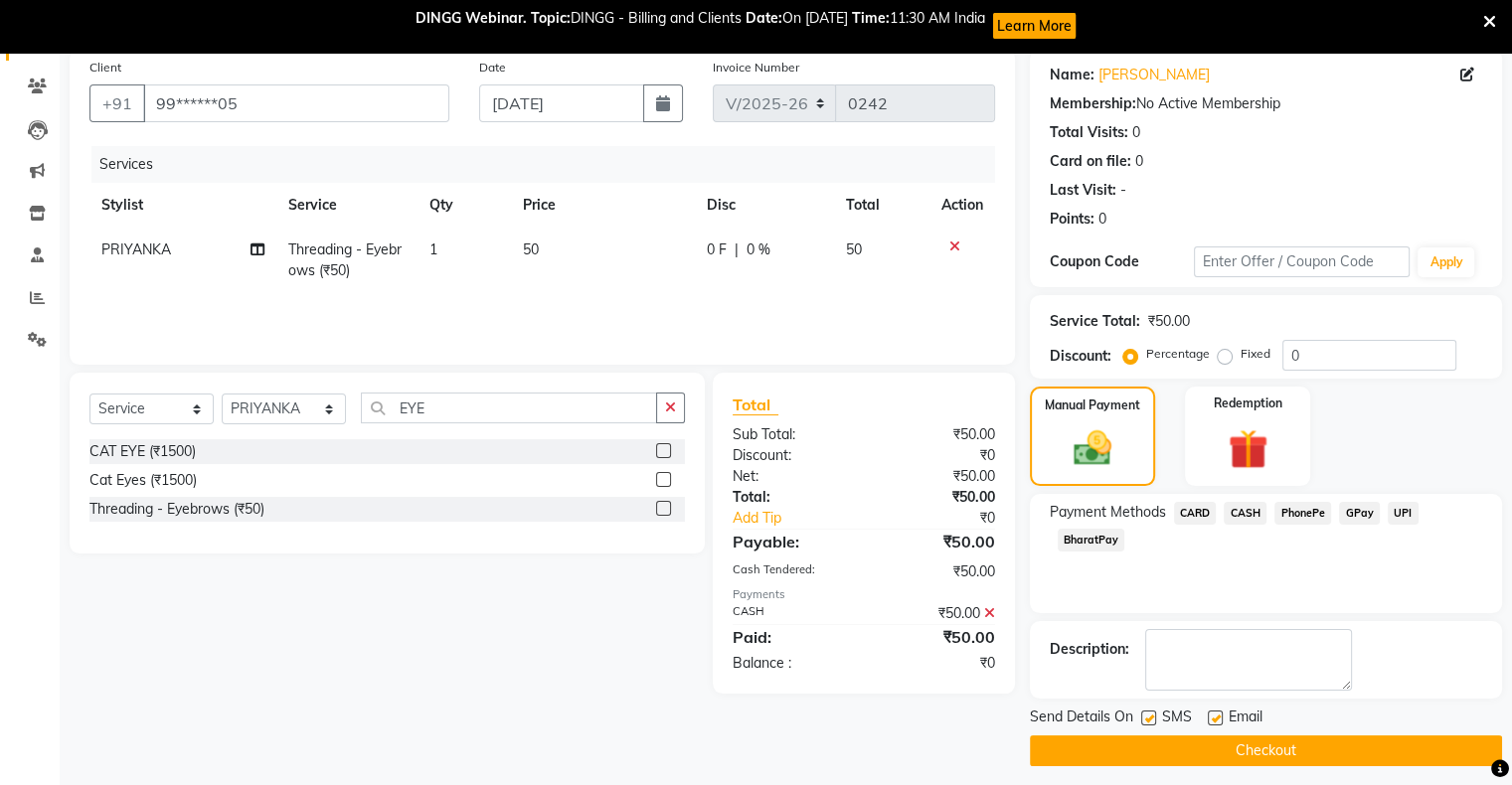 scroll, scrollTop: 162, scrollLeft: 0, axis: vertical 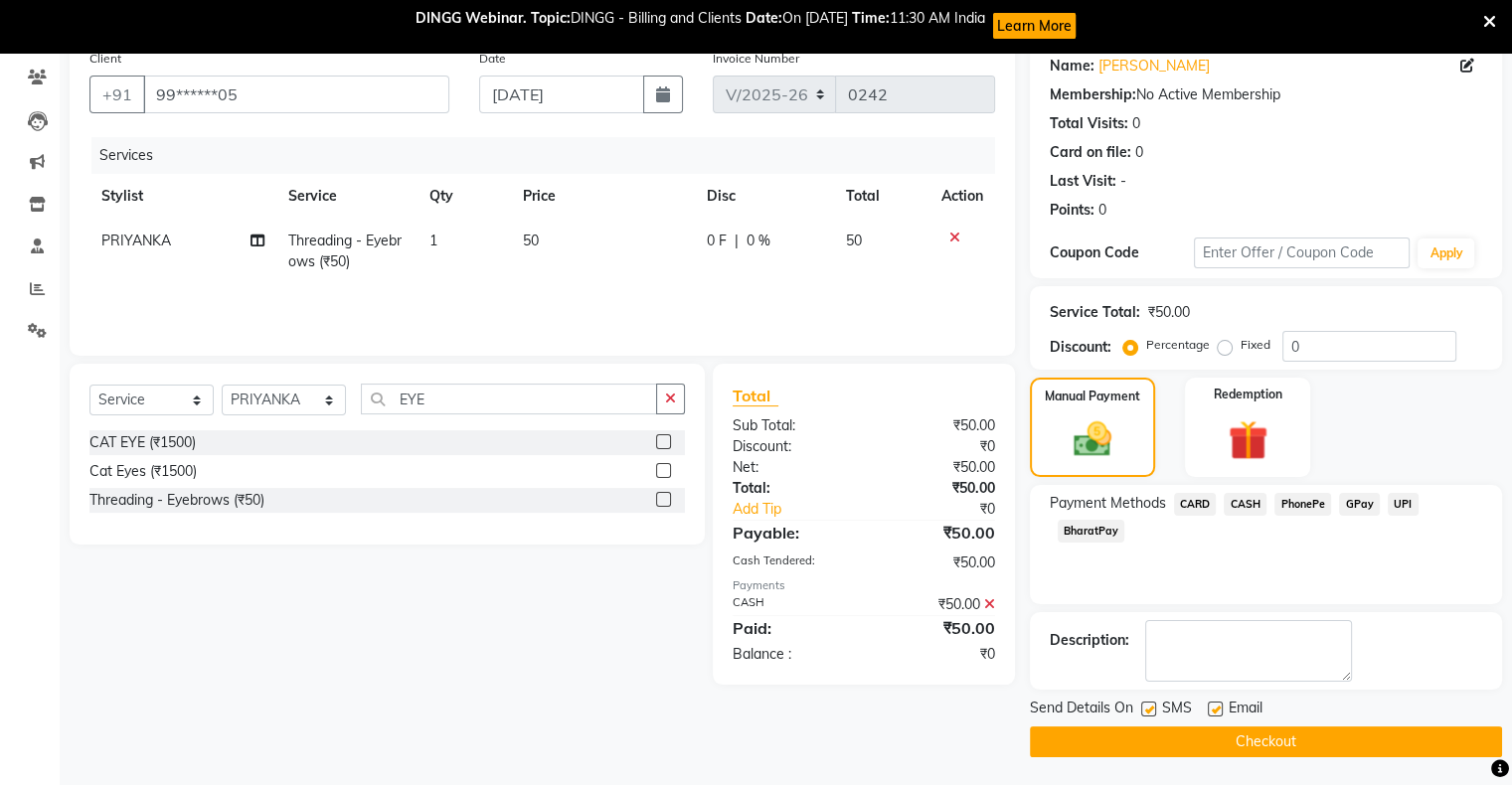 click on "Checkout" 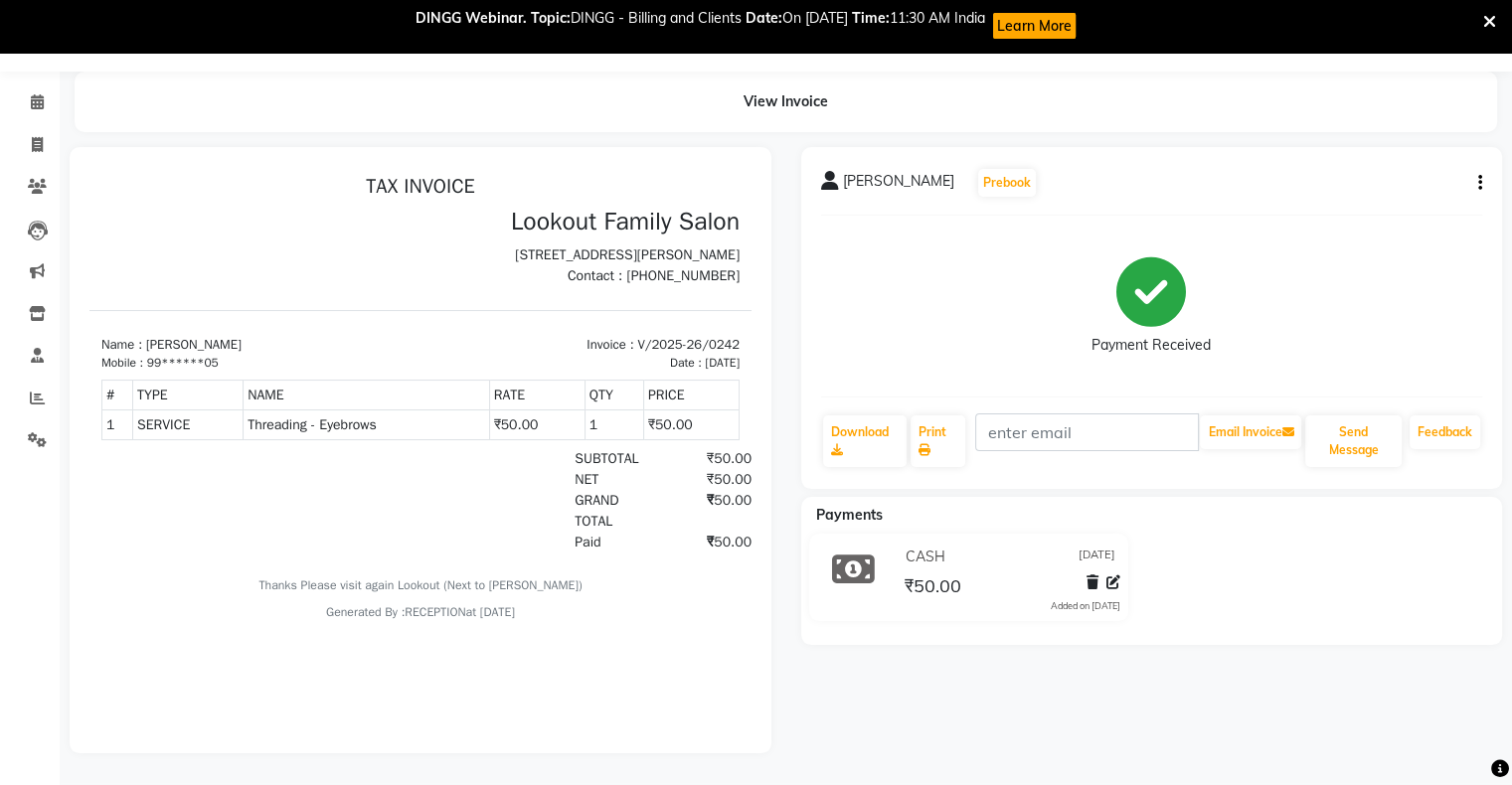 scroll, scrollTop: 15, scrollLeft: 0, axis: vertical 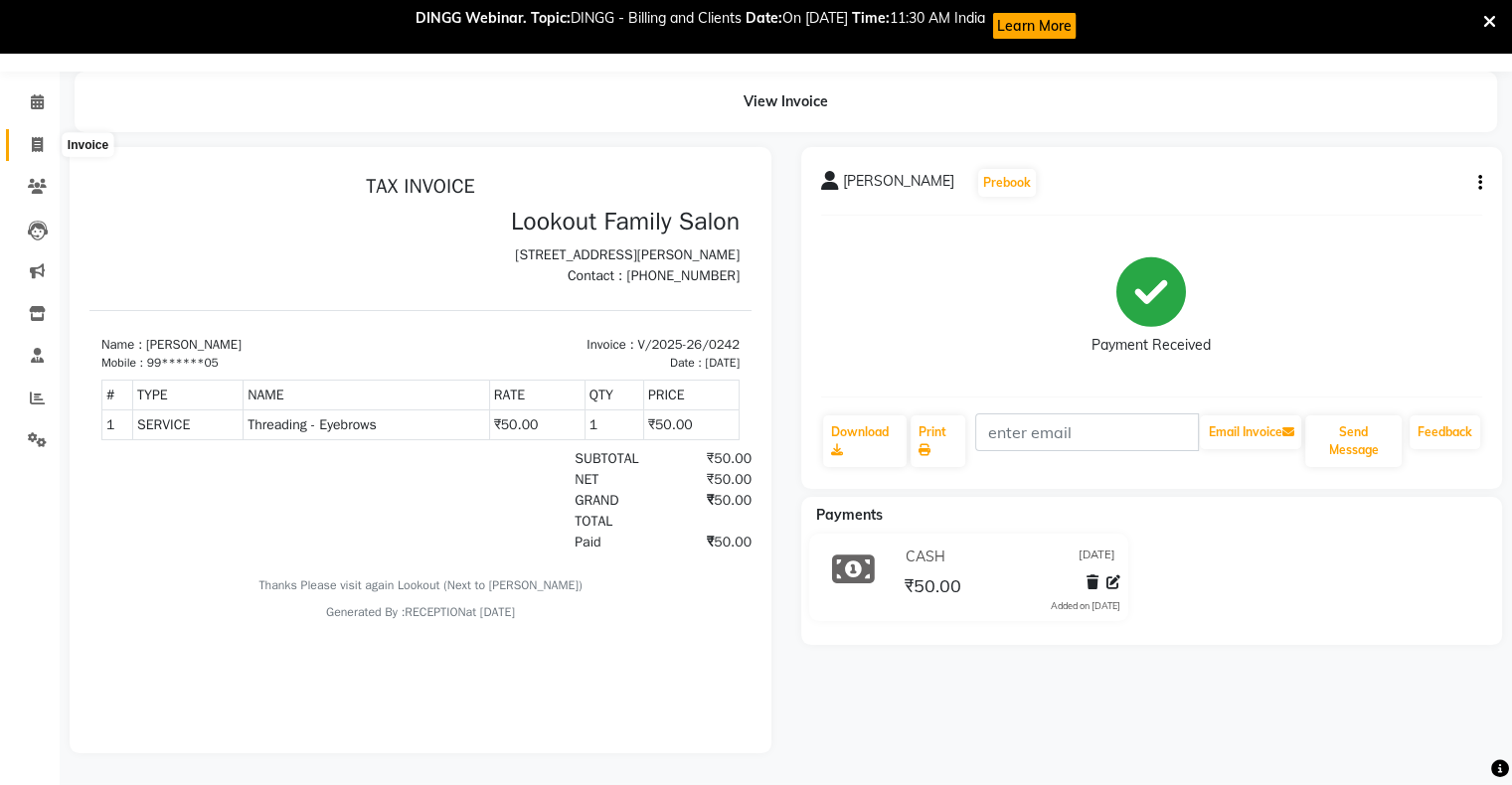 click 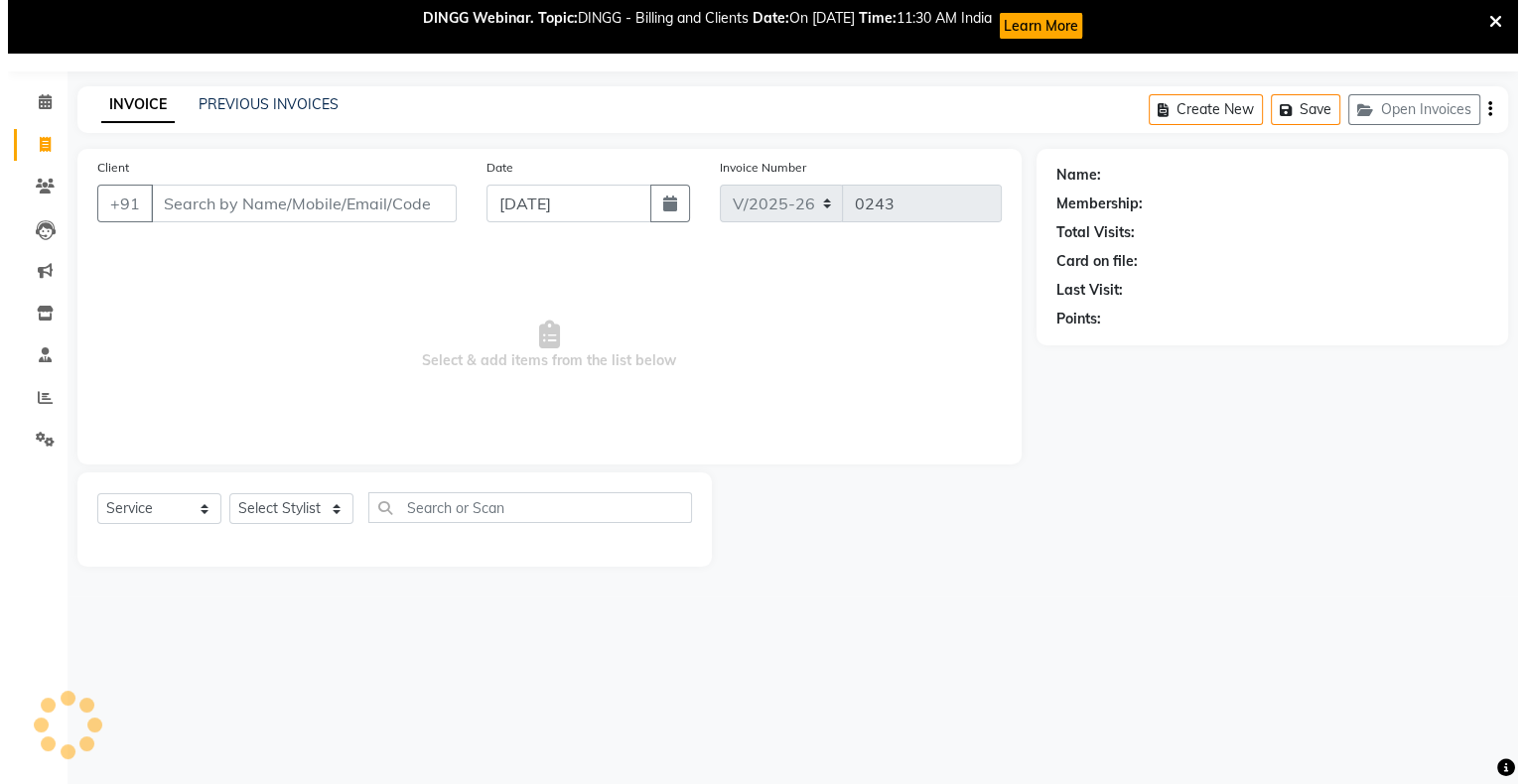 scroll, scrollTop: 52, scrollLeft: 0, axis: vertical 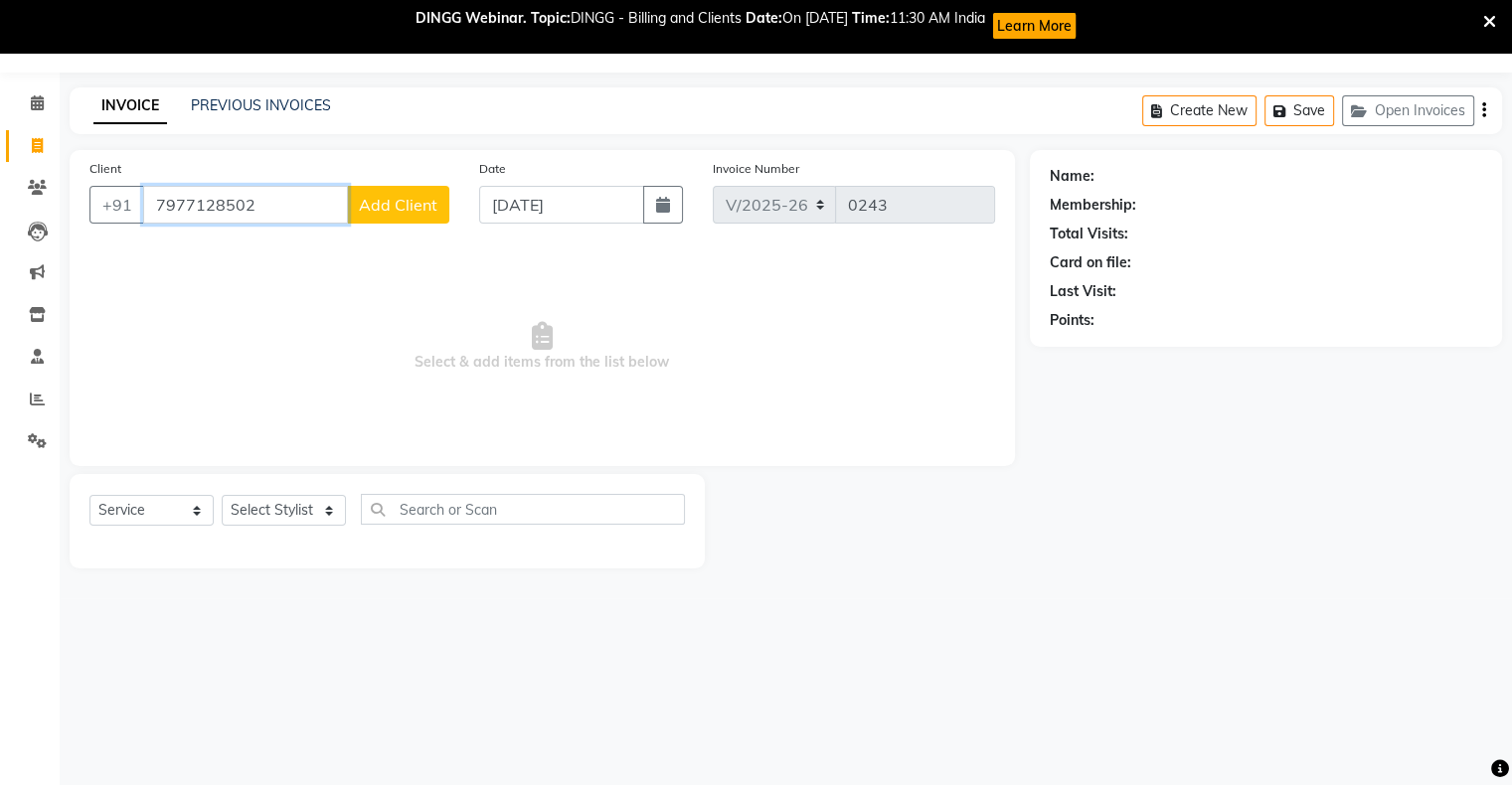 type on "7977128502" 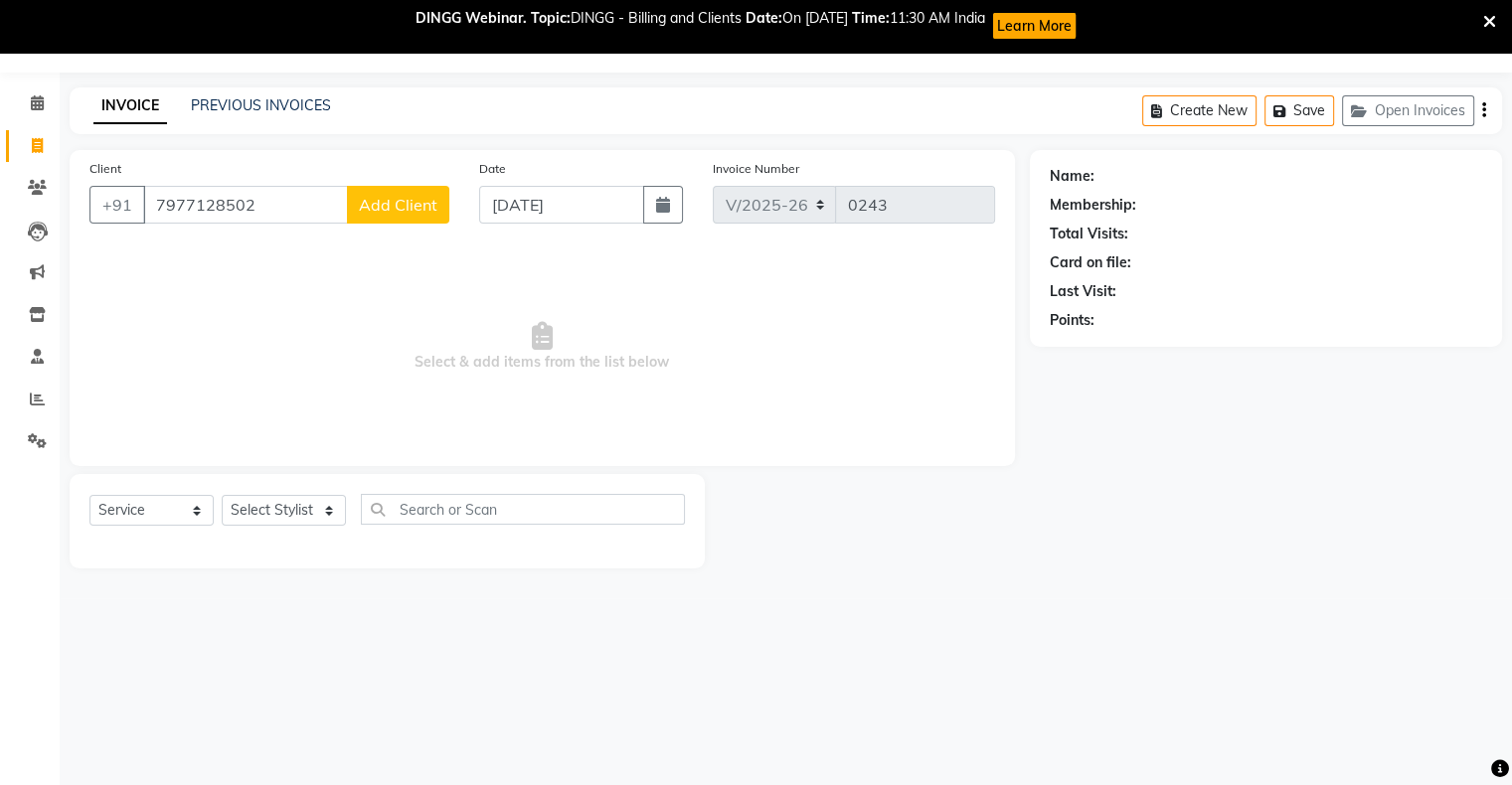 click on "Add Client" 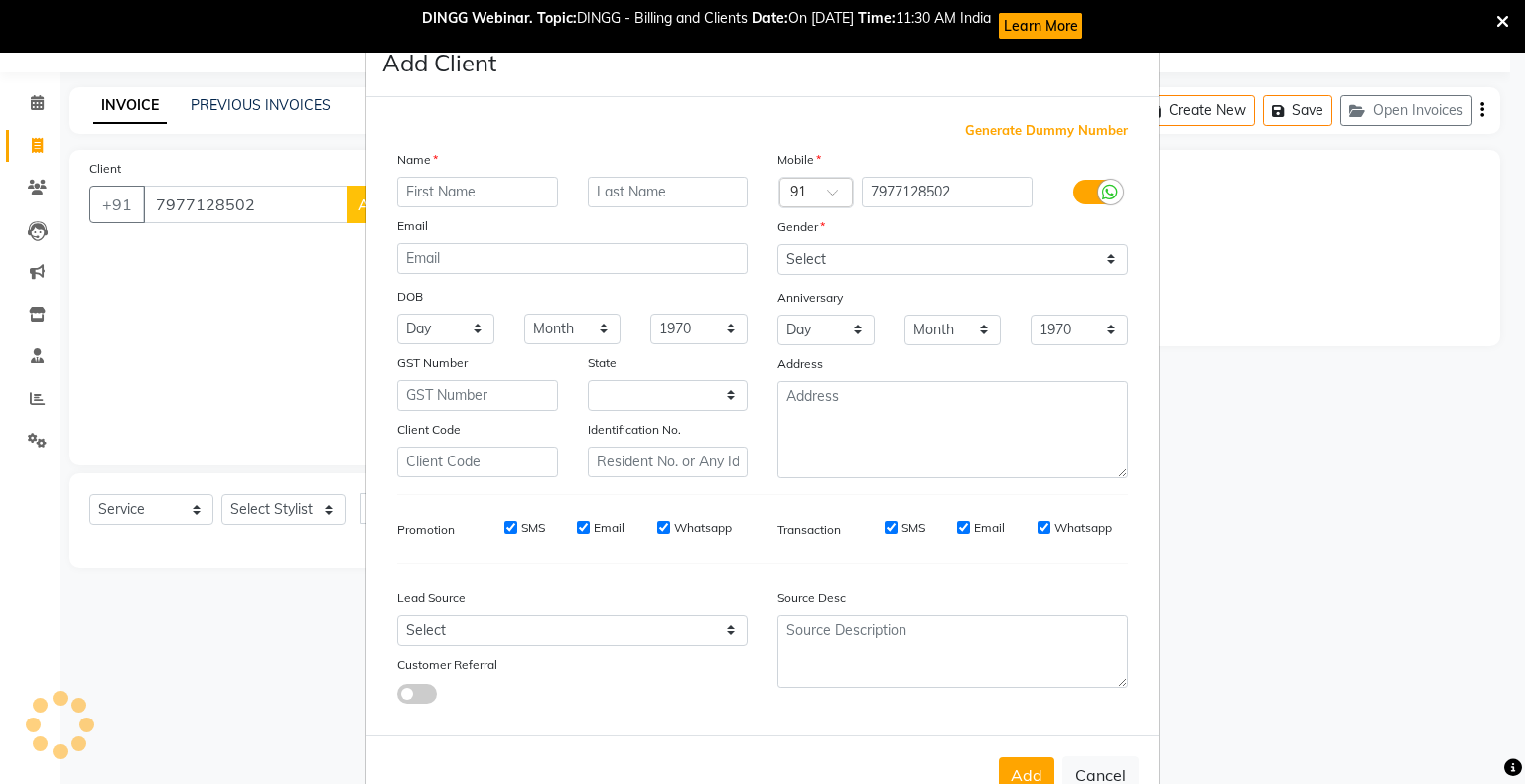 select on "22" 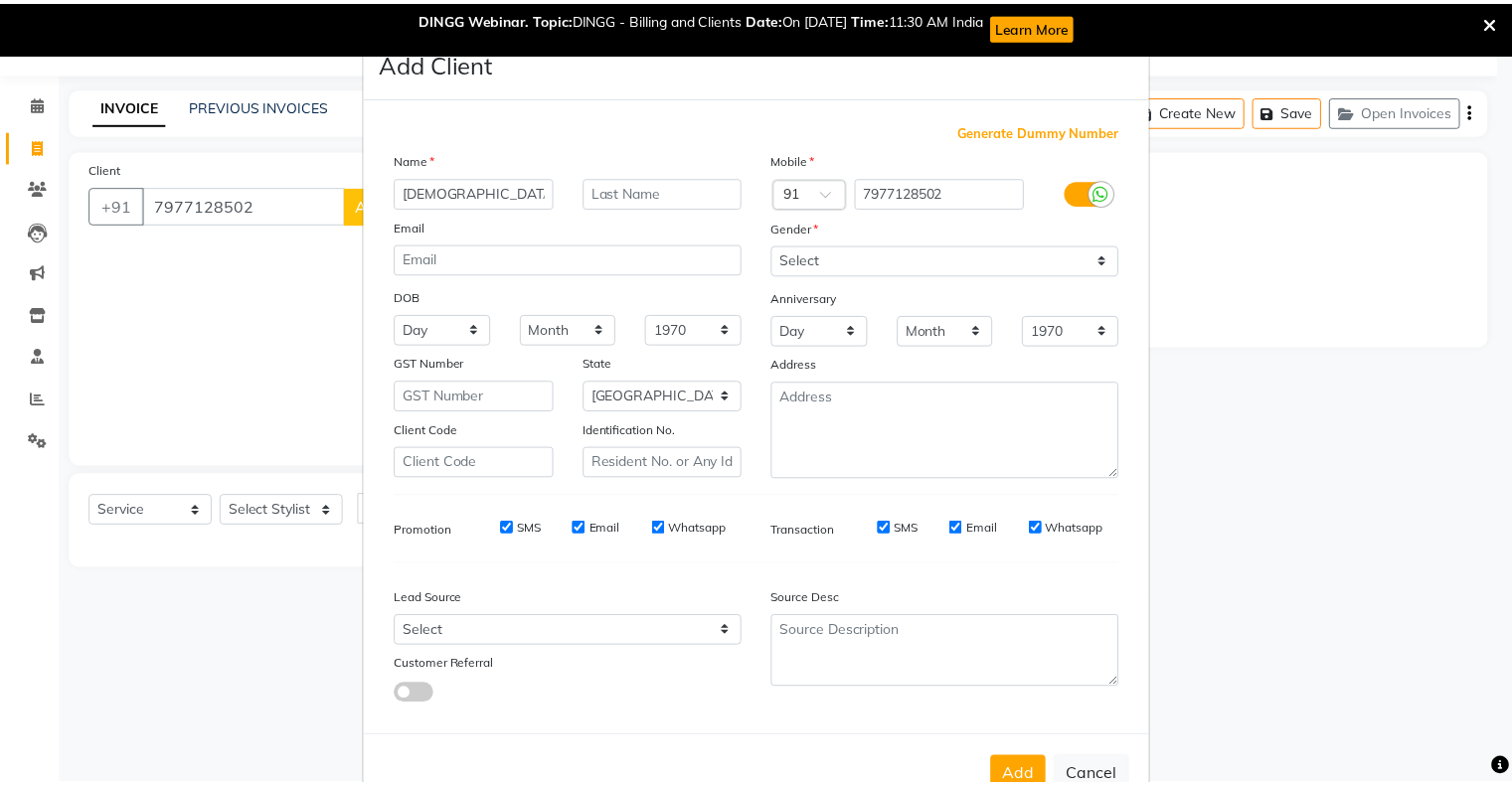 scroll, scrollTop: 66, scrollLeft: 0, axis: vertical 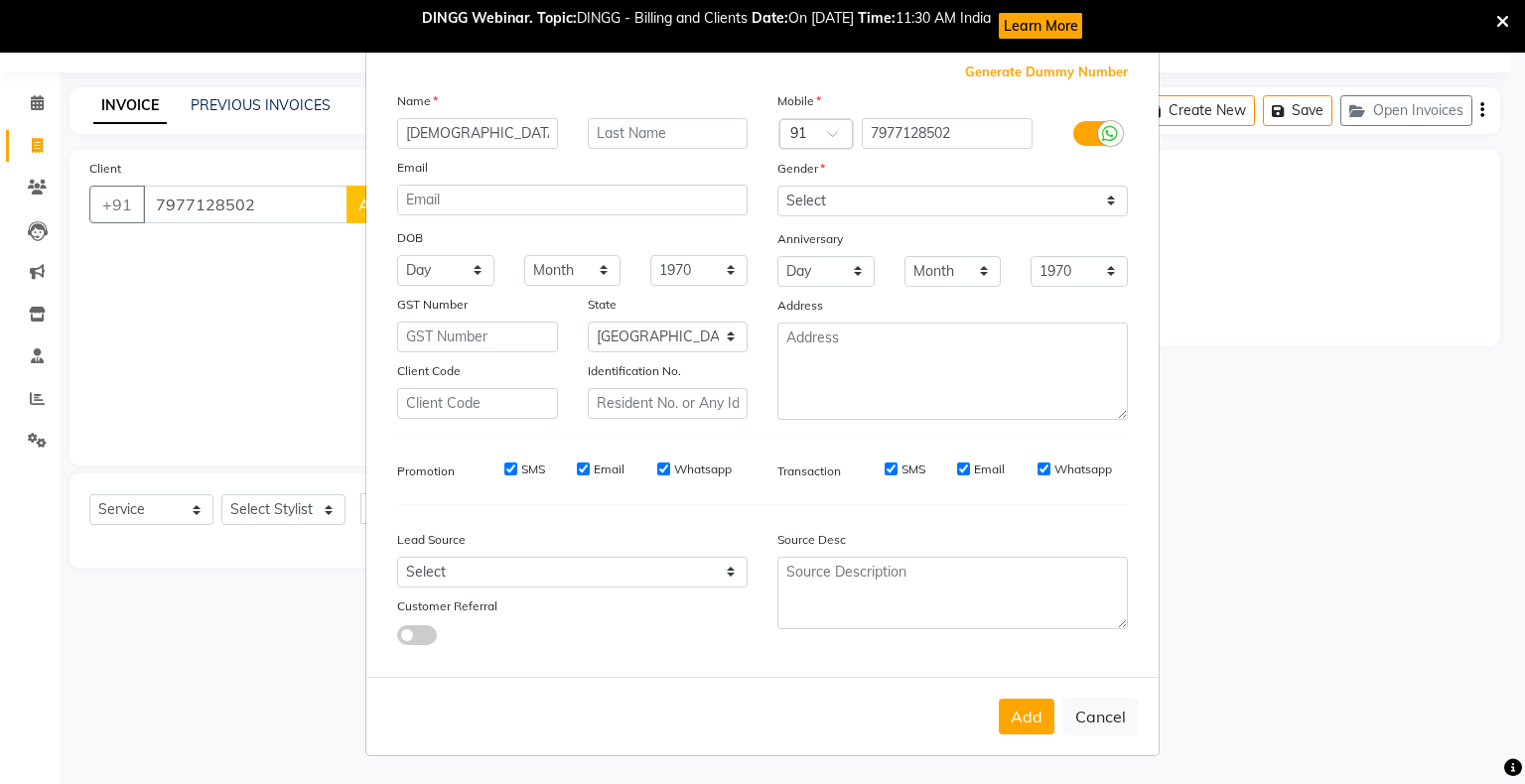 type on "[DEMOGRAPHIC_DATA]" 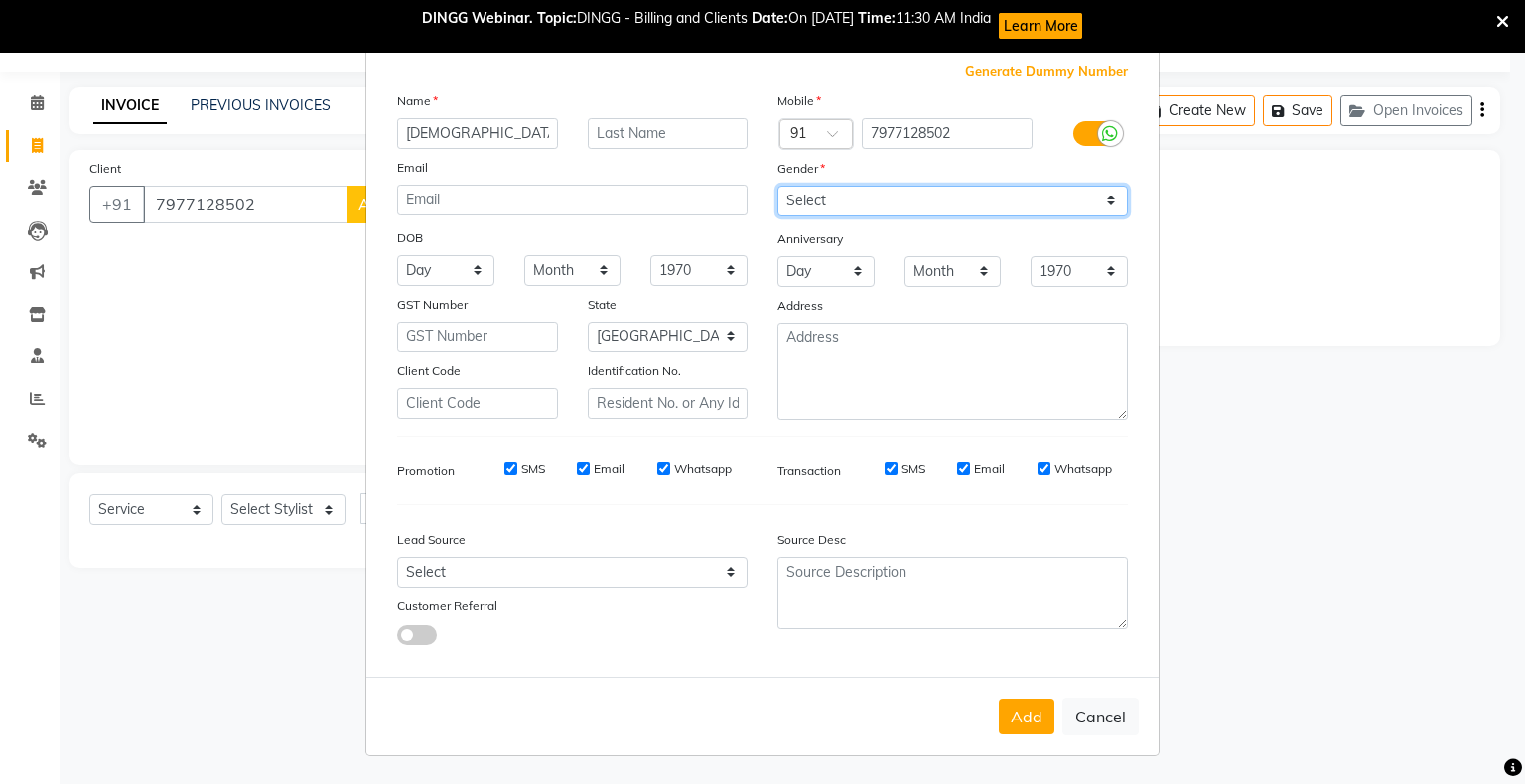 click on "Select Male Female Other Prefer Not To Say" at bounding box center [952, 200] 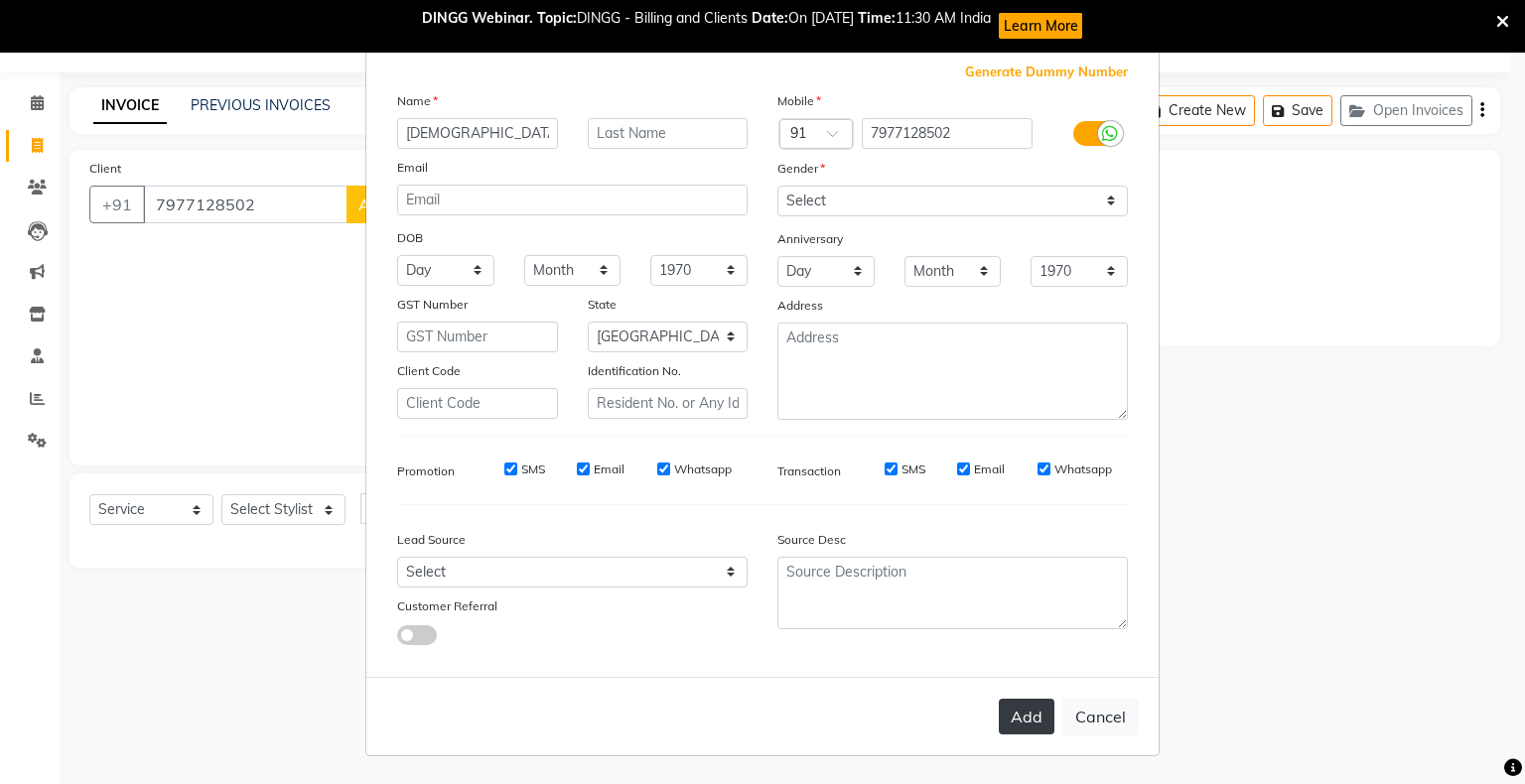 click on "Add" at bounding box center (1027, 717) 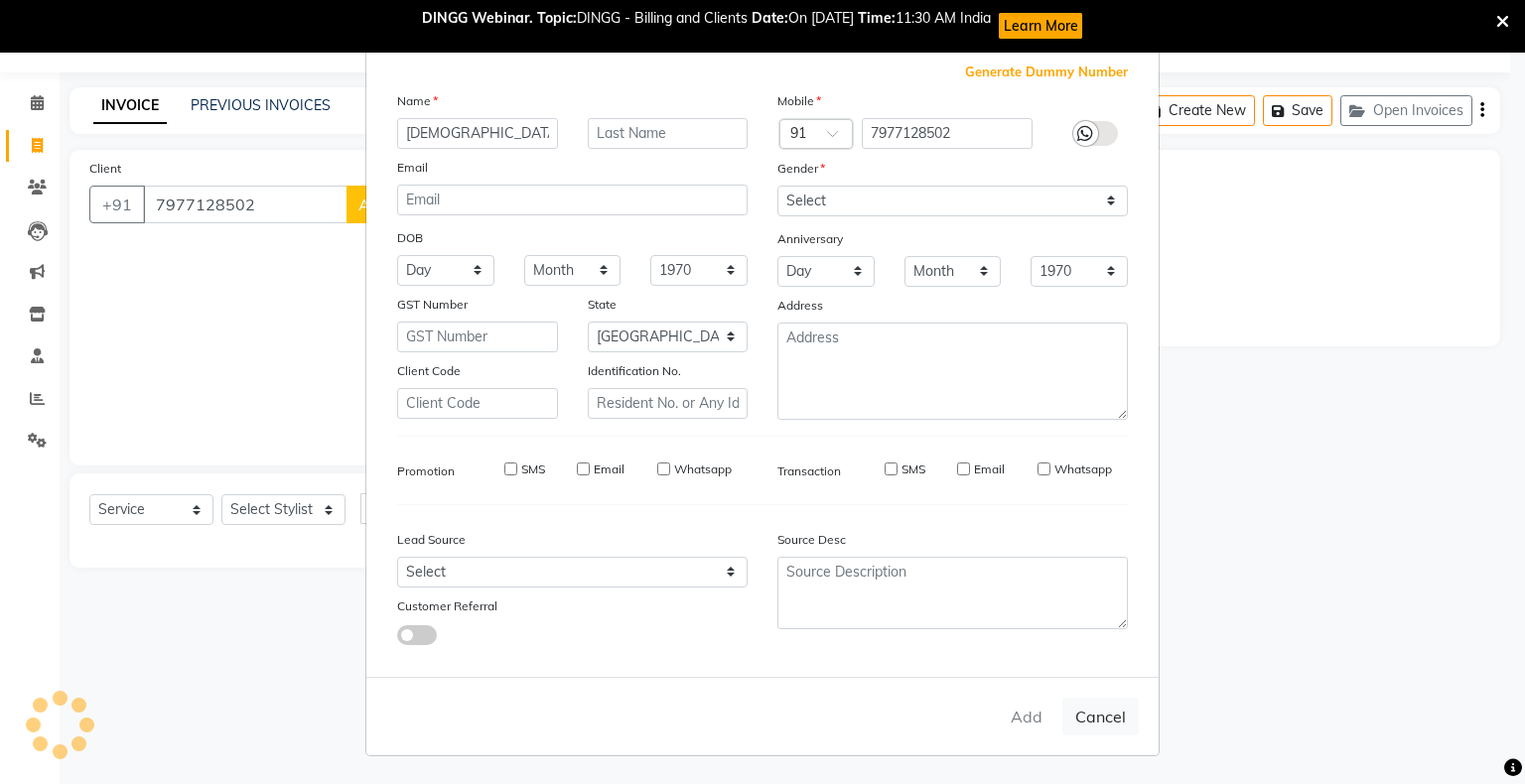 type on "79******02" 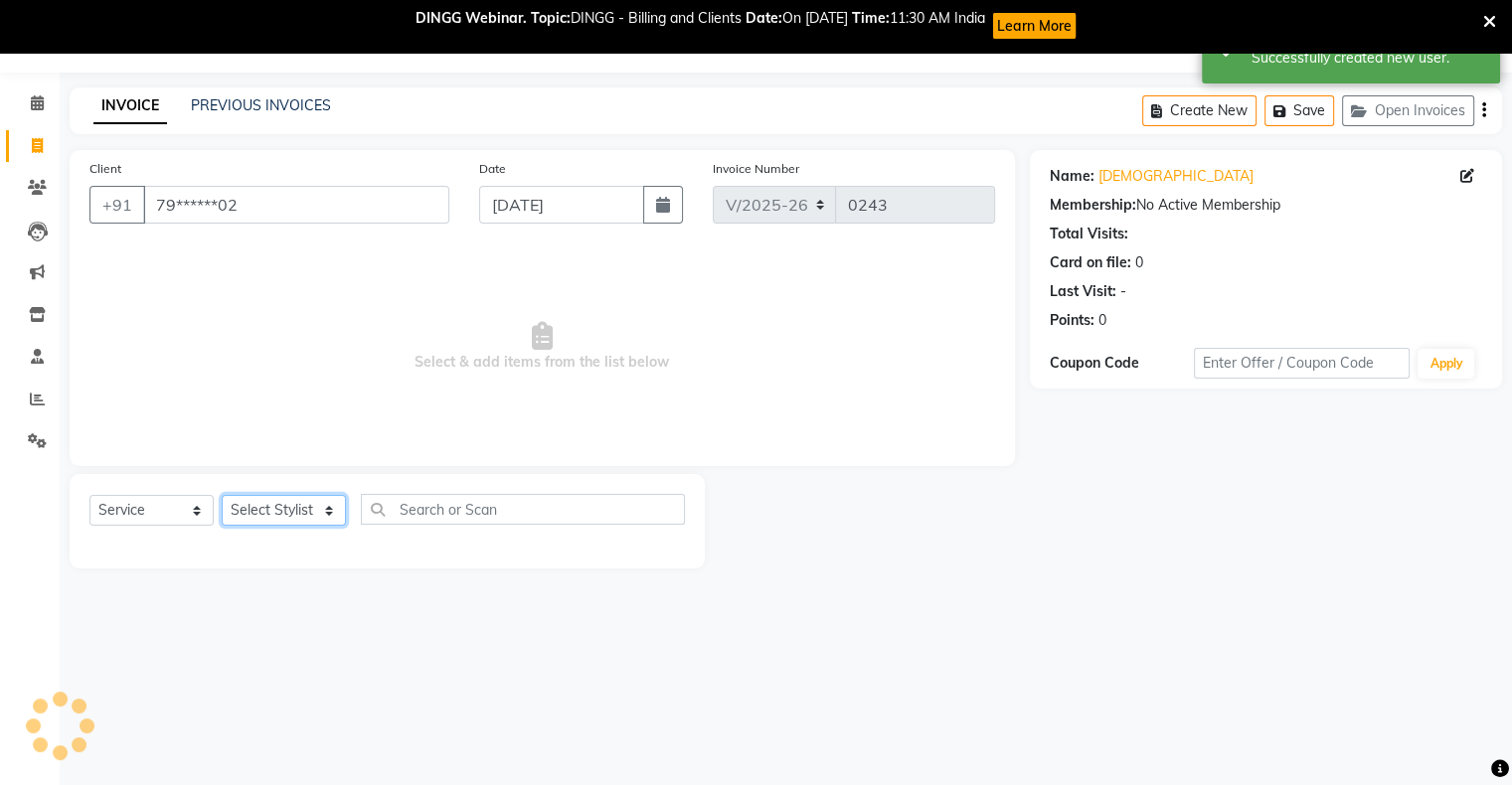 click on "Select Stylist abhishek Asfaak AZAZ DHARMESH SIR kARAN PRIYANKA RECEPTION rinki  shailendar VANDAN" 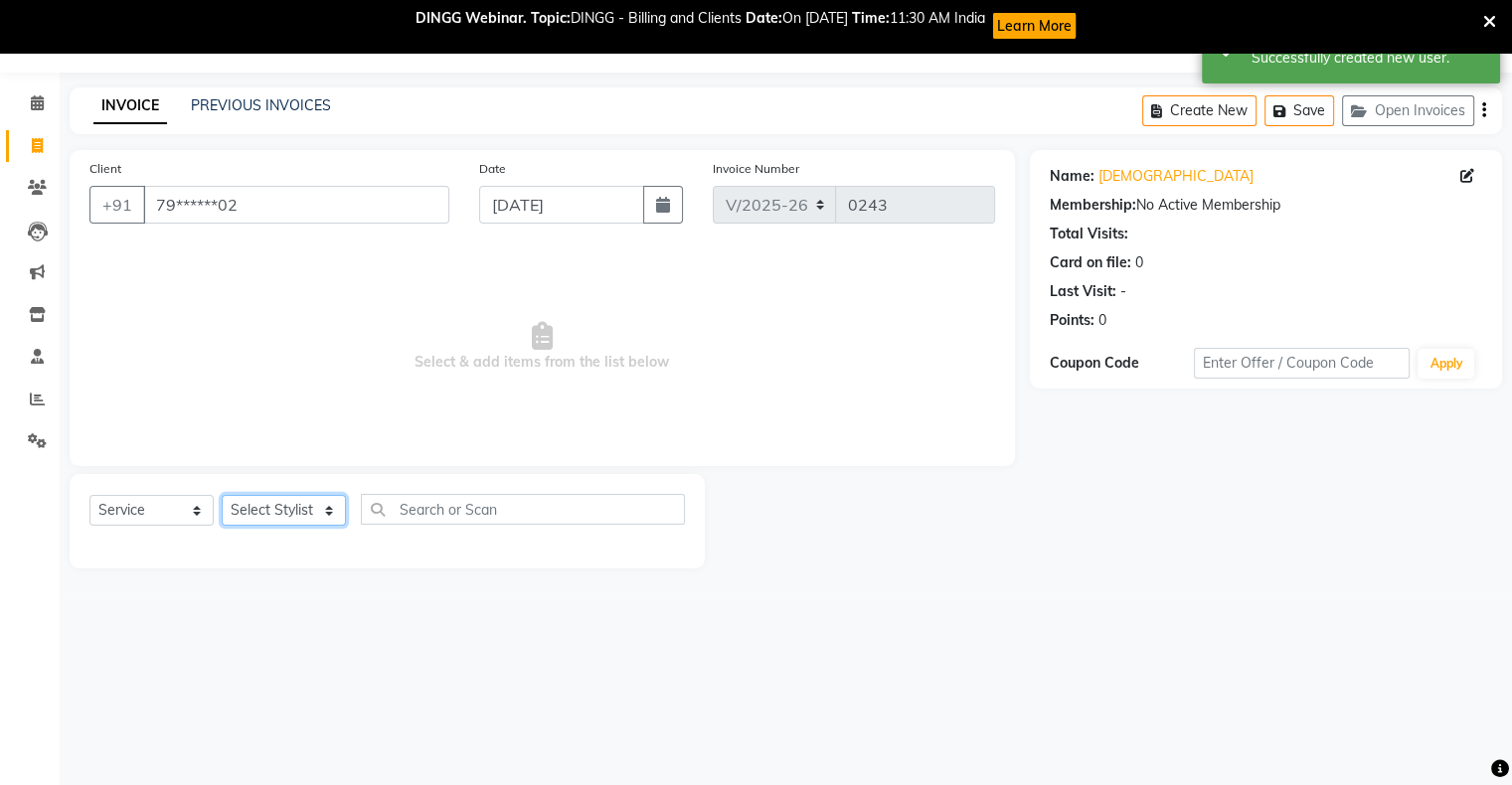 select on "11446" 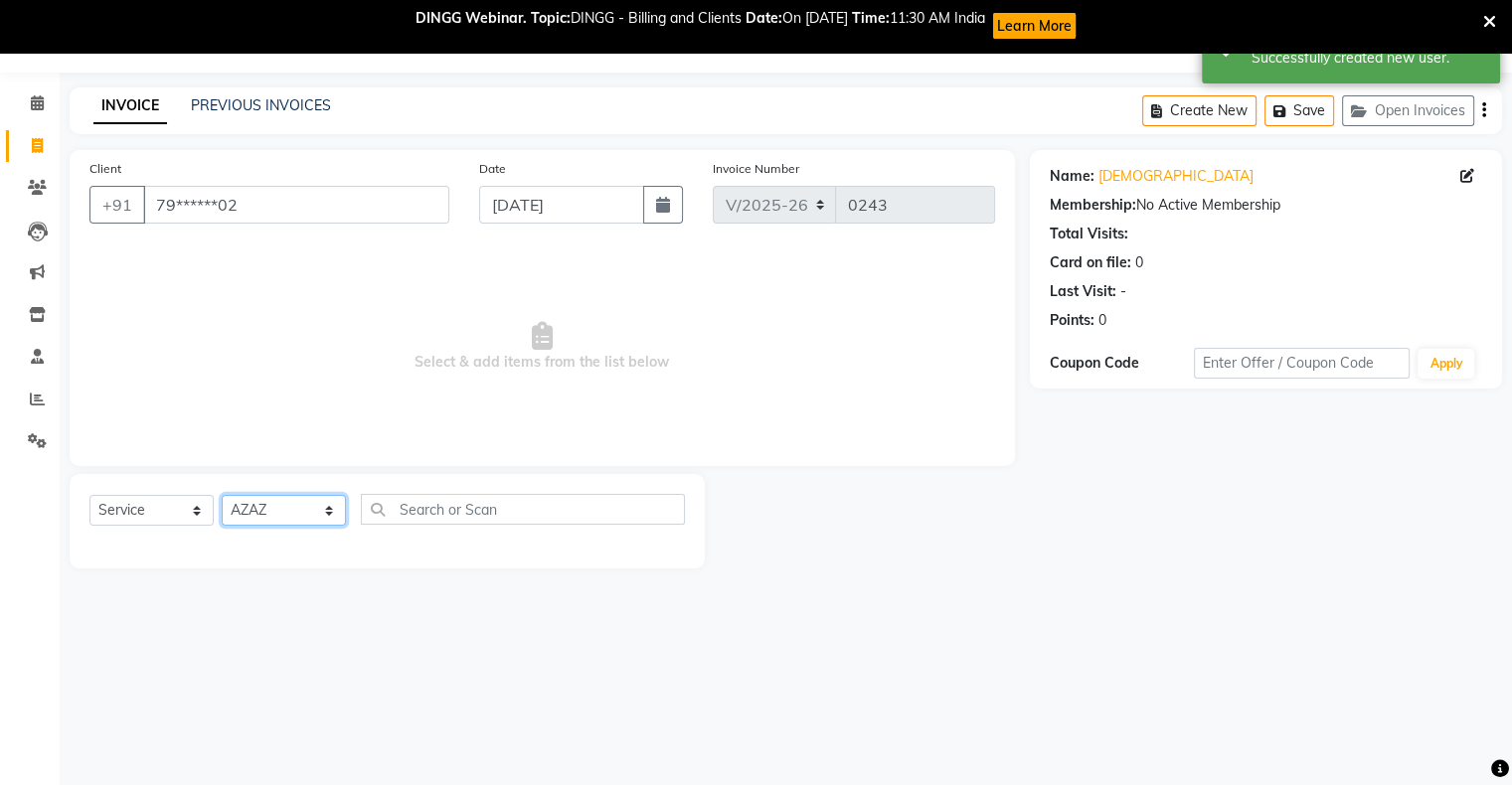 click on "Select Stylist abhishek Asfaak AZAZ DHARMESH SIR kARAN PRIYANKA RECEPTION rinki  shailendar VANDAN" 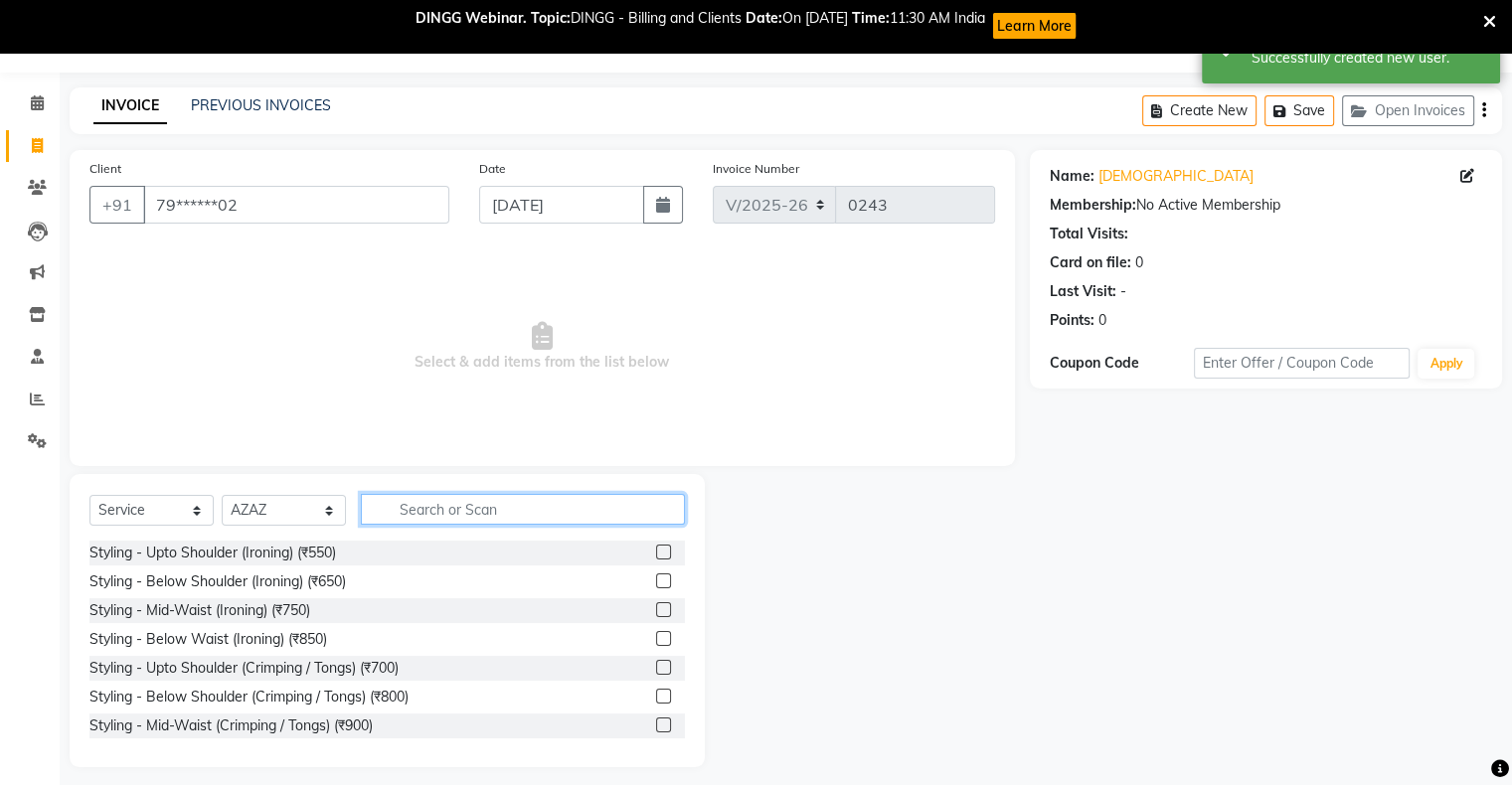 click 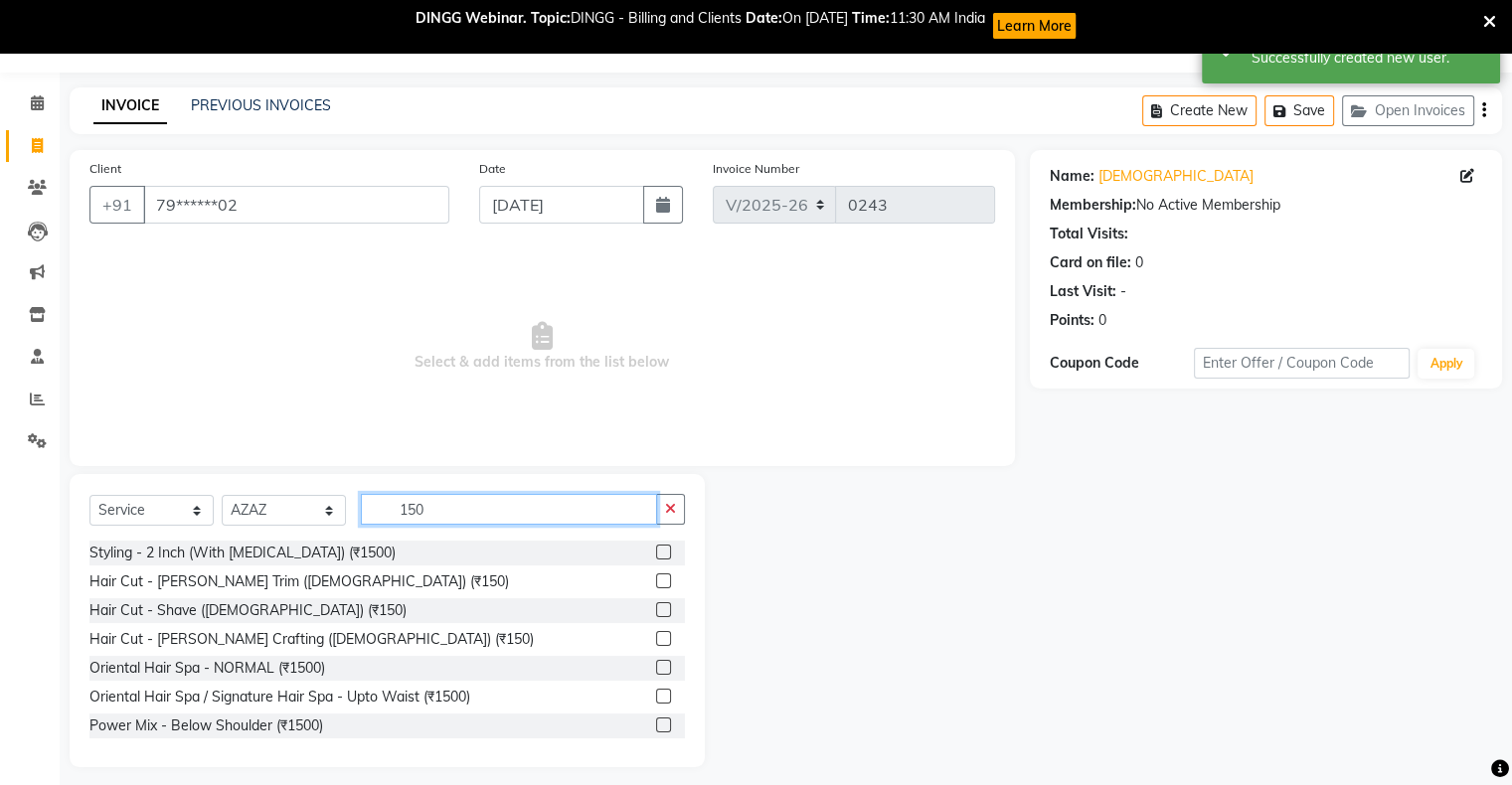 type on "150" 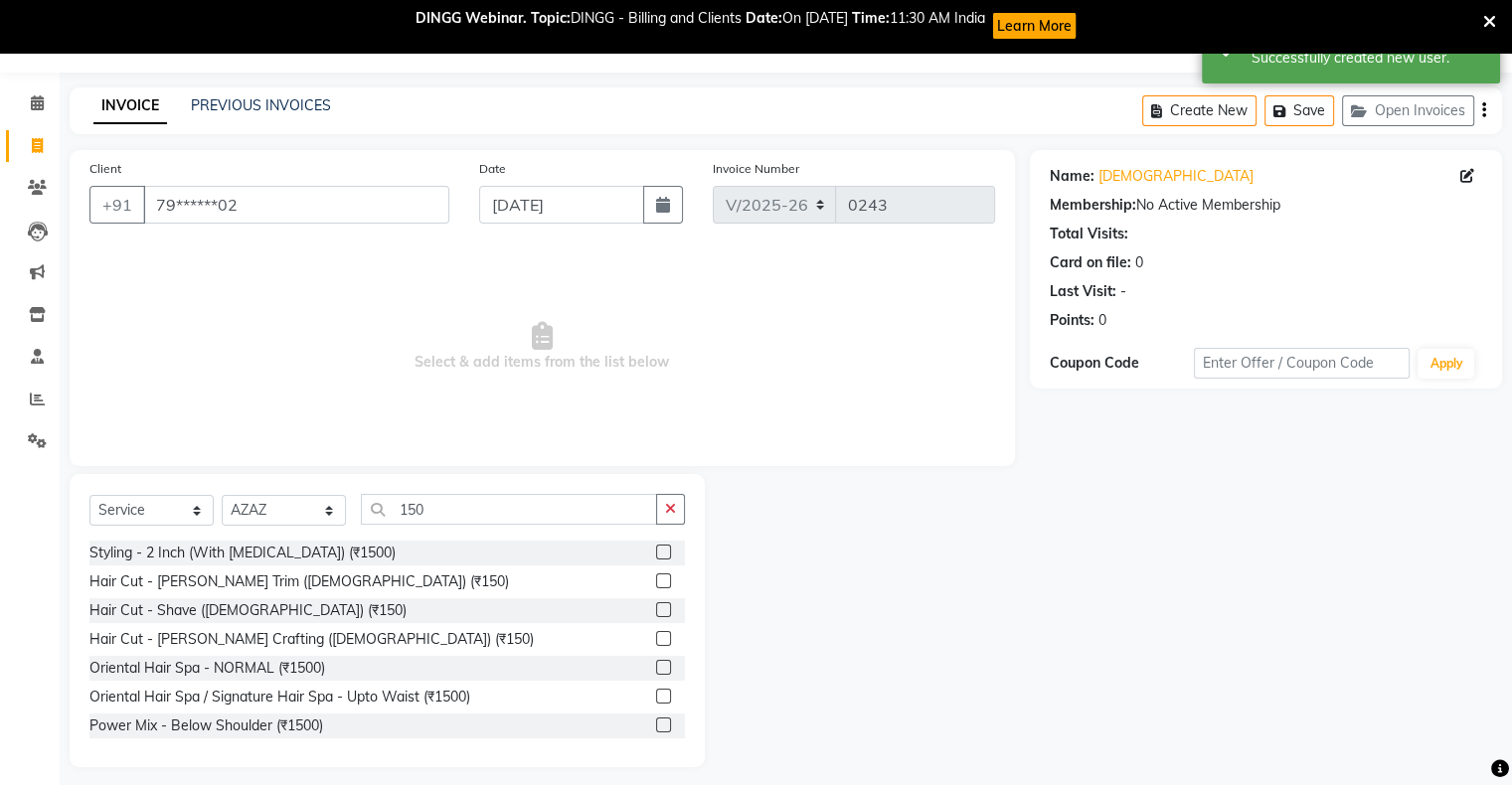 click 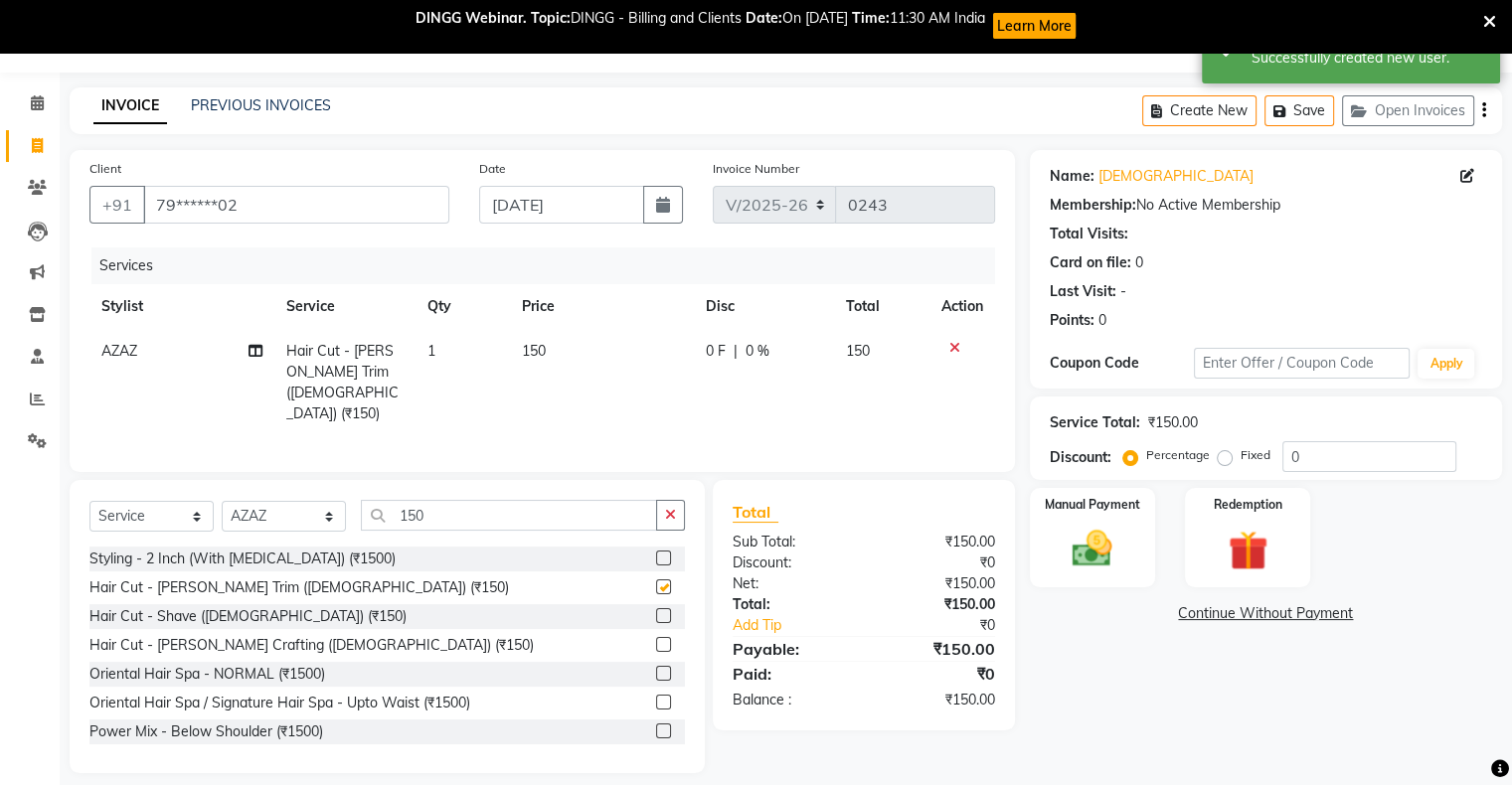 checkbox on "false" 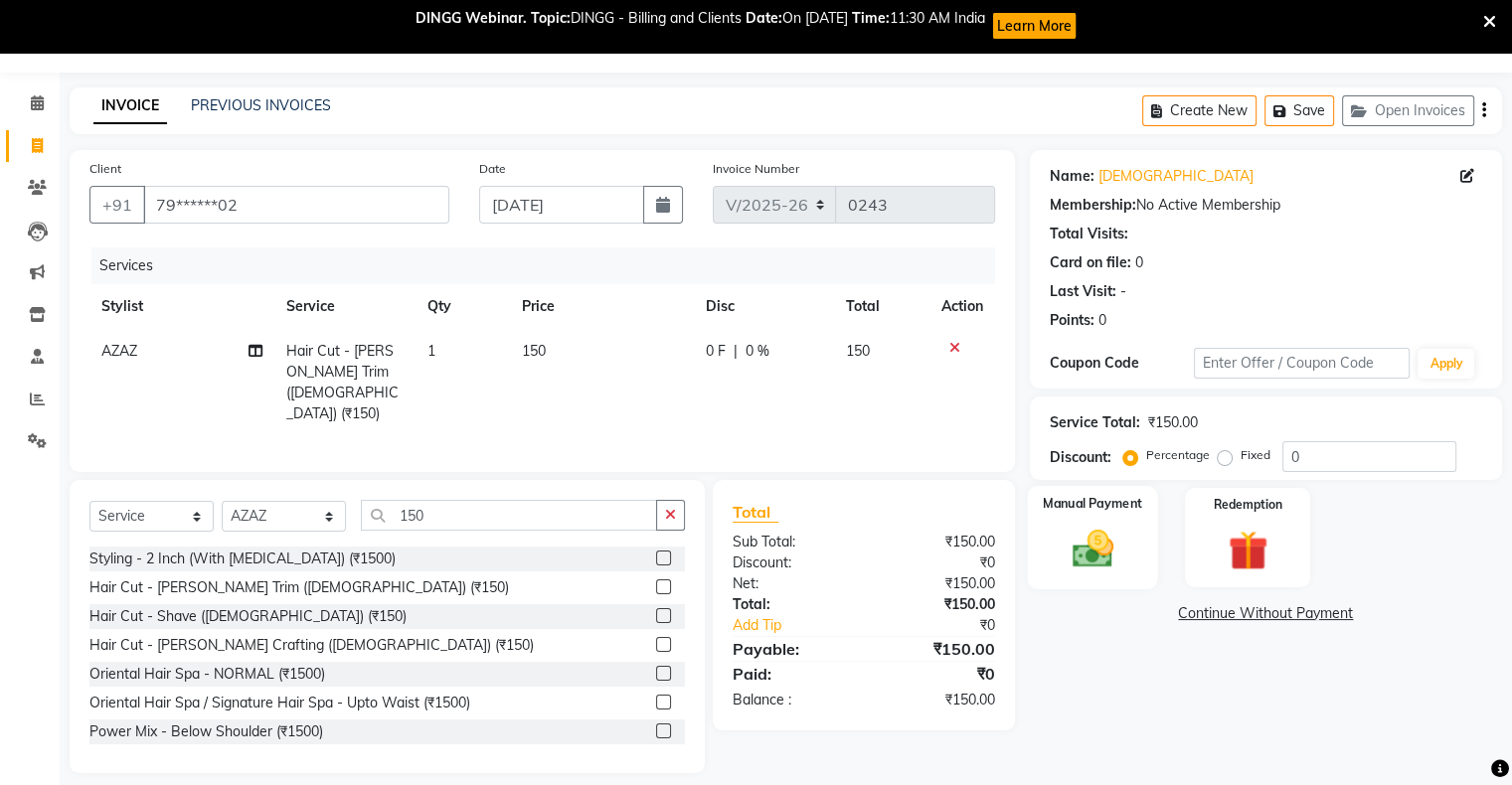 click 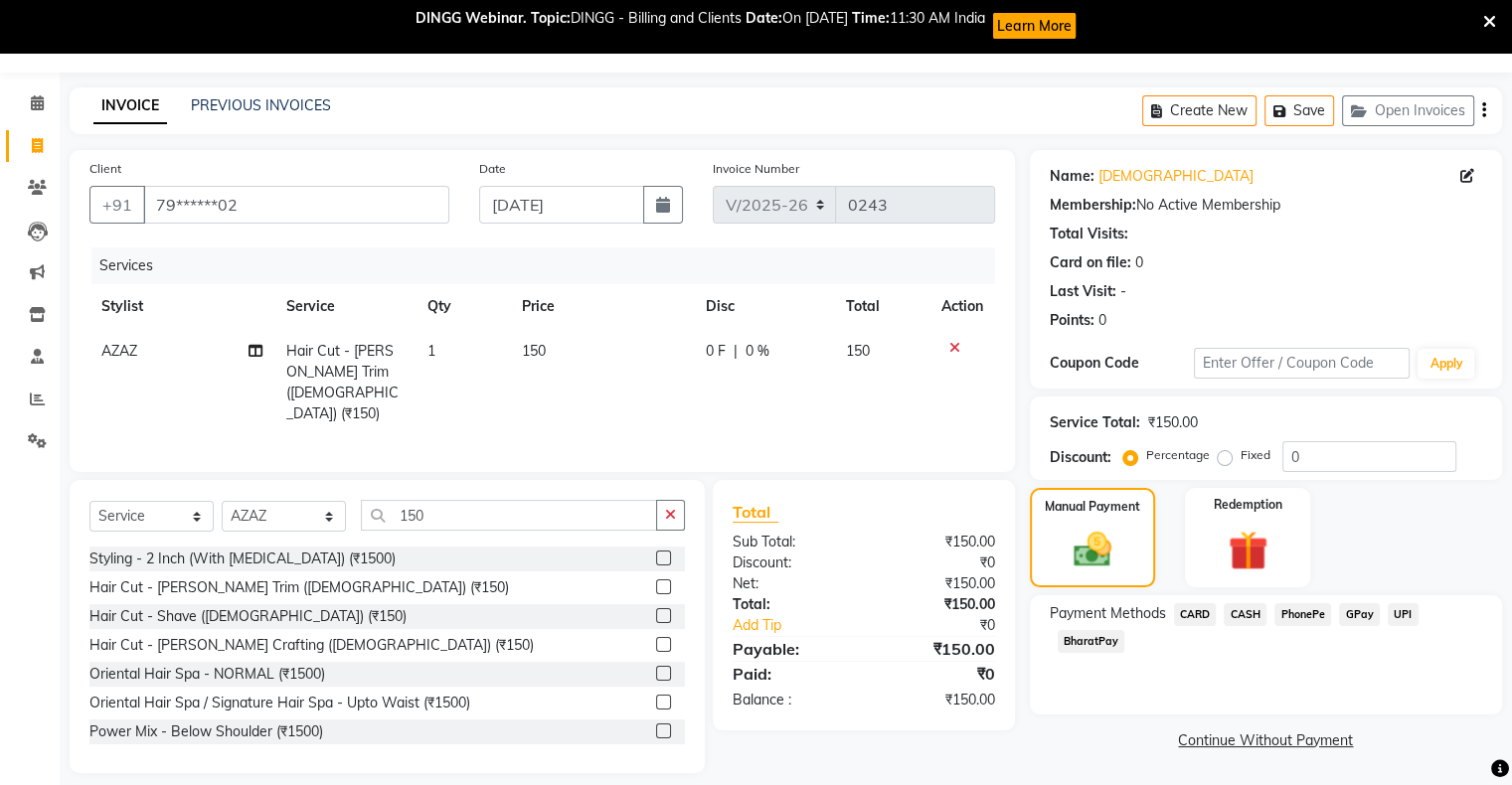 click on "CARD" 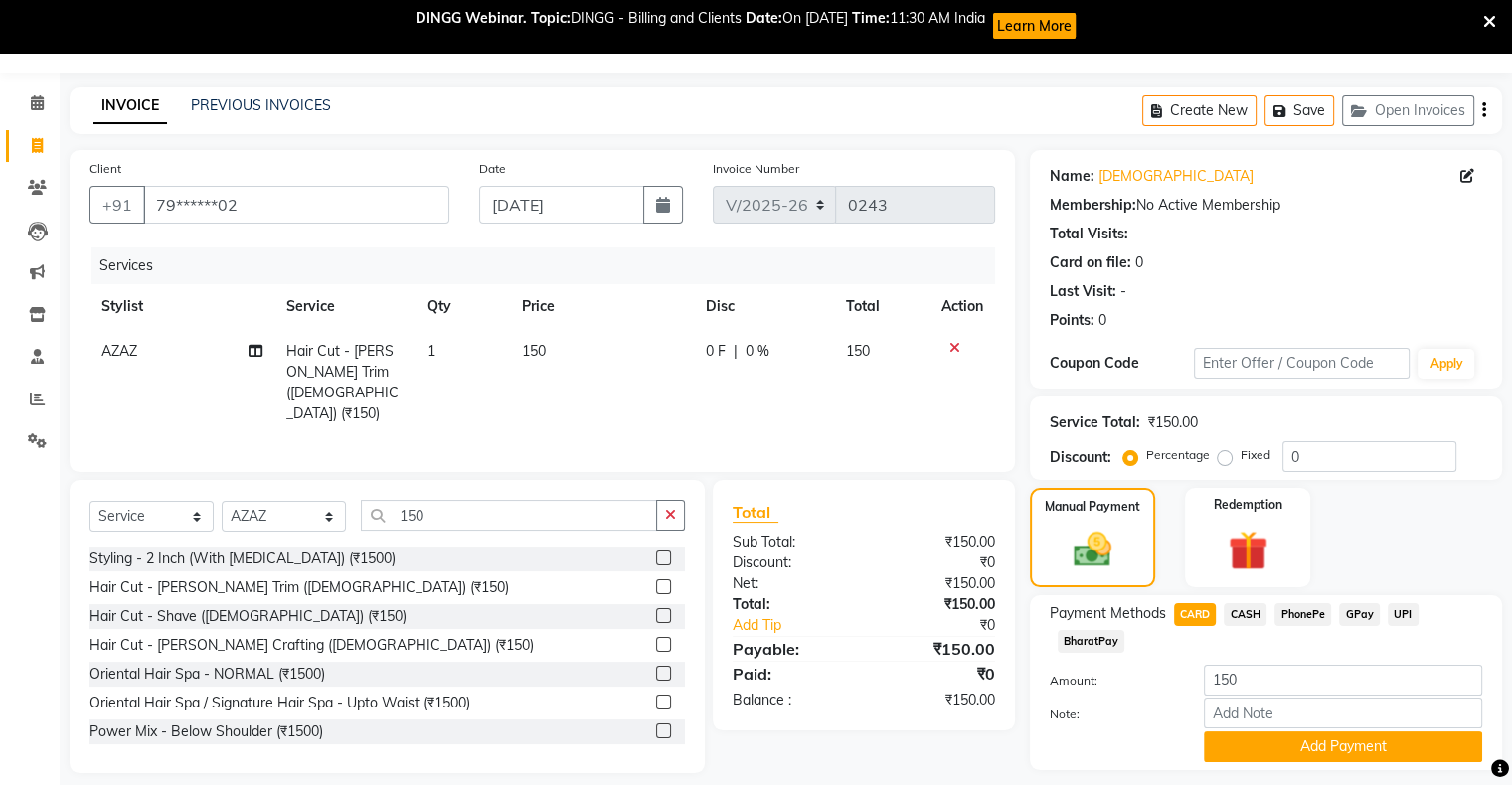 click on "CASH" 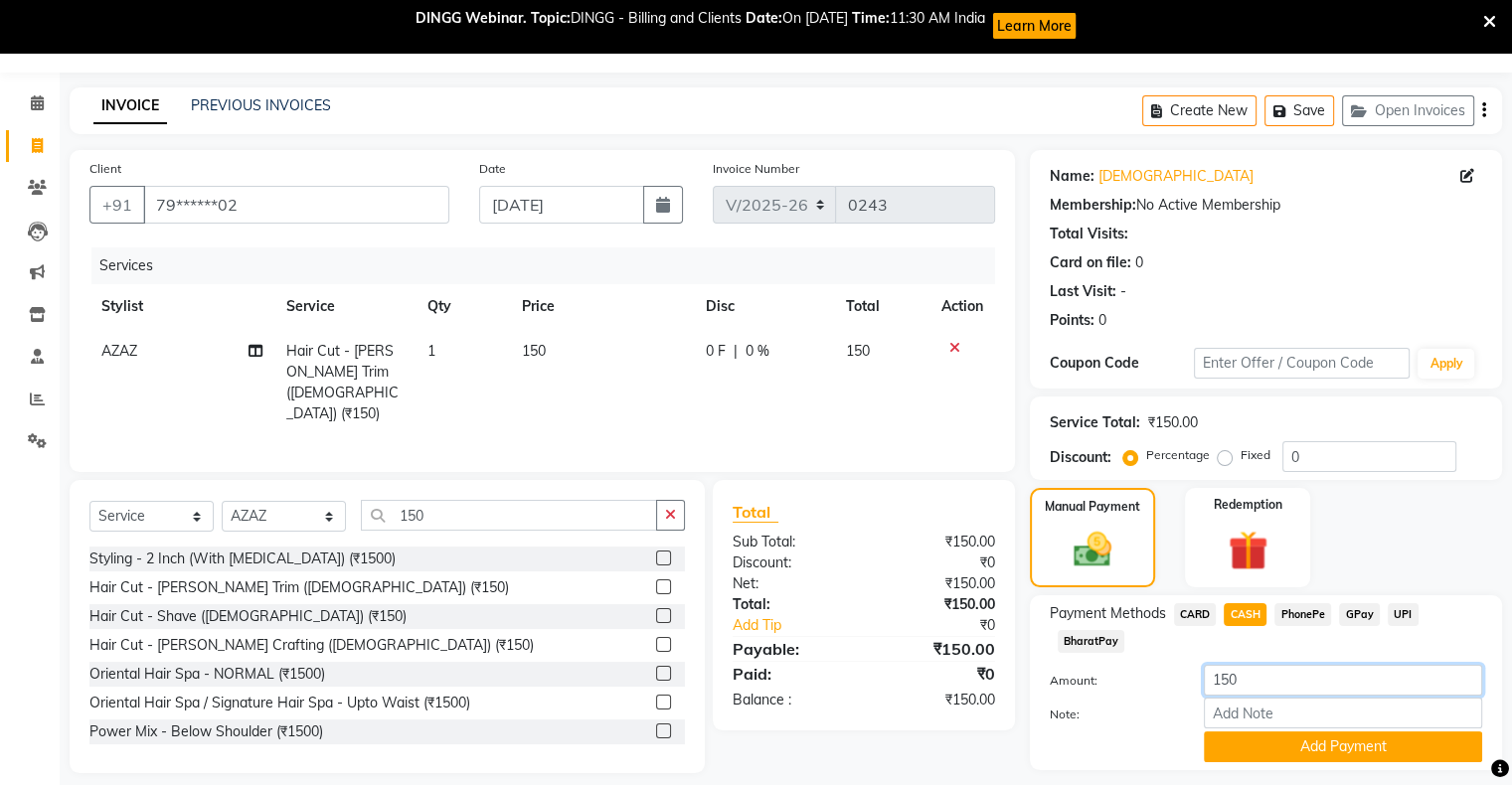 click on "150" 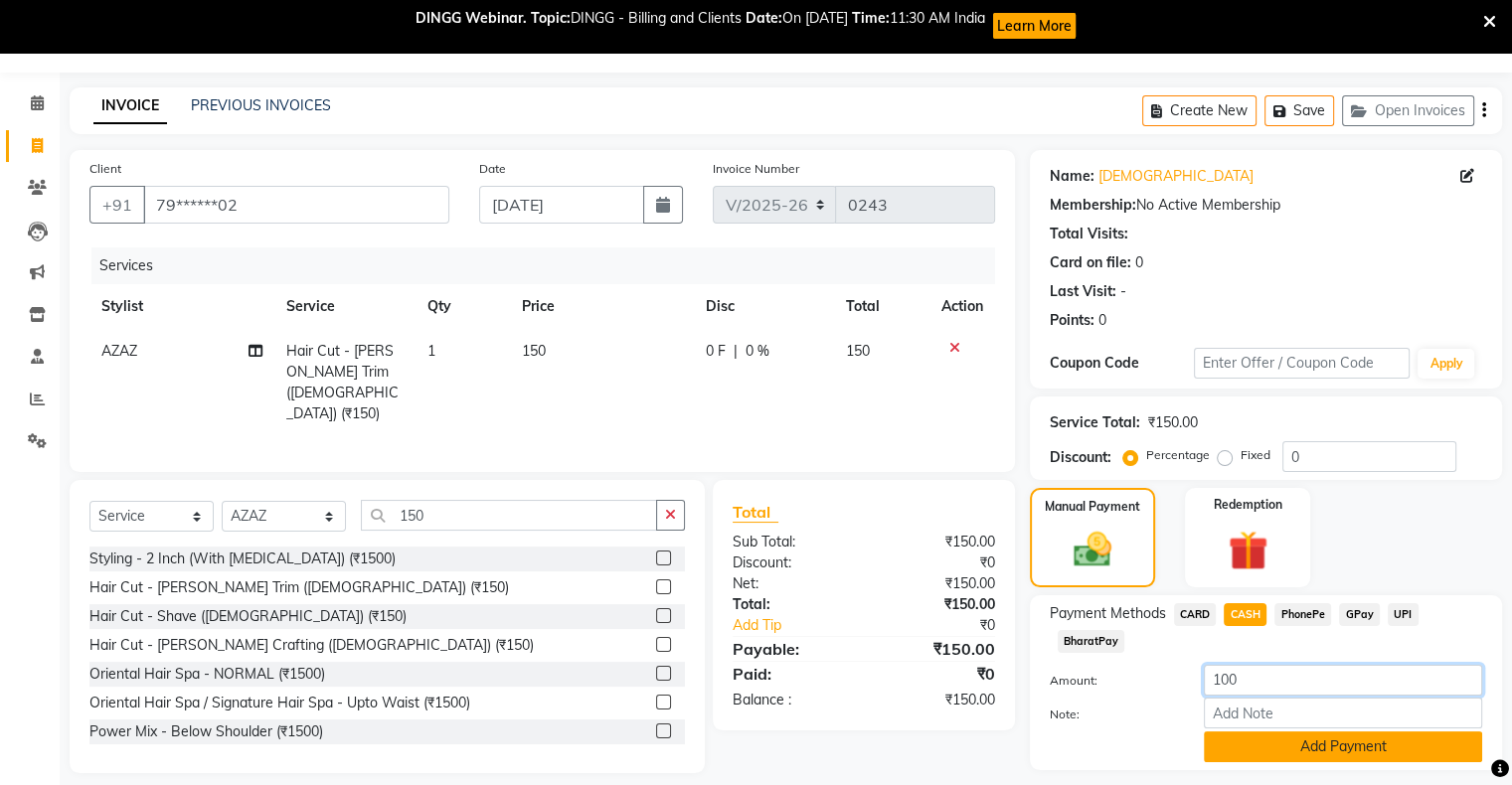 type on "100" 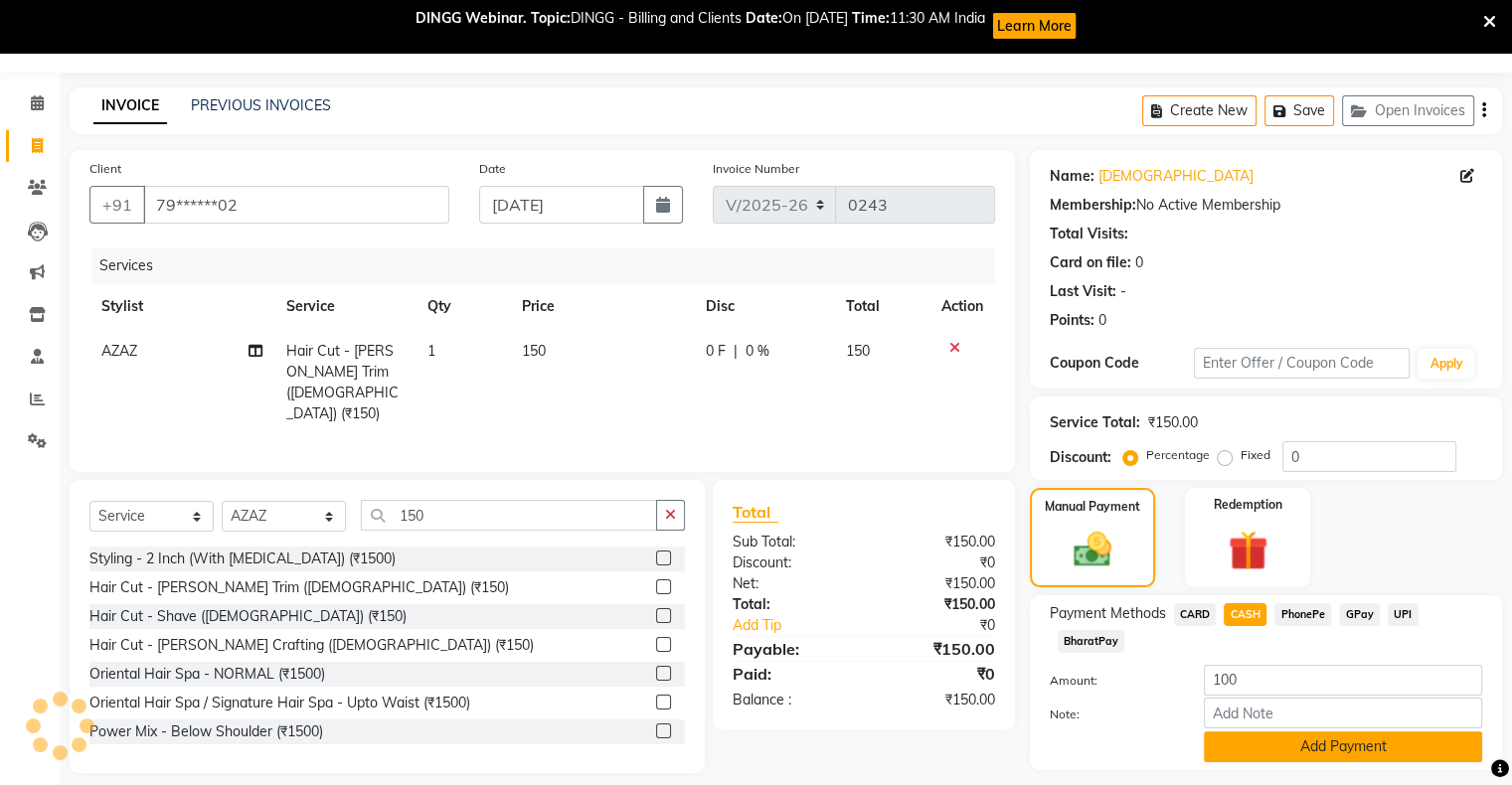 click on "Add Payment" 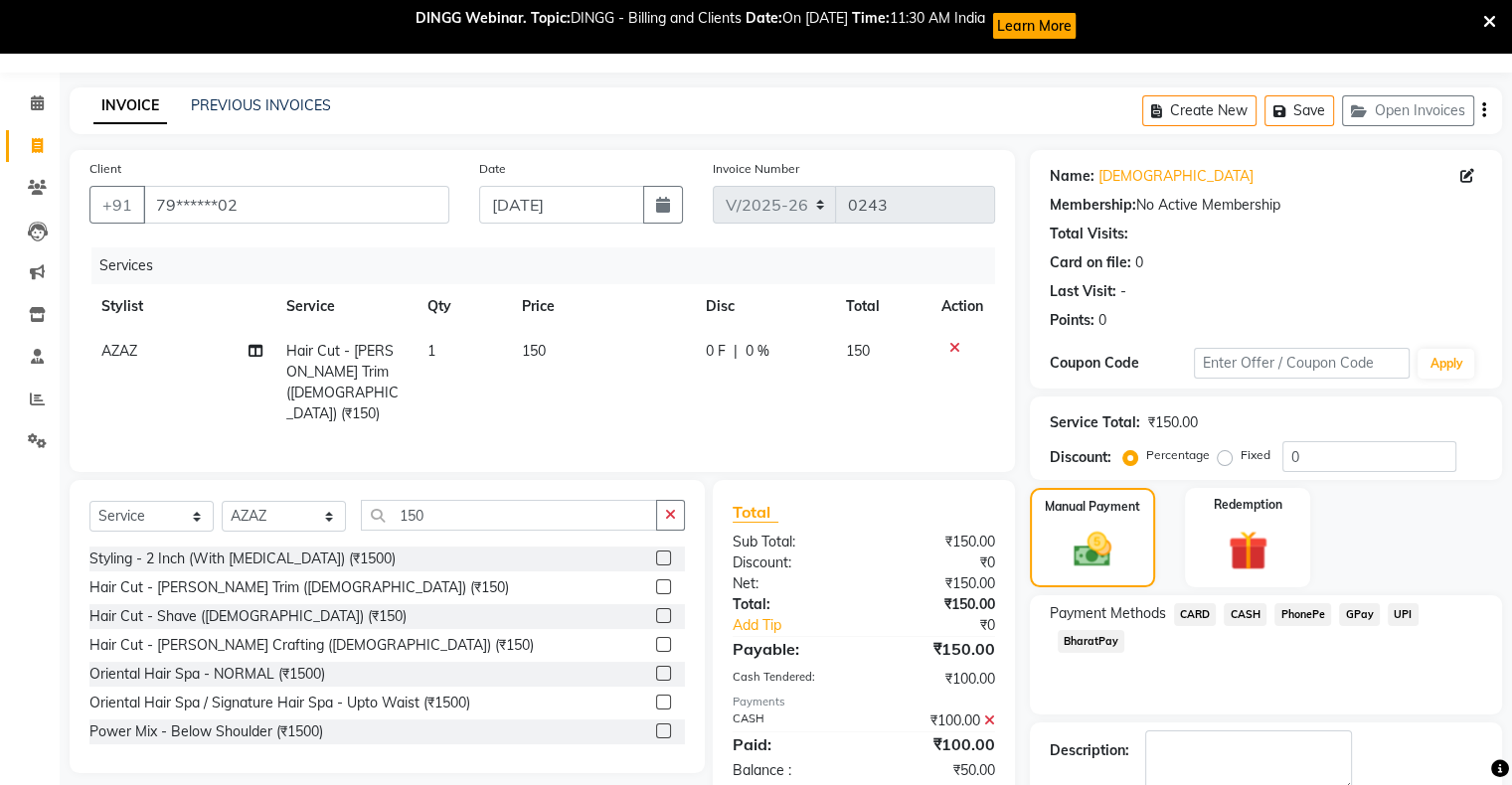 click on "GPay" 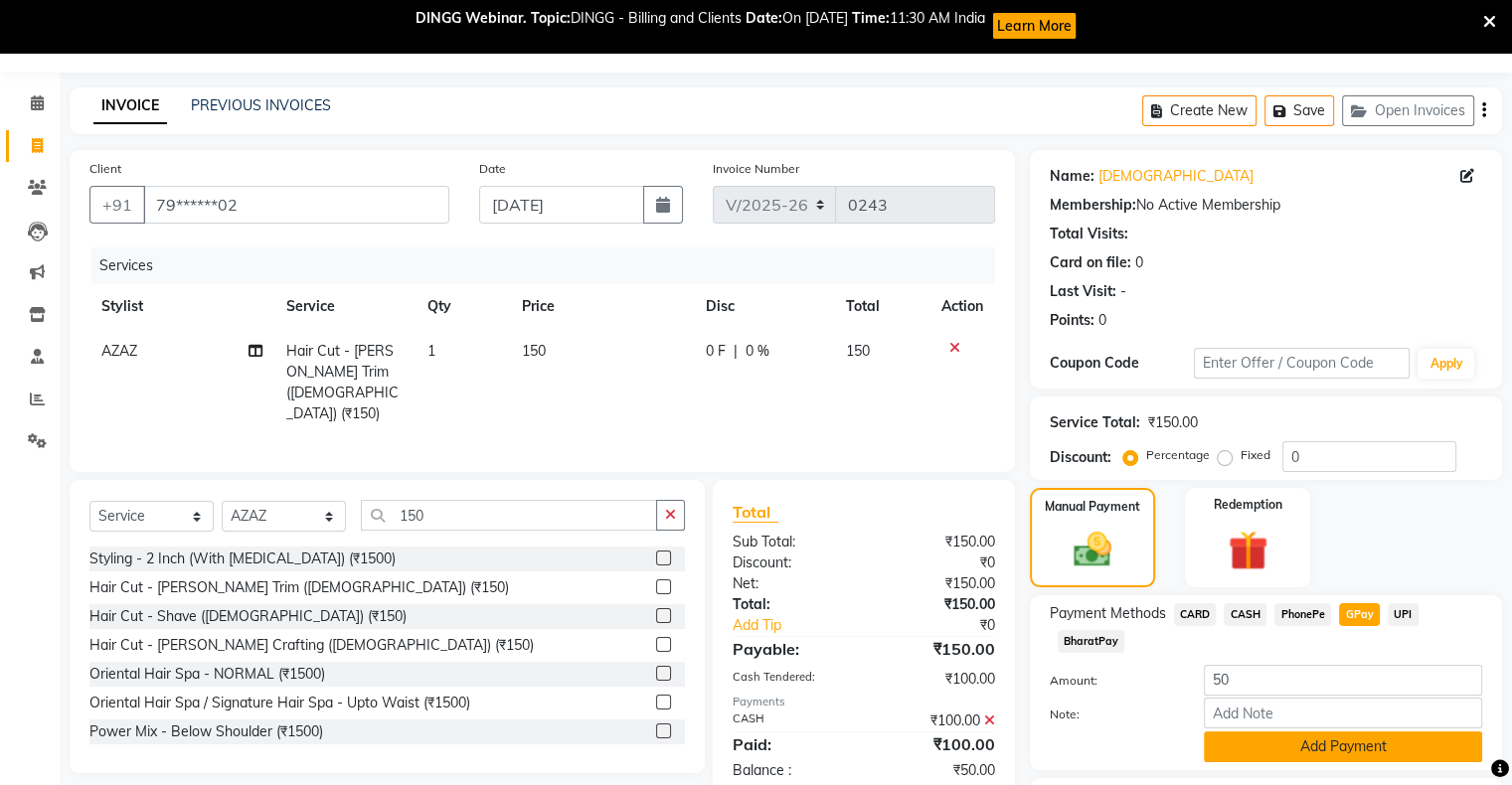 click on "Add Payment" 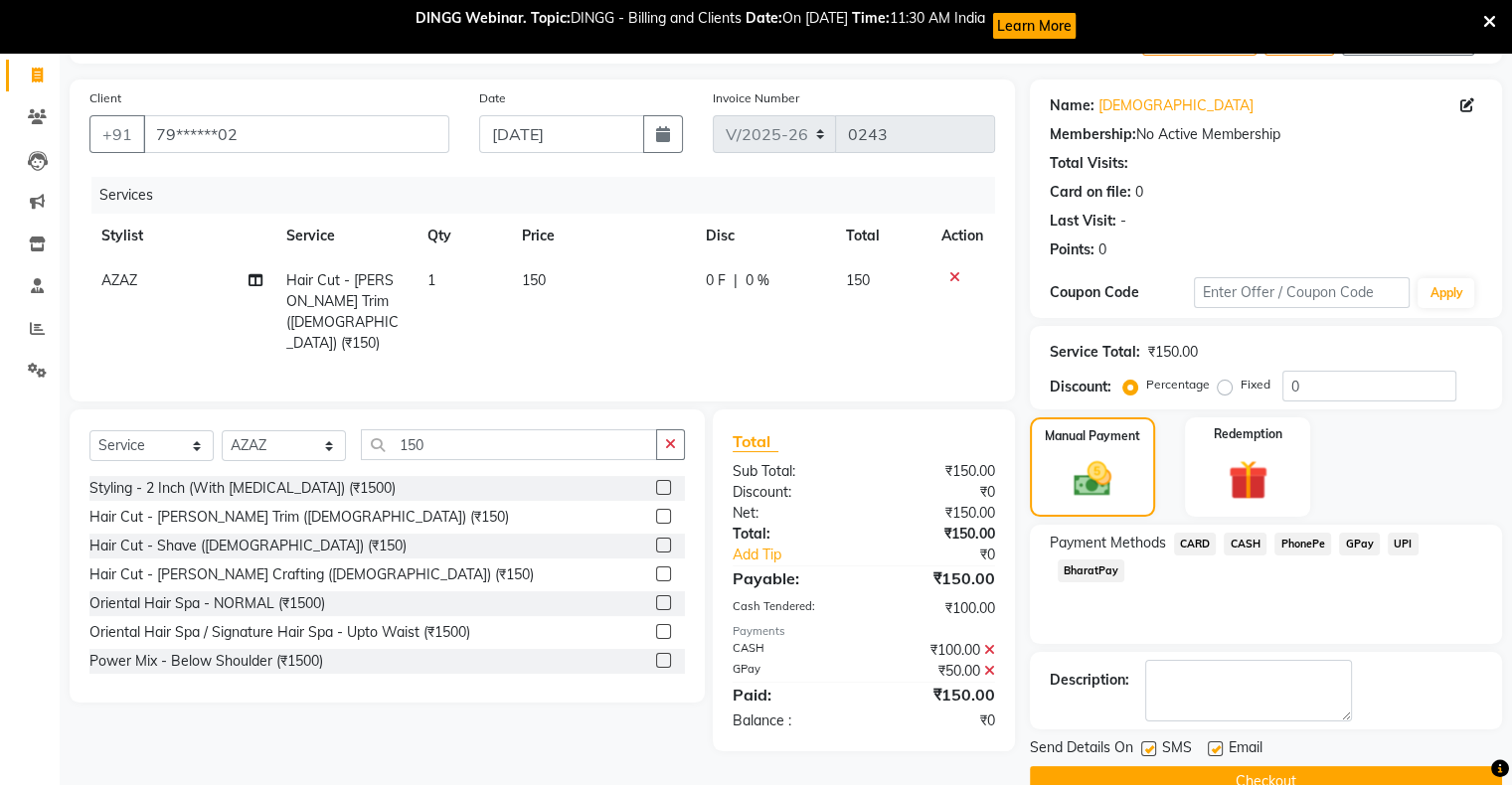 scroll, scrollTop: 162, scrollLeft: 0, axis: vertical 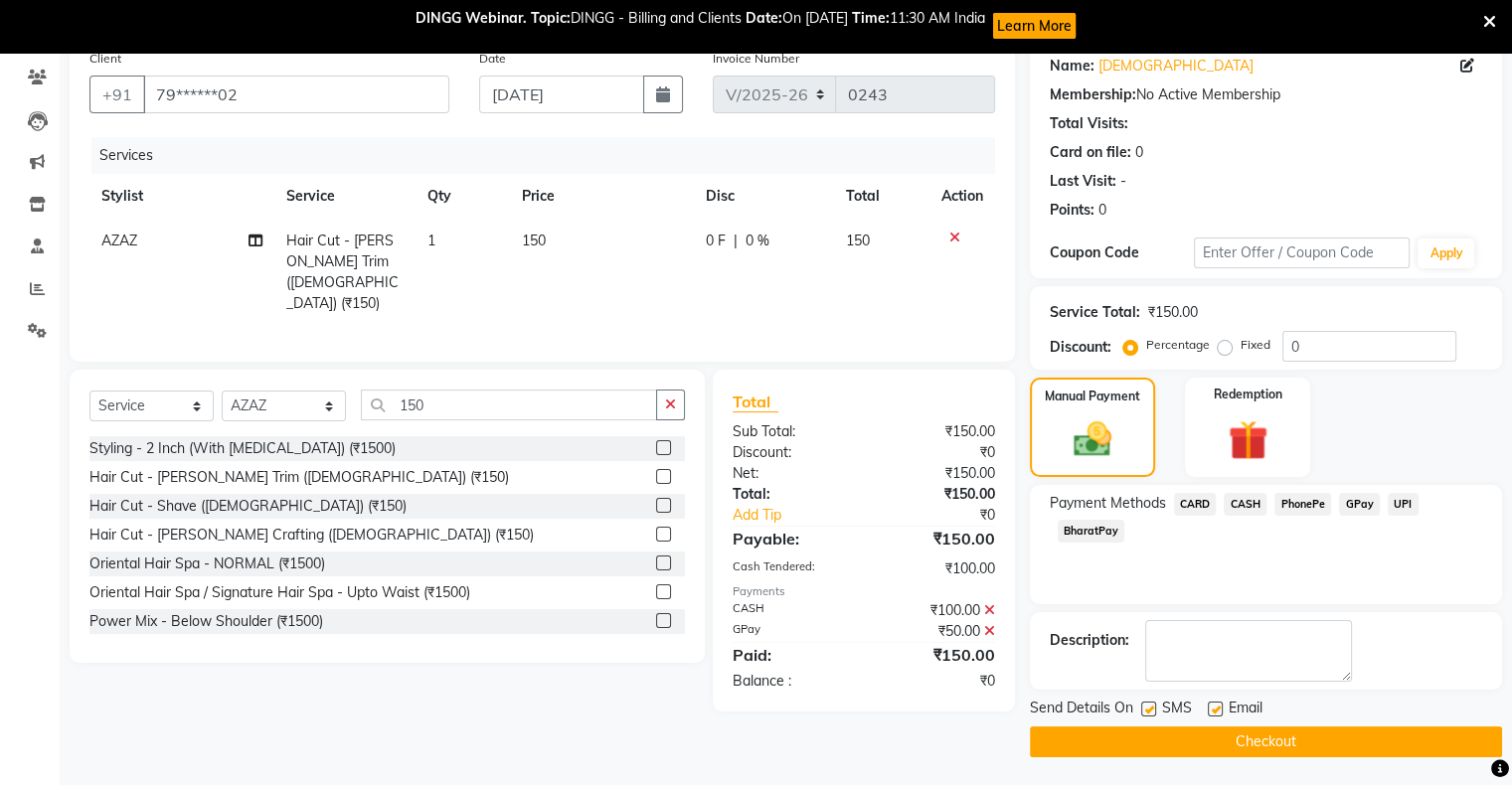 click on "Checkout" 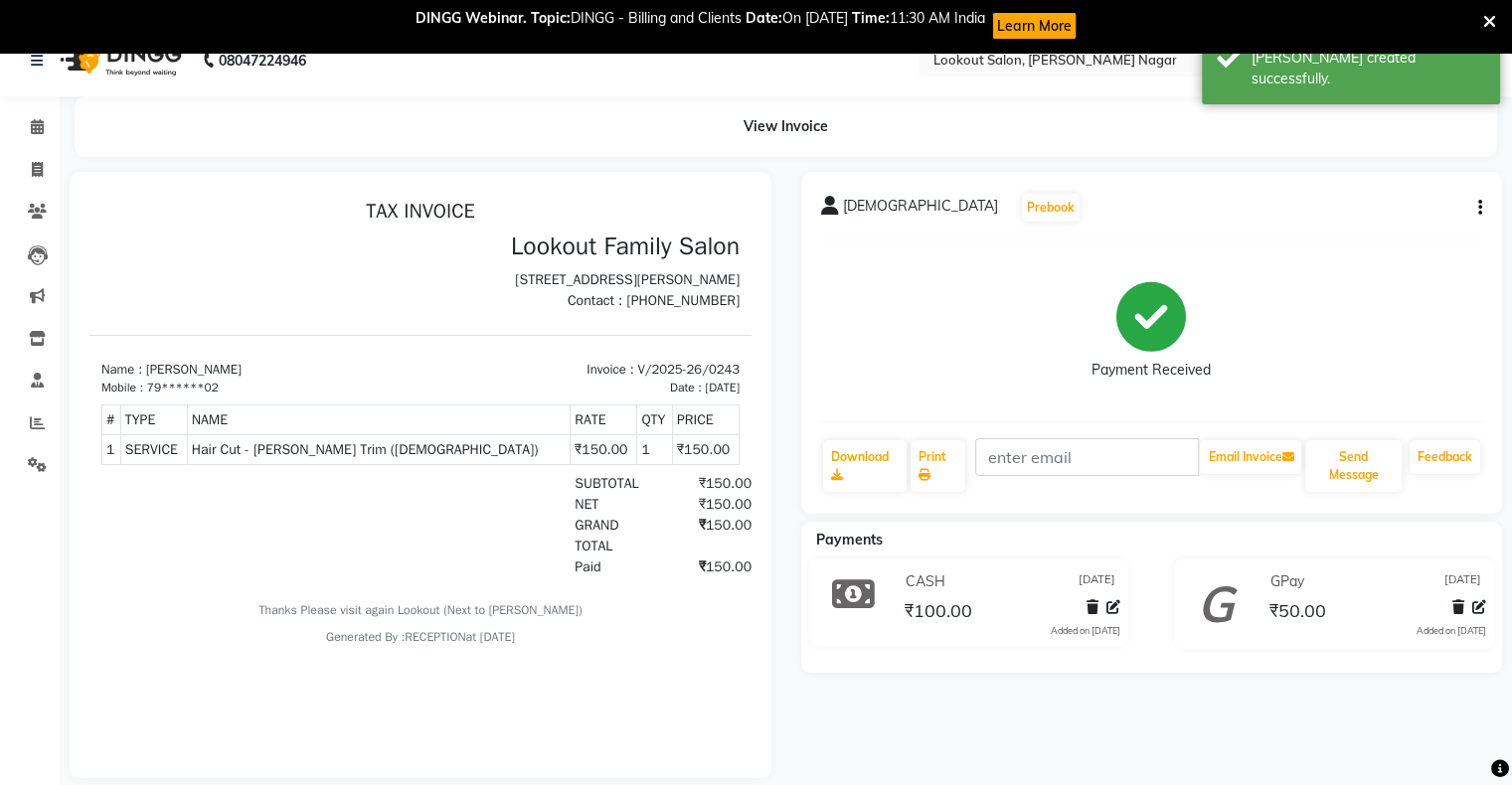 scroll, scrollTop: 0, scrollLeft: 0, axis: both 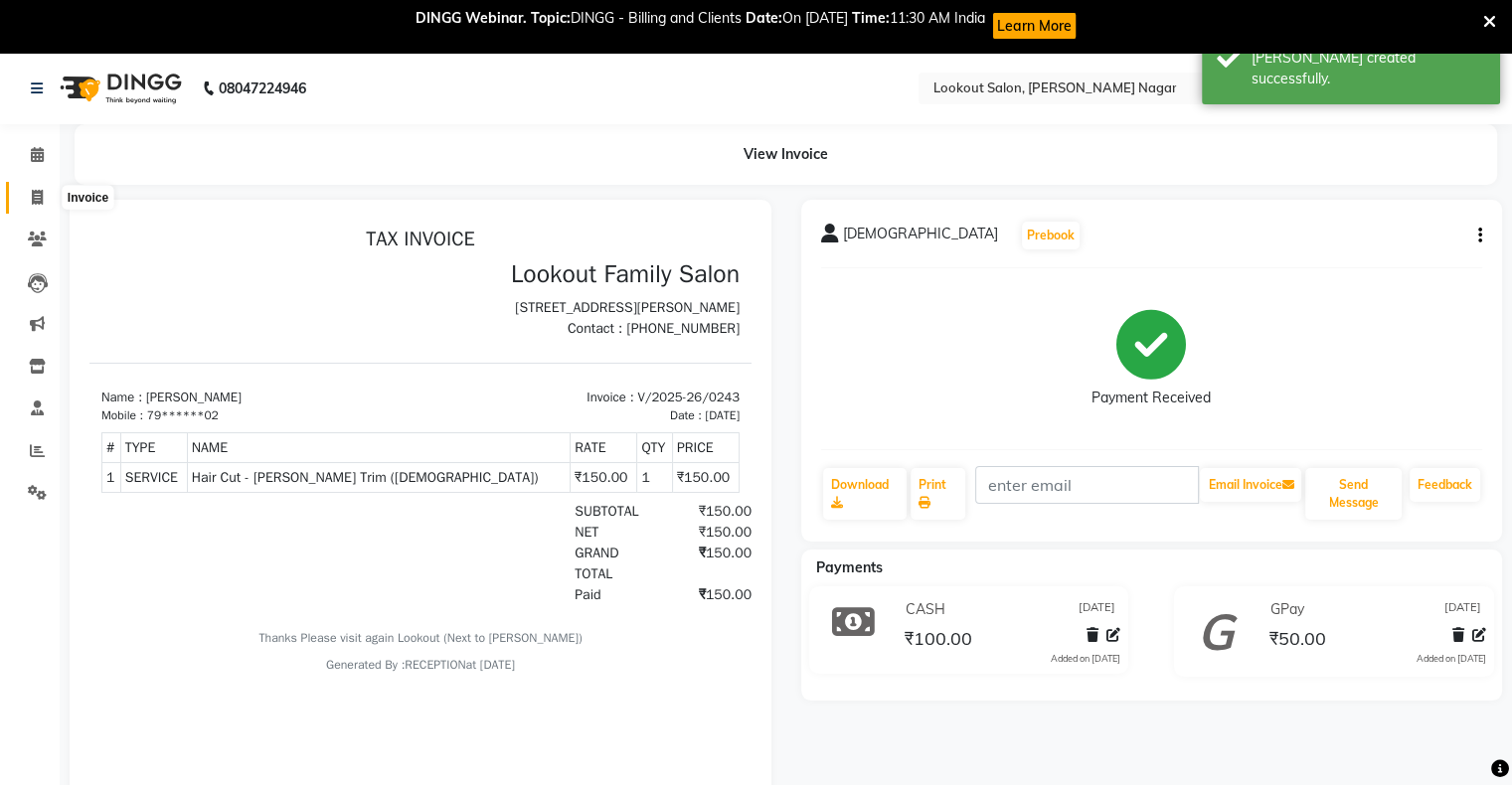 click 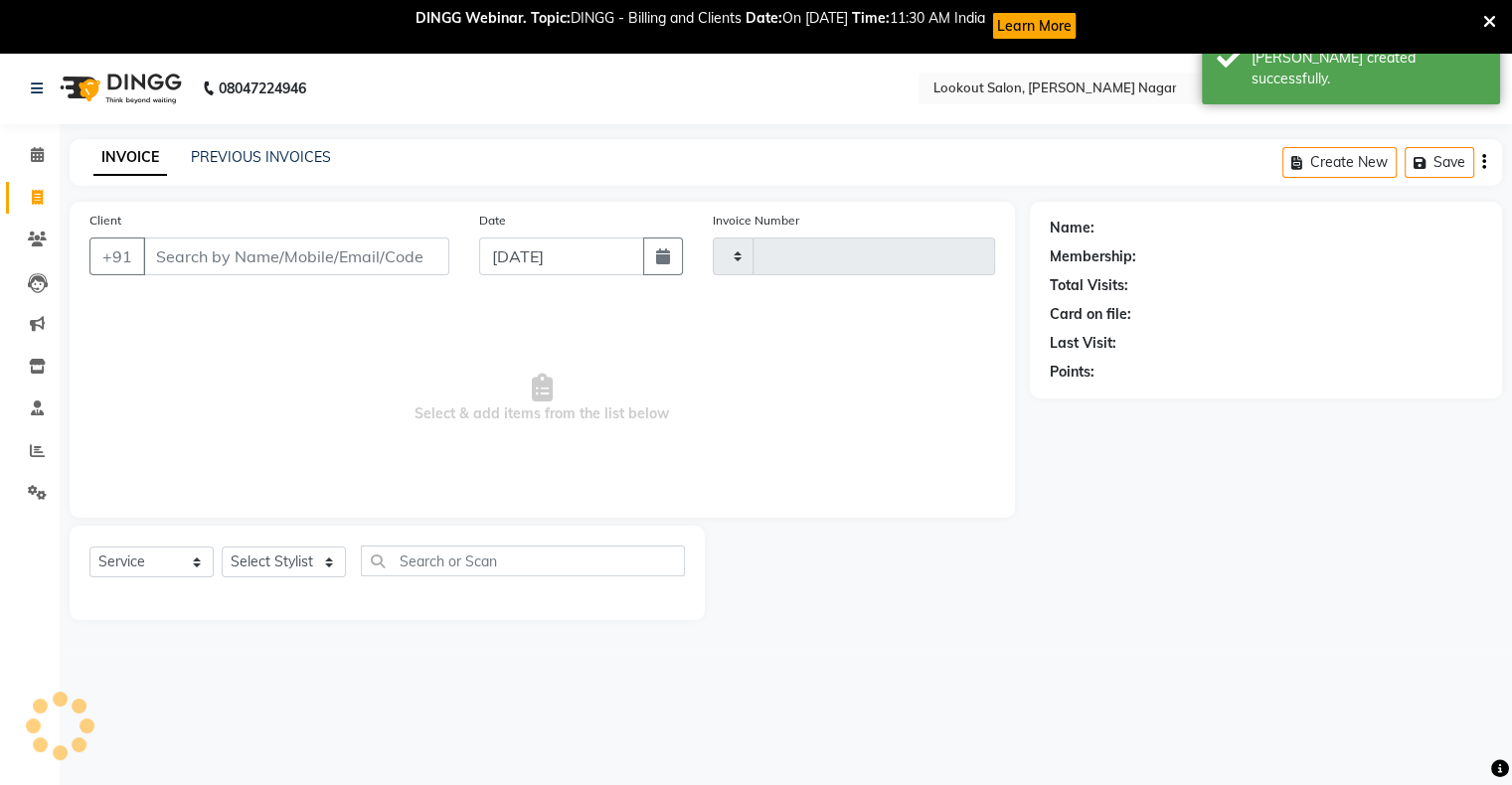 scroll, scrollTop: 52, scrollLeft: 0, axis: vertical 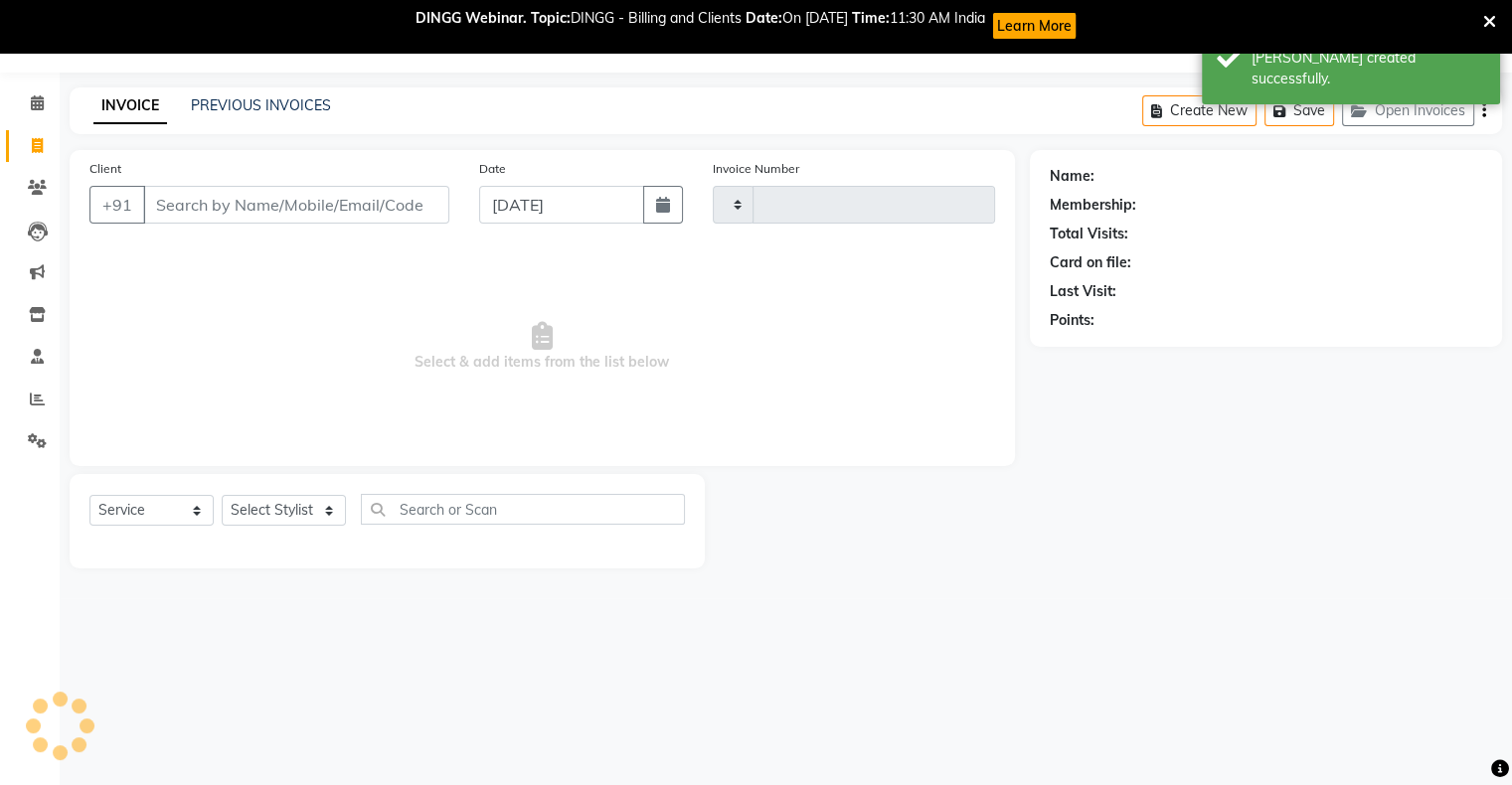 type on "0244" 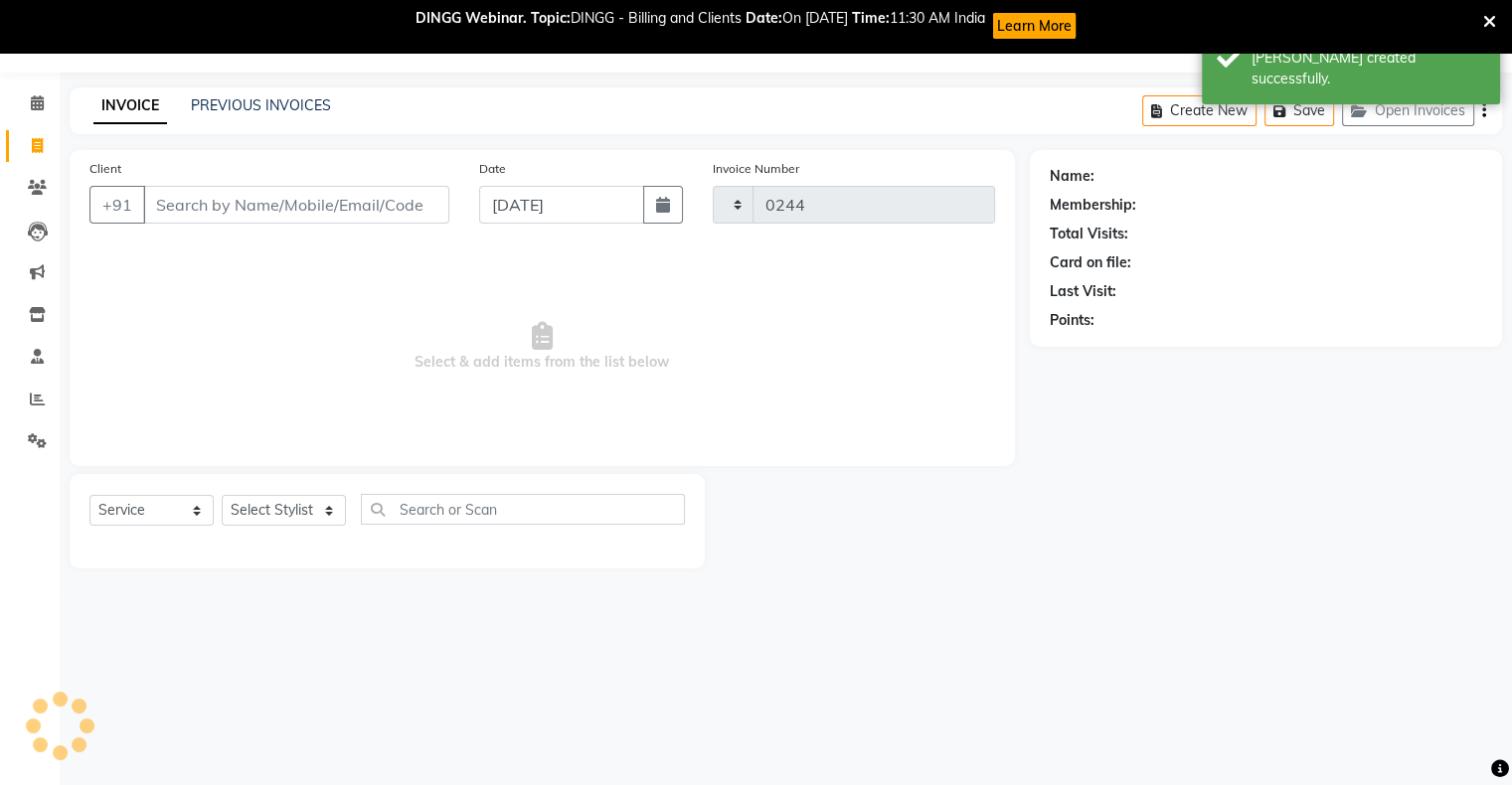 select on "150" 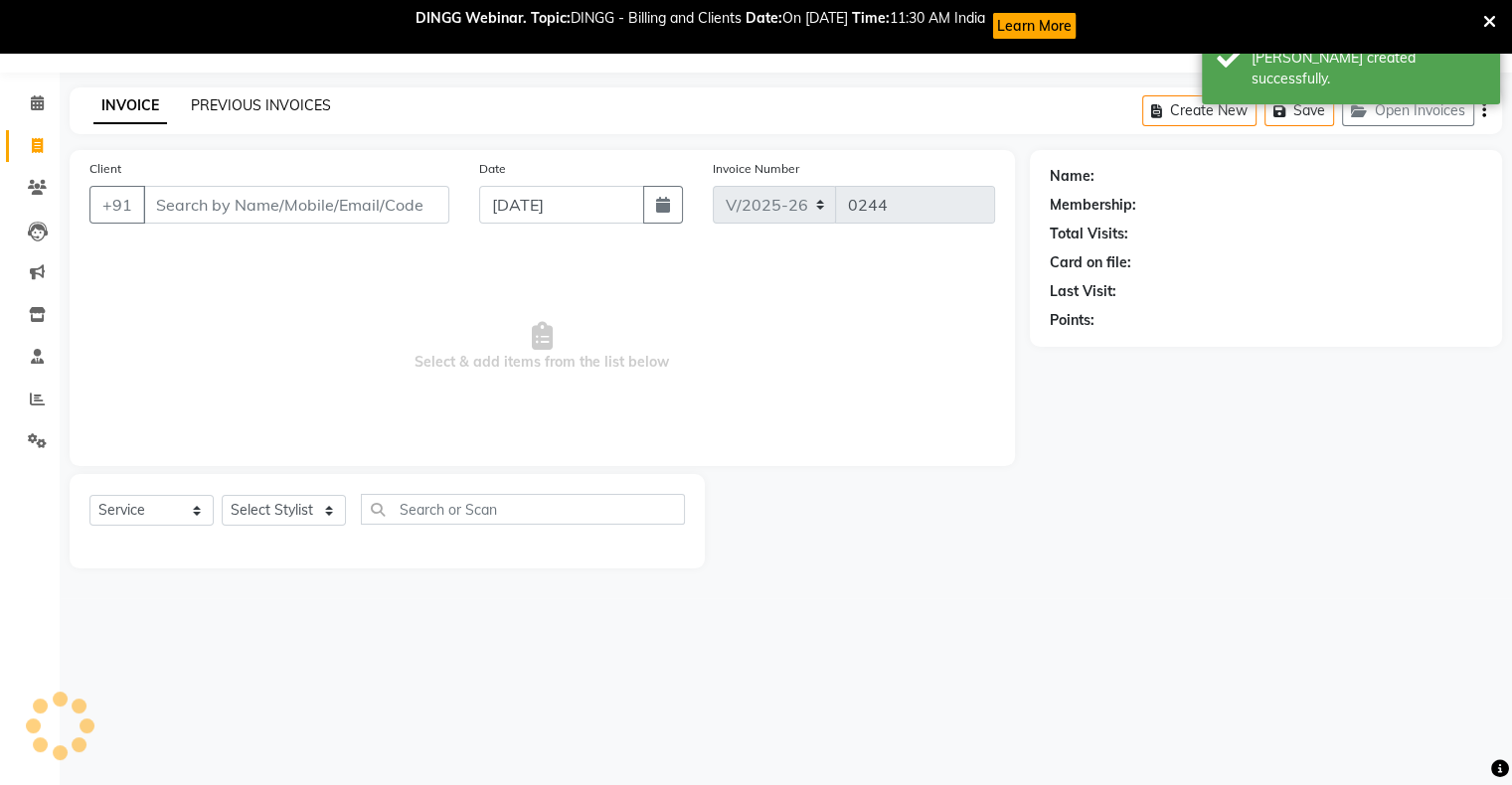 click on "PREVIOUS INVOICES" 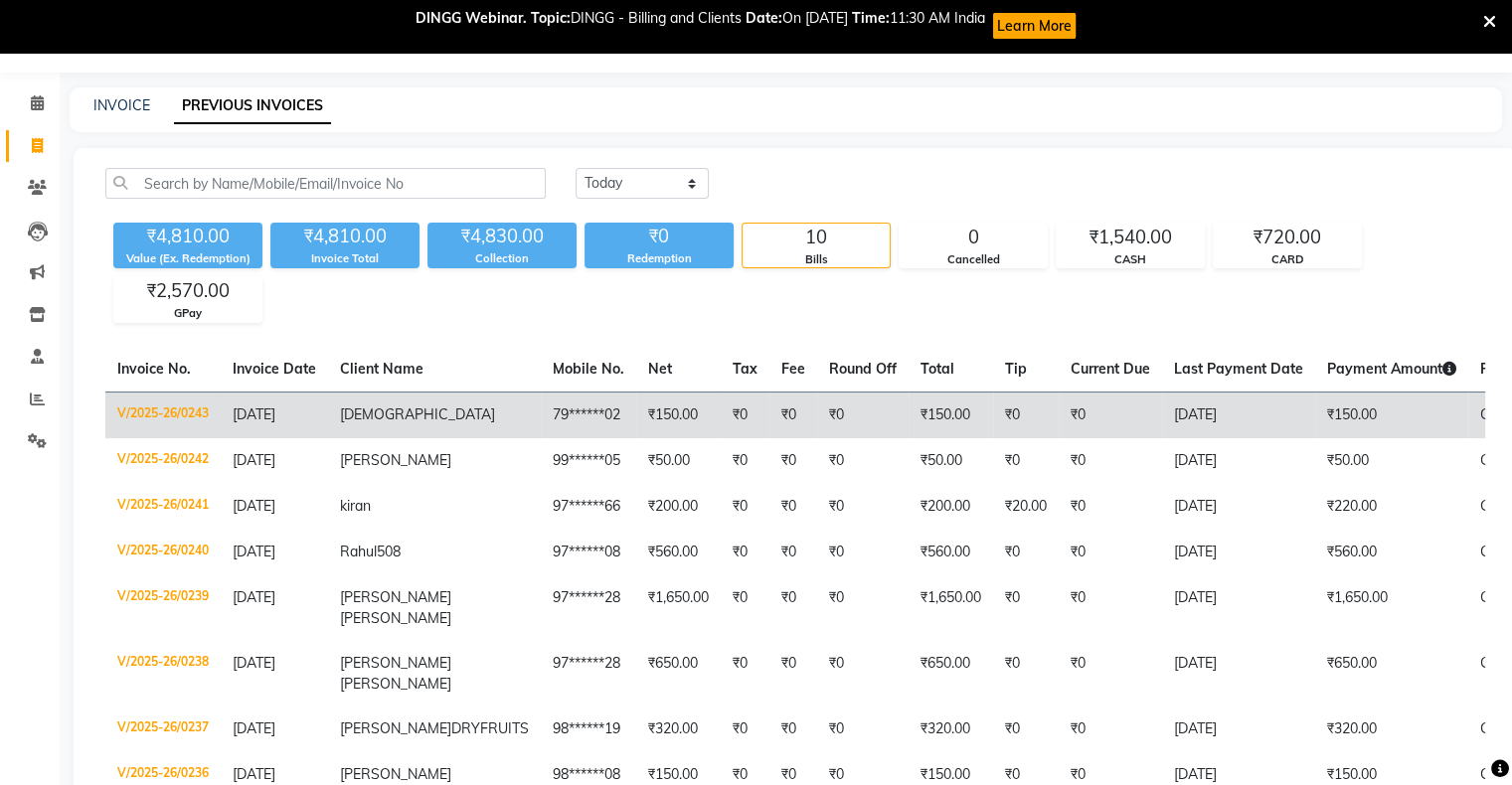 scroll, scrollTop: 0, scrollLeft: 0, axis: both 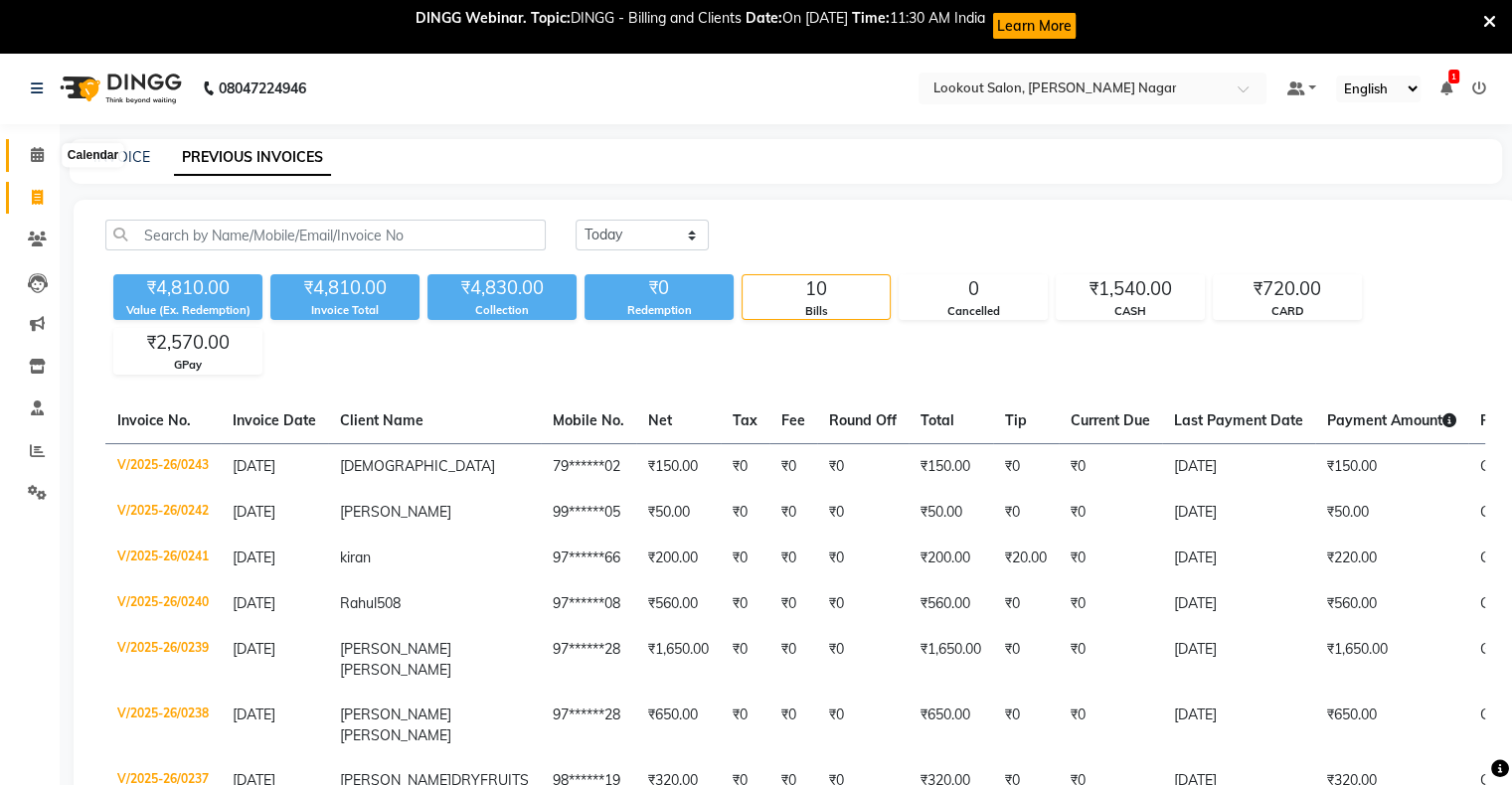 click 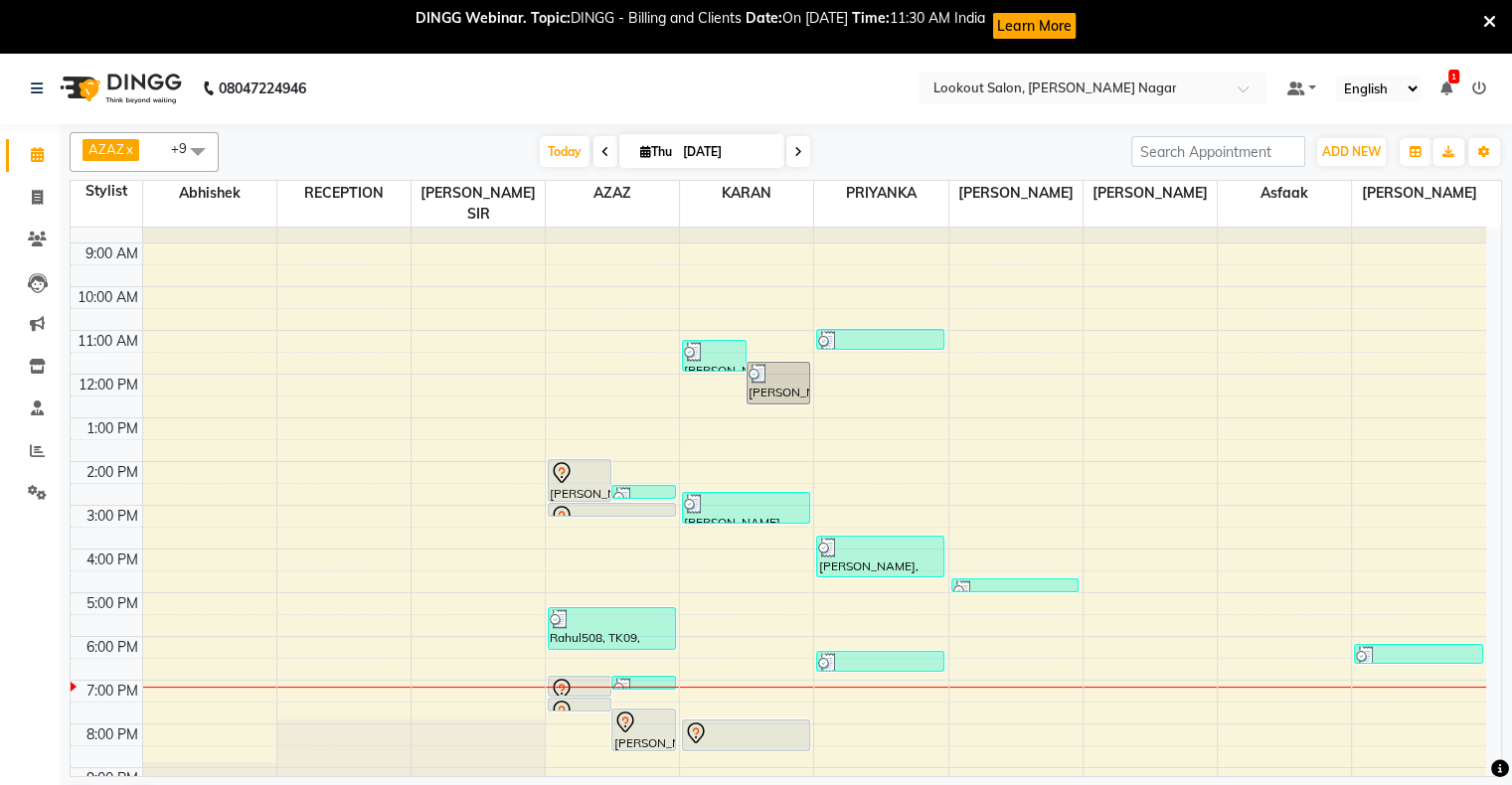 scroll, scrollTop: 0, scrollLeft: 0, axis: both 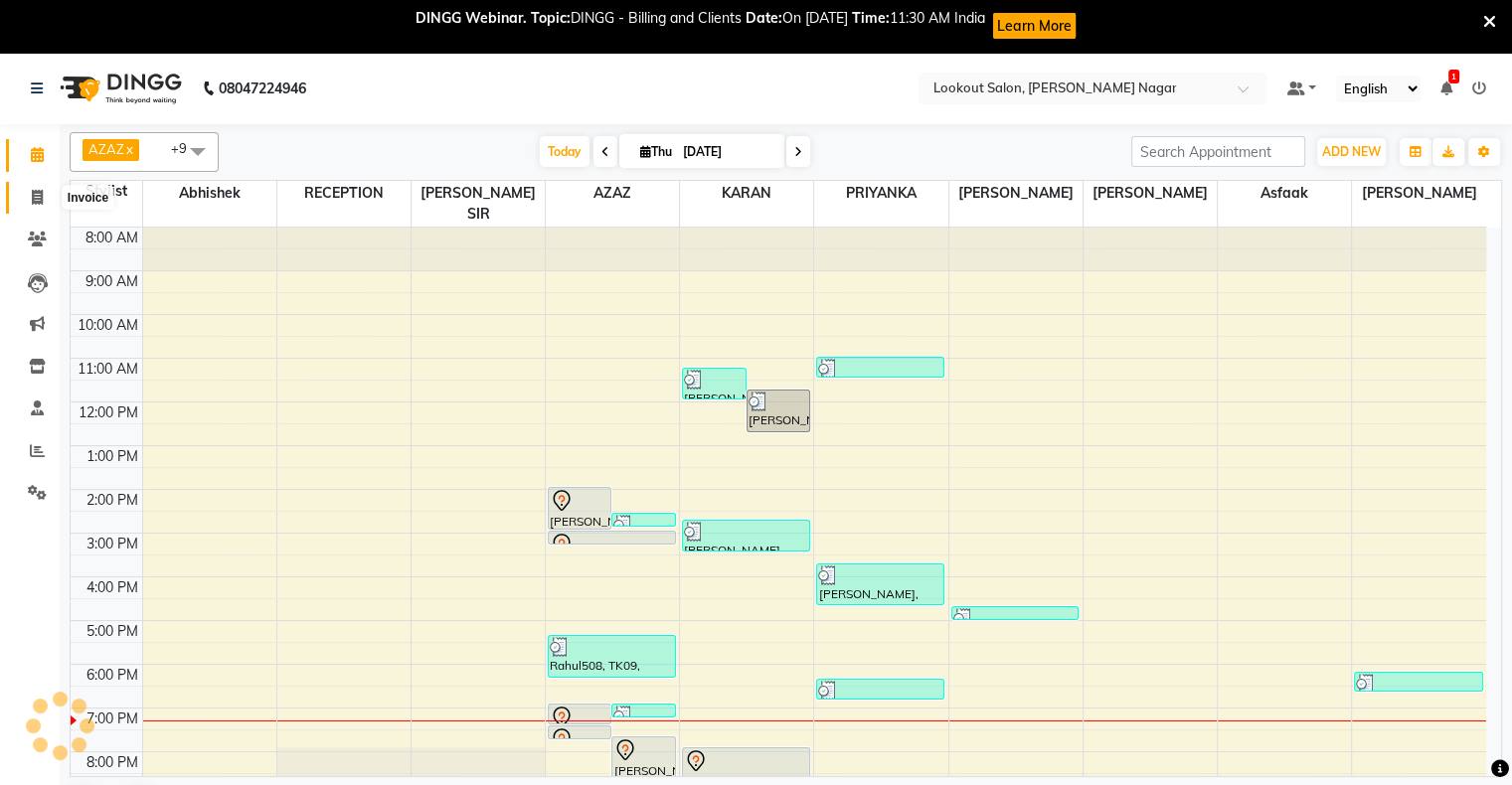 click 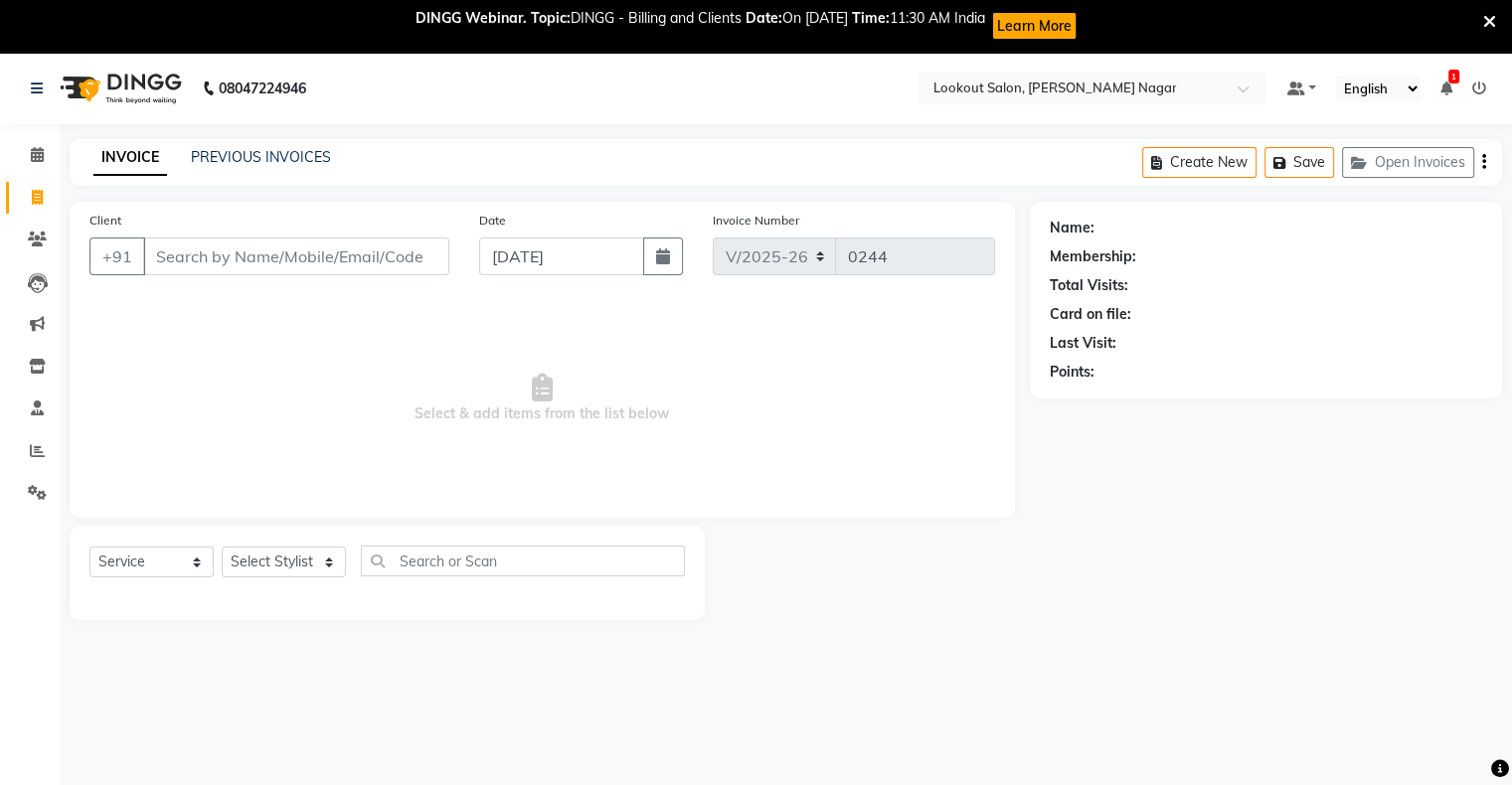 click on "Client" at bounding box center [296, 256] 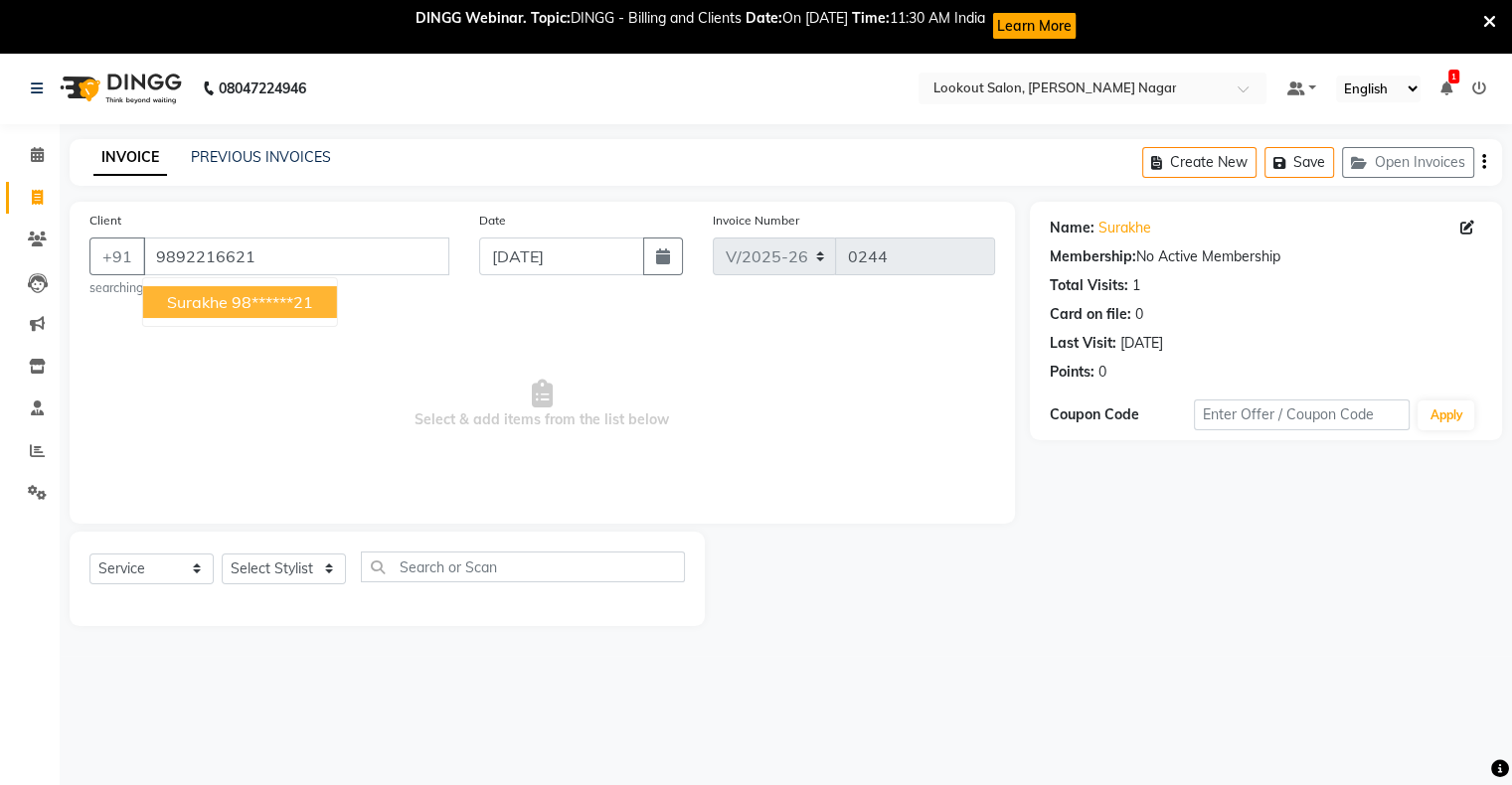 click on "Surakhe  98******21" at bounding box center [240, 302] 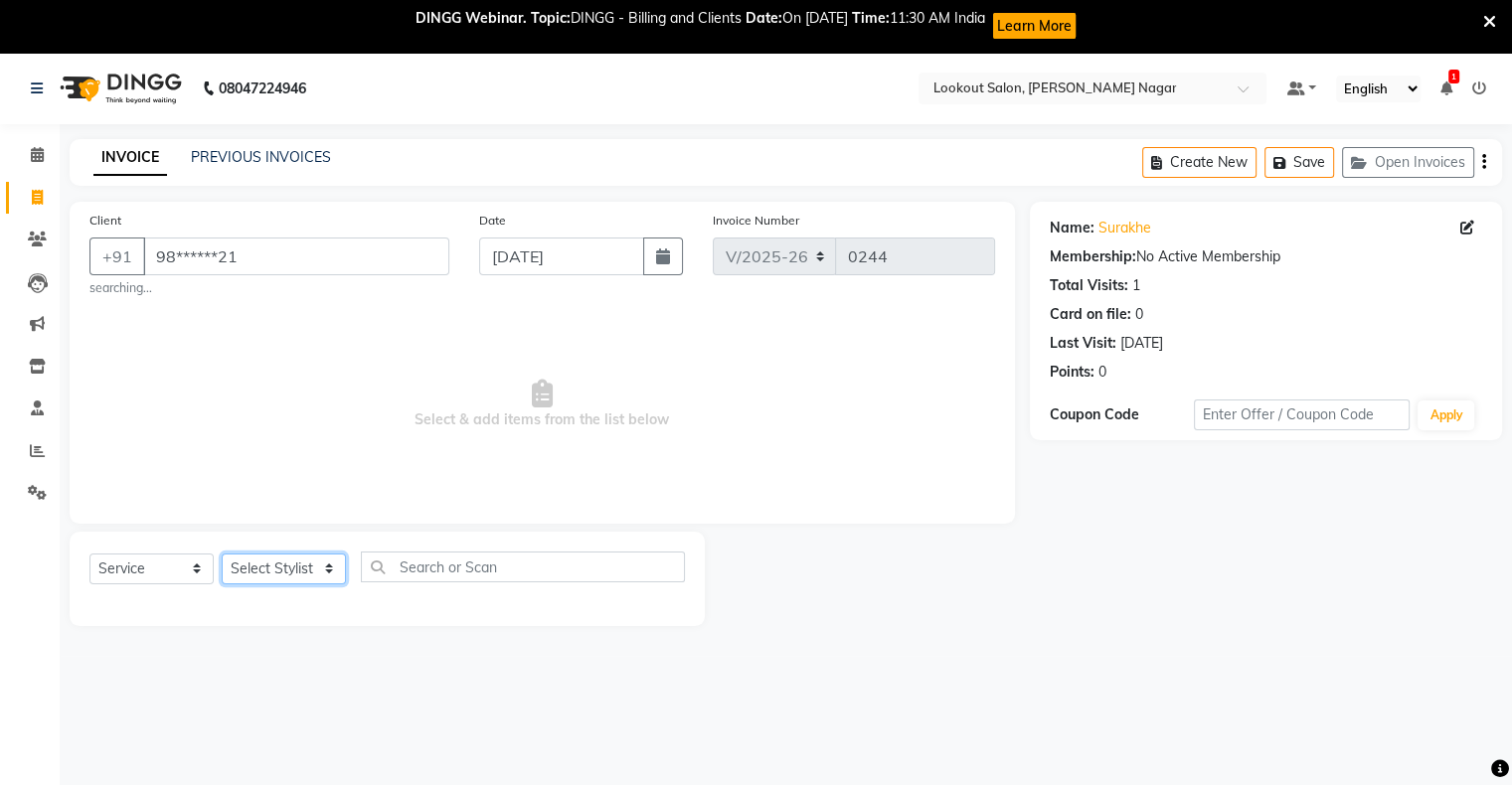 click on "Select Stylist abhishek Asfaak AZAZ DHARMESH SIR kARAN PRIYANKA RECEPTION rinki  shailendar VANDAN" 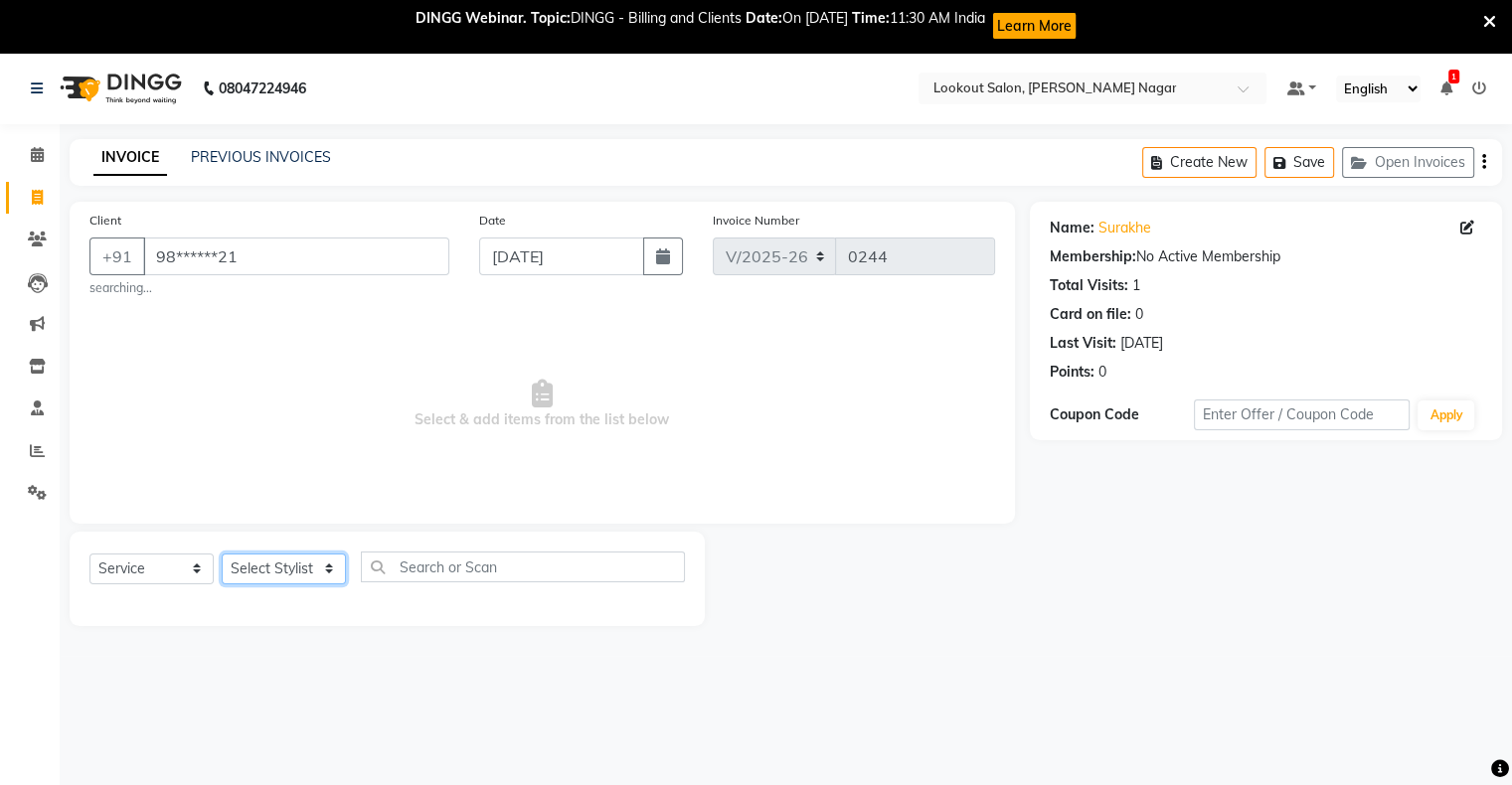 select on "85691" 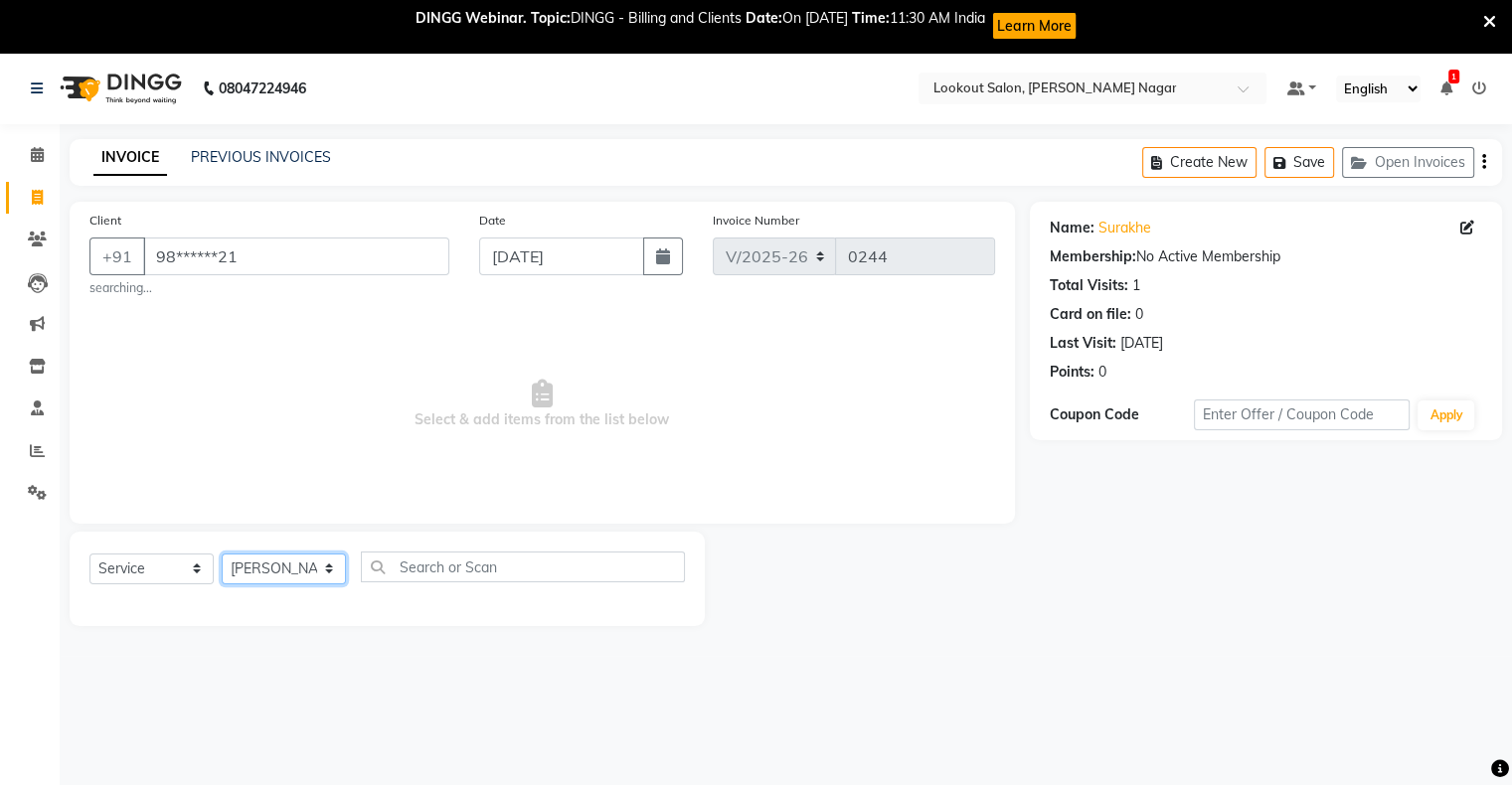 click on "Select Stylist abhishek Asfaak AZAZ DHARMESH SIR kARAN PRIYANKA RECEPTION rinki  shailendar VANDAN" 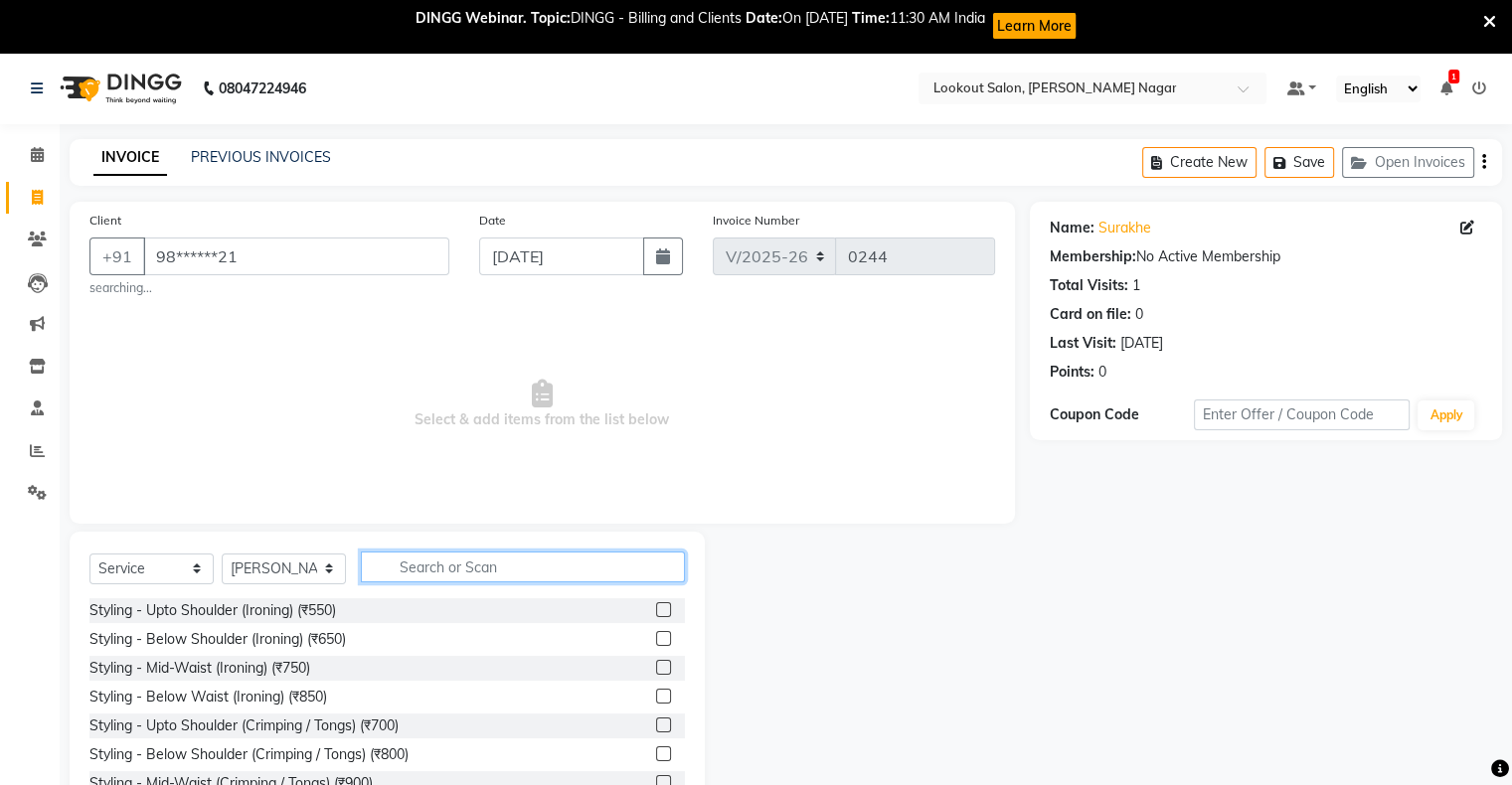 click 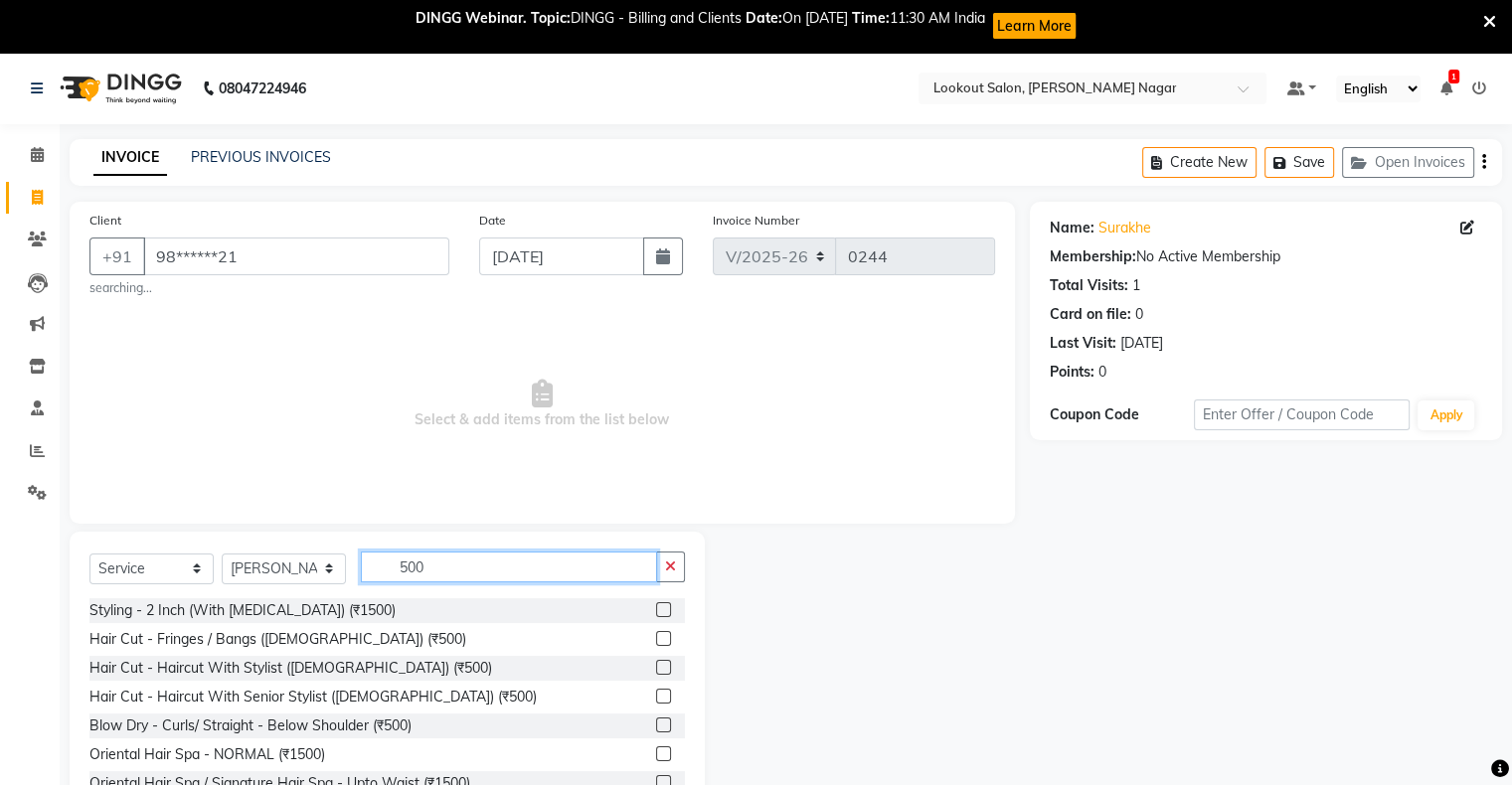 type on "500" 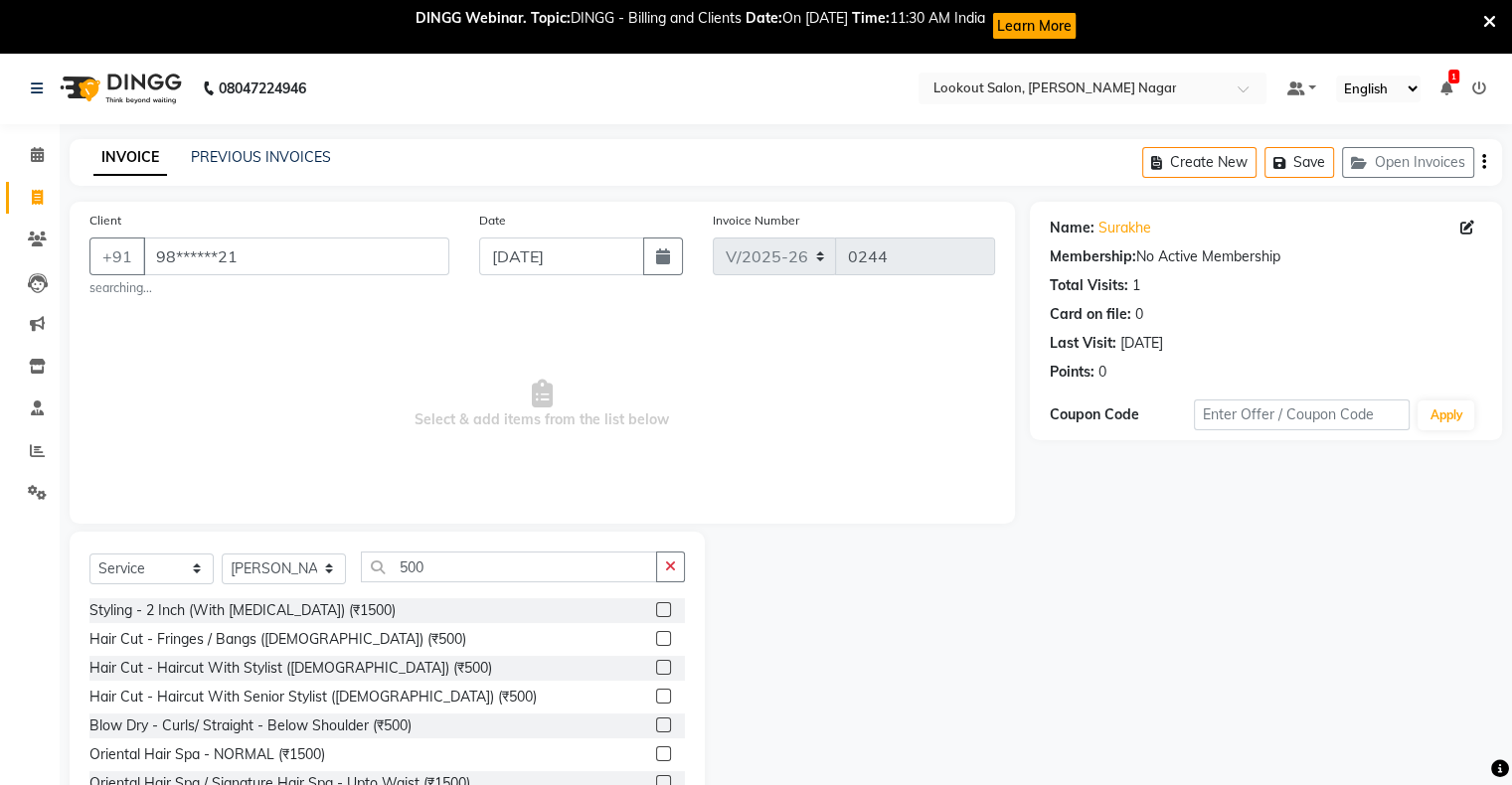 click 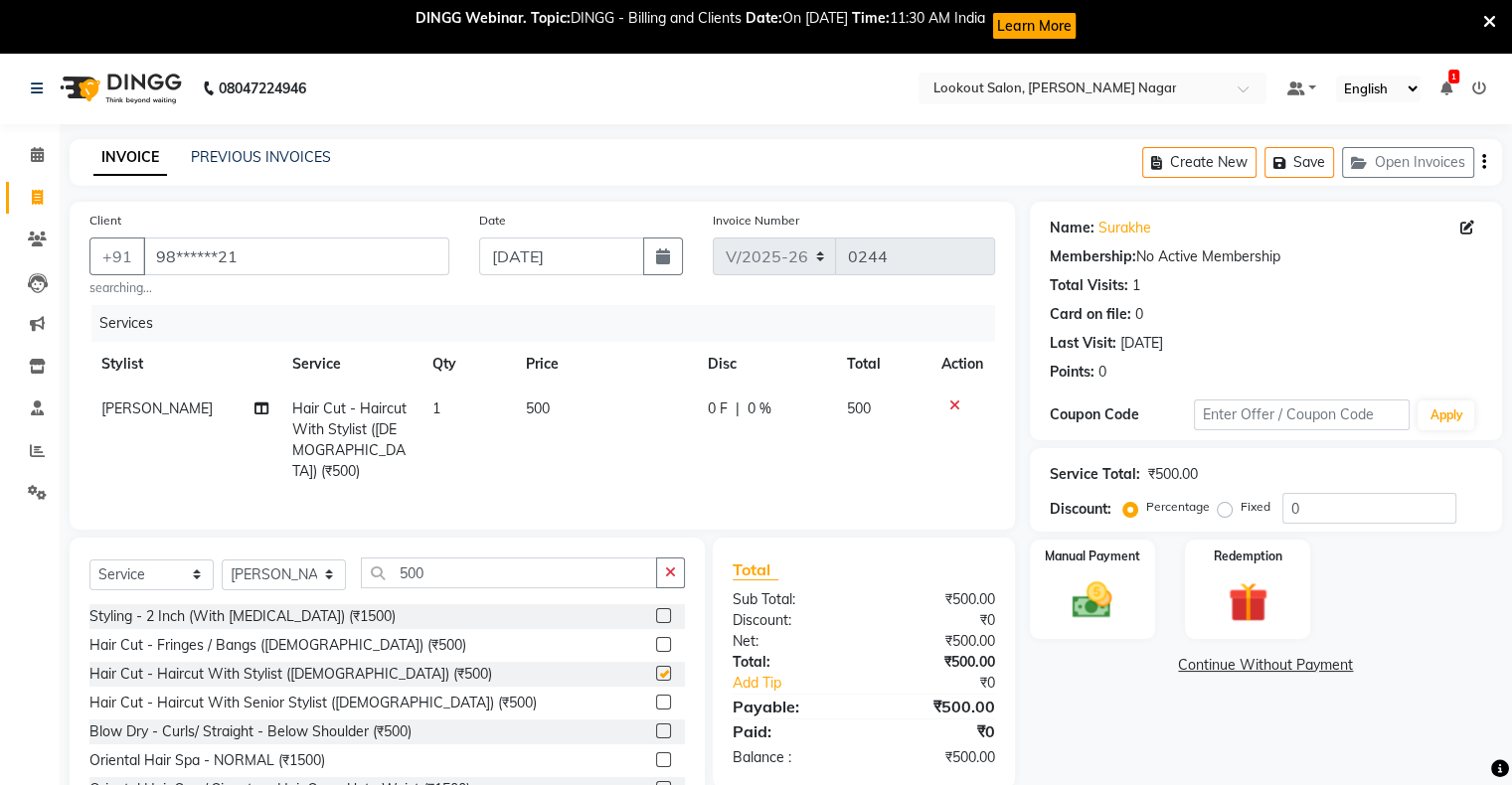 checkbox on "false" 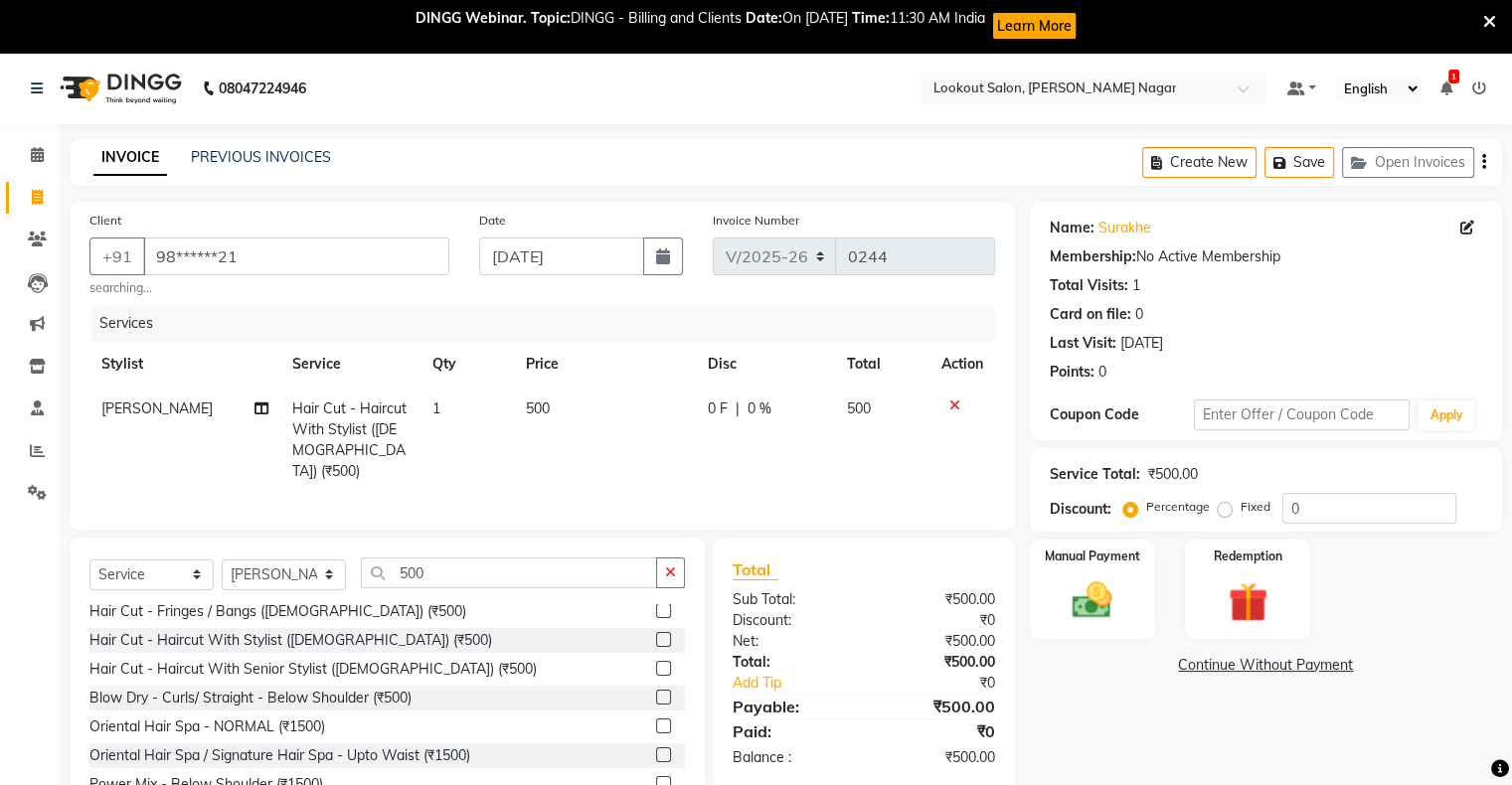 scroll, scrollTop: 0, scrollLeft: 0, axis: both 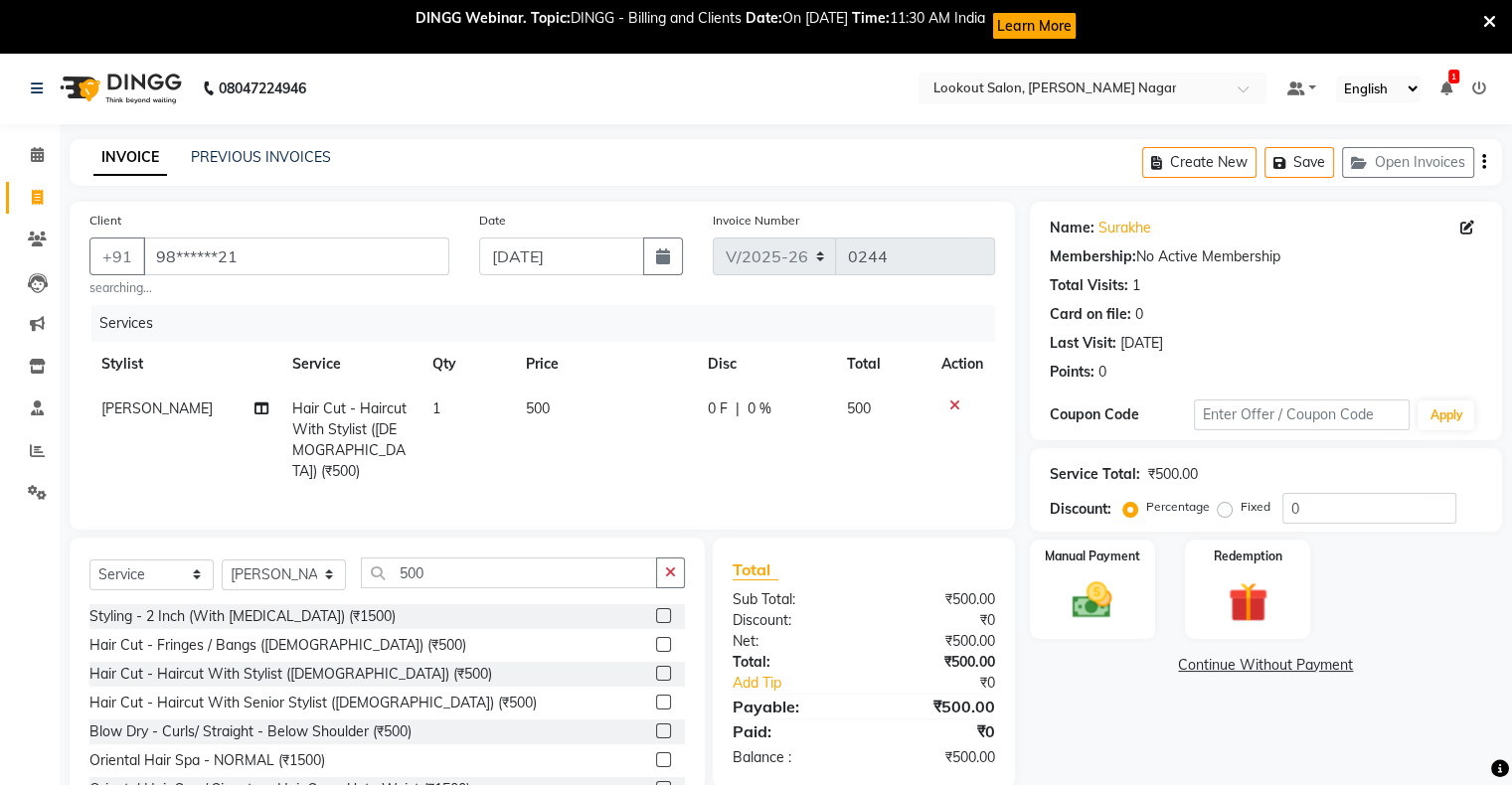 click 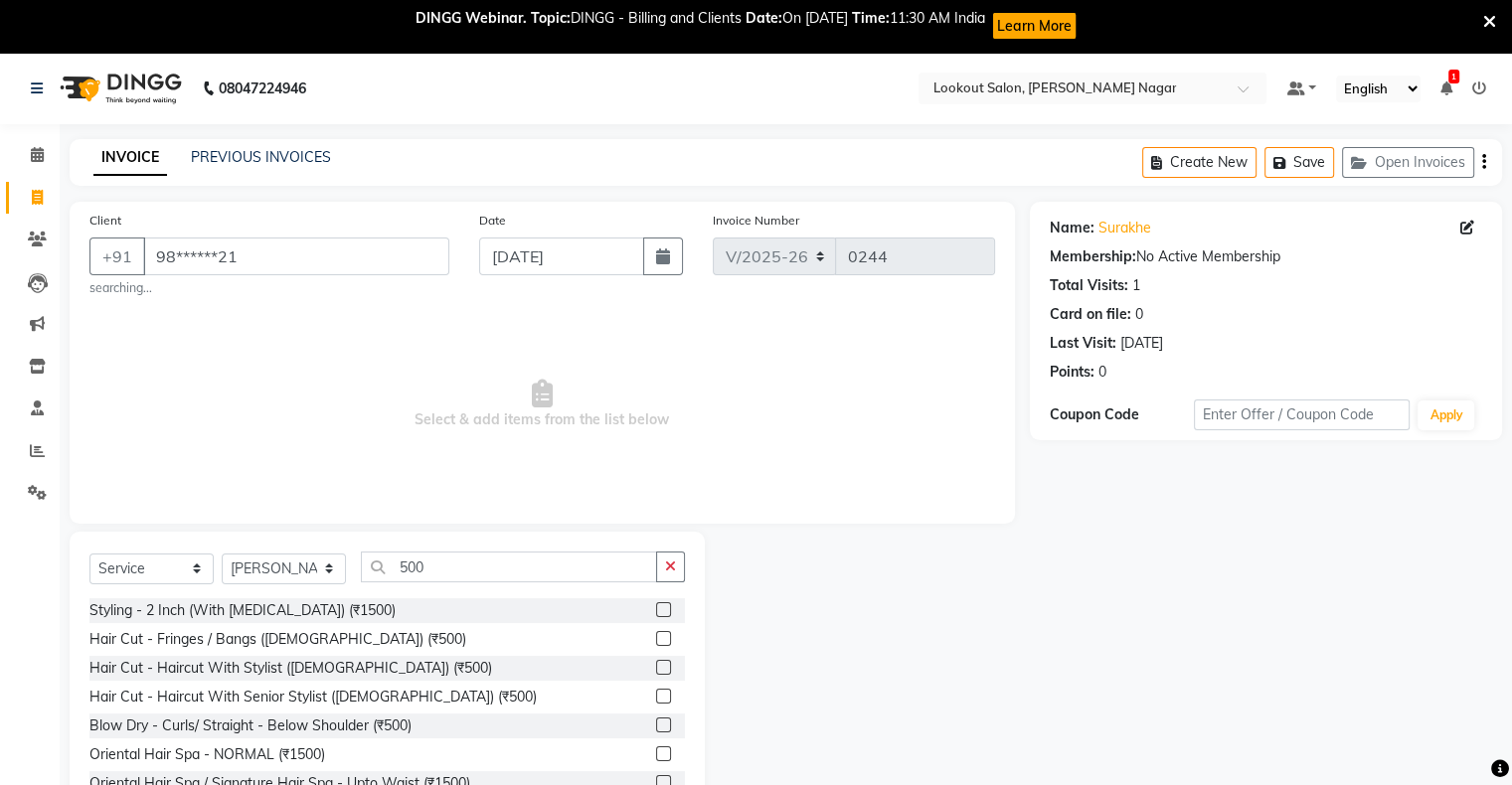 click 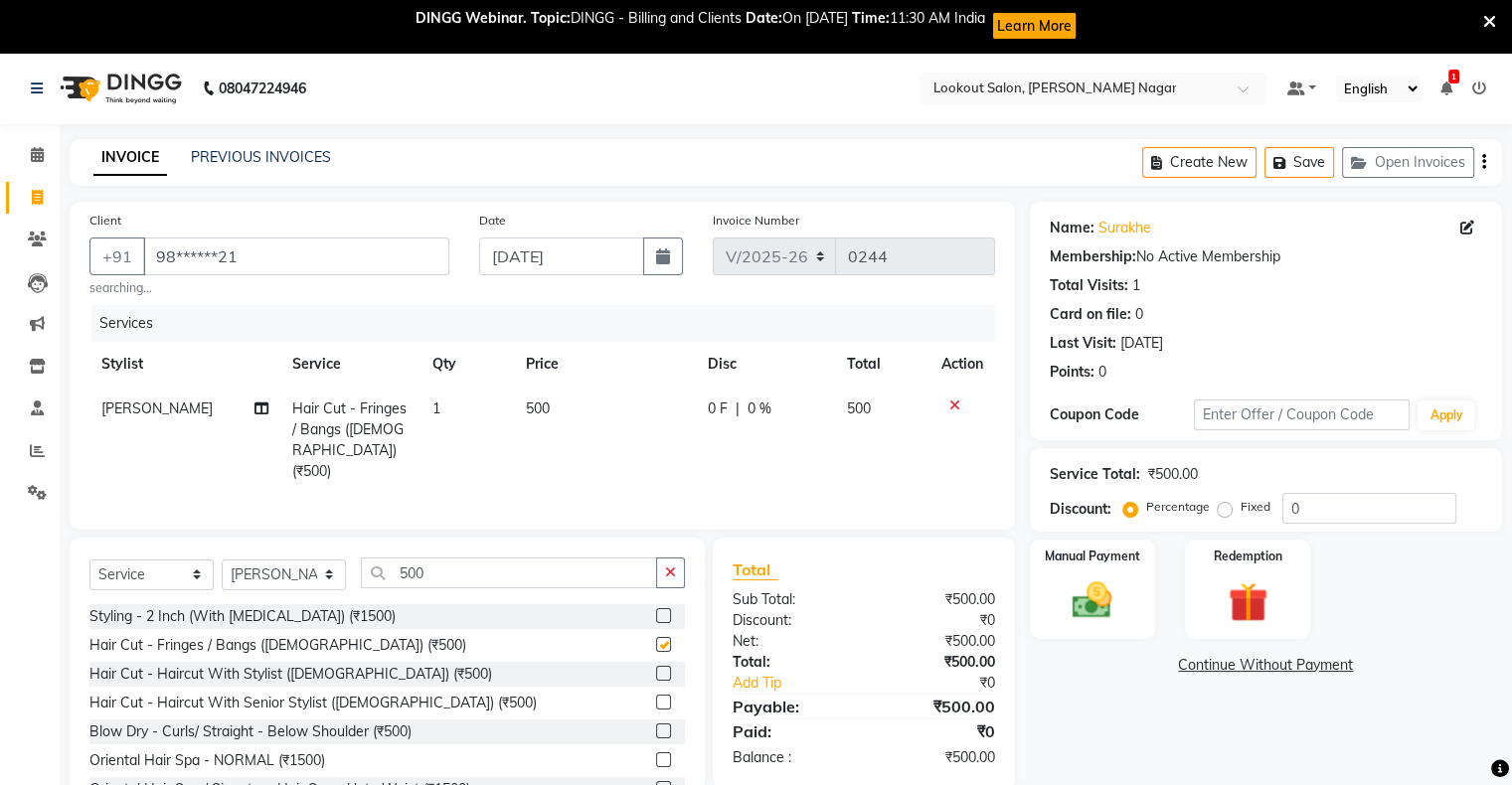 checkbox on "false" 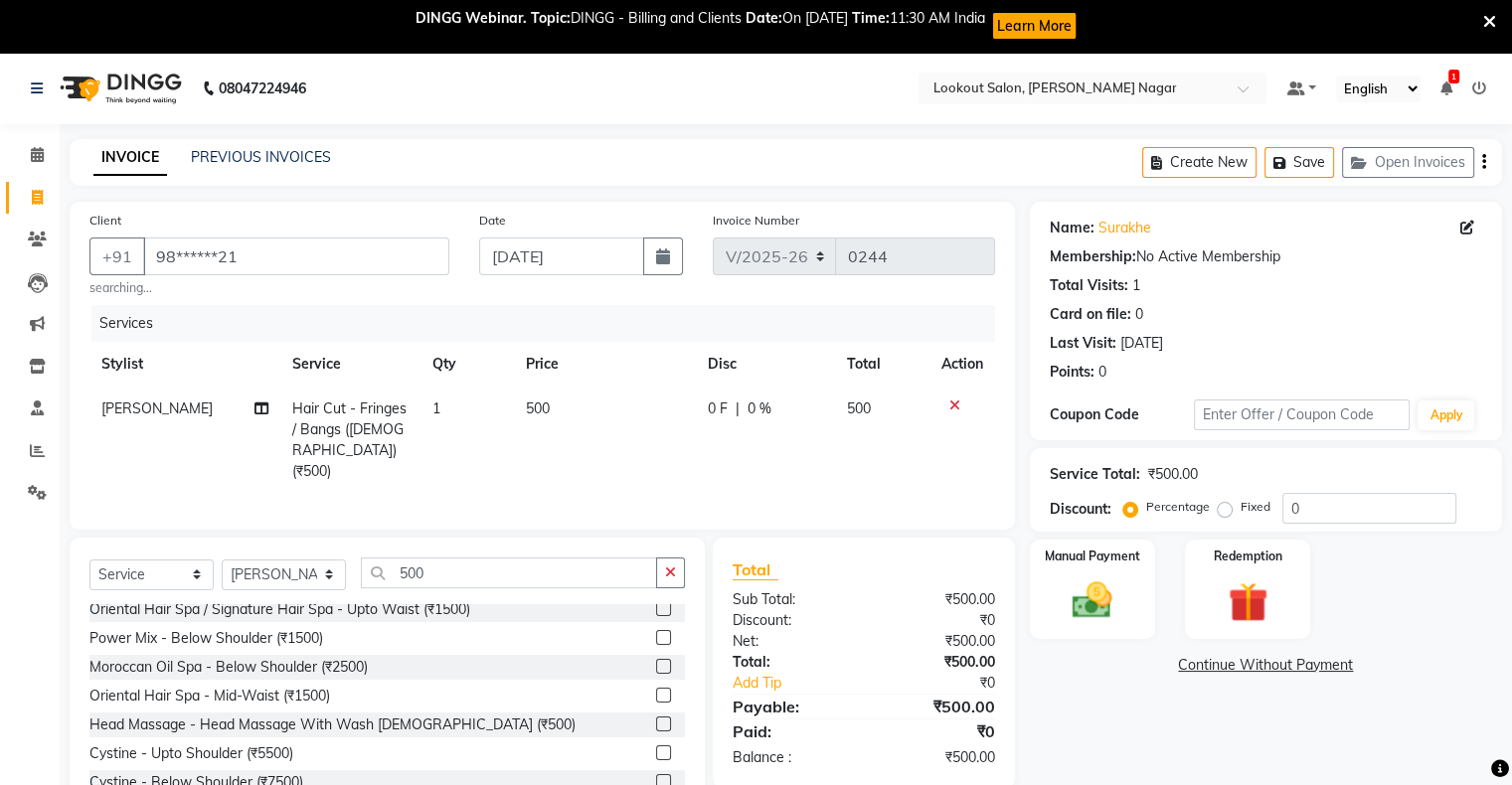 scroll, scrollTop: 199, scrollLeft: 0, axis: vertical 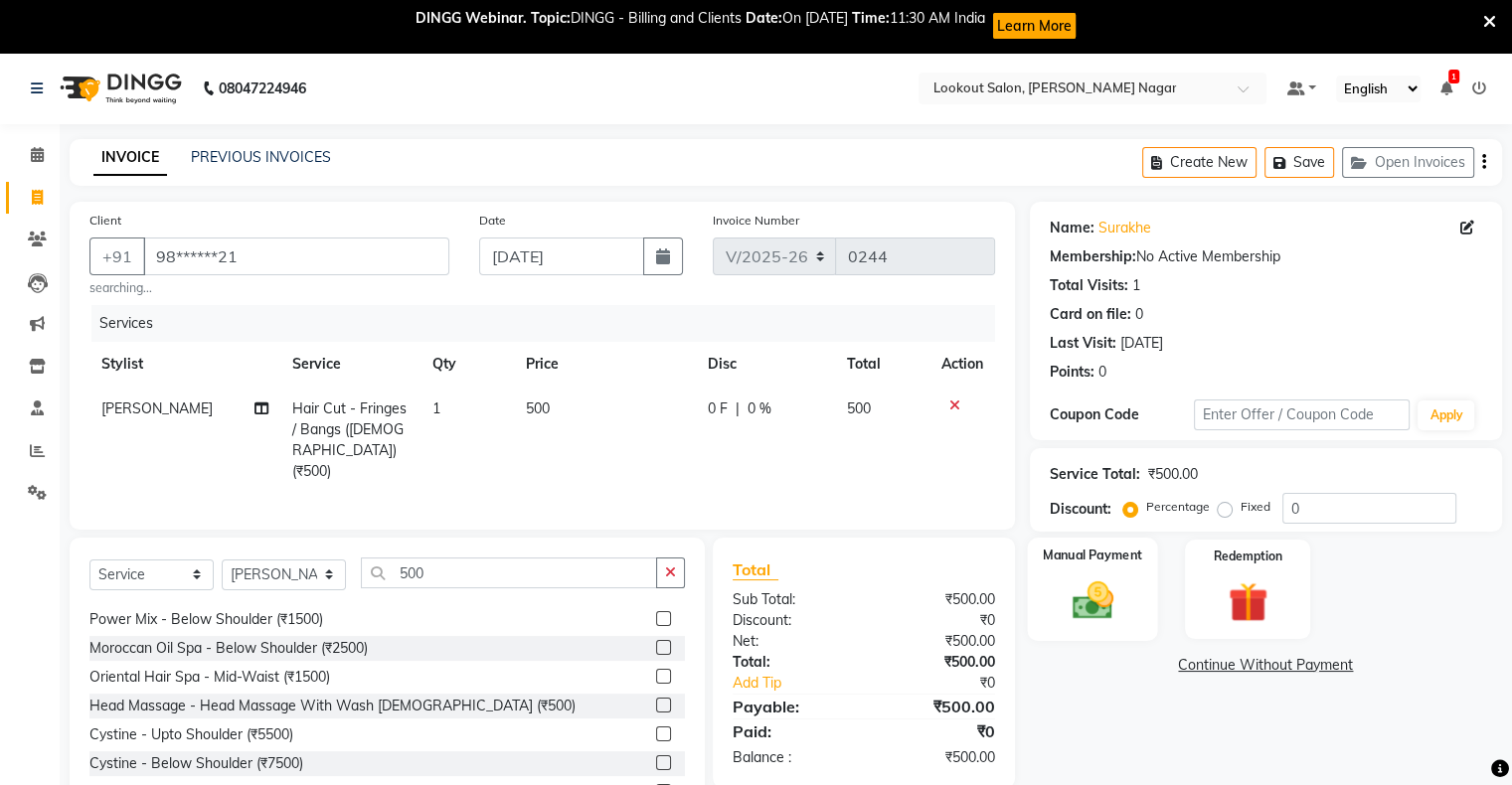 click 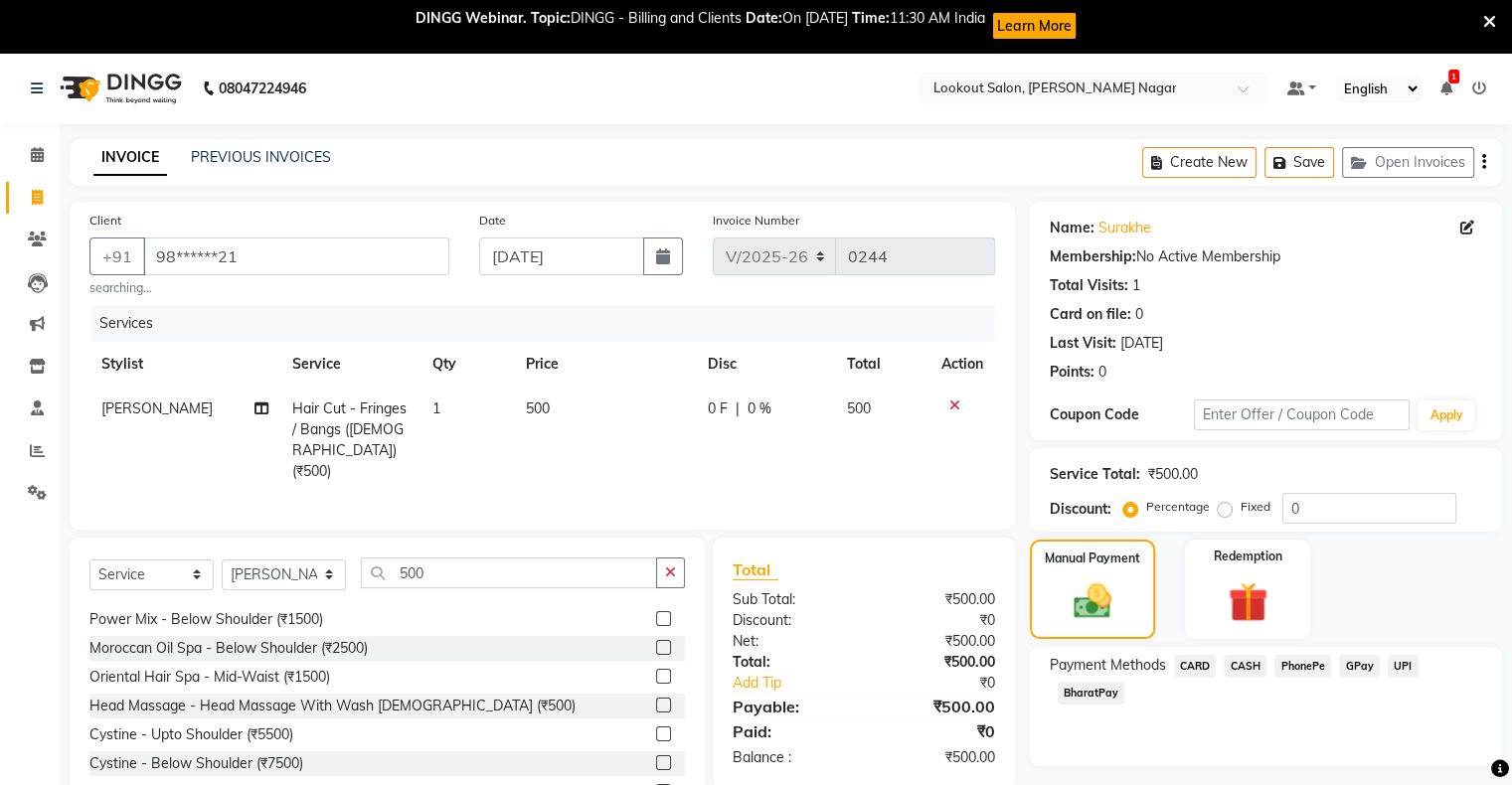 click on "GPay" 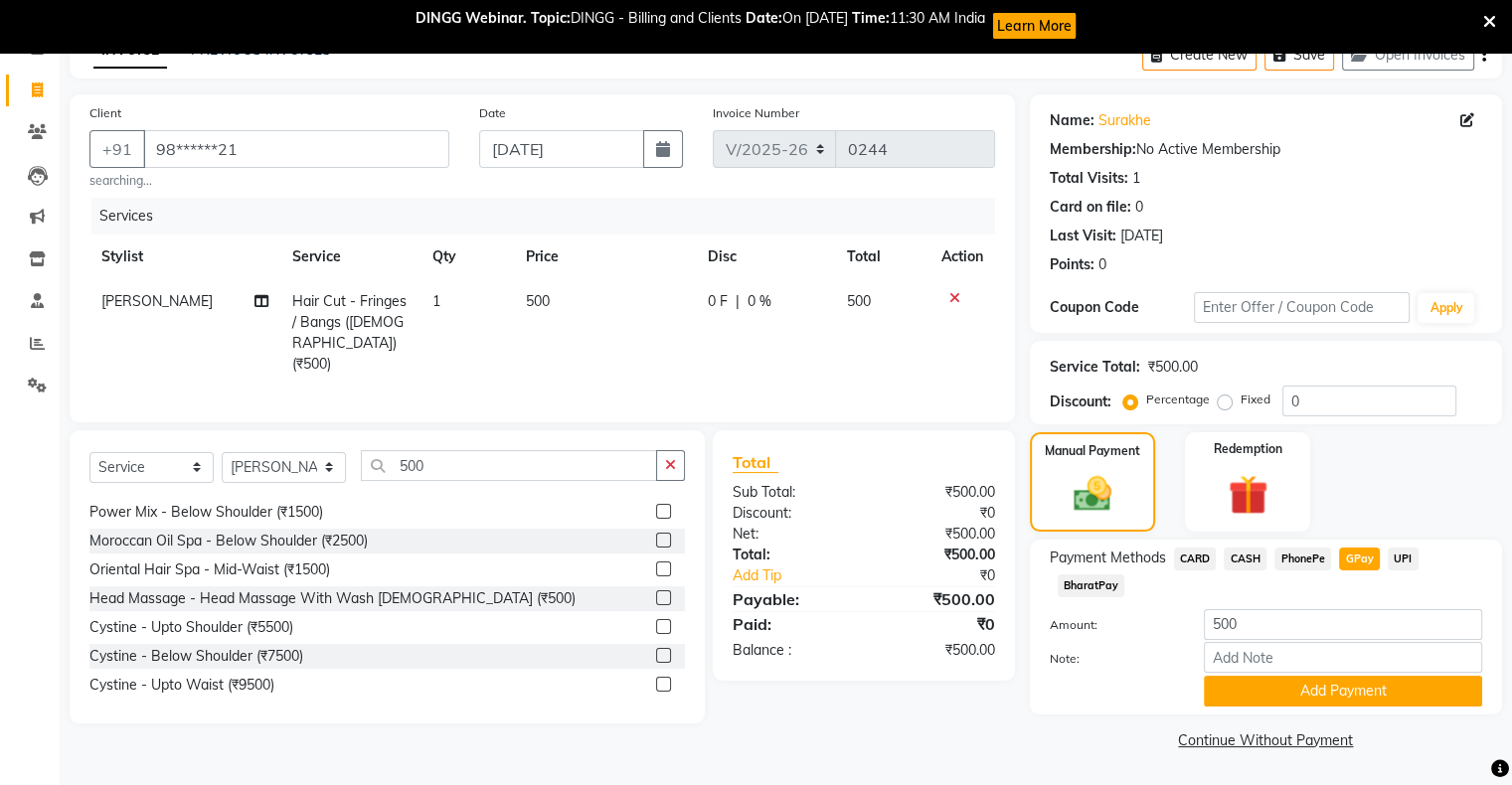 scroll, scrollTop: 108, scrollLeft: 0, axis: vertical 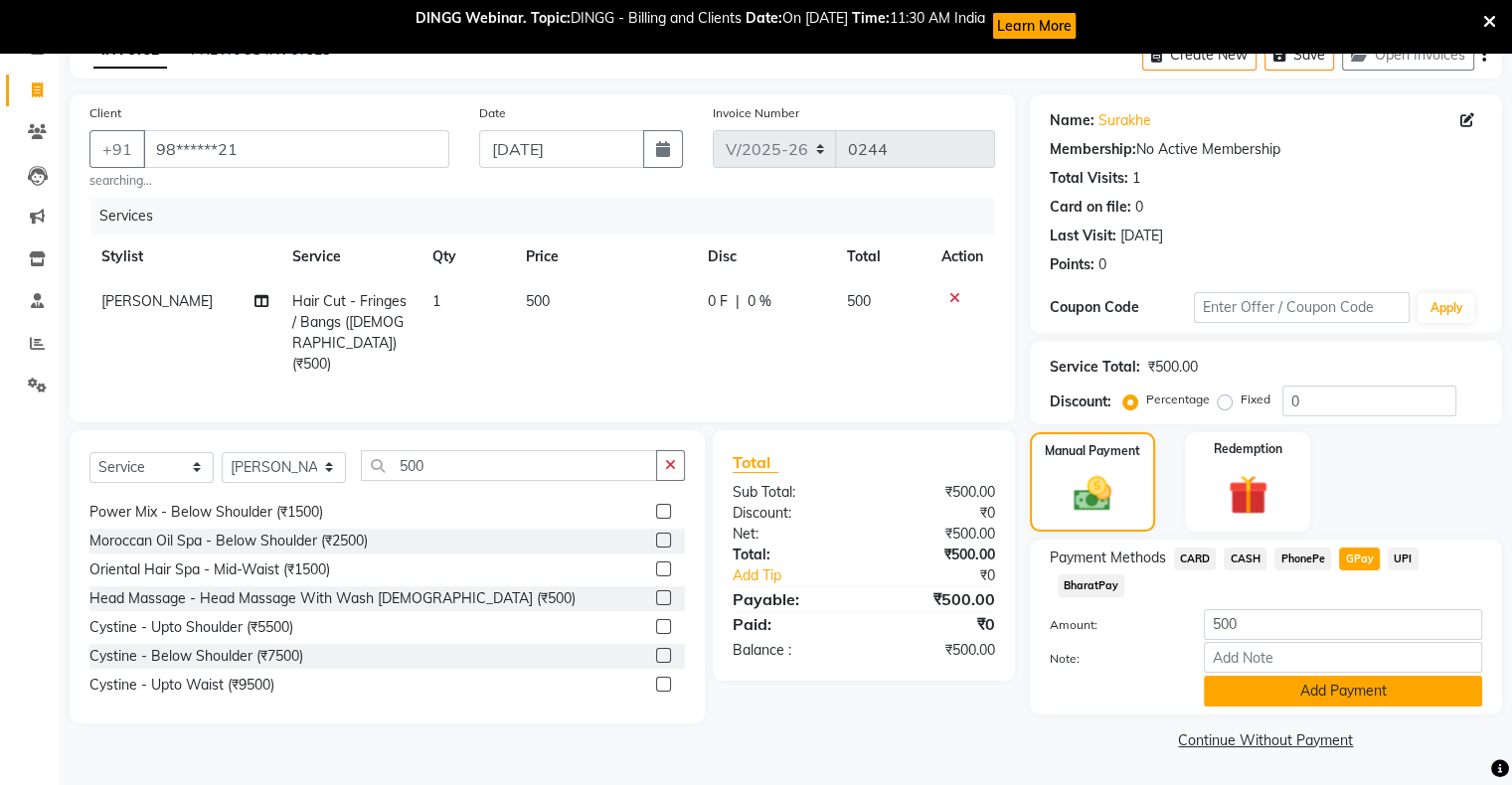 click on "Add Payment" 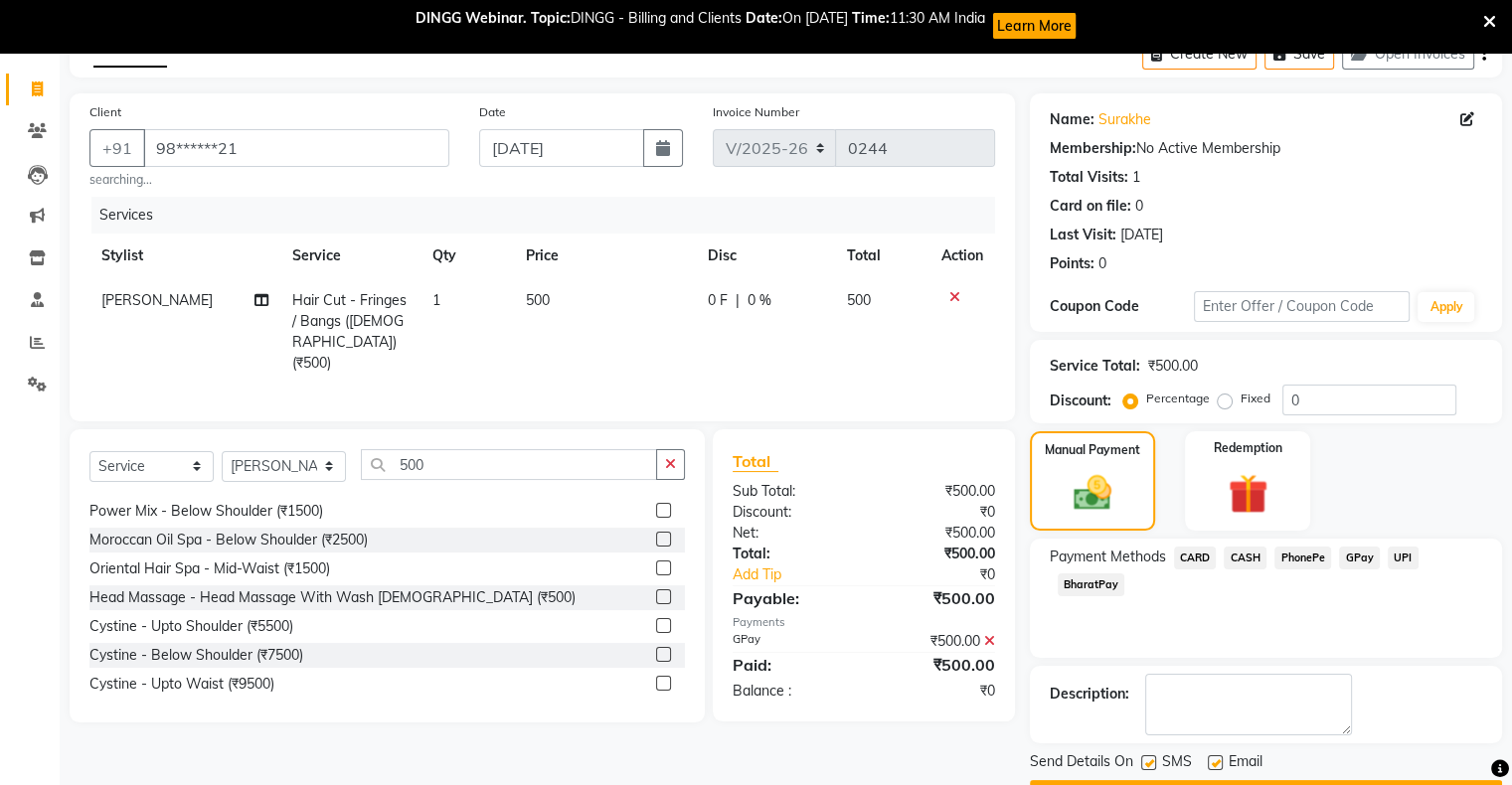 scroll, scrollTop: 162, scrollLeft: 0, axis: vertical 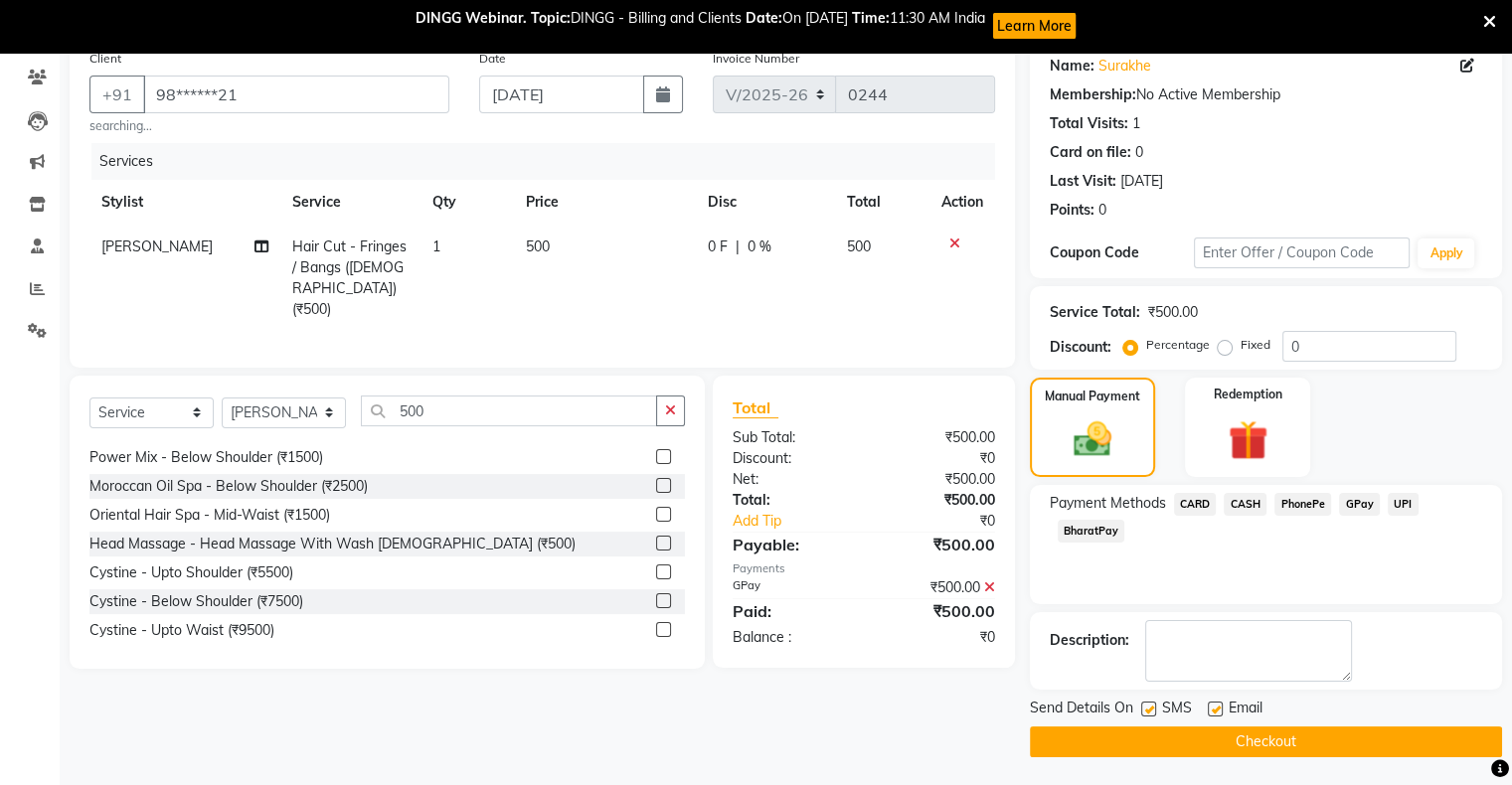 click on "Checkout" 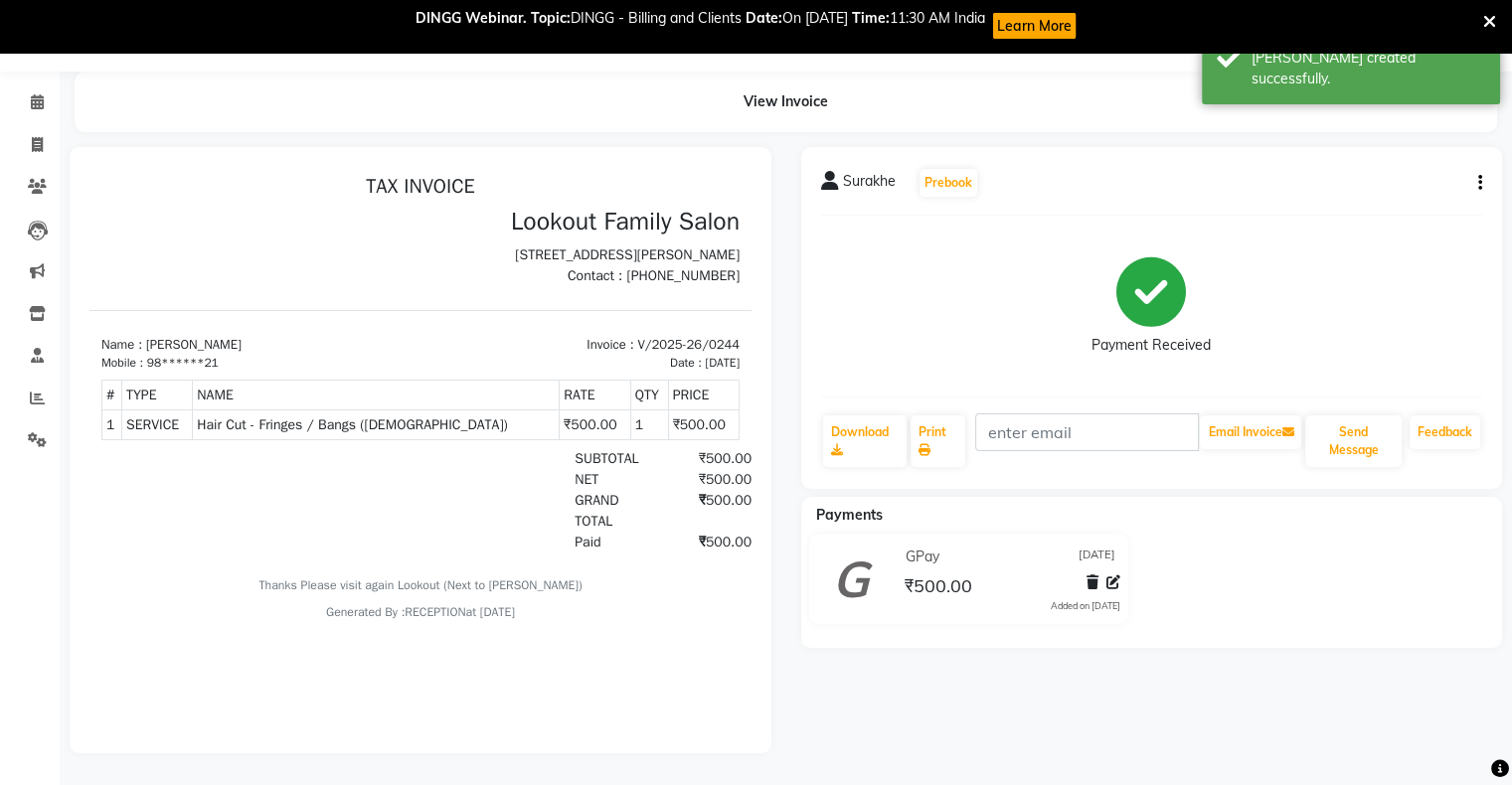 scroll, scrollTop: 0, scrollLeft: 0, axis: both 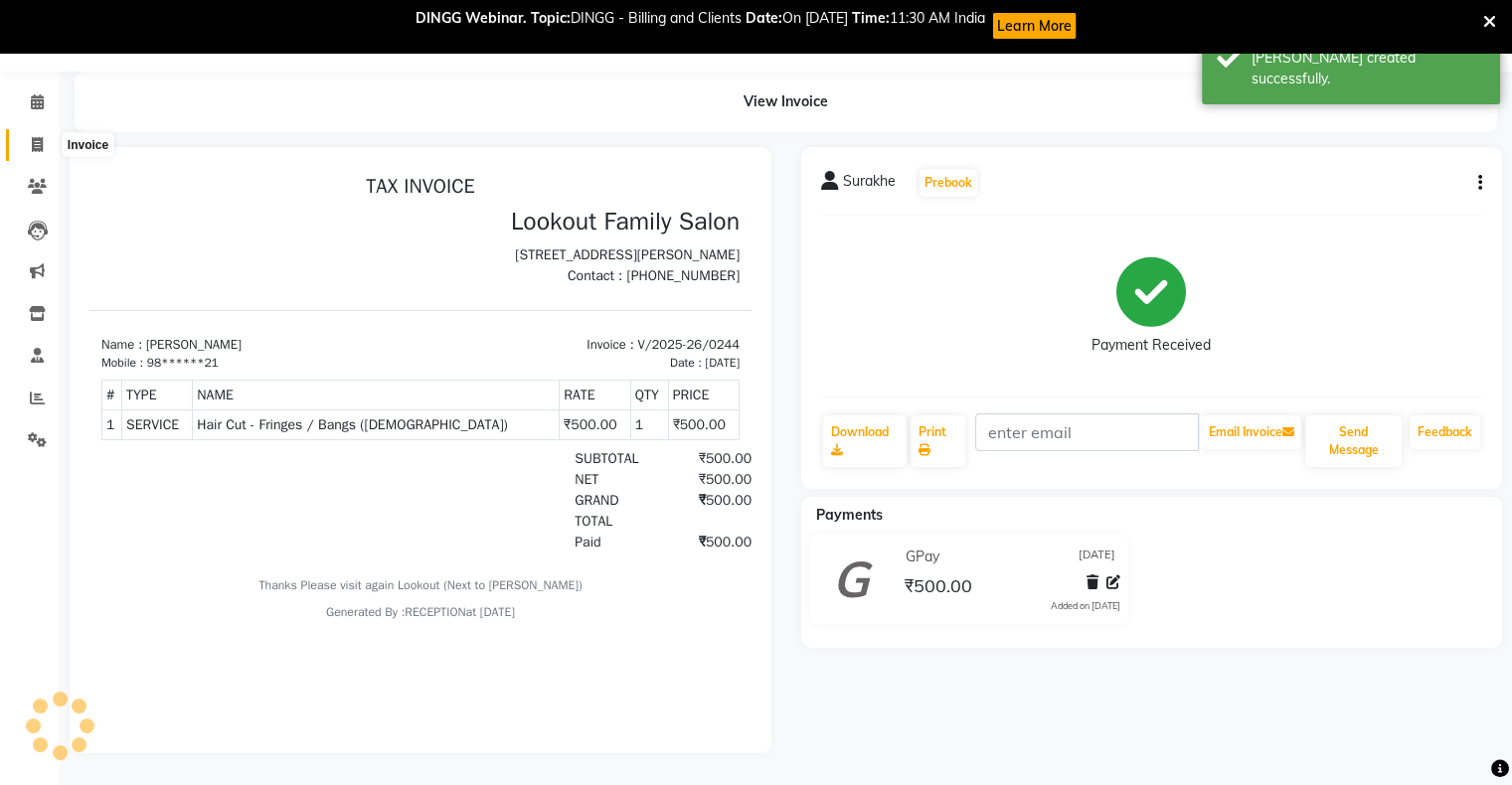 click 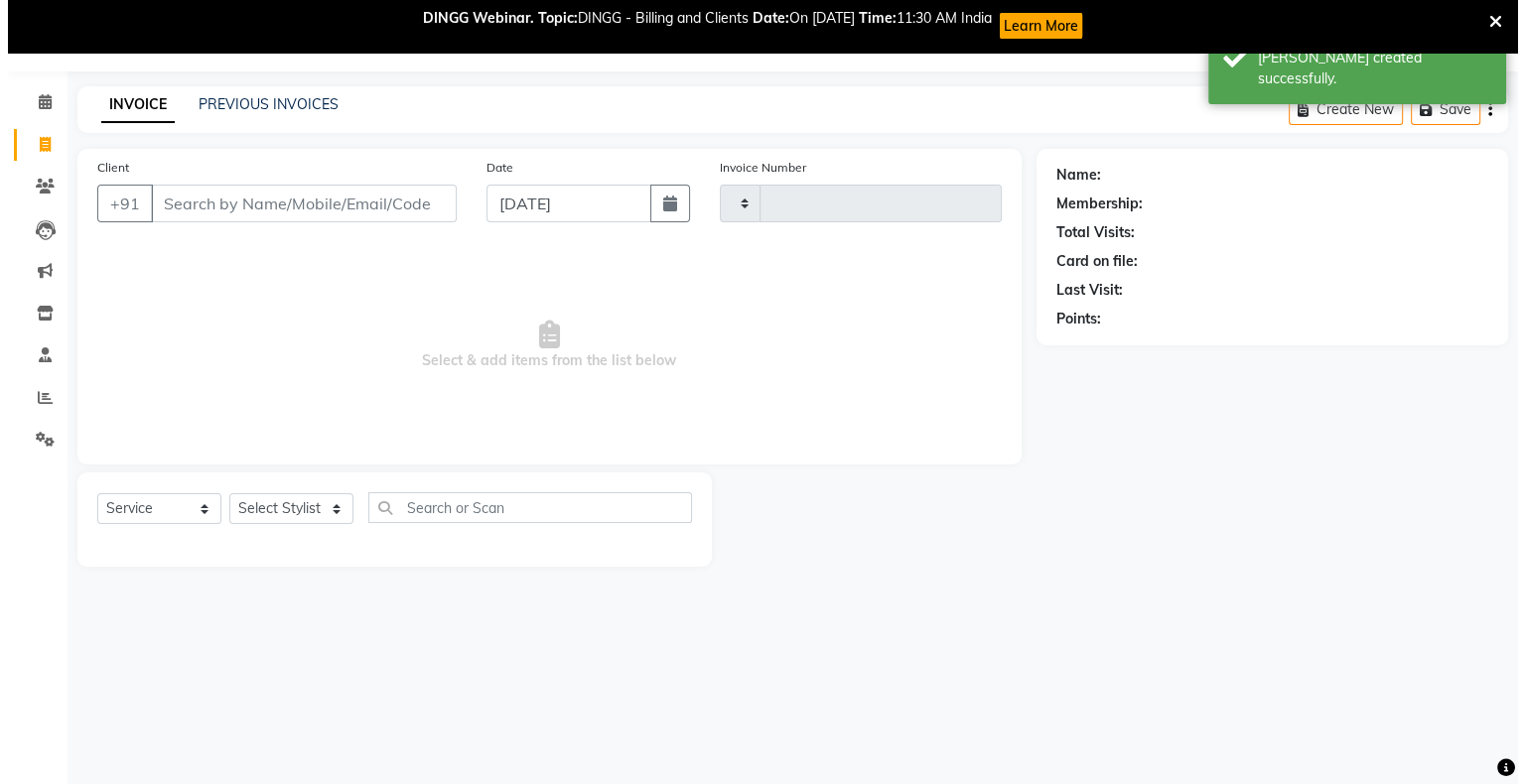 scroll, scrollTop: 52, scrollLeft: 0, axis: vertical 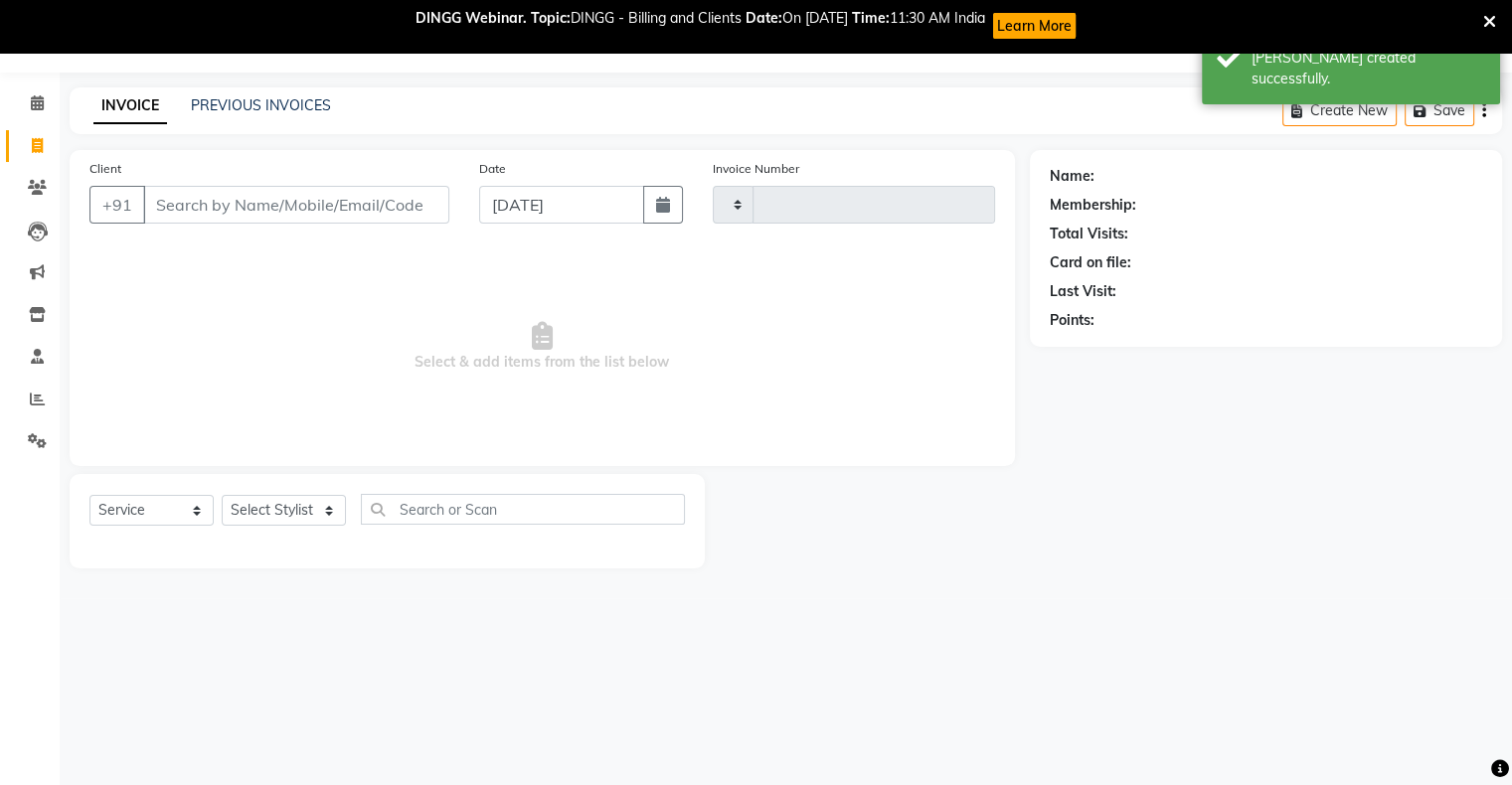 type on "0245" 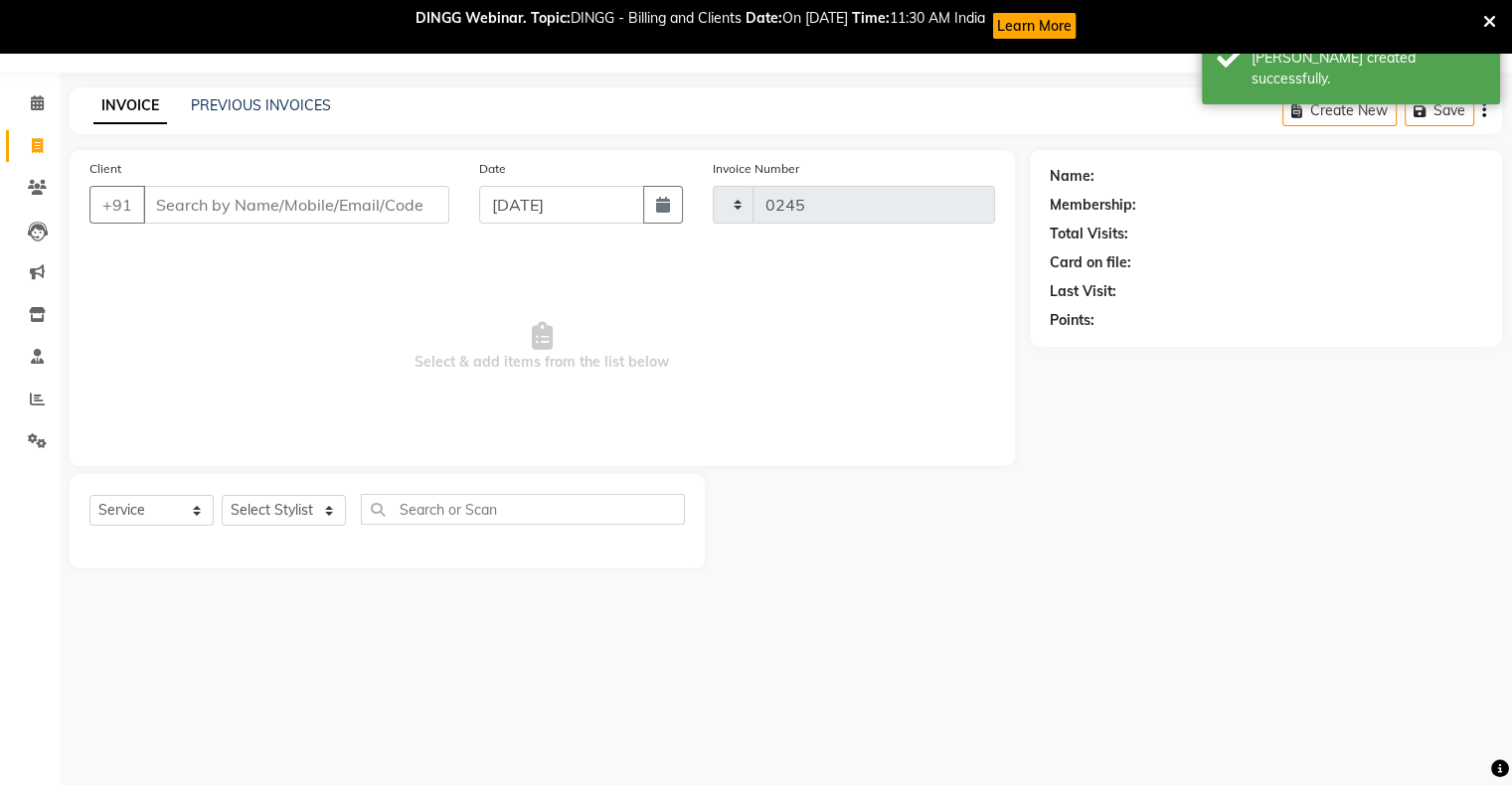select on "150" 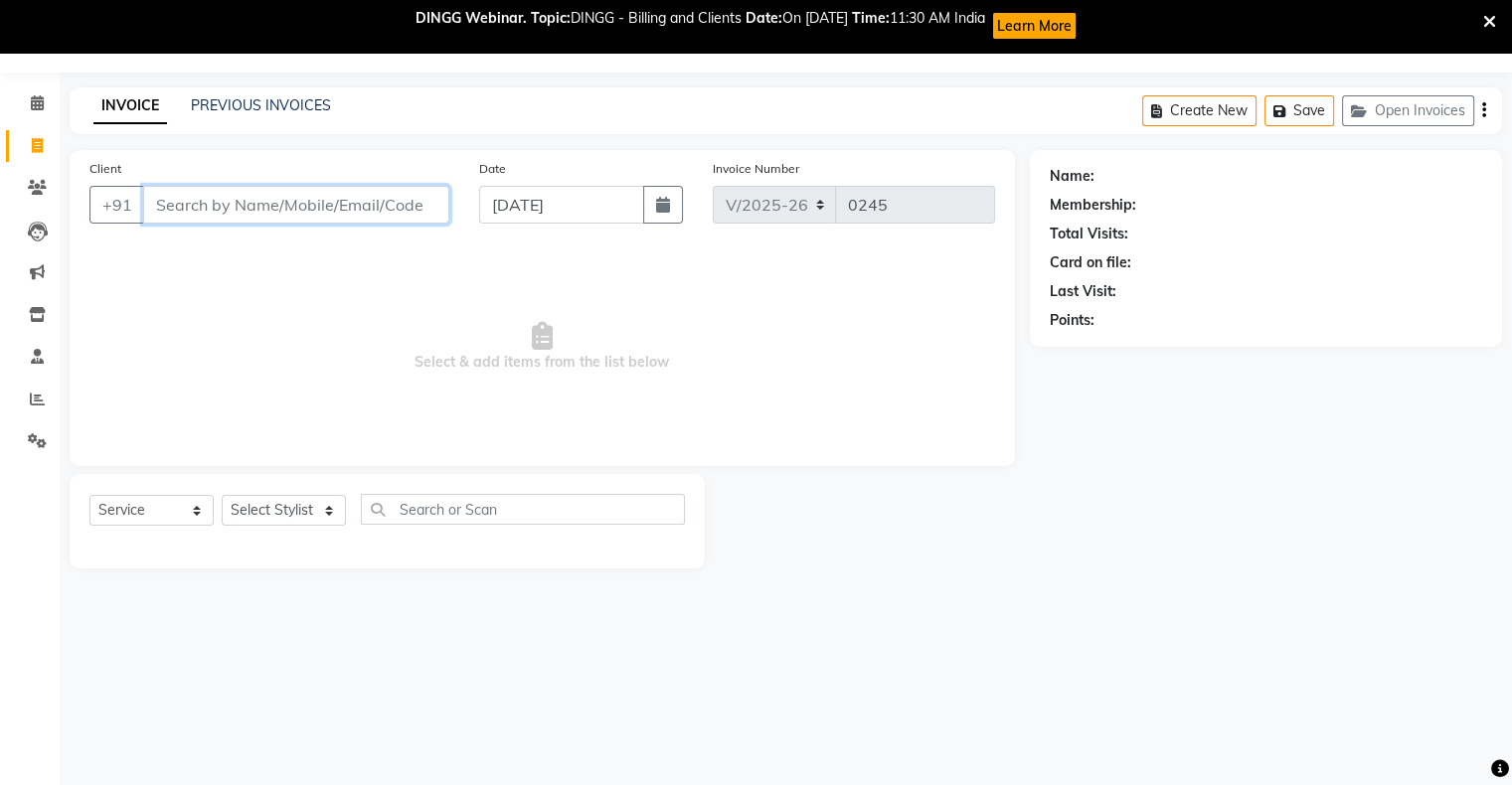 click on "Client" at bounding box center [296, 205] 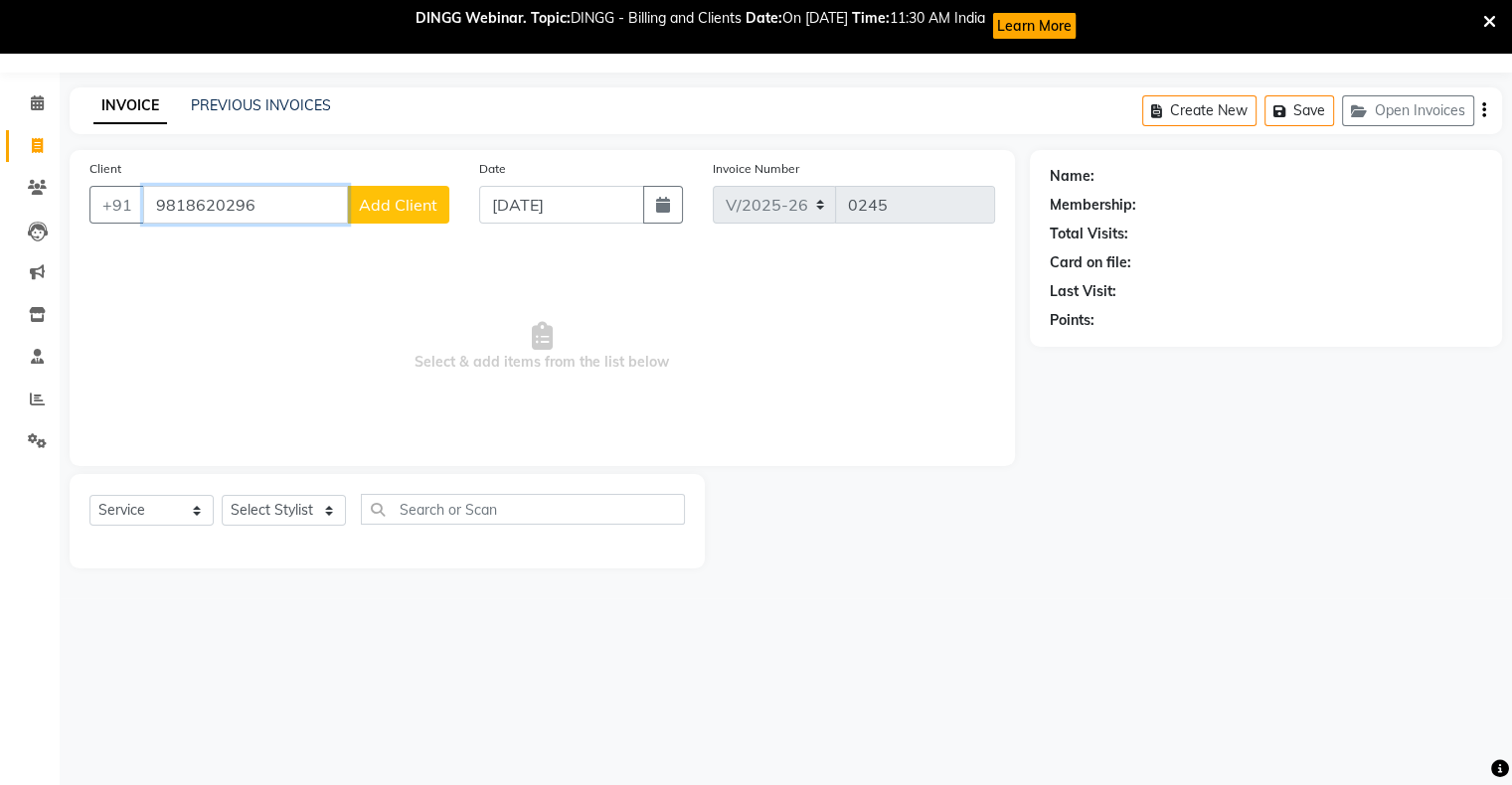 type on "9818620296" 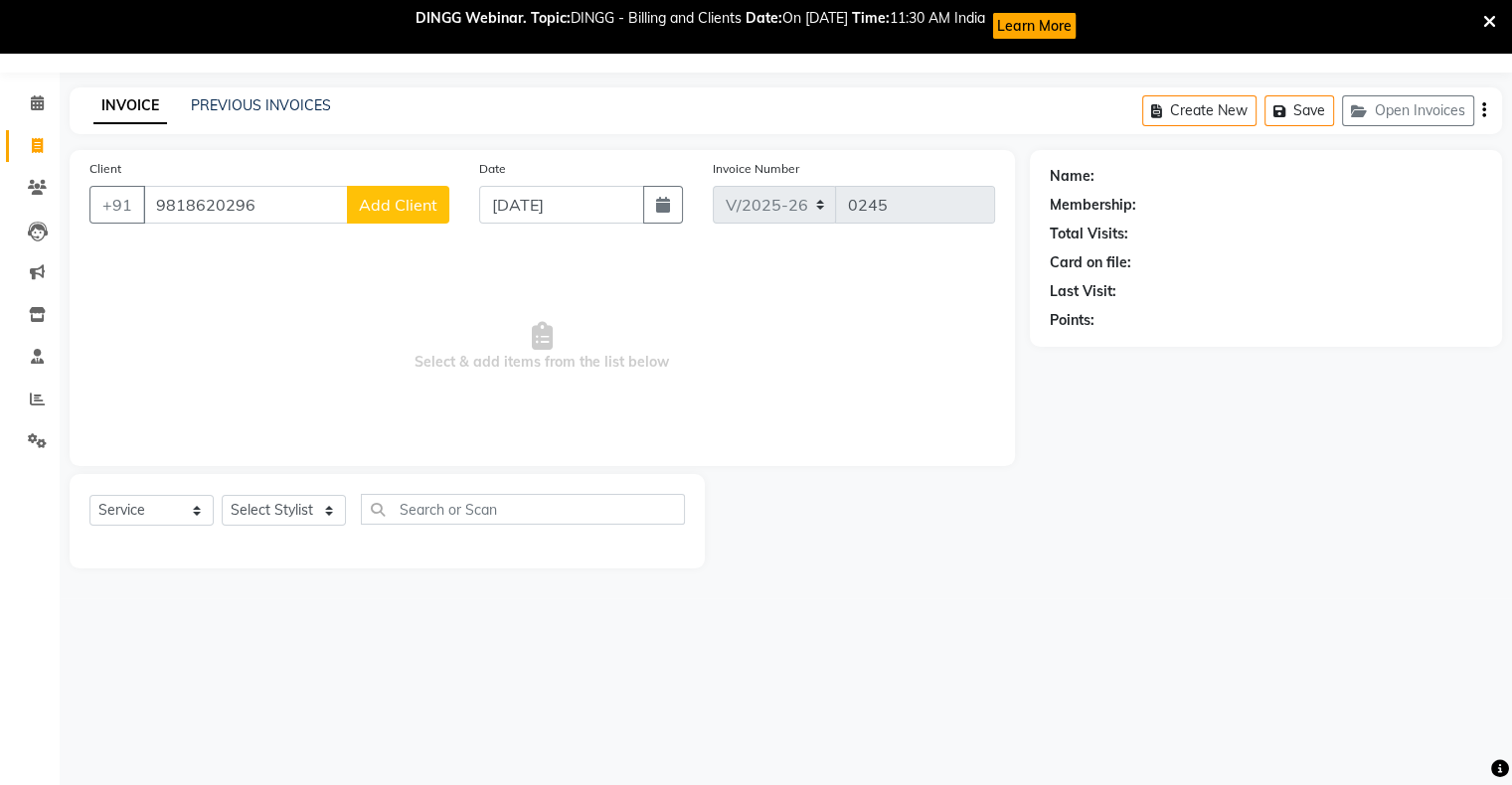 click on "Add Client" 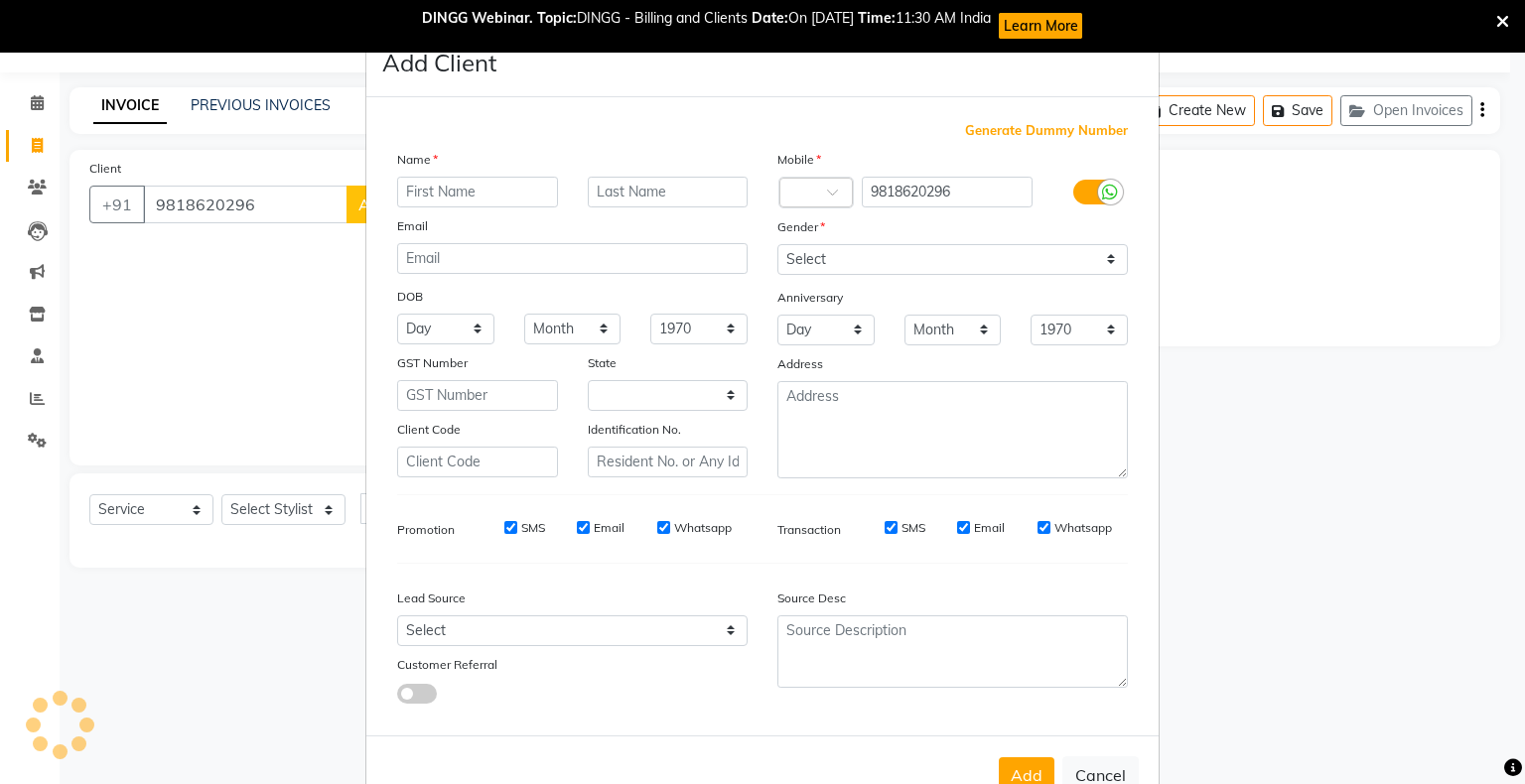 select on "22" 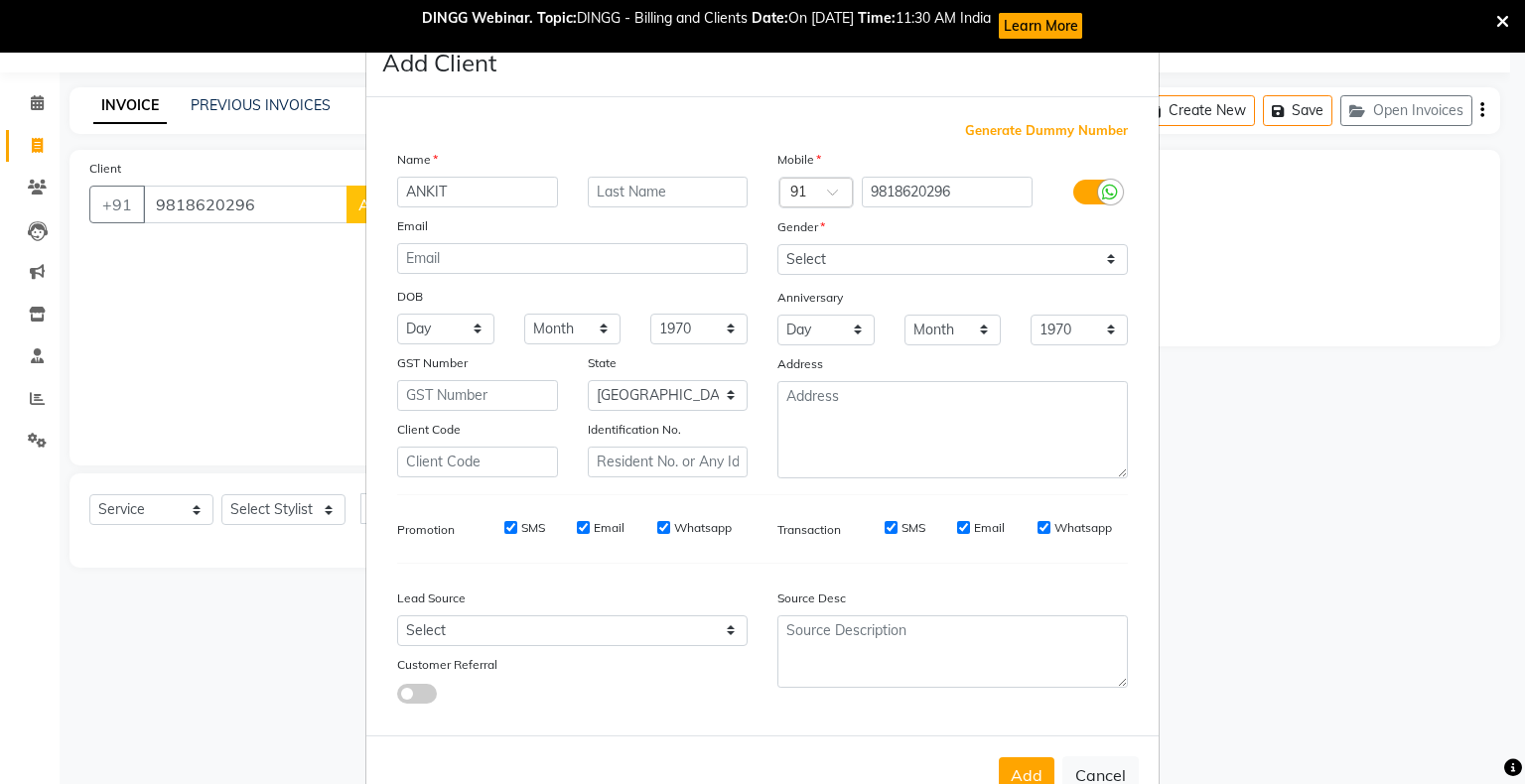 type on "ANKIT" 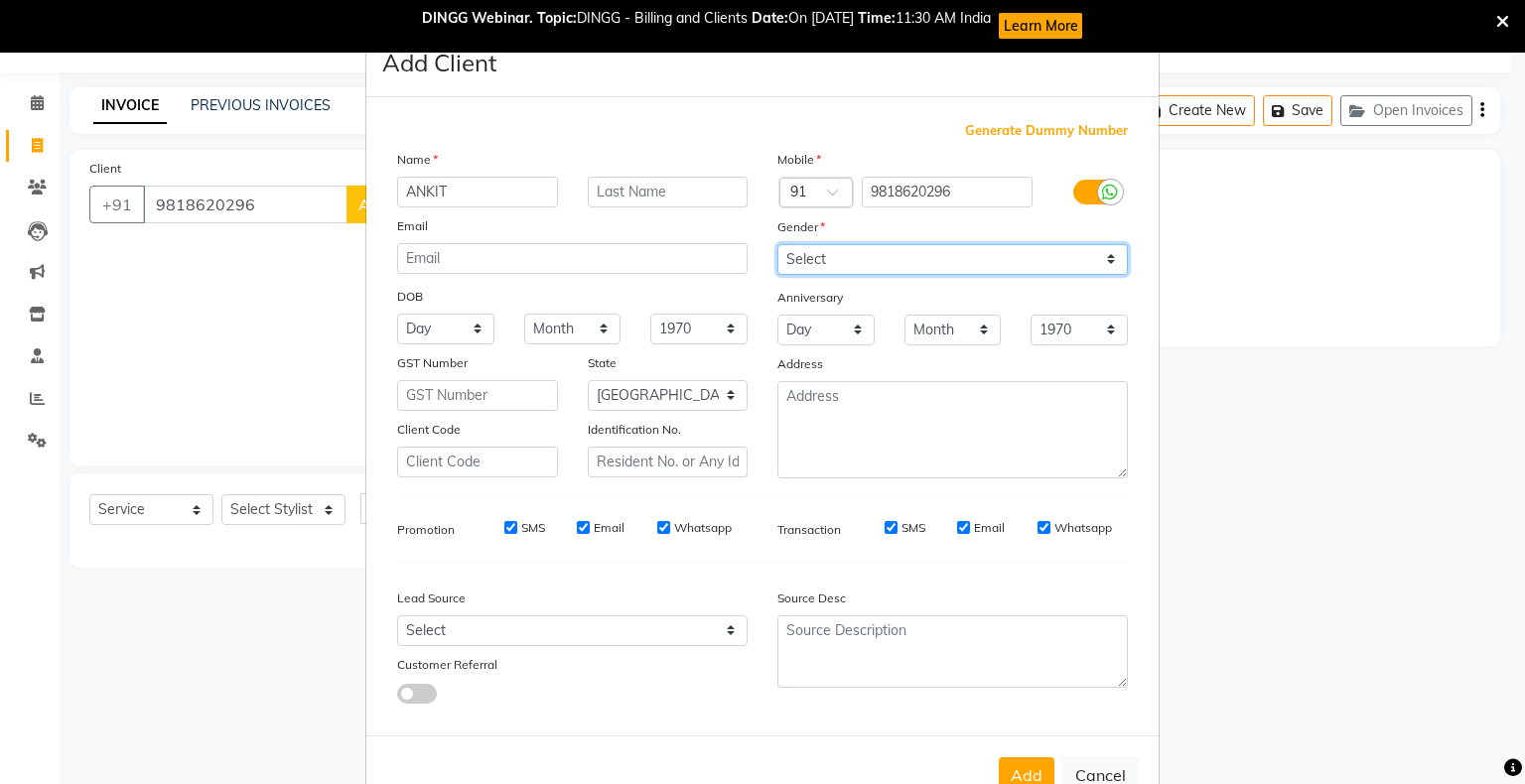 click on "Select Male Female Other Prefer Not To Say" at bounding box center (952, 259) 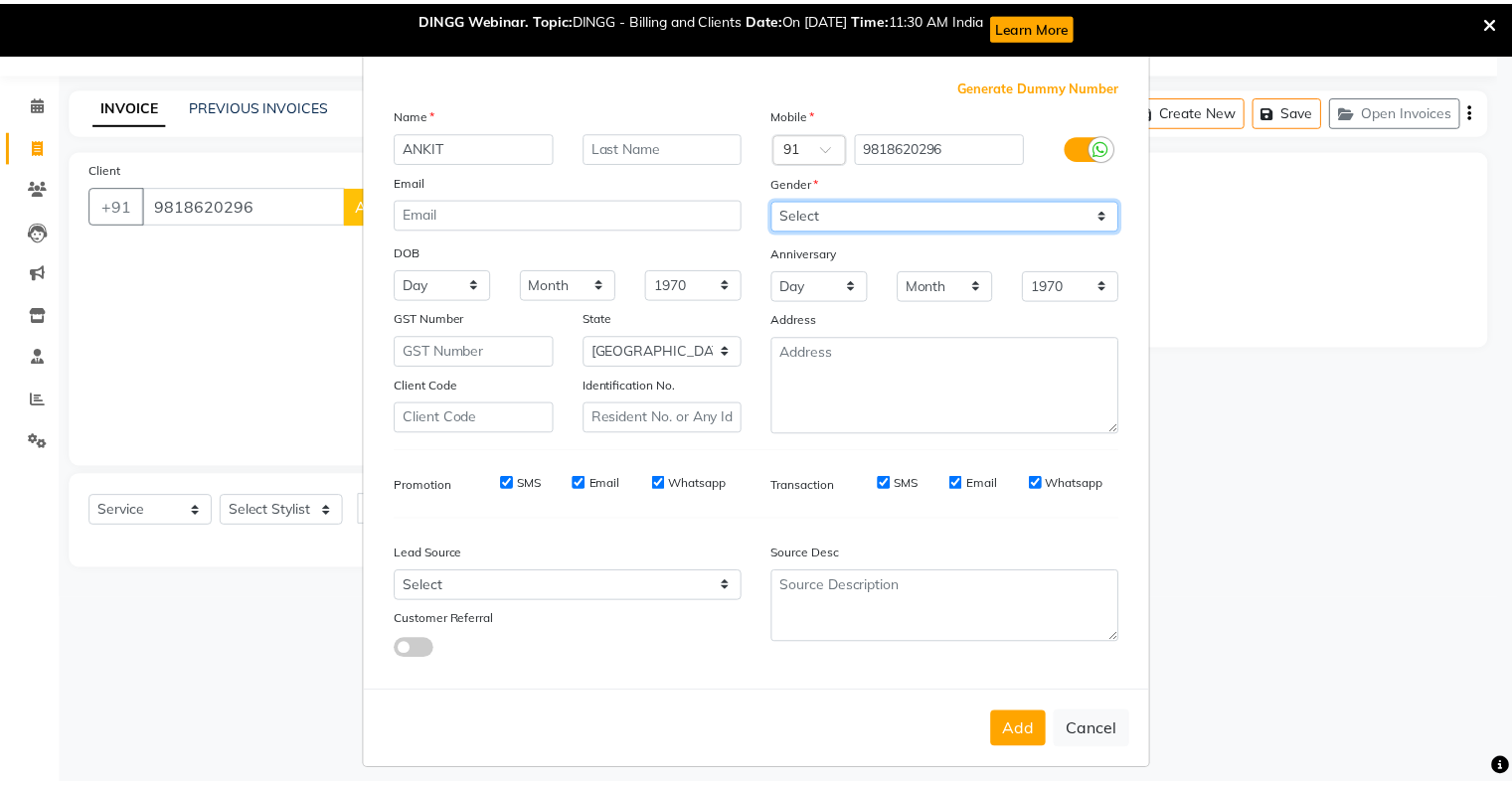 scroll, scrollTop: 66, scrollLeft: 0, axis: vertical 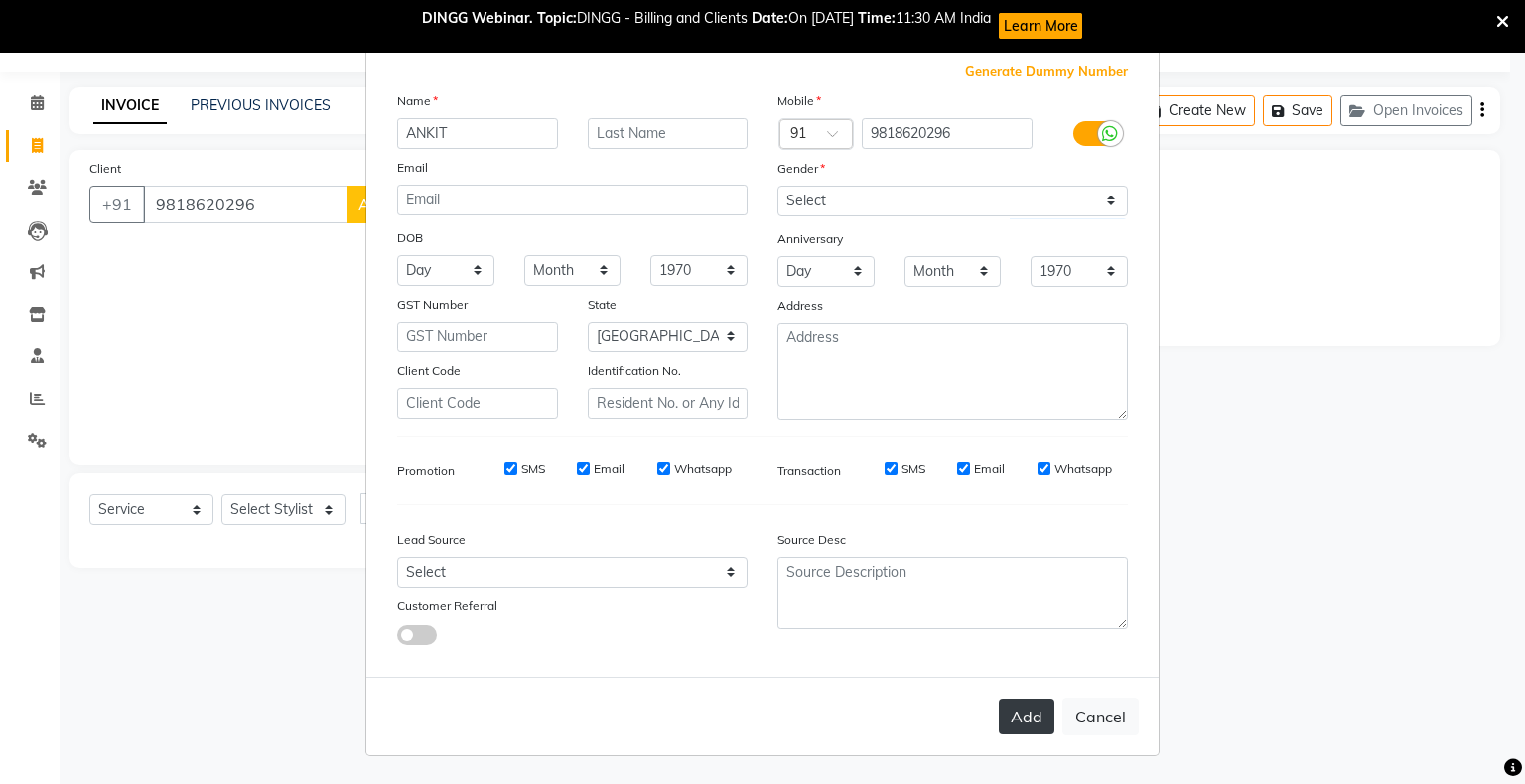 click on "Add" at bounding box center [1027, 717] 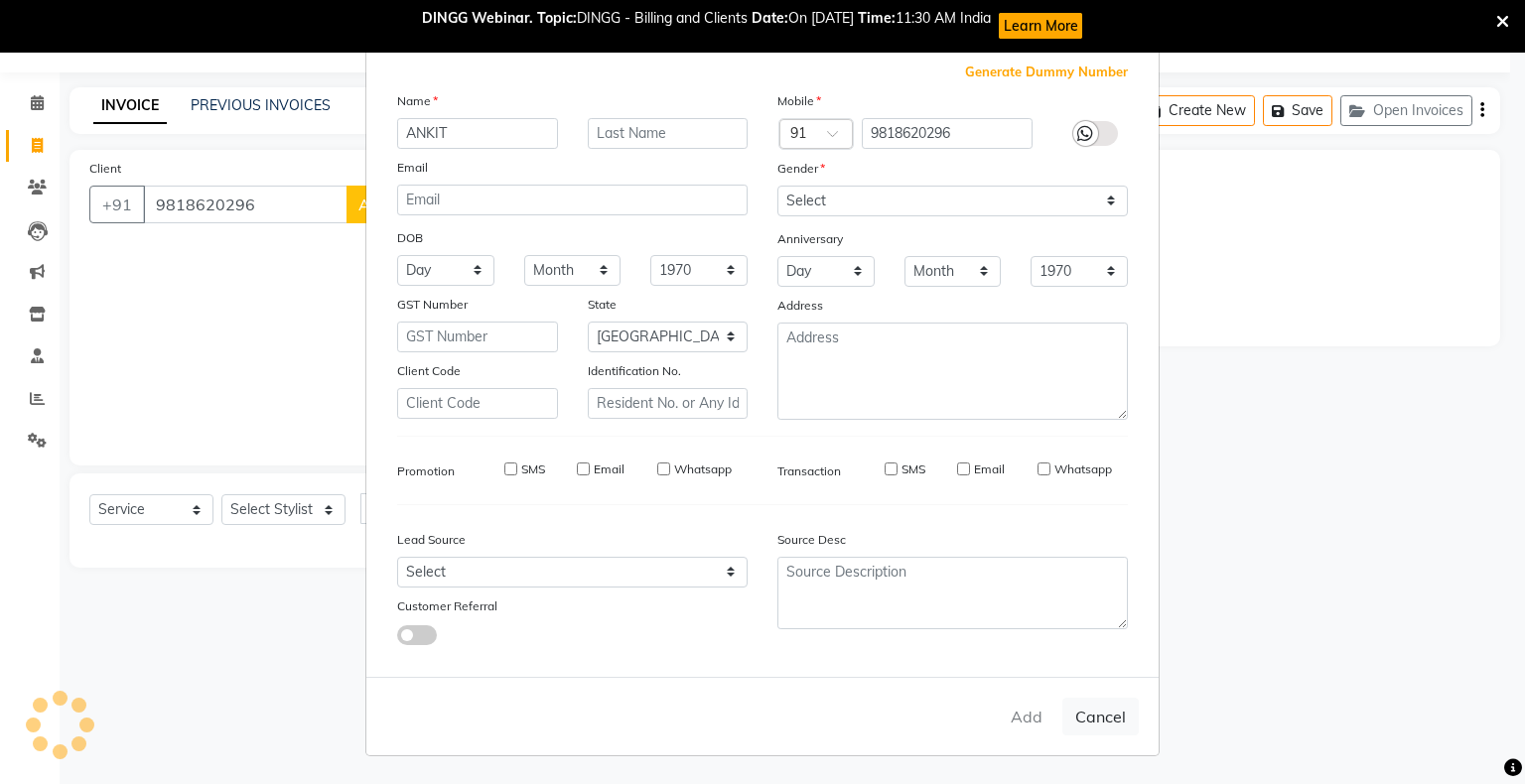 type on "98******96" 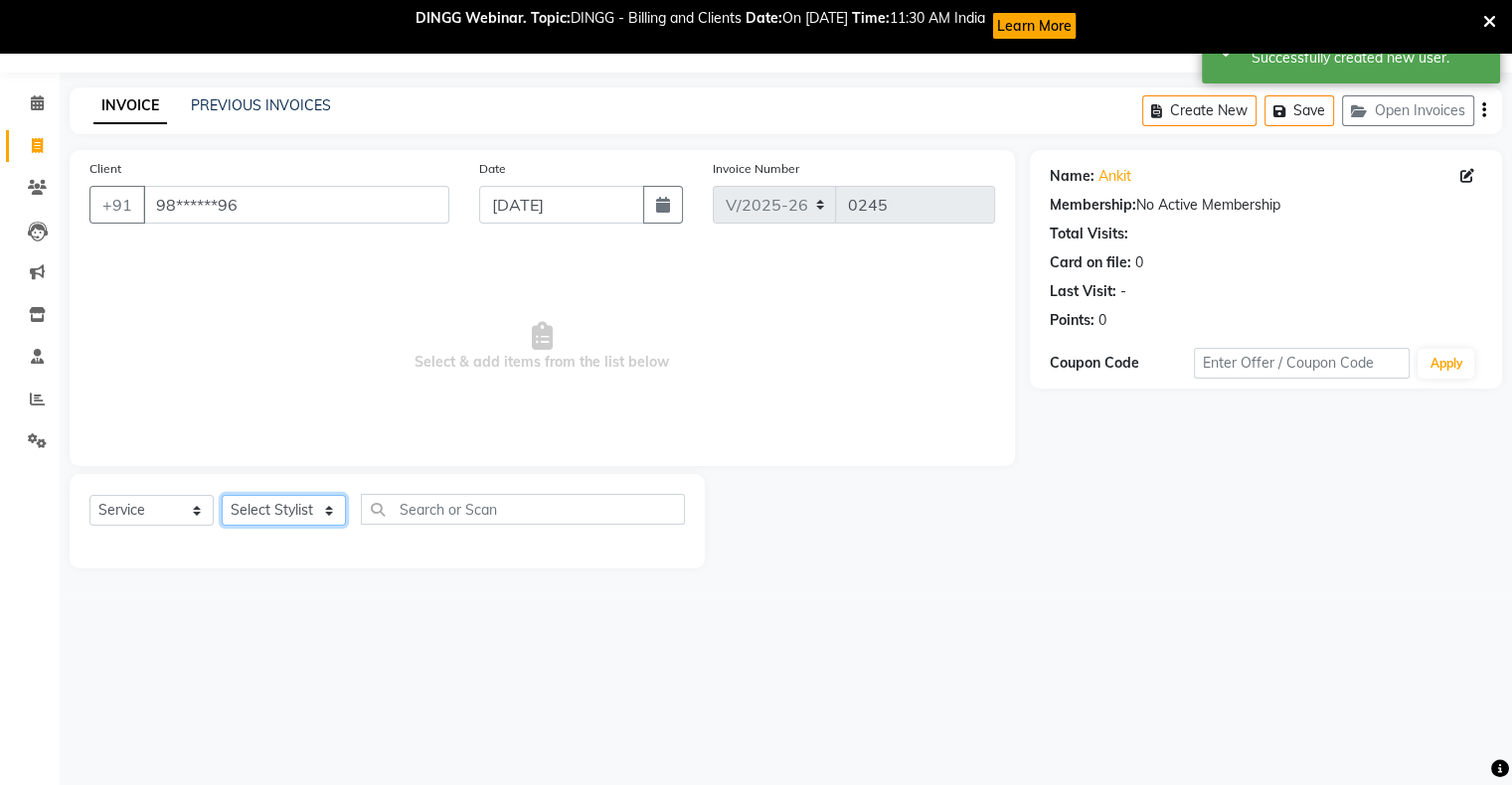 click on "Select Stylist abhishek Asfaak AZAZ DHARMESH SIR kARAN PRIYANKA RECEPTION rinki  shailendar VANDAN" 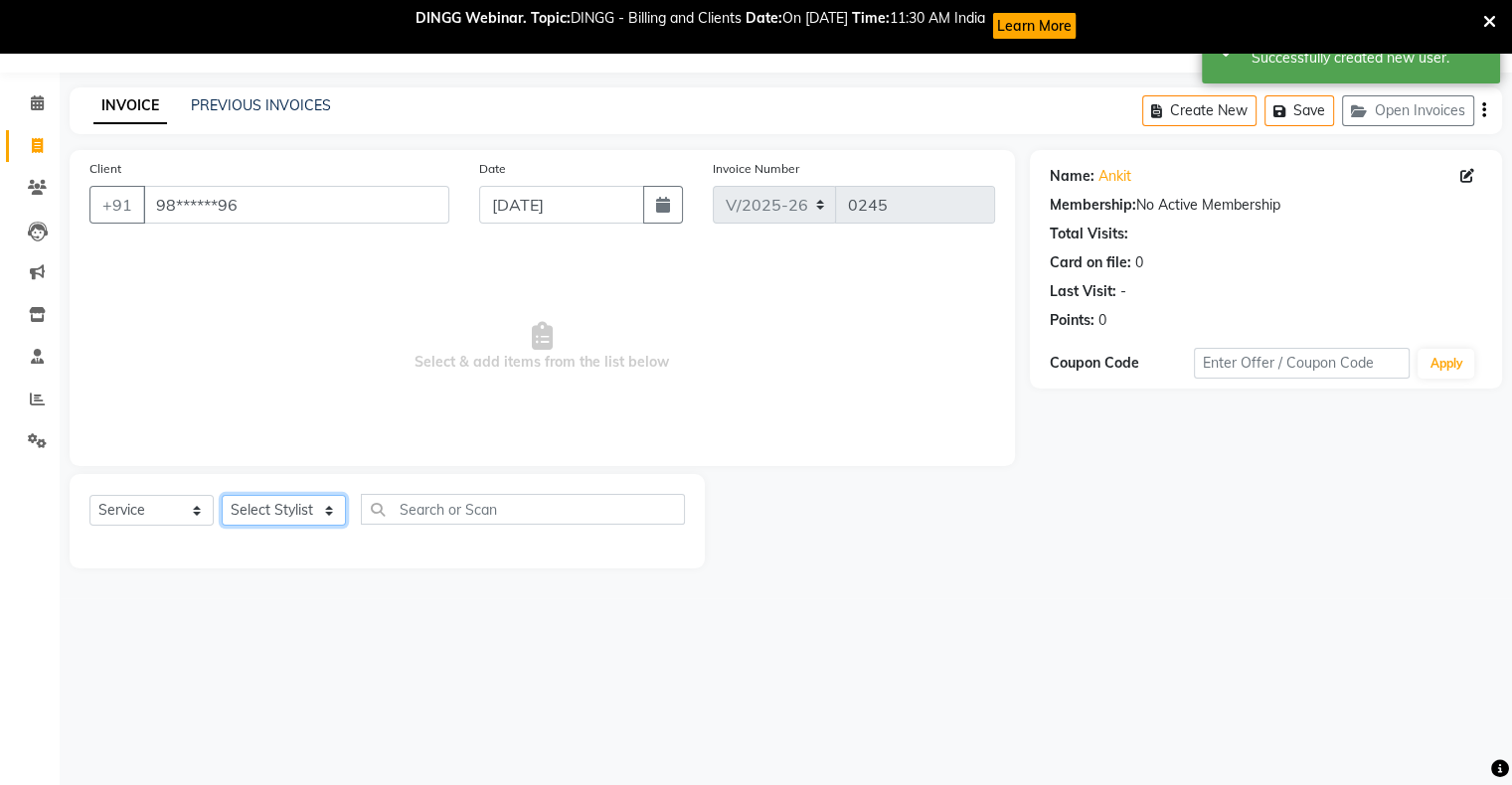 select on "34777" 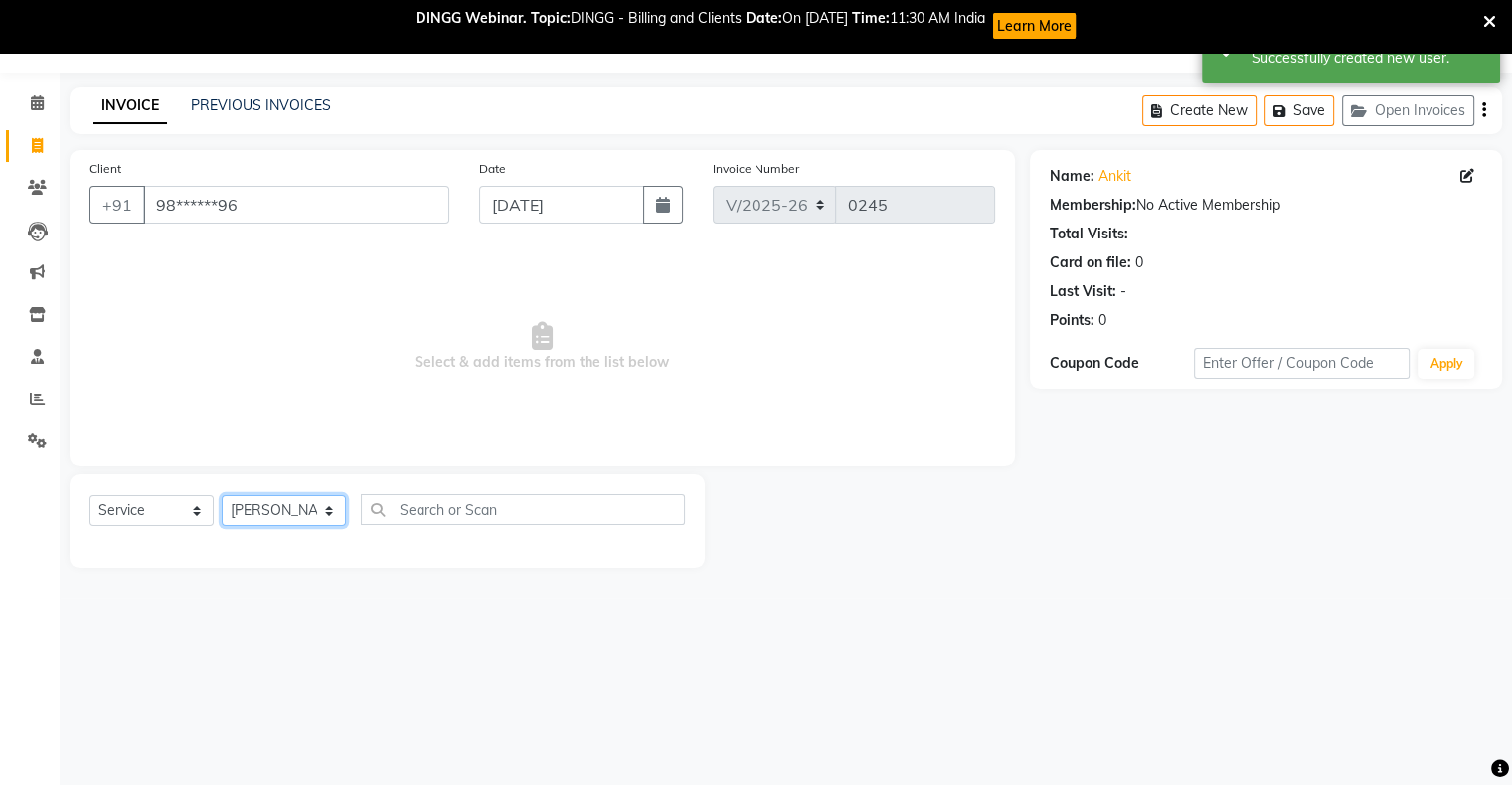 click on "Select Stylist abhishek Asfaak AZAZ DHARMESH SIR kARAN PRIYANKA RECEPTION rinki  shailendar VANDAN" 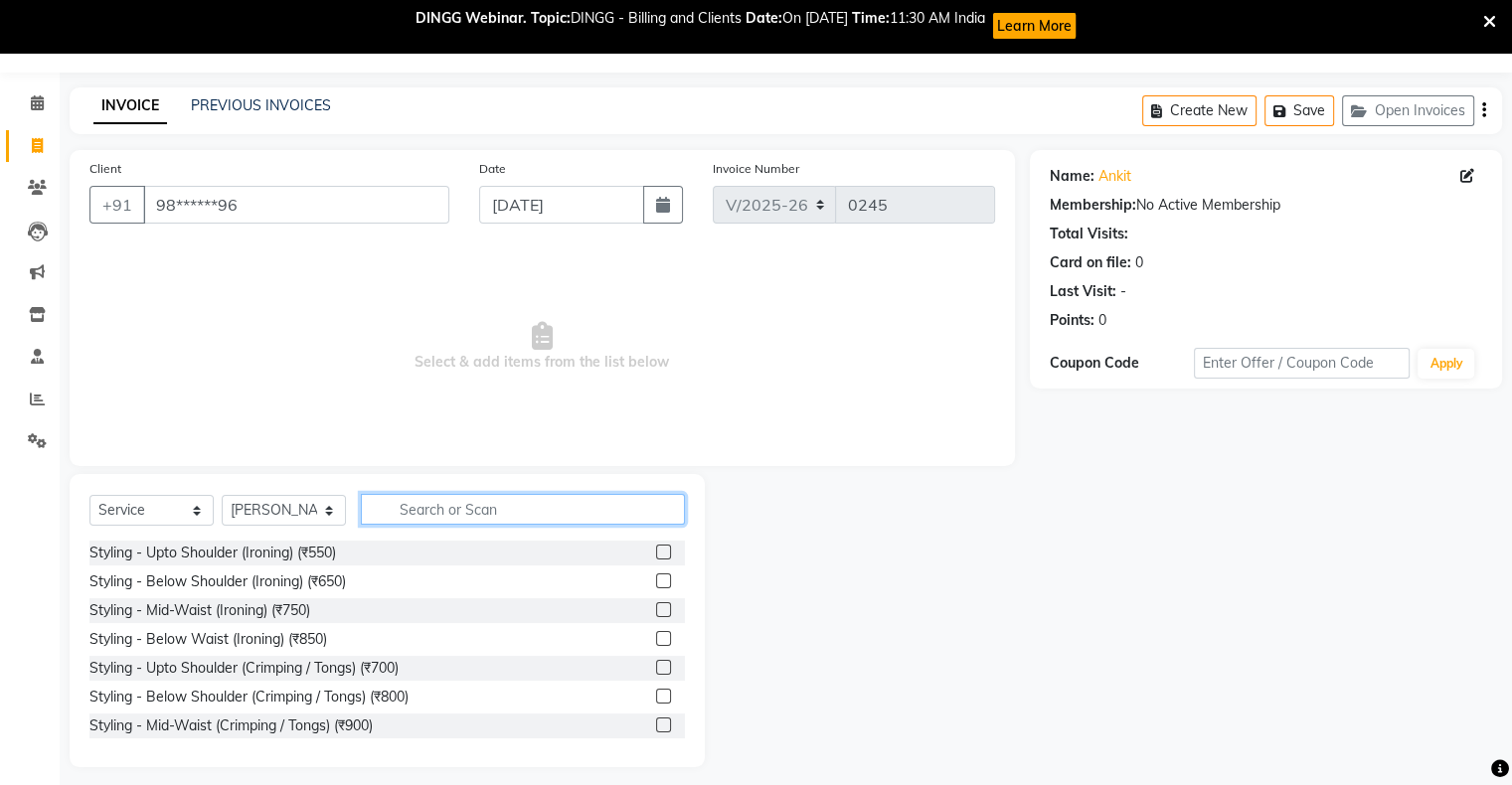 click 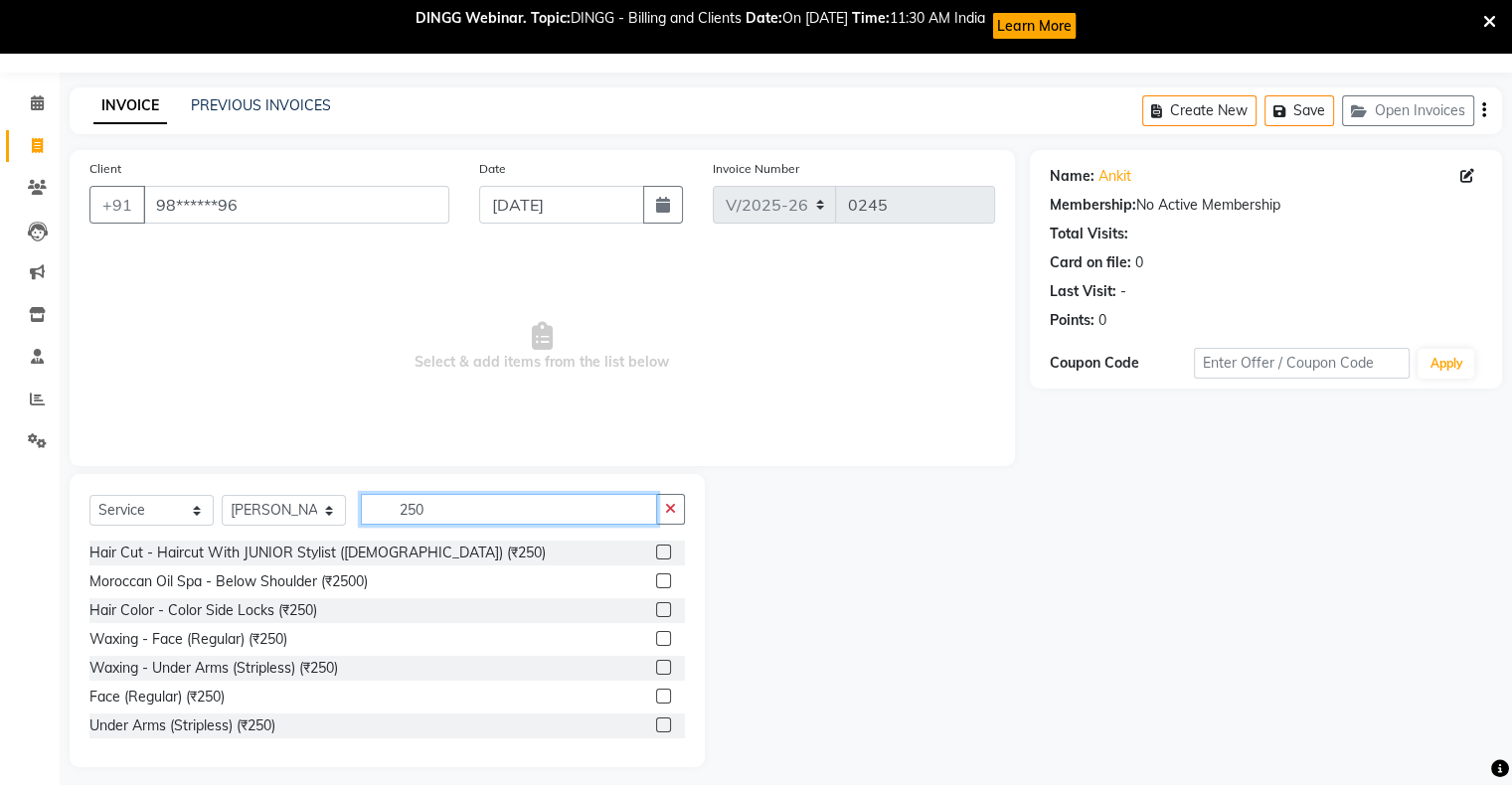 type on "250" 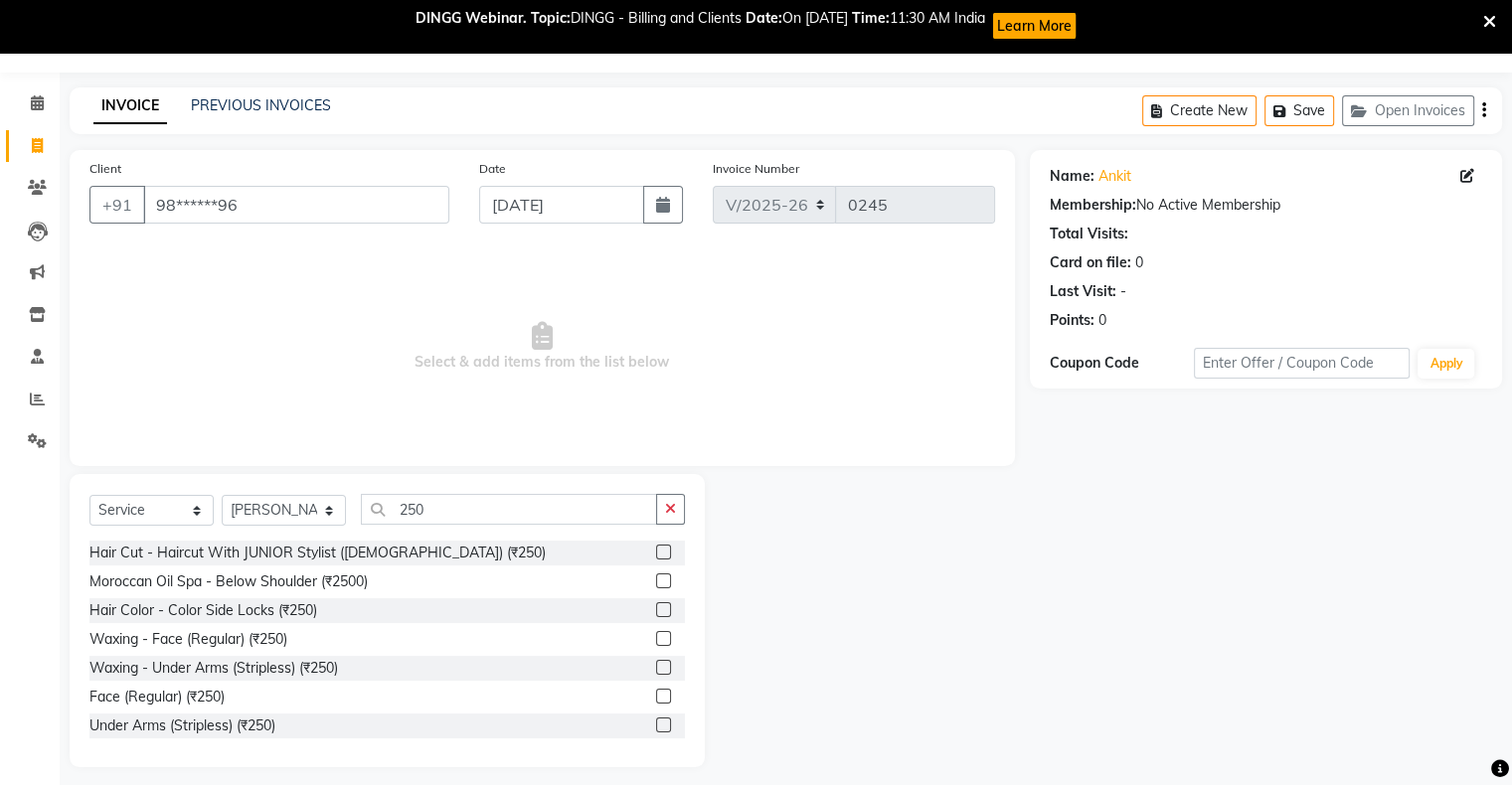 click 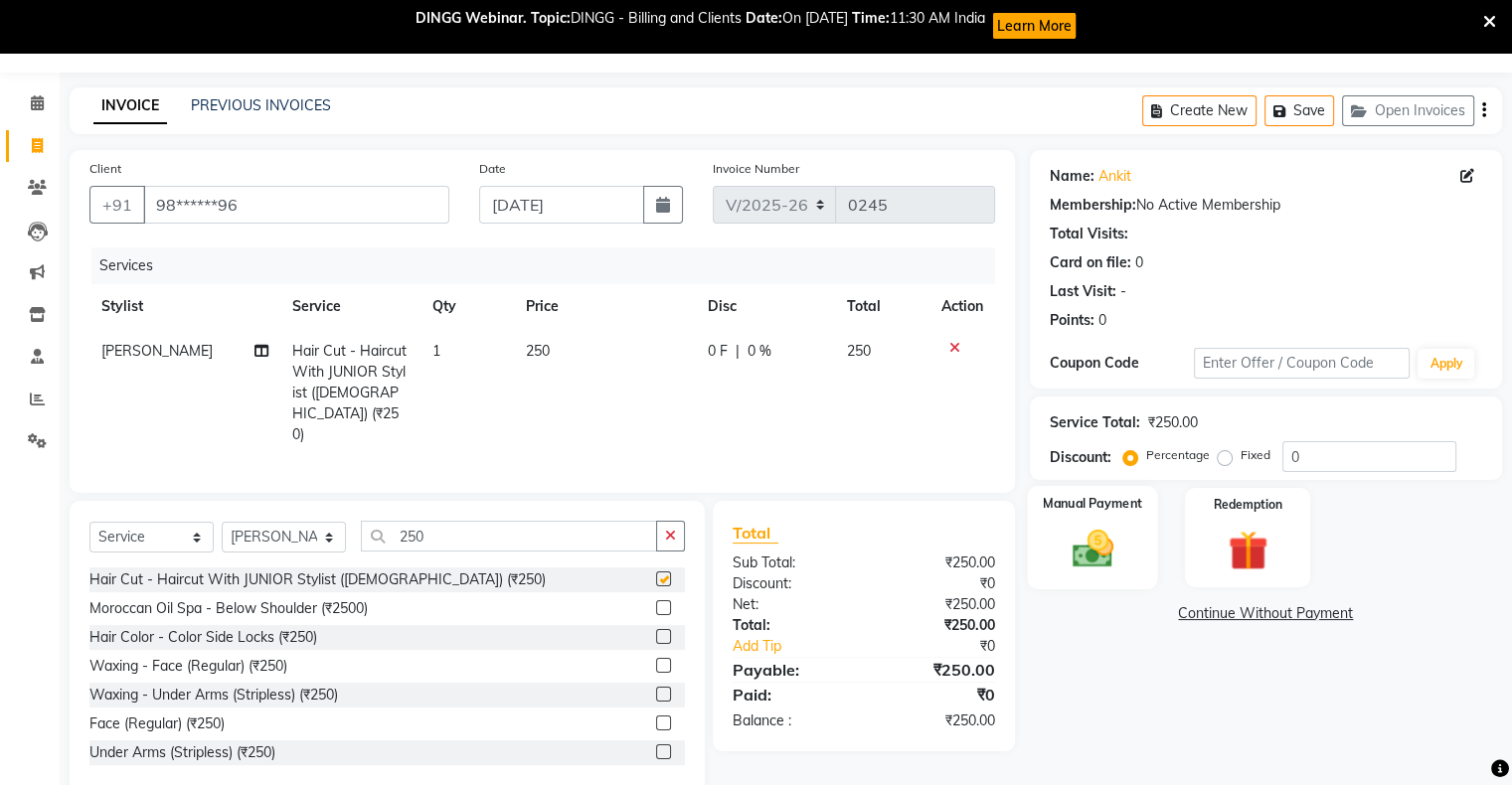 checkbox on "false" 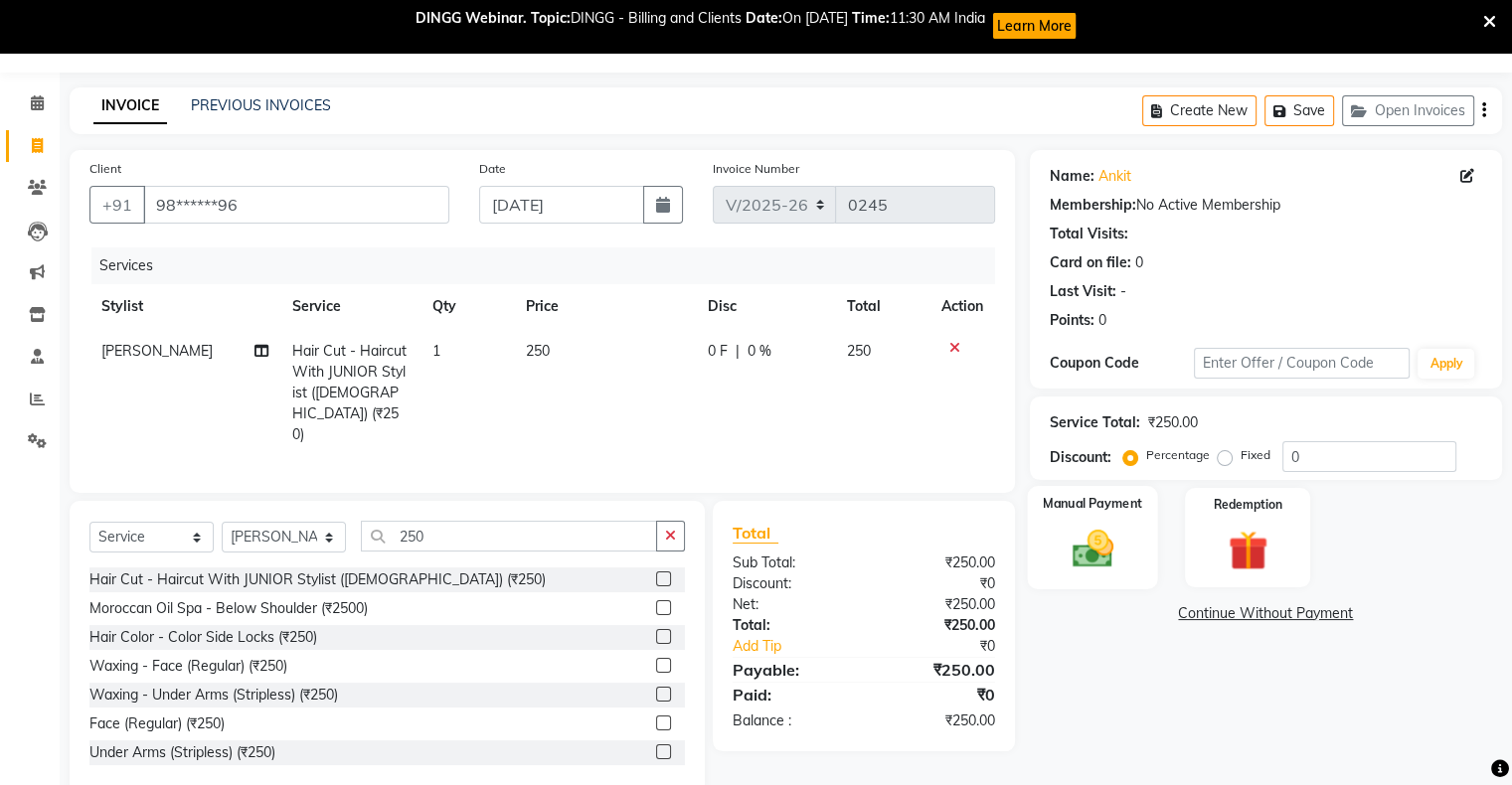 click 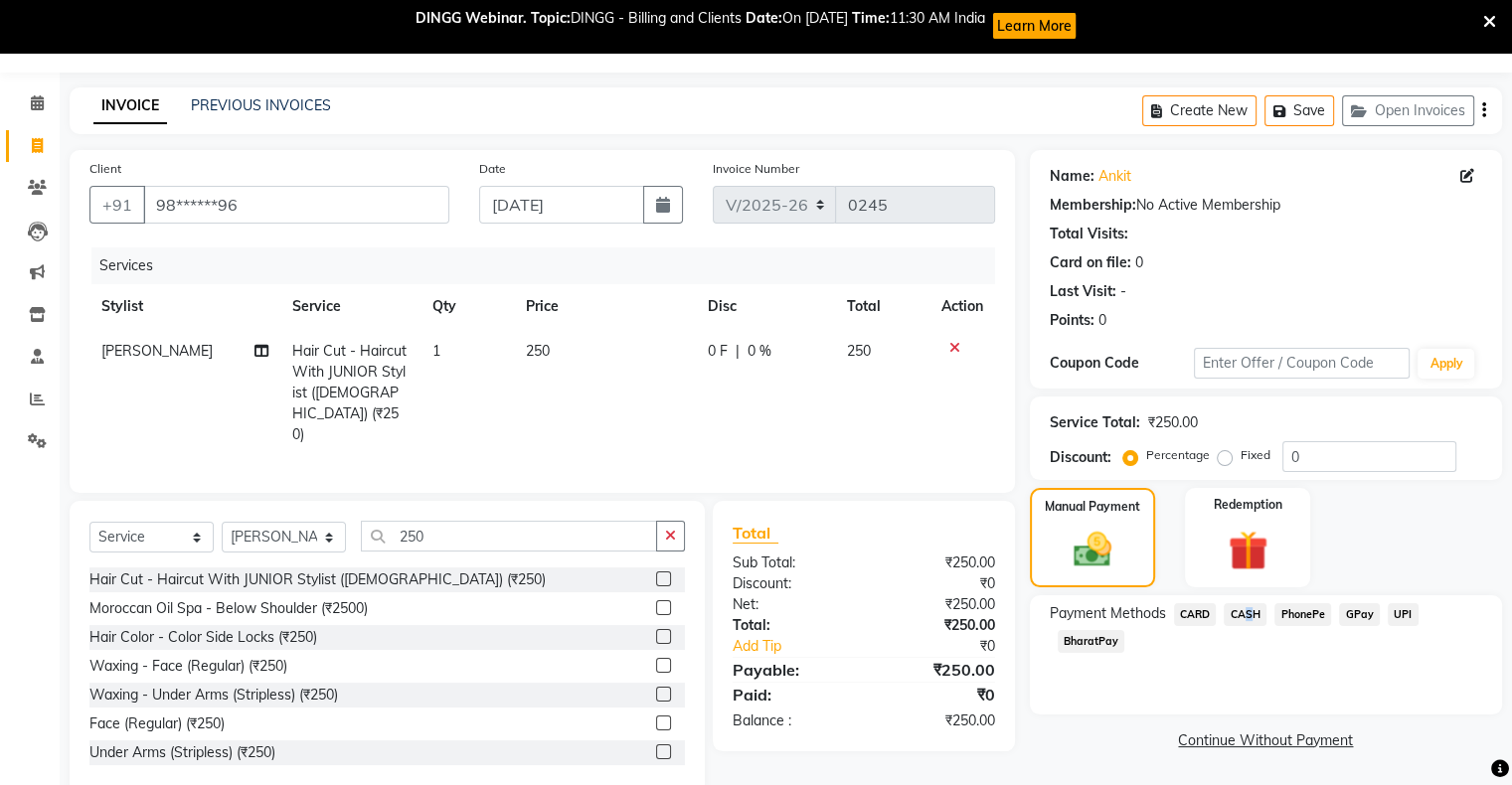 click on "CASH" 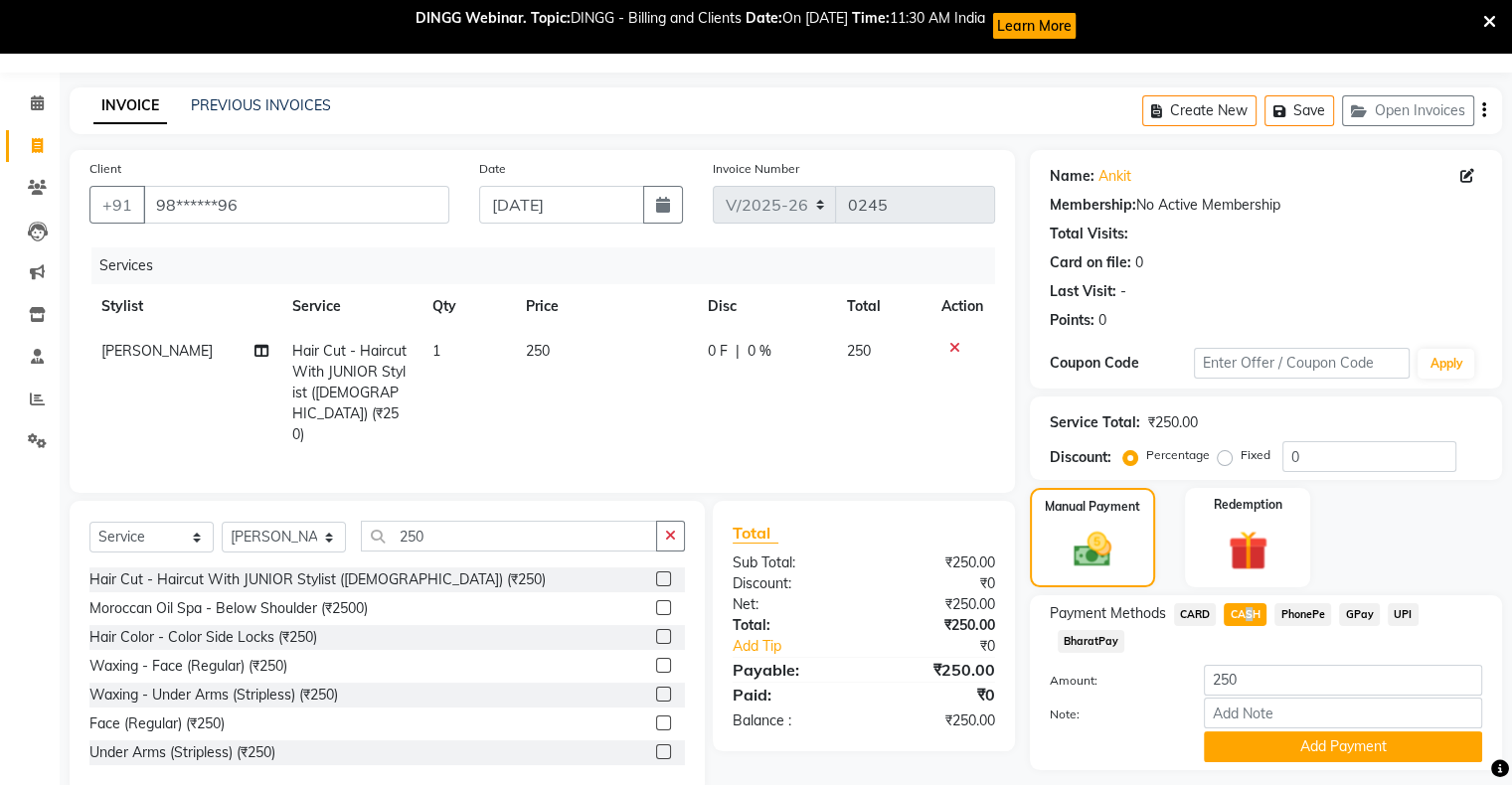 scroll, scrollTop: 108, scrollLeft: 0, axis: vertical 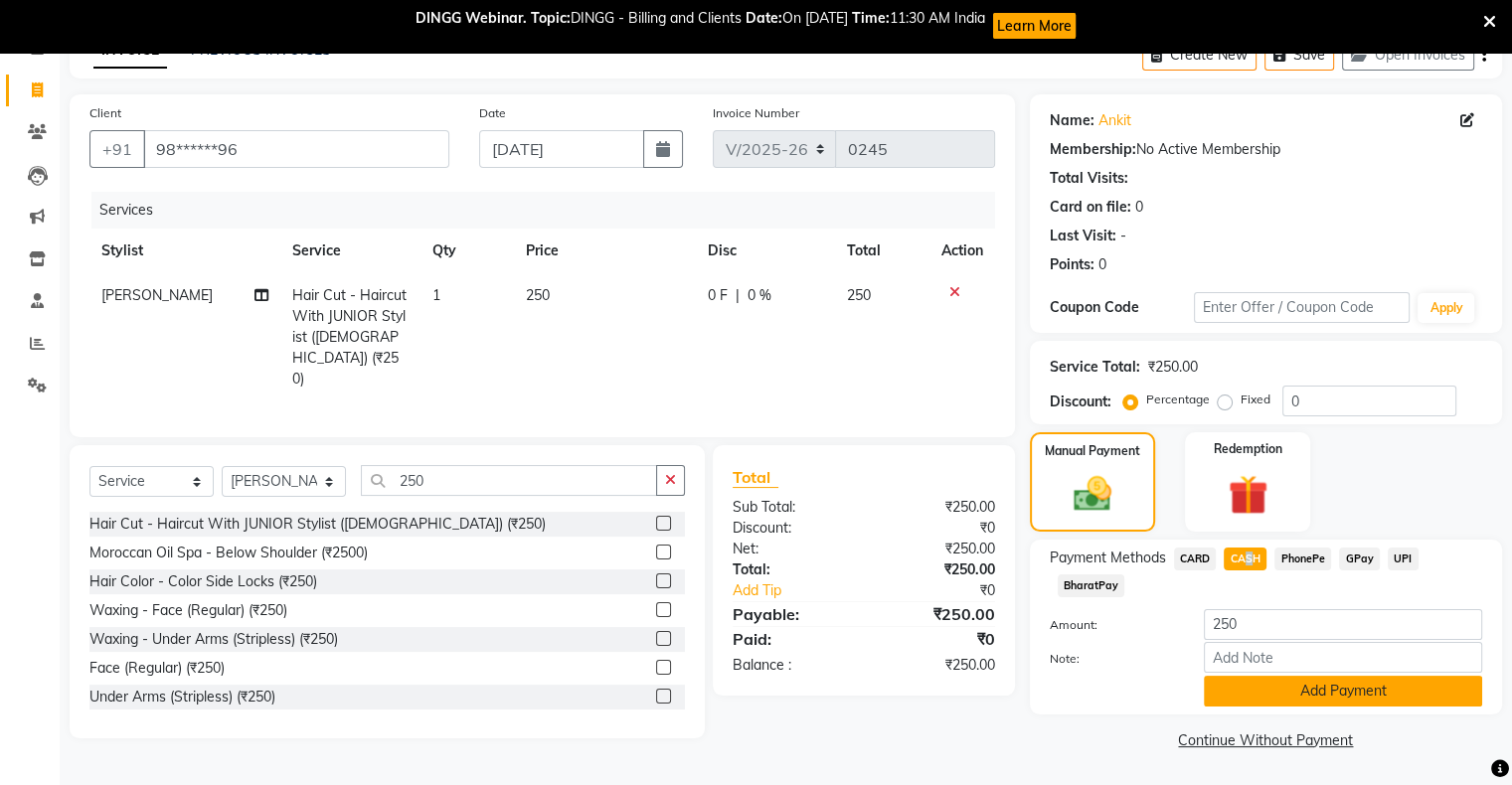 click on "Add Payment" 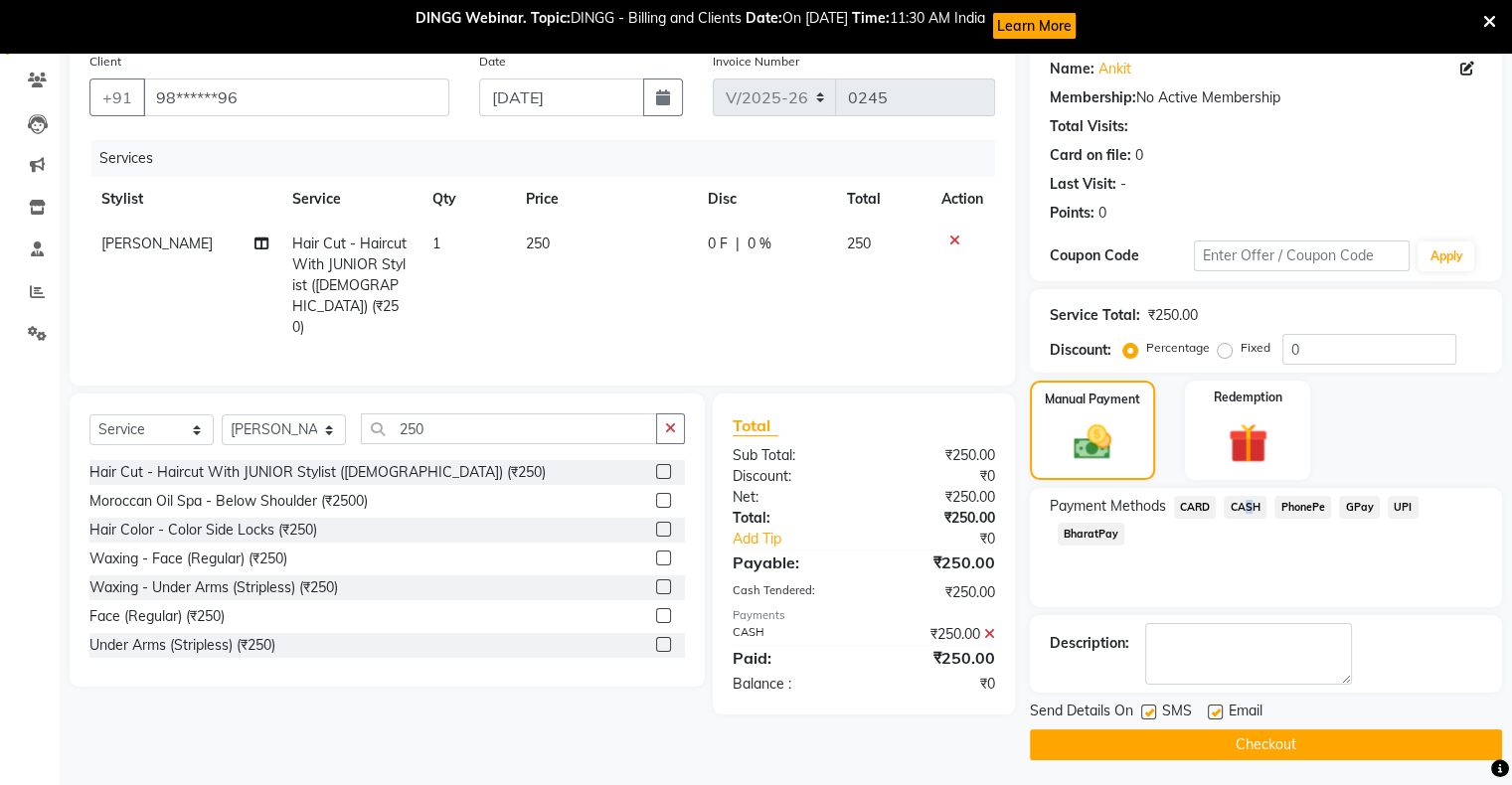 scroll, scrollTop: 162, scrollLeft: 0, axis: vertical 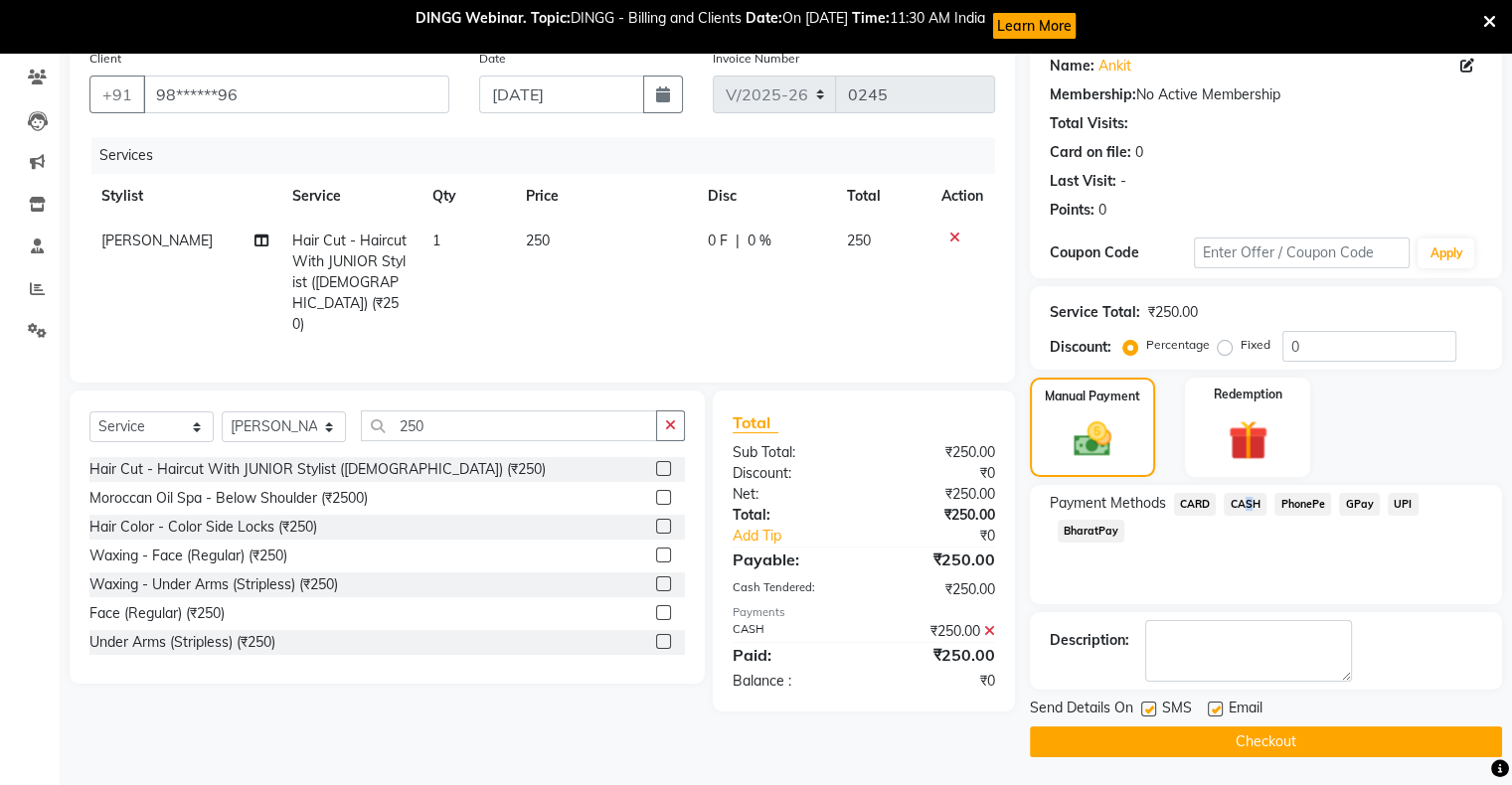click on "Checkout" 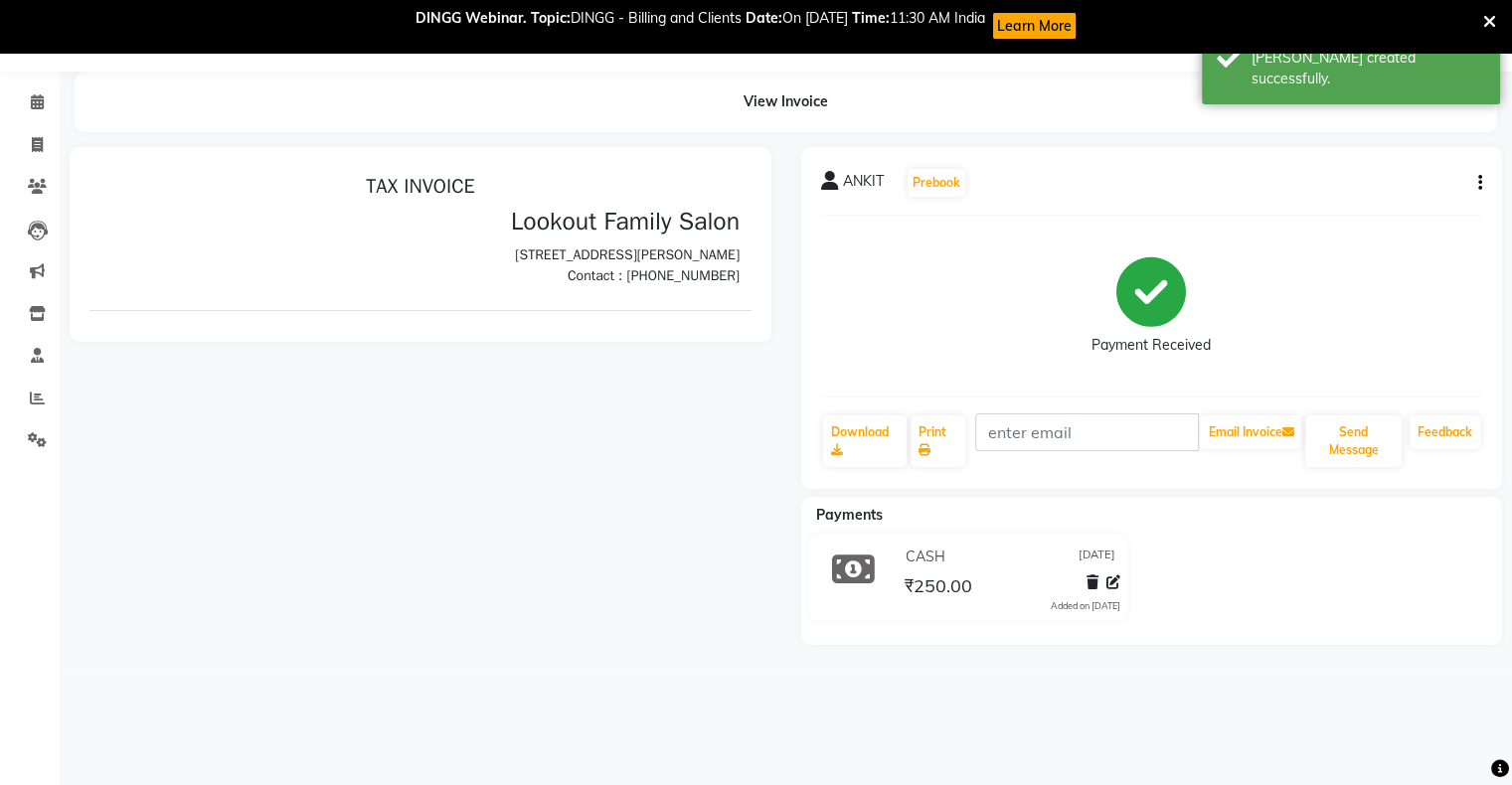 scroll, scrollTop: 0, scrollLeft: 0, axis: both 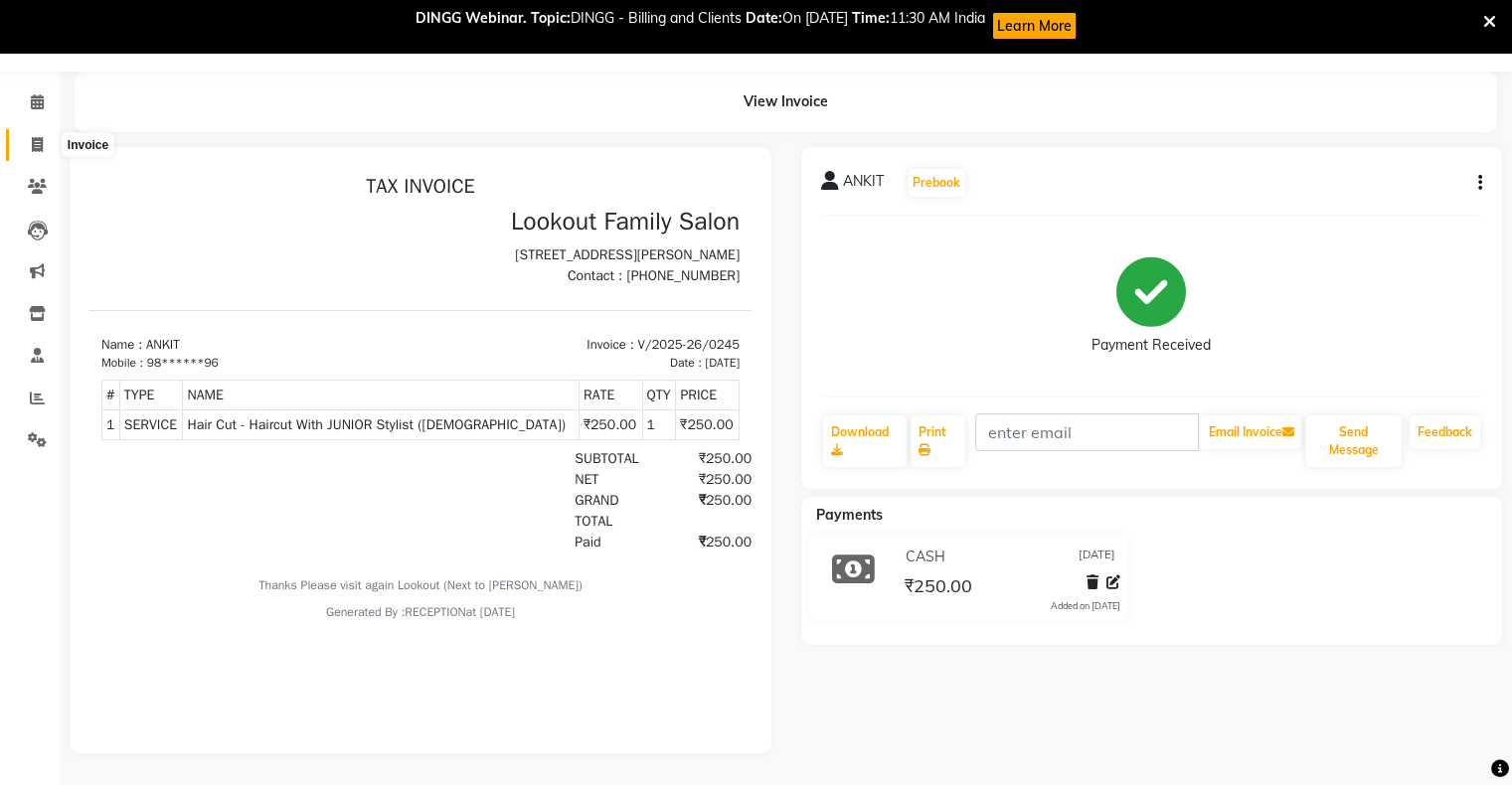 click 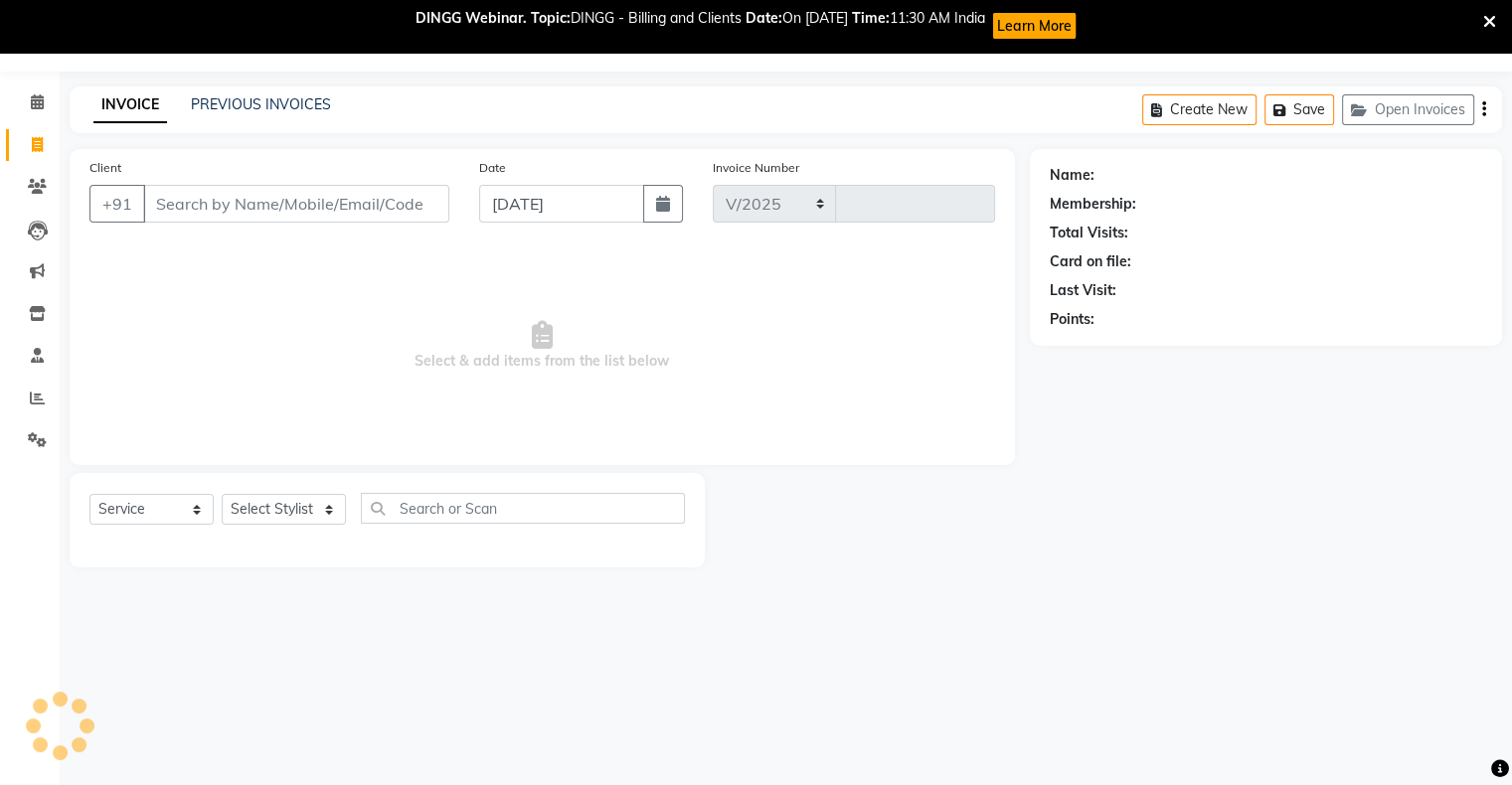 select on "150" 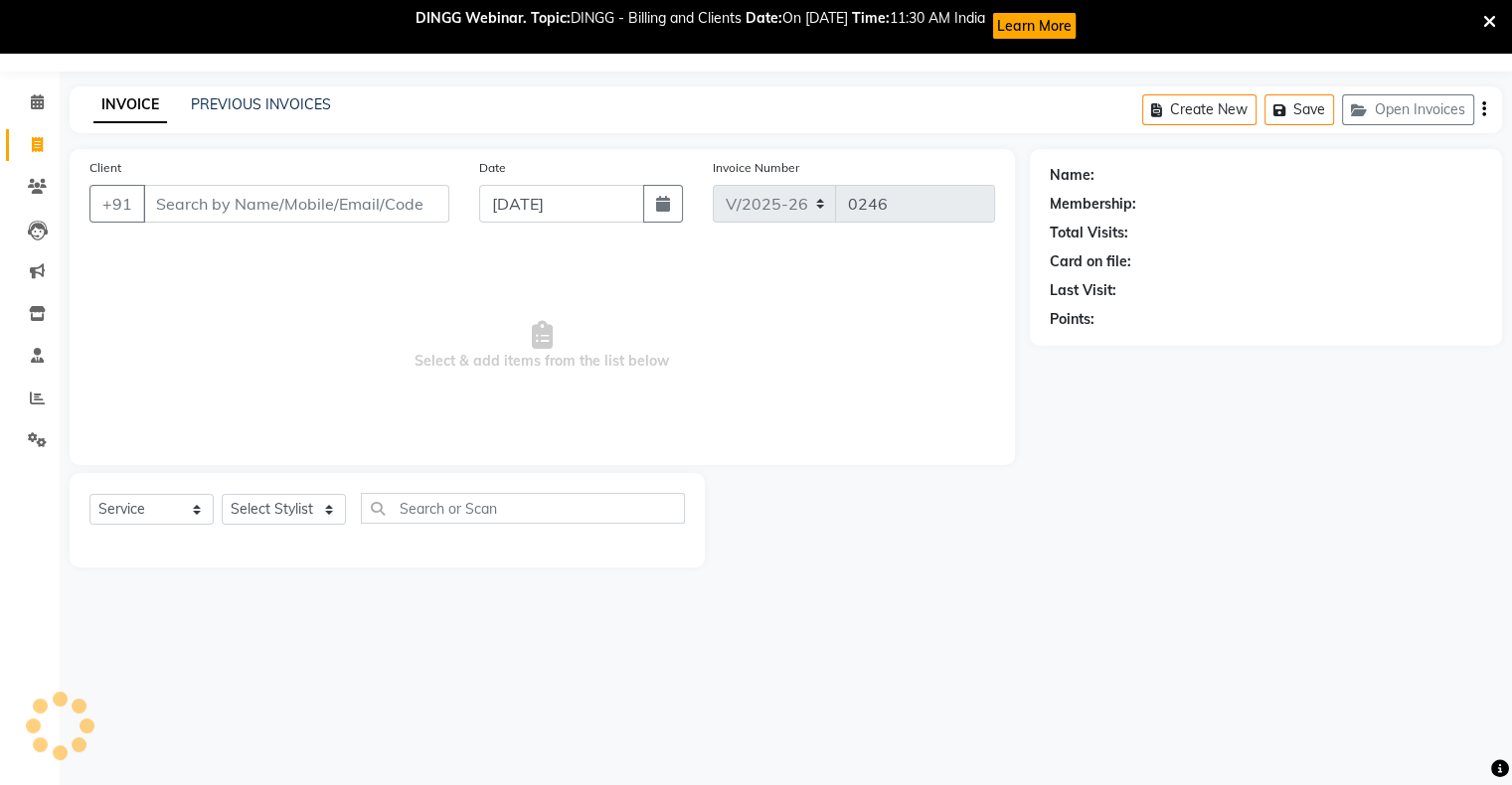 scroll, scrollTop: 52, scrollLeft: 0, axis: vertical 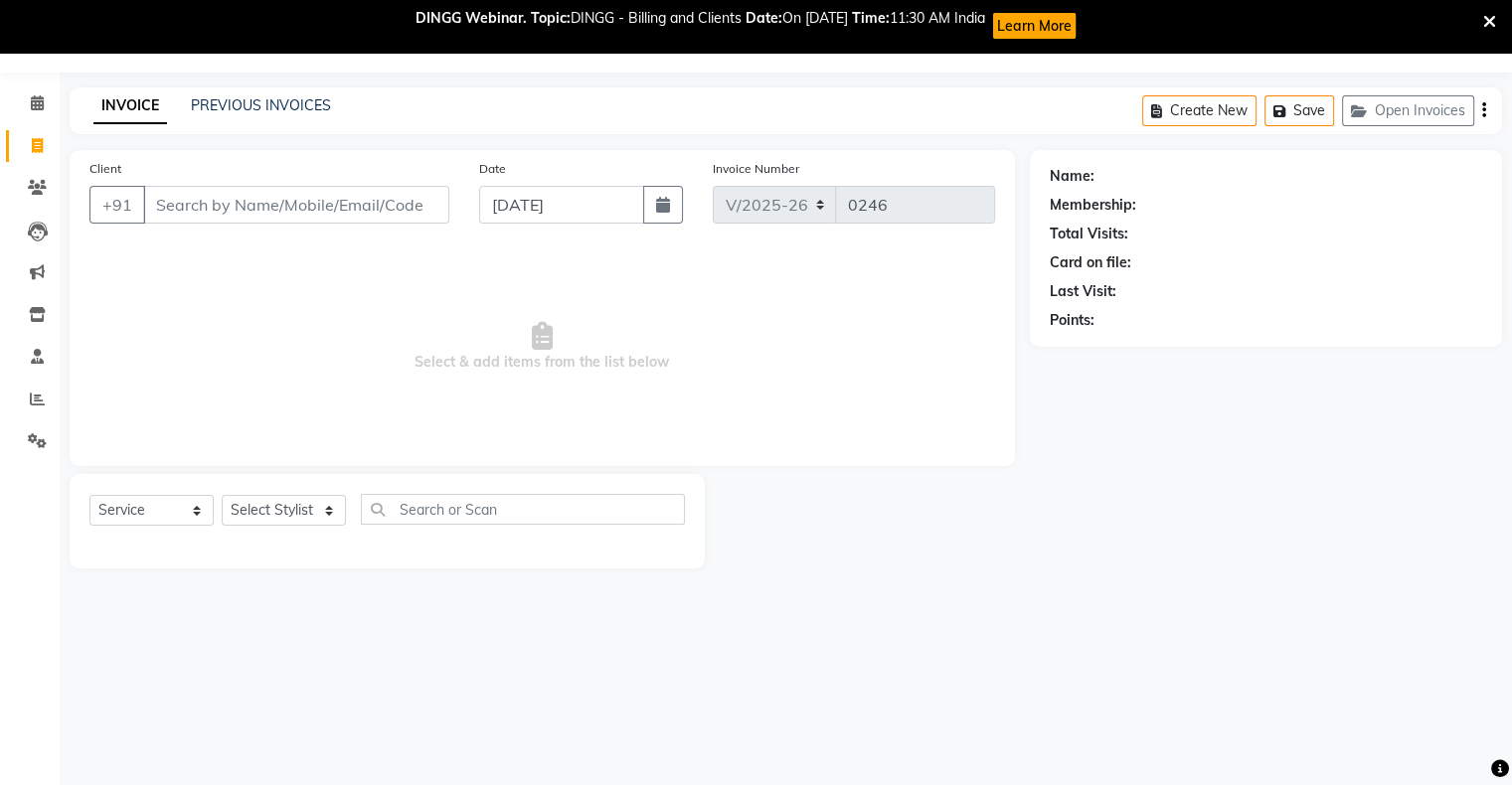 click on "Client +91" 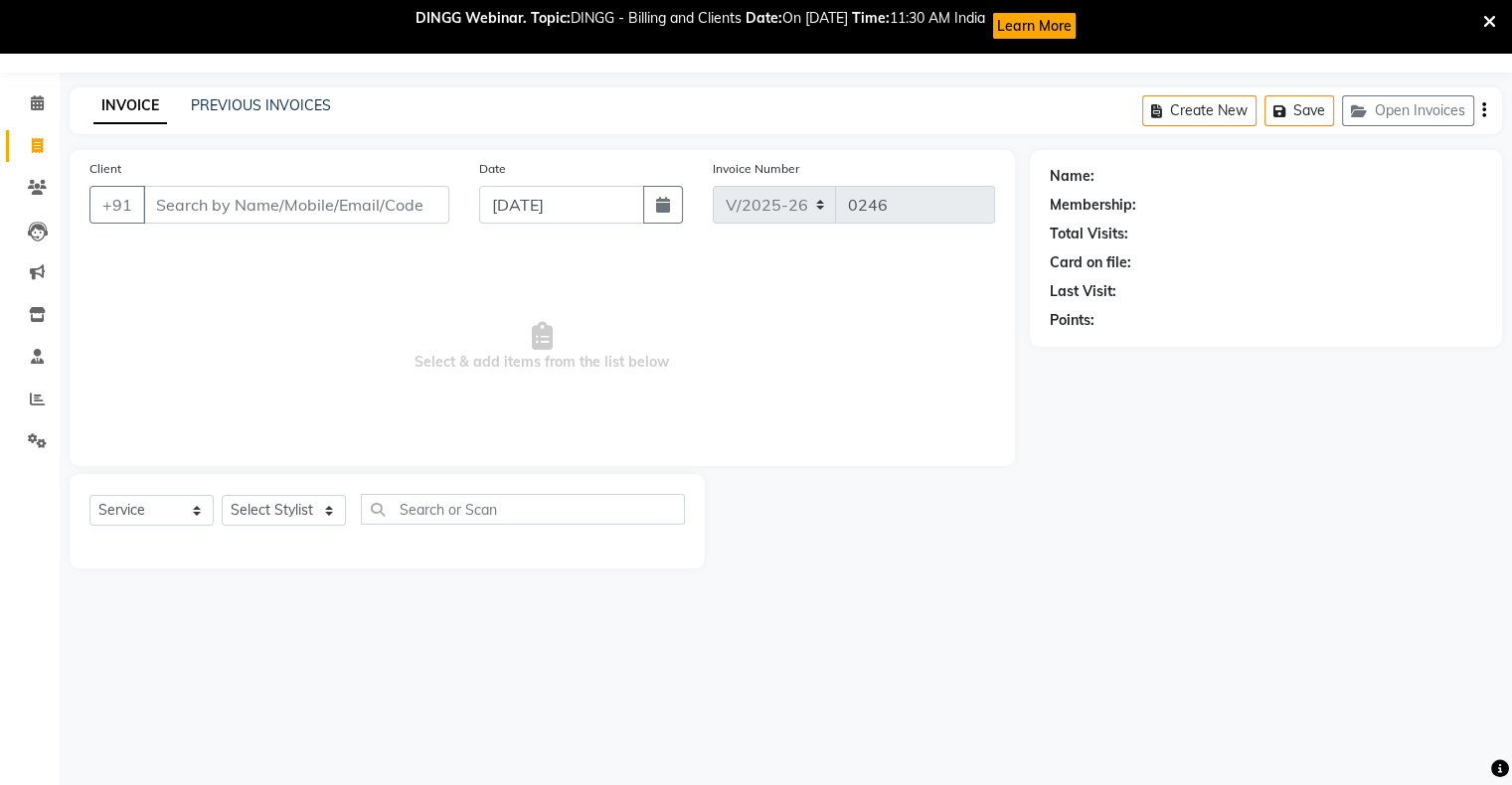 click on "Client +91 Date 10-07-2025 Invoice Number V/2025 V/2025-26 0246  Select & add items from the list below" 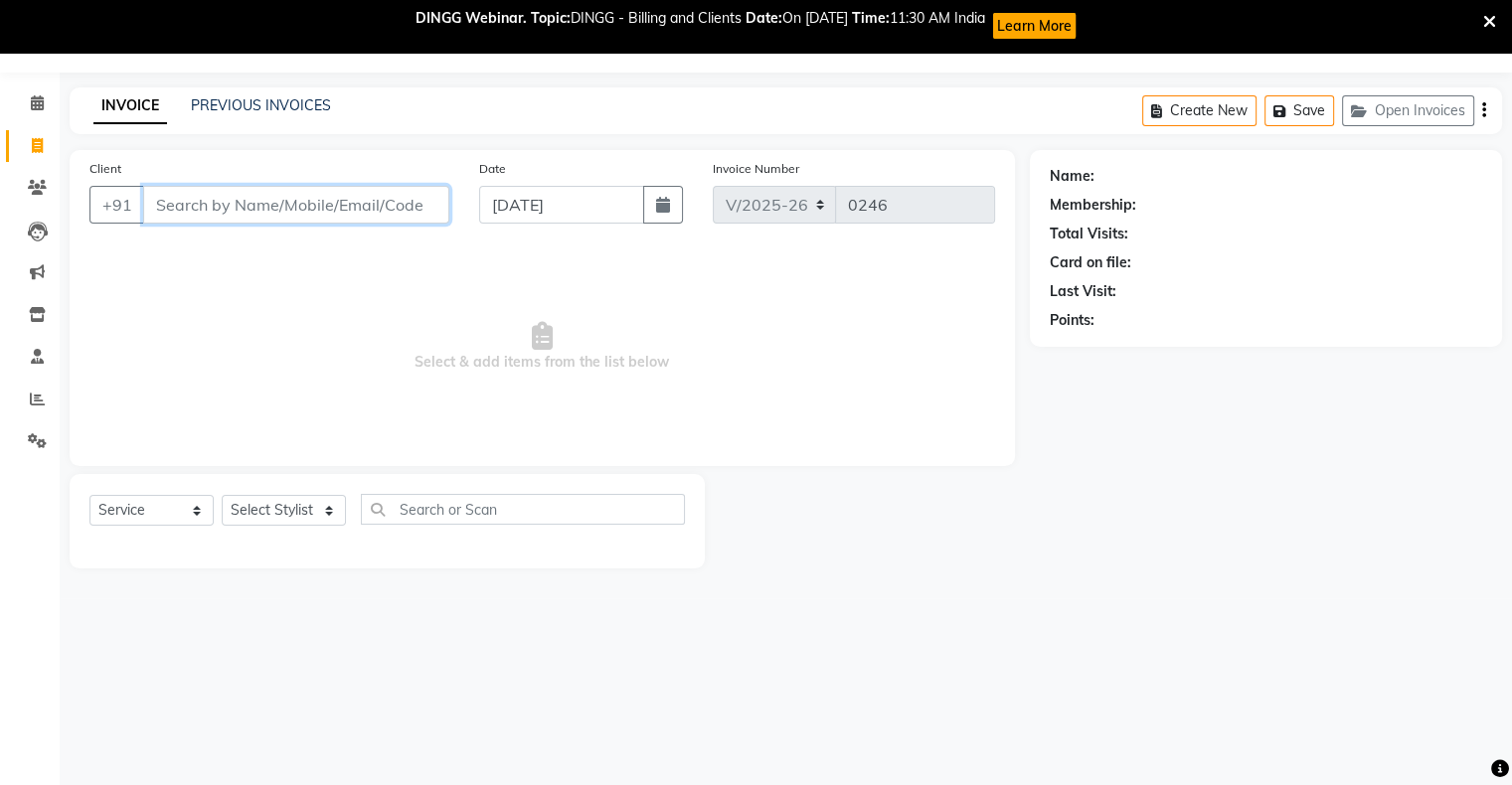 click on "Client" at bounding box center [296, 205] 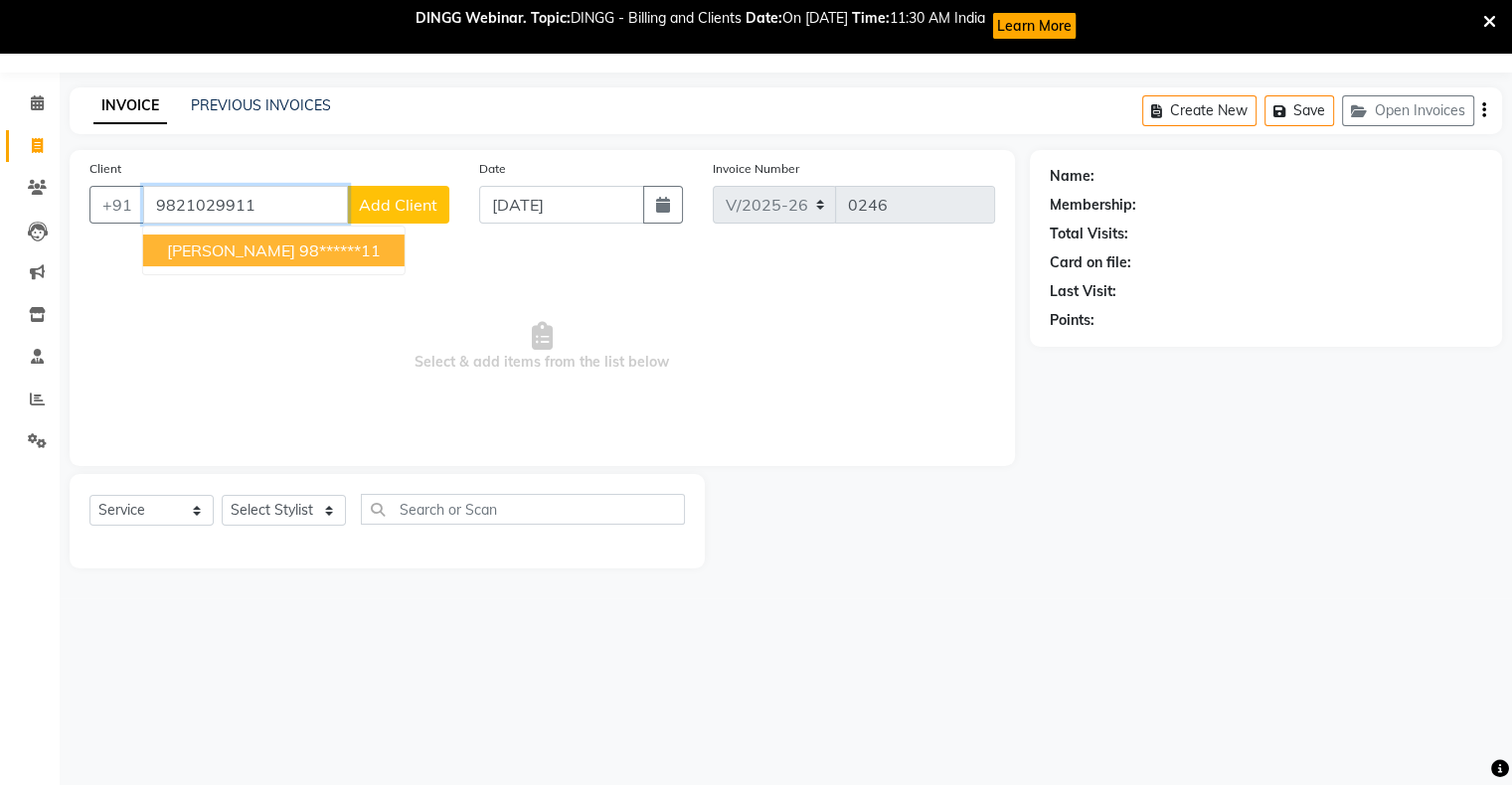 type on "9821029911" 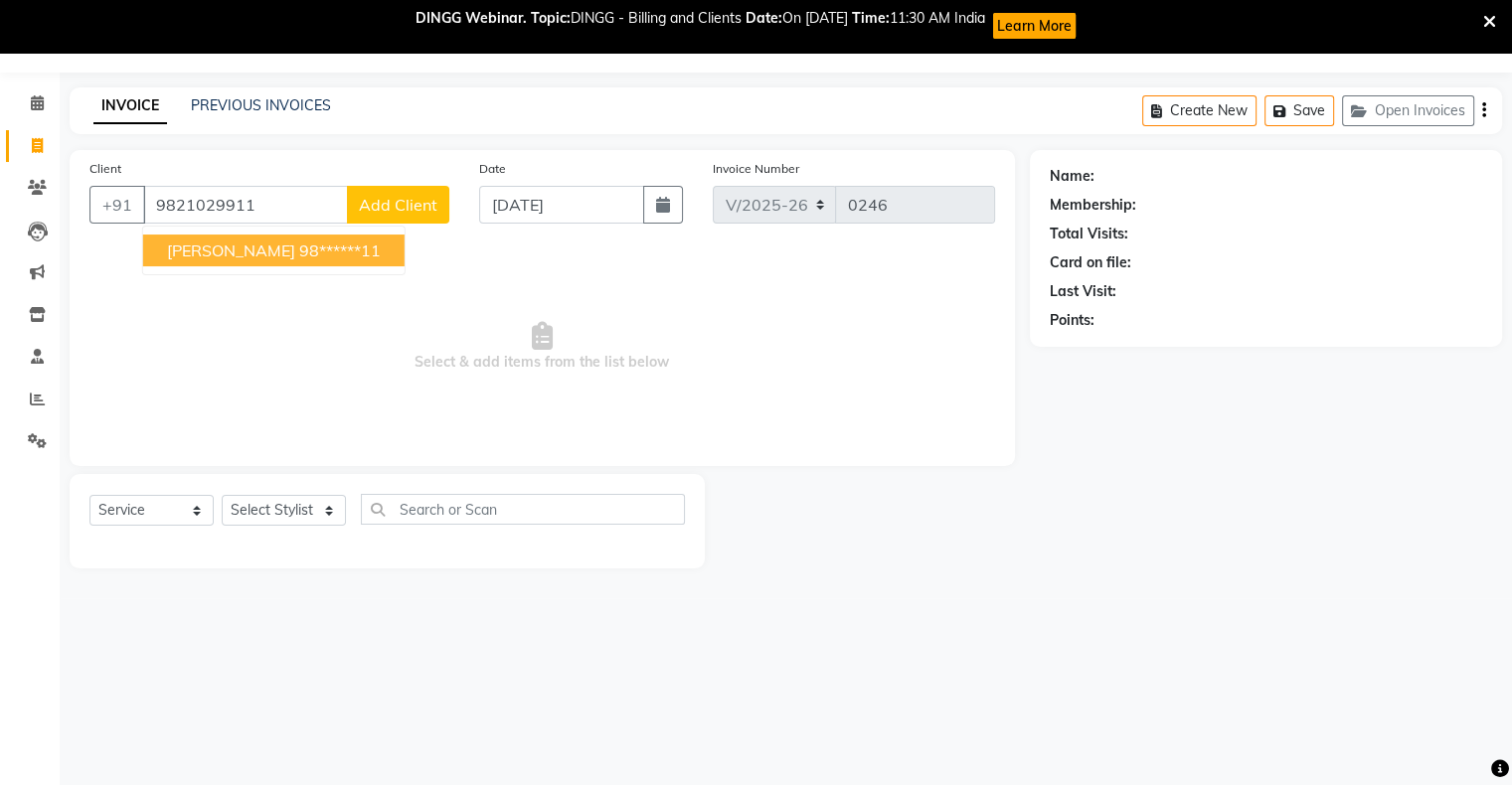 select on "1: Object" 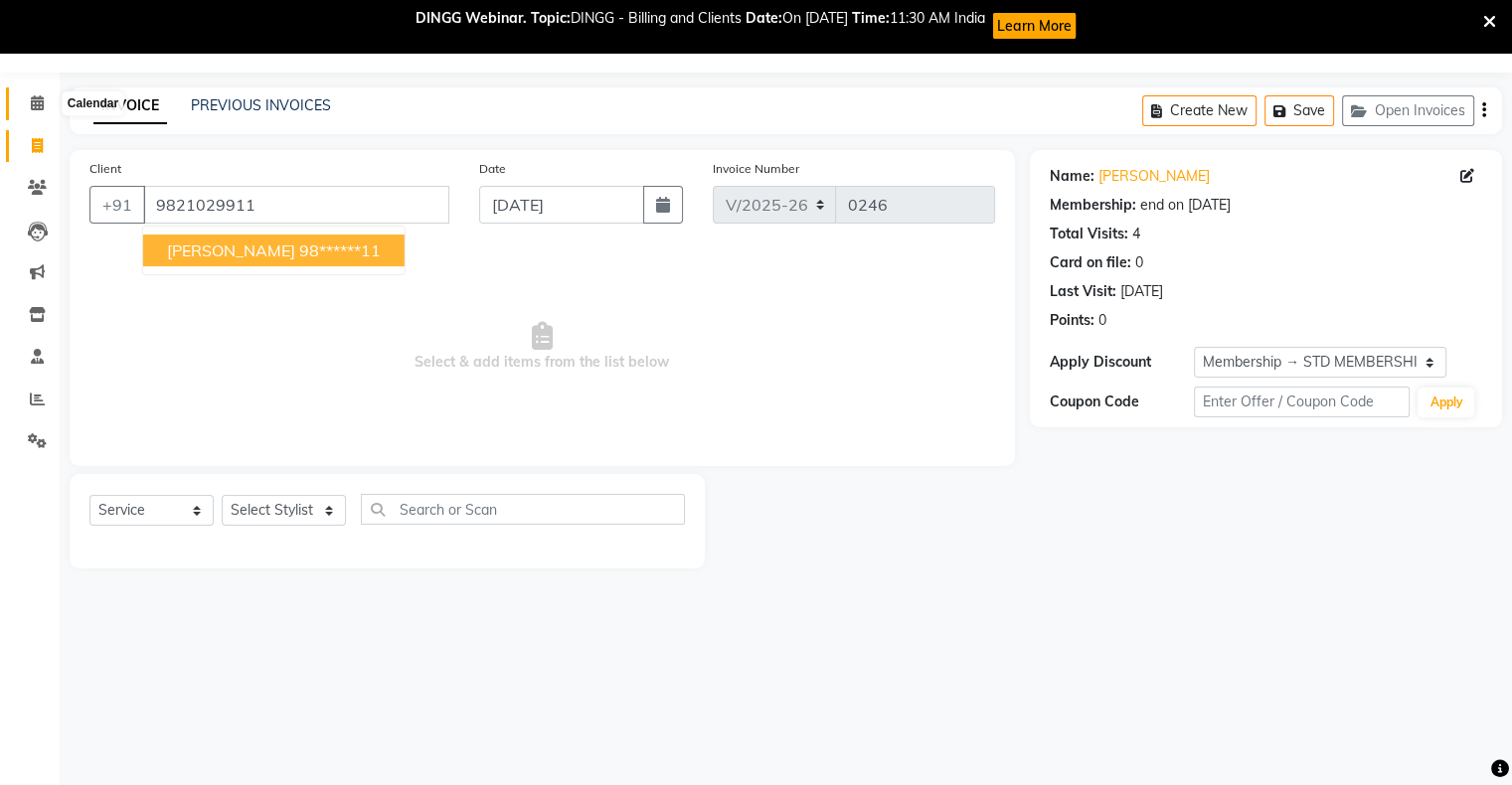 click 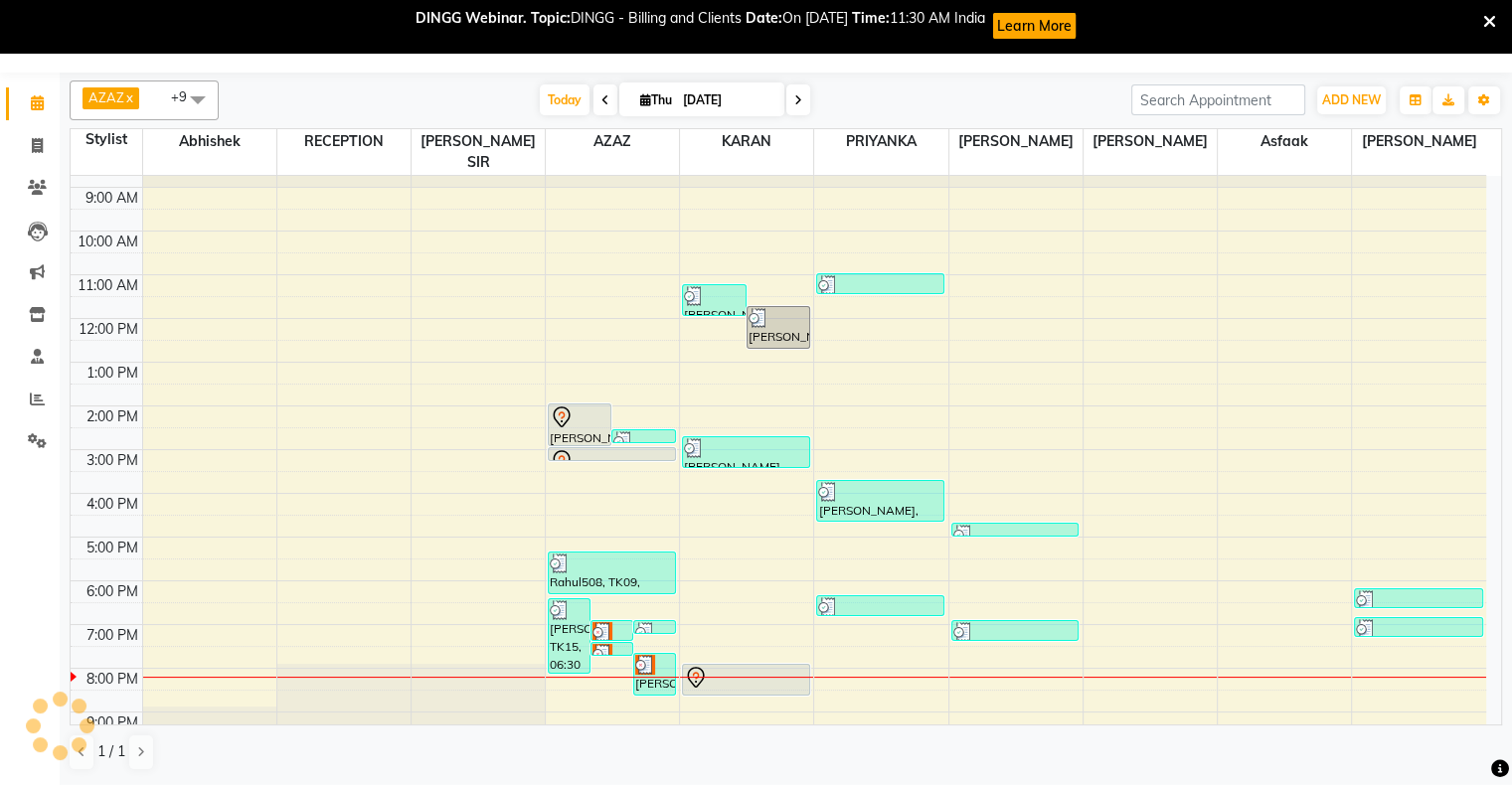 scroll, scrollTop: 0, scrollLeft: 0, axis: both 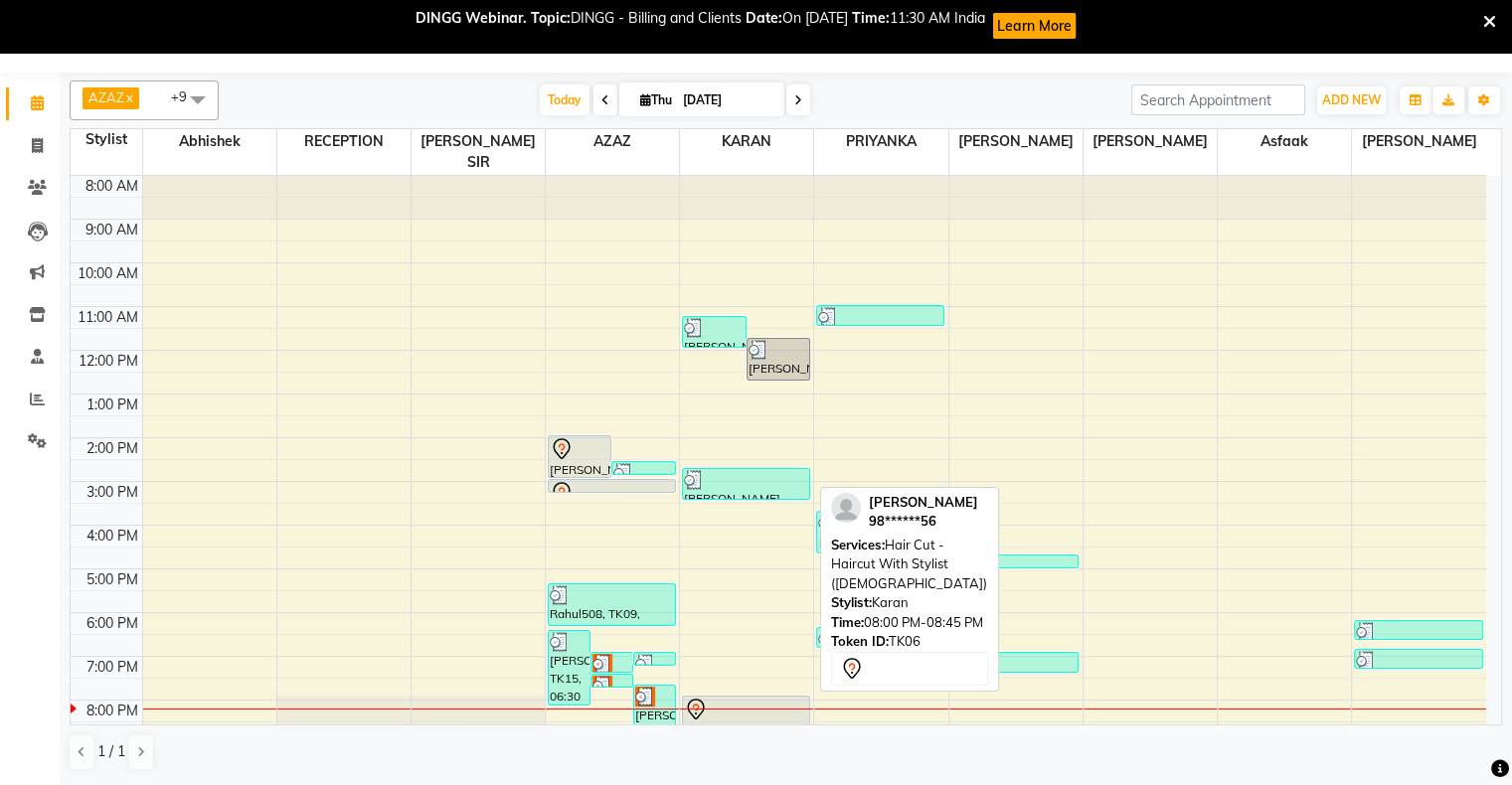 click at bounding box center [746, 726] 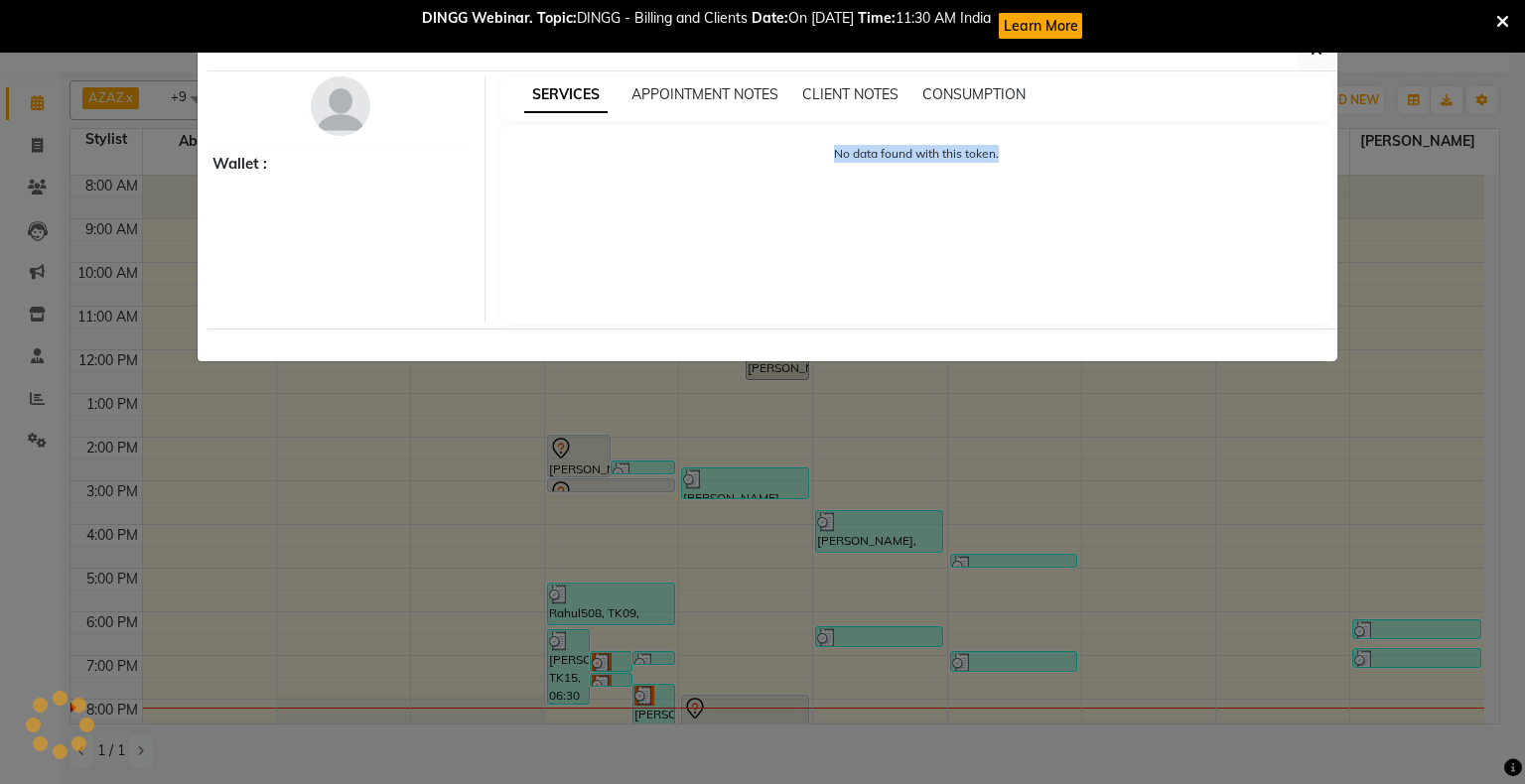 select on "7" 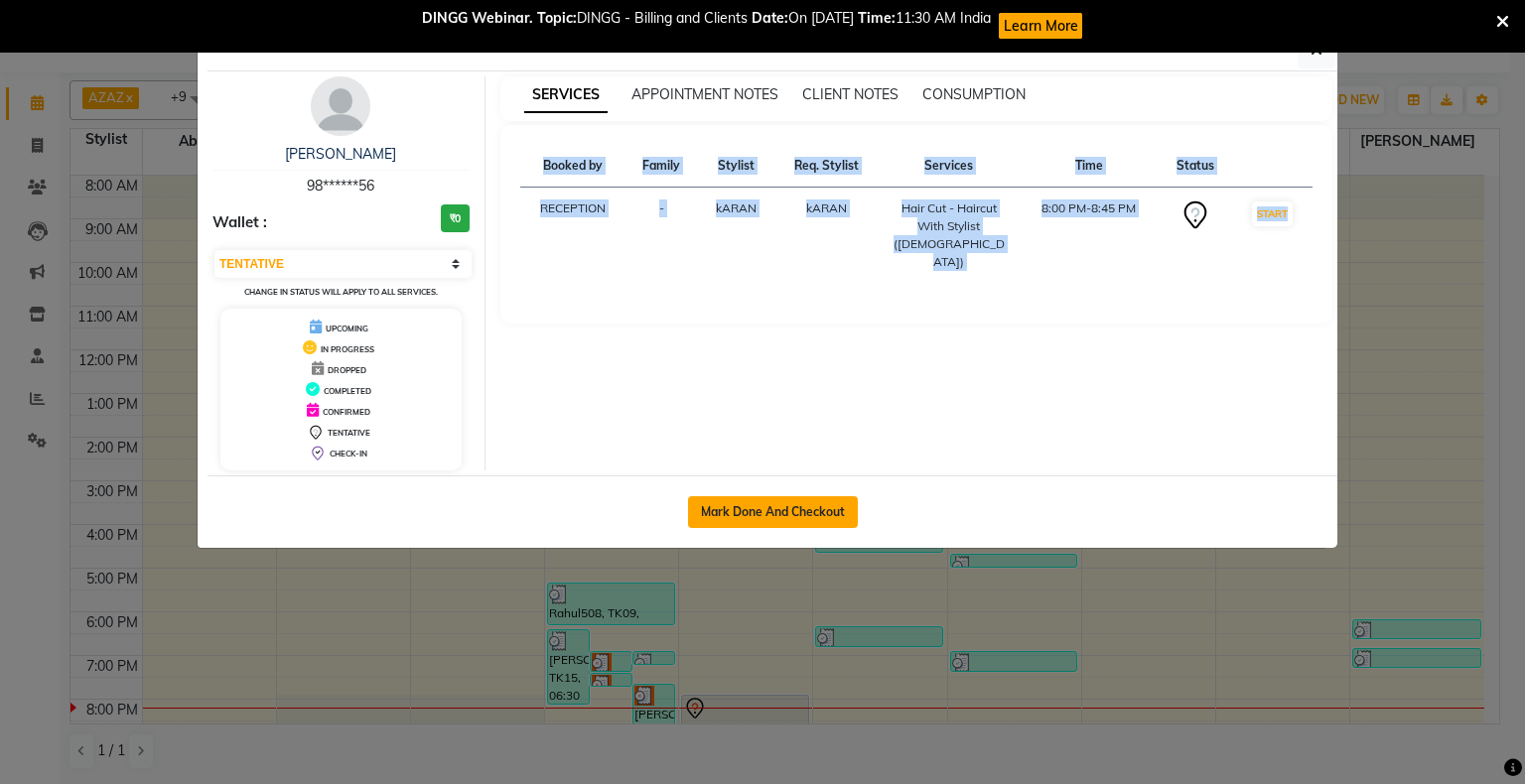 click on "Mark Done And Checkout" 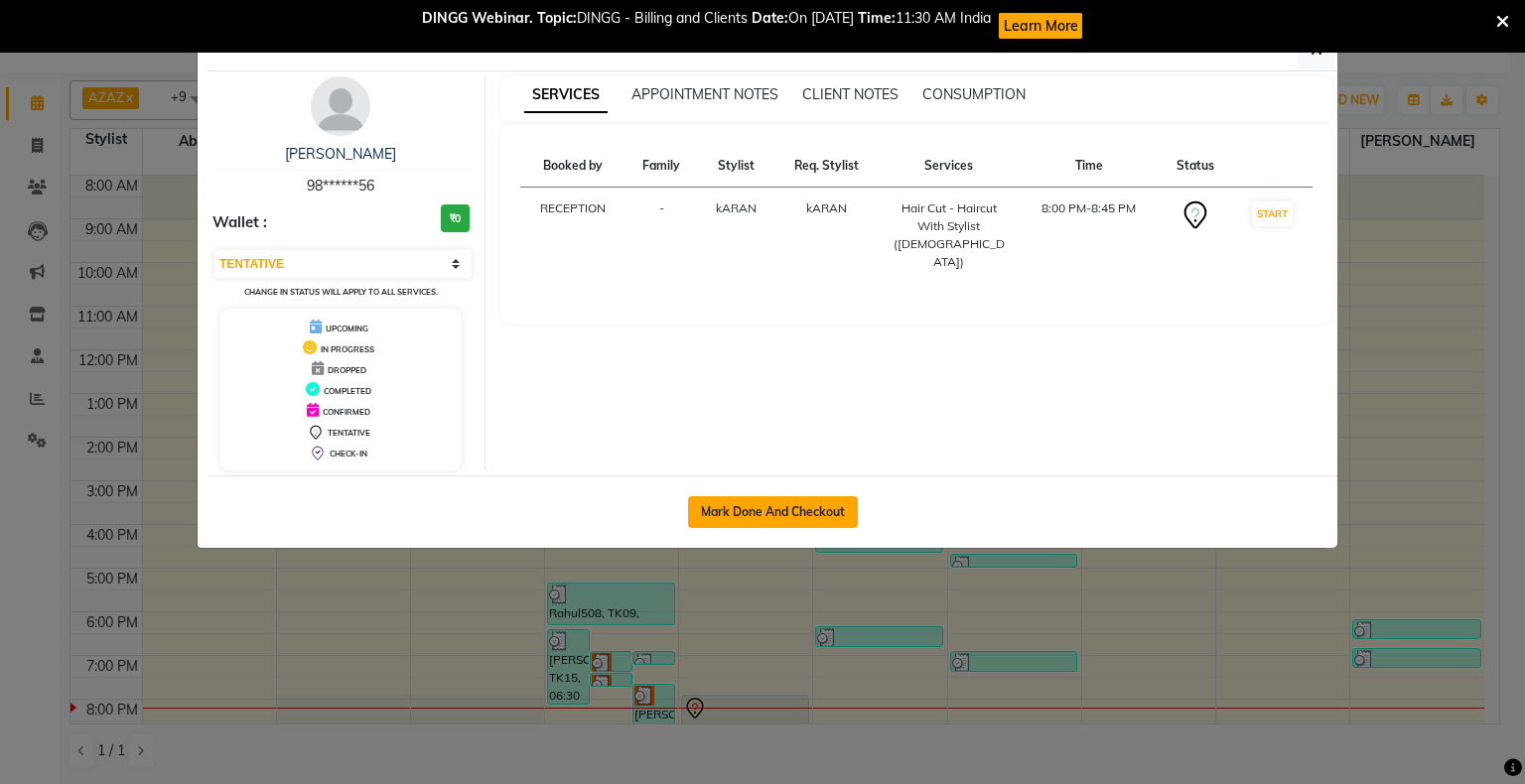 select on "service" 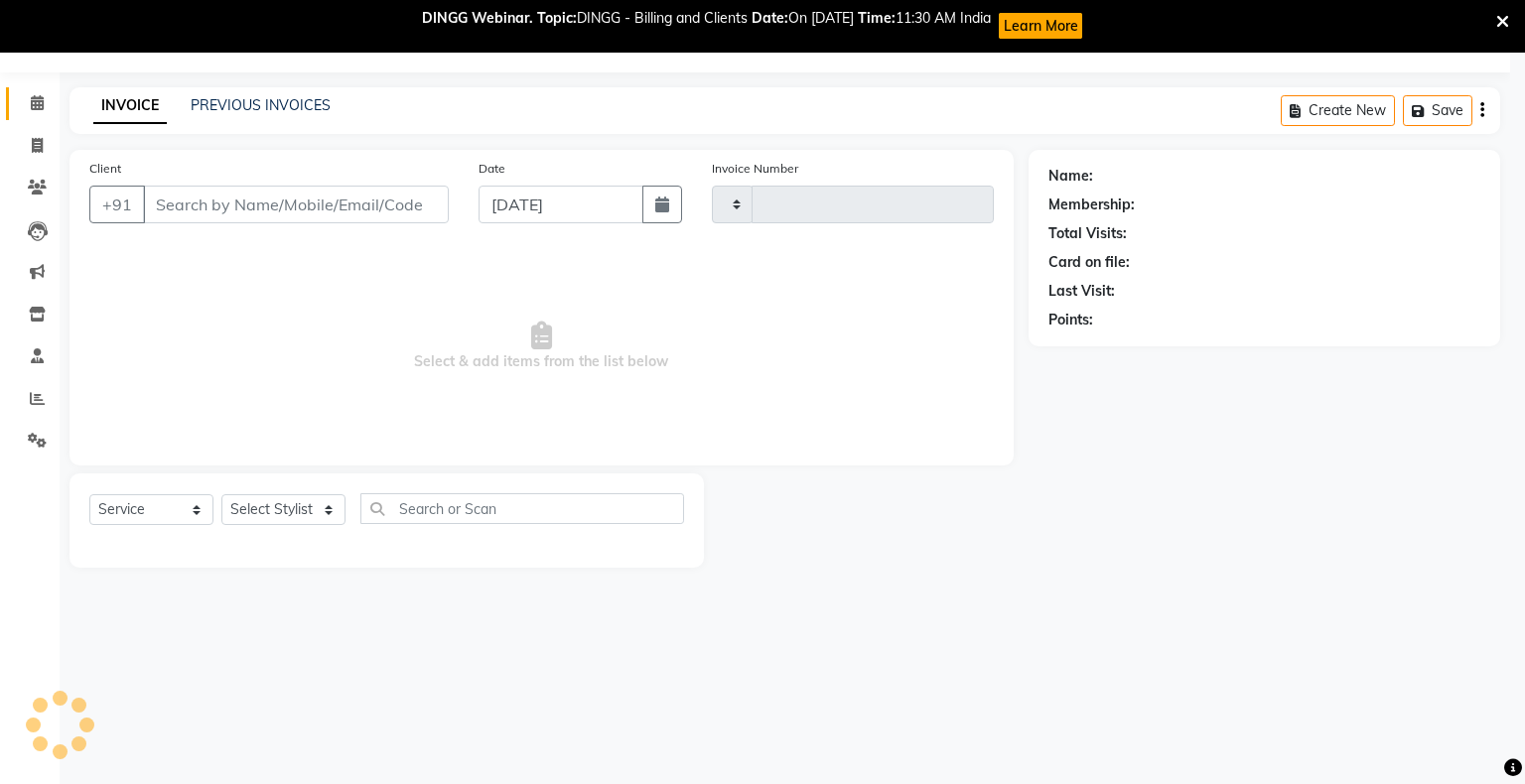 type on "0247" 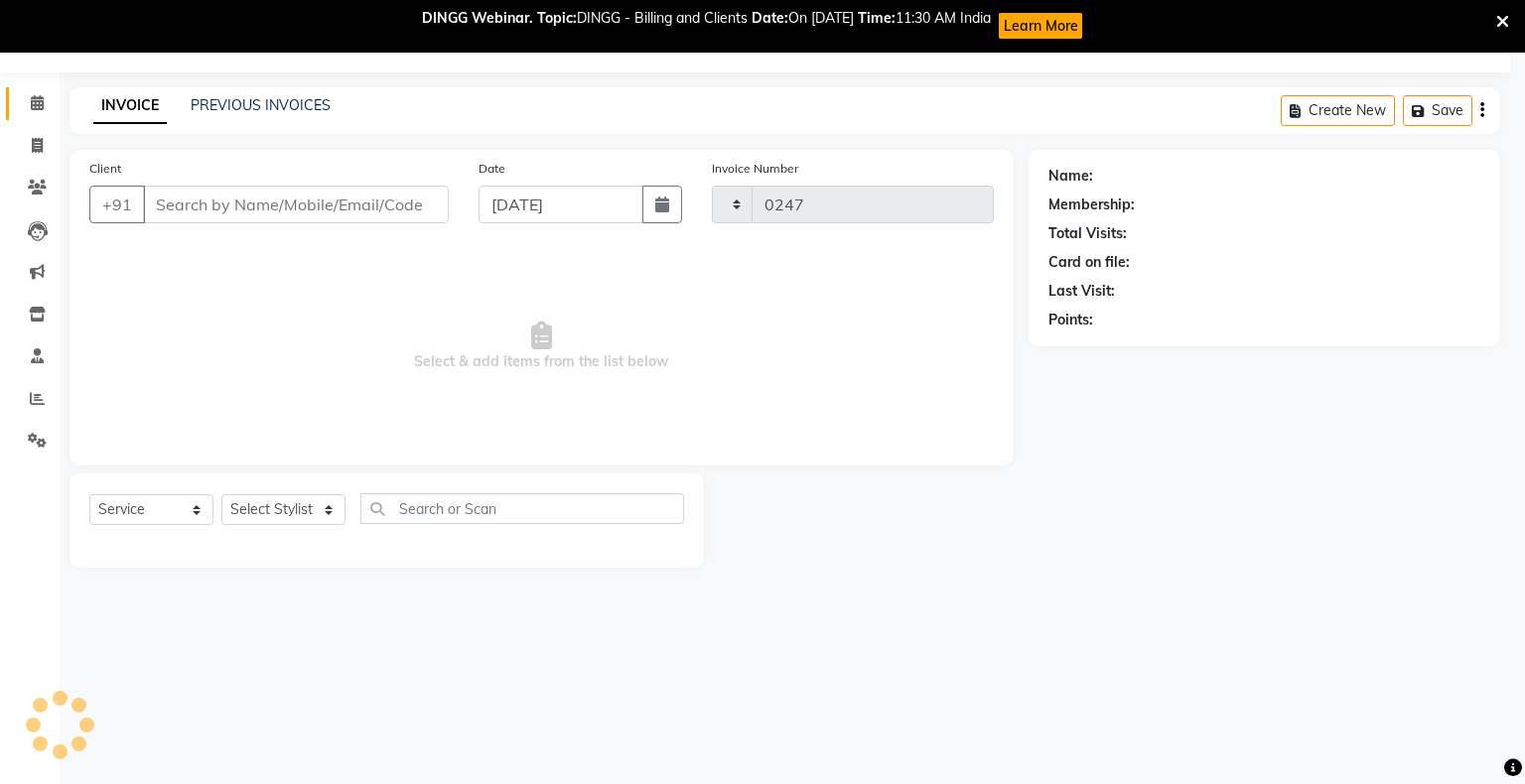 select on "150" 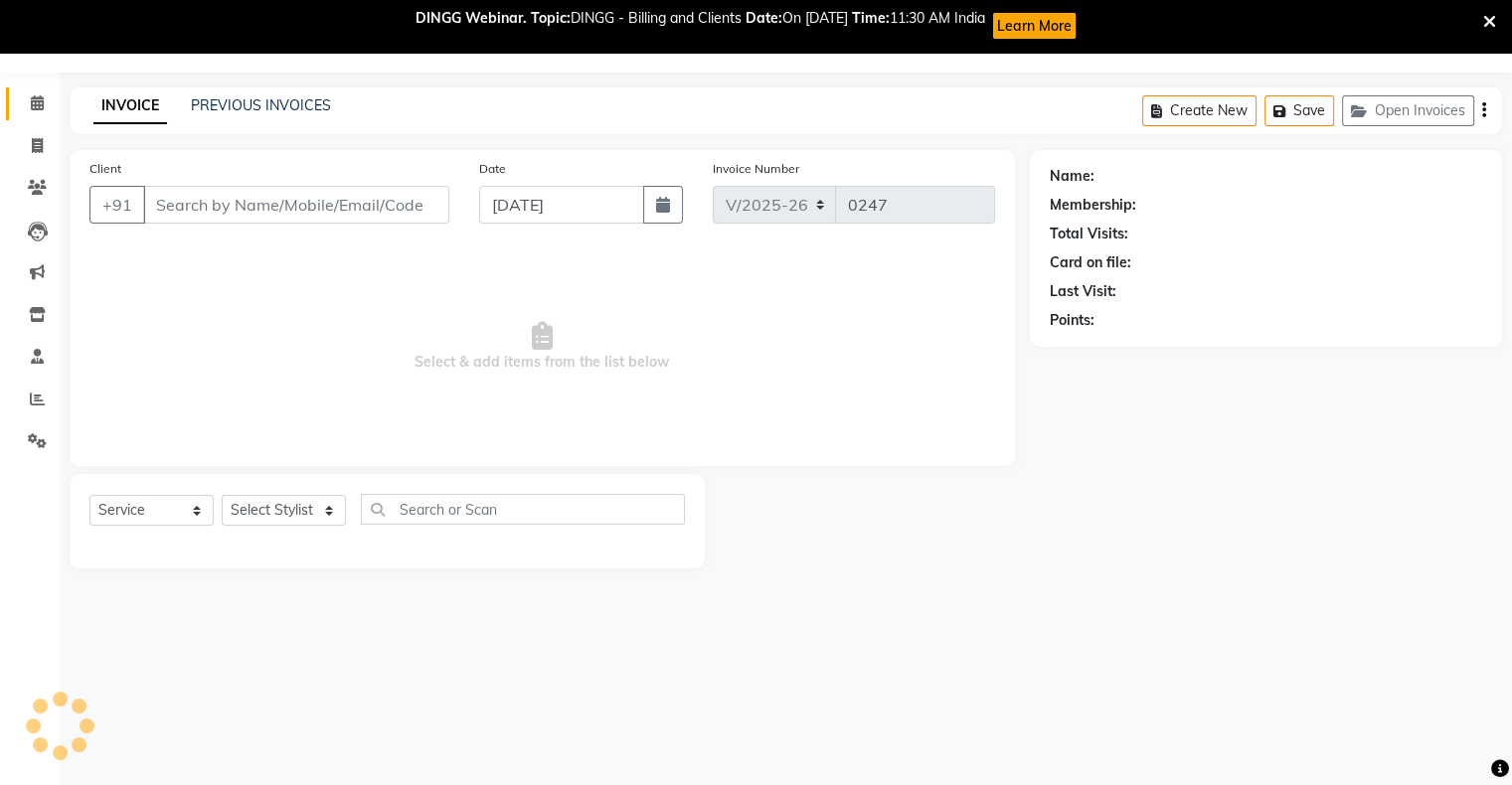 type on "98******56" 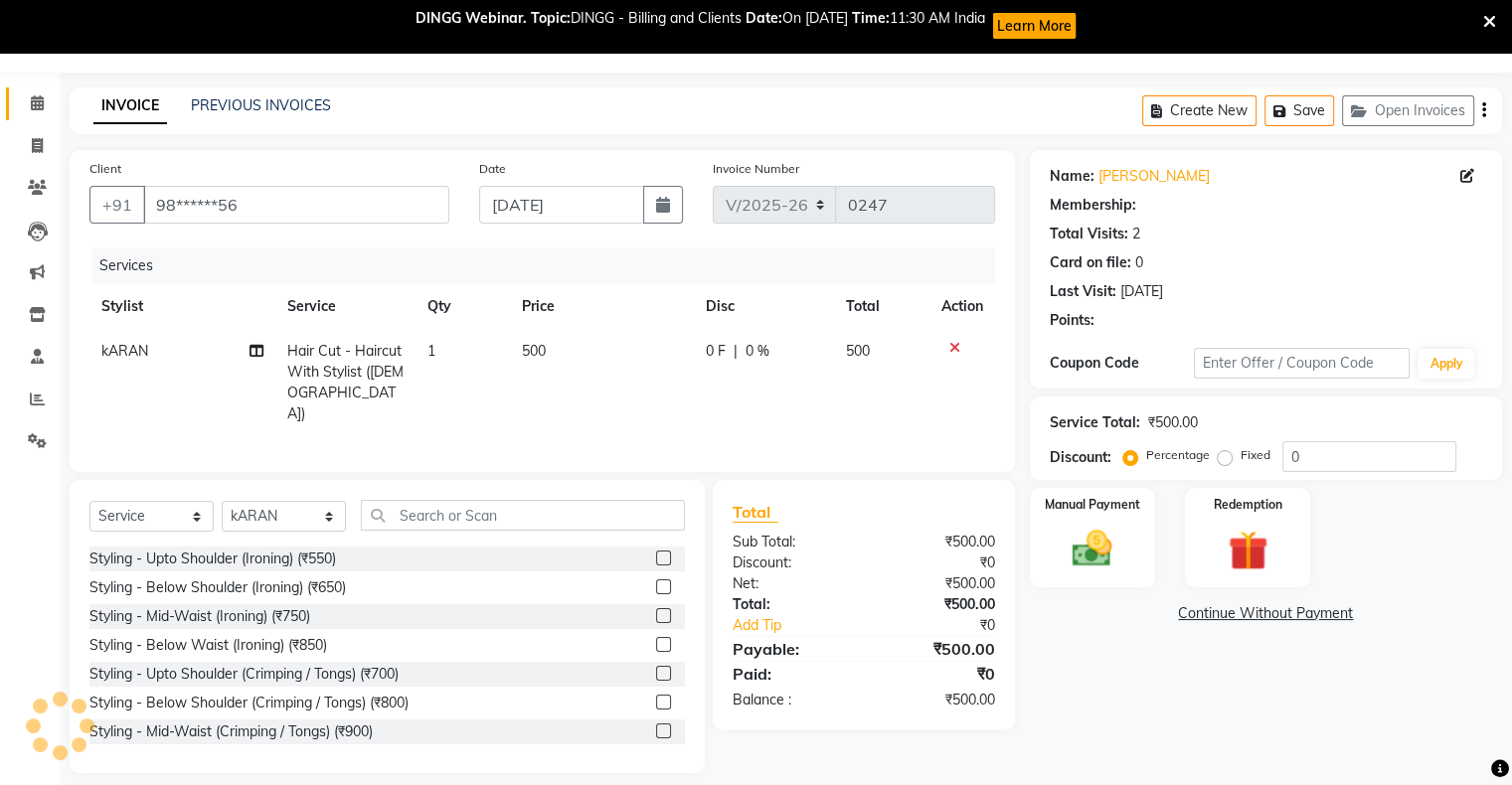 select on "1: Object" 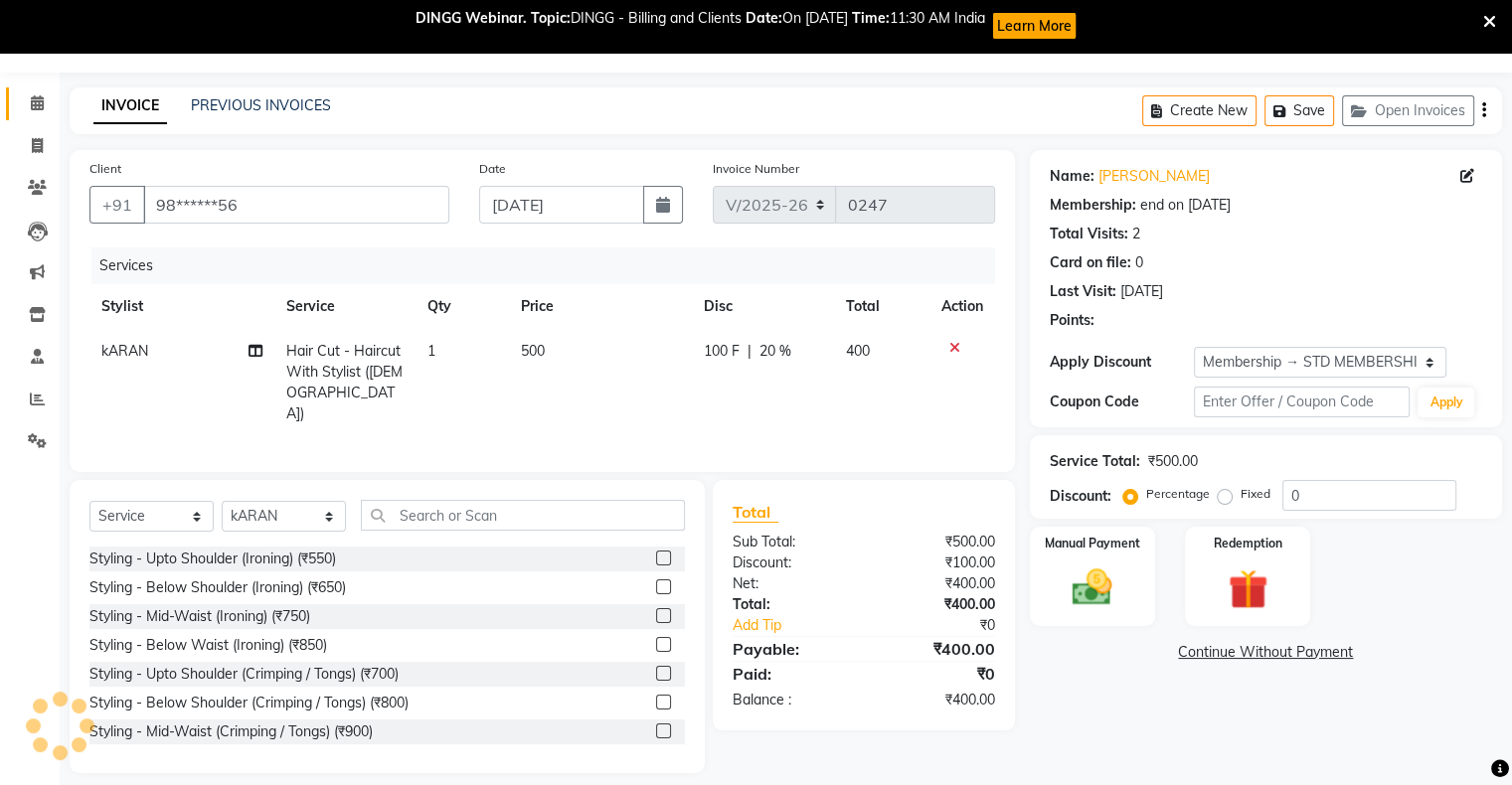 type on "20" 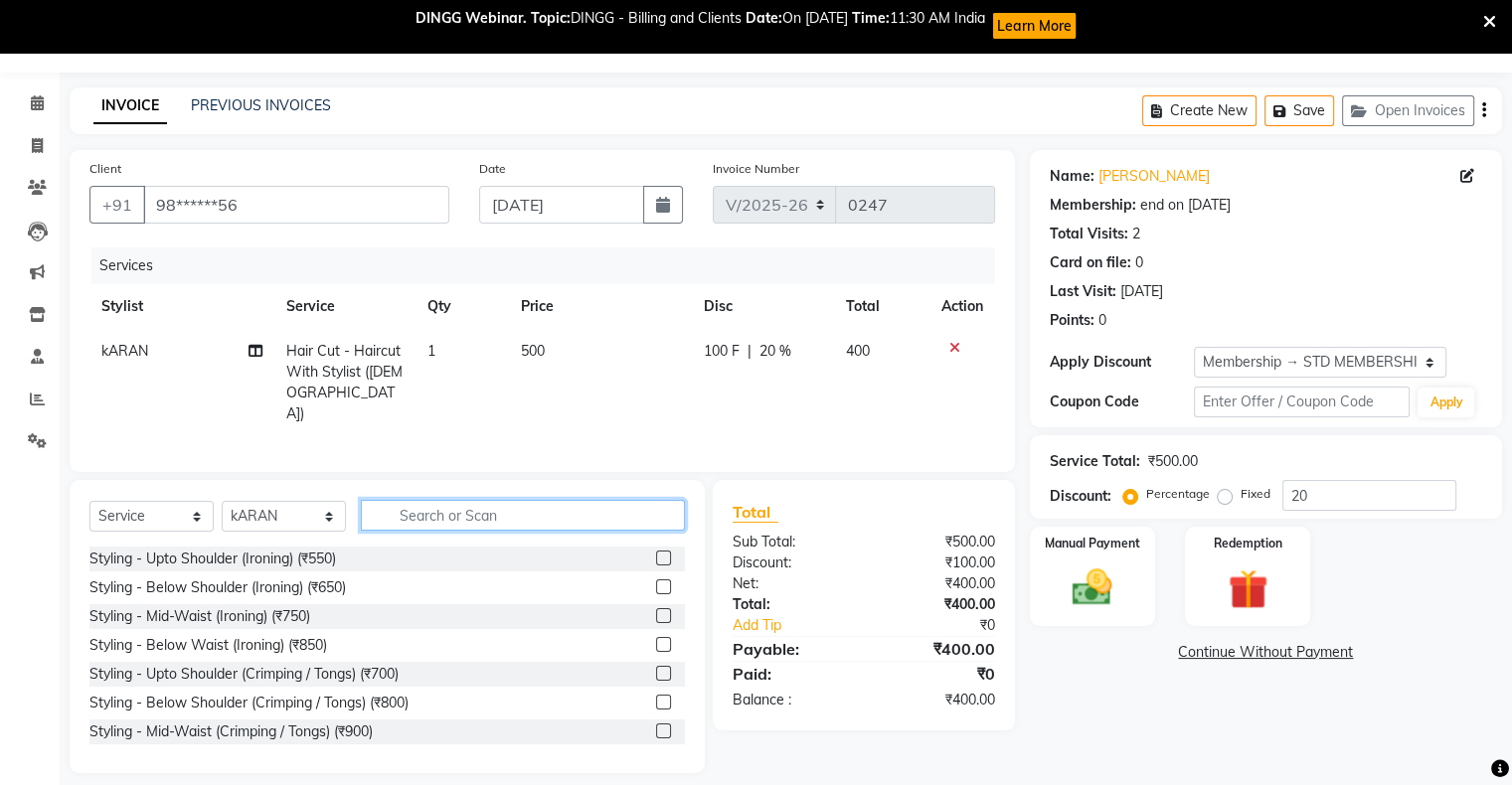 click 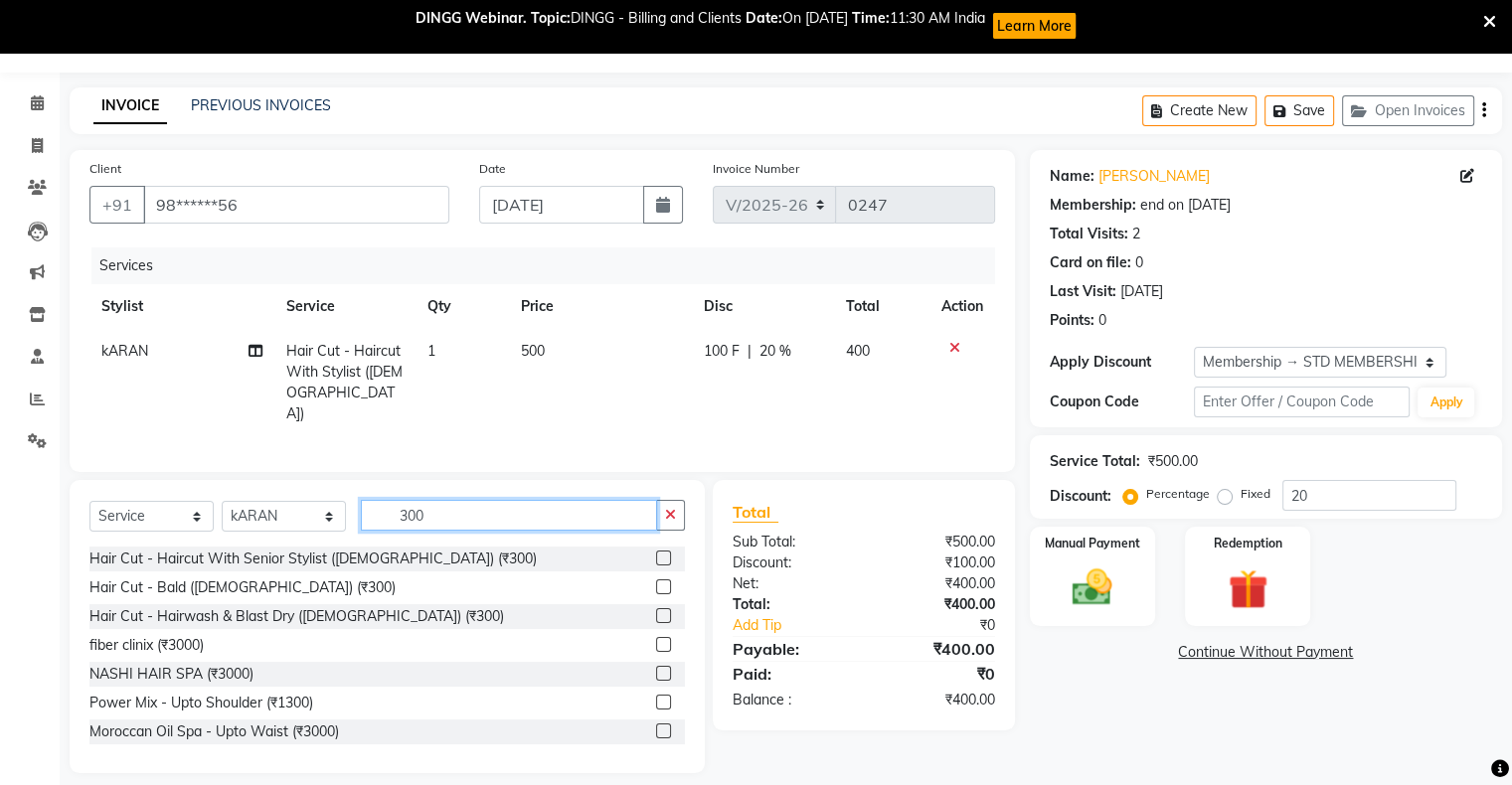 type on "300" 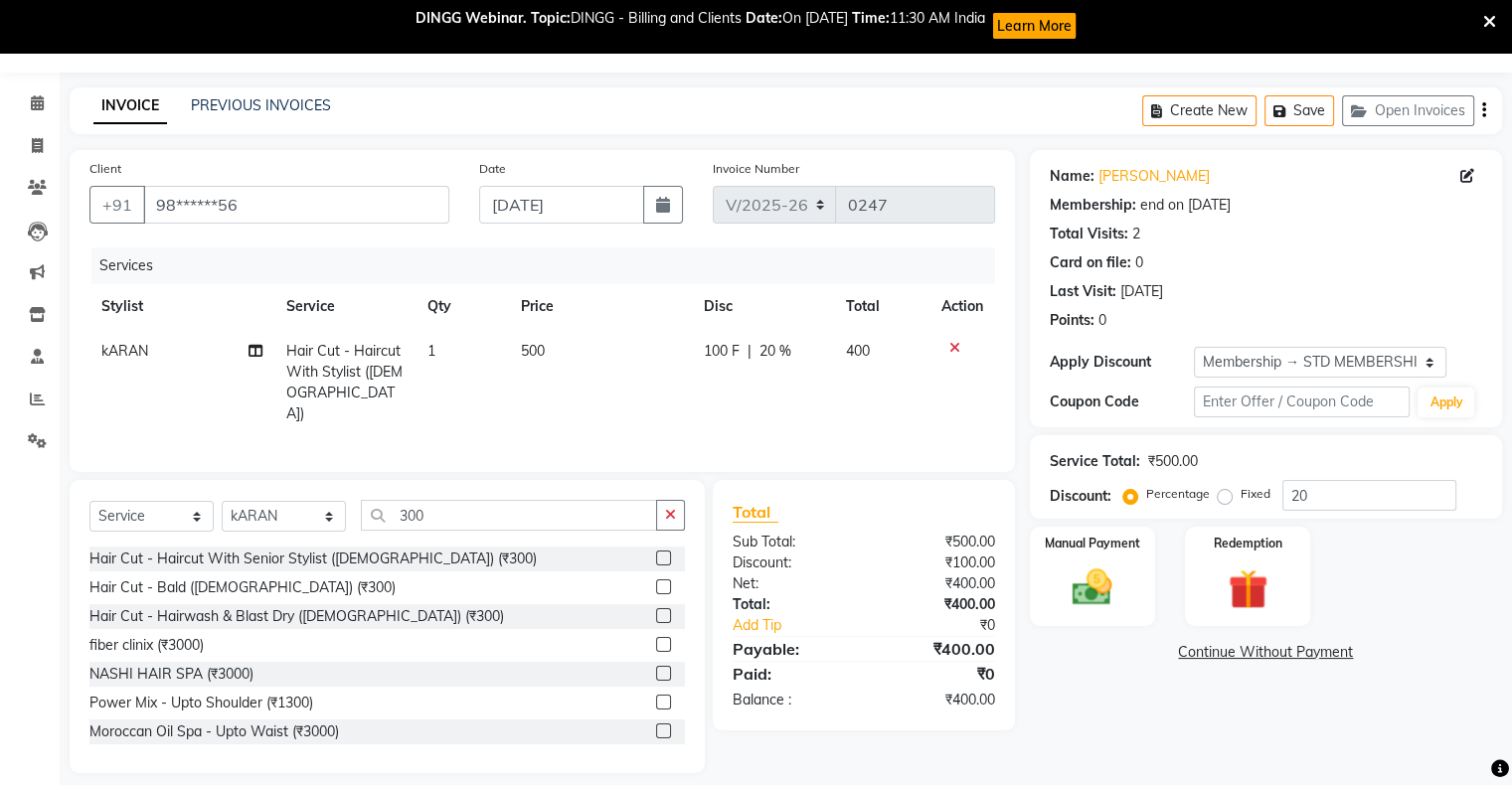 click 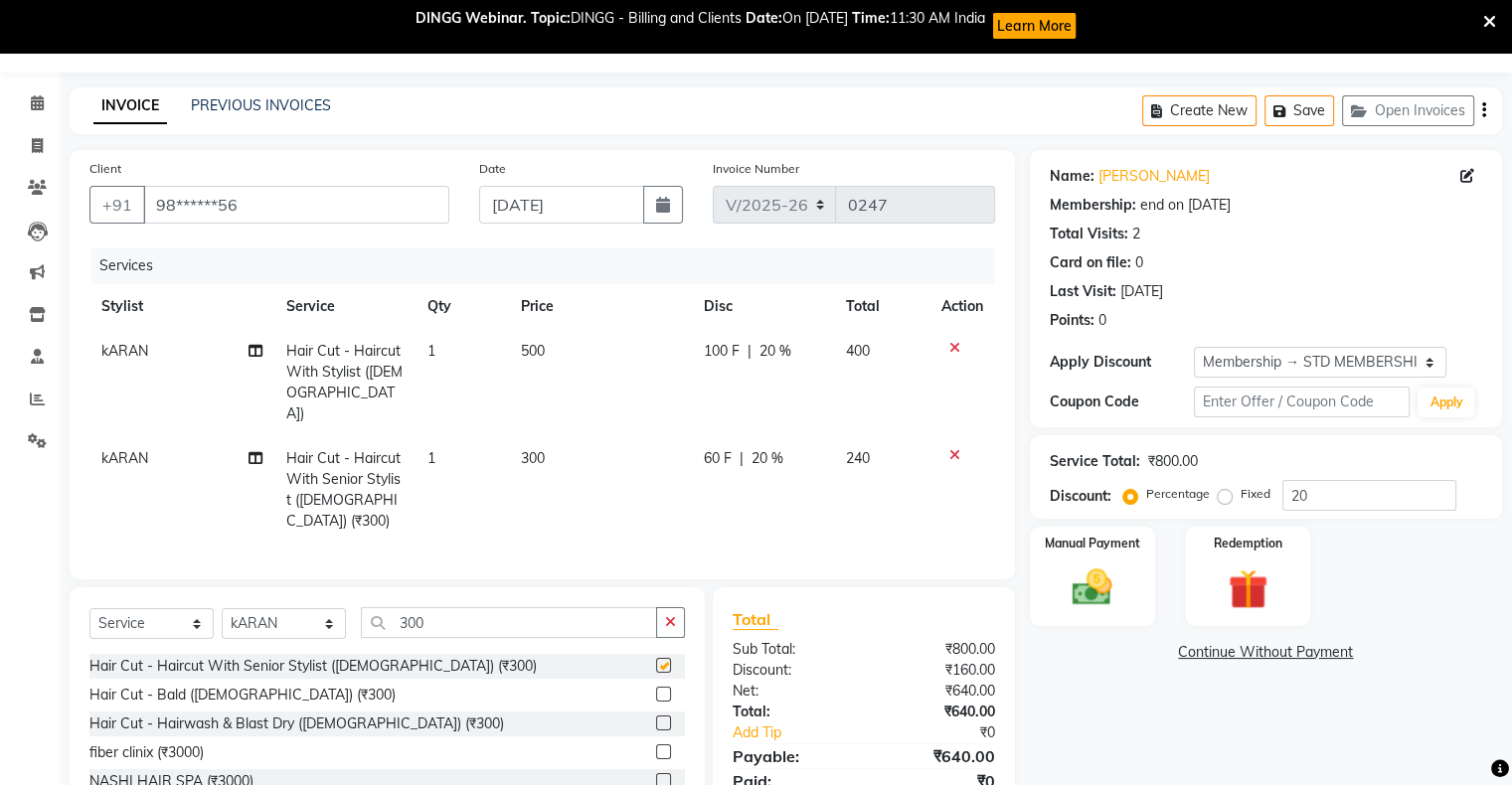 checkbox on "false" 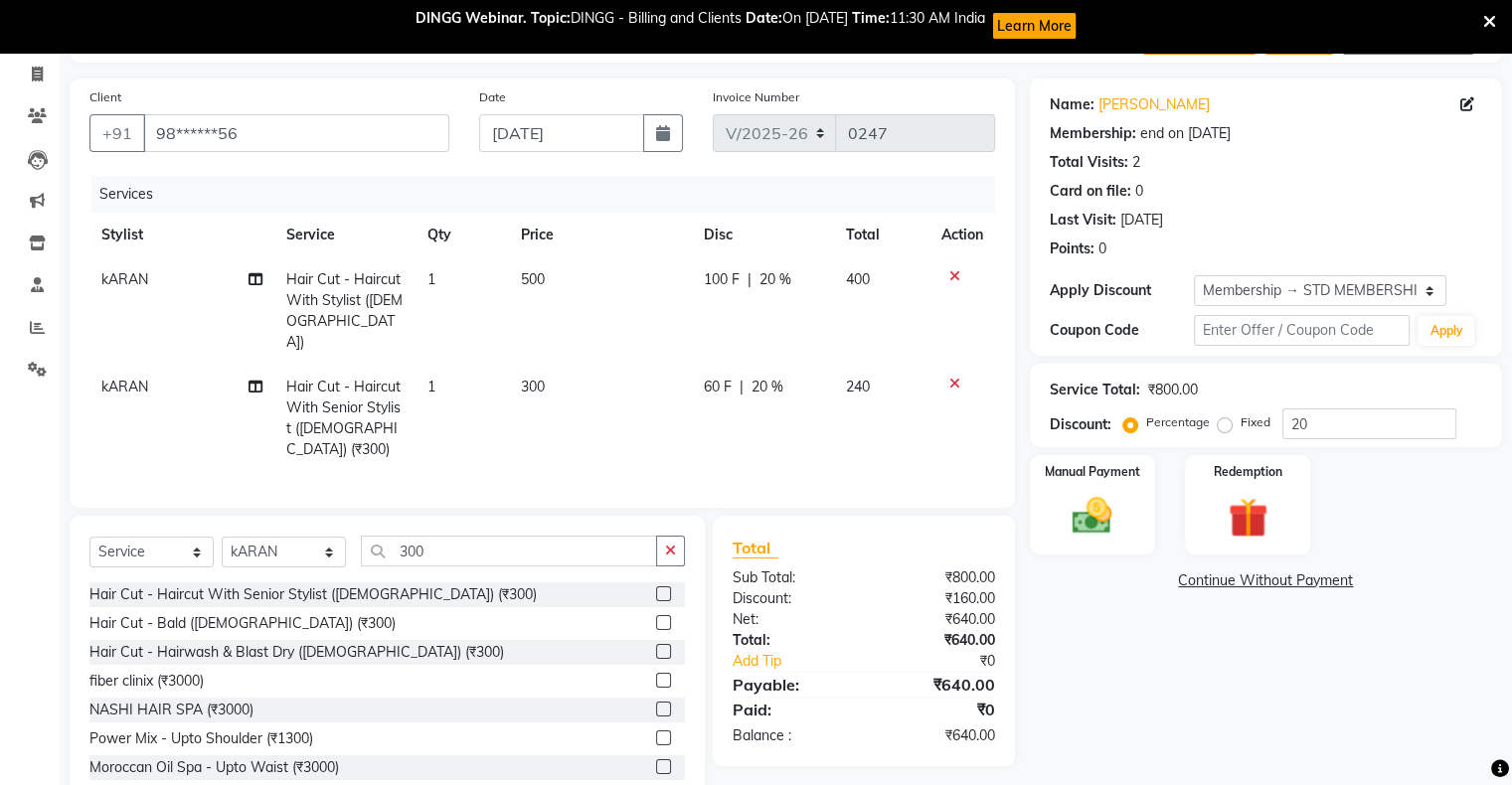 scroll, scrollTop: 151, scrollLeft: 0, axis: vertical 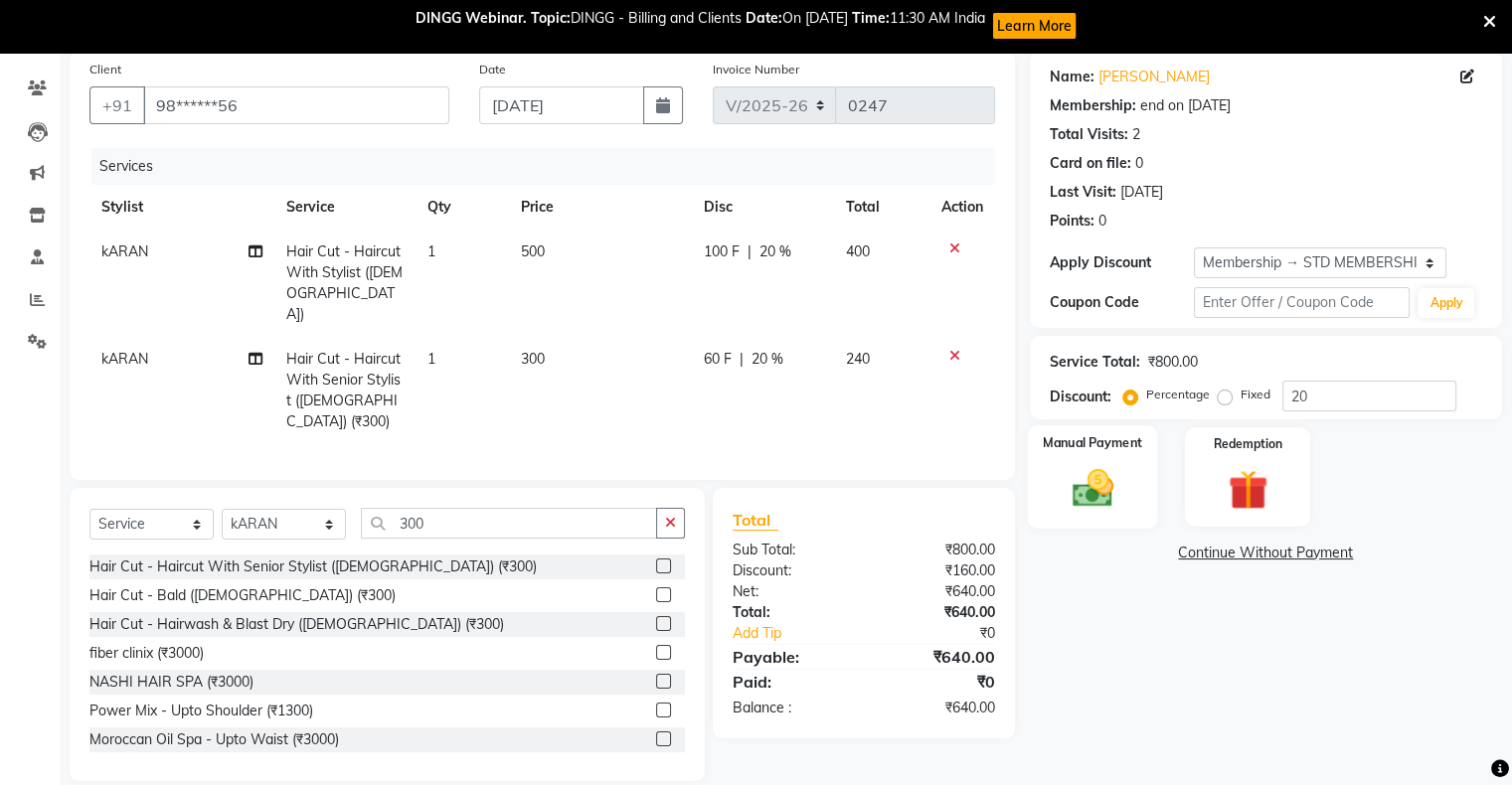 click 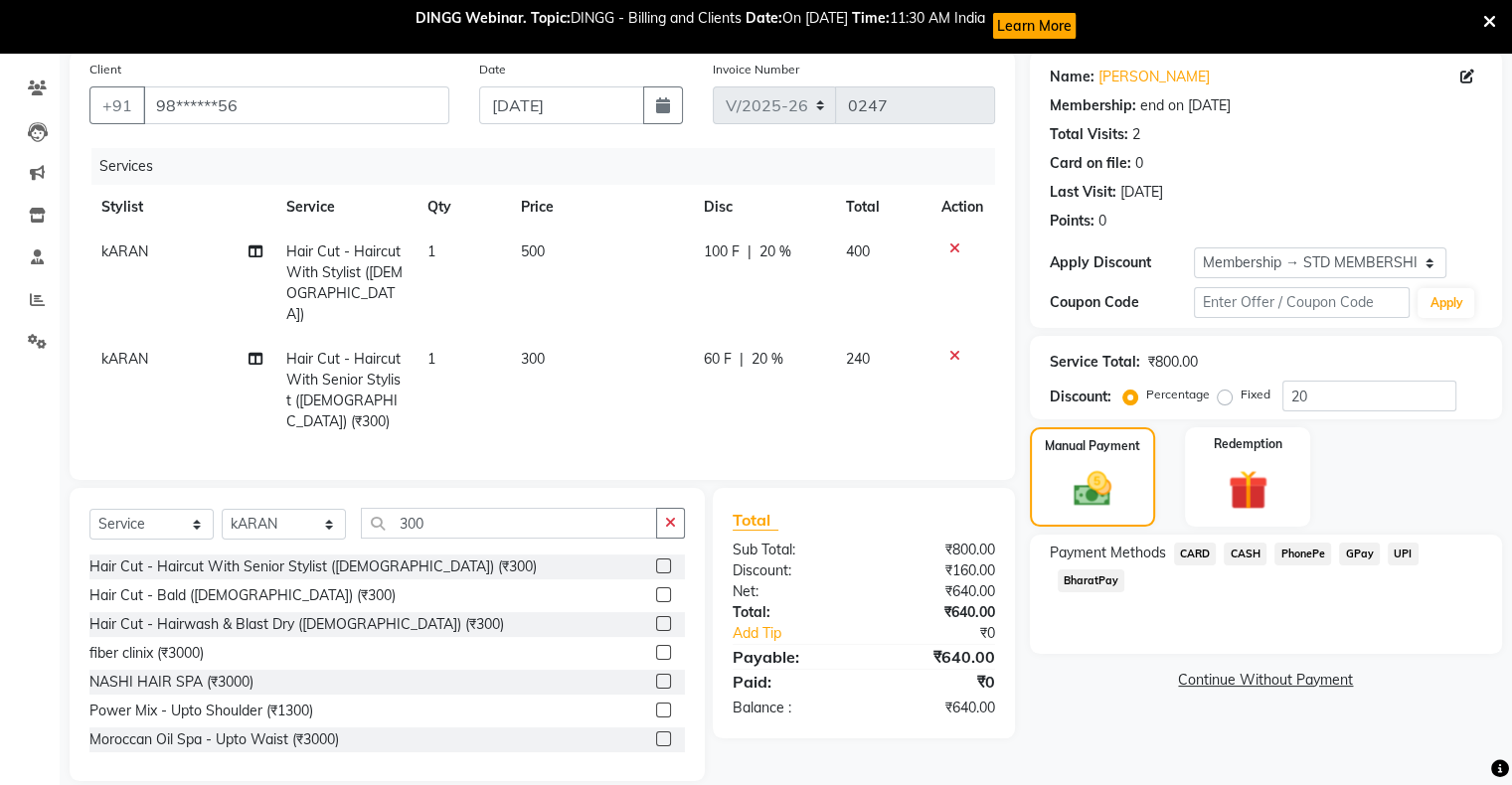 click on "GPay" 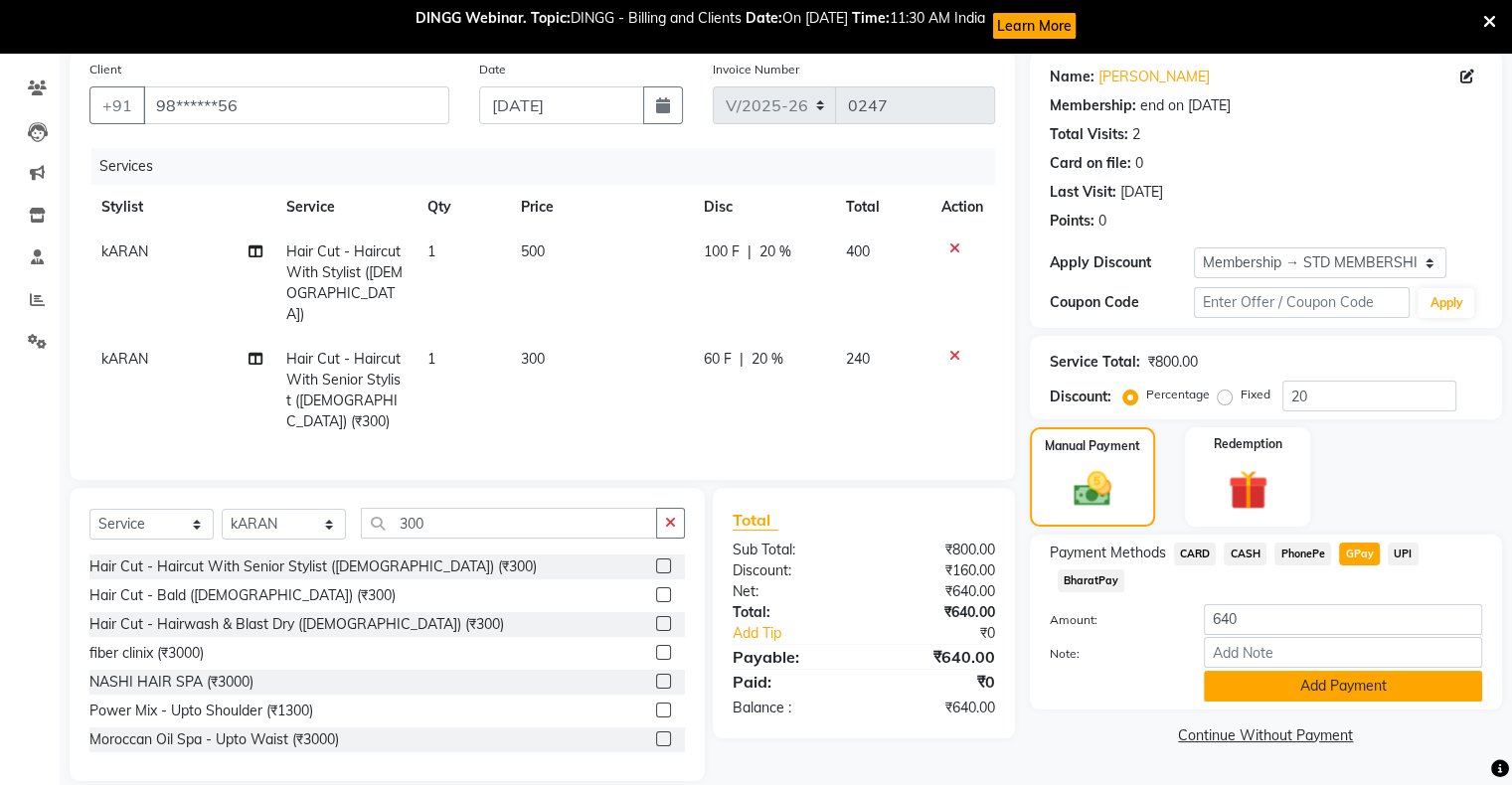 click on "Add Payment" 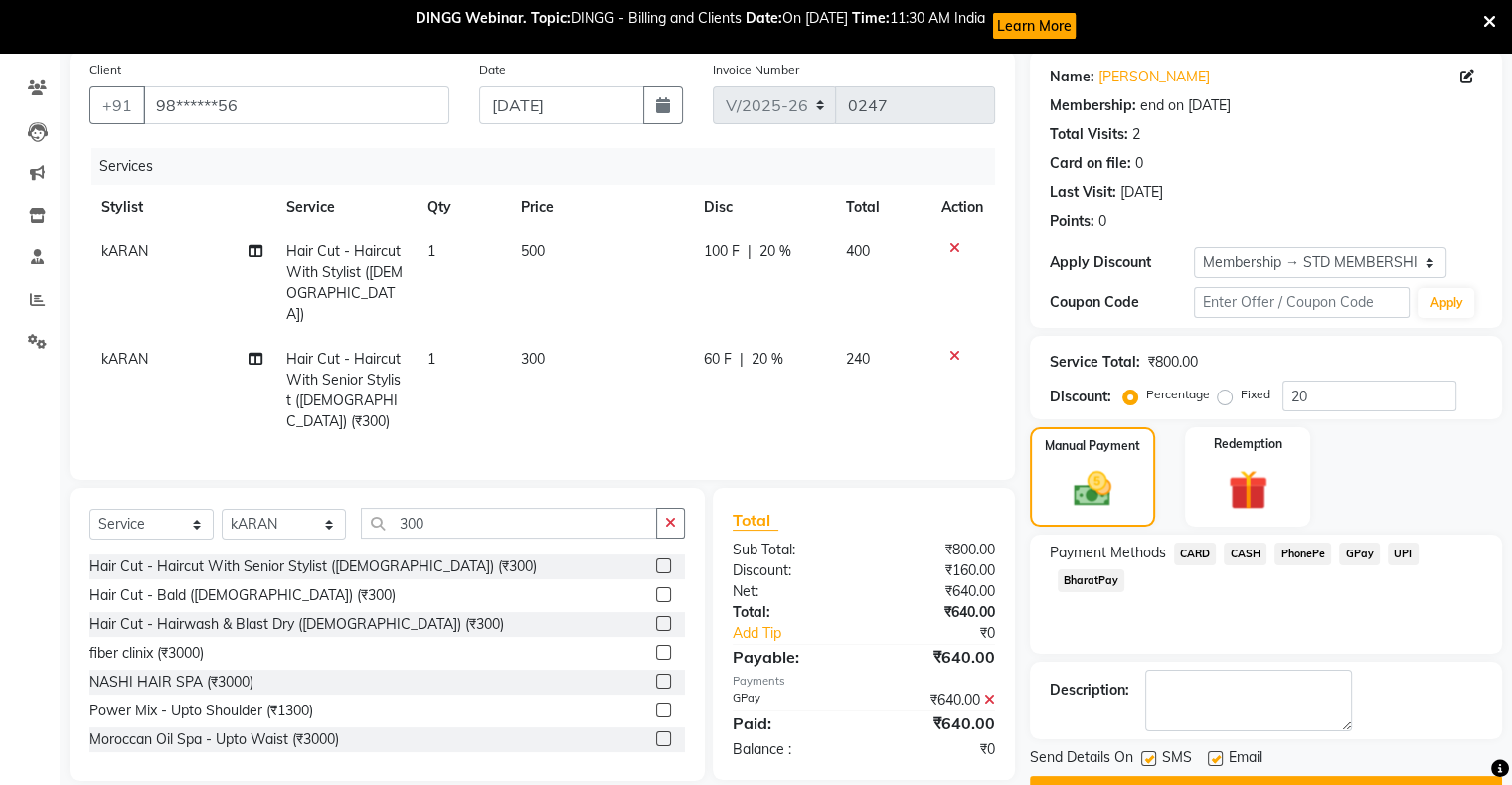 scroll, scrollTop: 201, scrollLeft: 0, axis: vertical 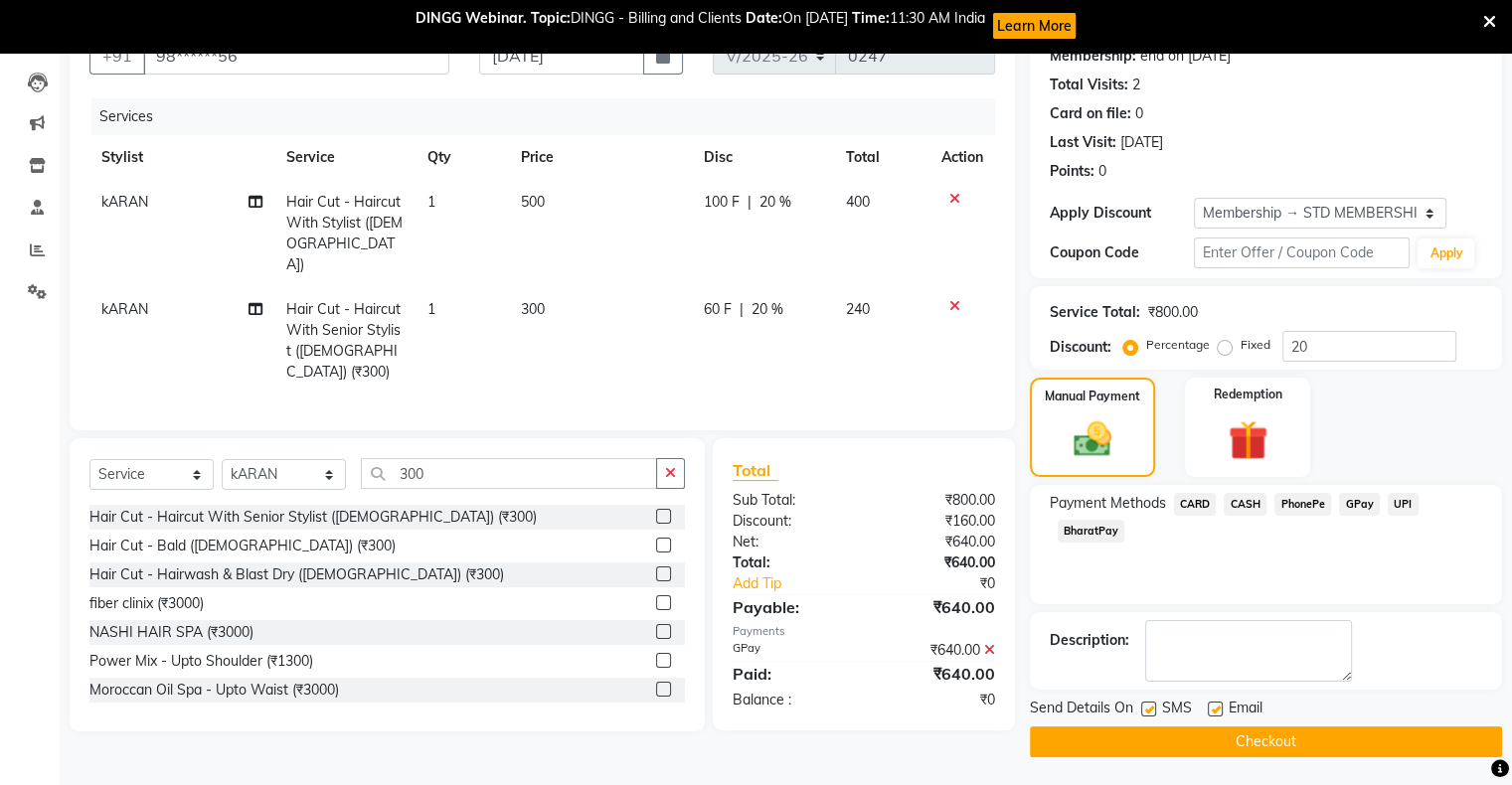 click on "Checkout" 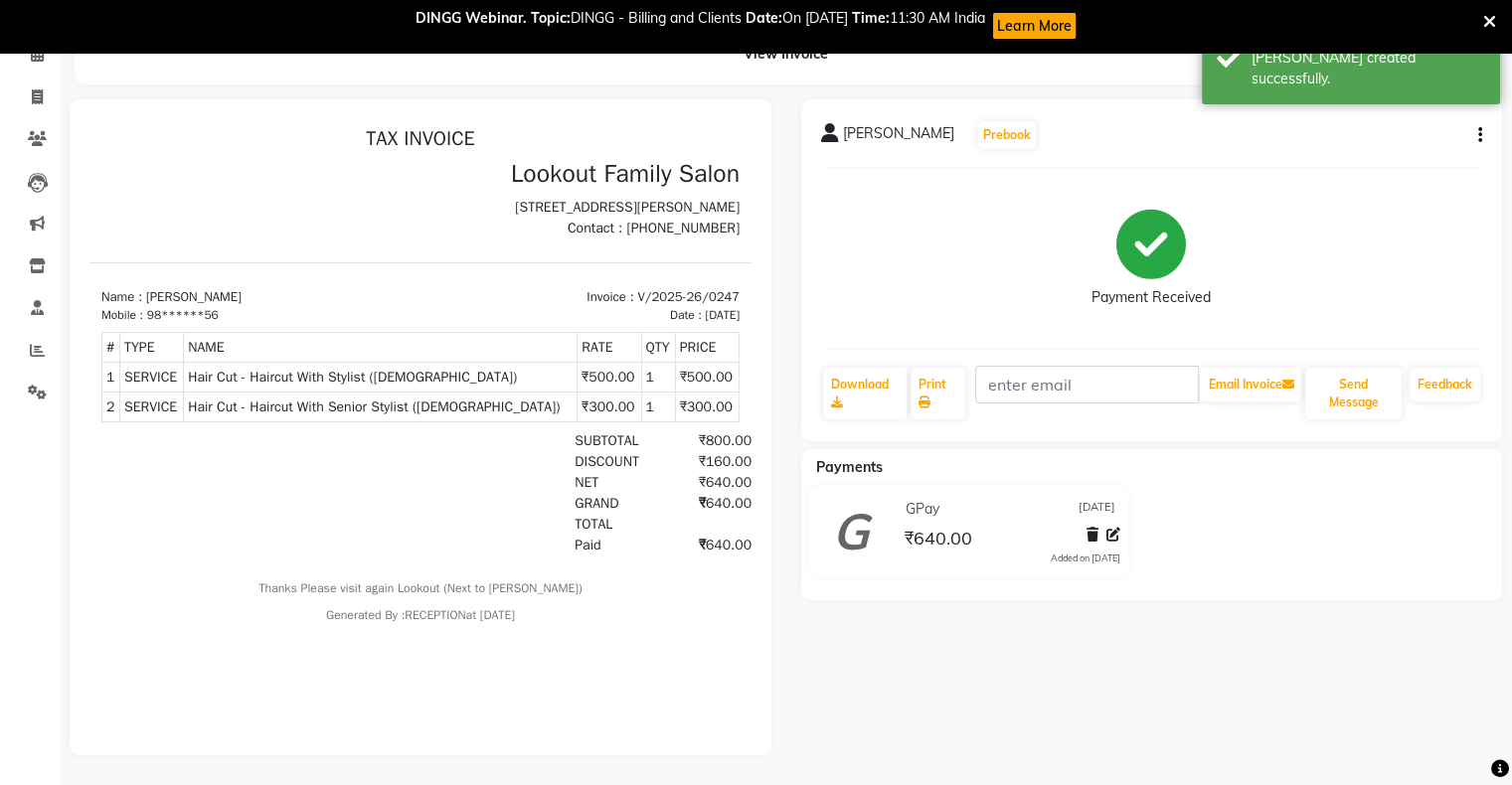 scroll, scrollTop: 0, scrollLeft: 0, axis: both 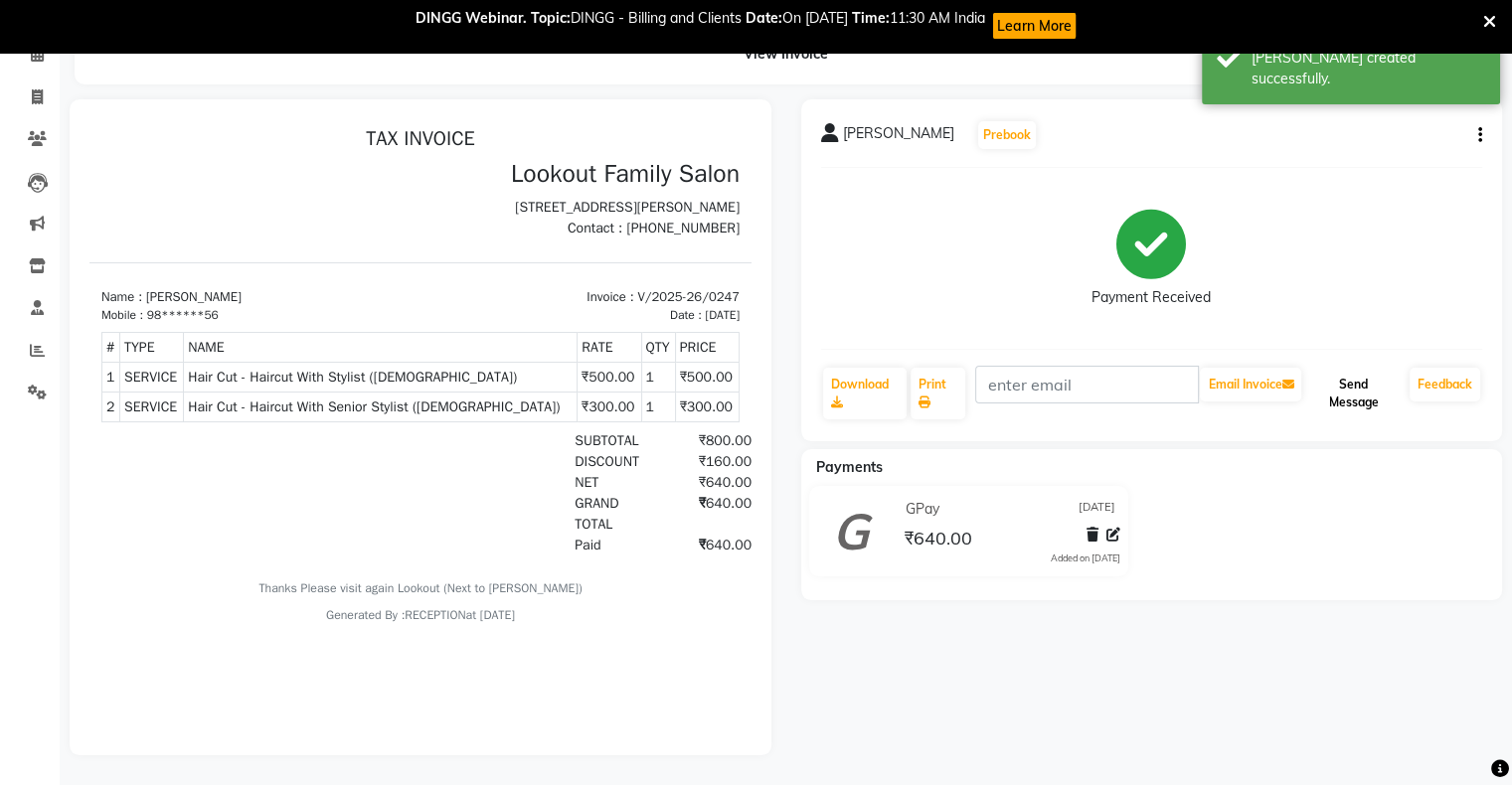 click on "Send Message" 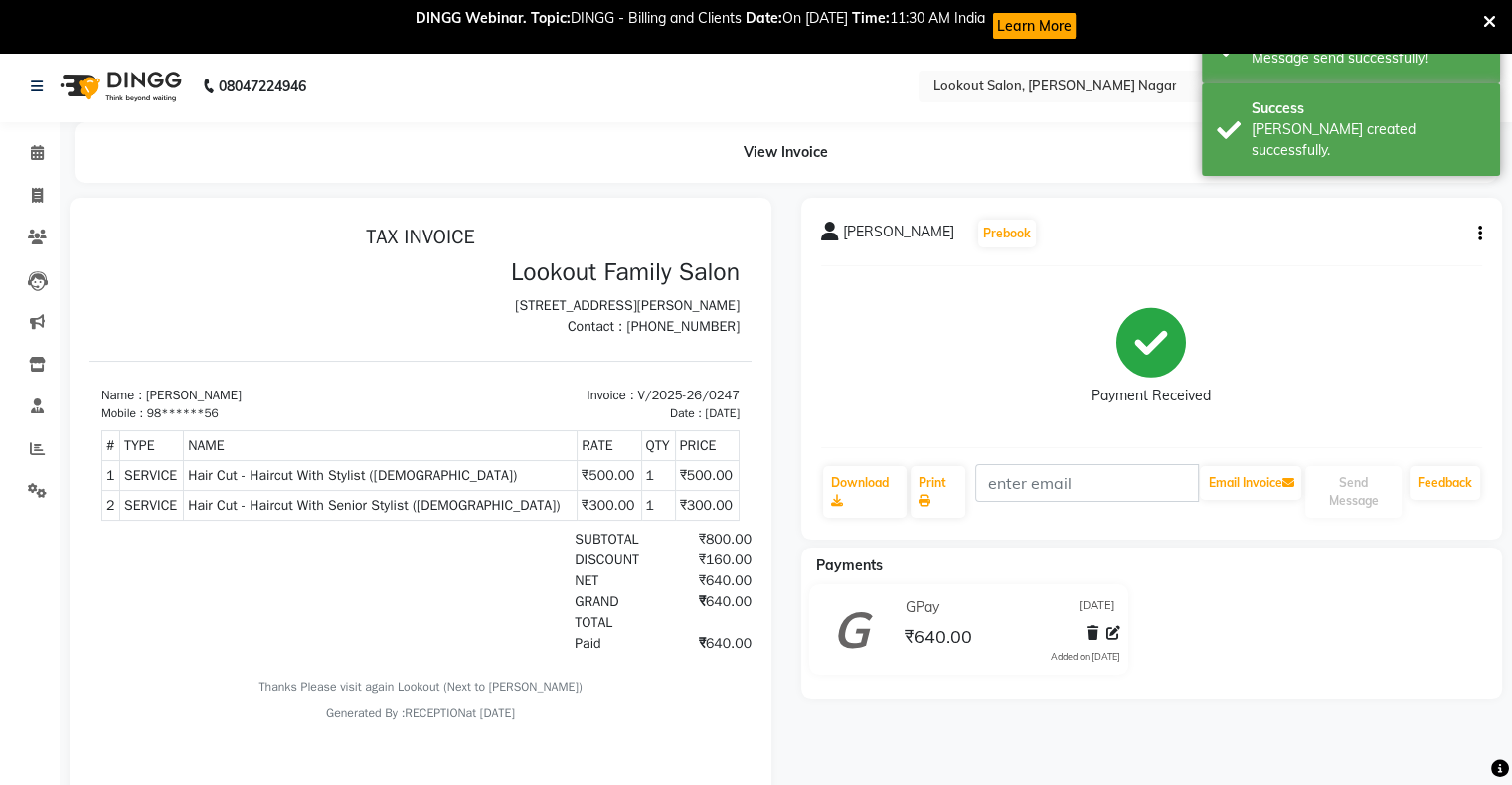 scroll, scrollTop: 0, scrollLeft: 0, axis: both 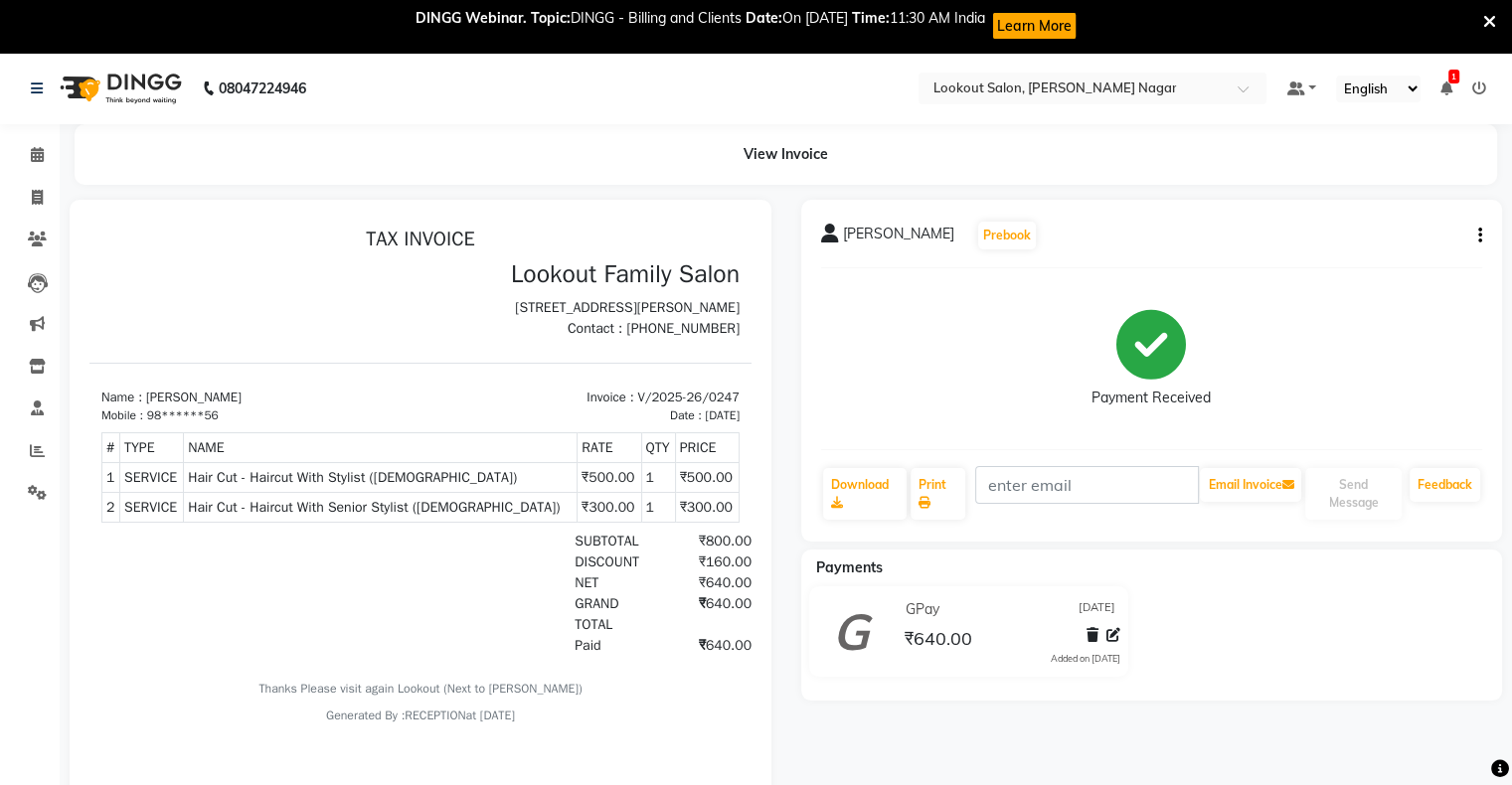 click 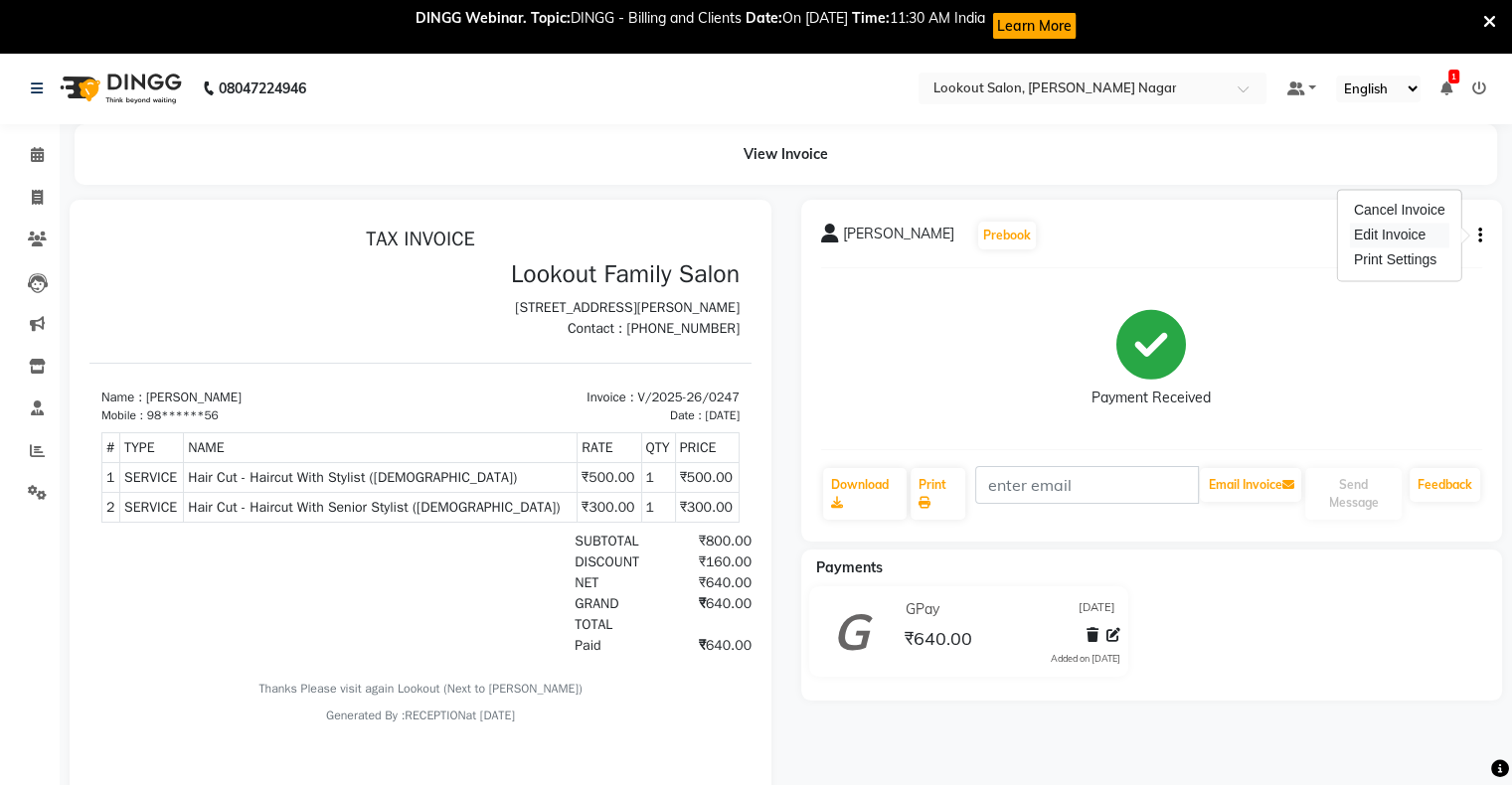 click on "Edit Invoice" at bounding box center [1400, 235] 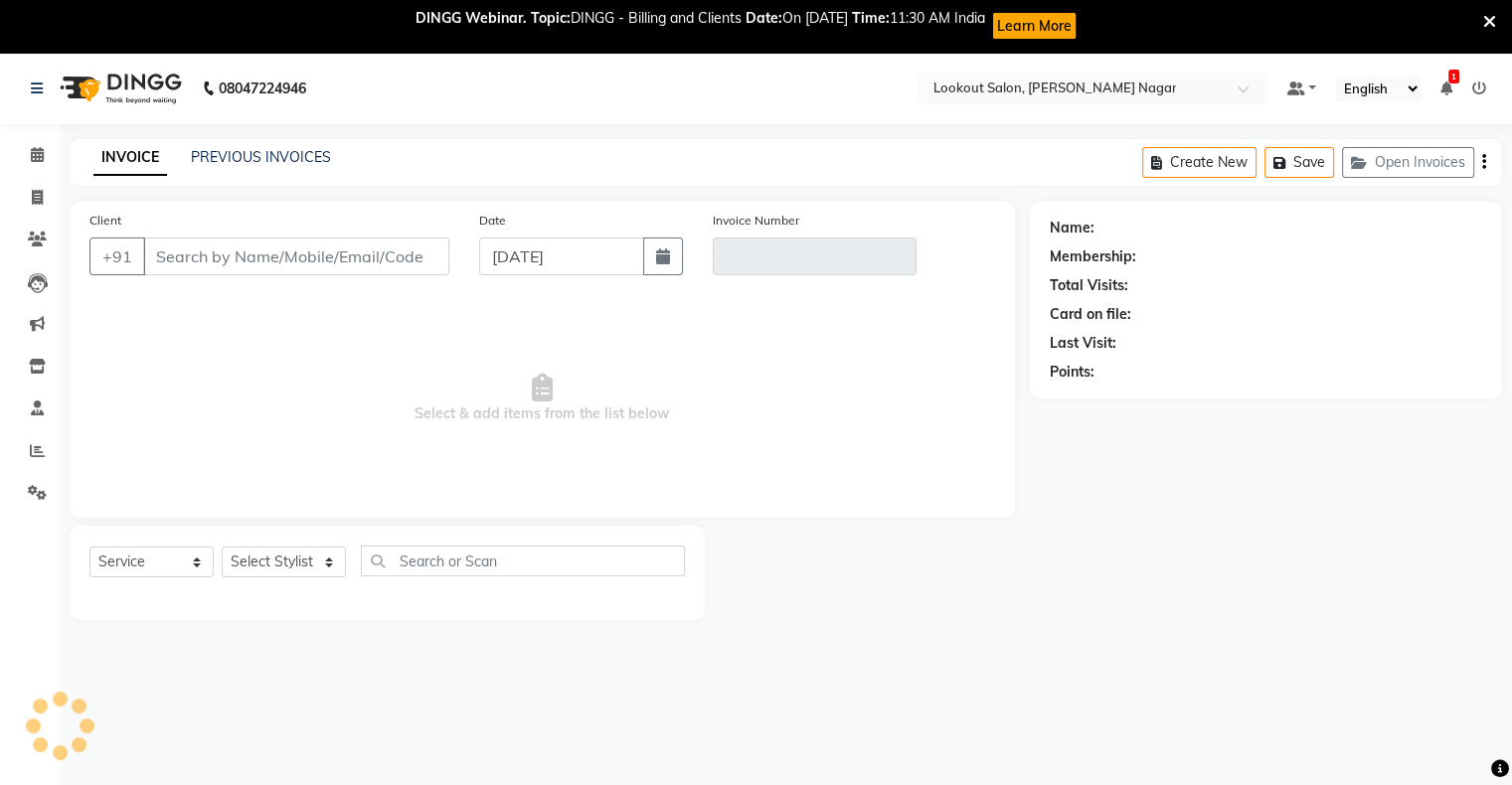 scroll, scrollTop: 52, scrollLeft: 0, axis: vertical 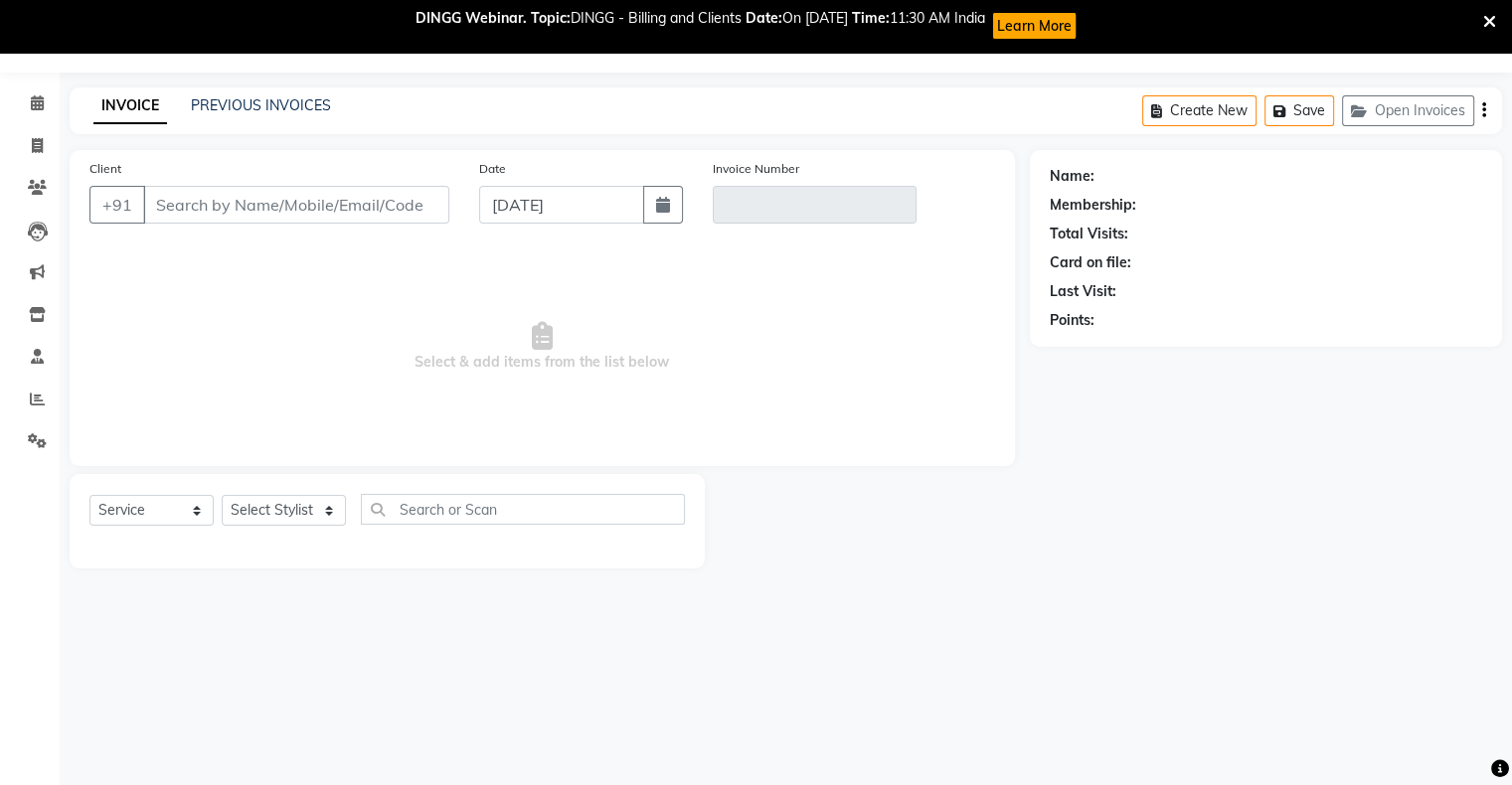 type on "98******56" 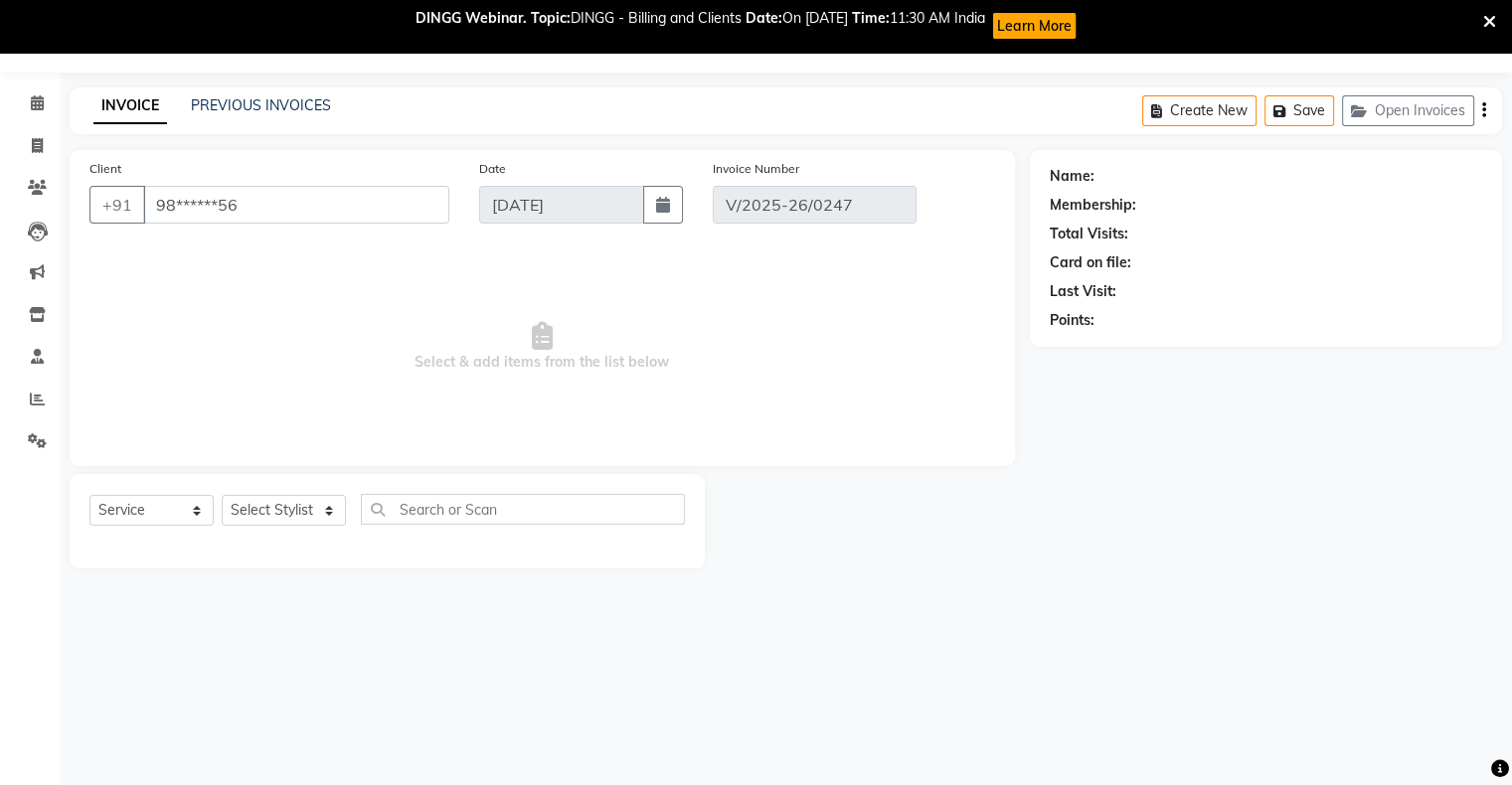 select on "1: Object" 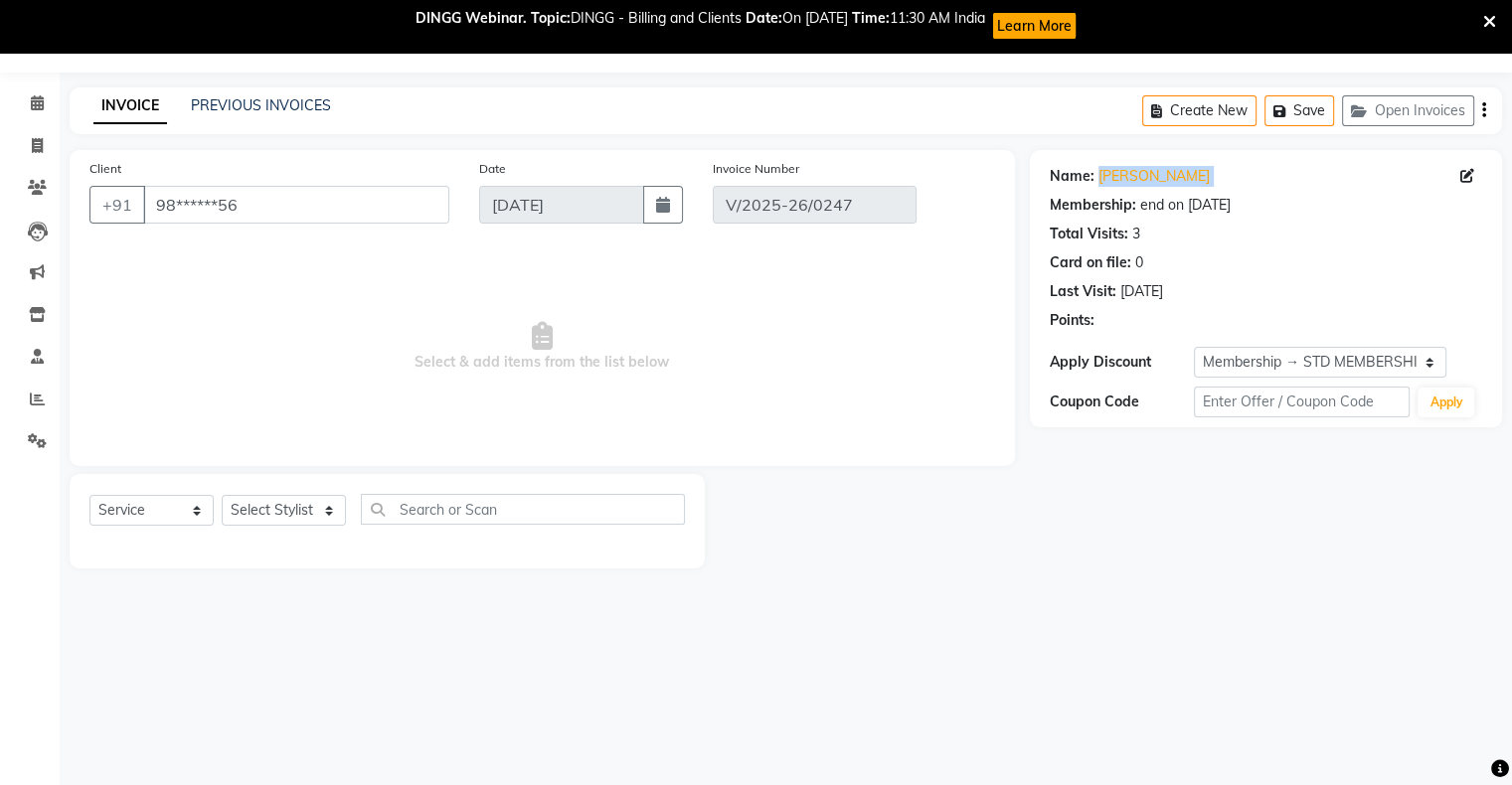 select on "select" 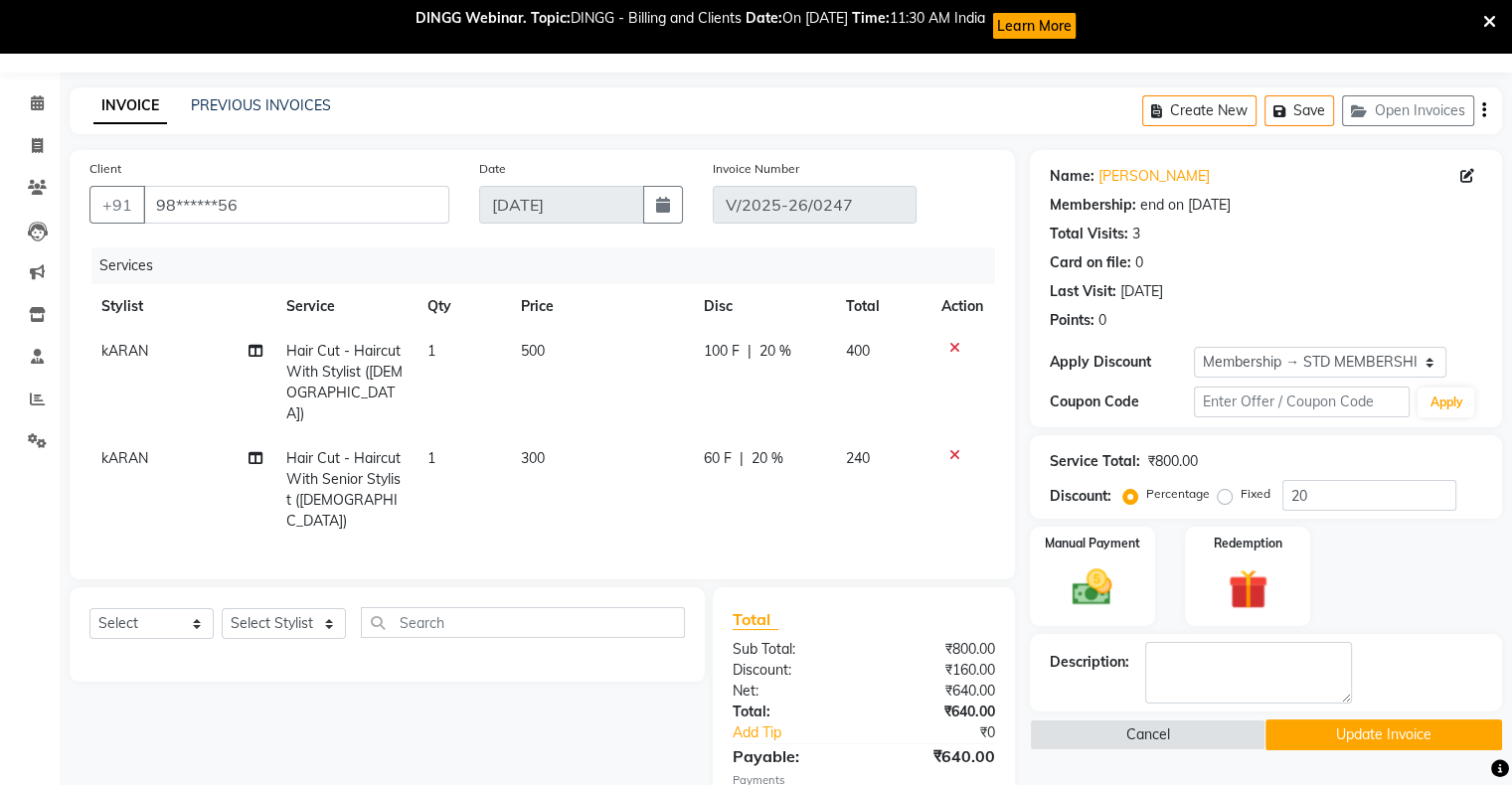 click 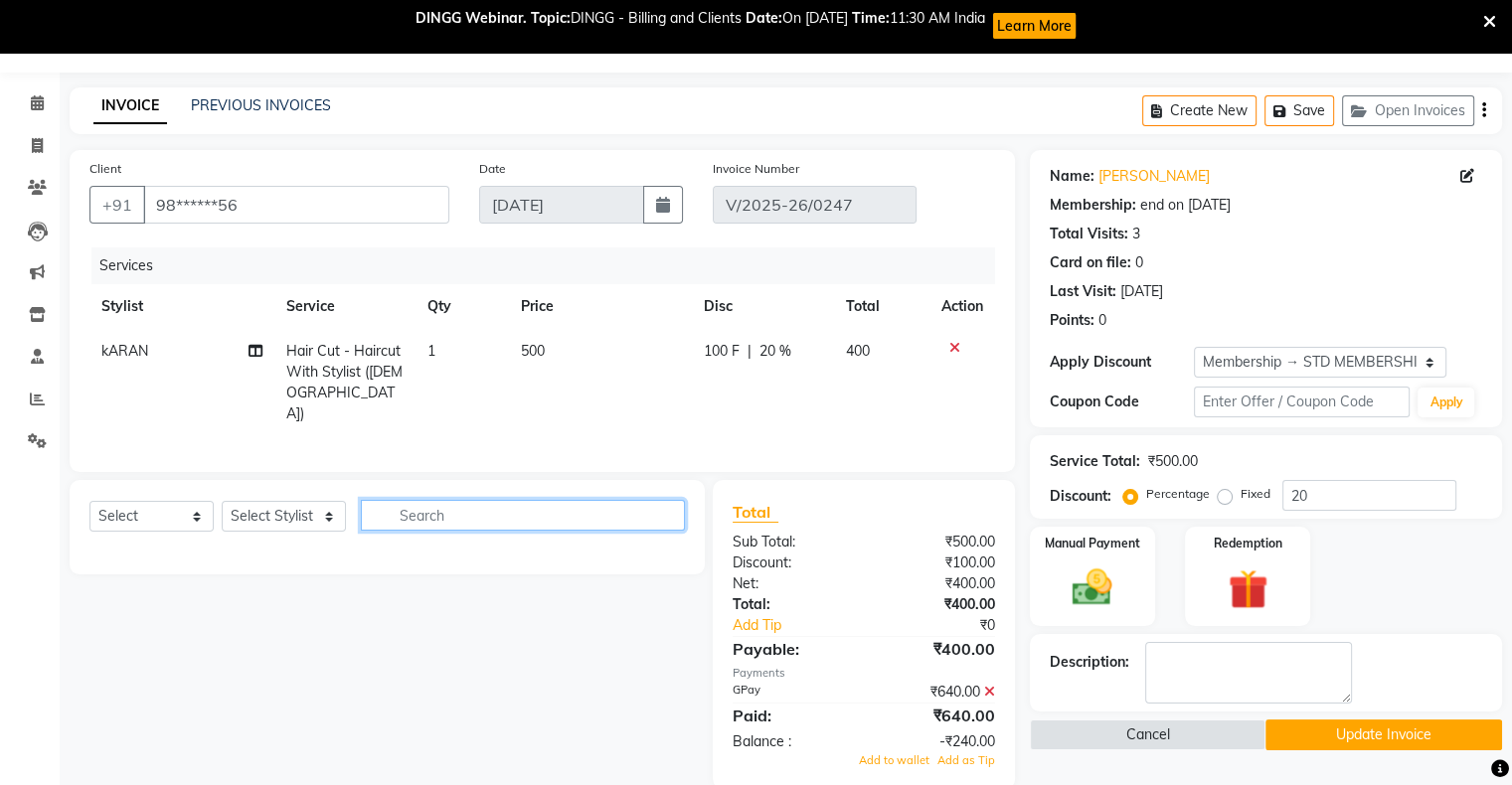 click 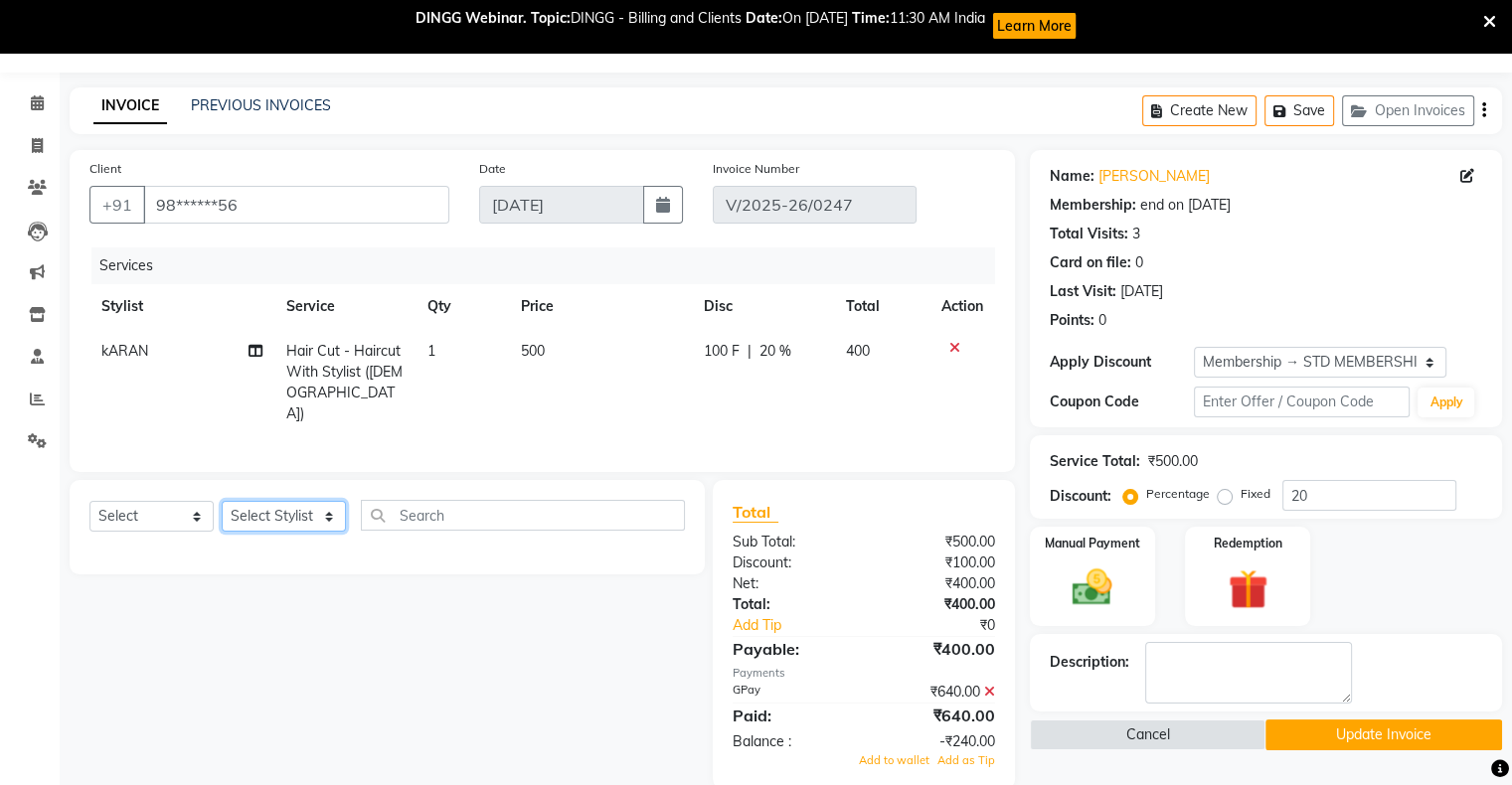 click on "Select Stylist abhishek Asfaak AZAZ DHARMESH SIR kARAN PRIYANKA RECEPTION rinki  shailendar VANDAN" 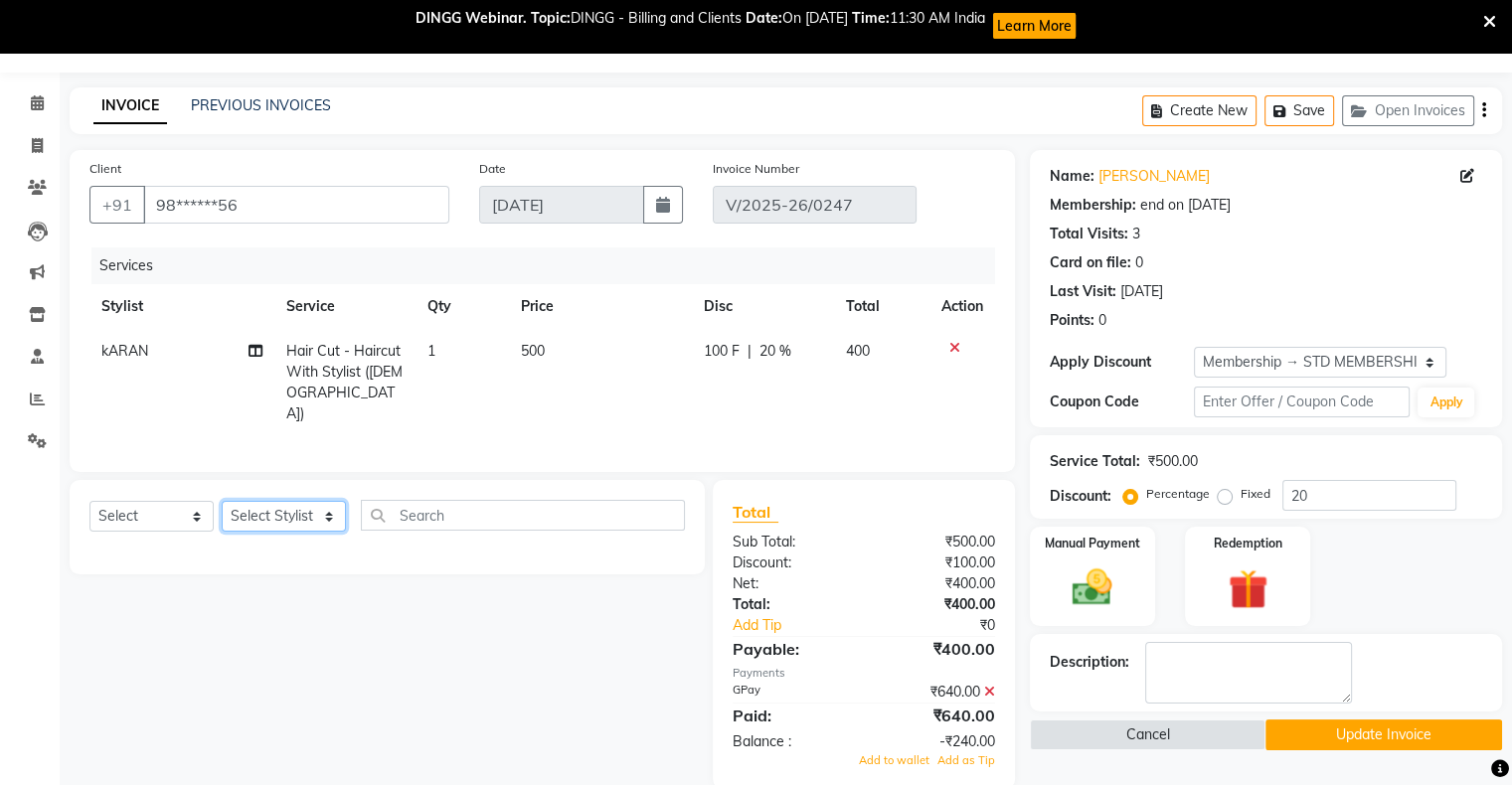 select on "85691" 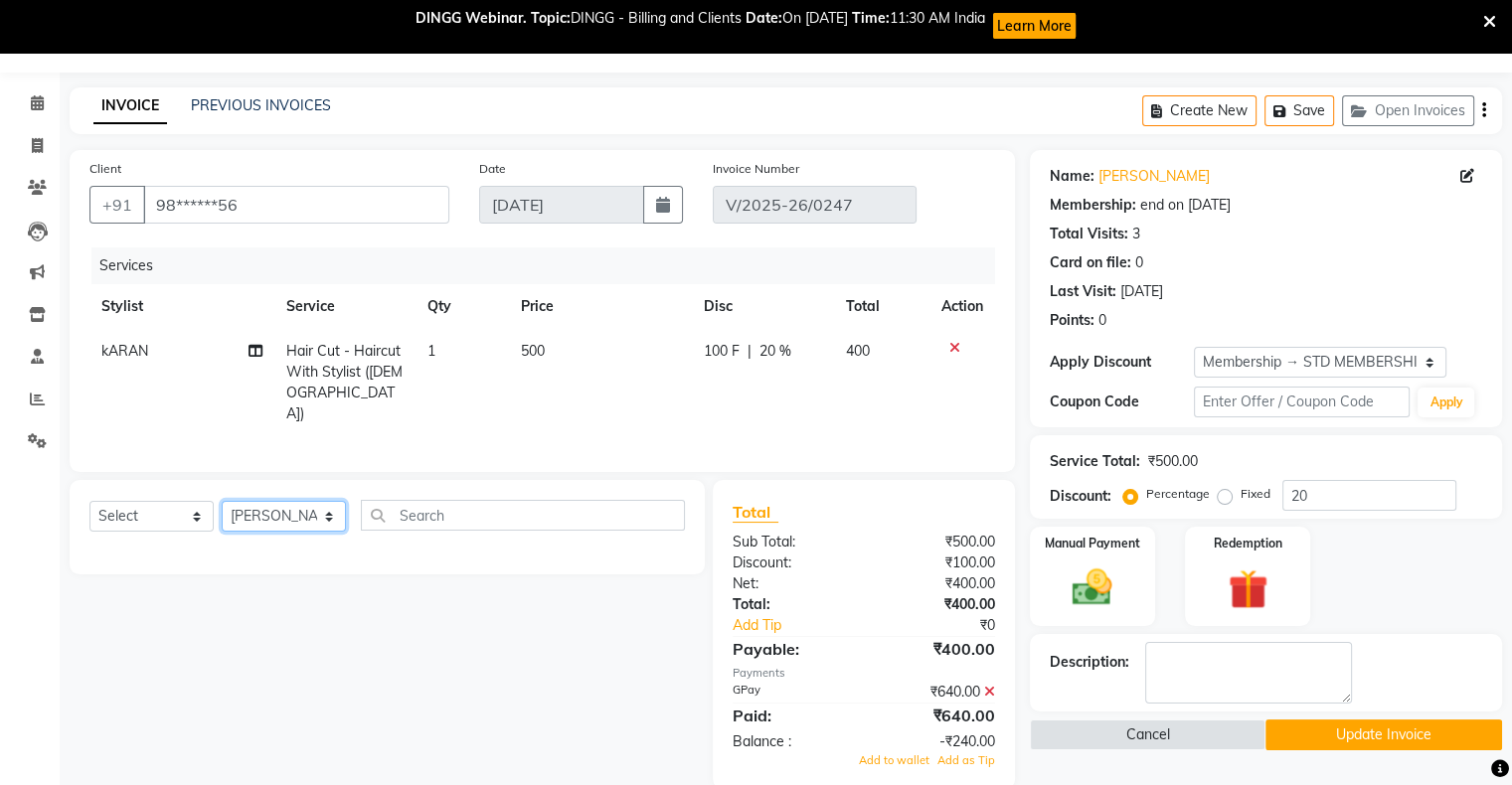 click on "Select Stylist abhishek Asfaak AZAZ DHARMESH SIR kARAN PRIYANKA RECEPTION rinki  shailendar VANDAN" 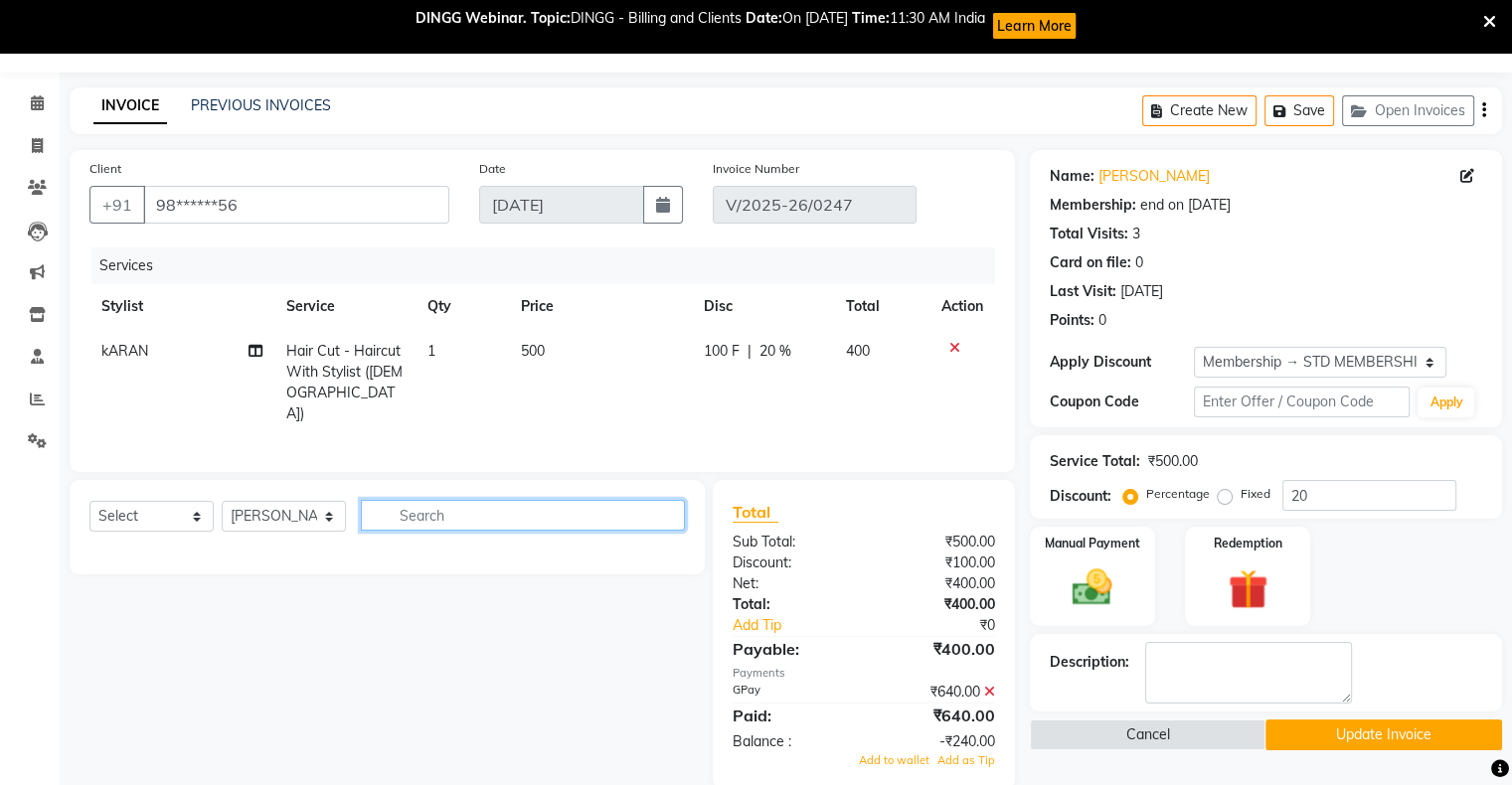click 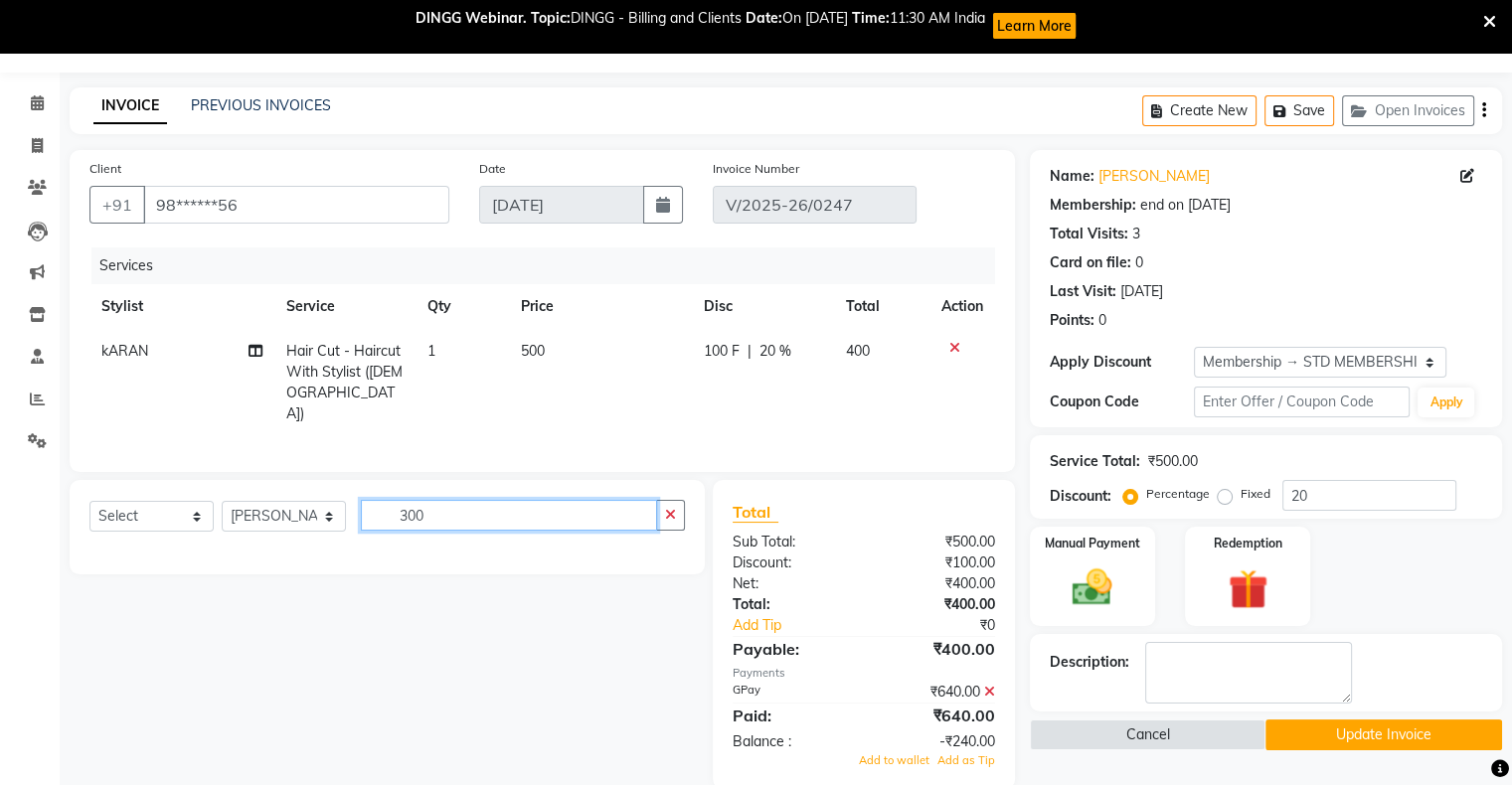 type on "300" 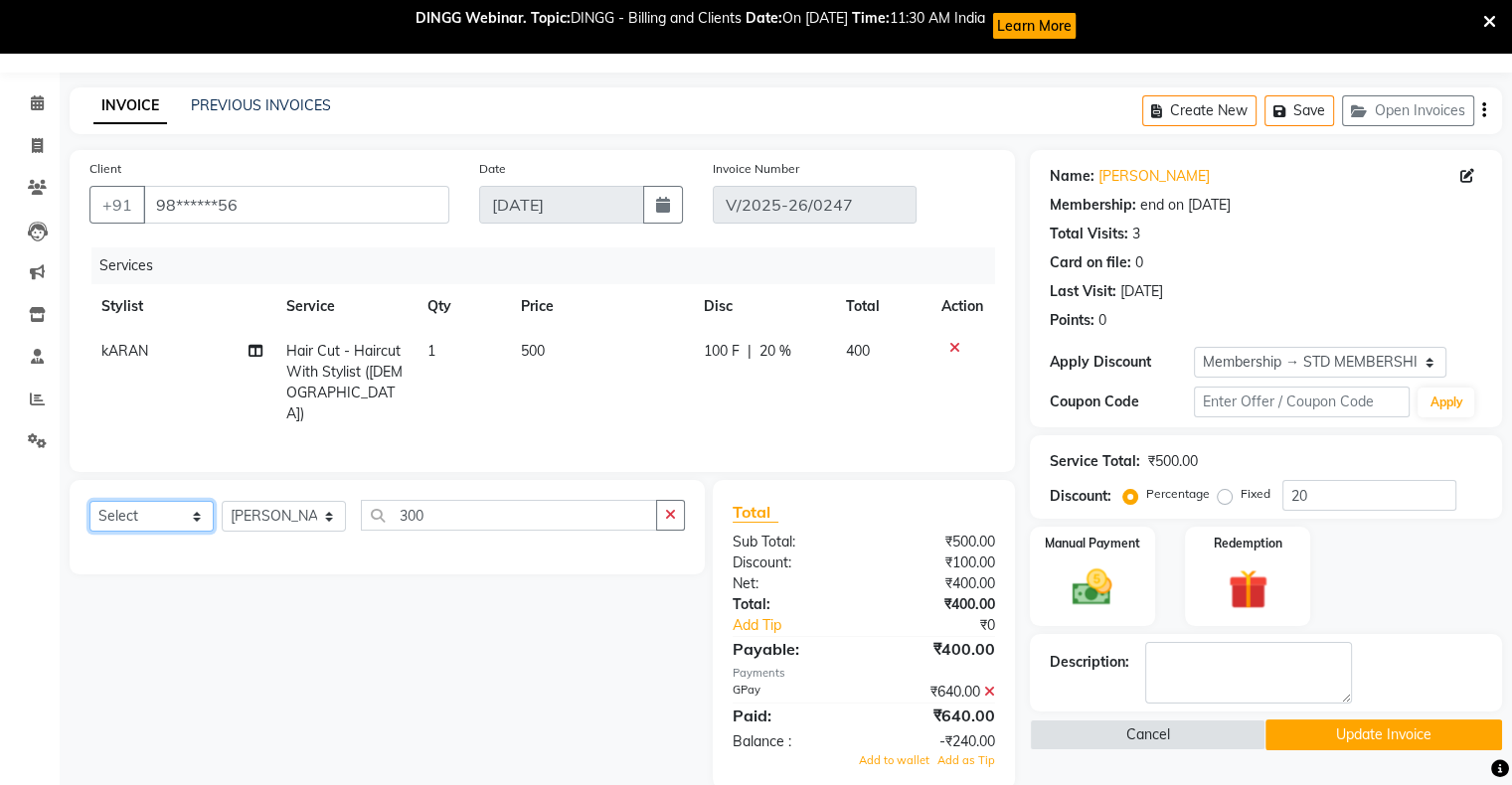 click on "Select  Service  Product  Membership  Package Voucher Prepaid Gift Card" 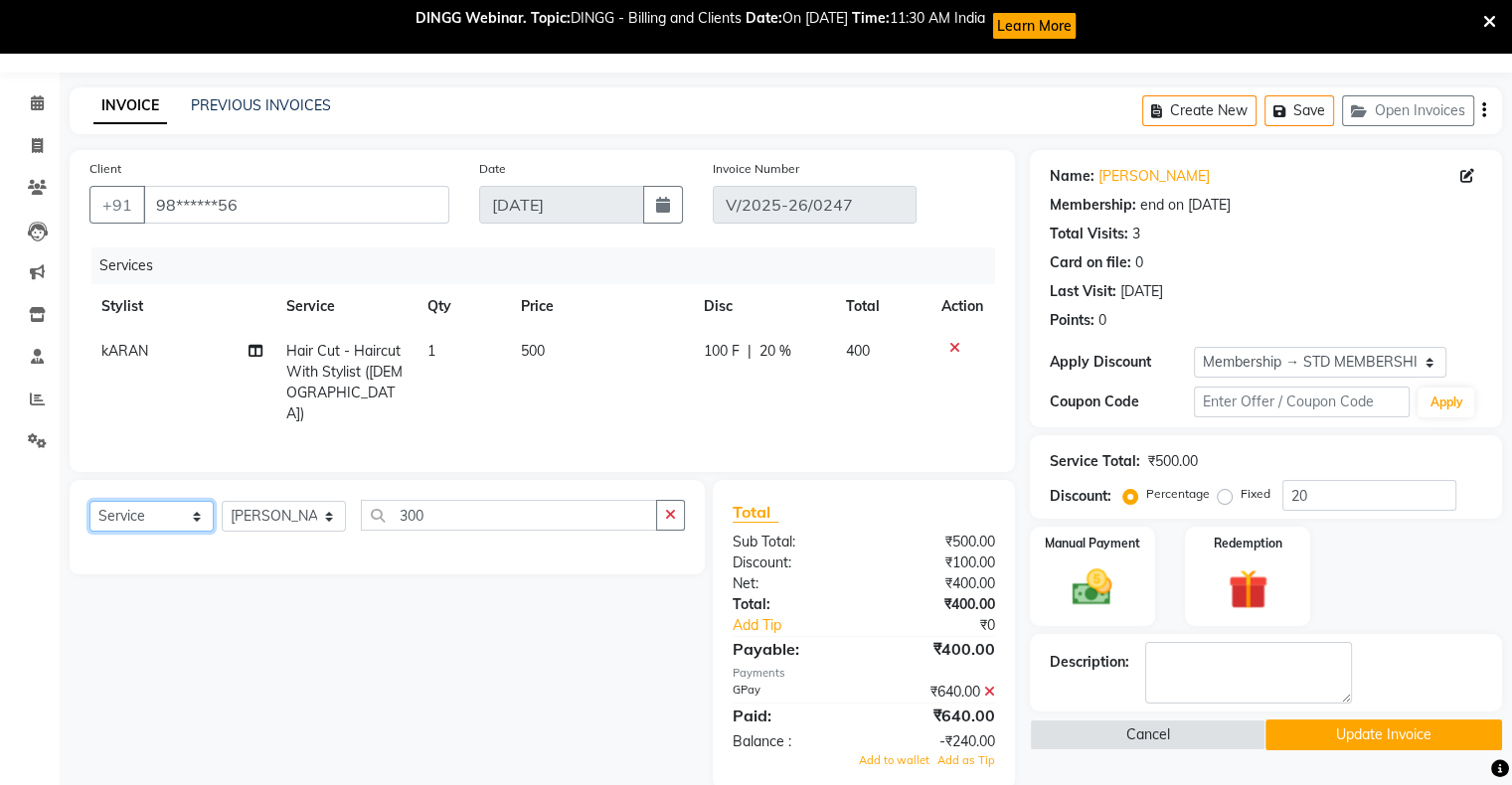 click on "Select  Service  Product  Membership  Package Voucher Prepaid Gift Card" 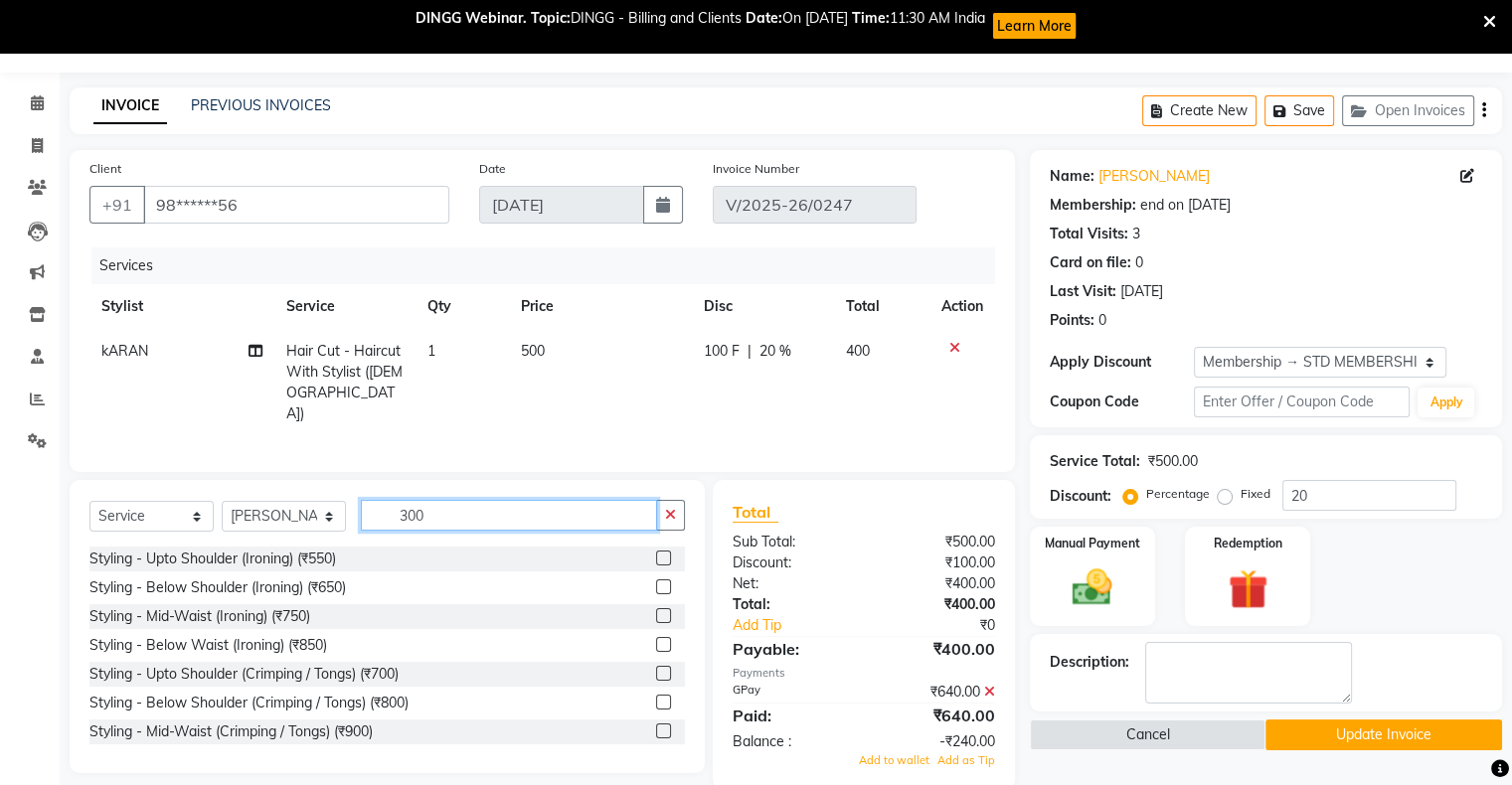 click on "300" 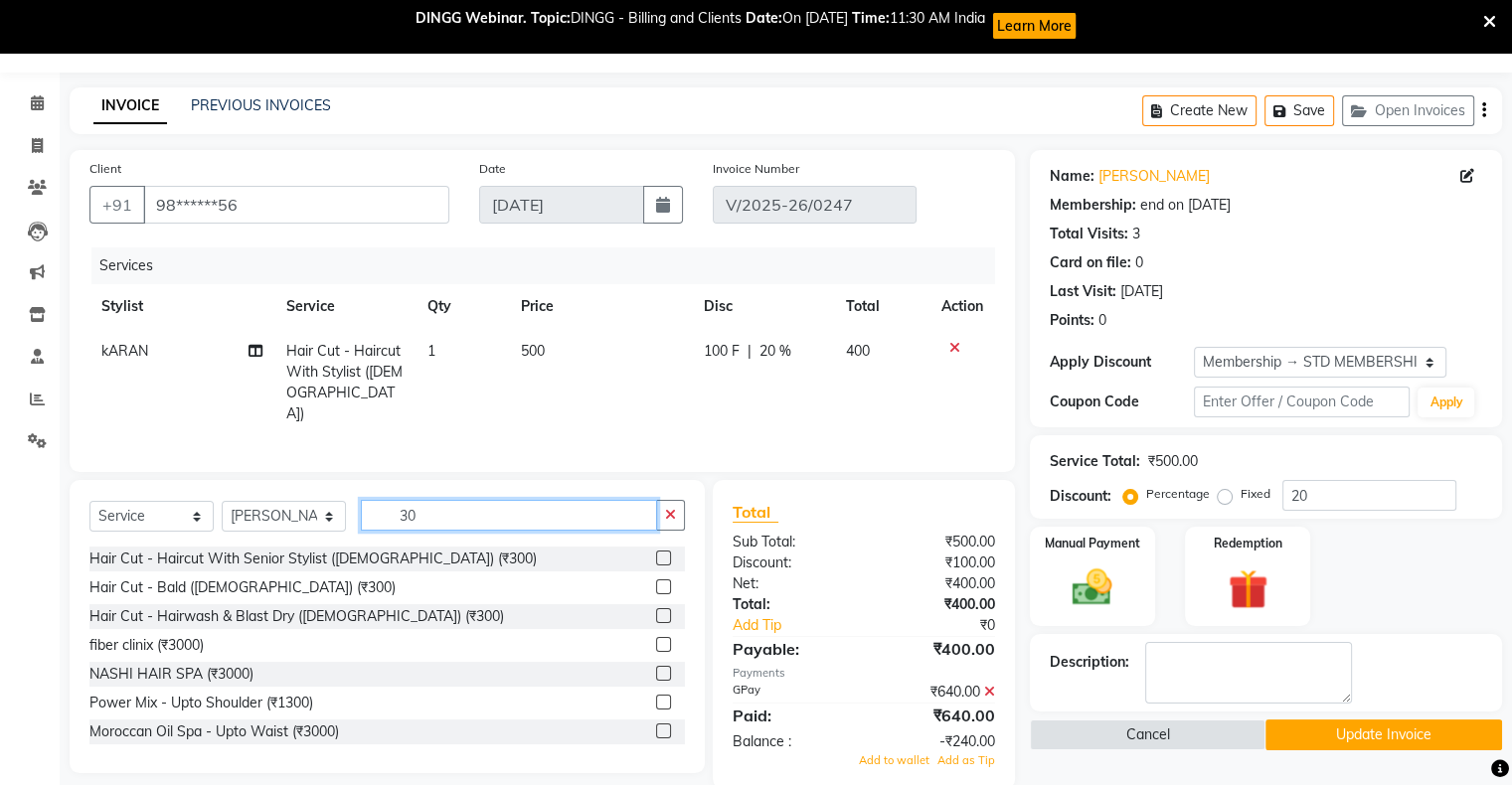 type on "3" 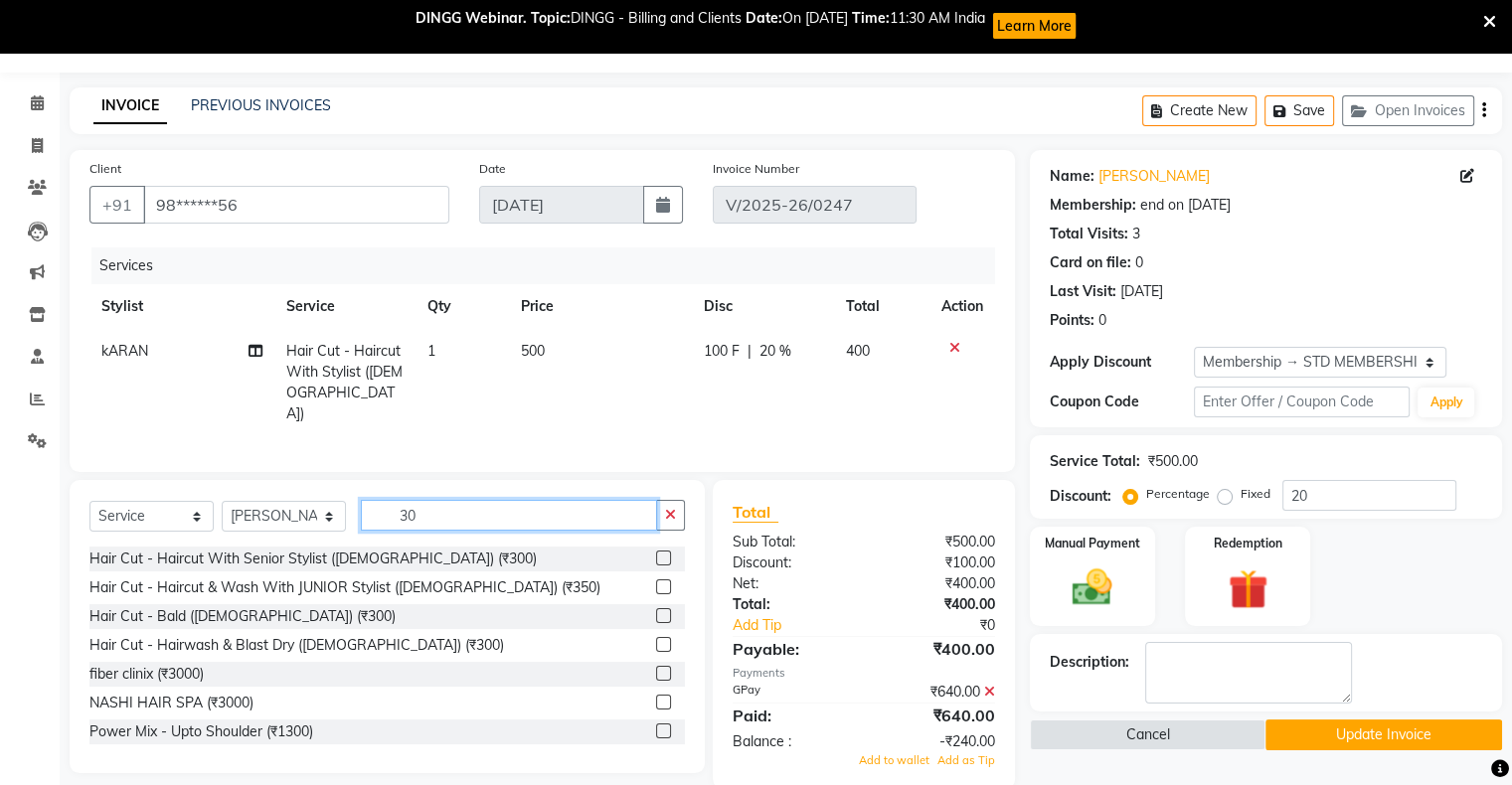 type on "300" 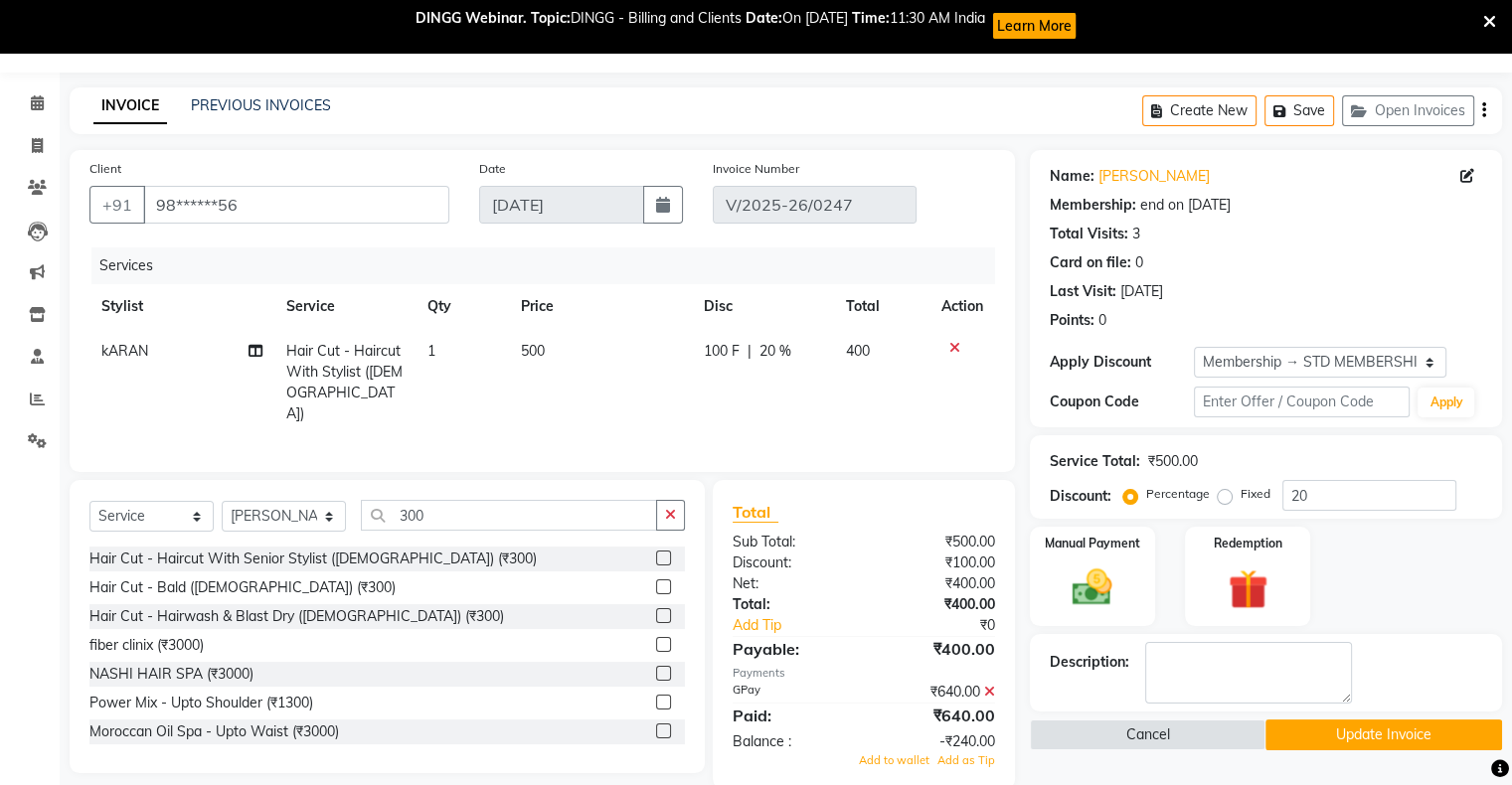 click 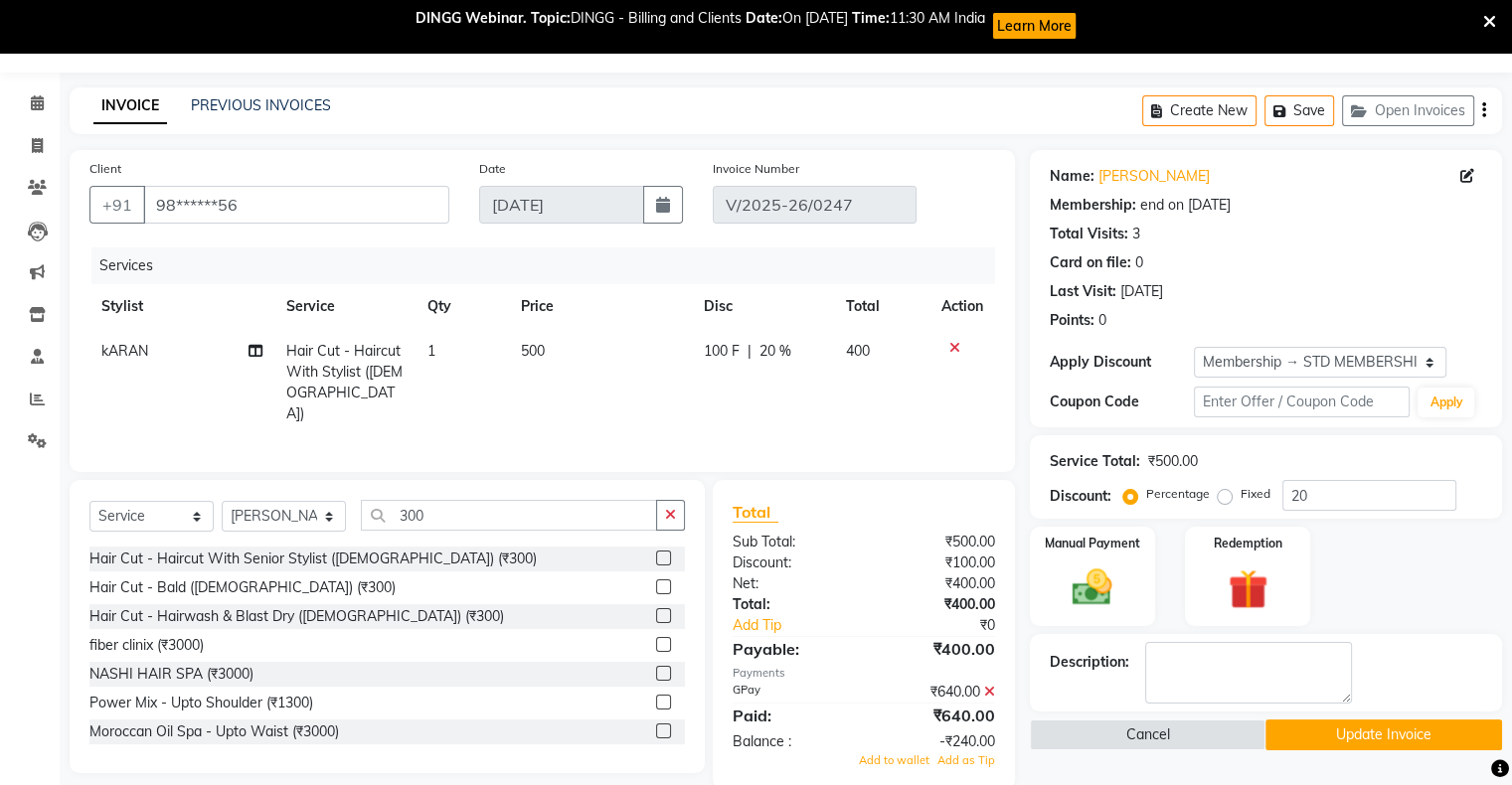 click at bounding box center [662, 616] 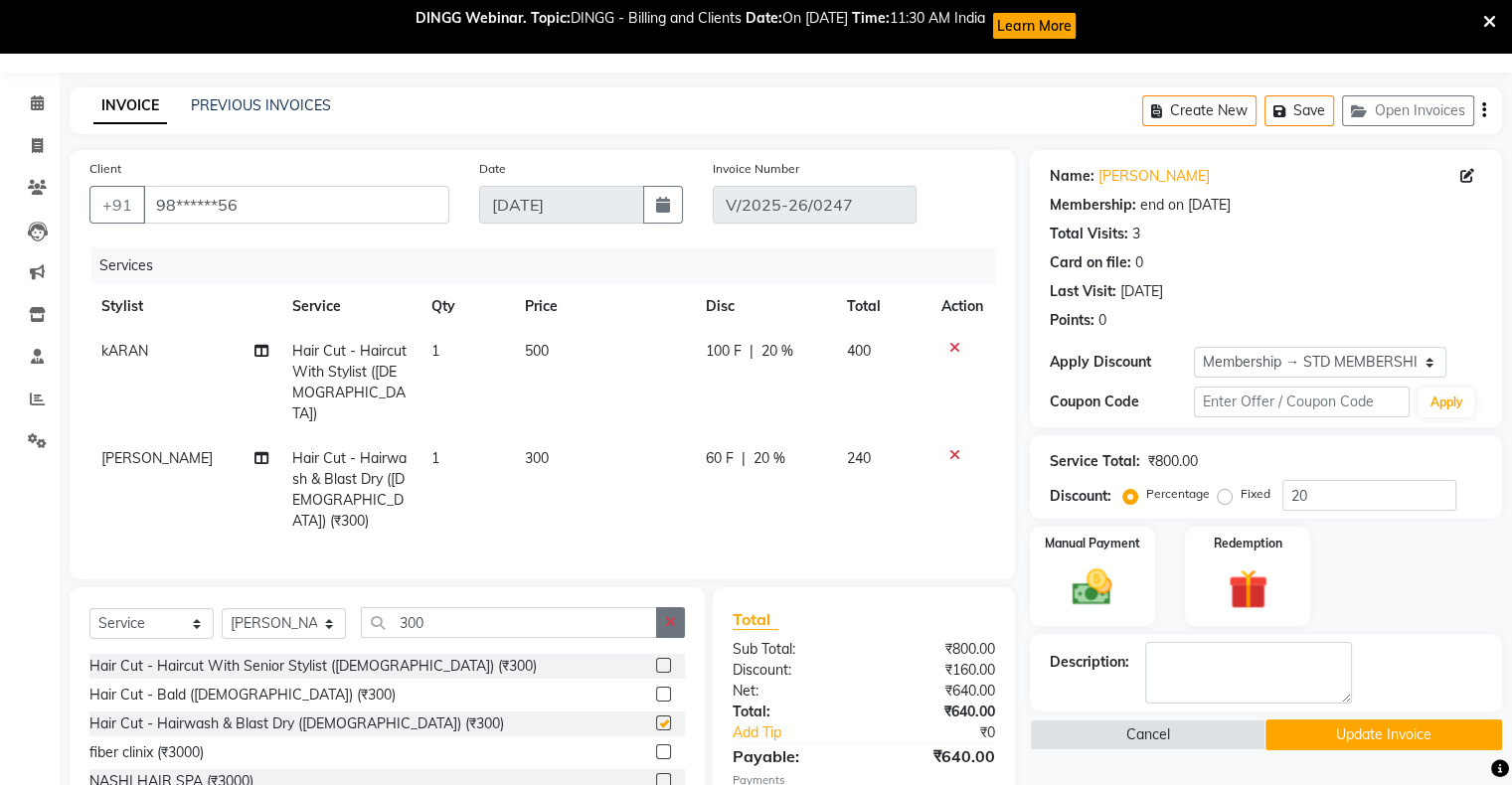 checkbox on "false" 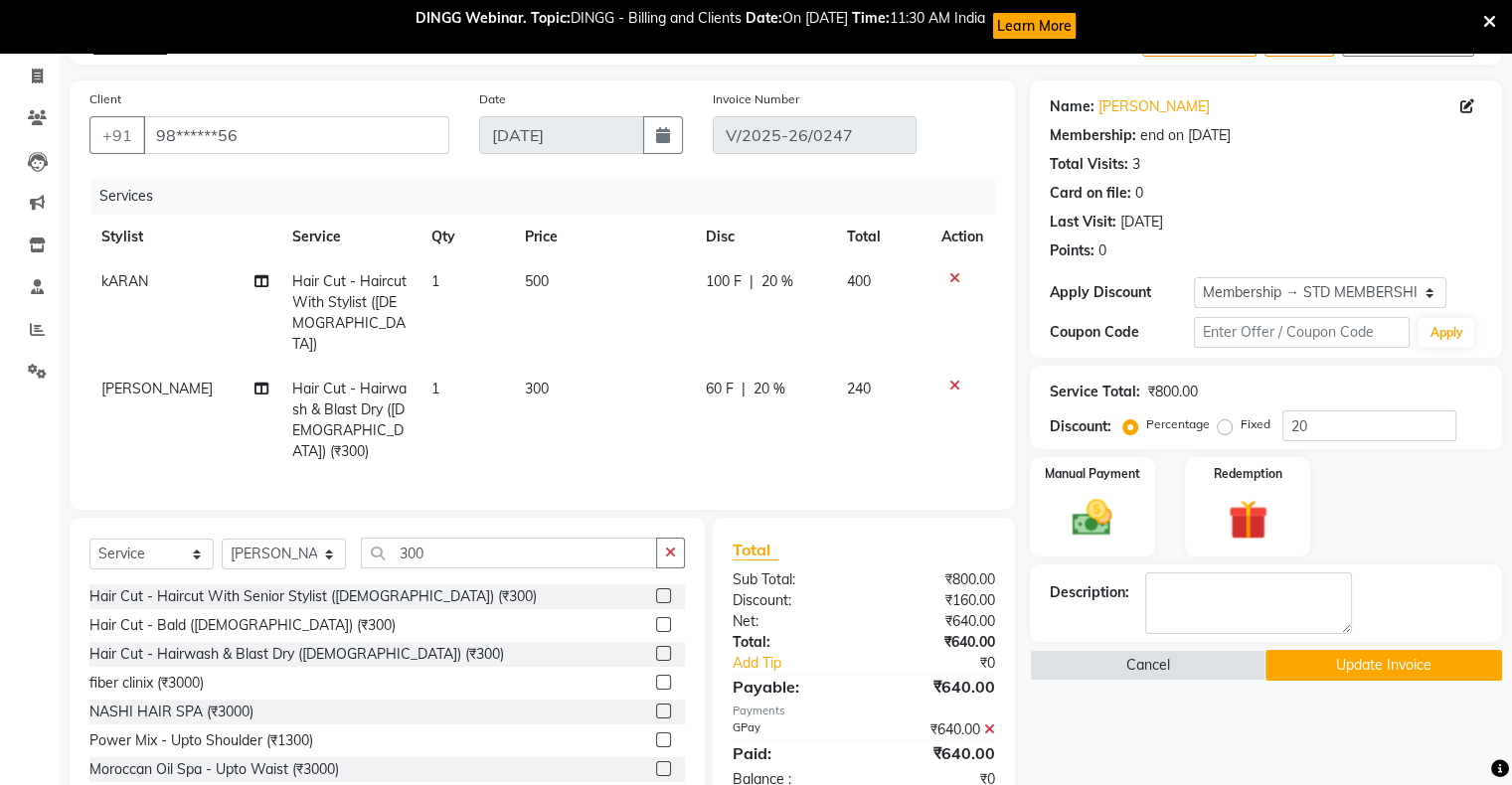 scroll, scrollTop: 151, scrollLeft: 0, axis: vertical 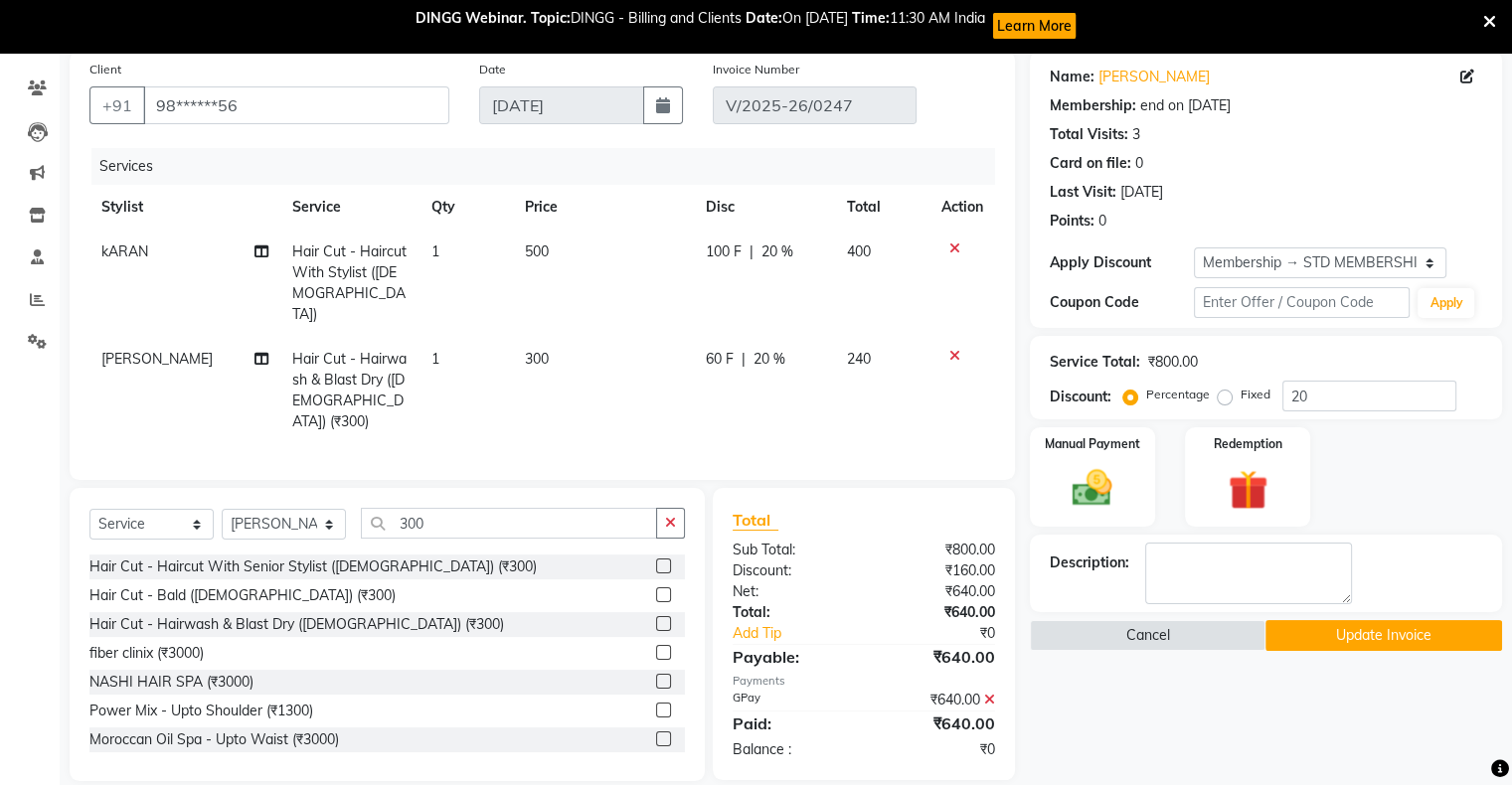 click on "Update Invoice" 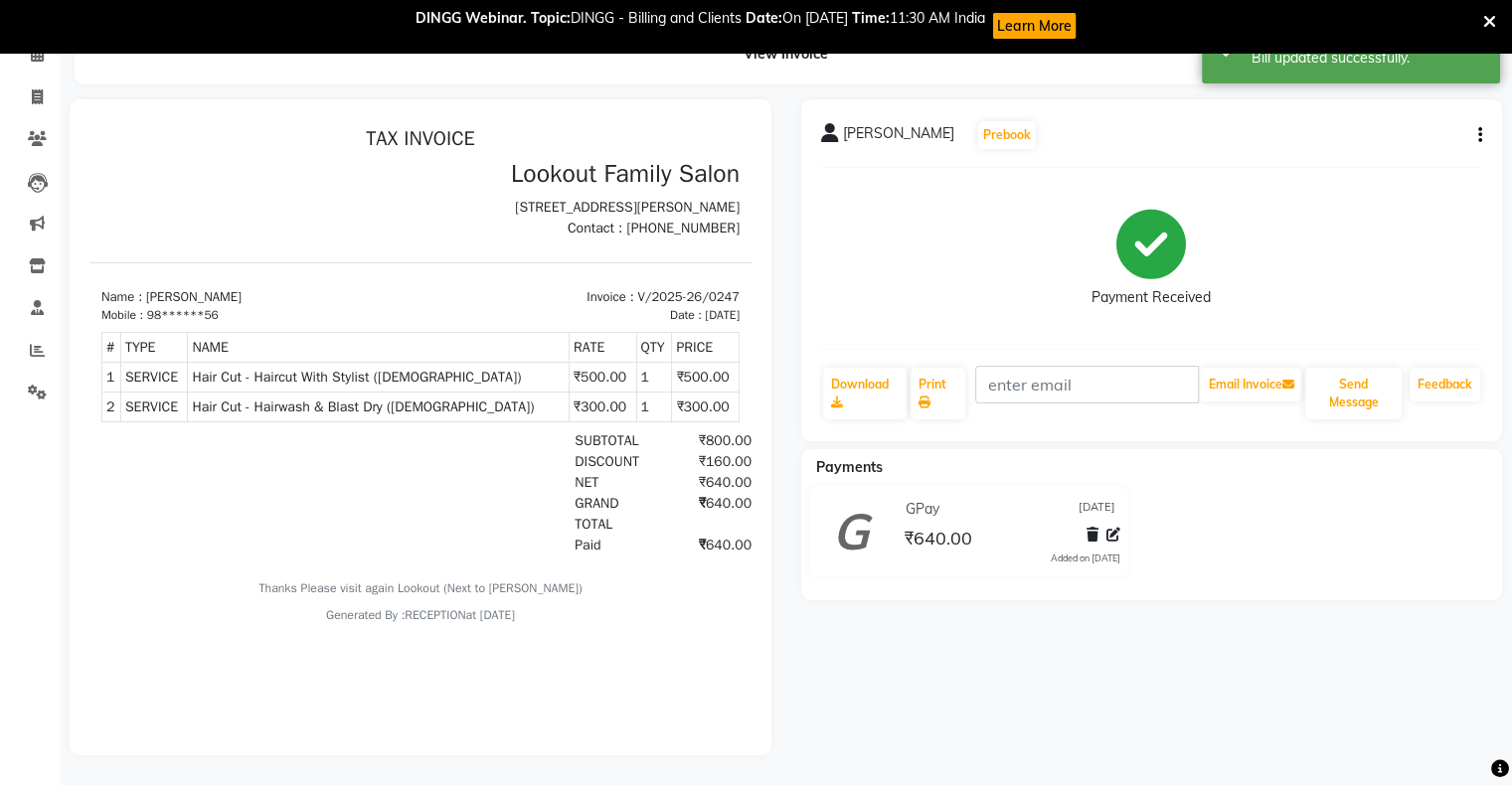 scroll, scrollTop: 0, scrollLeft: 0, axis: both 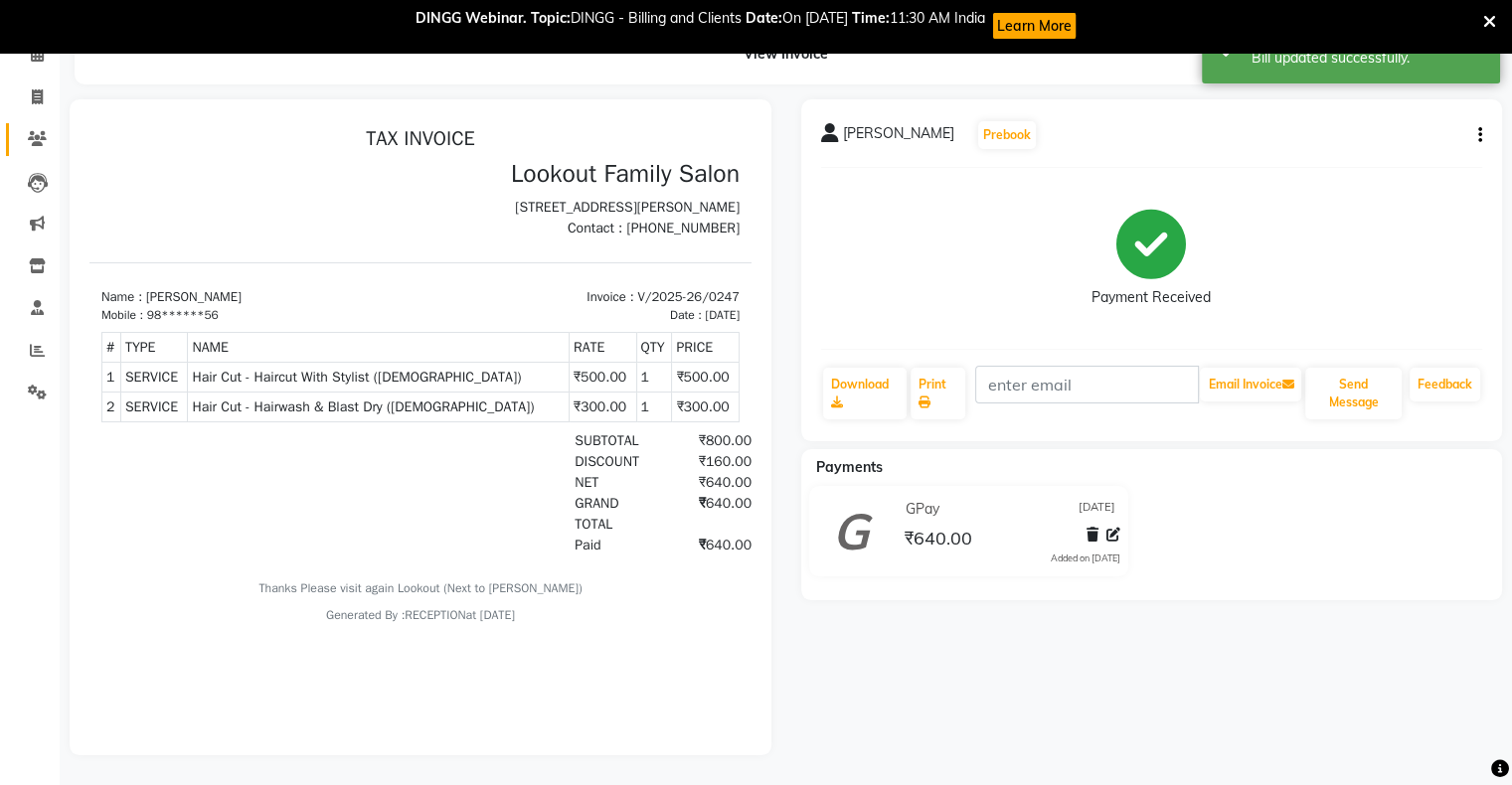 click on "Clients" 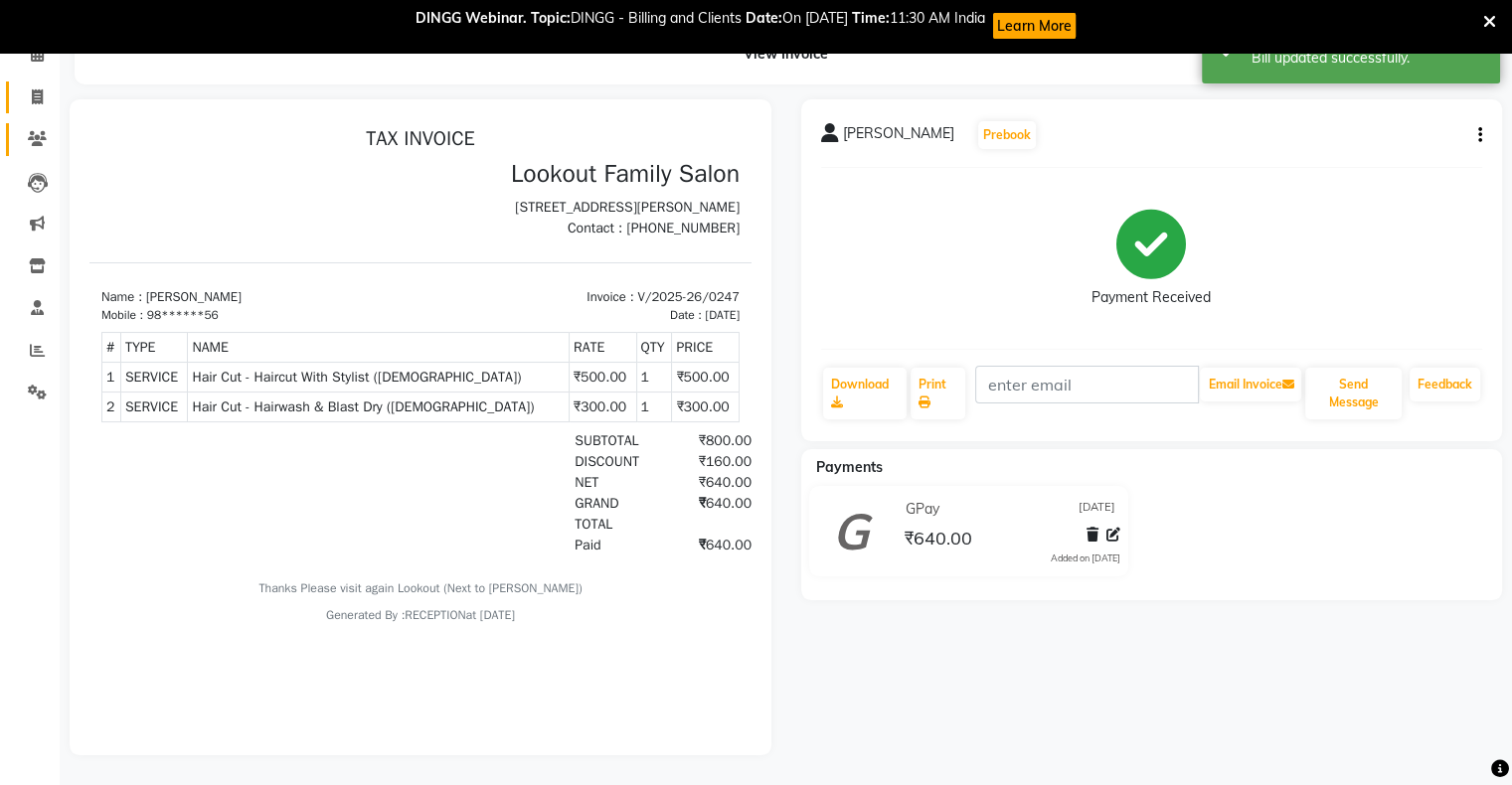 click 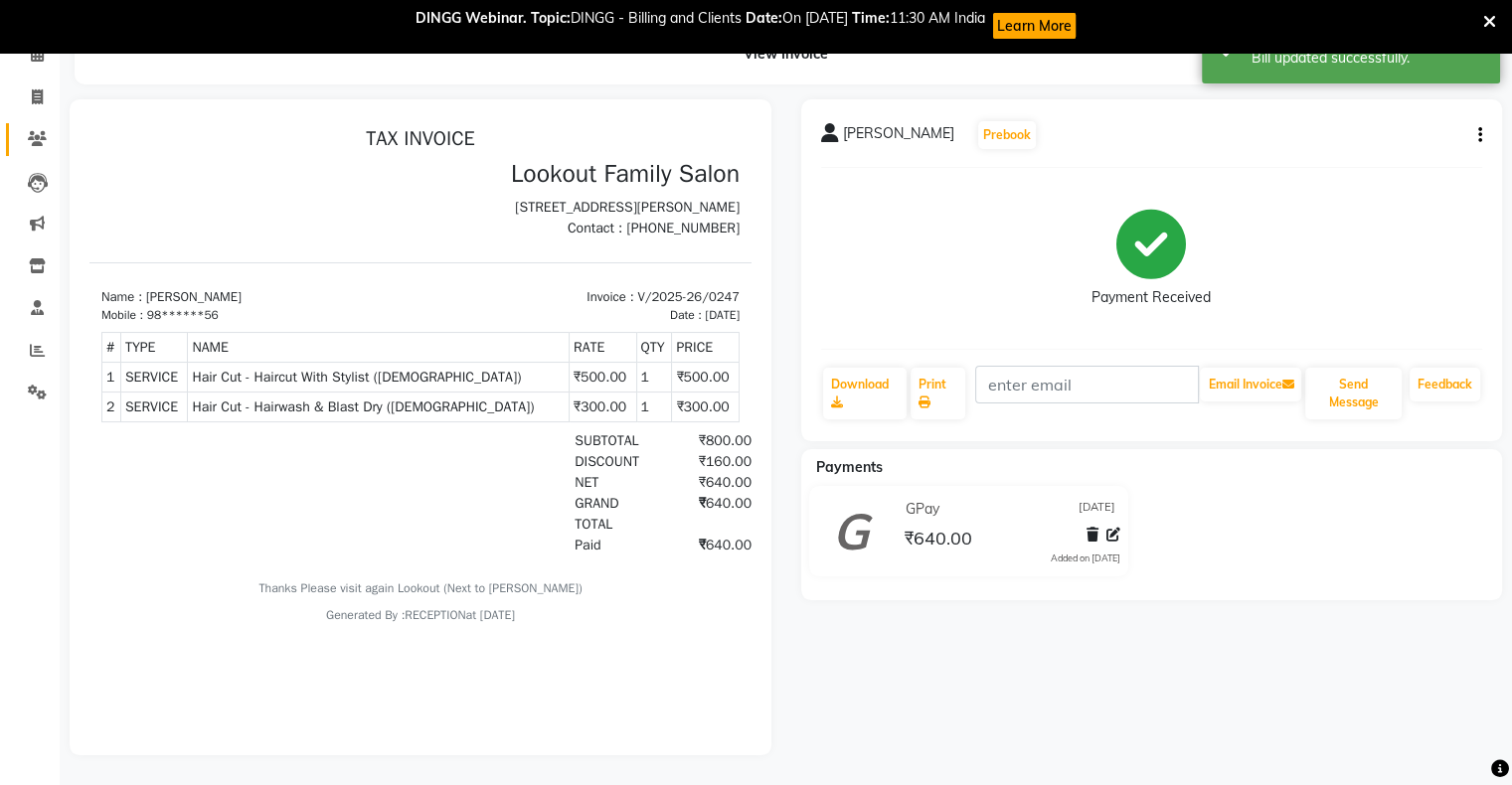 select on "service" 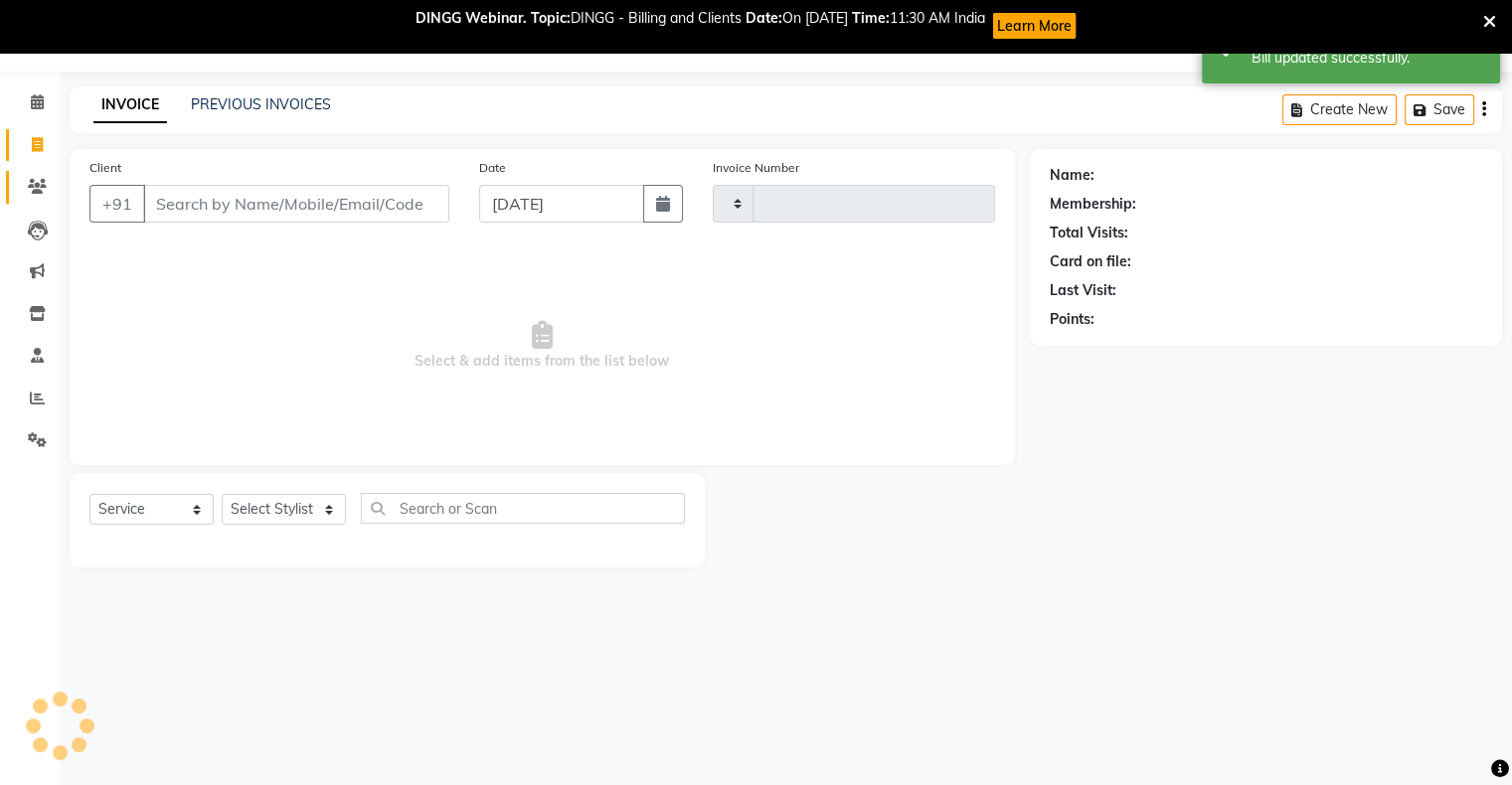 type on "0248" 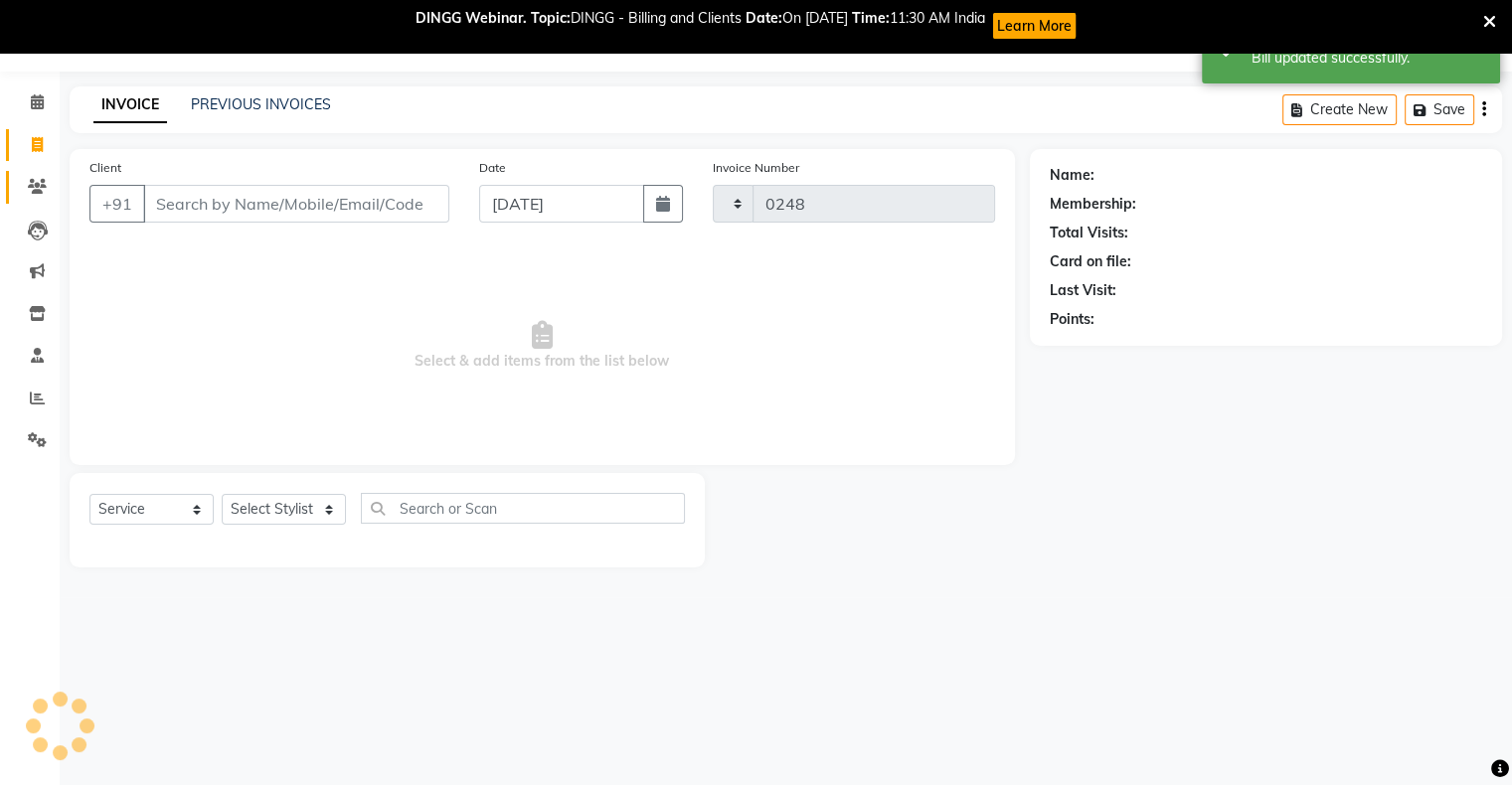 scroll, scrollTop: 52, scrollLeft: 0, axis: vertical 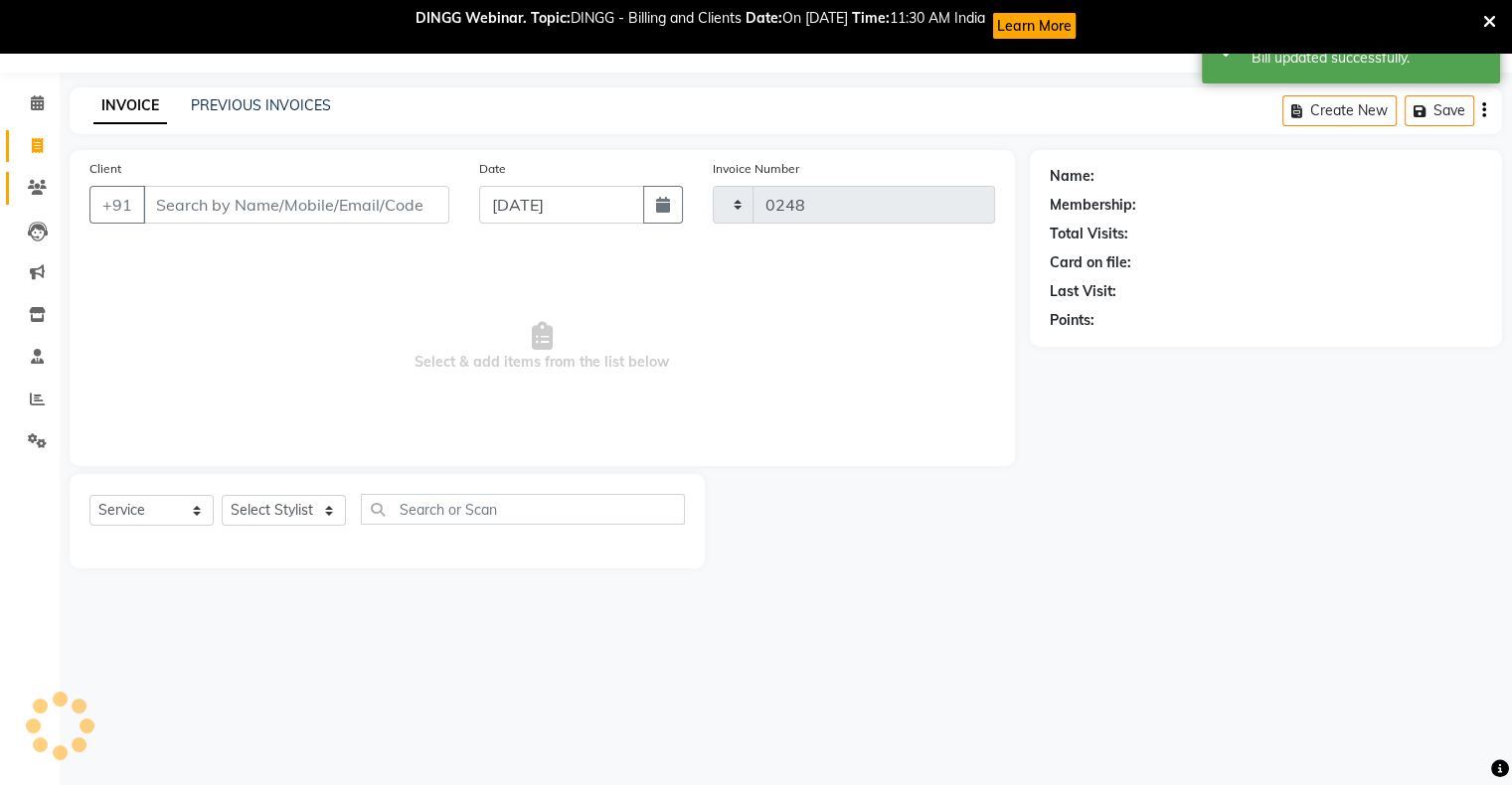 select on "150" 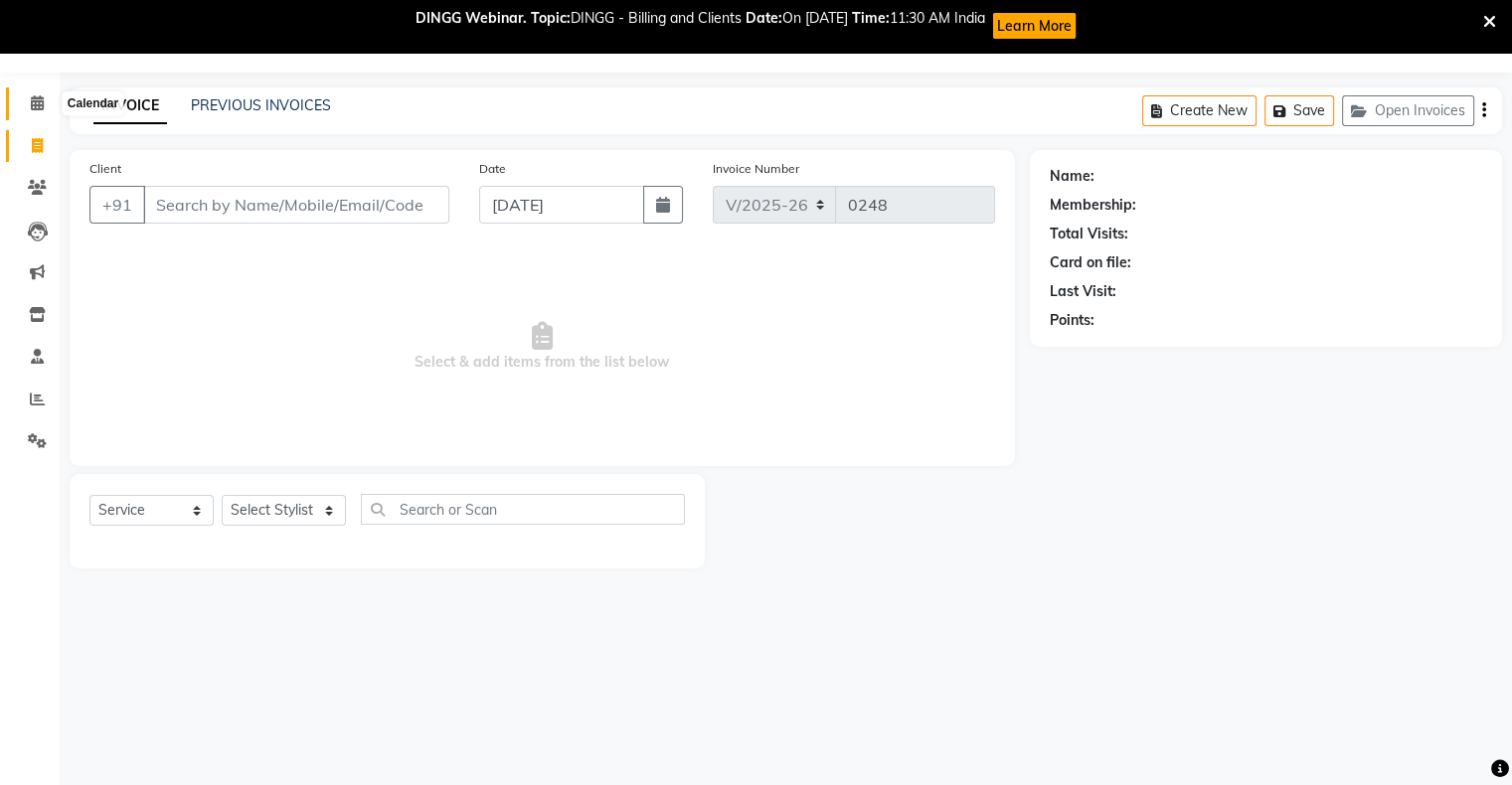 click 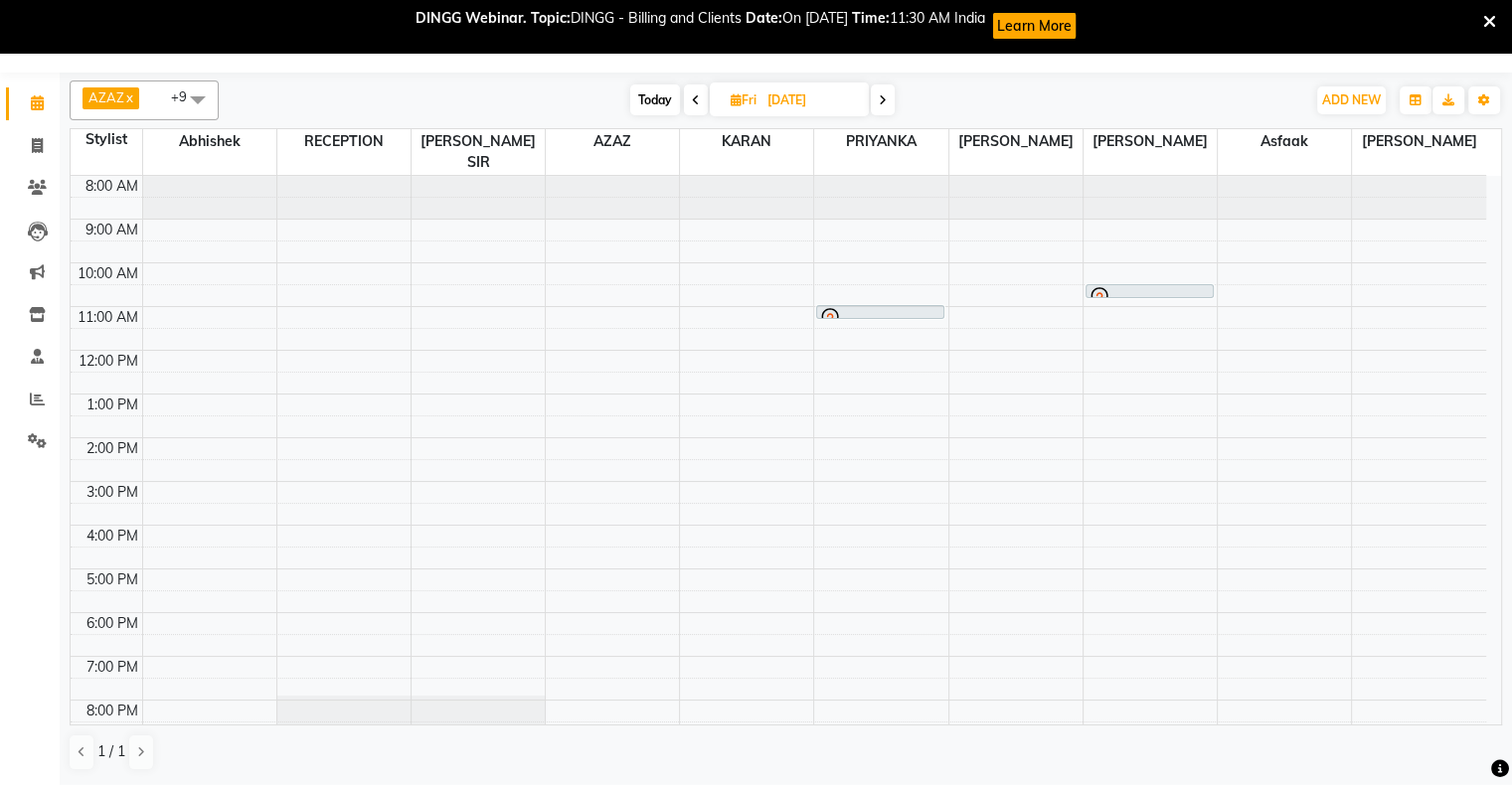 click on "8:00 AM 9:00 AM 10:00 AM 11:00 AM 12:00 PM 1:00 PM 2:00 PM 3:00 PM 4:00 PM 5:00 PM 6:00 PM 7:00 PM 8:00 PM 9:00 PM 10:00 PM             MEETA SHAH, 11:00 AM-11:15 AM, Waxing - Half Legs (Regular)             krishama, 10:30 AM-10:45 AM, Hair Cut - Hairwash & Blast Dry (Female)" at bounding box center (778, 503) 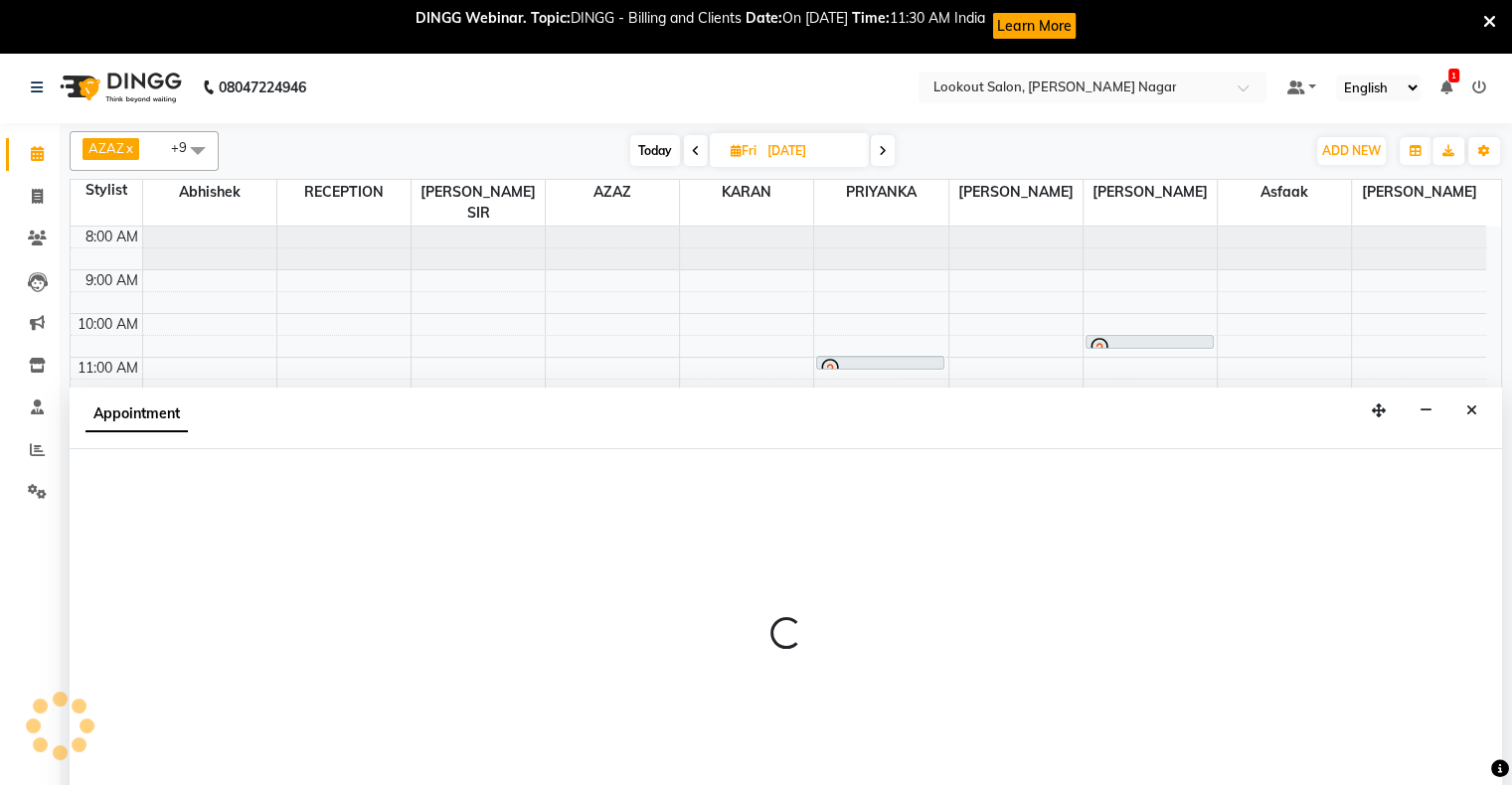 scroll, scrollTop: 52, scrollLeft: 0, axis: vertical 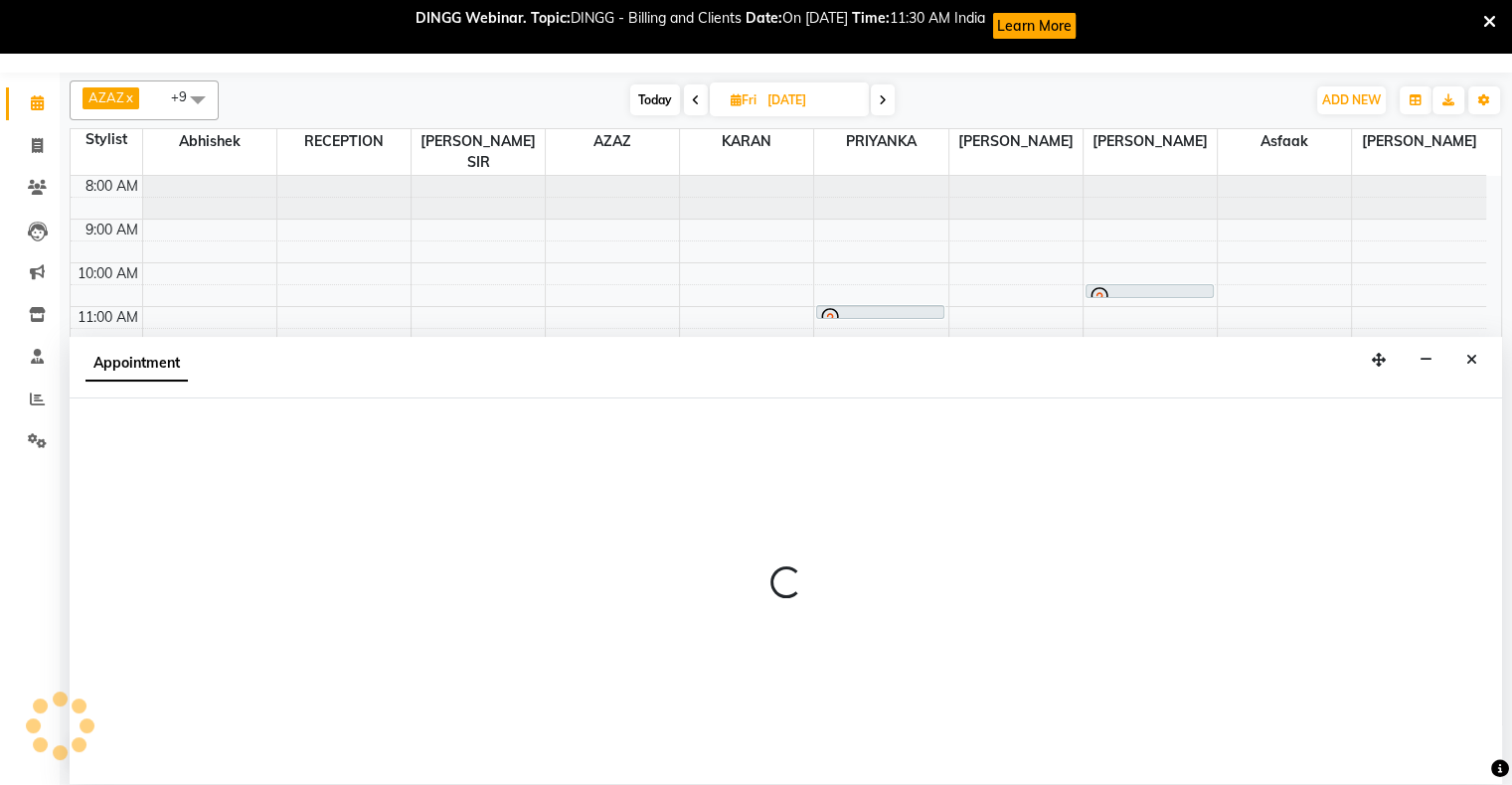 select on "43154" 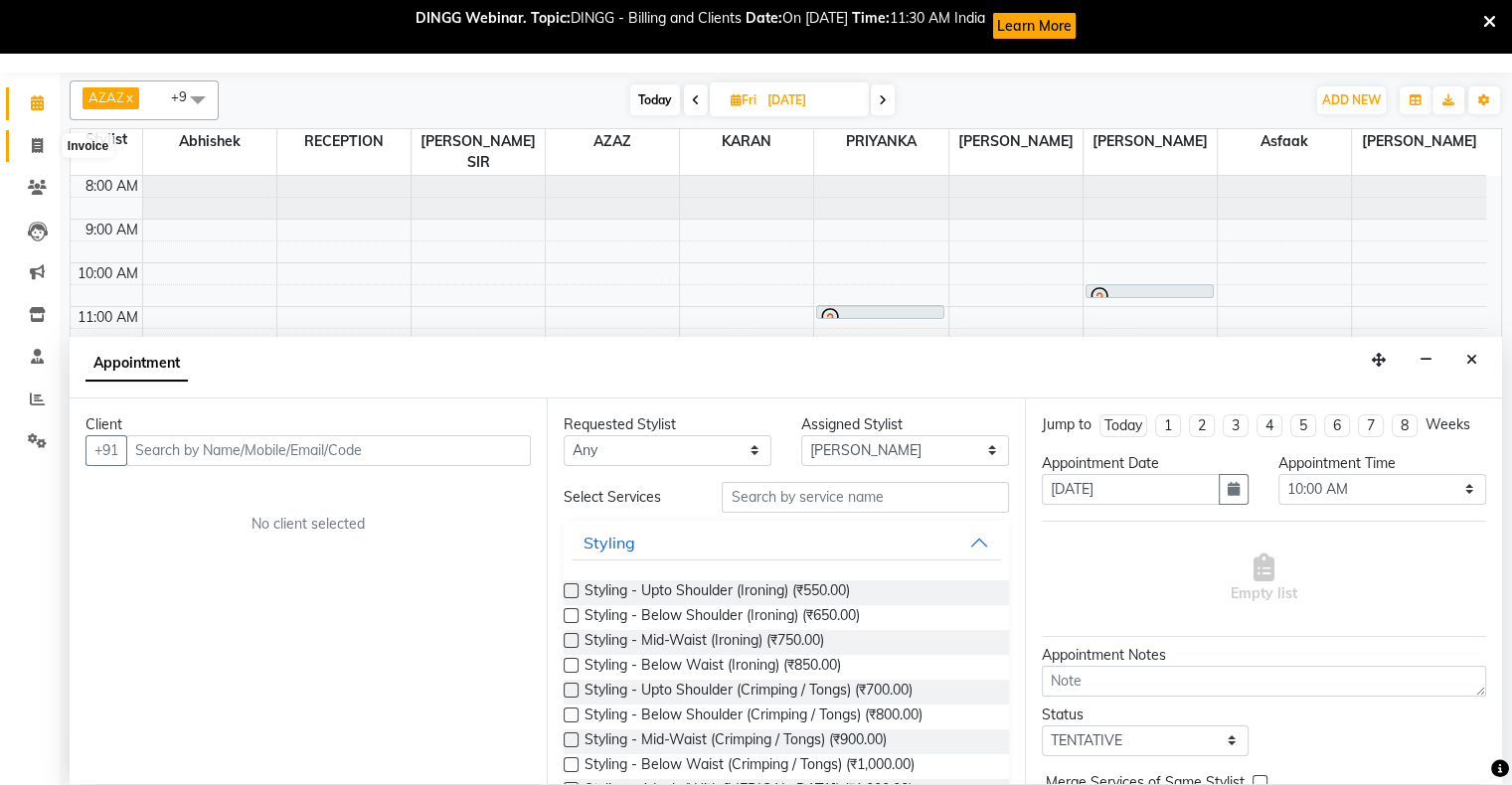 click 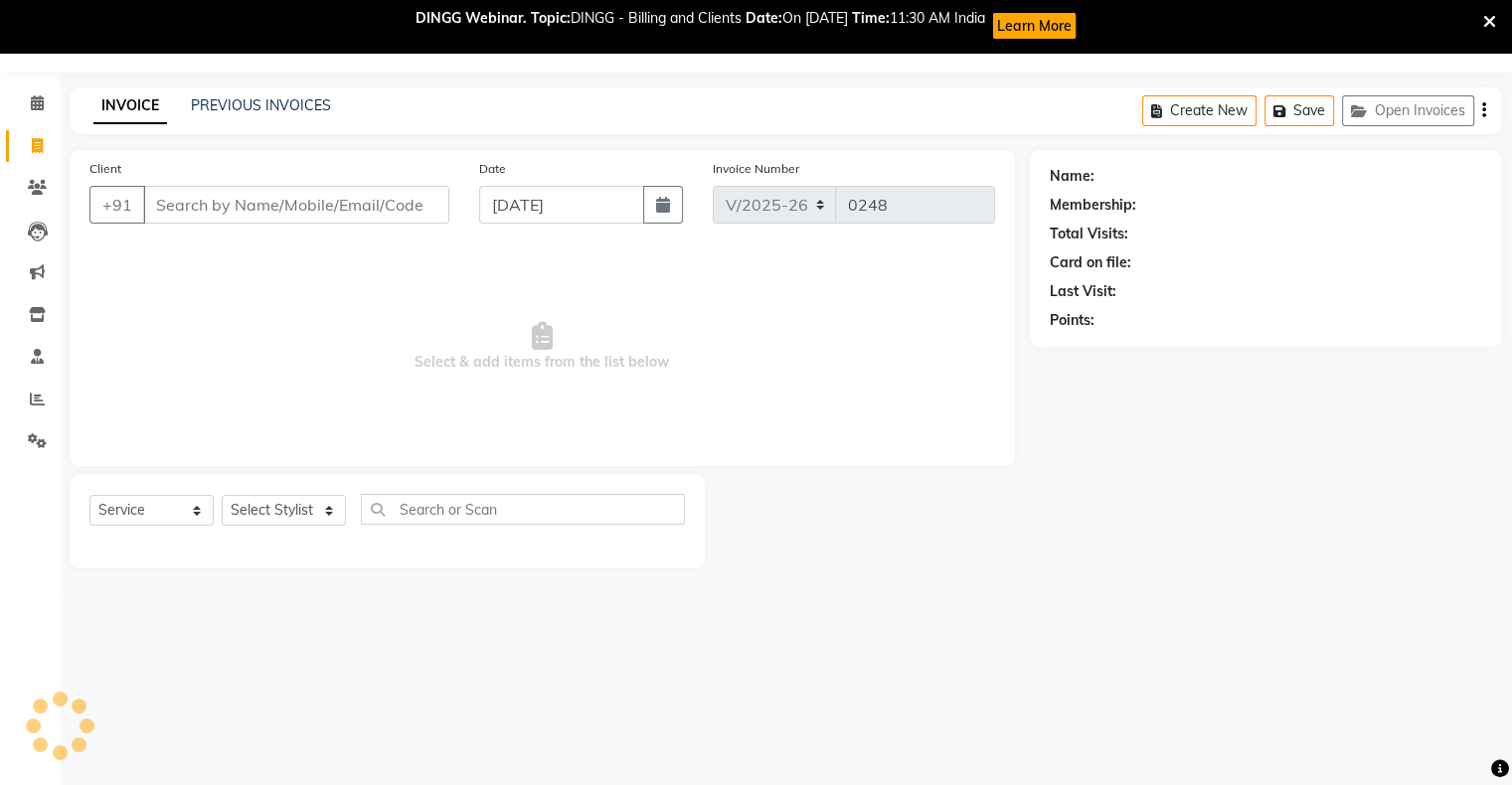 scroll, scrollTop: 0, scrollLeft: 0, axis: both 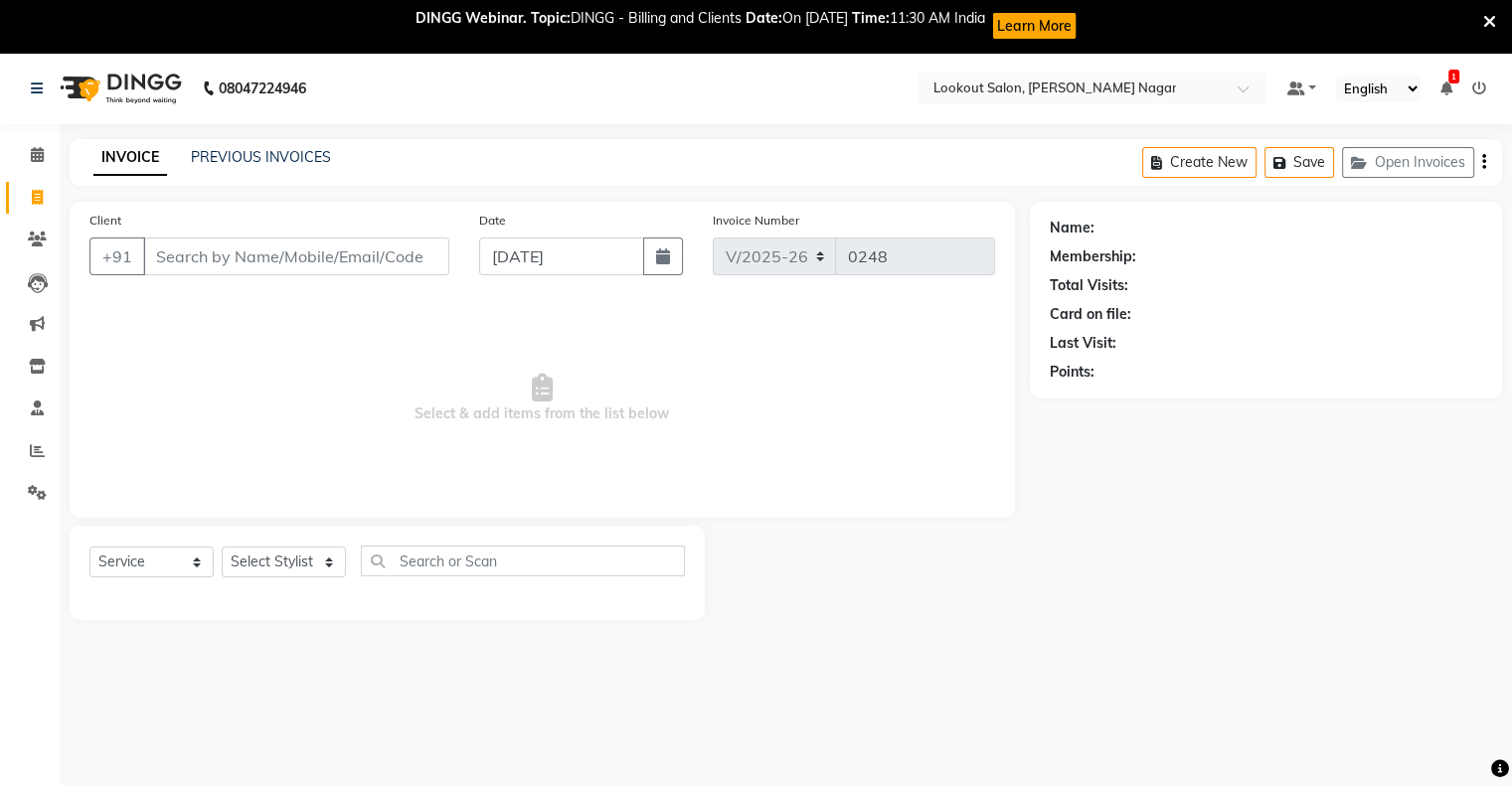 click on "Client" at bounding box center [296, 256] 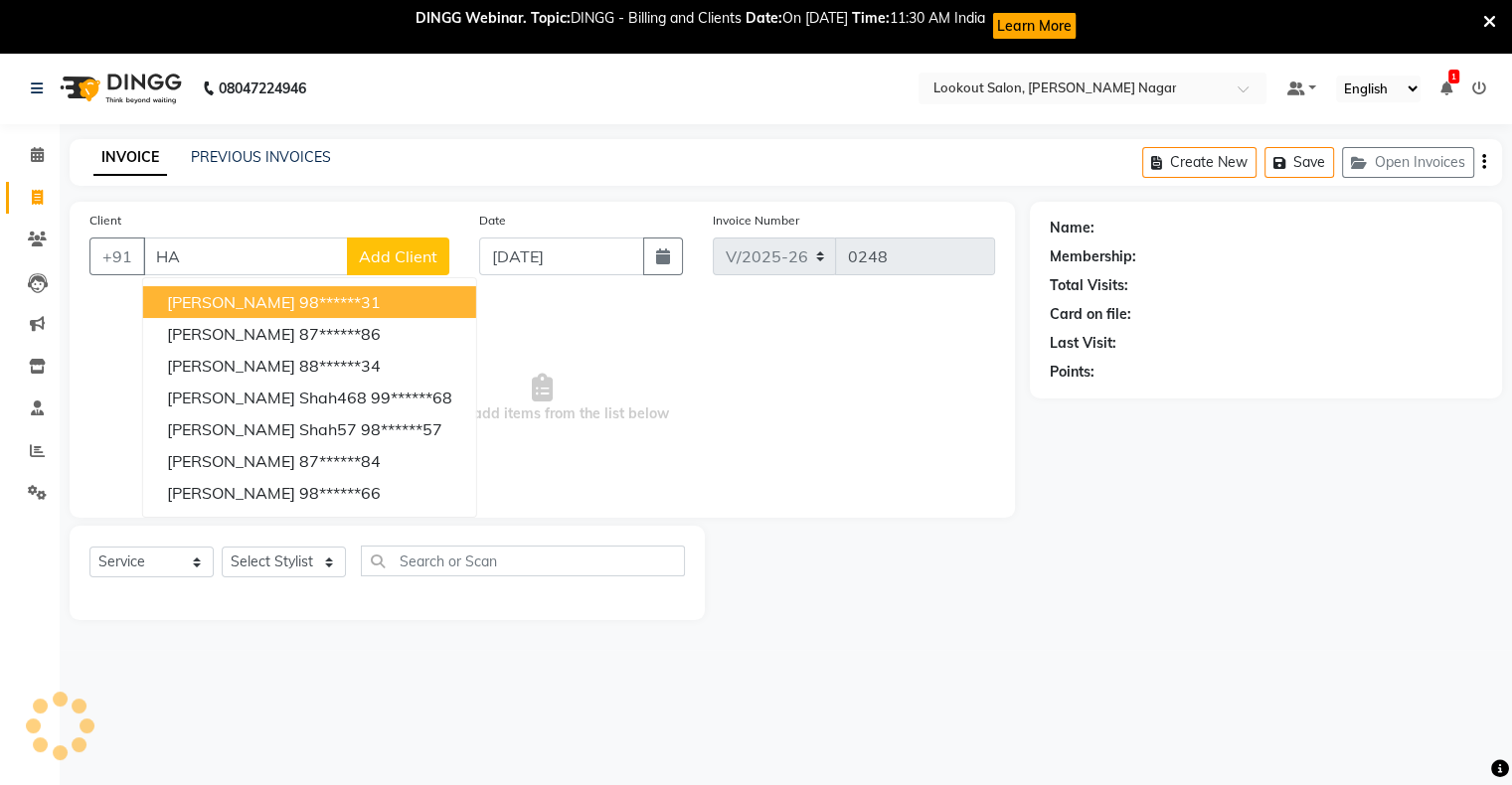 type on "H" 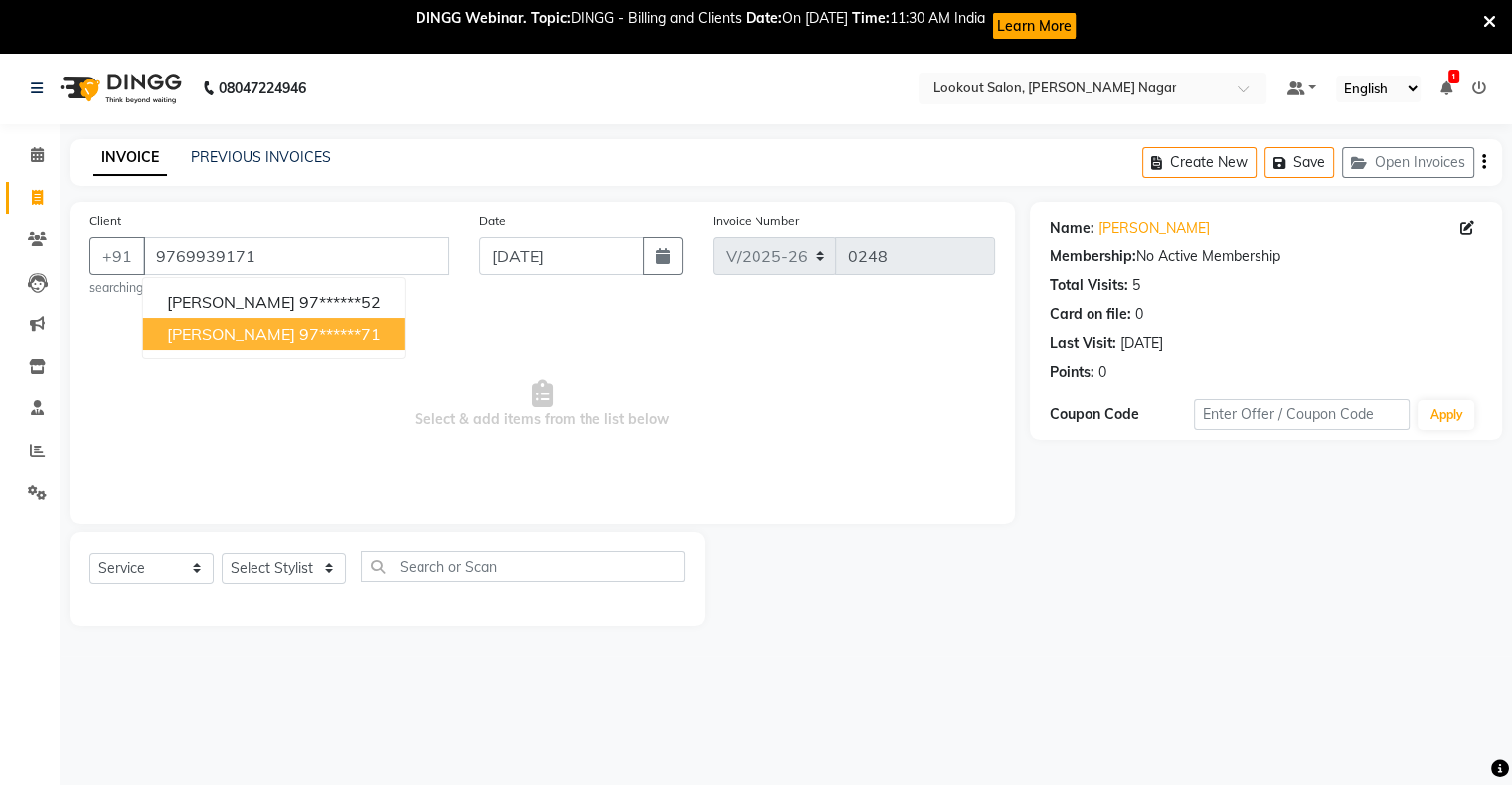 click on "Hardik  97******71" at bounding box center (273, 334) 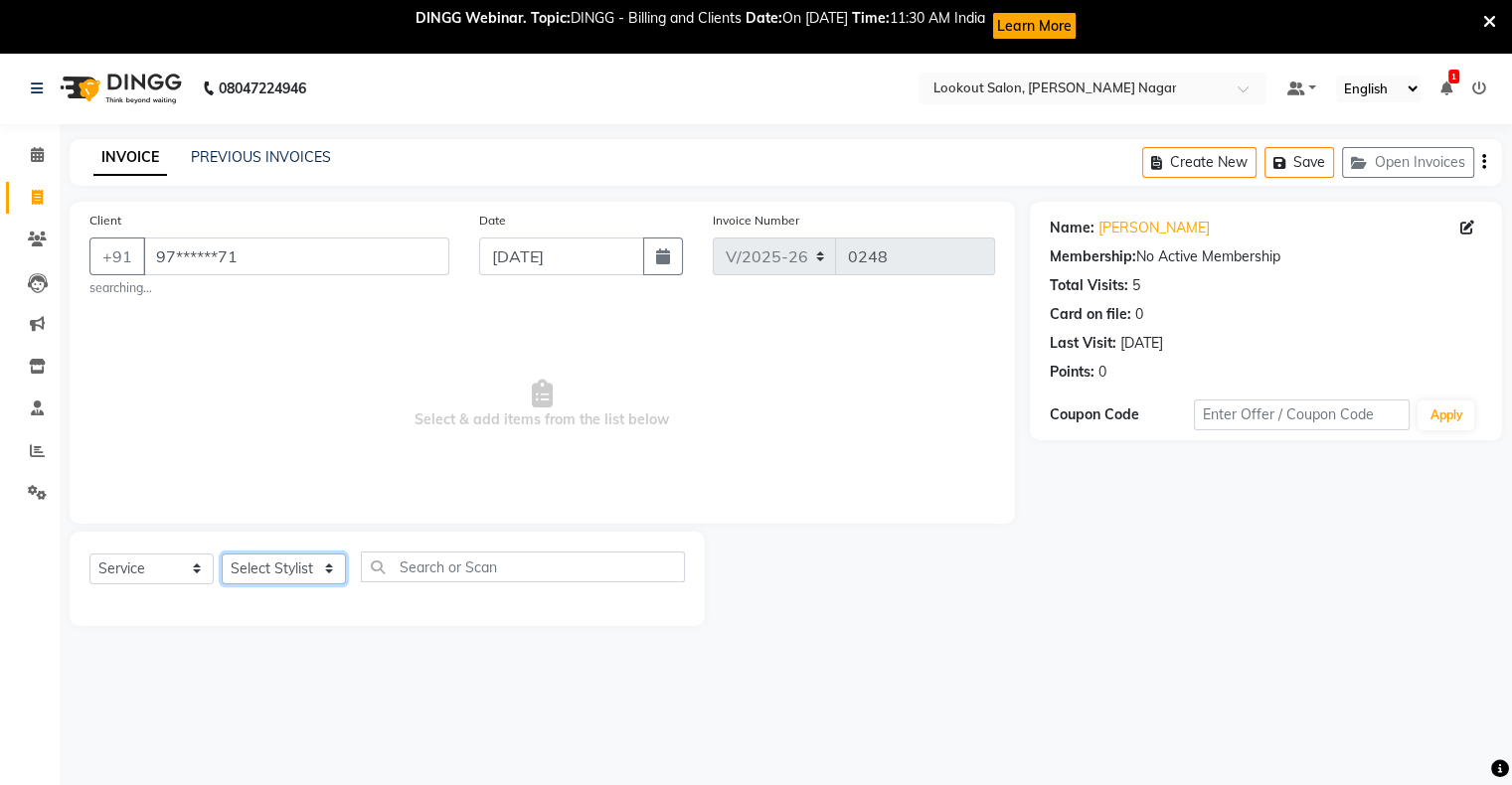 click on "Select Stylist abhishek Asfaak AZAZ DHARMESH SIR kARAN PRIYANKA RECEPTION rinki  shailendar VANDAN" 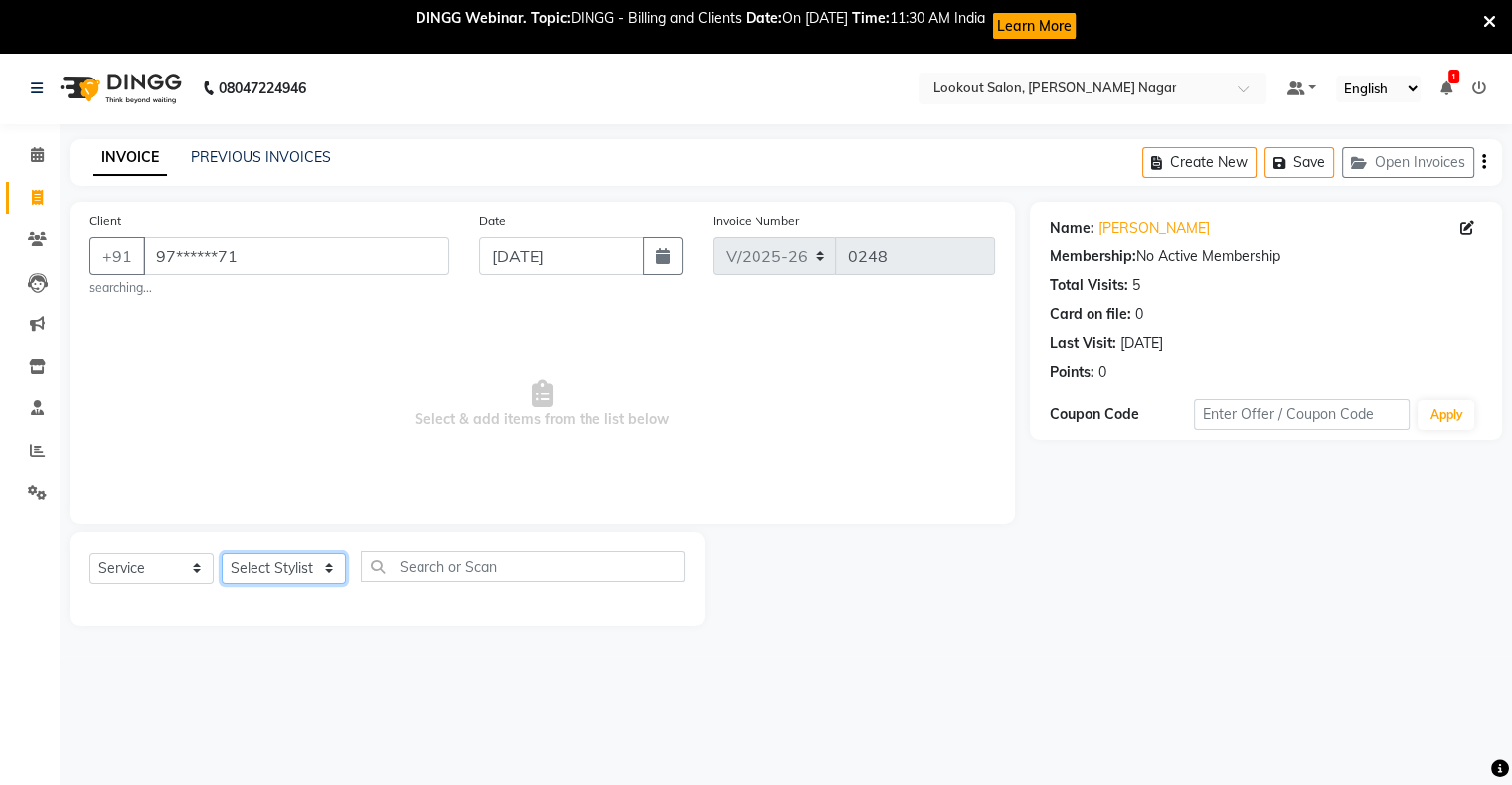 select on "11447" 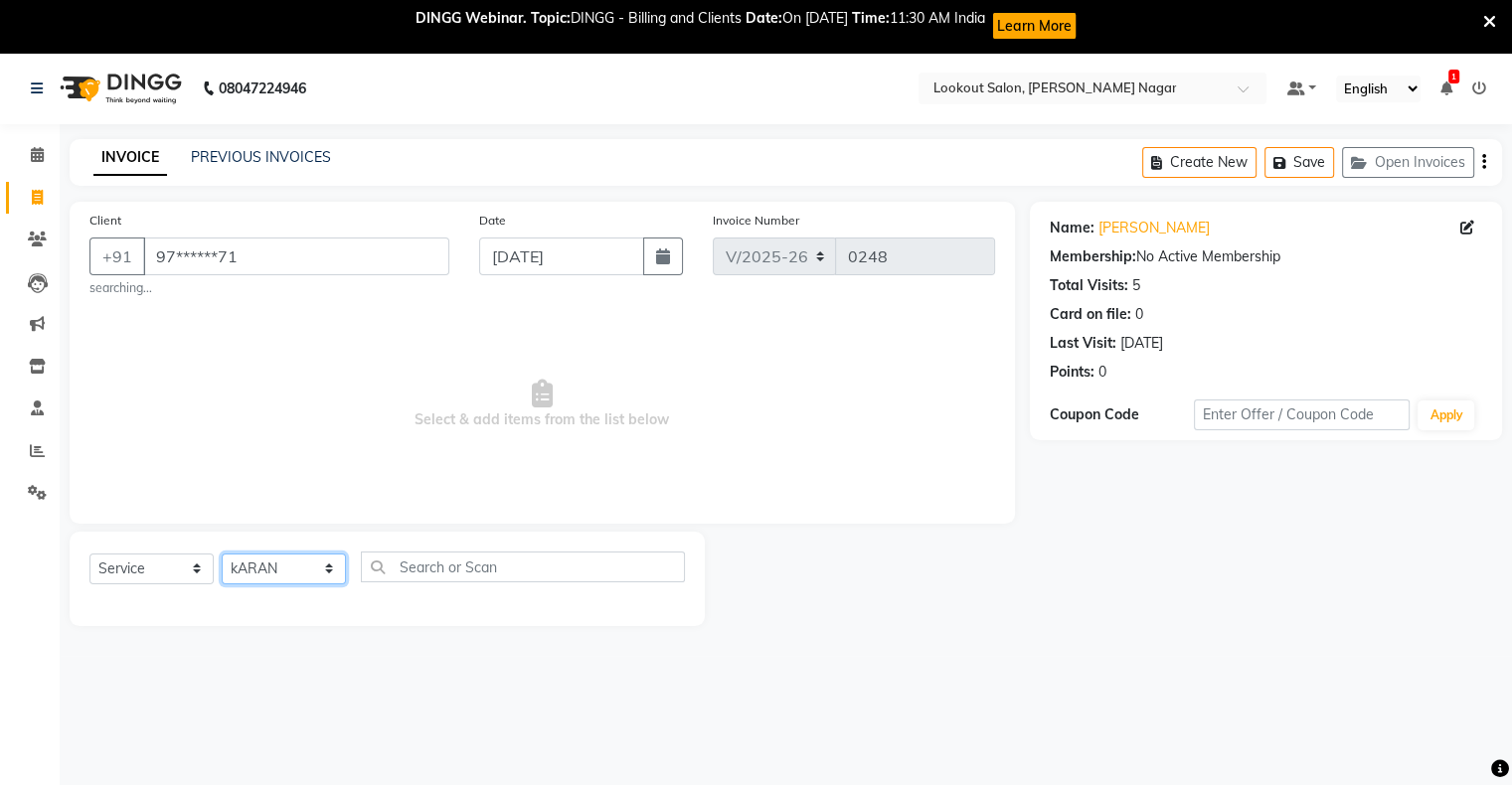 click on "Select Stylist abhishek Asfaak AZAZ DHARMESH SIR kARAN PRIYANKA RECEPTION rinki  shailendar VANDAN" 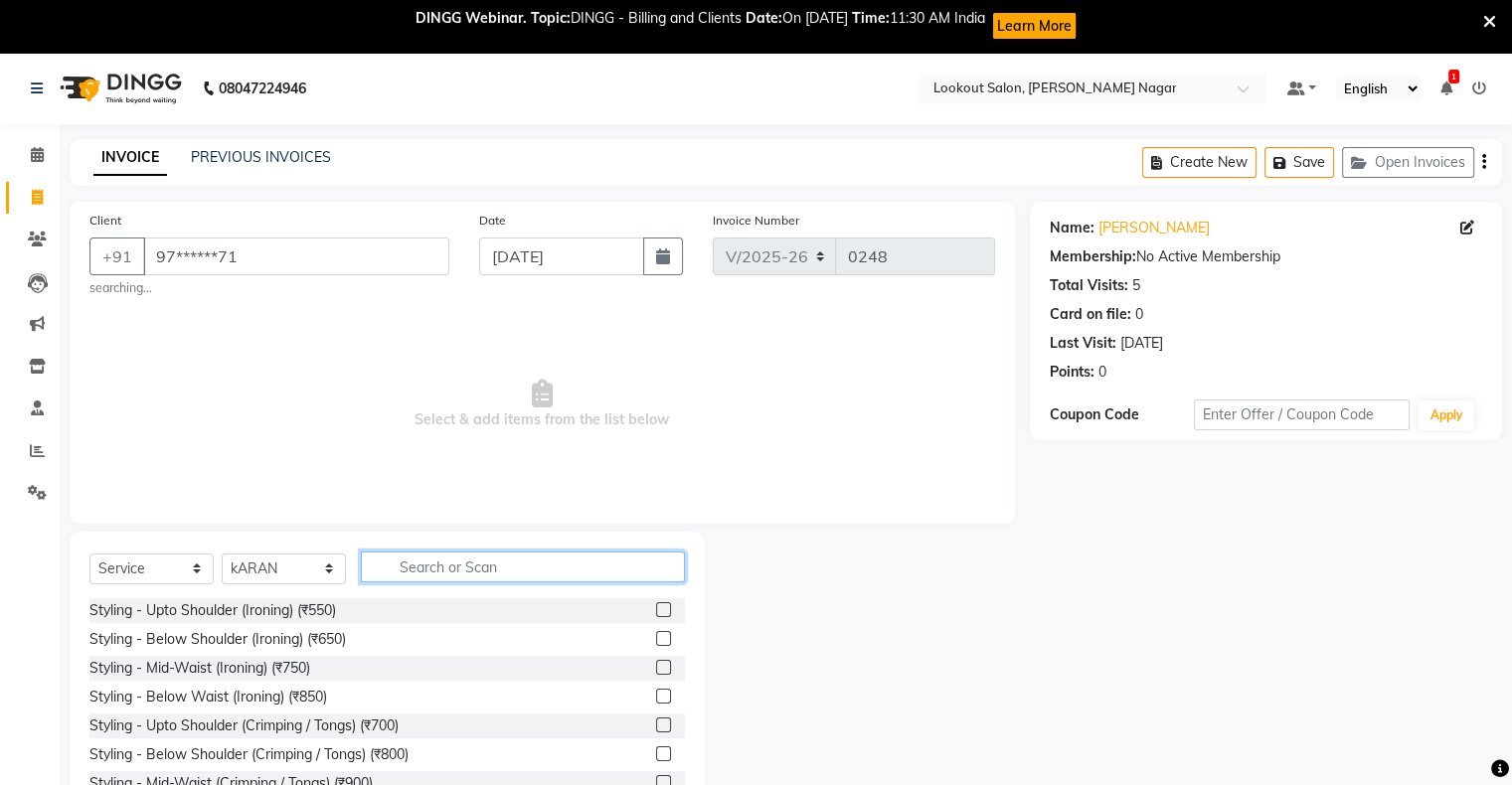 click 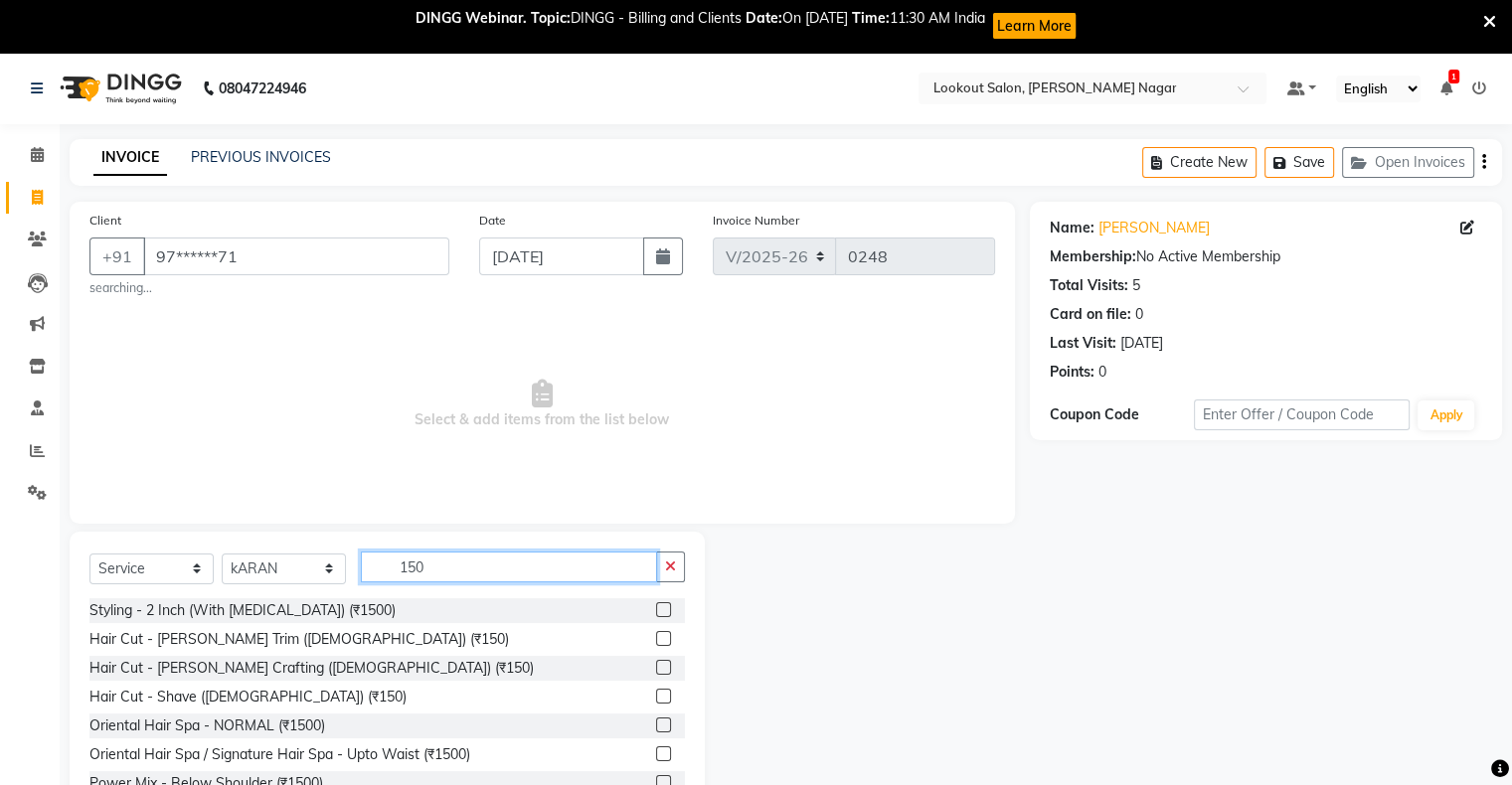 type on "150" 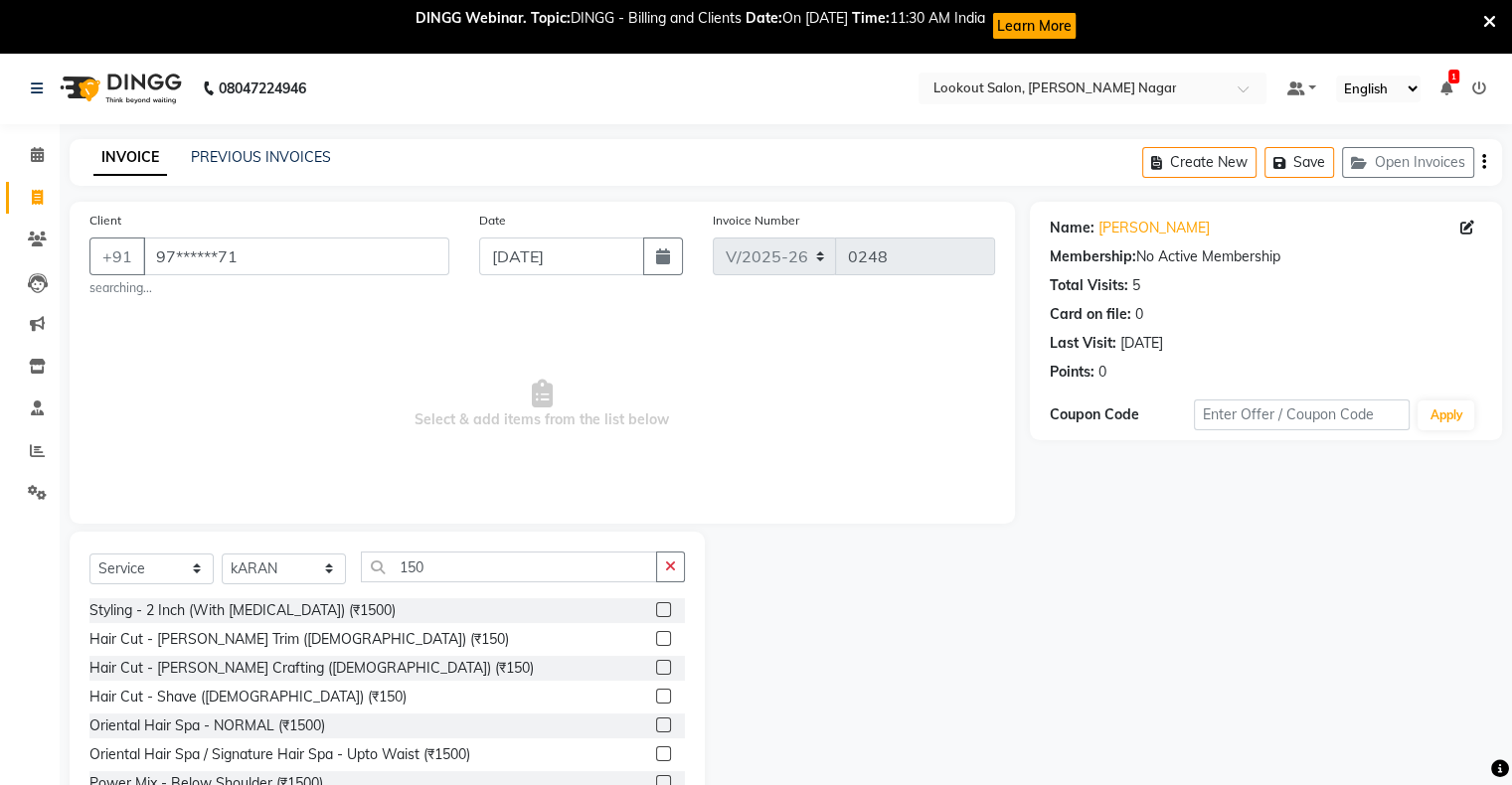 click 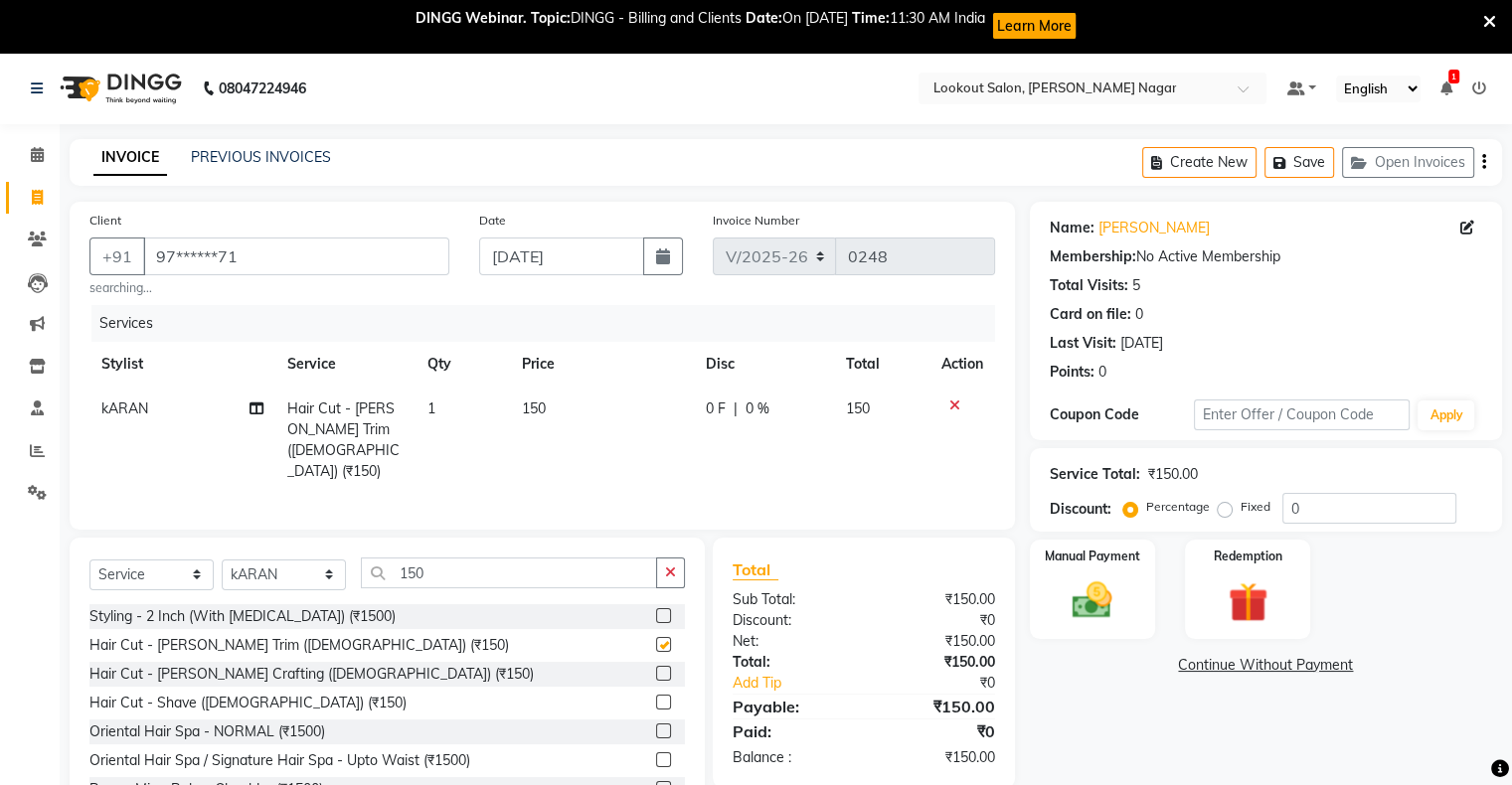 checkbox on "false" 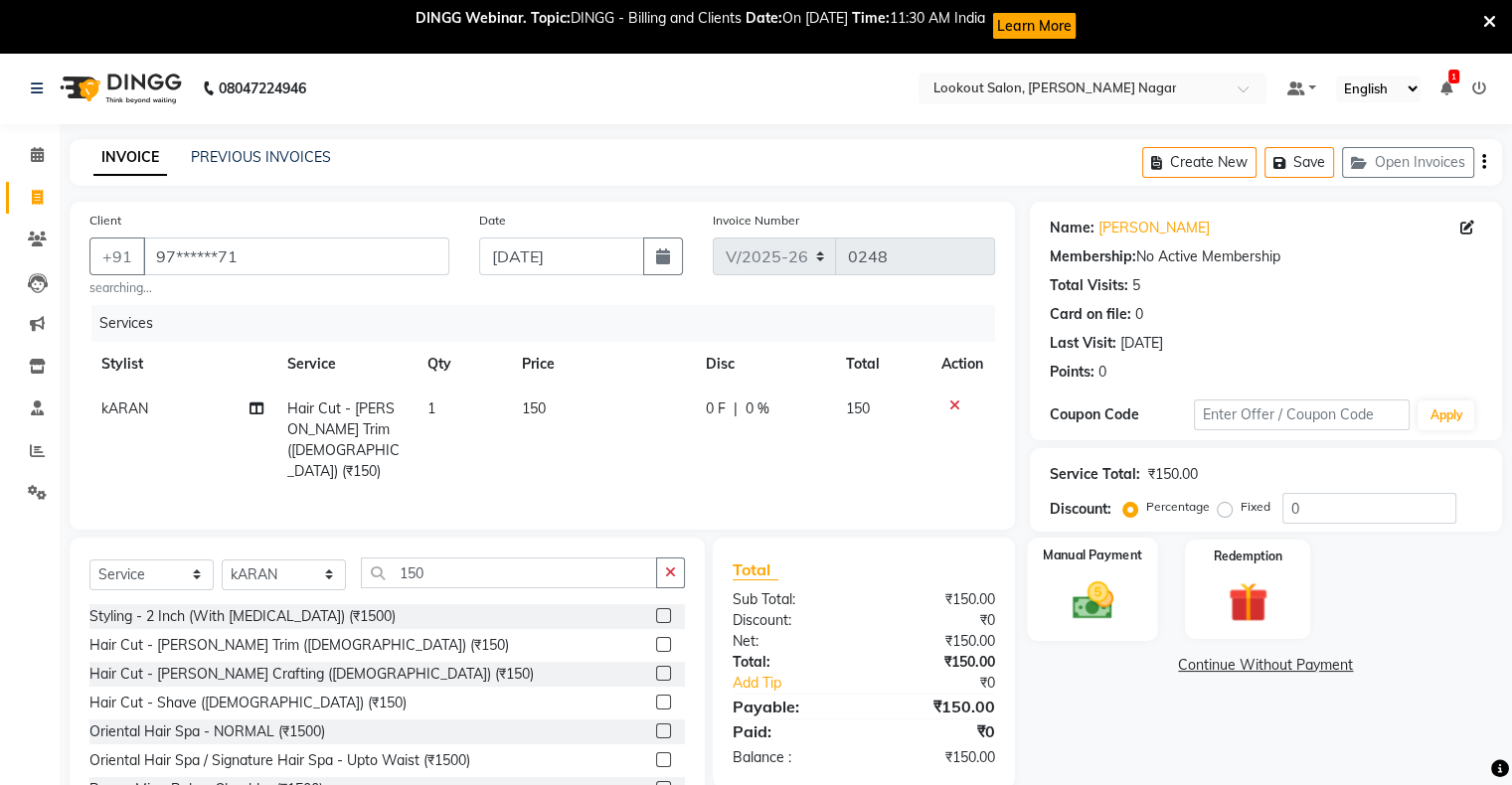 click 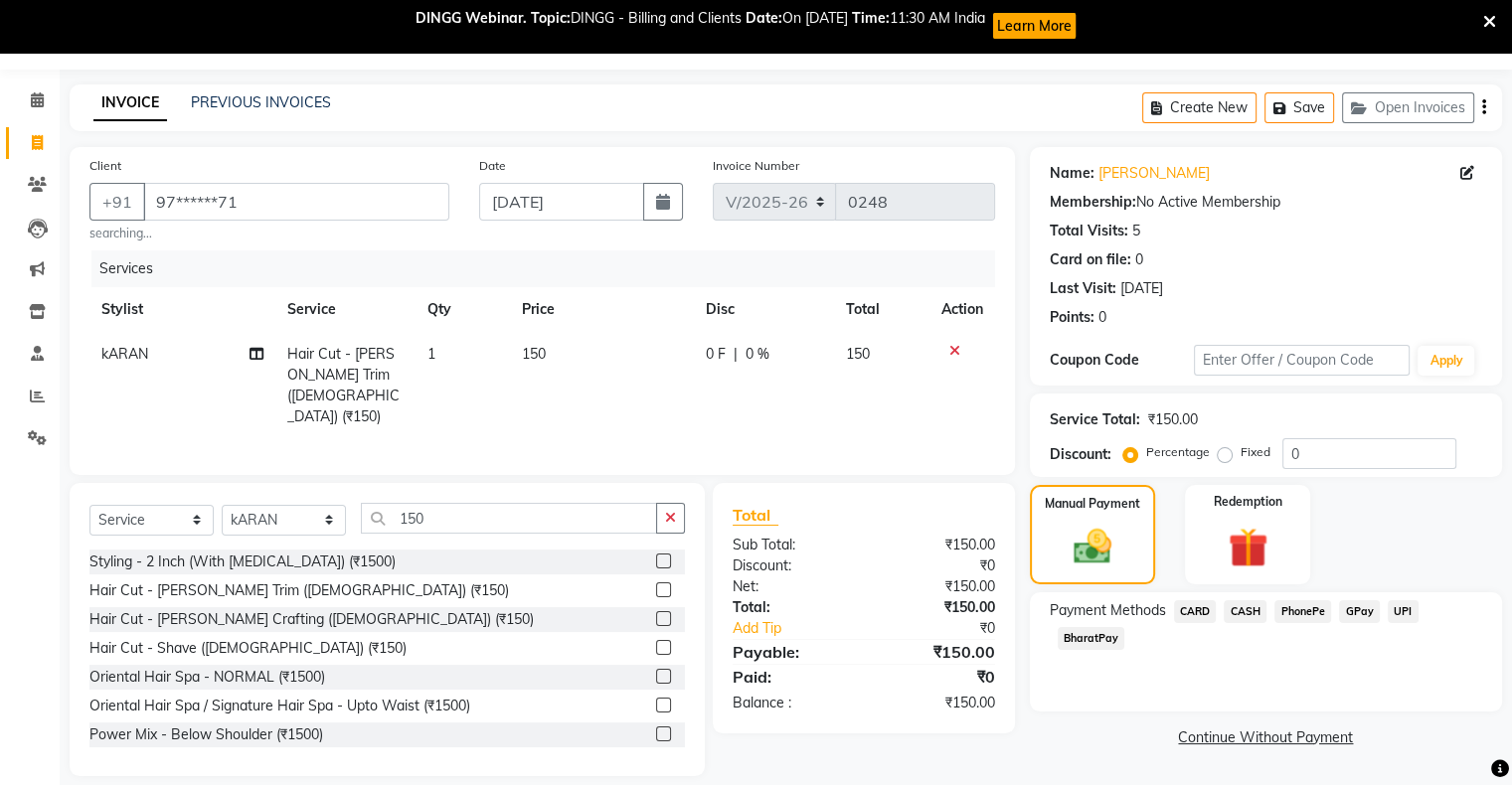 scroll, scrollTop: 71, scrollLeft: 0, axis: vertical 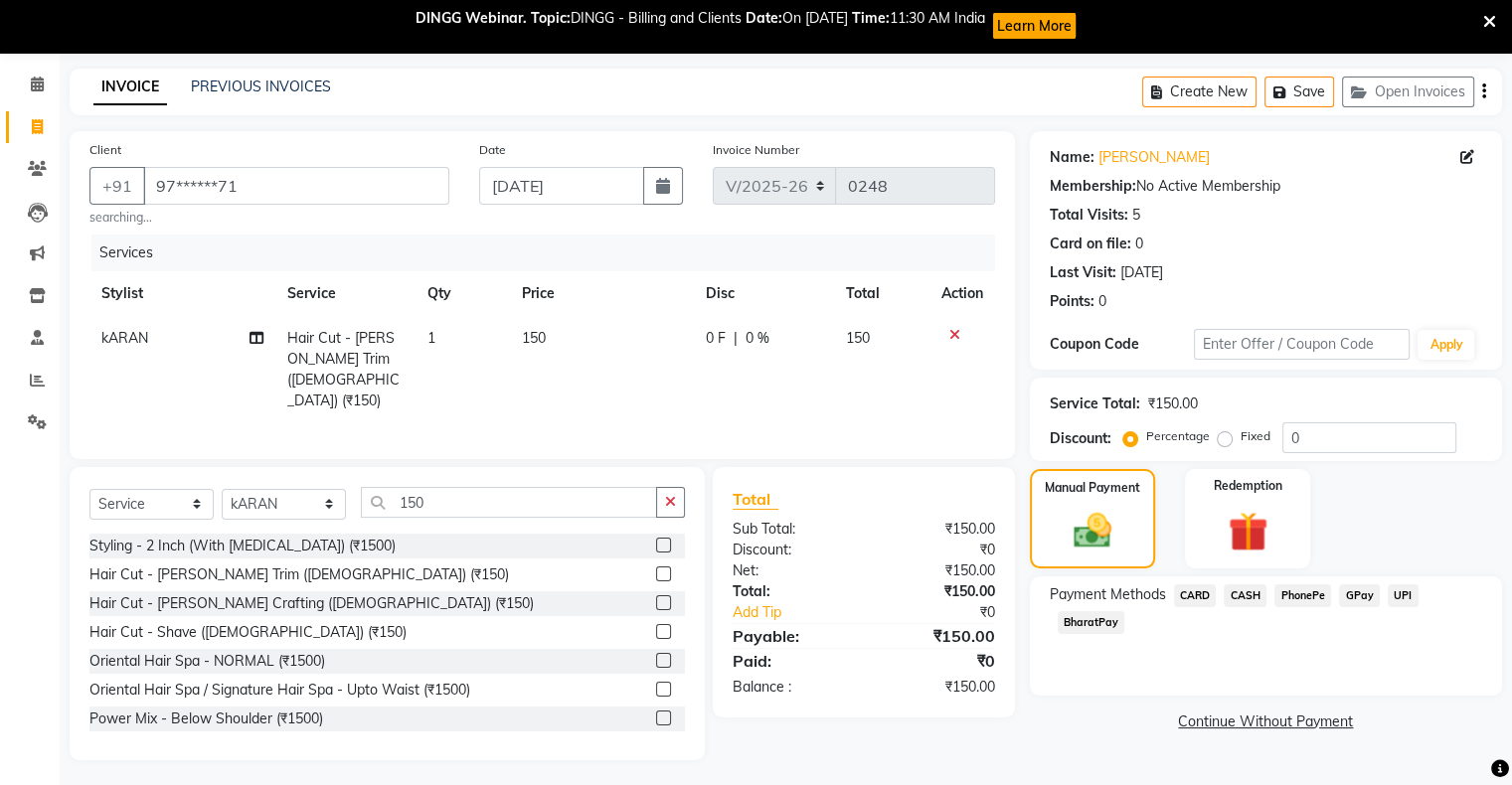 click on "CASH" 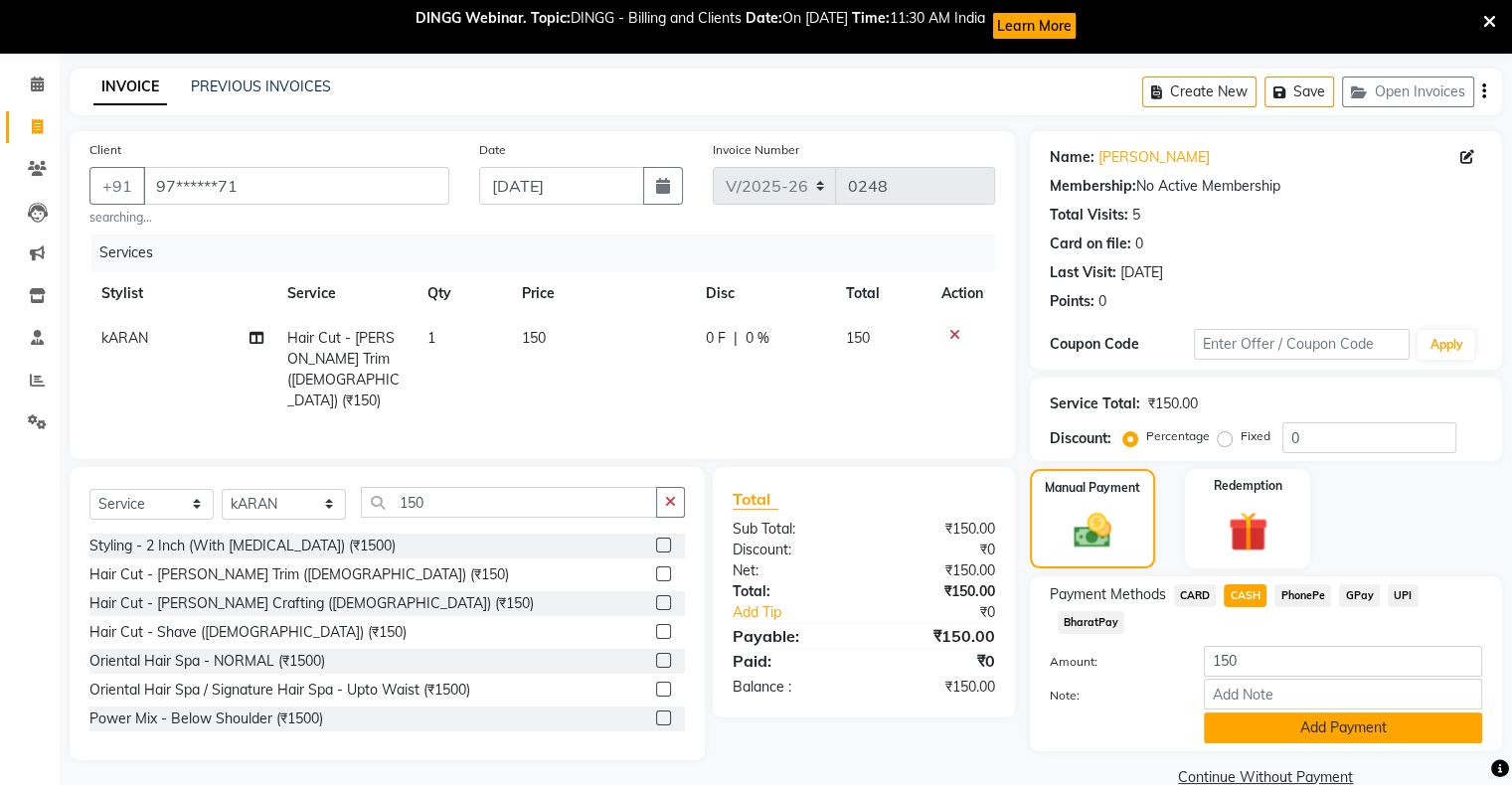 click on "Add Payment" 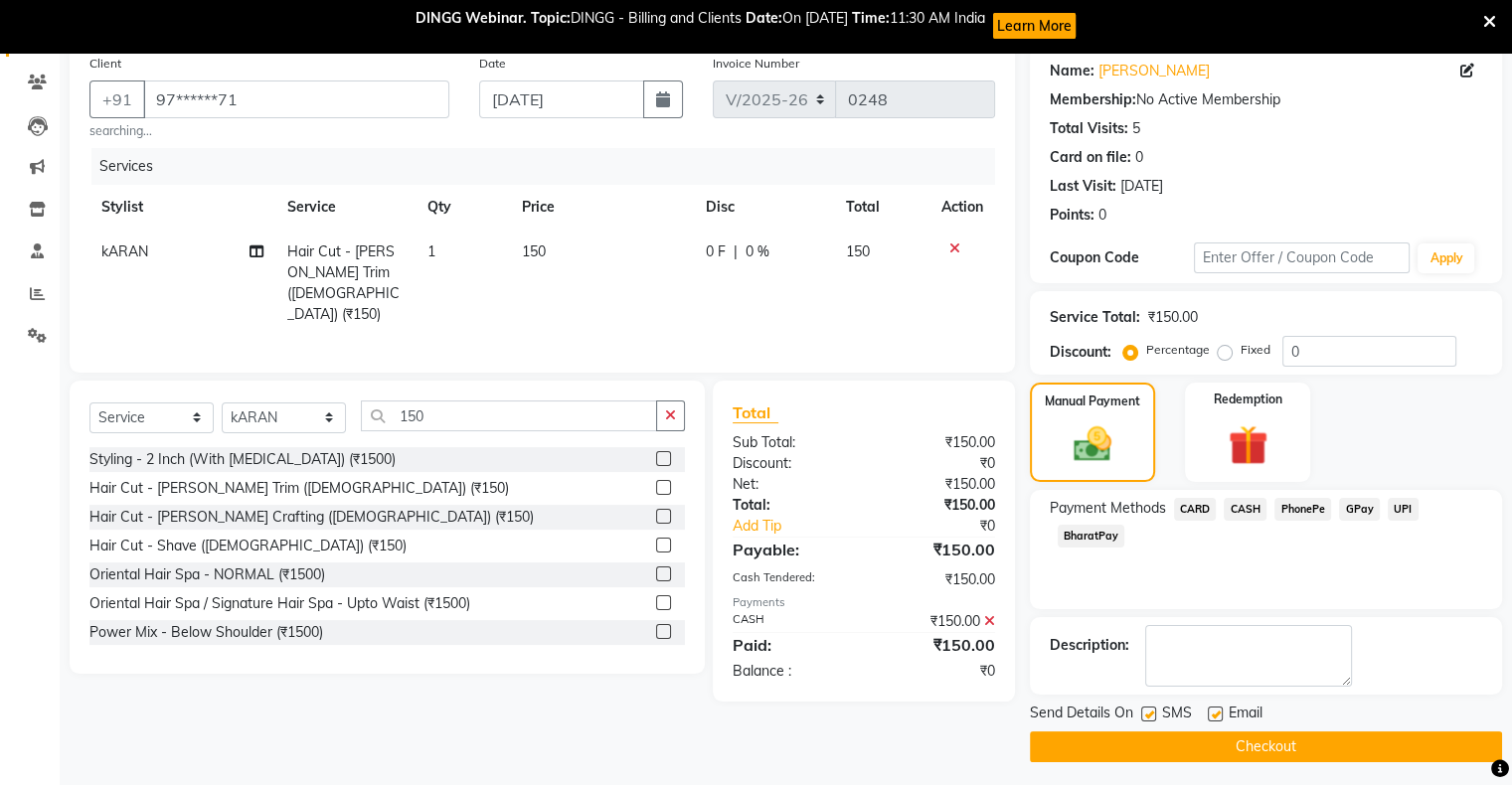scroll, scrollTop: 162, scrollLeft: 0, axis: vertical 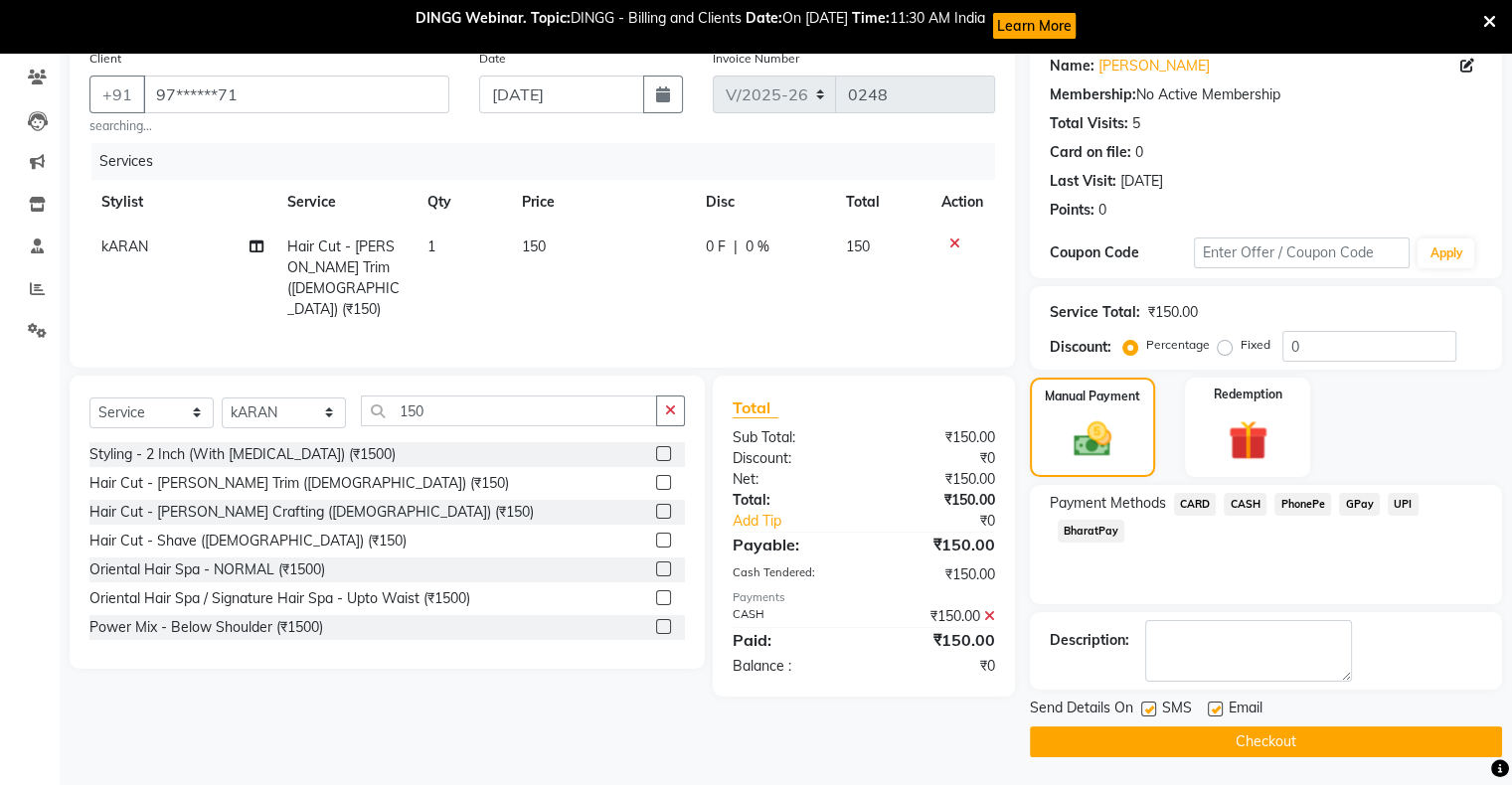 click on "Checkout" 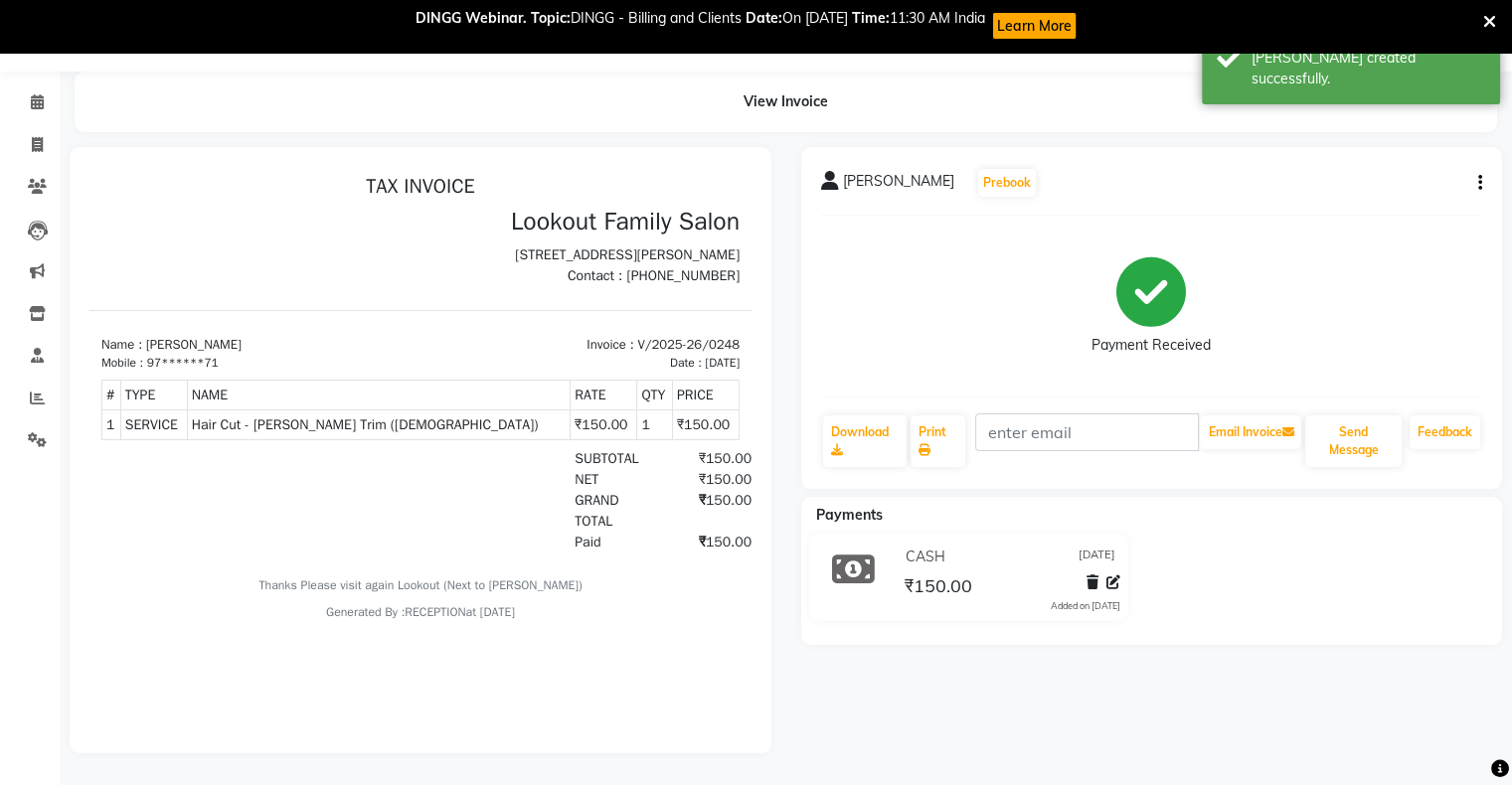 scroll, scrollTop: 0, scrollLeft: 0, axis: both 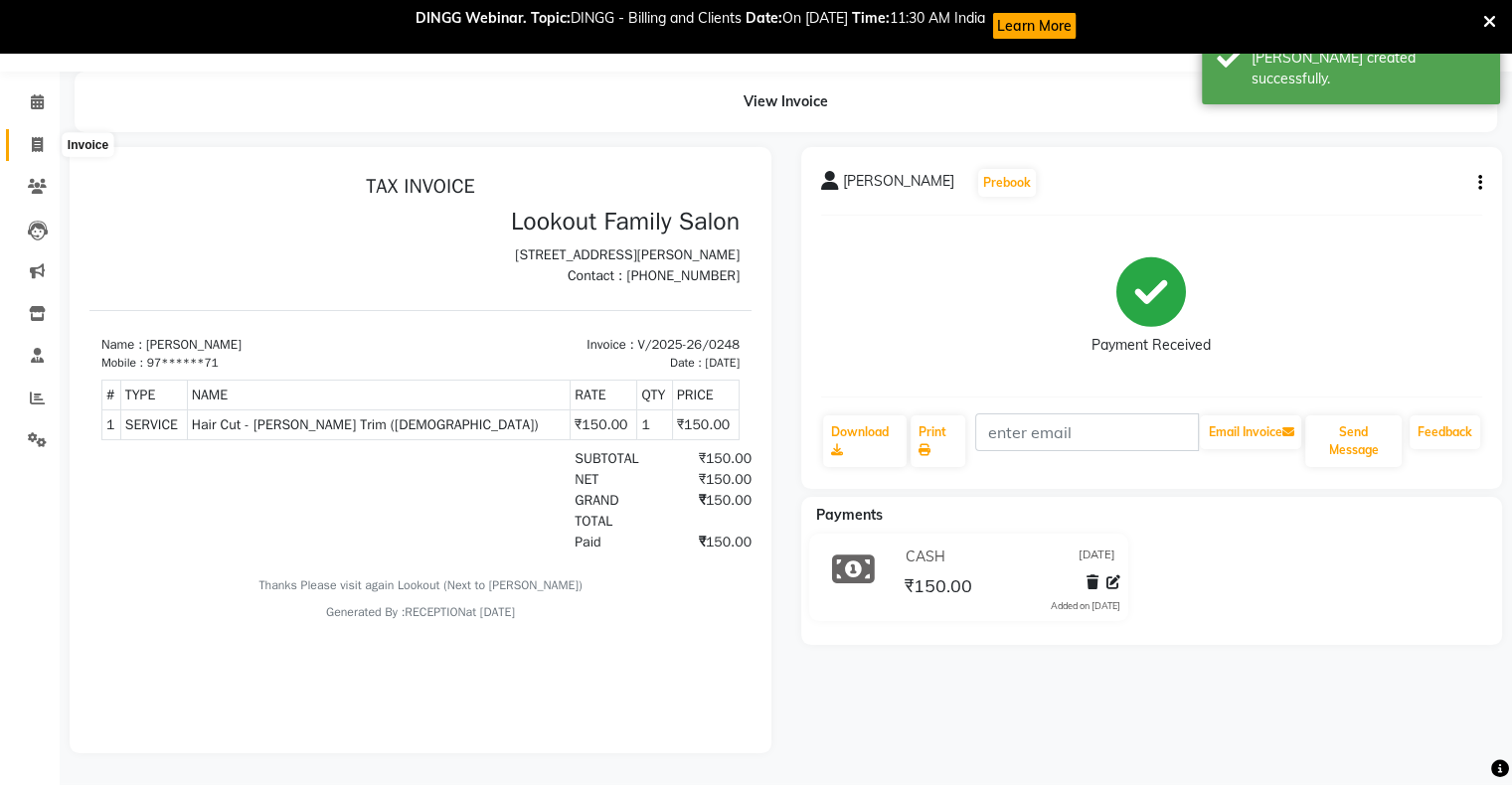 click 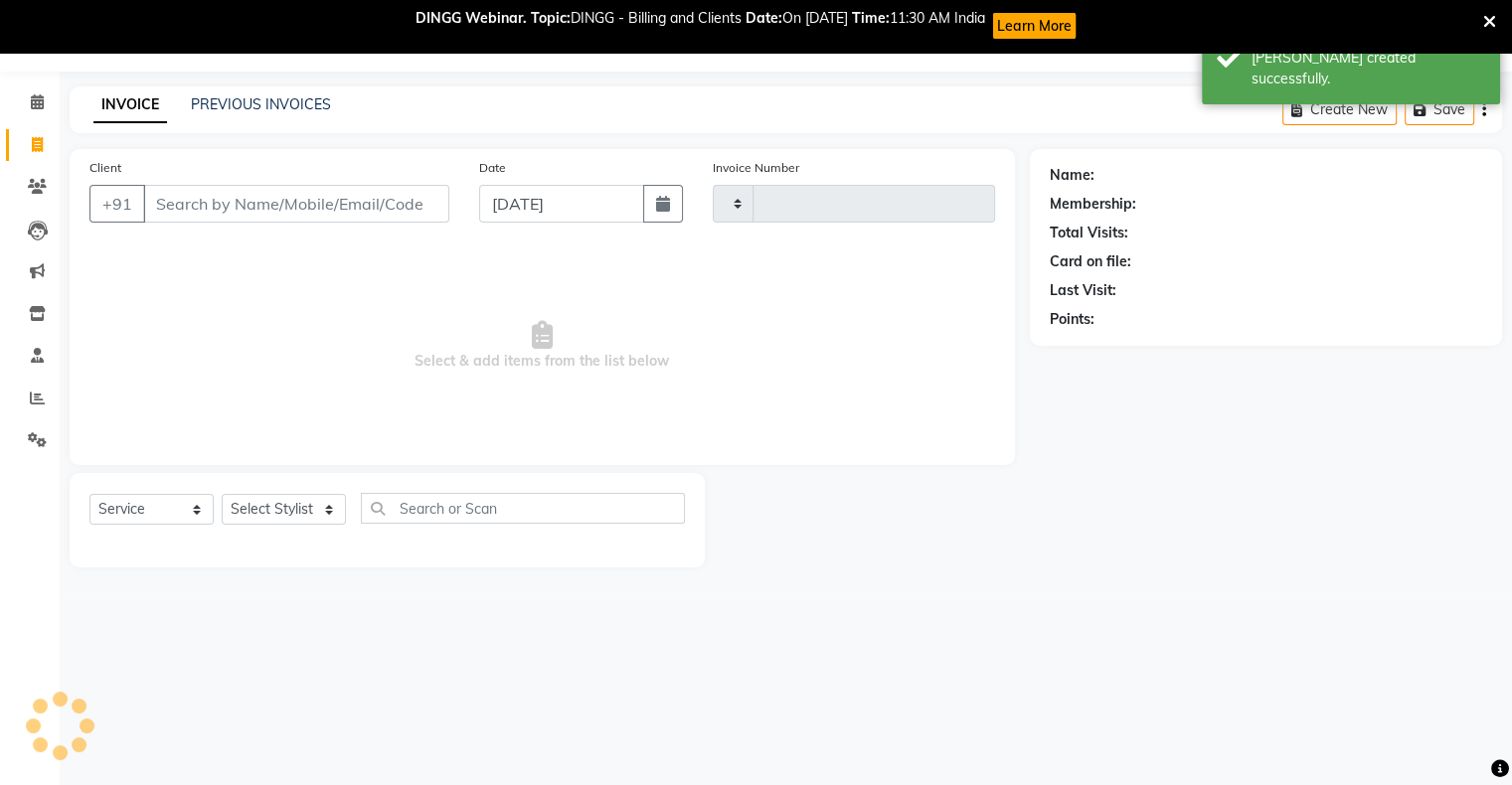 type on "0249" 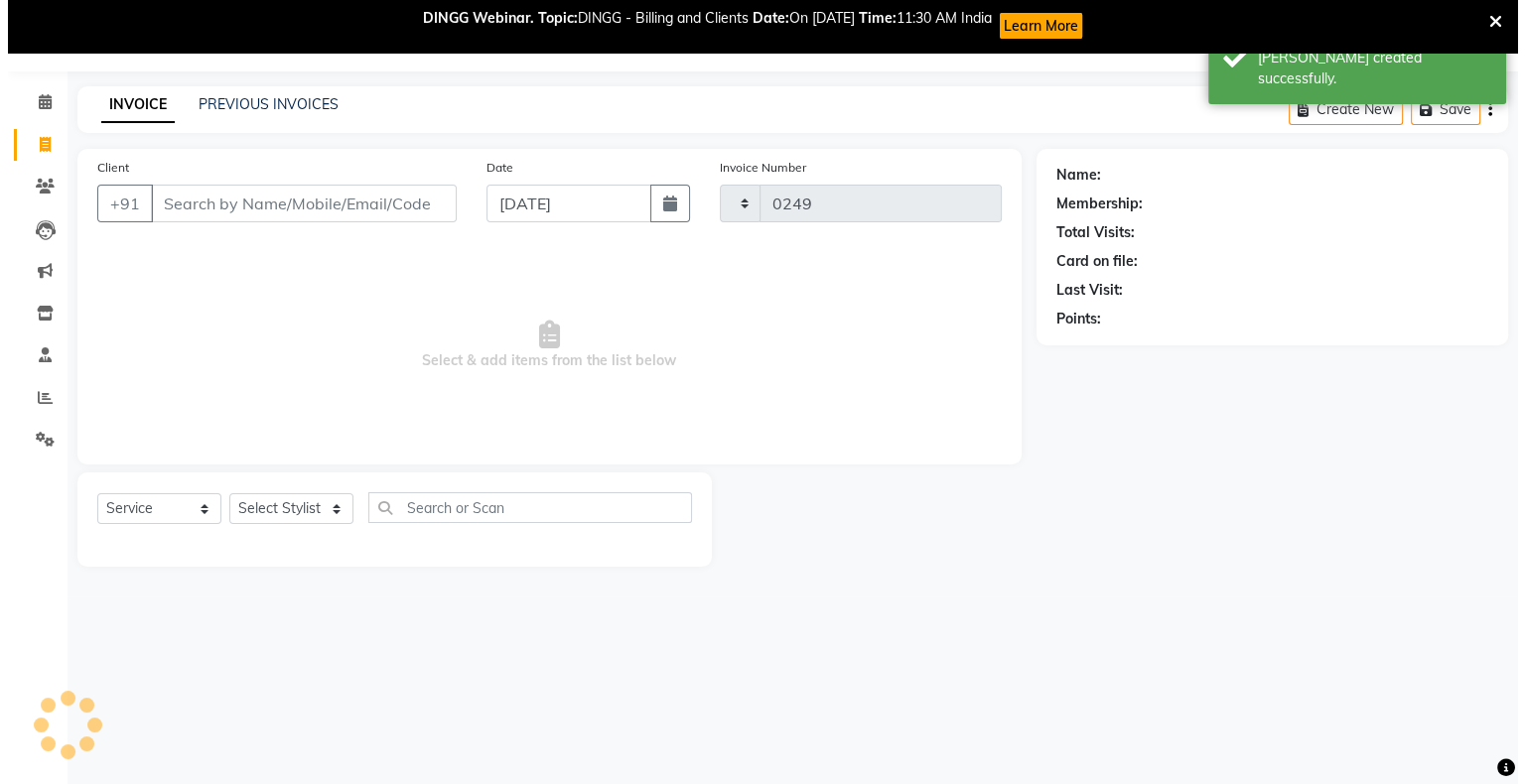 scroll, scrollTop: 52, scrollLeft: 0, axis: vertical 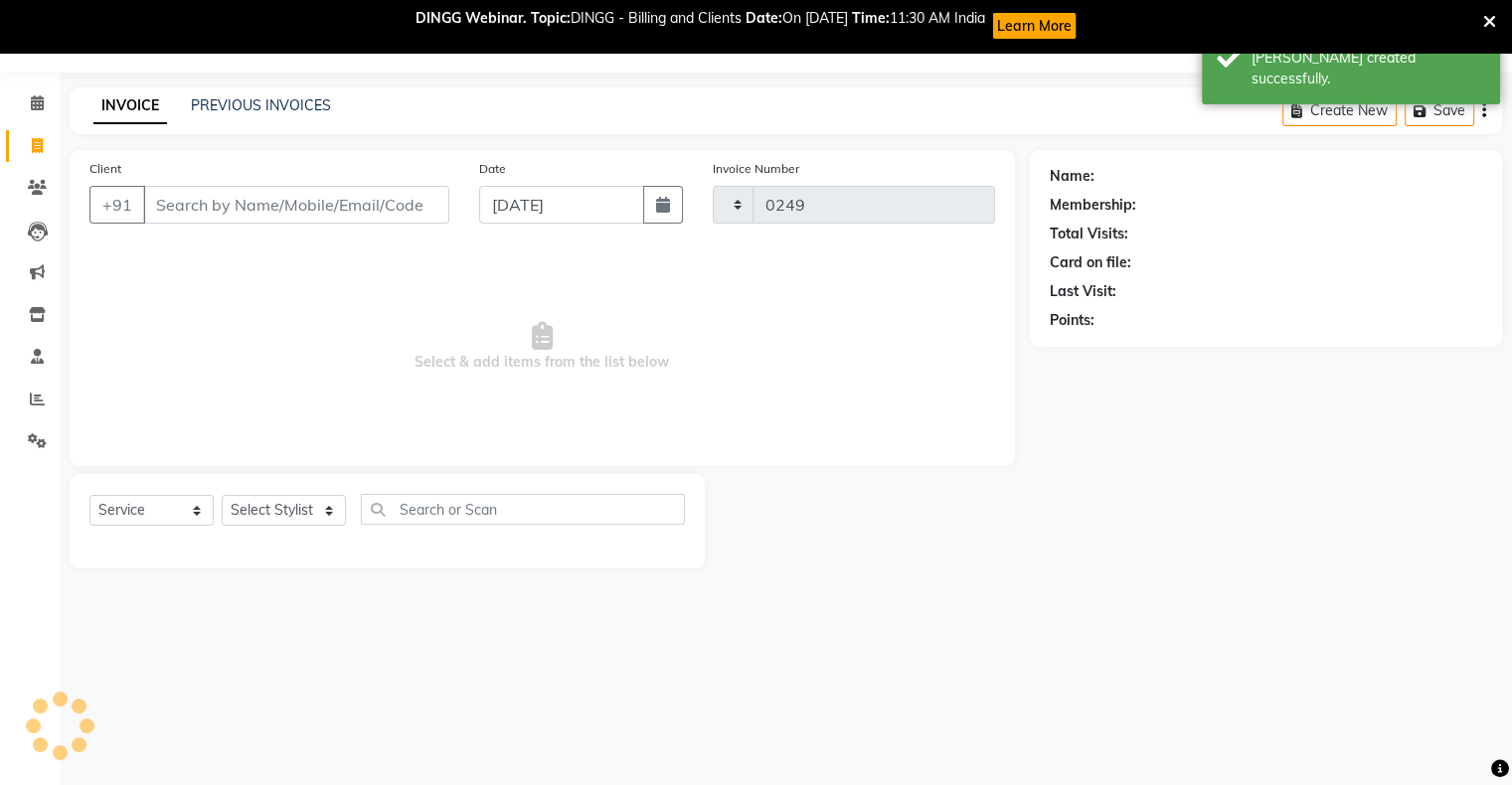 select on "150" 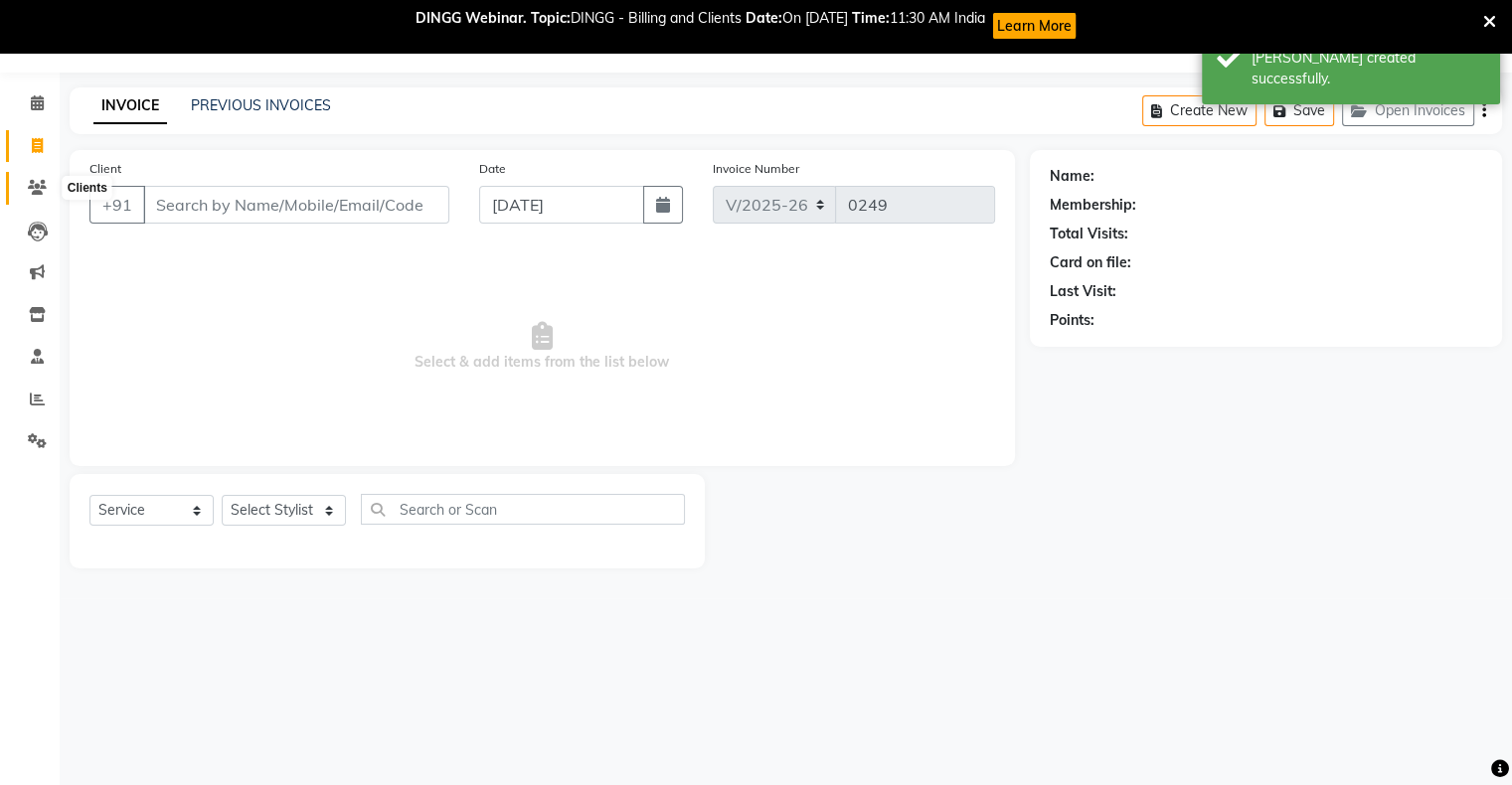 click 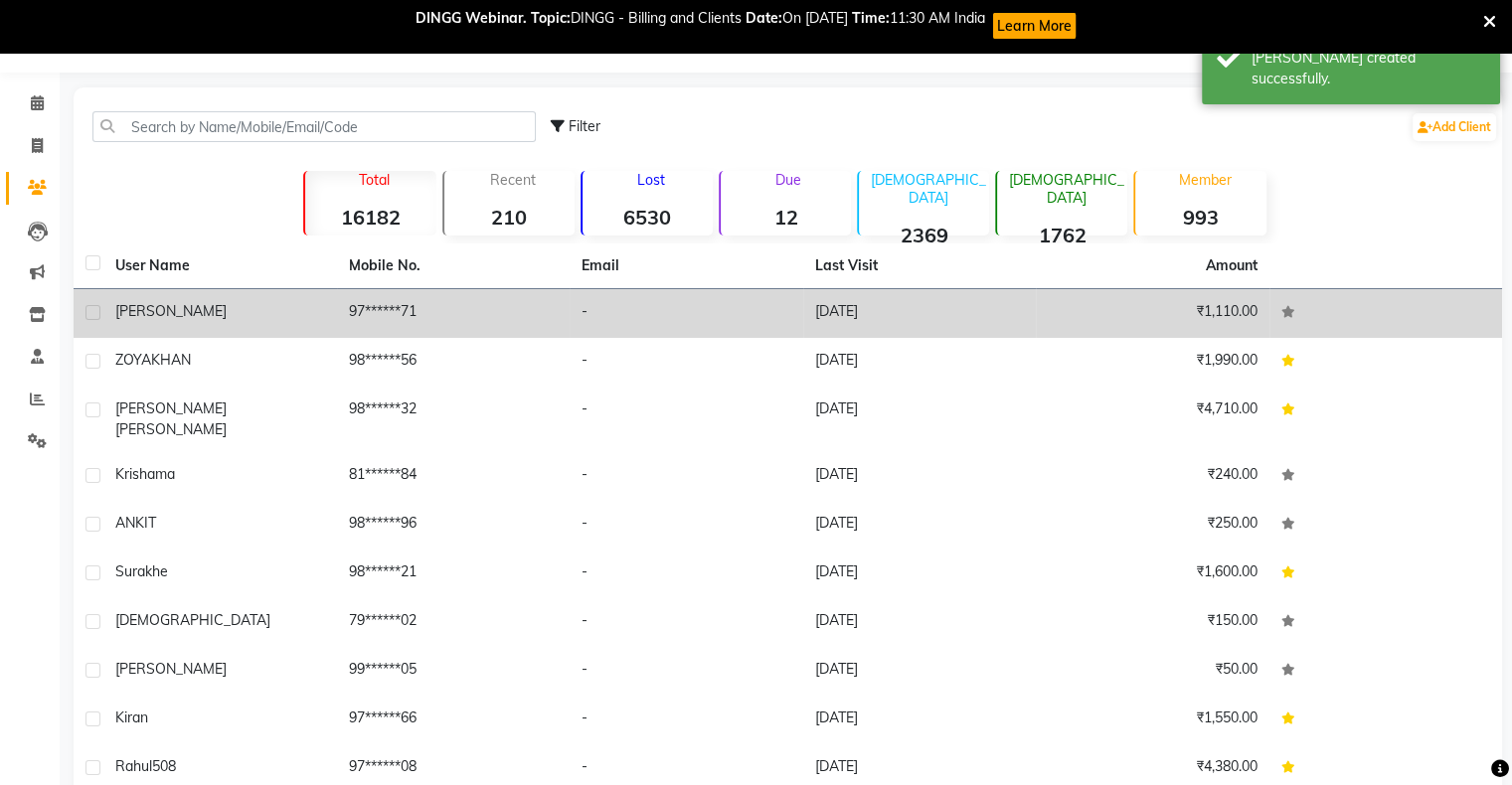 click on "97******71" 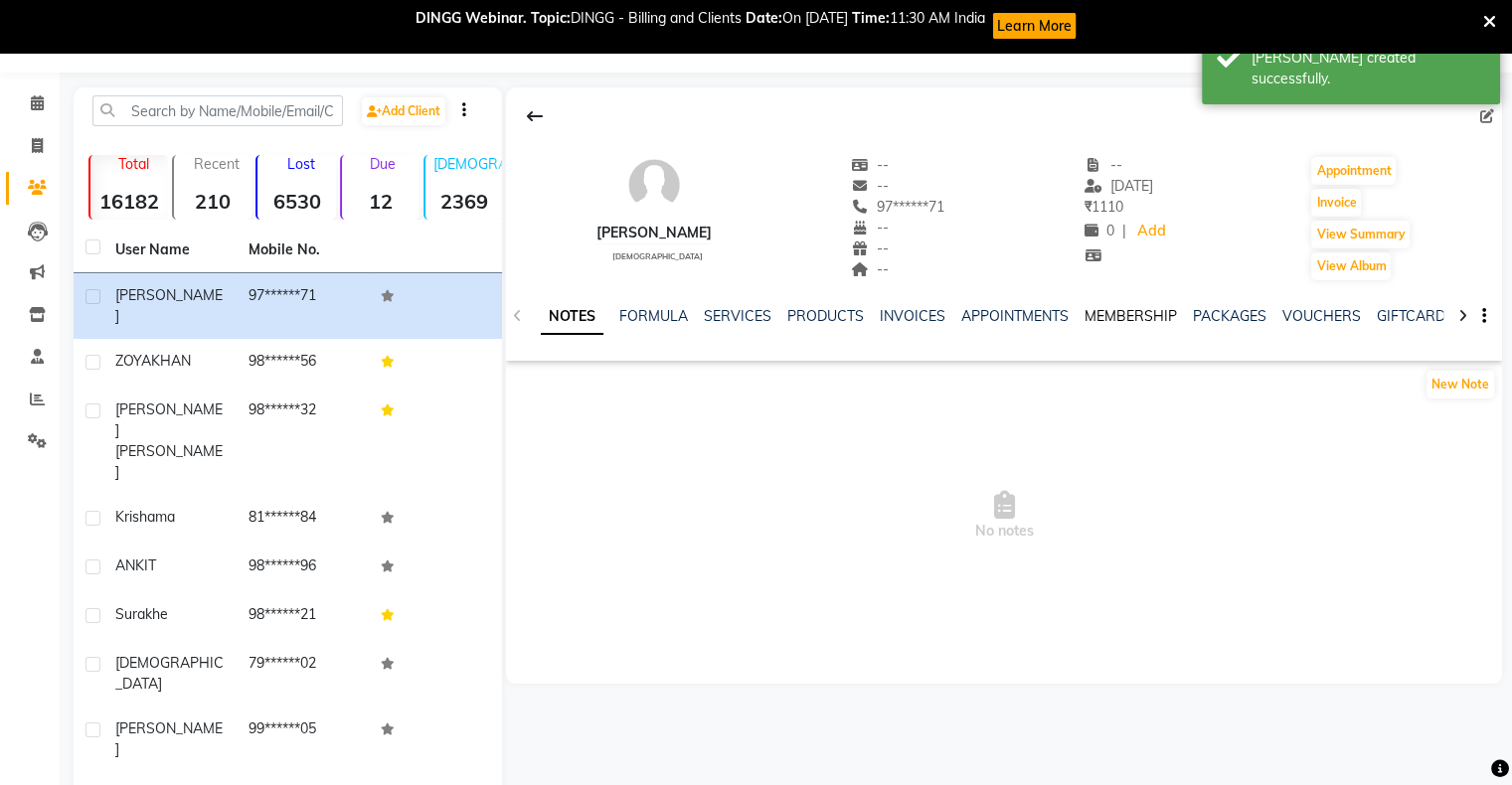 click on "MEMBERSHIP" 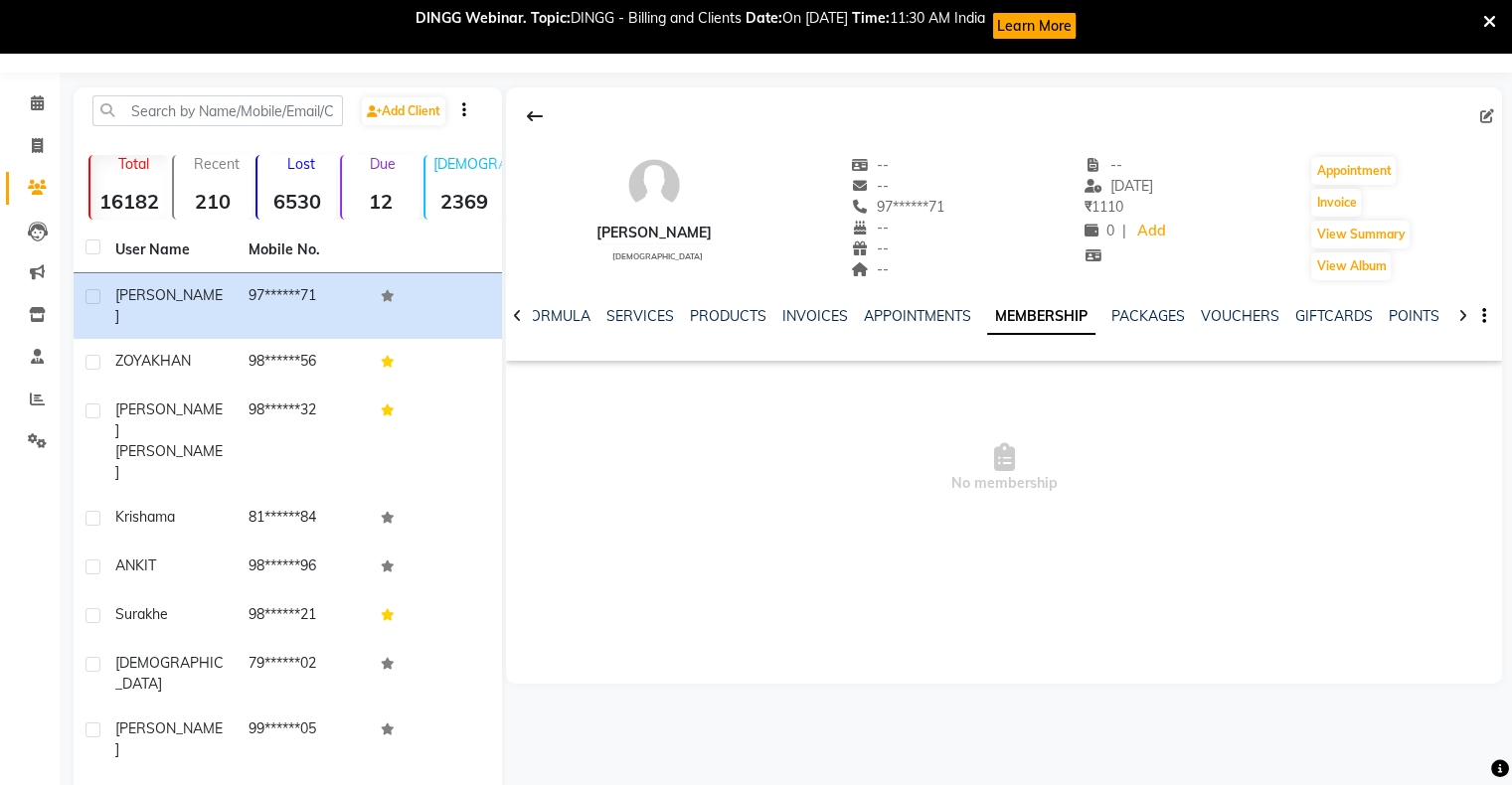 click on "MEMBERSHIP" 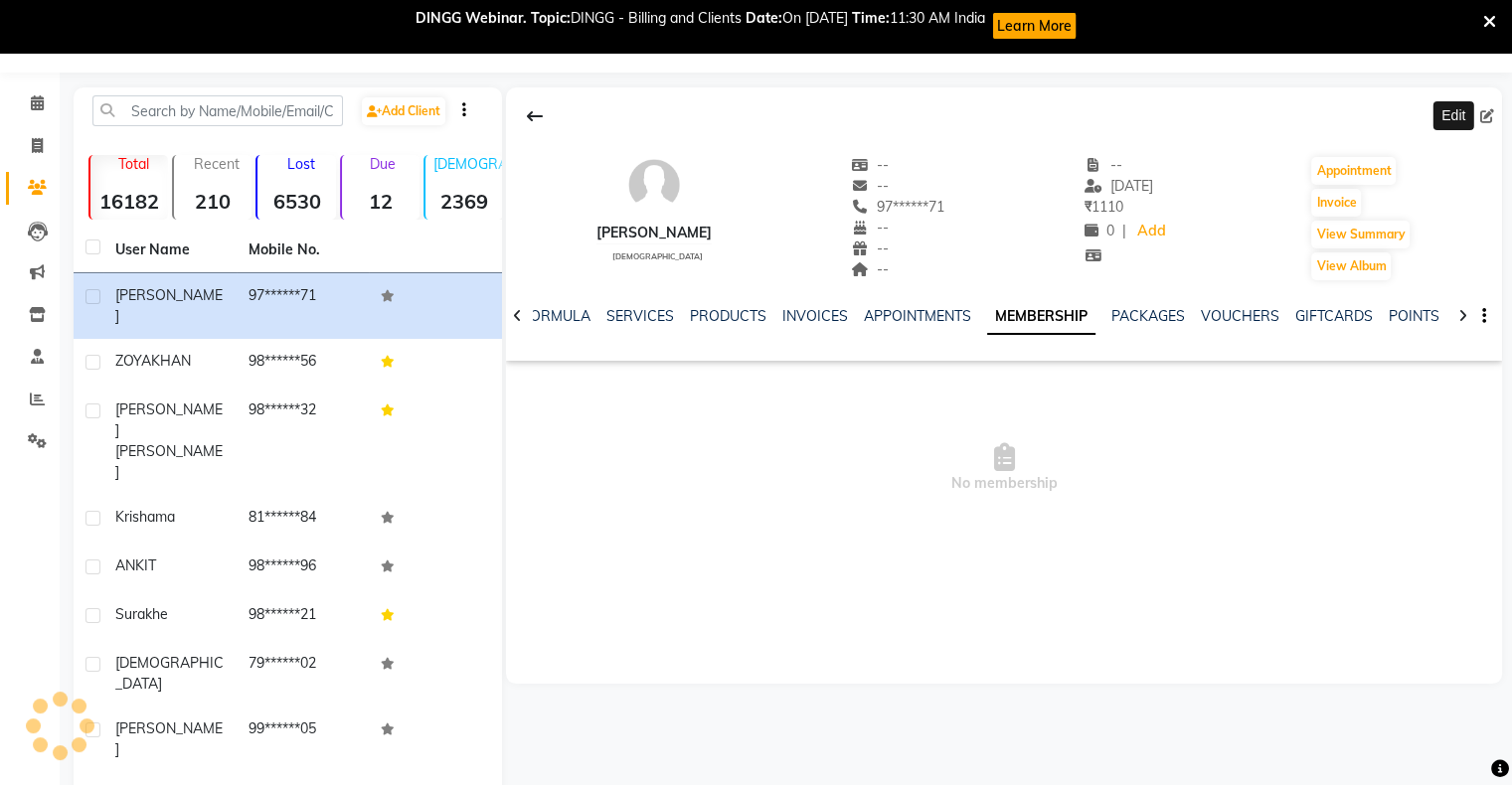 select on "22" 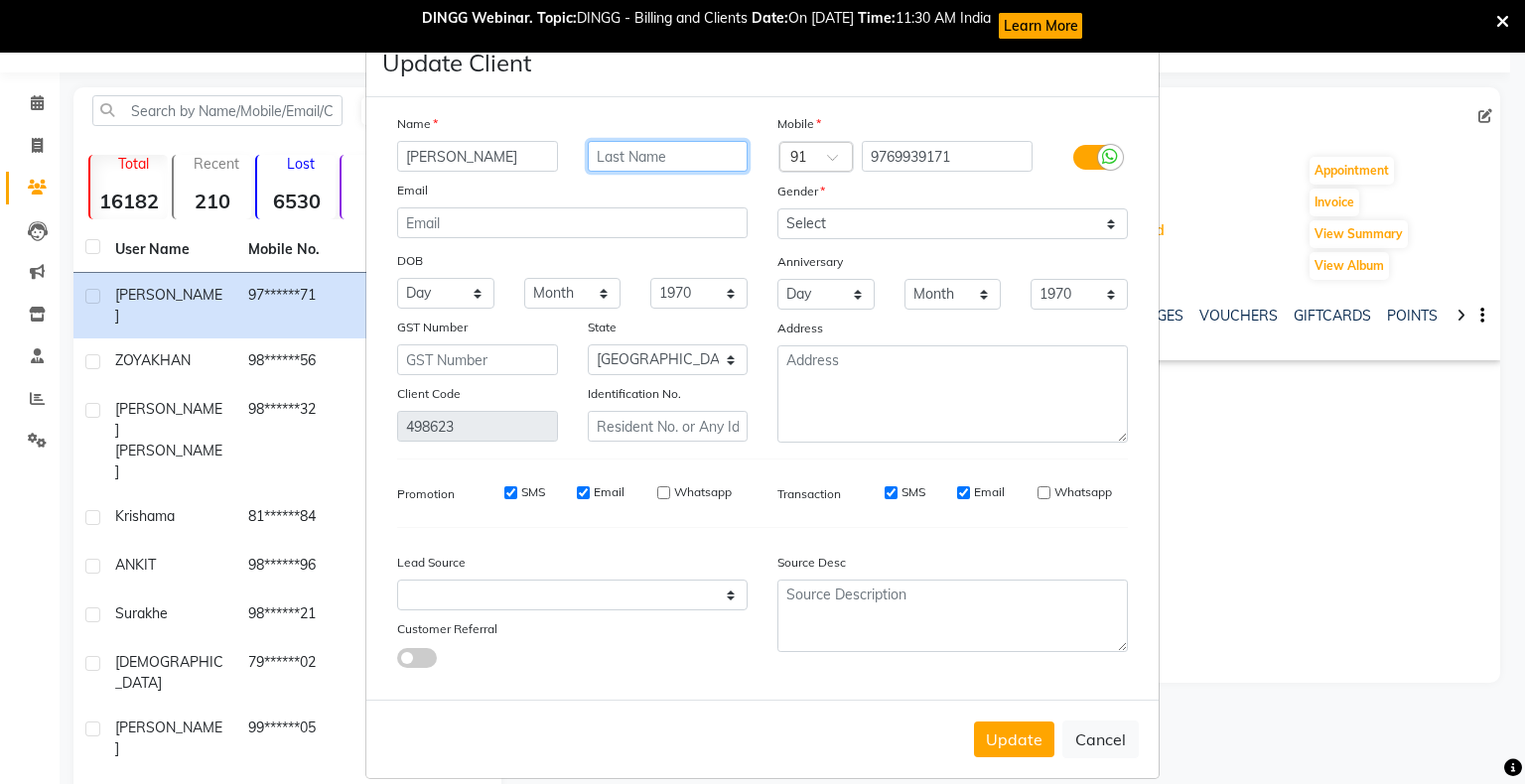 click at bounding box center [668, 156] 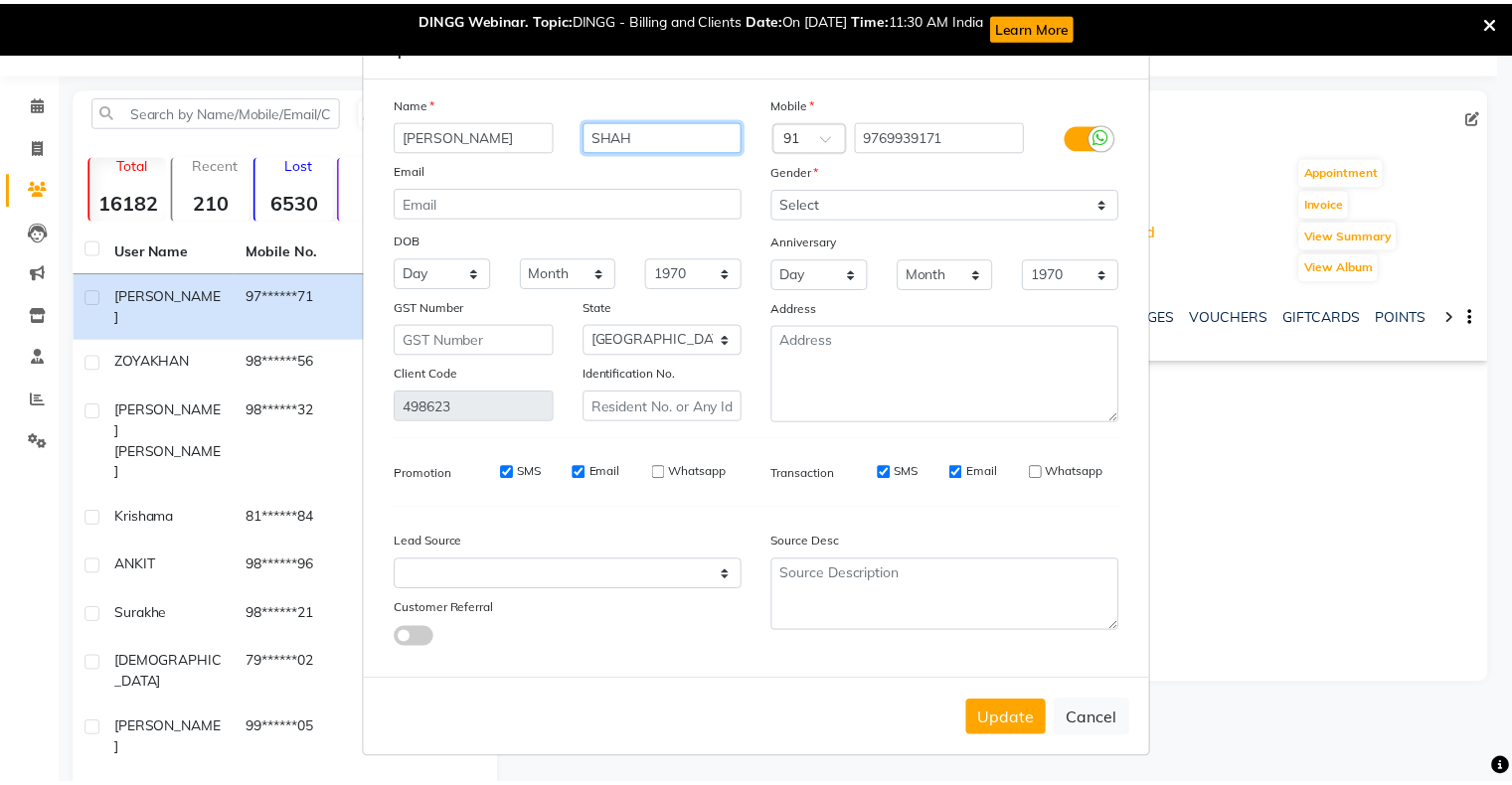 scroll, scrollTop: 31, scrollLeft: 0, axis: vertical 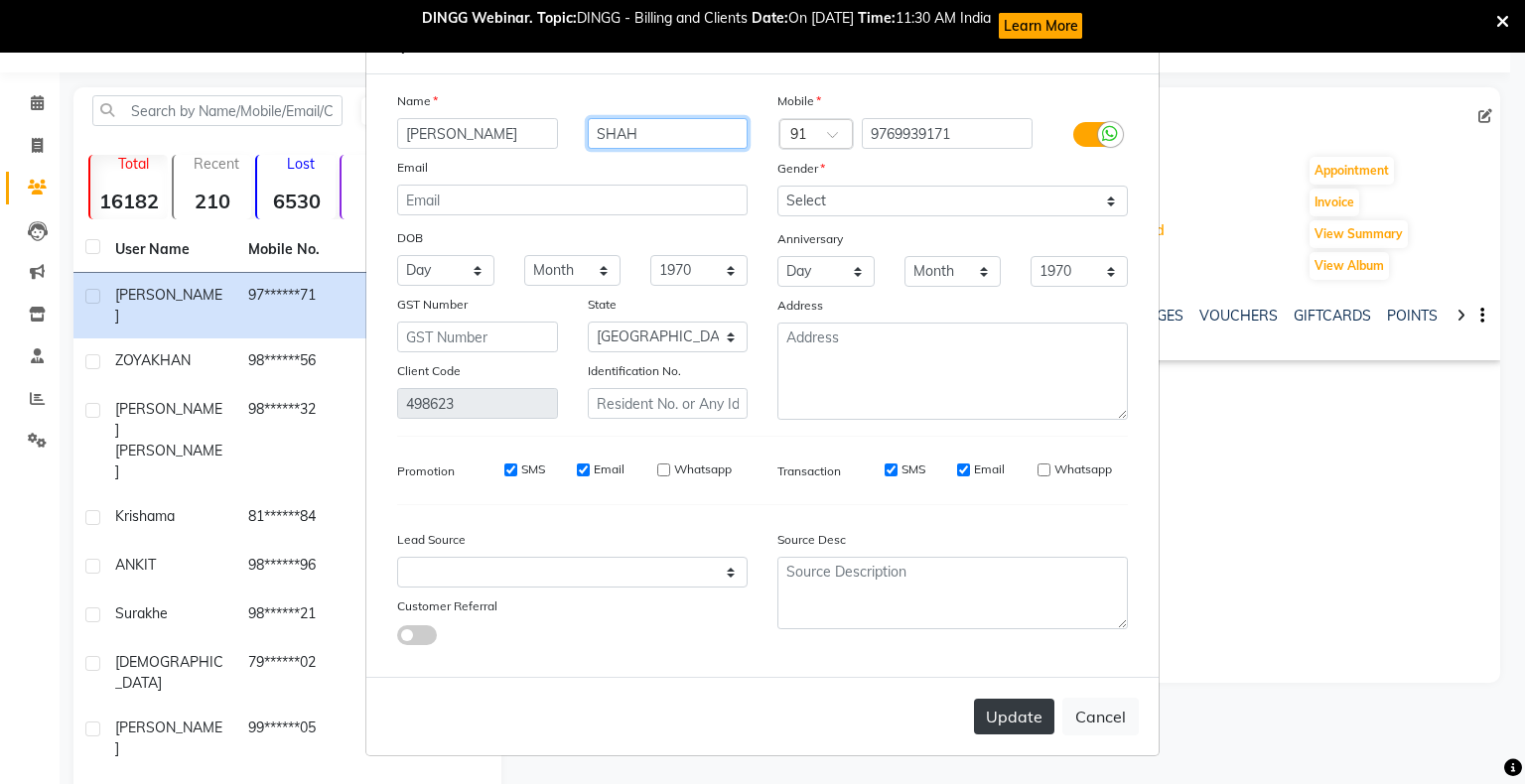 type on "SHAH" 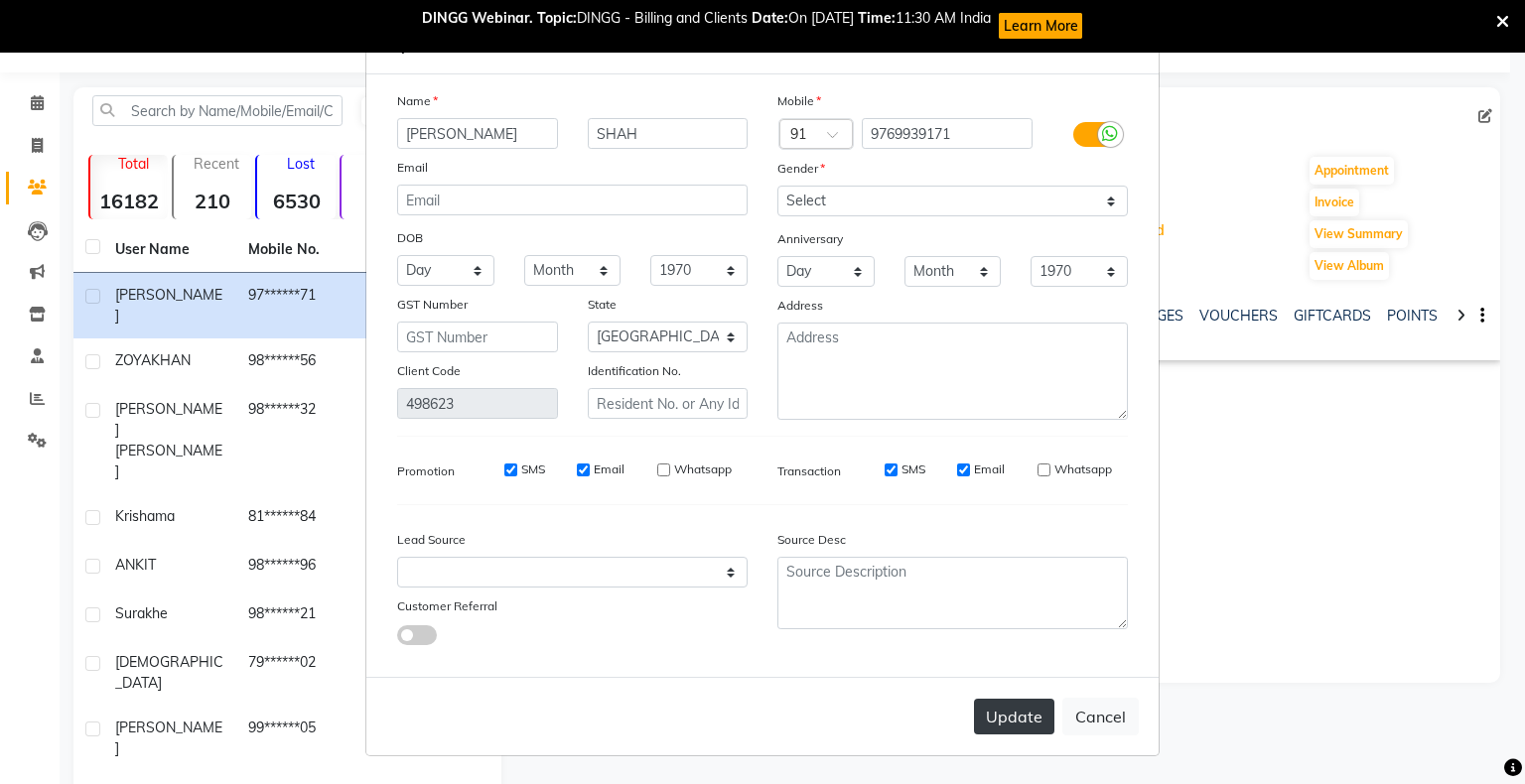 click on "Update" at bounding box center [1014, 717] 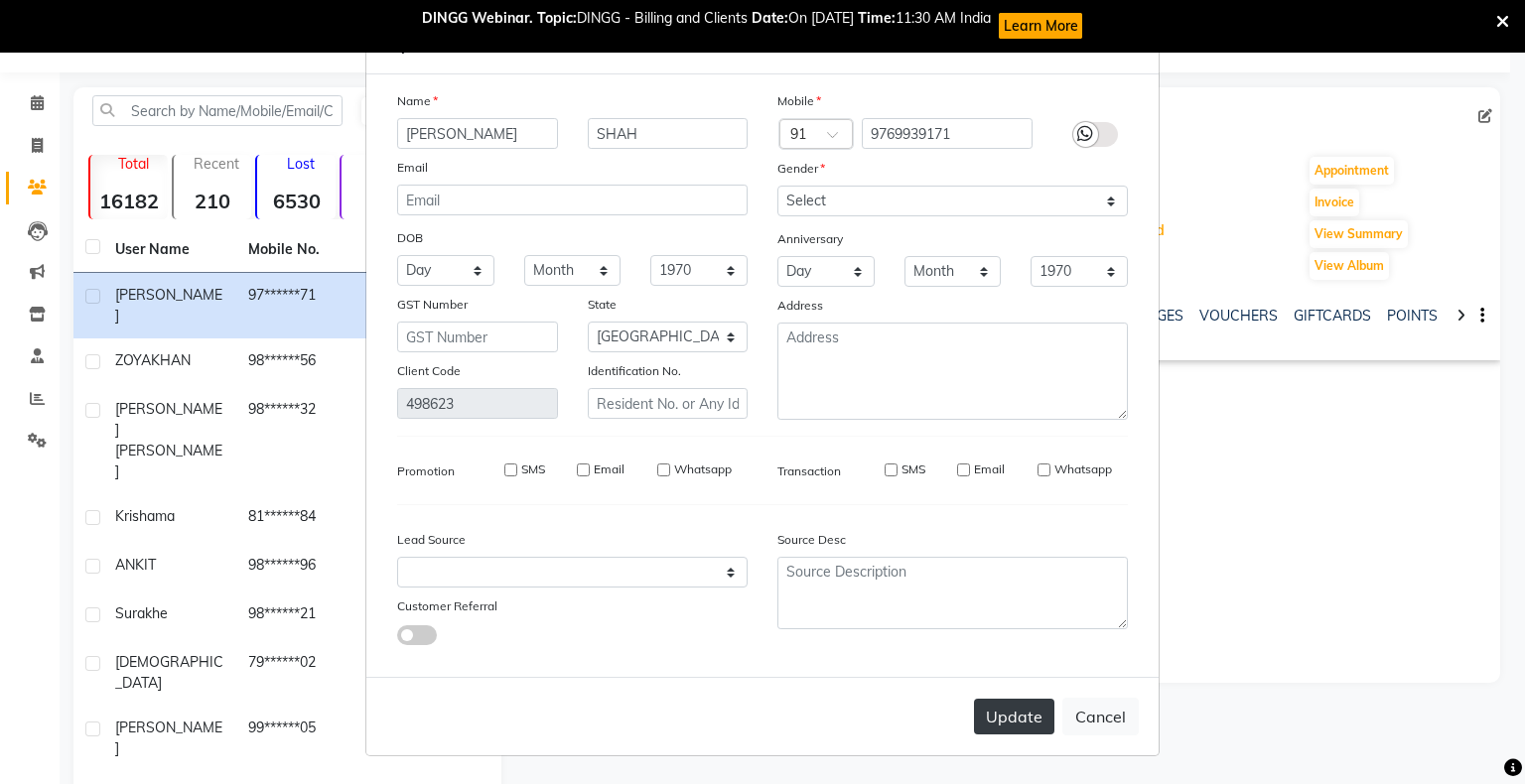 type 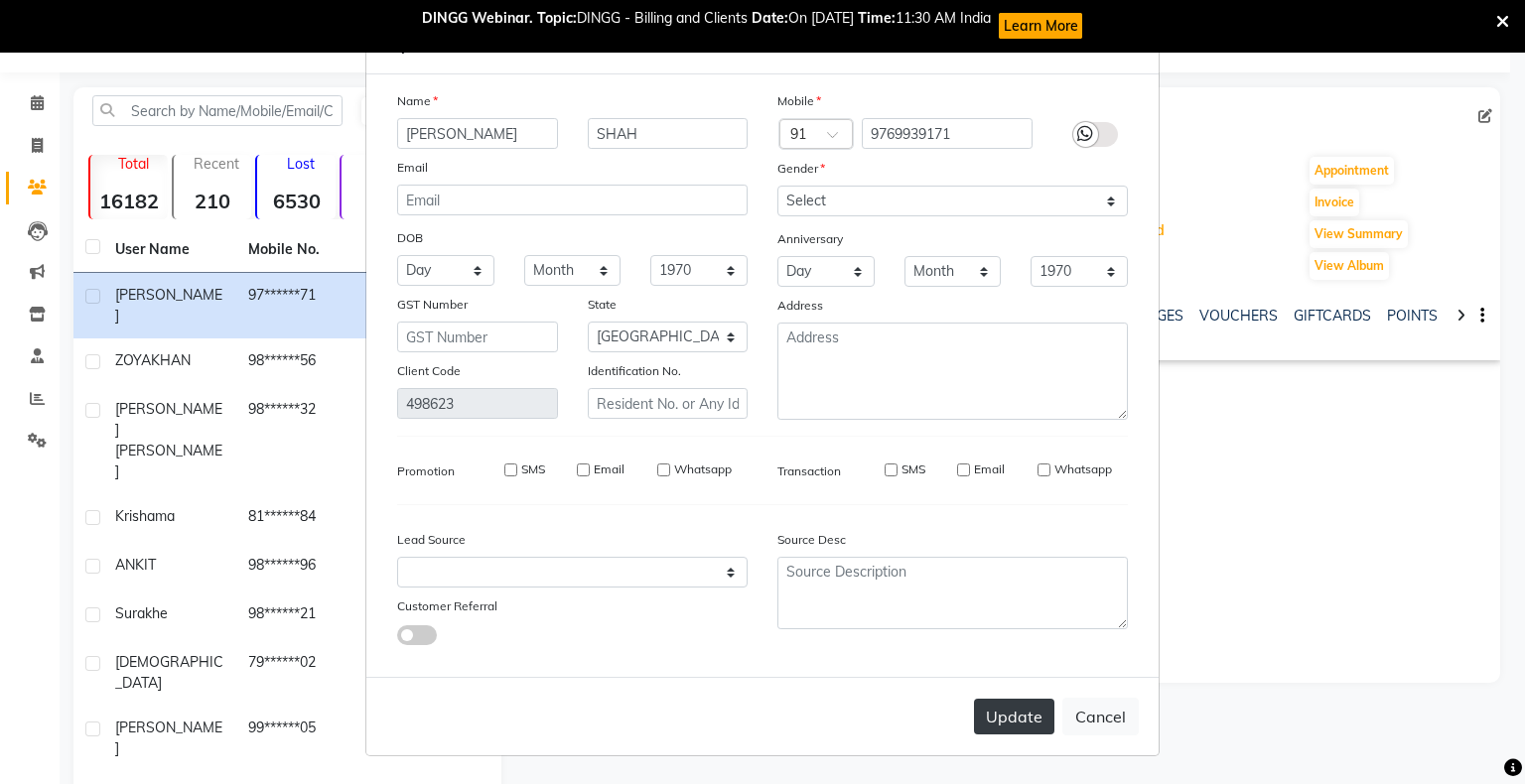 select 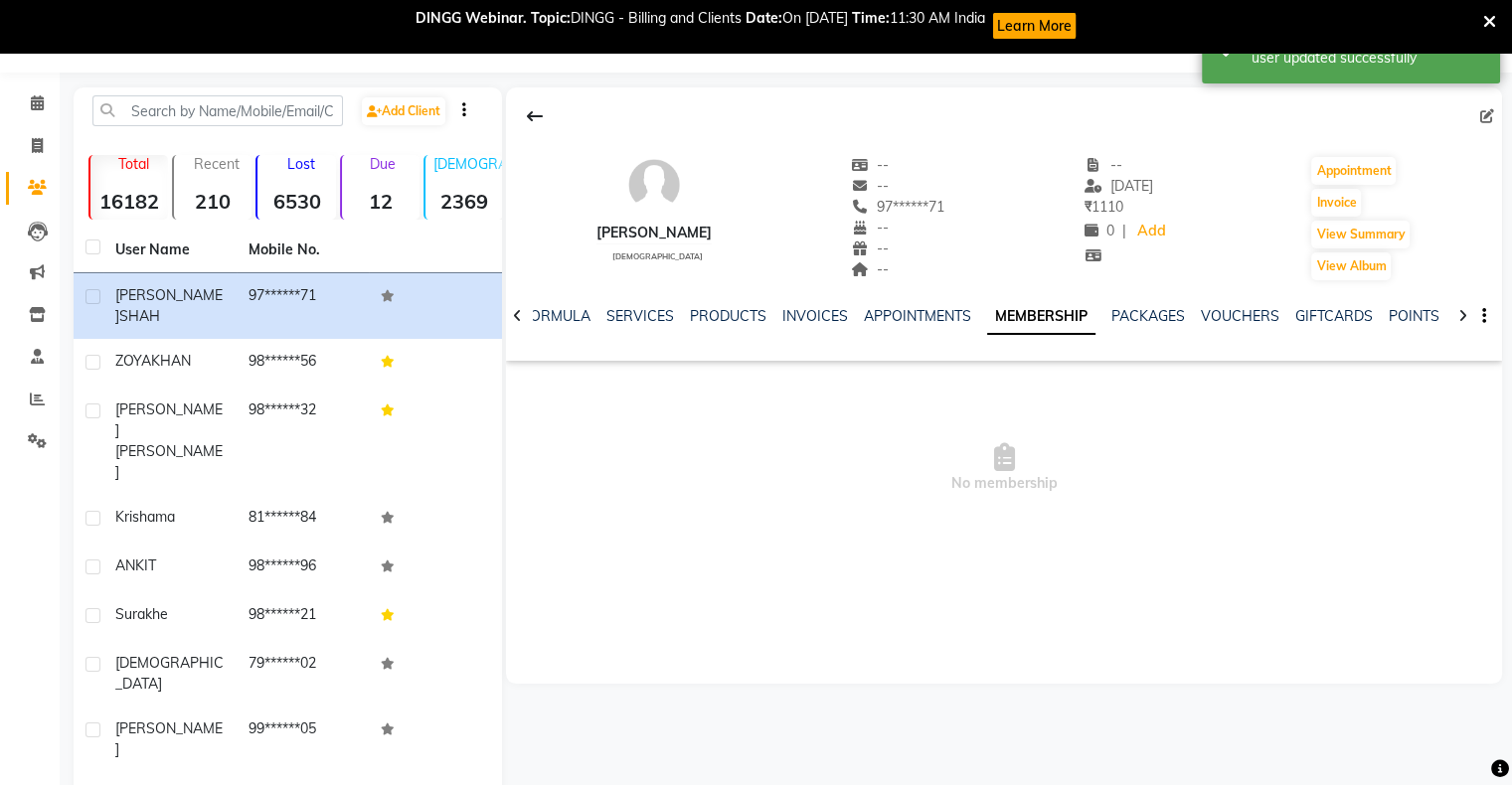 scroll, scrollTop: 0, scrollLeft: 0, axis: both 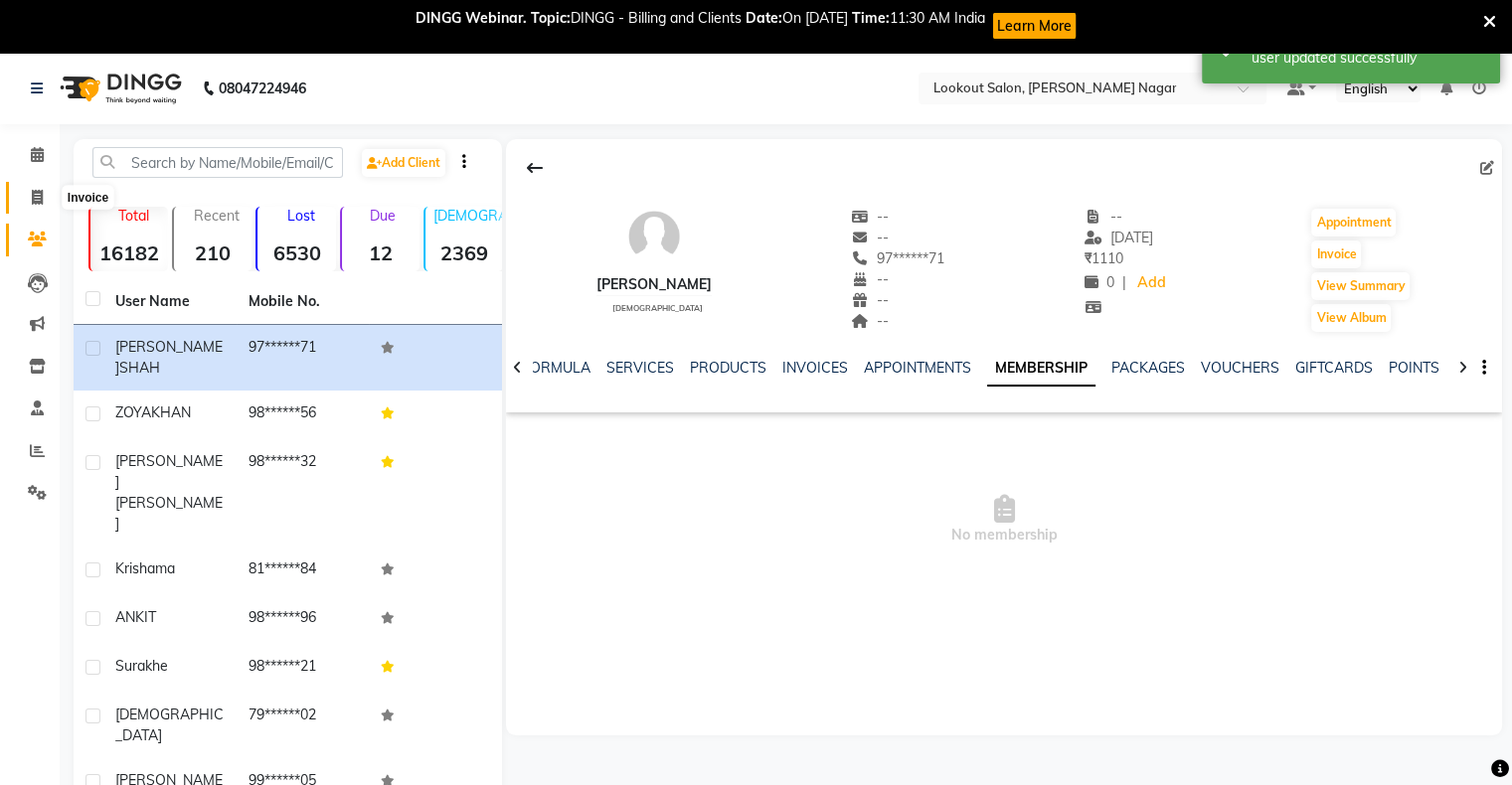 click 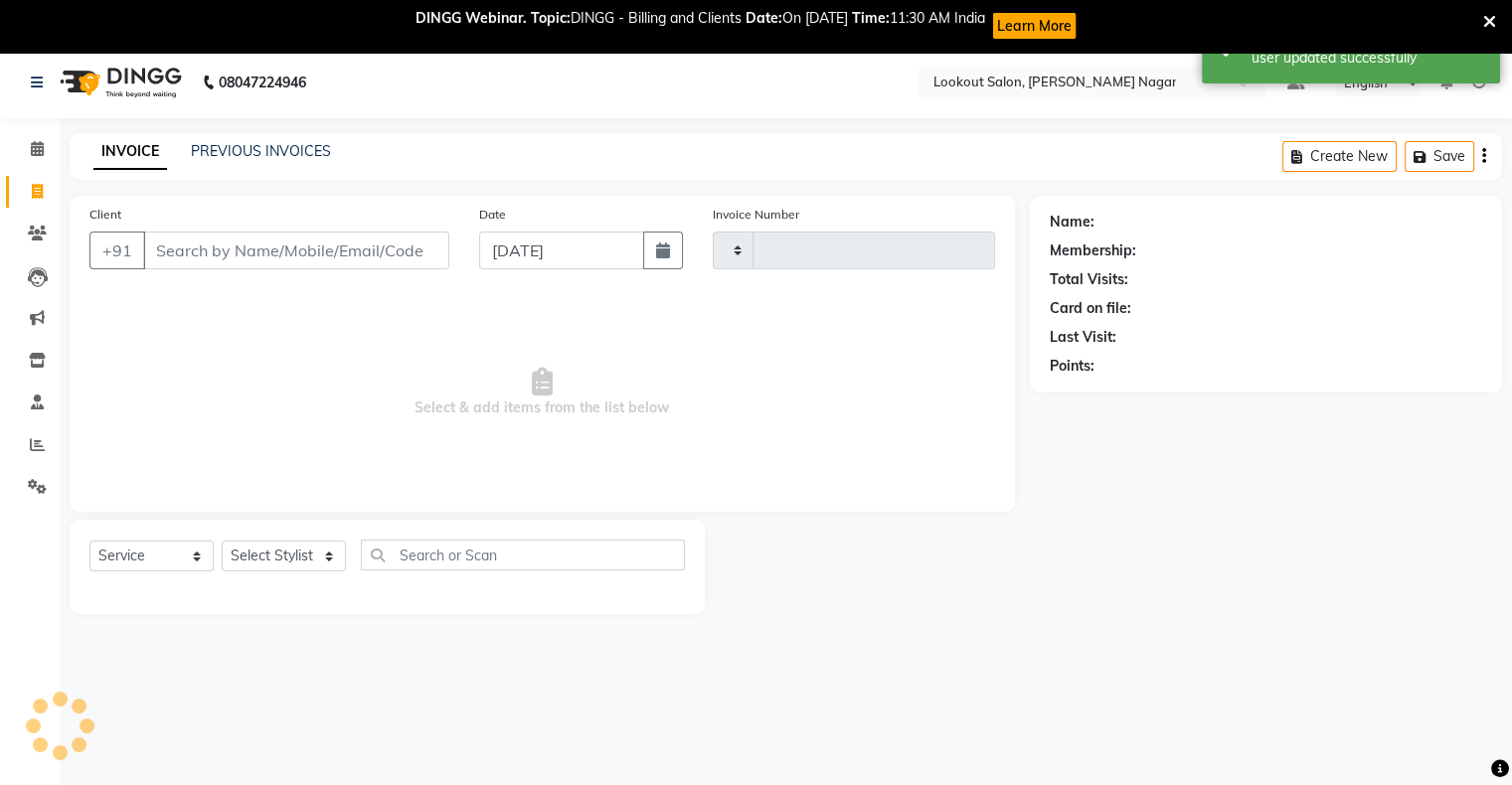 type on "0249" 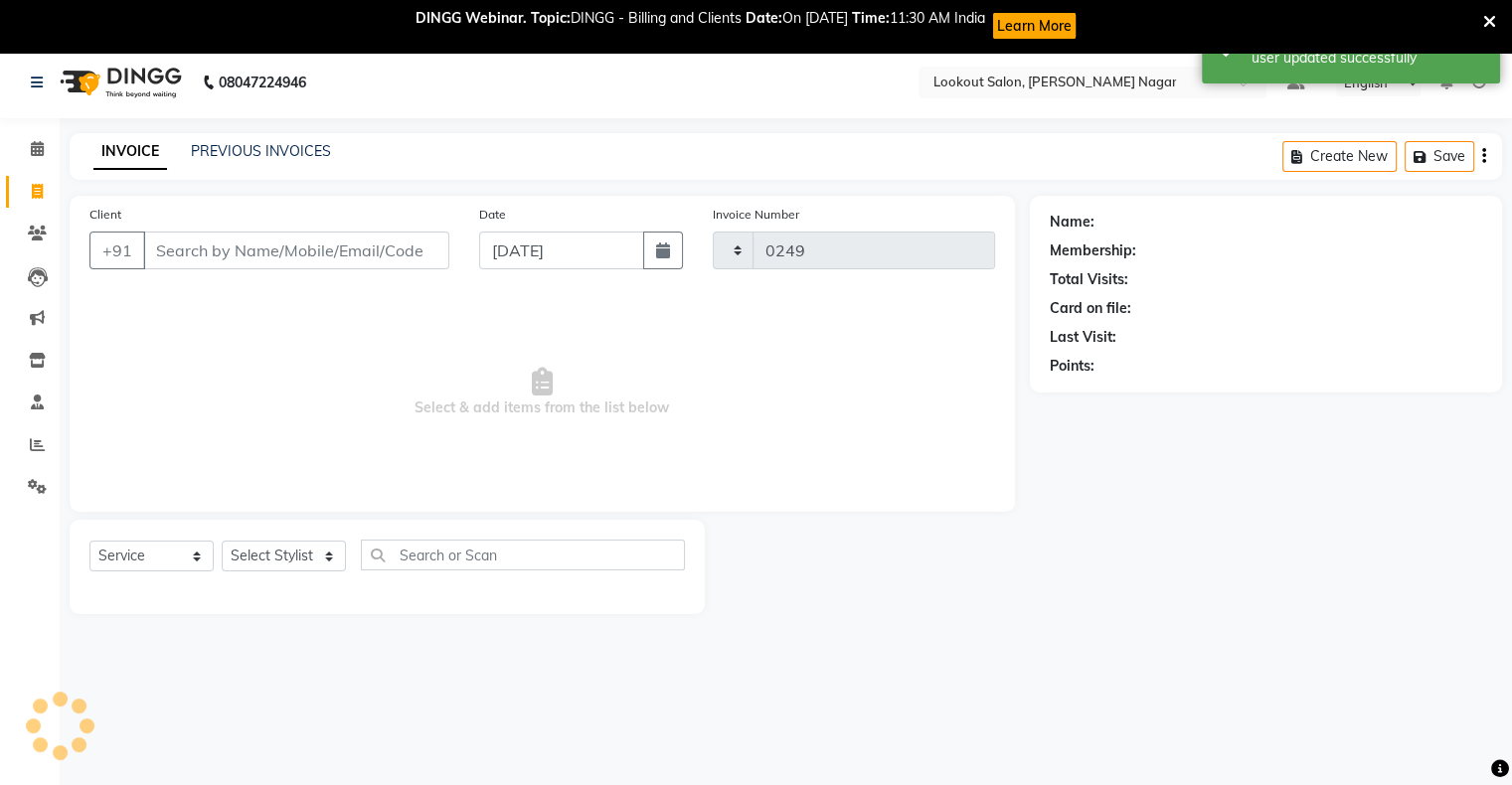 select on "150" 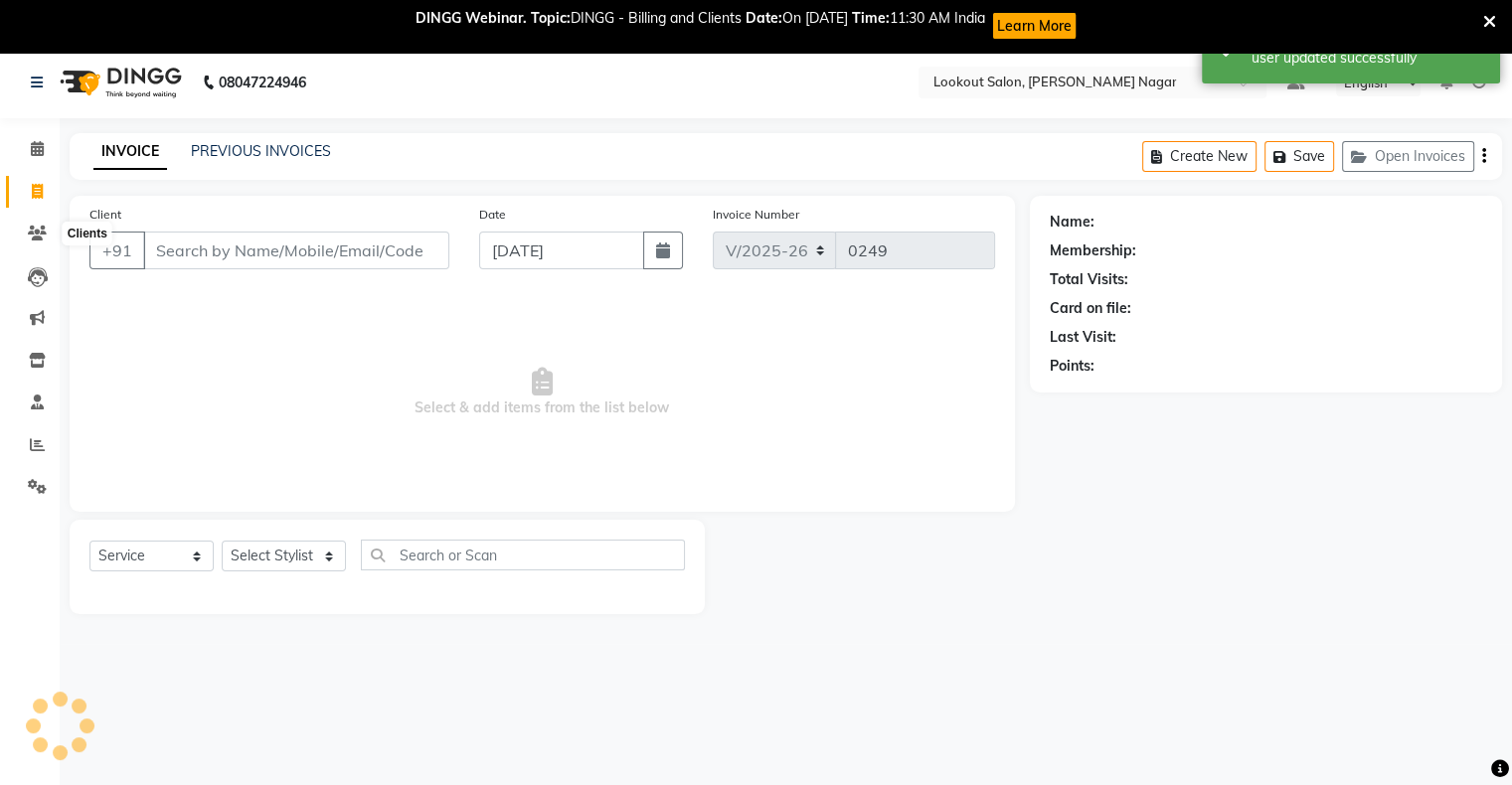 scroll, scrollTop: 52, scrollLeft: 0, axis: vertical 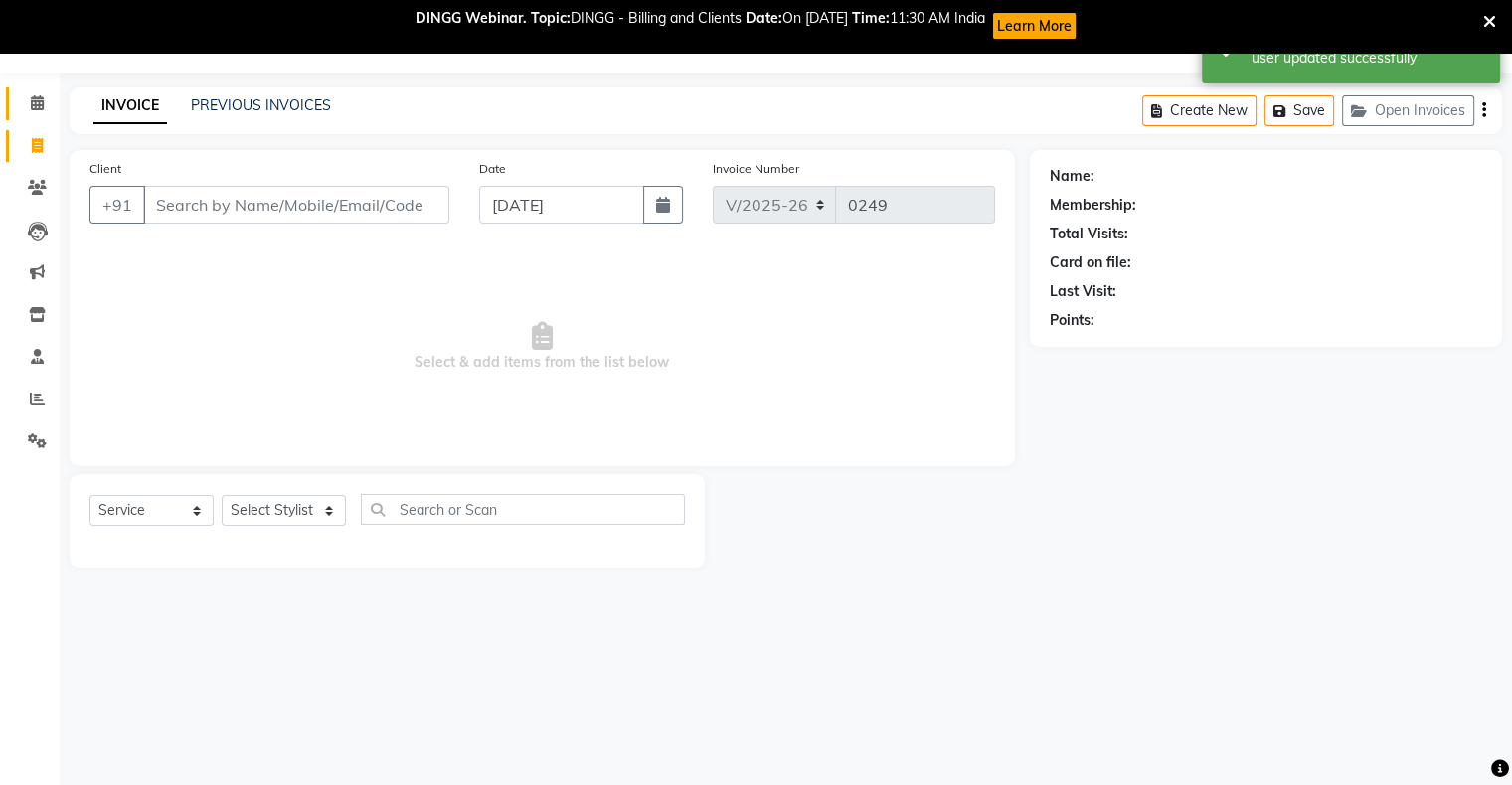 click on "Calendar" 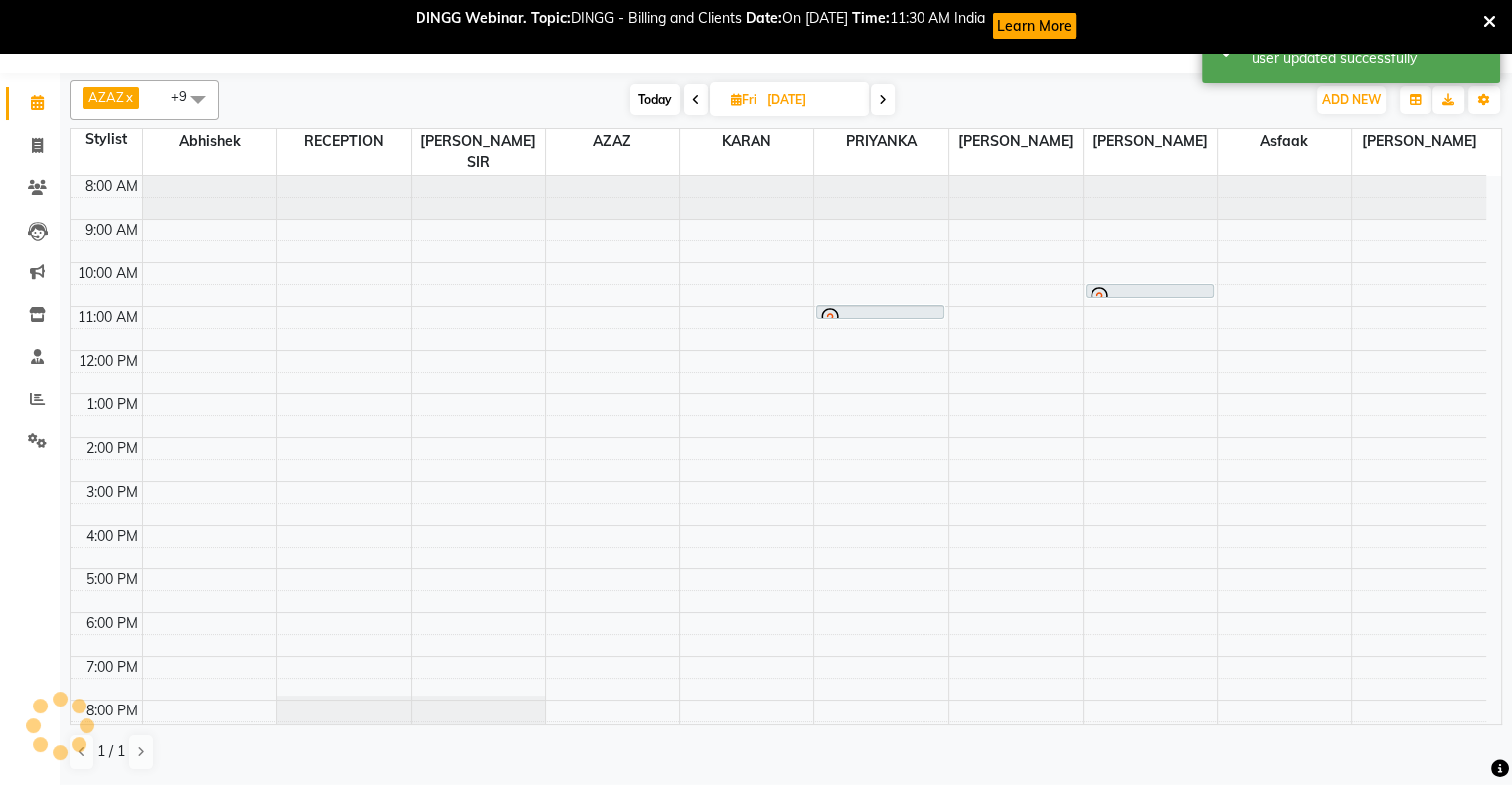 scroll, scrollTop: 0, scrollLeft: 0, axis: both 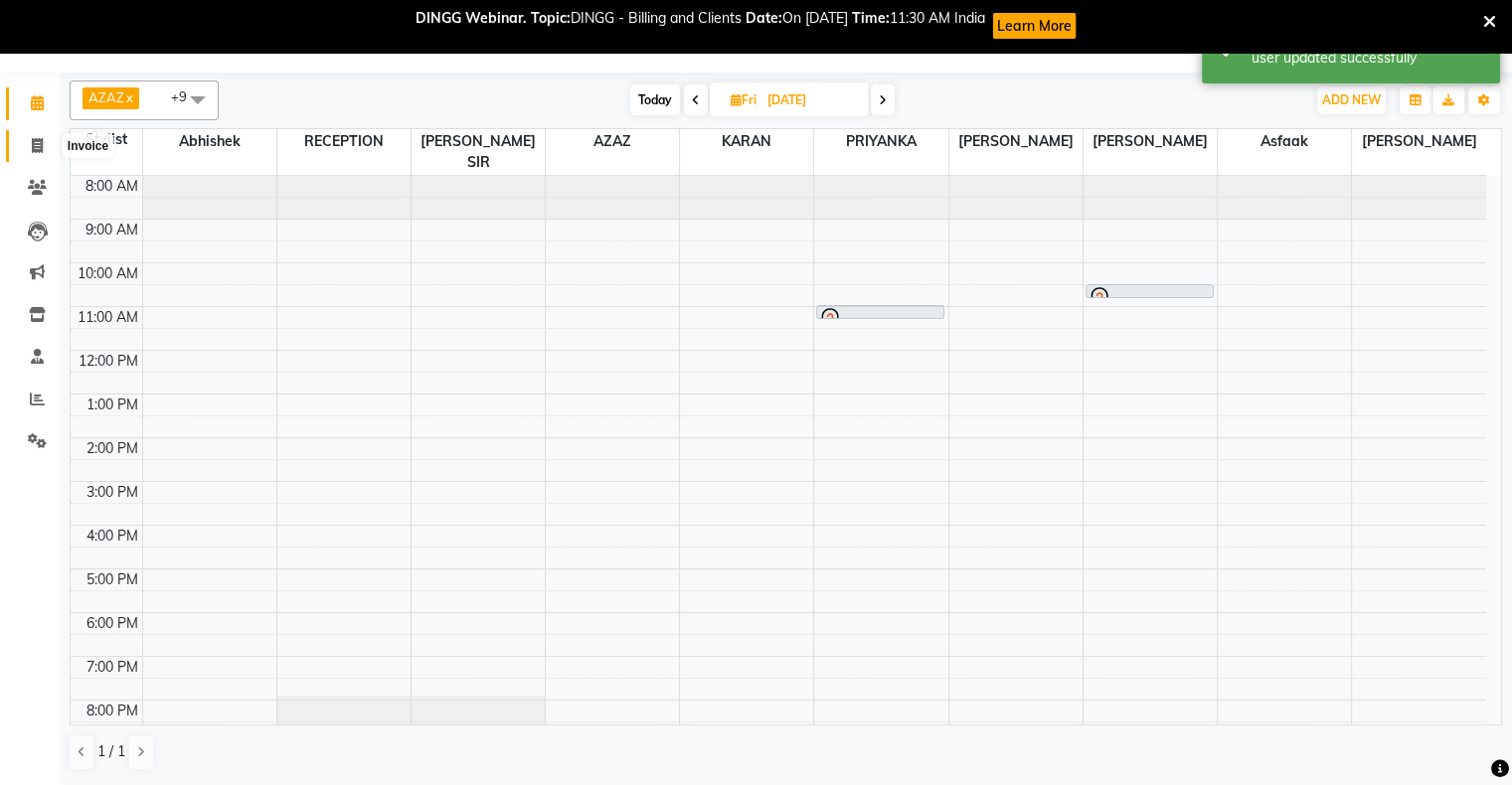 click 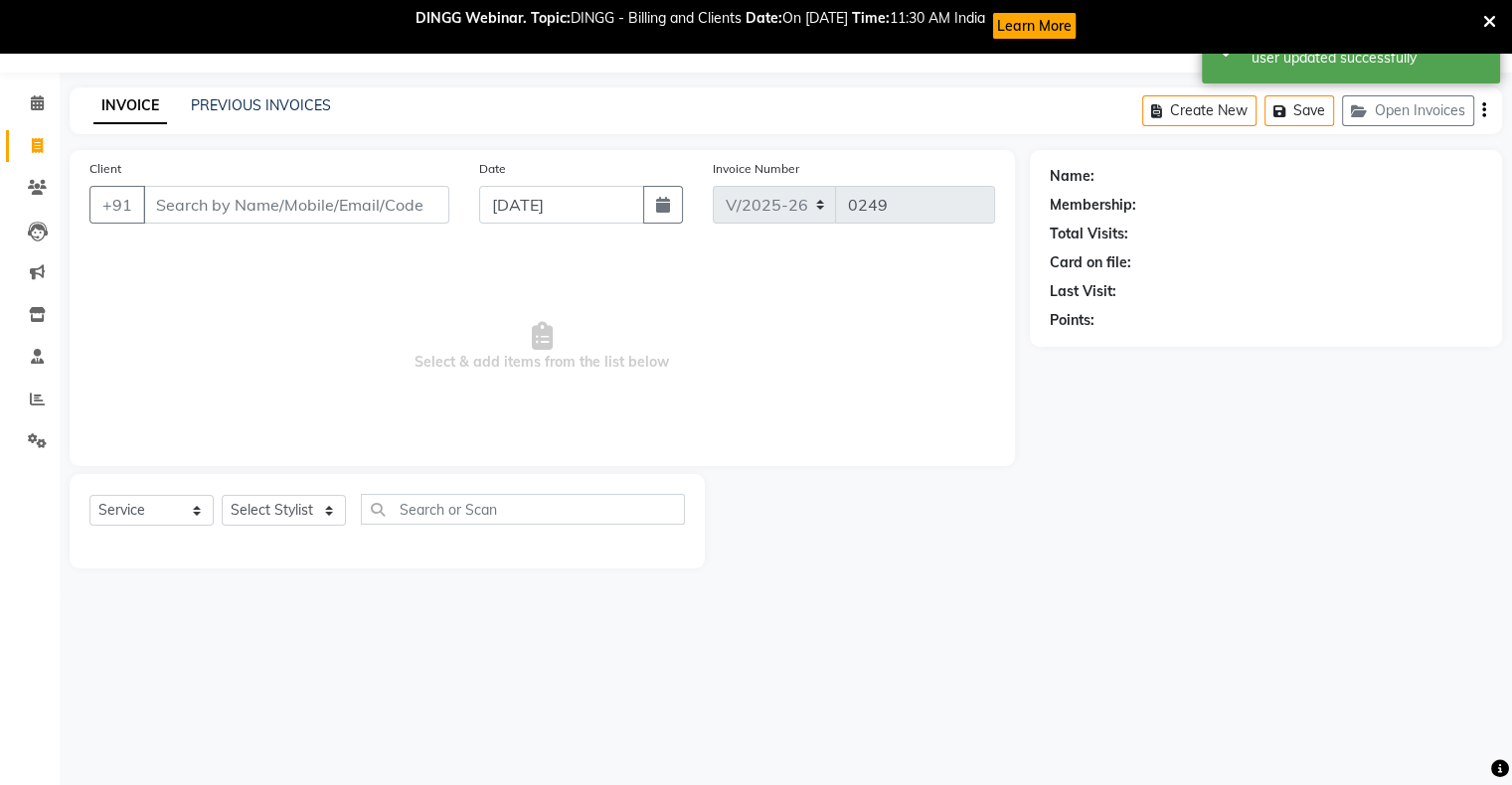 click on "Client" at bounding box center [296, 205] 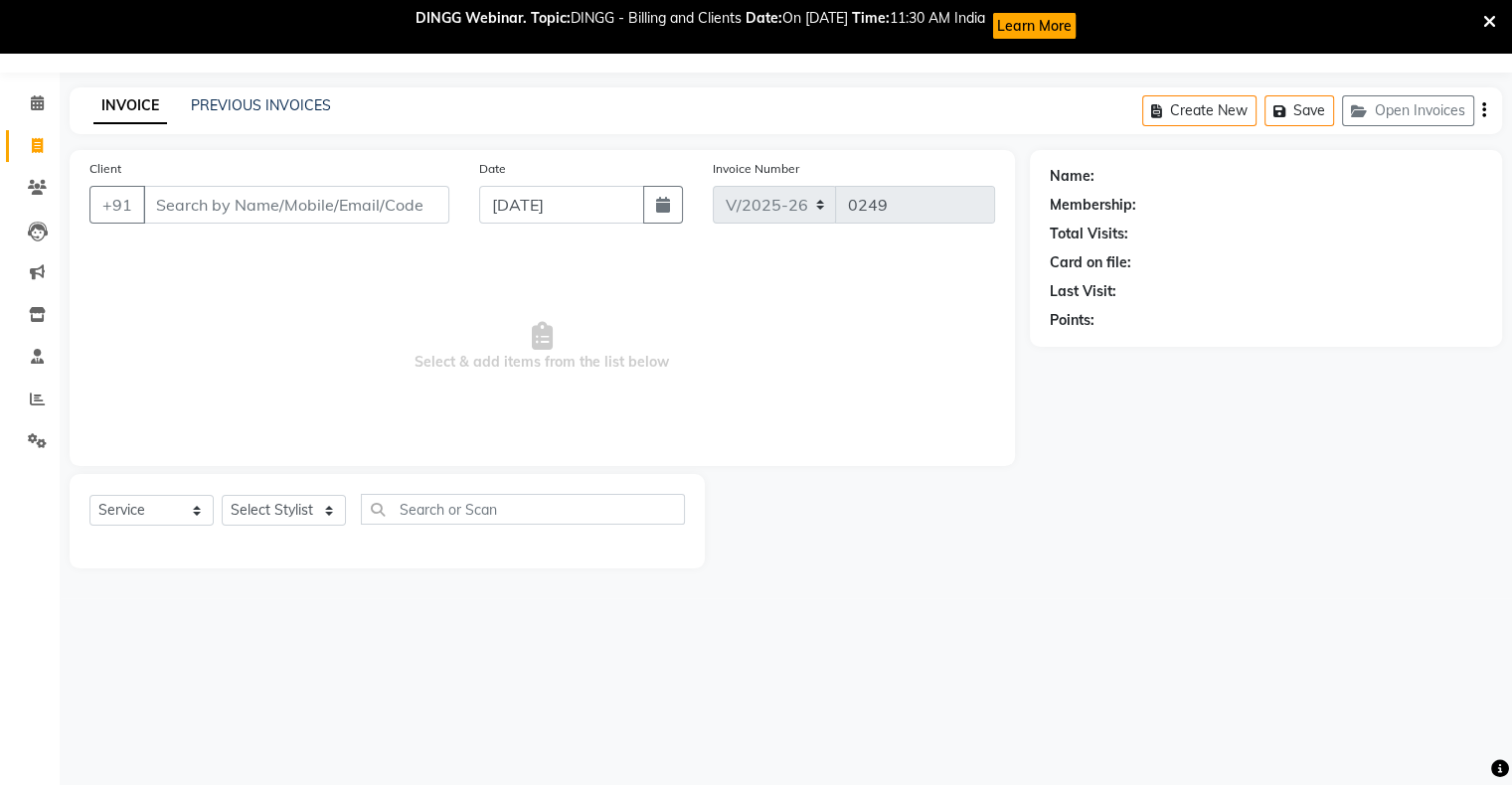click on "Client" at bounding box center (296, 205) 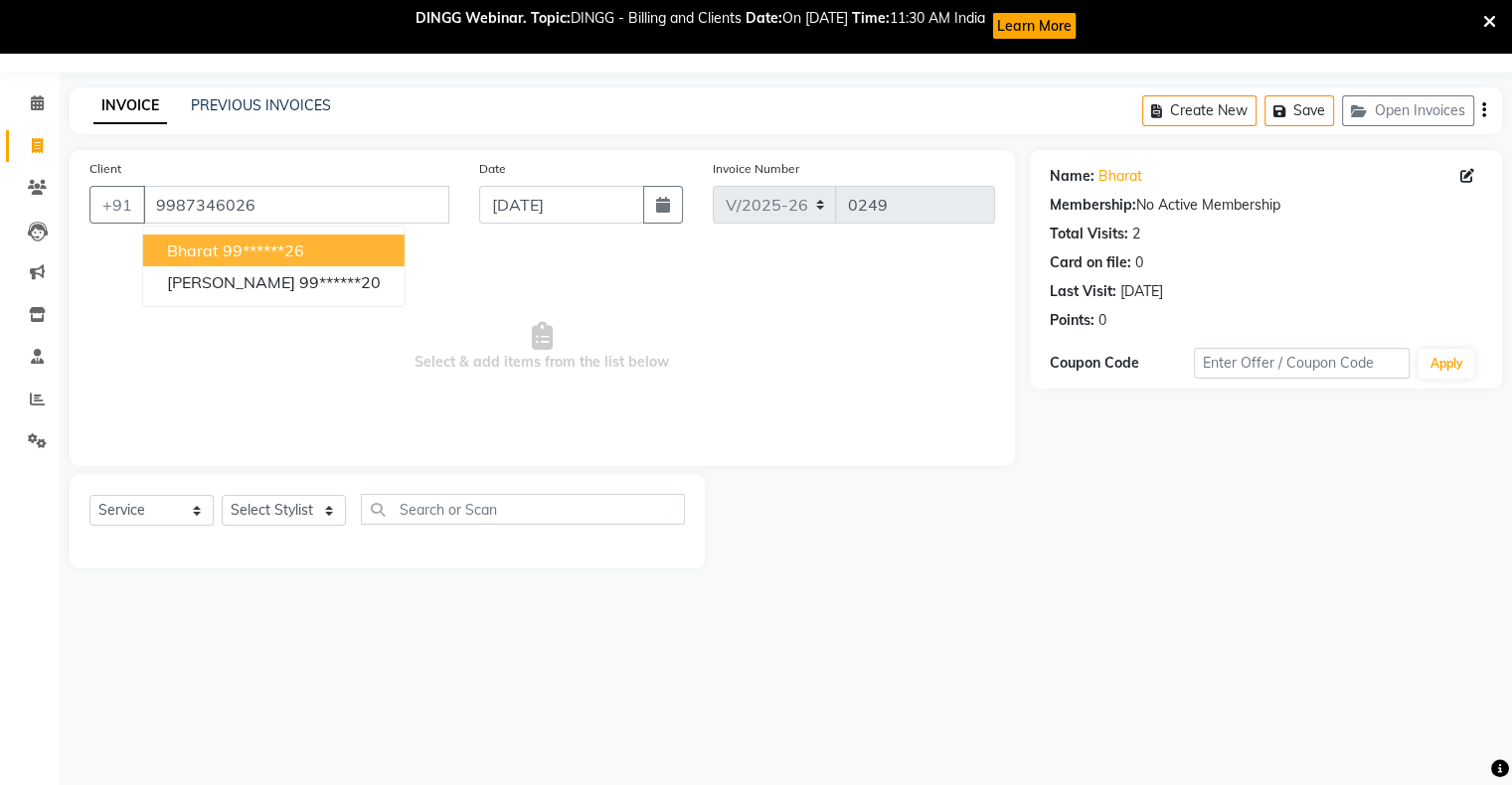 click on "99******26" at bounding box center (263, 250) 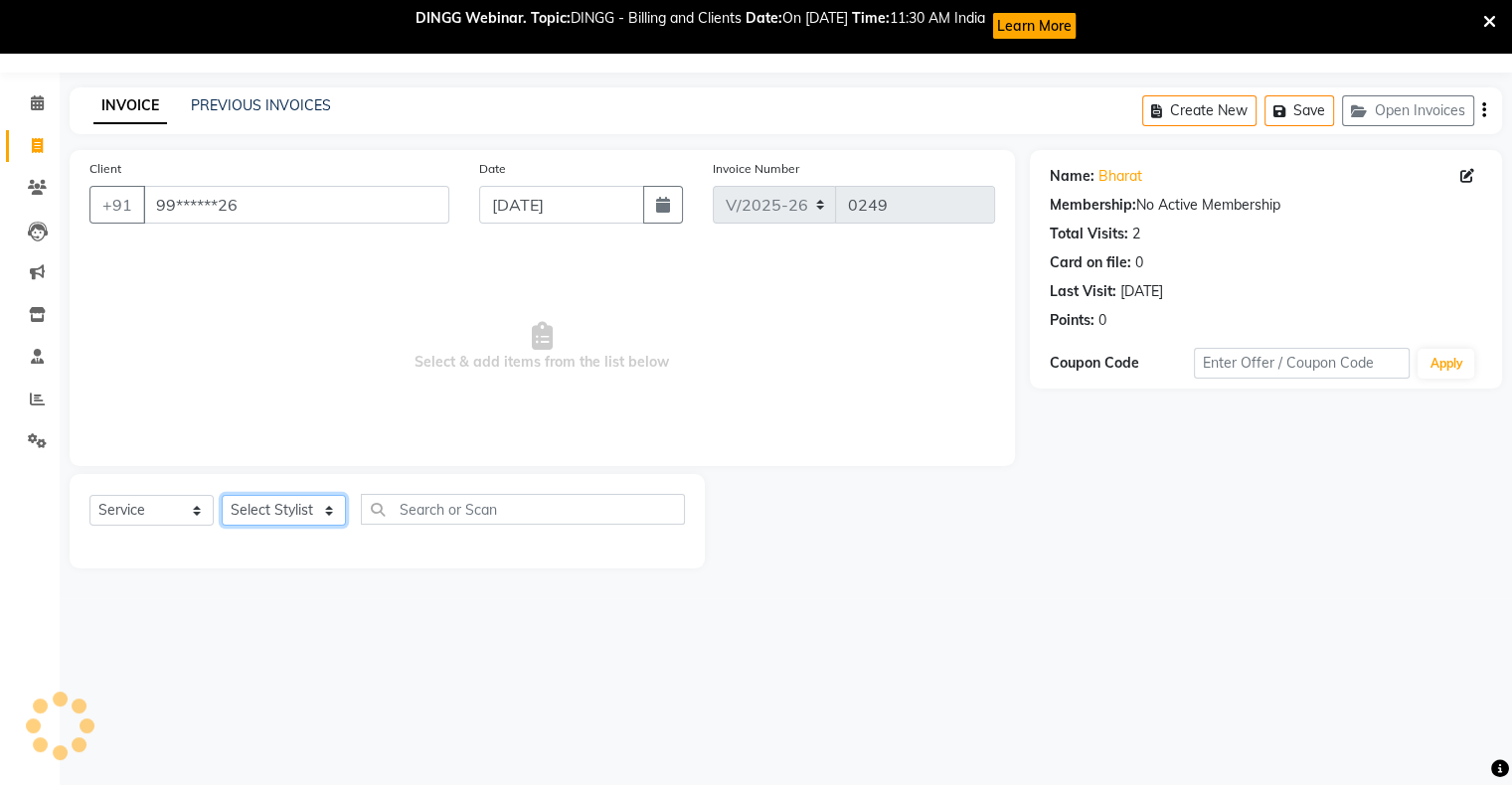 drag, startPoint x: 309, startPoint y: 511, endPoint x: 309, endPoint y: 500, distance: 11 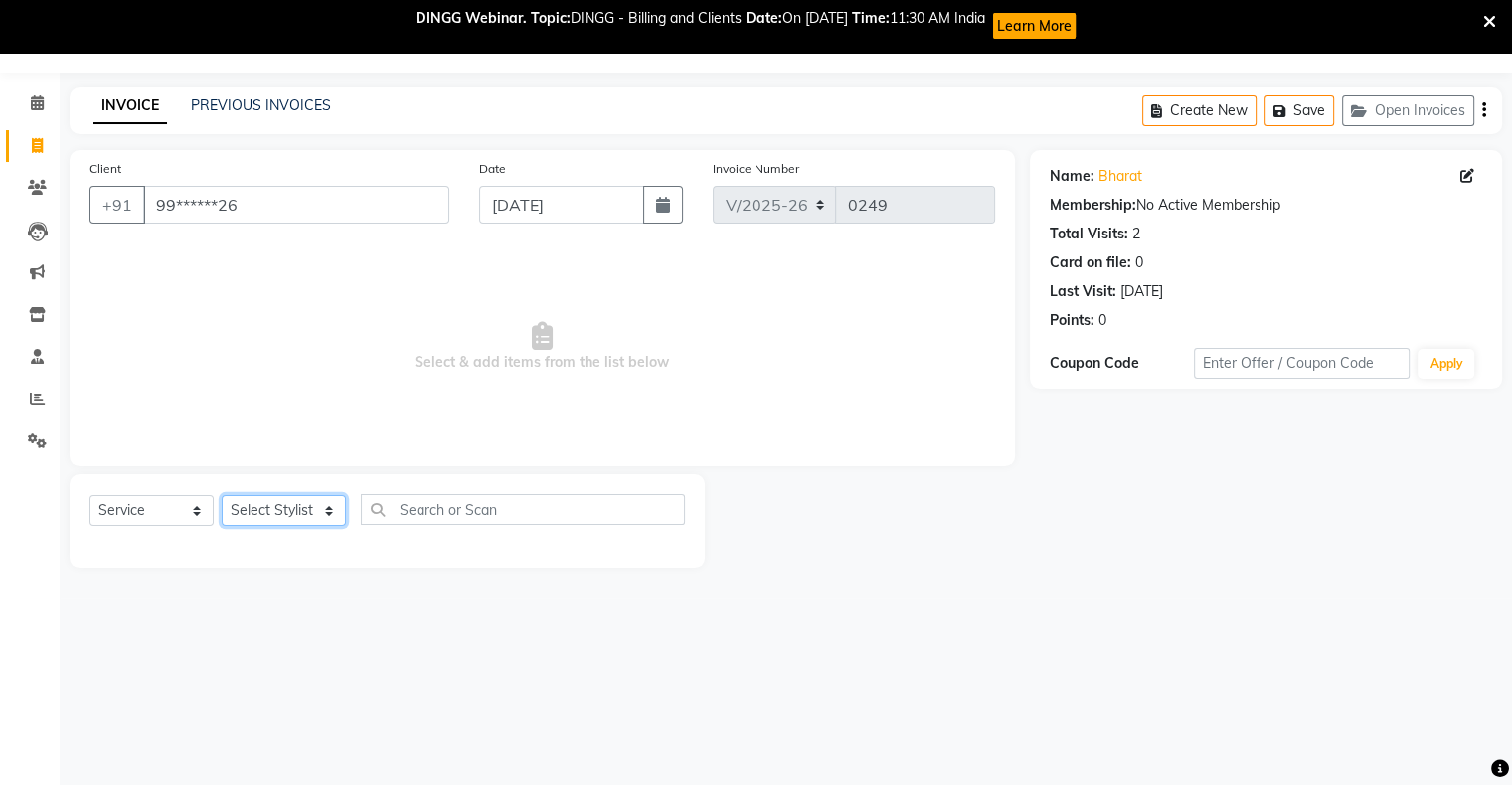 select on "11446" 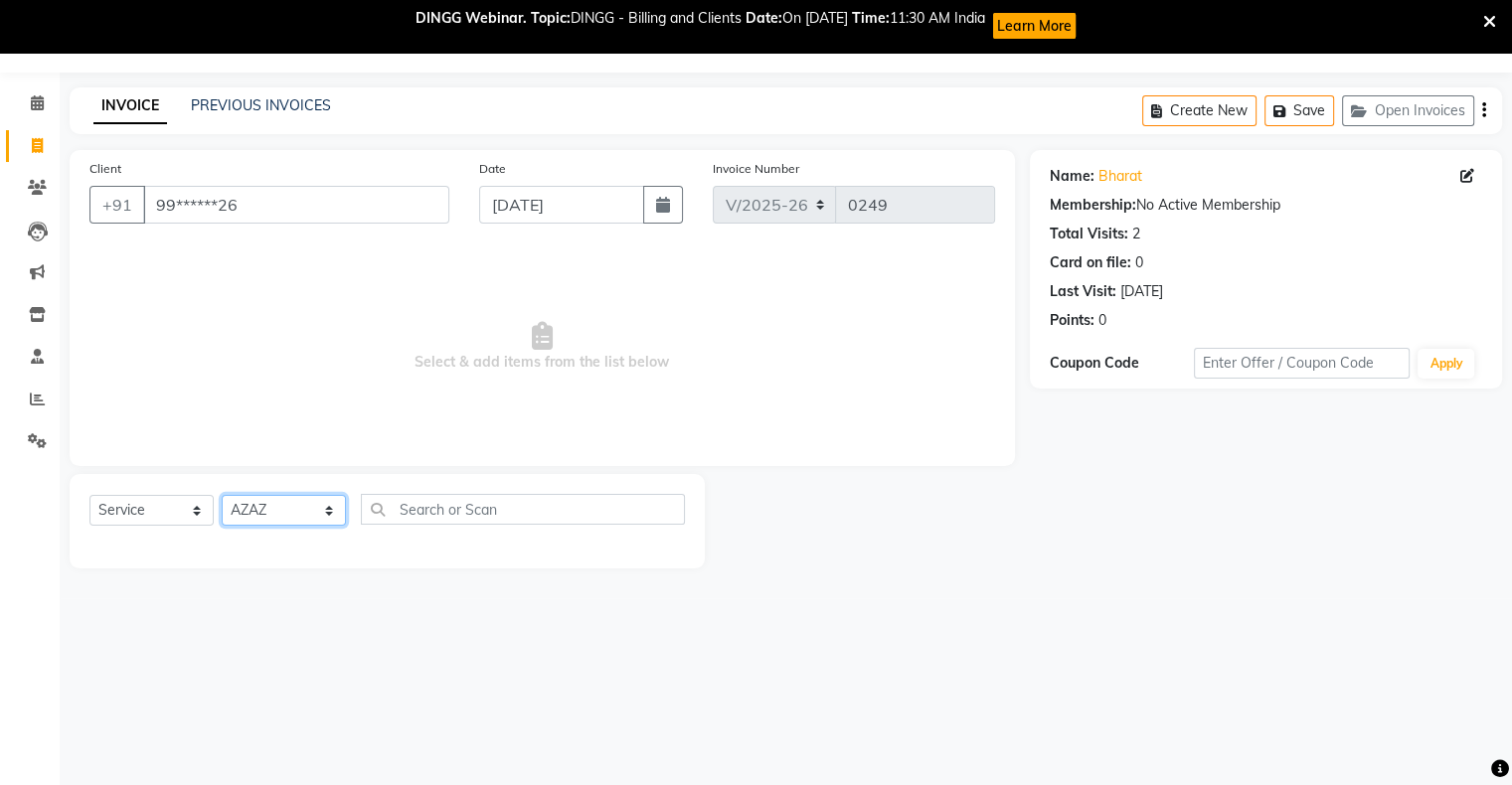 click on "Select Stylist abhishek Asfaak AZAZ DHARMESH SIR kARAN PRIYANKA RECEPTION rinki  shailendar VANDAN" 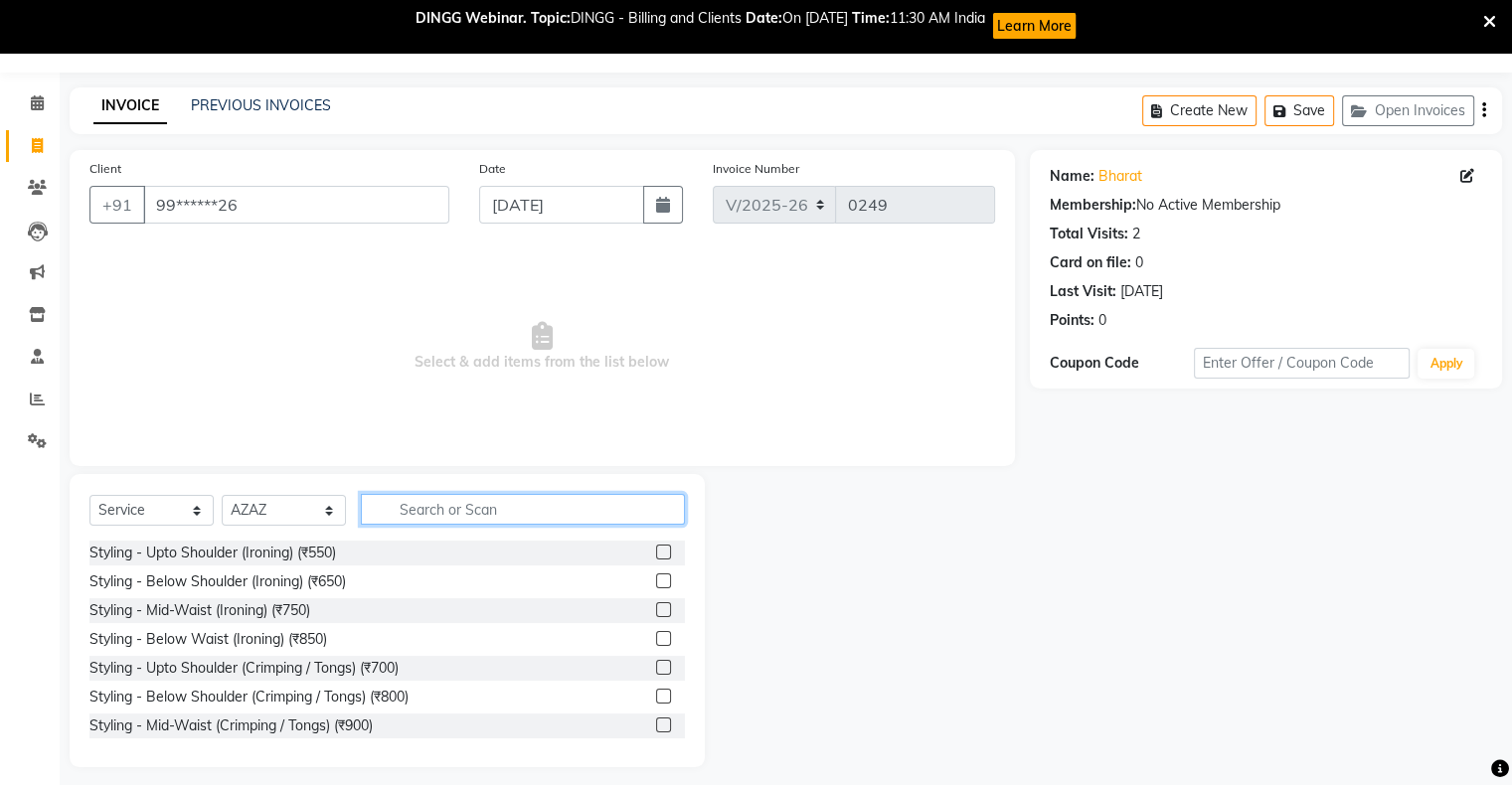 click 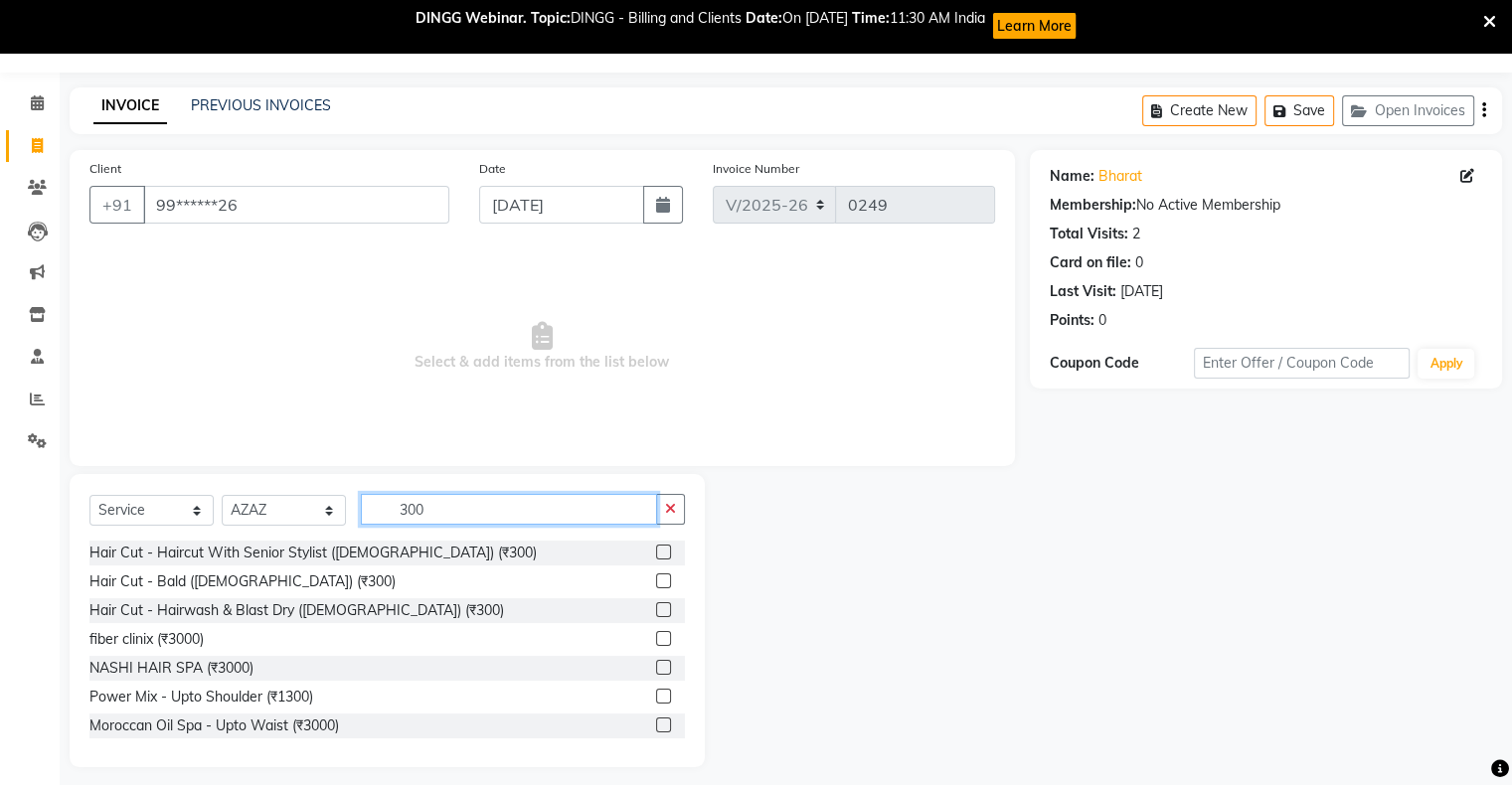 type on "300" 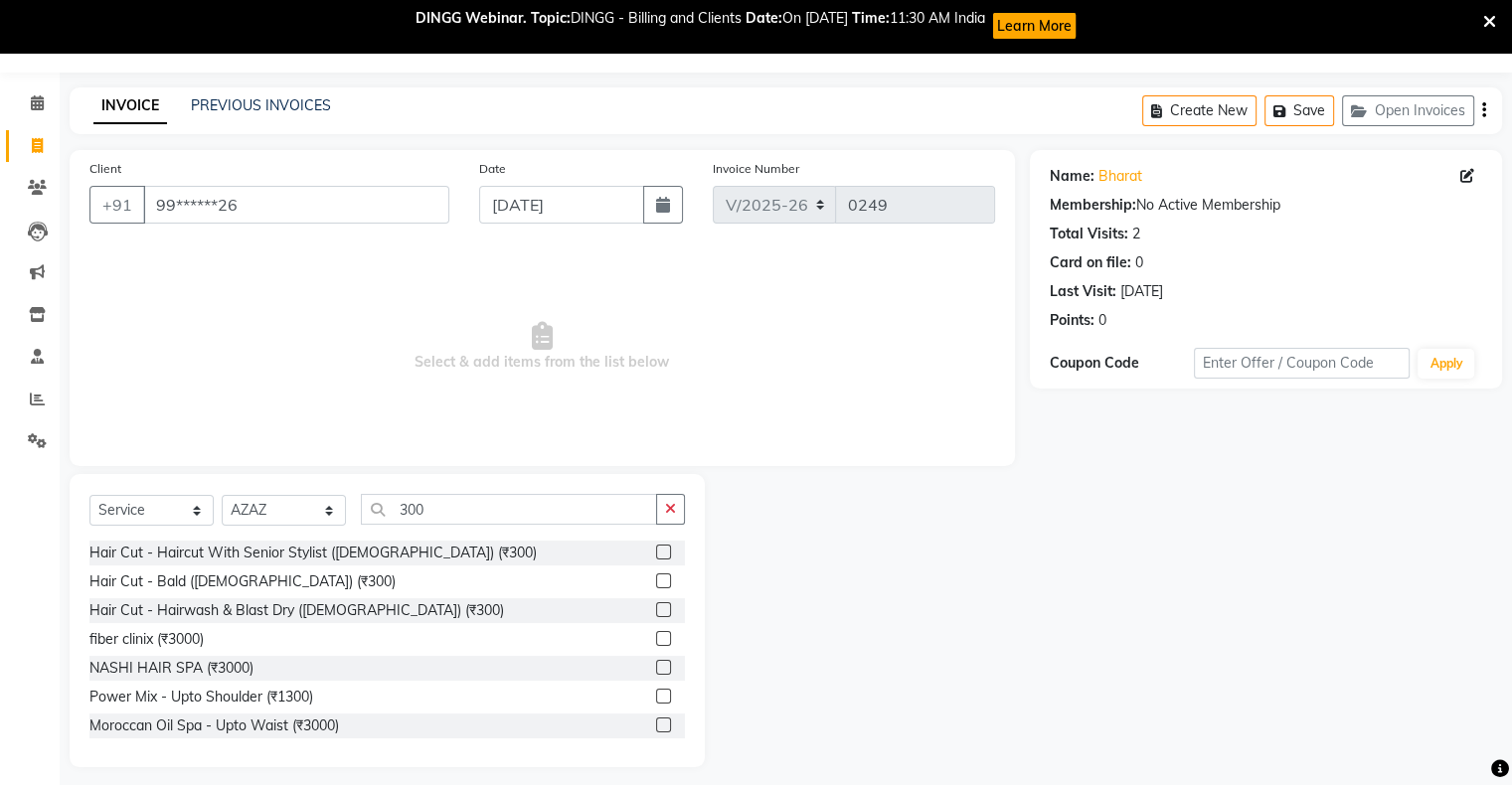 click 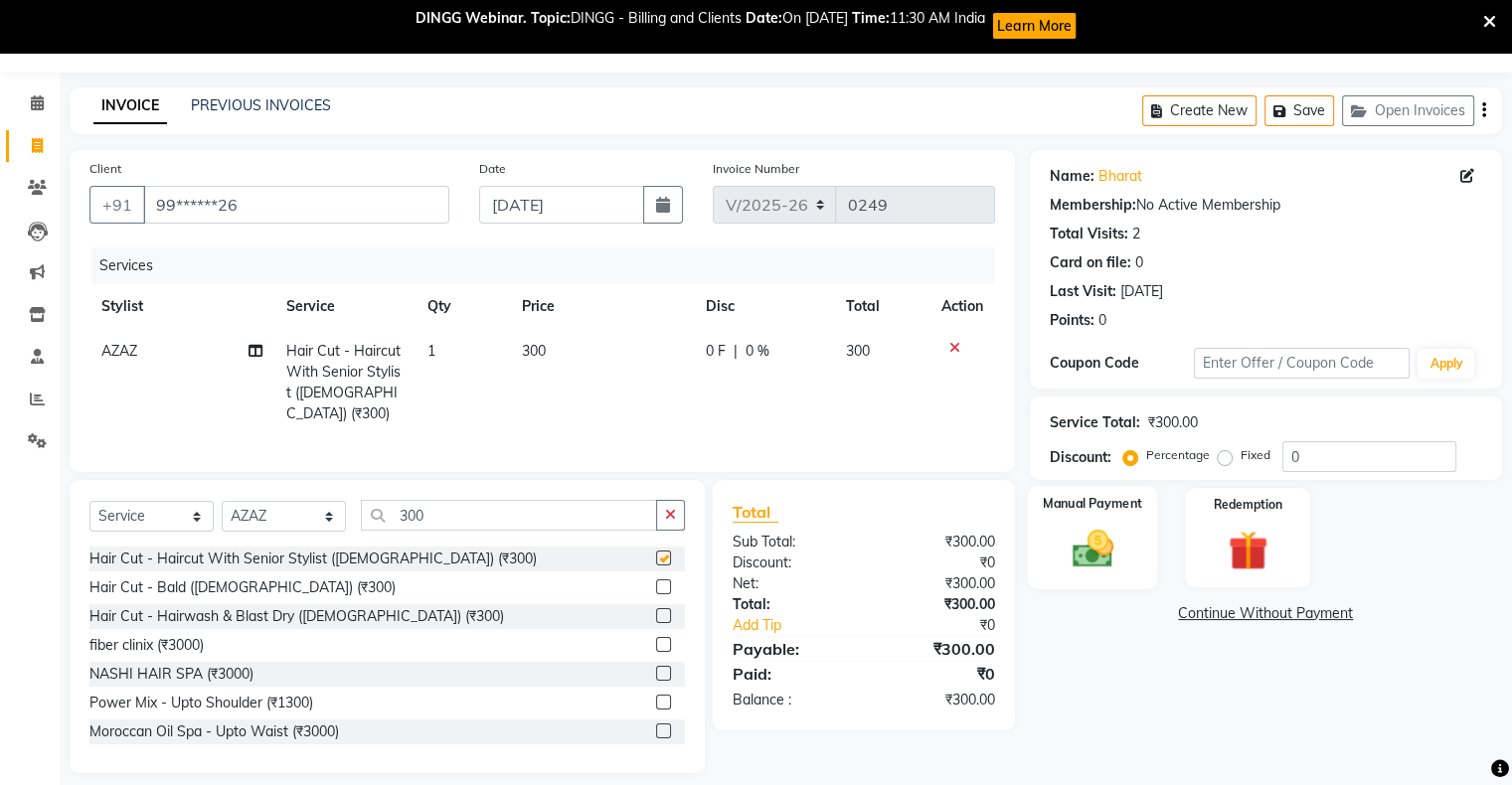 checkbox on "false" 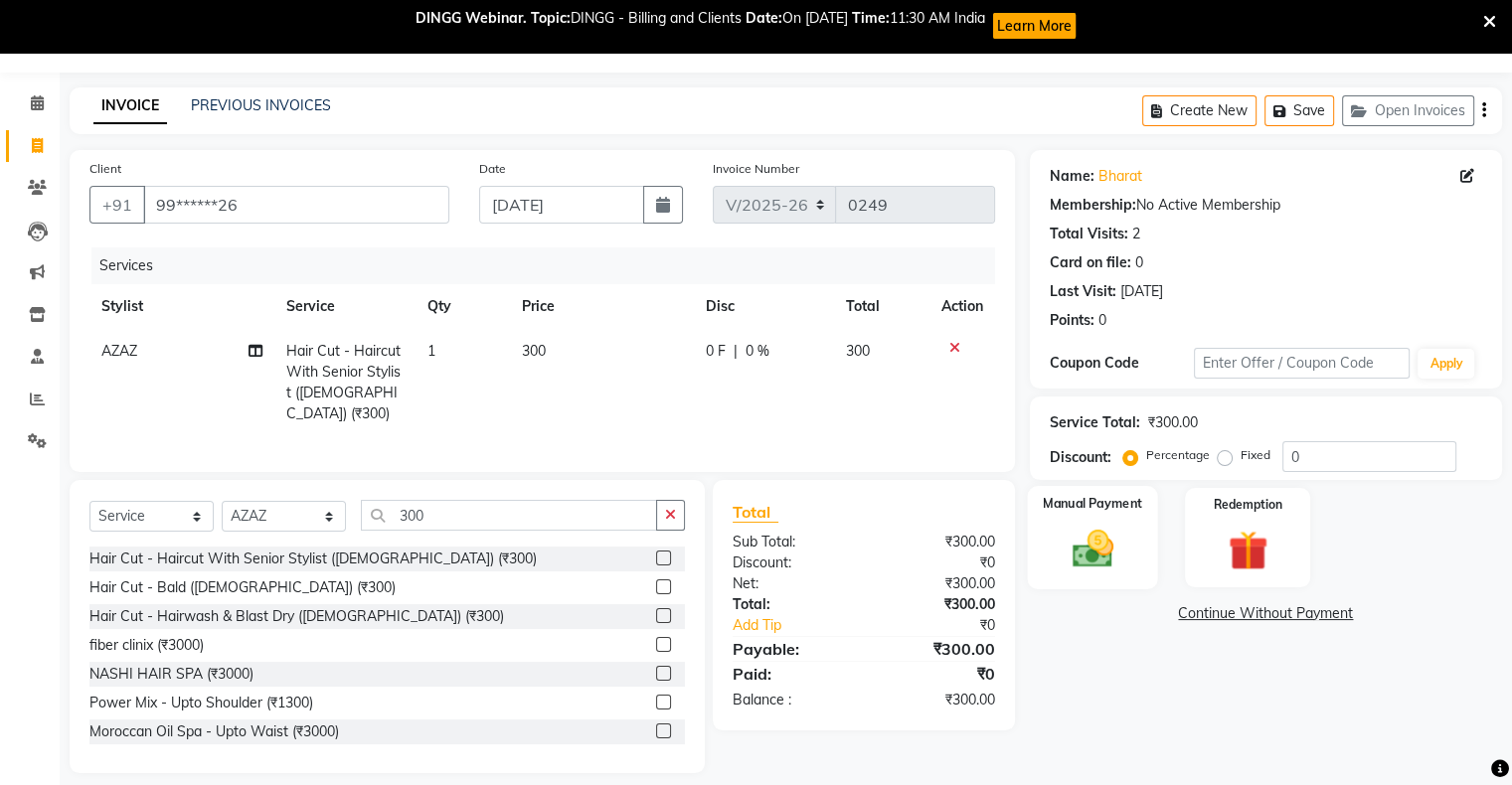 click 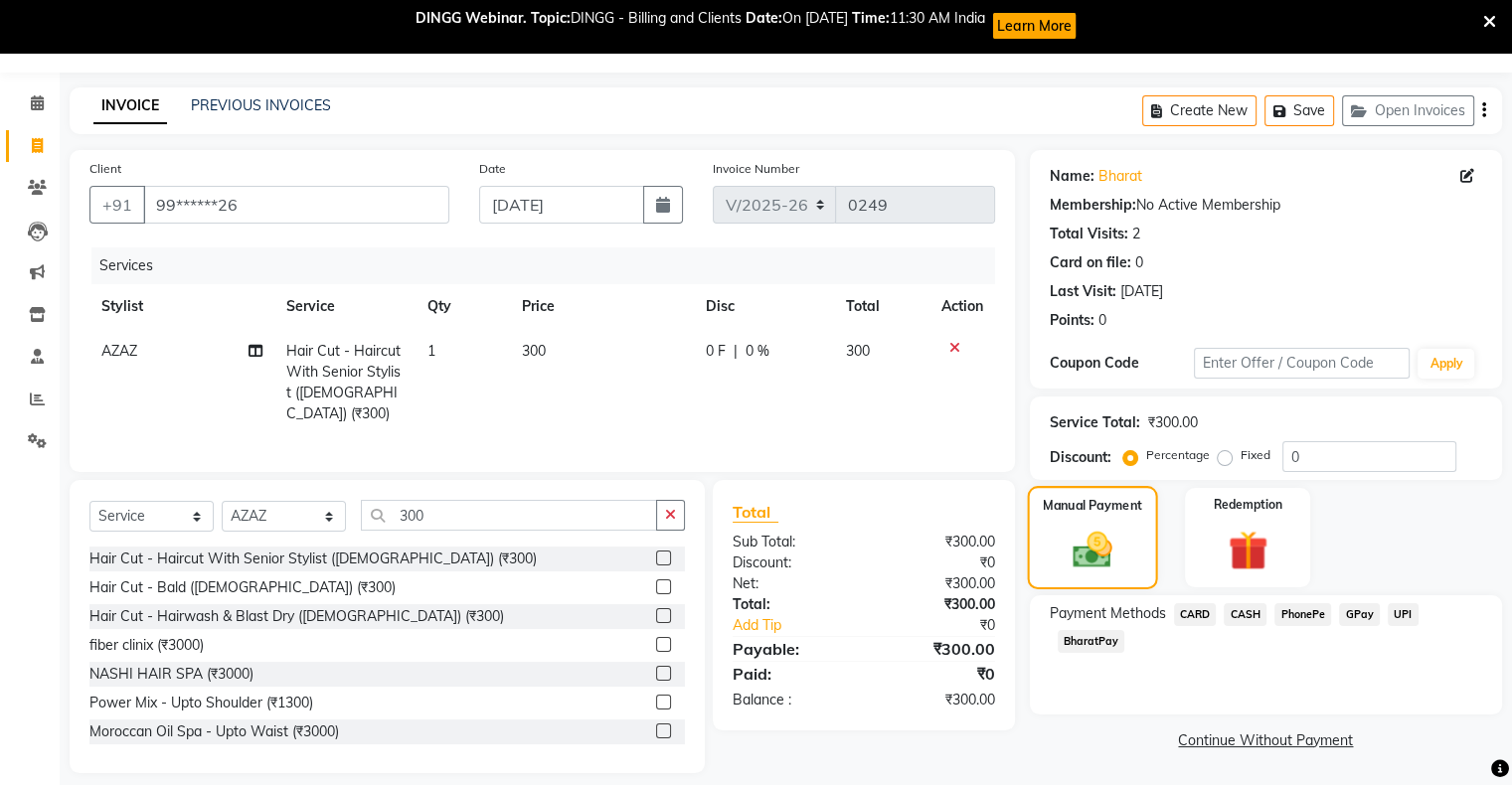 click on "Manual Payment" 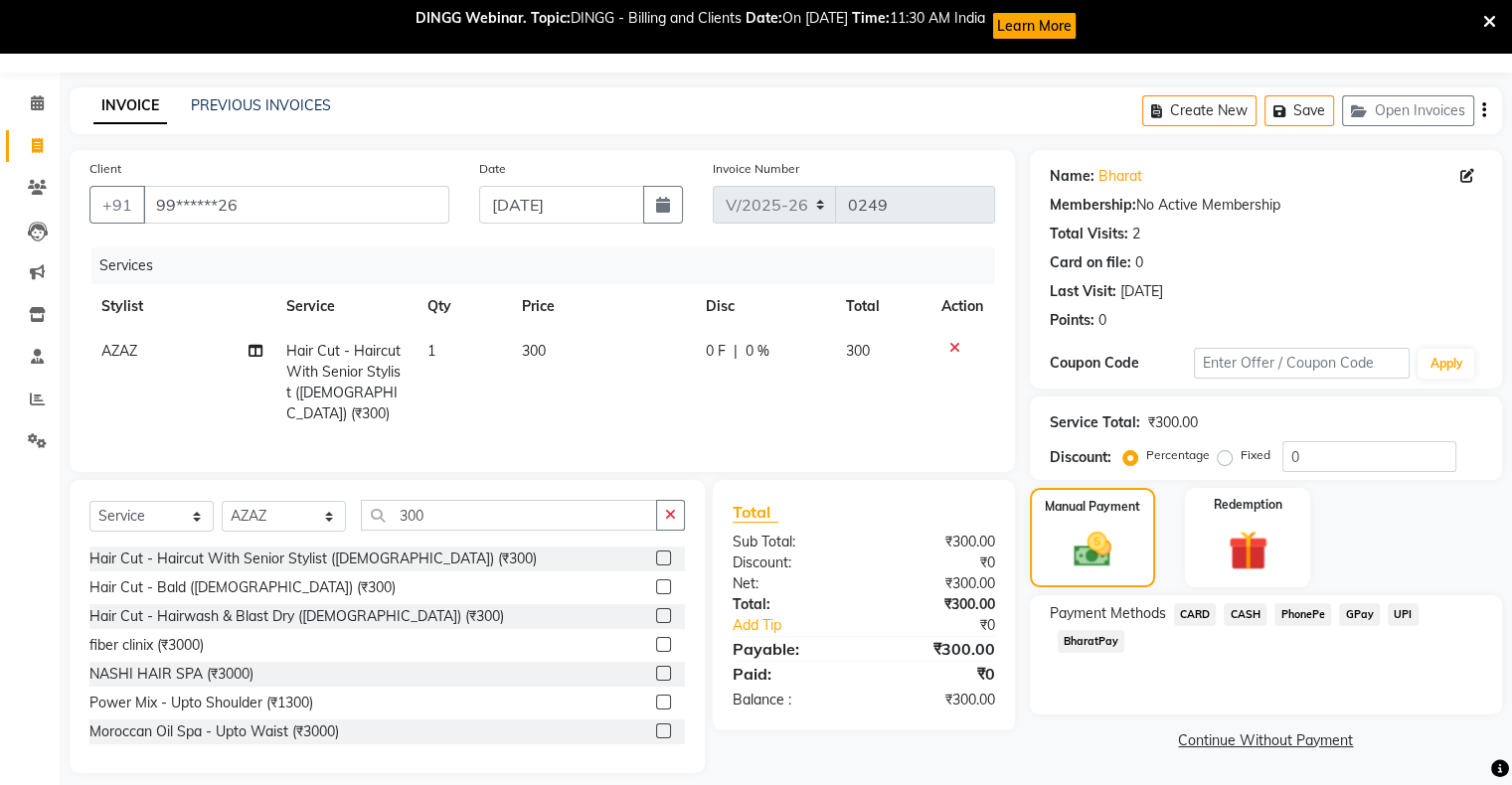 click on "GPay" 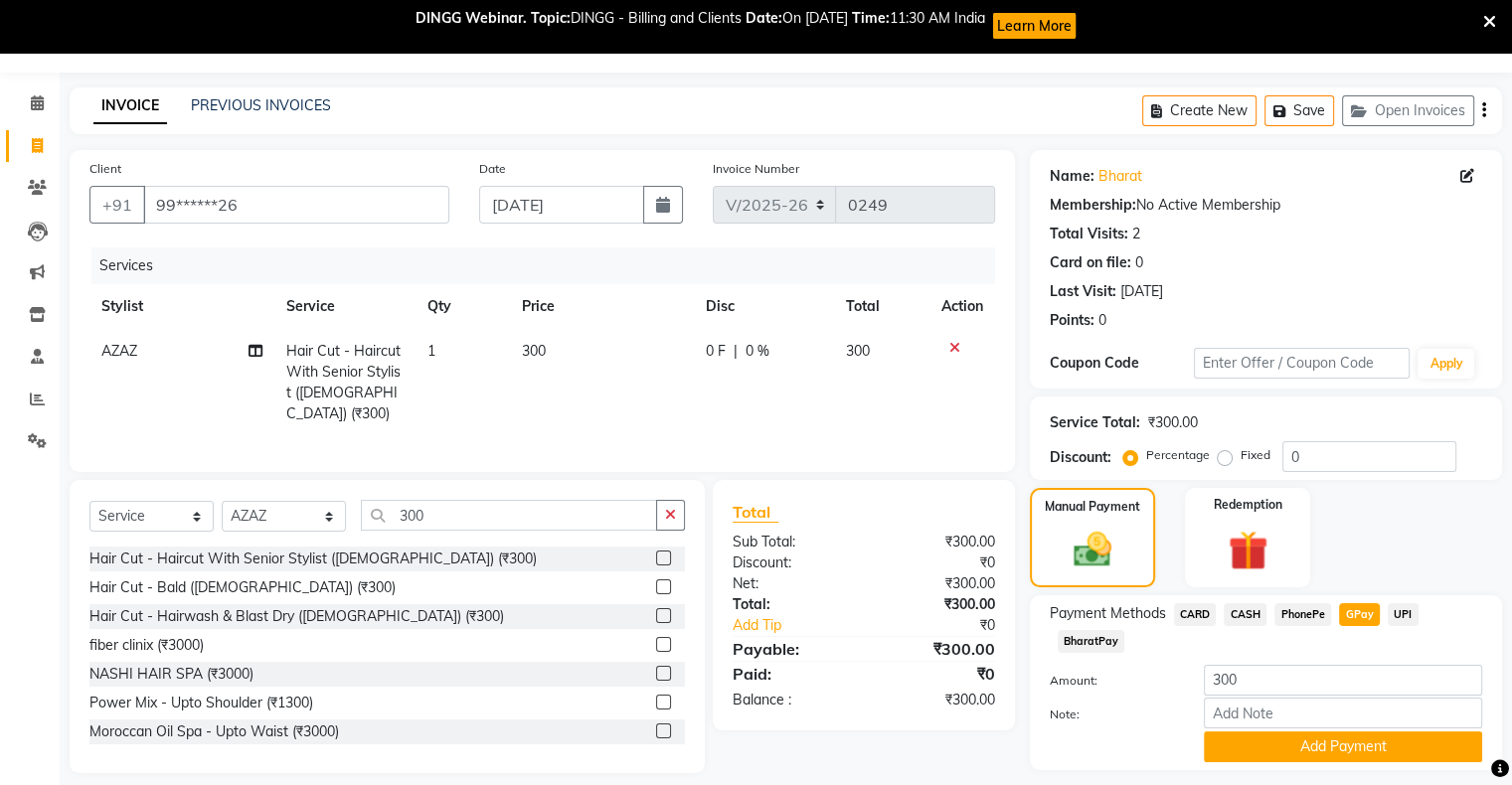 scroll, scrollTop: 108, scrollLeft: 0, axis: vertical 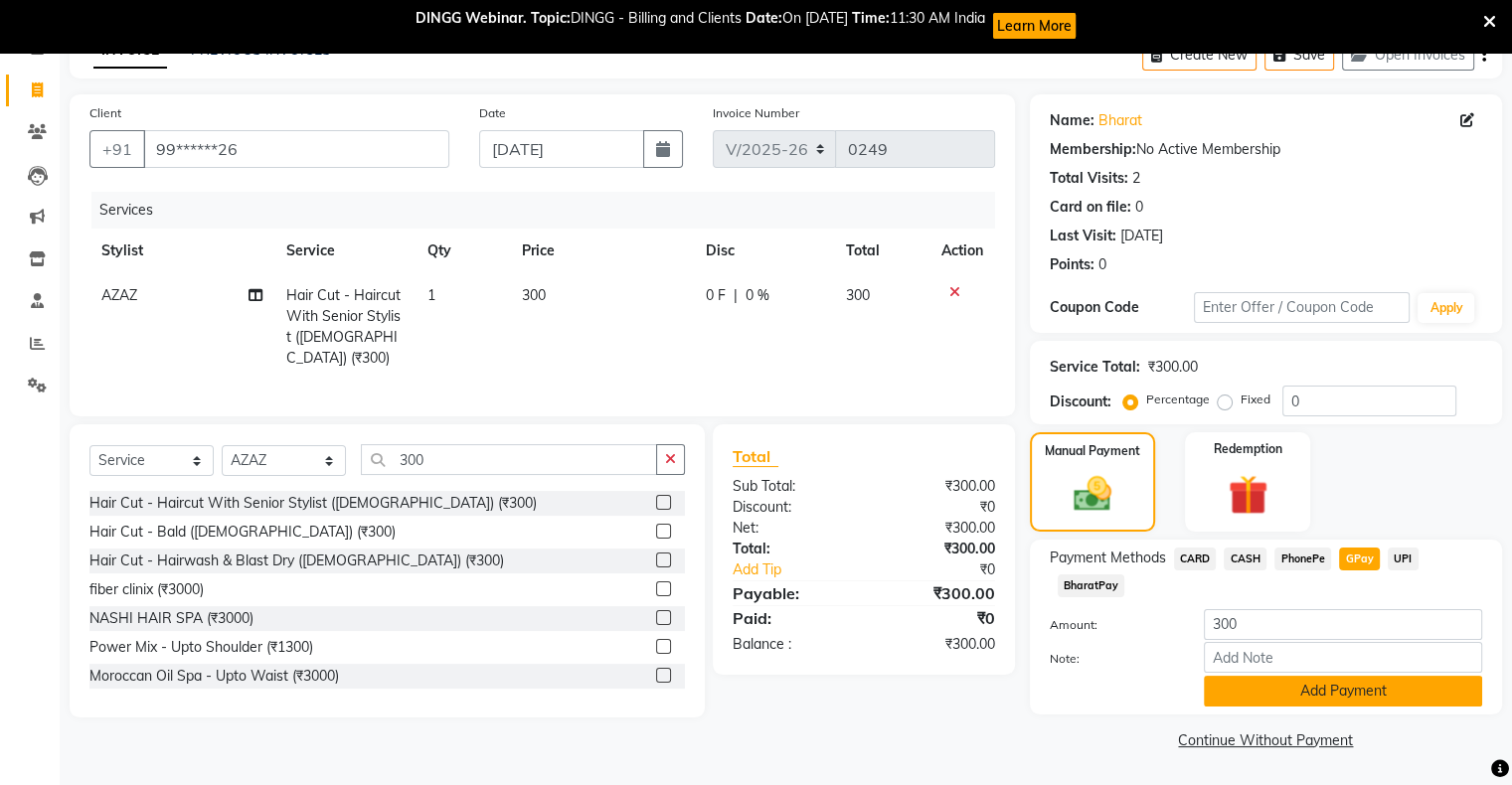 click on "Add Payment" 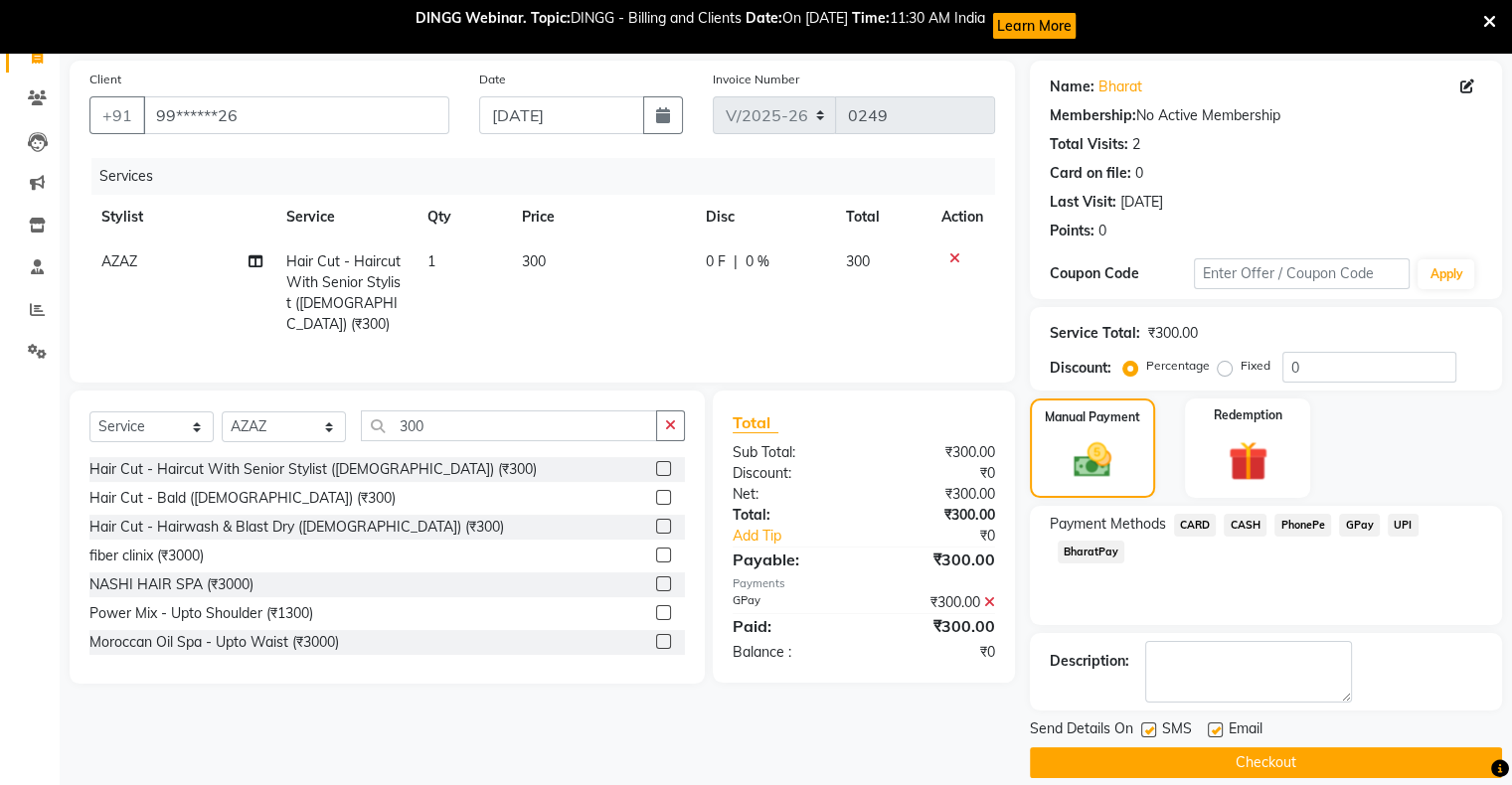 scroll, scrollTop: 162, scrollLeft: 0, axis: vertical 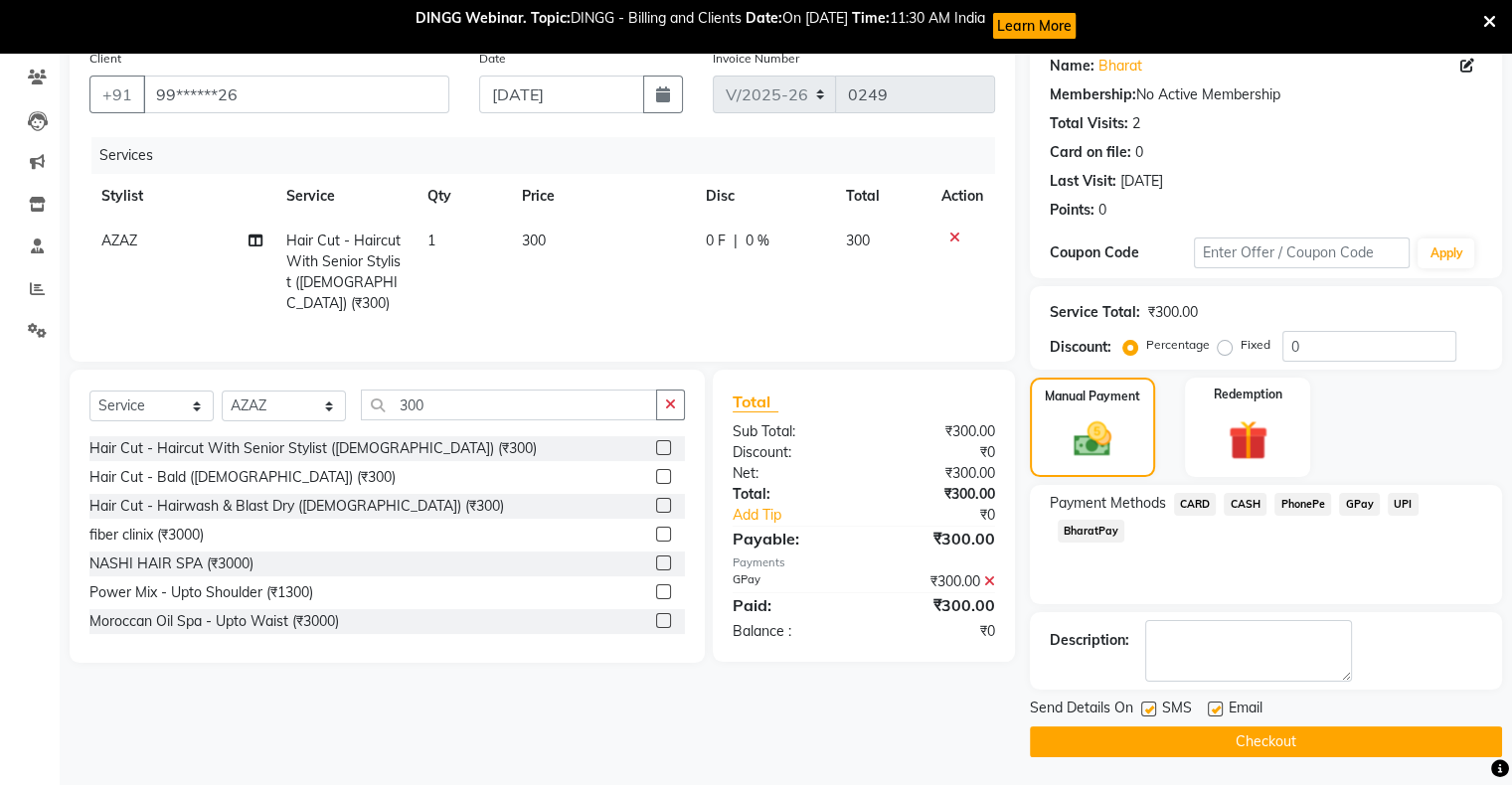 click on "Checkout" 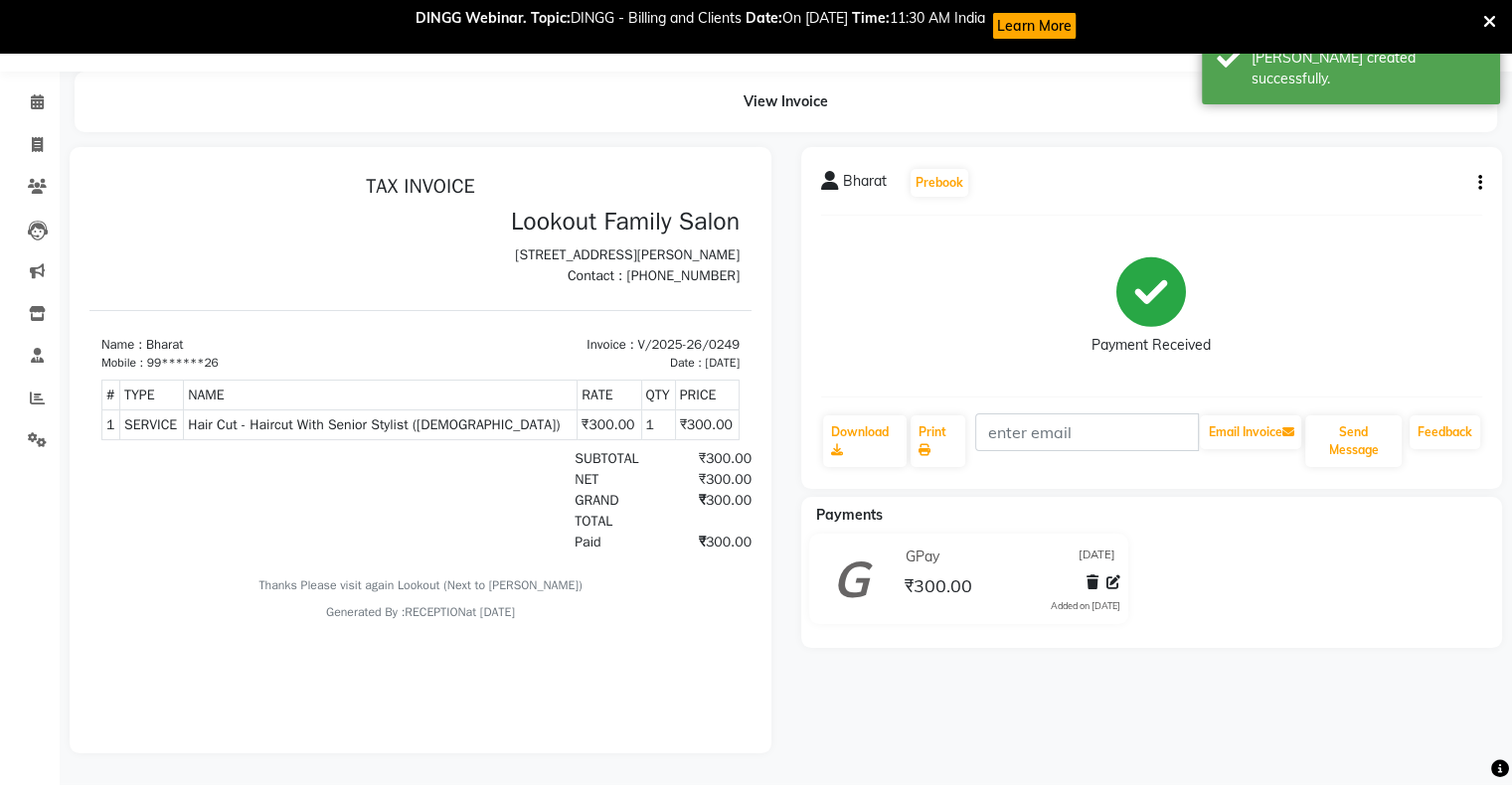 scroll, scrollTop: 0, scrollLeft: 0, axis: both 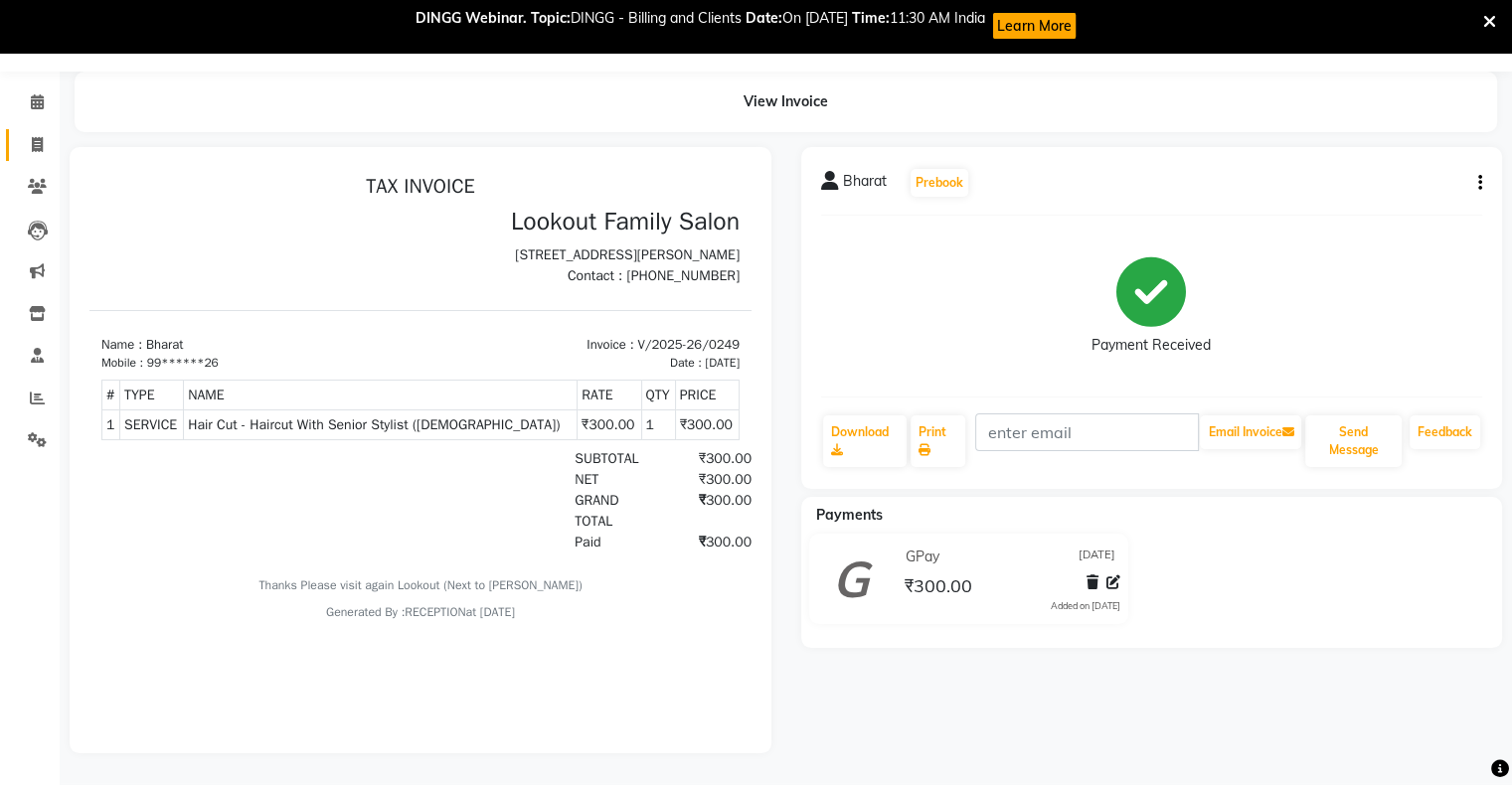 click 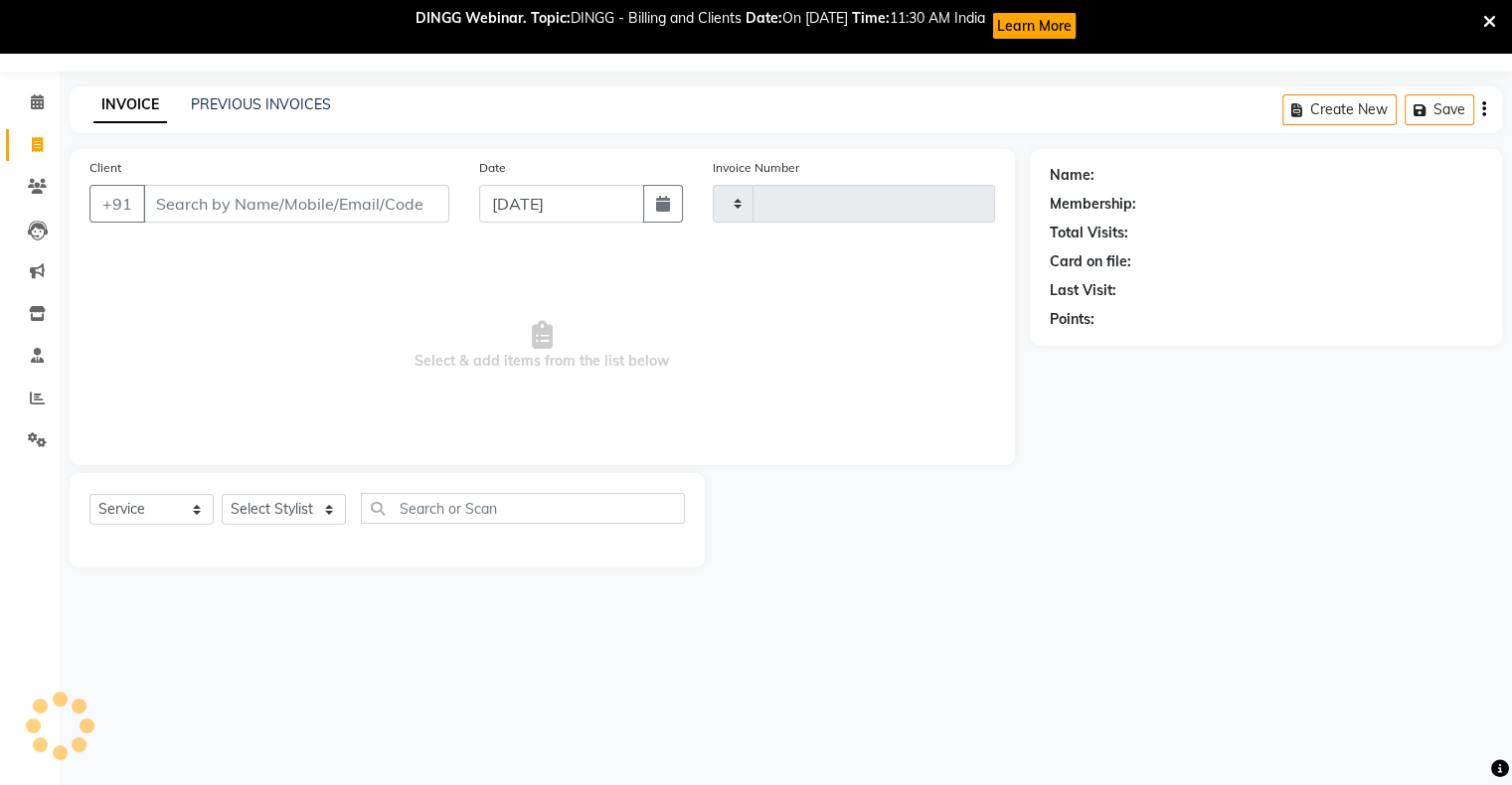 scroll, scrollTop: 52, scrollLeft: 0, axis: vertical 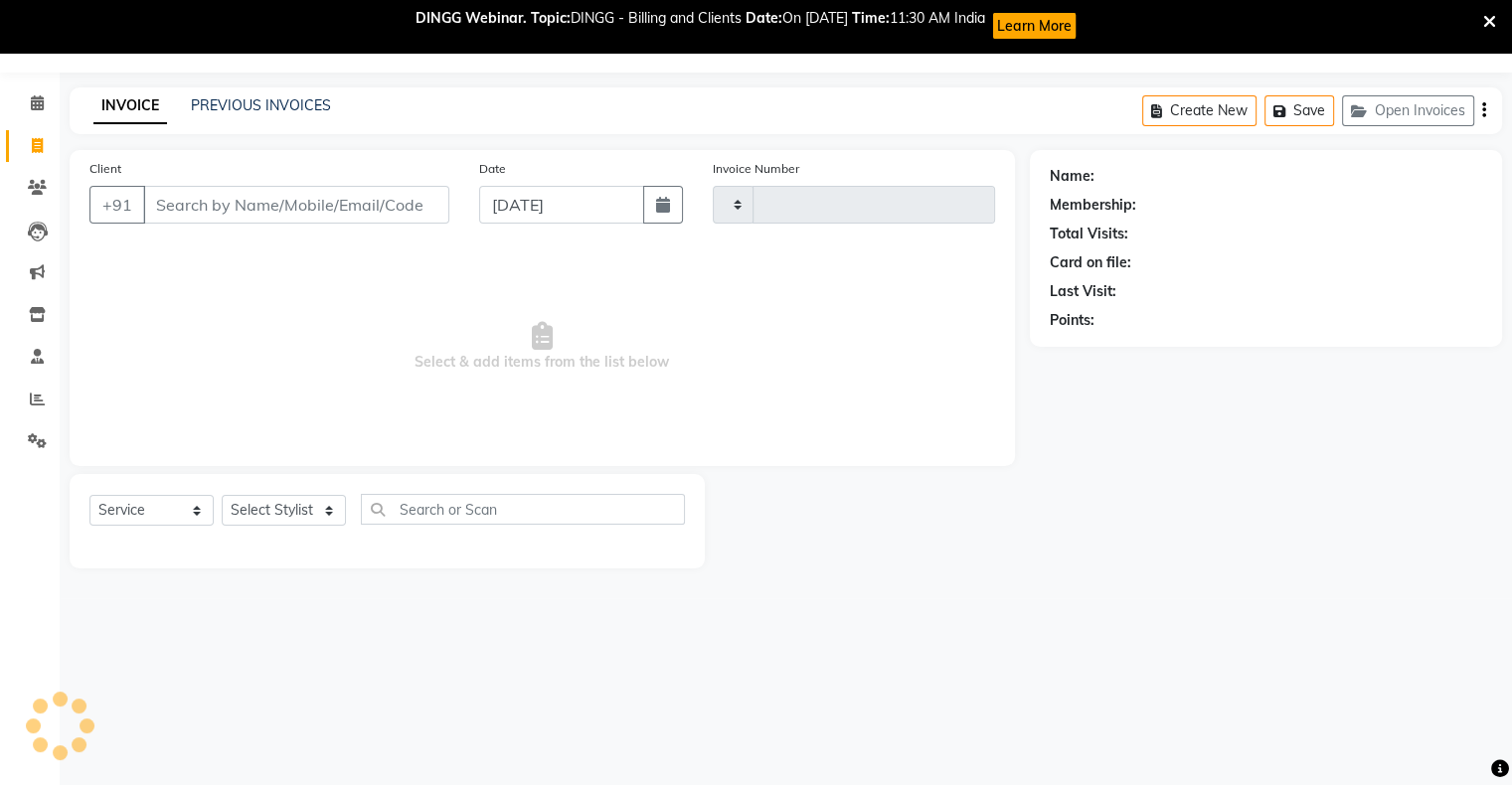 type on "0250" 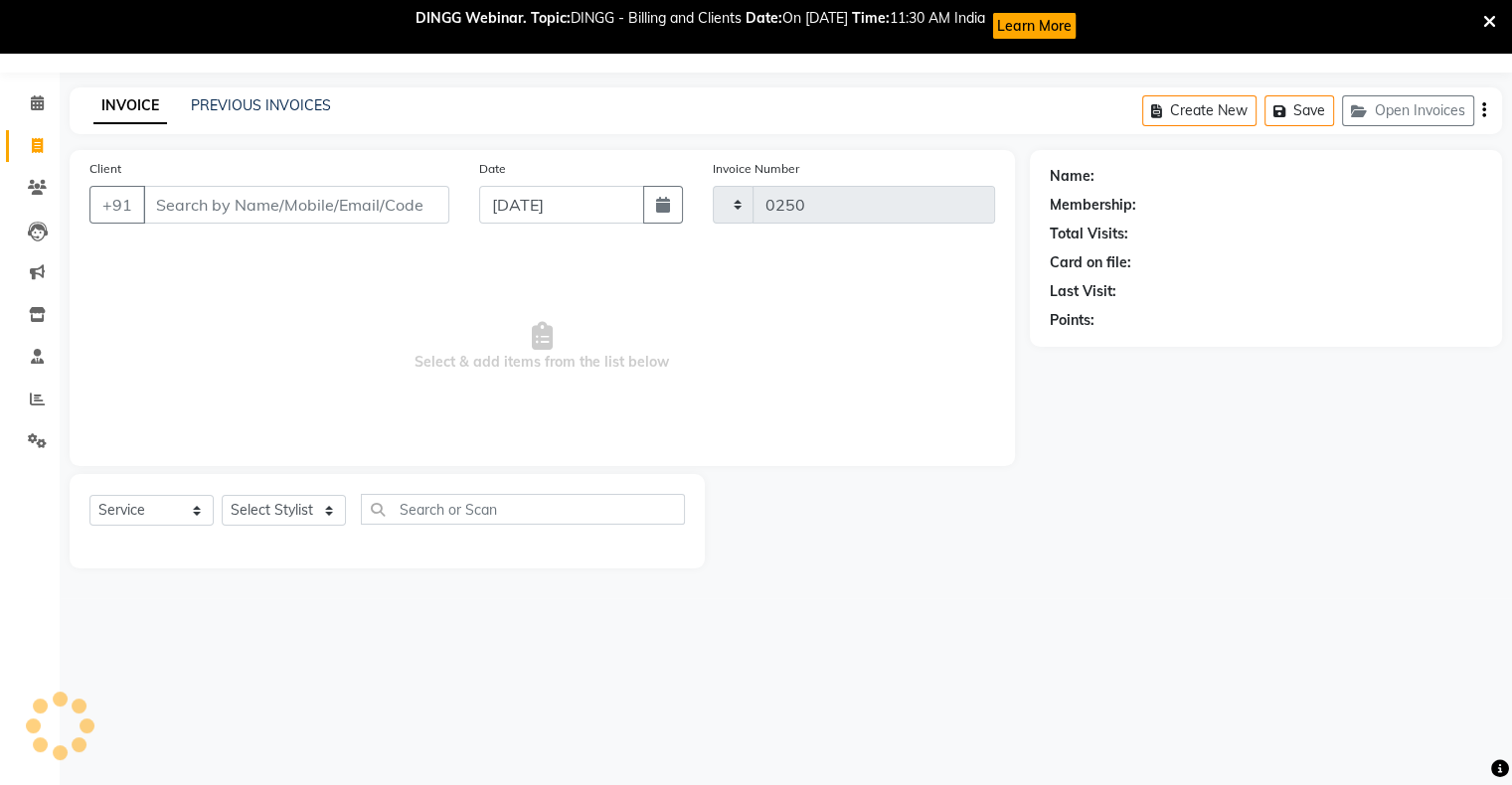 select on "150" 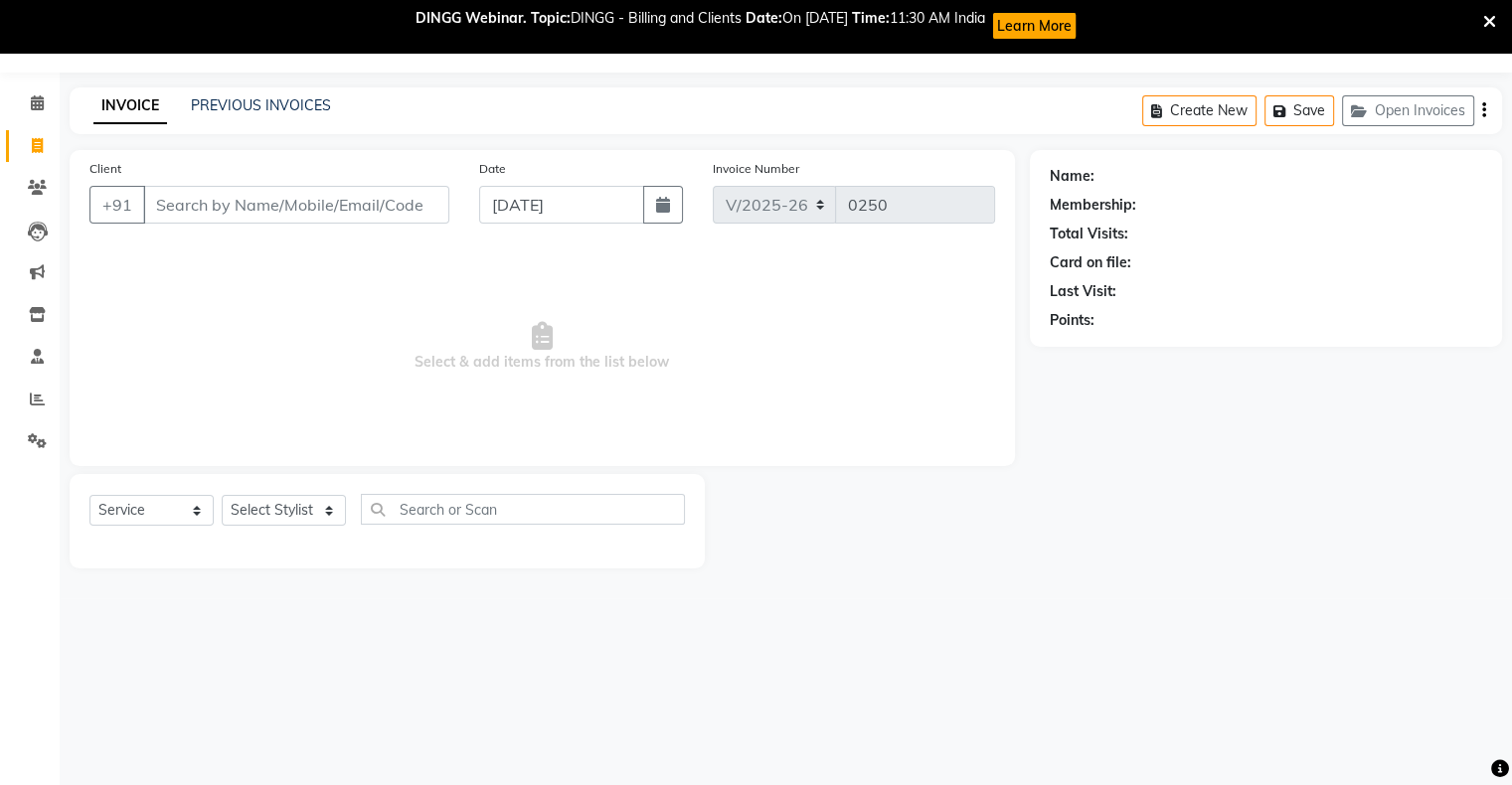 click on "08047224946 Select Location × Lookout Salon, Mahavir Nagar Default Panel My Panel English ENGLISH Español العربية मराठी हिंदी ગુજરાતી தமிழ் 中文 1 Notifications nothing to show ☀ Lookout Salon, Mahavir Nagar  Calendar  Invoice  Clients  Leads   Marketing  Inventory  Staff  Reports  Settings Upcoming Tentative Confirm Bookings Segments Page Builder INVOICE PREVIOUS INVOICES Create New   Save   Open Invoices  Client +91 Date 10-07-2025 Invoice Number V/2025 V/2025-26 0250  Select & add items from the list below  Select  Service  Product  Membership  Package Voucher Prepaid Gift Card  Select Stylist abhishek Asfaak AZAZ DHARMESH SIR kARAN PRIYANKA RECEPTION rinki  shailendar VANDAN Name: Membership: Total Visits: Card on file: Last Visit:  Points:" at bounding box center [756, 393] 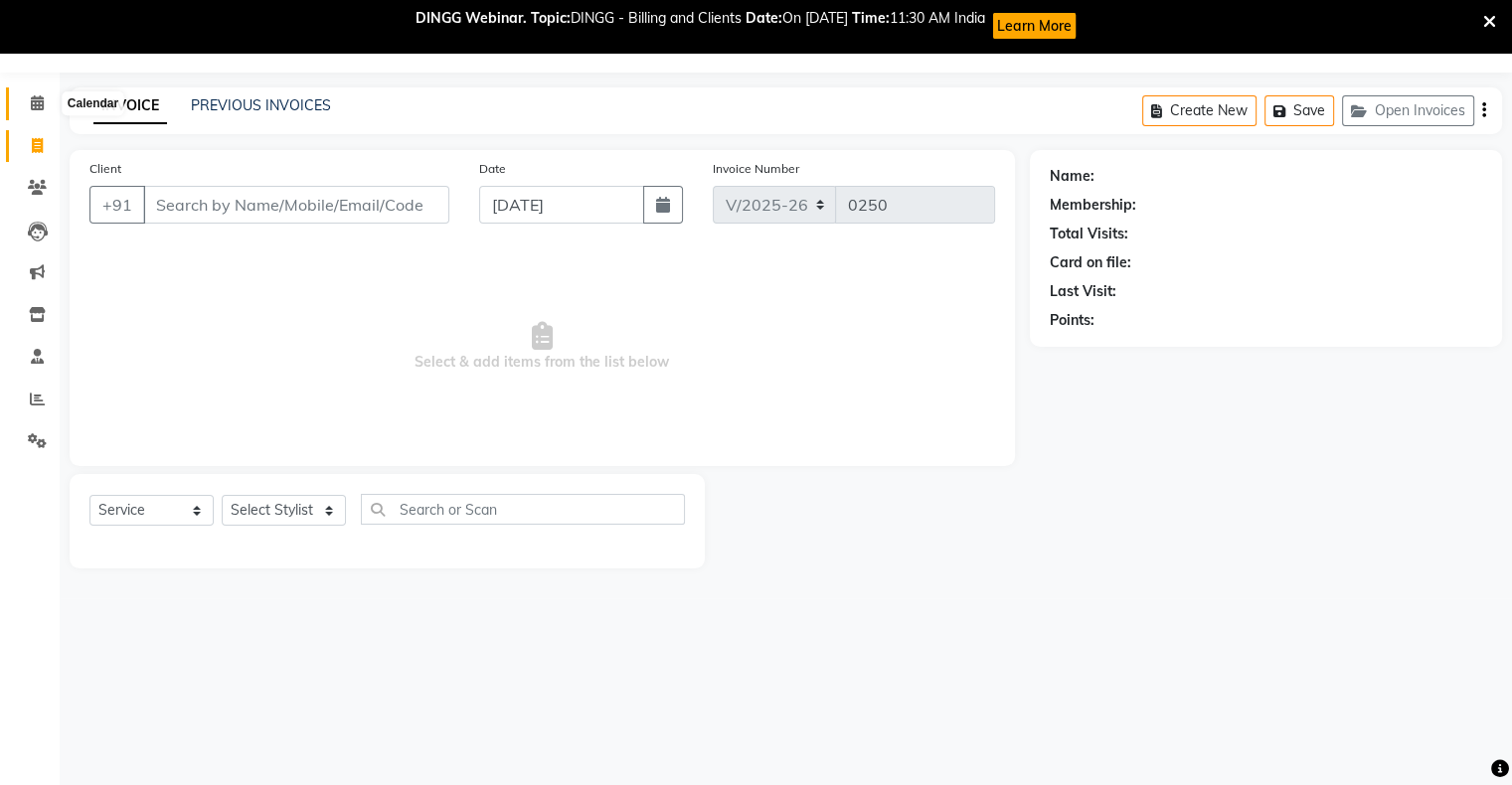 click 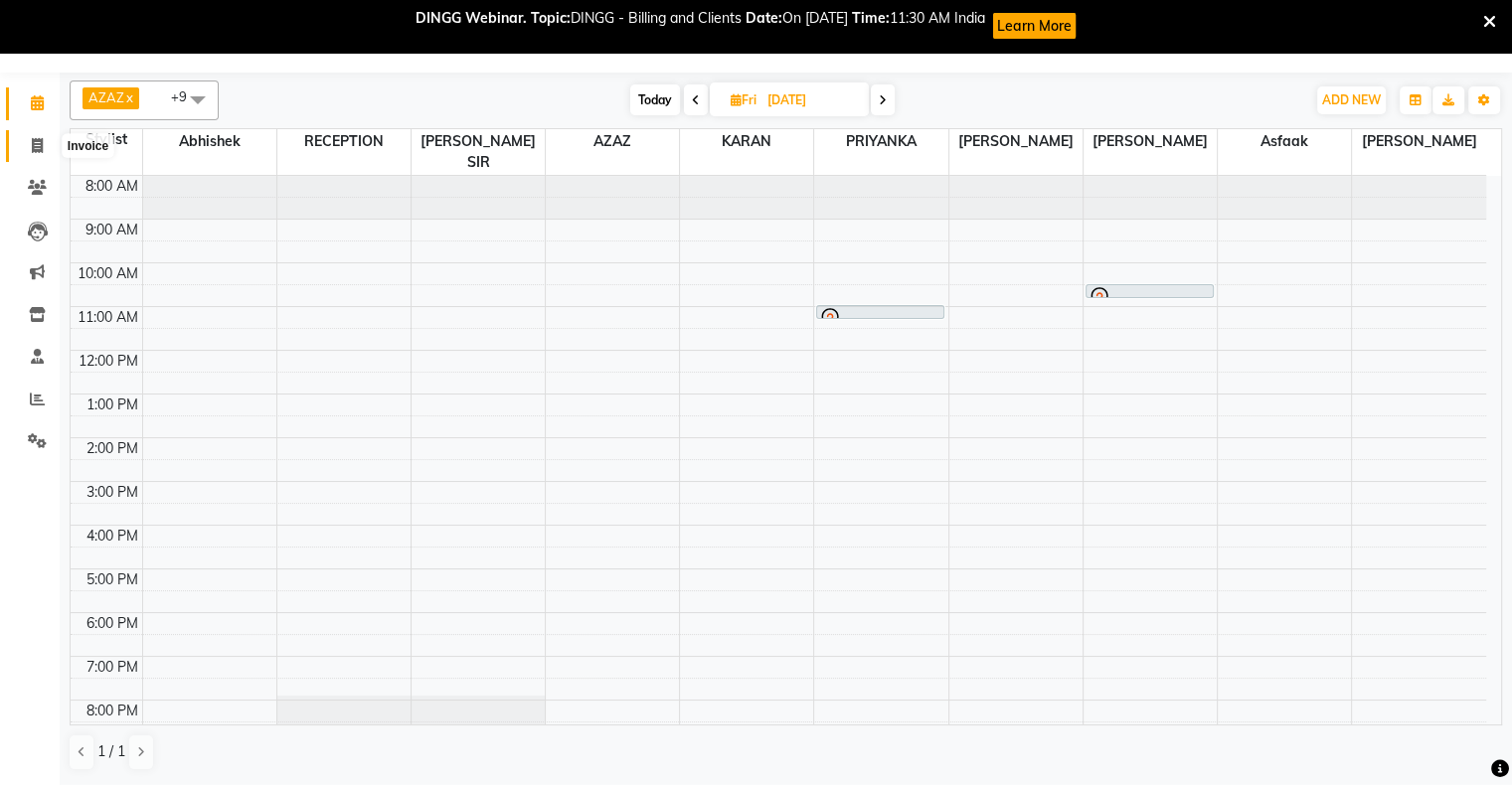 click 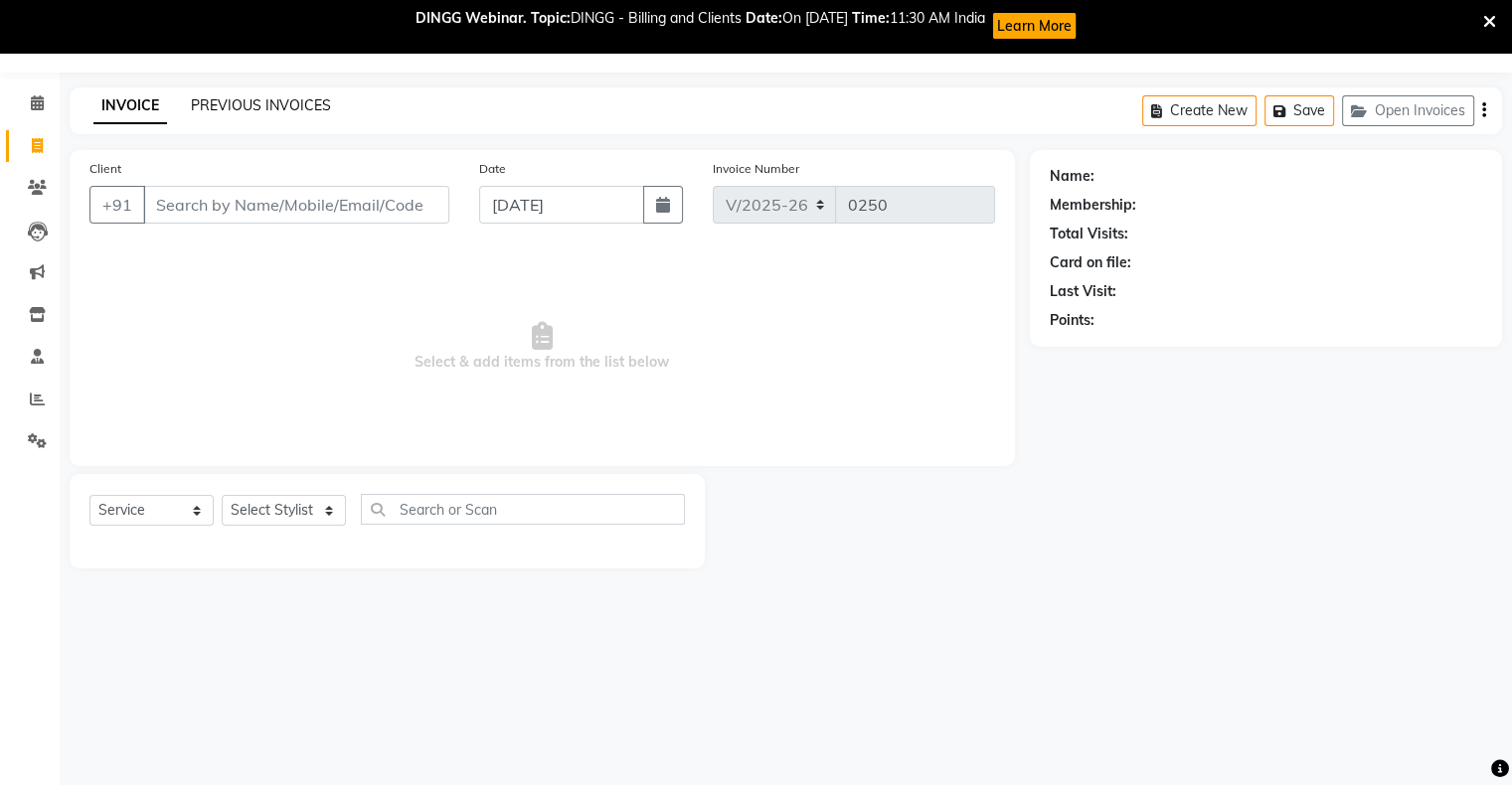 click on "PREVIOUS INVOICES" 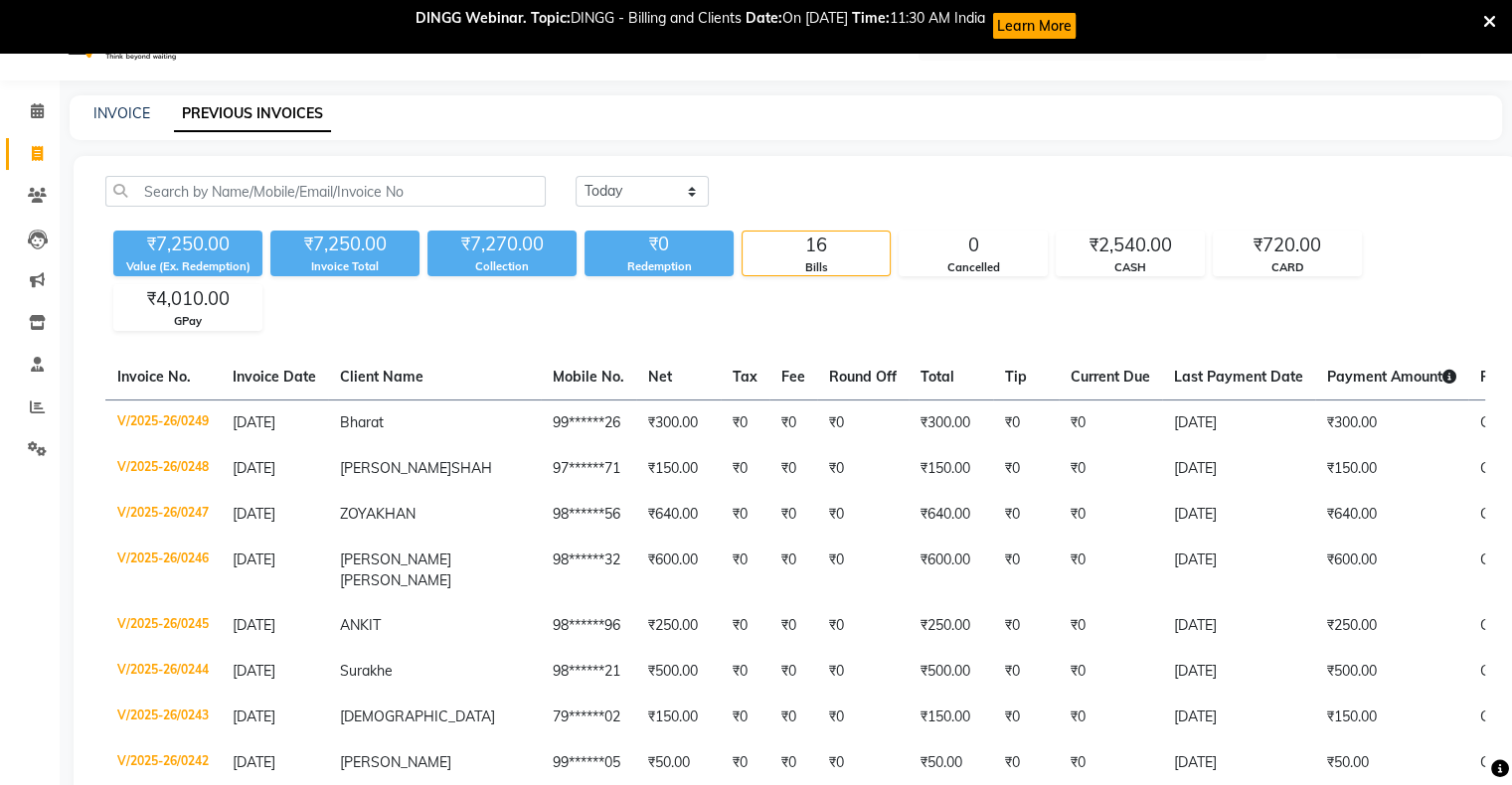 scroll, scrollTop: 0, scrollLeft: 0, axis: both 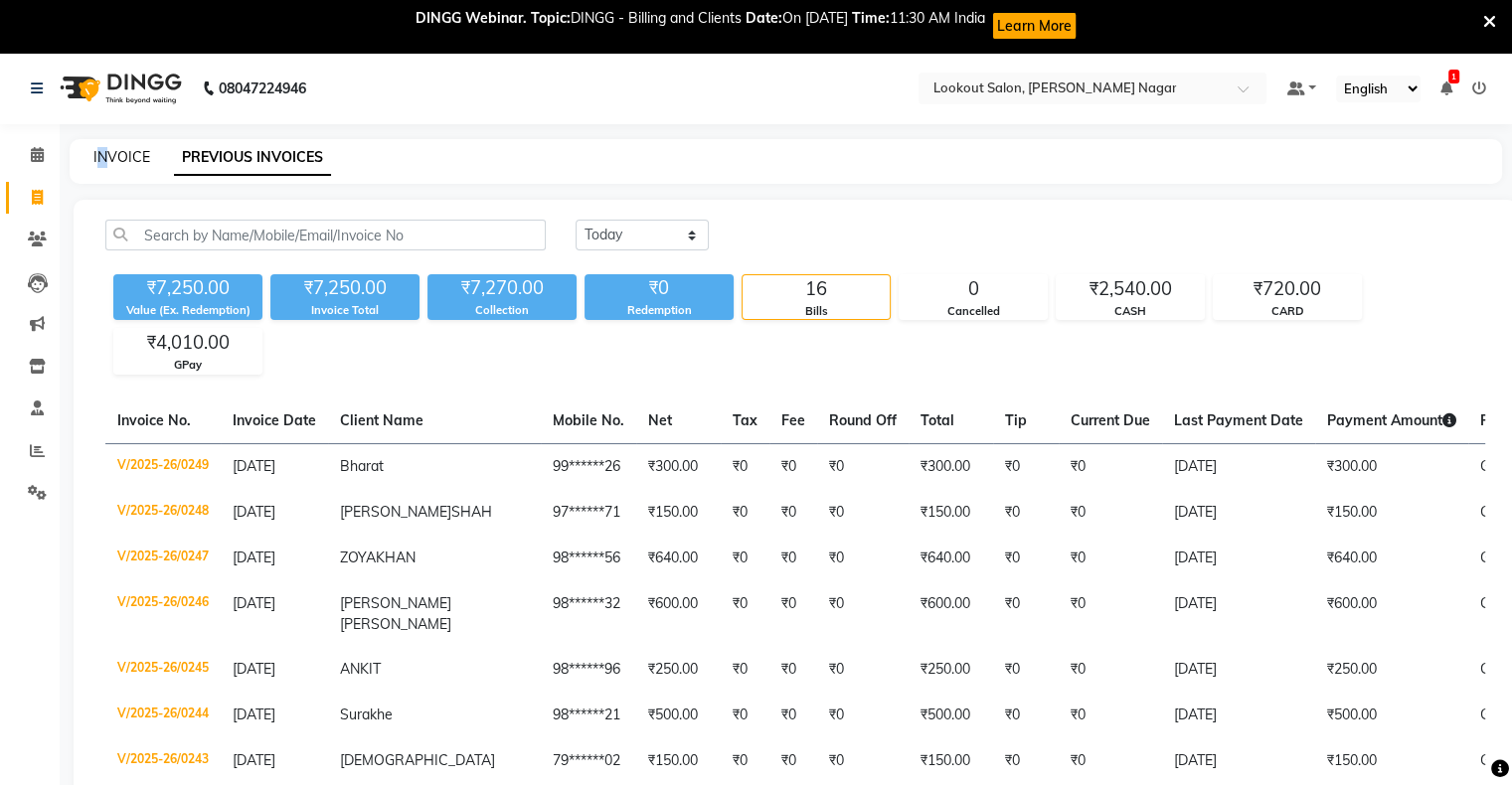 drag, startPoint x: 99, startPoint y: 169, endPoint x: 104, endPoint y: 160, distance: 10.29563 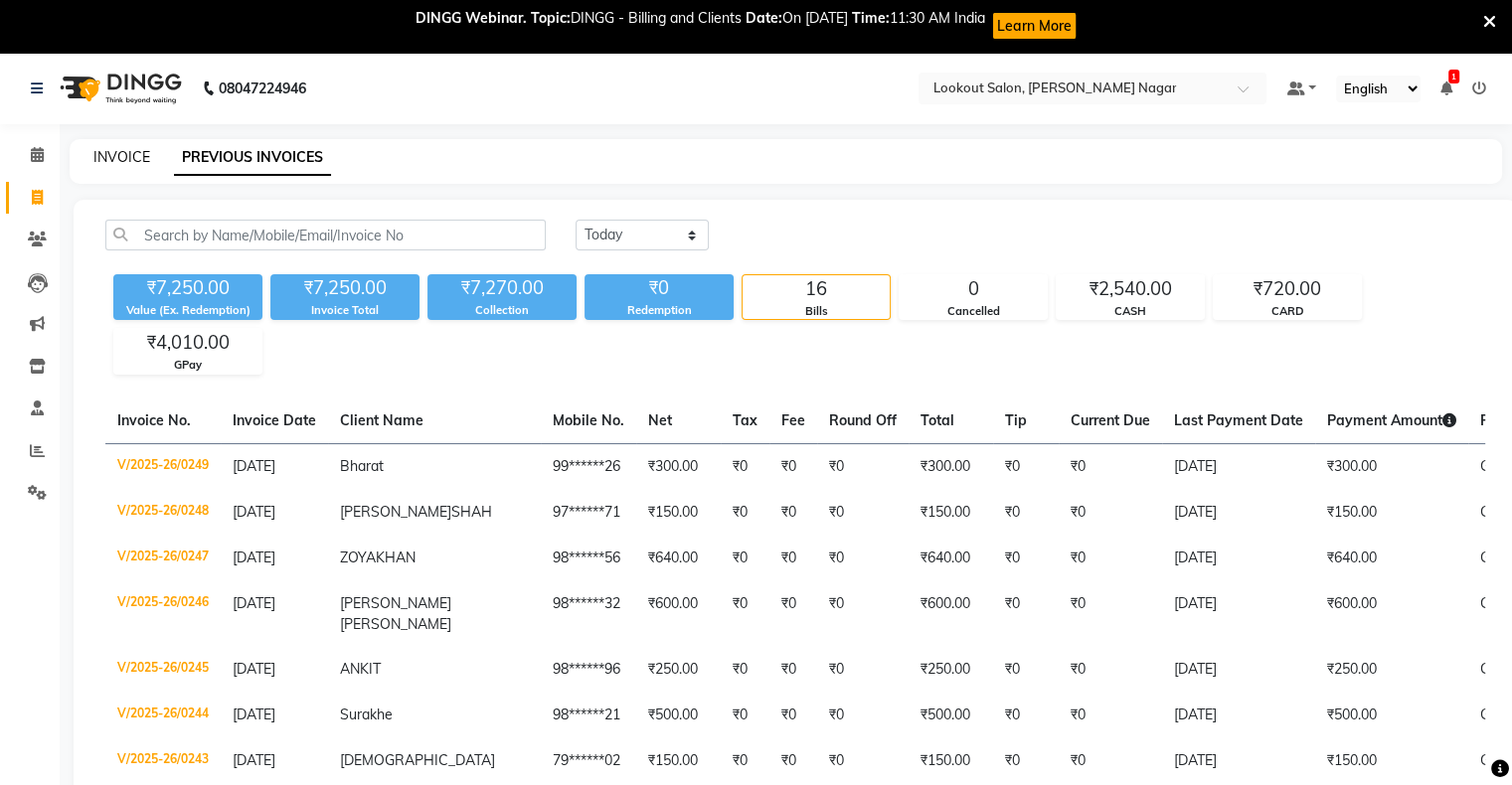 select on "150" 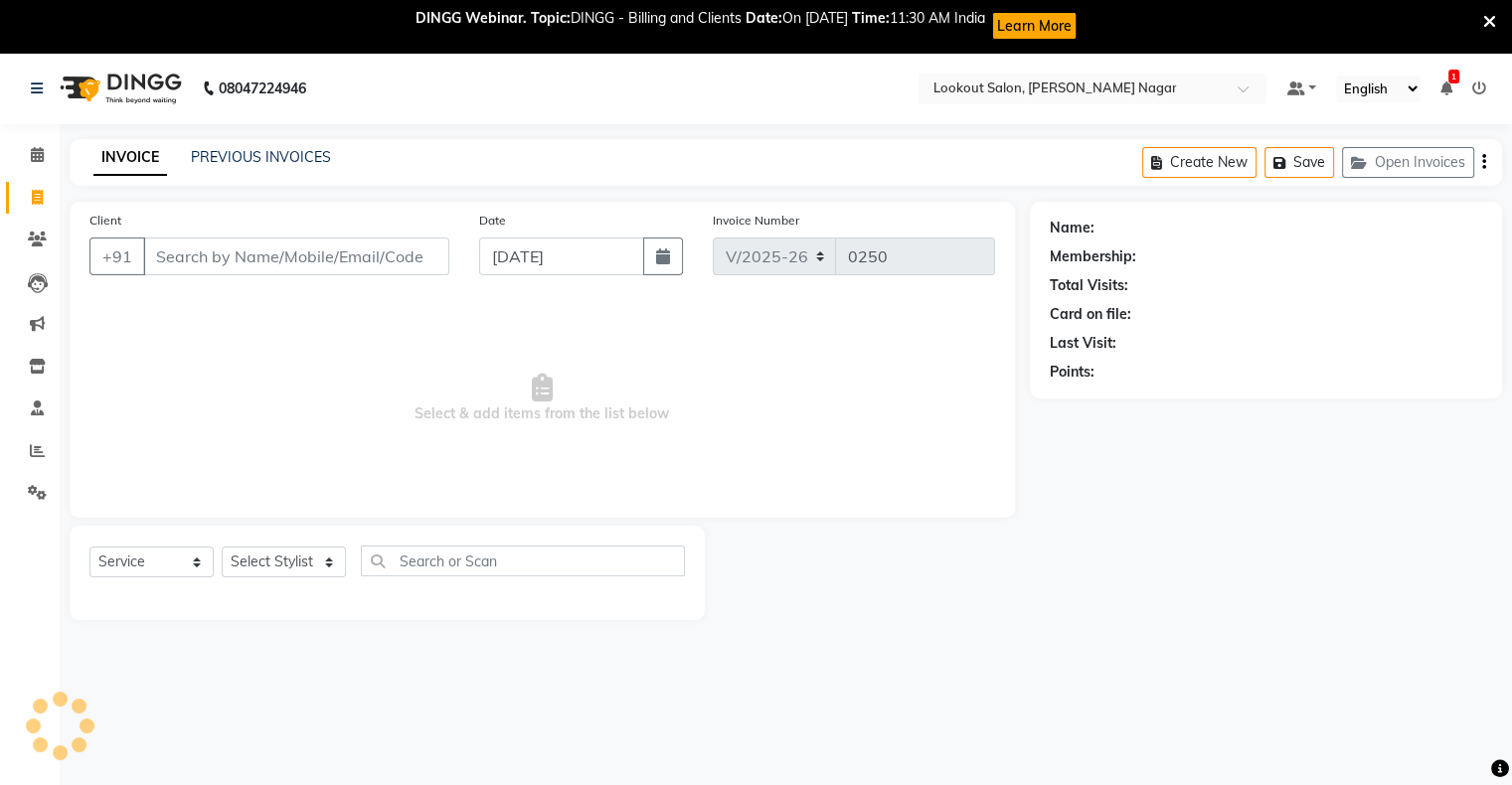 scroll, scrollTop: 52, scrollLeft: 0, axis: vertical 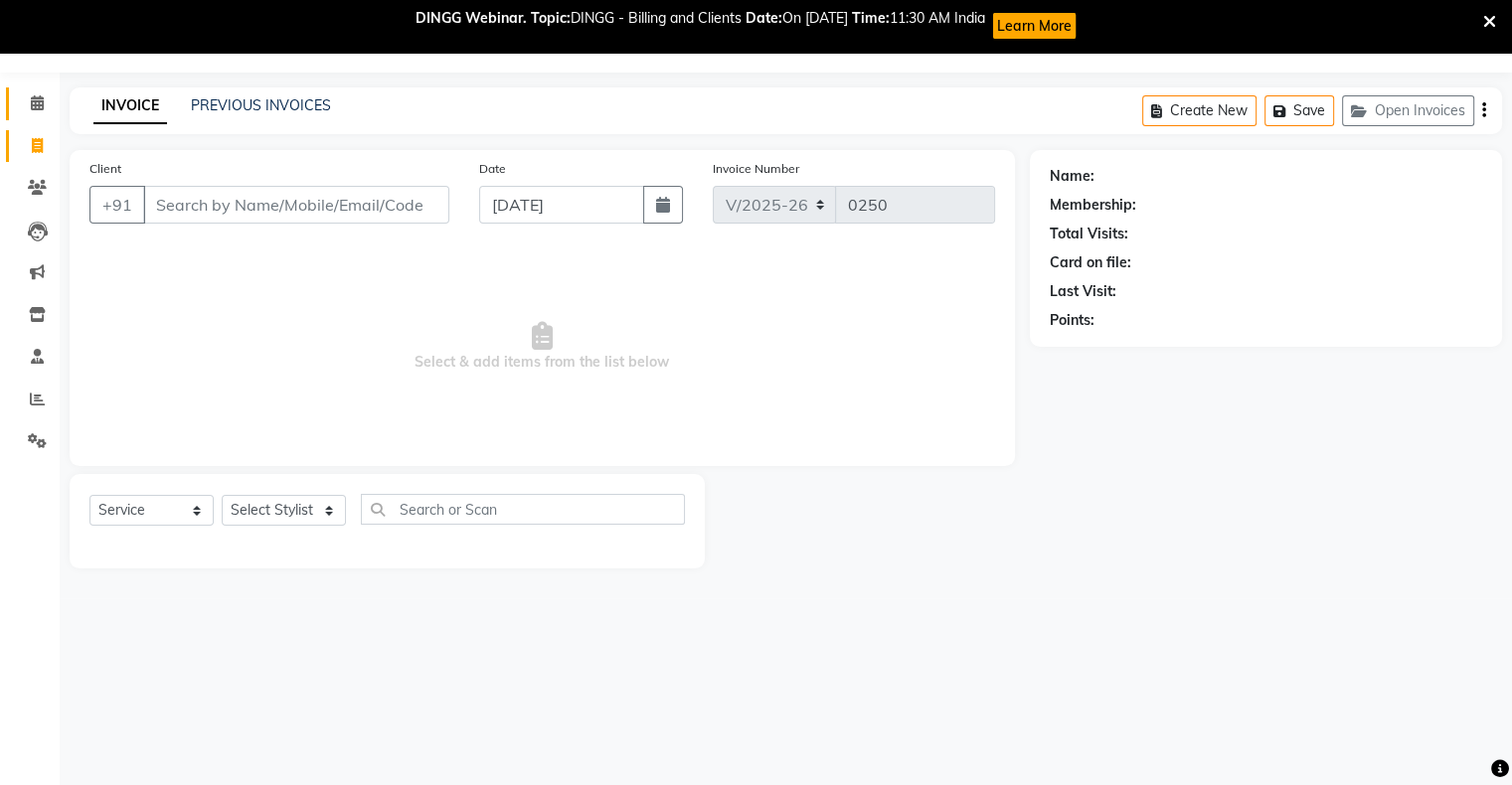 click 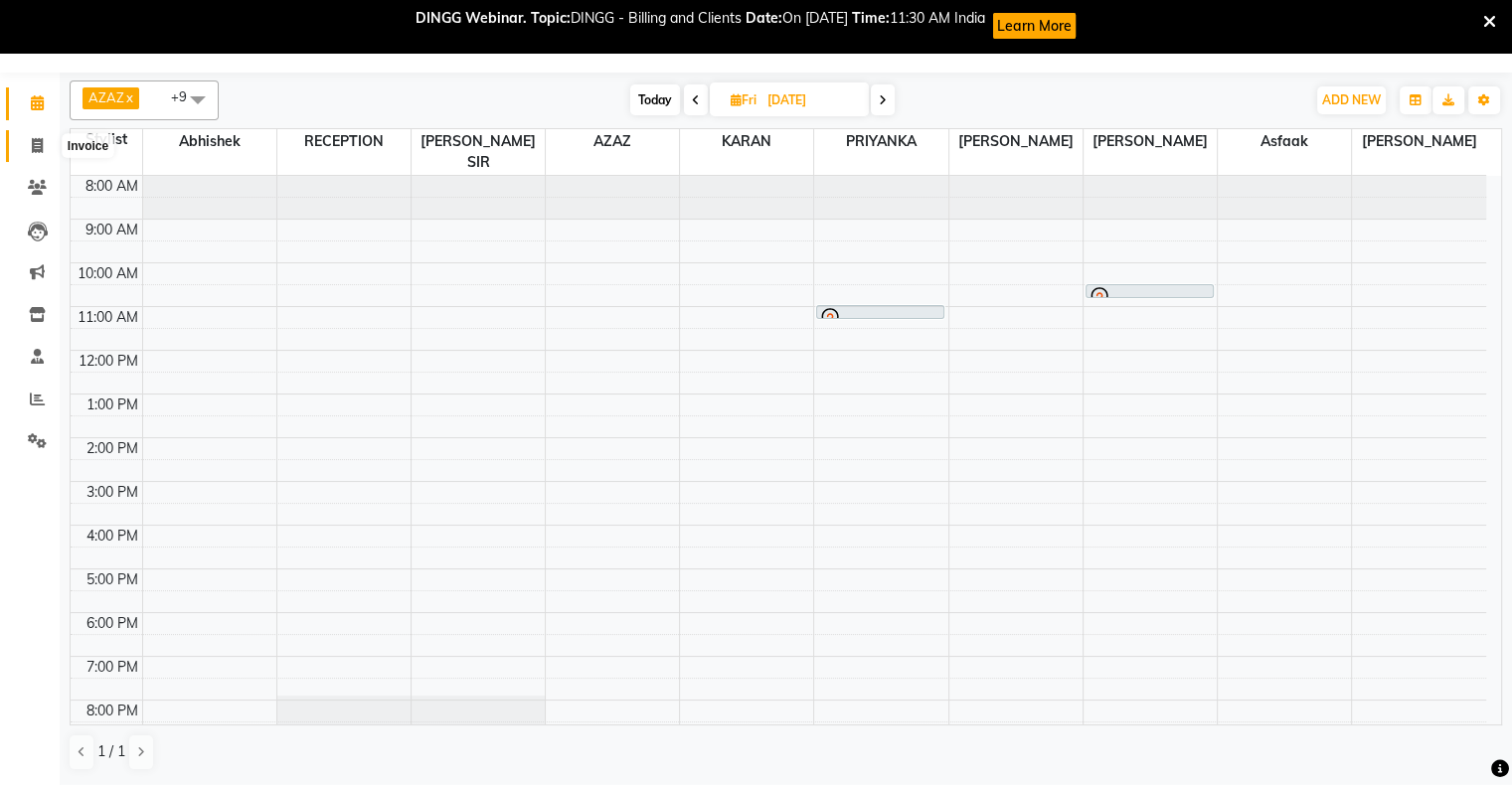 click 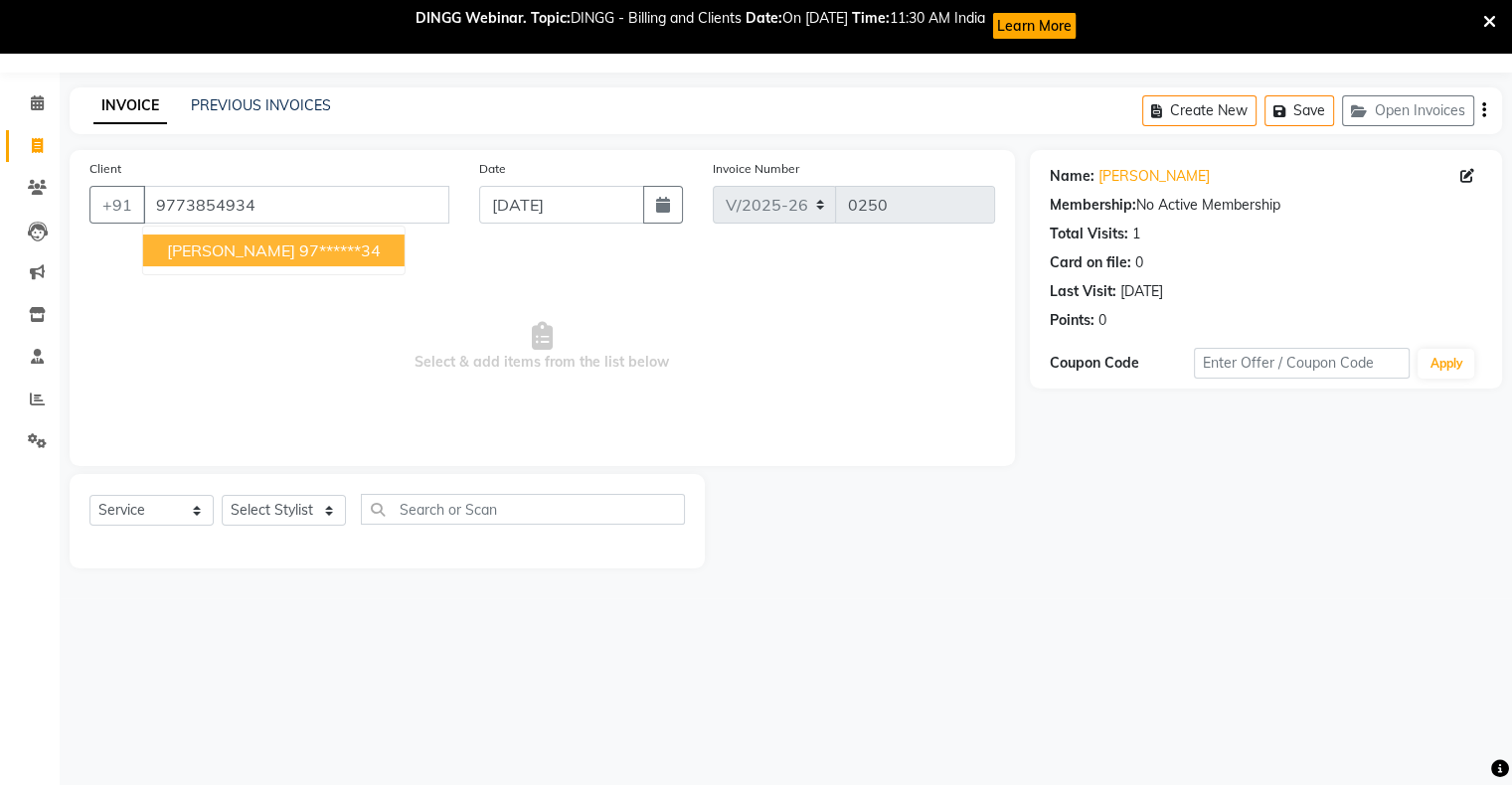click on "97******34" at bounding box center [340, 250] 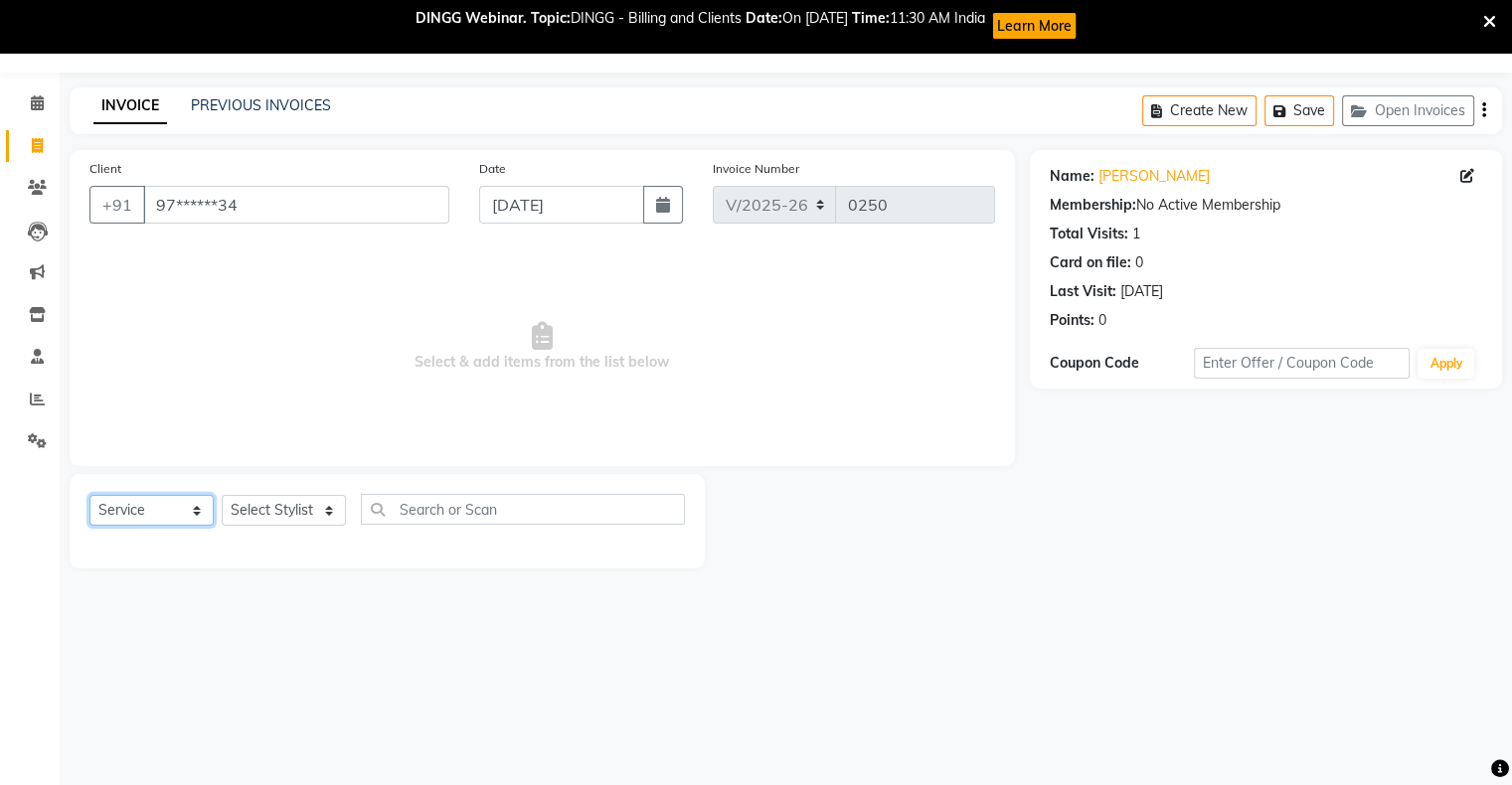 click on "Select  Service  Product  Membership  Package Voucher Prepaid Gift Card" 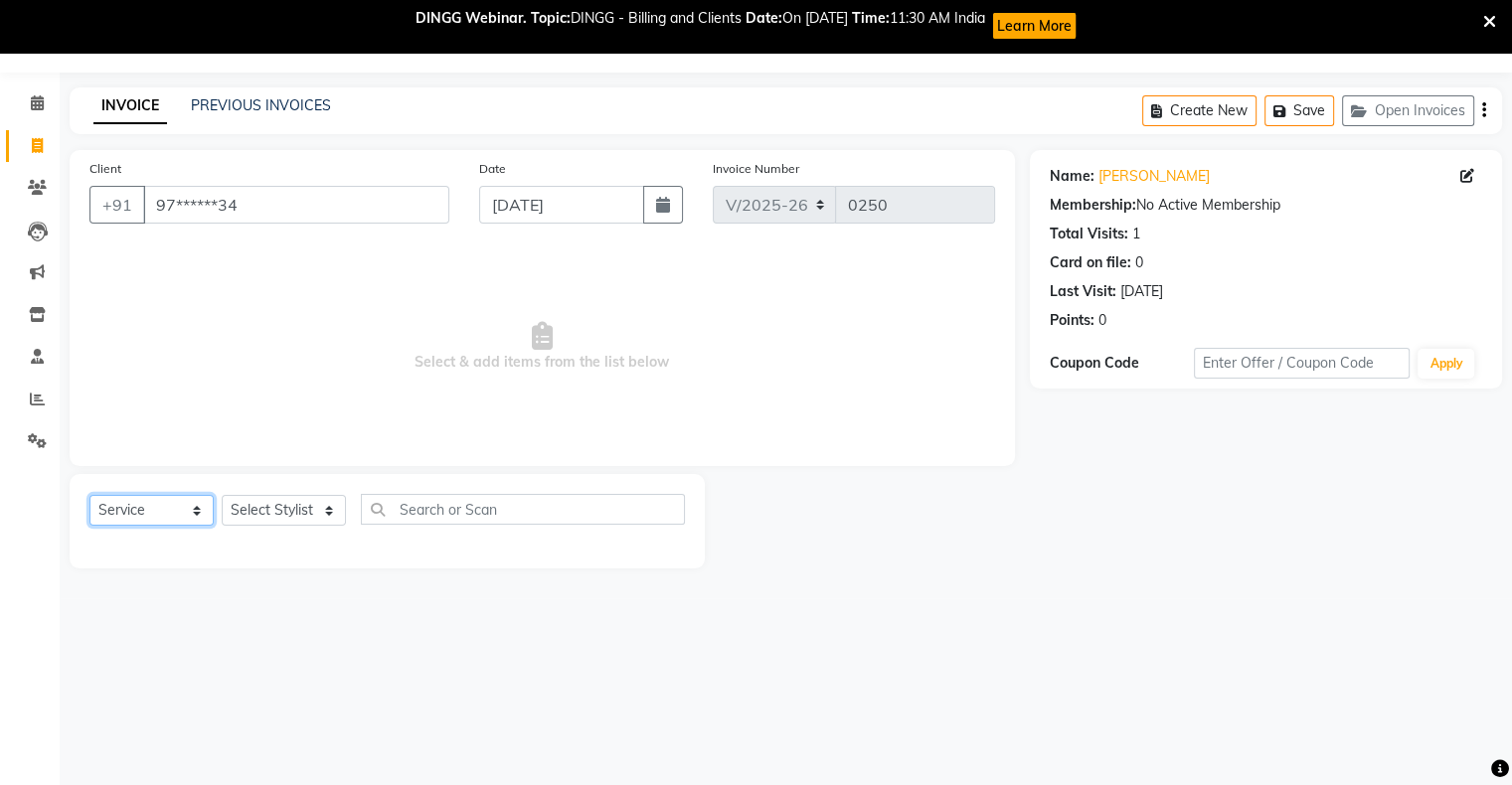select on "membership" 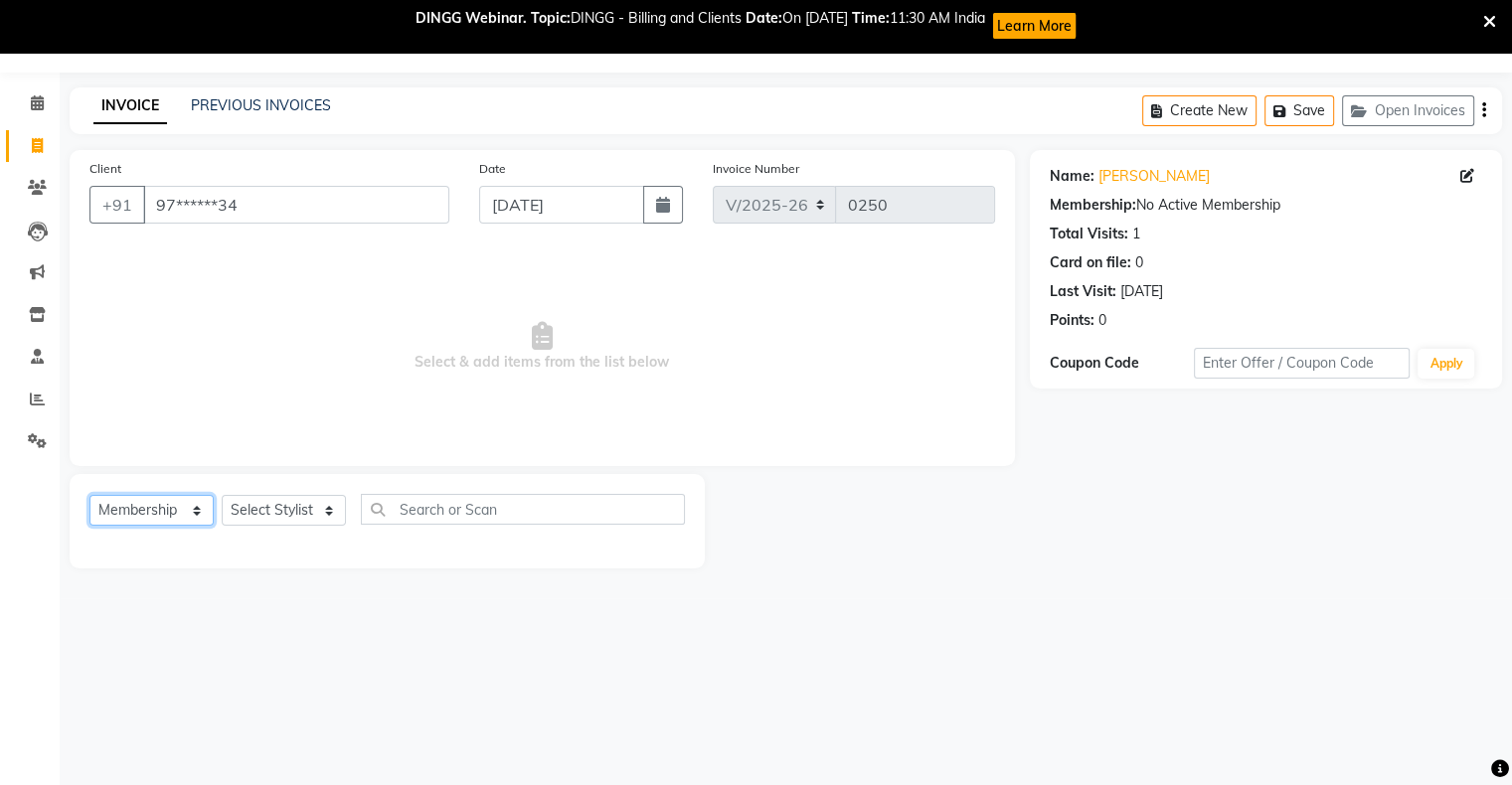 click on "Select  Service  Product  Membership  Package Voucher Prepaid Gift Card" 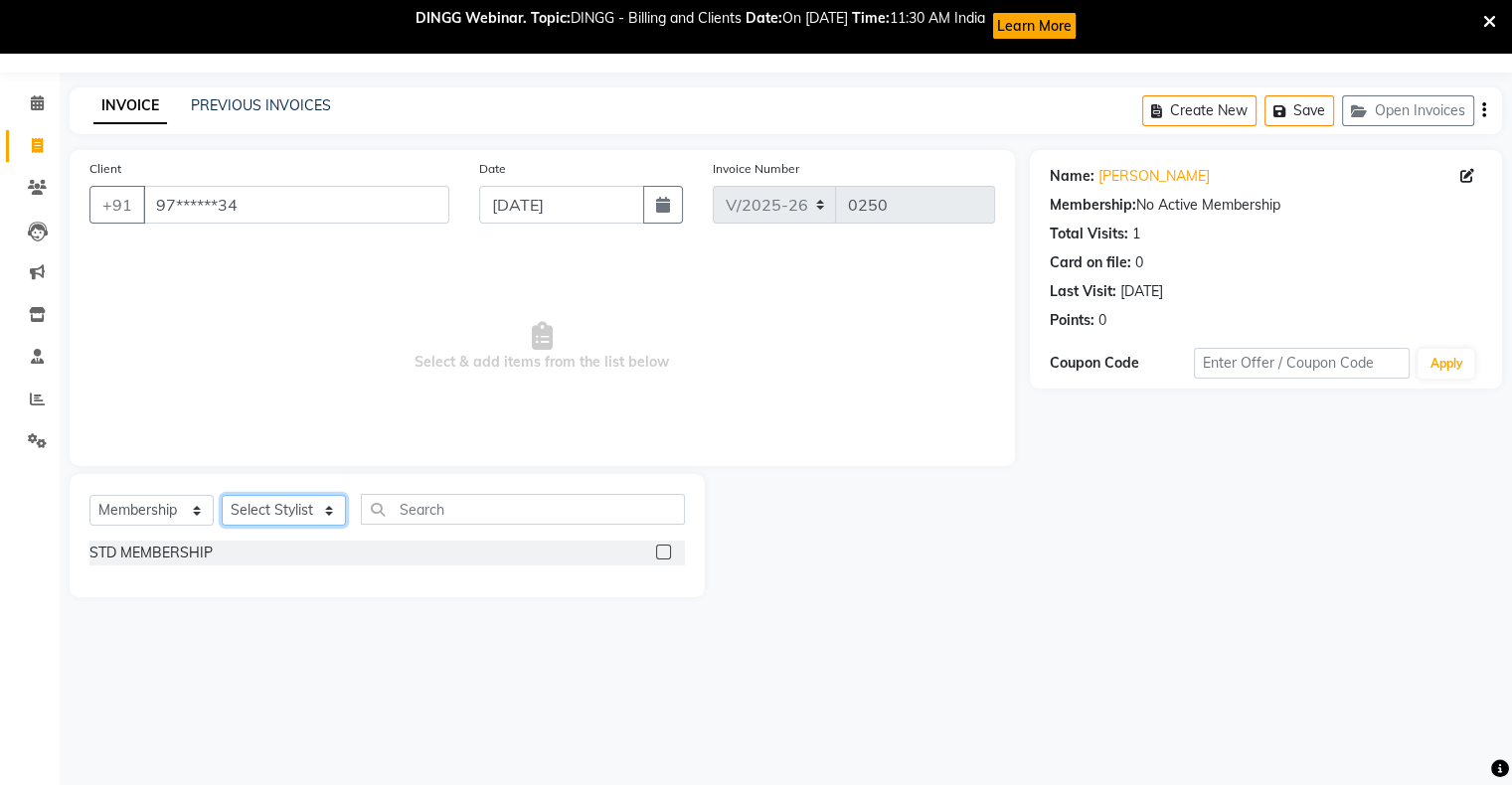 click on "Select Stylist abhishek Asfaak AZAZ DHARMESH SIR kARAN PRIYANKA RECEPTION rinki  shailendar VANDAN" 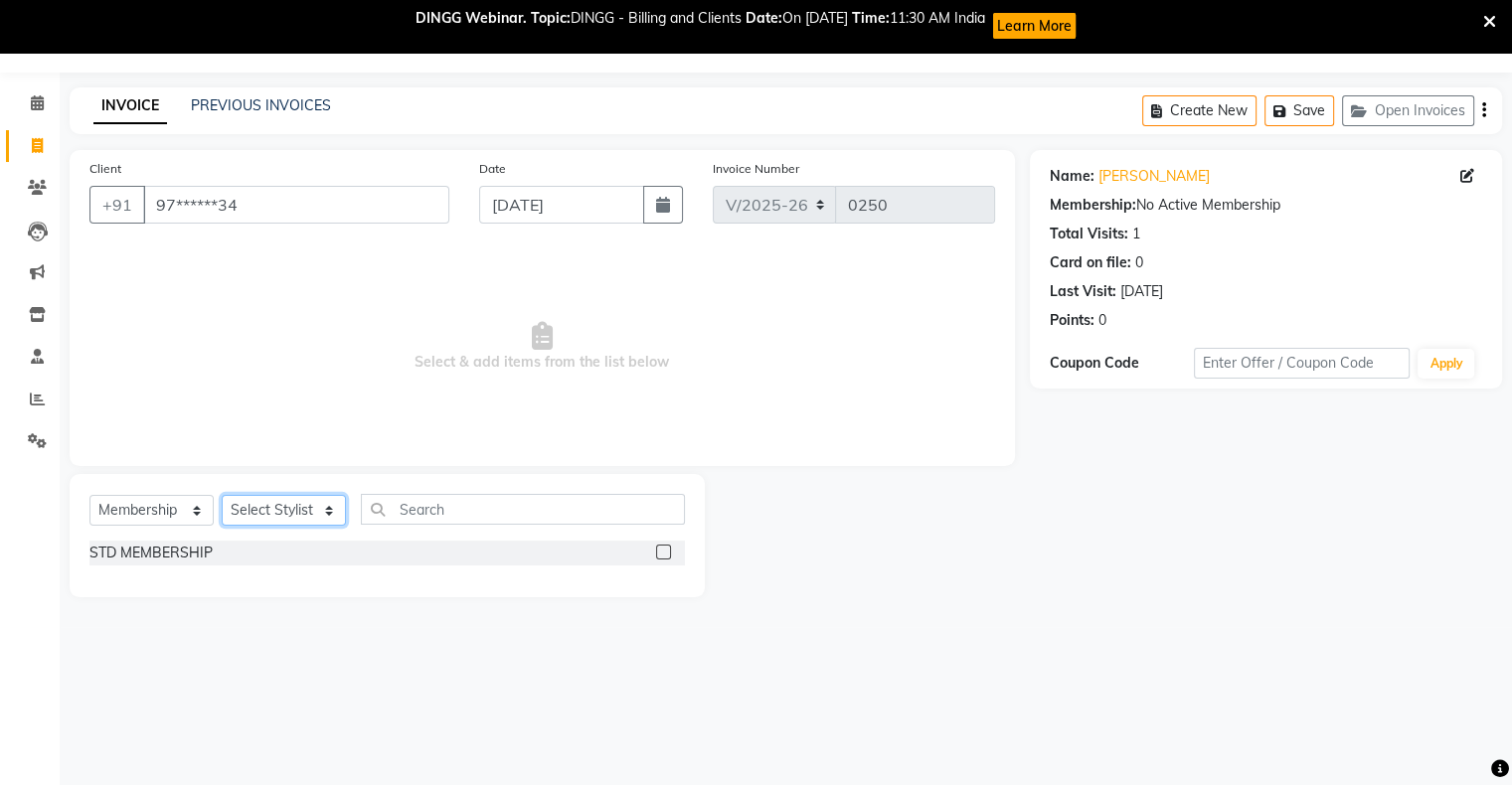 select on "6222" 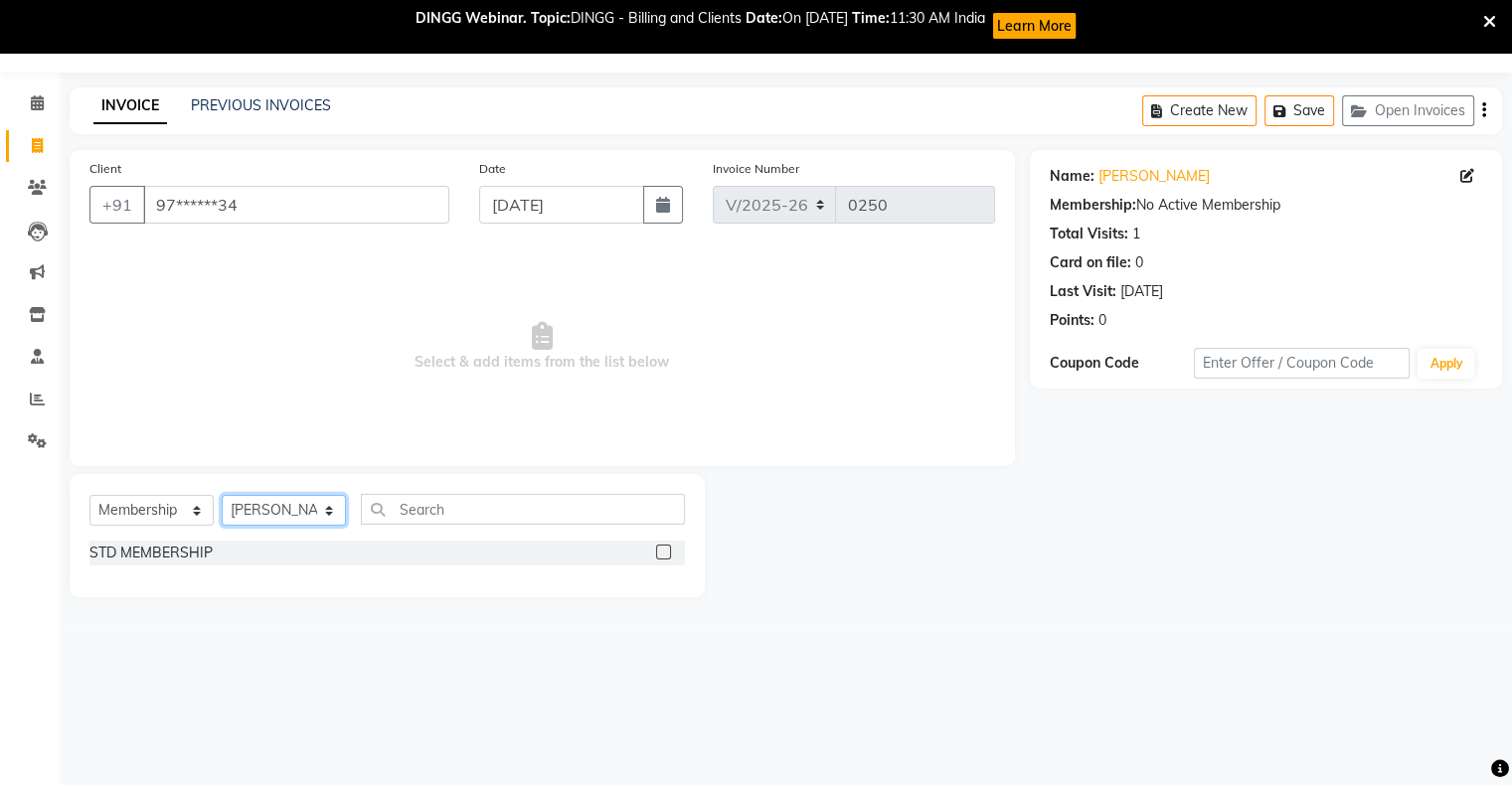 click on "Select Stylist abhishek Asfaak AZAZ DHARMESH SIR kARAN PRIYANKA RECEPTION rinki  shailendar VANDAN" 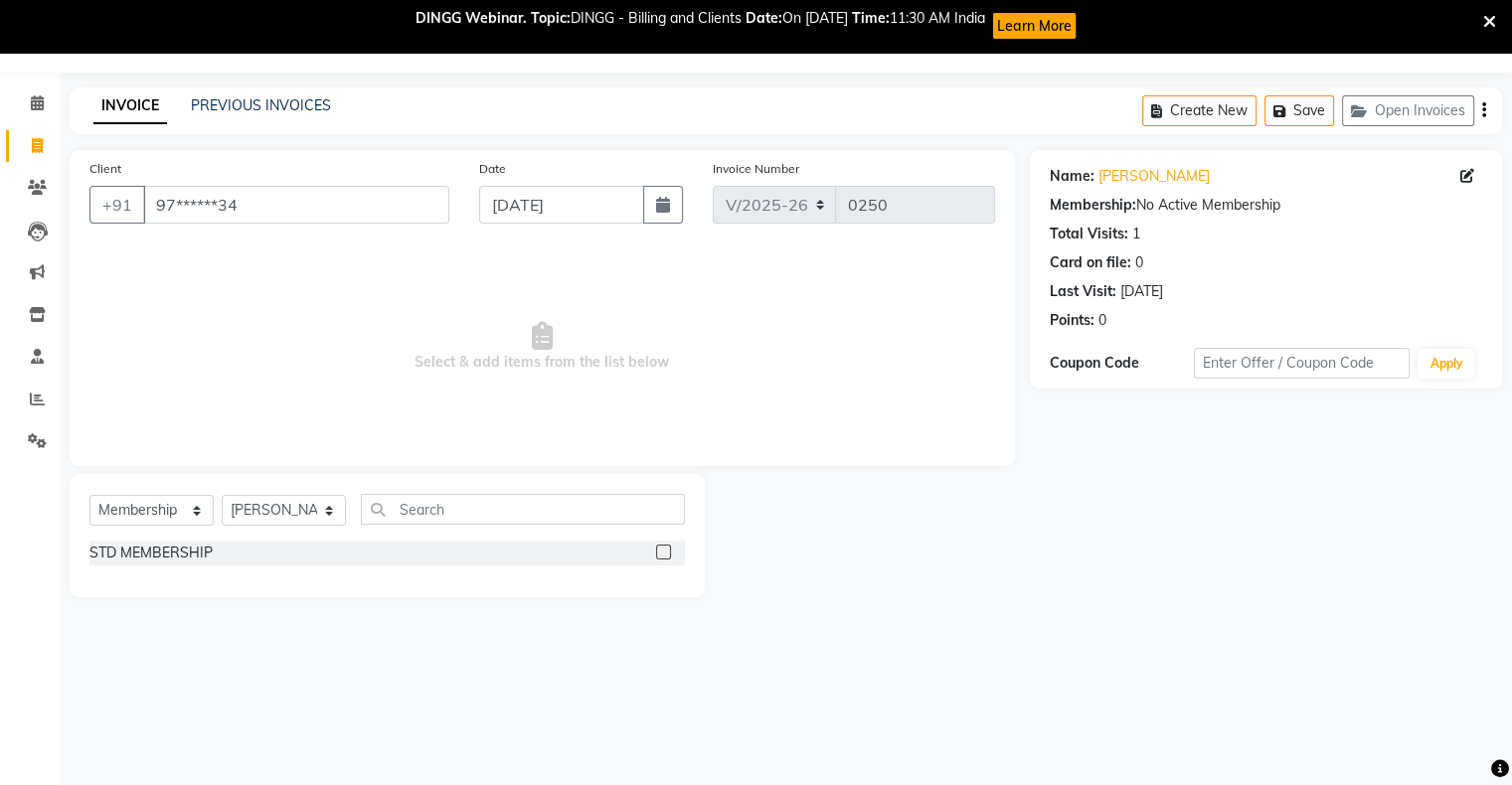 click 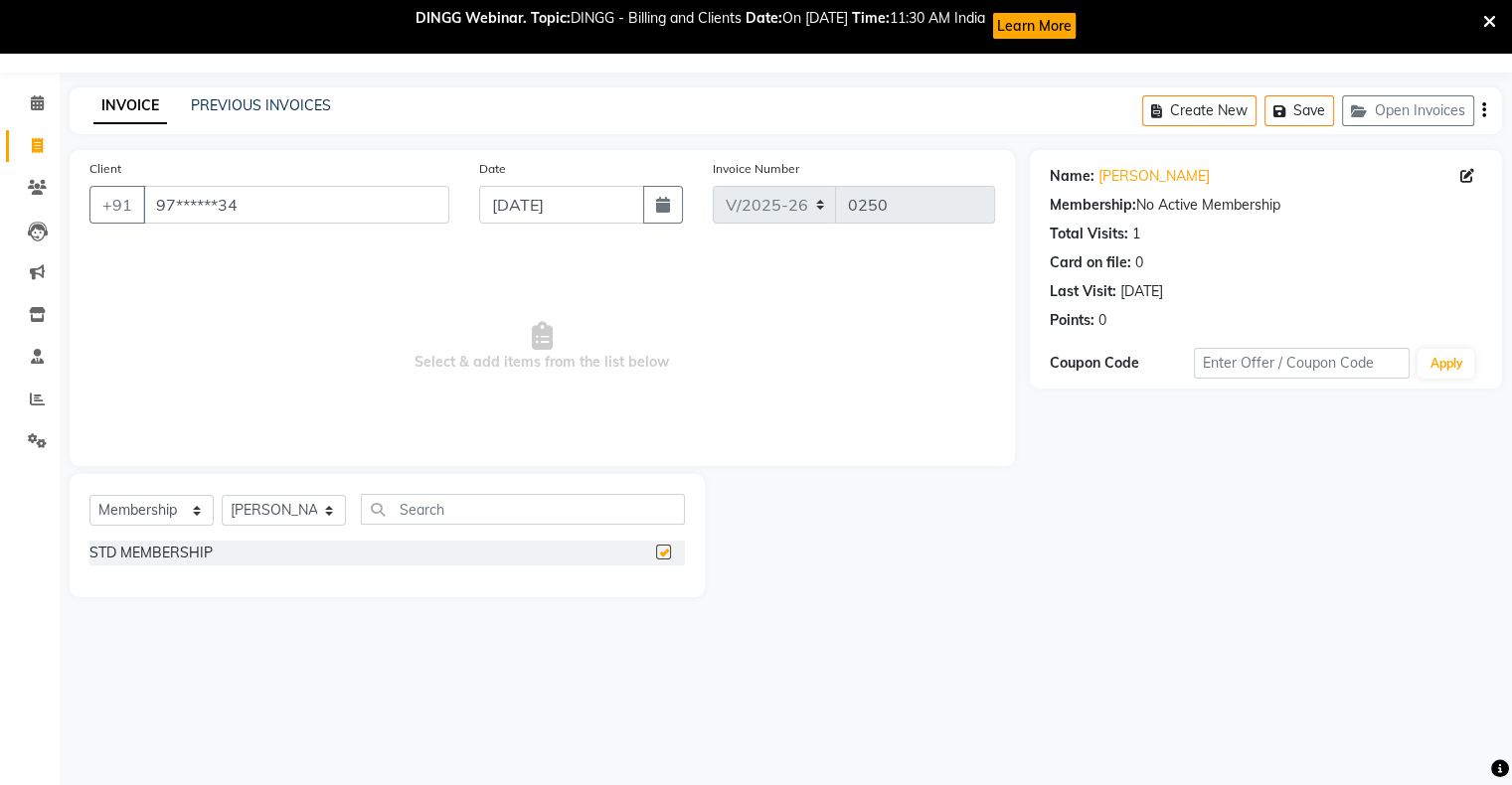 select on "select" 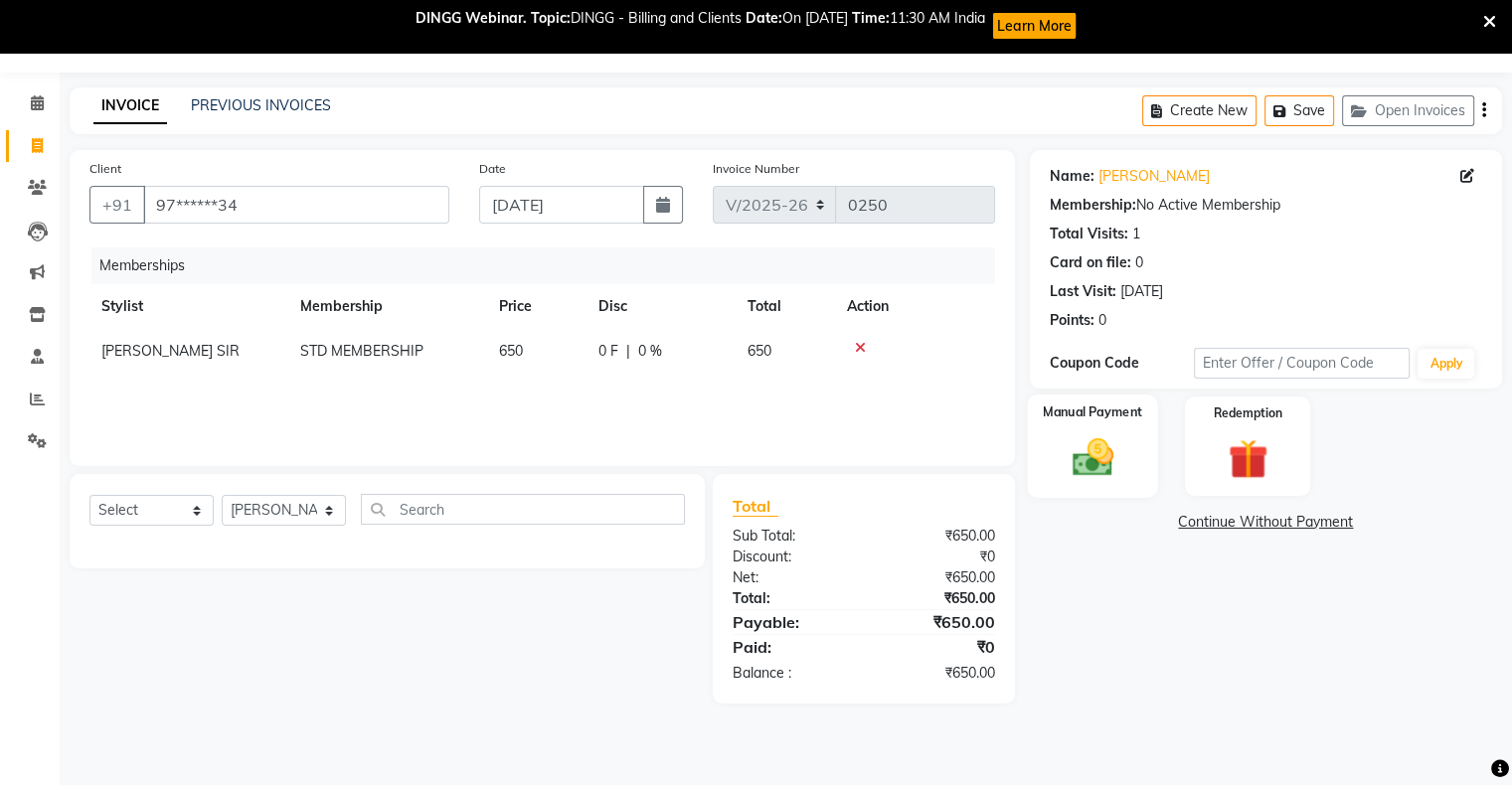 click 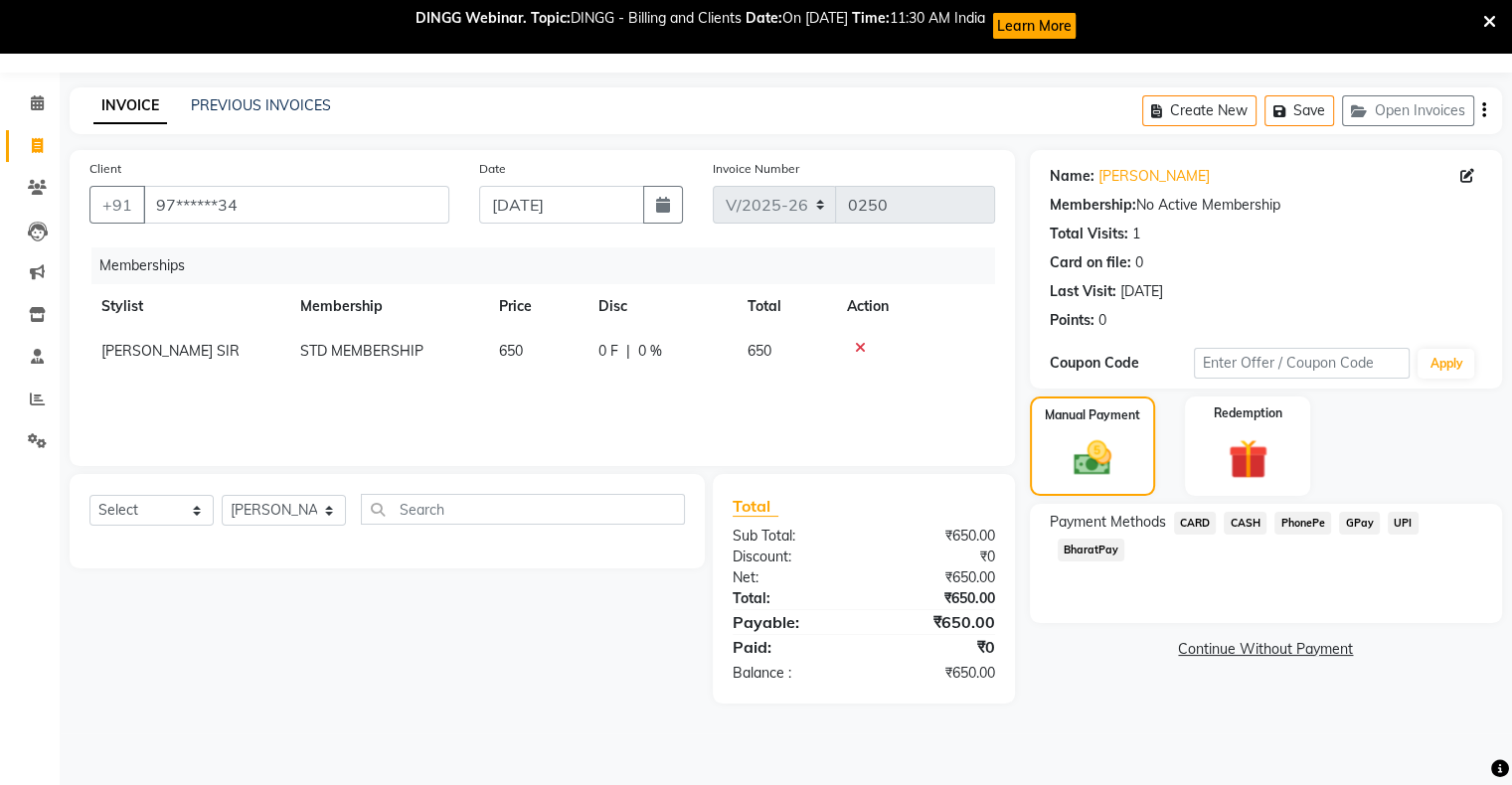 click on "GPay" 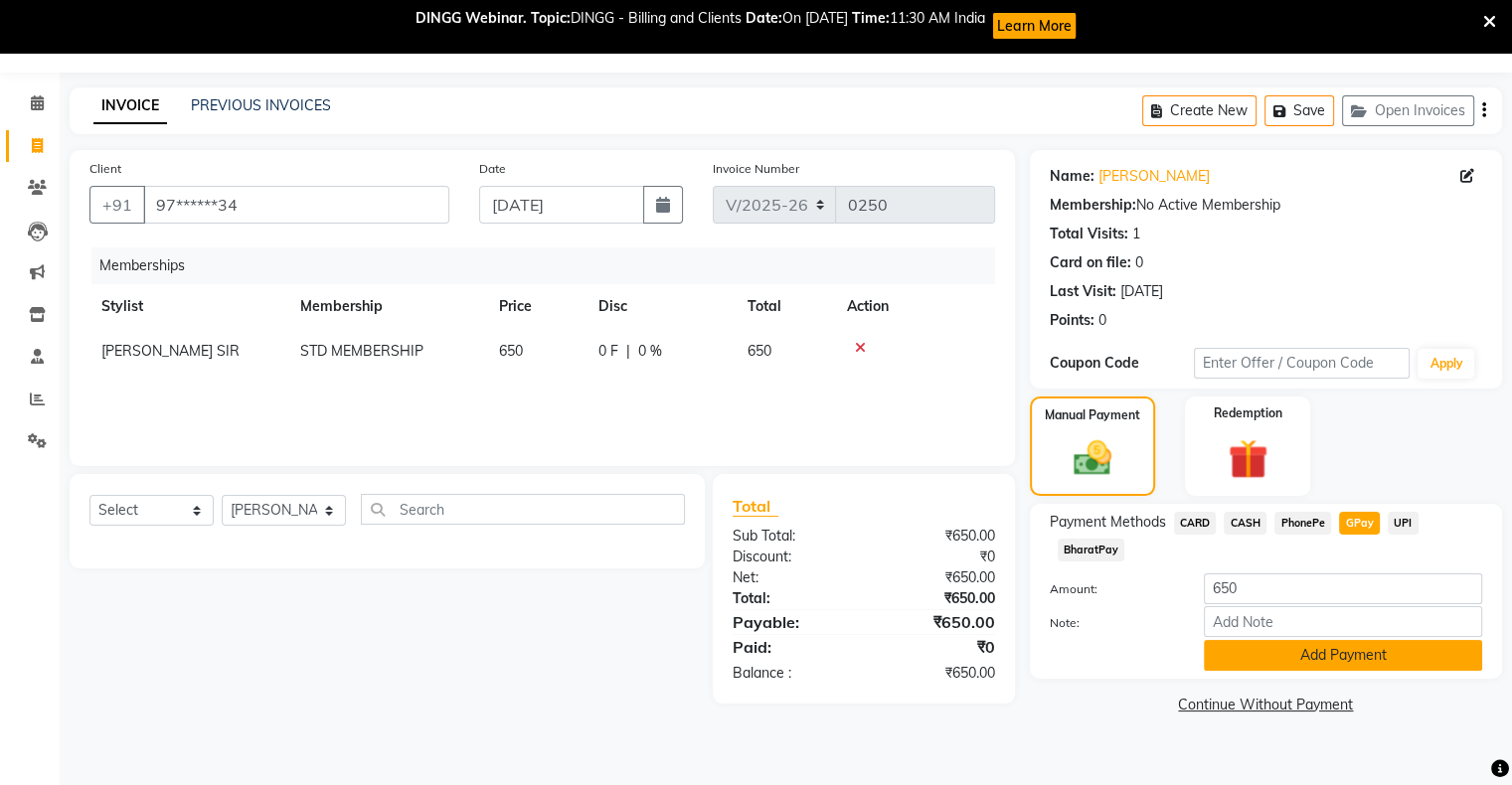 click on "Add Payment" 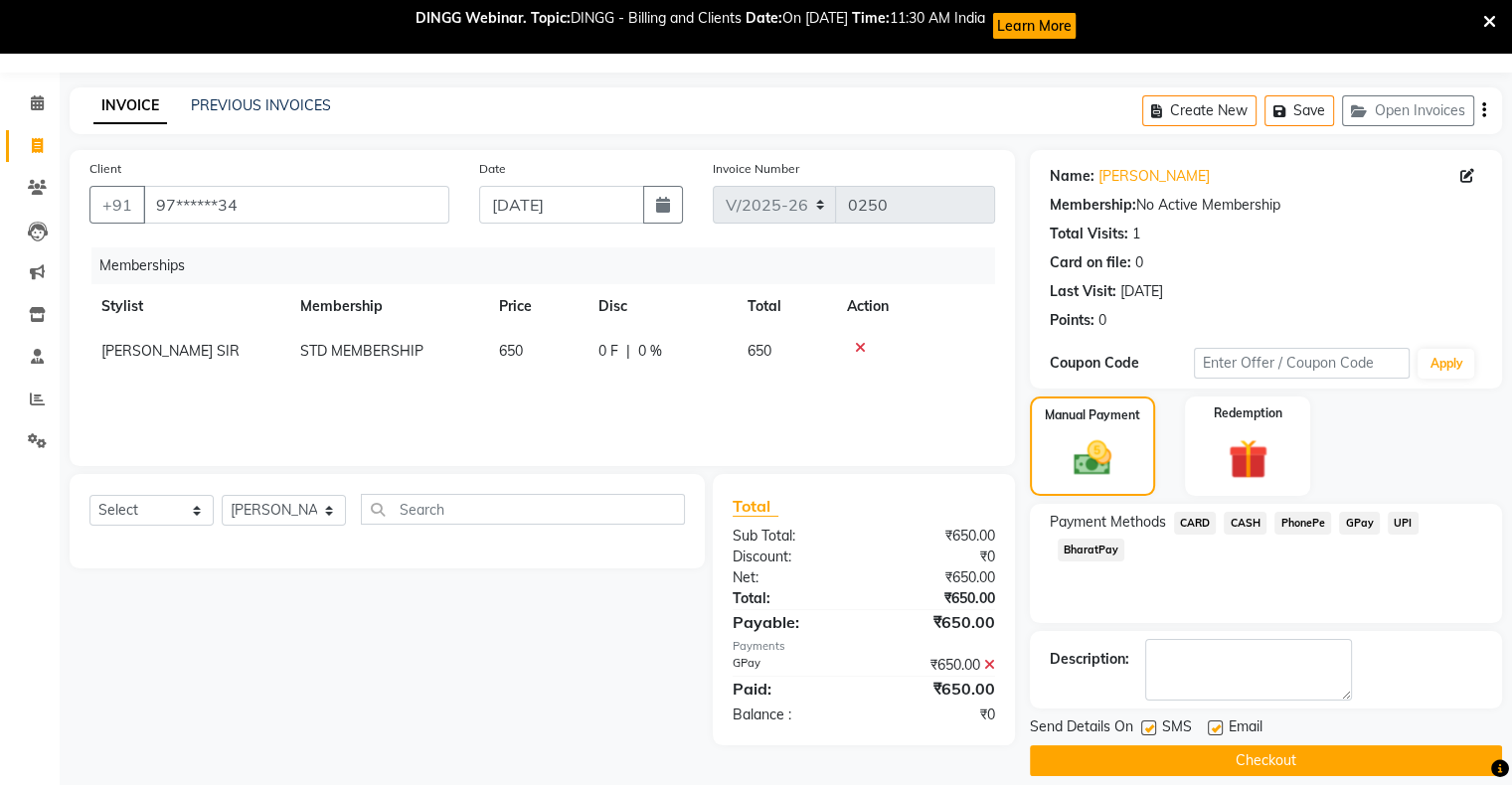 scroll, scrollTop: 71, scrollLeft: 0, axis: vertical 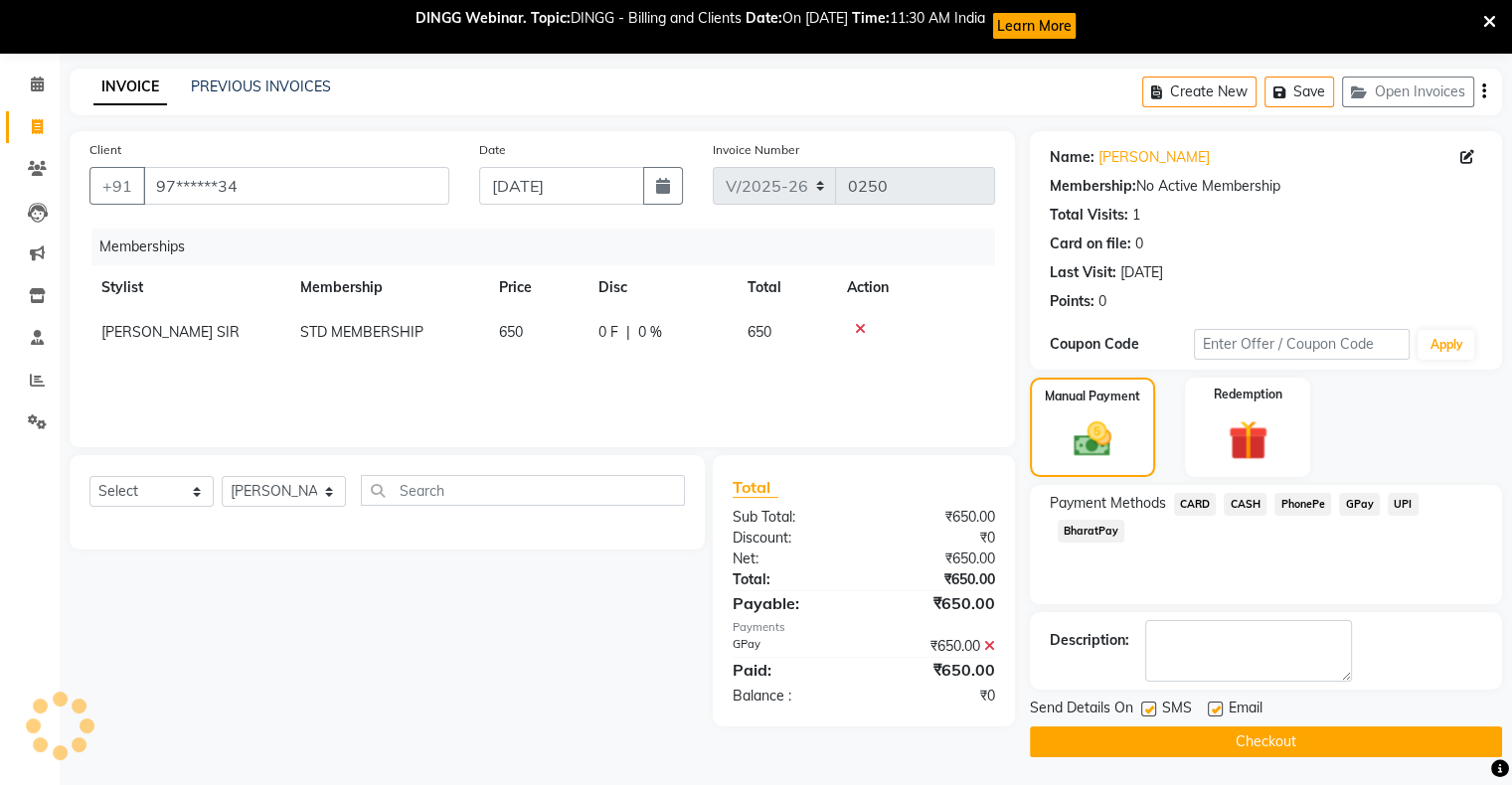 click on "Checkout" 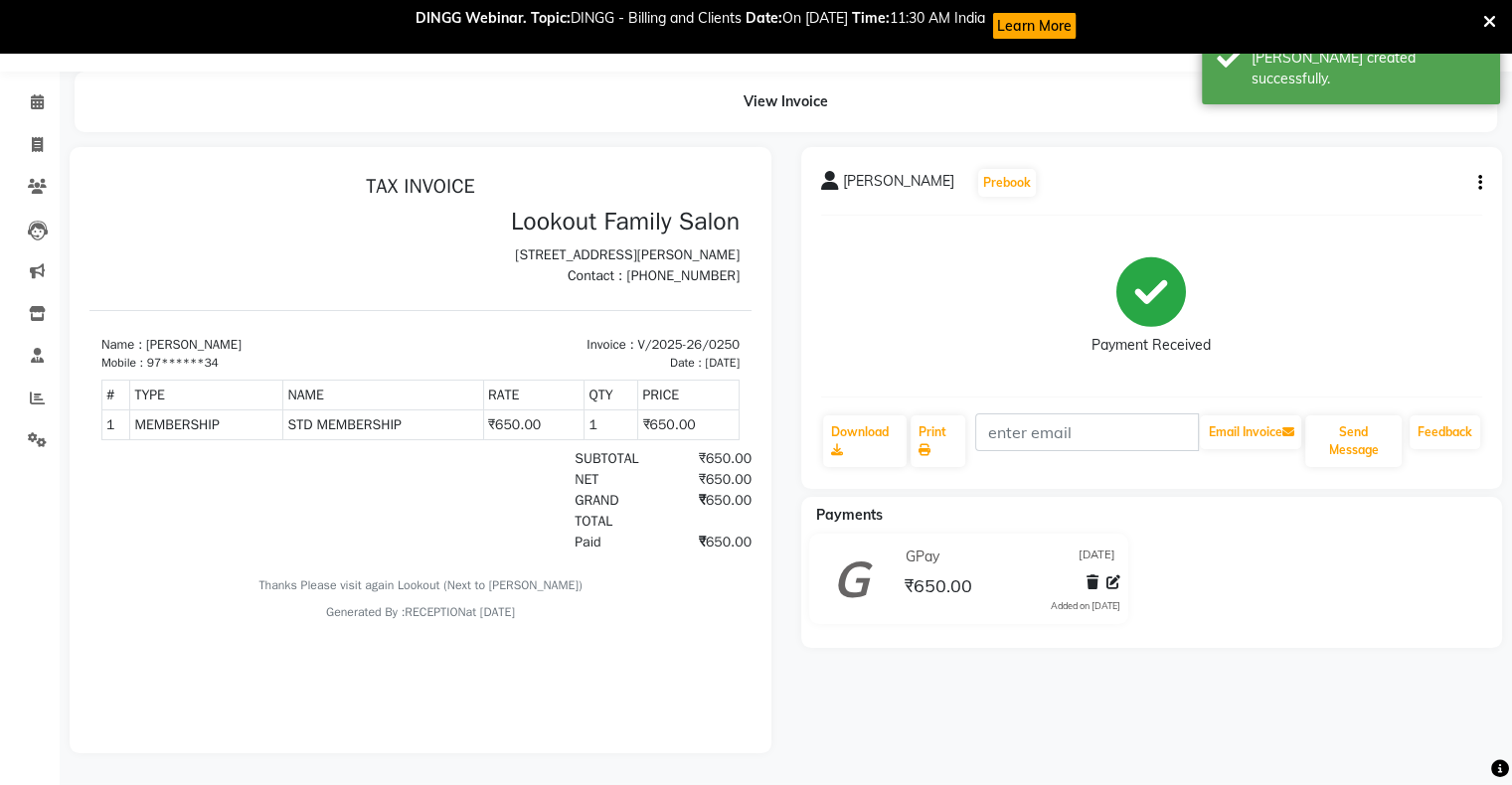 scroll, scrollTop: 0, scrollLeft: 0, axis: both 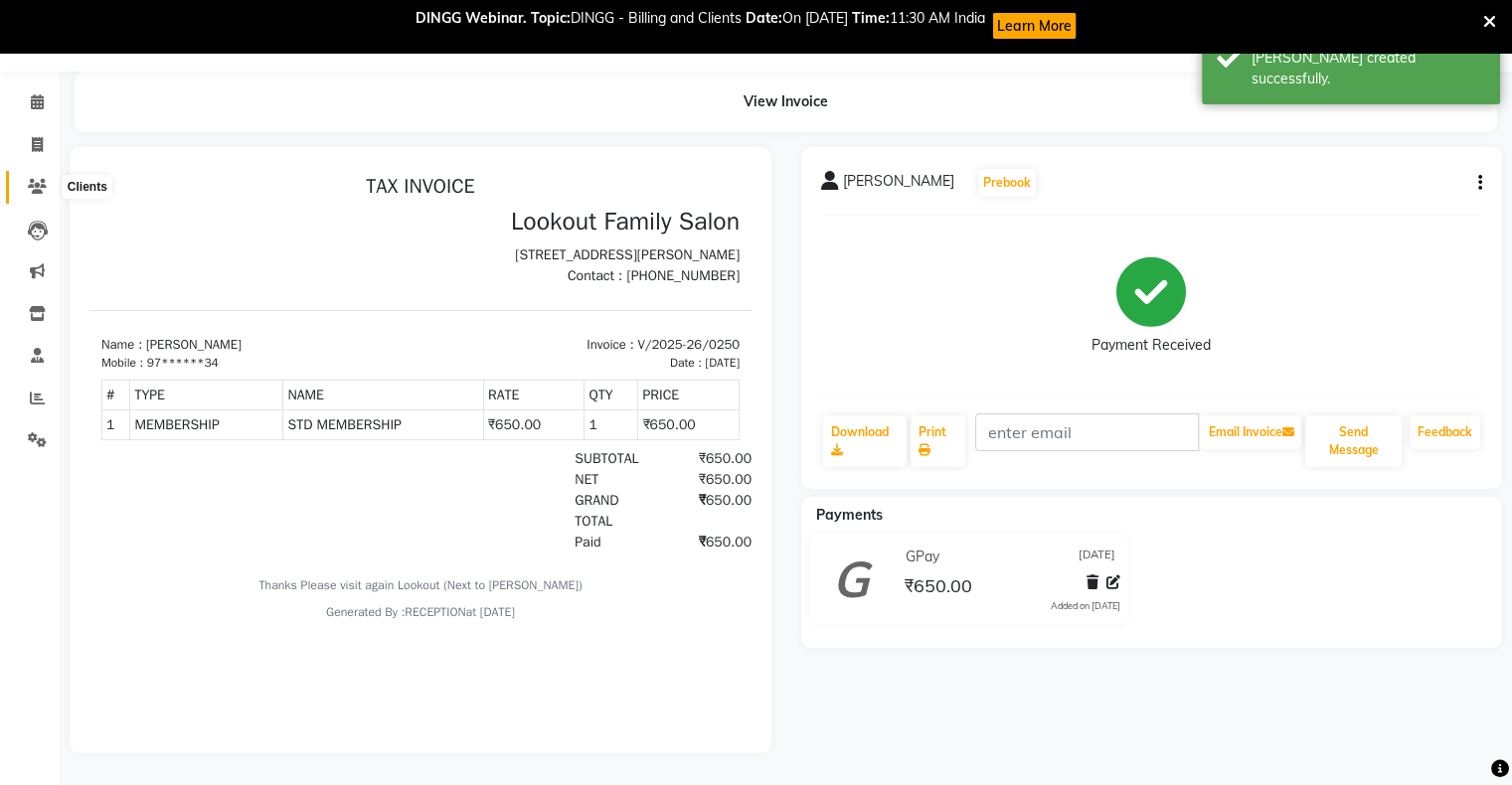 click 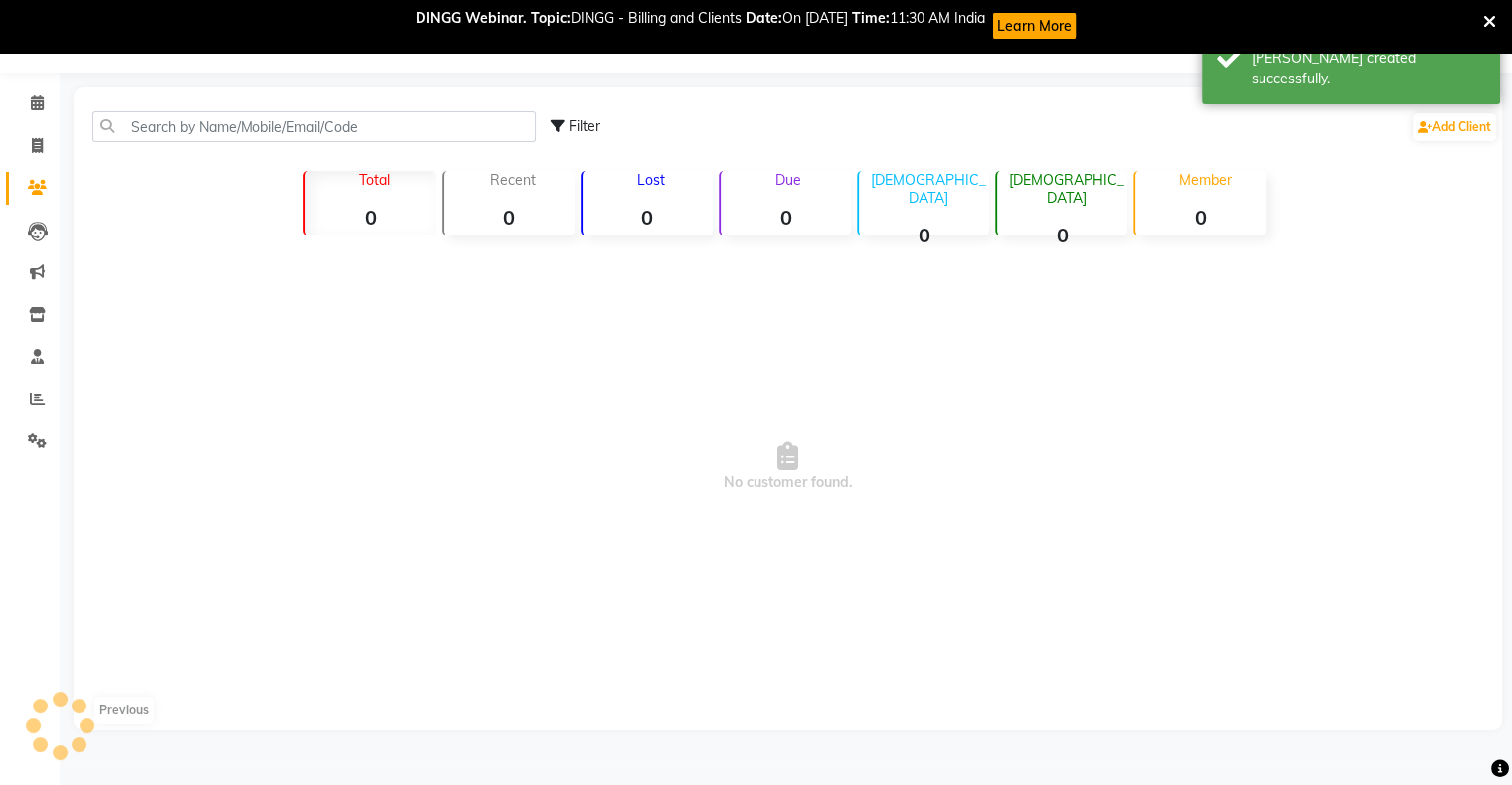 scroll, scrollTop: 64, scrollLeft: 0, axis: vertical 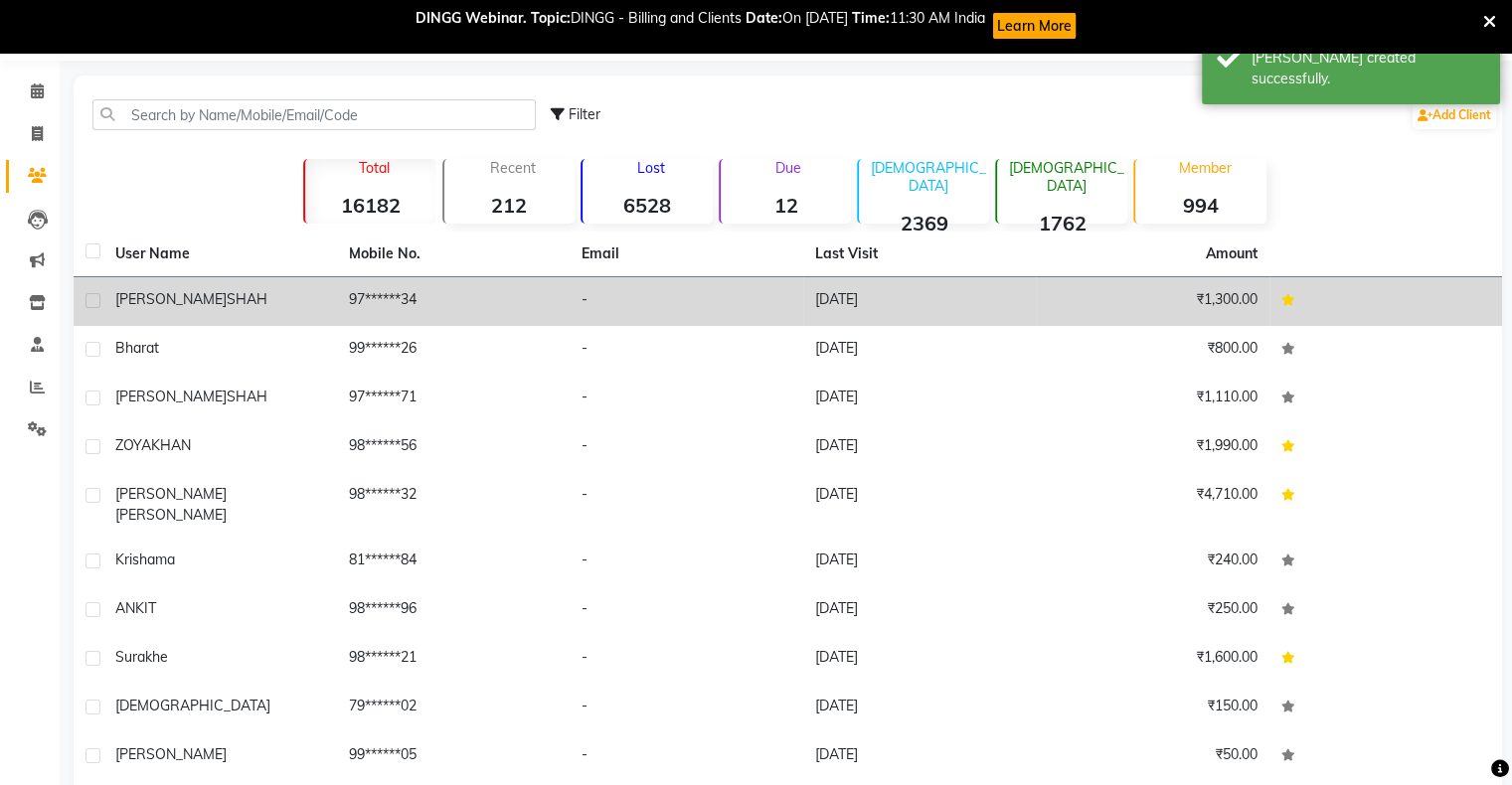 click on "MOULIK  SHAH" 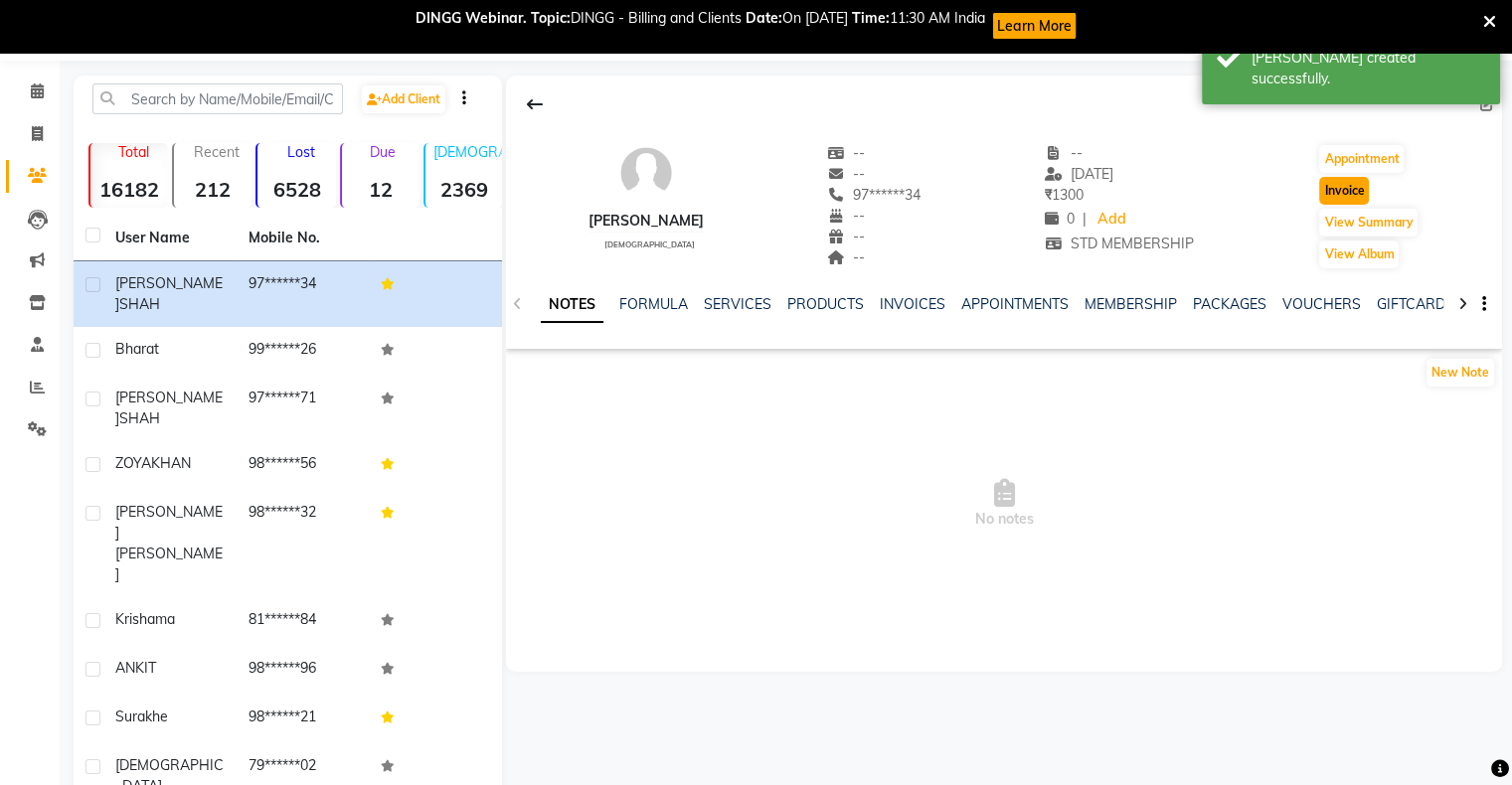 click on "Invoice" 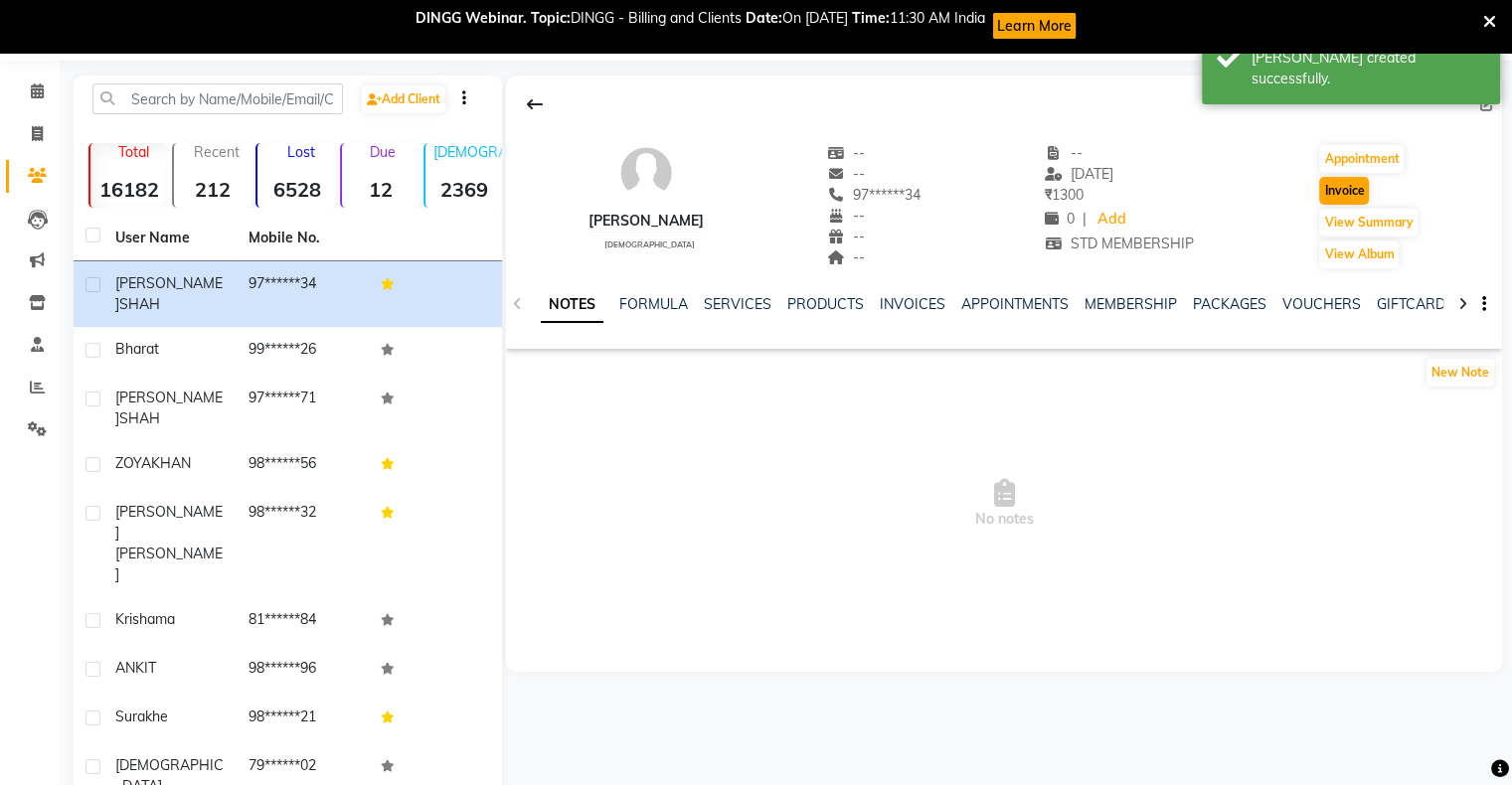 select on "service" 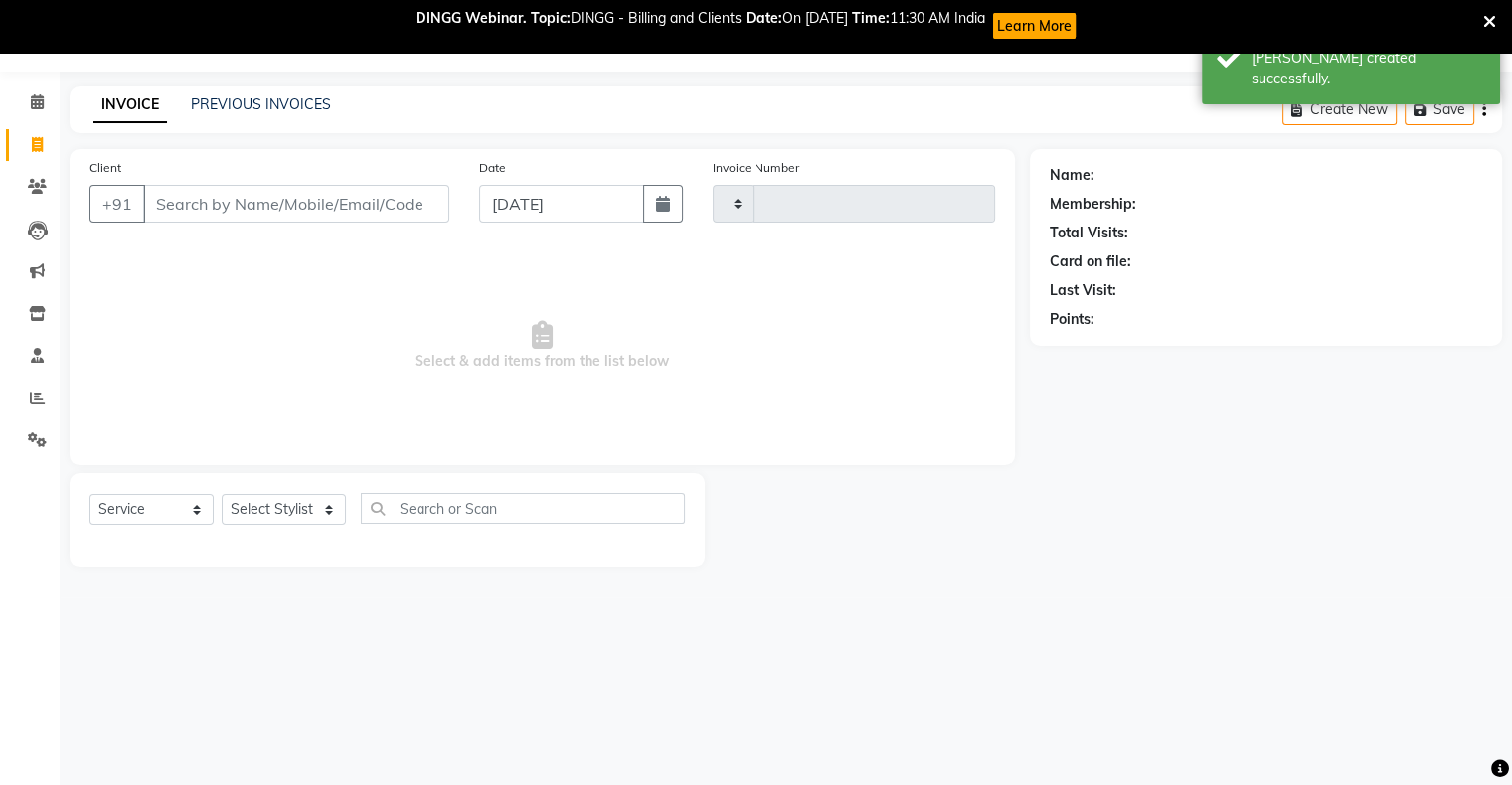 scroll, scrollTop: 52, scrollLeft: 0, axis: vertical 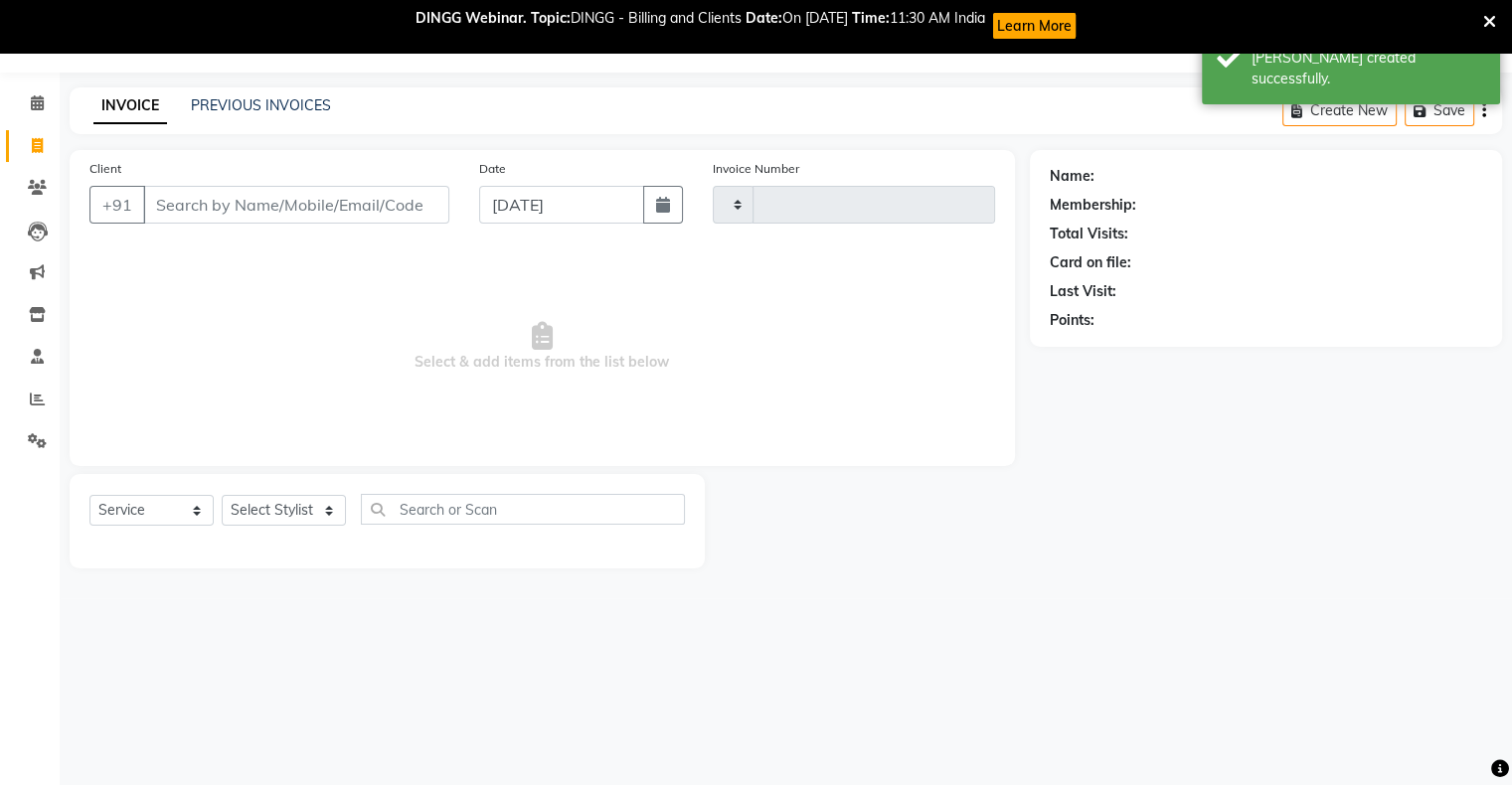 type on "0251" 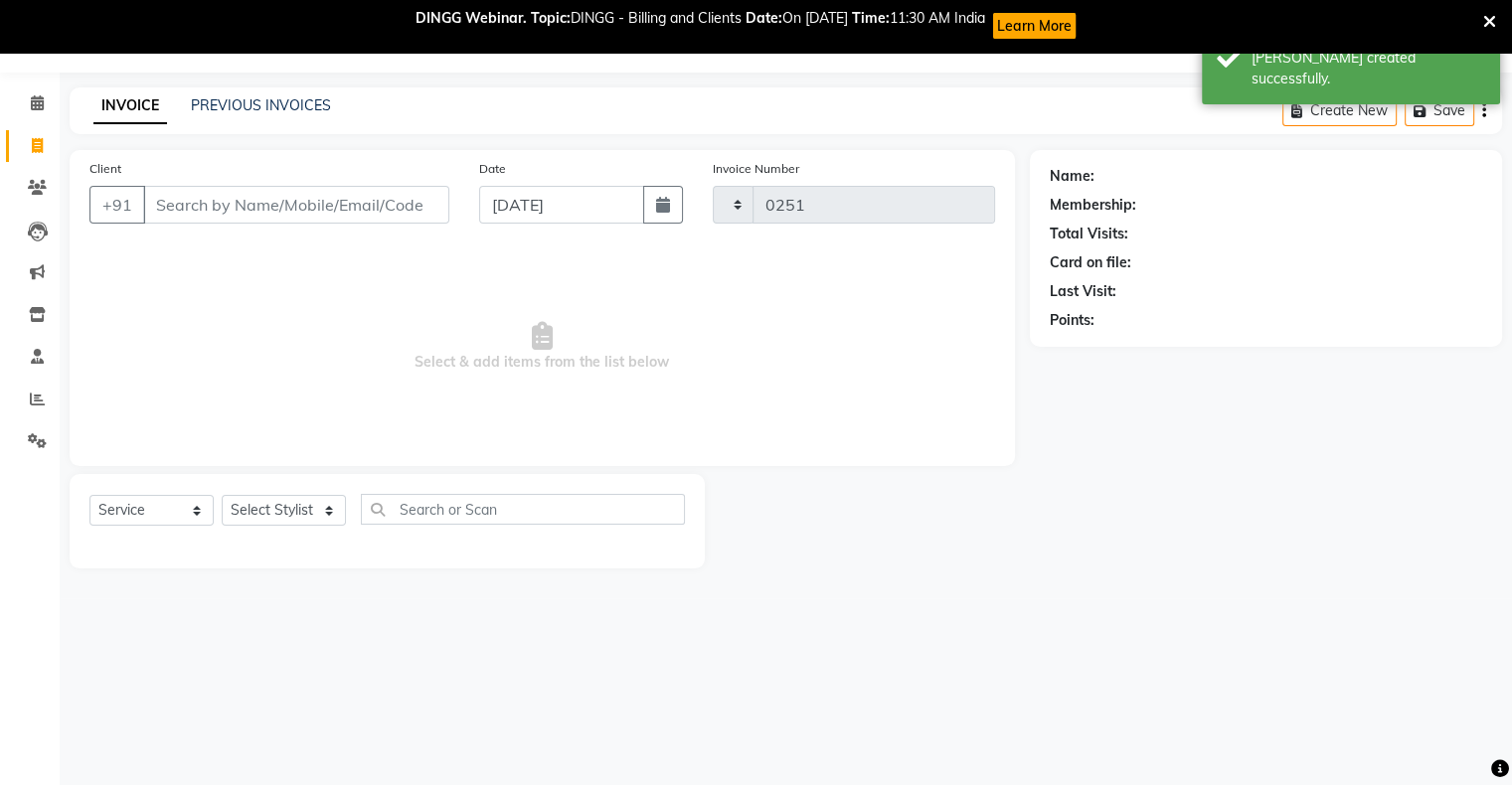 select on "150" 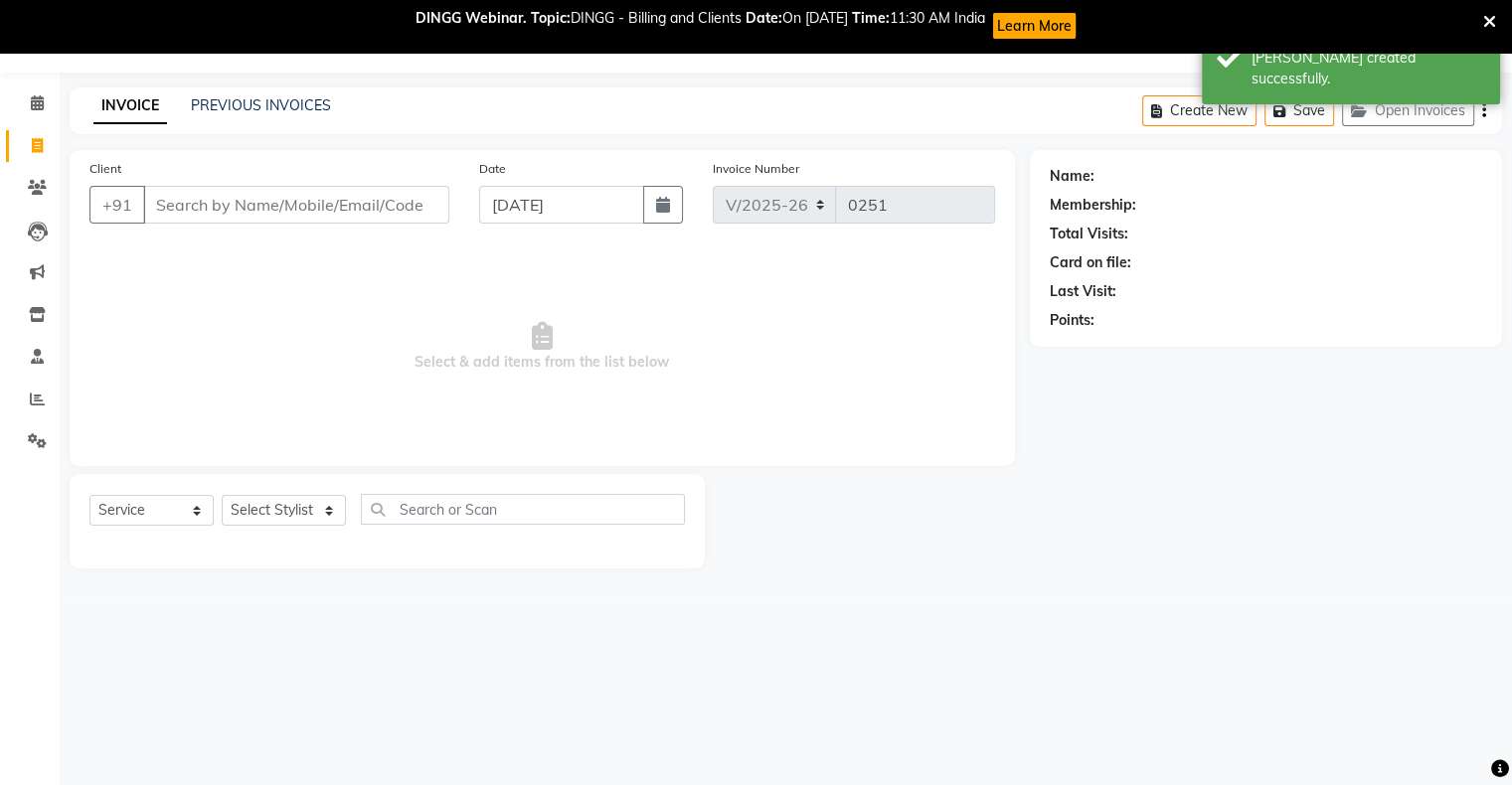 type on "97******34" 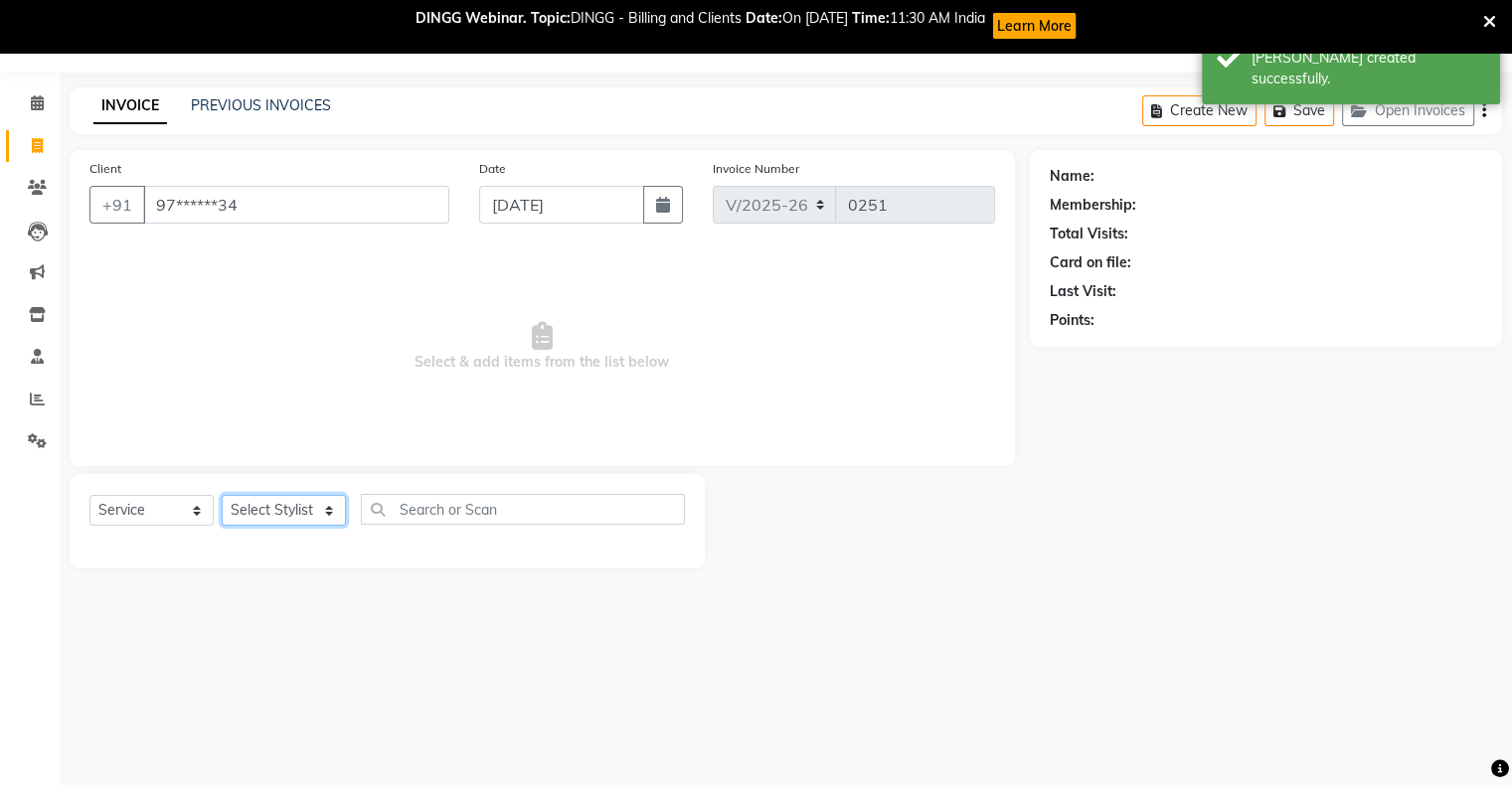 click on "Select Stylist abhishek Asfaak AZAZ DHARMESH SIR kARAN PRIYANKA RECEPTION rinki  shailendar VANDAN" 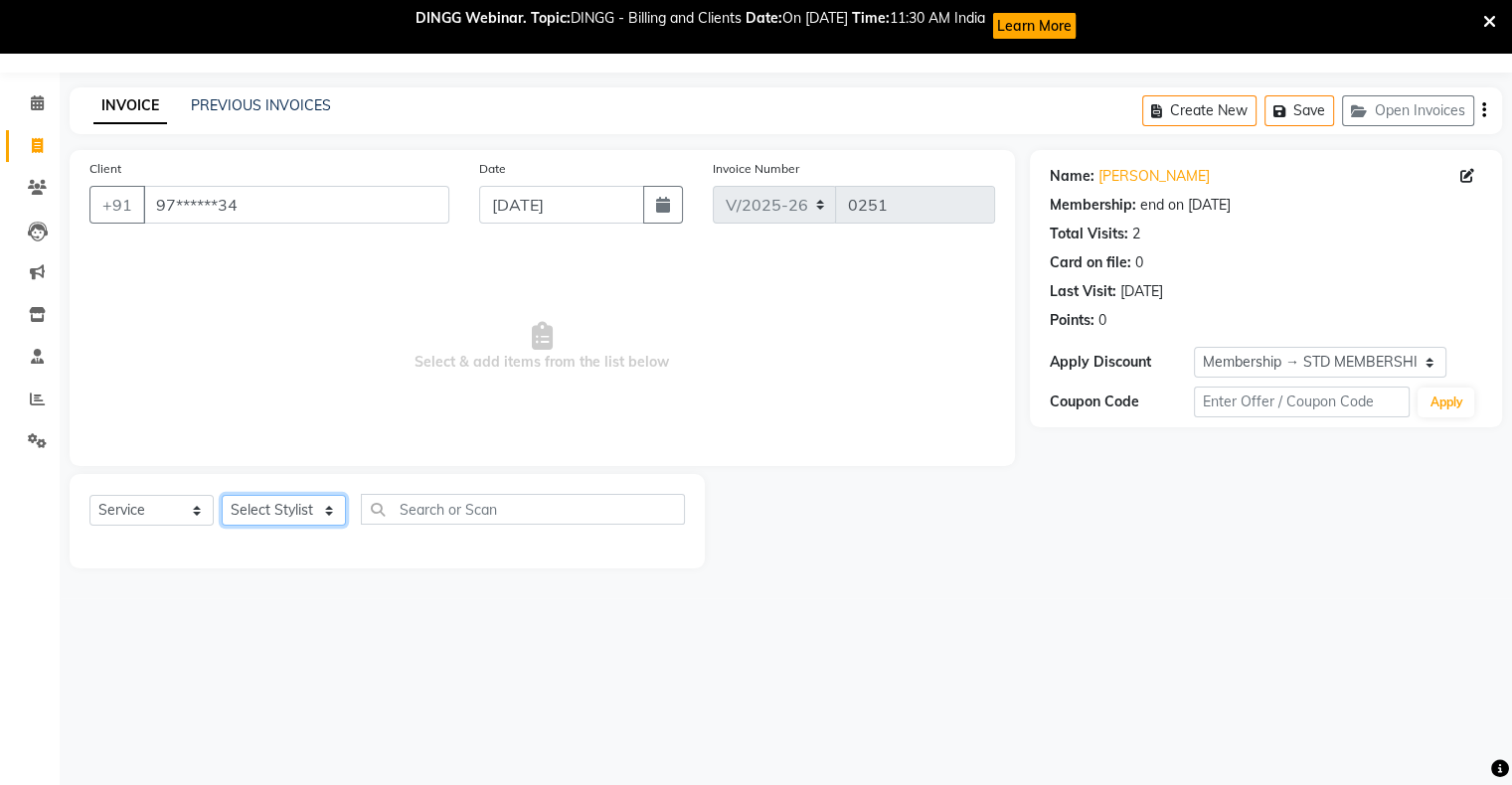 select on "34777" 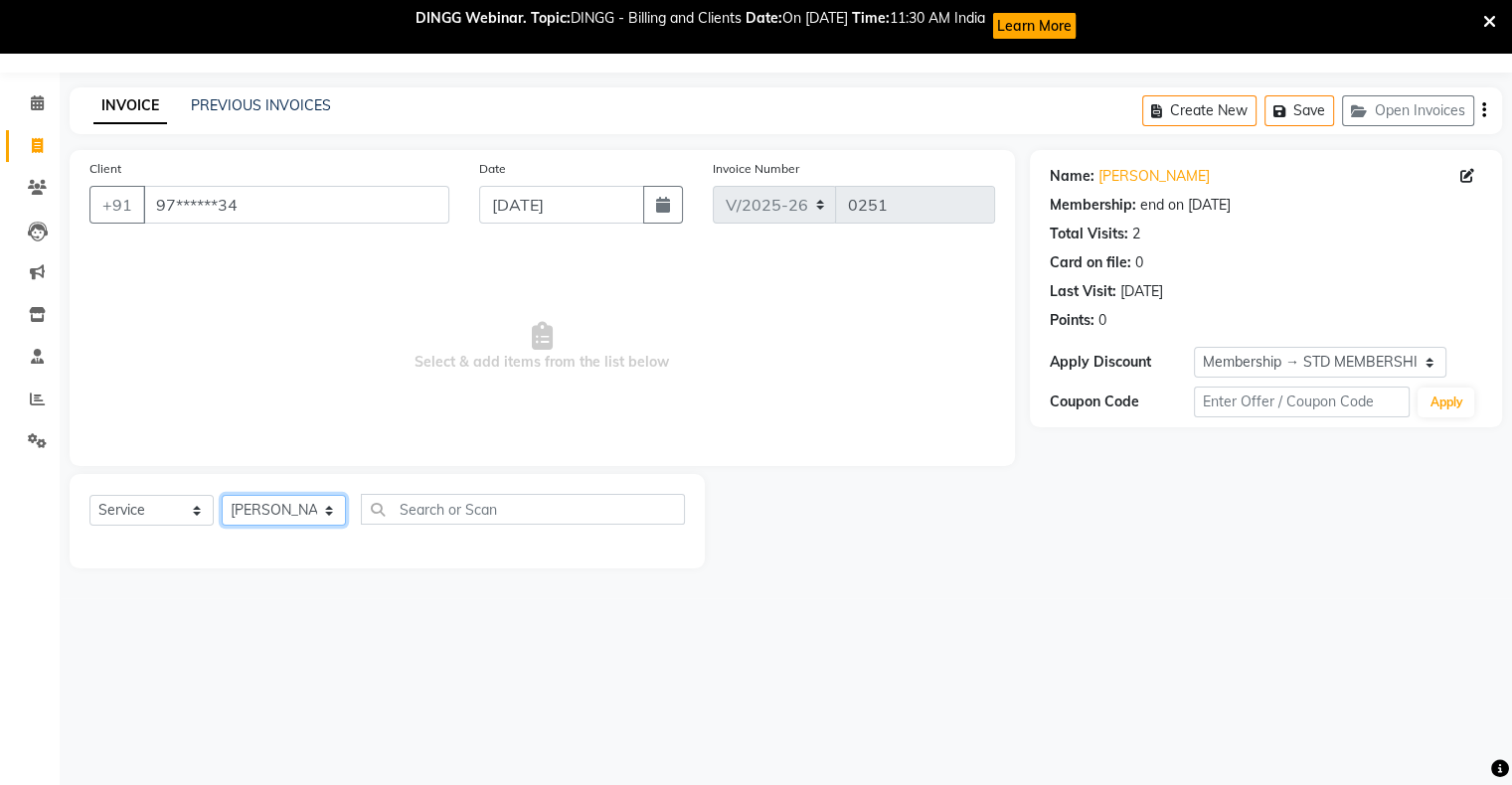 click on "Select Stylist abhishek Asfaak AZAZ DHARMESH SIR kARAN PRIYANKA RECEPTION rinki  shailendar VANDAN" 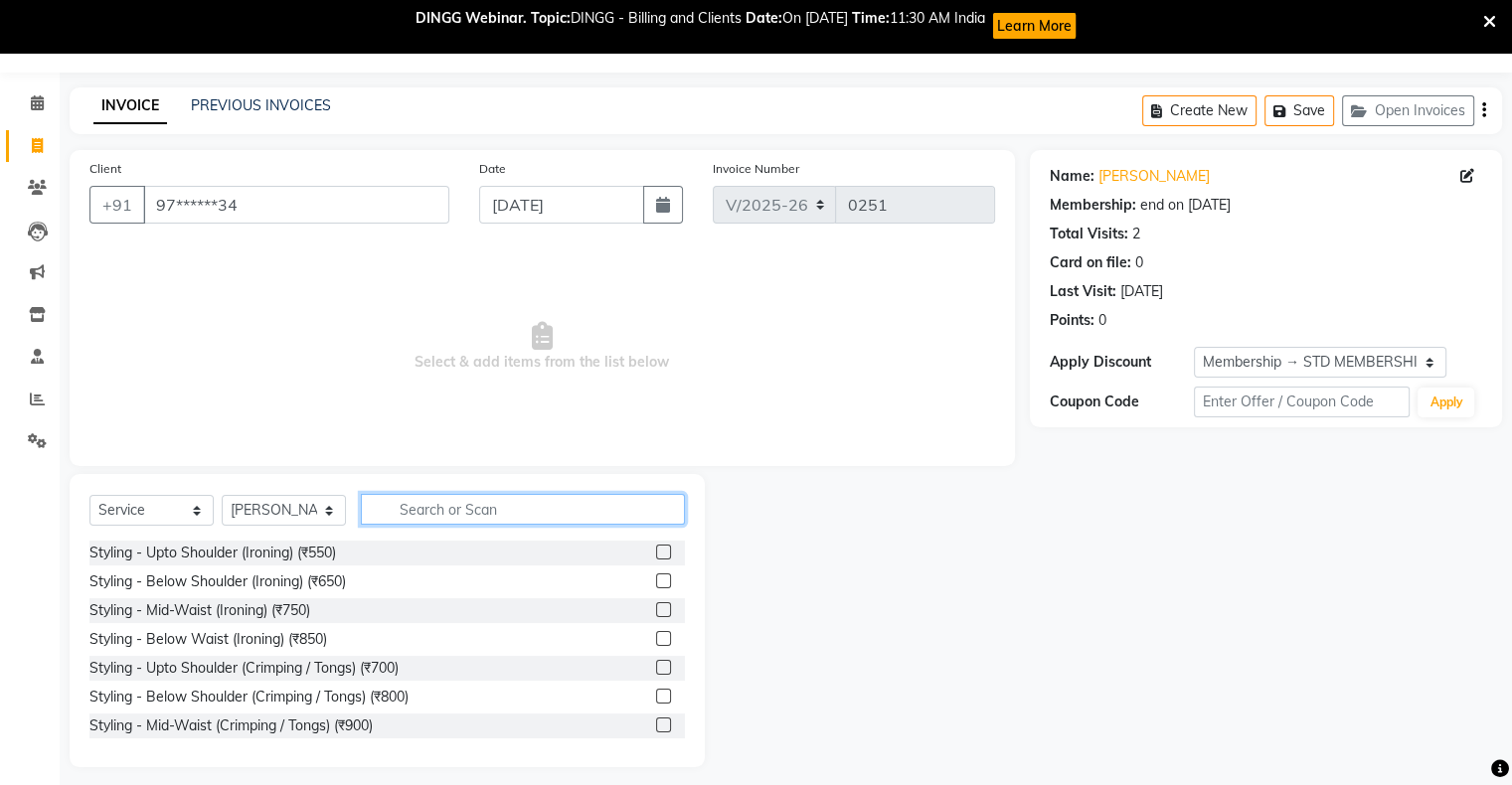 click 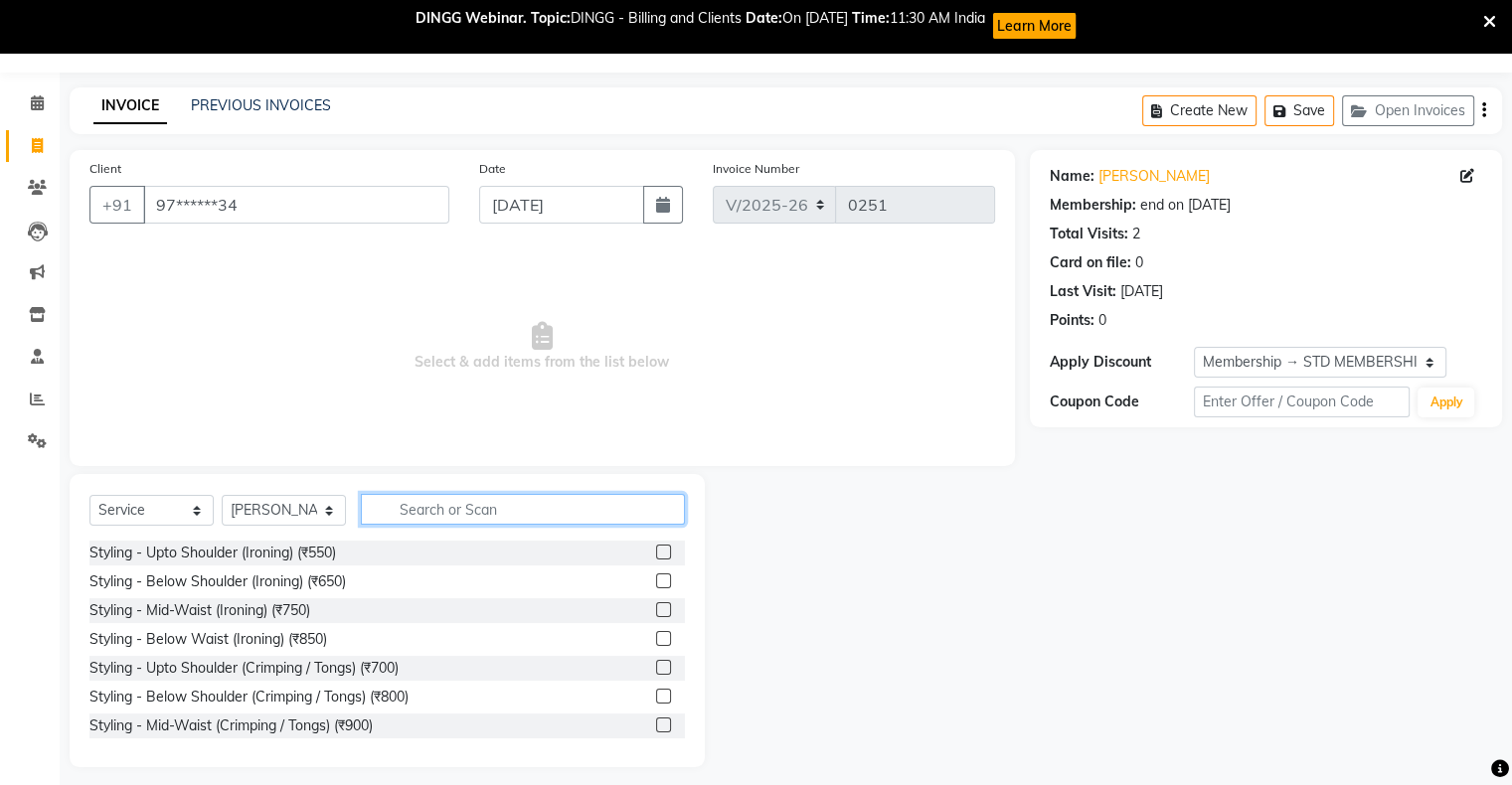 type on "3" 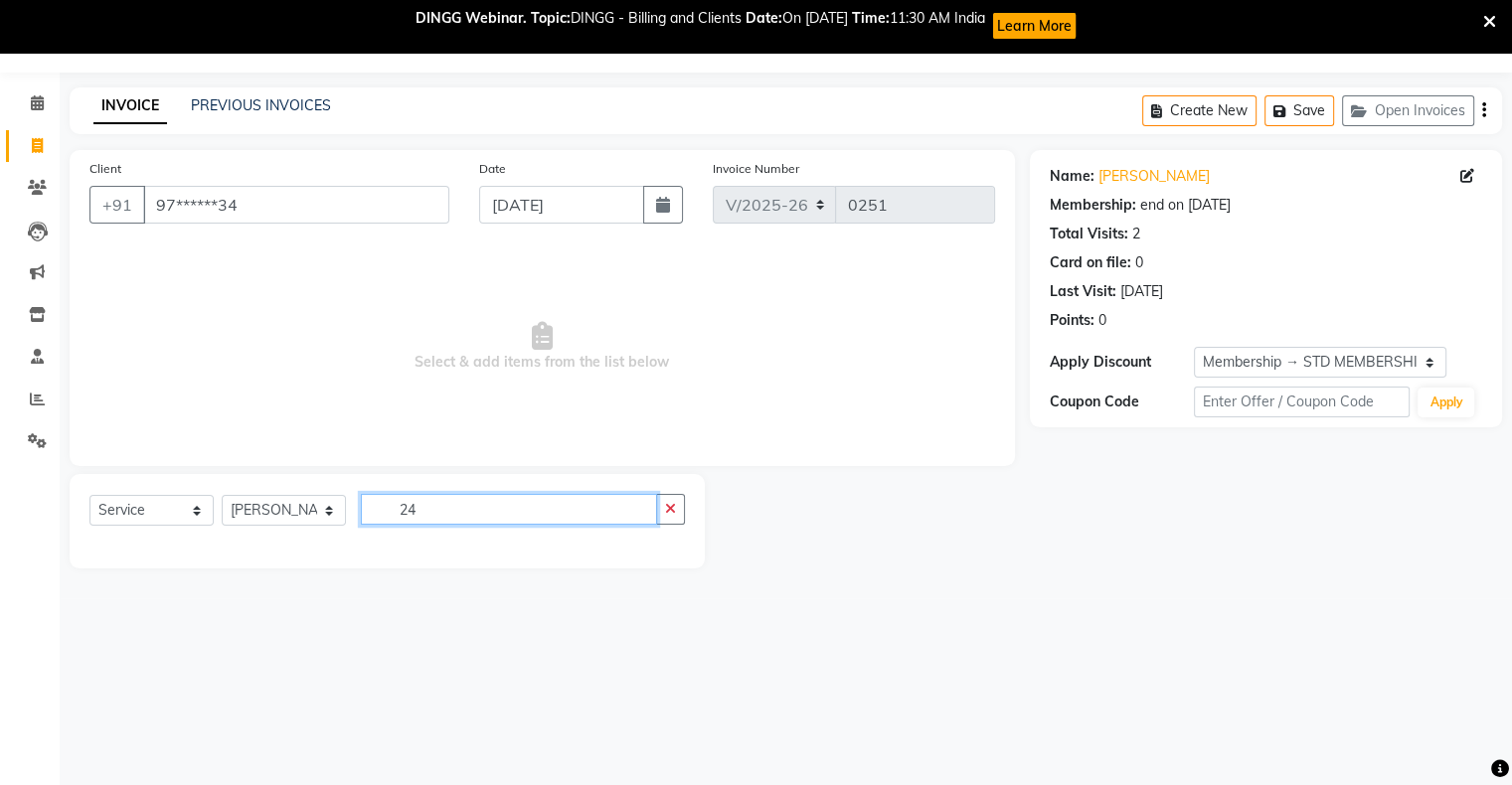 type on "2" 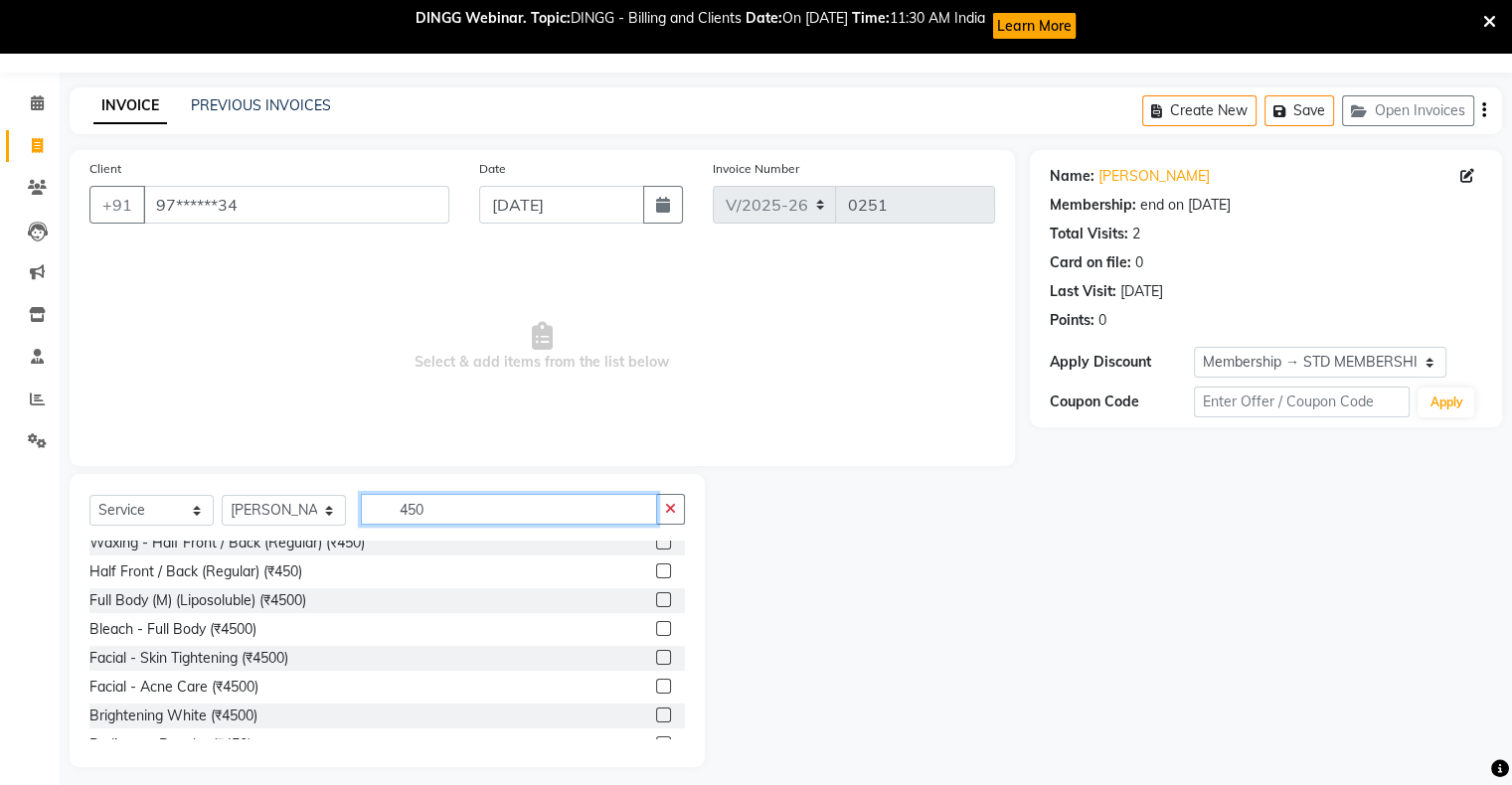 scroll, scrollTop: 378, scrollLeft: 0, axis: vertical 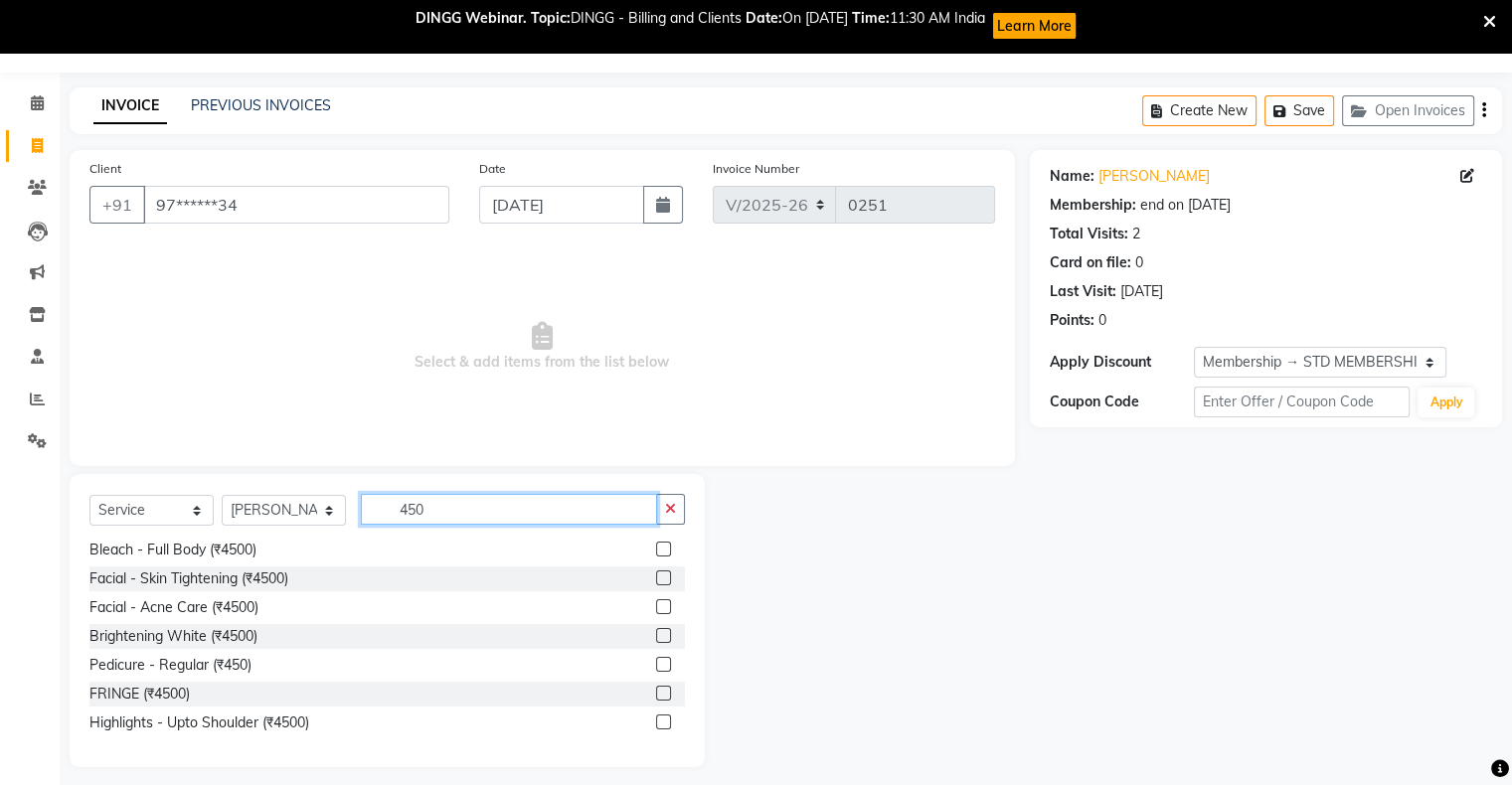 click on "450" 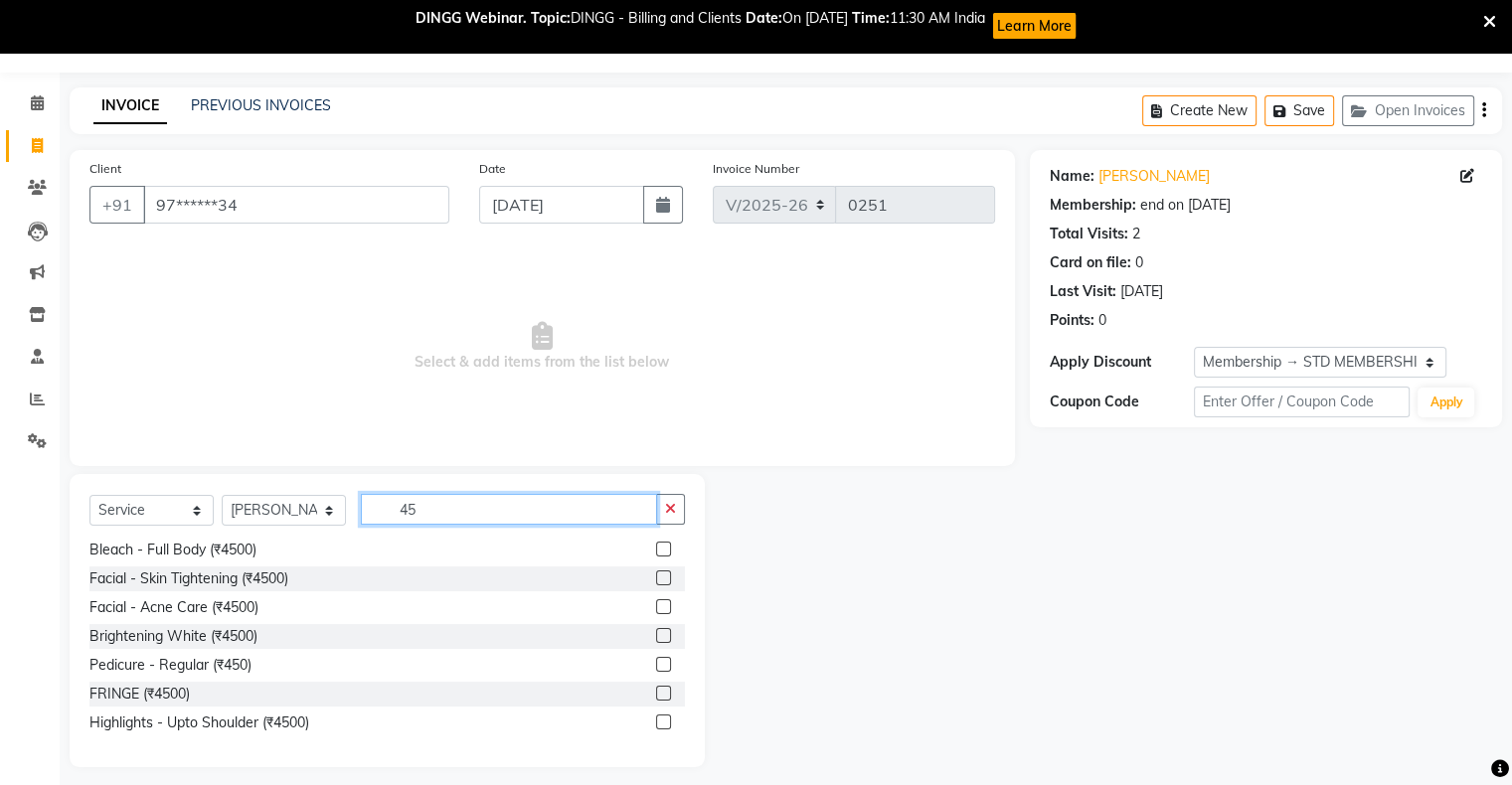 type on "4" 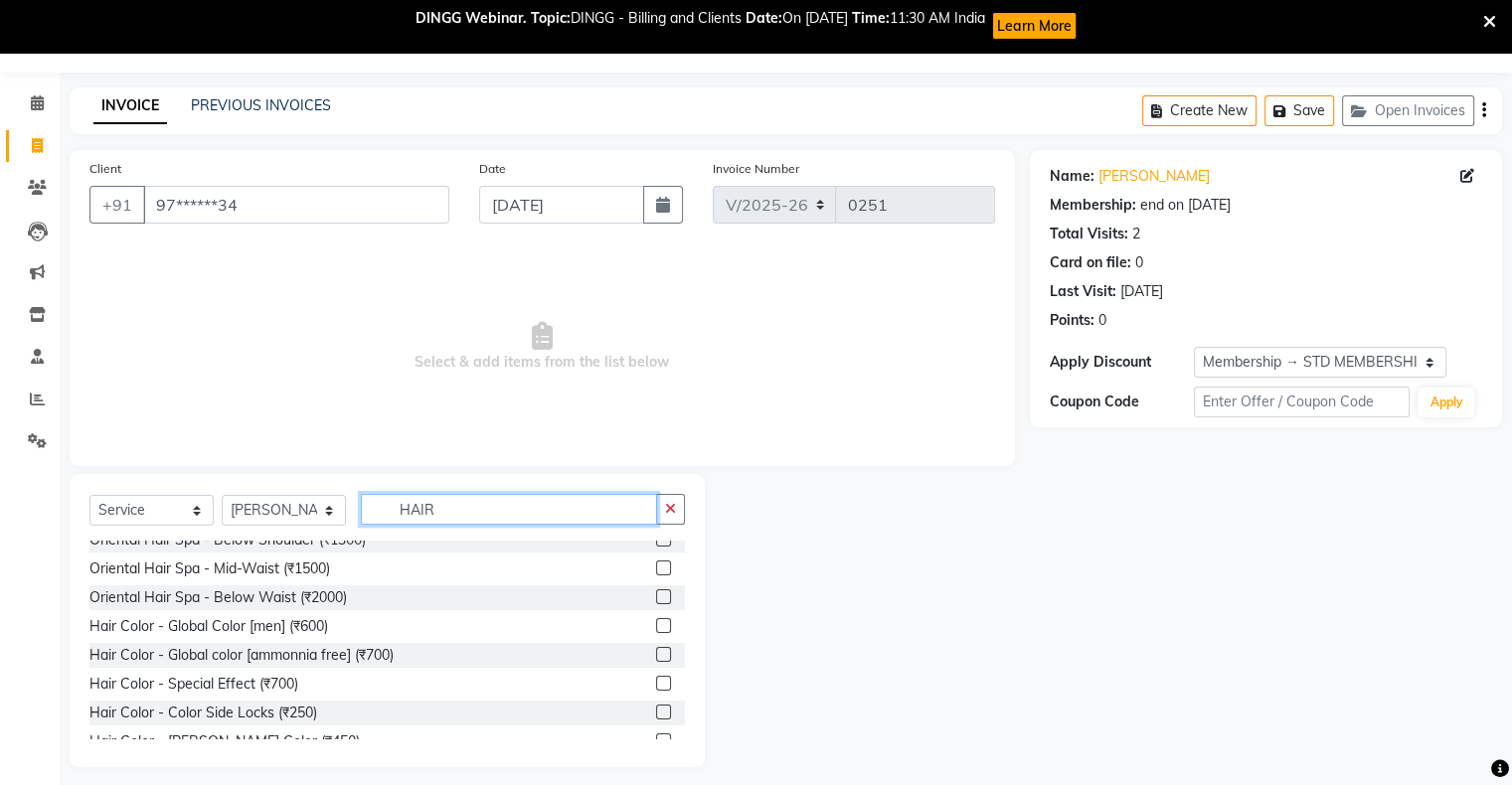 scroll, scrollTop: 746, scrollLeft: 0, axis: vertical 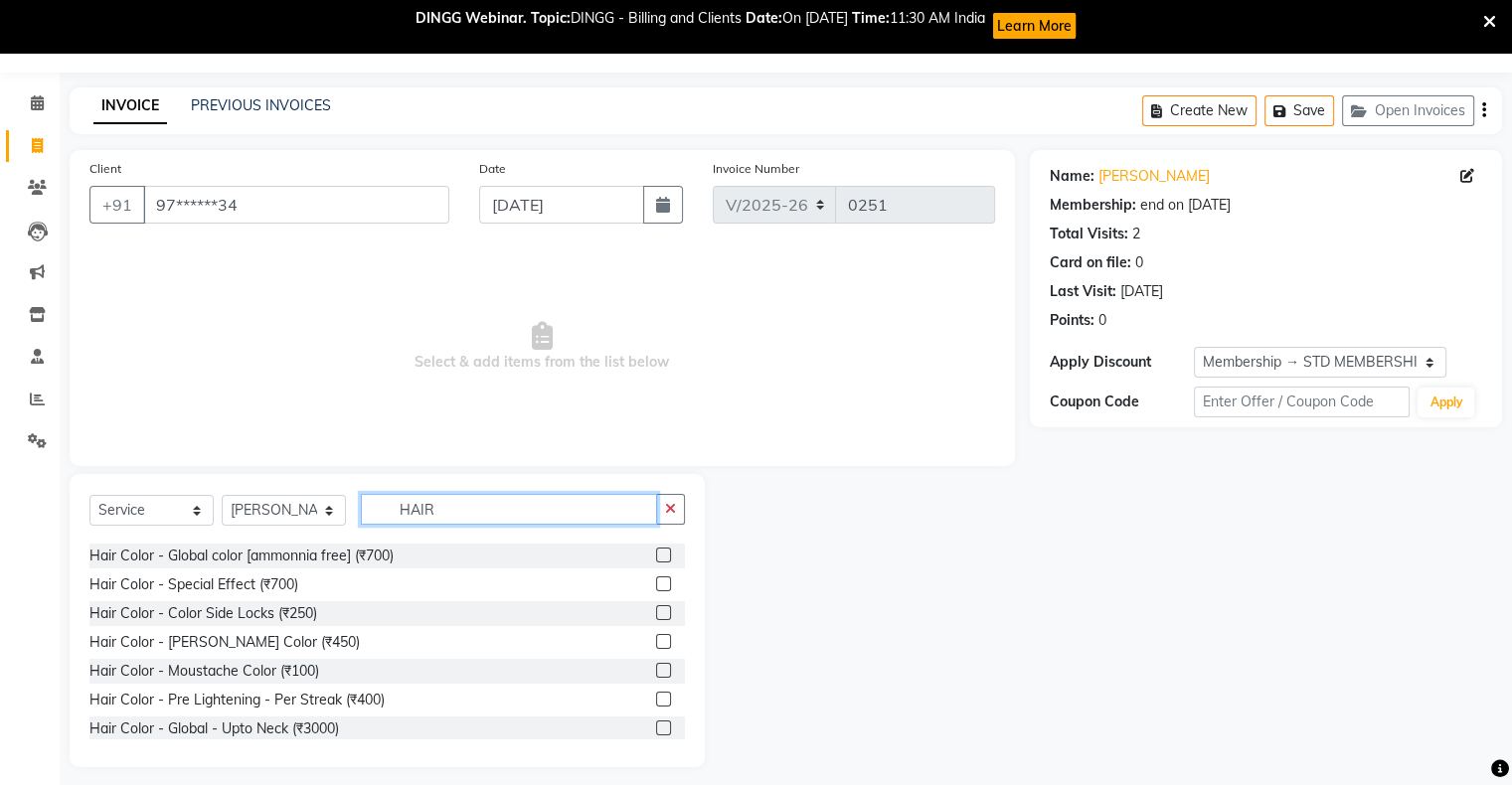click on "HAIR" 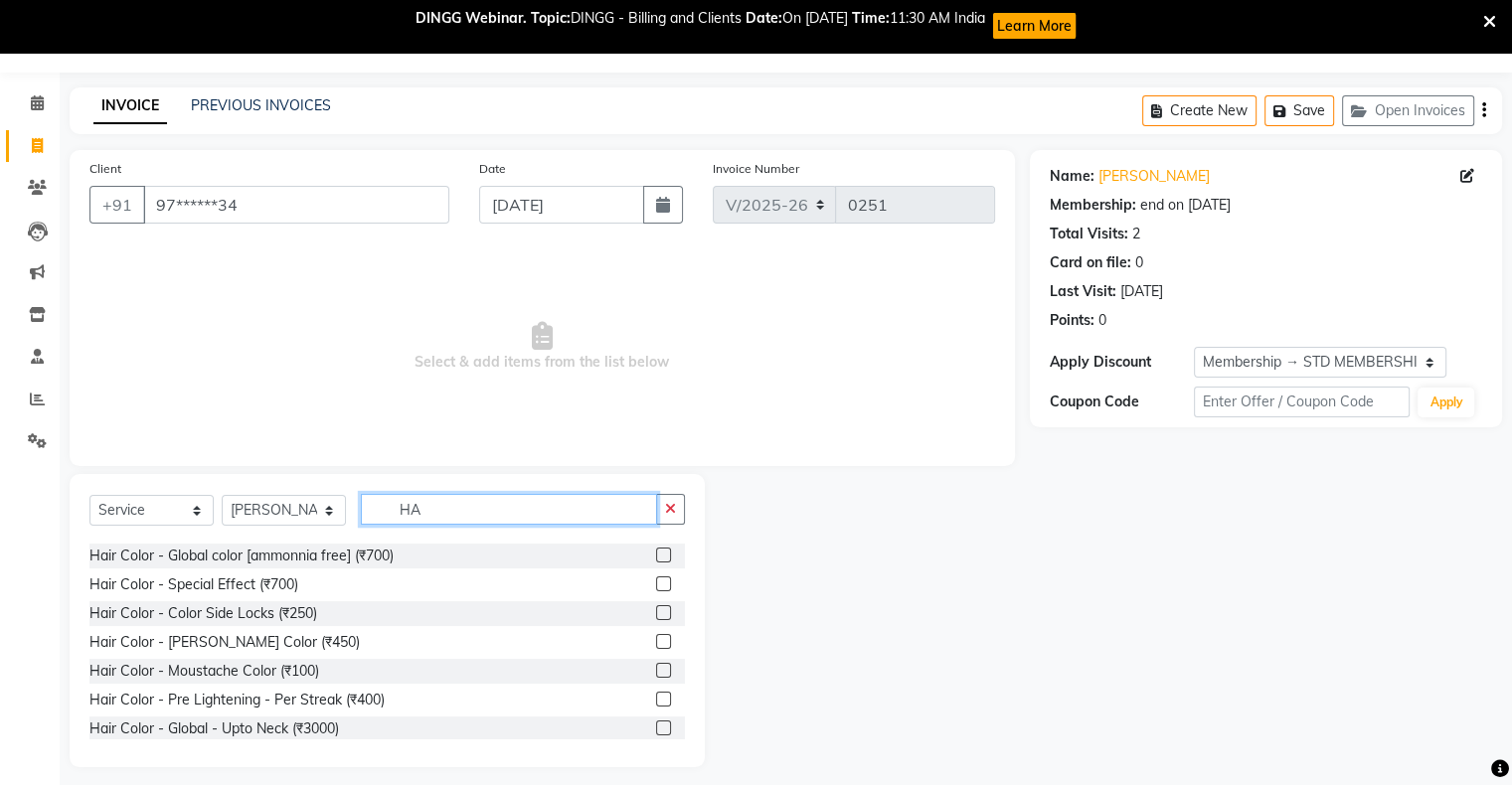 type on "H" 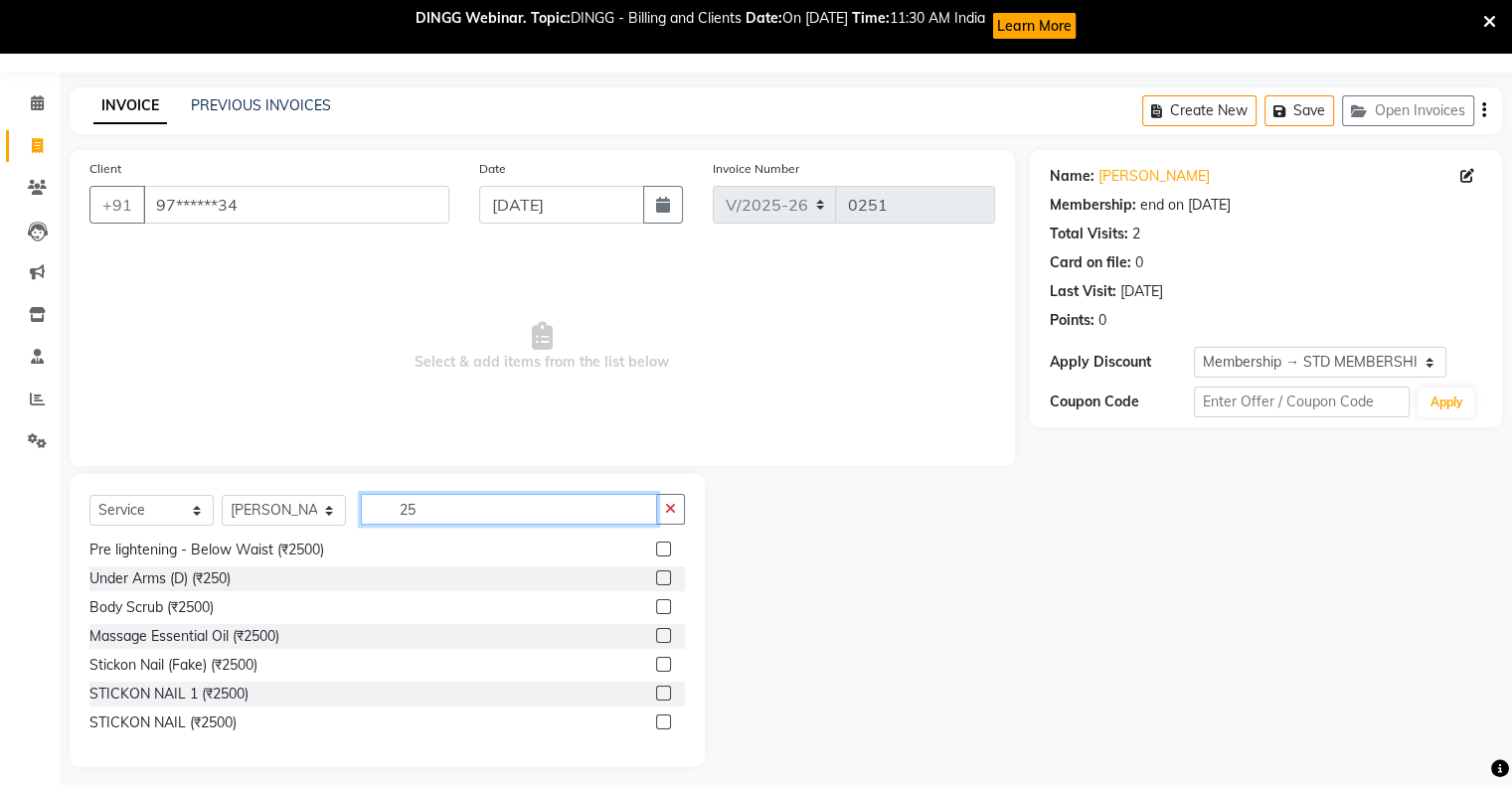 scroll, scrollTop: 55, scrollLeft: 0, axis: vertical 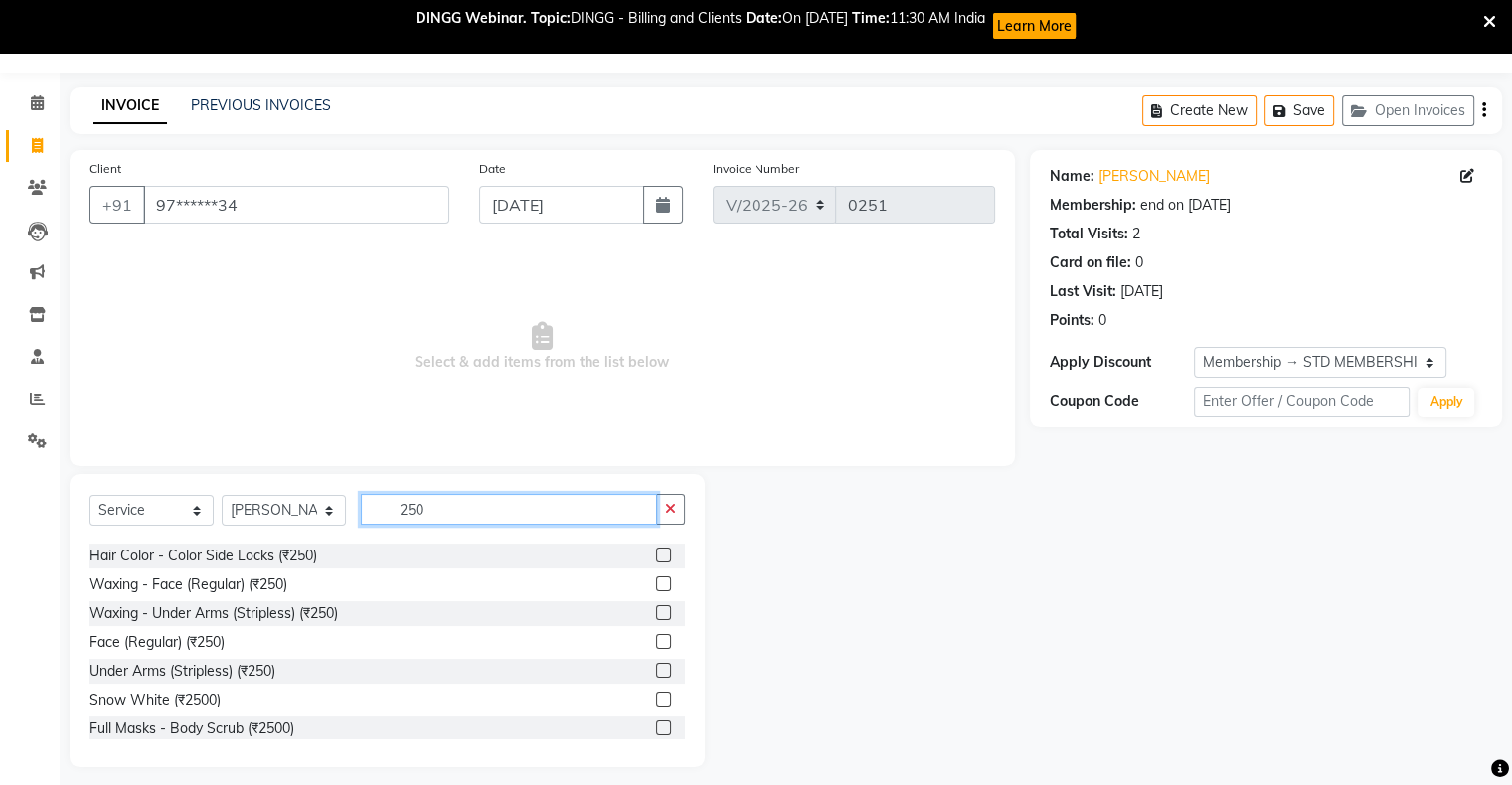 type on "250" 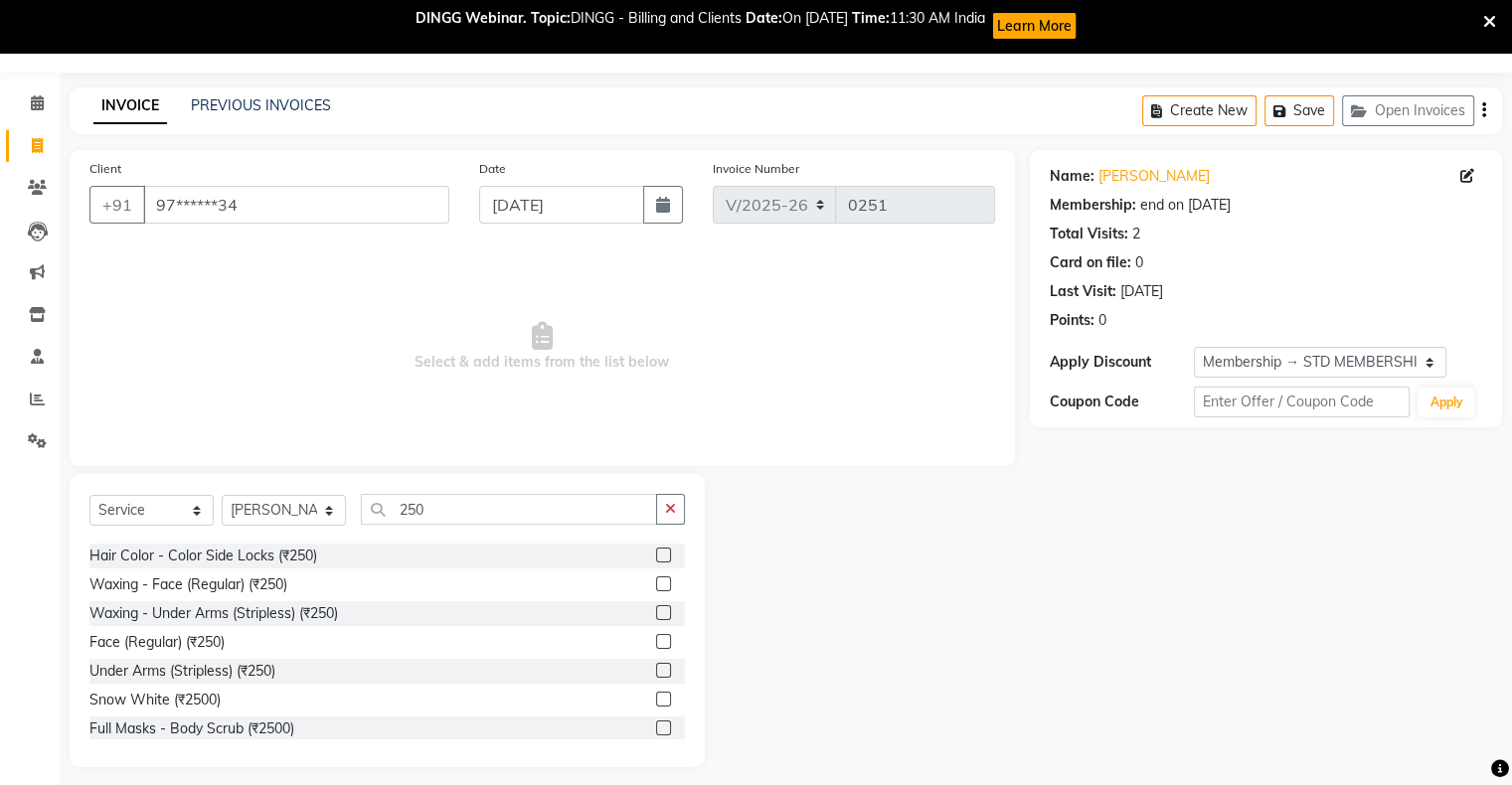 click 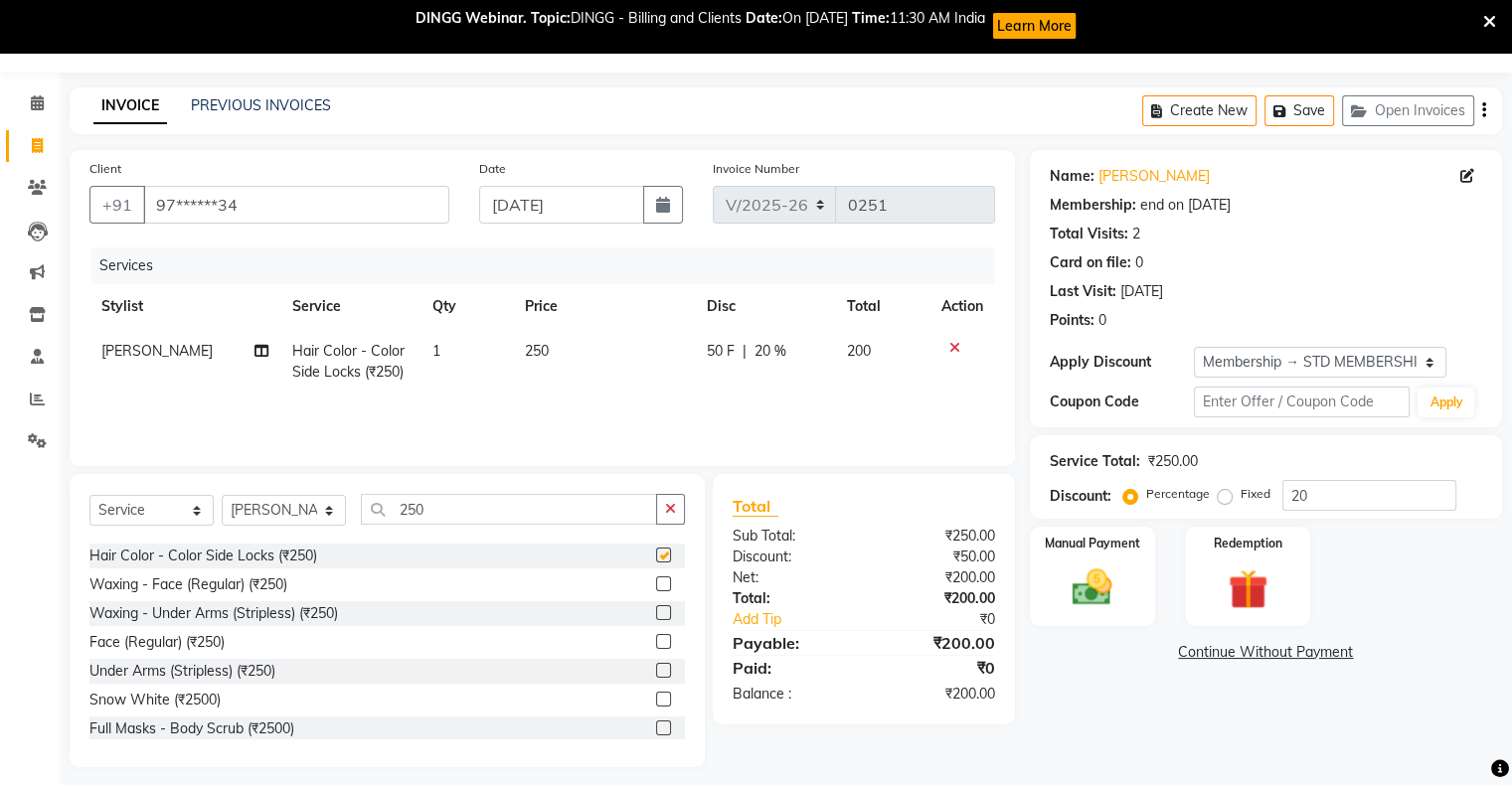 checkbox on "false" 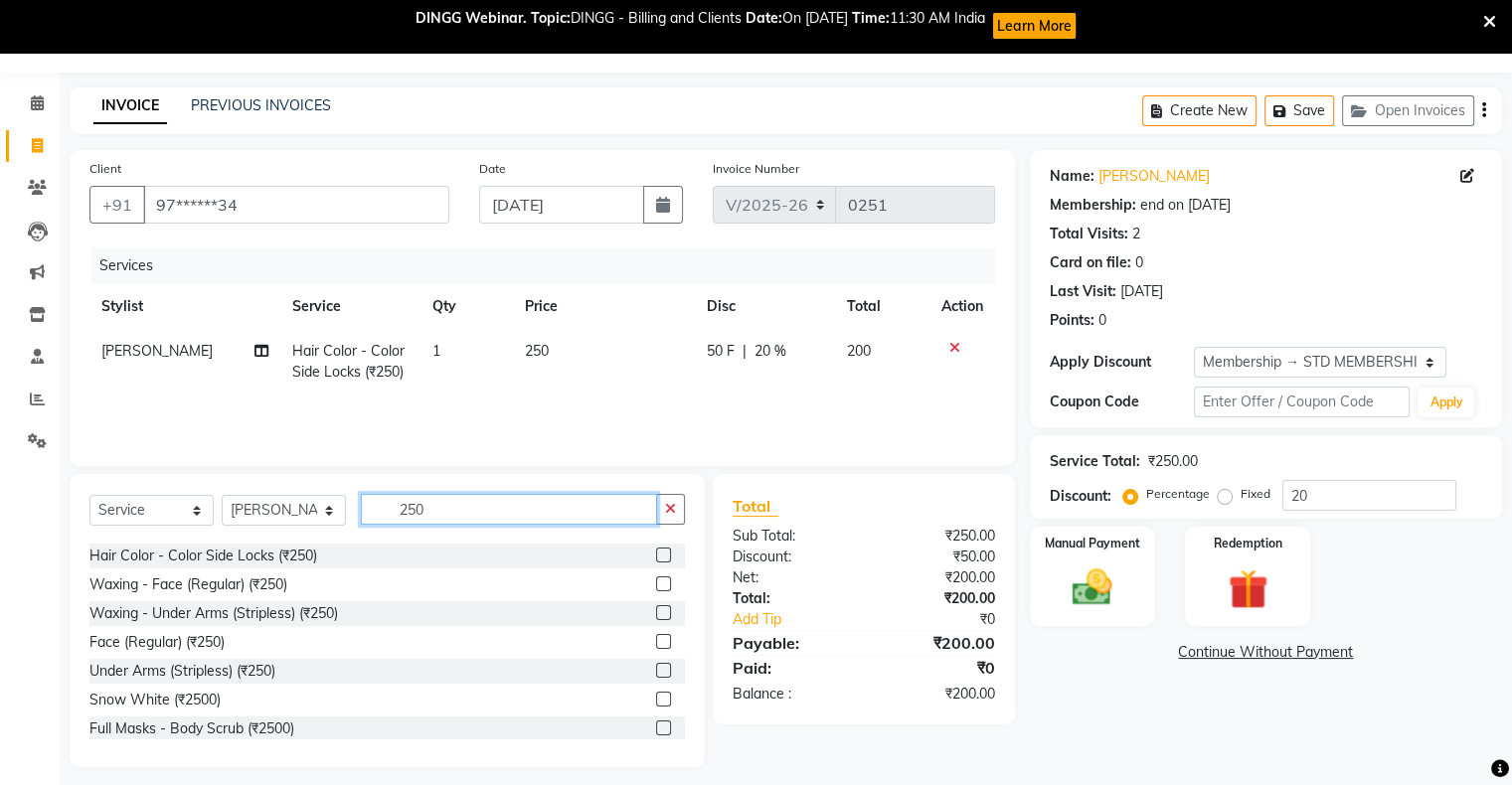 click on "250" 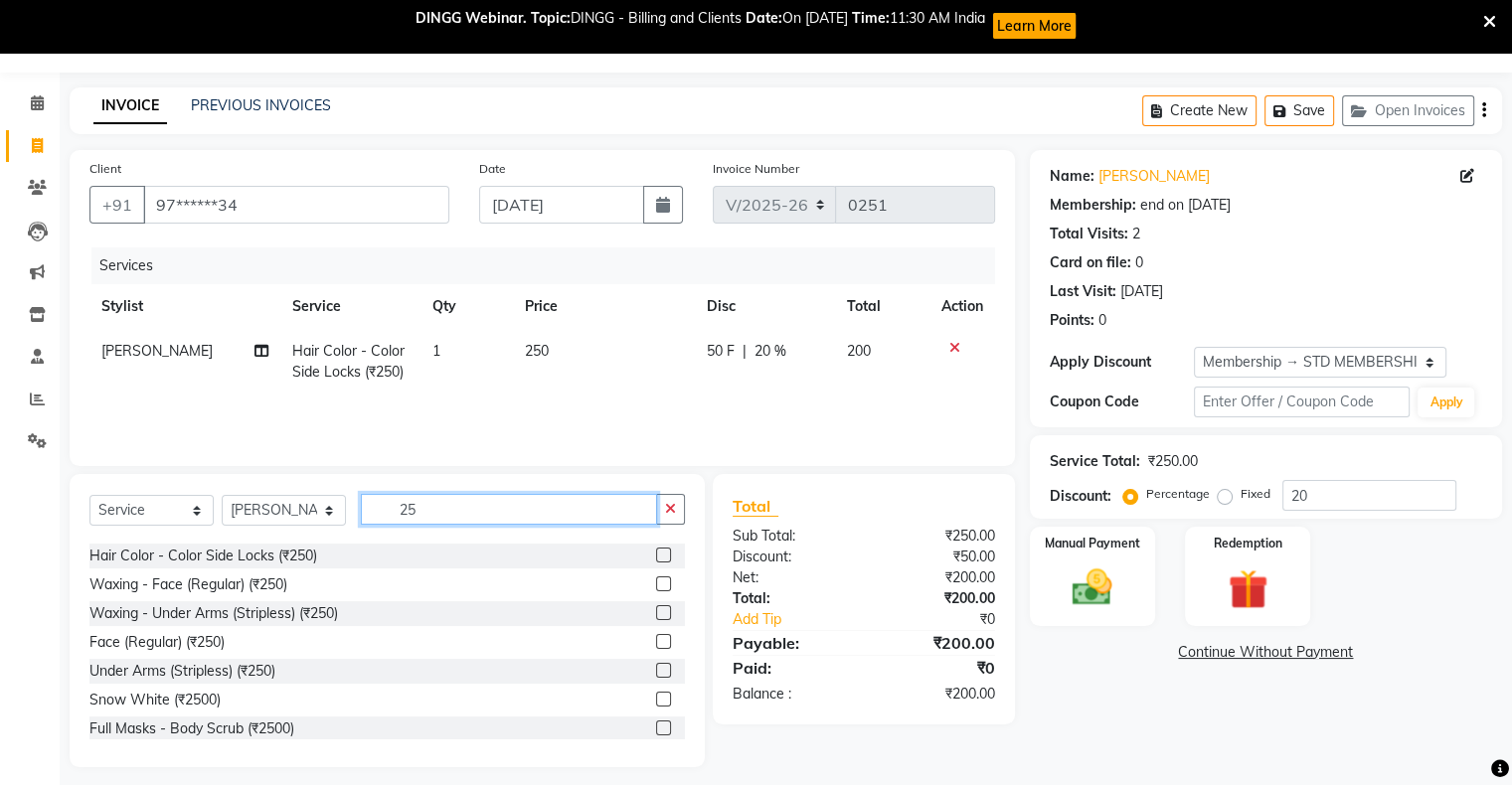 type on "2" 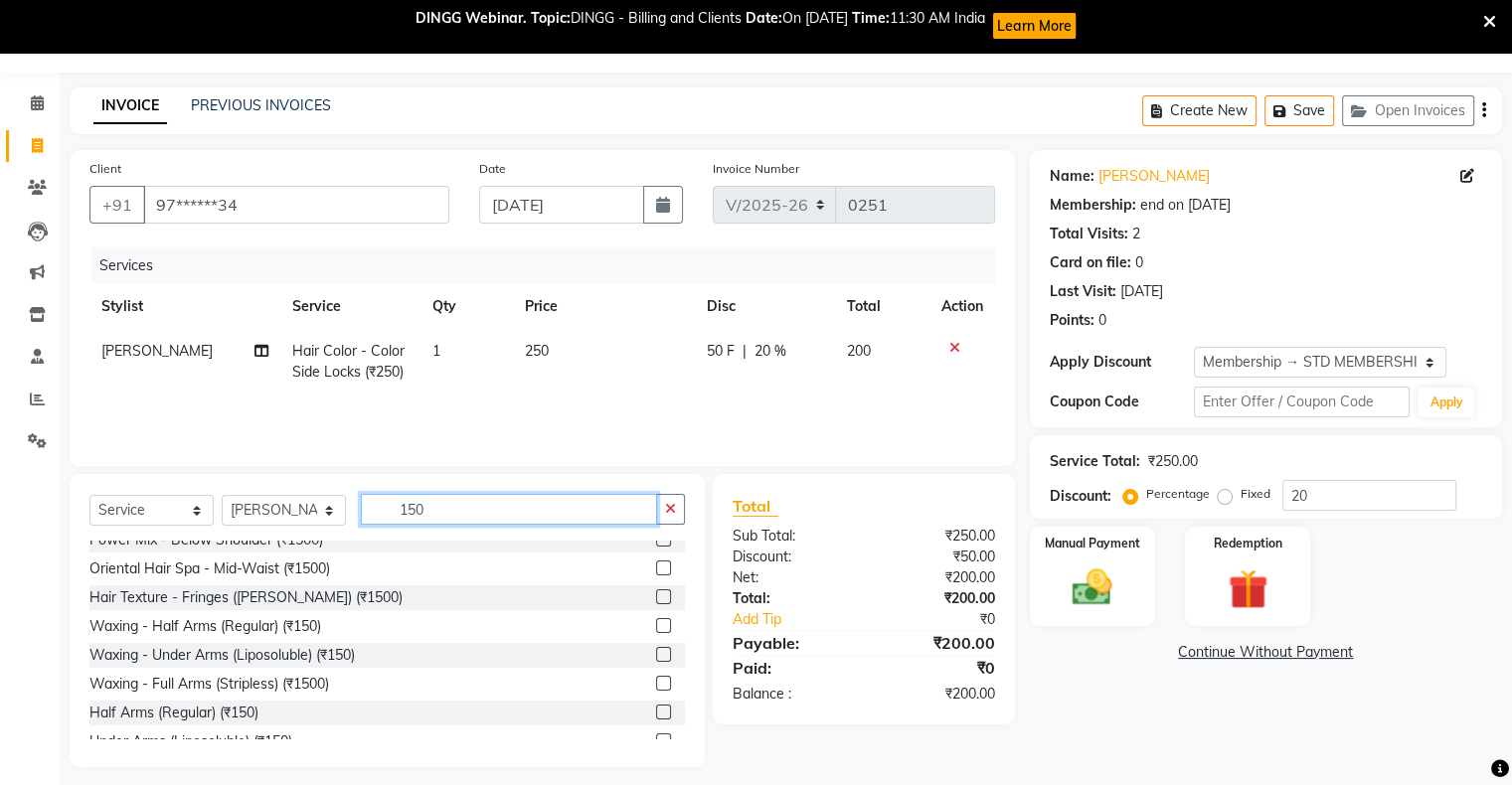 scroll, scrollTop: 0, scrollLeft: 0, axis: both 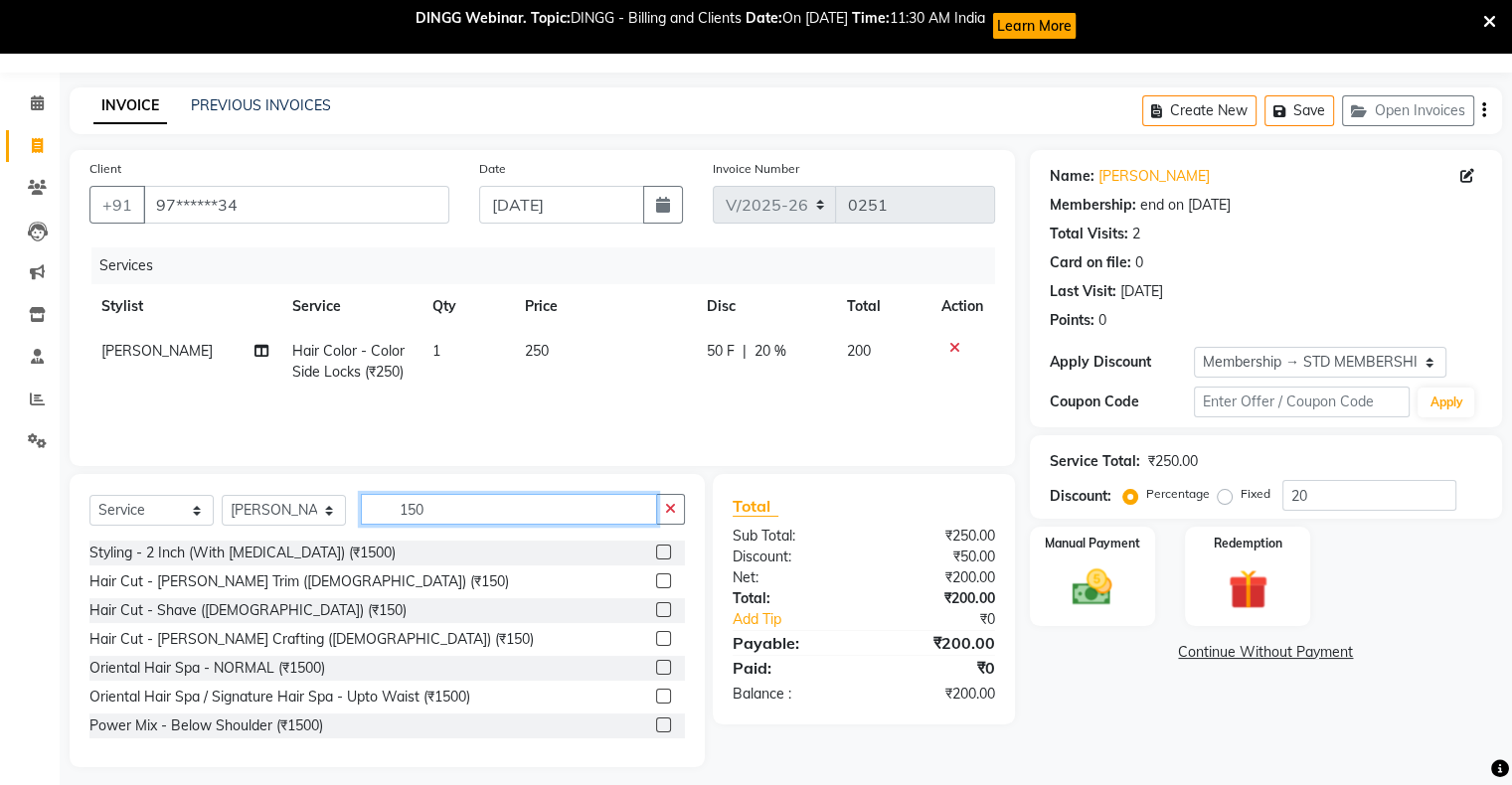 type on "150" 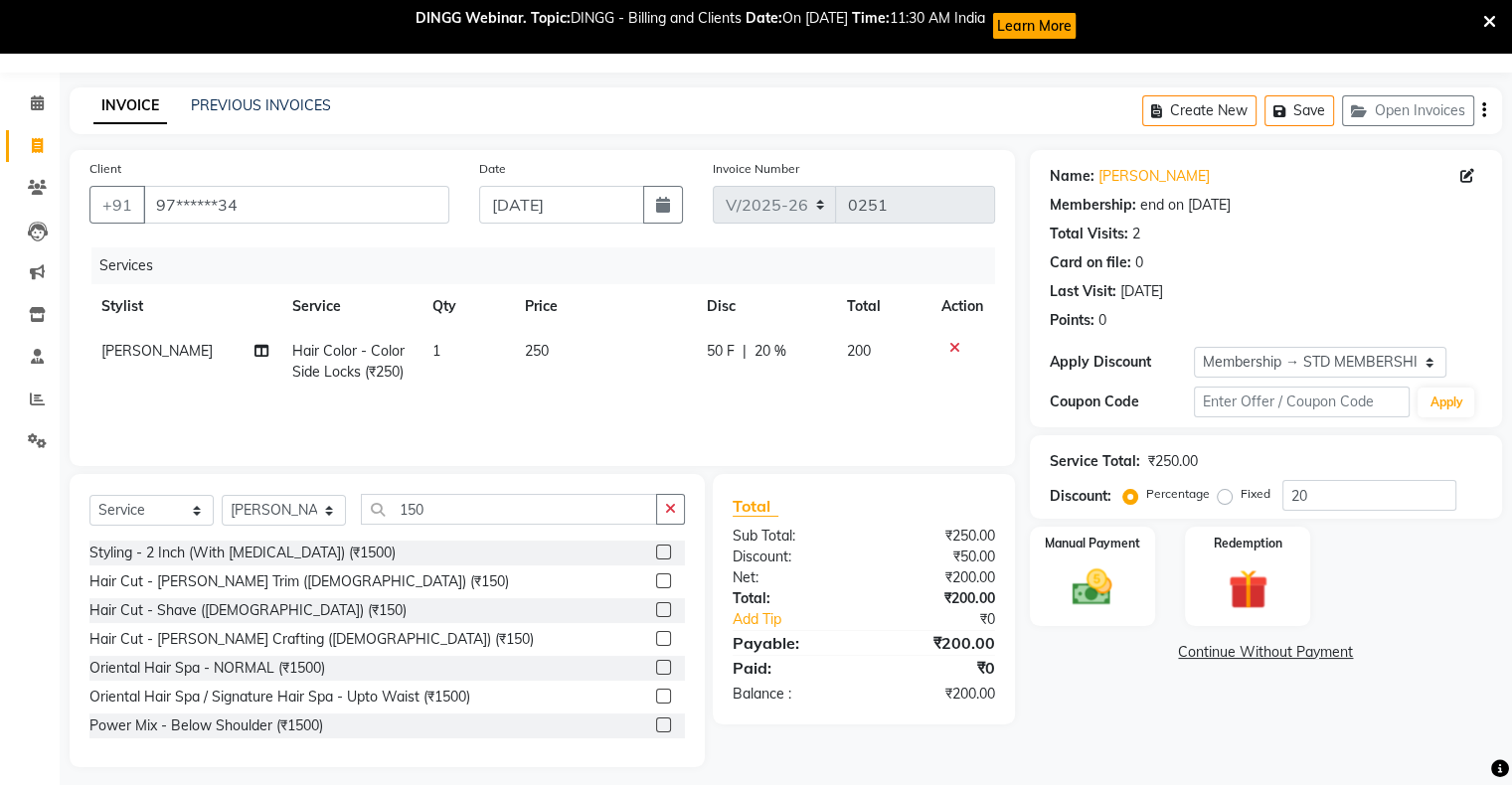 click 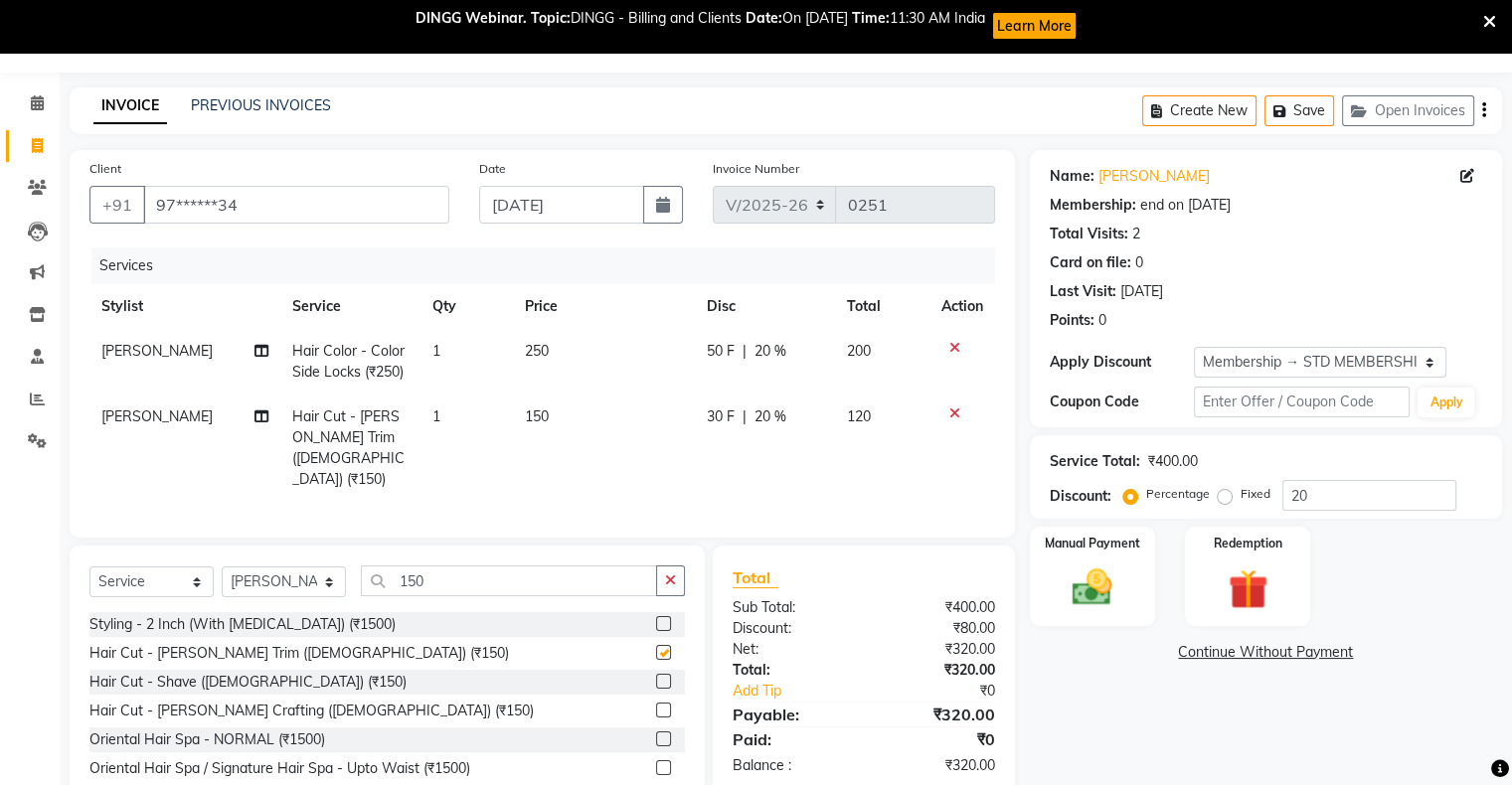 checkbox on "false" 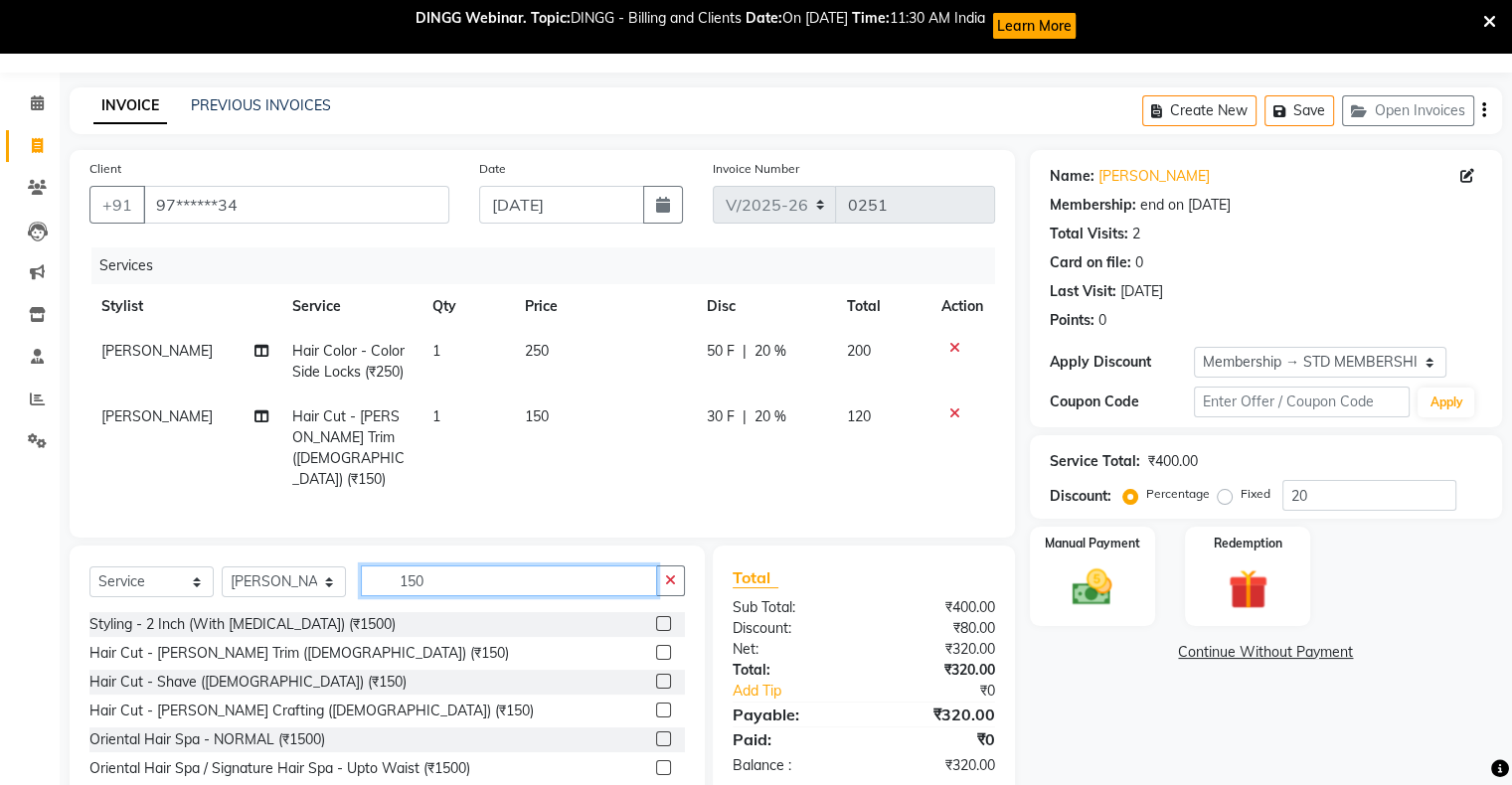 click on "150" 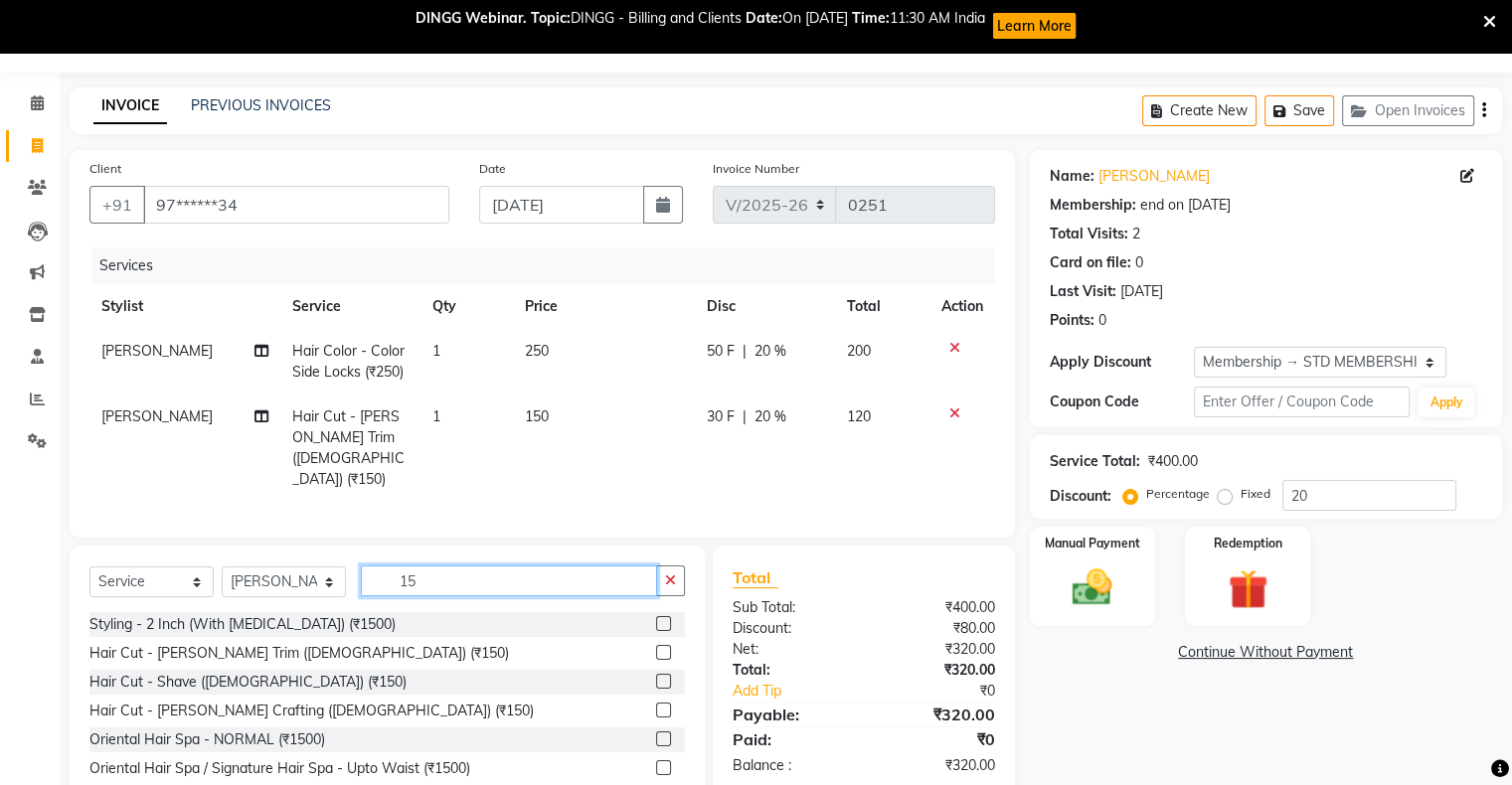 type on "1" 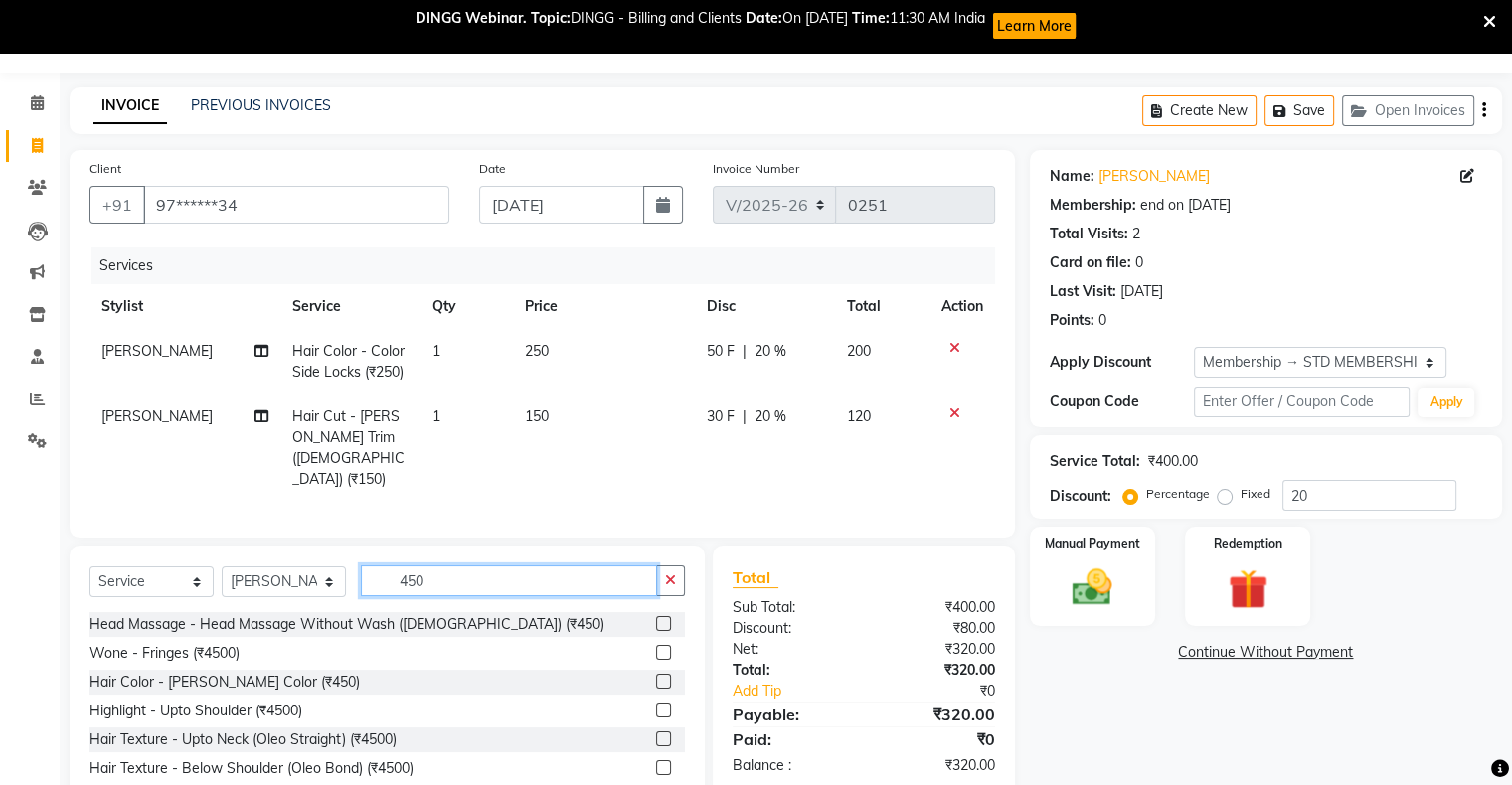type on "450" 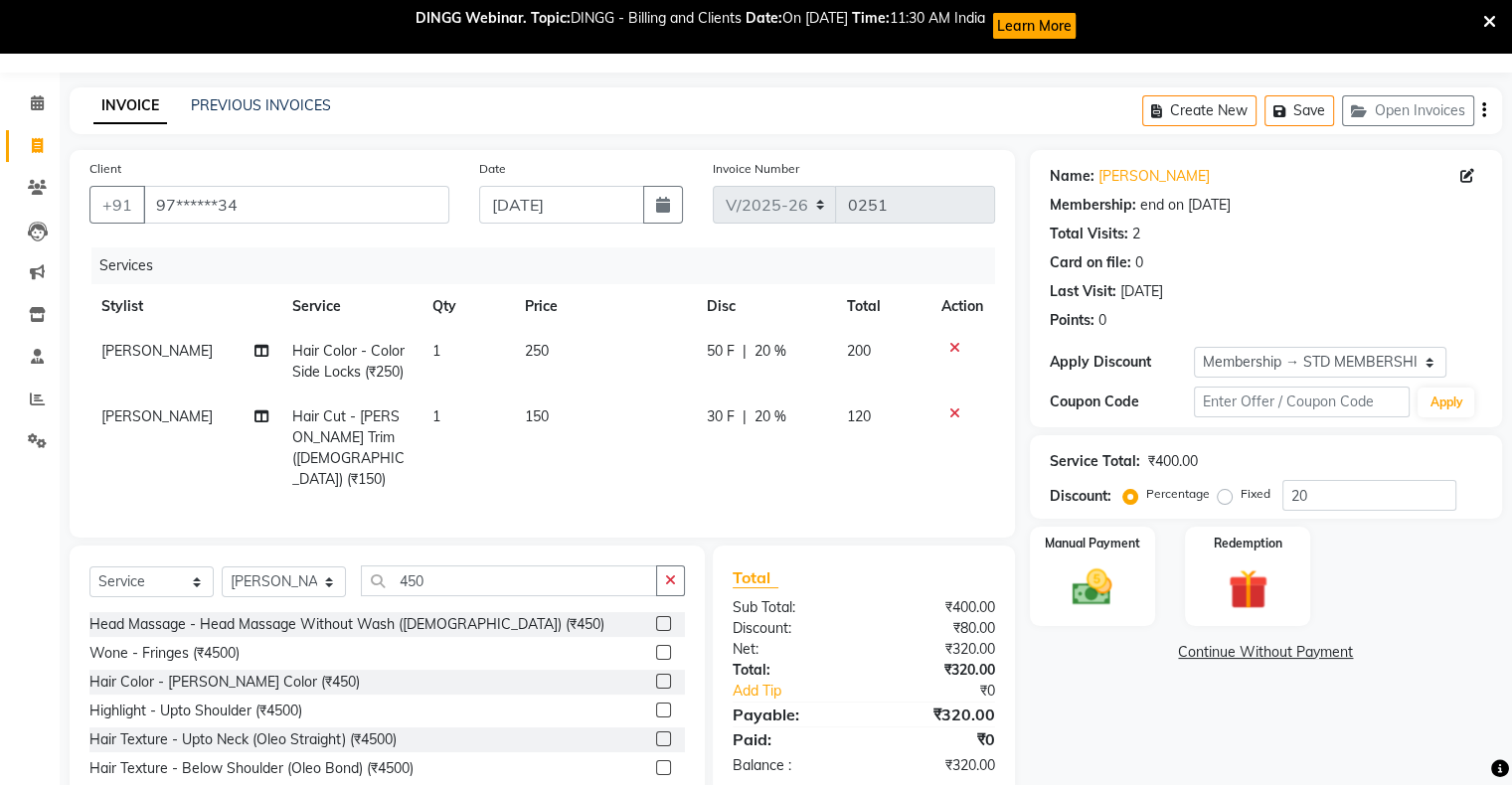click 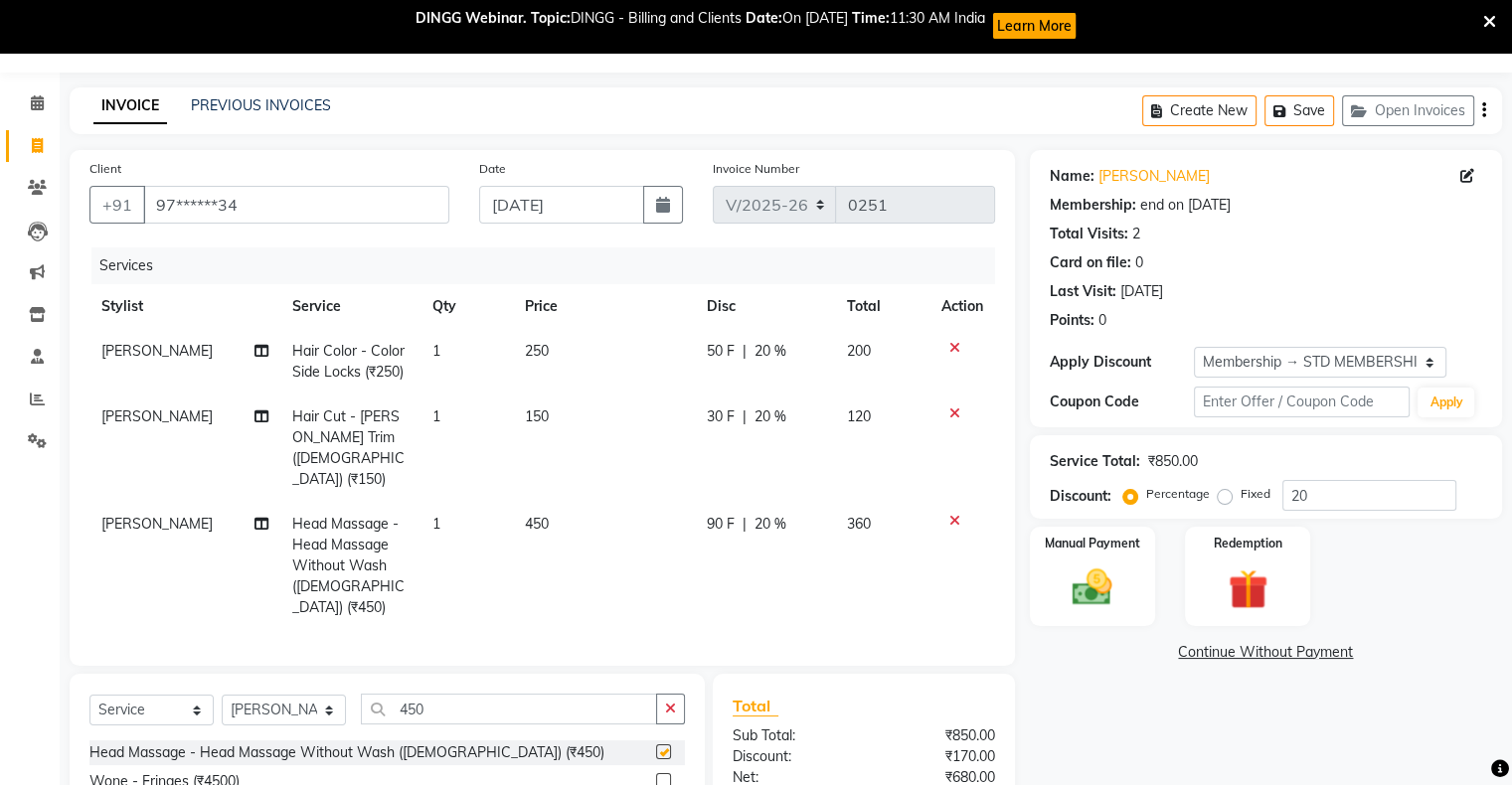 checkbox on "false" 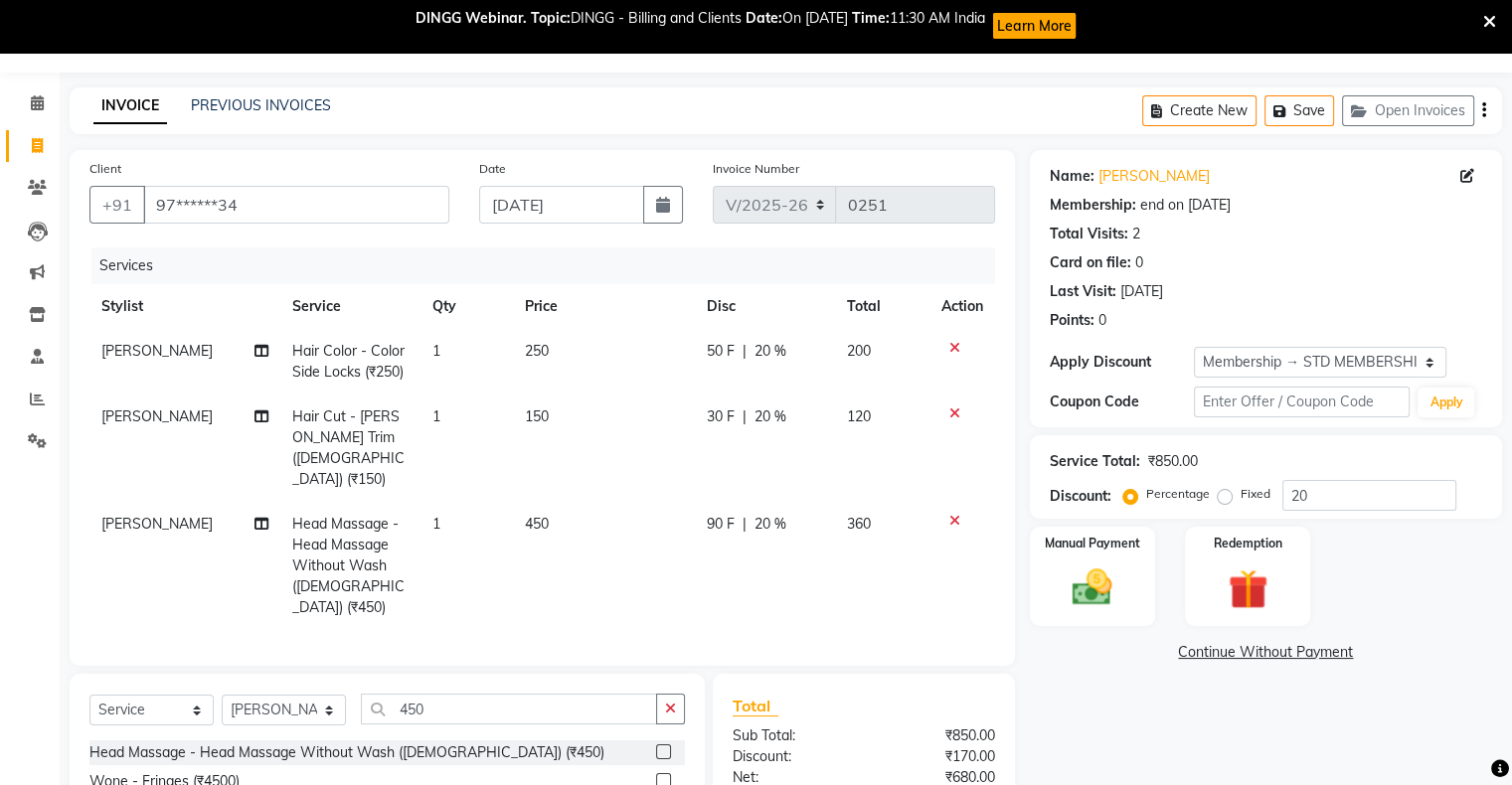 click on "450" 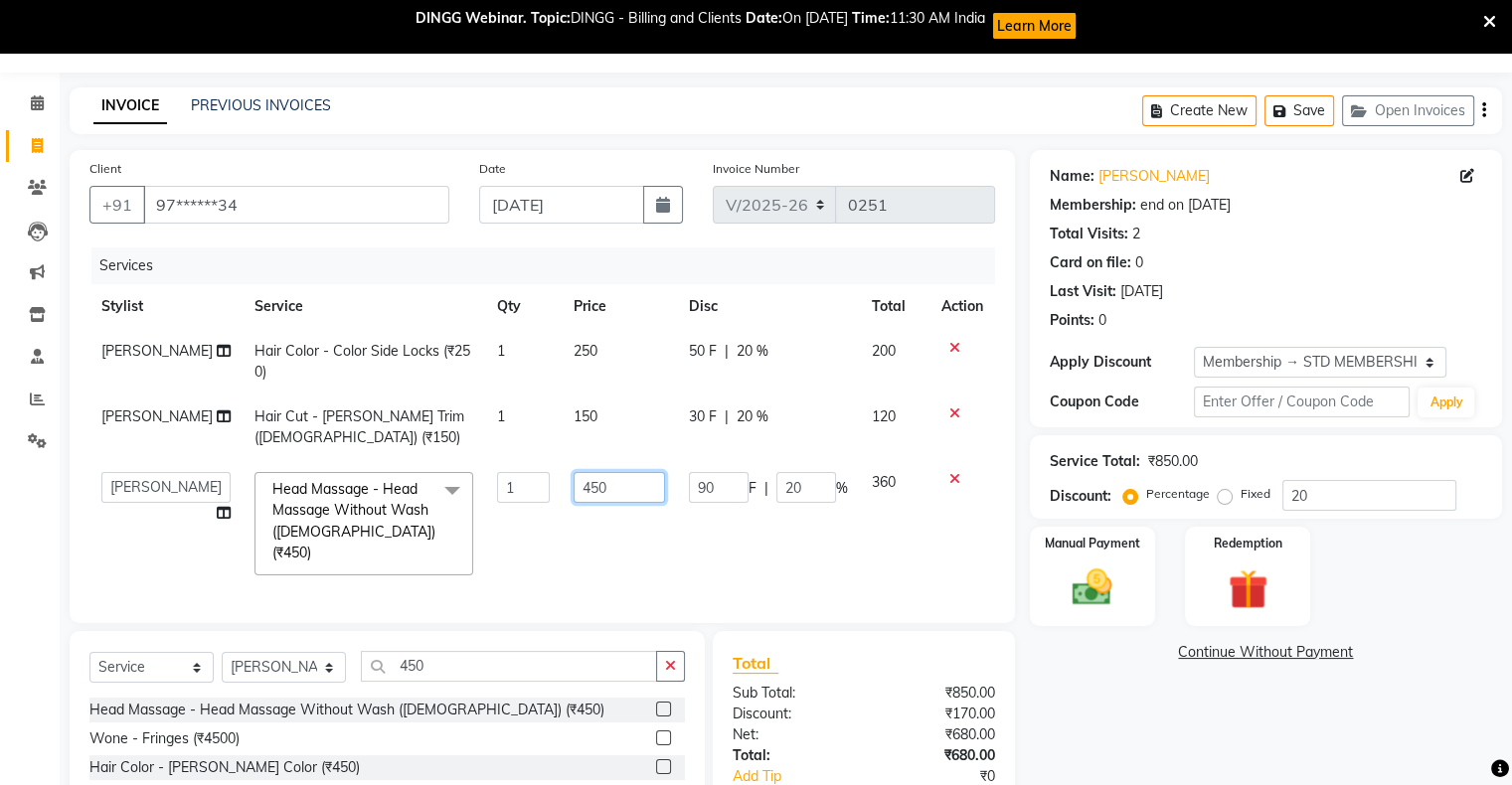 click on "450" 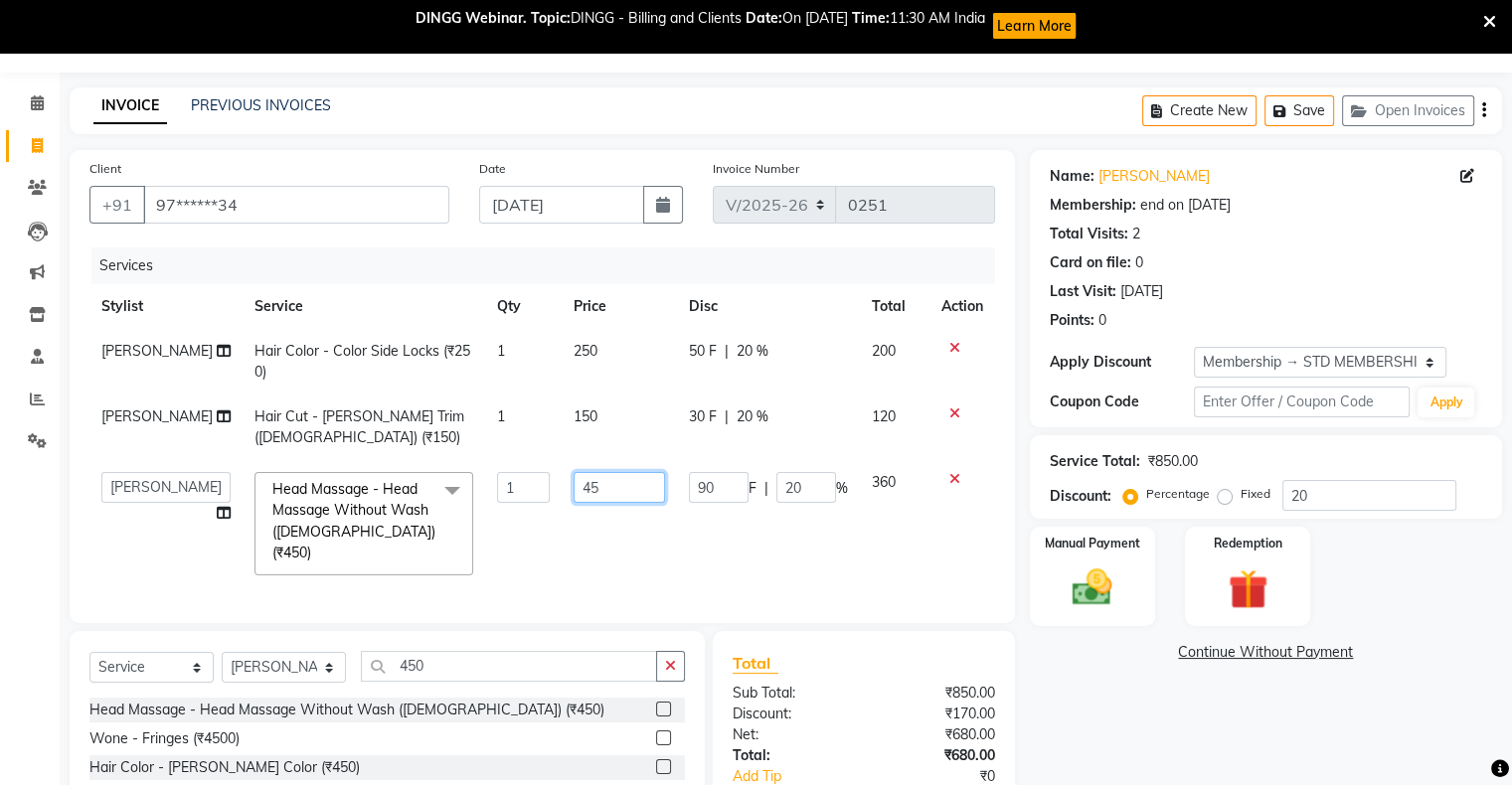 type on "4" 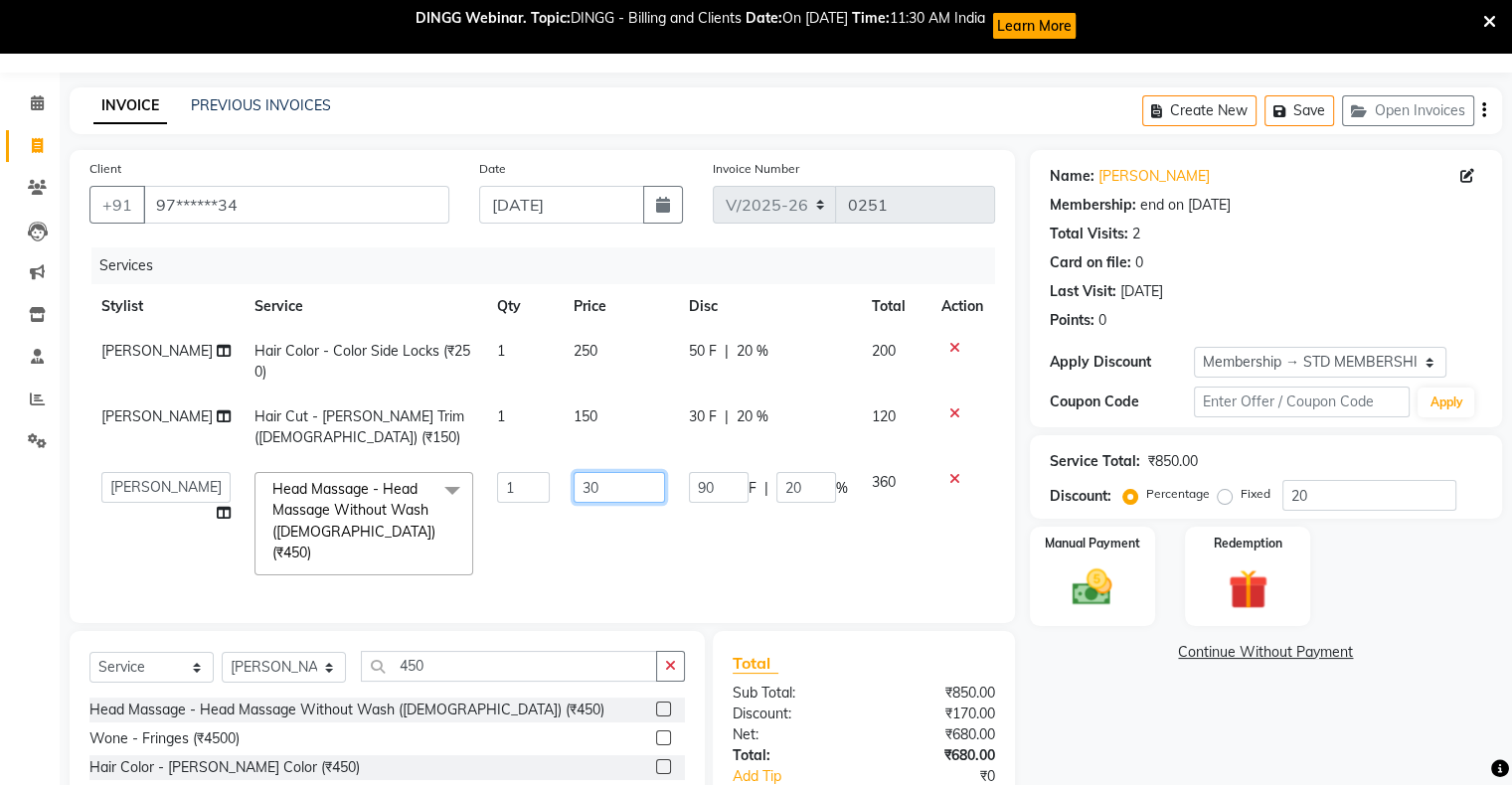 type 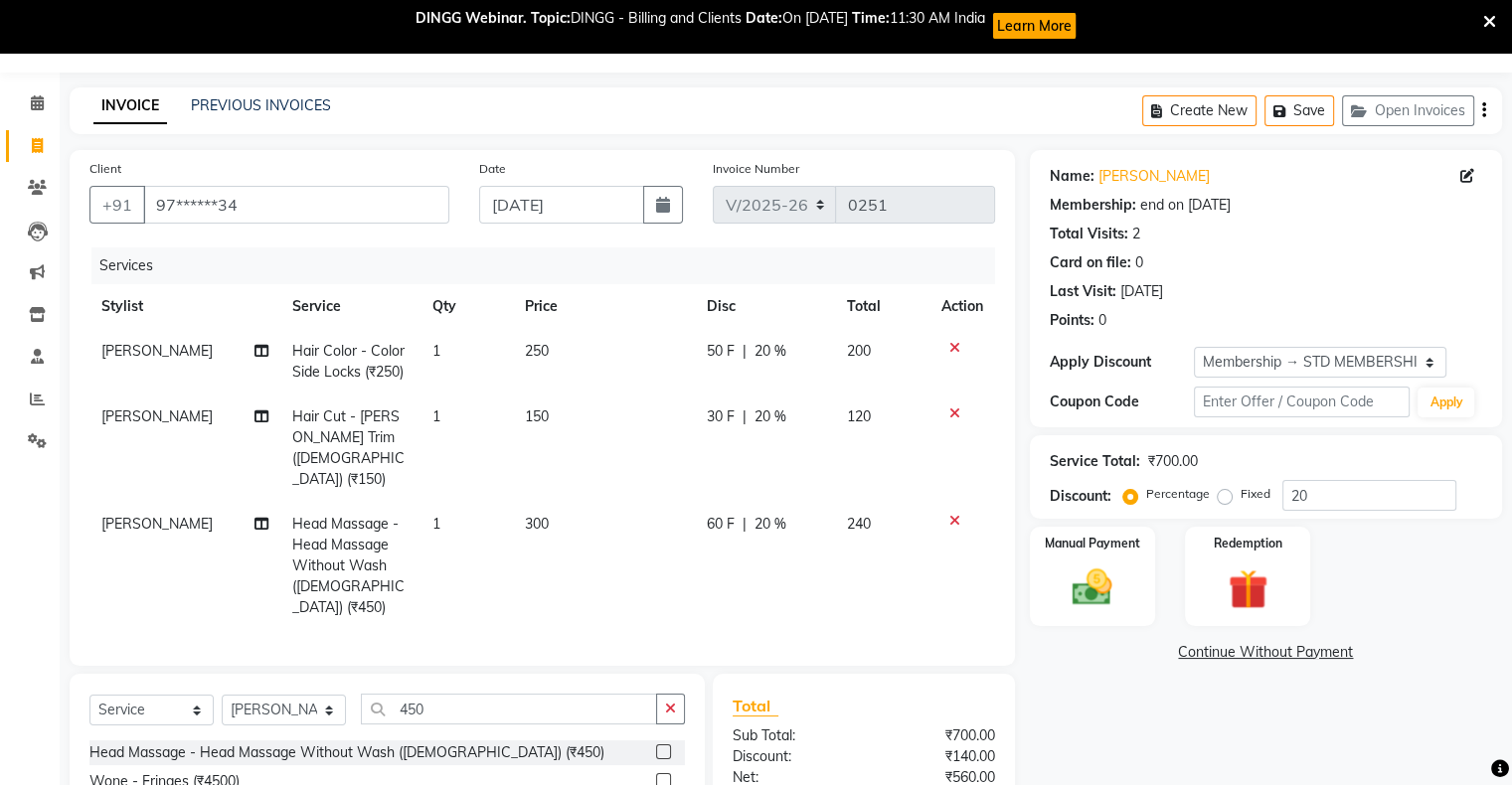 click on "60 F | 20 %" 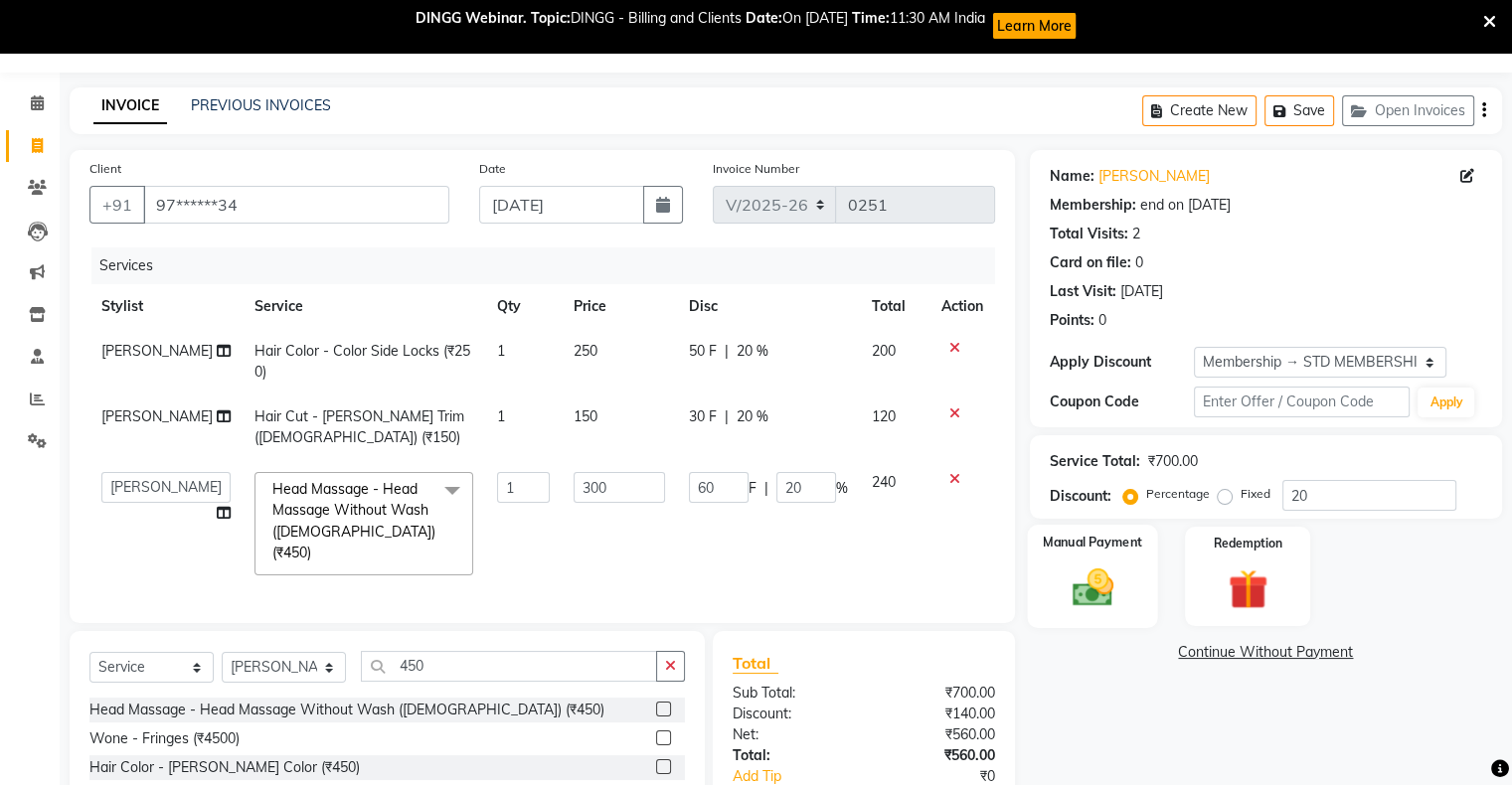 click 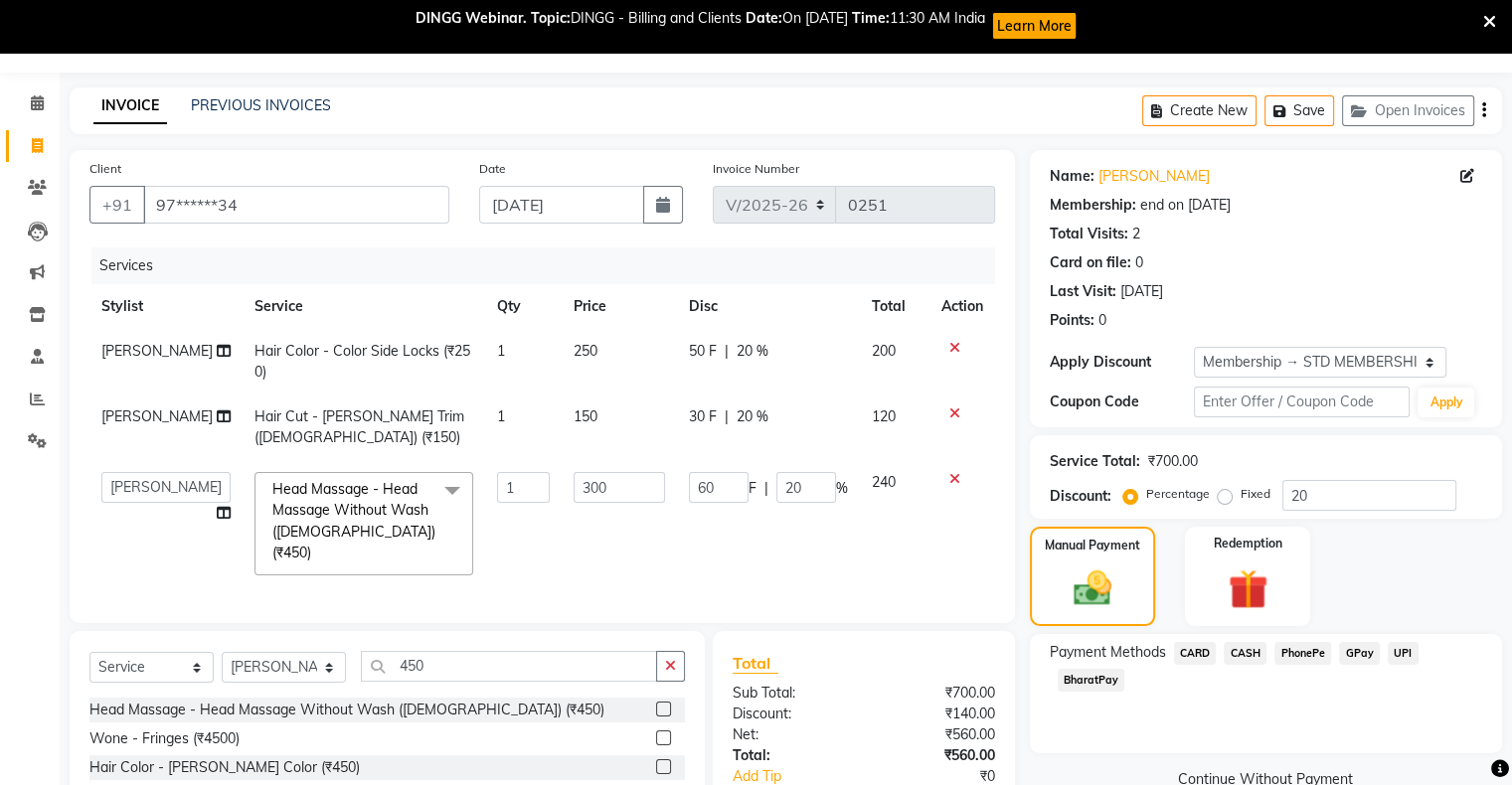 click on "GPay" 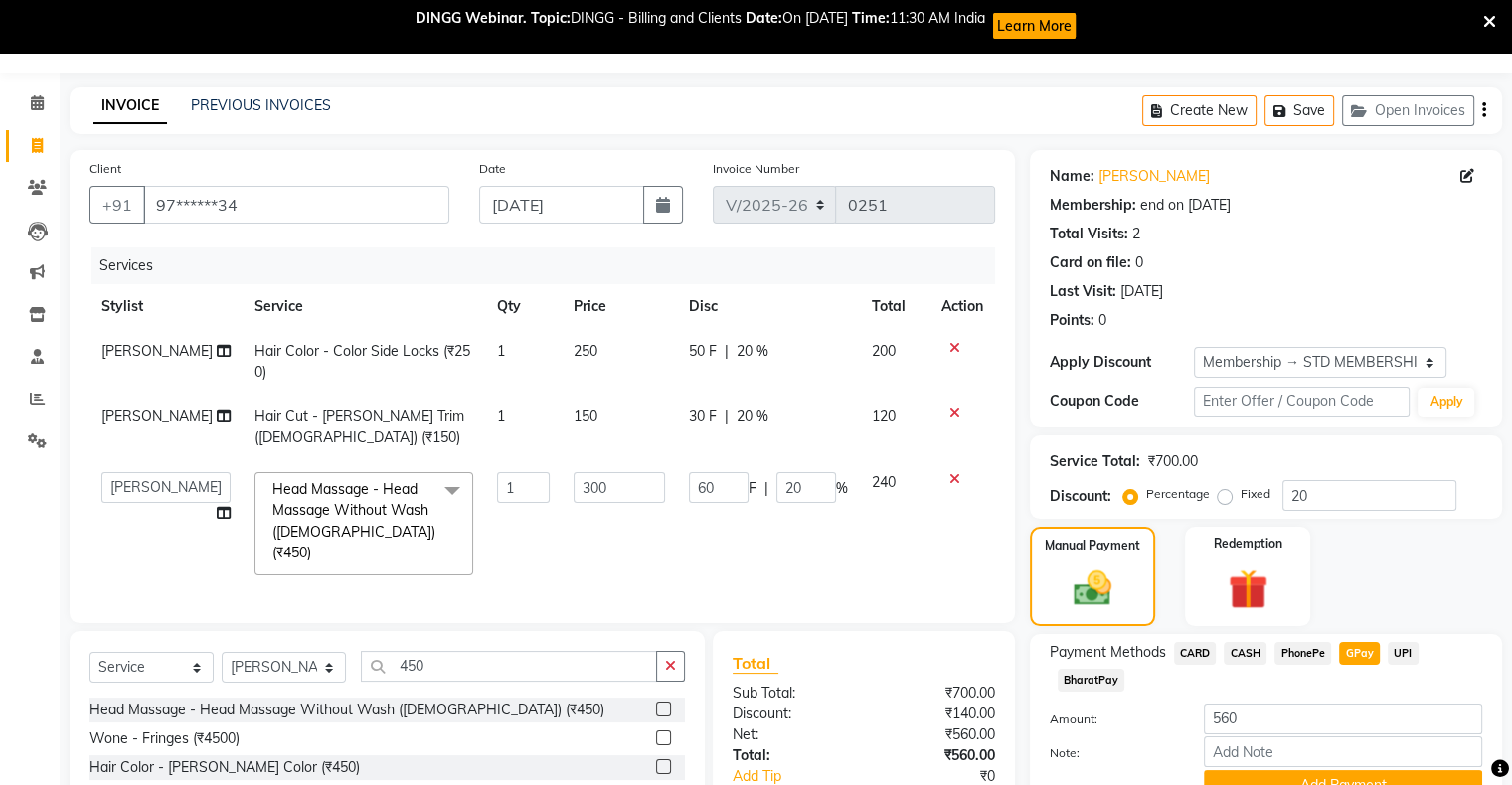 scroll, scrollTop: 214, scrollLeft: 0, axis: vertical 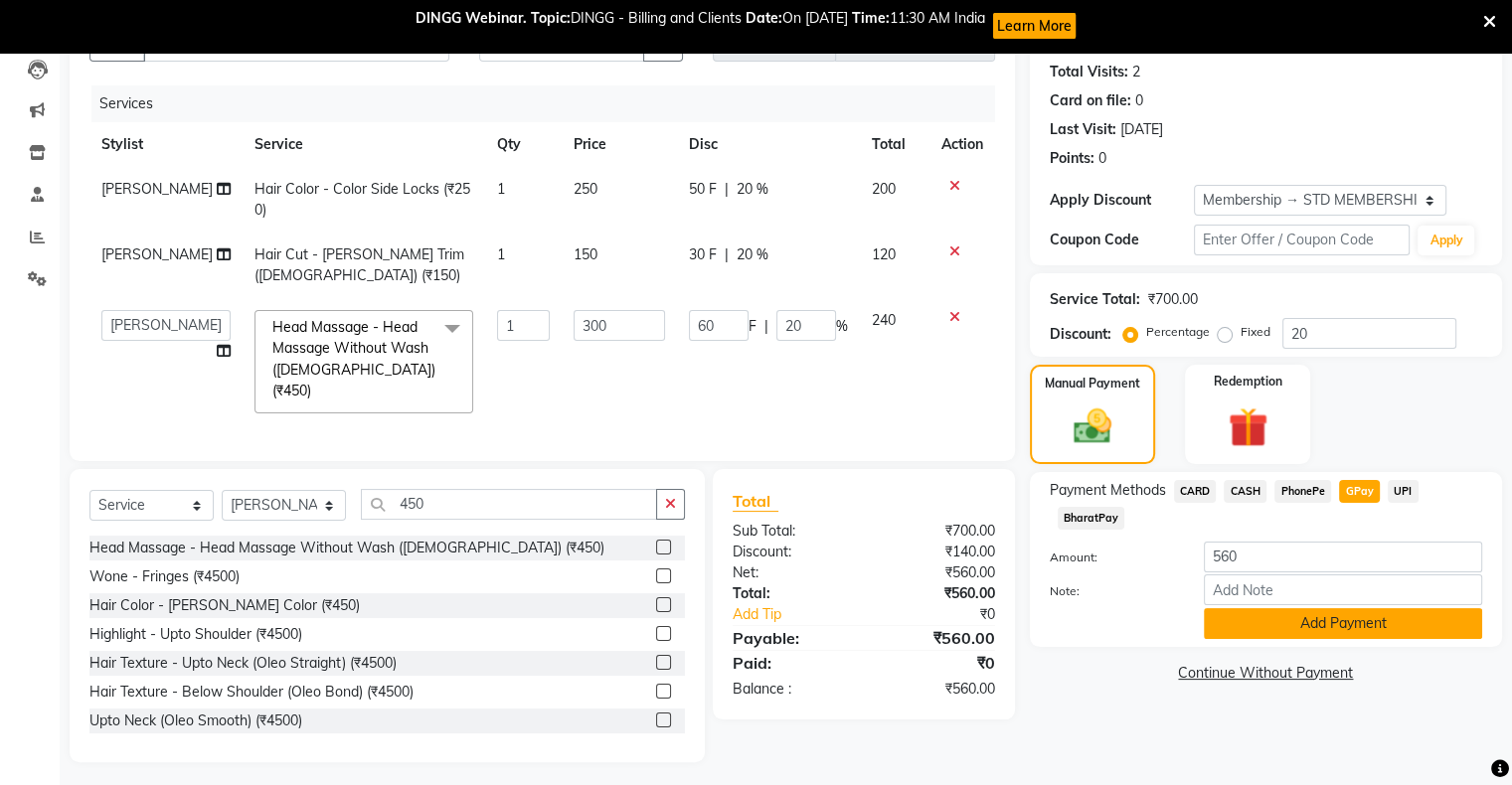 click on "Add Payment" 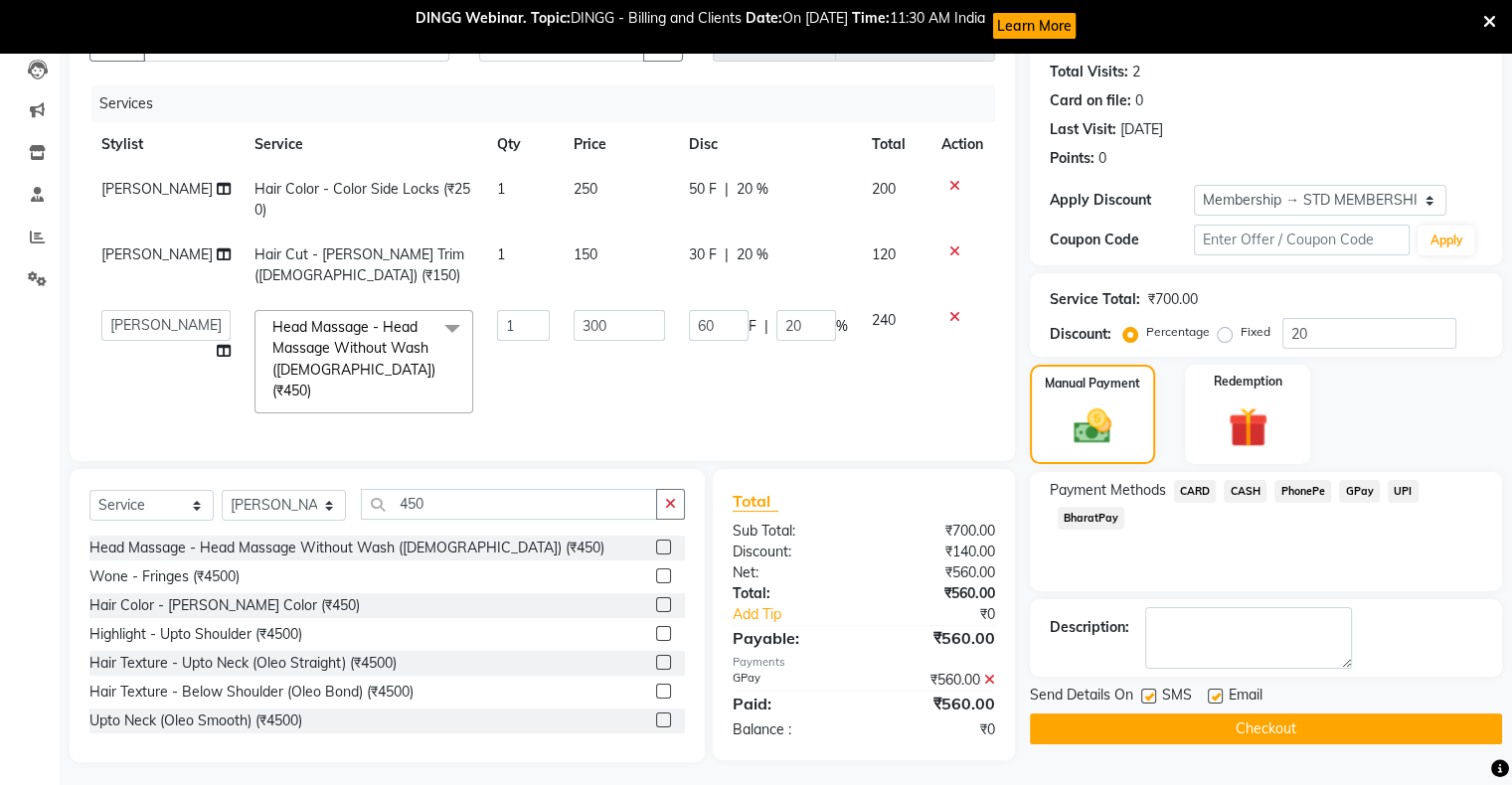 click on "Checkout" 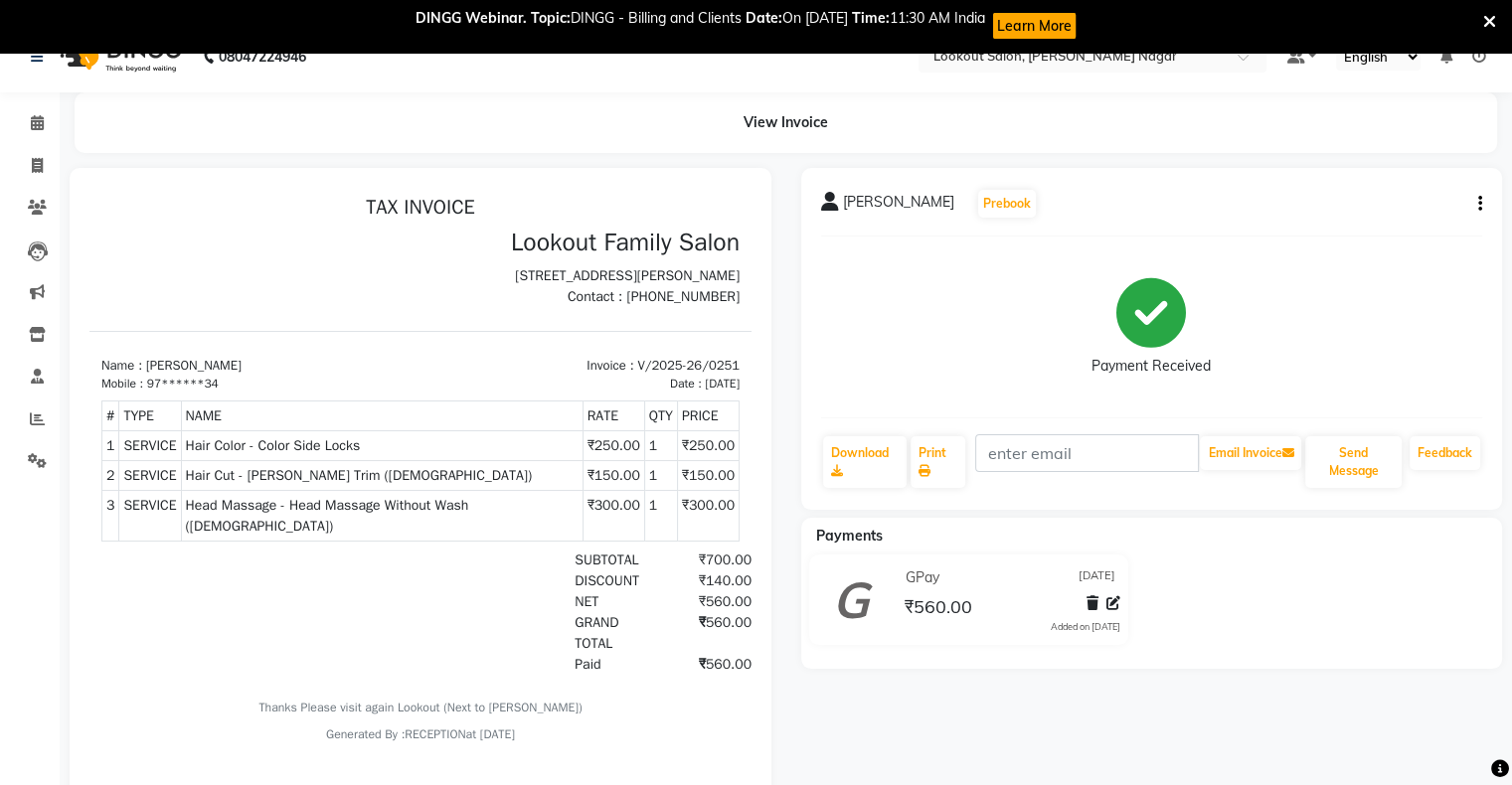 scroll, scrollTop: 0, scrollLeft: 0, axis: both 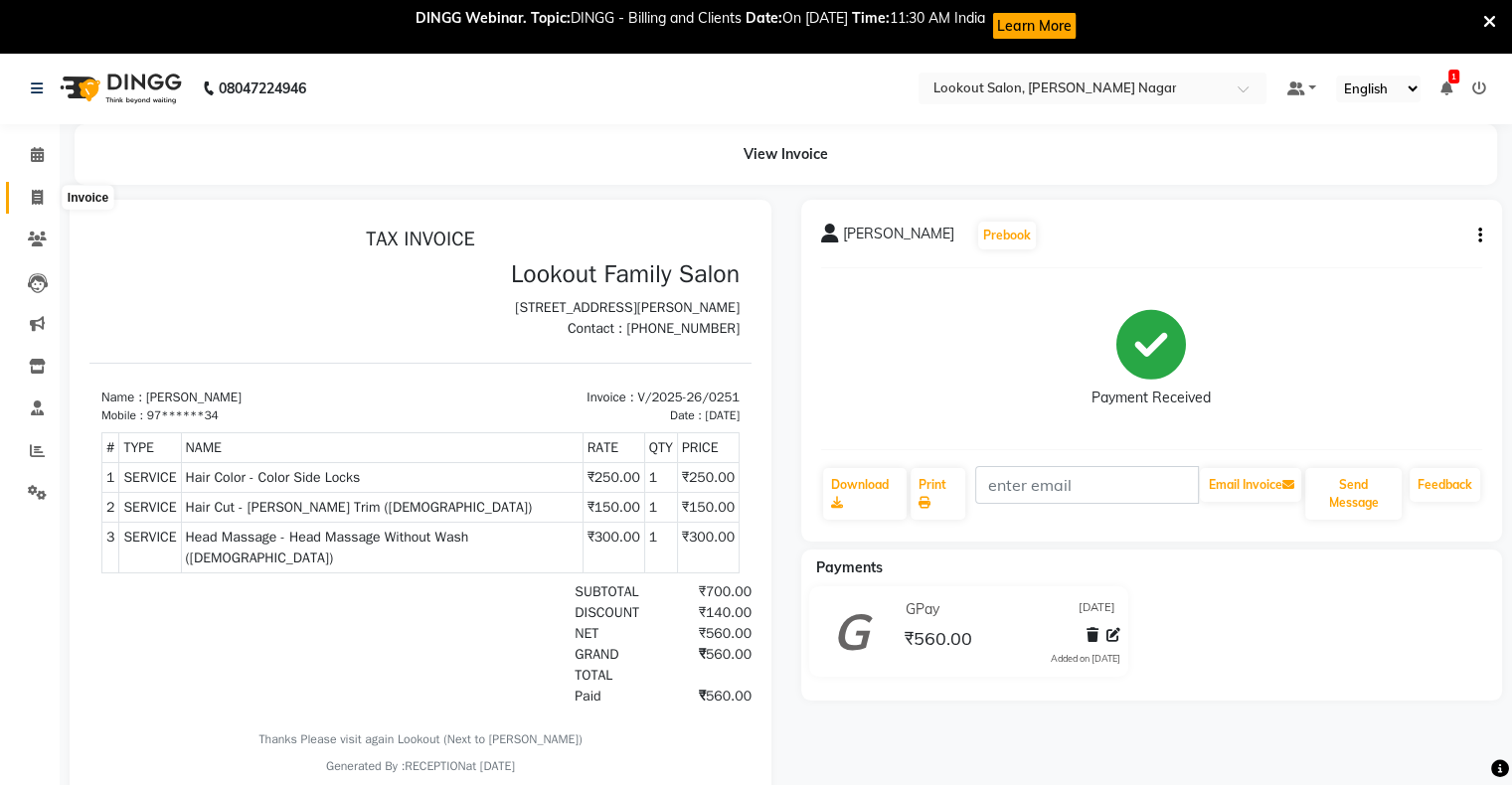 click 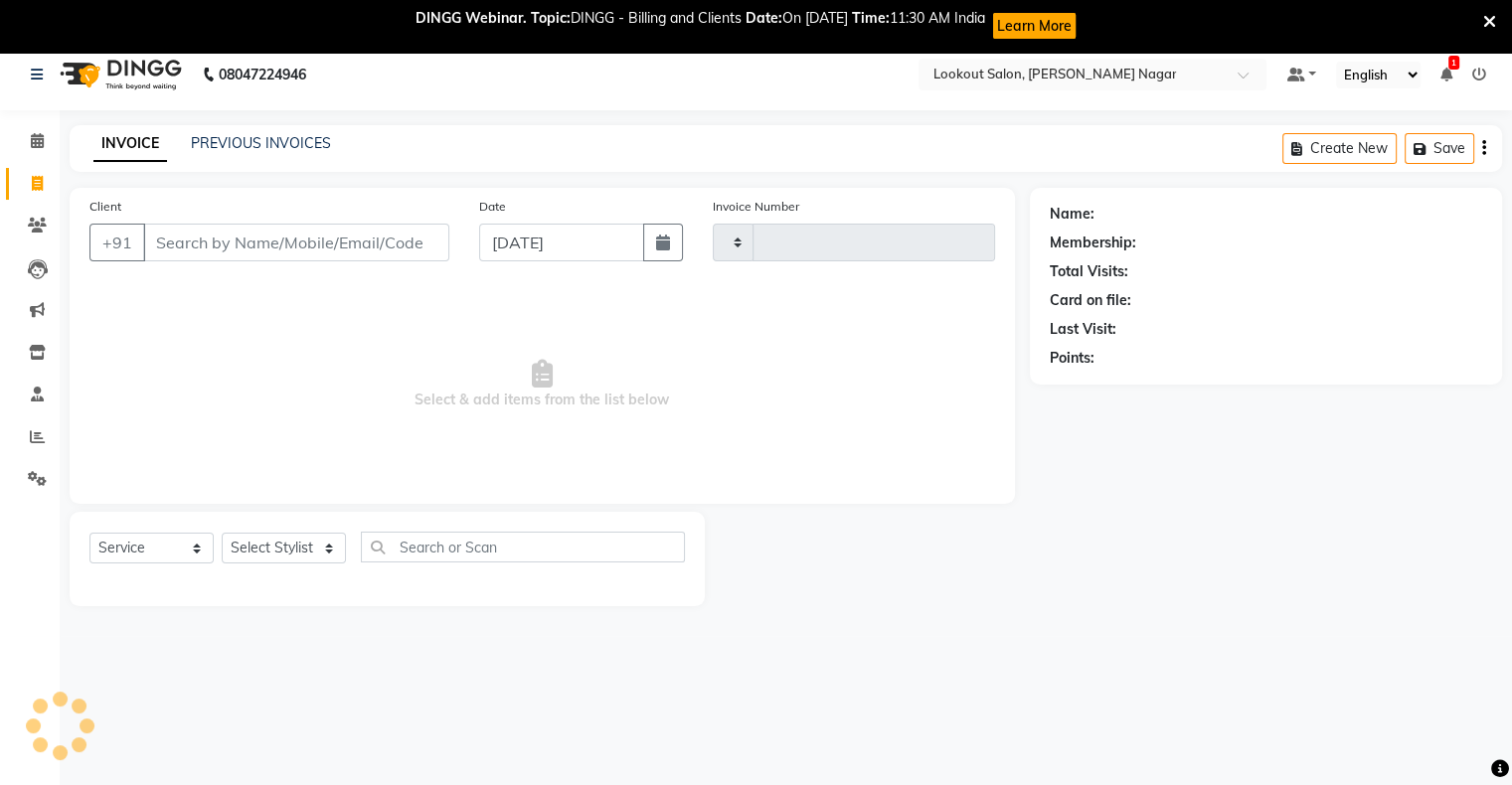 scroll, scrollTop: 52, scrollLeft: 0, axis: vertical 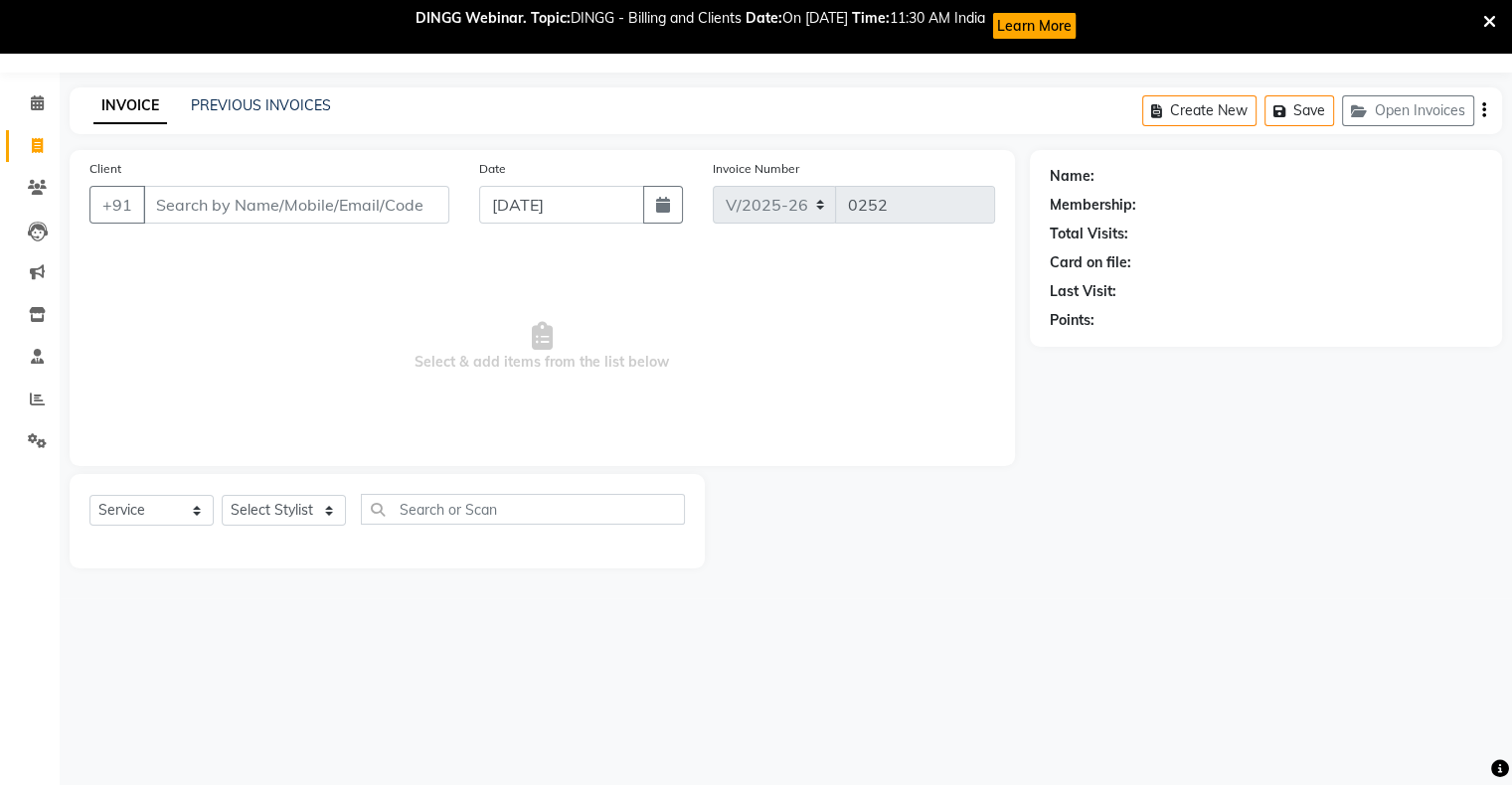 click on "Client" at bounding box center [296, 205] 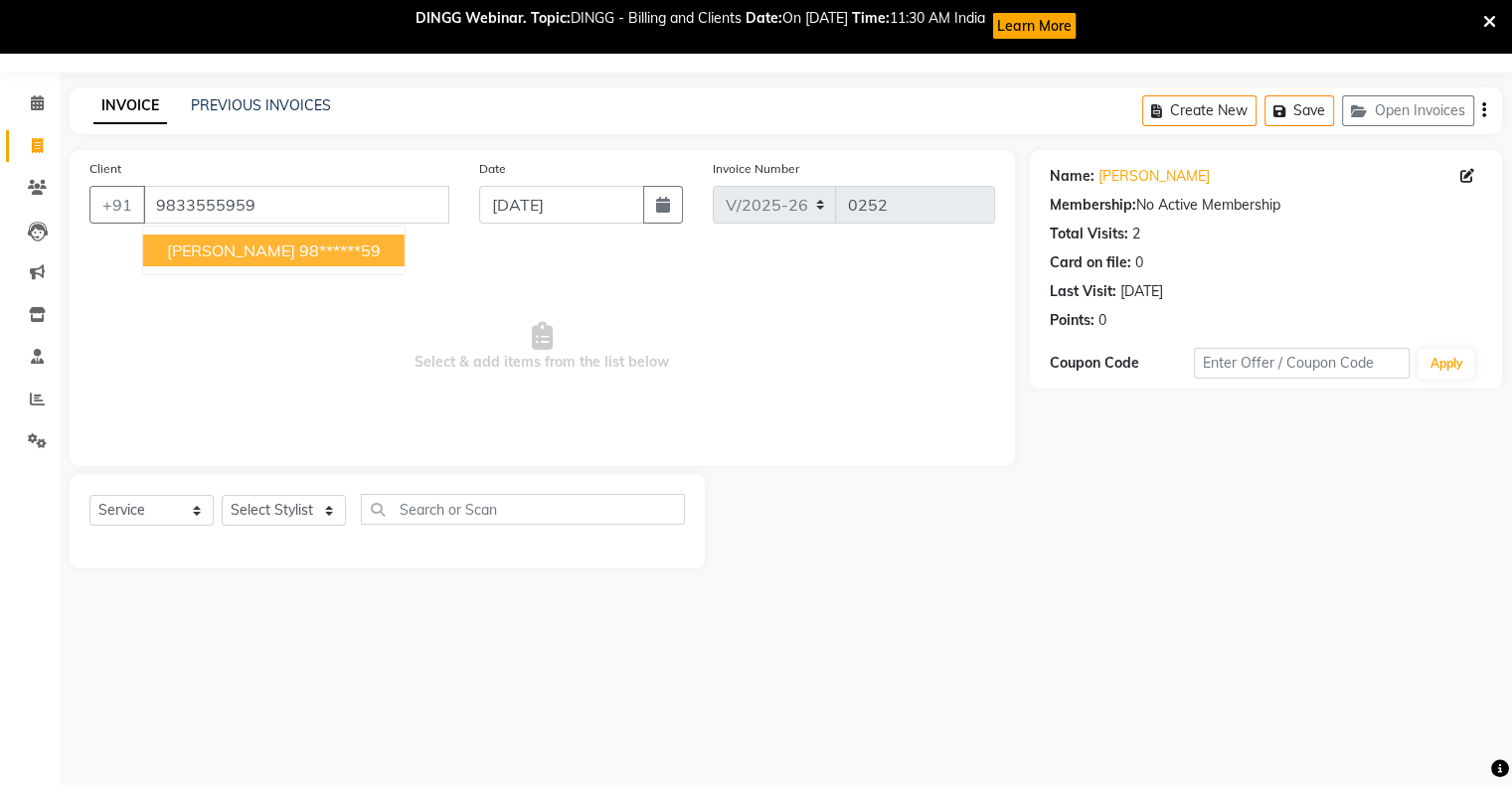 click on "98******59" at bounding box center (340, 250) 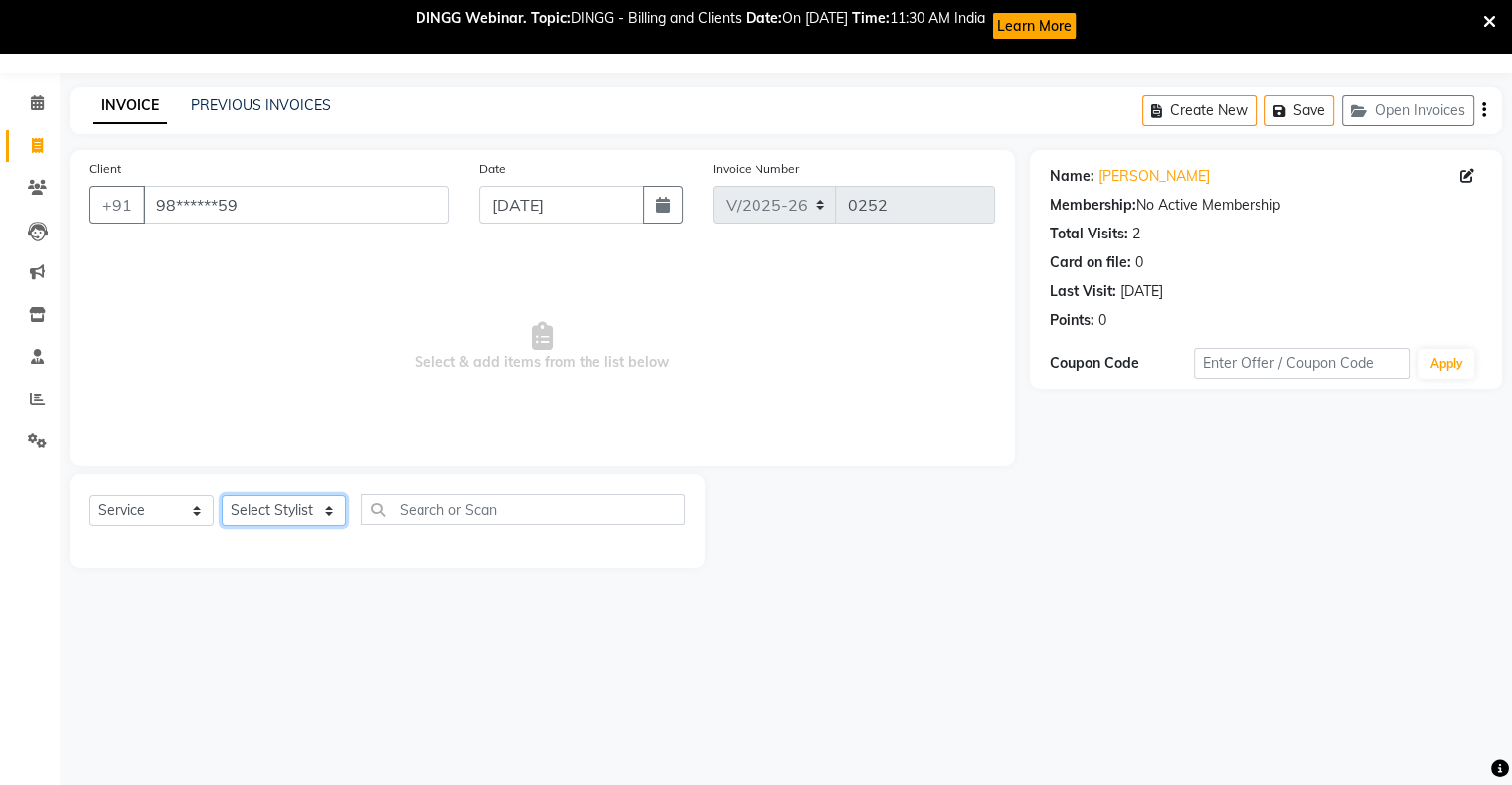 click on "Select Stylist abhishek Asfaak AZAZ DHARMESH SIR kARAN PRIYANKA RECEPTION rinki  shailendar VANDAN" 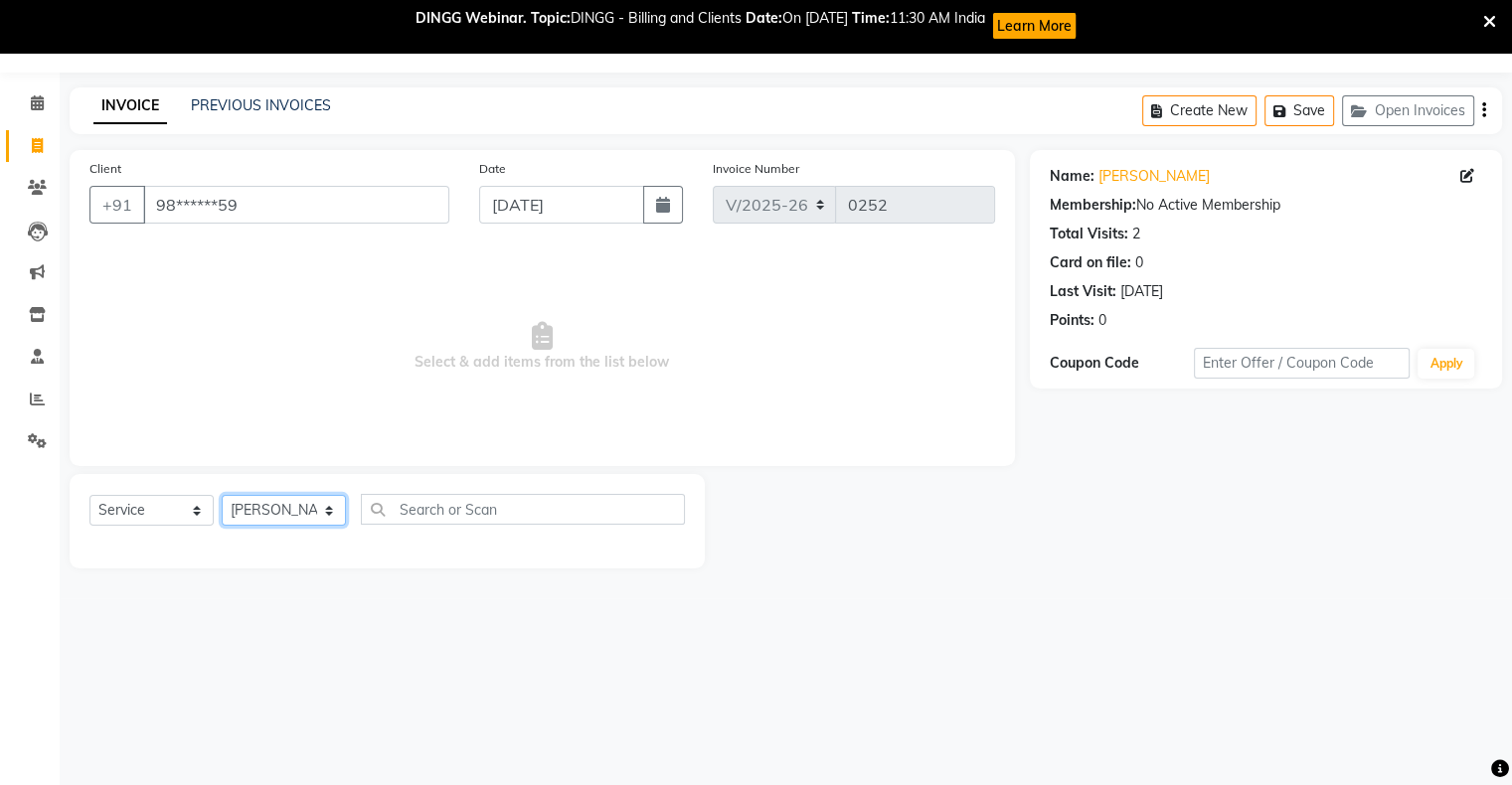 click on "Select Stylist abhishek Asfaak AZAZ DHARMESH SIR kARAN PRIYANKA RECEPTION rinki  shailendar VANDAN" 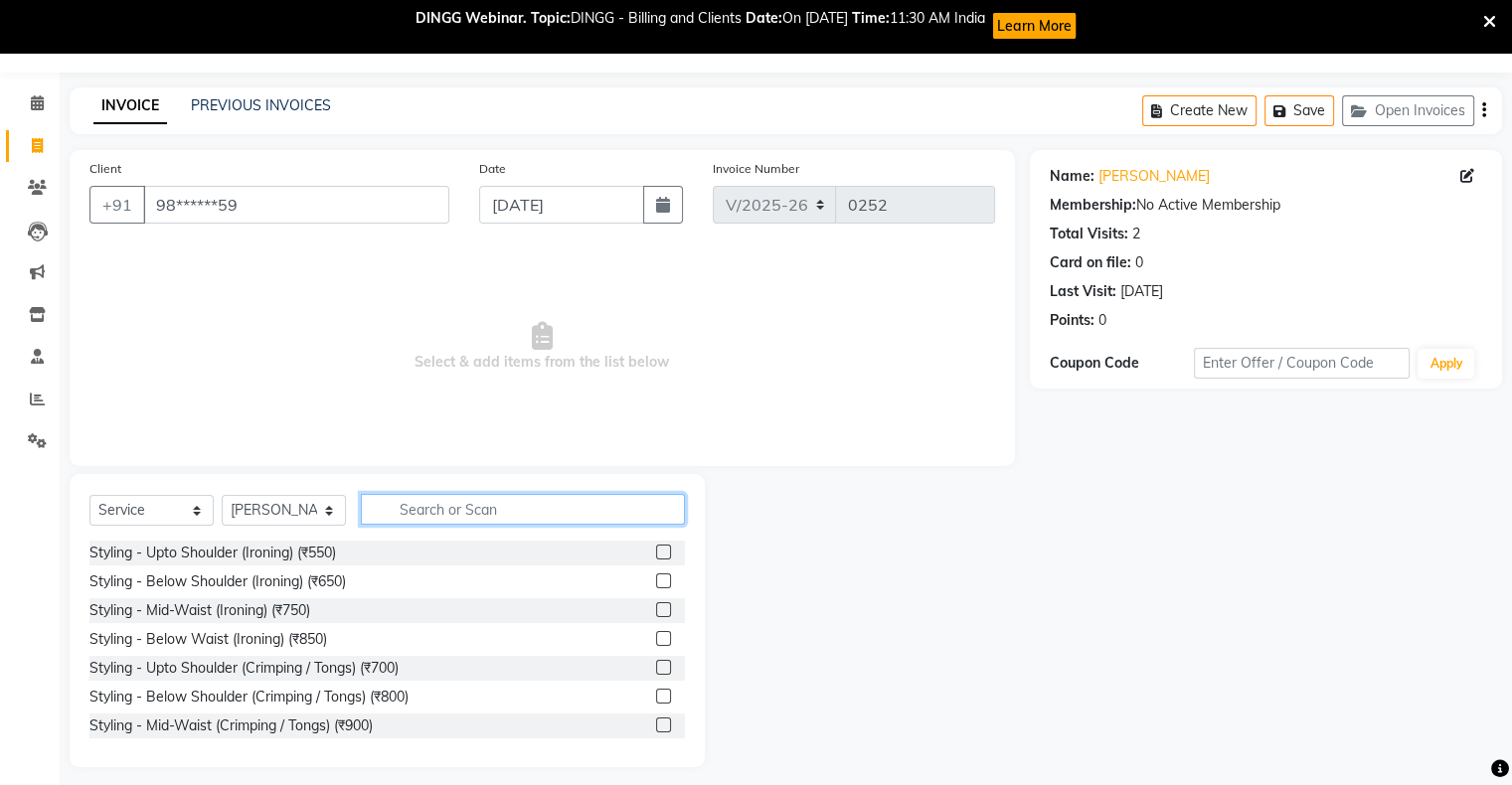 click 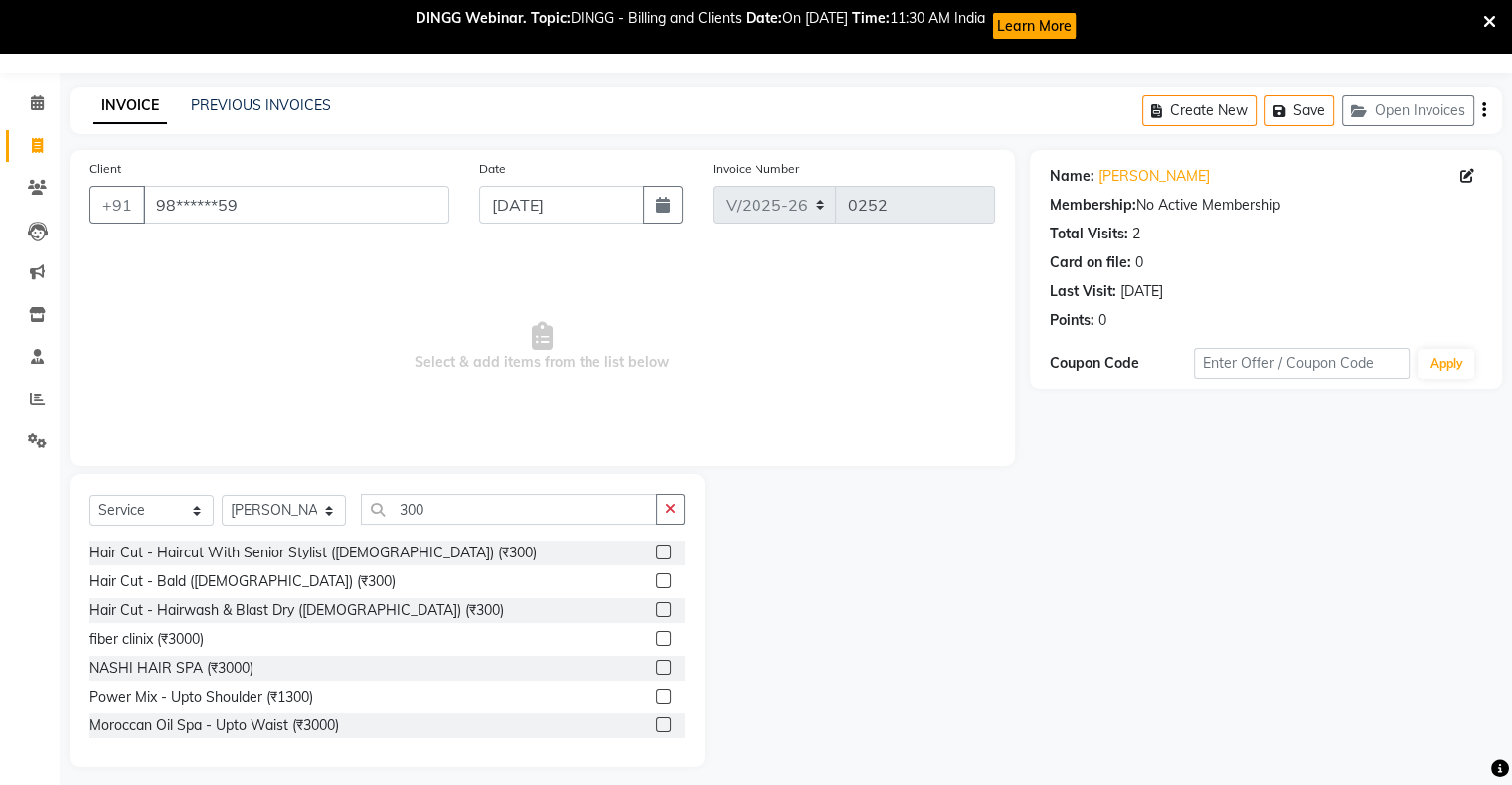 click 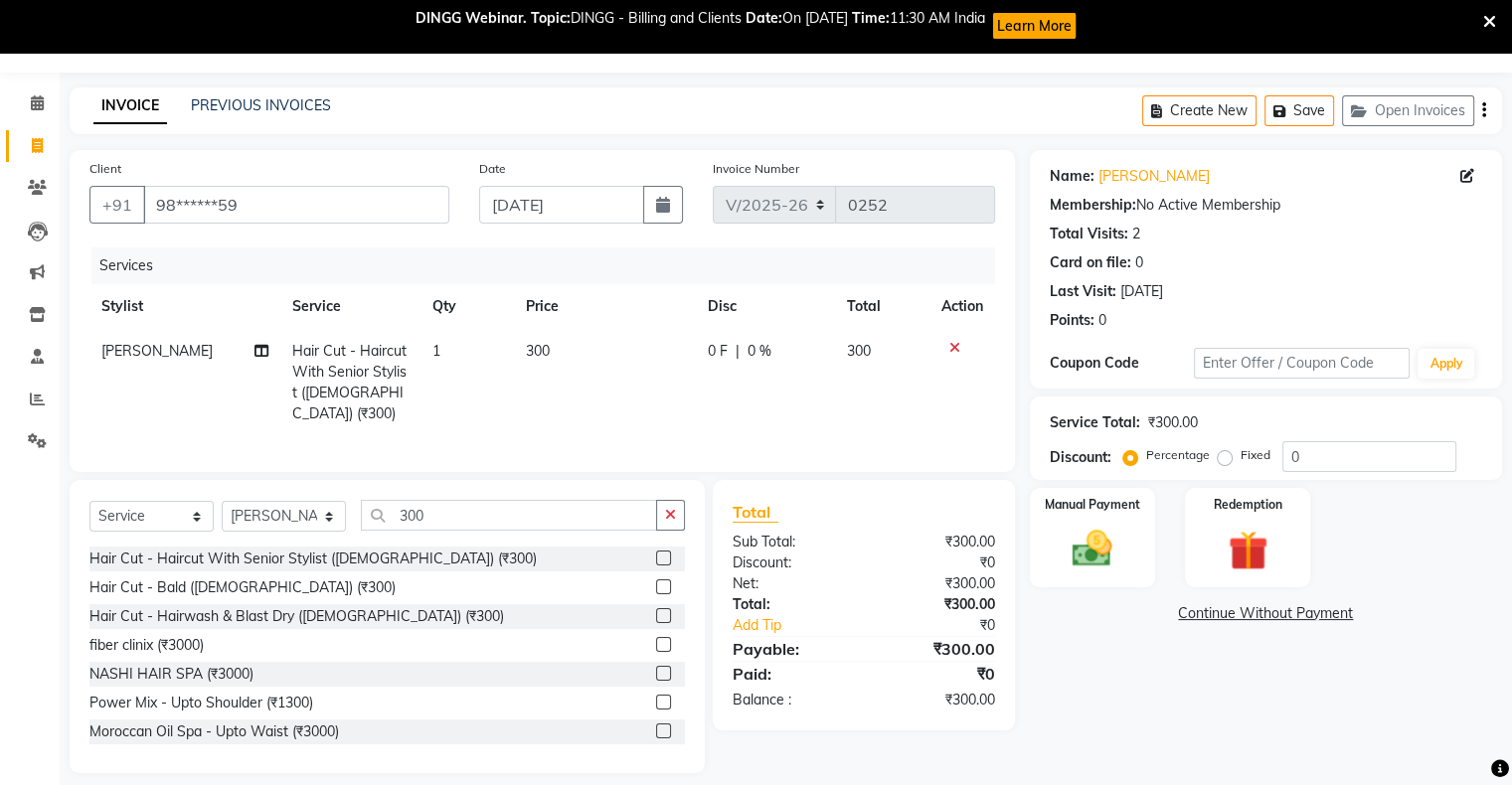 scroll, scrollTop: 64, scrollLeft: 0, axis: vertical 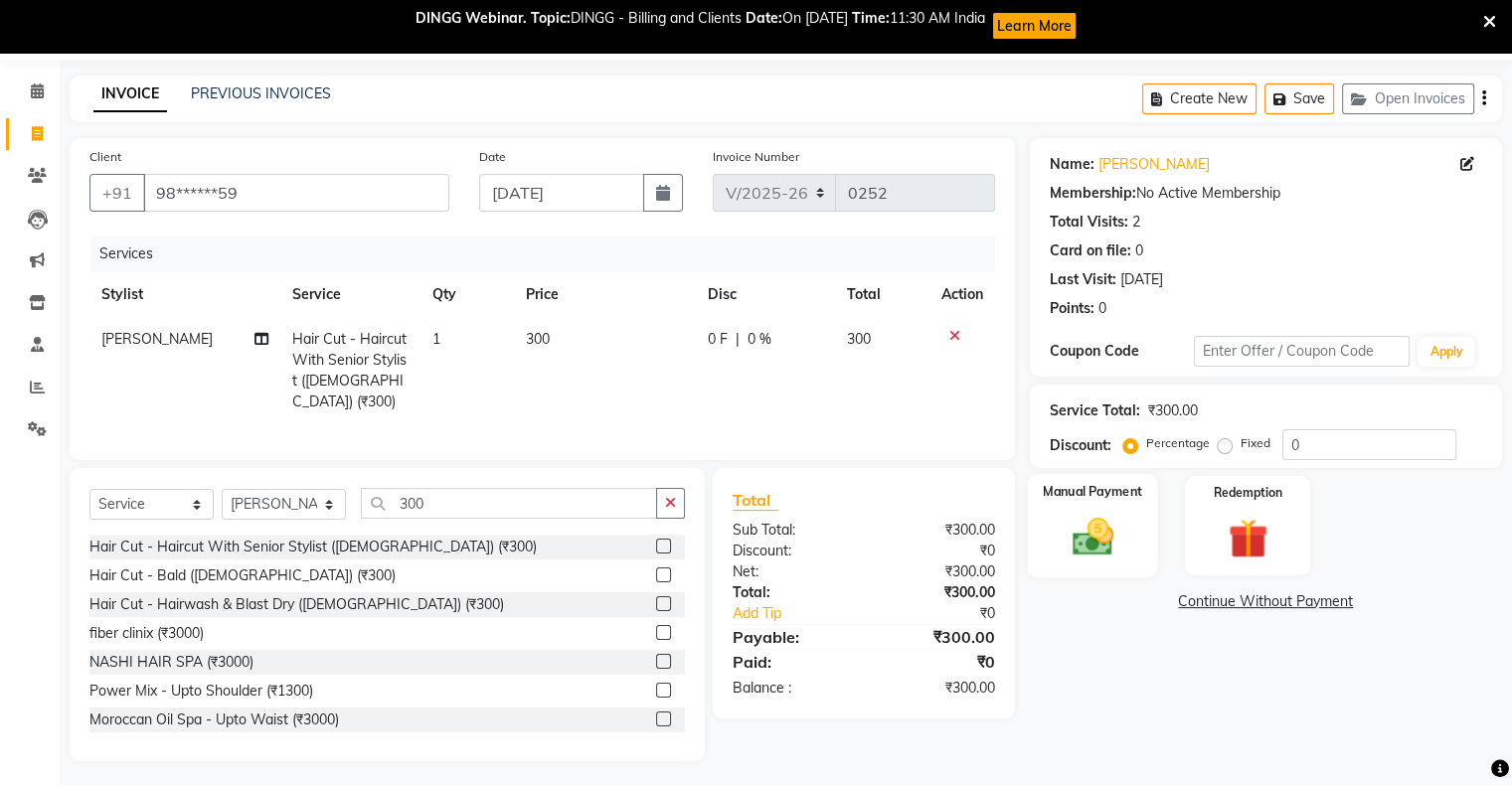 click 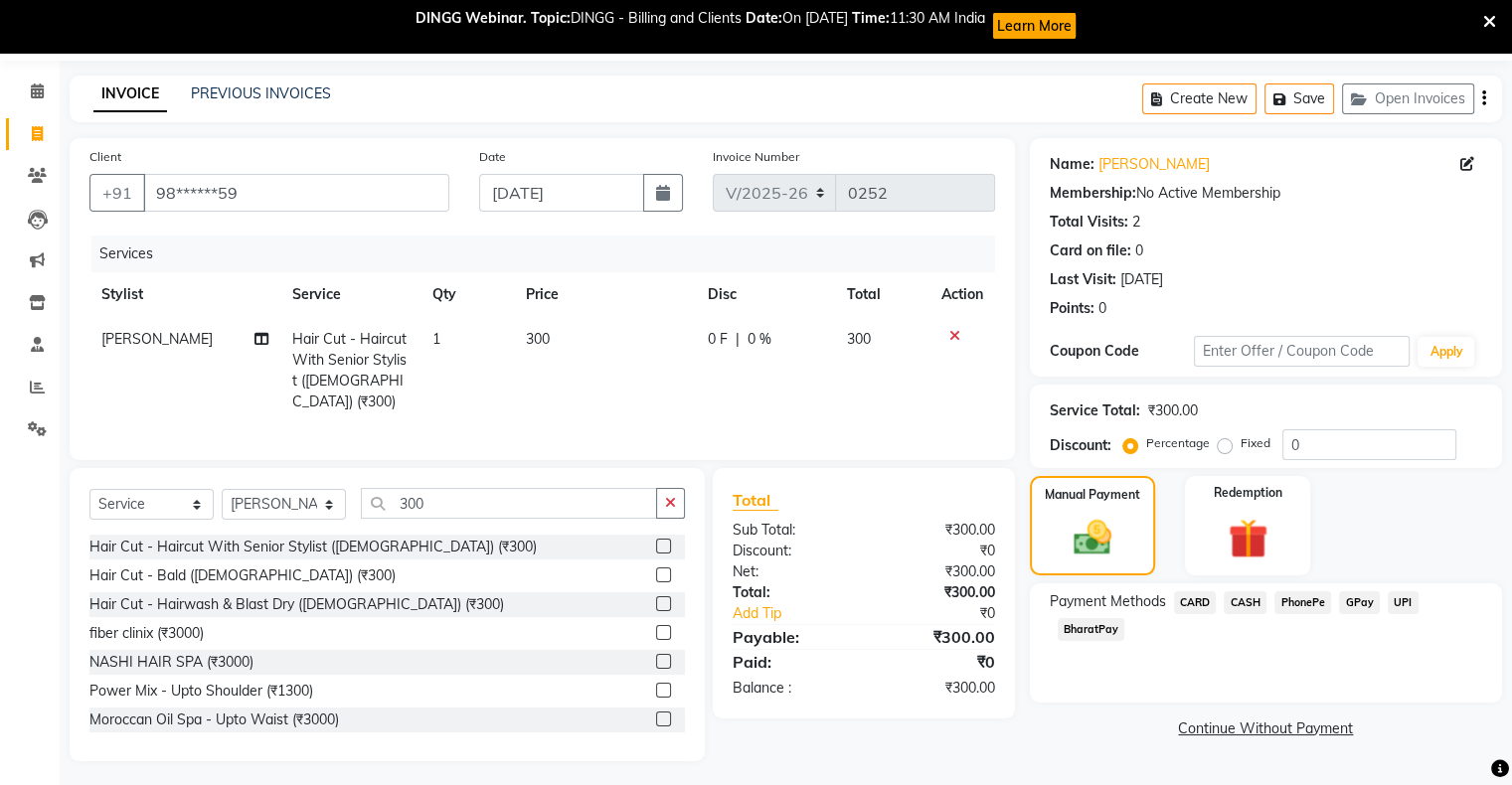 click on "CASH" 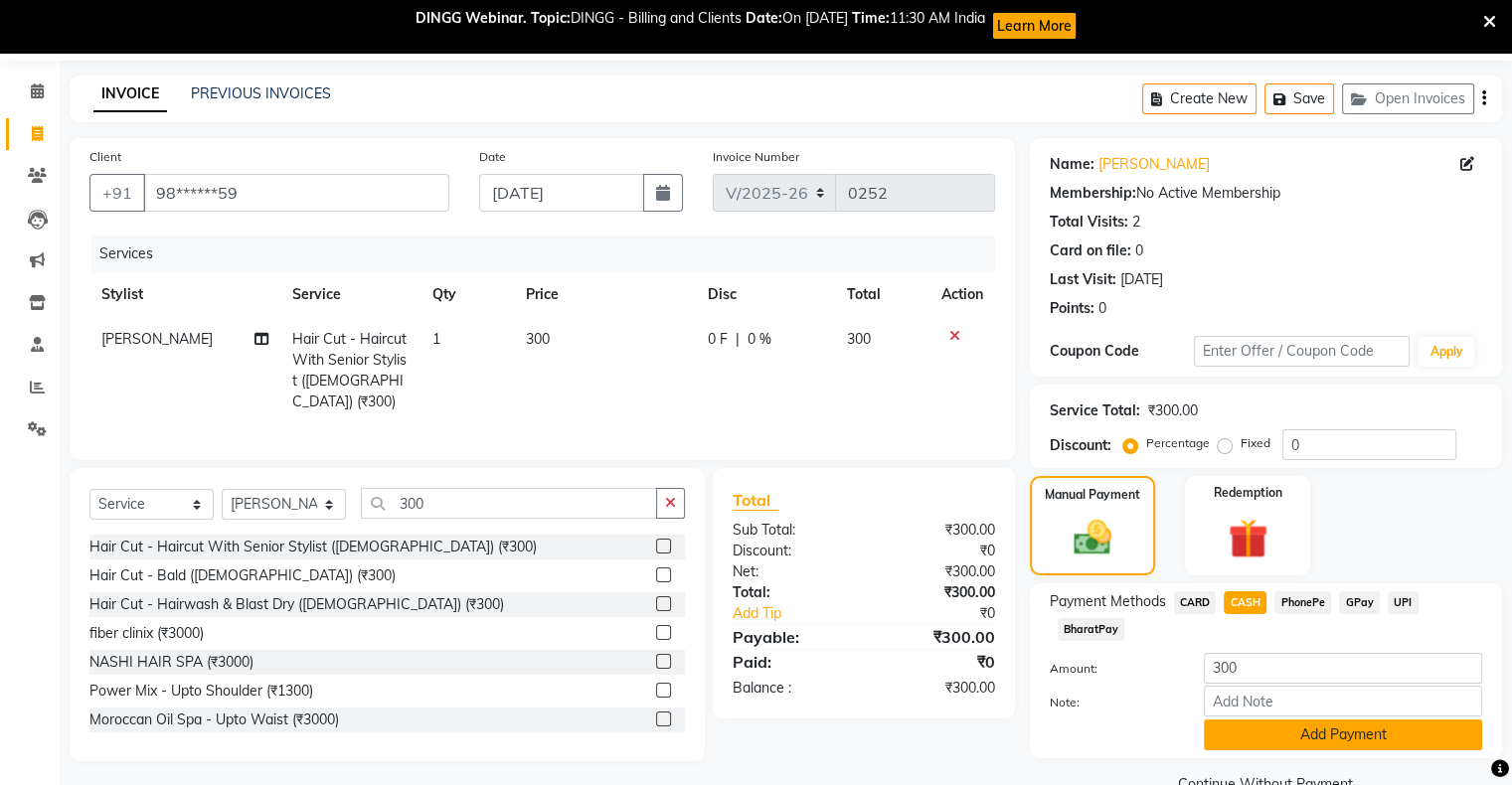 click on "Add Payment" 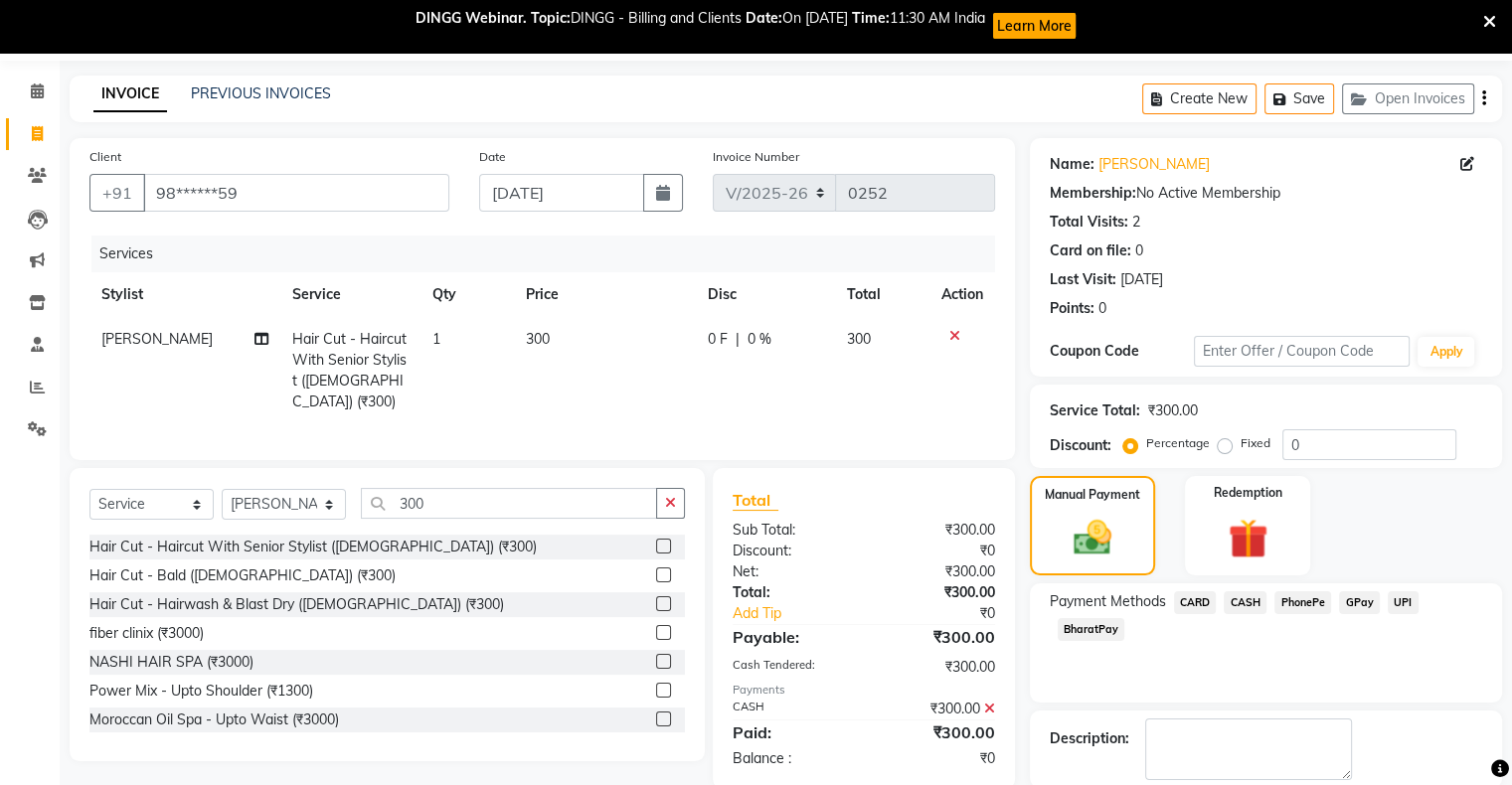 scroll, scrollTop: 162, scrollLeft: 0, axis: vertical 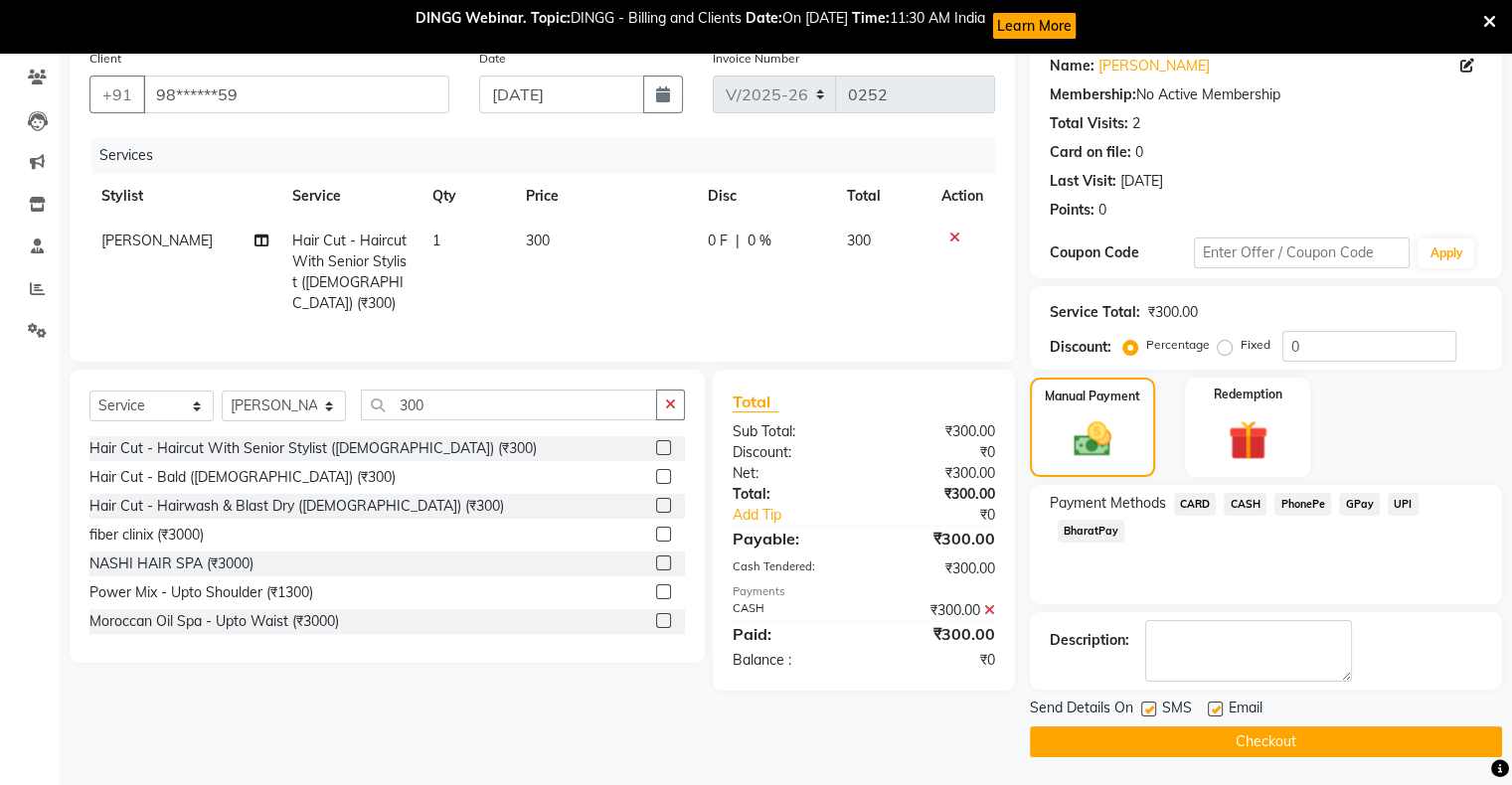 click on "Checkout" 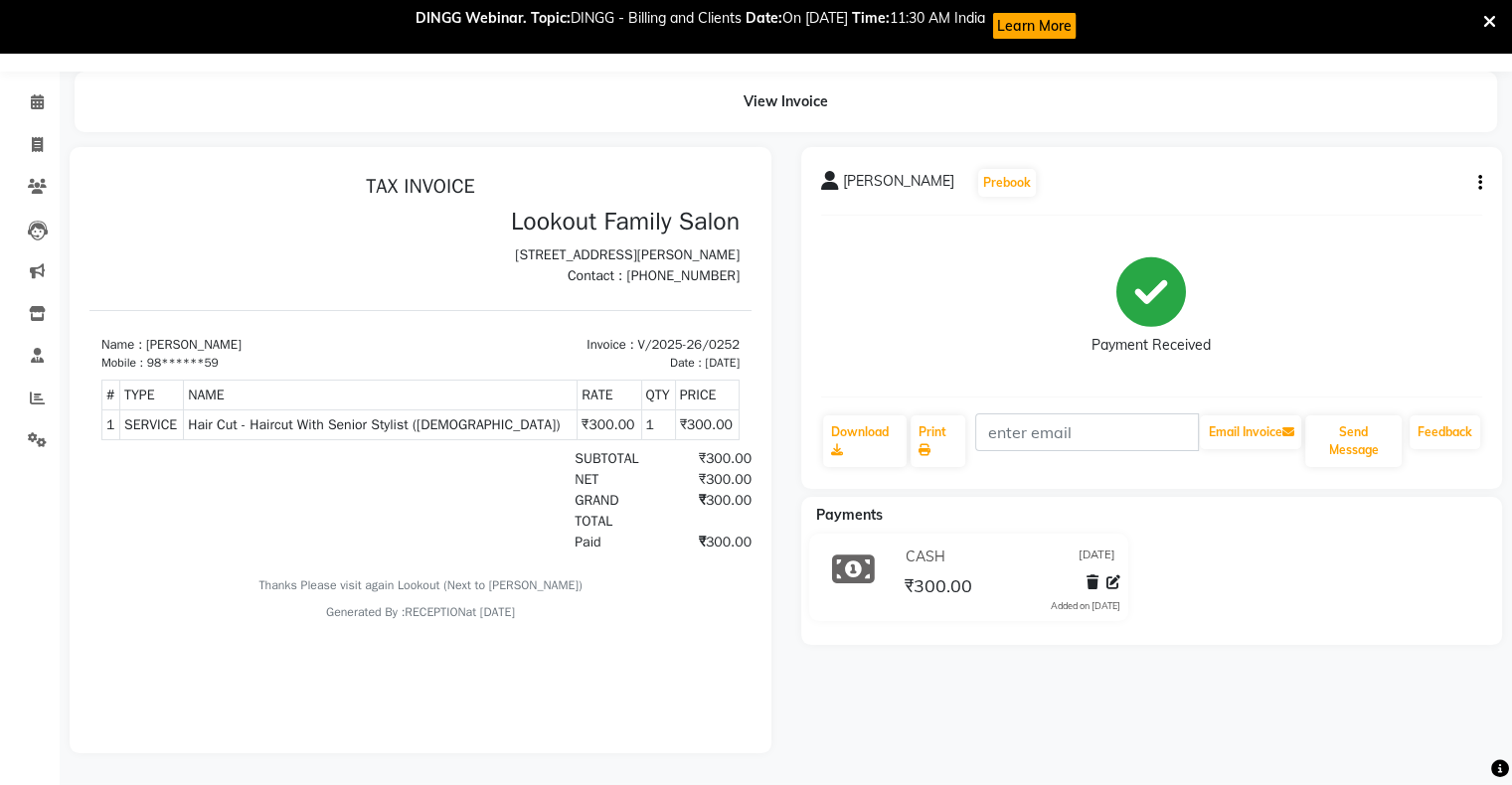 scroll, scrollTop: 0, scrollLeft: 0, axis: both 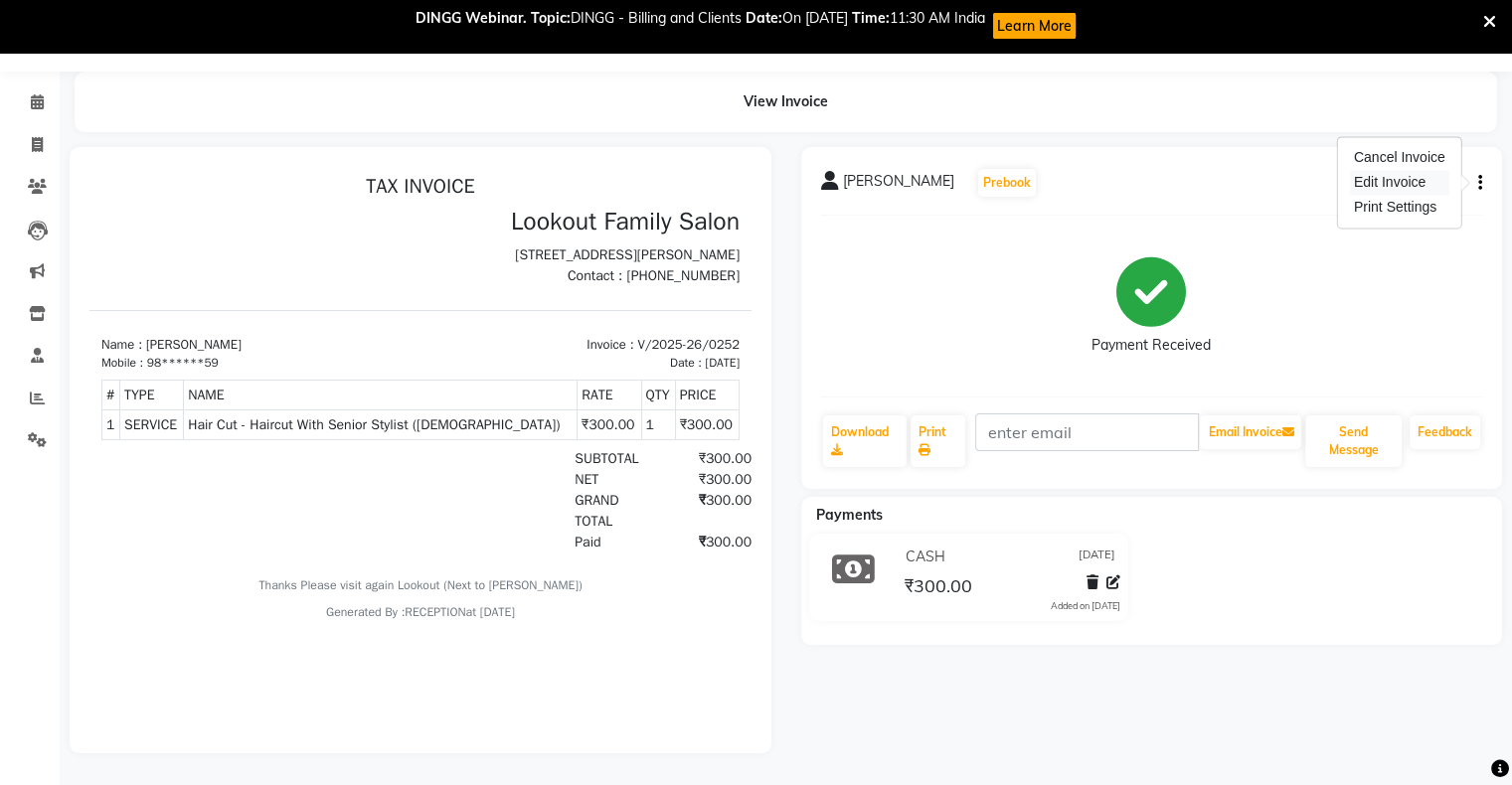 click on "Edit Invoice" at bounding box center (1400, 182) 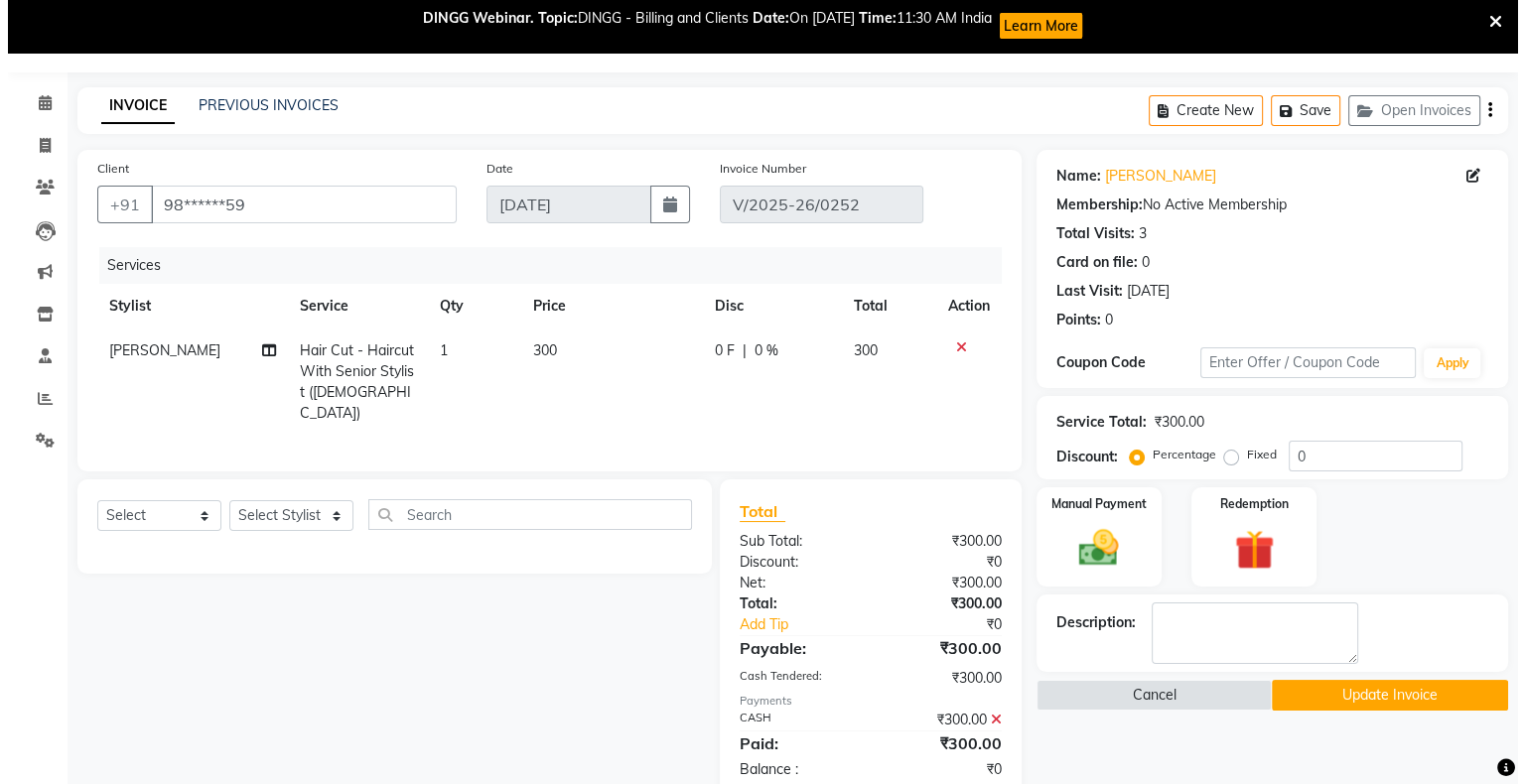 scroll, scrollTop: 91, scrollLeft: 0, axis: vertical 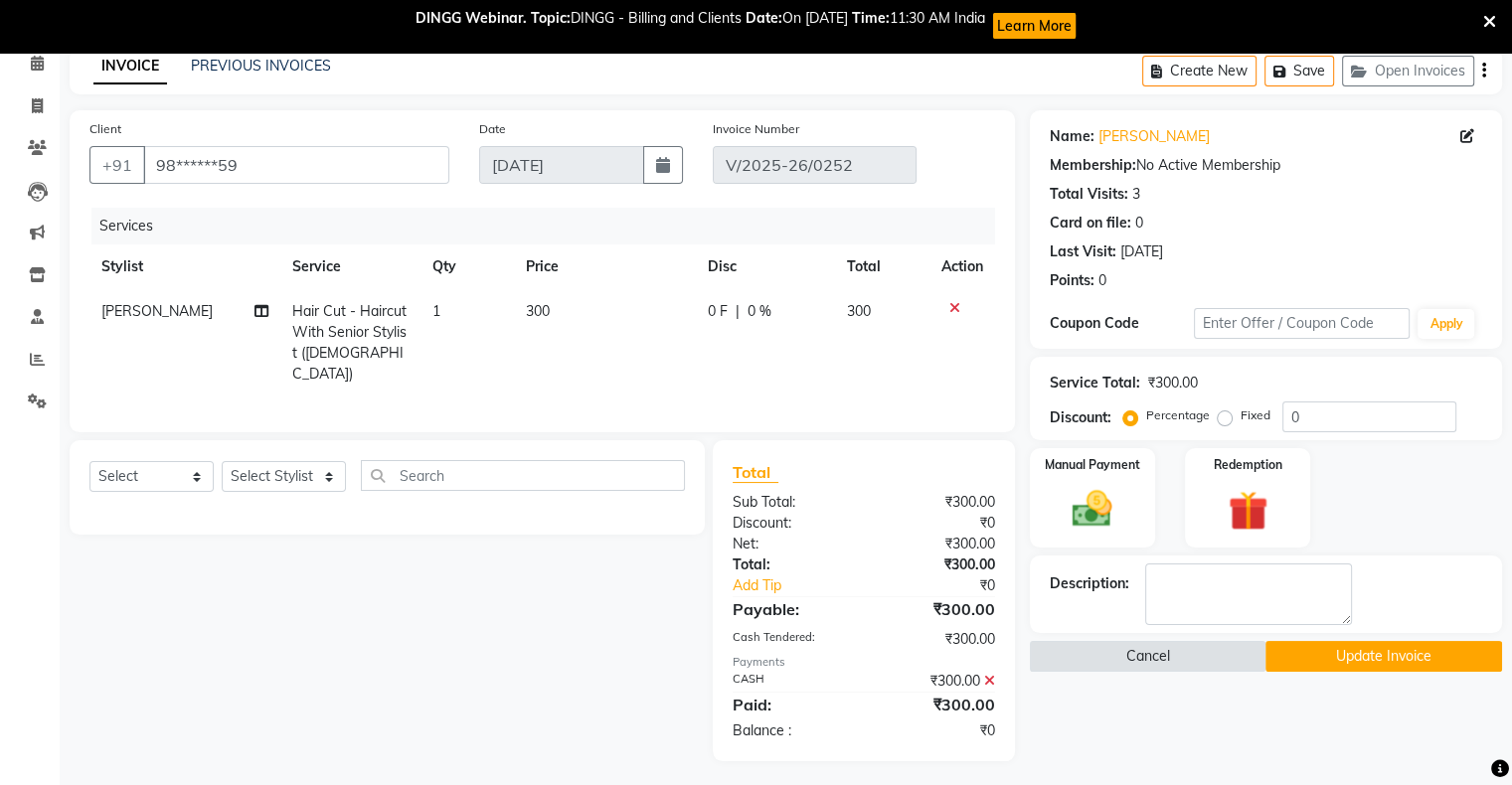 click on "Cancel" 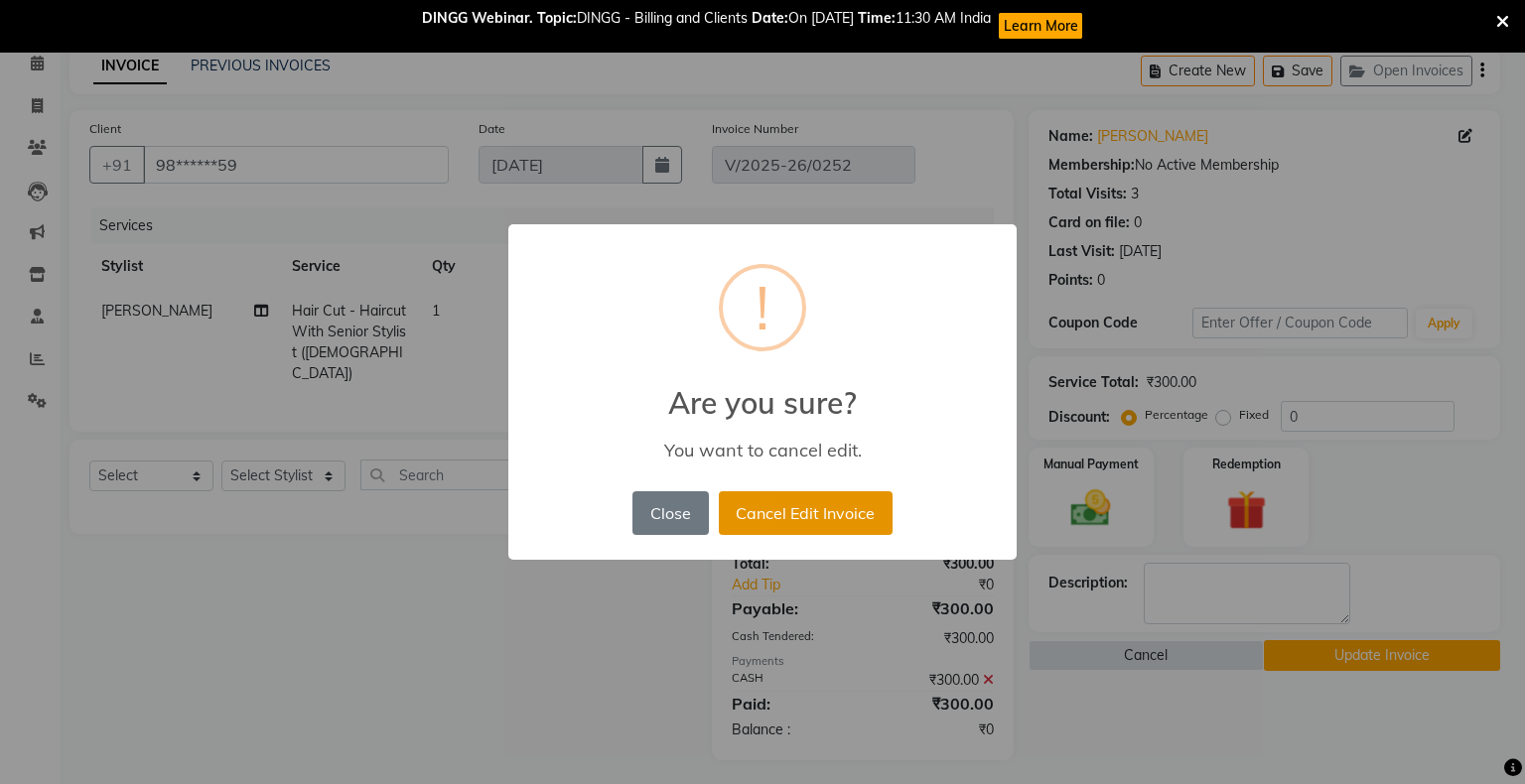 click on "Cancel Edit Invoice" at bounding box center [805, 513] 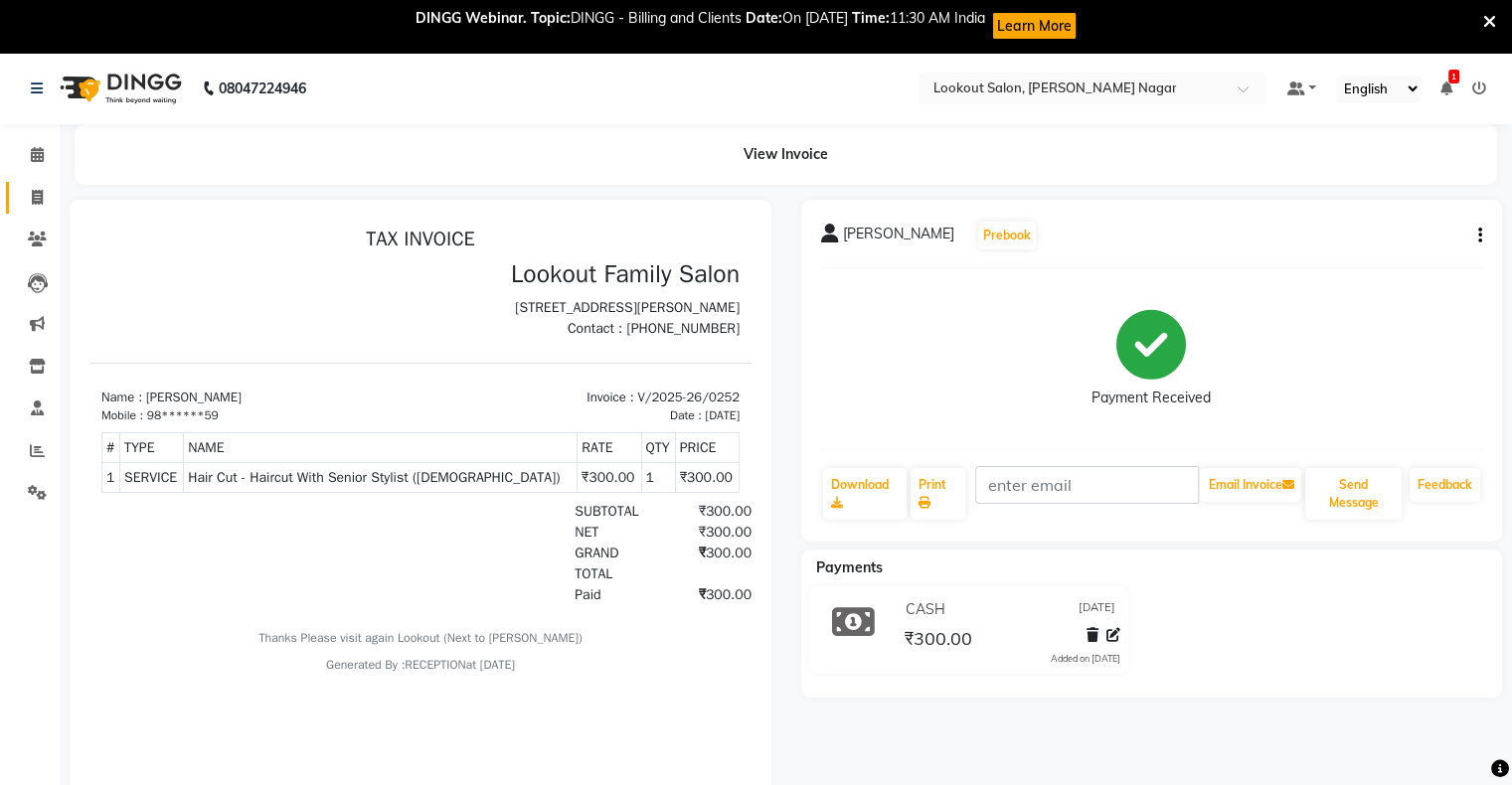 scroll, scrollTop: 0, scrollLeft: 0, axis: both 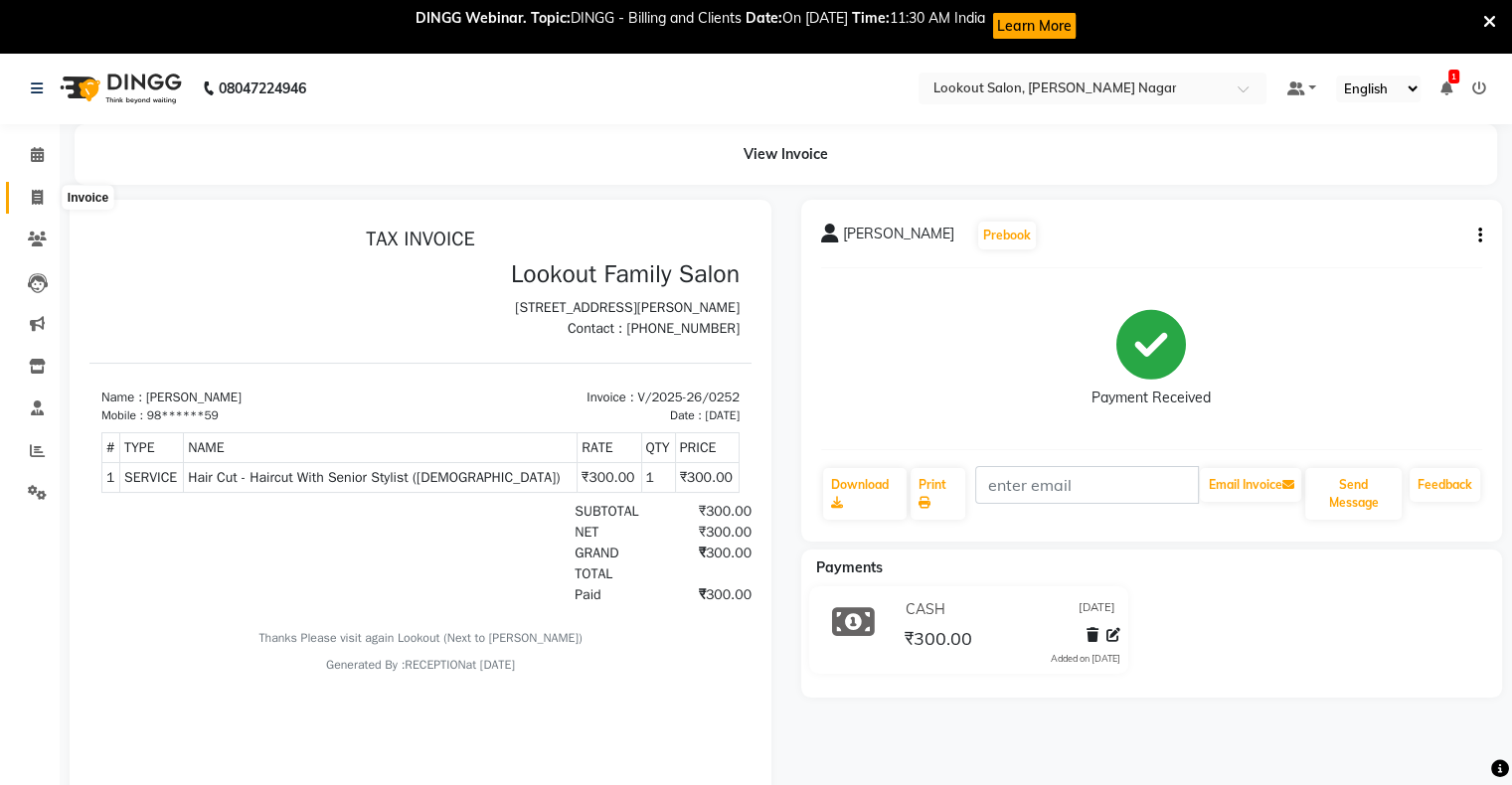 click 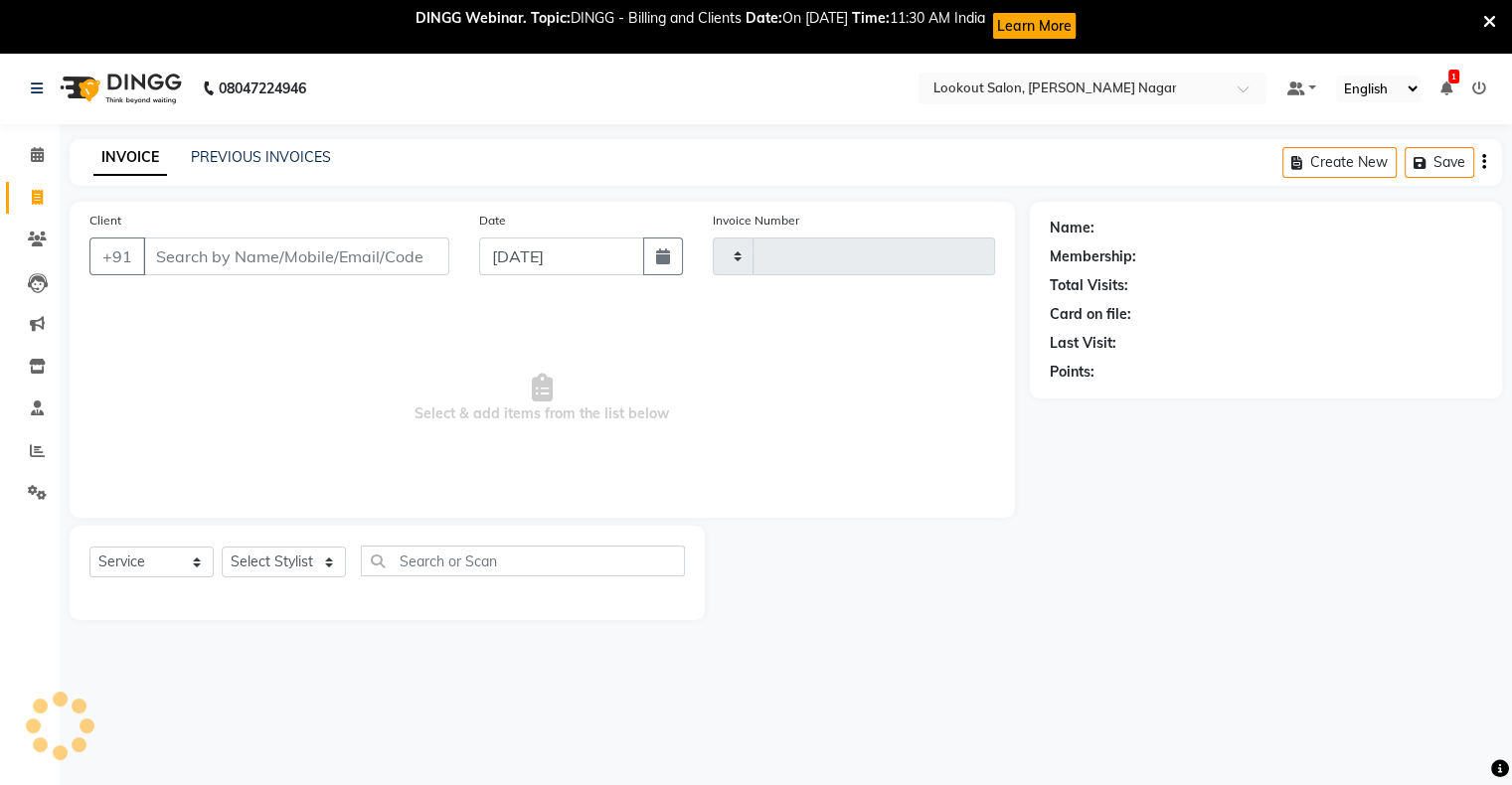 scroll, scrollTop: 52, scrollLeft: 0, axis: vertical 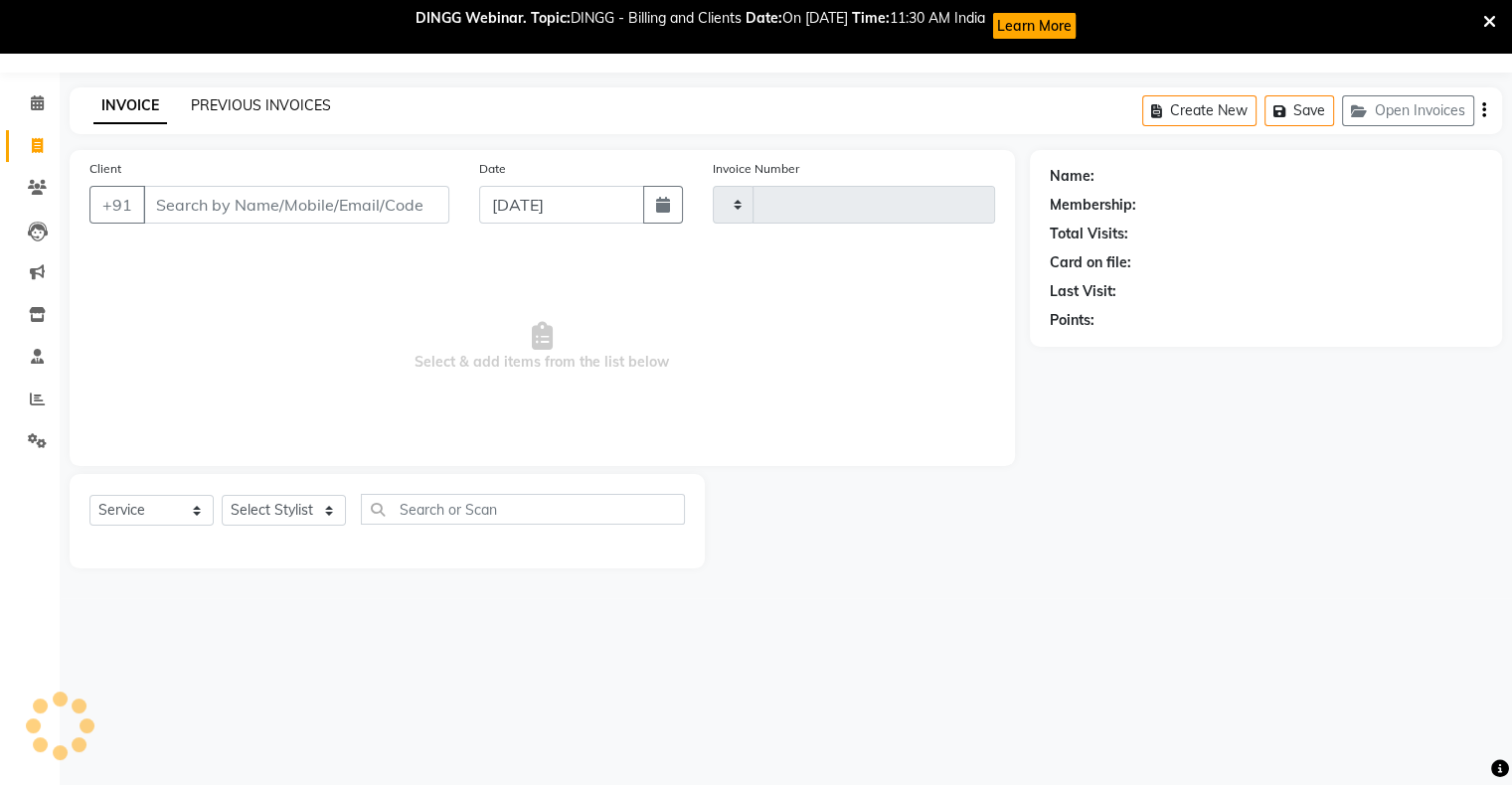 click on "PREVIOUS INVOICES" 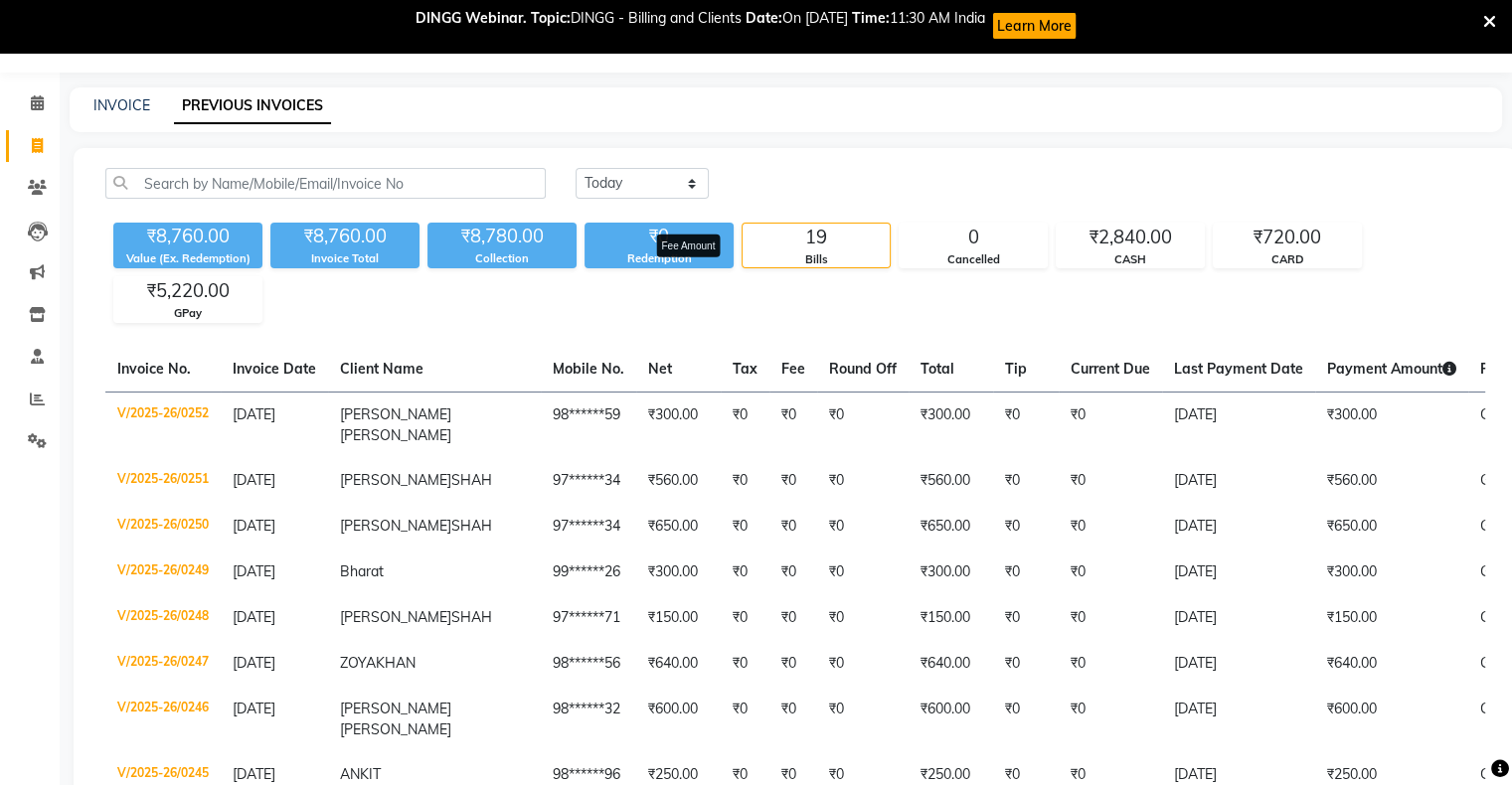 scroll, scrollTop: 0, scrollLeft: 0, axis: both 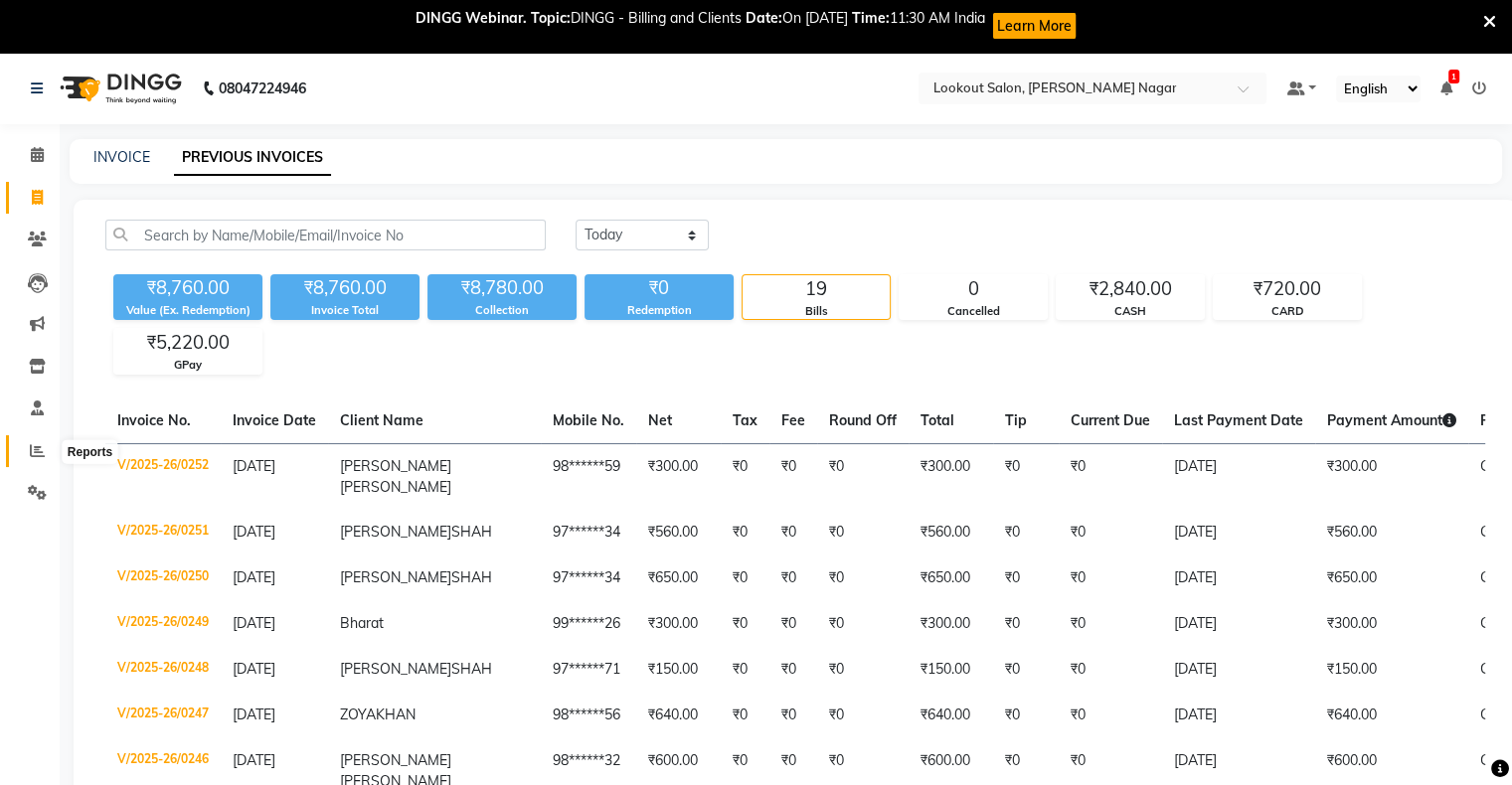 click 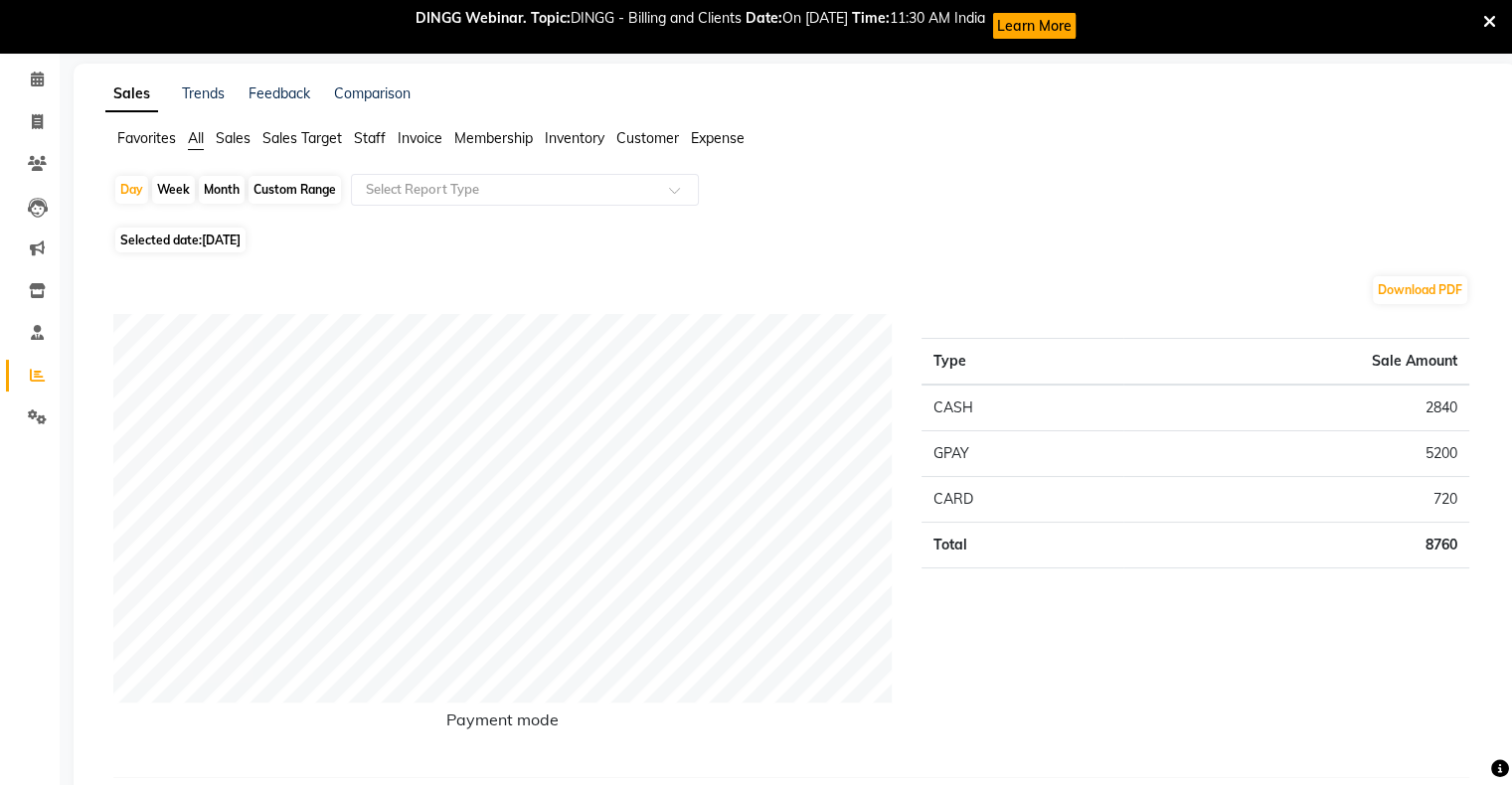 scroll, scrollTop: 0, scrollLeft: 0, axis: both 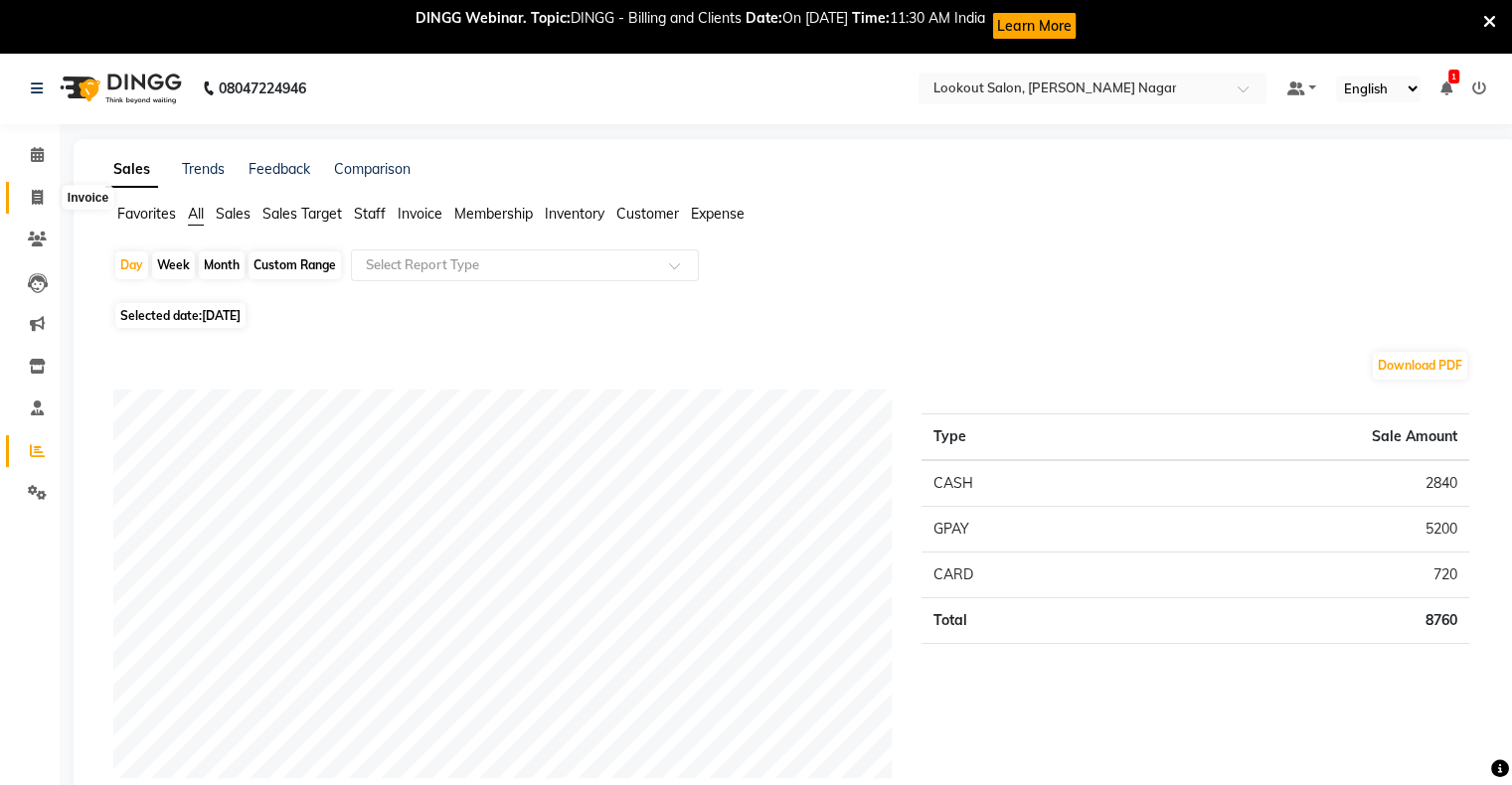 click 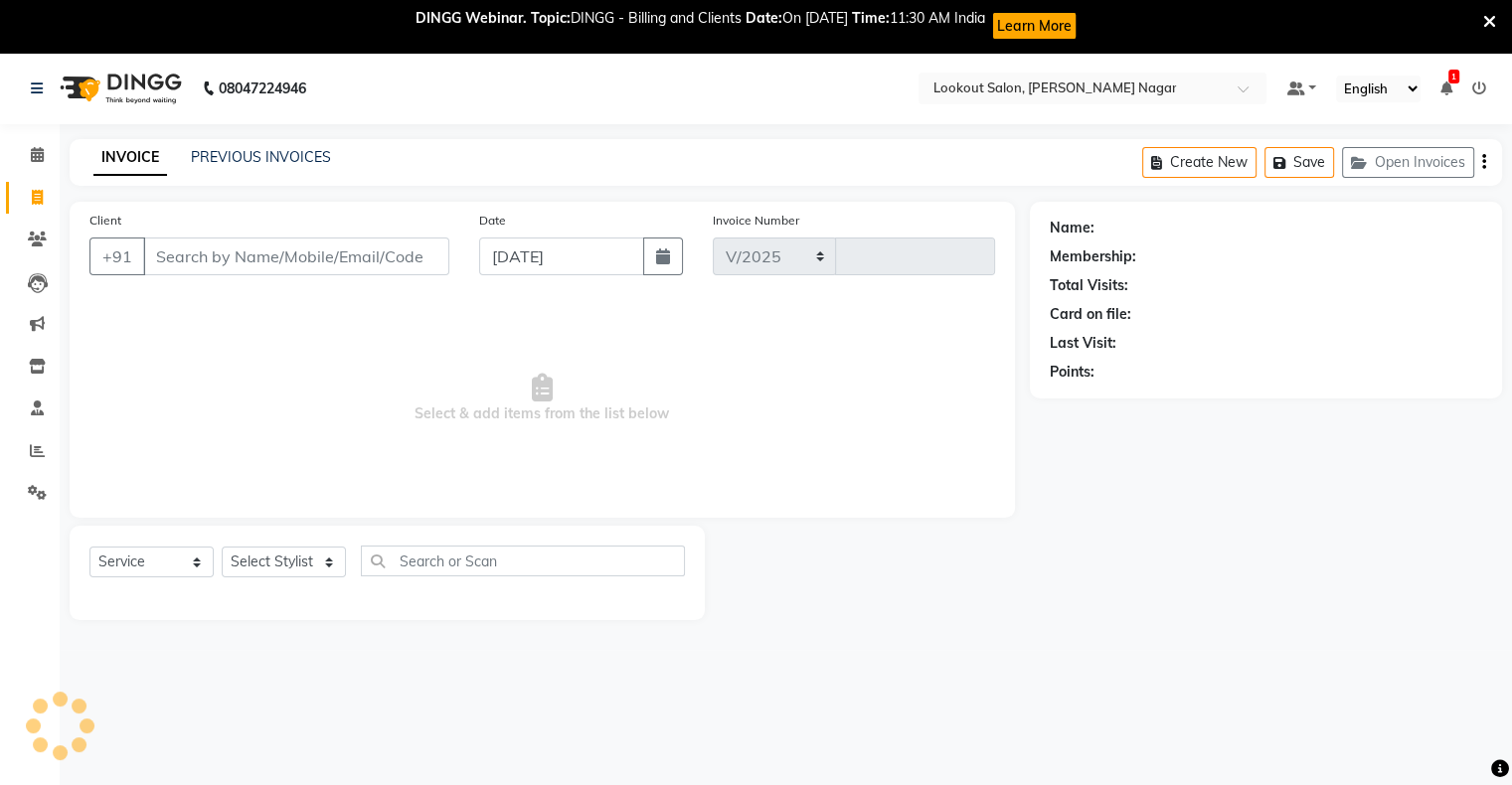 scroll, scrollTop: 52, scrollLeft: 0, axis: vertical 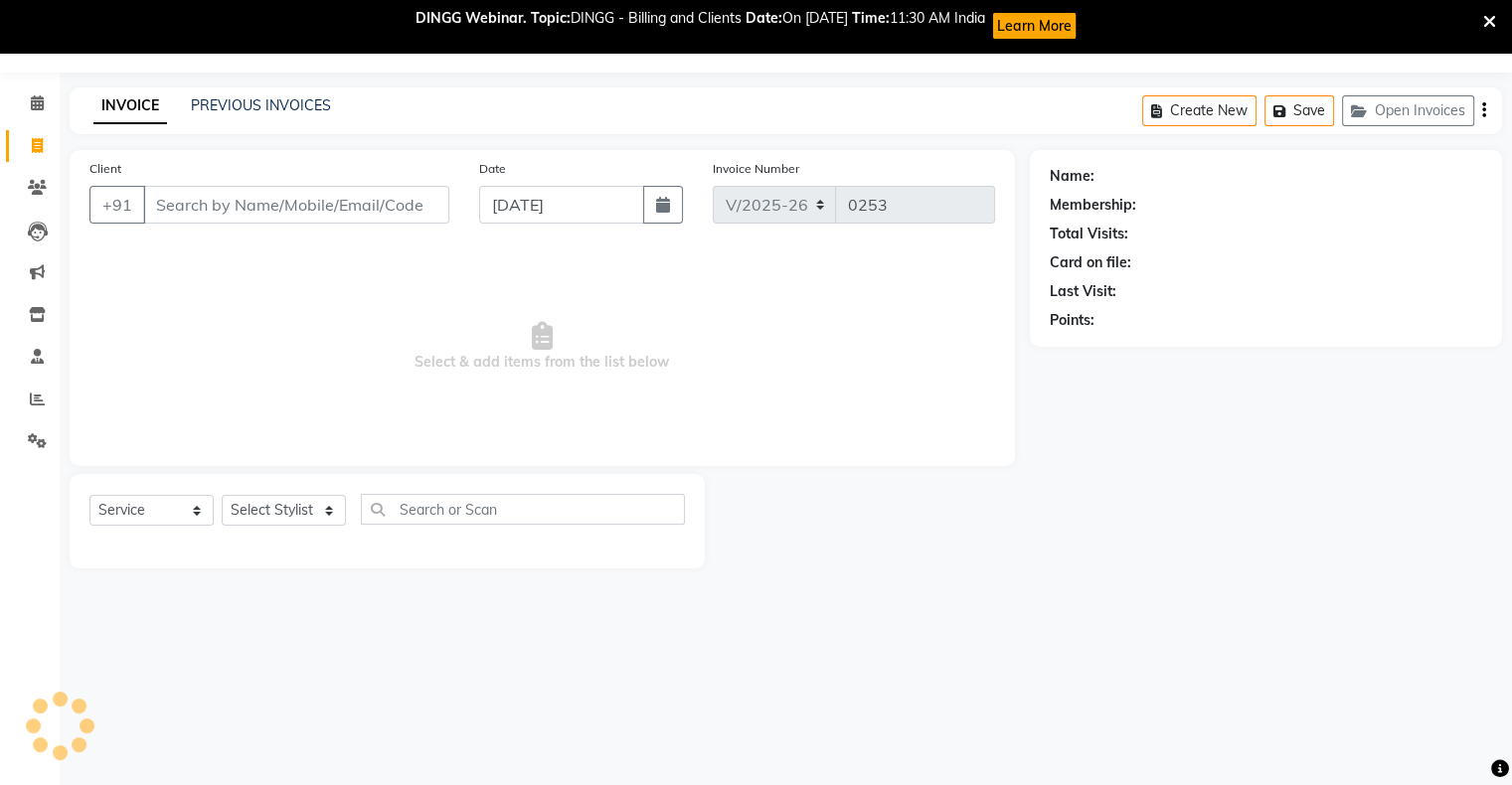 click on "Client" at bounding box center [296, 205] 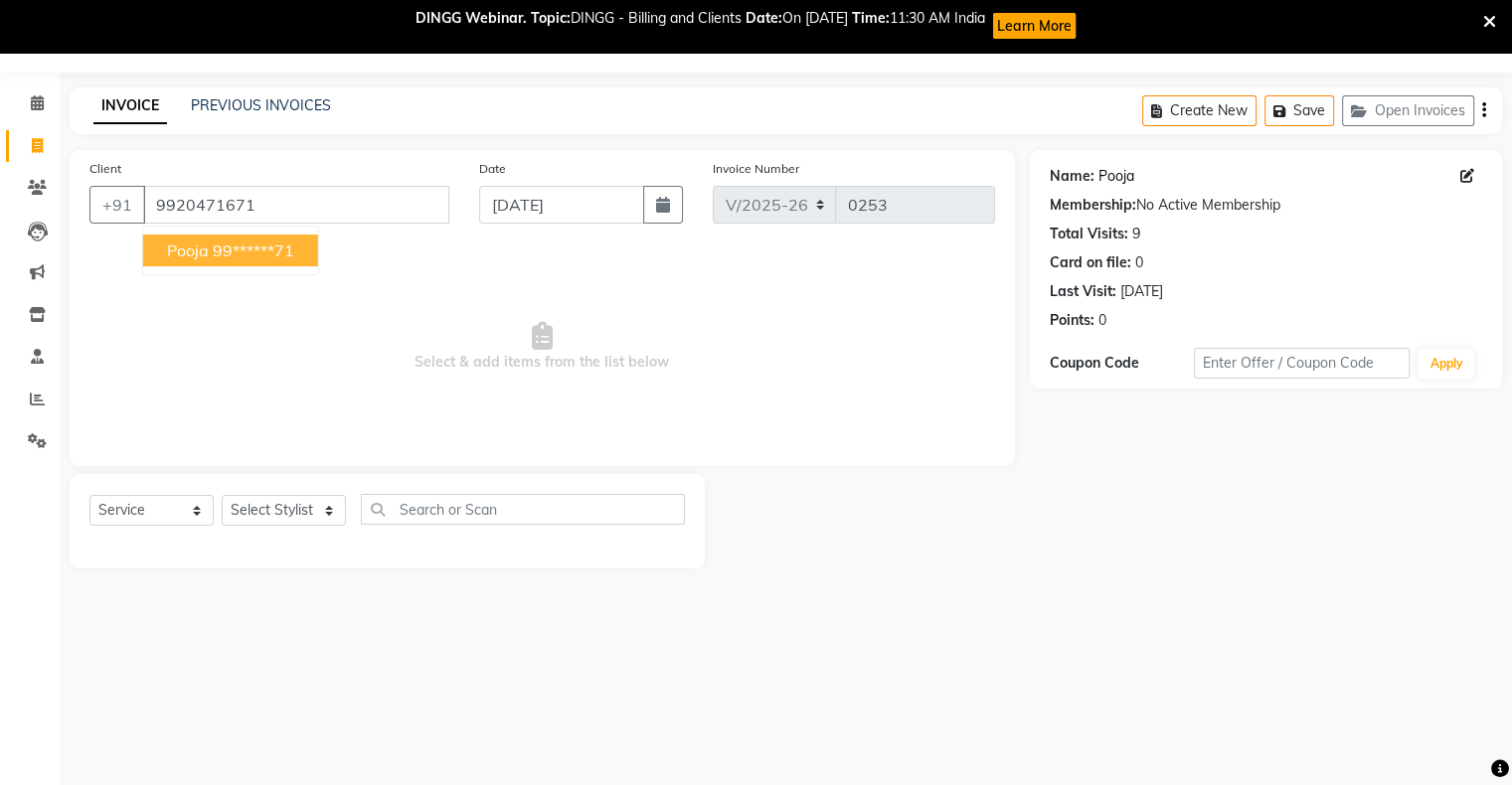 click on "Pooja" 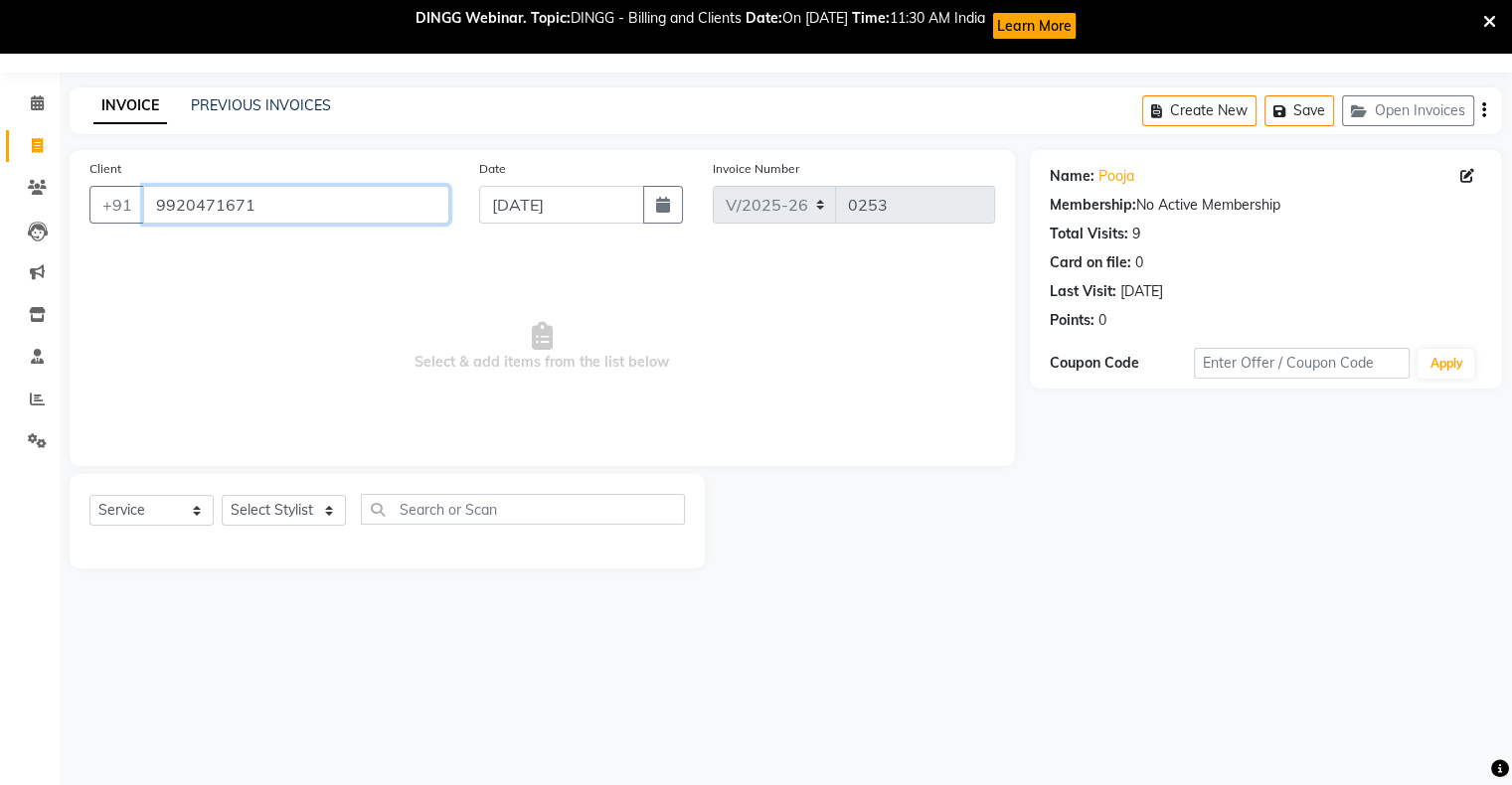 click on "9920471671" at bounding box center (296, 205) 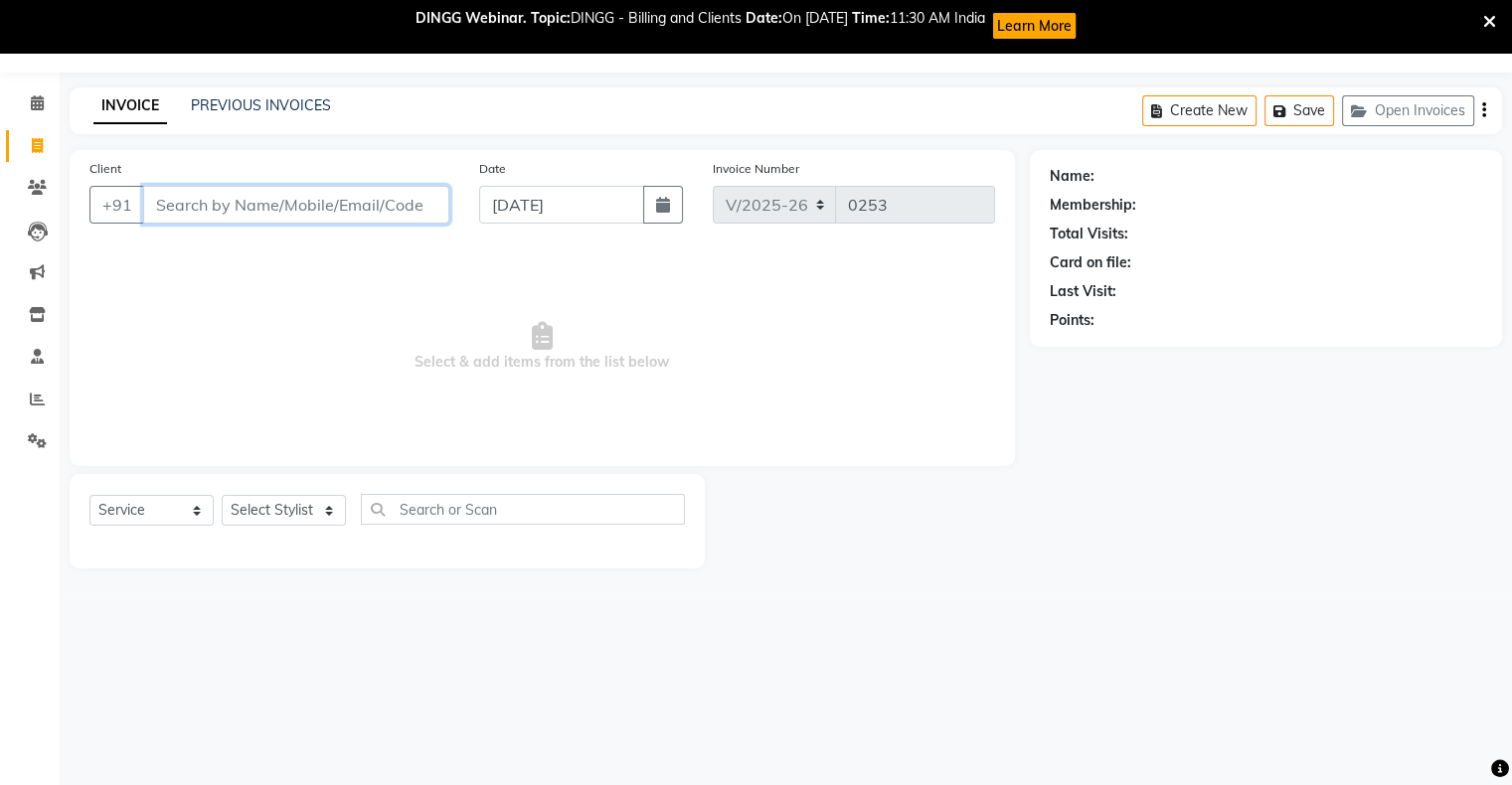click on "Client" at bounding box center [296, 205] 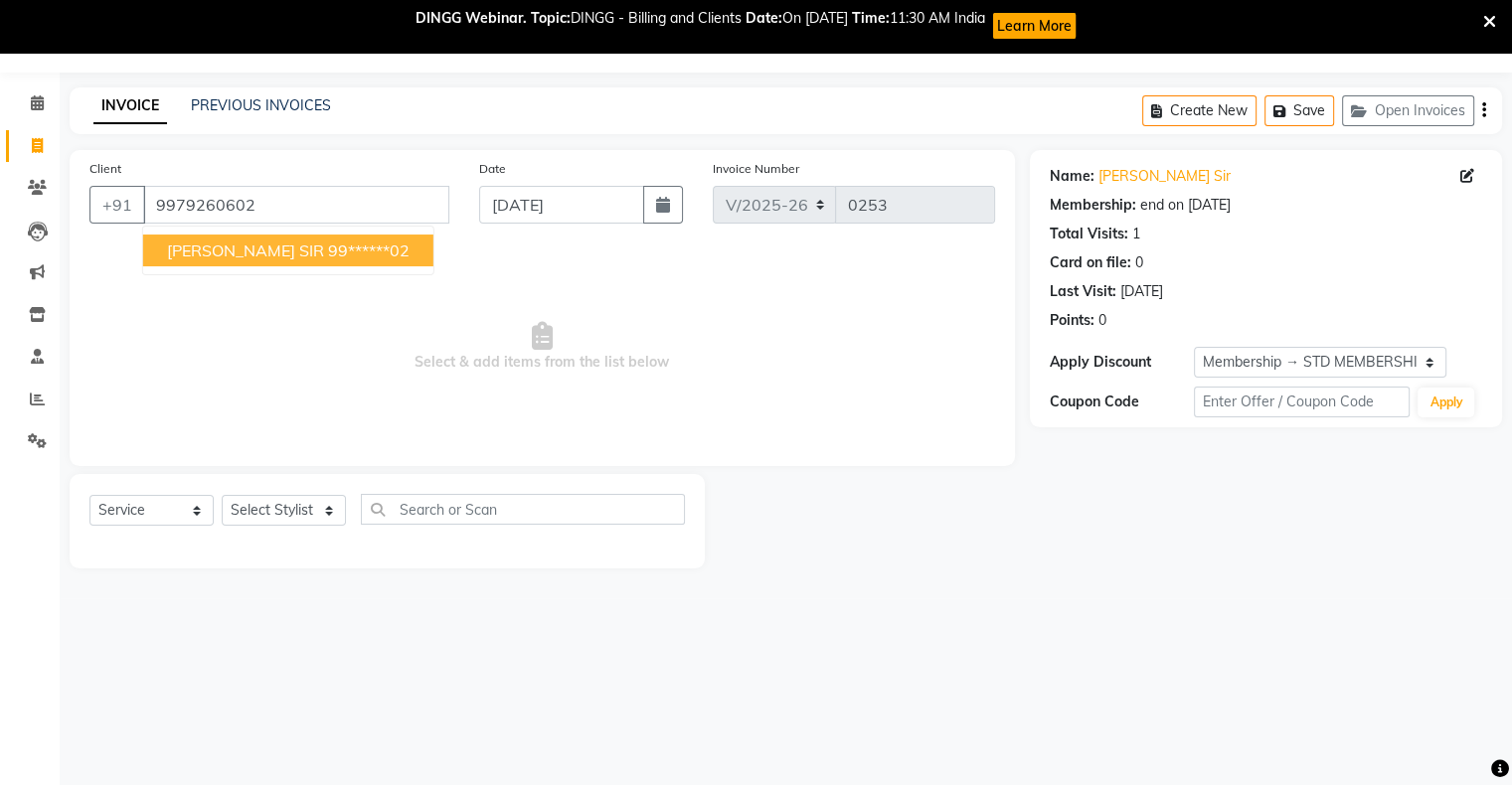 click on "RUCHIT SIR  99******02" at bounding box center [288, 250] 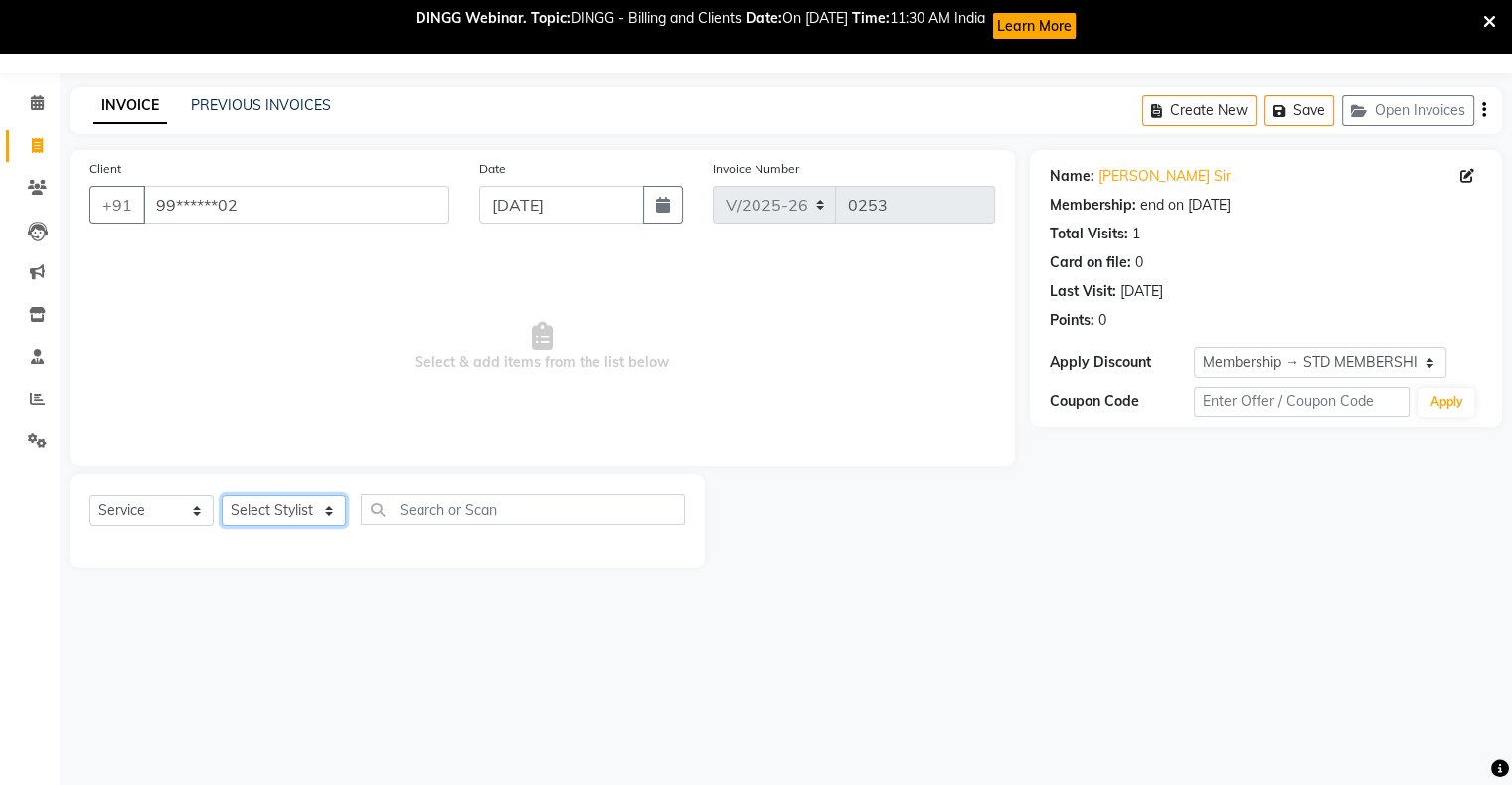 click on "Select Stylist abhishek Asfaak AZAZ DHARMESH SIR kARAN PRIYANKA RECEPTION rinki  shailendar VANDAN" 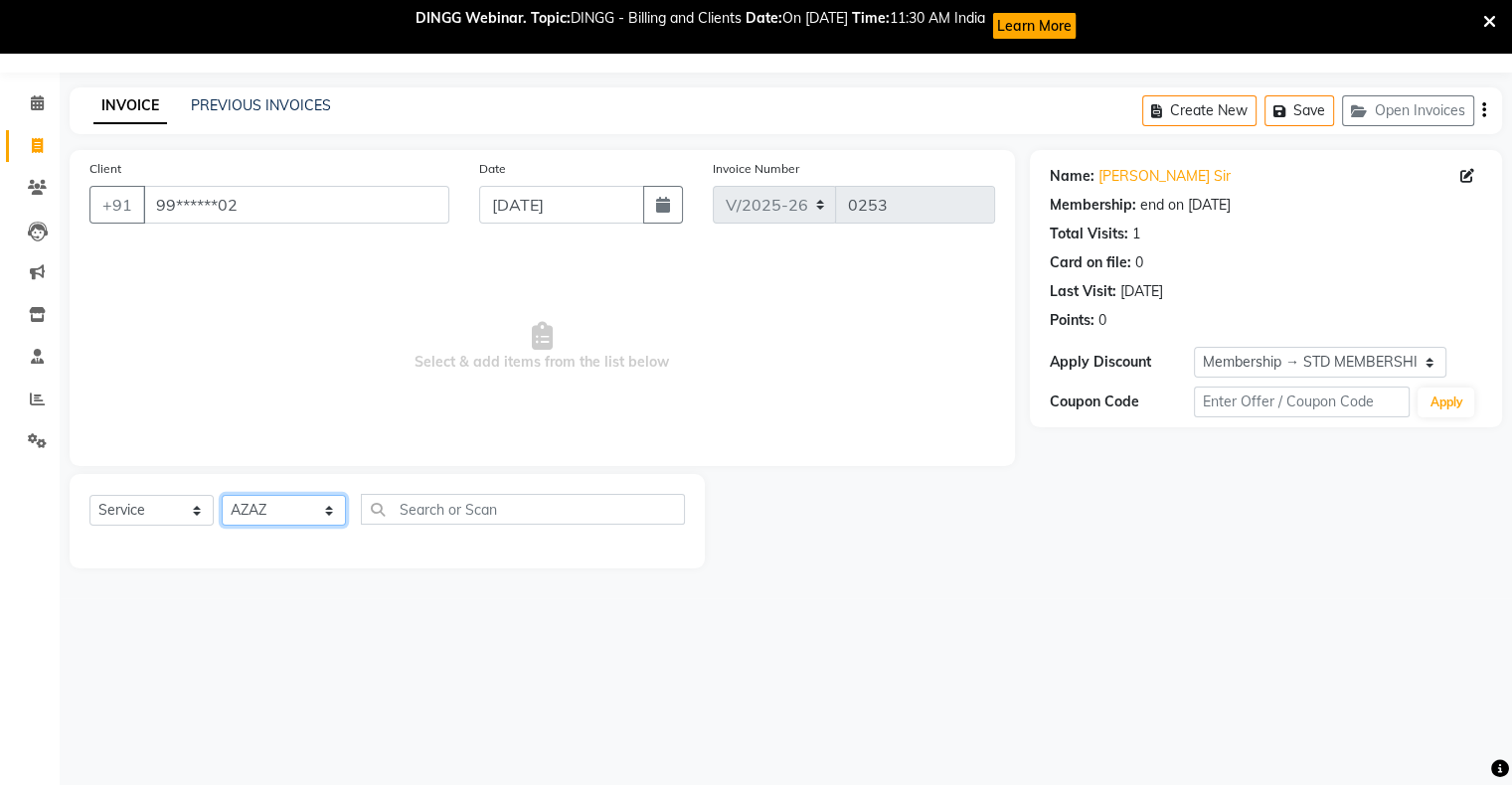 click on "Select Stylist abhishek Asfaak AZAZ DHARMESH SIR kARAN PRIYANKA RECEPTION rinki  shailendar VANDAN" 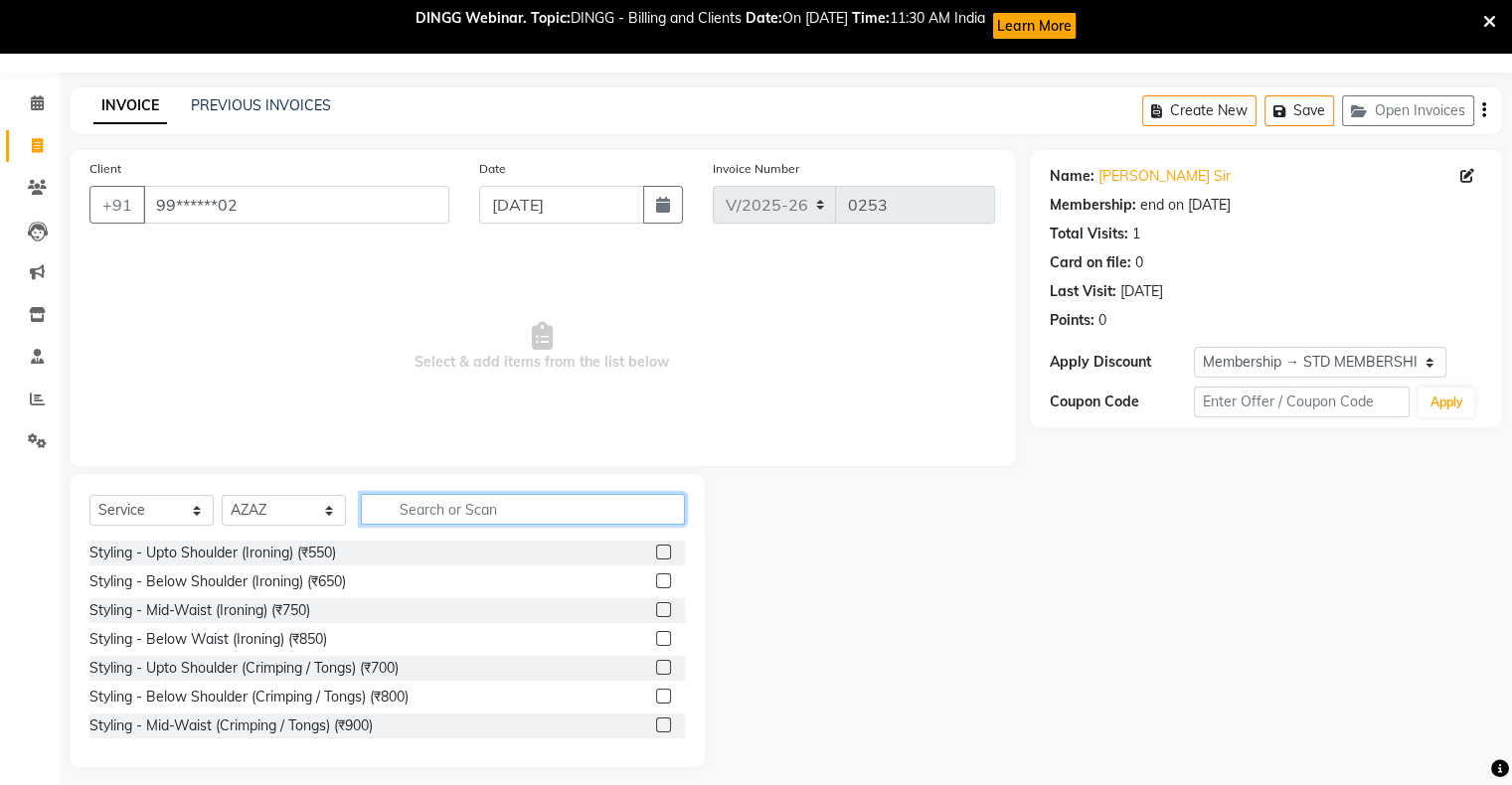 click 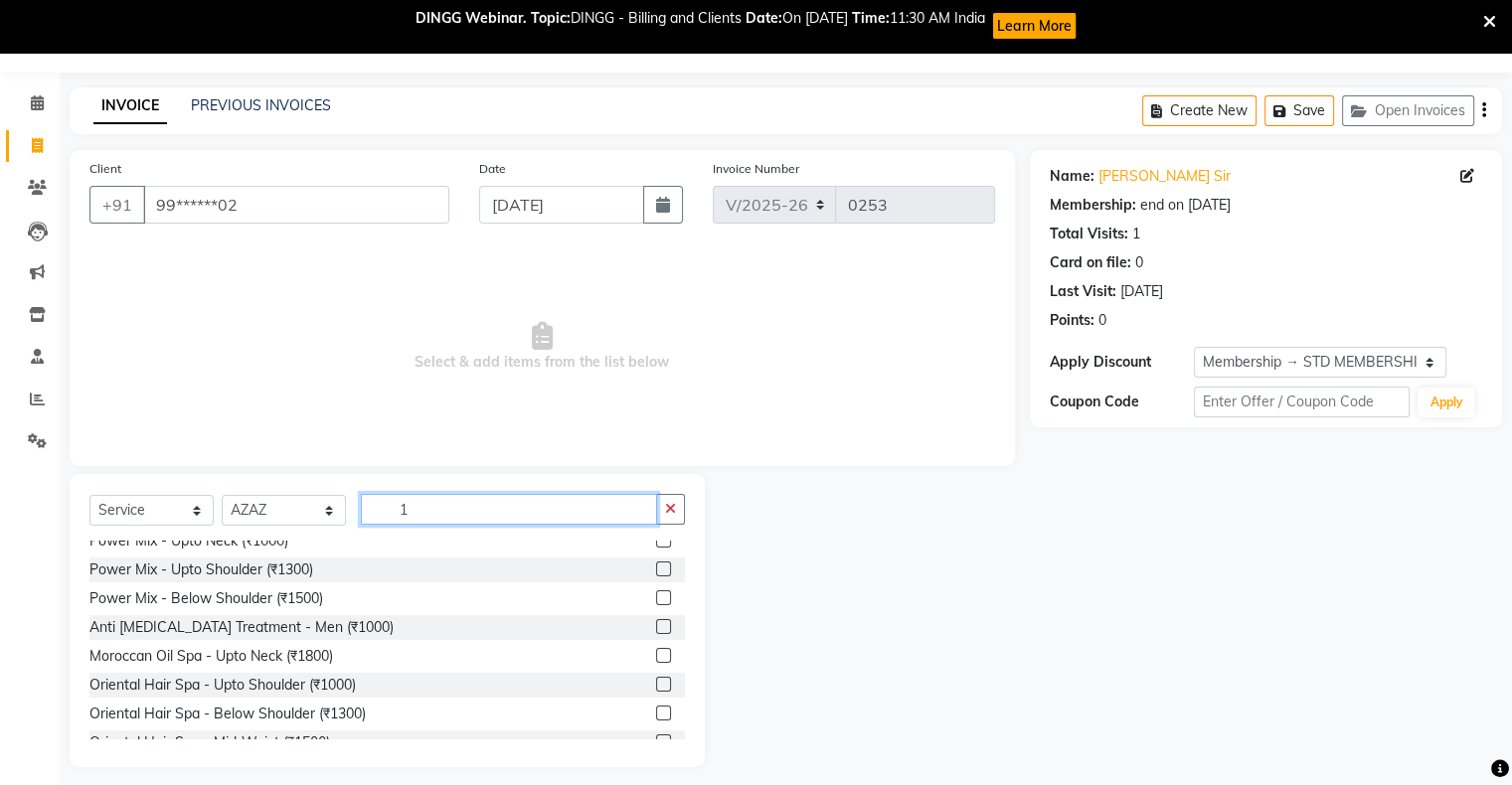 scroll, scrollTop: 397, scrollLeft: 0, axis: vertical 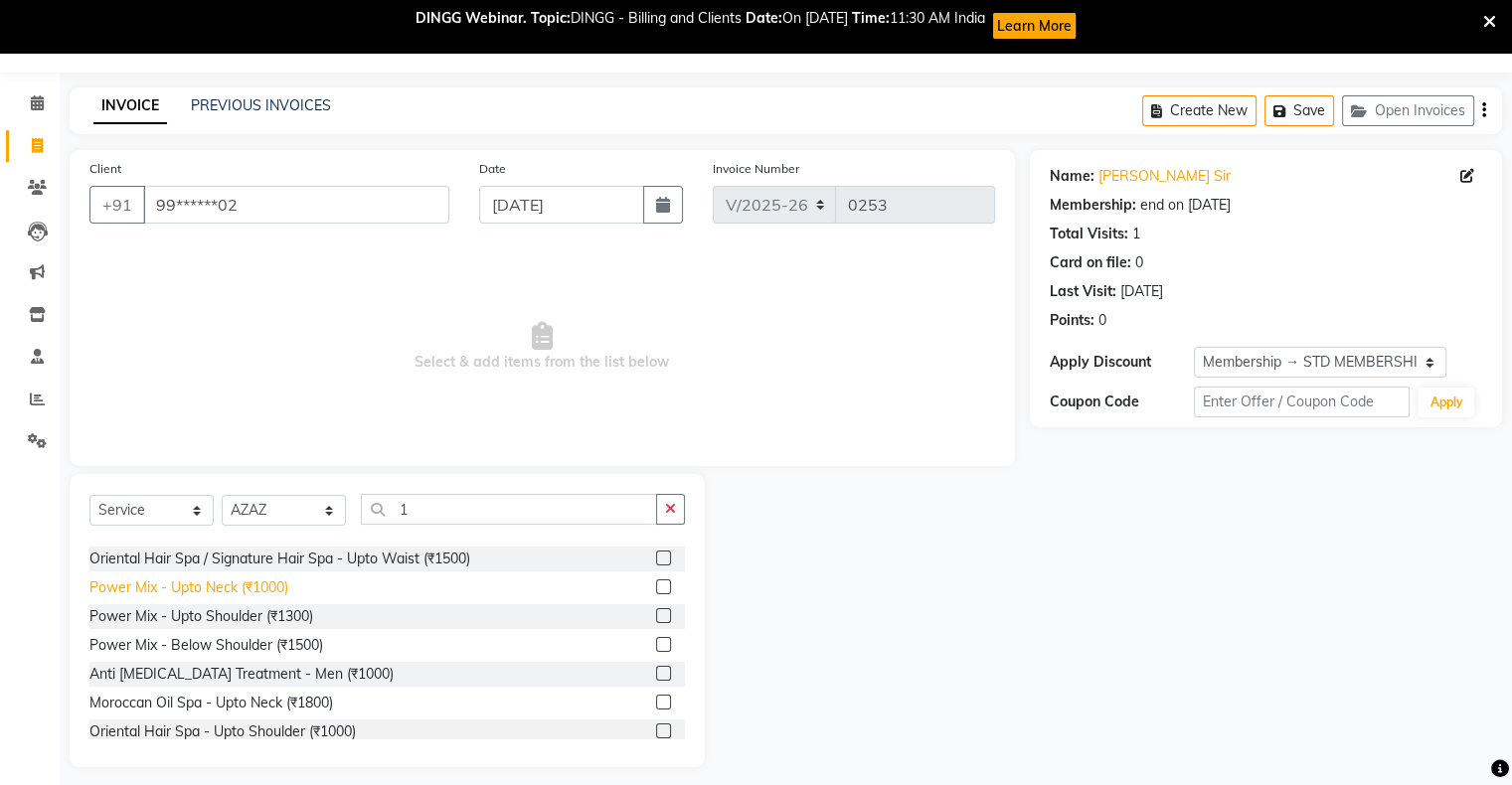 click on "Power Mix - Upto Neck (₹1000)" 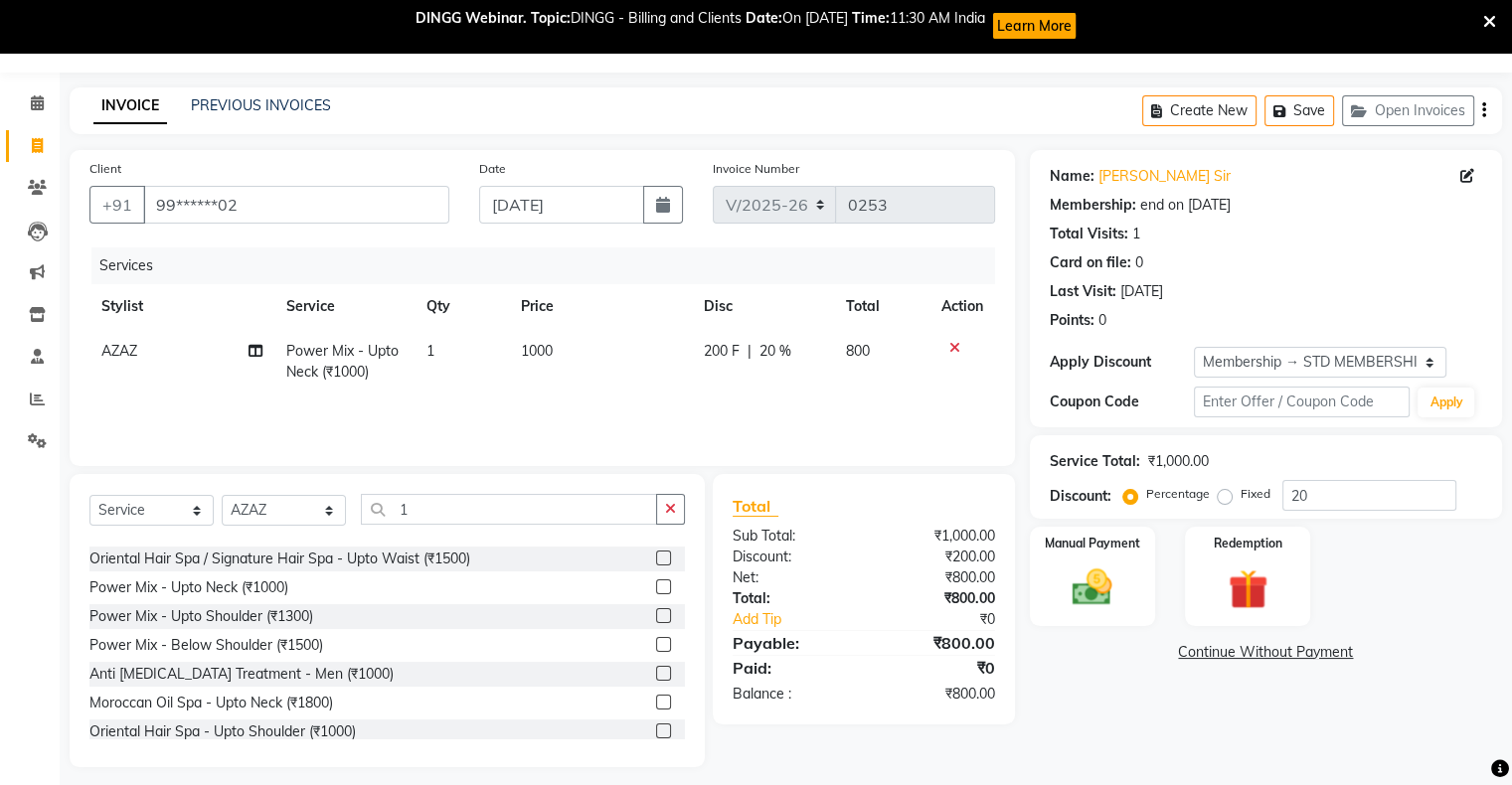 click on "1000" 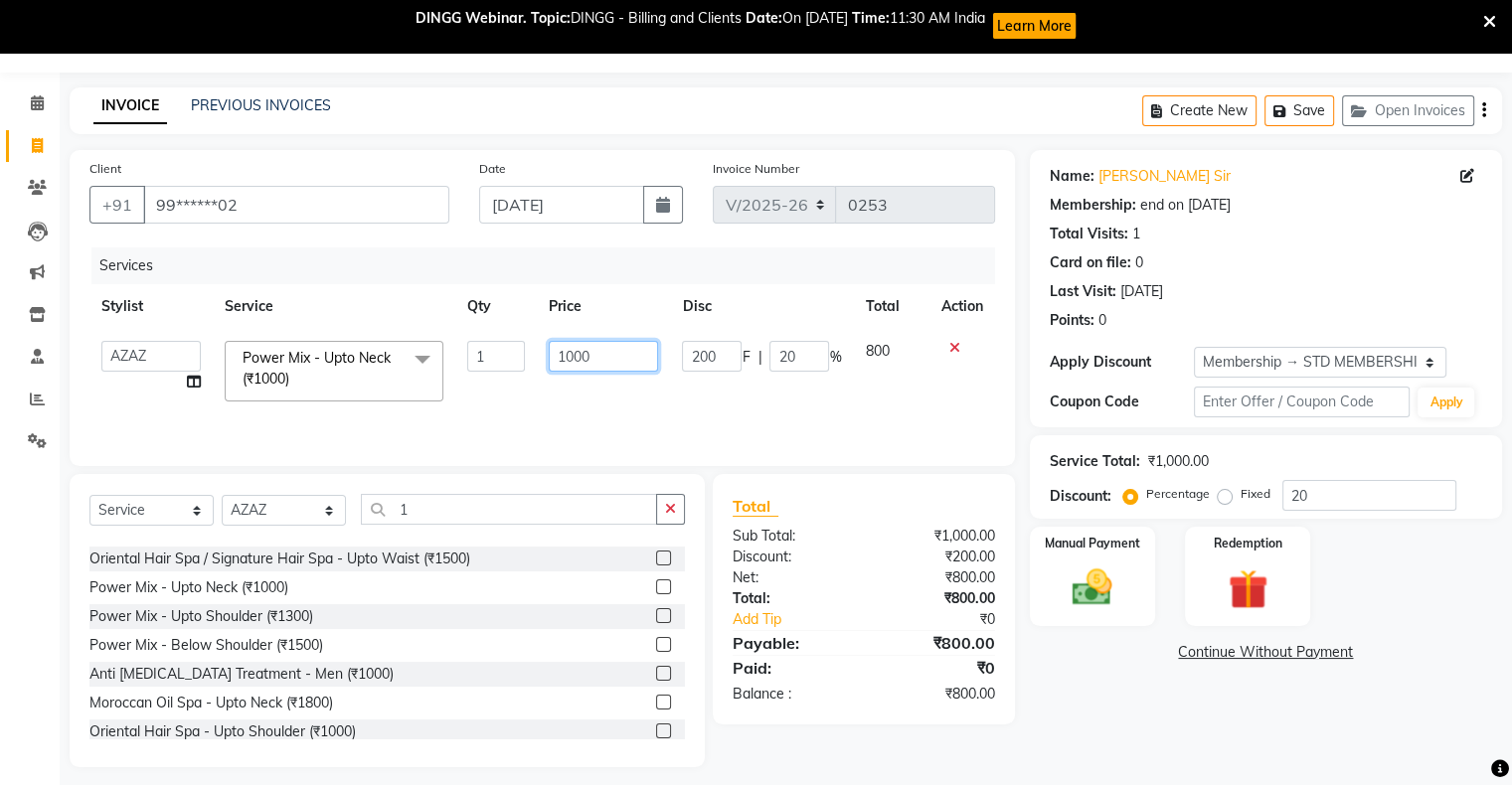 click on "1000" 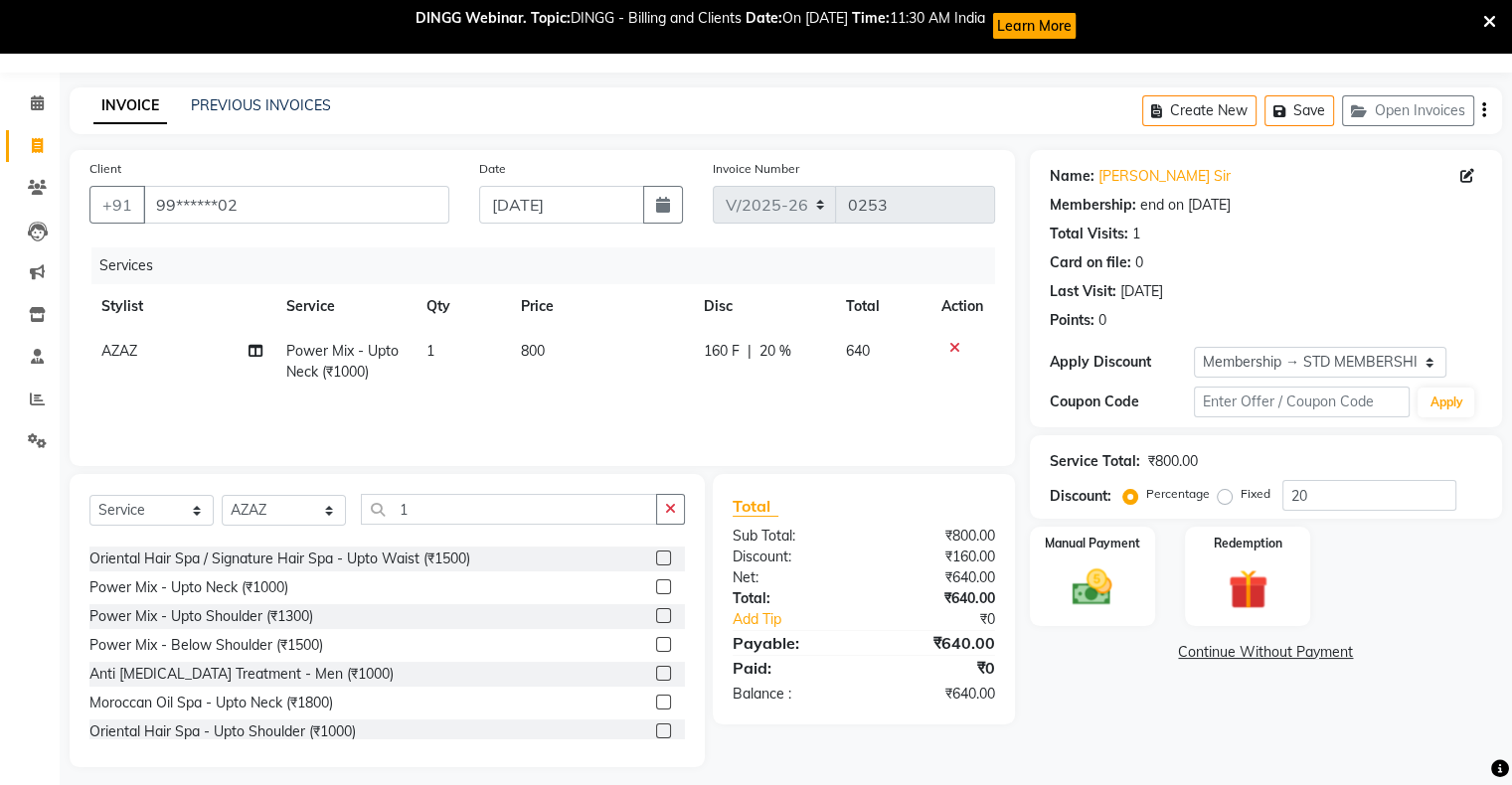 click on "160 F | 20 %" 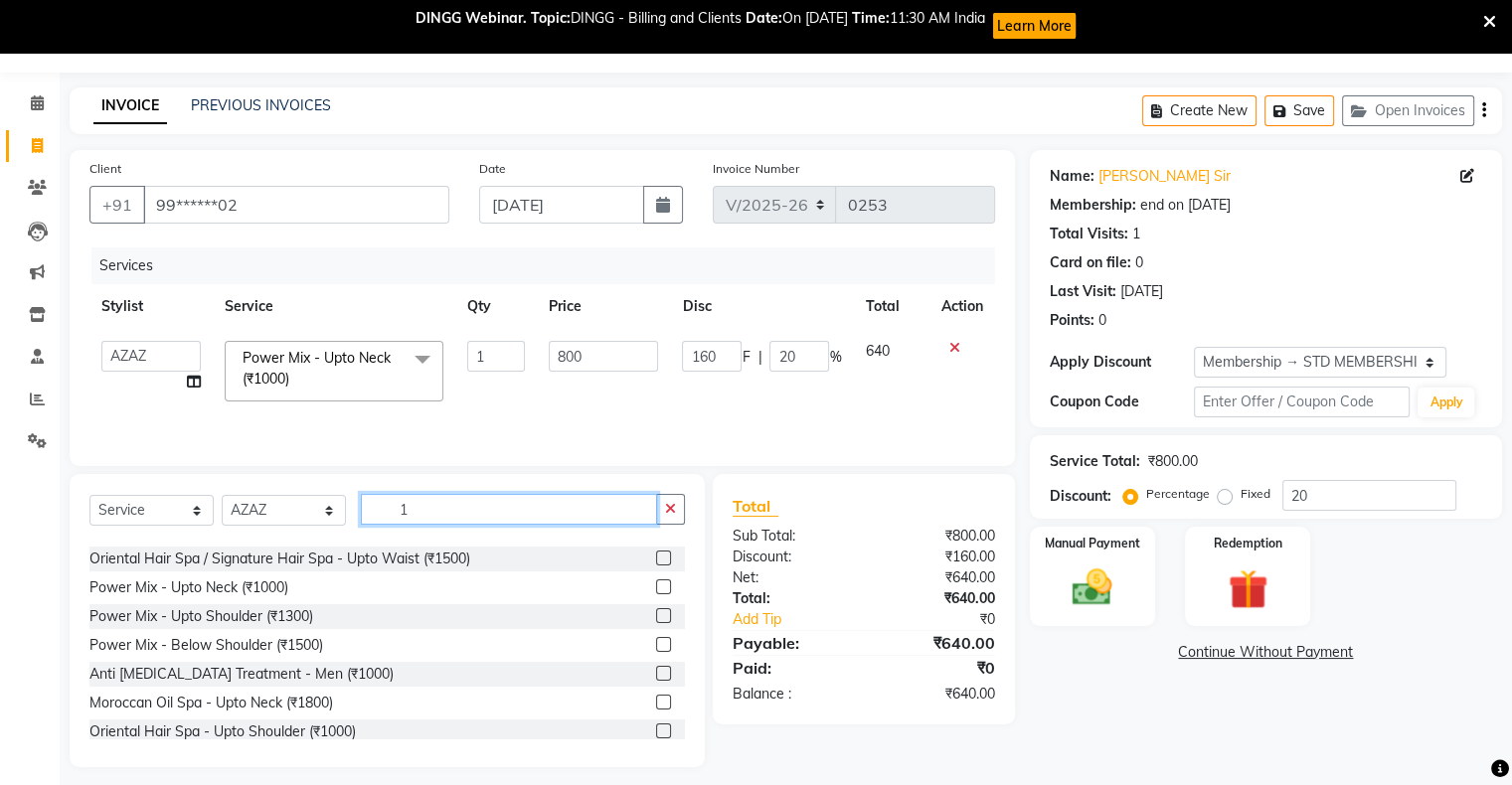 click on "1" 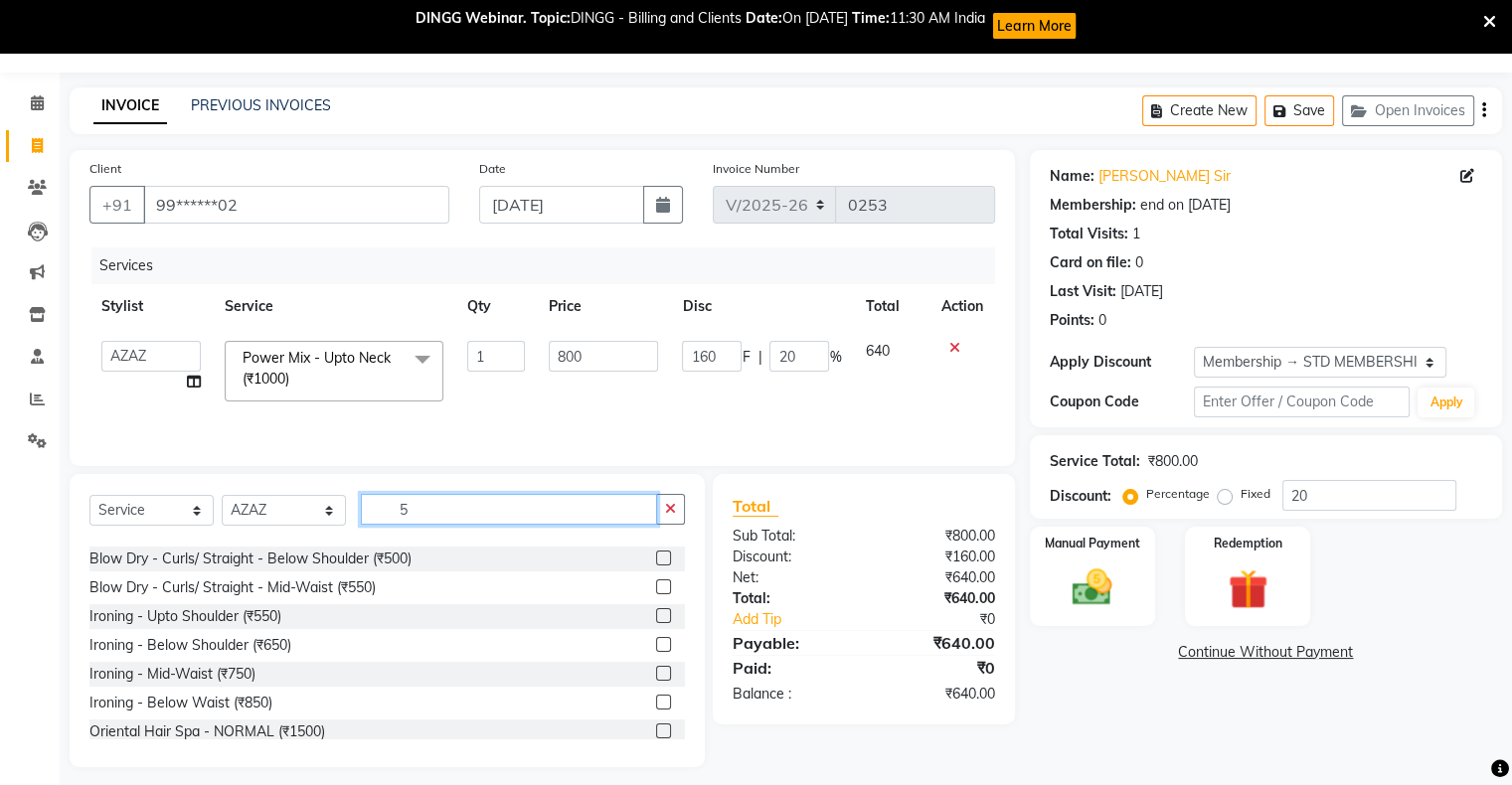 scroll, scrollTop: 0, scrollLeft: 0, axis: both 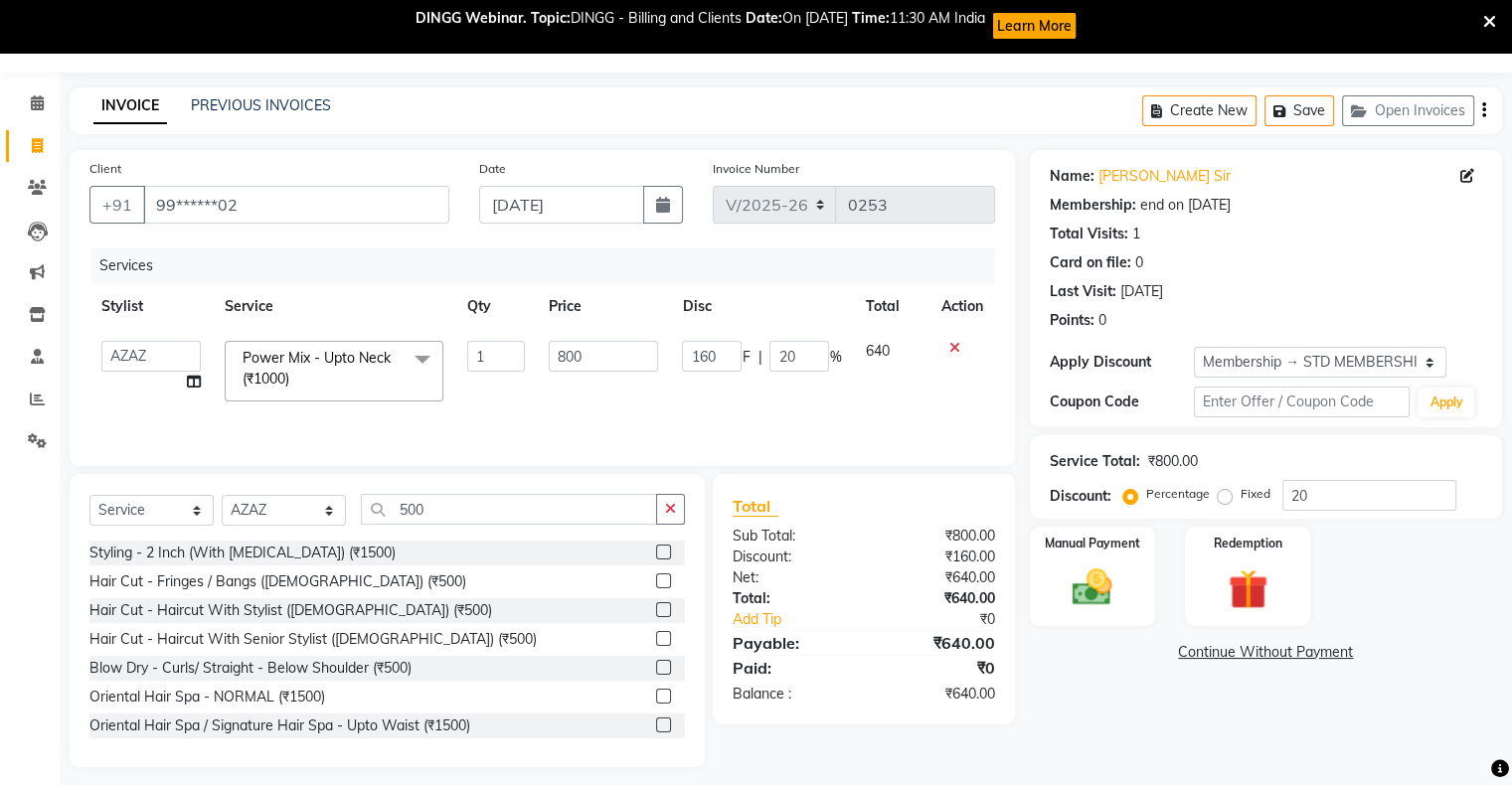 click 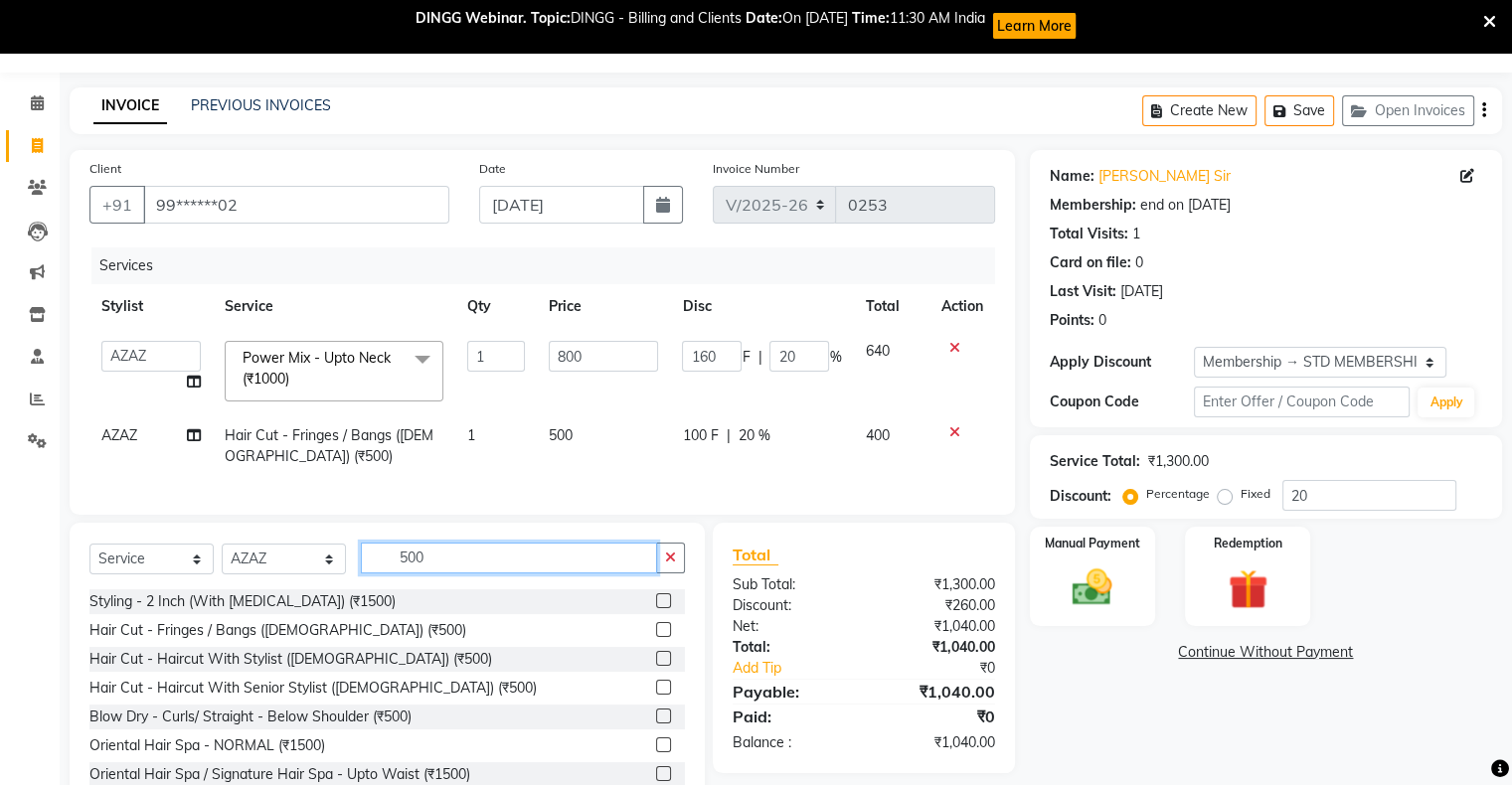 click on "500" 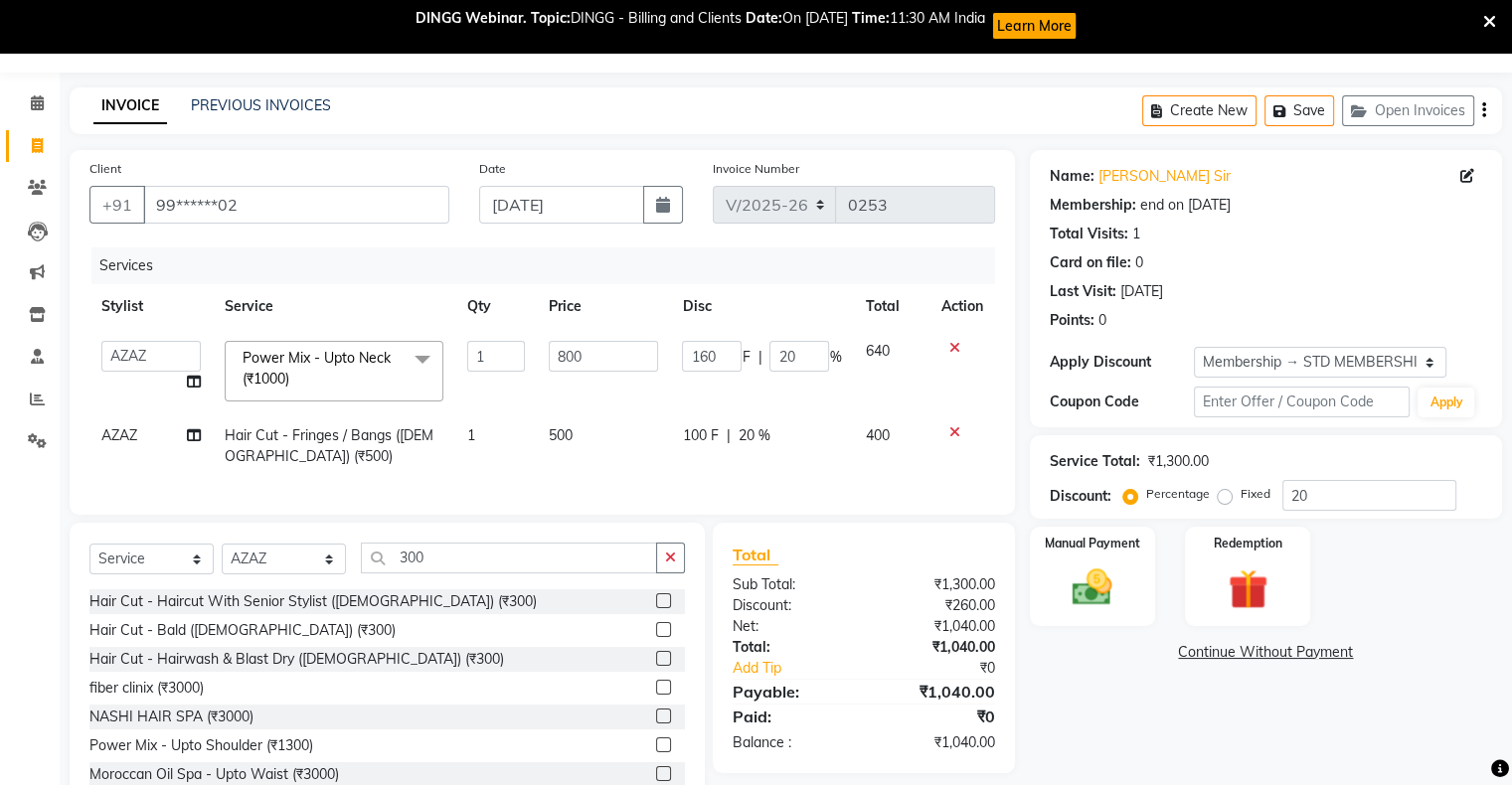 click 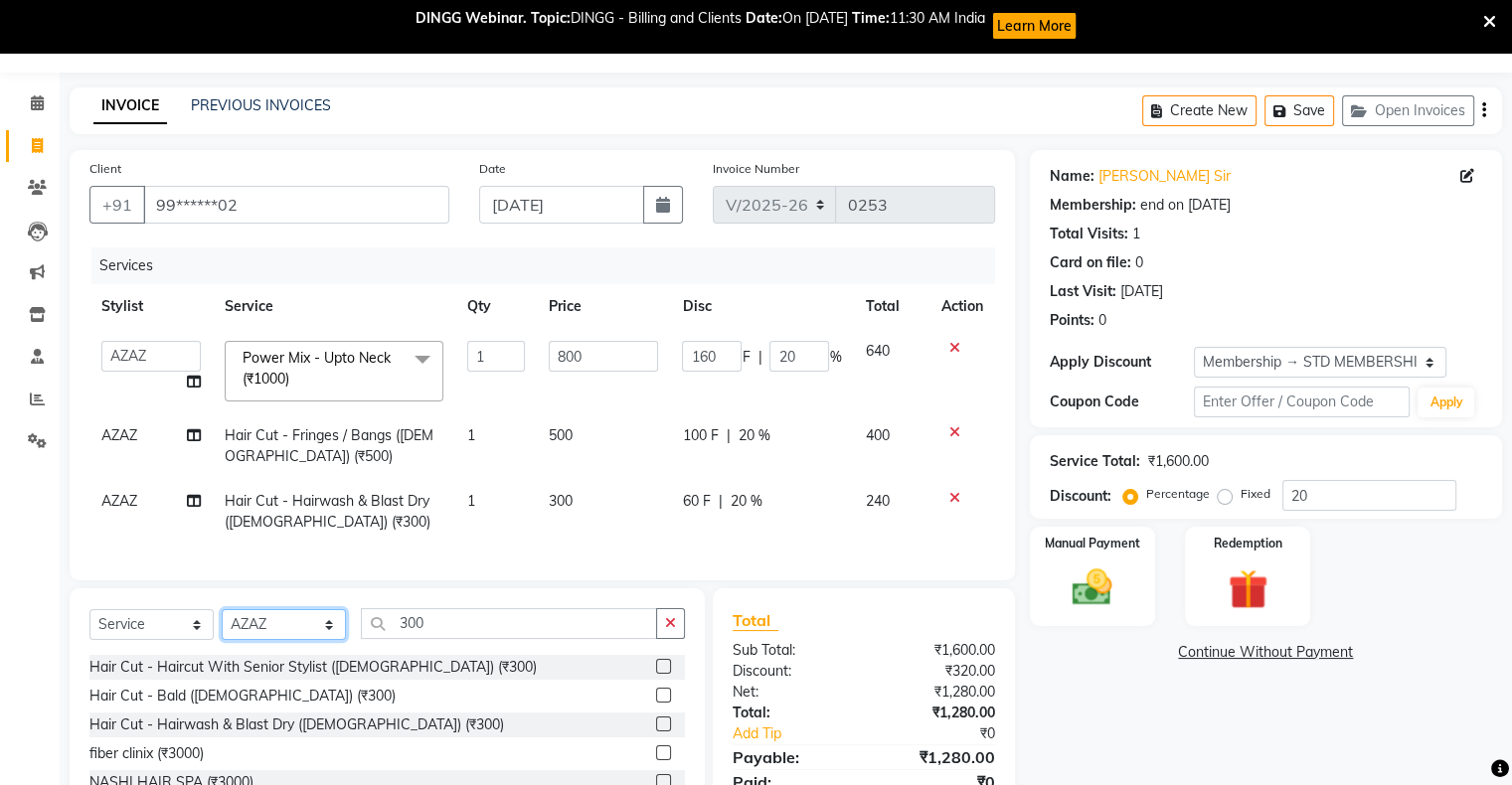 click on "Select Stylist abhishek Asfaak AZAZ DHARMESH SIR kARAN PRIYANKA RECEPTION rinki  shailendar VANDAN" 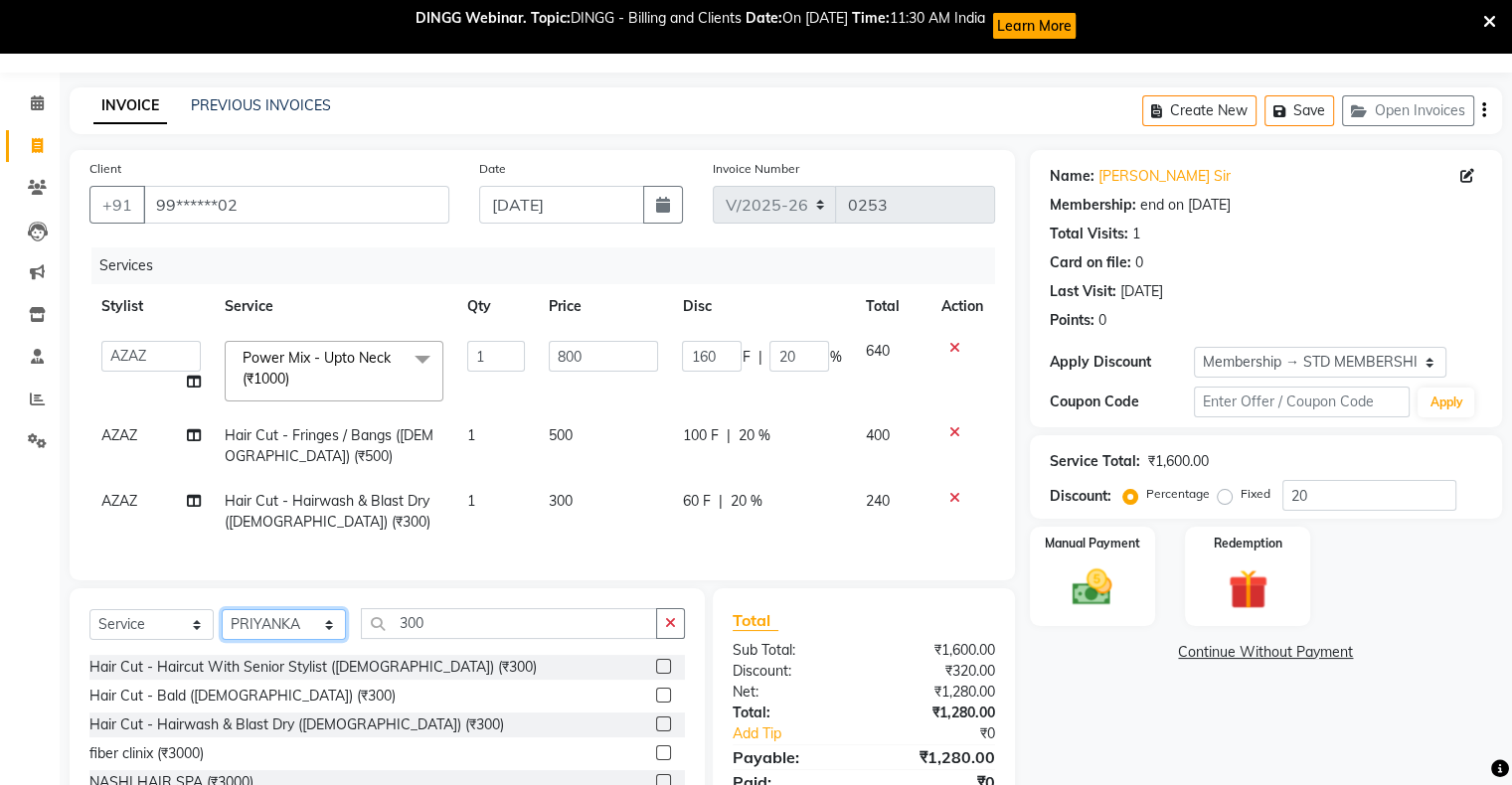click on "Select Stylist abhishek Asfaak AZAZ DHARMESH SIR kARAN PRIYANKA RECEPTION rinki  shailendar VANDAN" 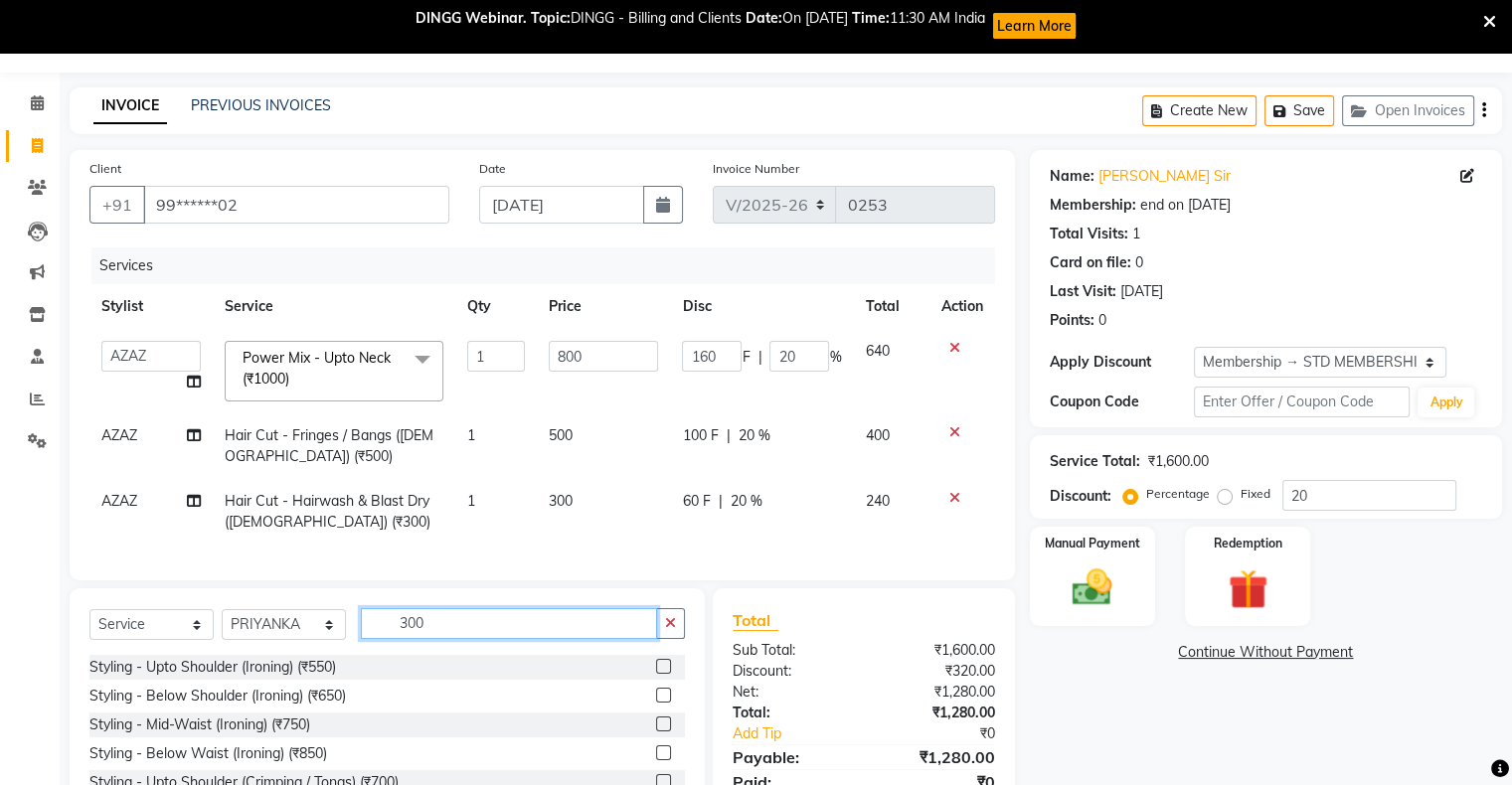 click on "300" 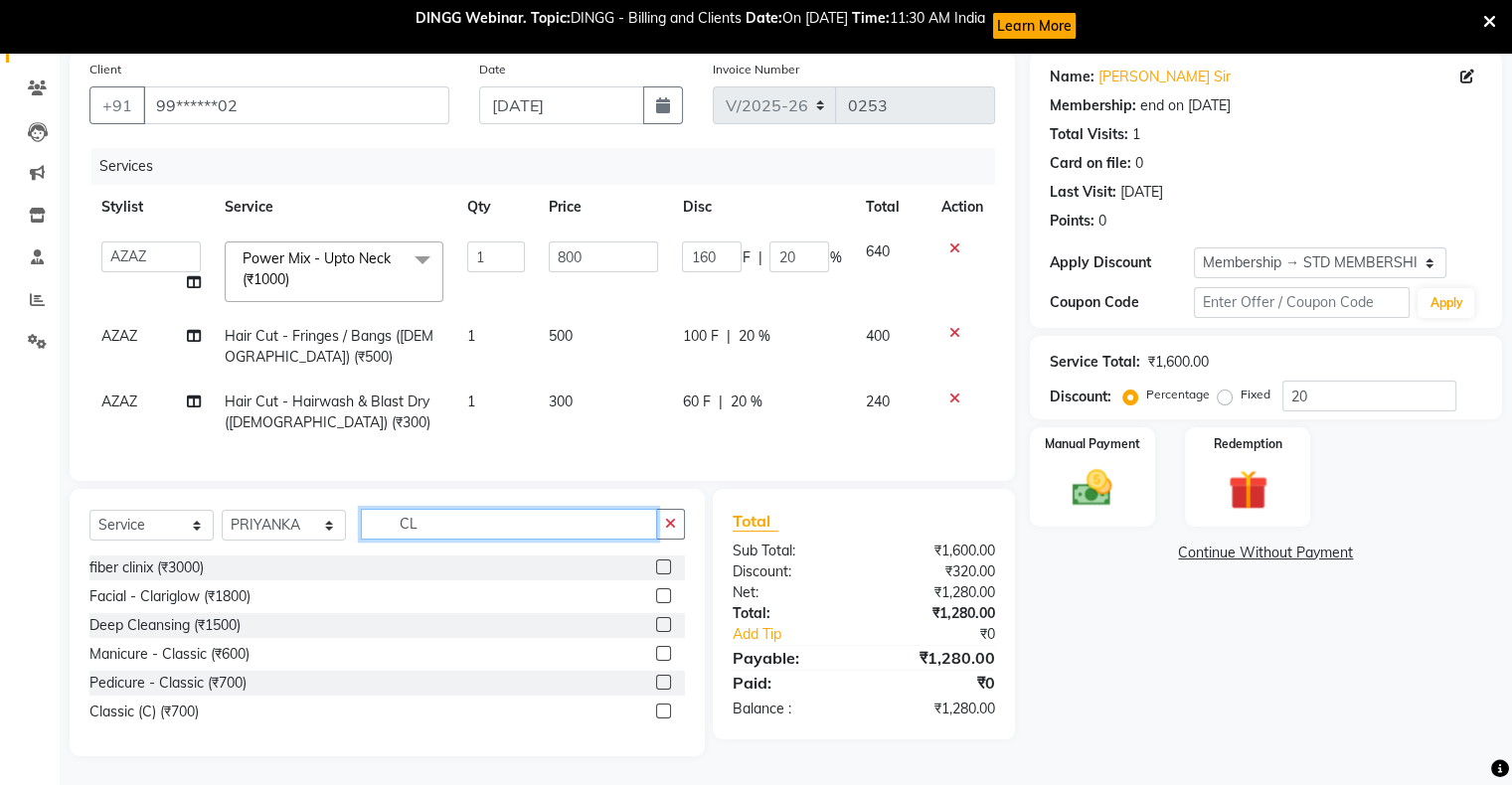 scroll, scrollTop: 167, scrollLeft: 0, axis: vertical 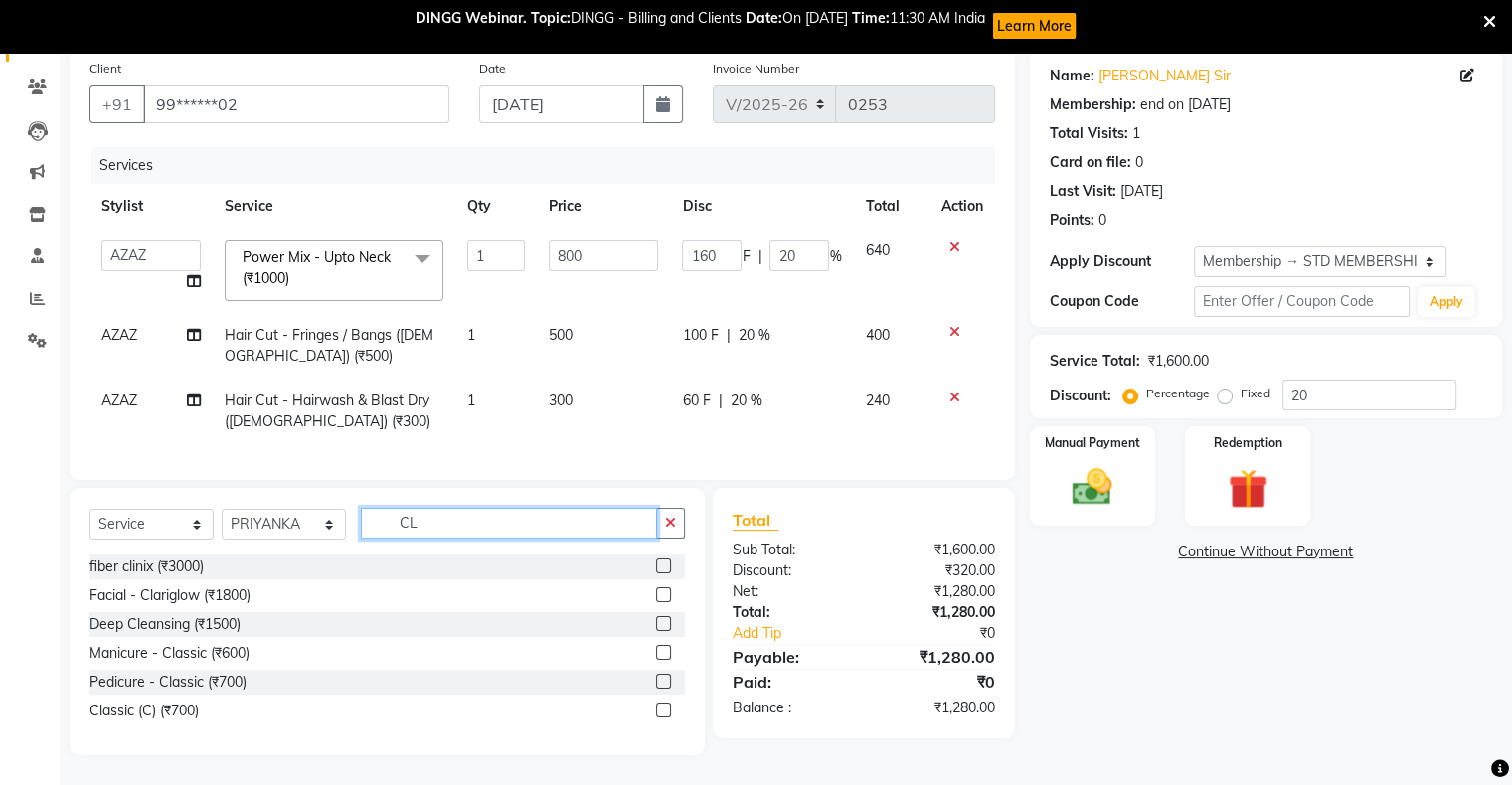 click on "CL" 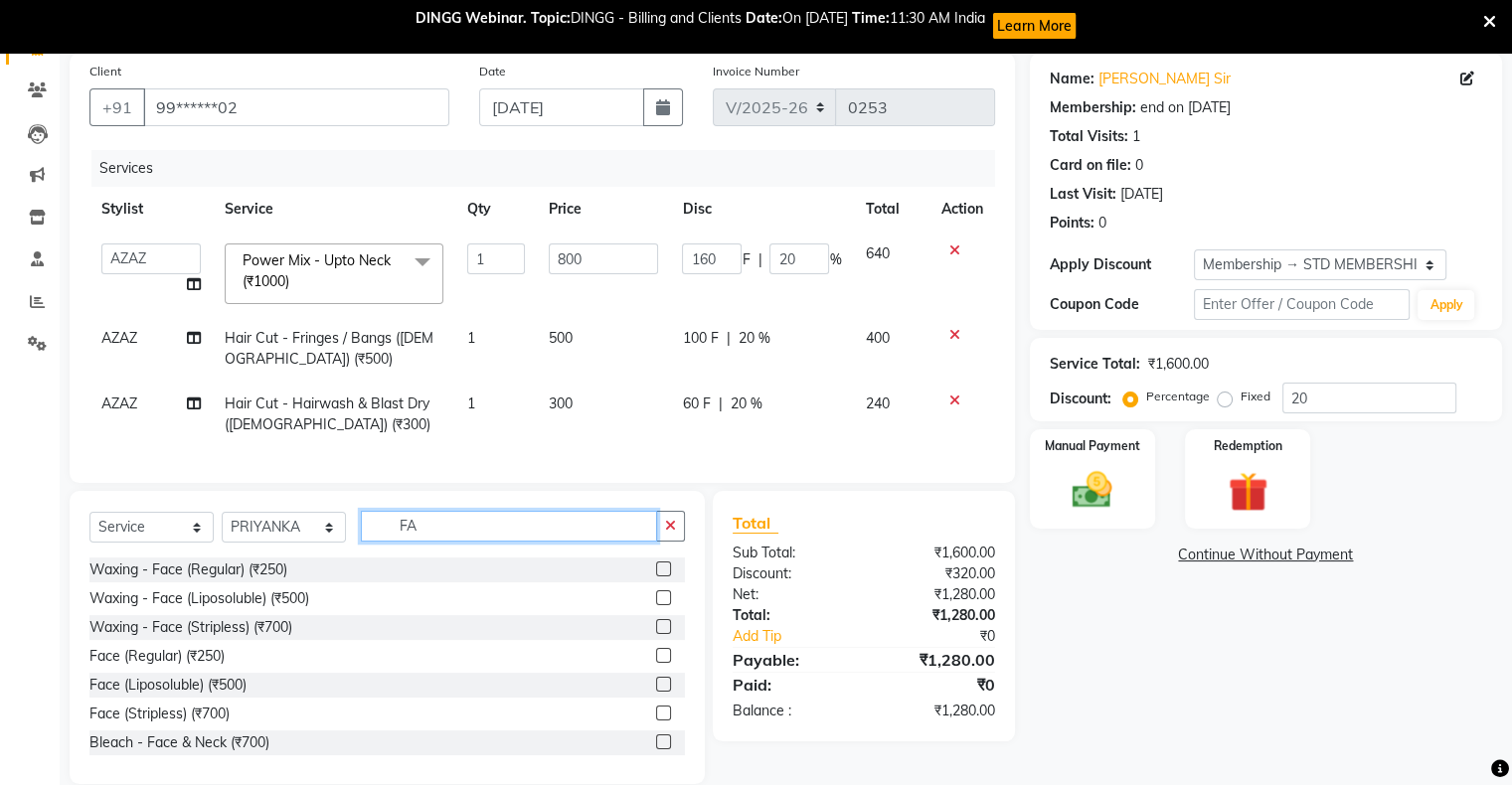 scroll, scrollTop: 167, scrollLeft: 0, axis: vertical 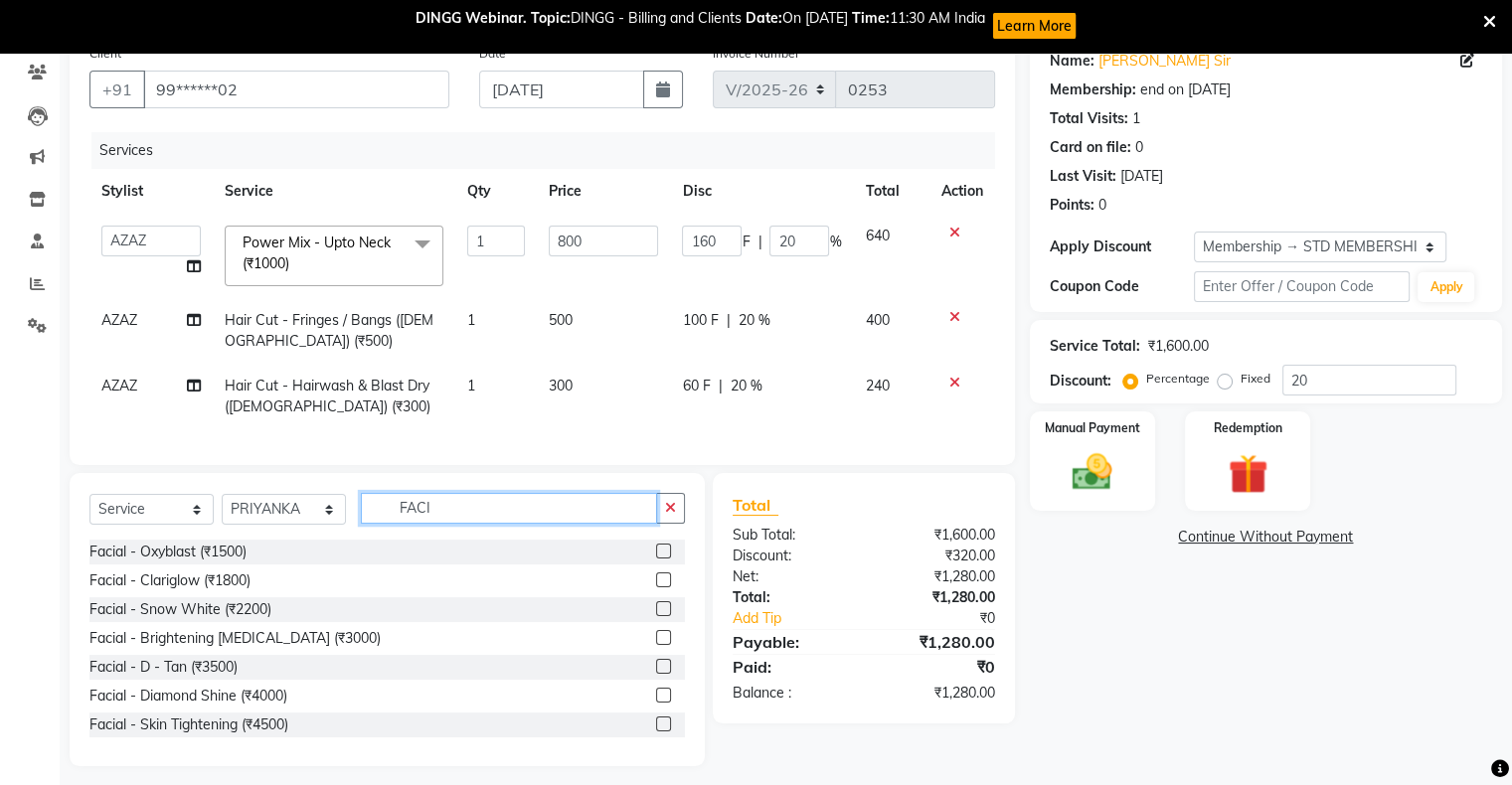 click on "FACI" 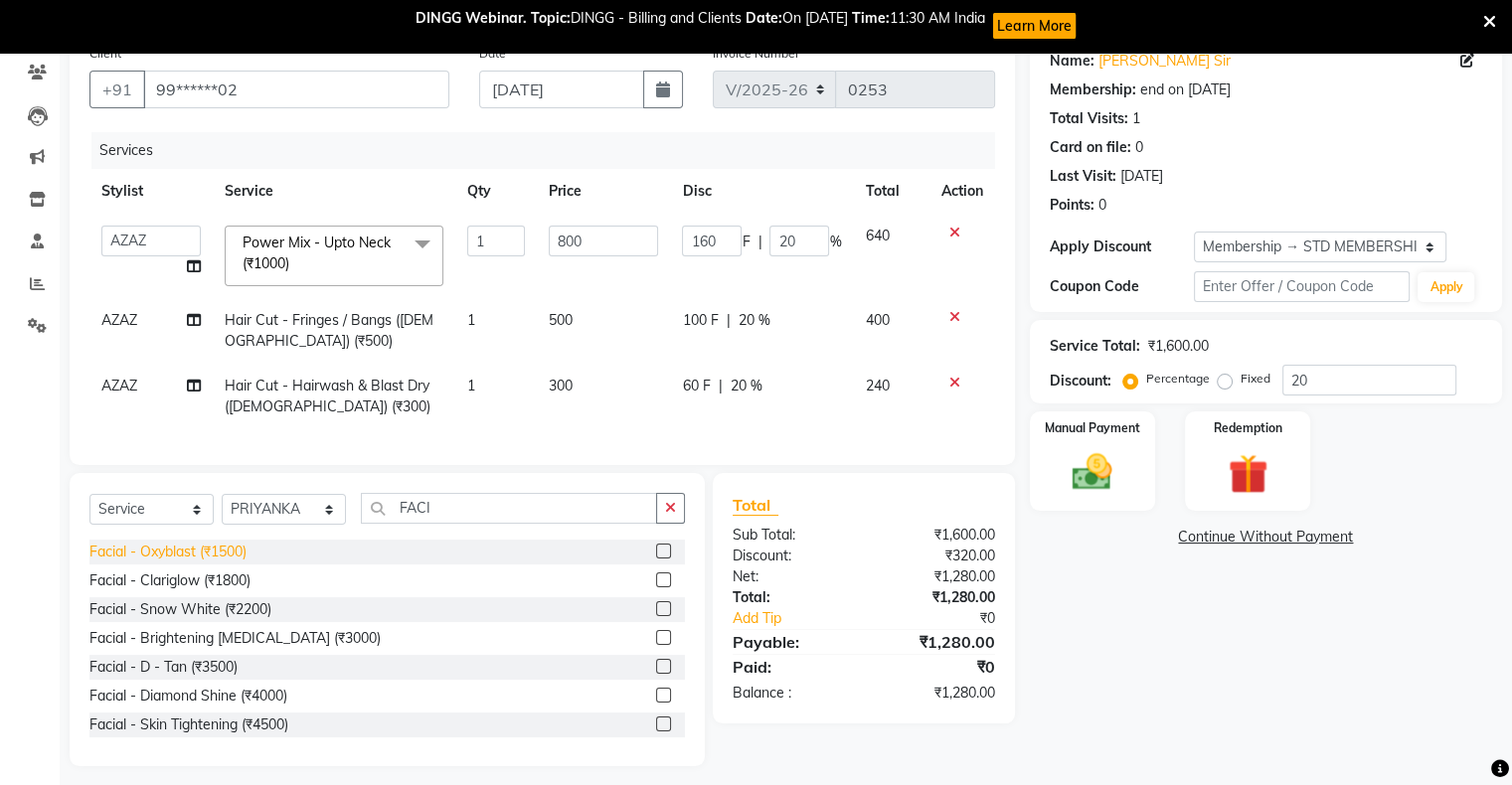 click on "Facial - Oxyblast (₹1500)" 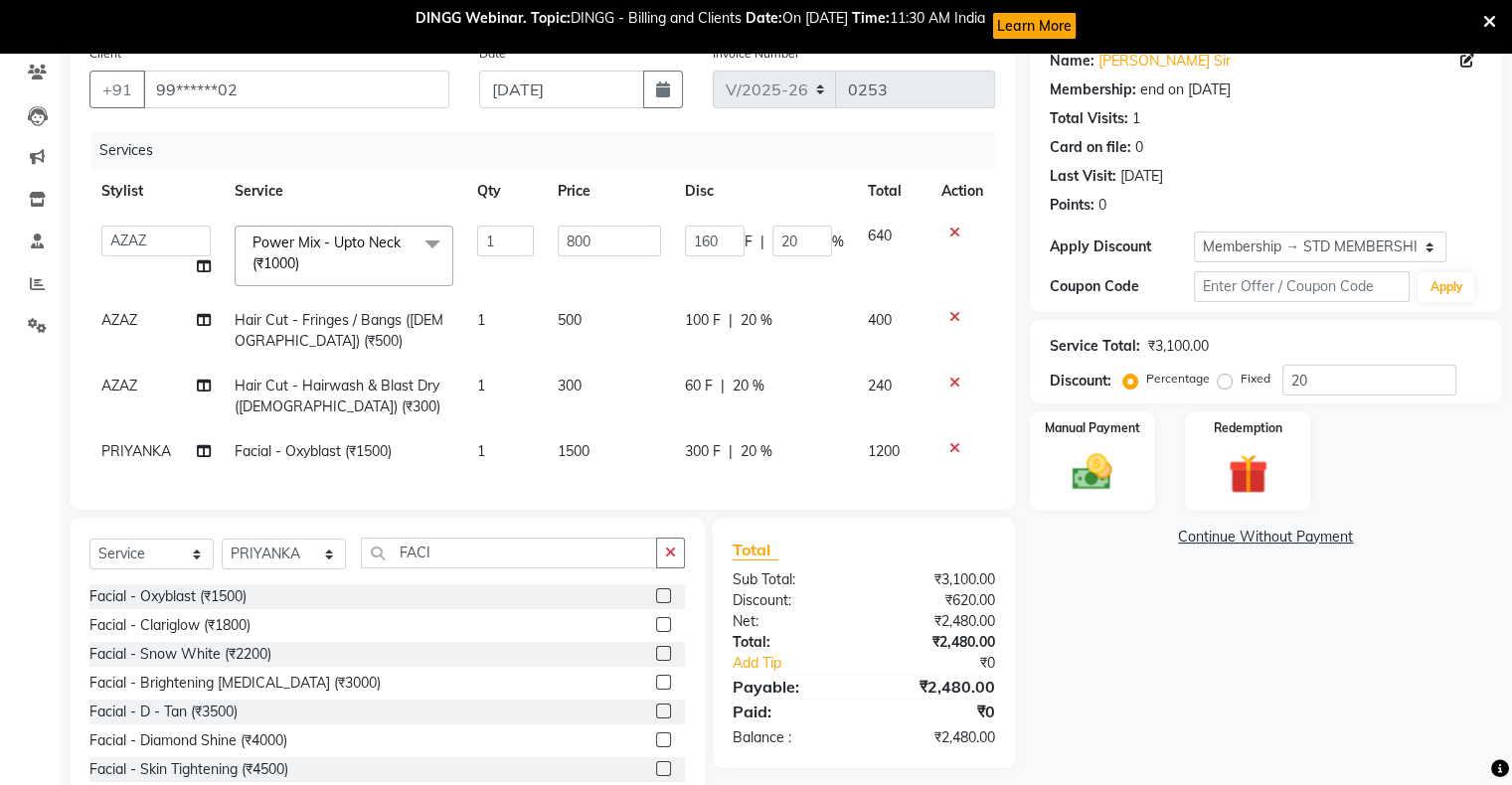 click on "1500" 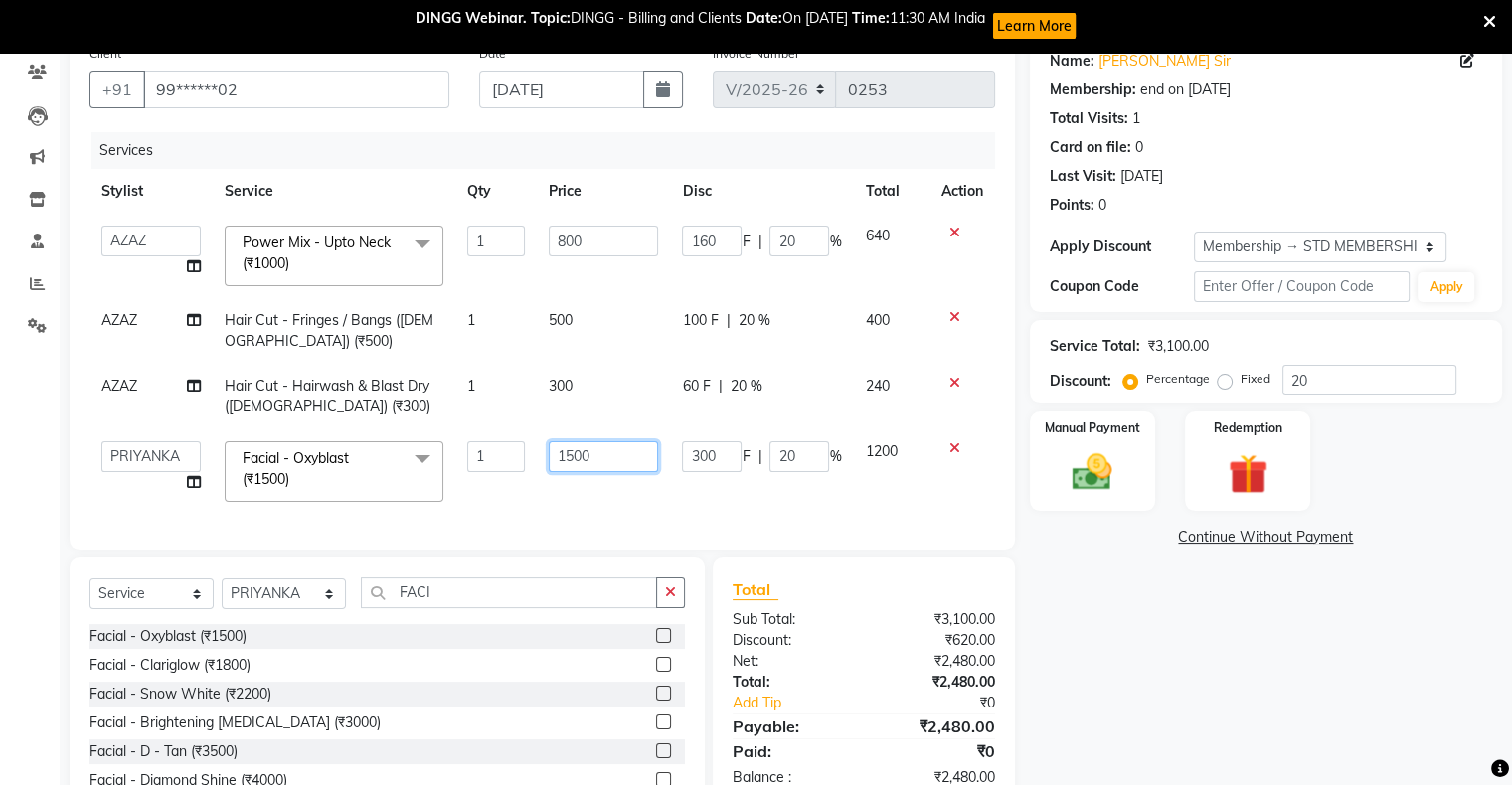 click on "1500" 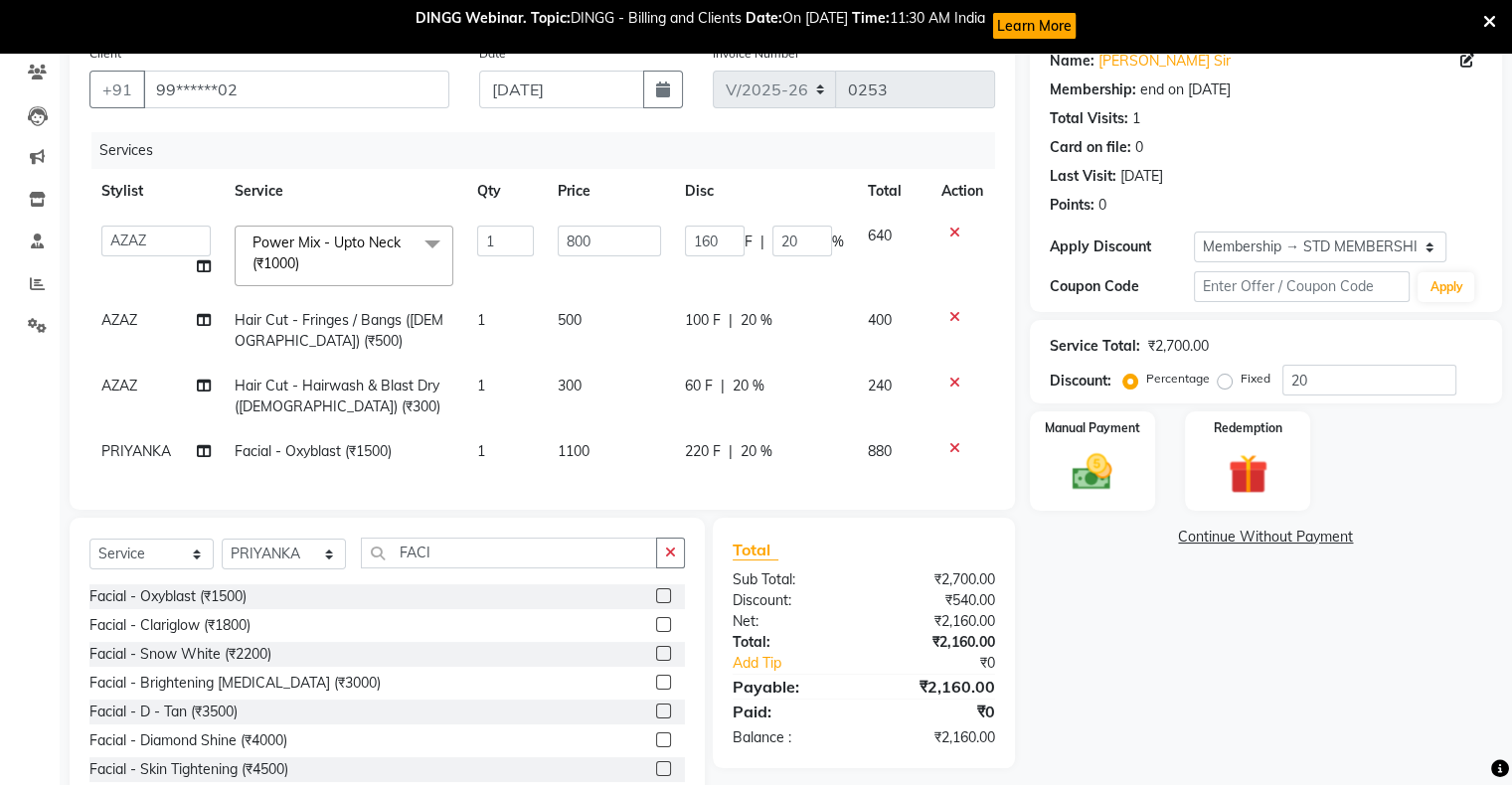 click on "Services Stylist Service Qty Price Disc Total Action  abhishek   Asfaak   AZAZ   DHARMESH SIR   kARAN   PRIYANKA   RECEPTION   rinki    shailendar   VANDAN  Power Mix - Upto Neck (₹1000)  x Styling - Upto Shoulder (Ironing) (₹550) Styling - Below Shoulder (Ironing) (₹650) Styling - Mid-Waist (Ironing) (₹750) Styling - Below Waist (Ironing) (₹850) Styling - Upto Shoulder (Crimping / Tongs) (₹700) Styling - Below Shoulder (Crimping / Tongs) (₹800) Styling - Mid-Waist (Crimping / Tongs) (₹900) Styling - Below Waist (Crimping / Tongs) (₹1000) Styling - 1 Inch (With Ammonia) (₹1000) Styling - 1 Inch (Without Ammonia) (₹1200) Styling - 2 Inch (With Ammonia) (₹1500) Styling - 2 Inch (Without Ammonia) (₹1800) EAR PIERCING INVERNESS (₹1400) EAR PIERCING (₹400) EAR PIERCING (₹400) Anti Dandruff Treatment - Upto Shoulder (₹800) Anti Dandruff Treatment - Smart Bond (₹1200) Hair Cut - Haircut With Senior Stylist (Male) (₹300) Hair Cut - Haircut With JUNIOR Stylist (Male) (₹250) 1 F" 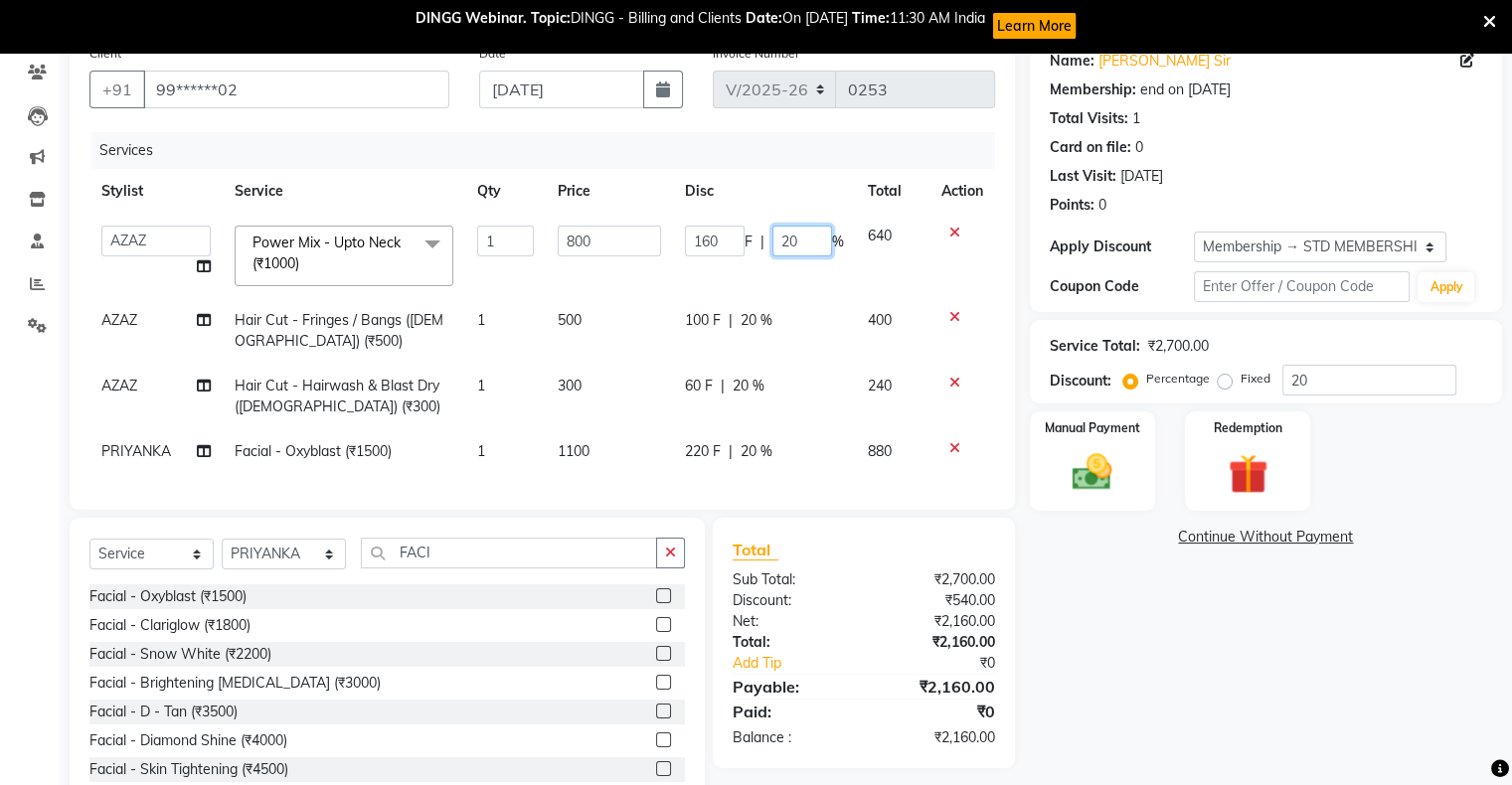 click on "20" 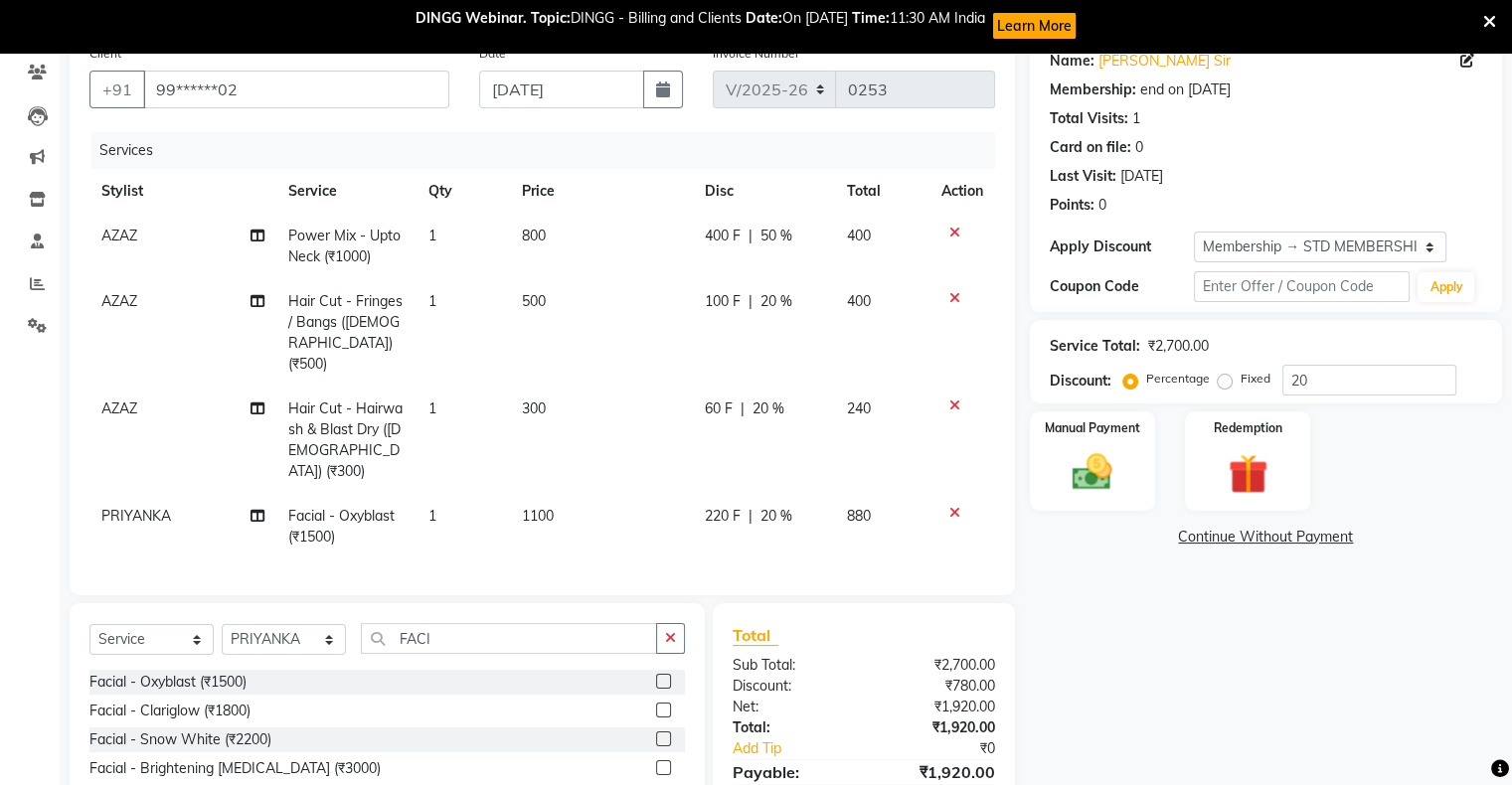 click on "AZAZ Power Mix - Upto Neck (₹1000) 1 800 400 F | 50 % 400 AZAZ Hair Cut - Fringes / Bangs (Female) (₹500) 1 500 100 F | 20 % 400 AZAZ Hair Cut - Hairwash & Blast Dry (Female) (₹300) 1 300 60 F | 20 % 240 PRIYANKA Facial - Oxyblast (₹1500) 1 1100 220 F | 20 % 880" 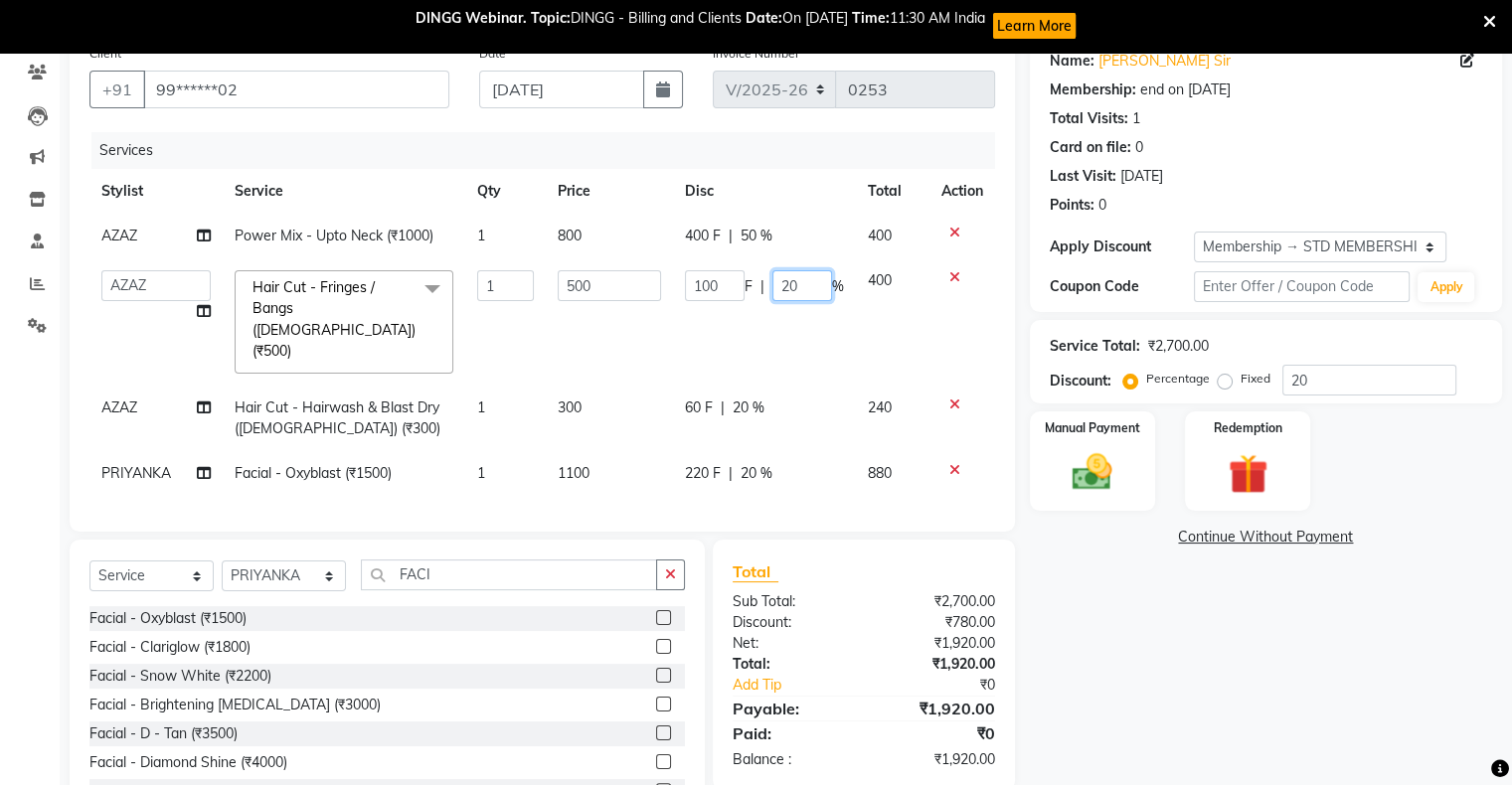 click on "20" 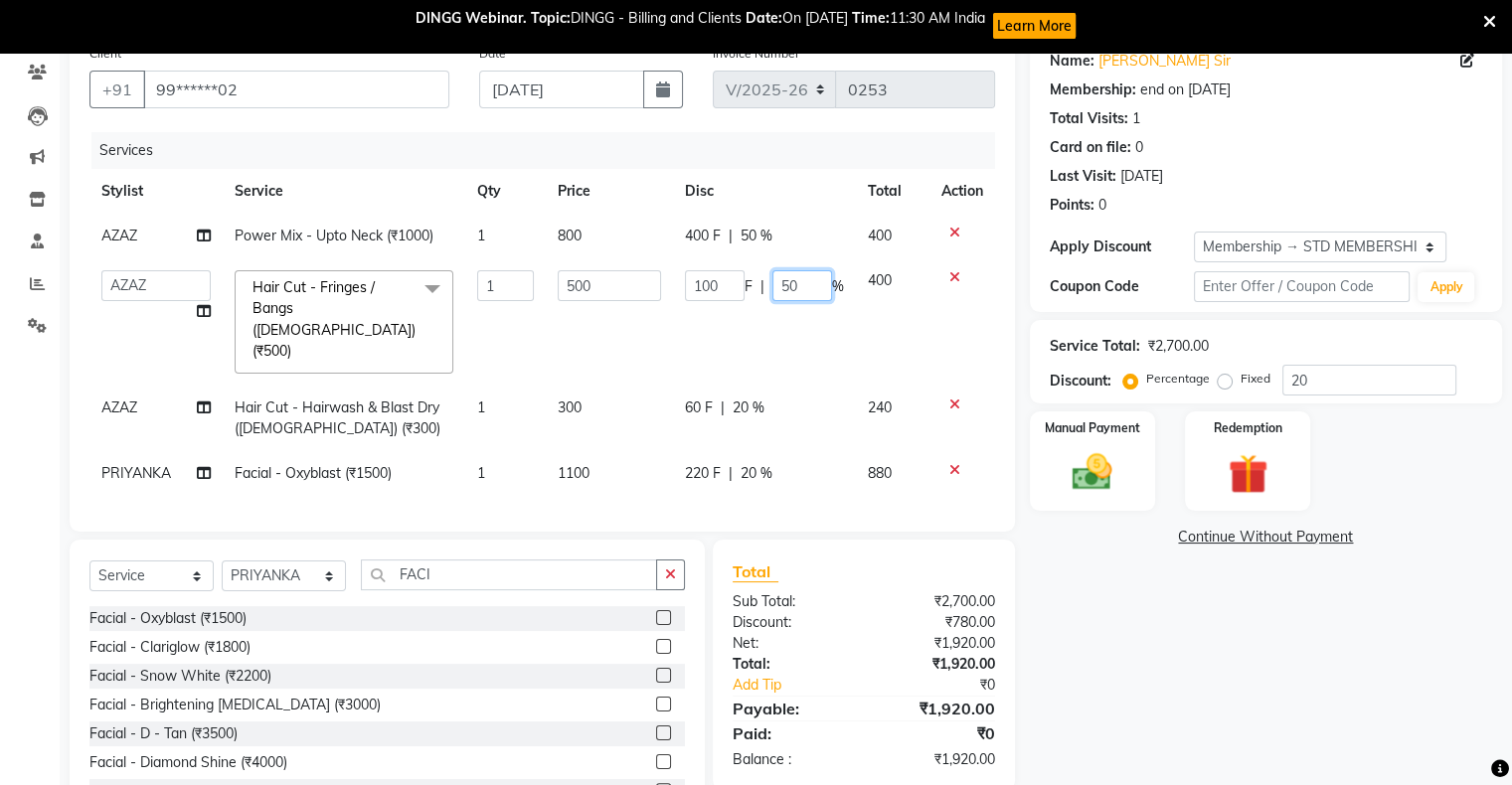 click on "50" 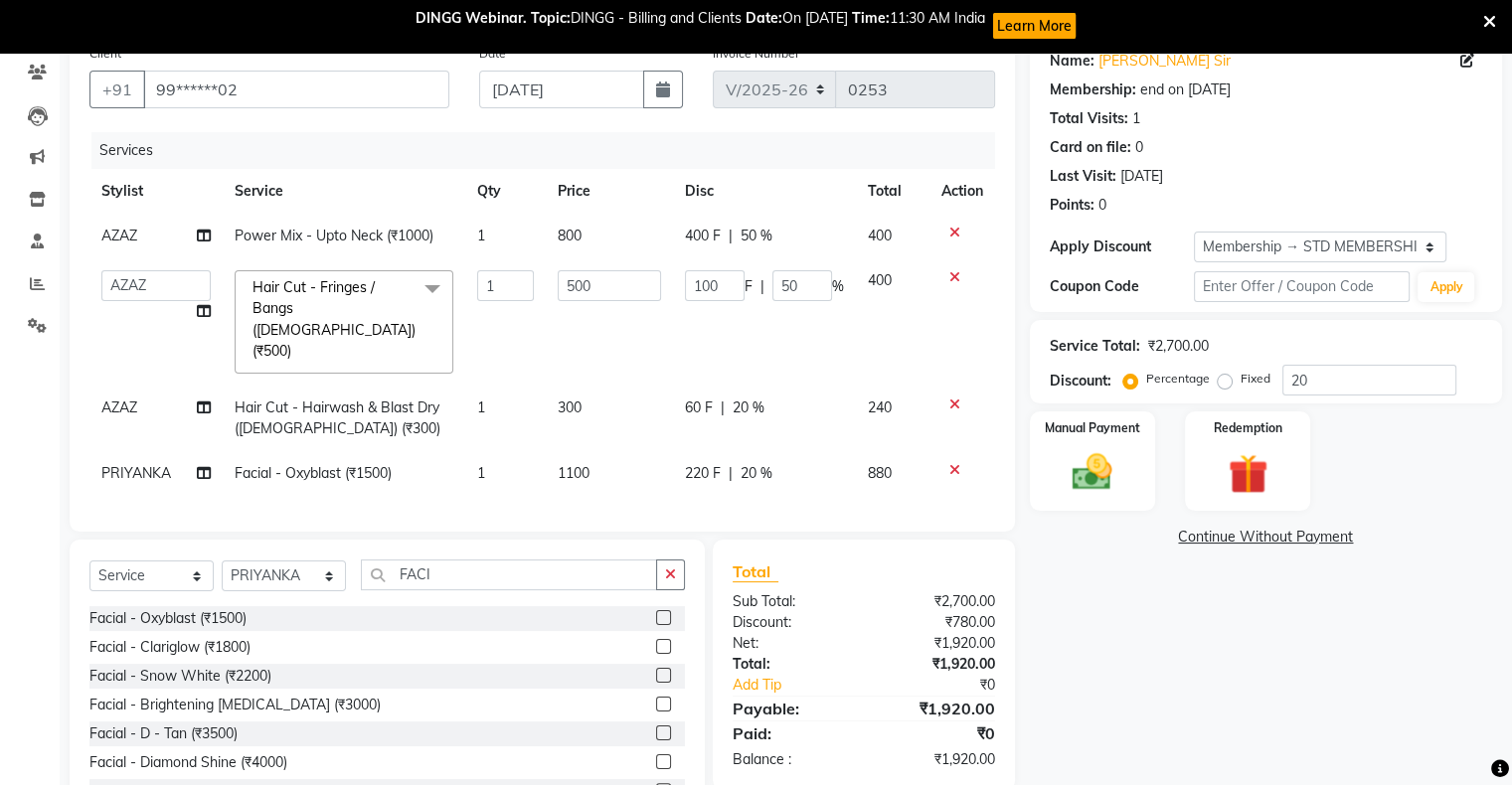 click on "AZAZ Power Mix - Upto Neck (₹1000) 1 800 400 F | 50 % 400  abhishek   Asfaak   AZAZ   DHARMESH SIR   kARAN   PRIYANKA   RECEPTION   rinki    shailendar   VANDAN  Hair Cut - Fringes / Bangs (Female) (₹500)  x Styling - Upto Shoulder (Ironing) (₹550) Styling - Below Shoulder (Ironing) (₹650) Styling - Mid-Waist (Ironing) (₹750) Styling - Below Waist (Ironing) (₹850) Styling - Upto Shoulder (Crimping / Tongs) (₹700) Styling - Below Shoulder (Crimping / Tongs) (₹800) Styling - Mid-Waist (Crimping / Tongs) (₹900) Styling - Below Waist (Crimping / Tongs) (₹1000) Styling - 1 Inch (With Ammonia) (₹1000) Styling - 1 Inch (Without Ammonia) (₹1200) Styling - 2 Inch (With Ammonia) (₹1500) Styling - 2 Inch (Without Ammonia) (₹1800) EAR PIERCING INVERNESS (₹1400) EAR PIERCING (₹400) EAR PIERCING (₹400) Anti Dandruff Treatment - Upto Shoulder (₹800) Anti Dandruff Treatment - Smart Bond (₹1200) Hair Cut - Haircut With Senior Stylist (Male) (₹300) Hair Cut - Beard Trim (Male) (₹150)" 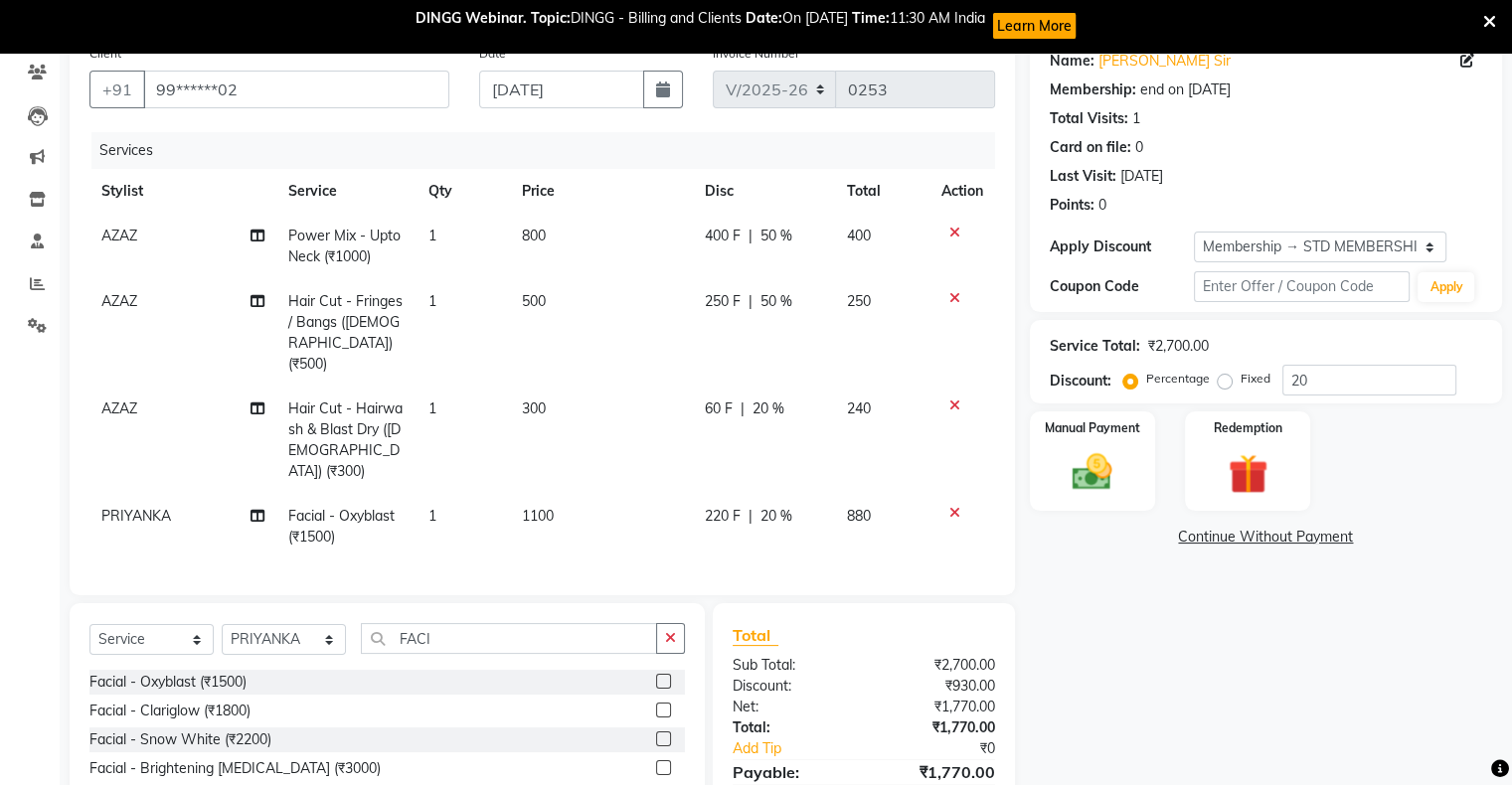 click on "60 F | 20 %" 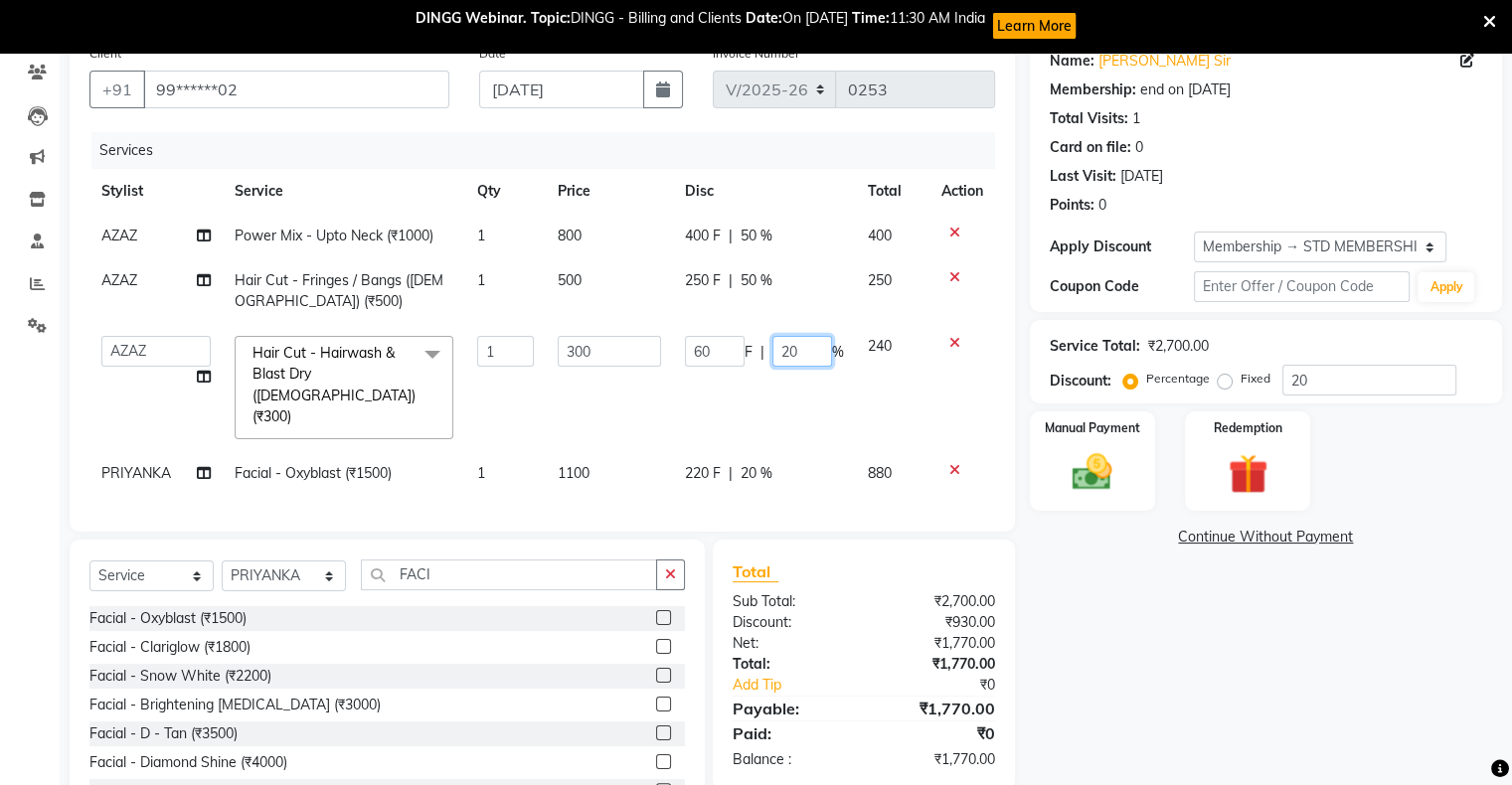 click on "20" 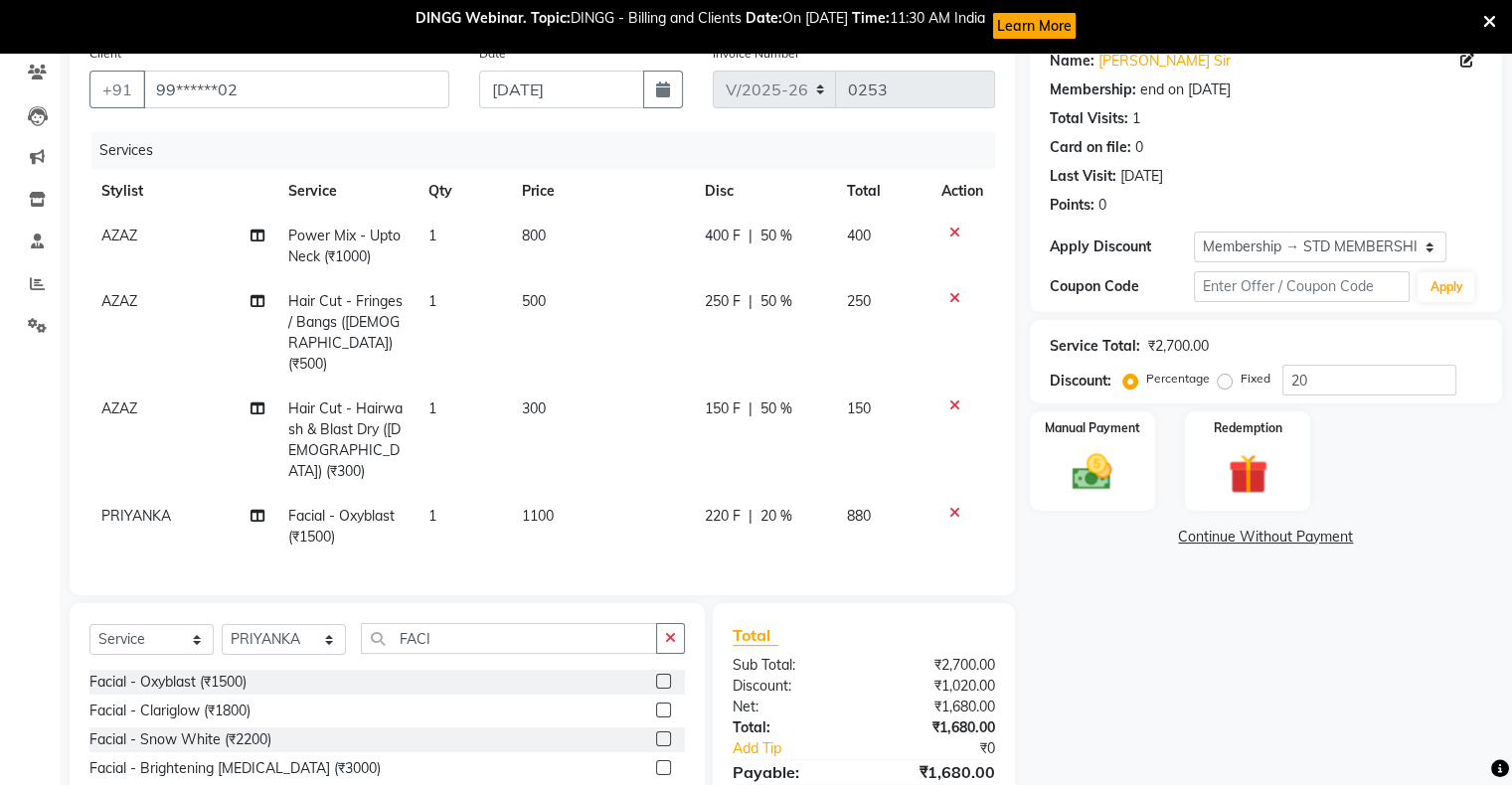 click on "AZAZ Hair Cut - Hairwash & Blast Dry (Female) (₹300) 1 300 150 F | 50 % 150" 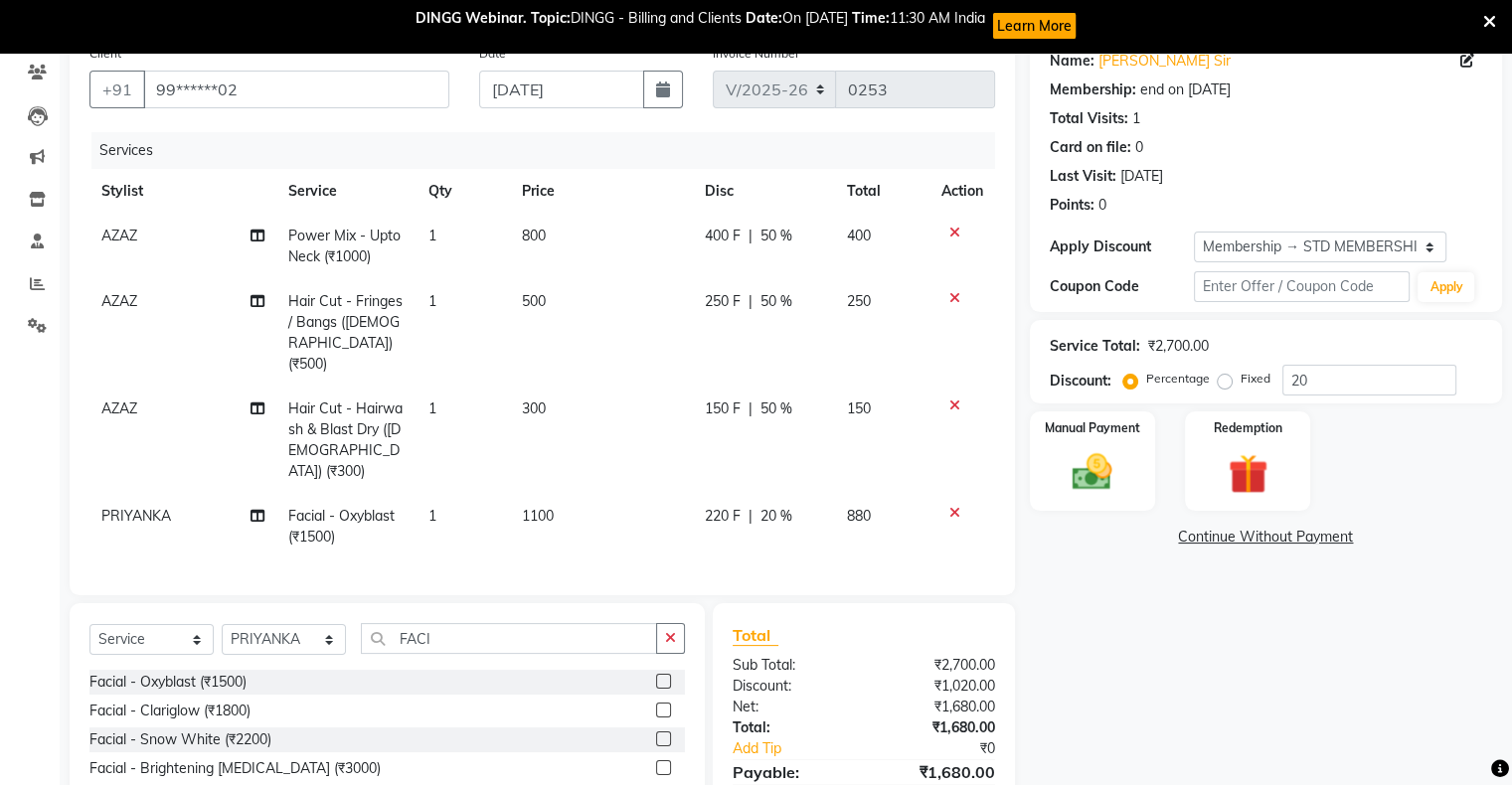 click on "20 %" 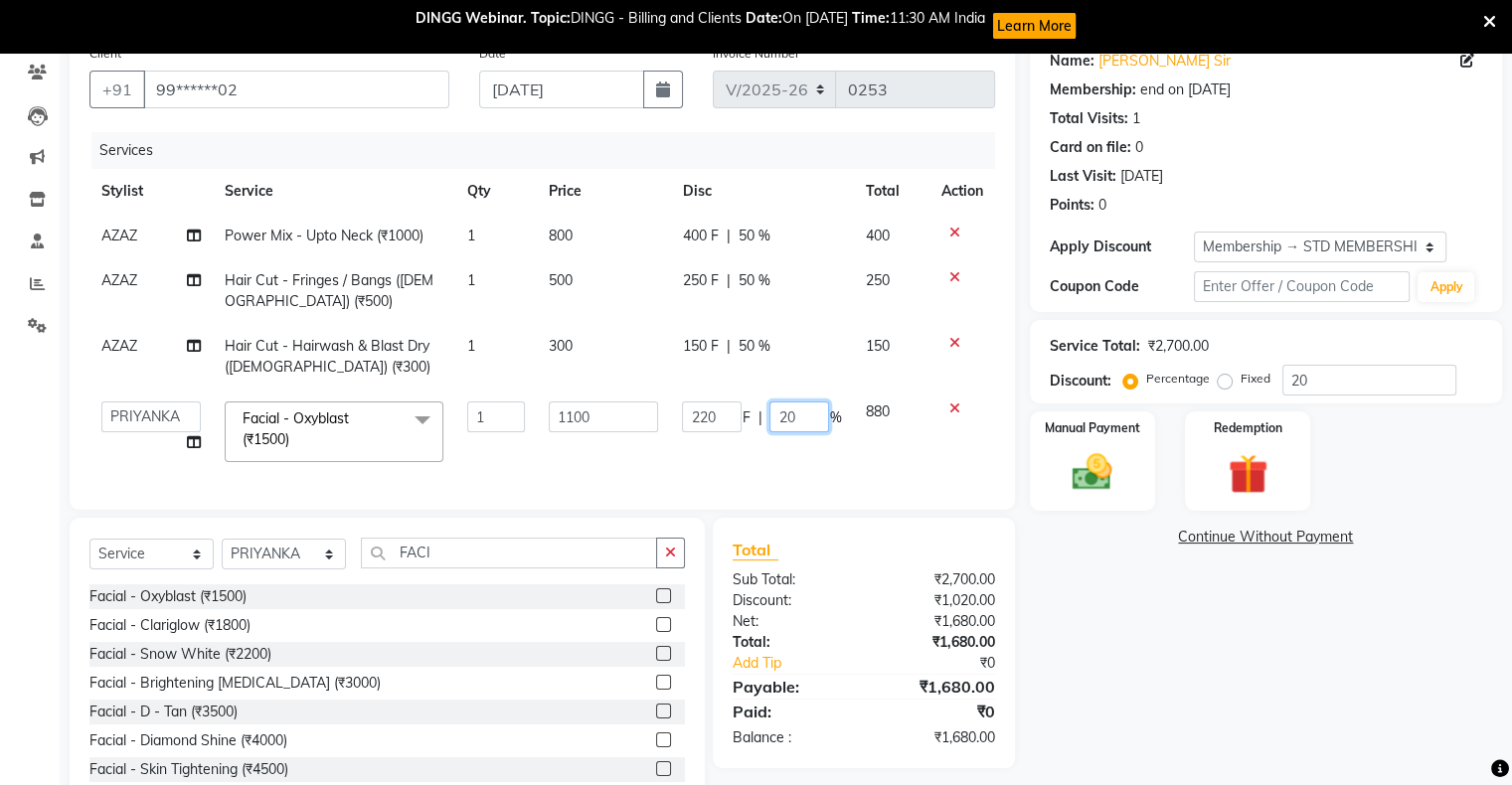 click on "20" 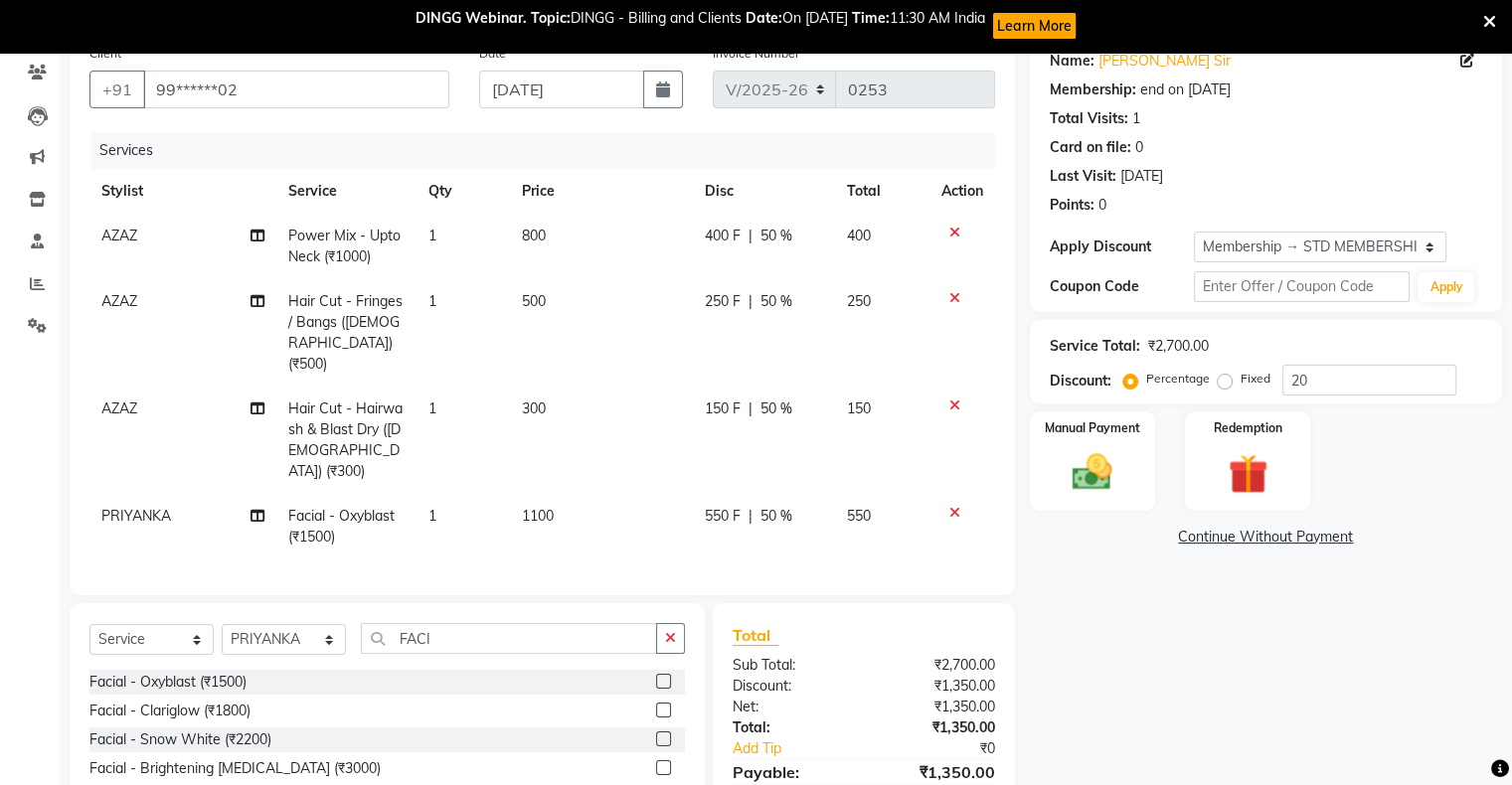 click on "550 F | 50 %" 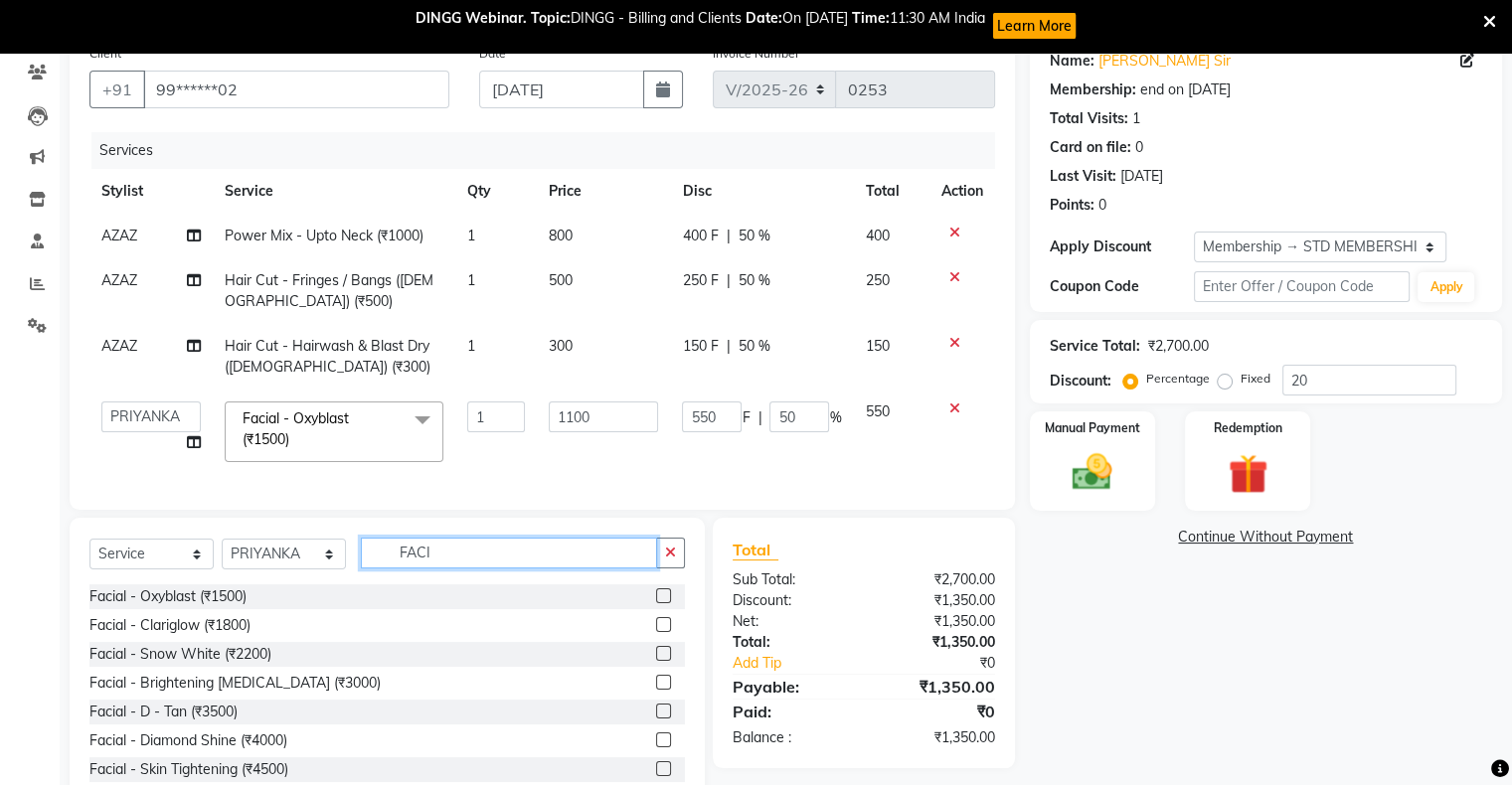 click on "FACI" 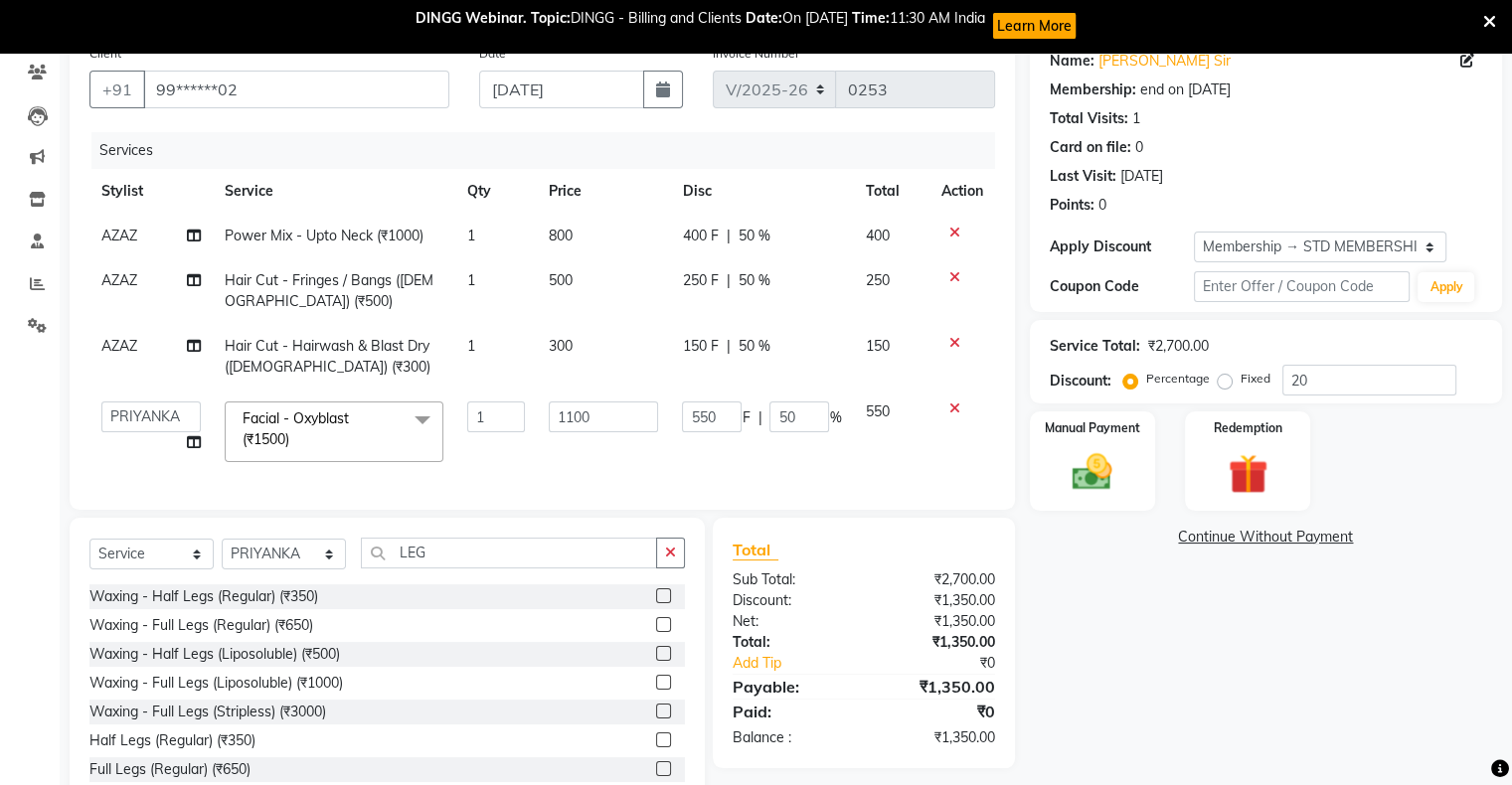 click 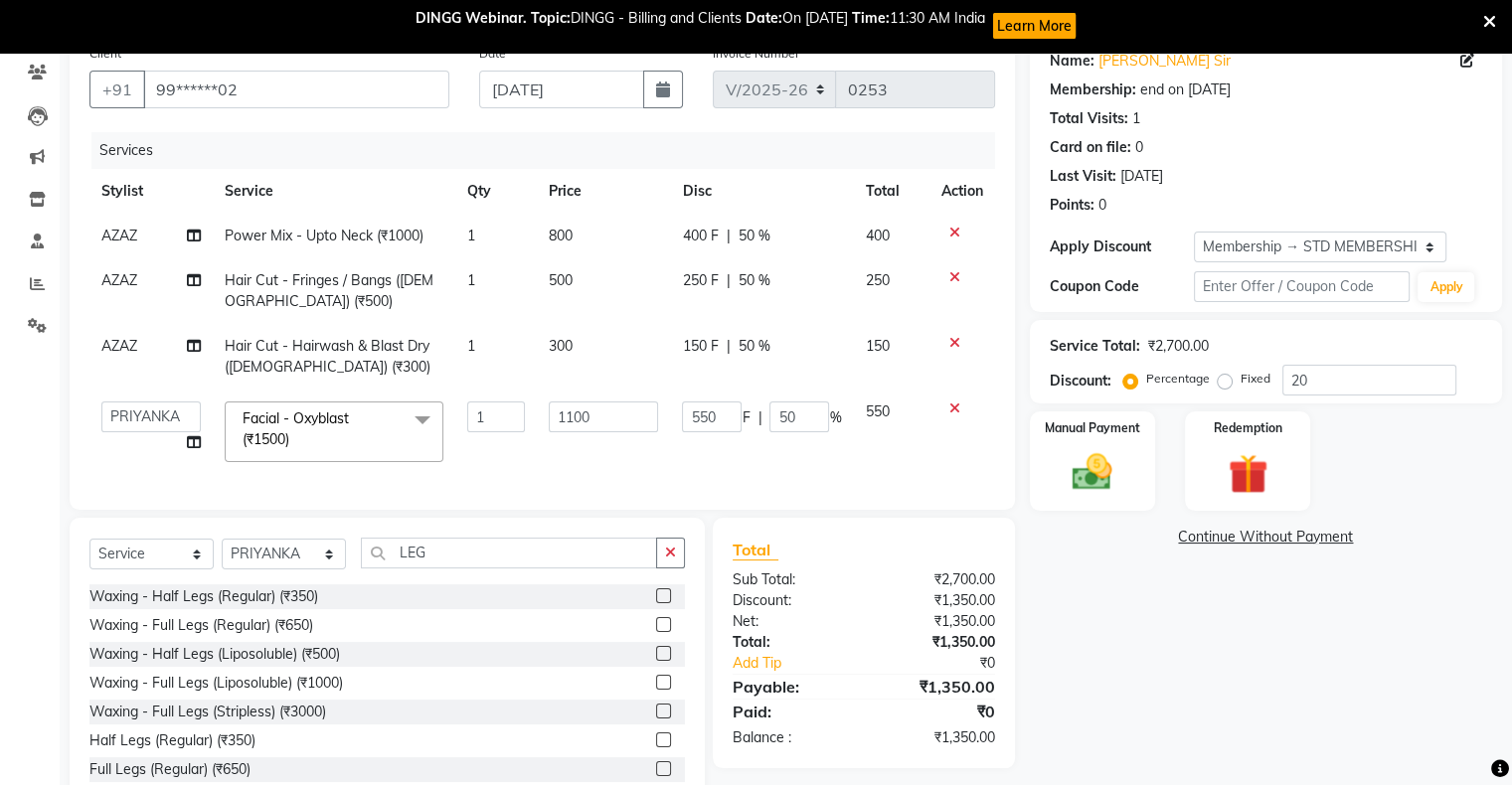 click at bounding box center [662, 683] 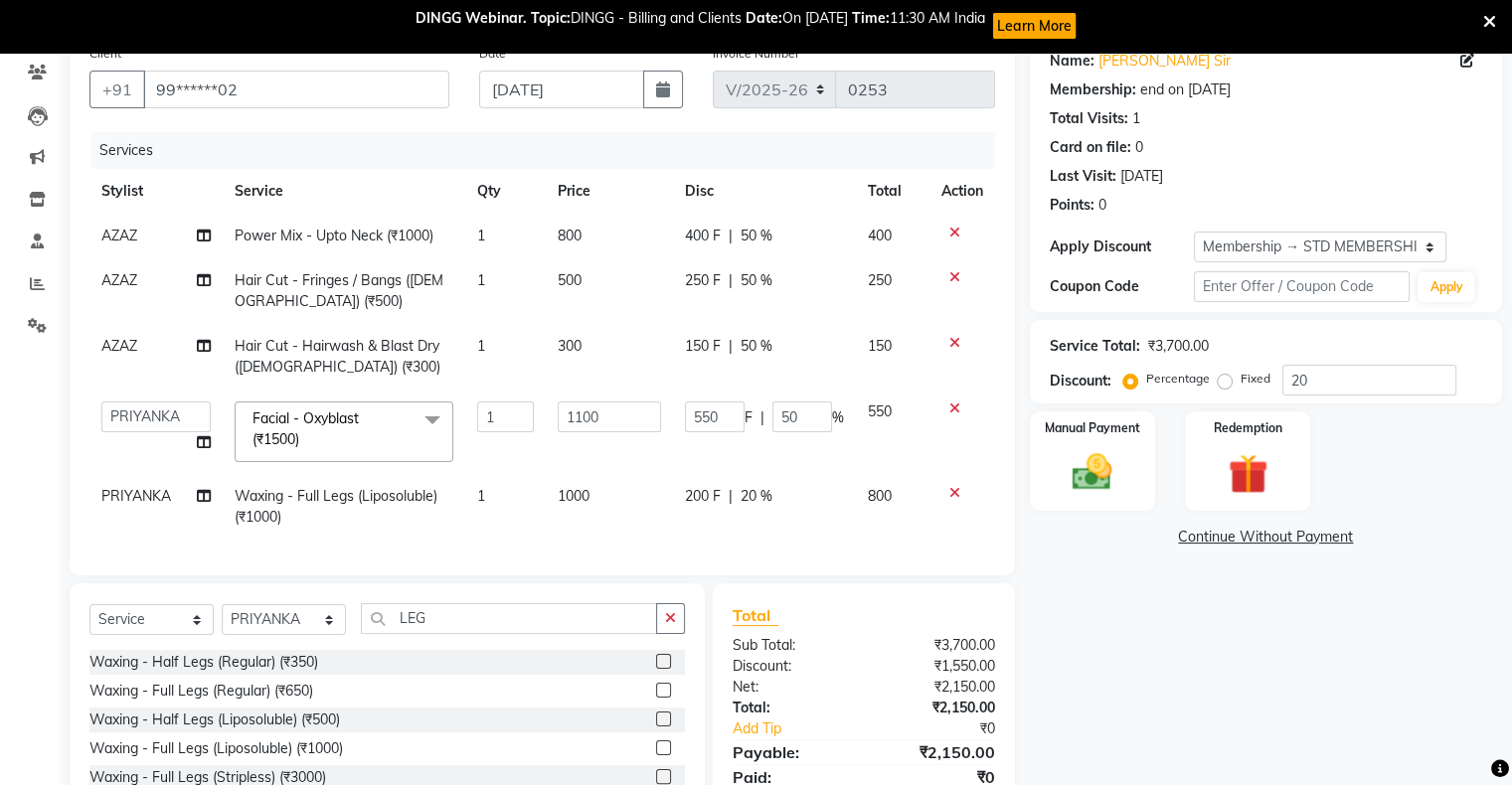 click on "200 F | 20 %" 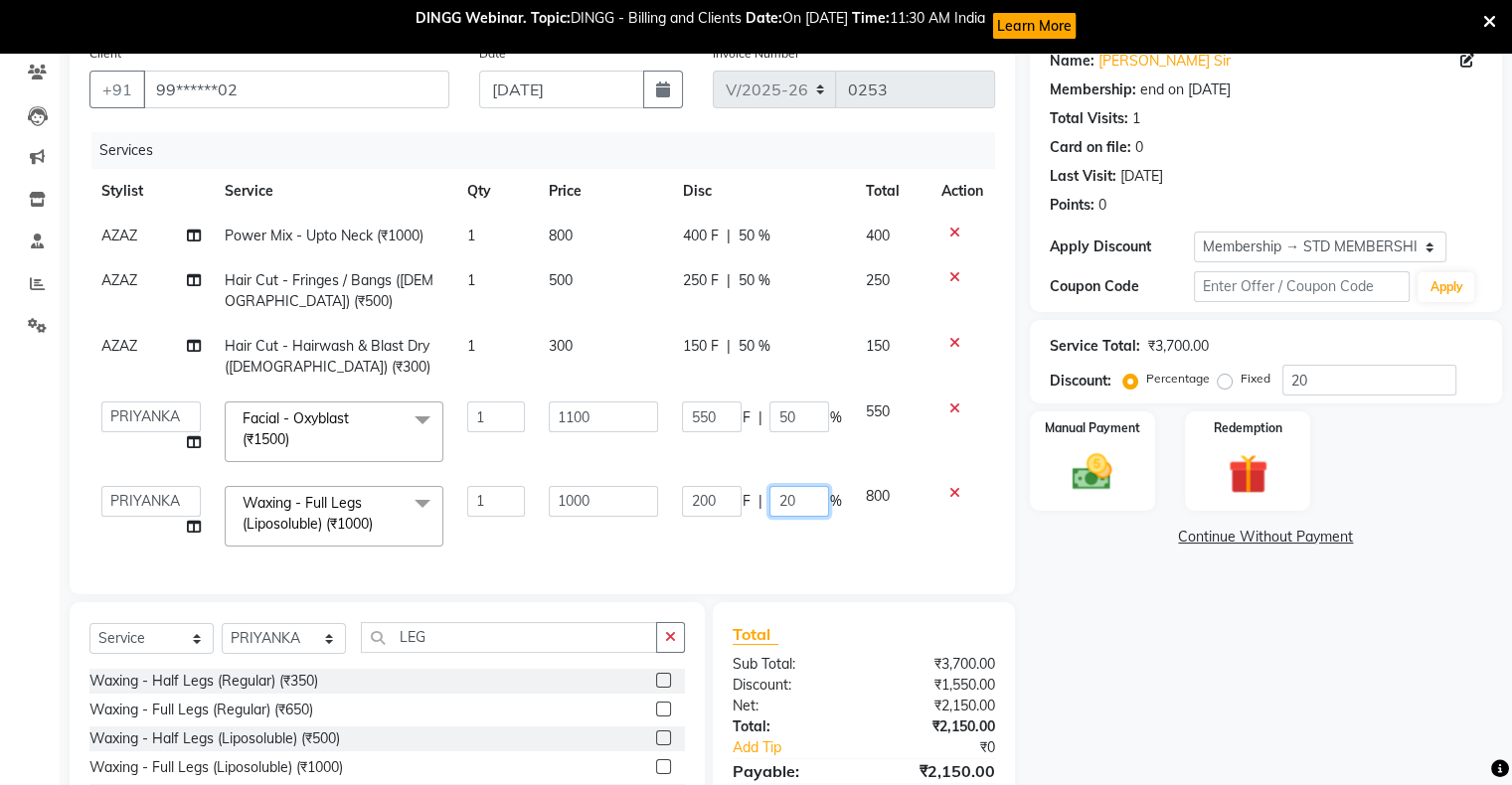 click on "20" 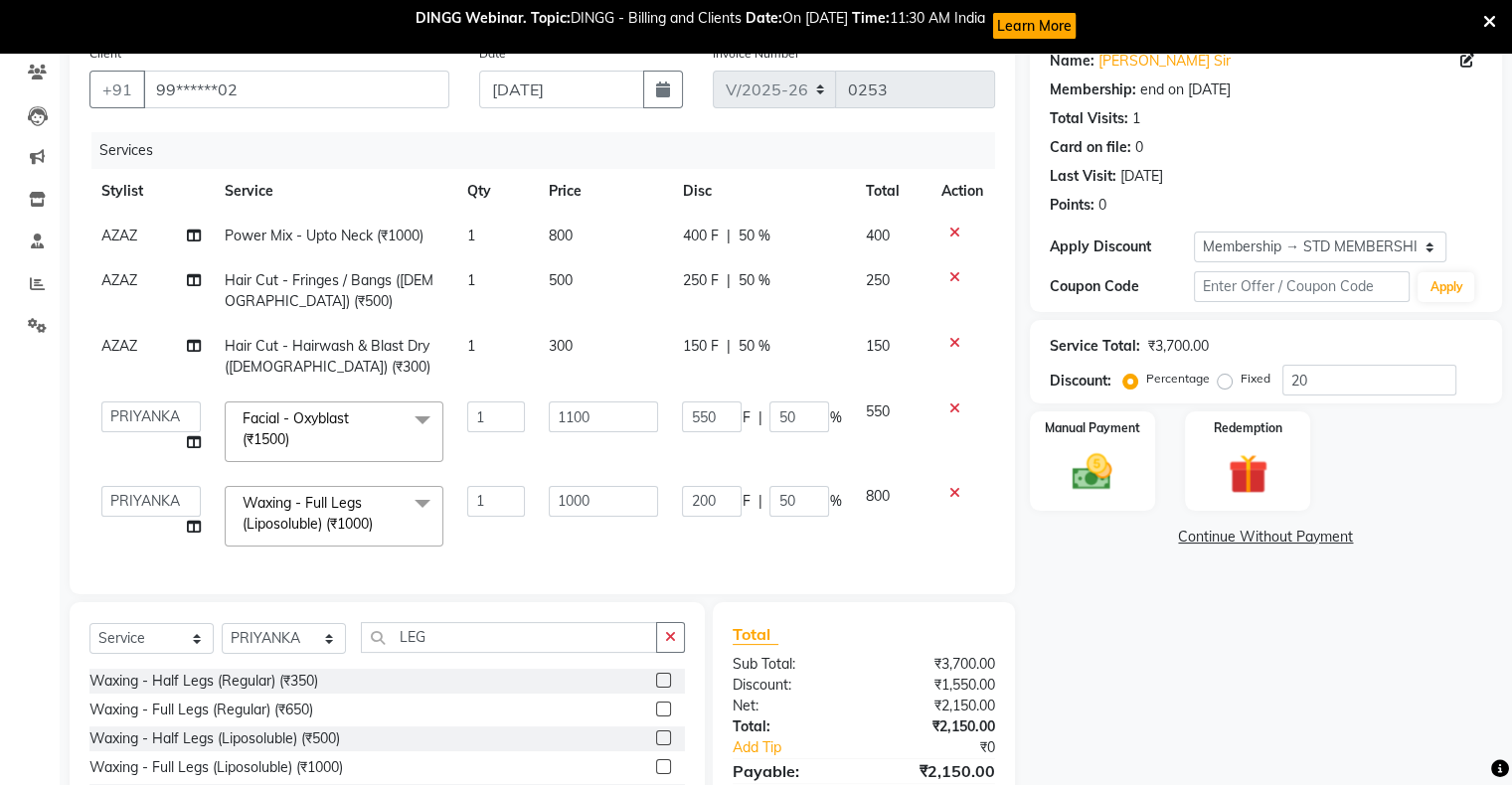 click on "200 F | 50 %" 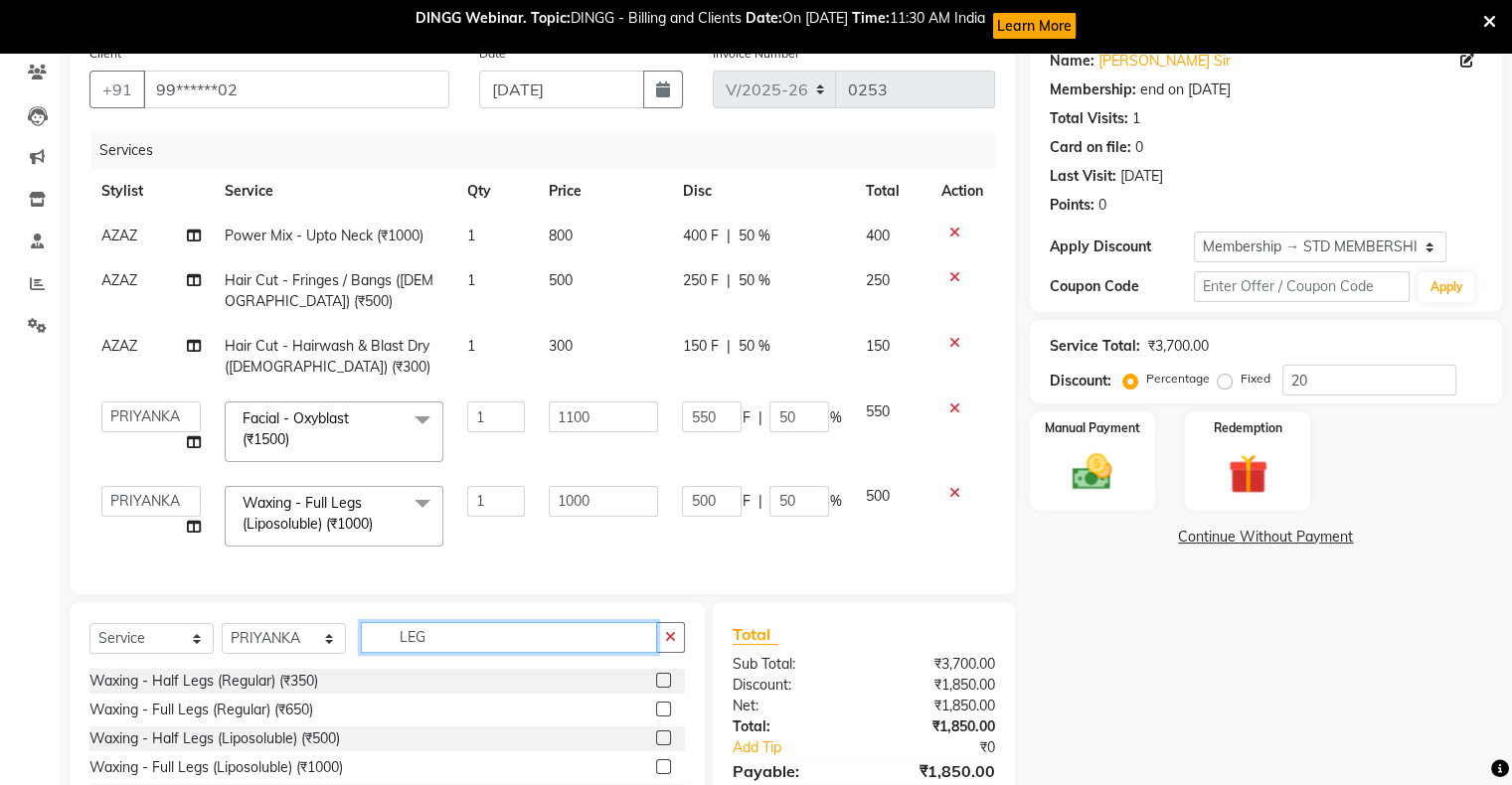 click on "LEG" 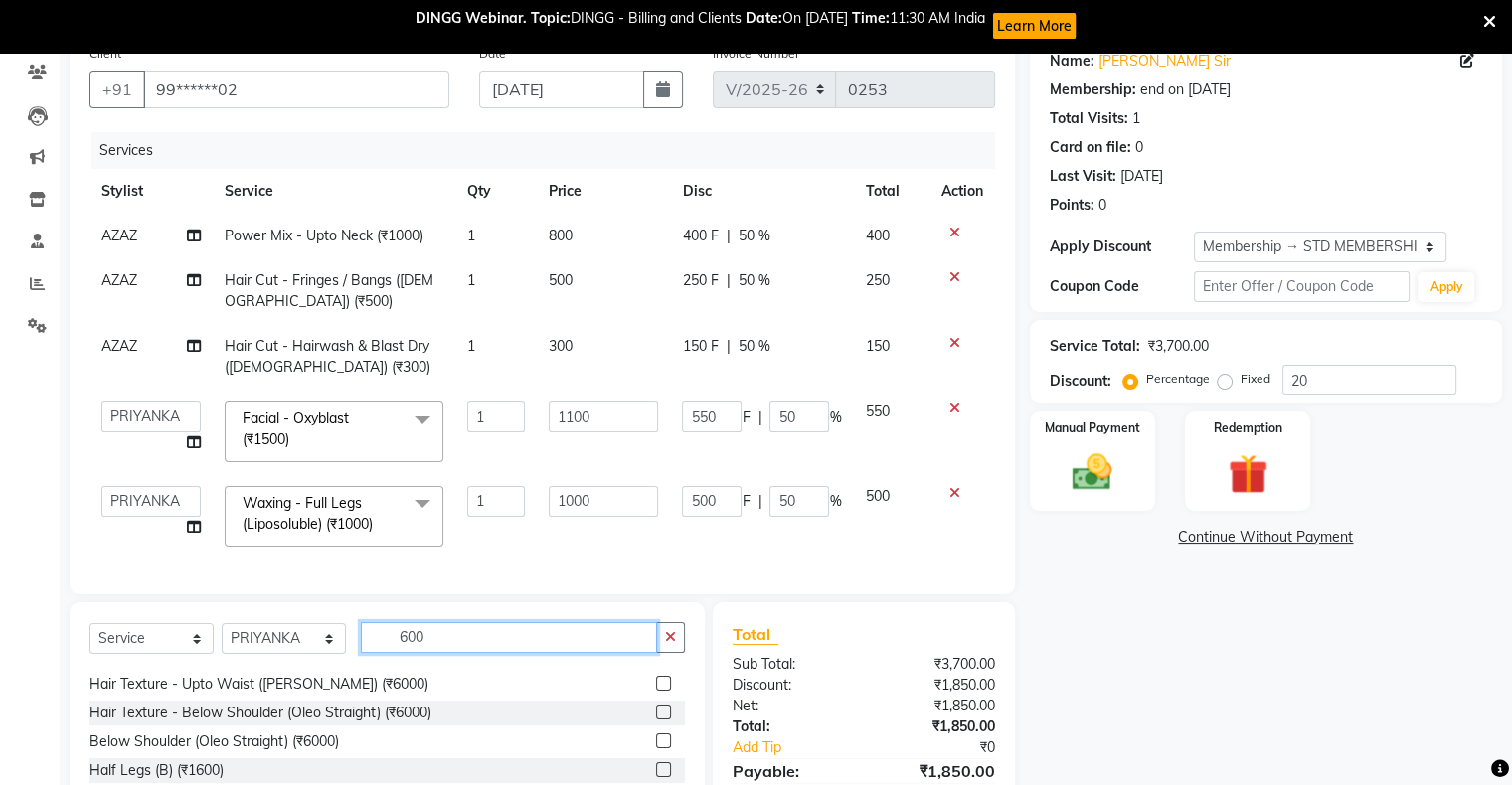 scroll, scrollTop: 298, scrollLeft: 0, axis: vertical 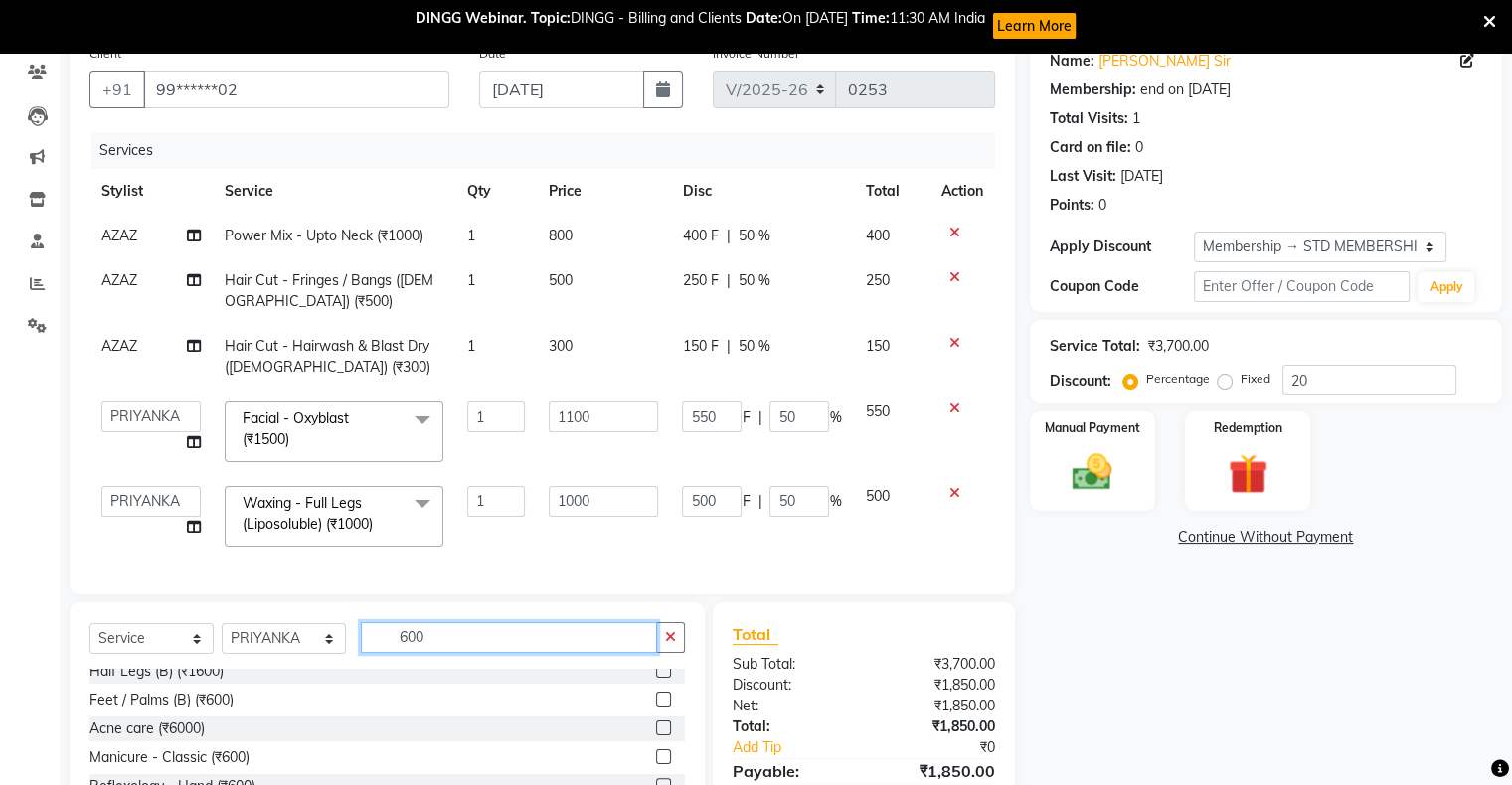 click on "600" 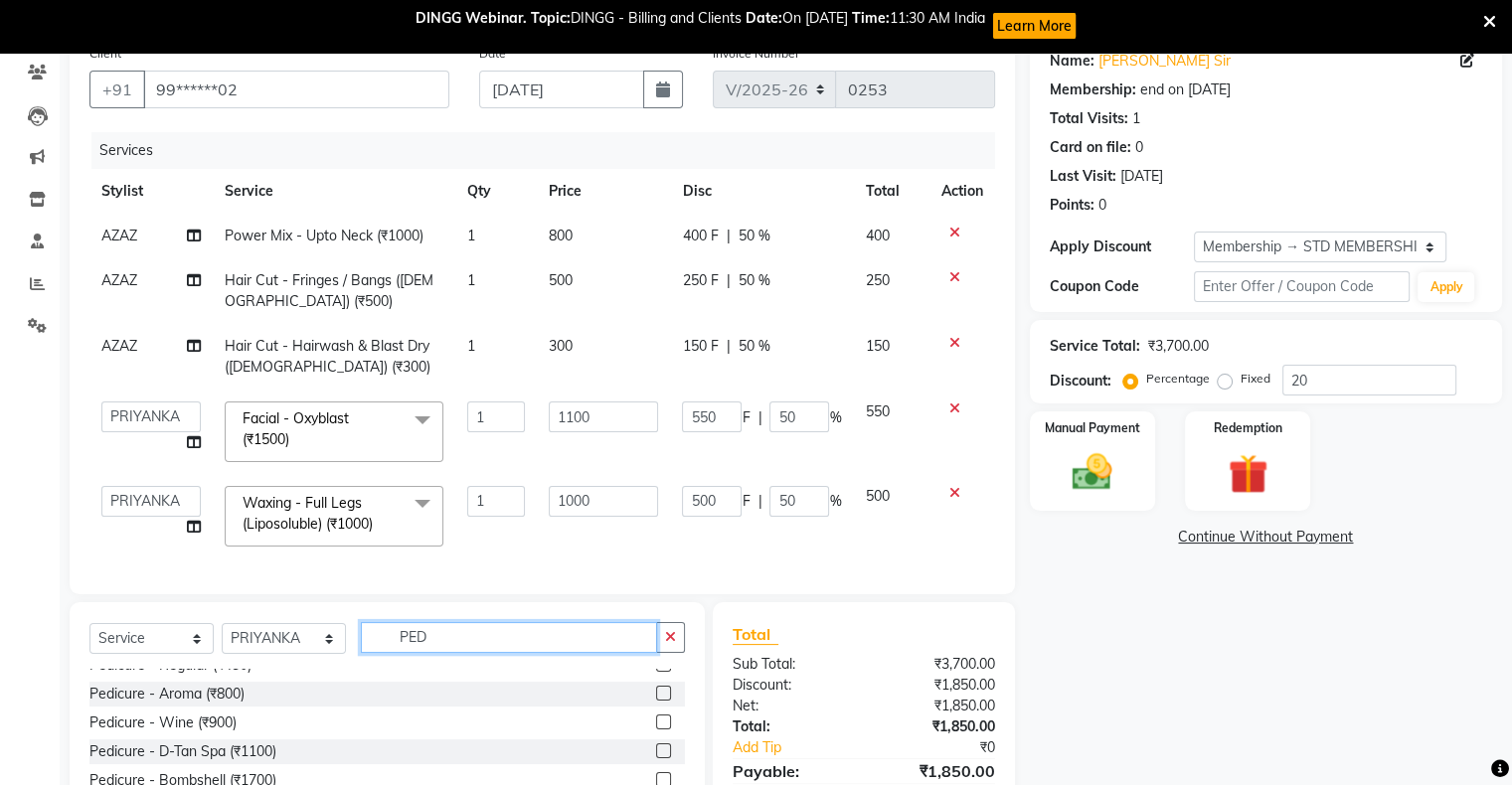scroll, scrollTop: 88, scrollLeft: 0, axis: vertical 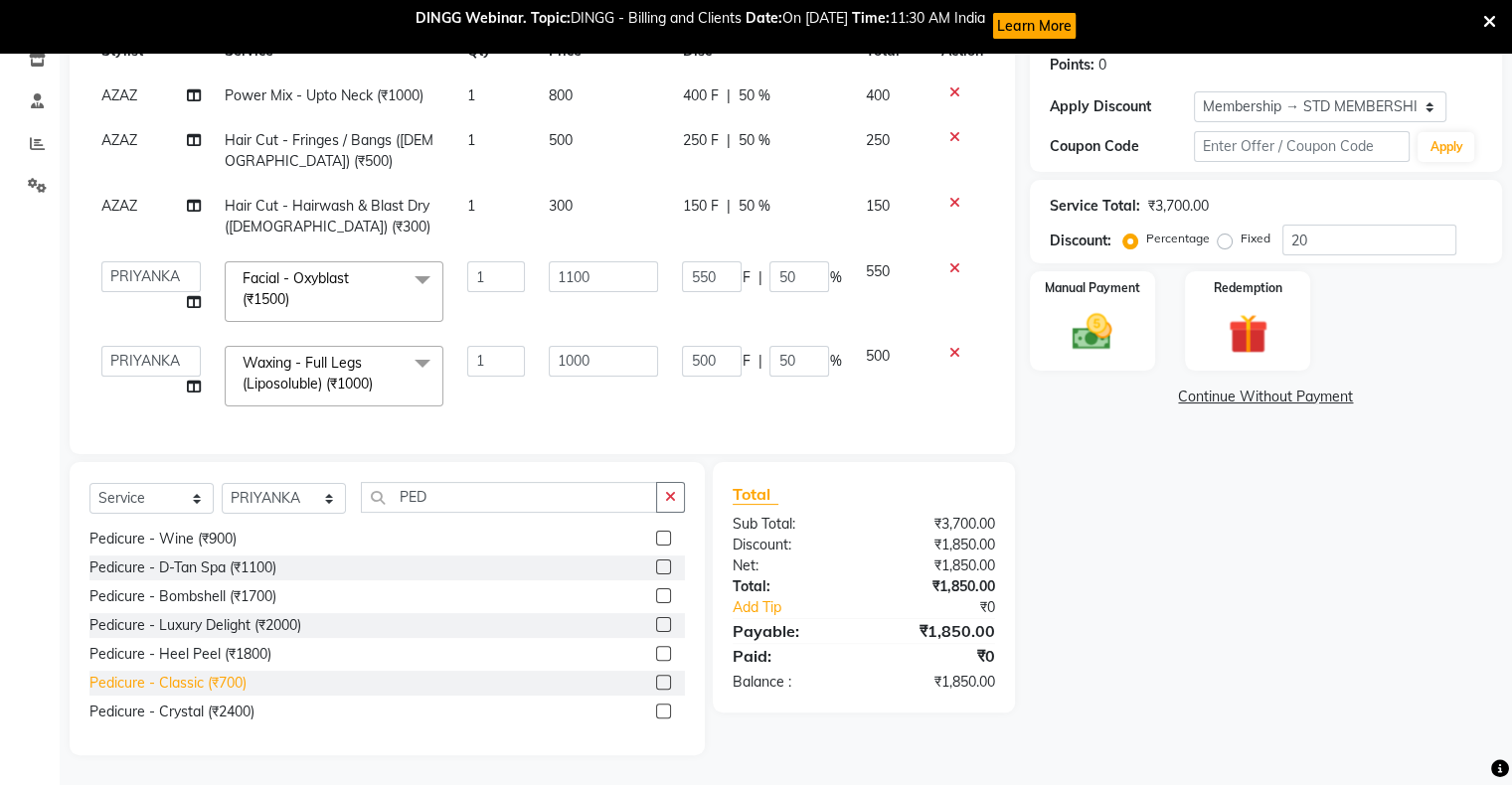 click on "Pedicure - Classic (₹700)" 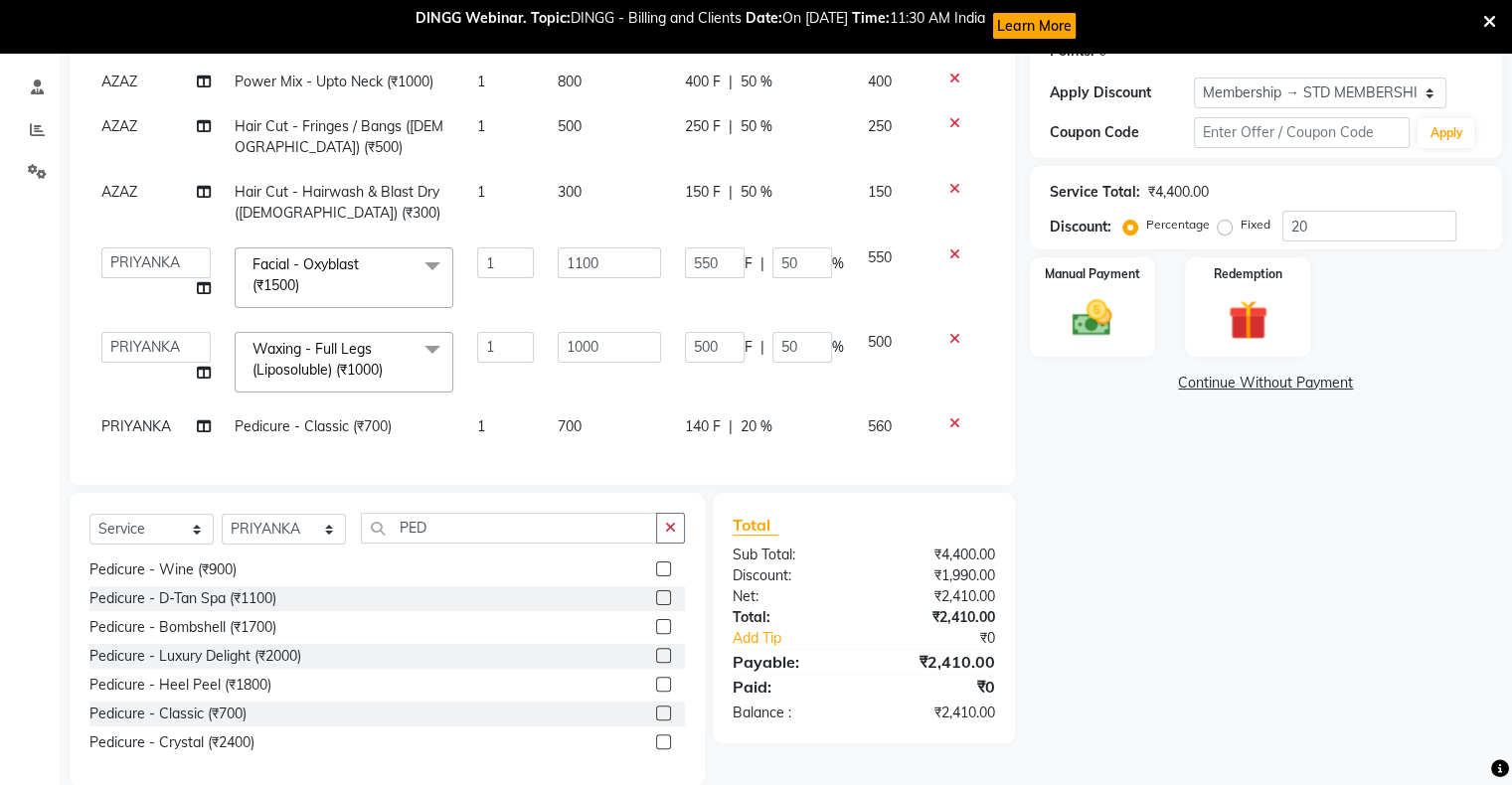 click on "700" 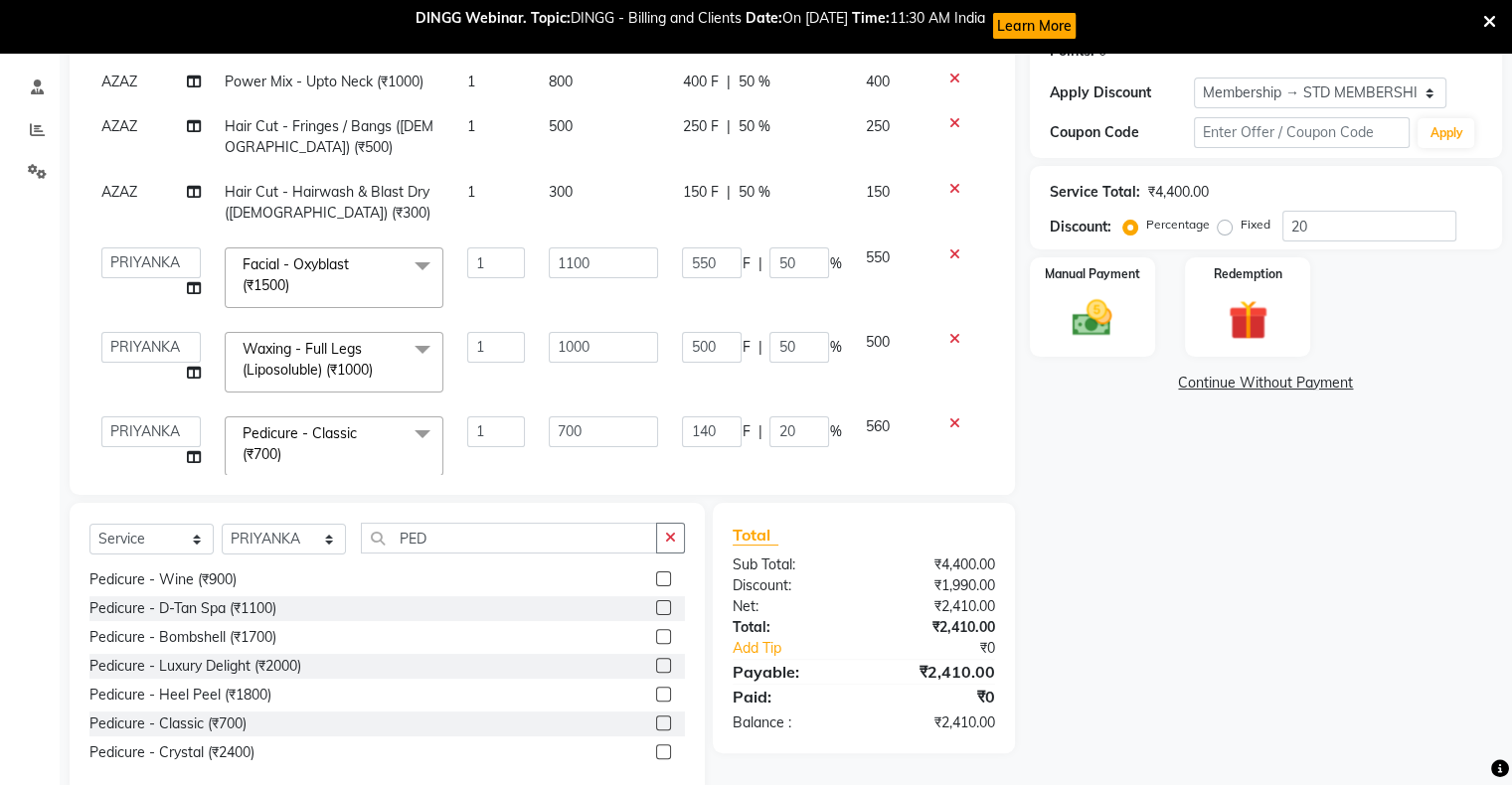 click on "700" 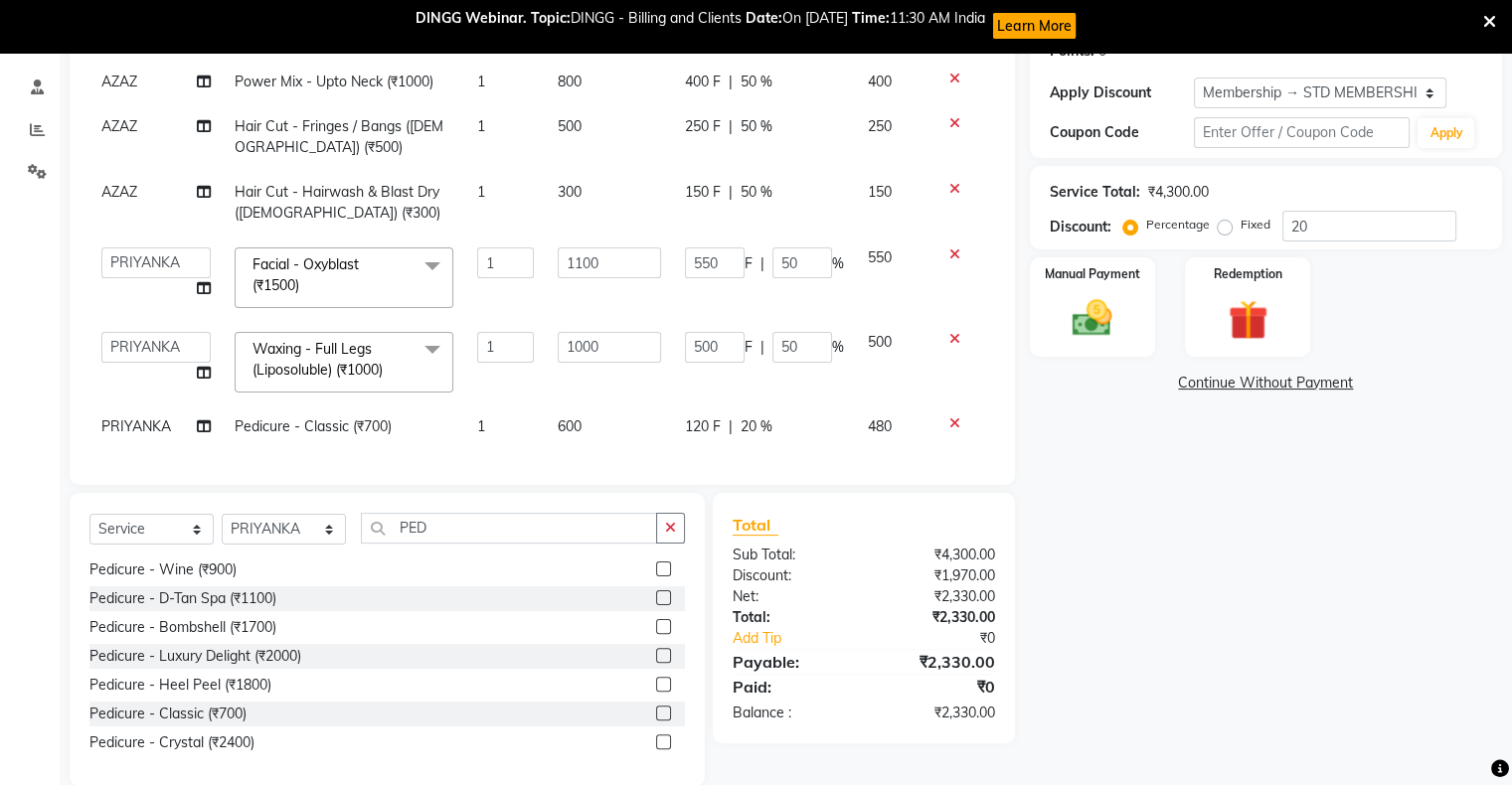 click on "120 F | 20 %" 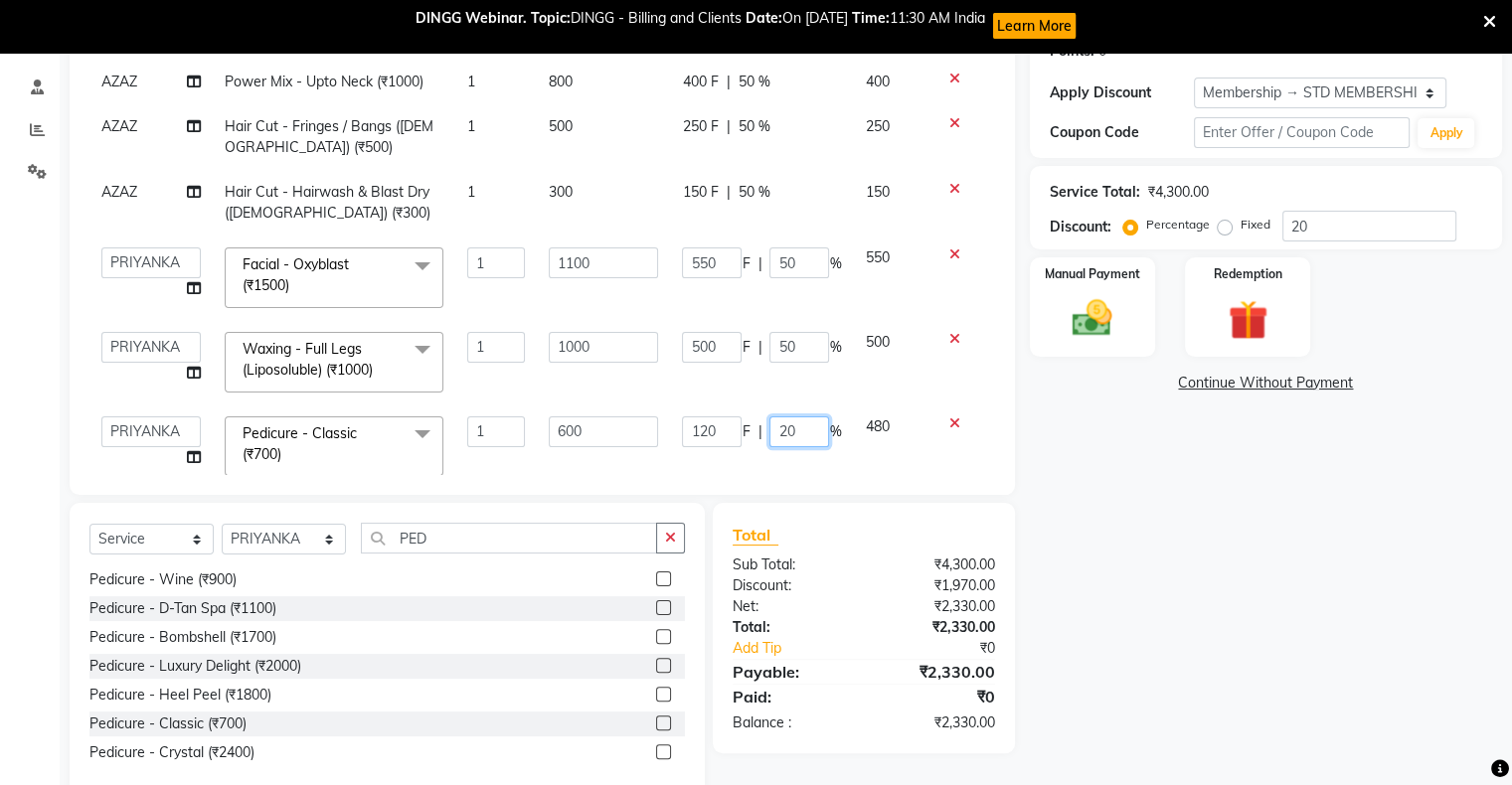 click on "20" 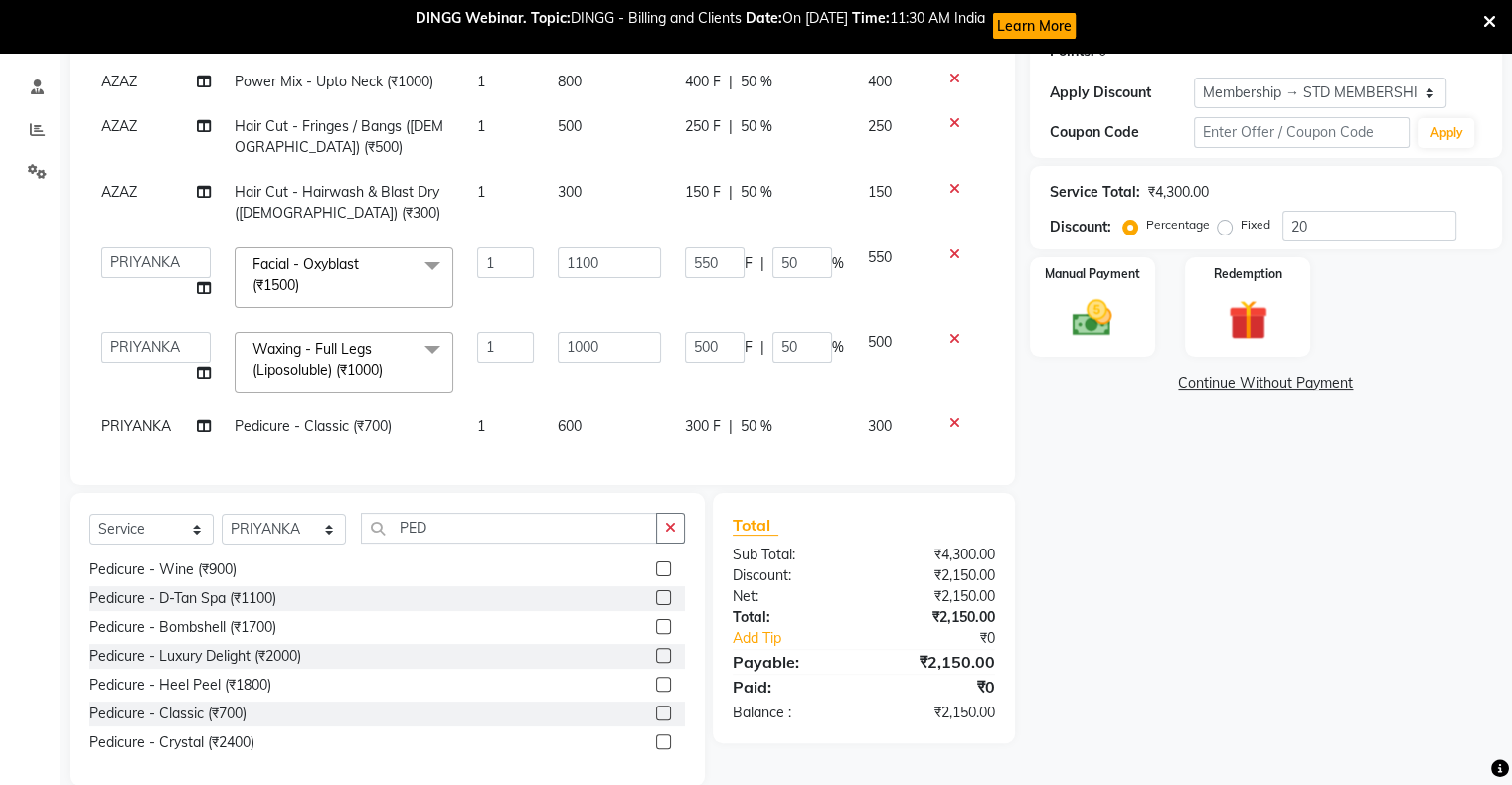 click on "500" 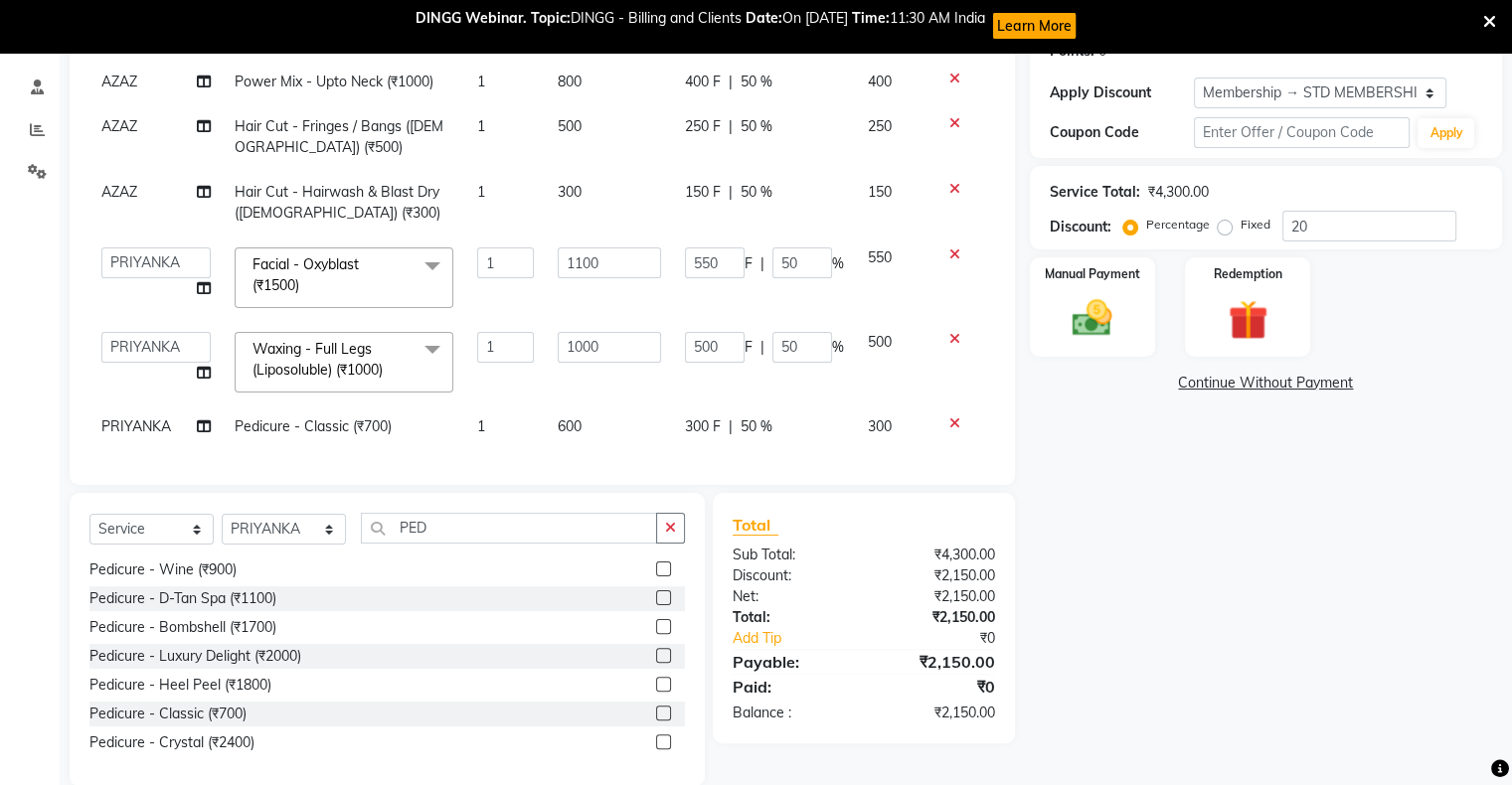 scroll, scrollTop: 23, scrollLeft: 0, axis: vertical 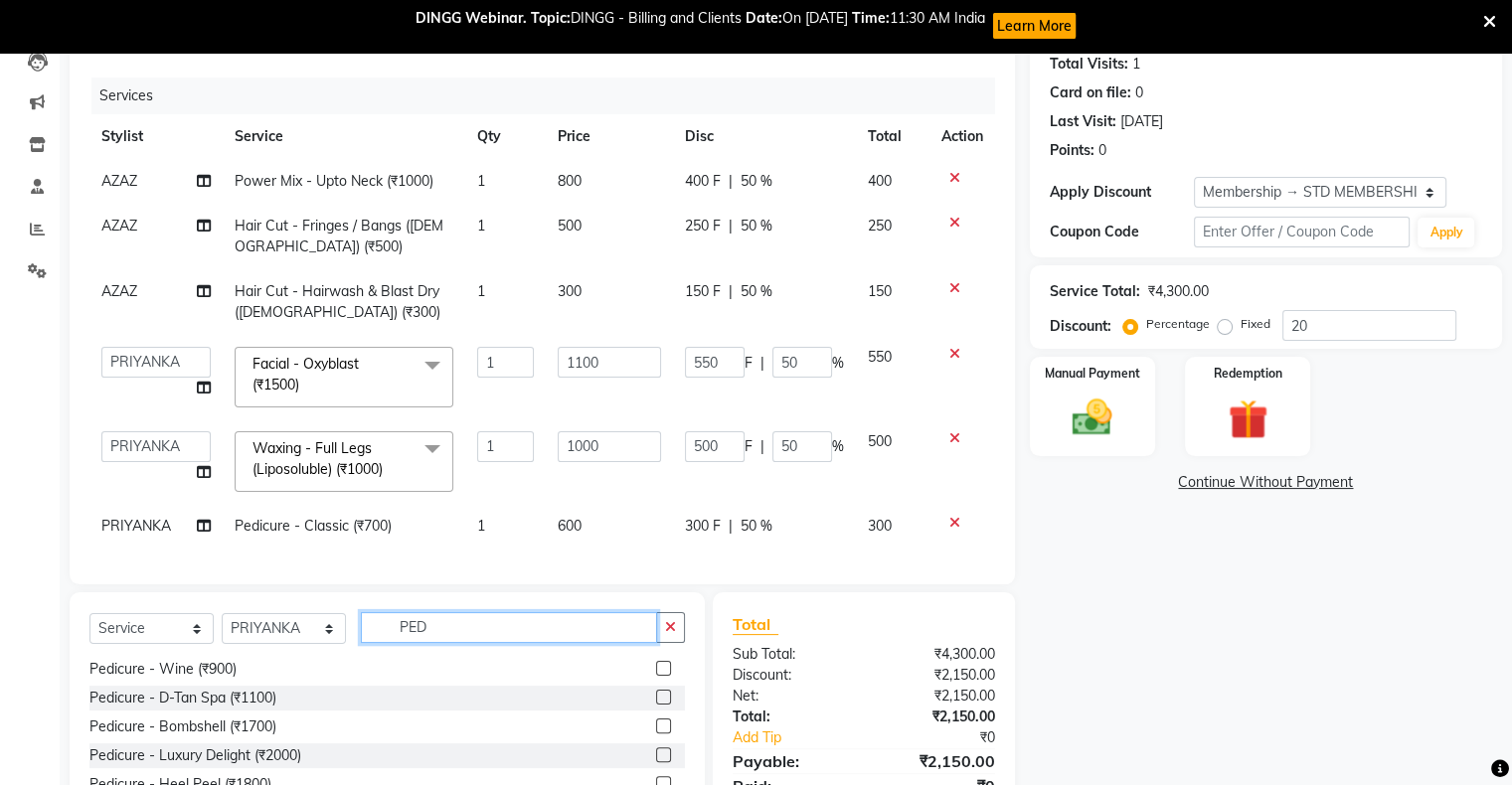 click on "PED" 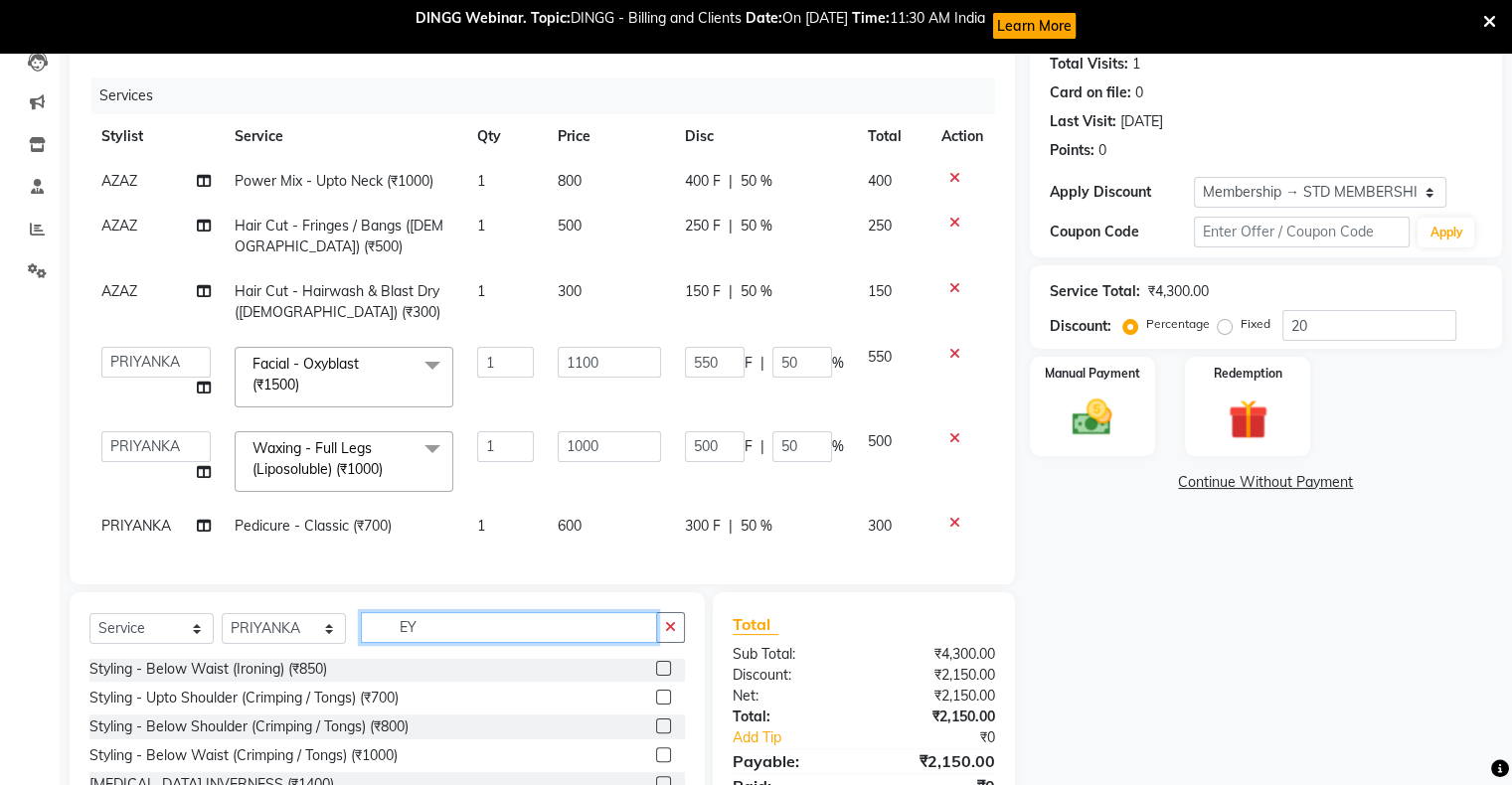 scroll, scrollTop: 0, scrollLeft: 0, axis: both 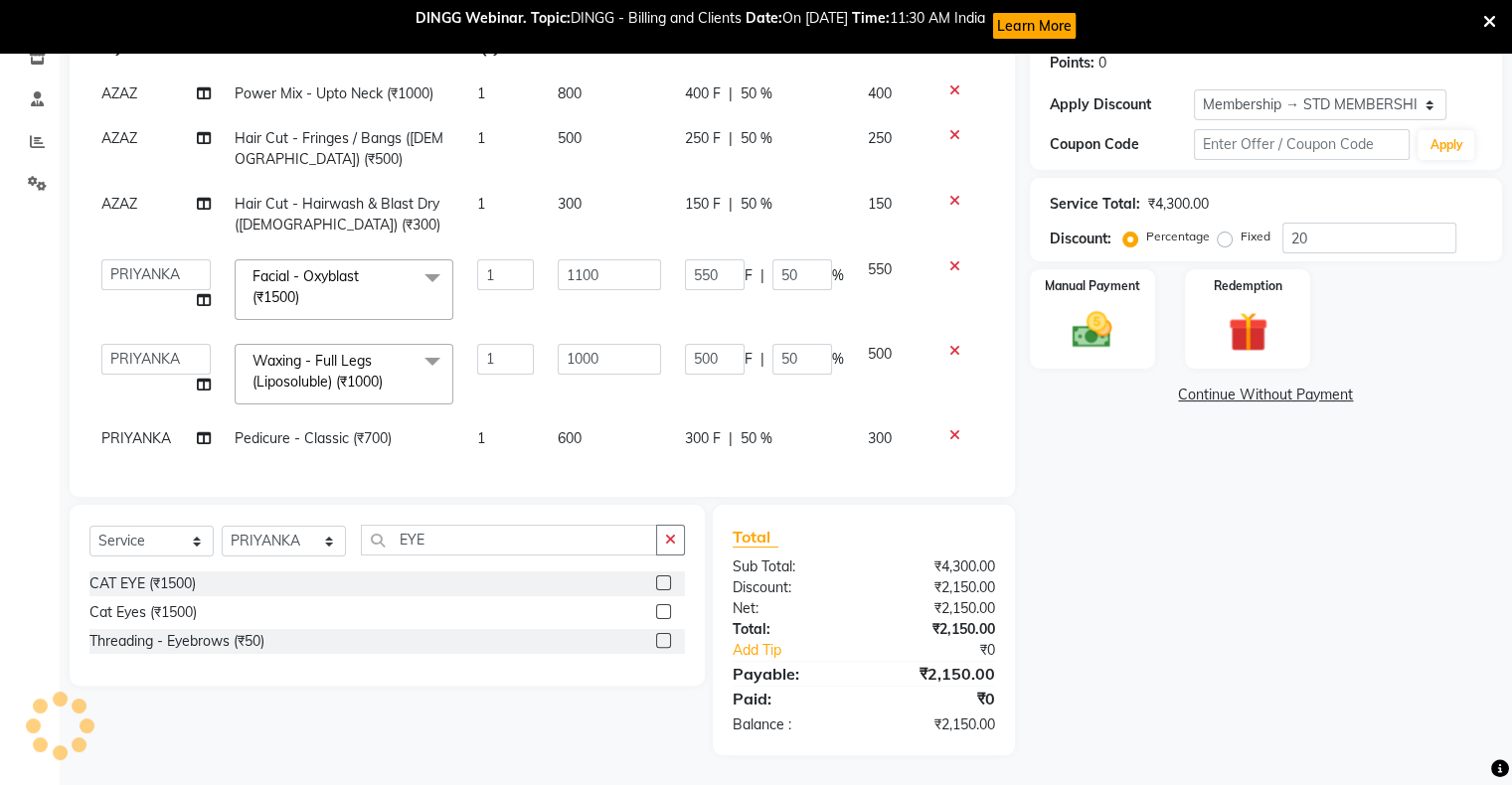 click 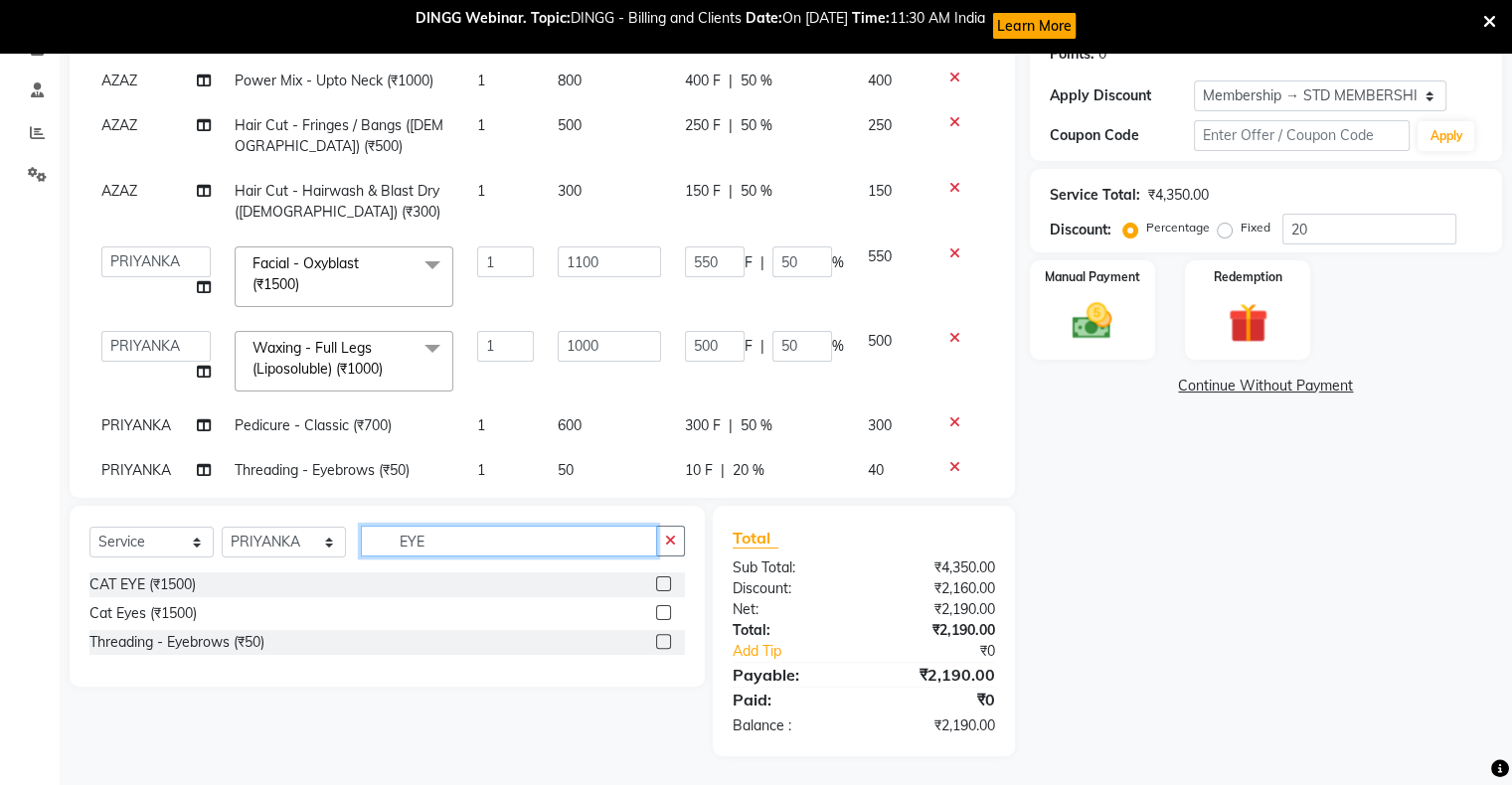 click on "EYE" 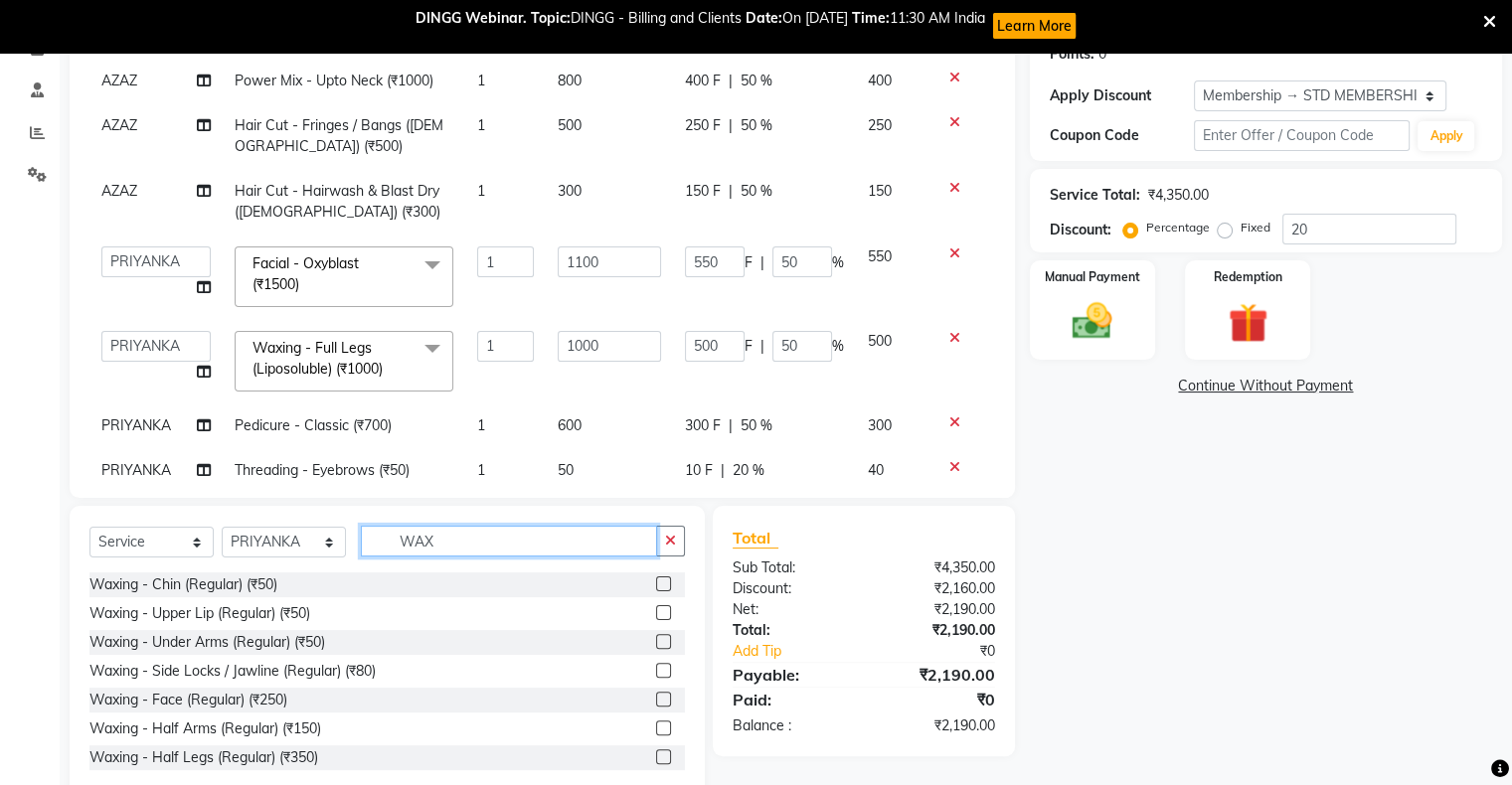 scroll, scrollTop: 99, scrollLeft: 0, axis: vertical 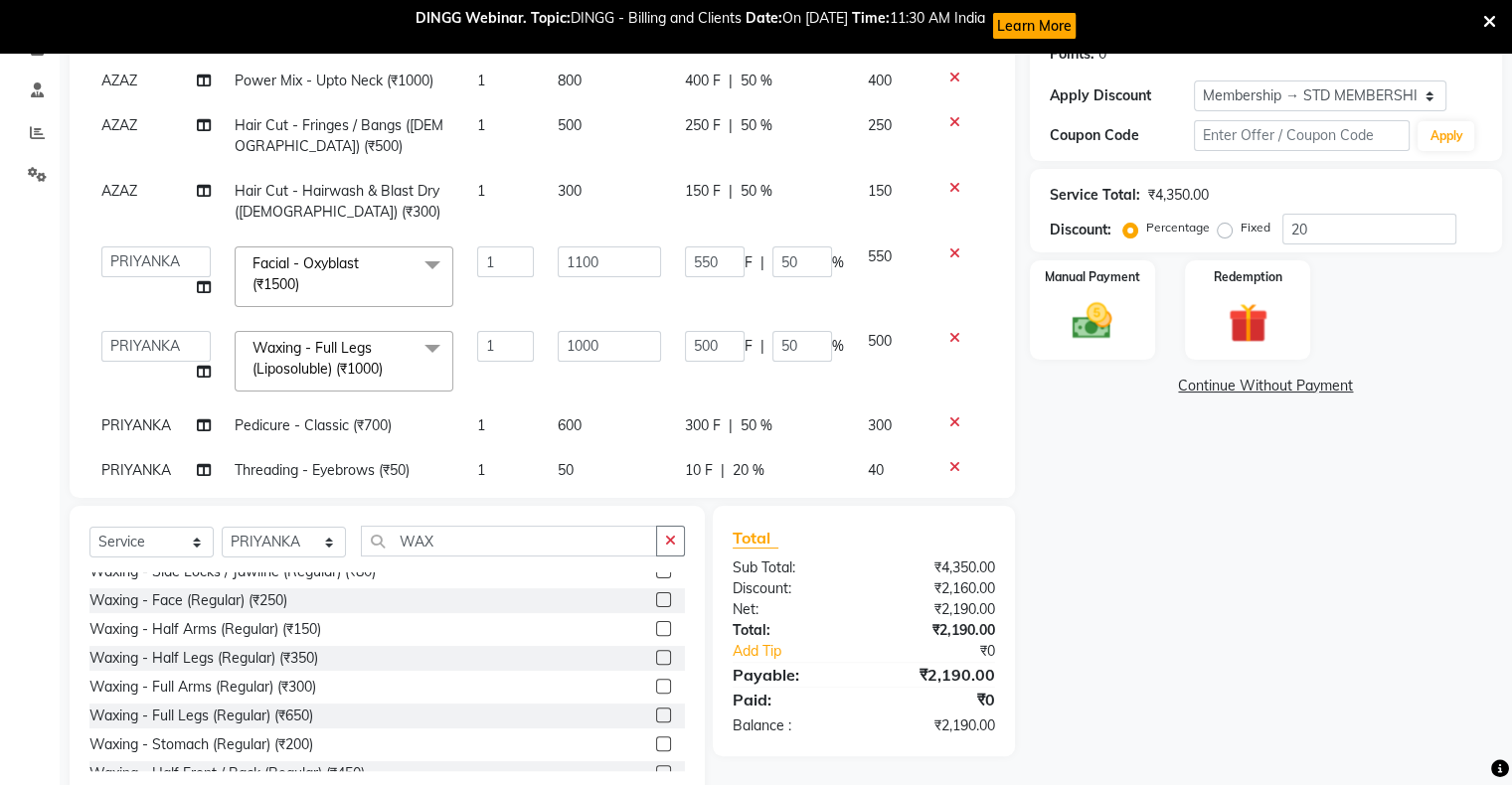 click 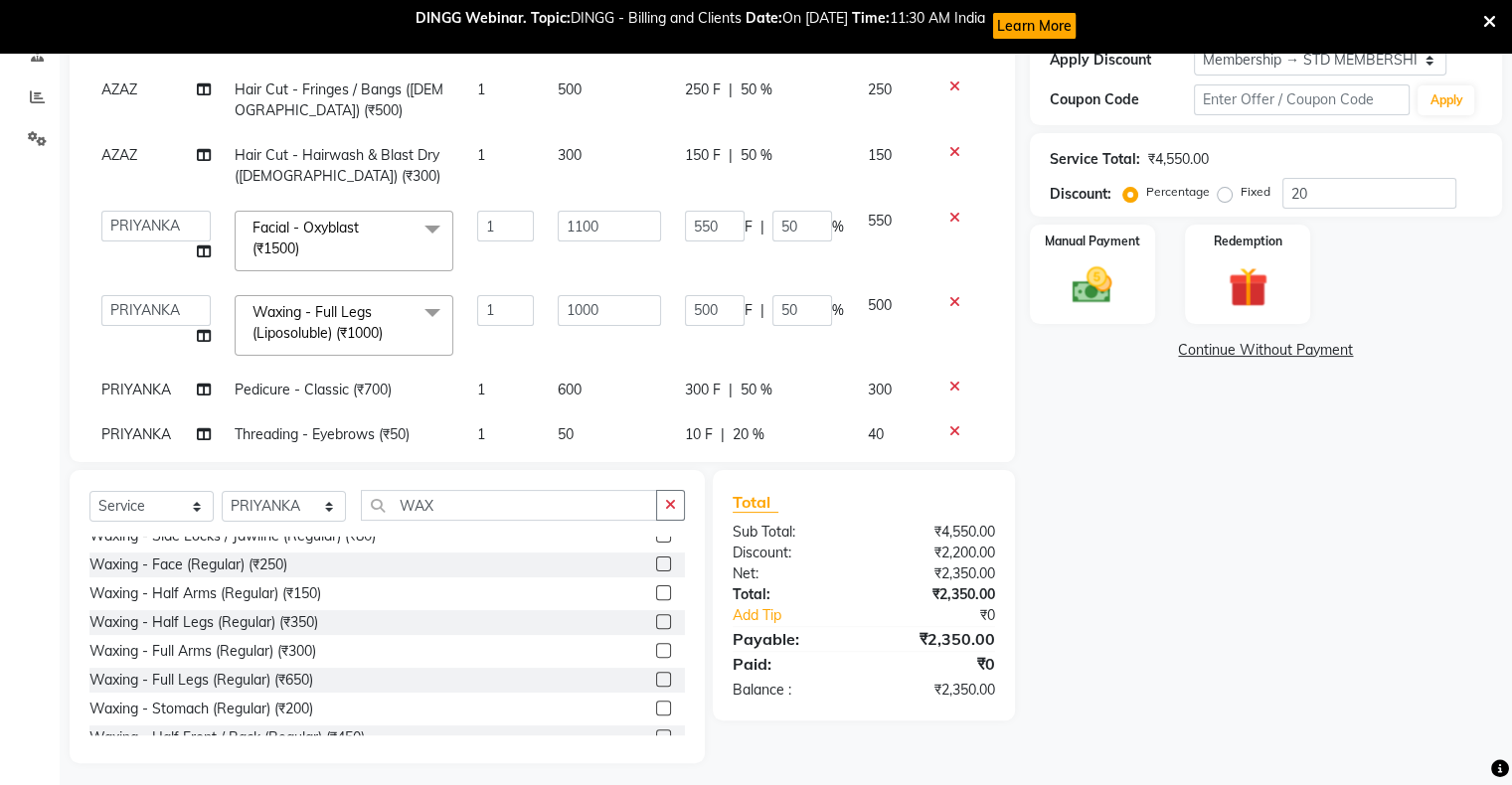 scroll, scrollTop: 362, scrollLeft: 0, axis: vertical 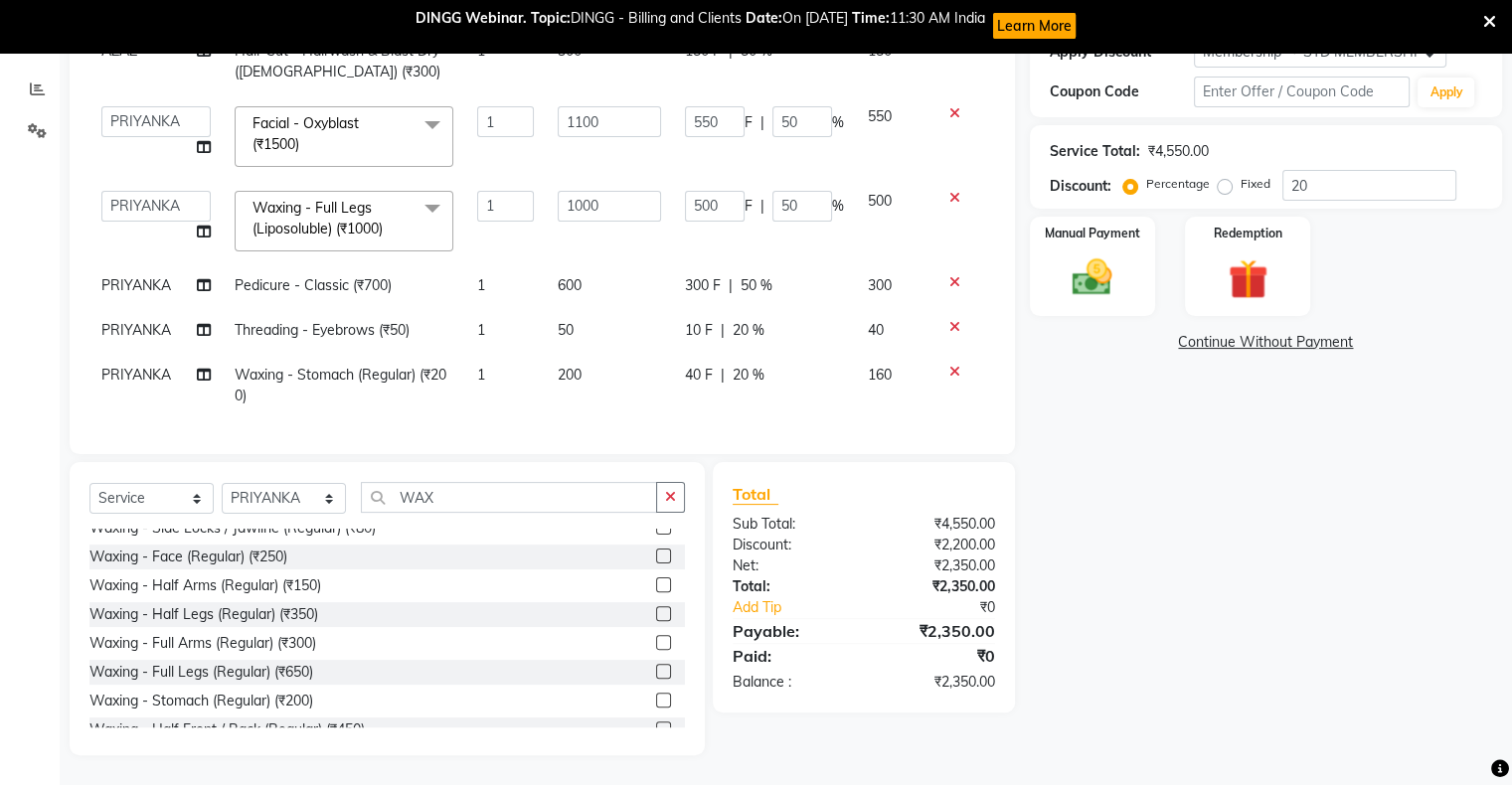 click on "10 F | 20 %" 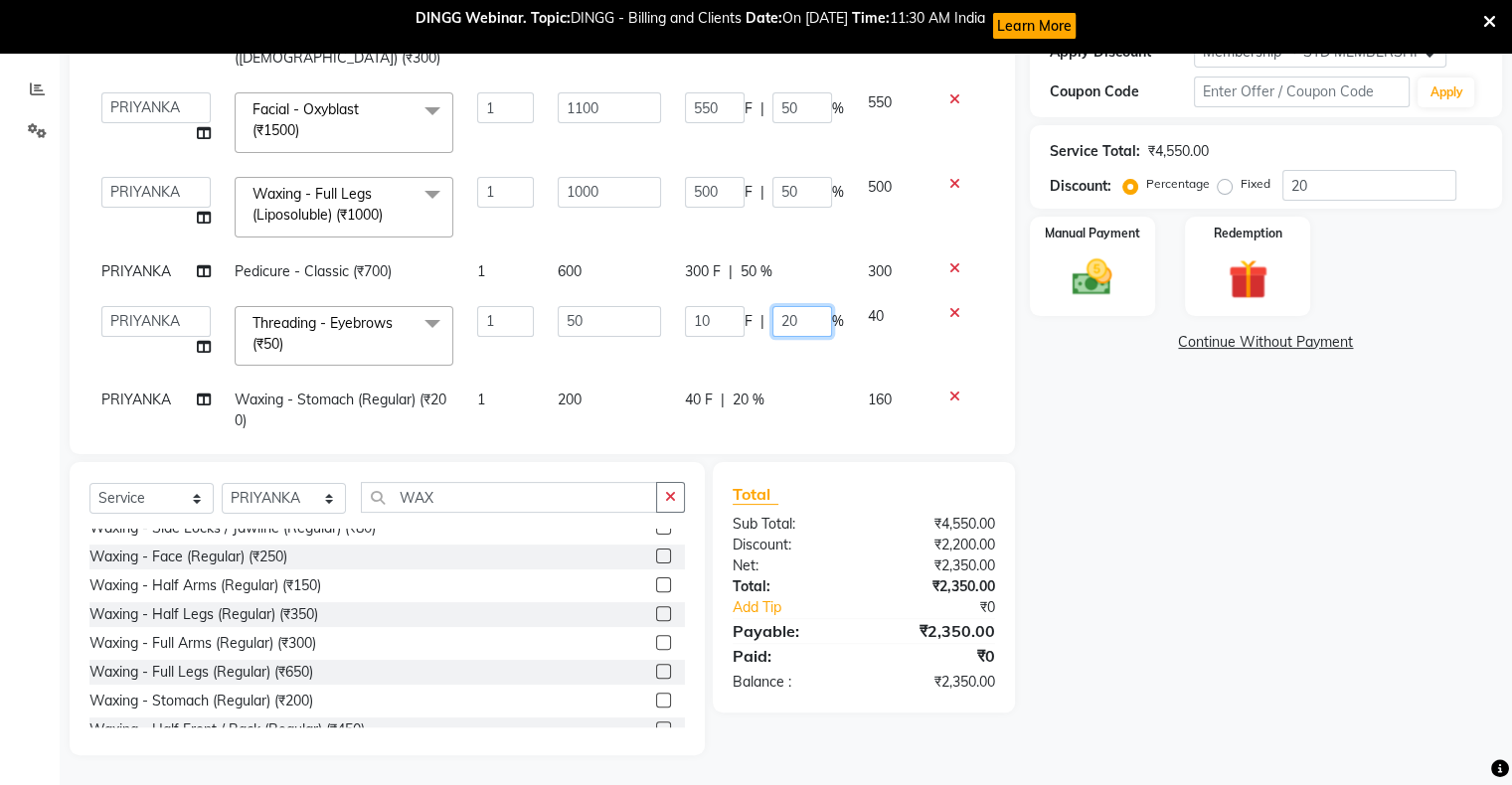 click on "20" 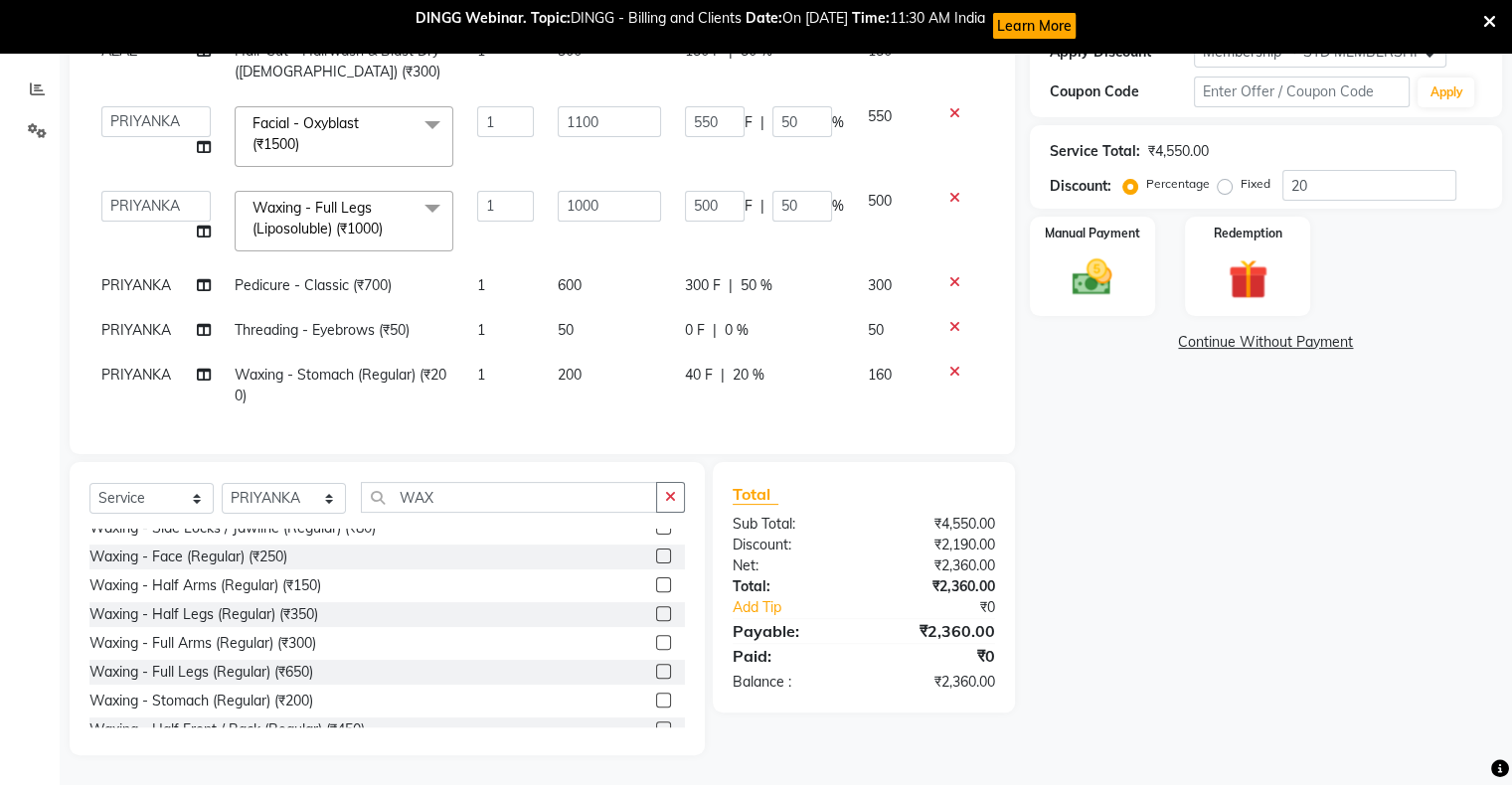 click on "AZAZ Power Mix - Upto Neck (₹1000) 1 800 400 F | 50 % 400 AZAZ Hair Cut - Fringes / Bangs (Female) (₹500) 1 500 250 F | 50 % 250 AZAZ Hair Cut - Hairwash & Blast Dry (Female) (₹300) 1 300 150 F | 50 % 150  abhishek   Asfaak   AZAZ   DHARMESH SIR   kARAN   PRIYANKA   RECEPTION   rinki    shailendar   VANDAN  Facial - Oxyblast (₹1500)  x Styling - Upto Shoulder (Ironing) (₹550) Styling - Below Shoulder (Ironing) (₹650) Styling - Mid-Waist (Ironing) (₹750) Styling - Below Waist (Ironing) (₹850) Styling - Upto Shoulder (Crimping / Tongs) (₹700) Styling - Below Shoulder (Crimping / Tongs) (₹800) Styling - Mid-Waist (Crimping / Tongs) (₹900) Styling - Below Waist (Crimping / Tongs) (₹1000) Styling - 1 Inch (With Ammonia) (₹1000) Styling - 1 Inch (Without Ammonia) (₹1200) Styling - 2 Inch (With Ammonia) (₹1500) Styling - 2 Inch (Without Ammonia) (₹1800) EAR PIERCING INVERNESS (₹1400) EAR PIERCING (₹400) EAR PIERCING (₹400) Anti Dandruff Treatment - Upto Shoulder (₹800) 1 1100" 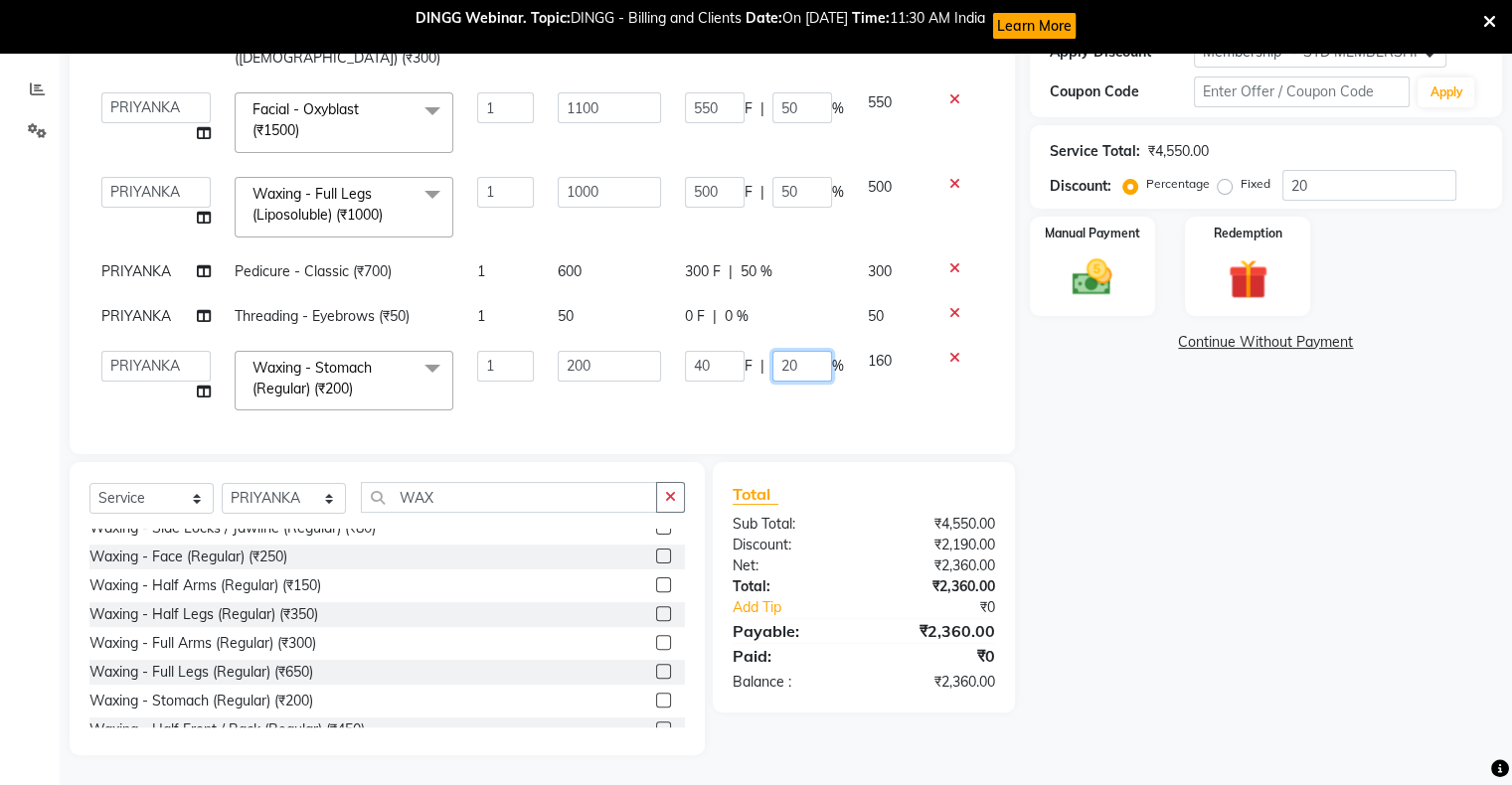 click on "20" 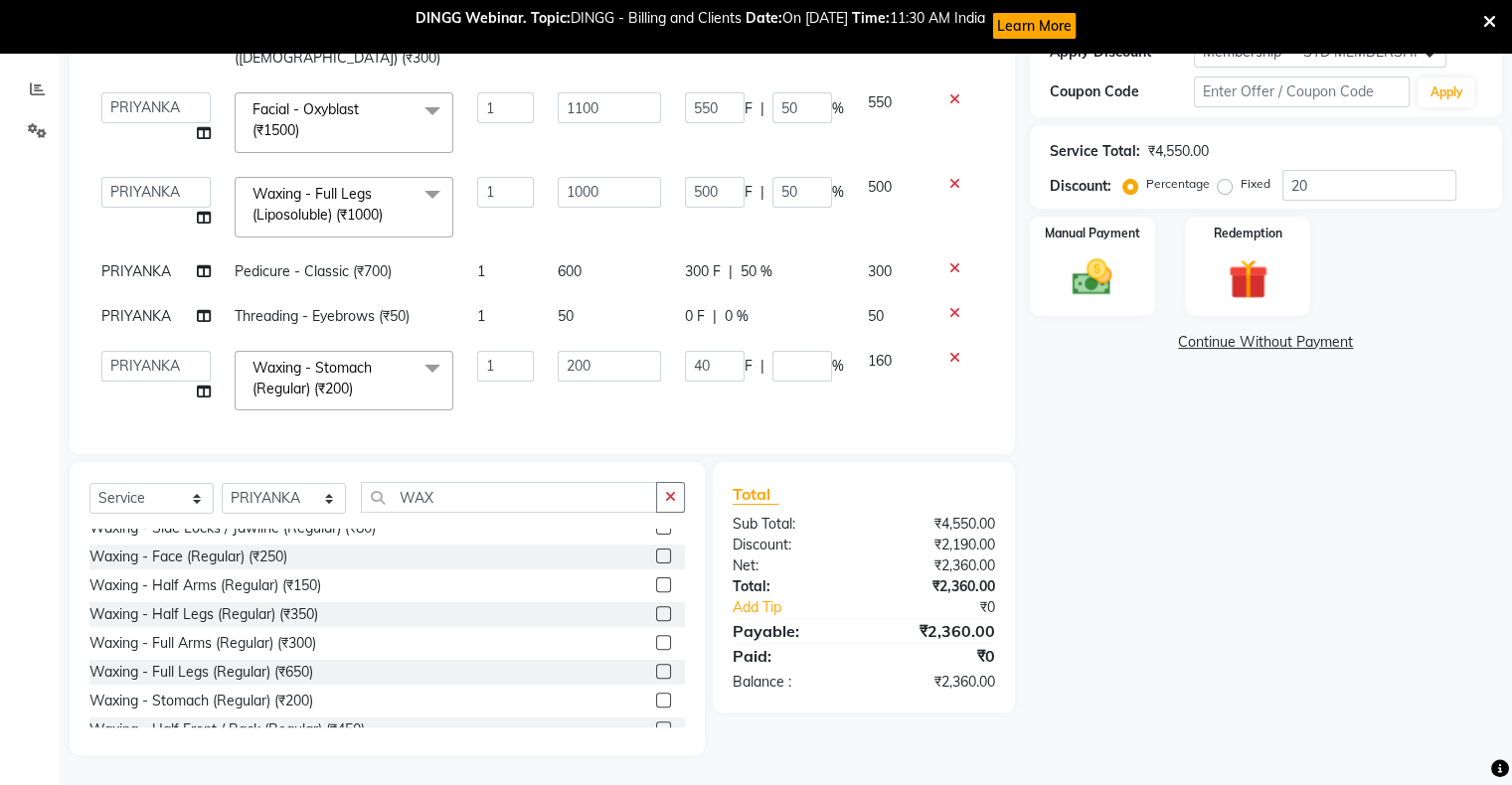 click on "40 F | %" 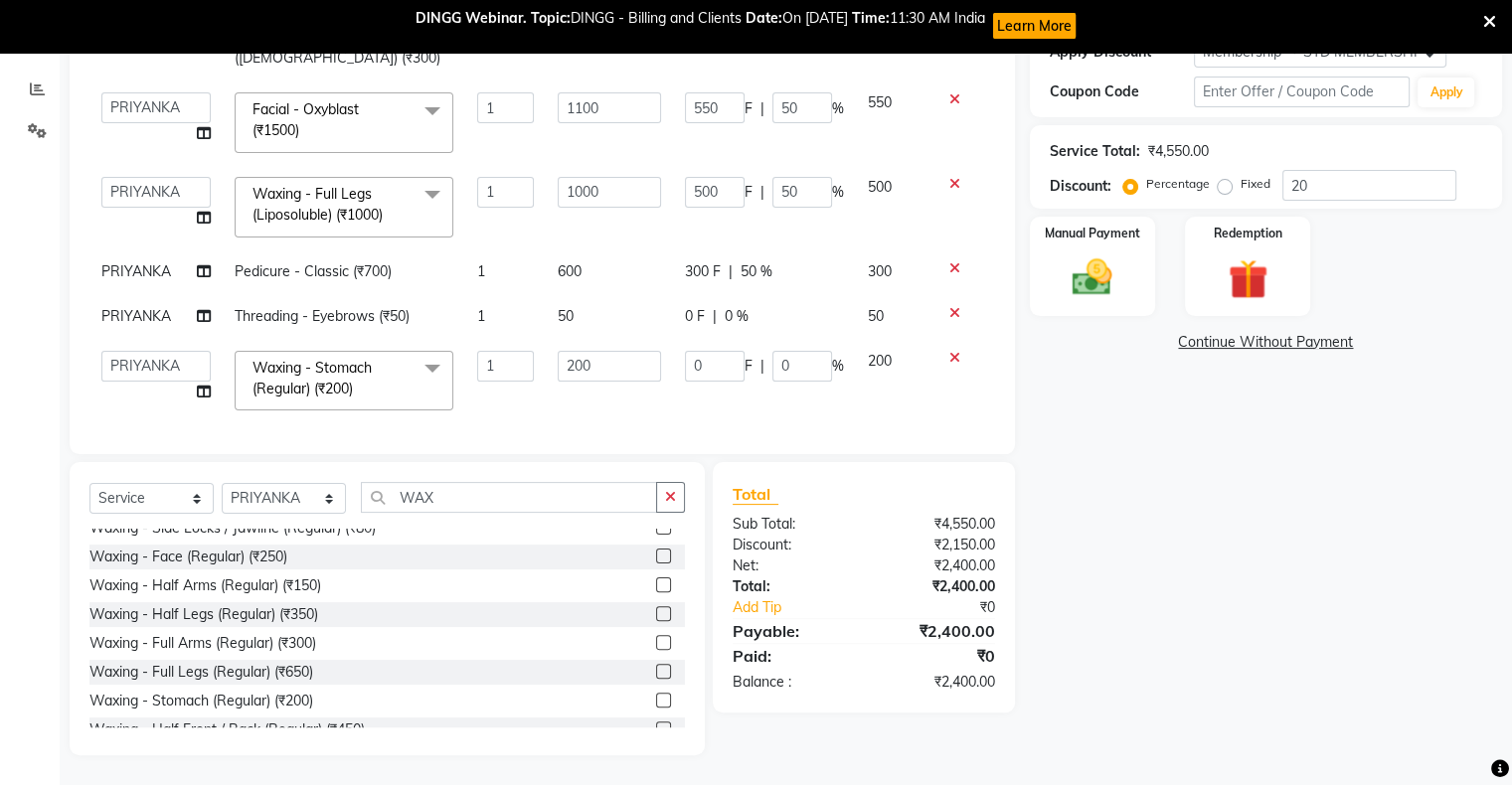 scroll, scrollTop: 132, scrollLeft: 0, axis: vertical 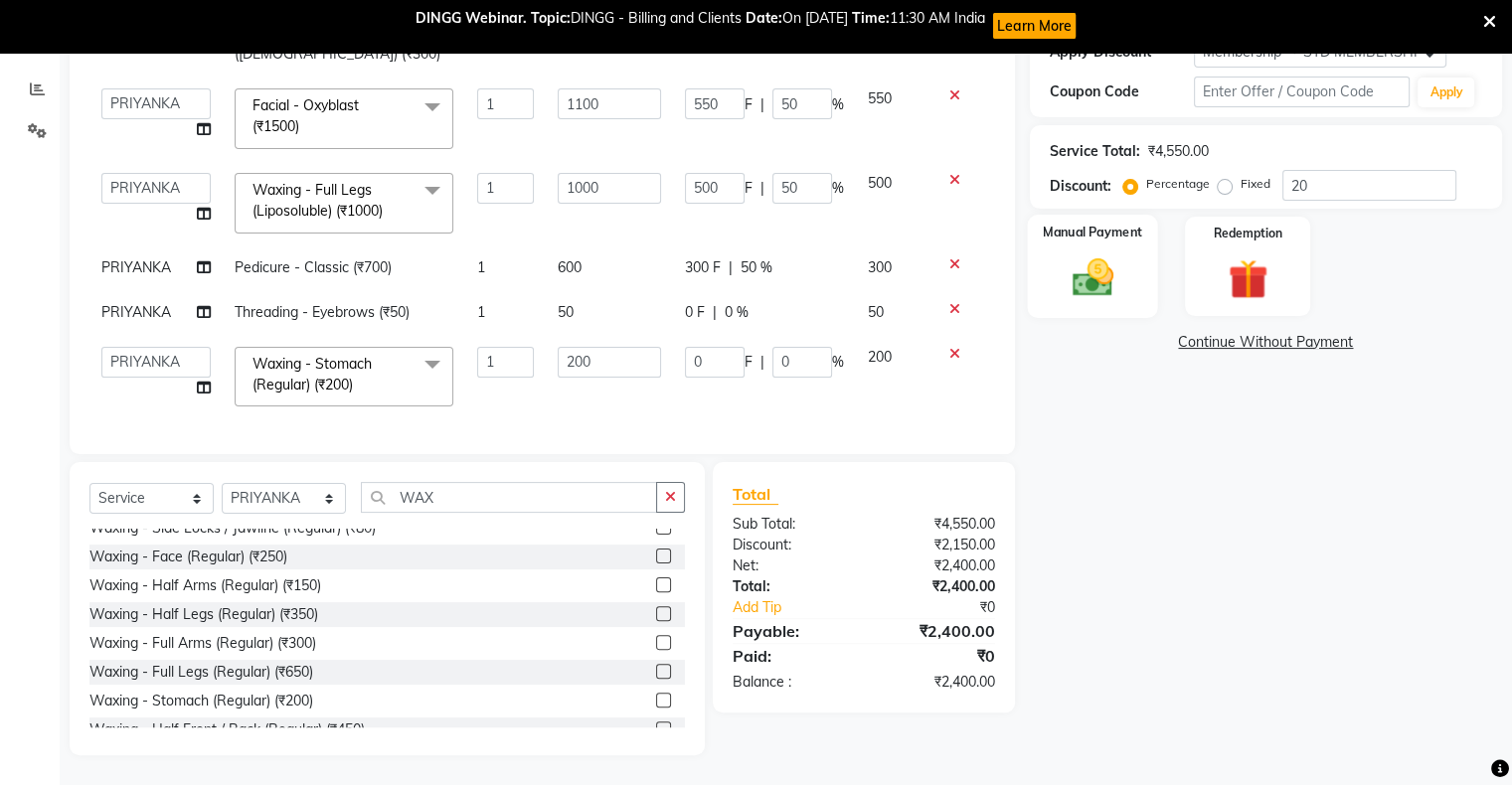 click 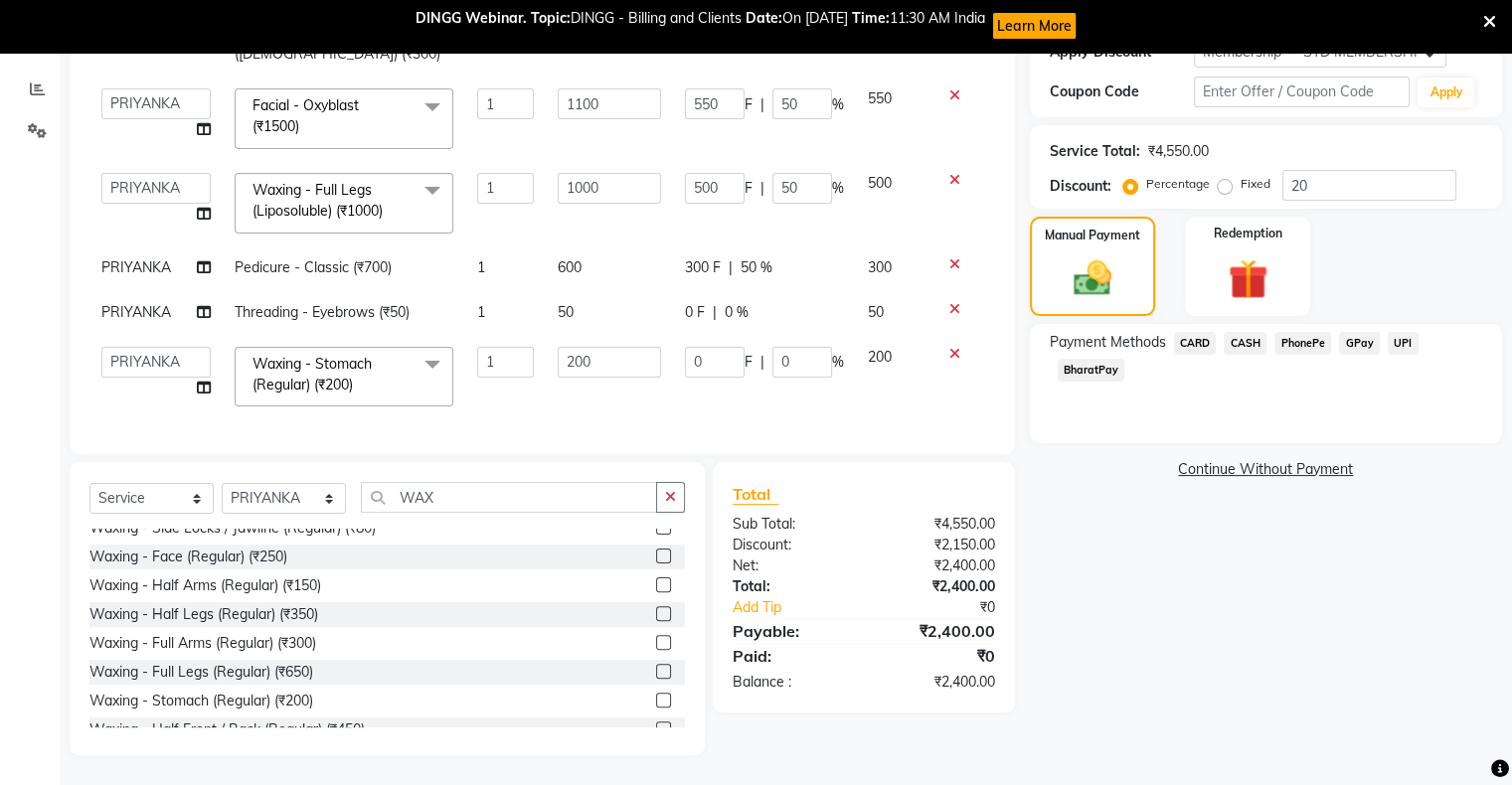 click on "CASH" 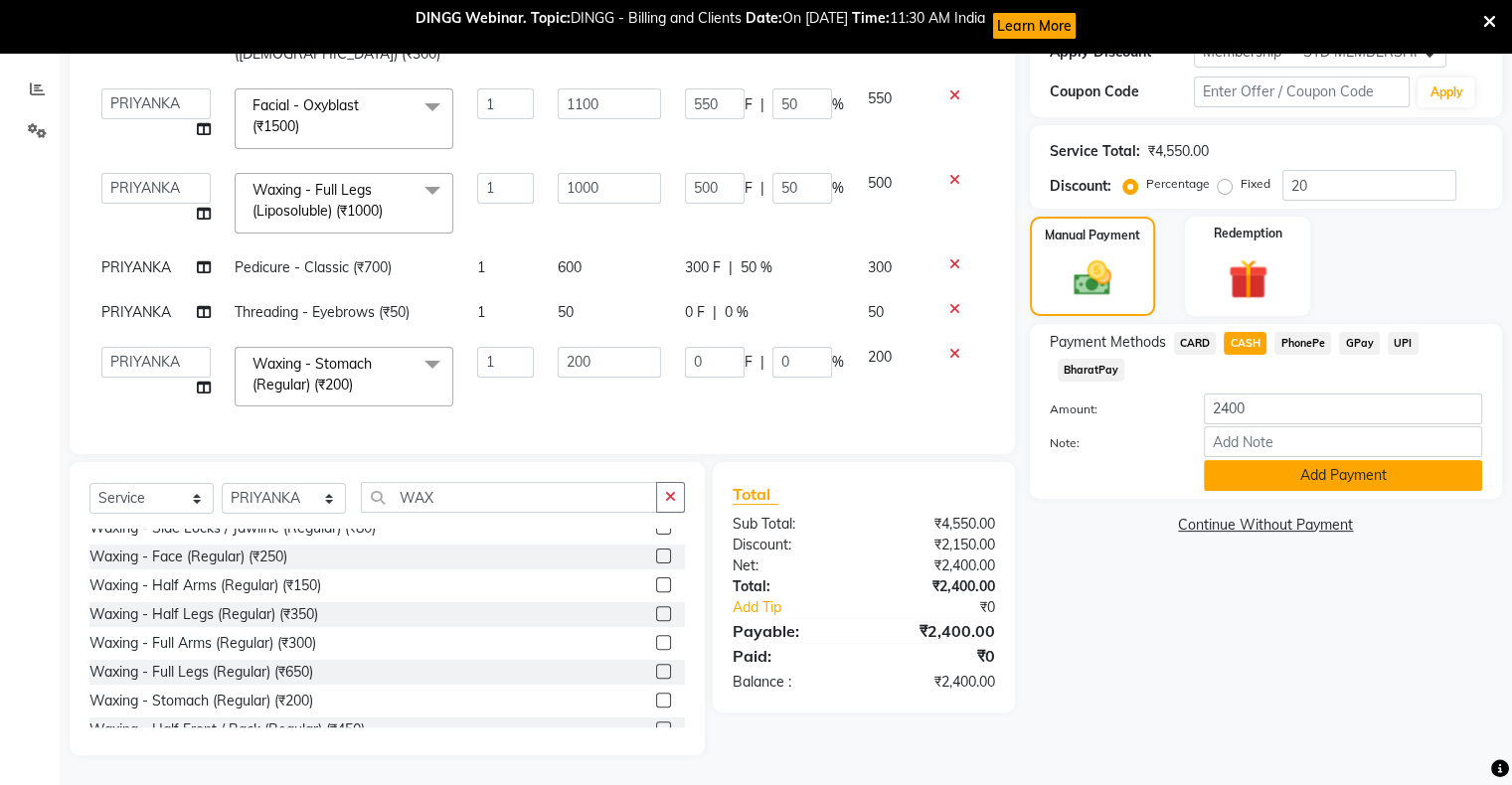 click on "Add Payment" 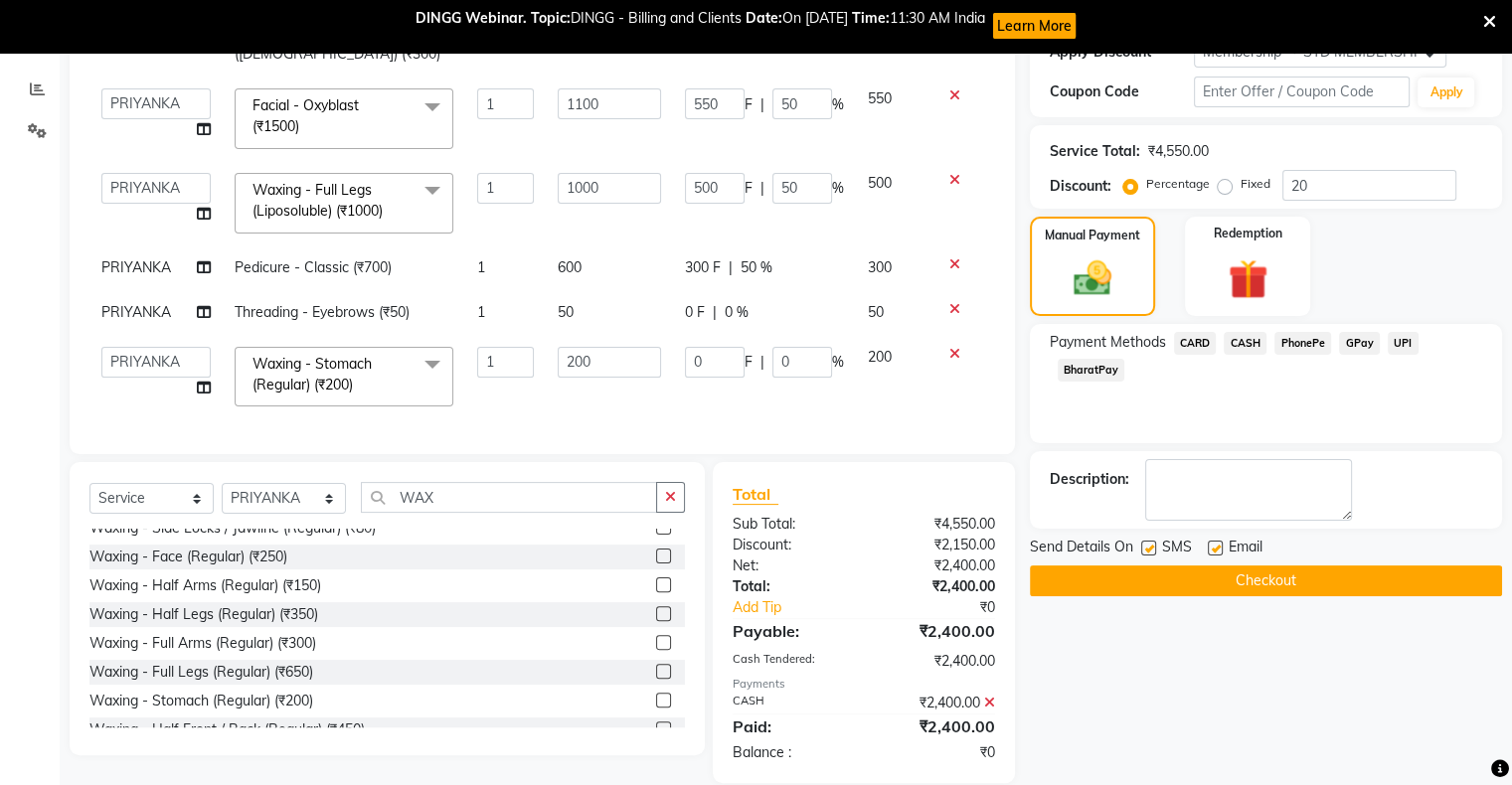 scroll, scrollTop: 390, scrollLeft: 0, axis: vertical 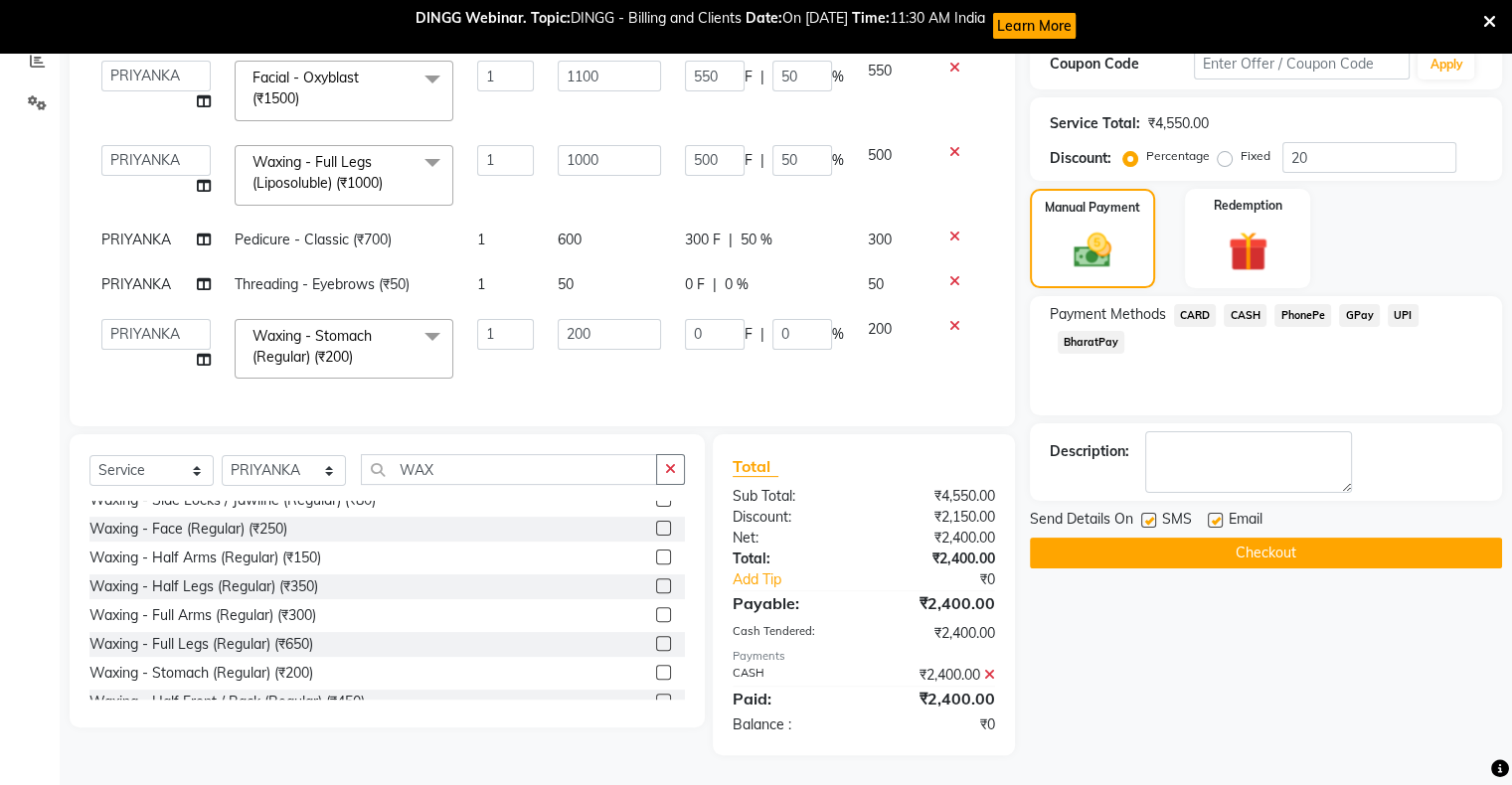 click on "Checkout" 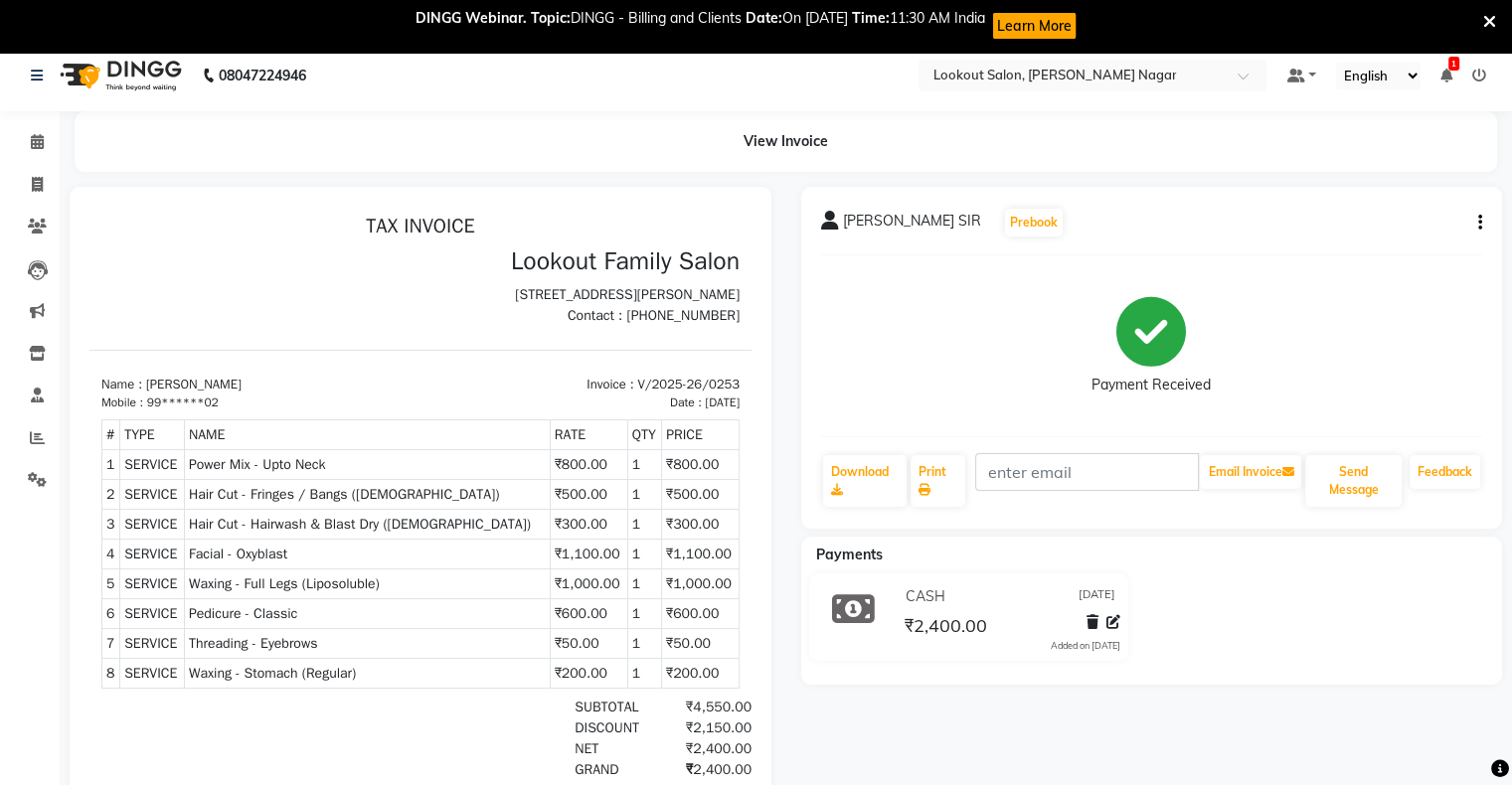 scroll, scrollTop: 0, scrollLeft: 0, axis: both 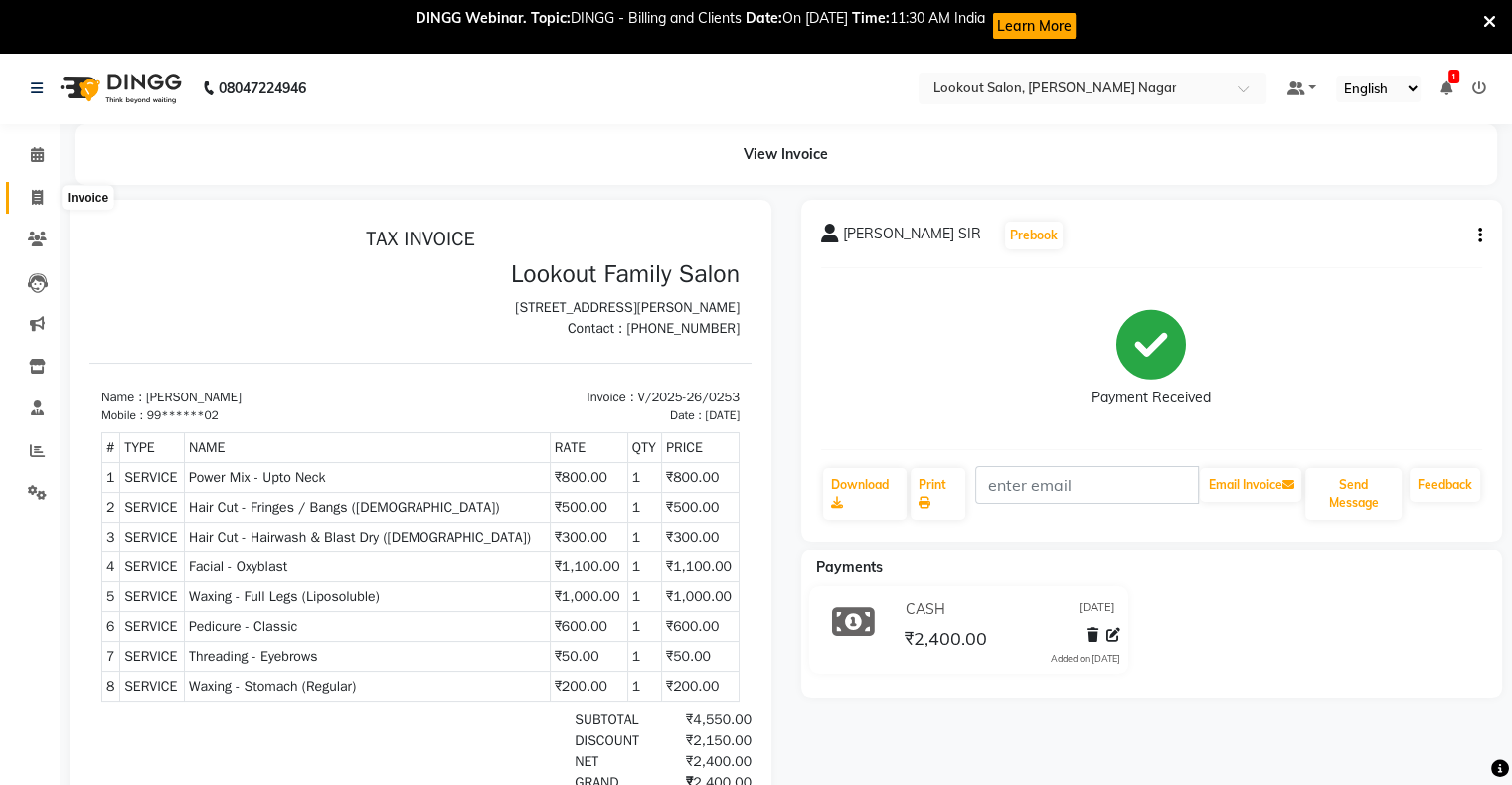 click 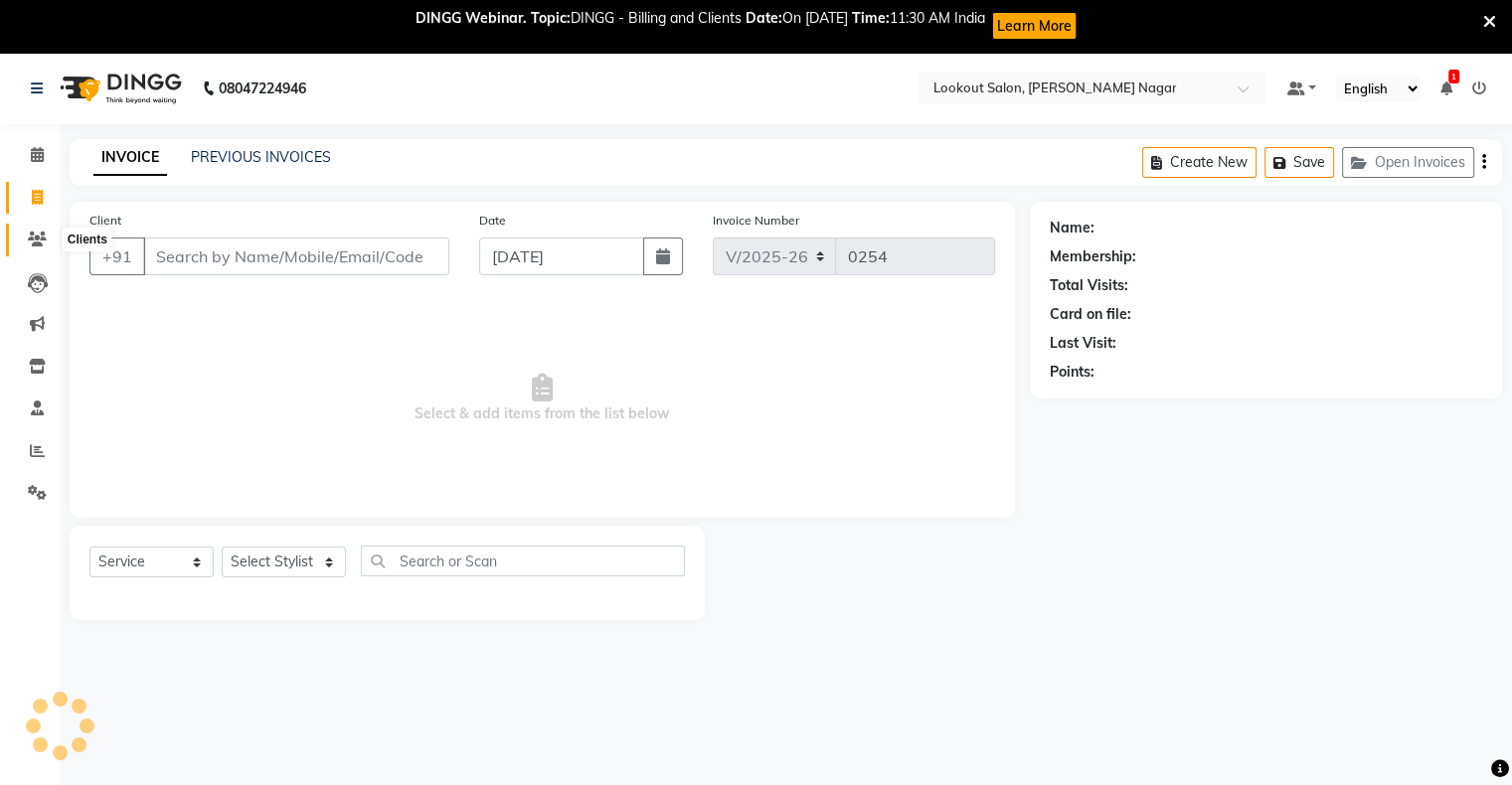 click on "Calendar  Invoice  Clients  Leads   Marketing  Inventory  Staff  Reports  Settings Upcoming Tentative Confirm Bookings Segments Page Builder" 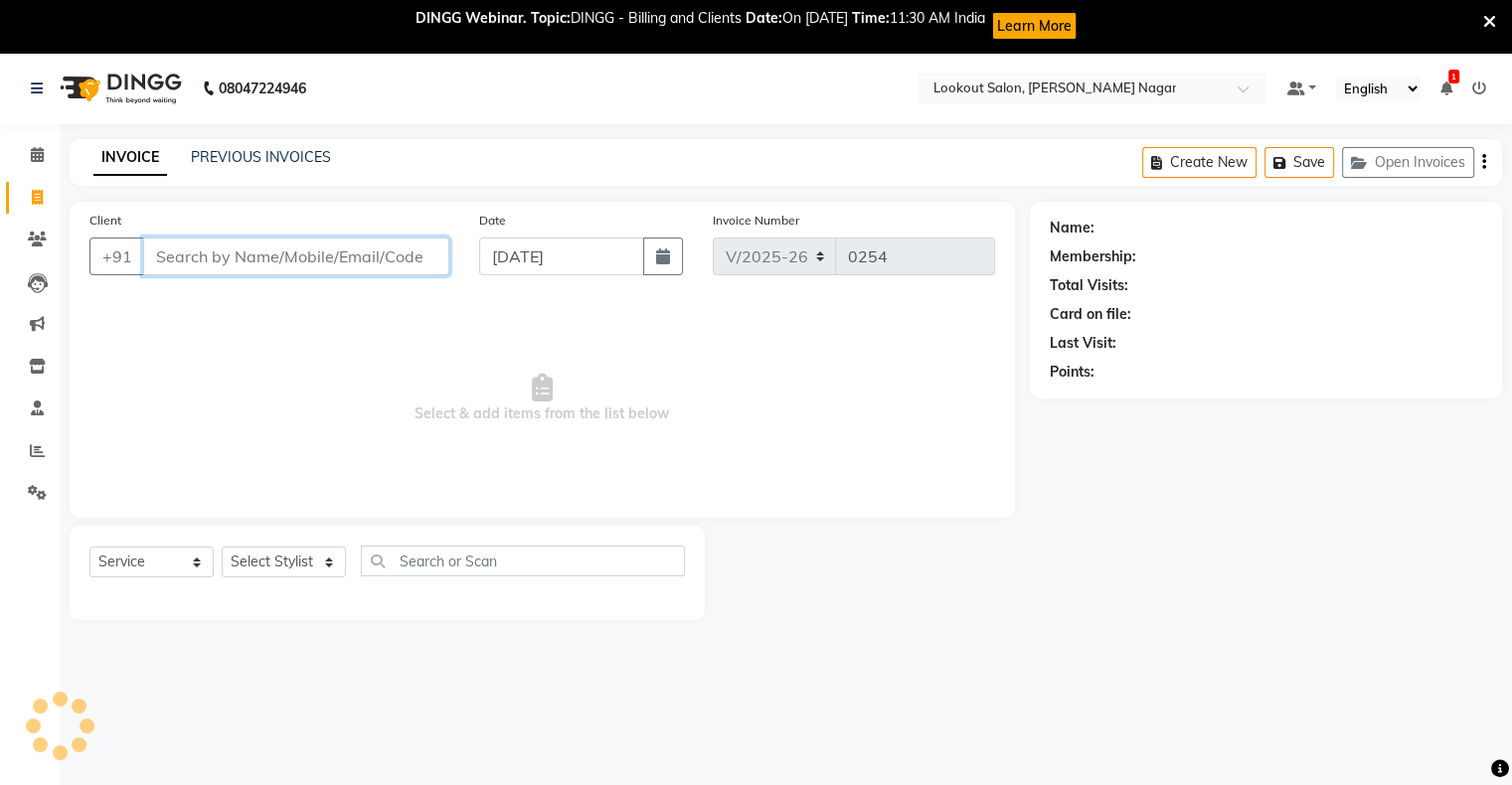 click on "Client" at bounding box center [296, 256] 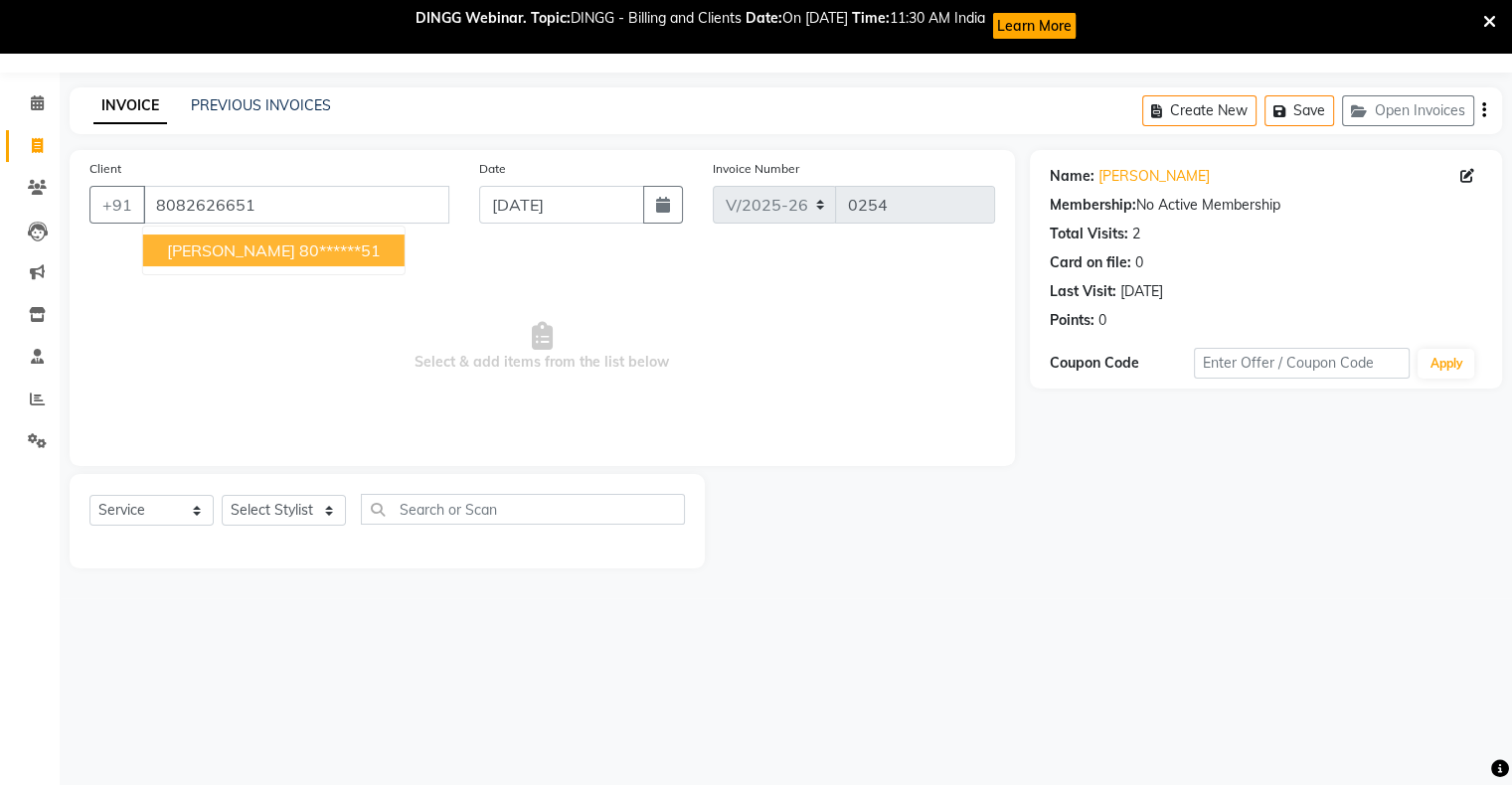 click on "80******51" at bounding box center (340, 250) 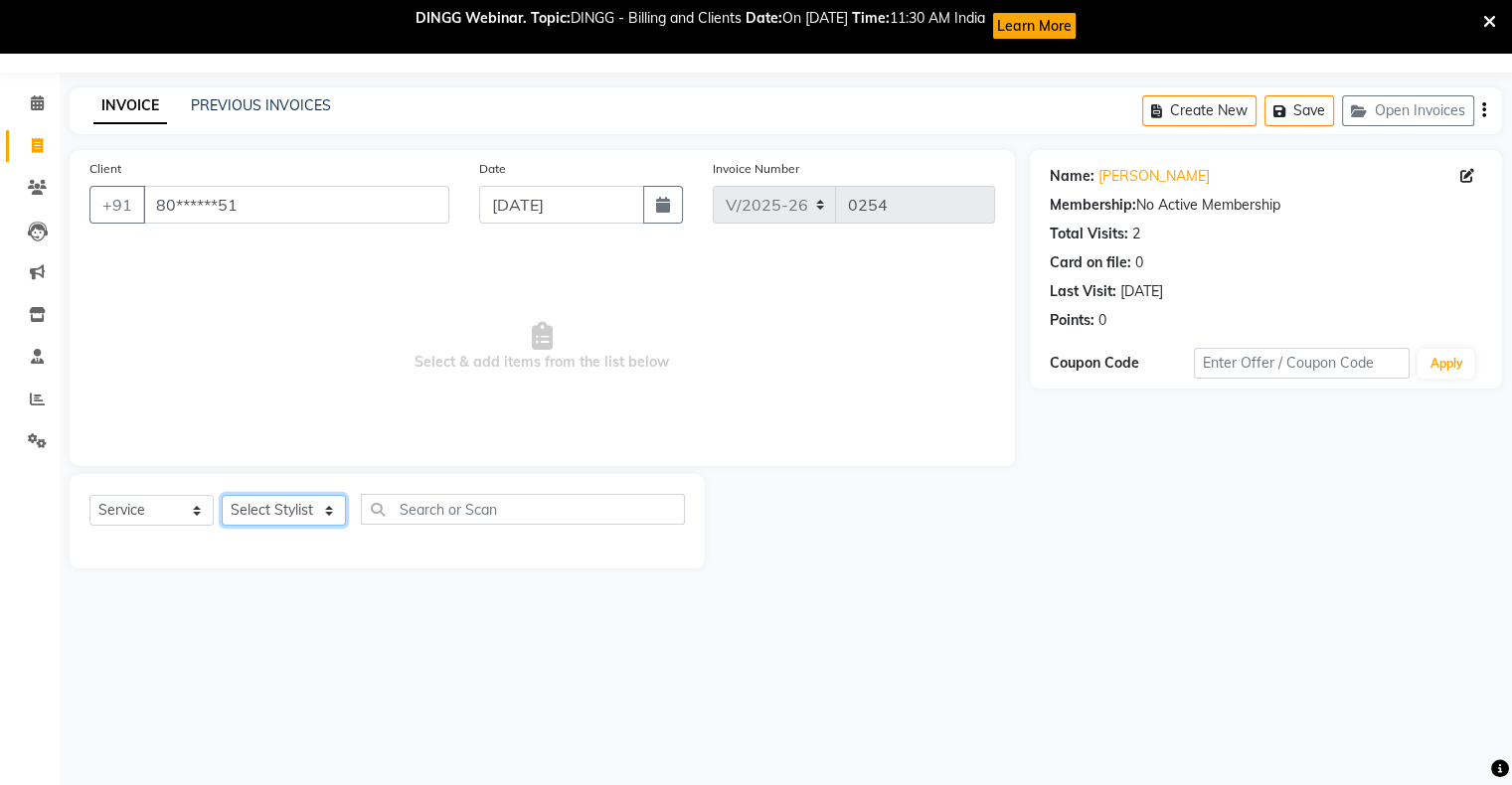 click on "Select Stylist abhishek Asfaak AZAZ DHARMESH SIR kARAN PRIYANKA RECEPTION rinki  shailendar VANDAN" 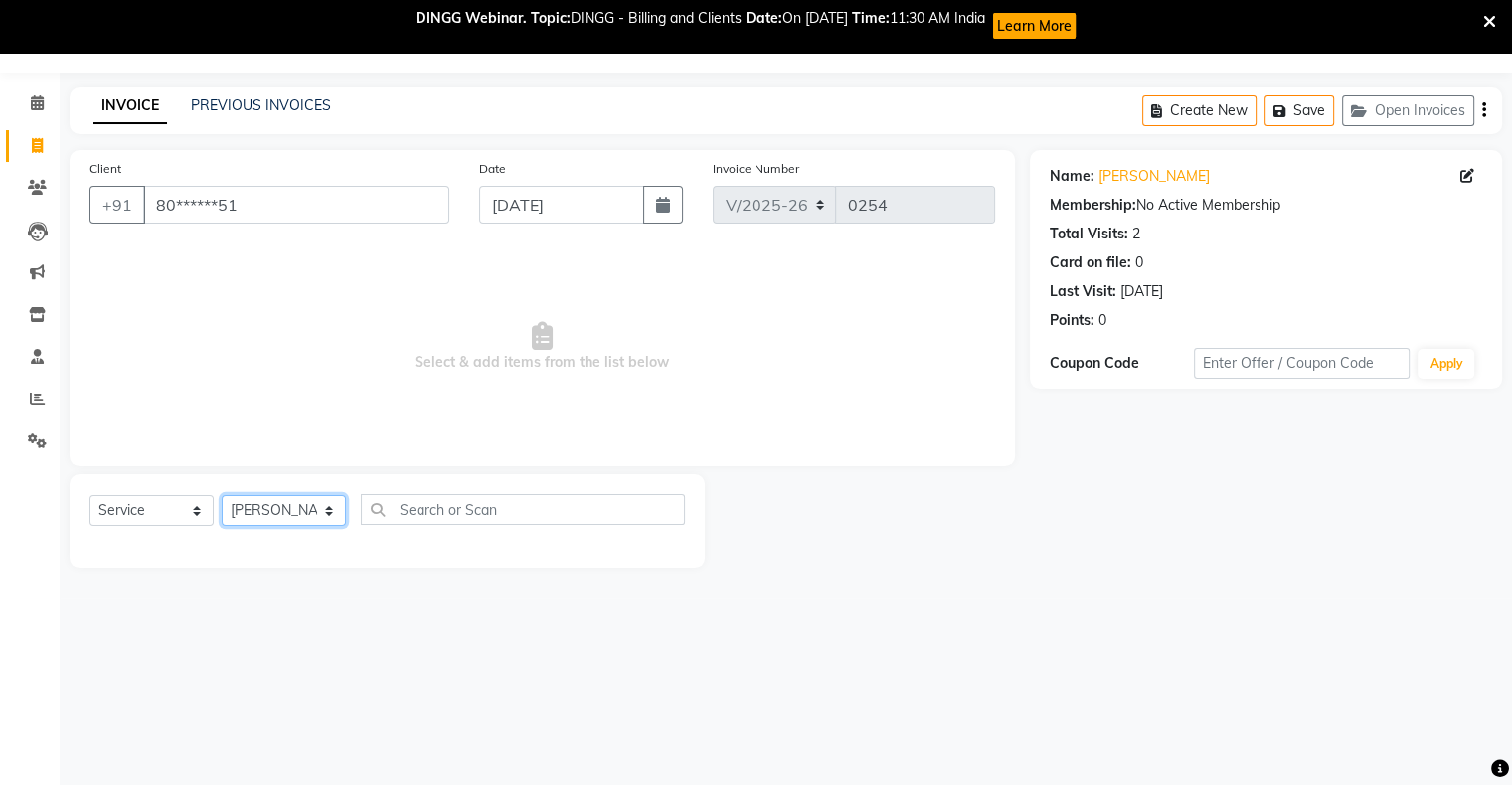 click on "Select Stylist abhishek Asfaak AZAZ DHARMESH SIR kARAN PRIYANKA RECEPTION rinki  shailendar VANDAN" 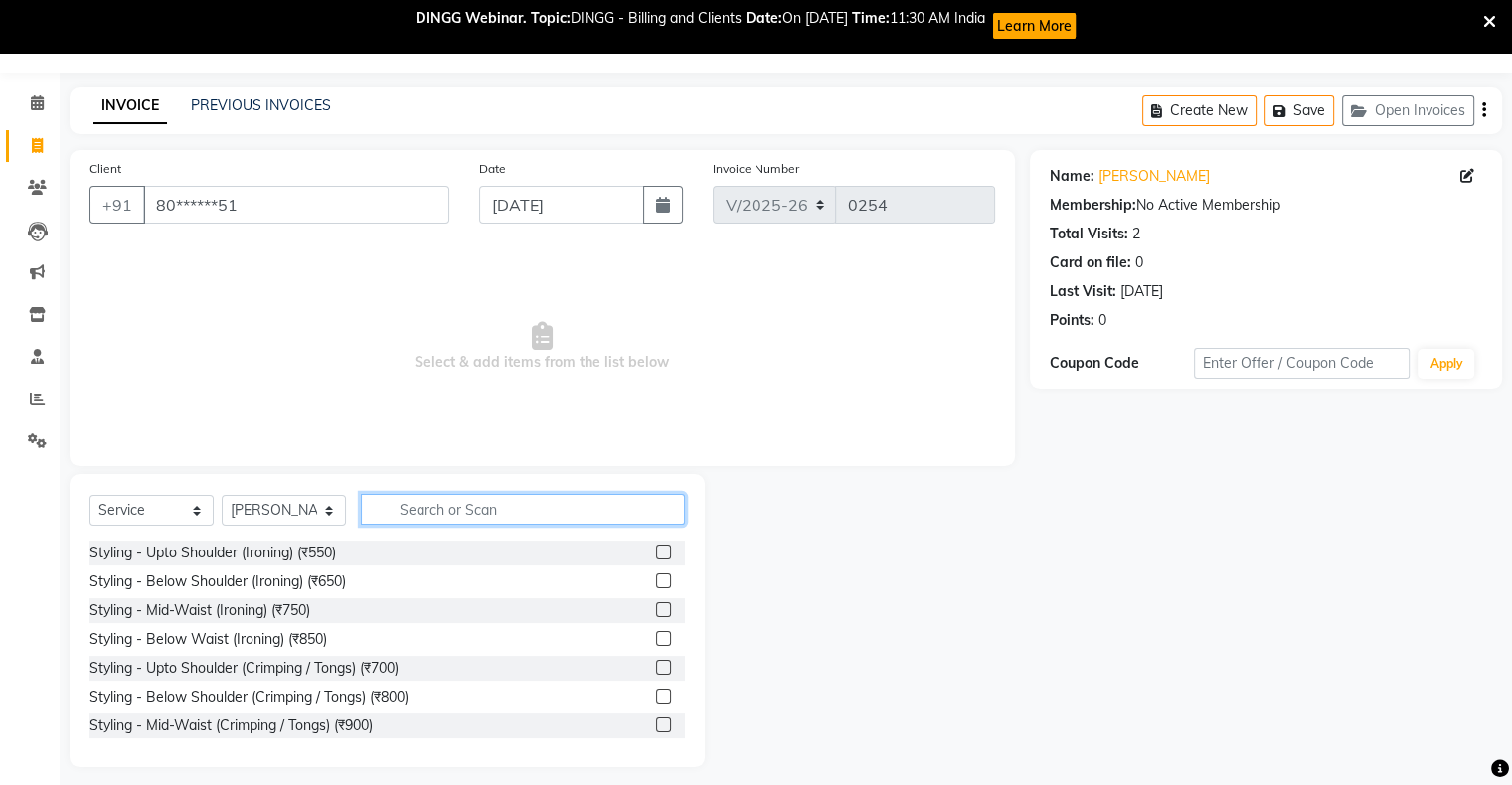 click 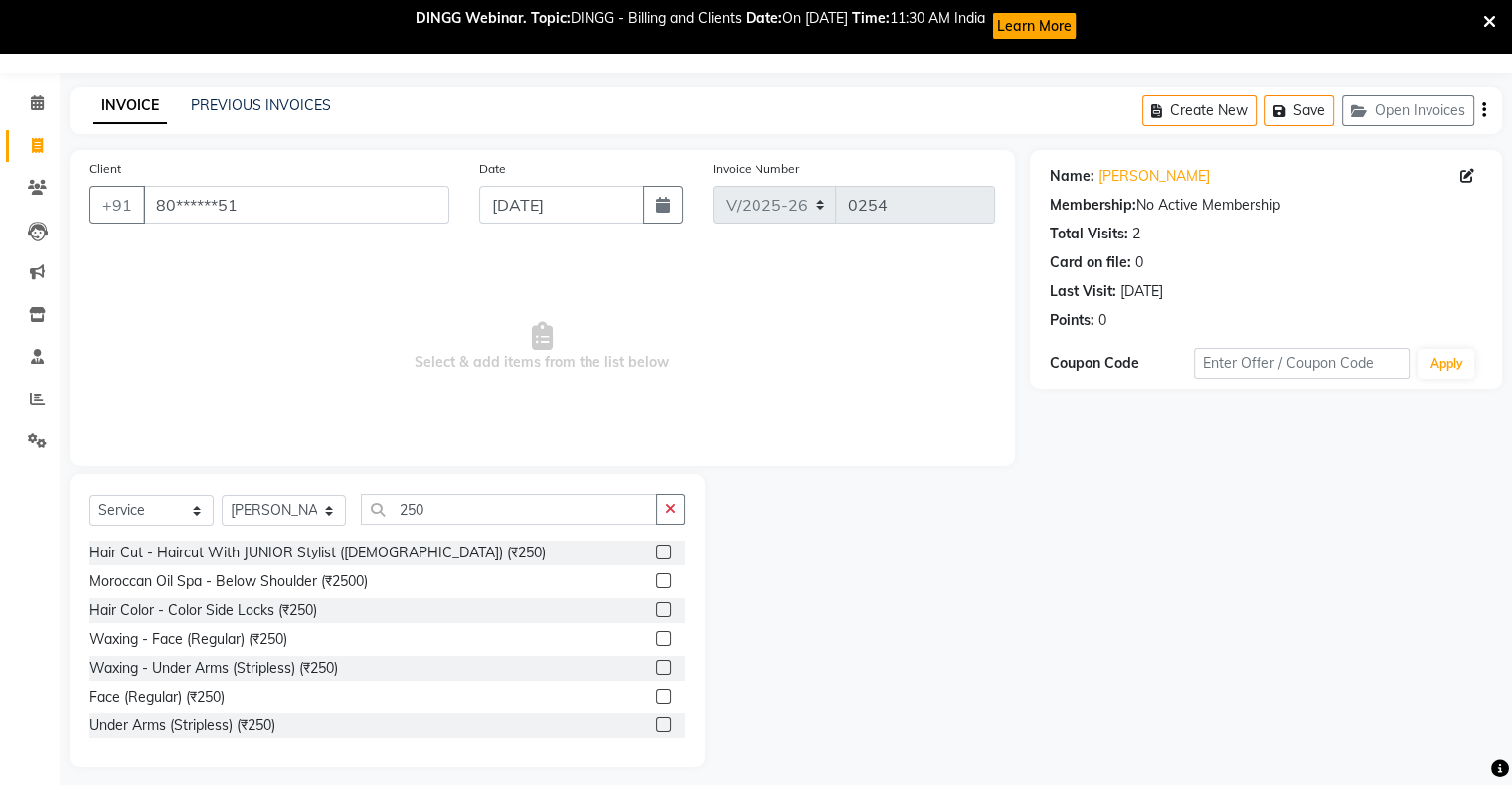 click 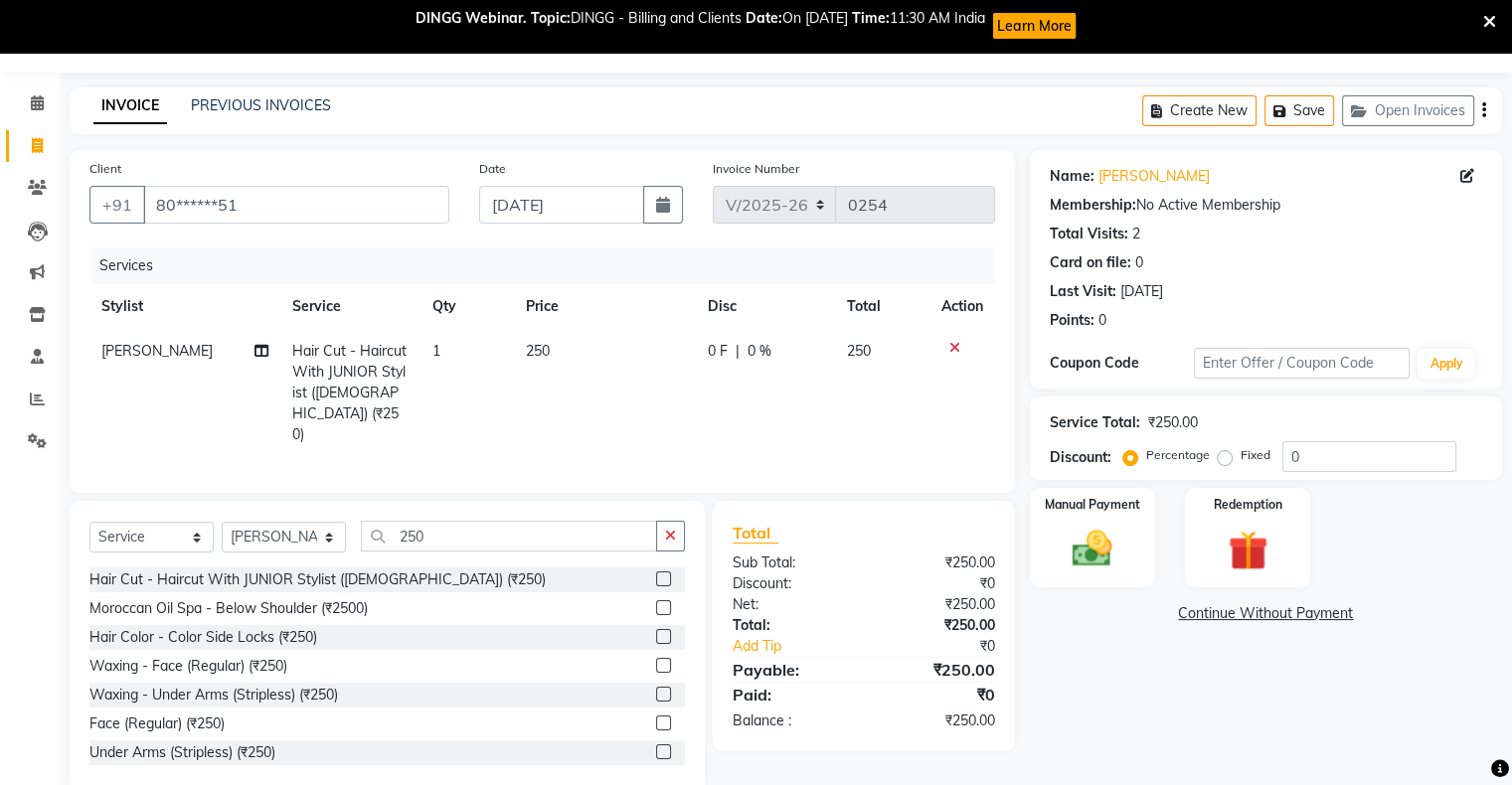 scroll, scrollTop: 64, scrollLeft: 0, axis: vertical 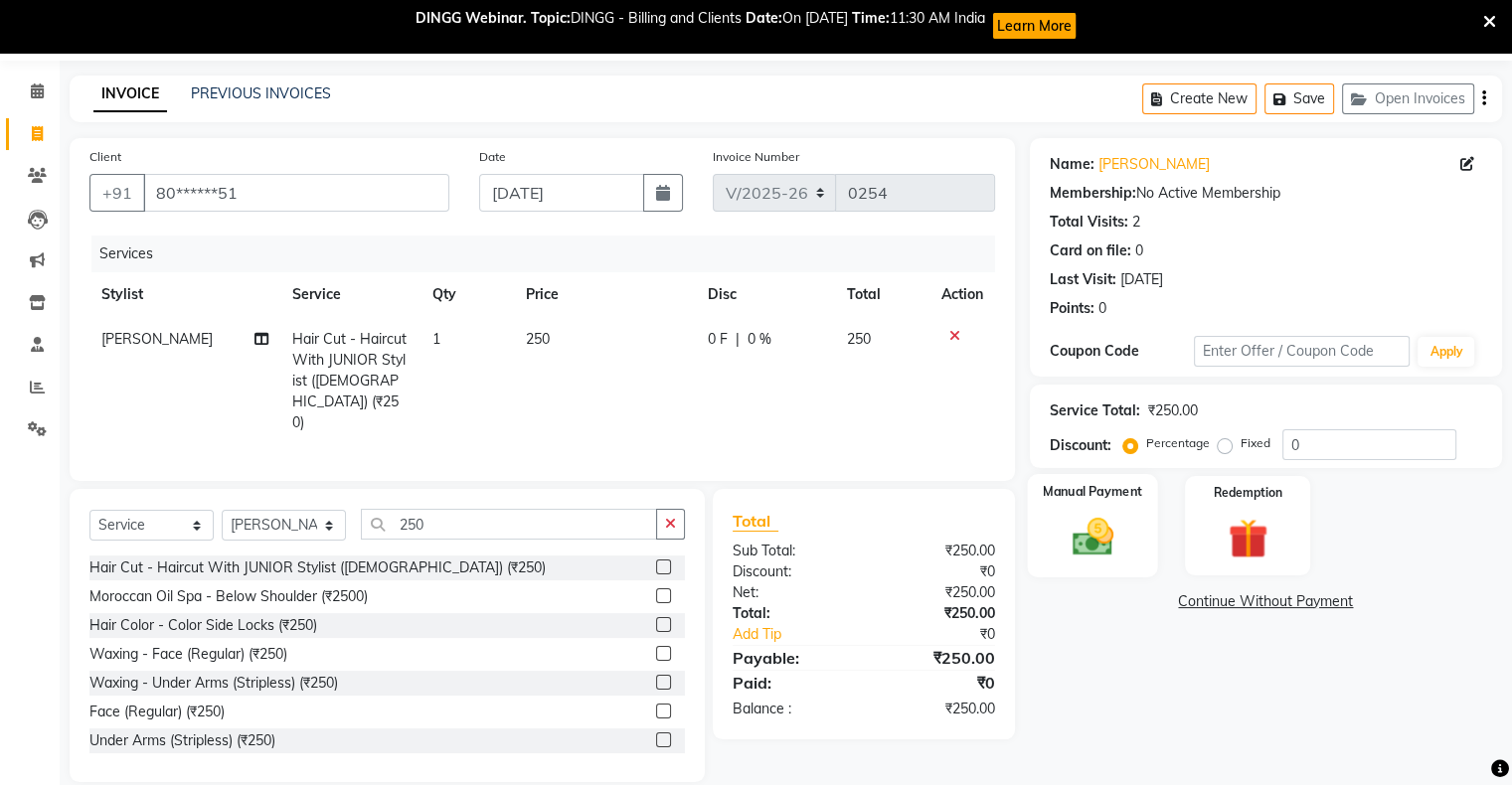 click 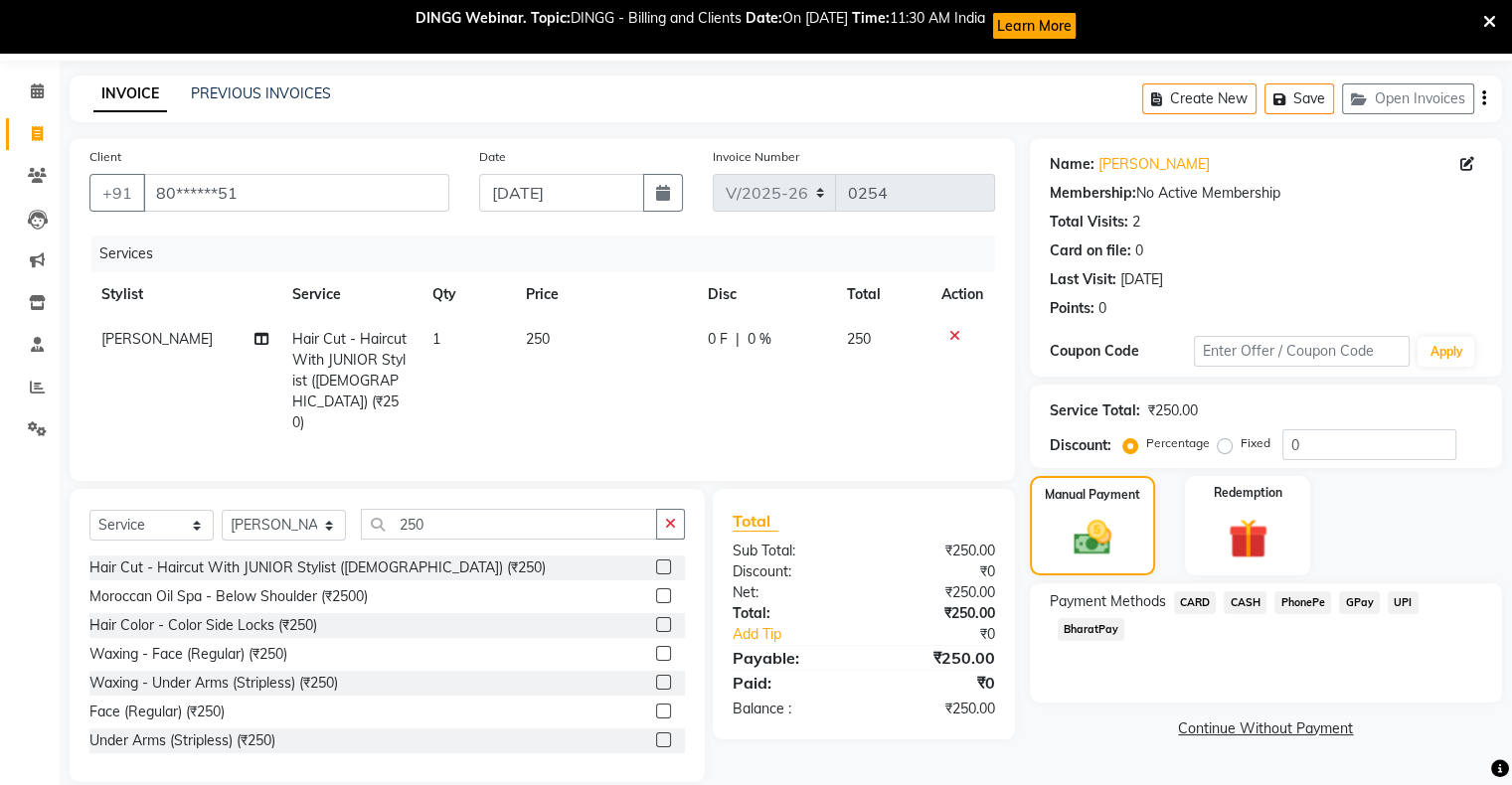 click on "GPay" 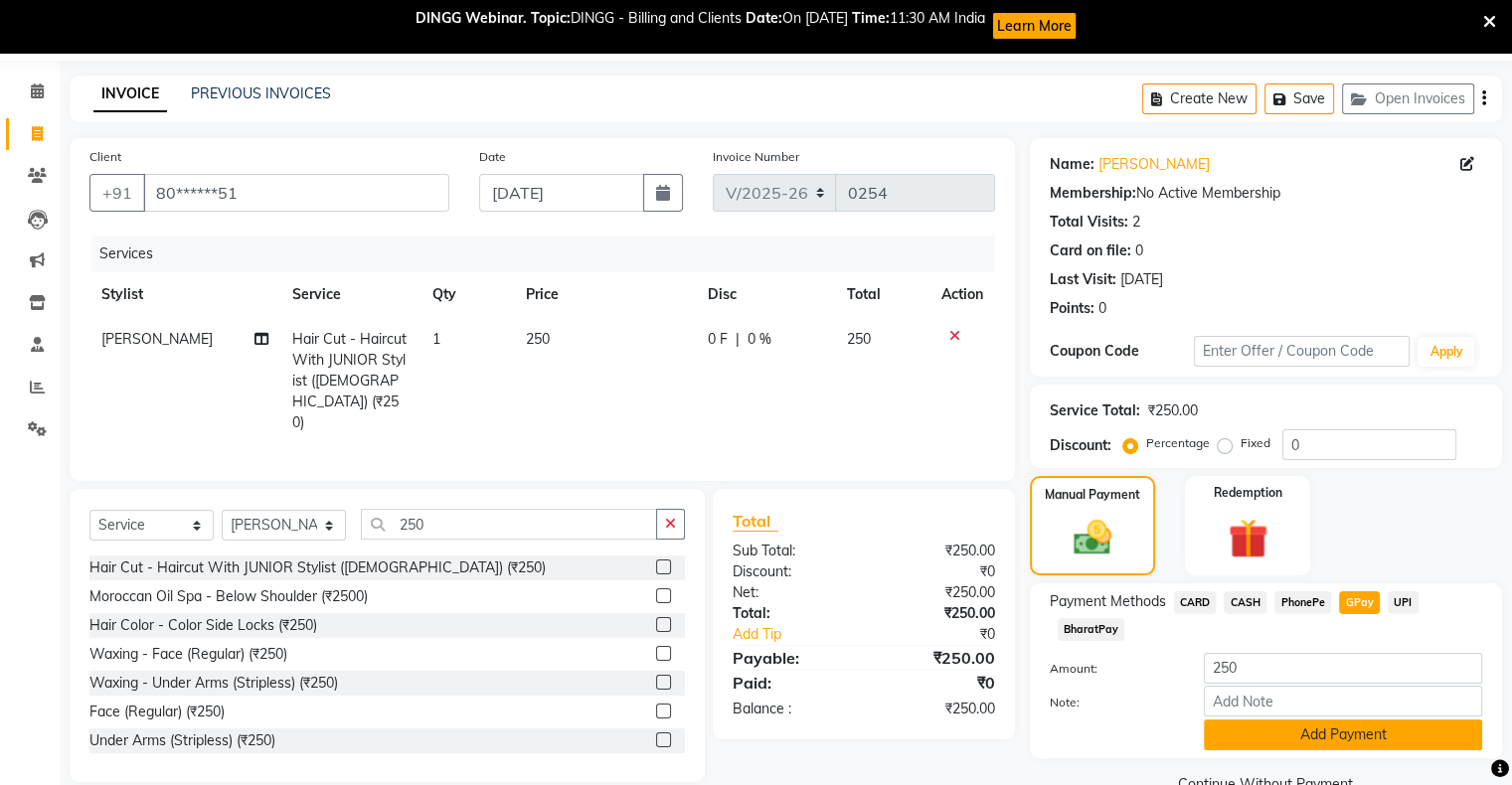 click on "Add Payment" 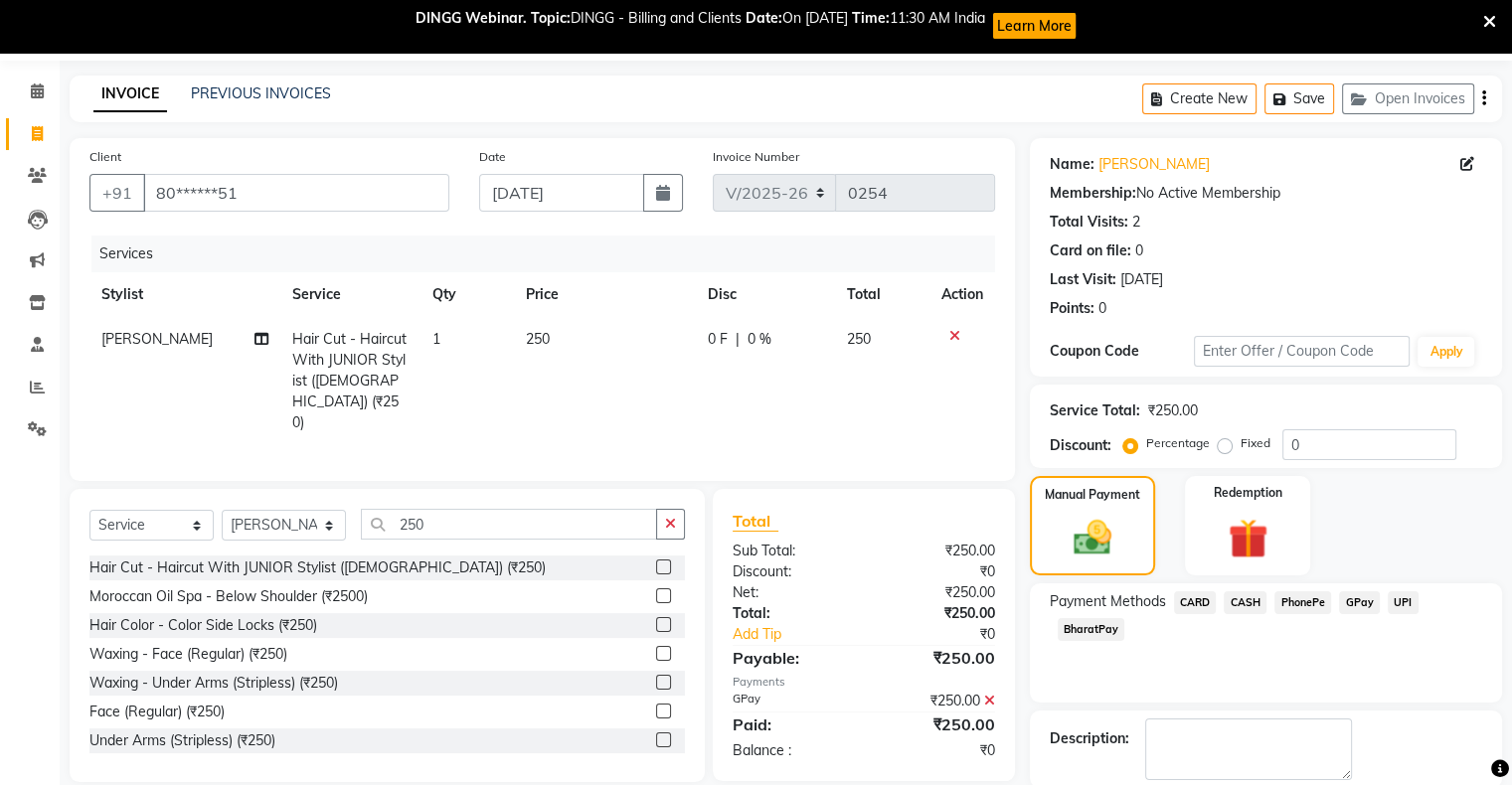 scroll, scrollTop: 162, scrollLeft: 0, axis: vertical 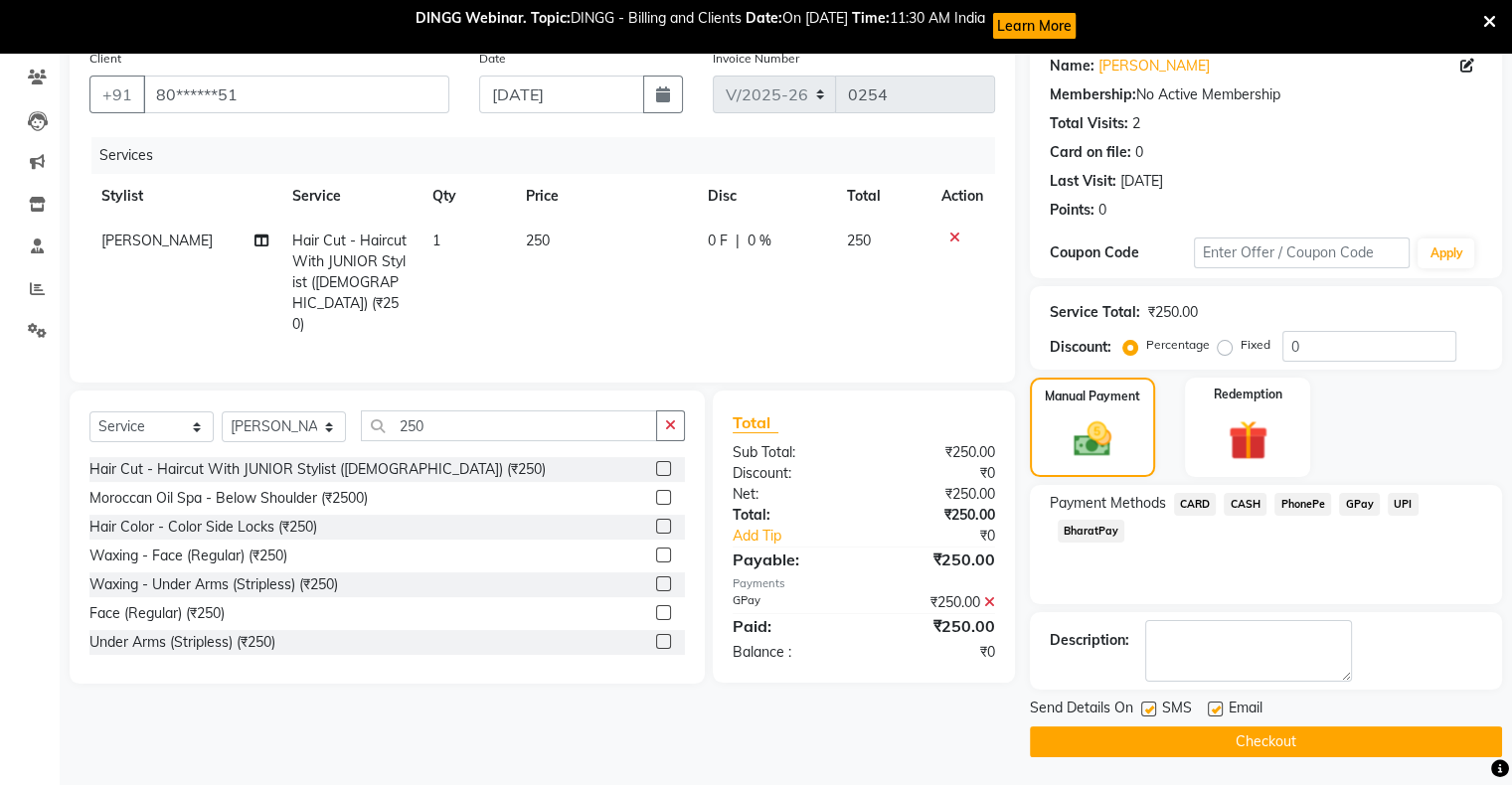 click on "Checkout" 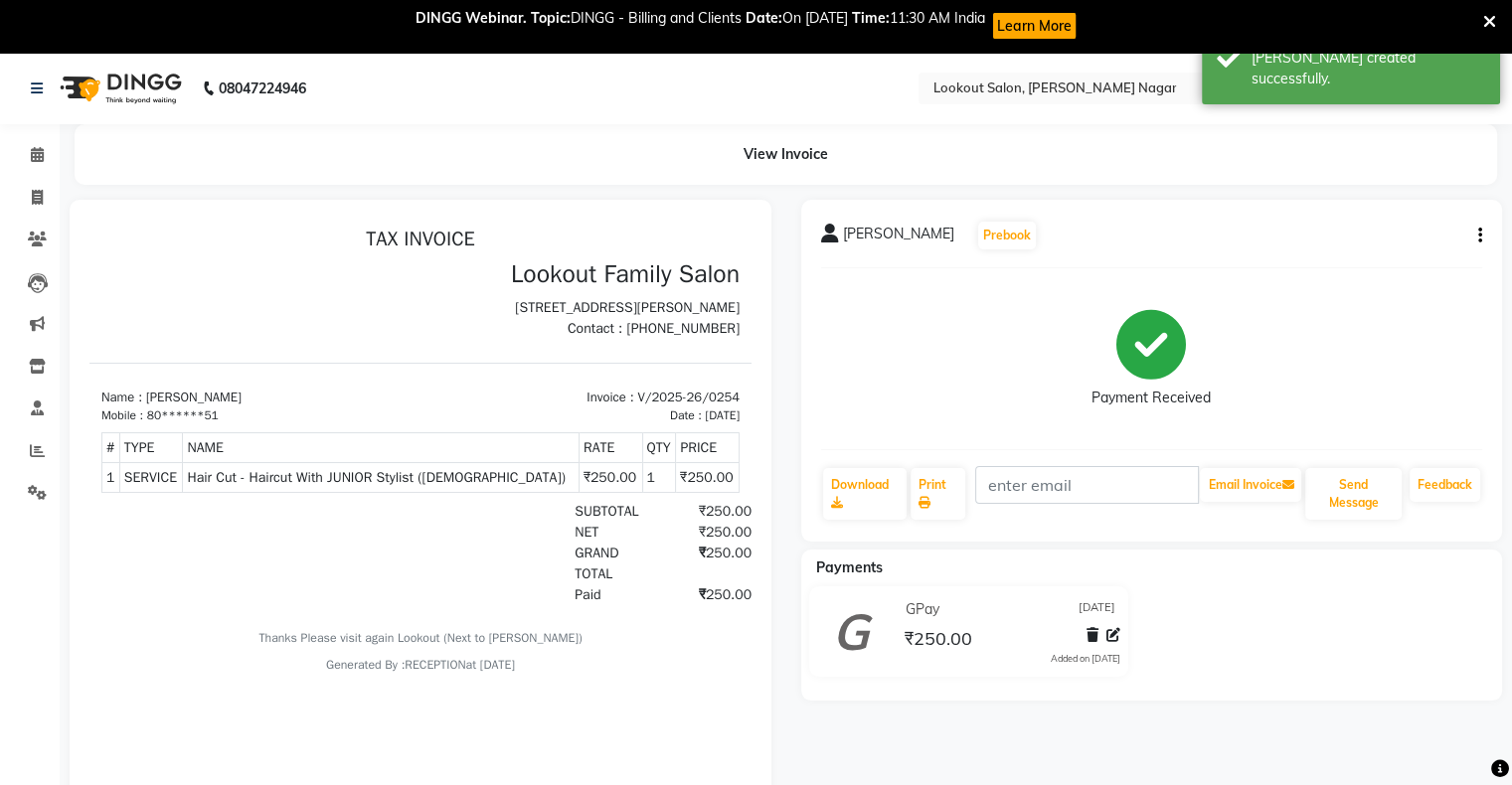 scroll, scrollTop: 0, scrollLeft: 0, axis: both 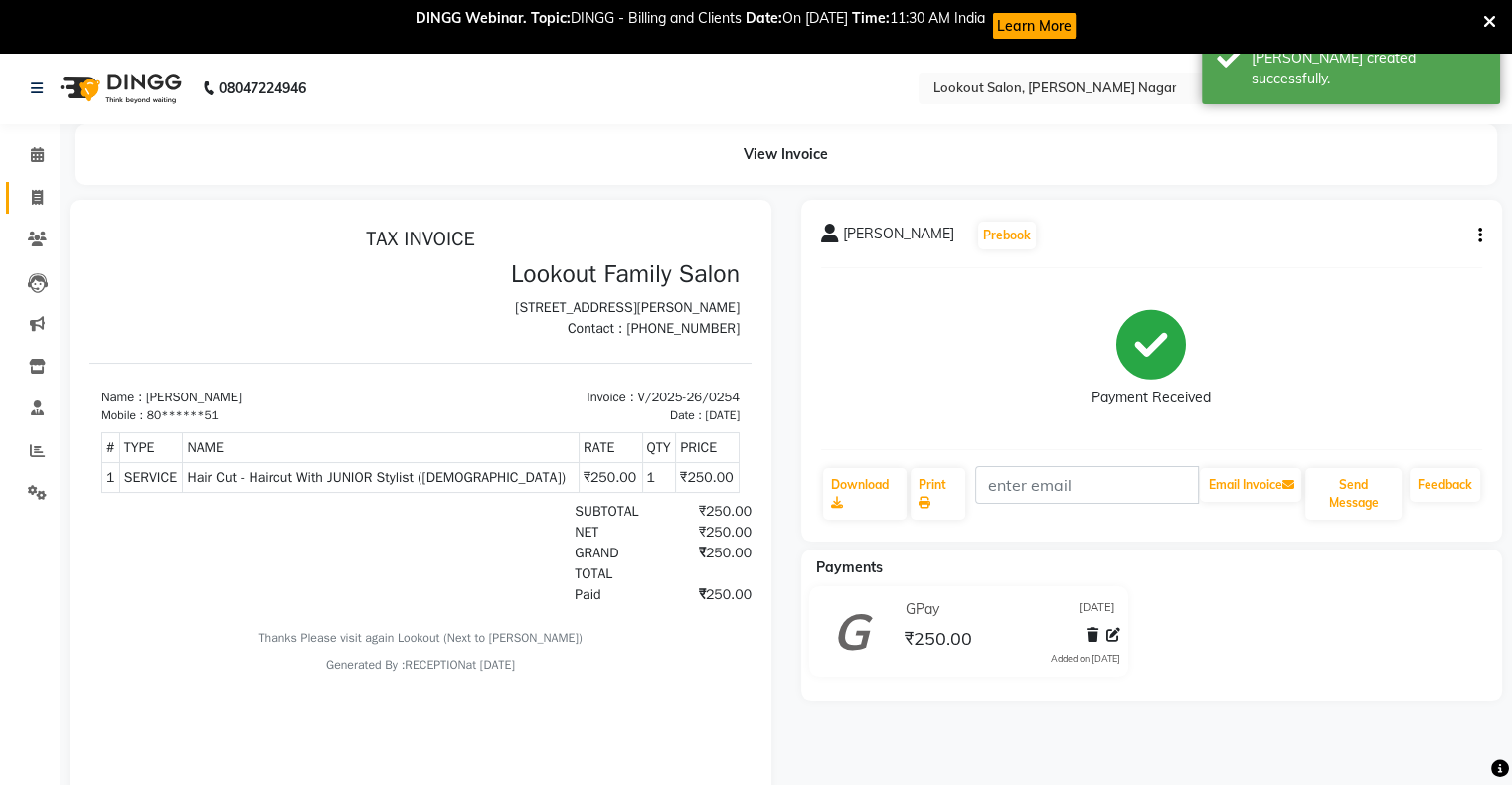 click on "Invoice" 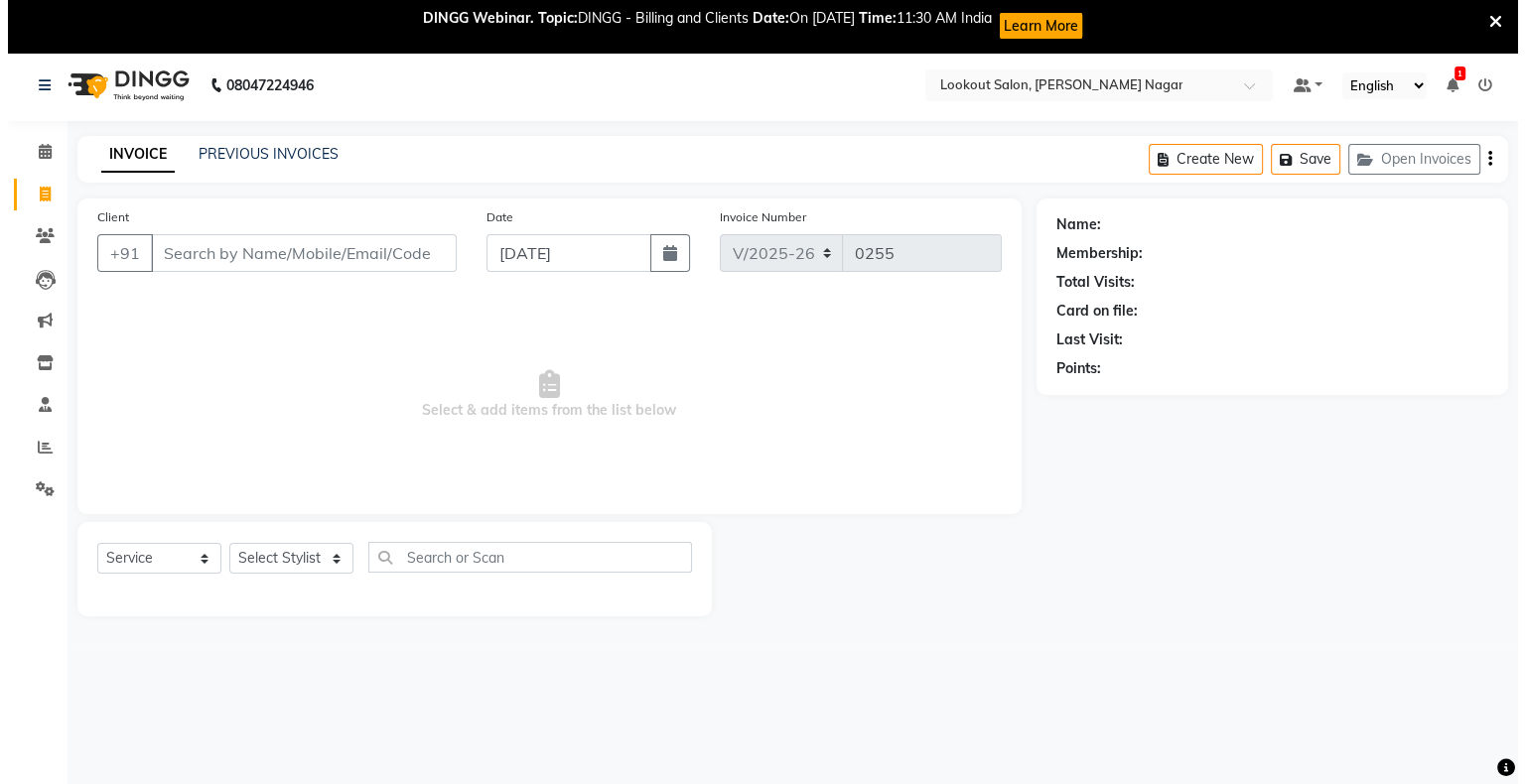 scroll, scrollTop: 0, scrollLeft: 0, axis: both 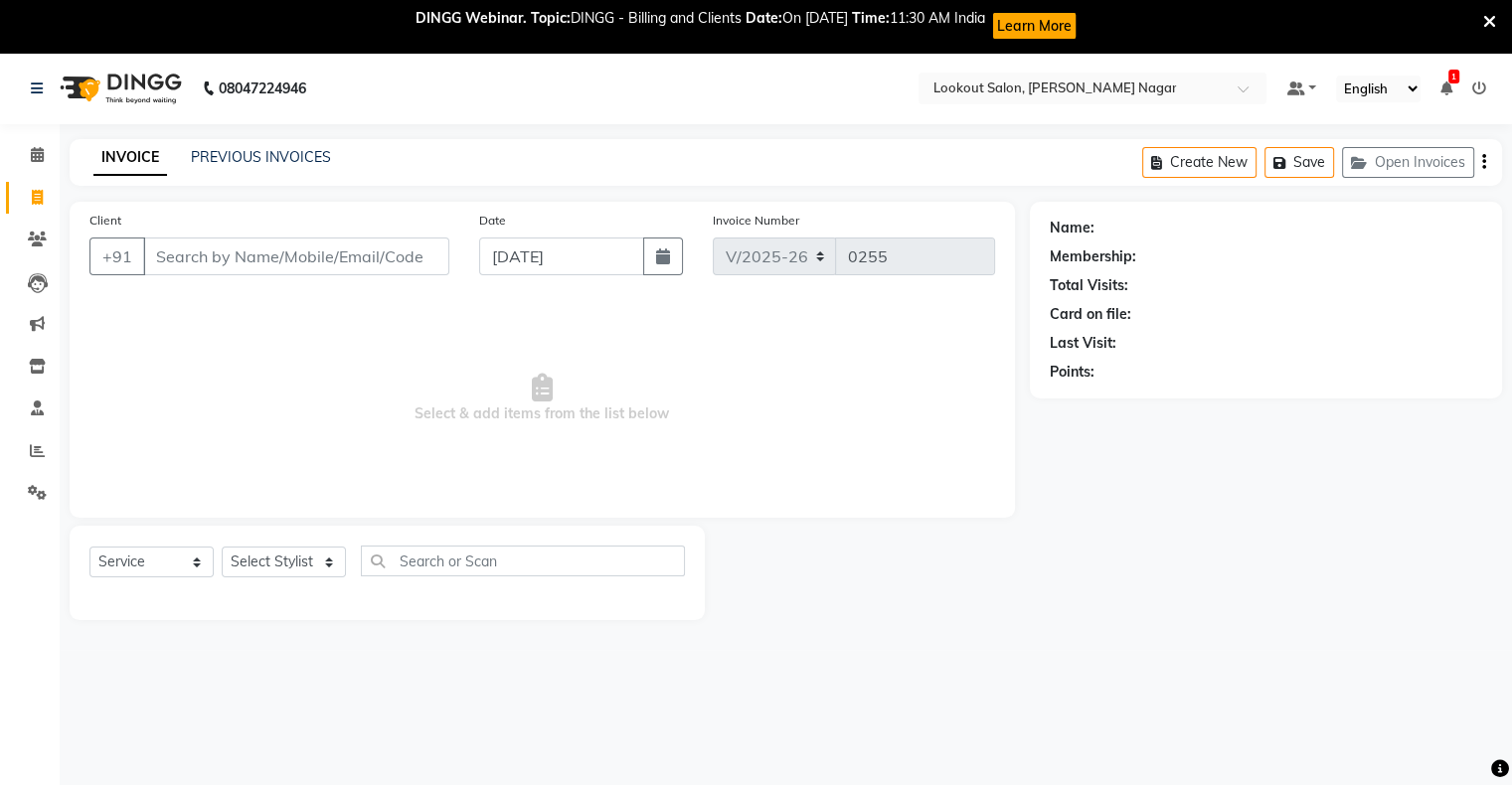 click at bounding box center [1479, 88] 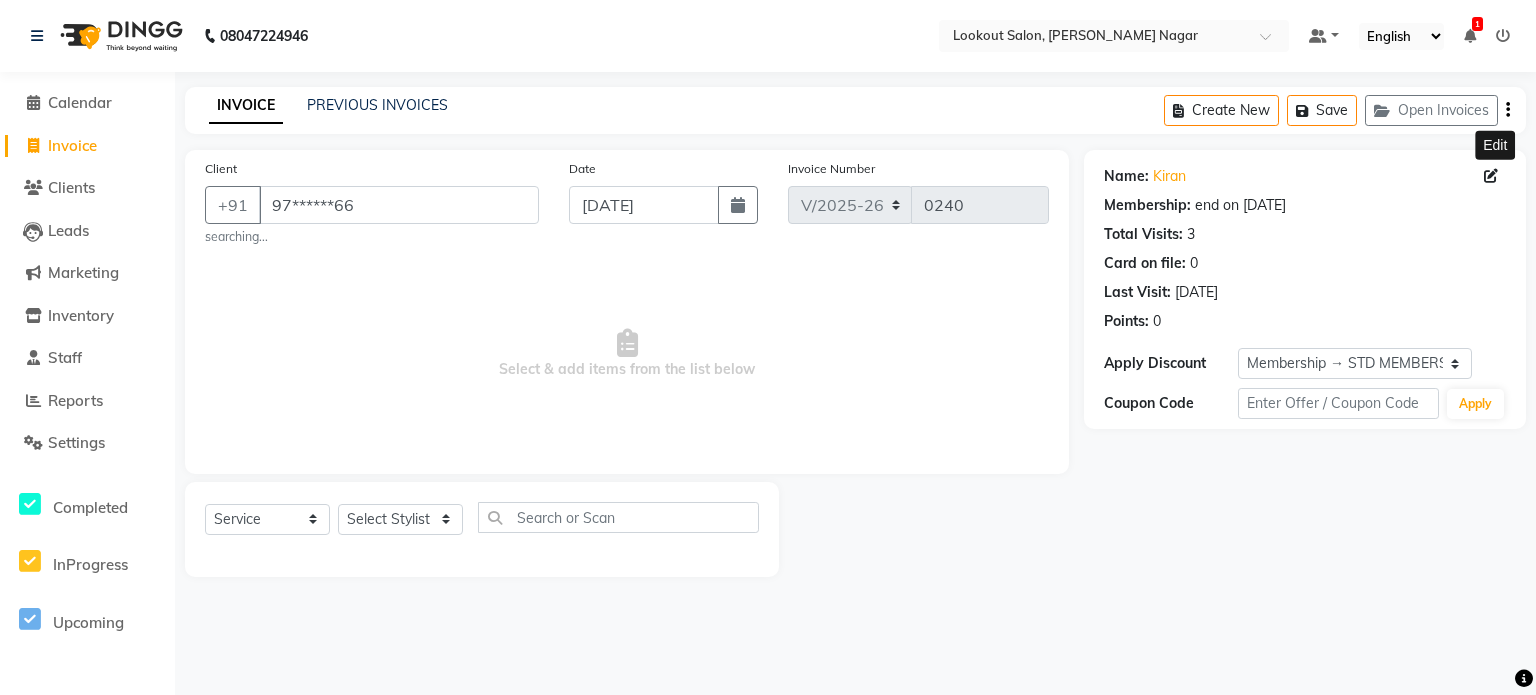select on "150" 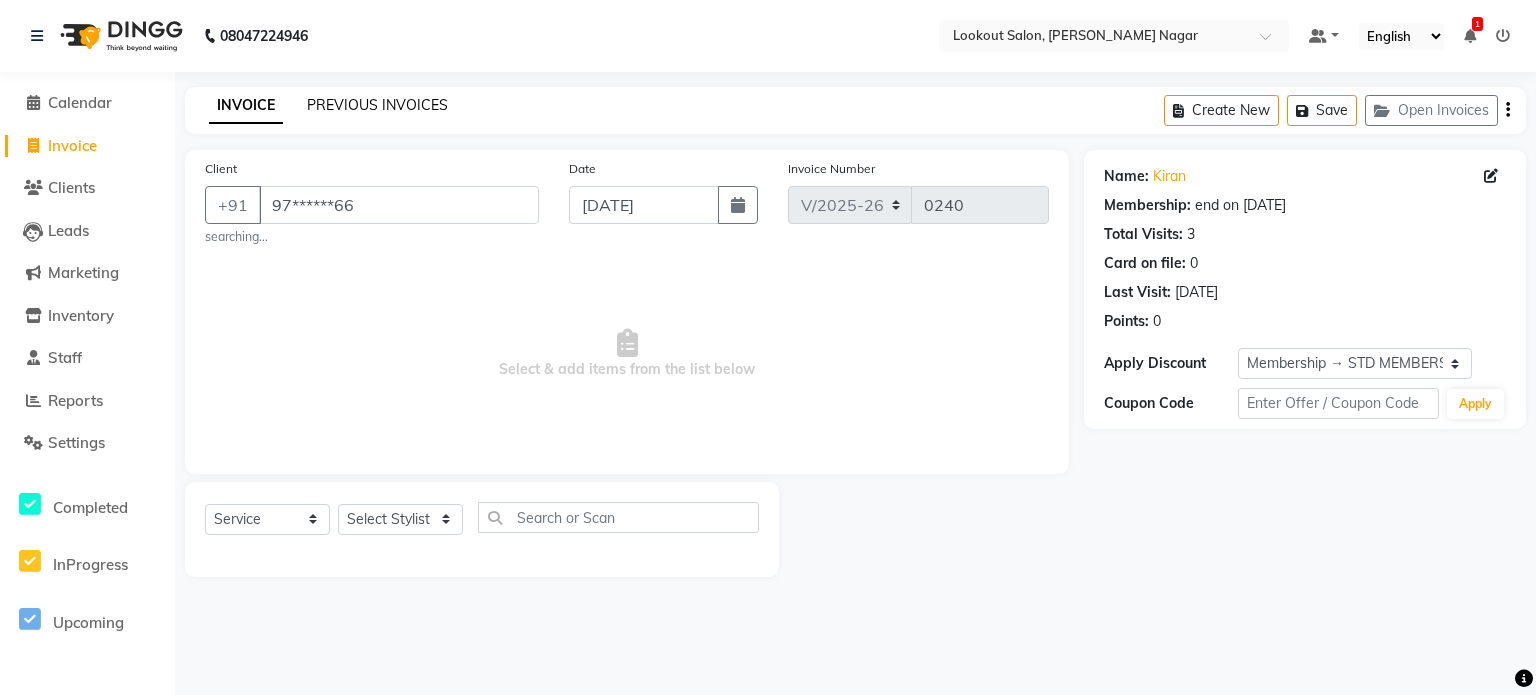 click on "PREVIOUS INVOICES" 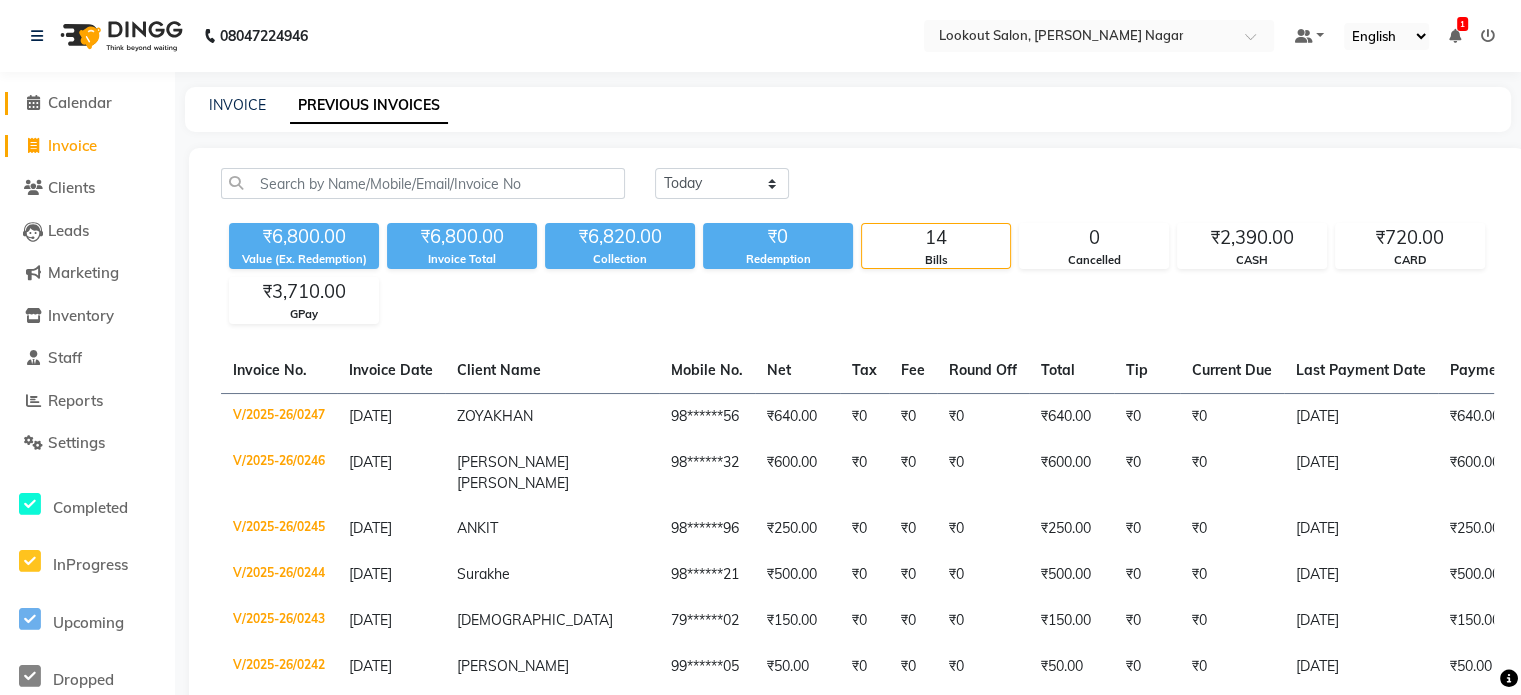 click on "Calendar" 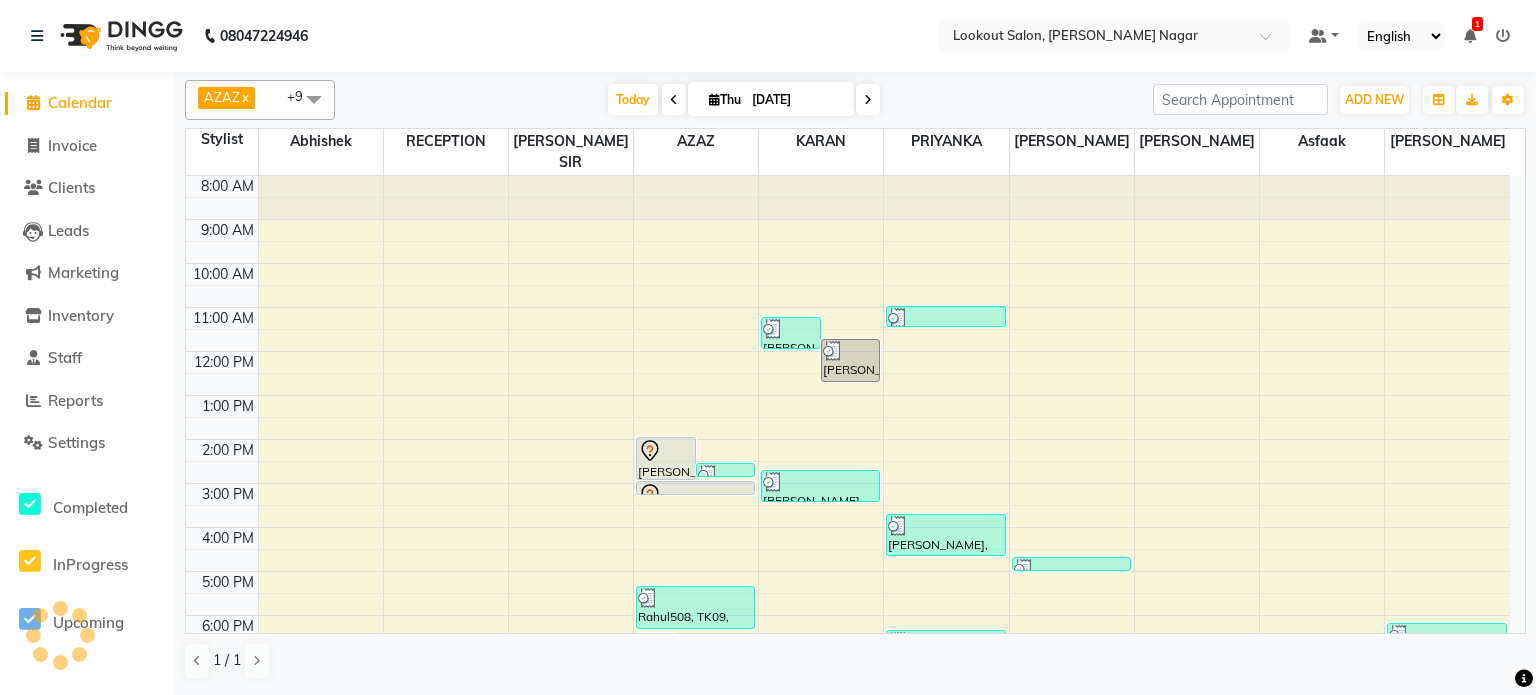 scroll, scrollTop: 0, scrollLeft: 0, axis: both 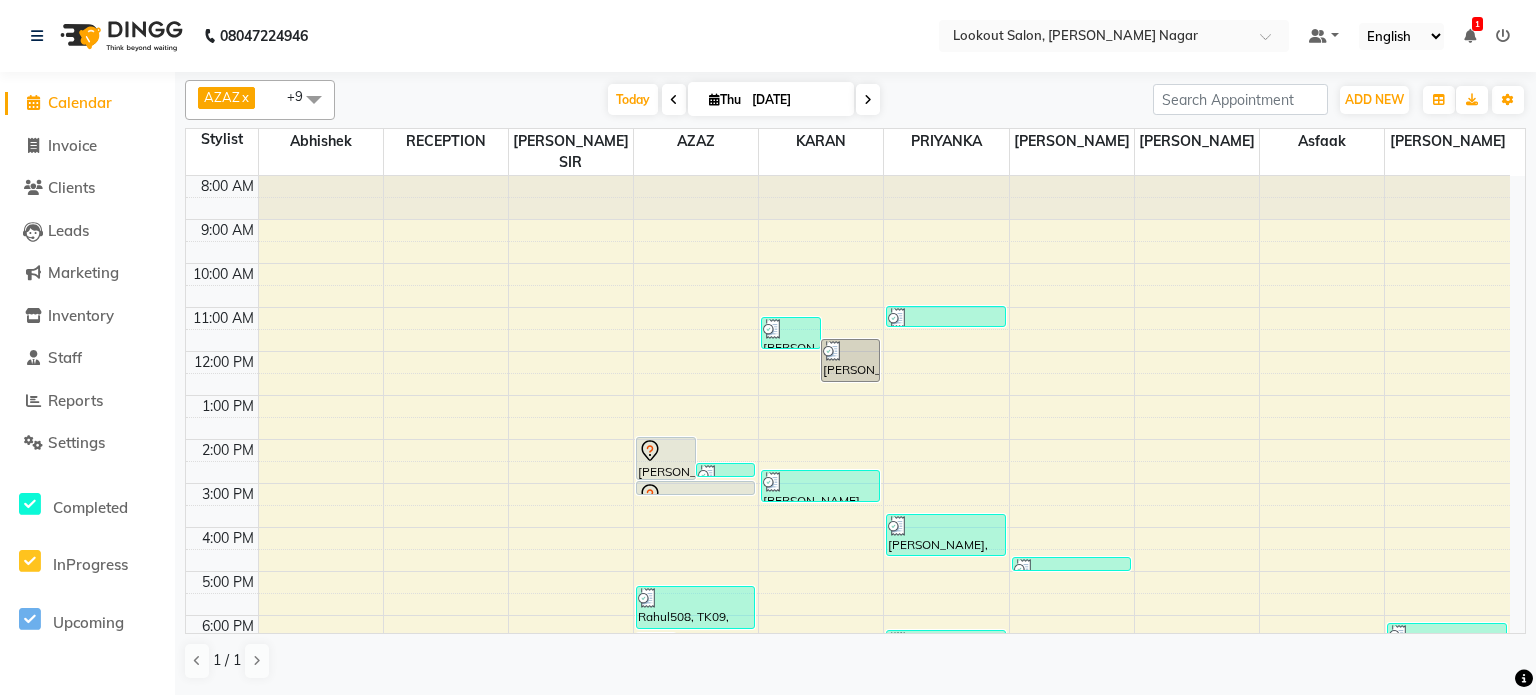 click at bounding box center (868, 100) 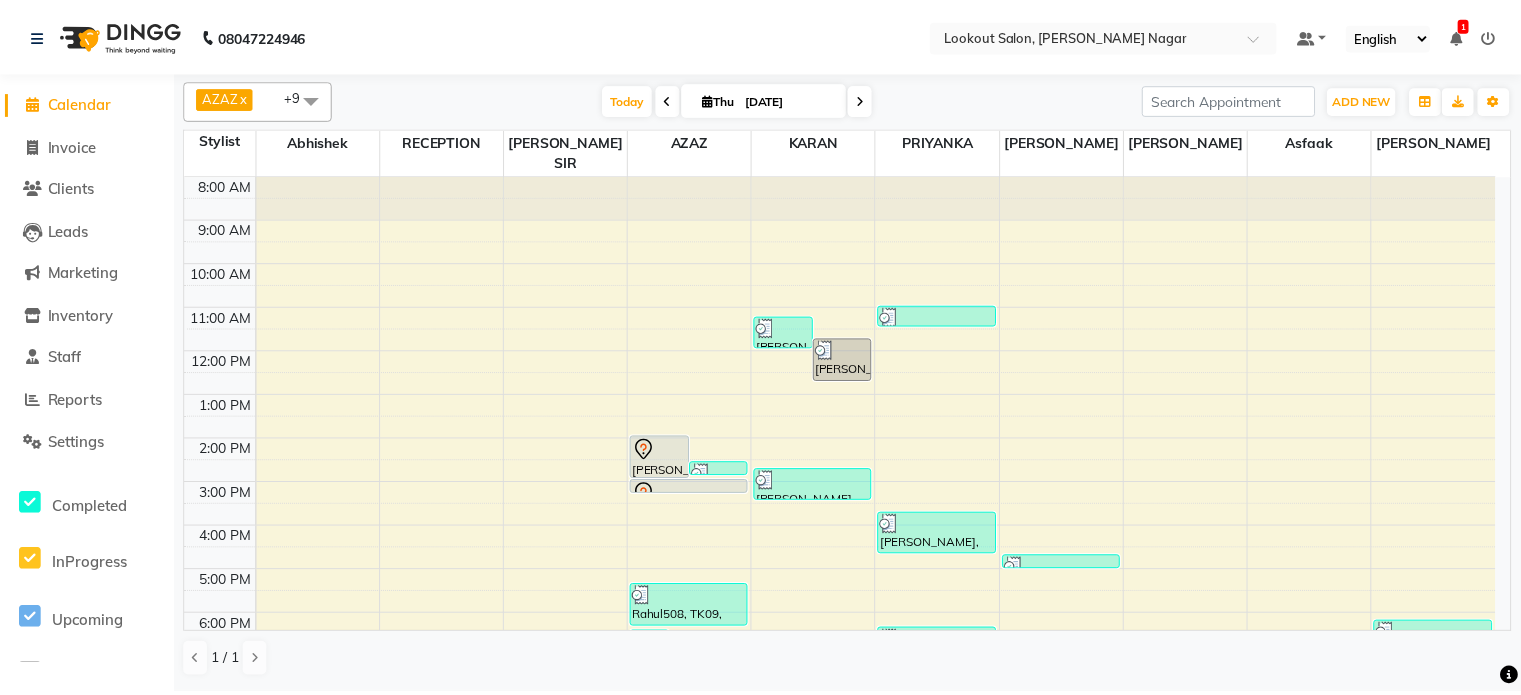 scroll, scrollTop: 175, scrollLeft: 0, axis: vertical 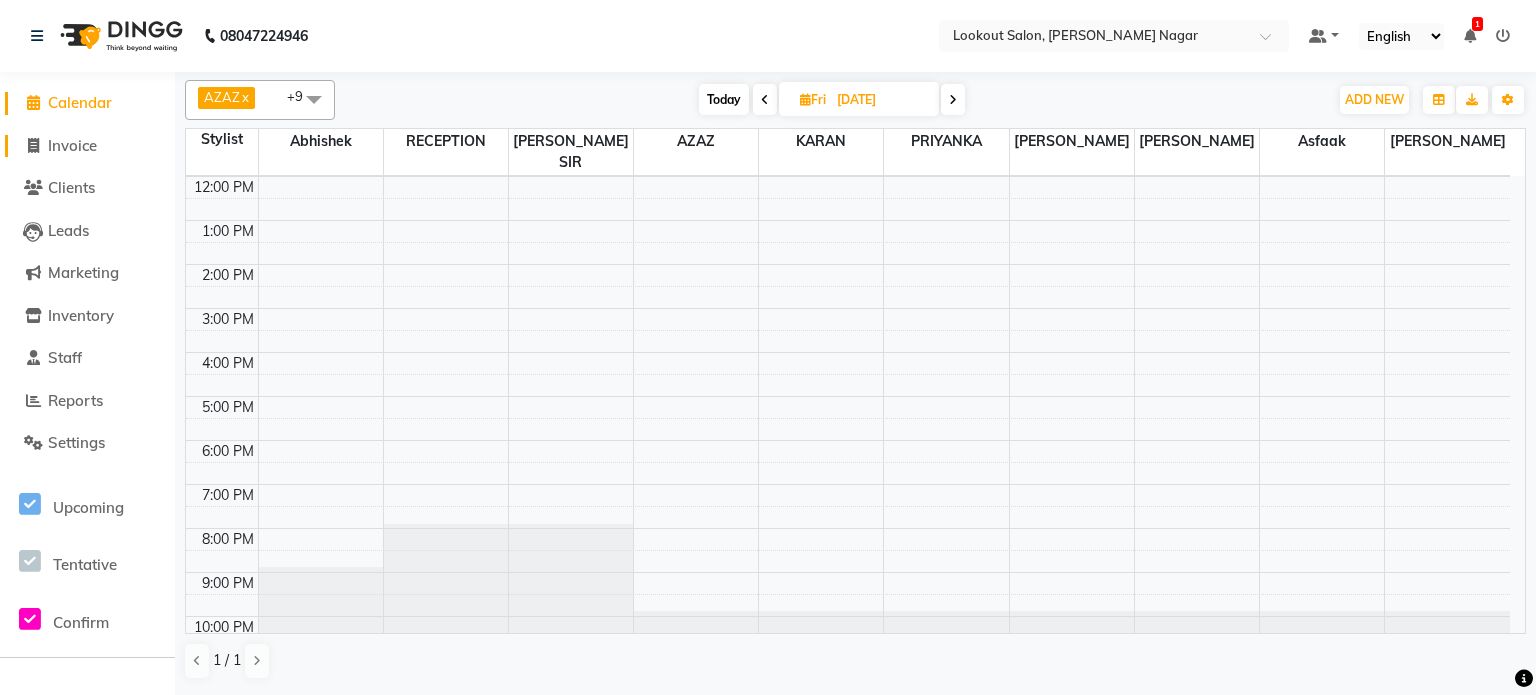 click on "Invoice" 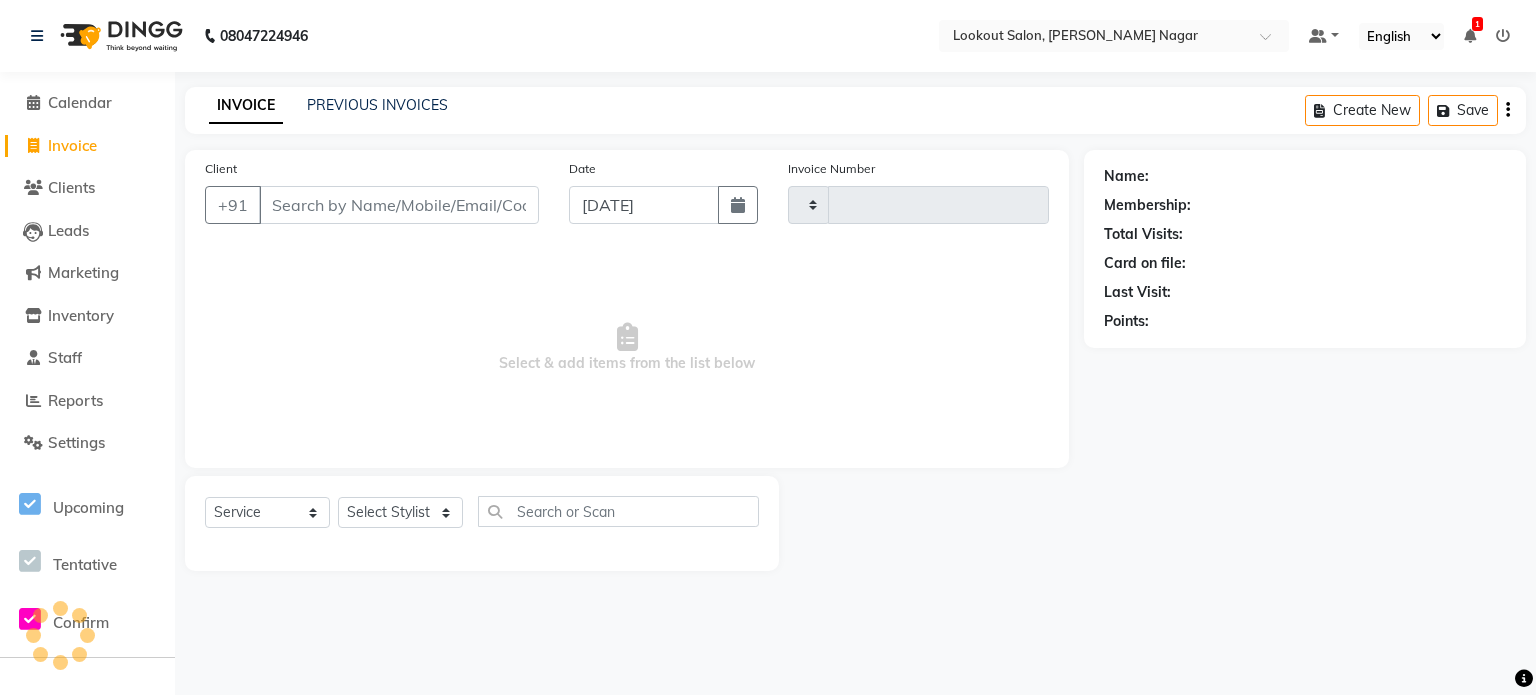 type on "0248" 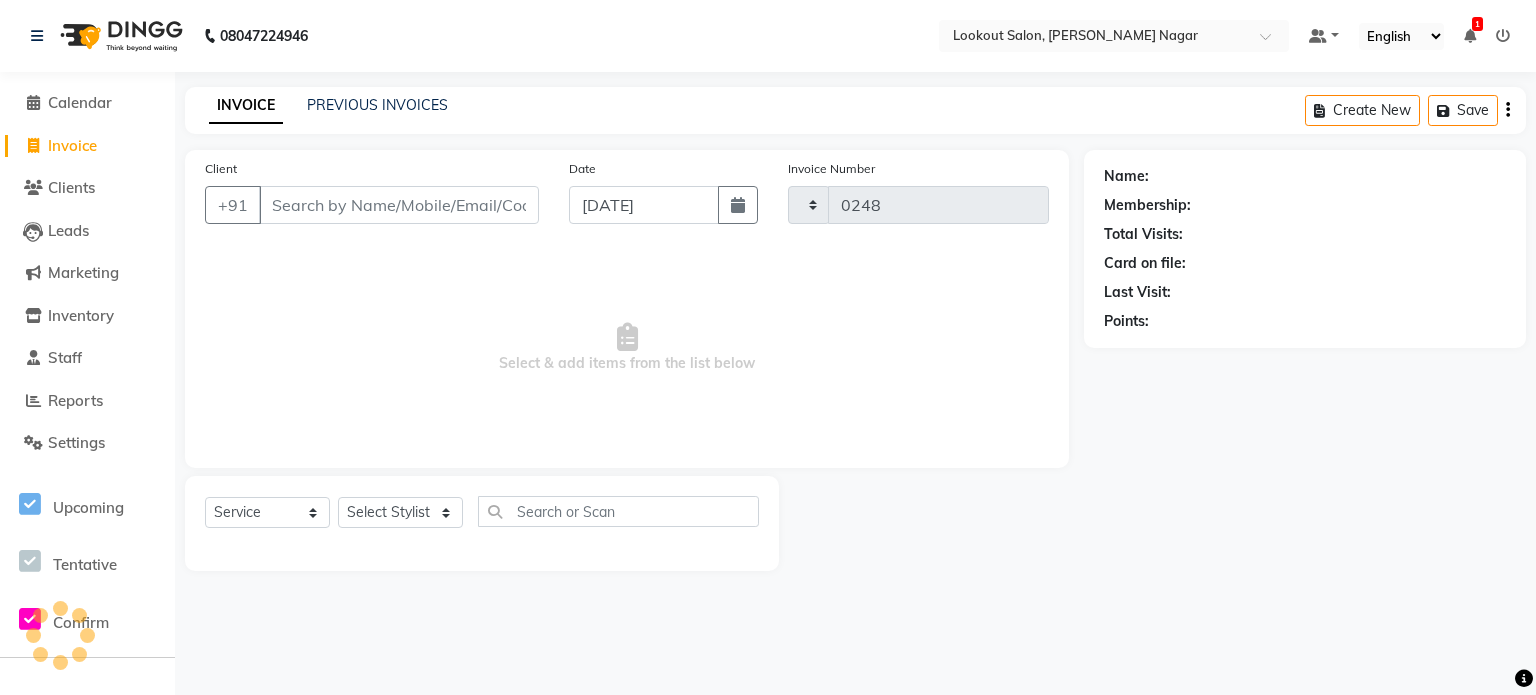 select on "150" 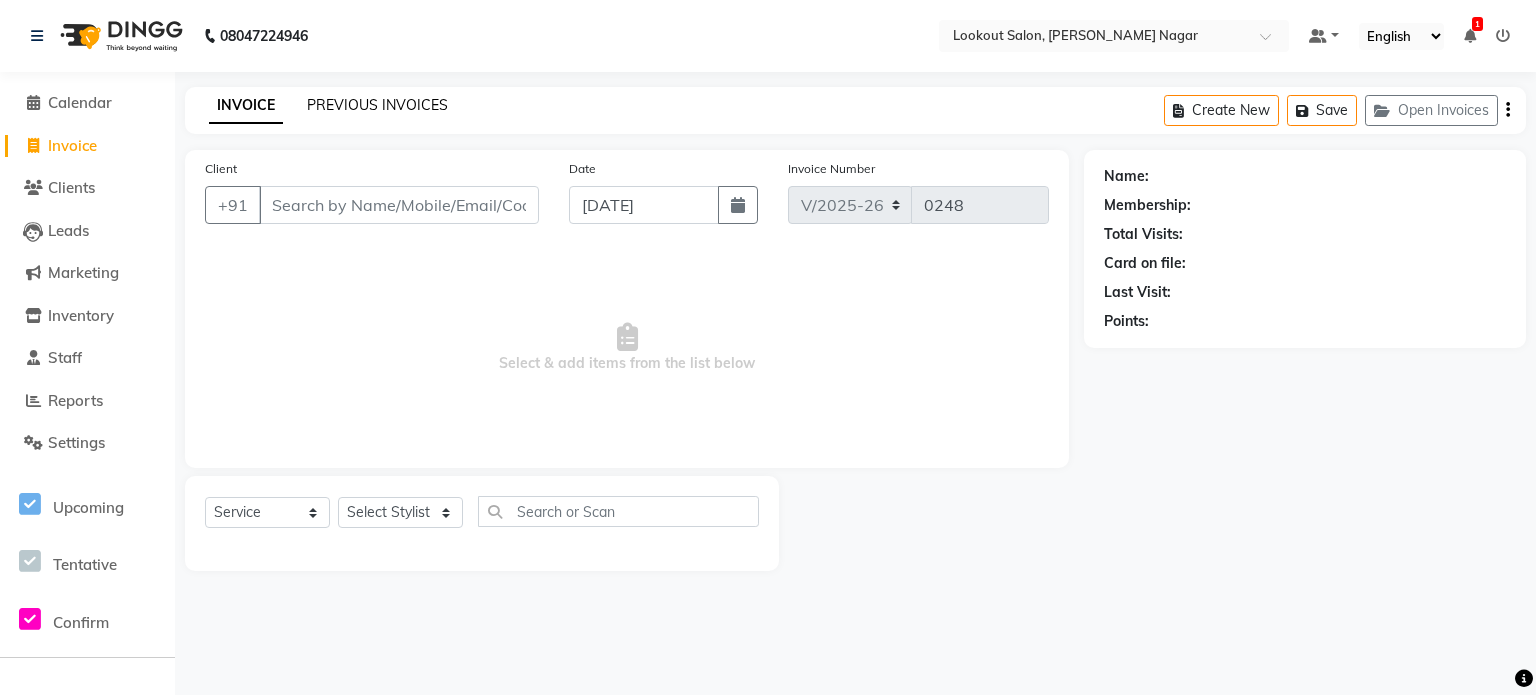 click on "PREVIOUS INVOICES" 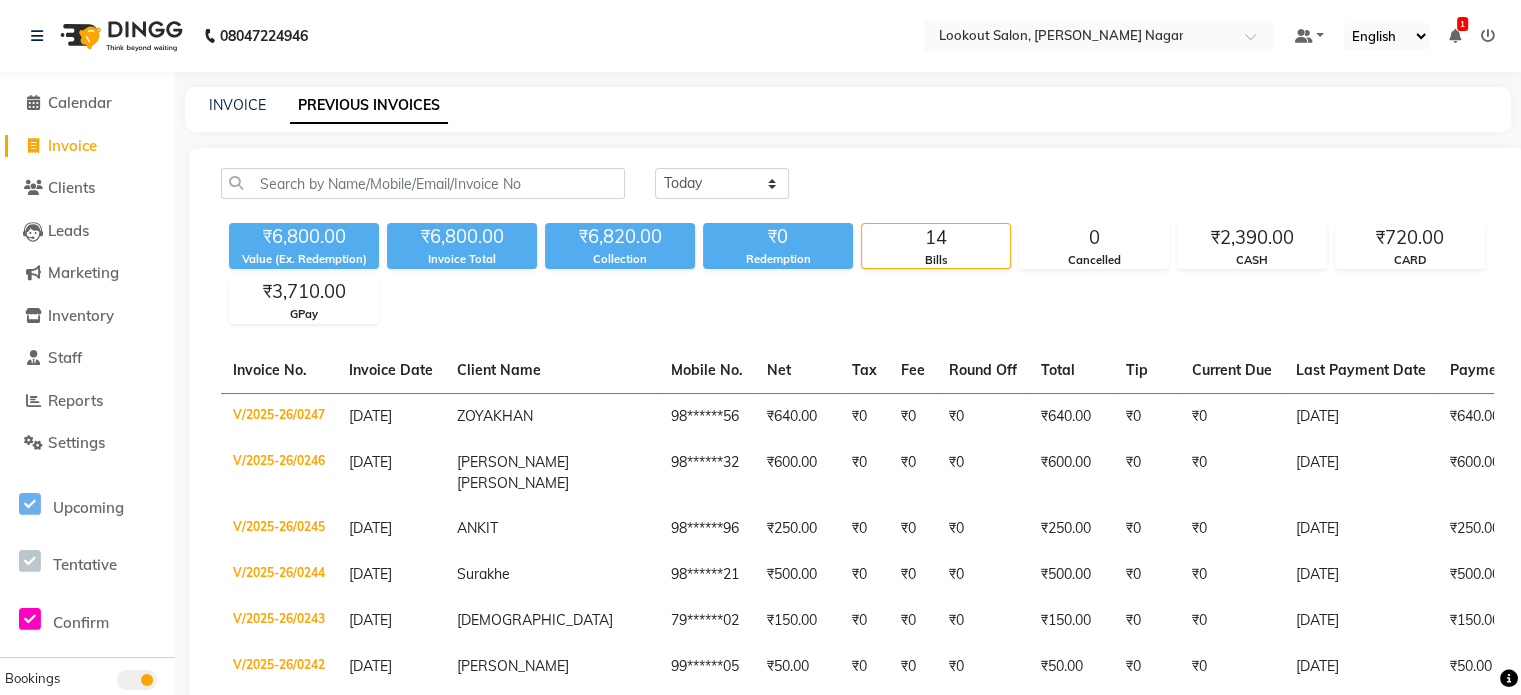 click on "INVOICE" 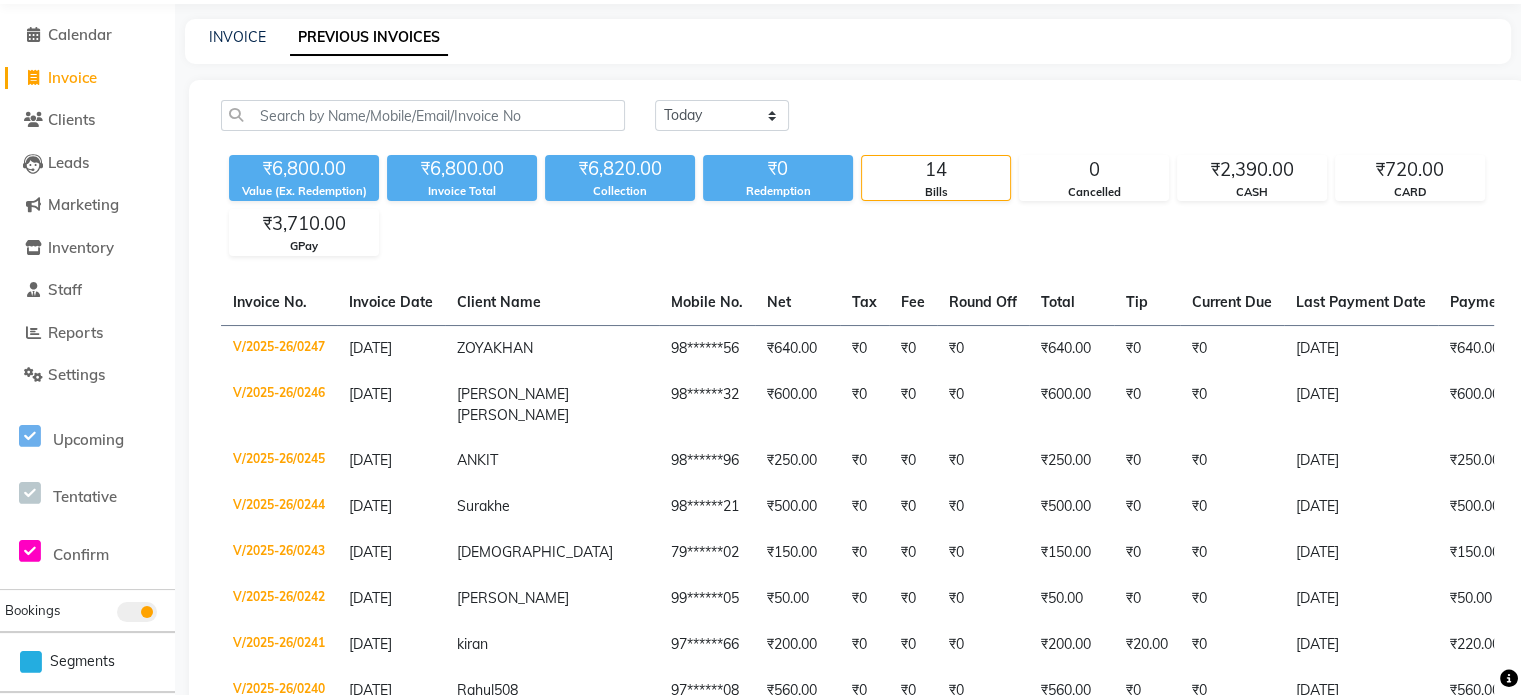scroll, scrollTop: 0, scrollLeft: 0, axis: both 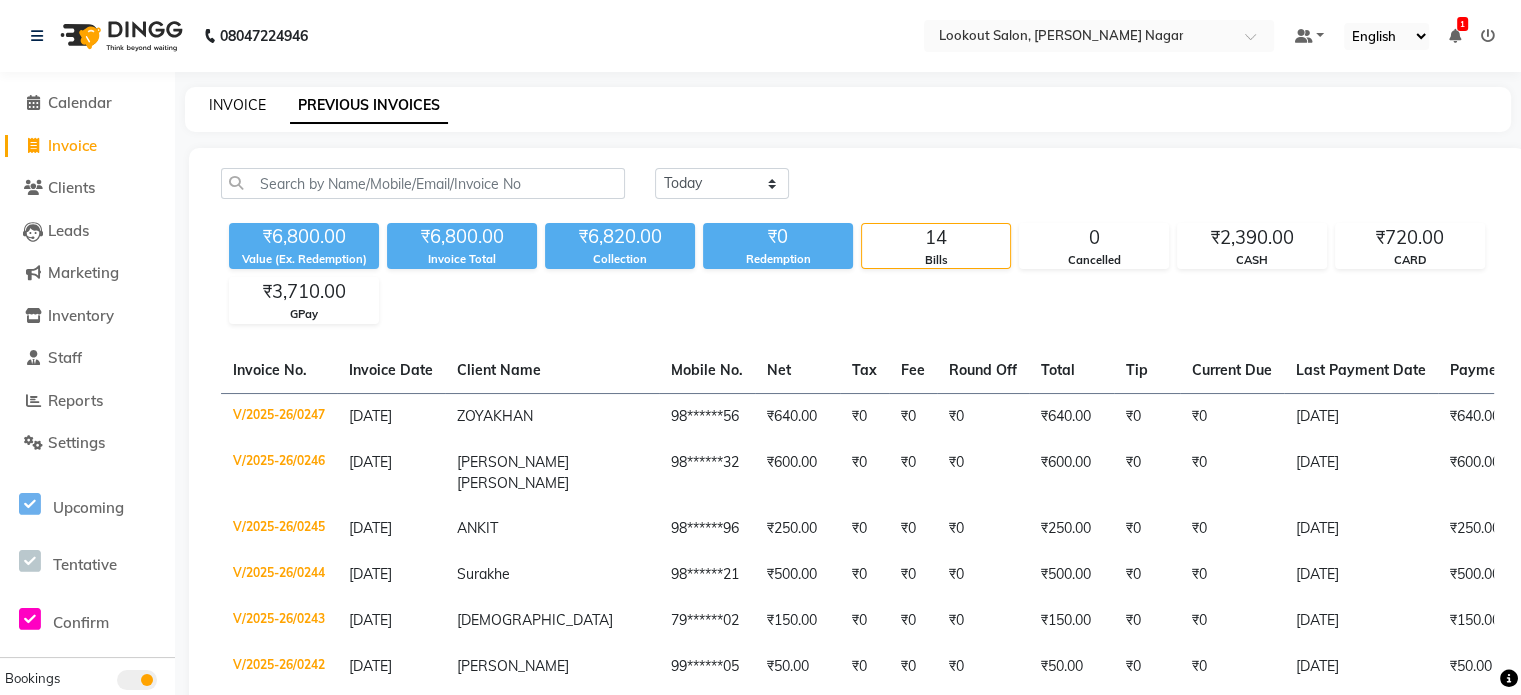 click on "INVOICE" 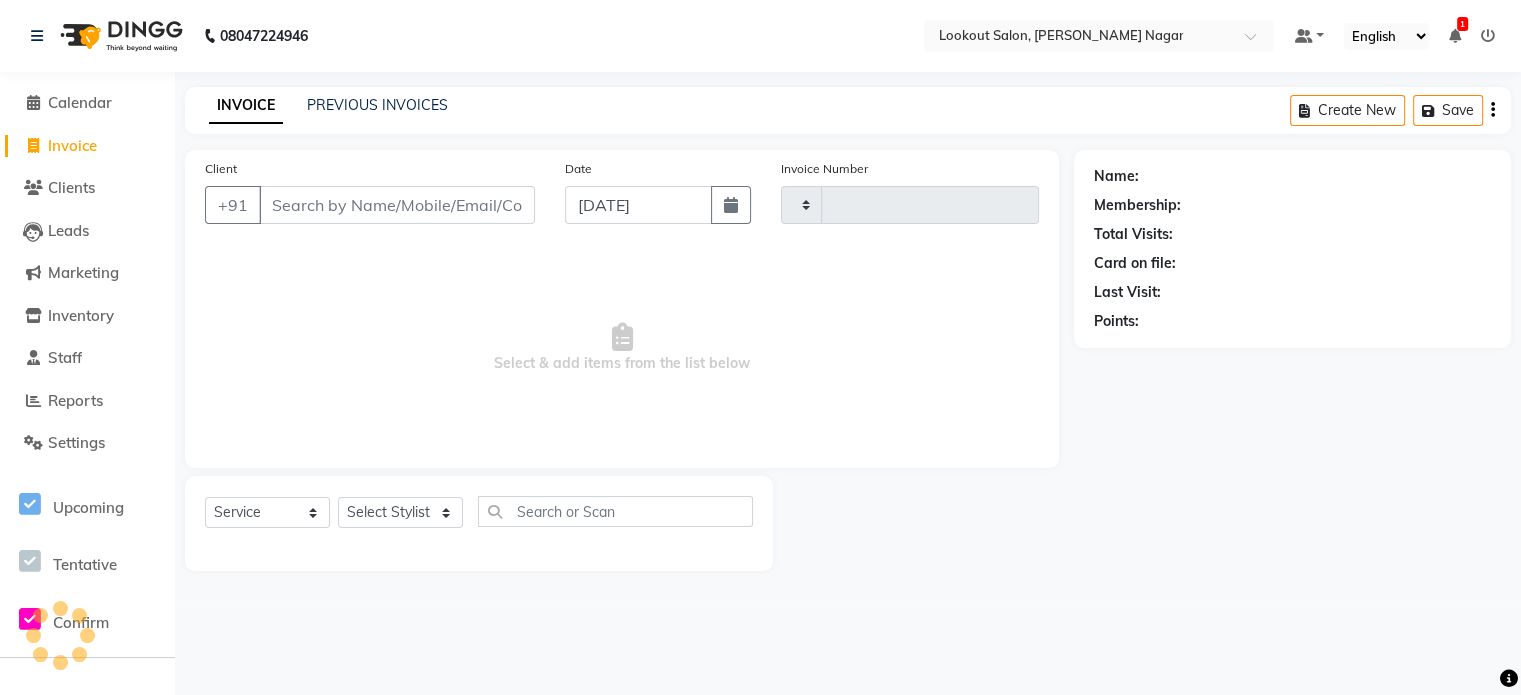 type on "0250" 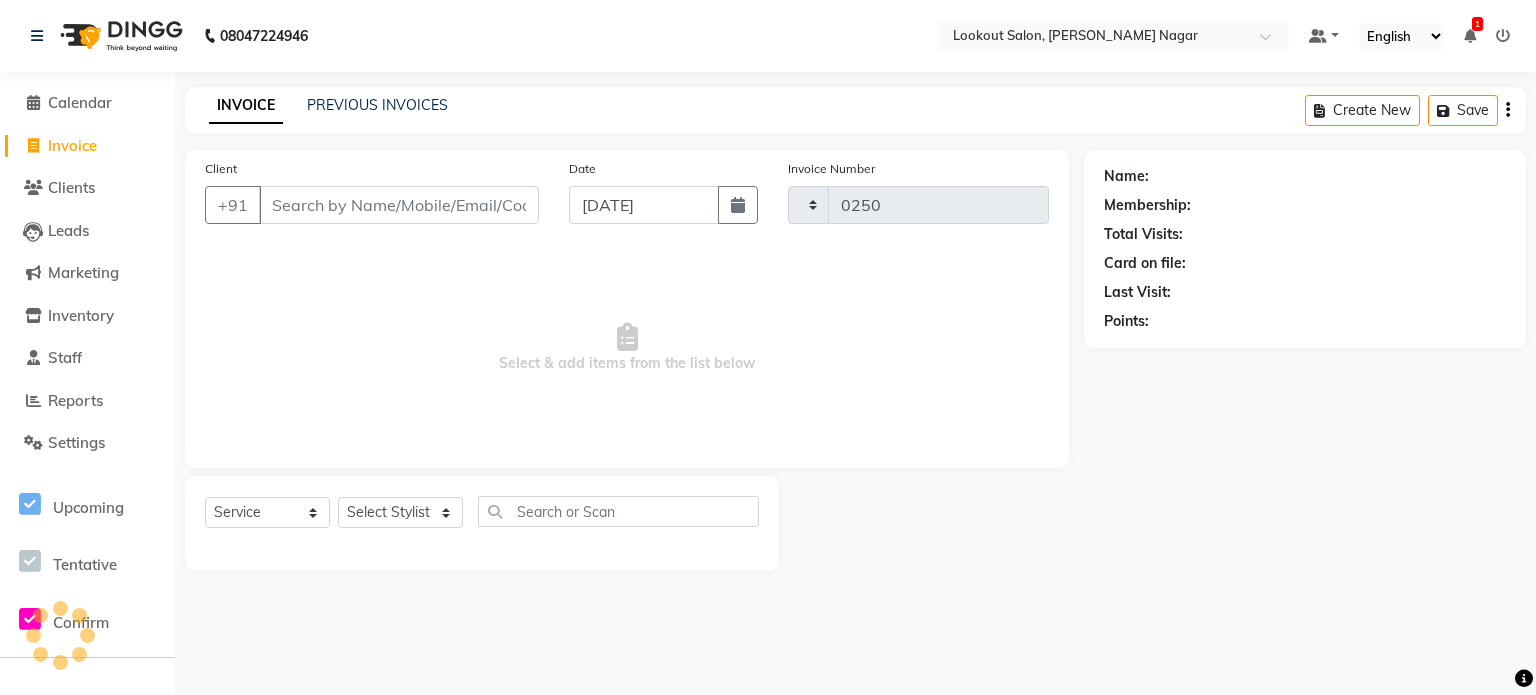 select on "150" 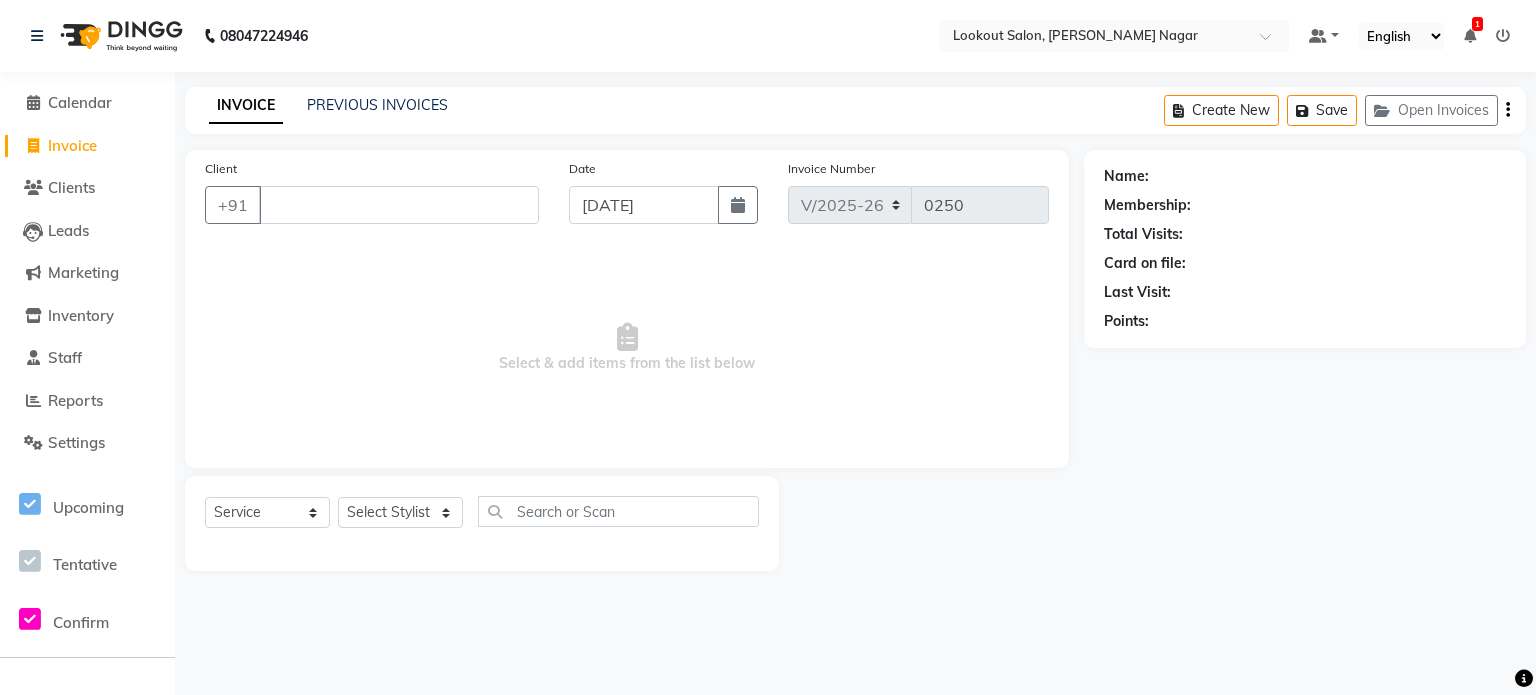 type 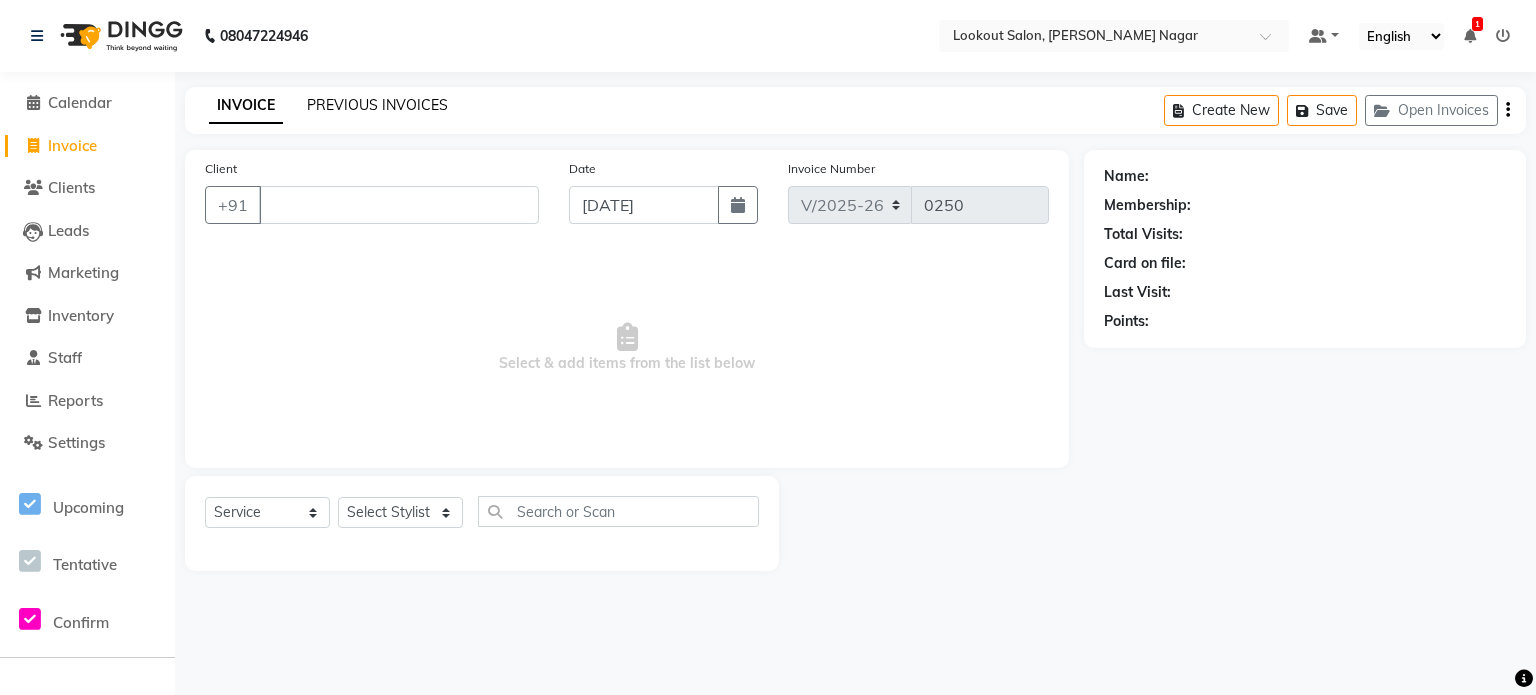 click on "PREVIOUS INVOICES" 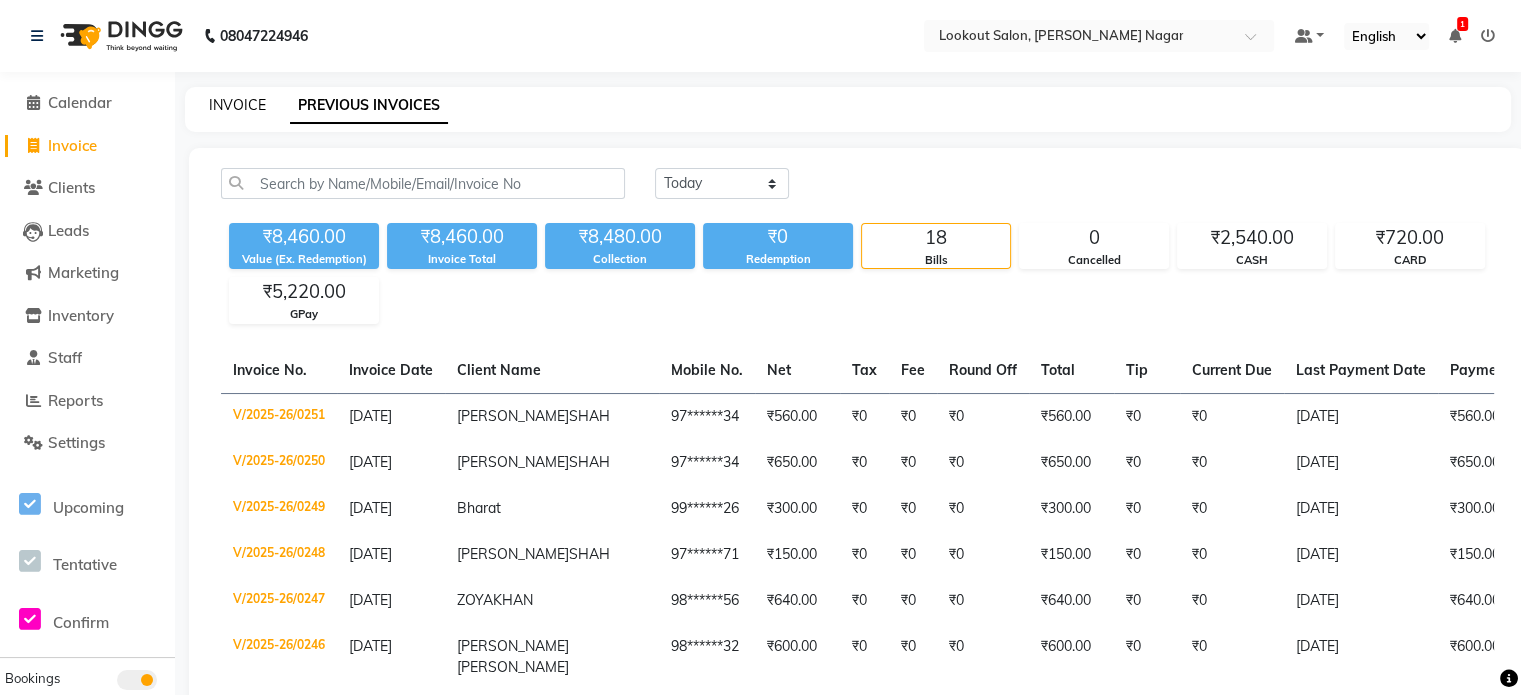 click on "INVOICE" 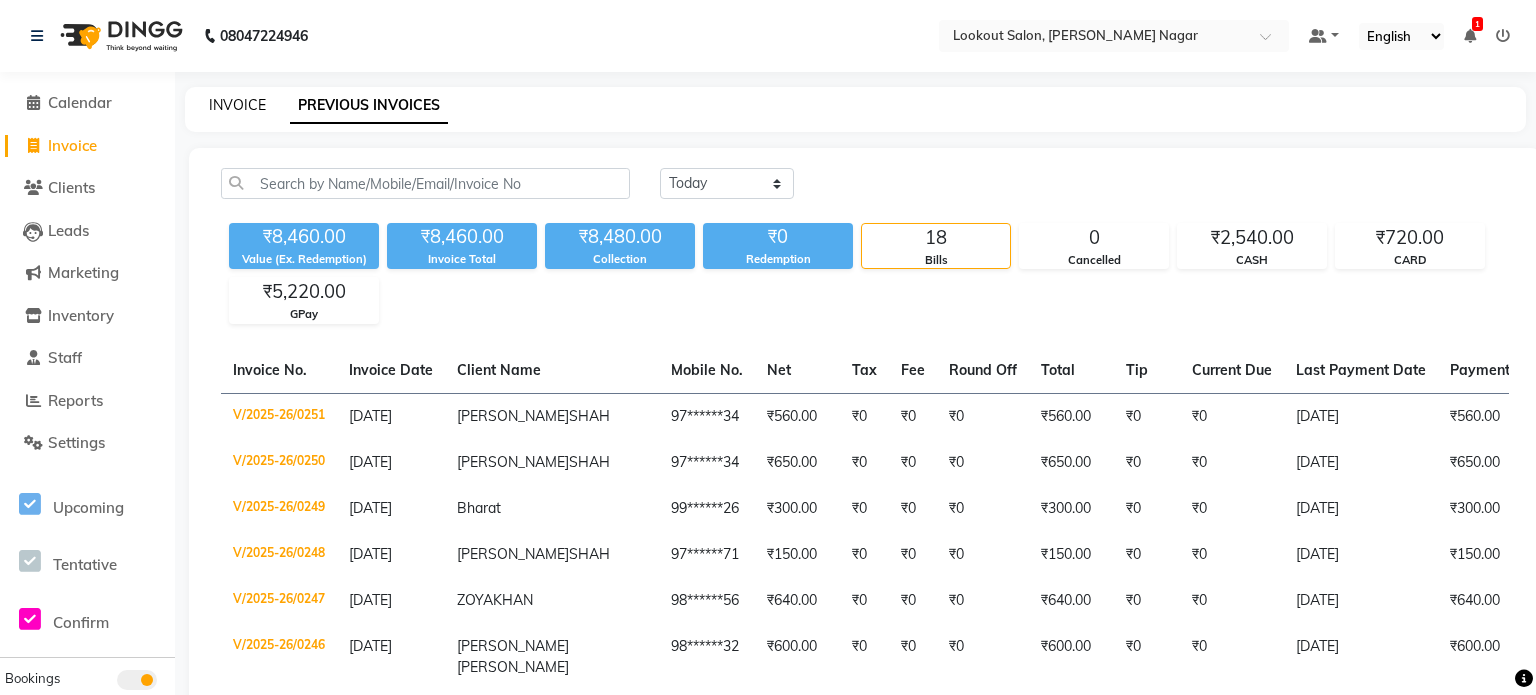 select on "service" 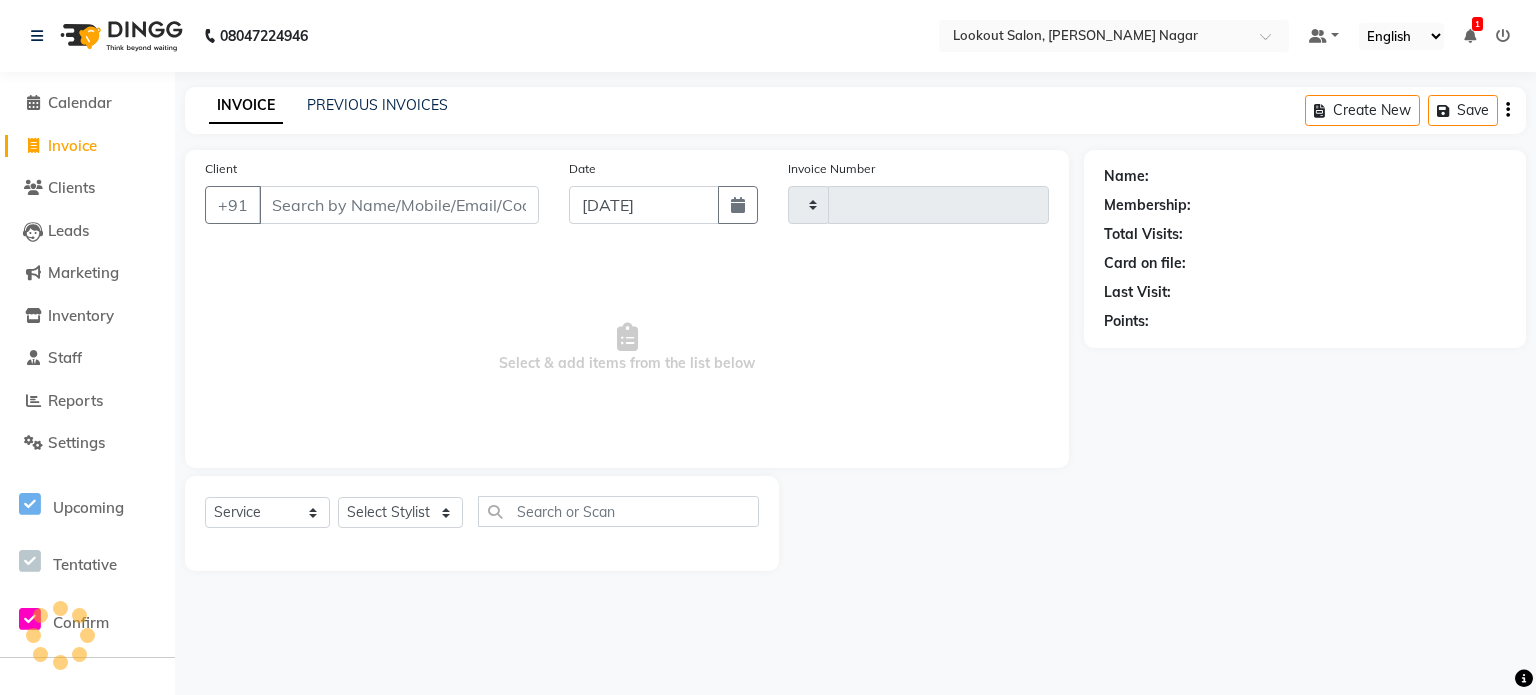 type on "0252" 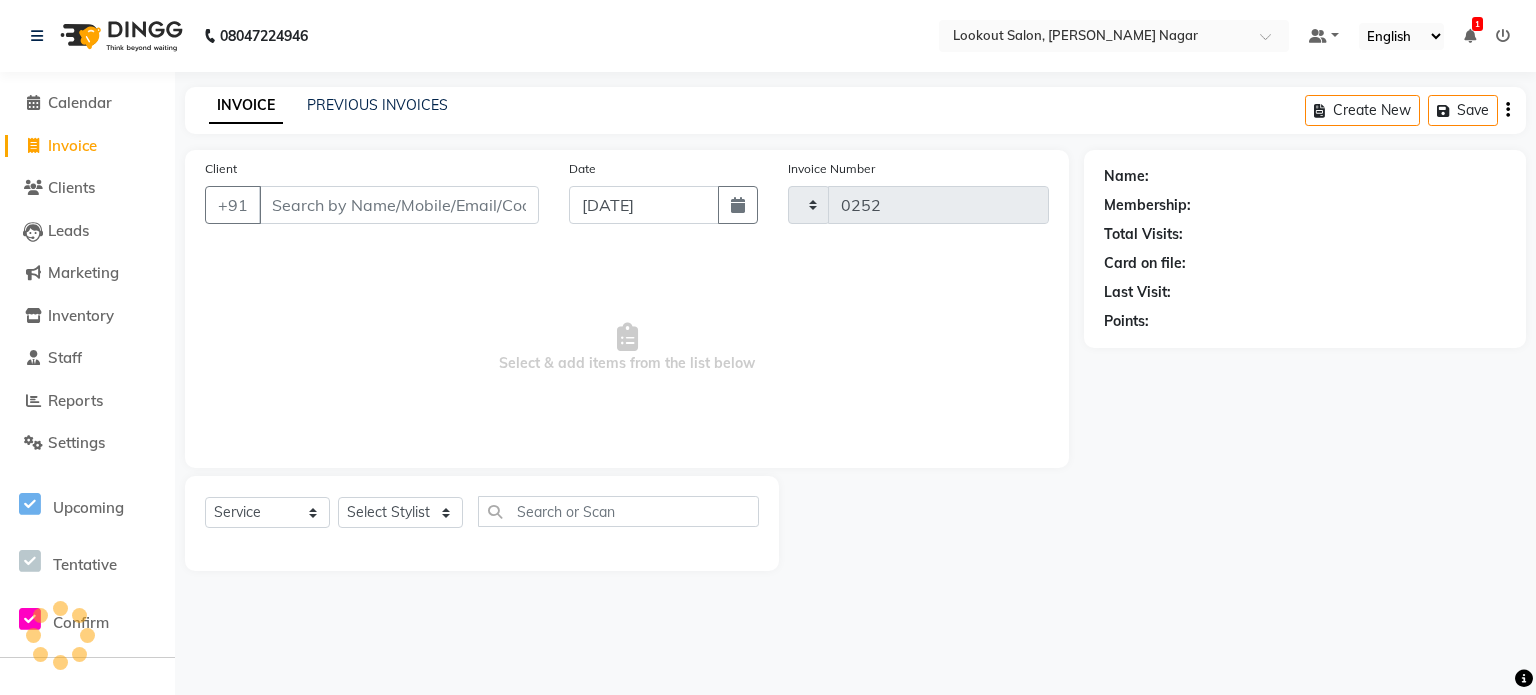 select on "150" 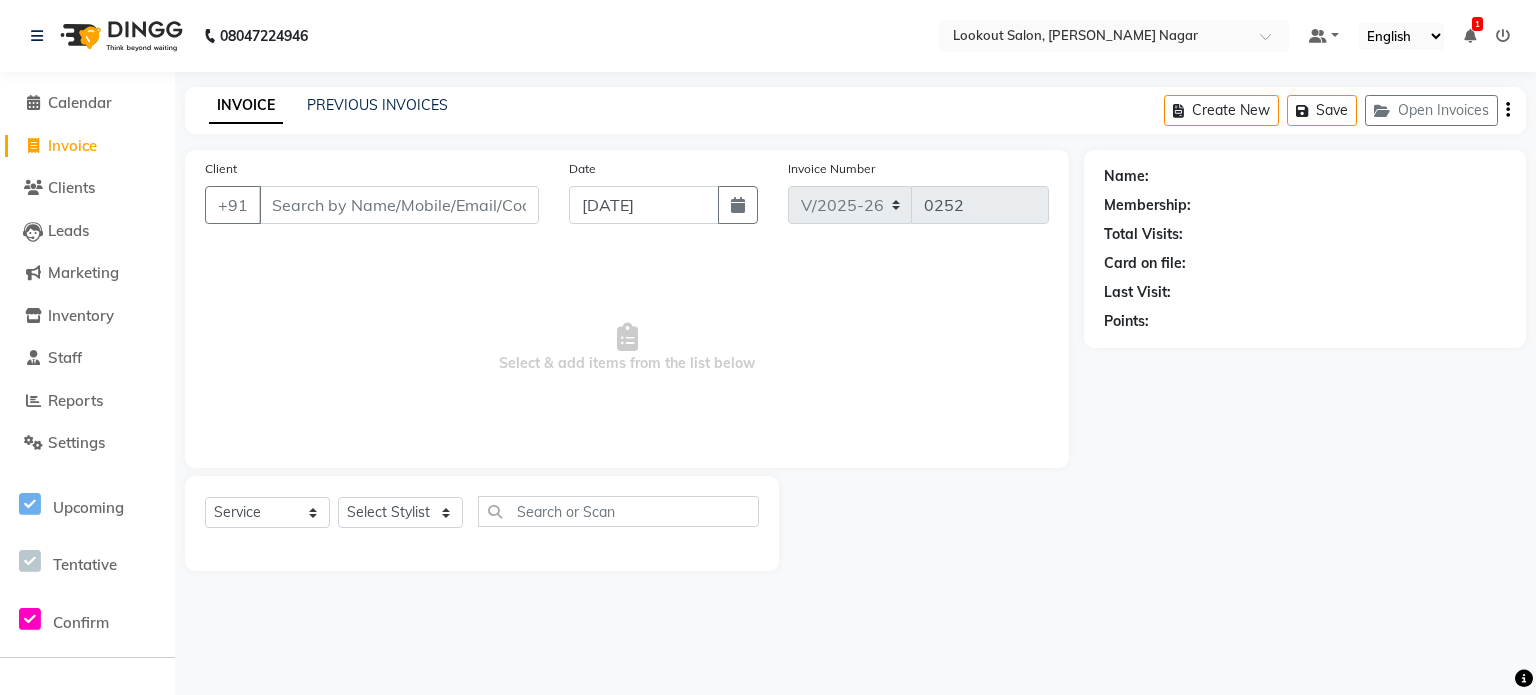 click on "Client" at bounding box center [399, 205] 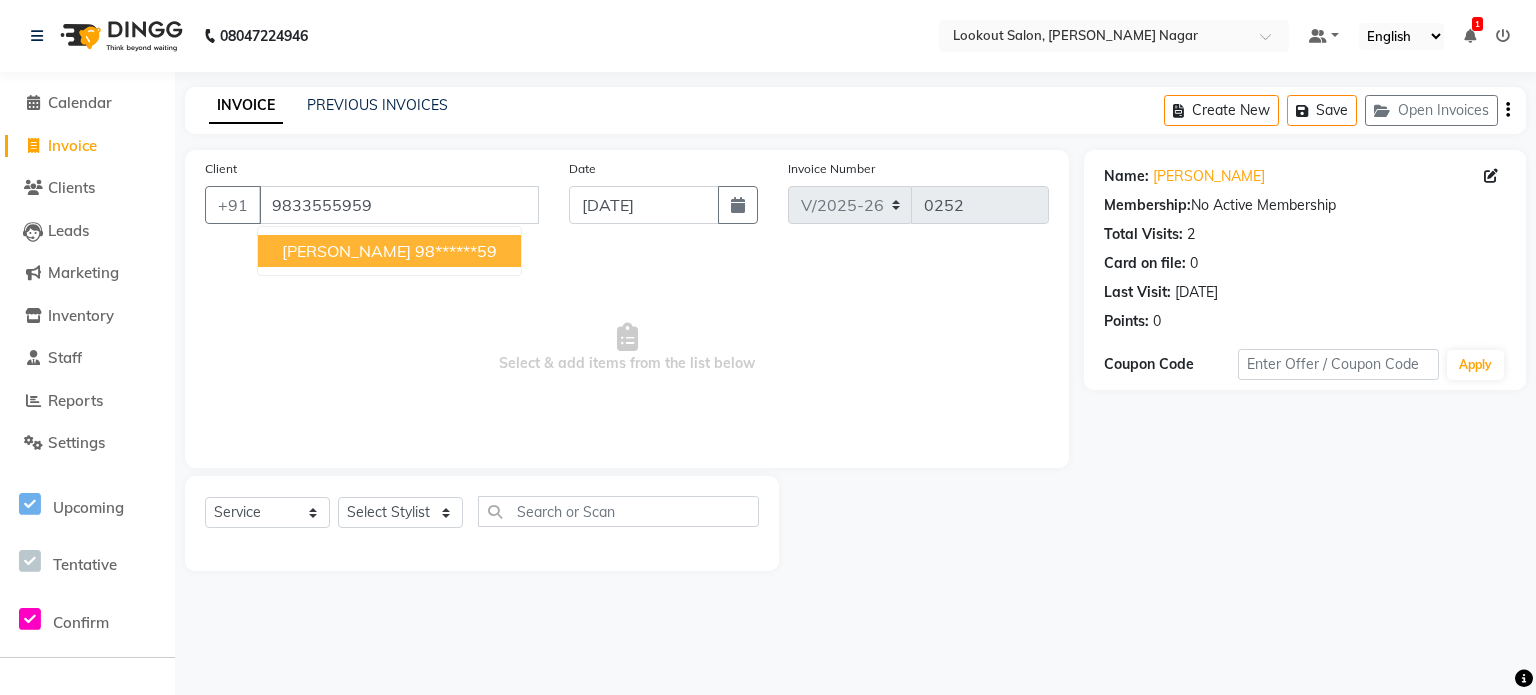click on "98******59" at bounding box center (456, 251) 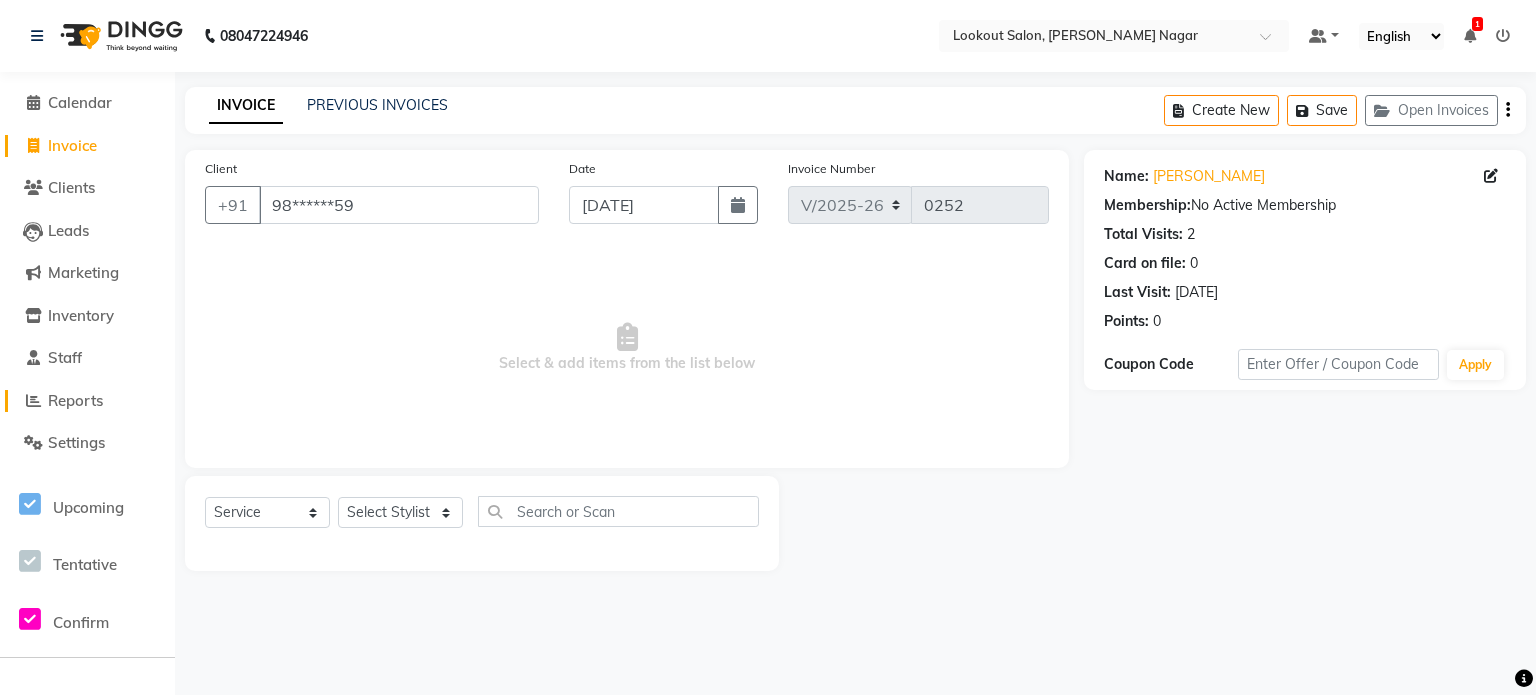 click on "Reports" 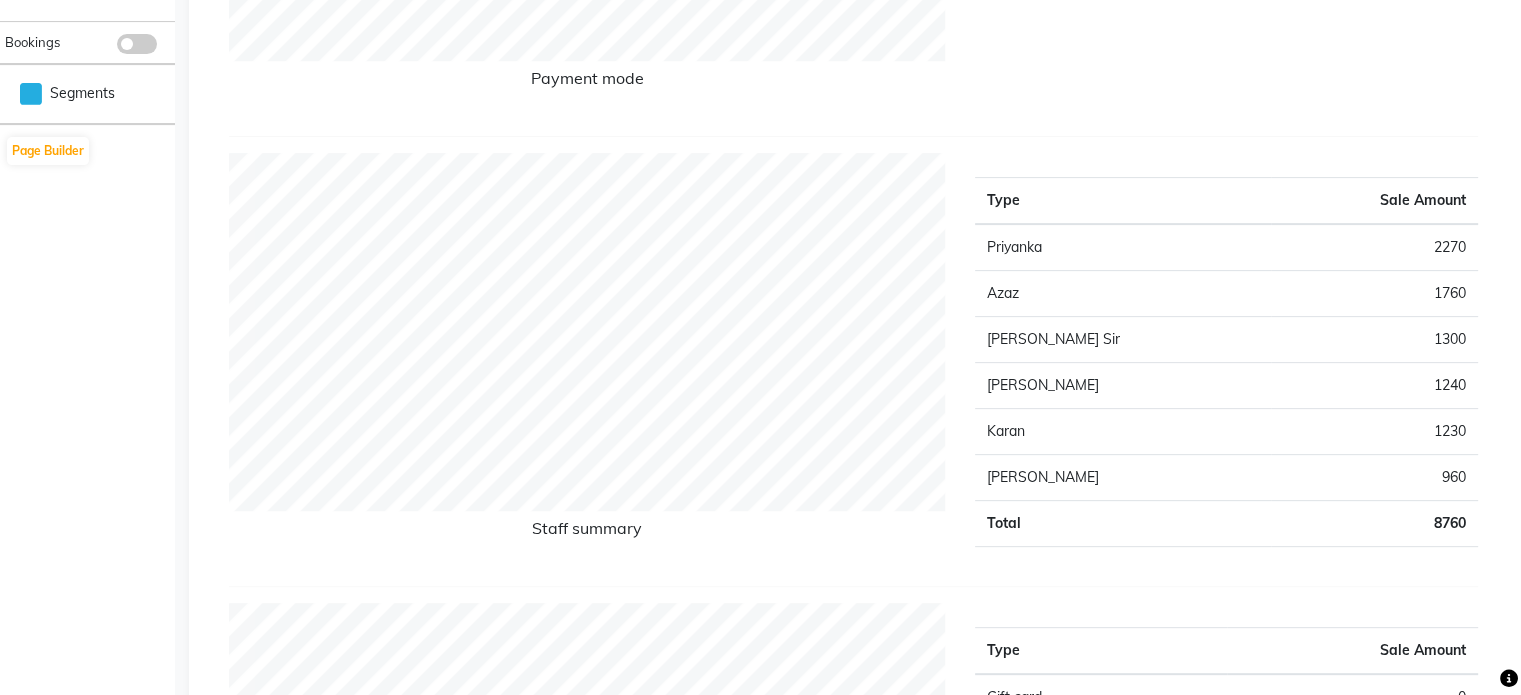 scroll, scrollTop: 700, scrollLeft: 0, axis: vertical 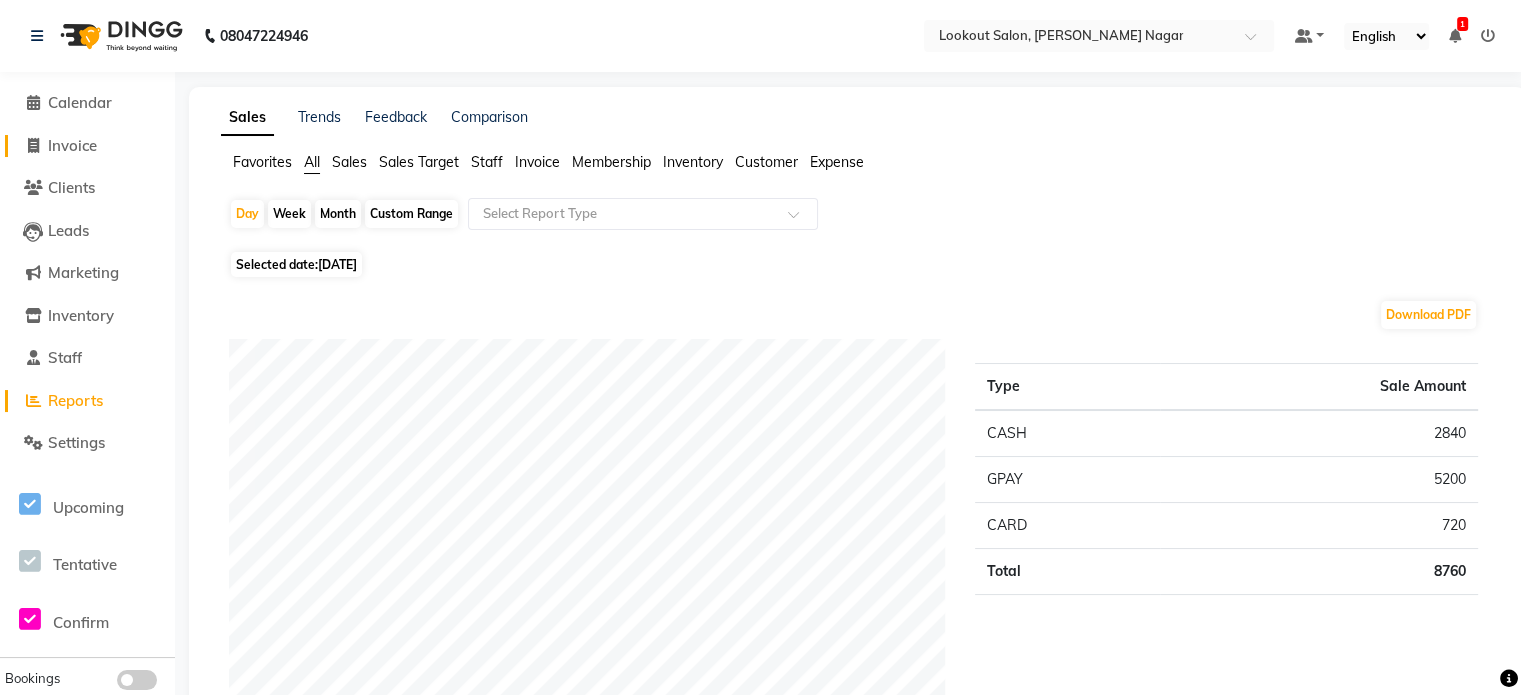 click on "Invoice" 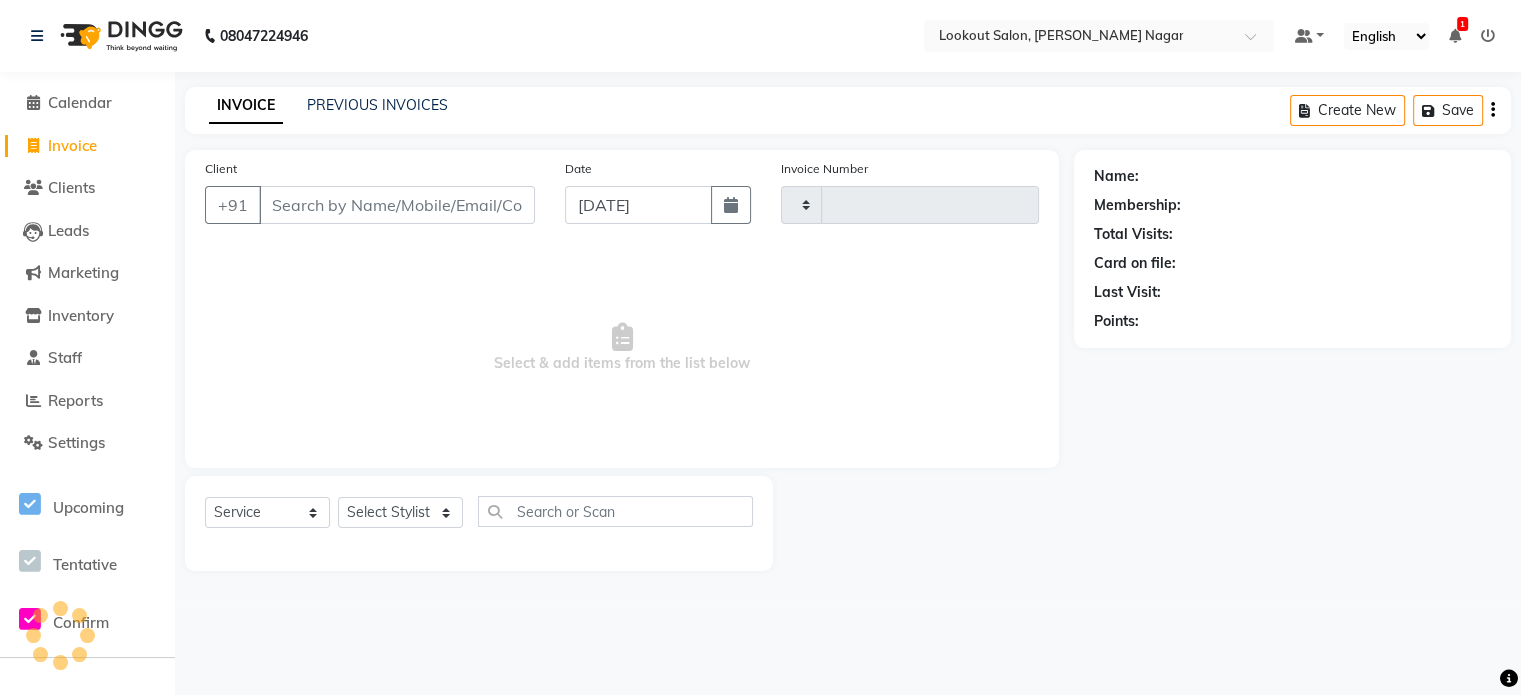 type on "0253" 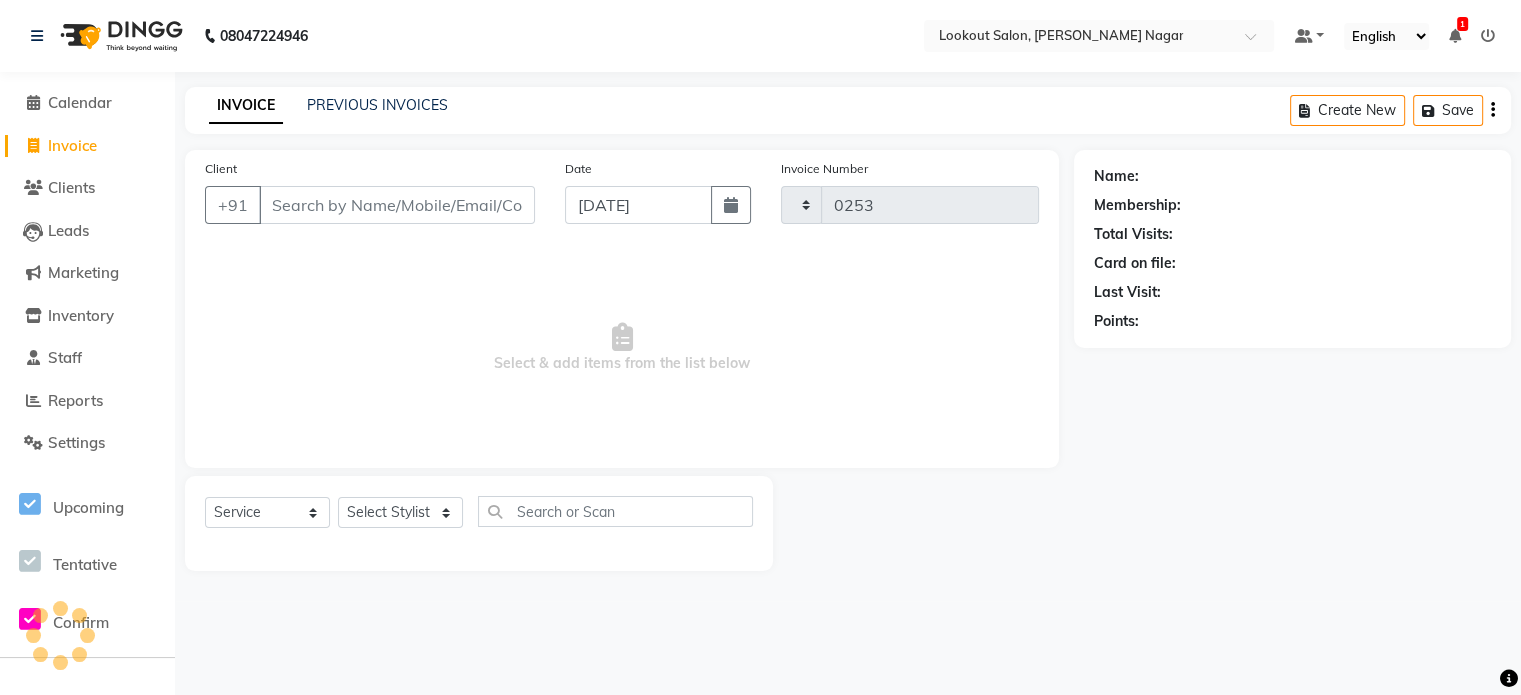 select on "150" 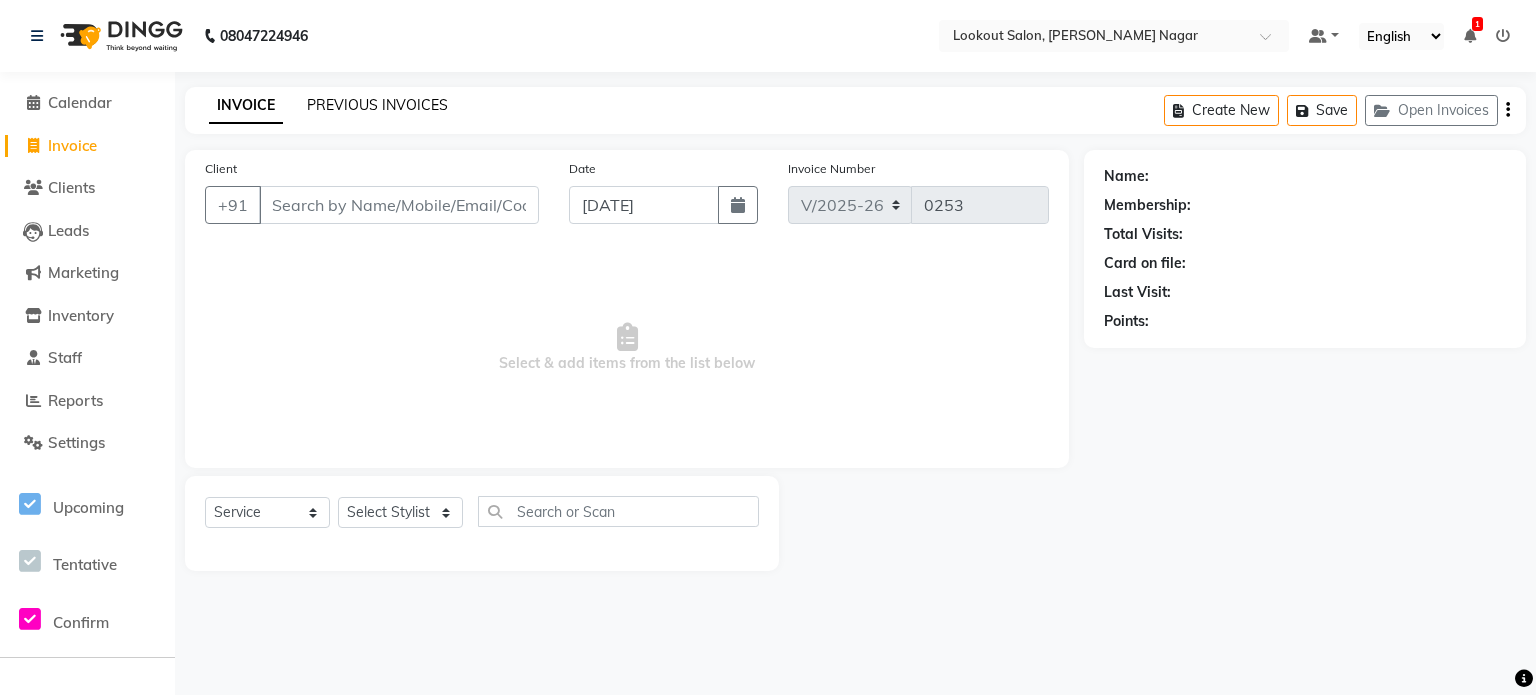 click on "PREVIOUS INVOICES" 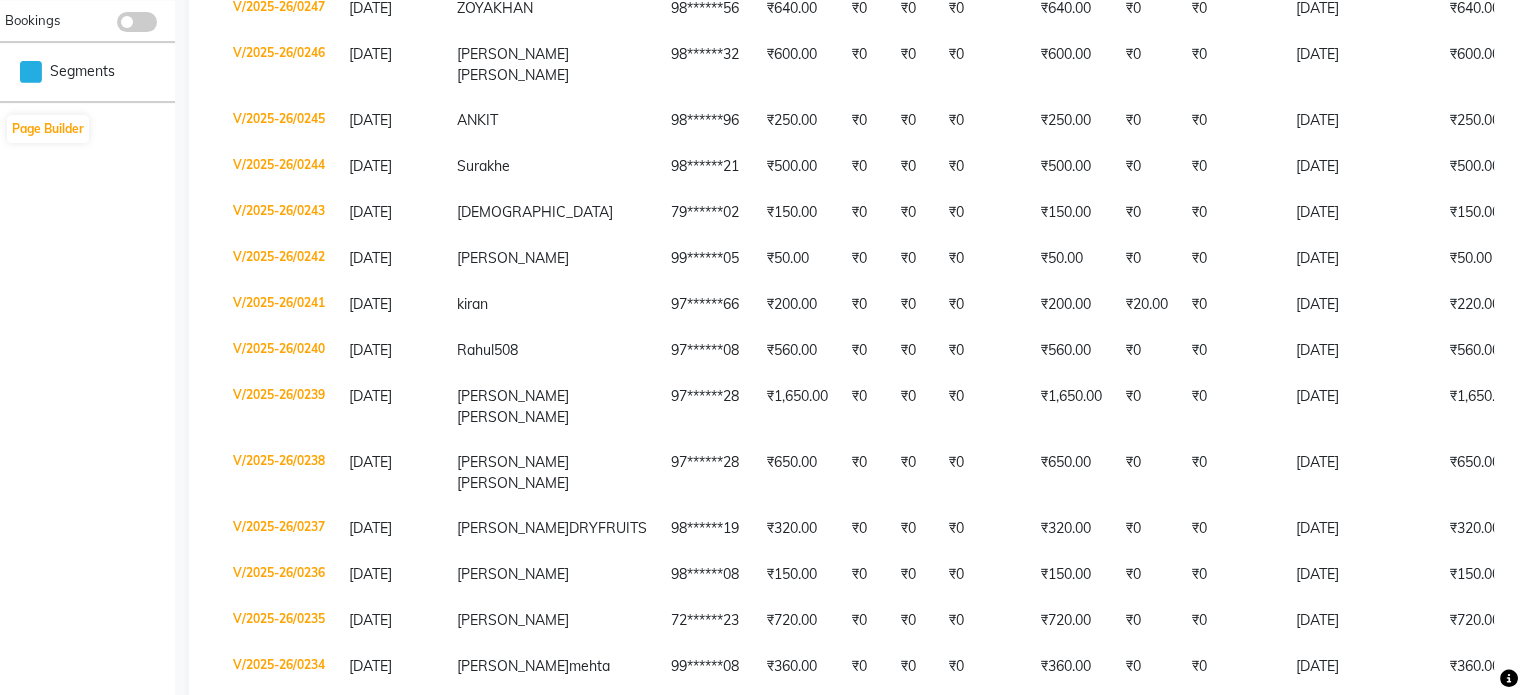 scroll, scrollTop: 158, scrollLeft: 0, axis: vertical 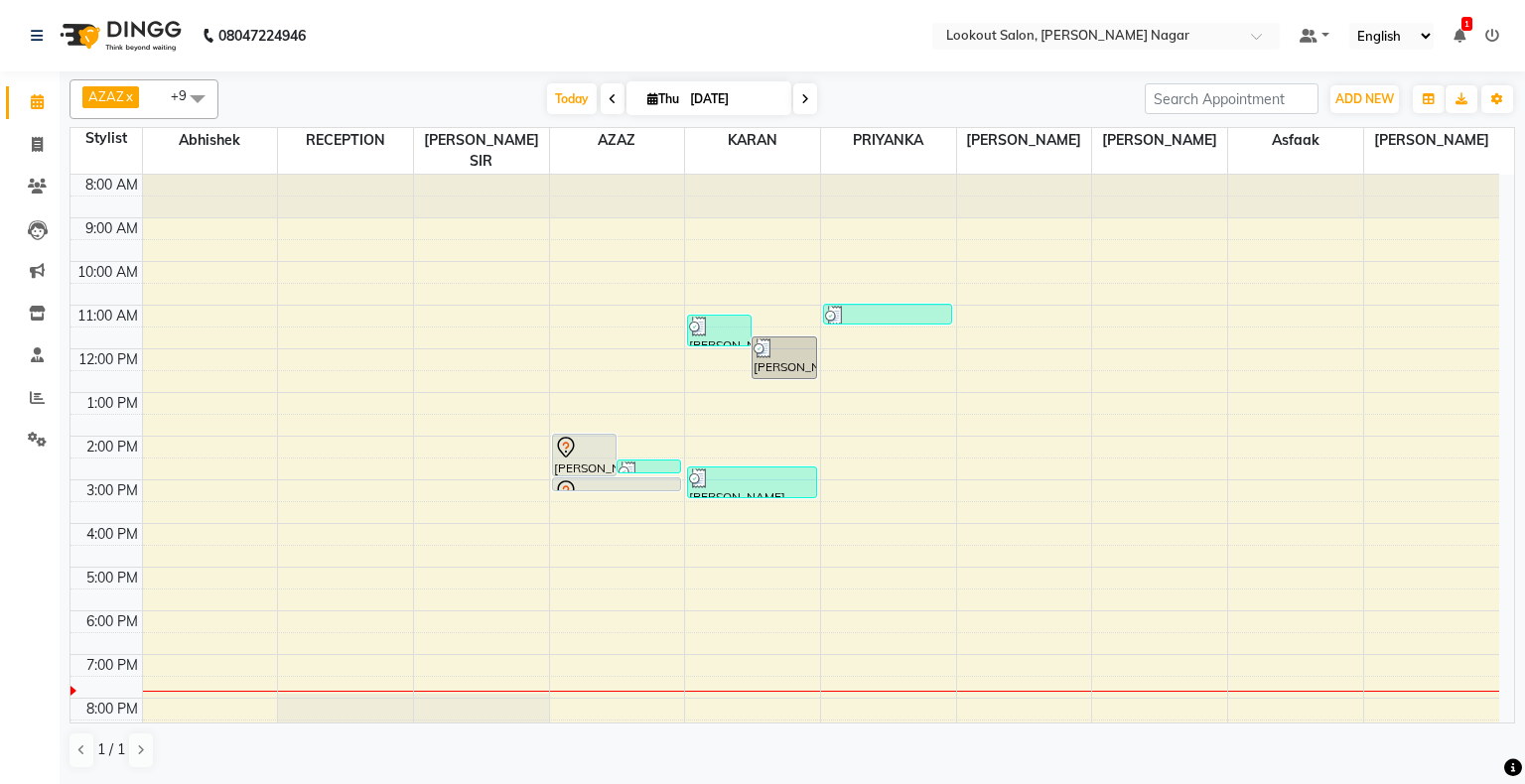 click at bounding box center [805, 99] 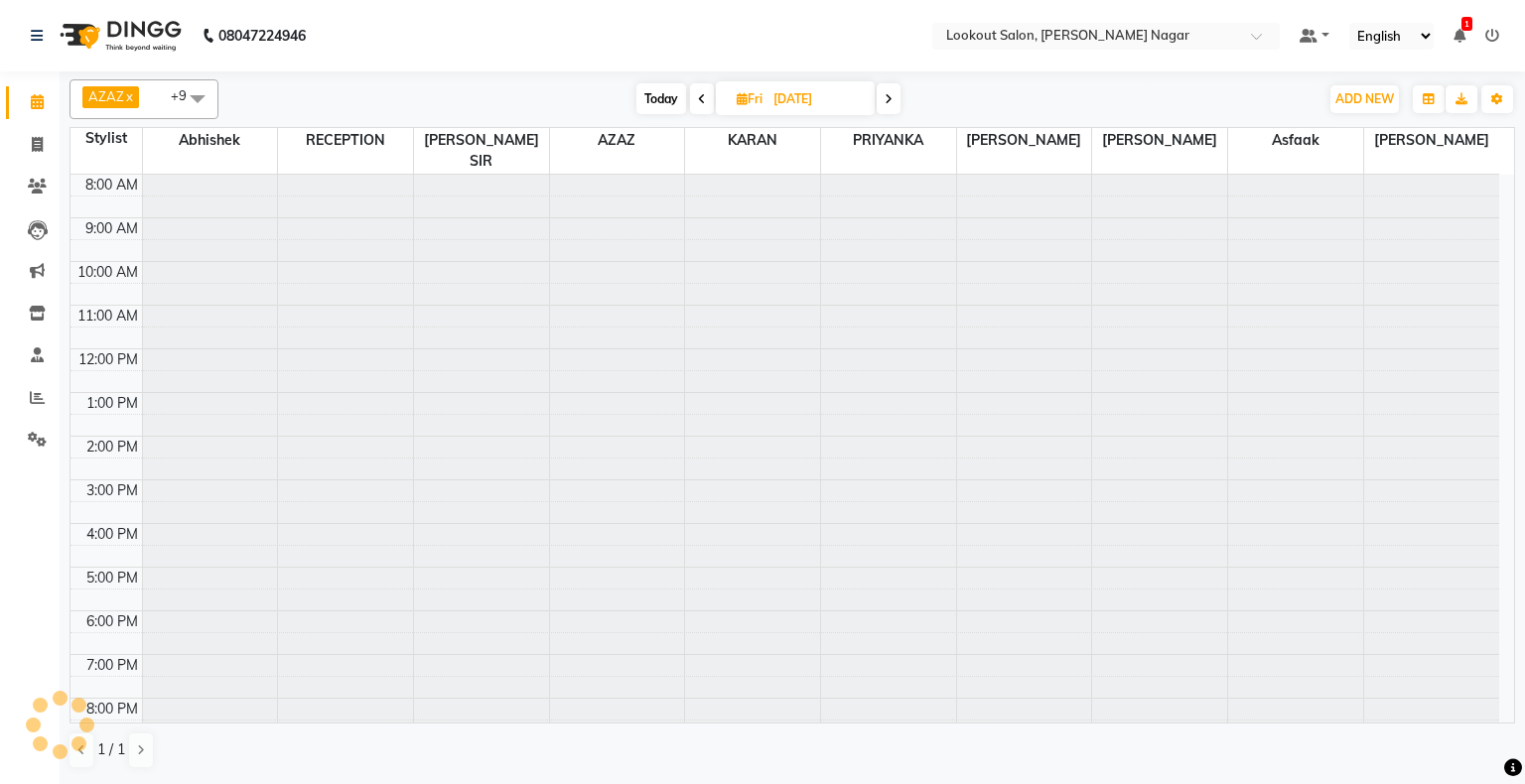 scroll, scrollTop: 79, scrollLeft: 0, axis: vertical 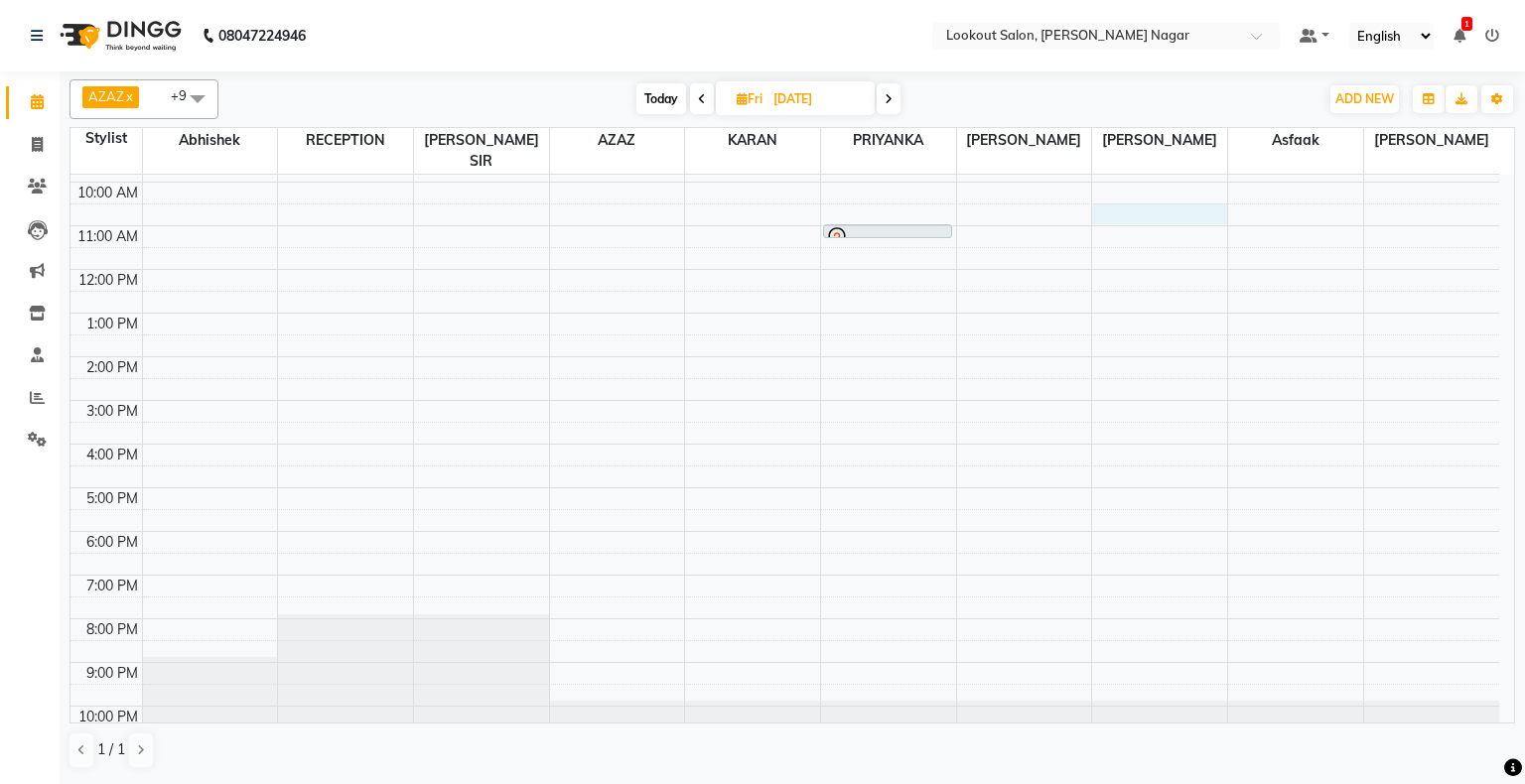 click on "8:00 AM 9:00 AM 10:00 AM 11:00 AM 12:00 PM 1:00 PM 2:00 PM 3:00 PM 4:00 PM 5:00 PM 6:00 PM 7:00 PM 8:00 PM 9:00 PM 10:00 PM             MEETA SHAH, 11:00 AM-11:15 AM, Waxing - Half Legs (Regular)" at bounding box center [784, 422] 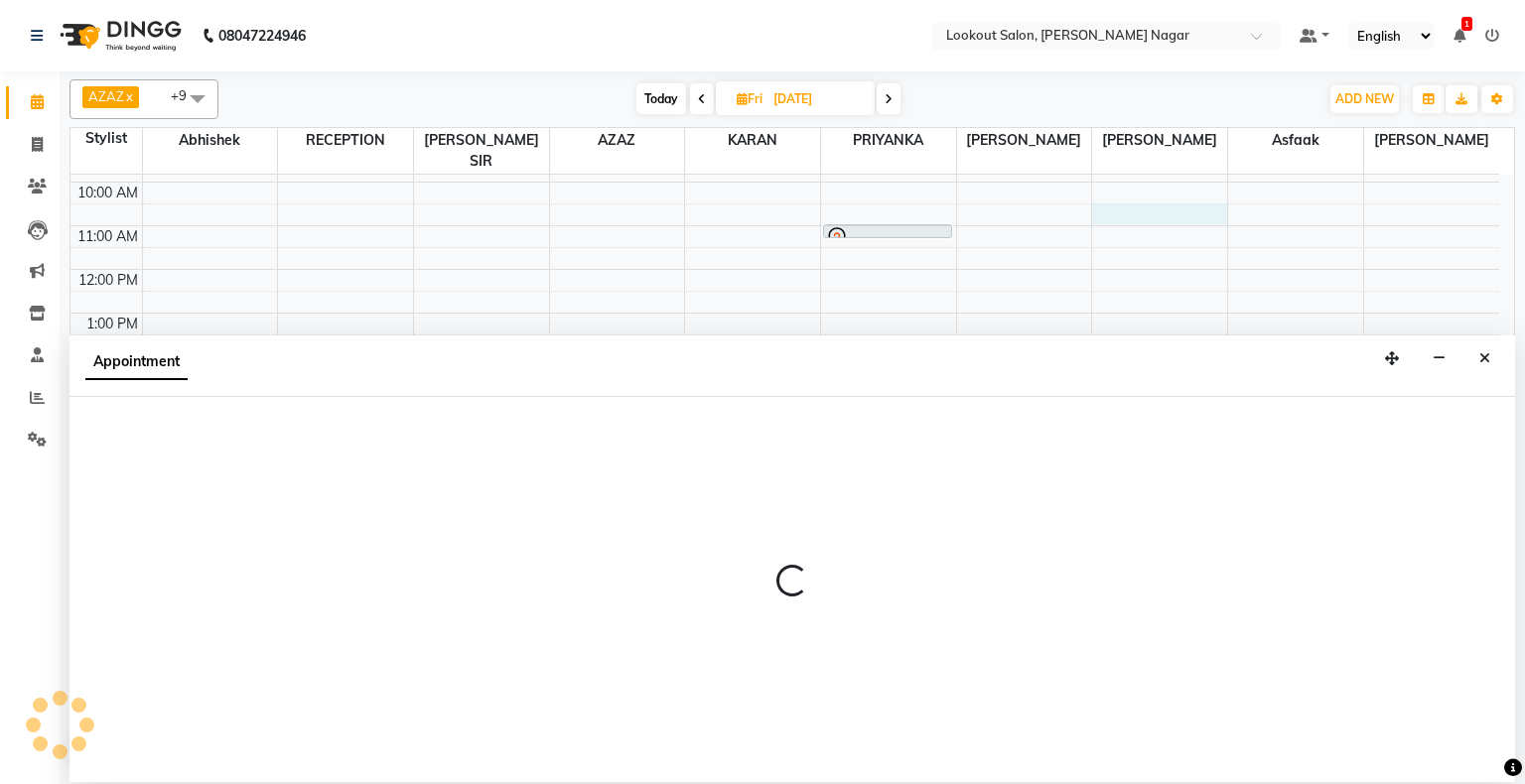 select on "43154" 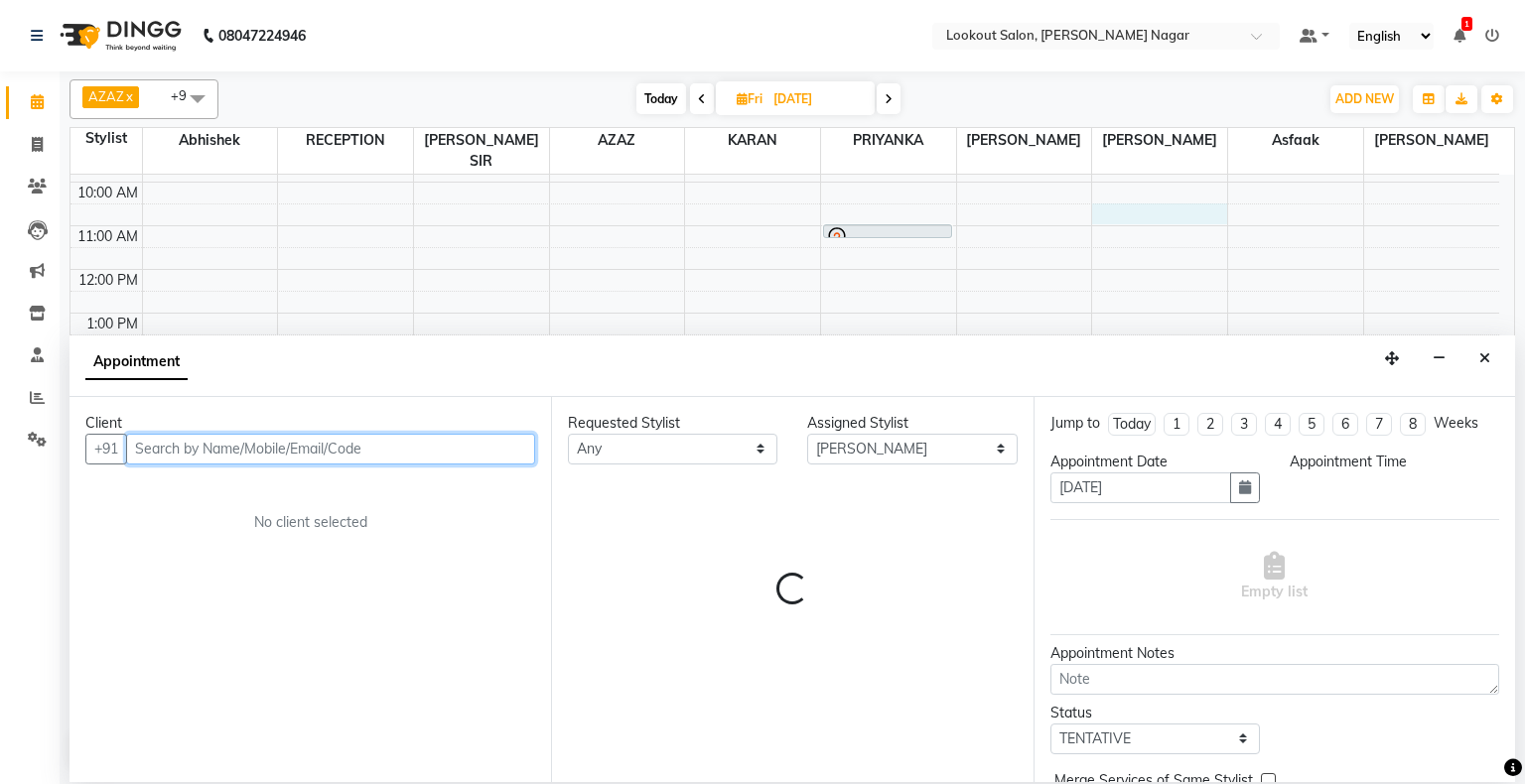 select on "630" 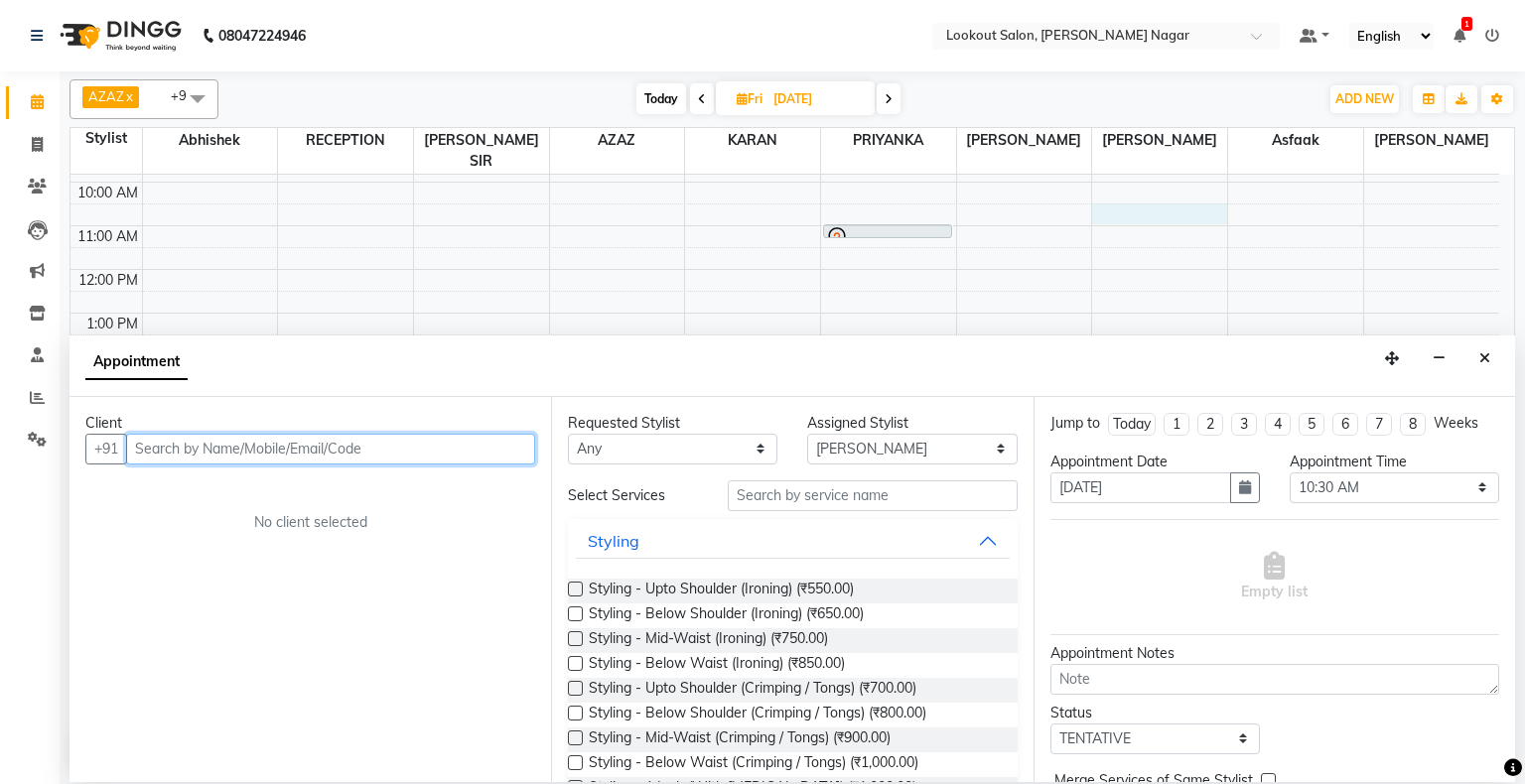 click at bounding box center [331, 449] 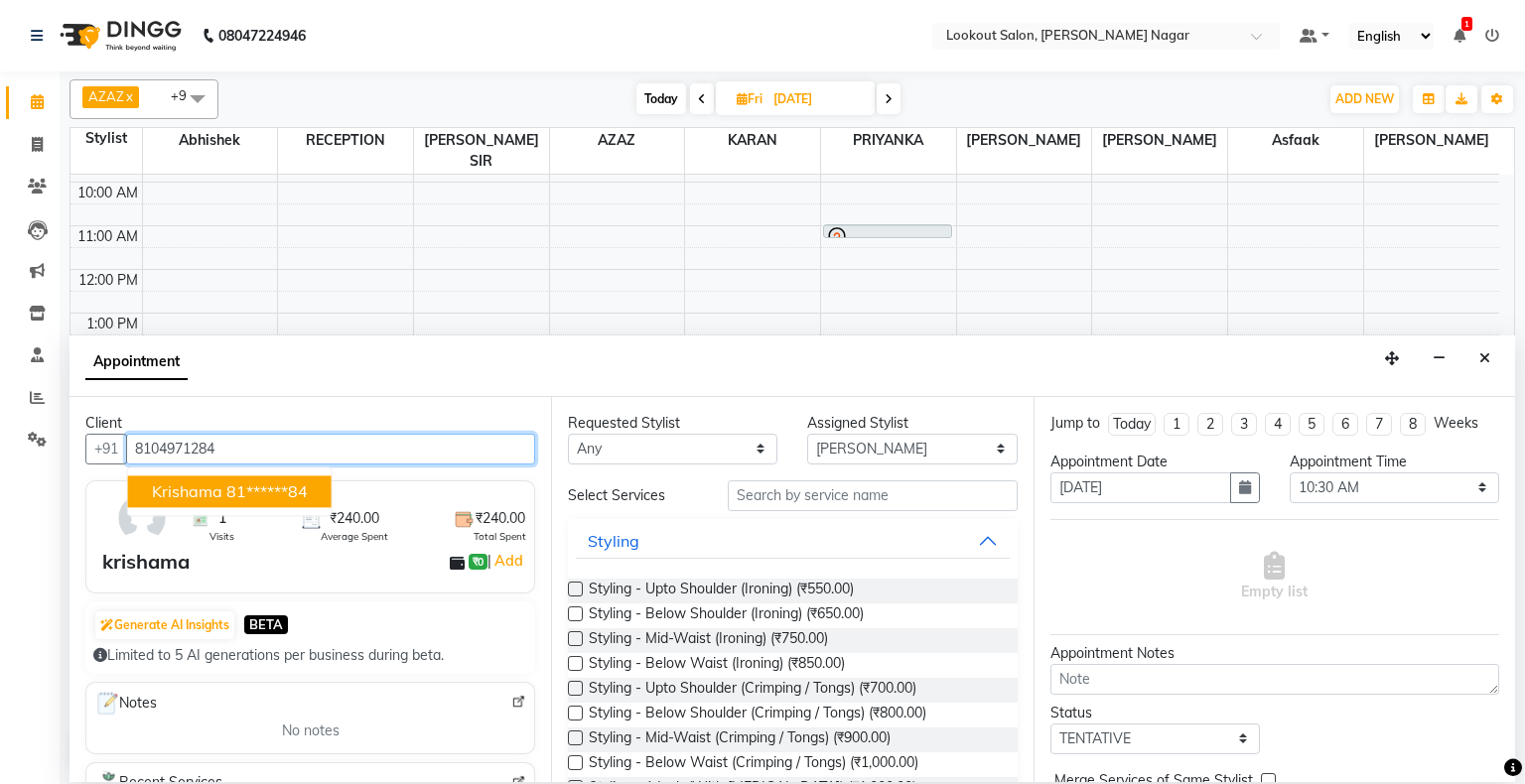click on "krishama  81******84" at bounding box center (229, 491) 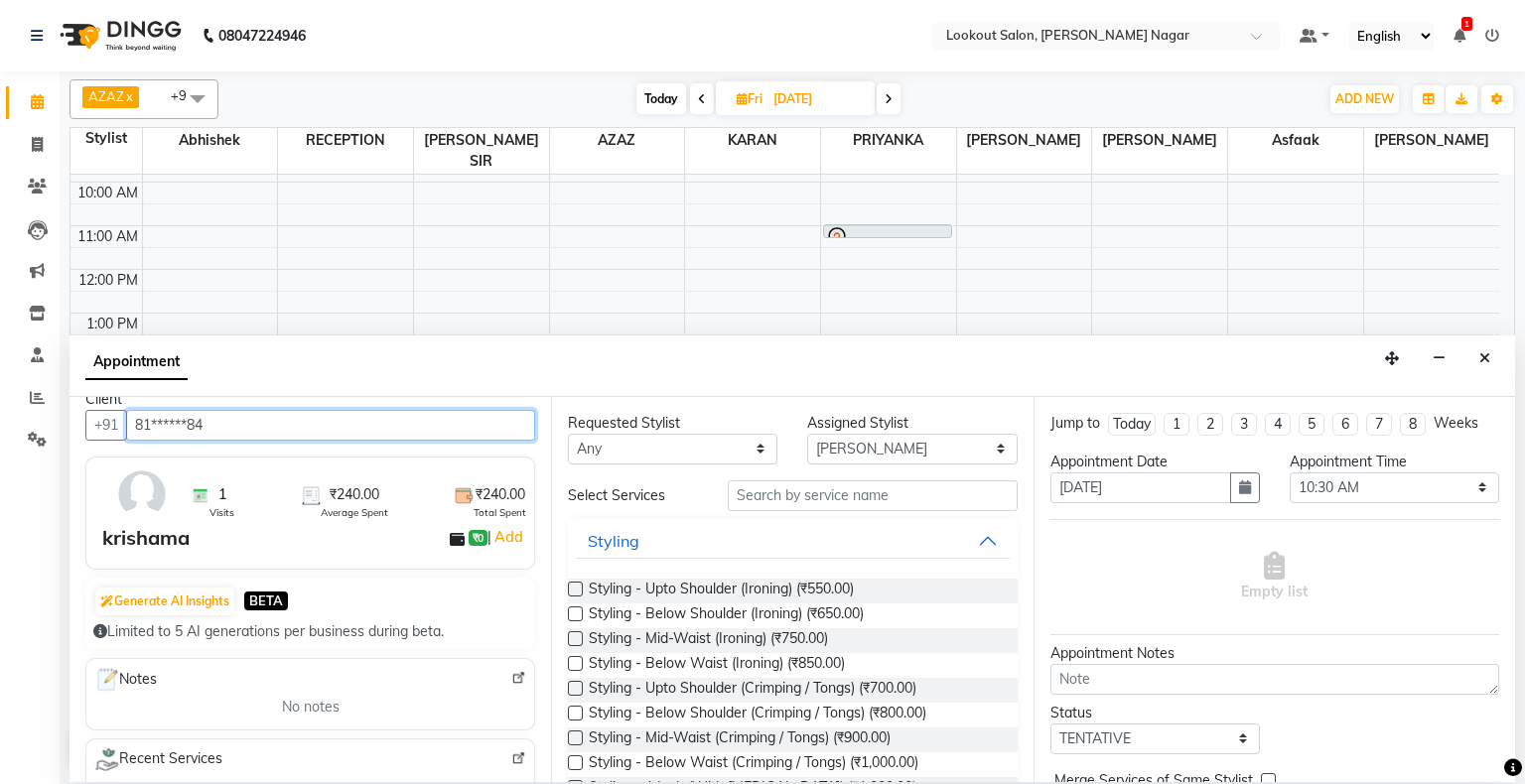 scroll, scrollTop: 0, scrollLeft: 0, axis: both 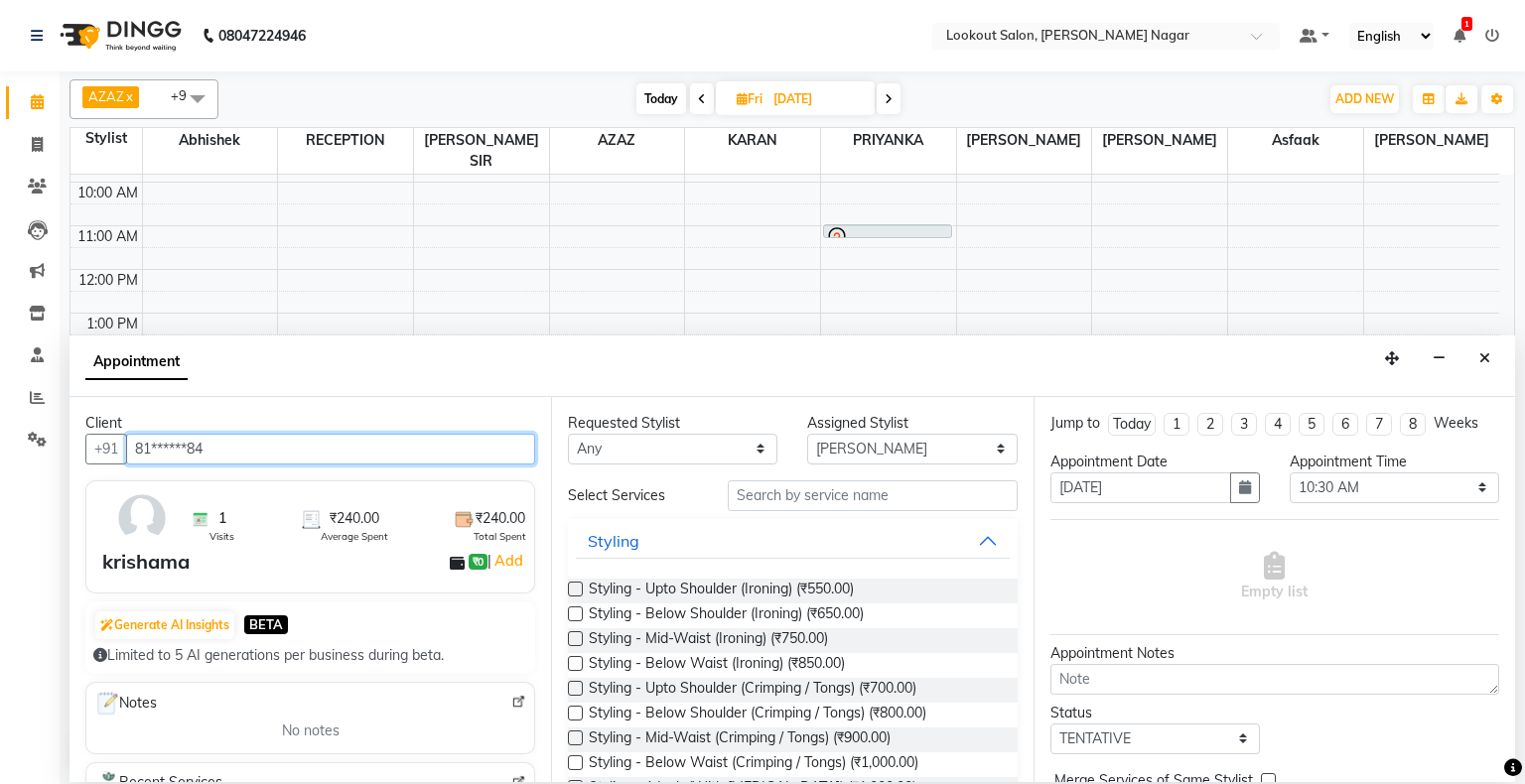 type on "81******84" 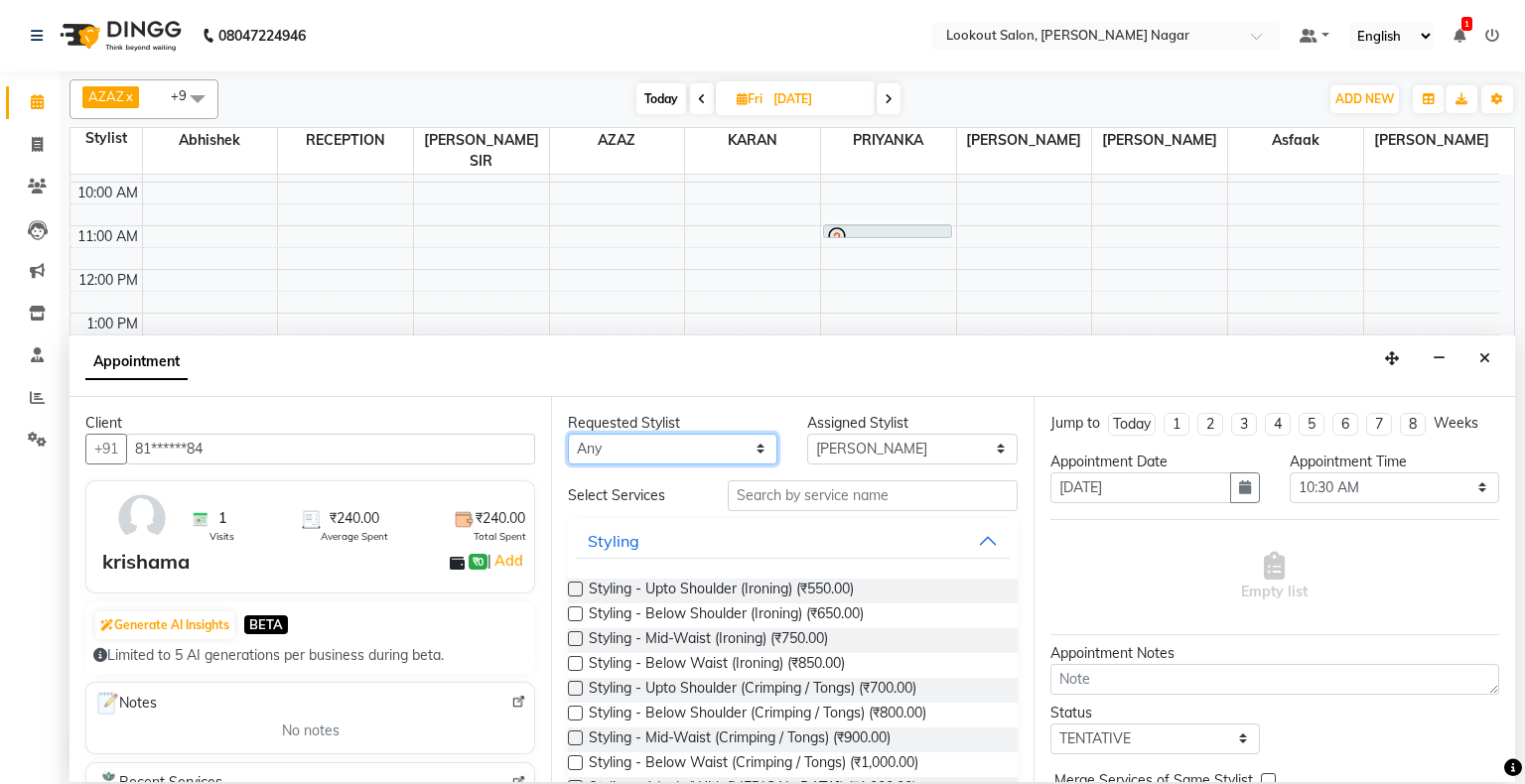 click on "Any abhishek Asfaak AZAZ DHARMESH SIR kARAN PRIYANKA RECEPTION rinki  shailendar VANDAN" at bounding box center [672, 449] 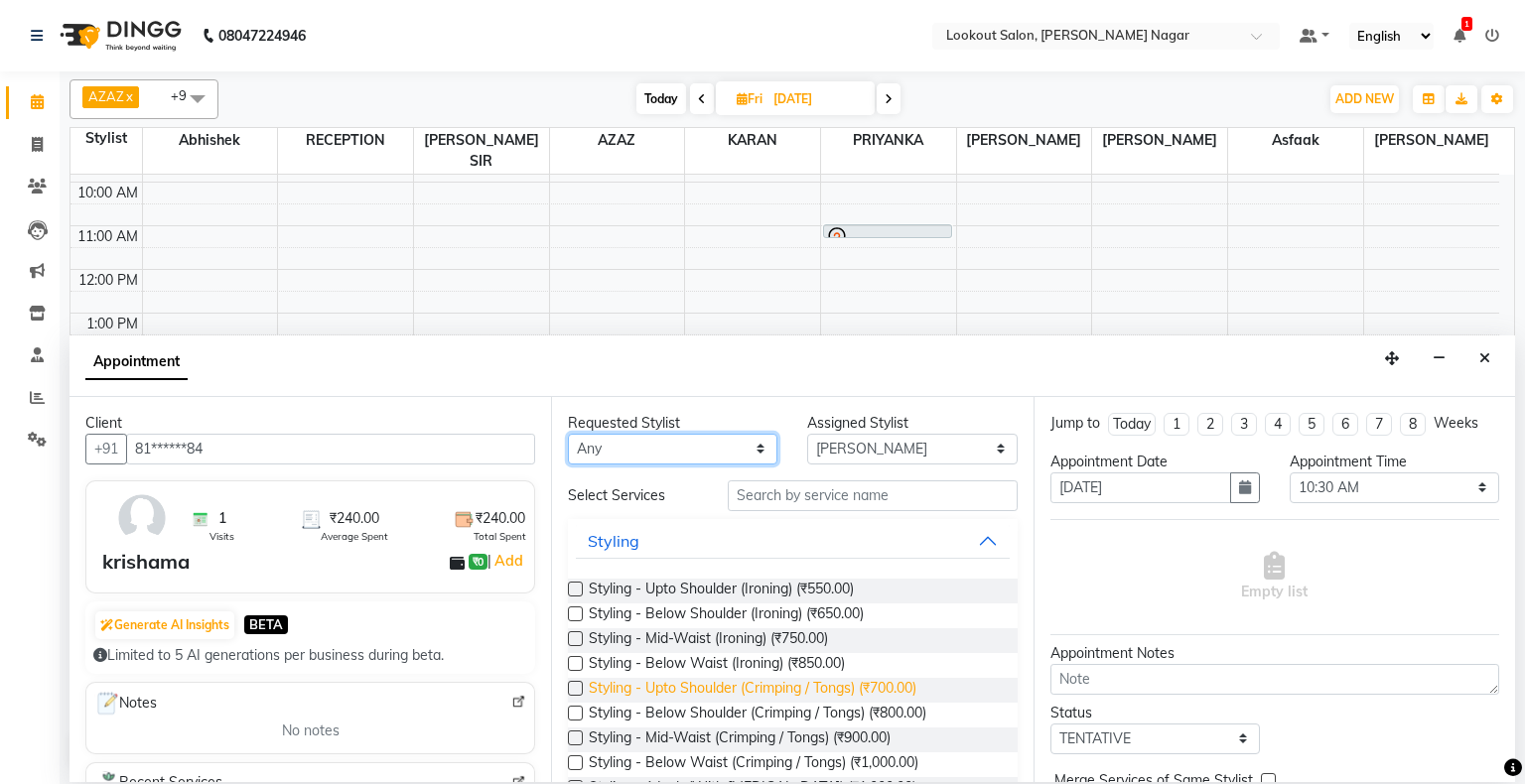 select on "43154" 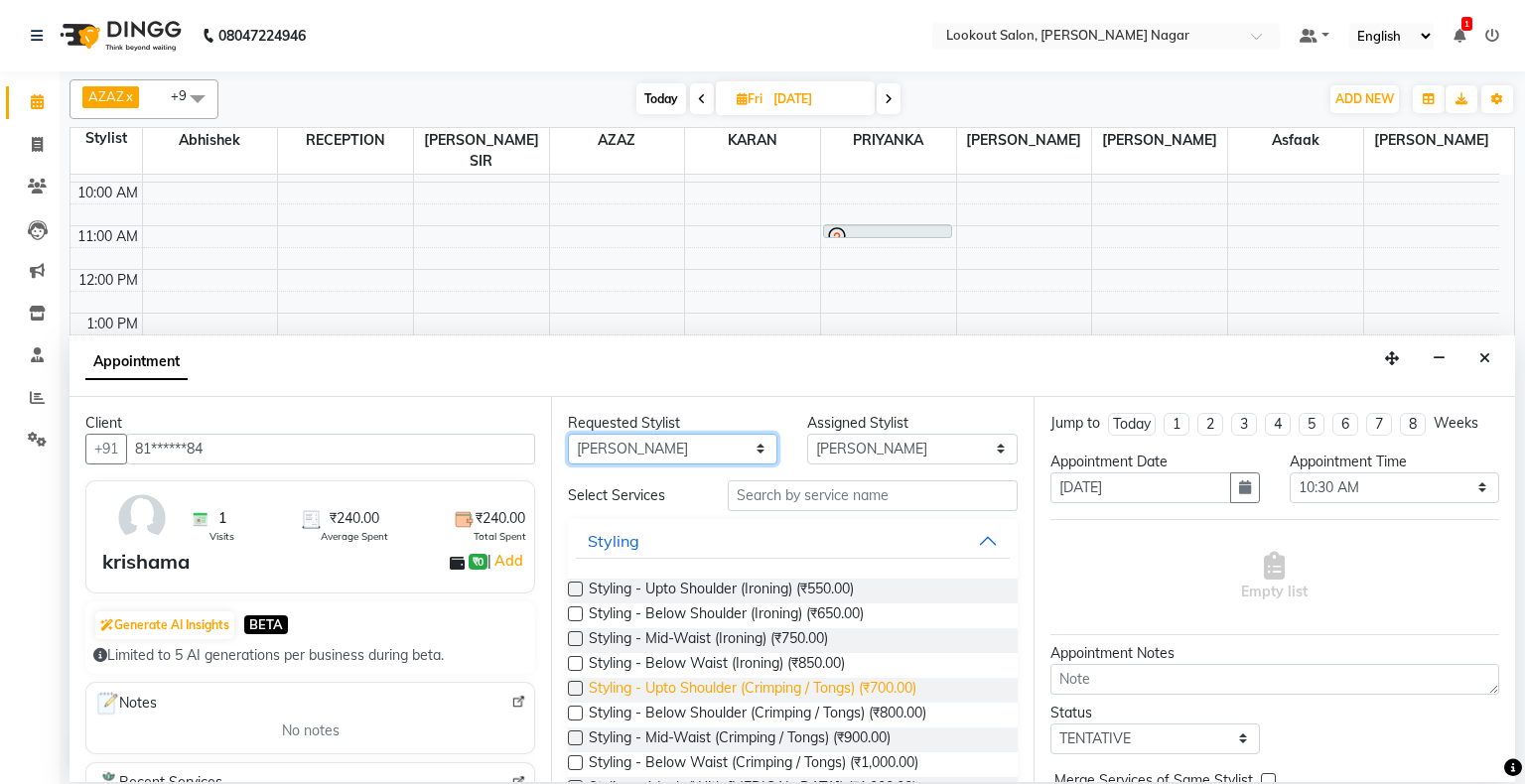 click on "Any abhishek Asfaak AZAZ DHARMESH SIR kARAN PRIYANKA RECEPTION rinki  shailendar VANDAN" at bounding box center (672, 449) 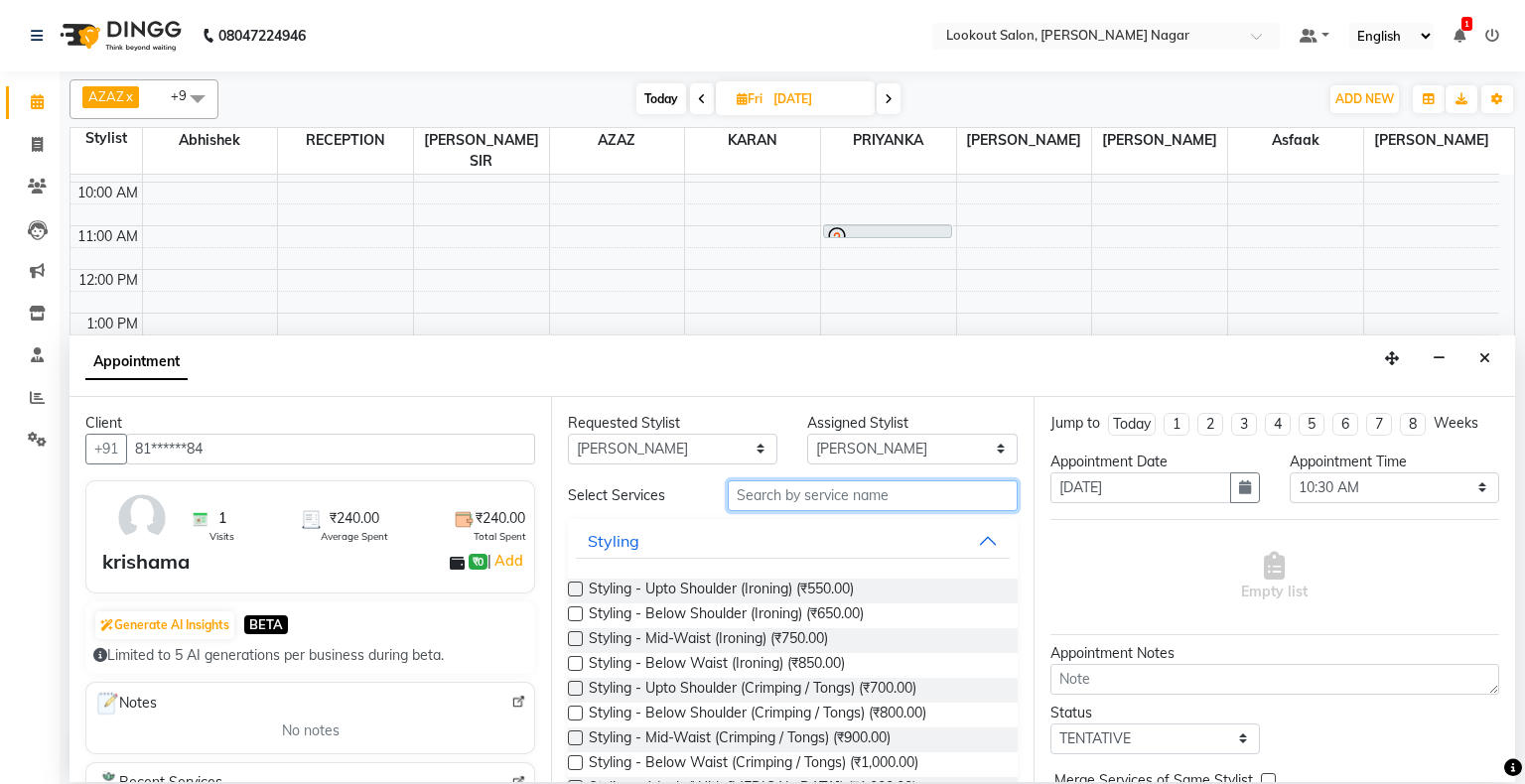click at bounding box center (873, 495) 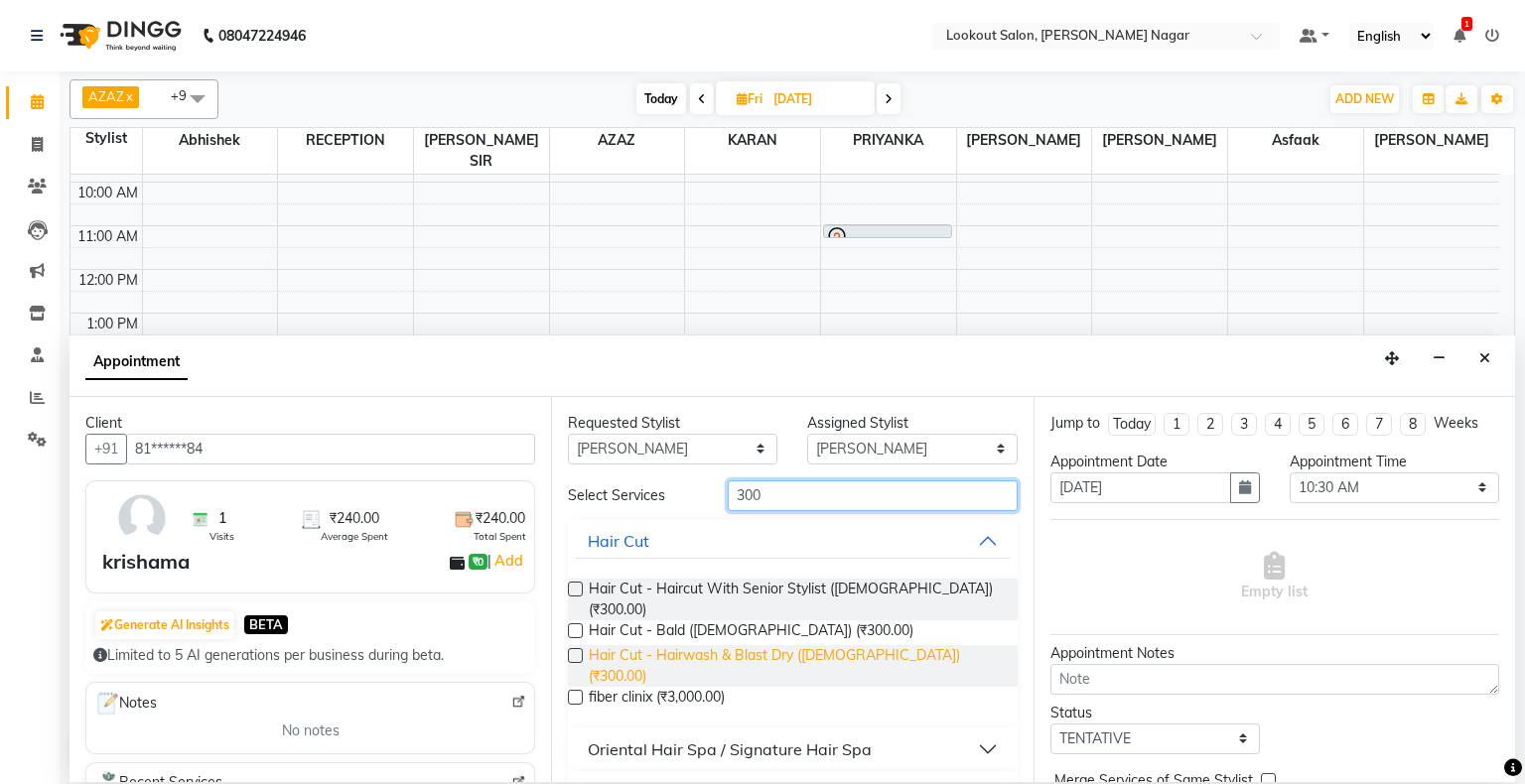 type on "300" 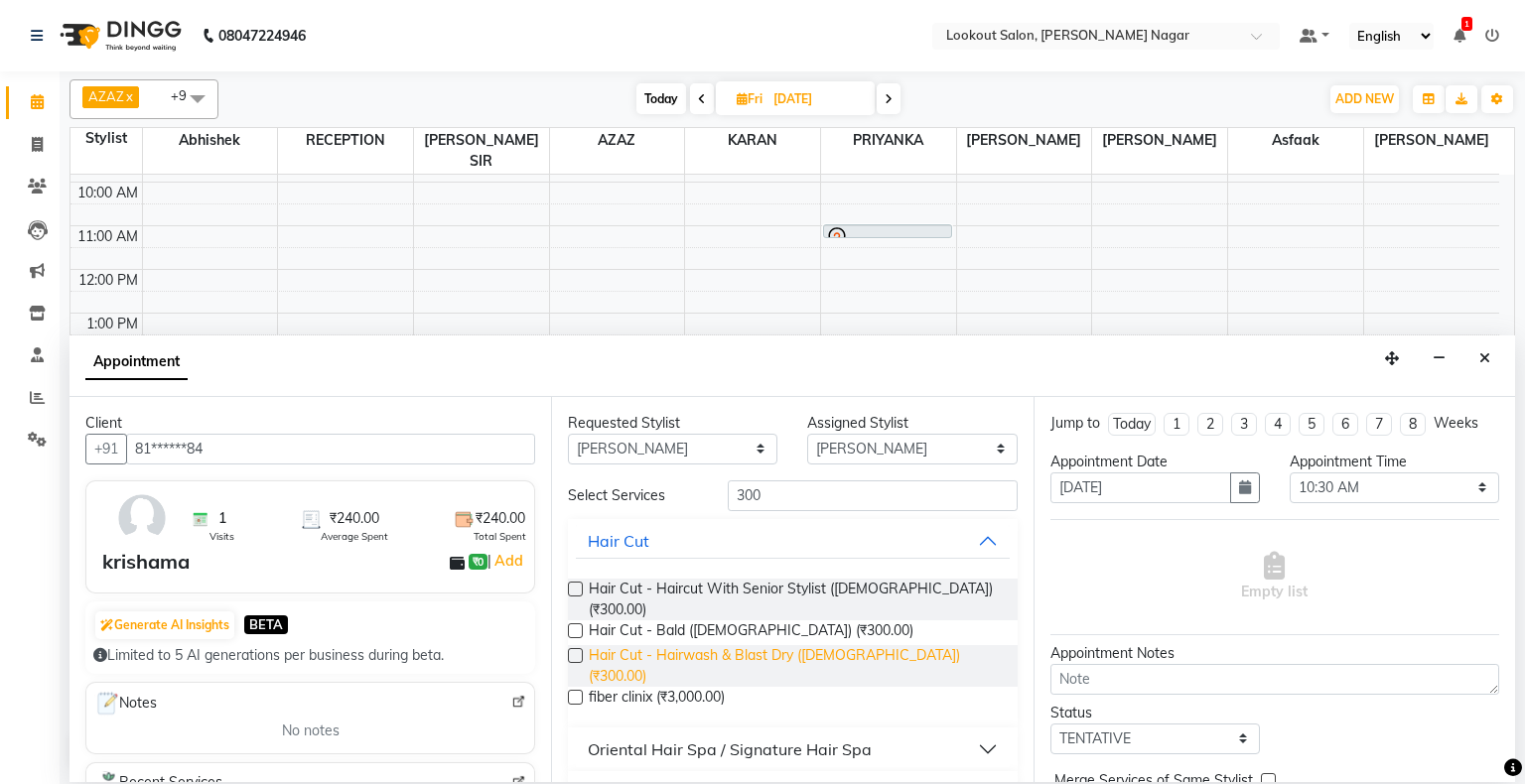 click on "Hair Cut - Hairwash & Blast Dry (Female) (₹300.00)" at bounding box center (794, 666) 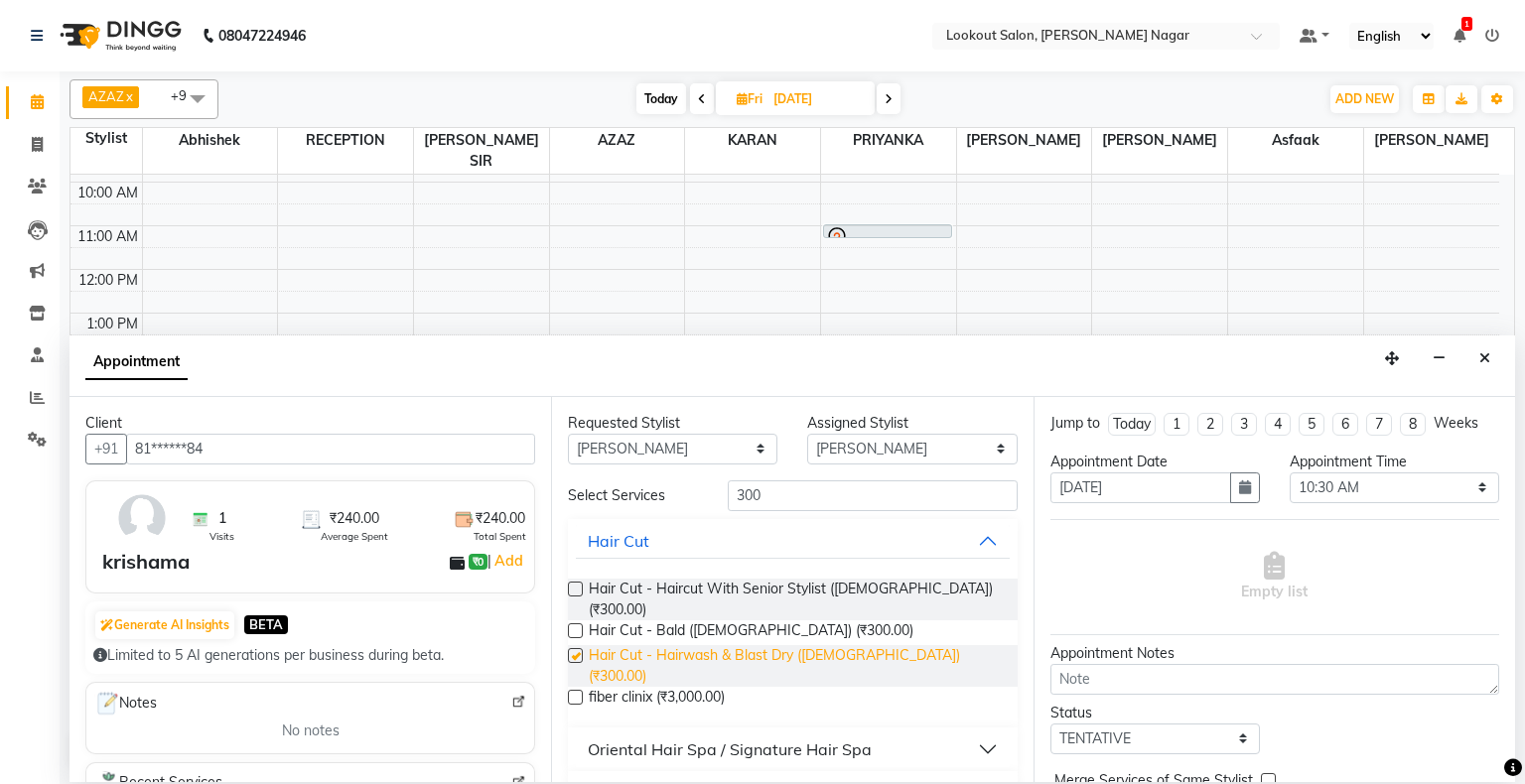 checkbox on "false" 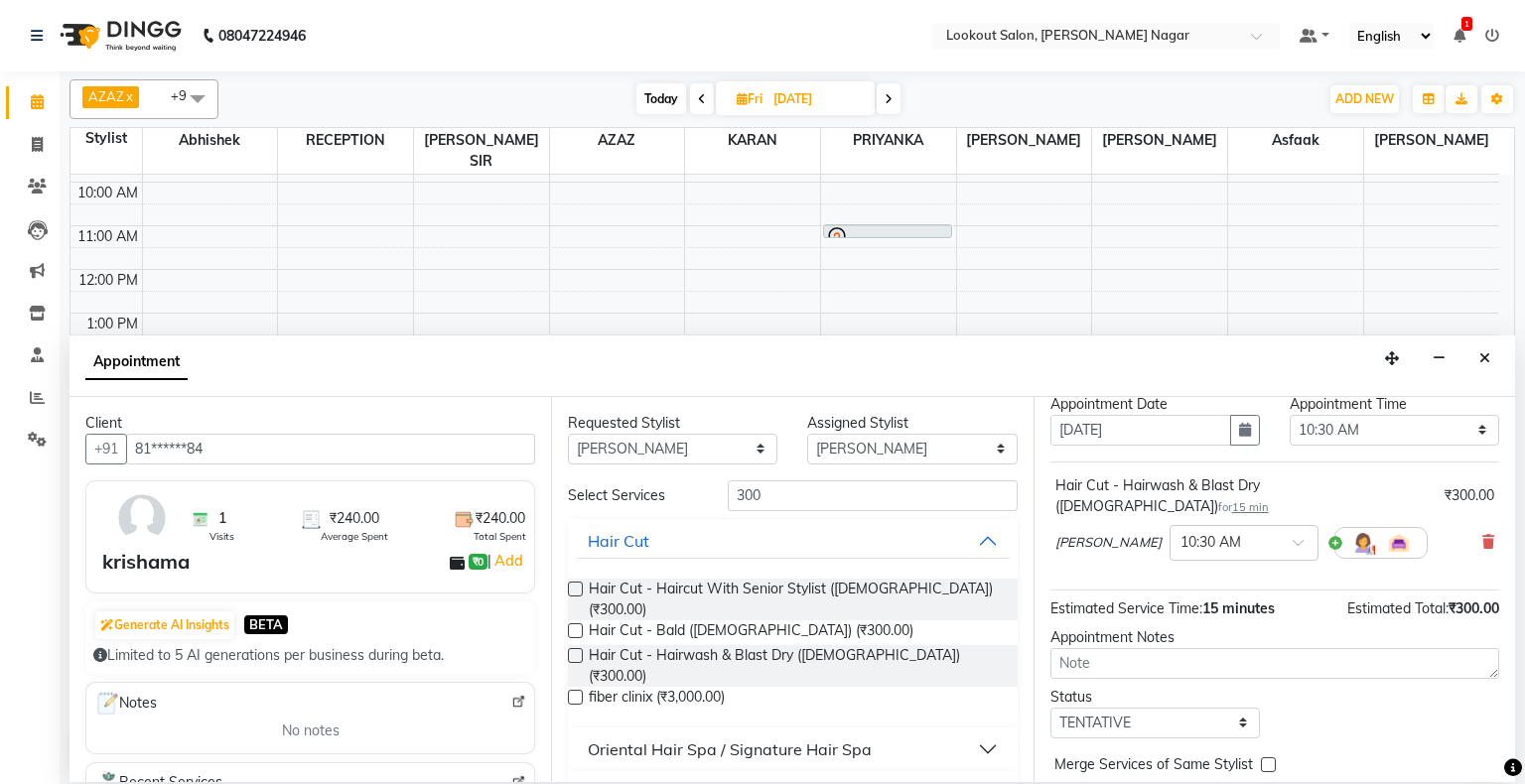 scroll, scrollTop: 116, scrollLeft: 0, axis: vertical 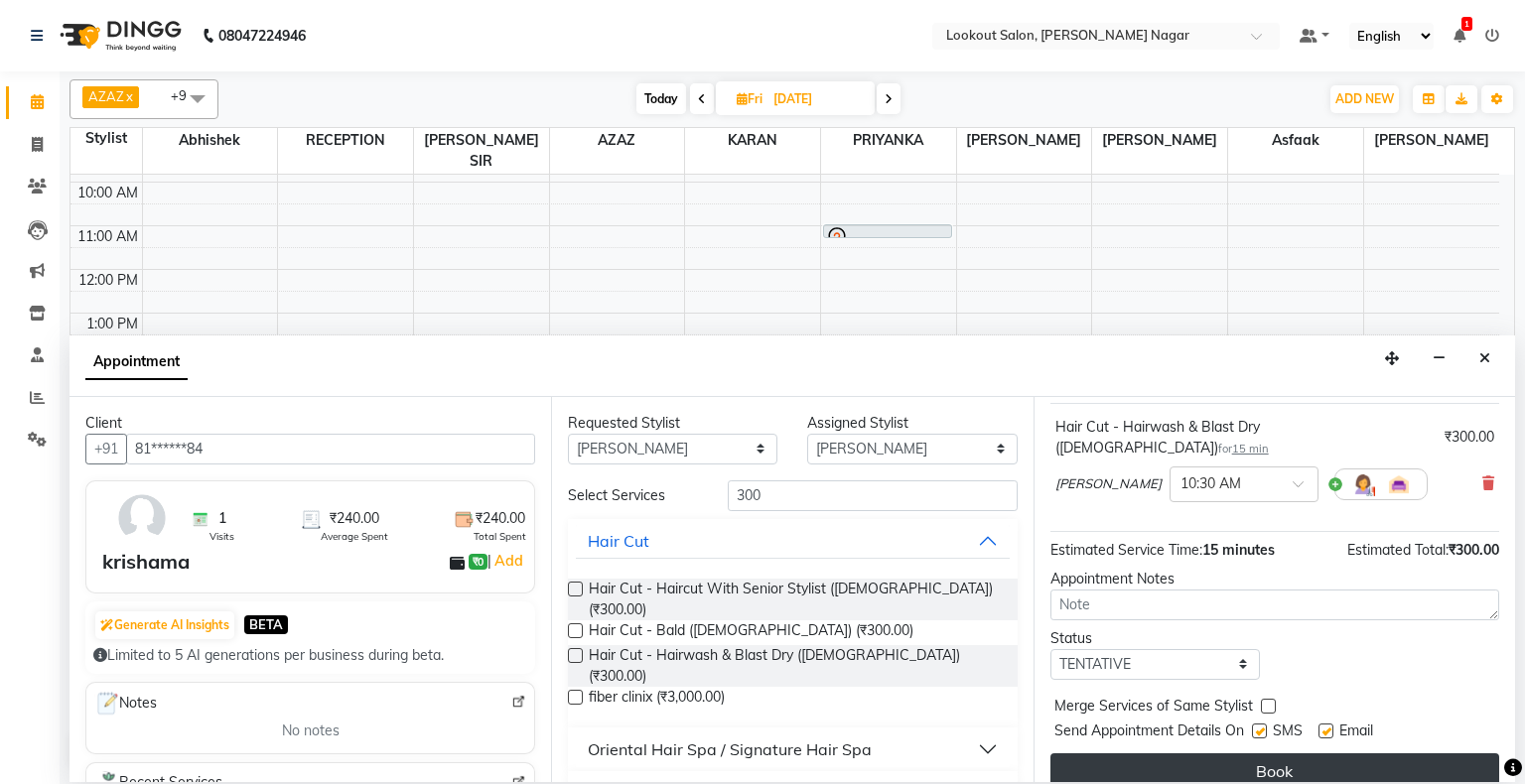 click on "Book" at bounding box center (1275, 771) 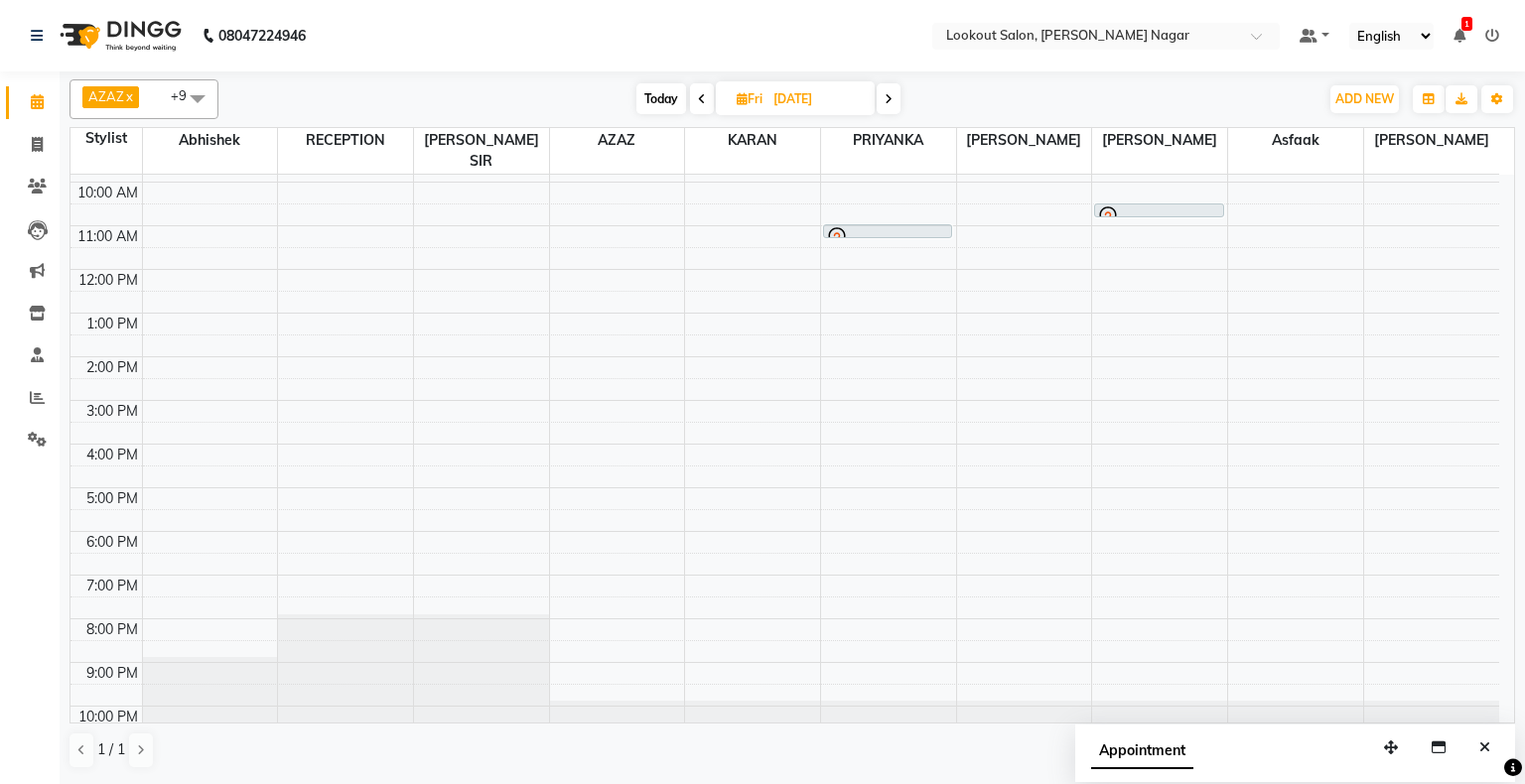 click at bounding box center [702, 98] 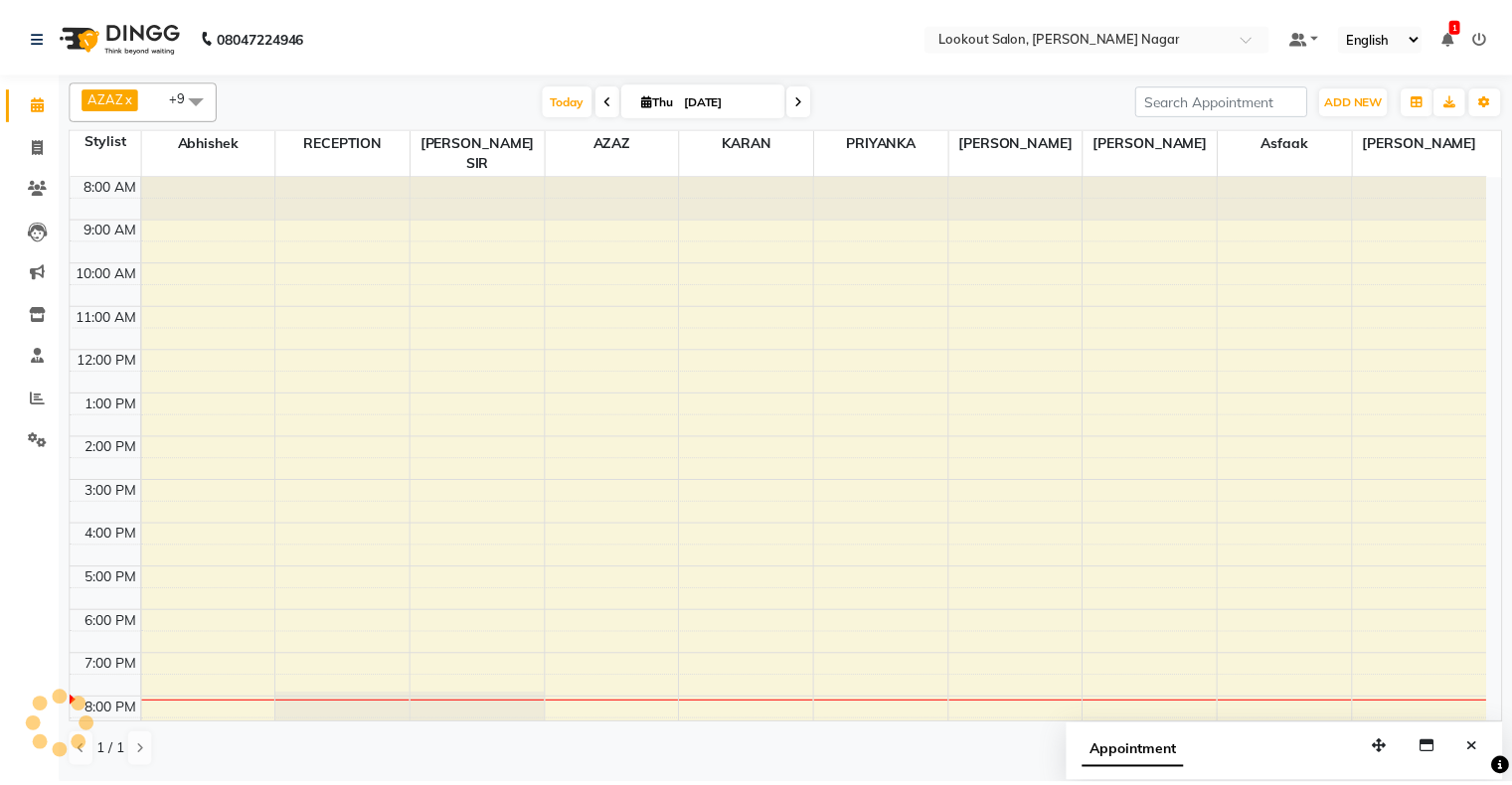 scroll, scrollTop: 79, scrollLeft: 0, axis: vertical 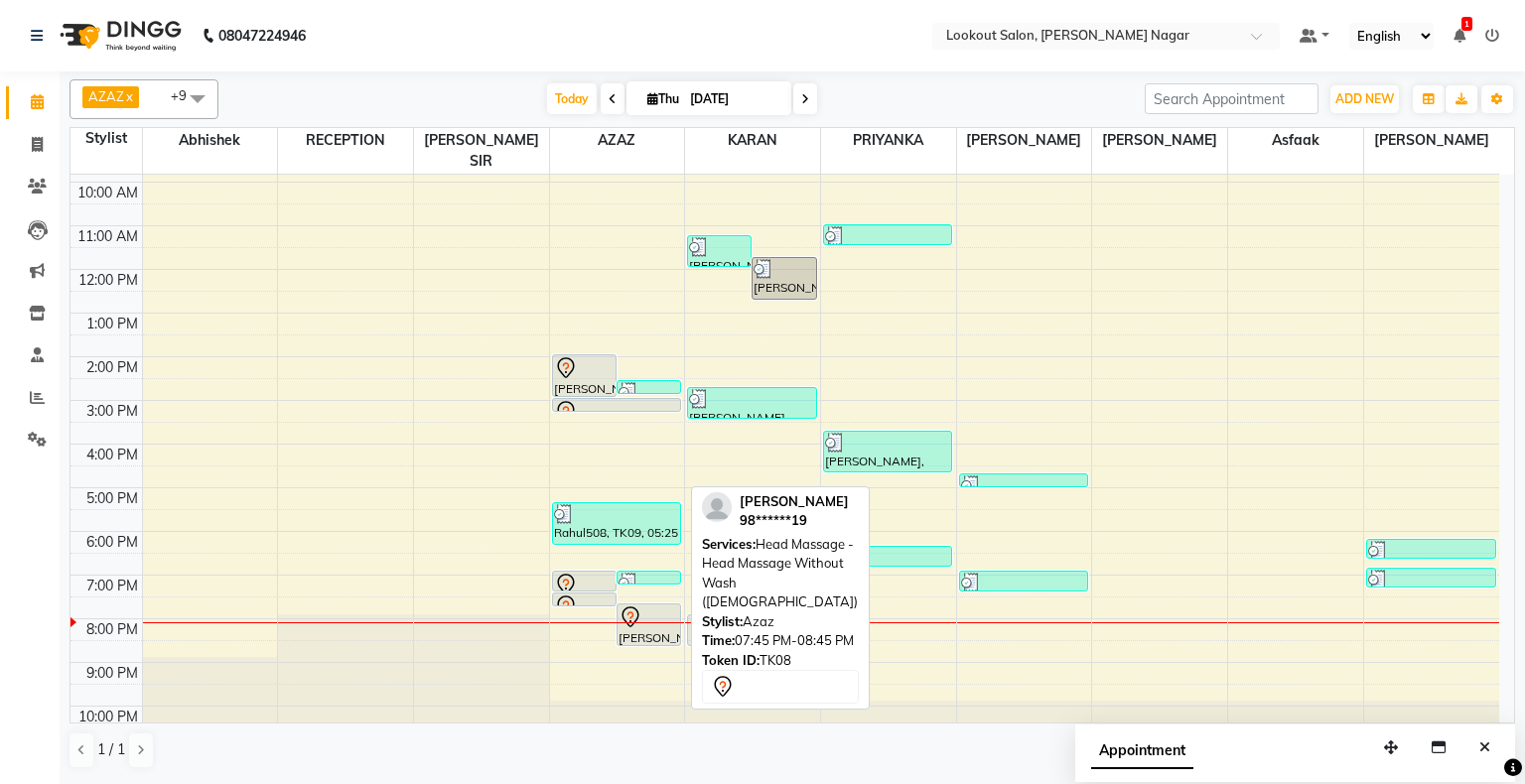click at bounding box center [648, 617] 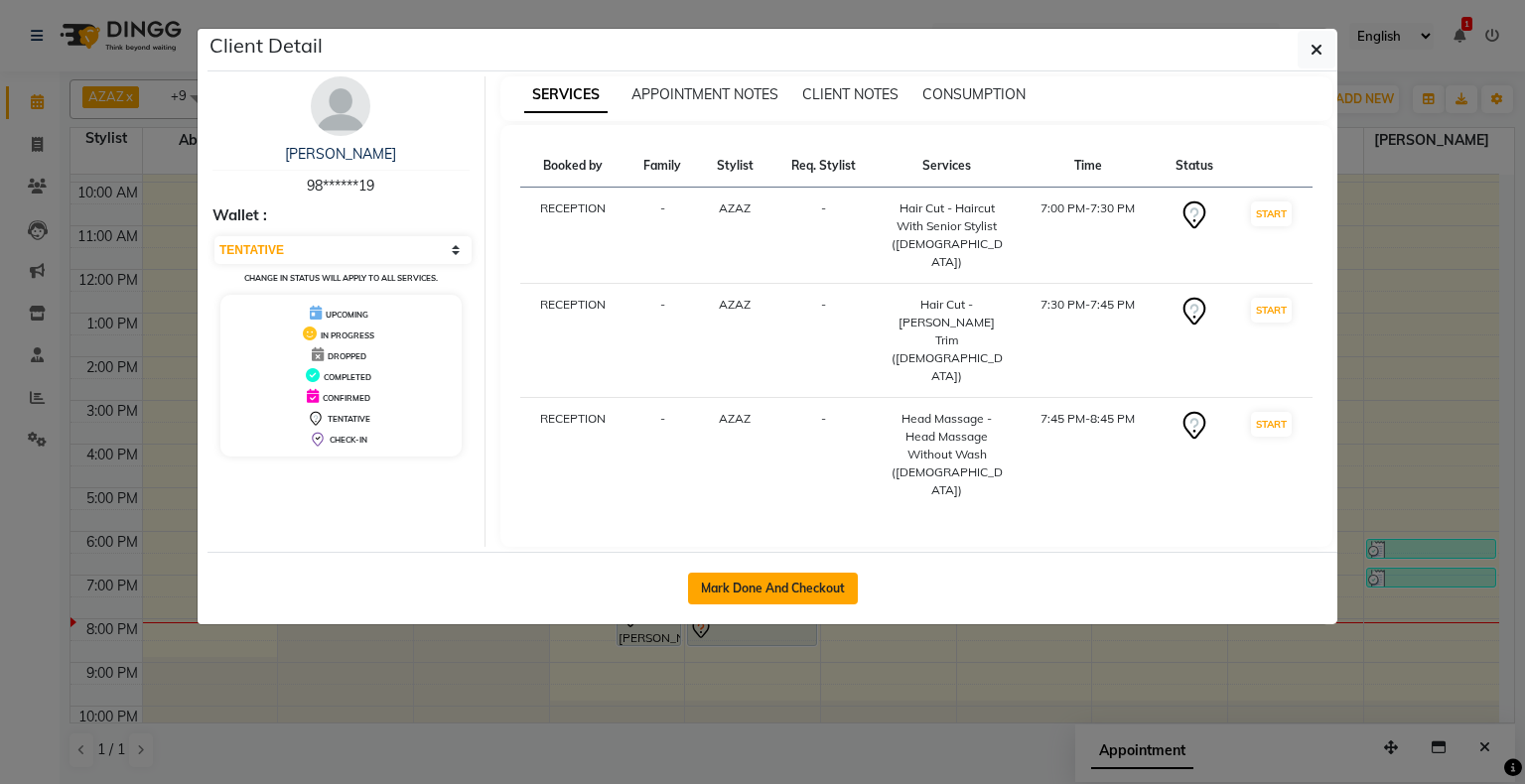 click on "Mark Done And Checkout" 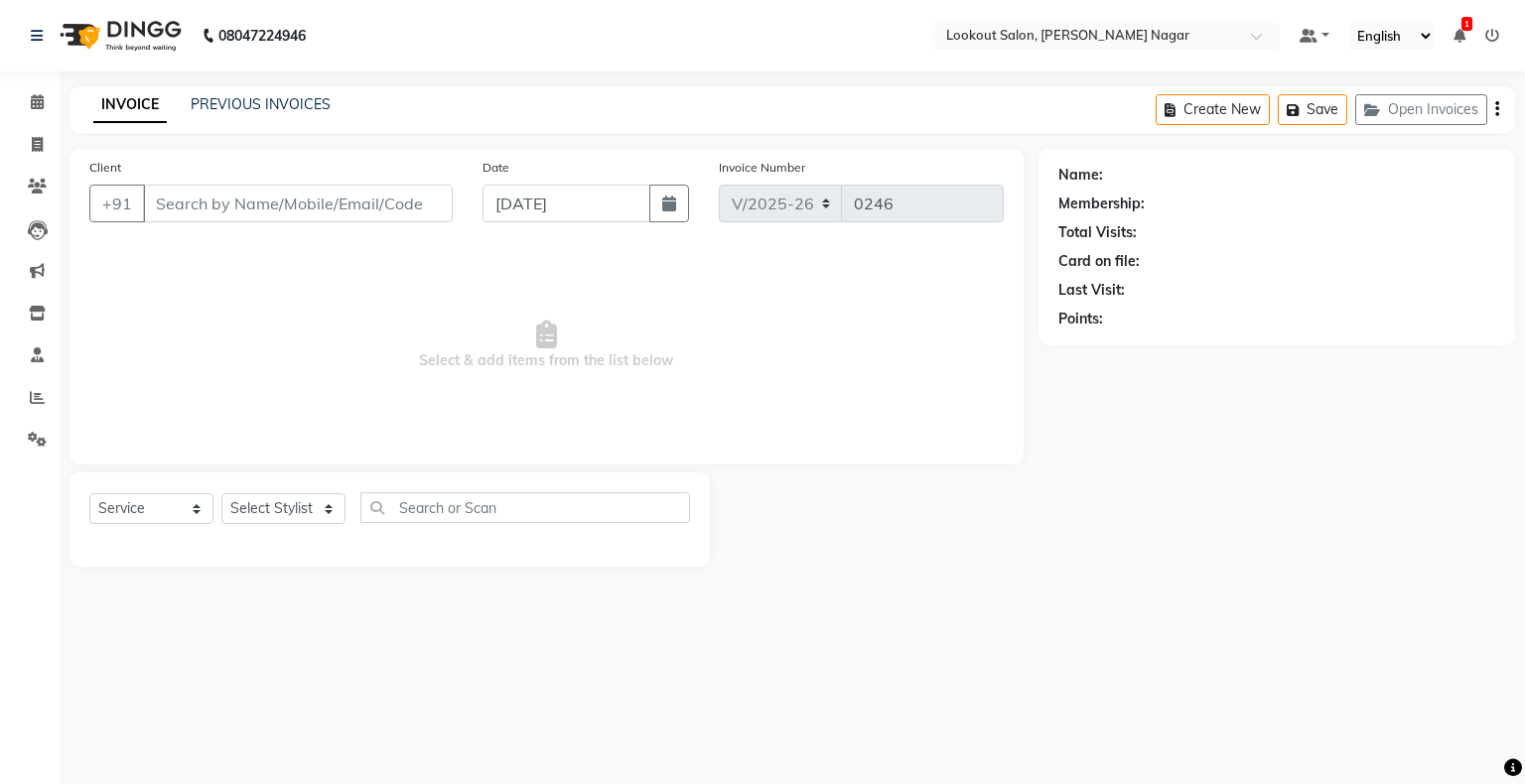 type on "98******19" 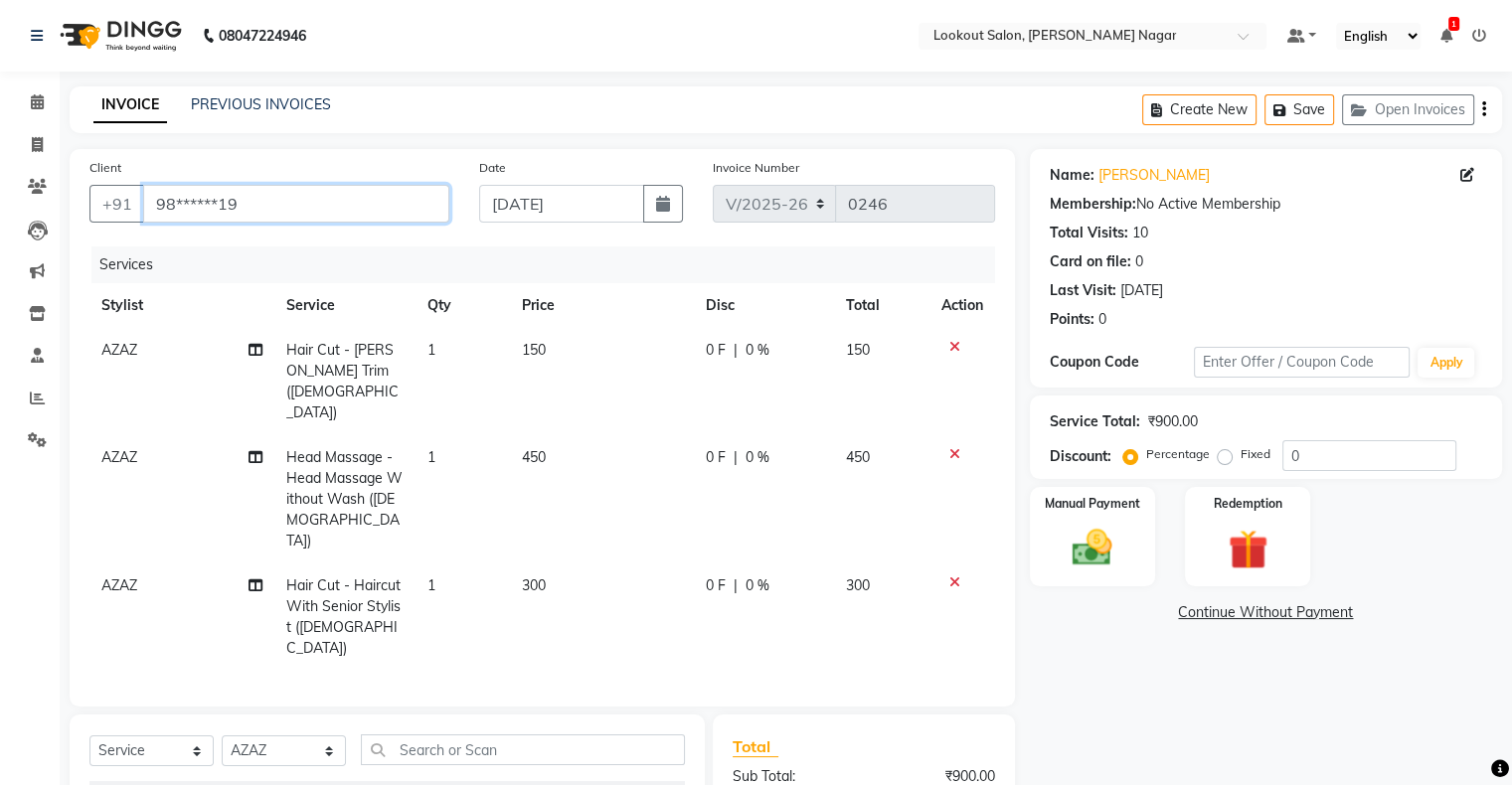 click on "98******19" at bounding box center [296, 204] 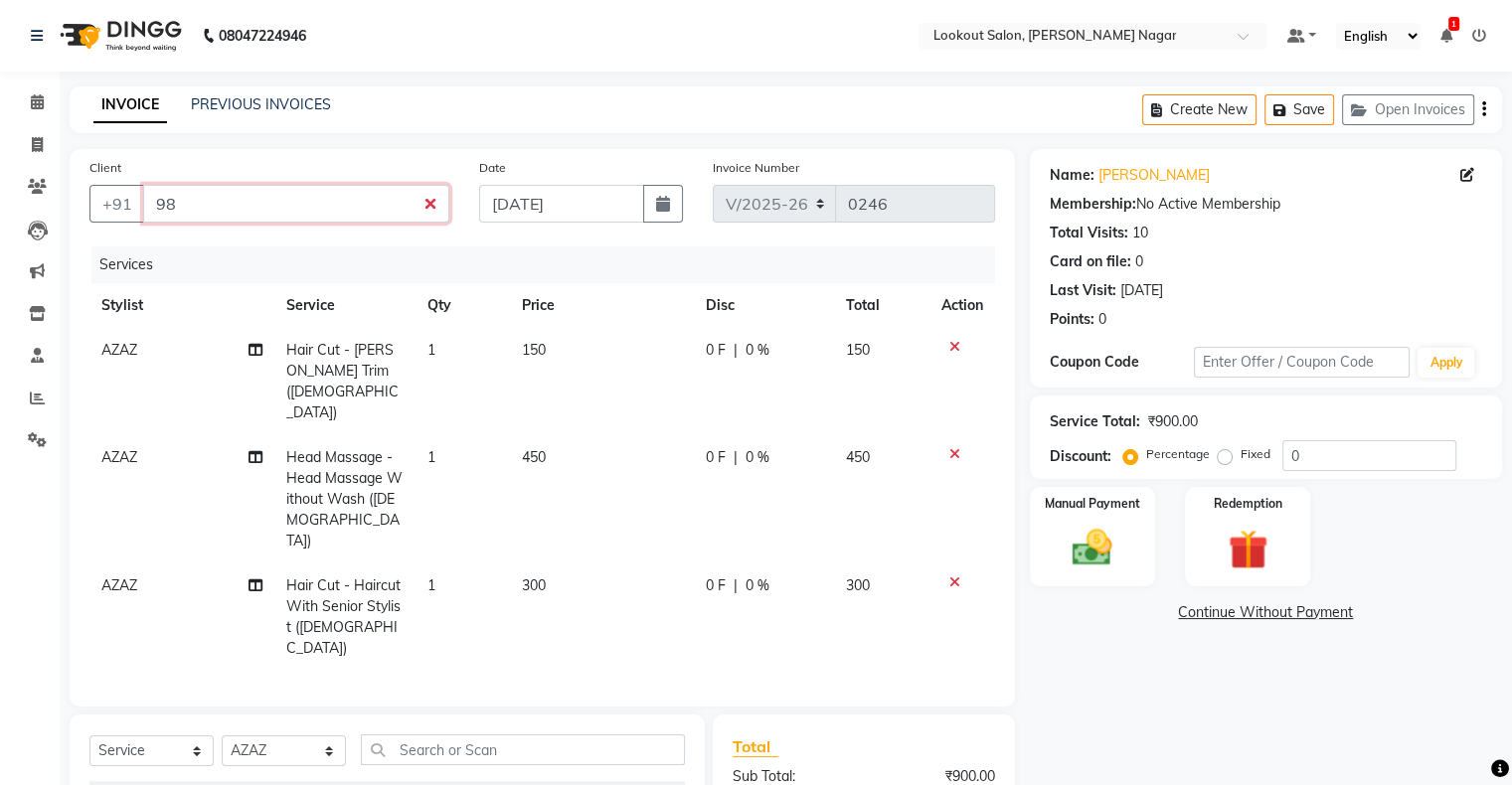 type on "9" 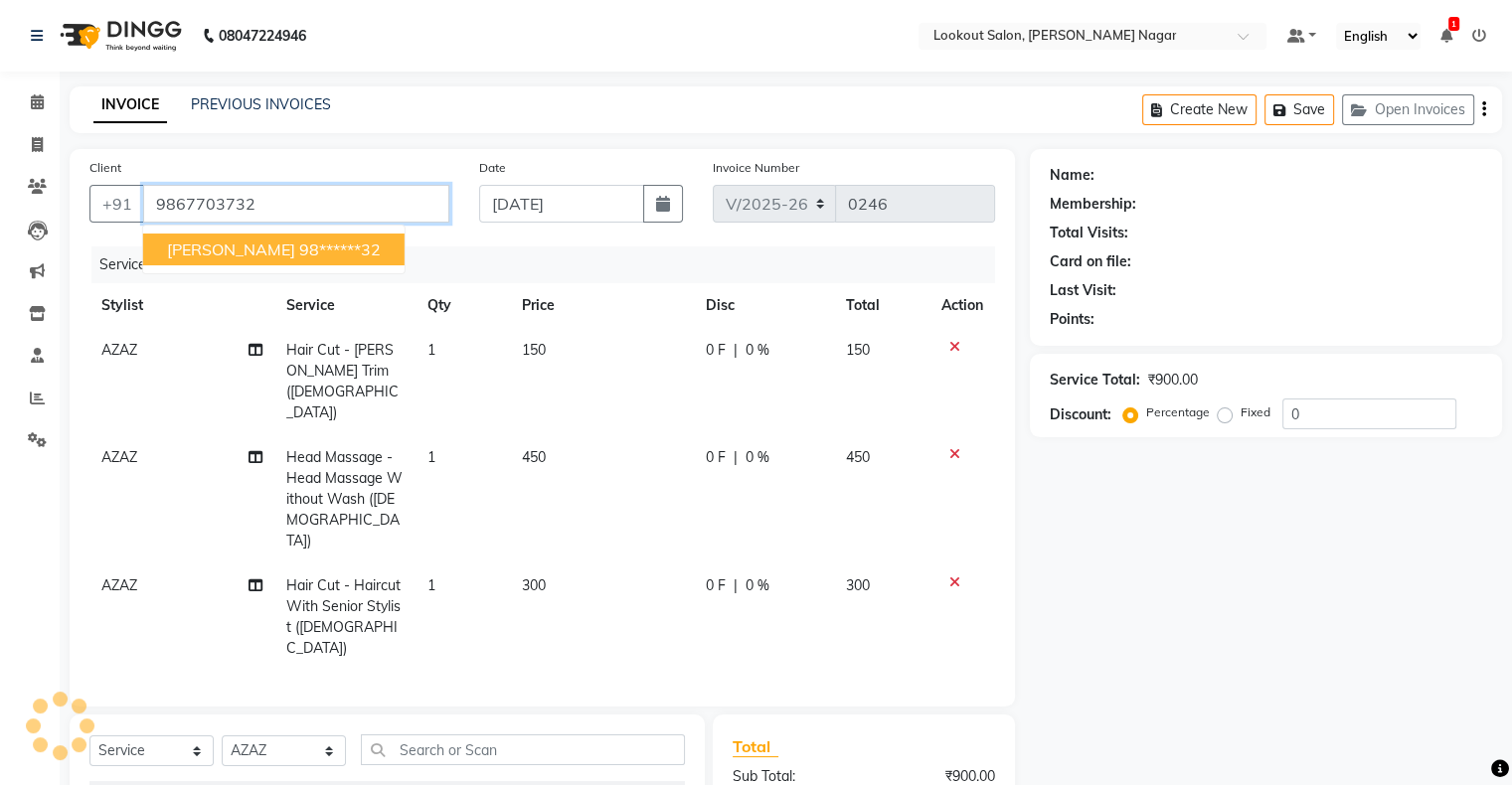 type on "9867703732" 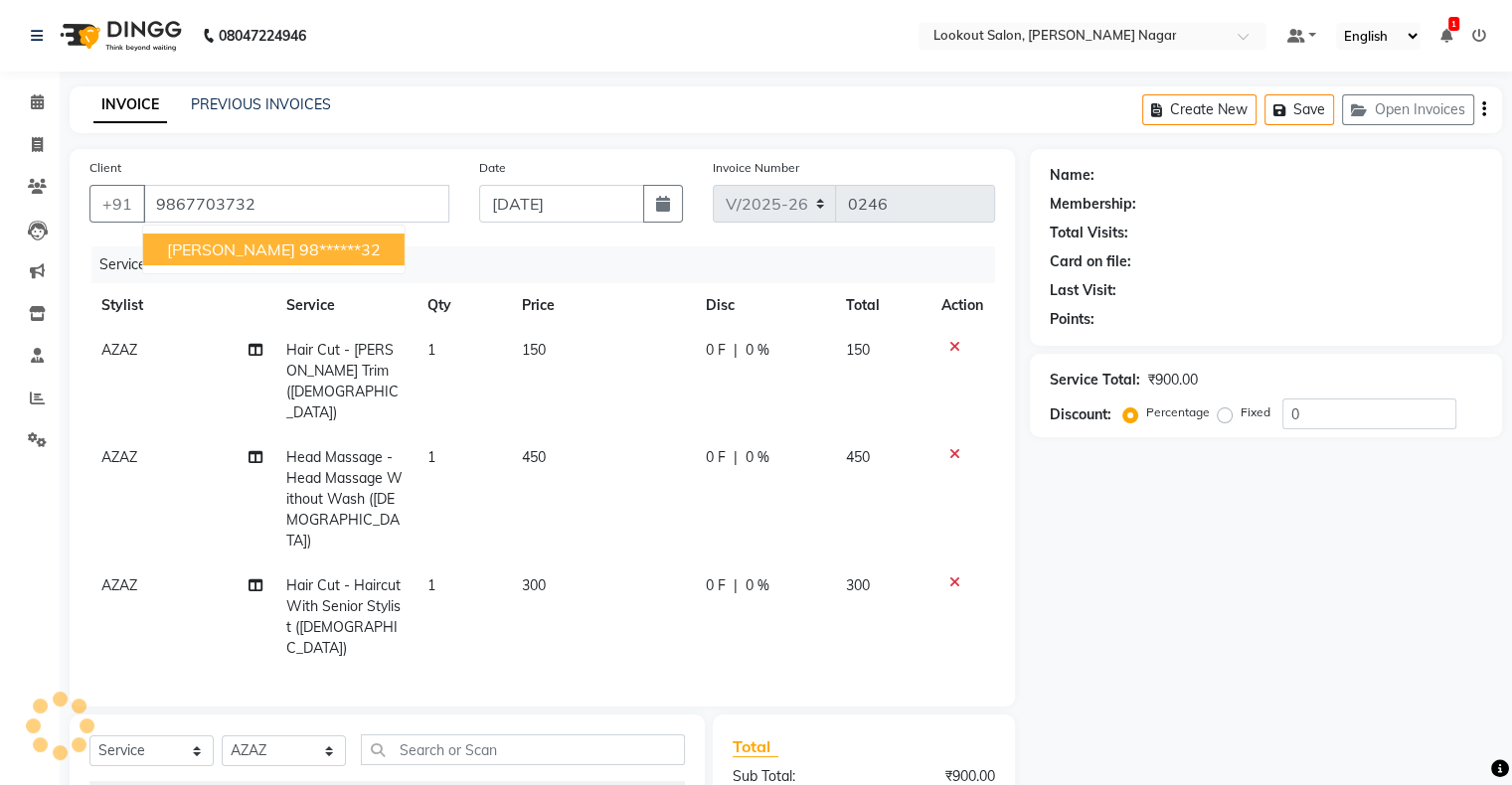 select on "1: Object" 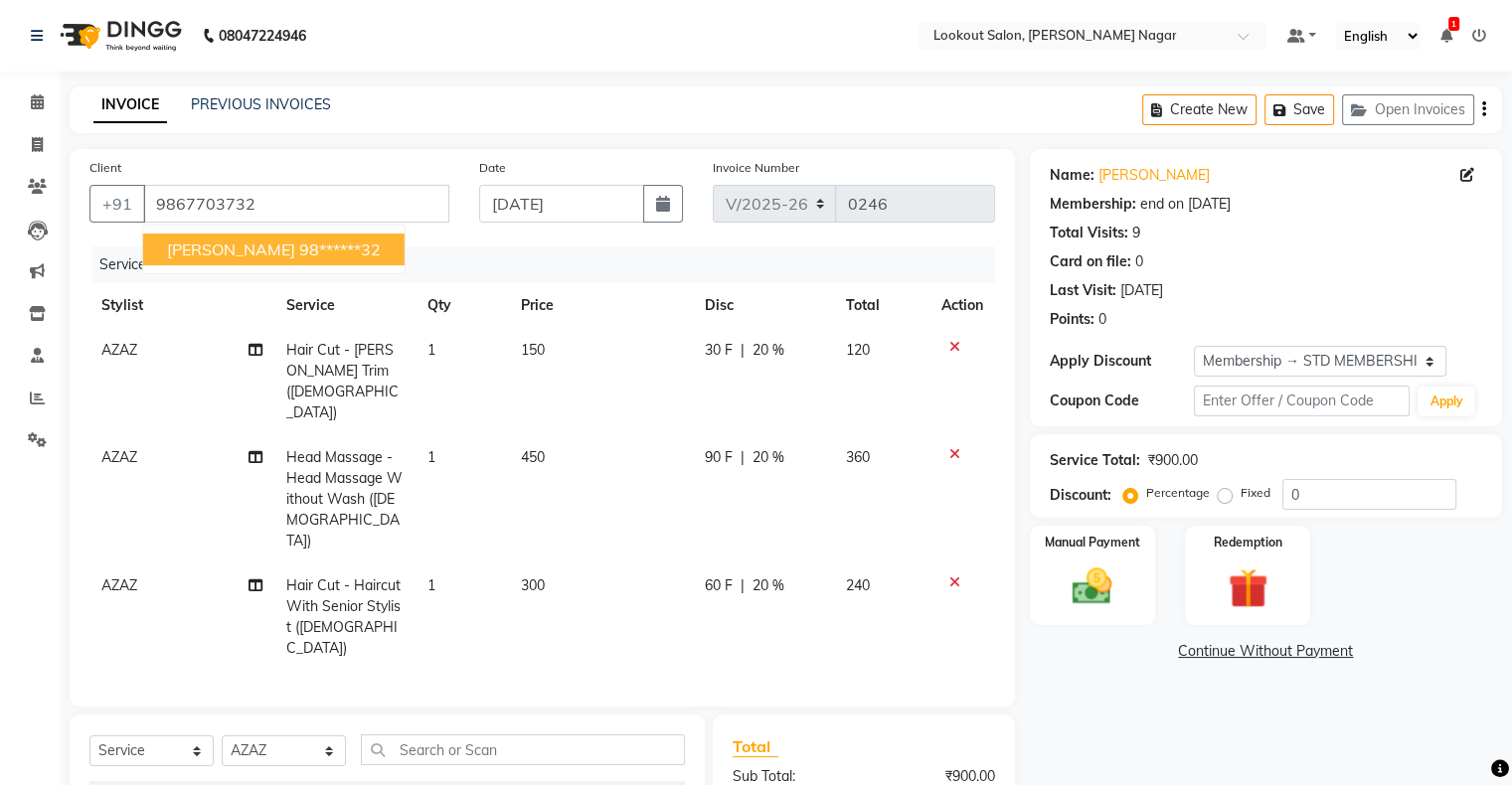 type on "20" 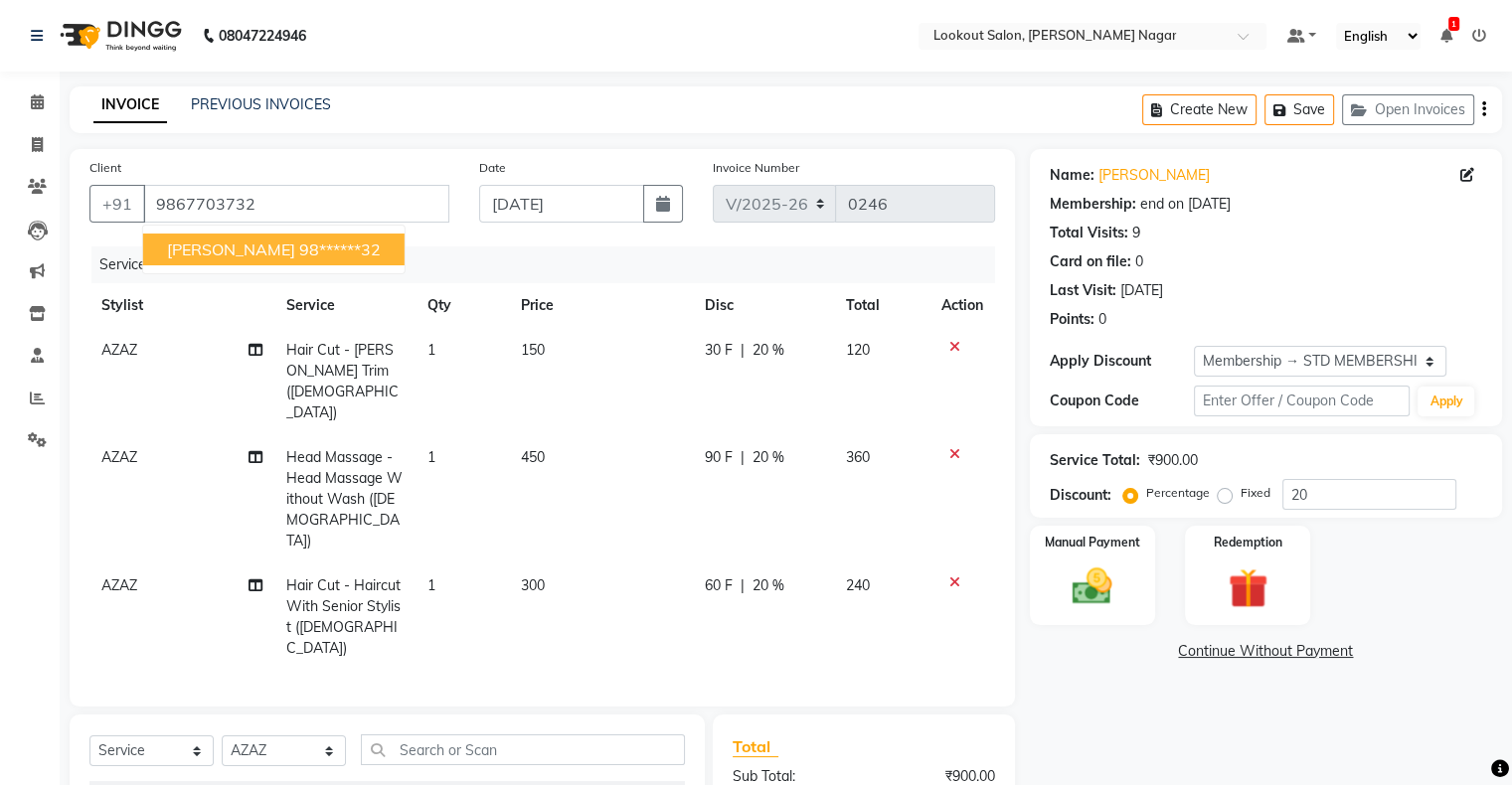 click on "450" 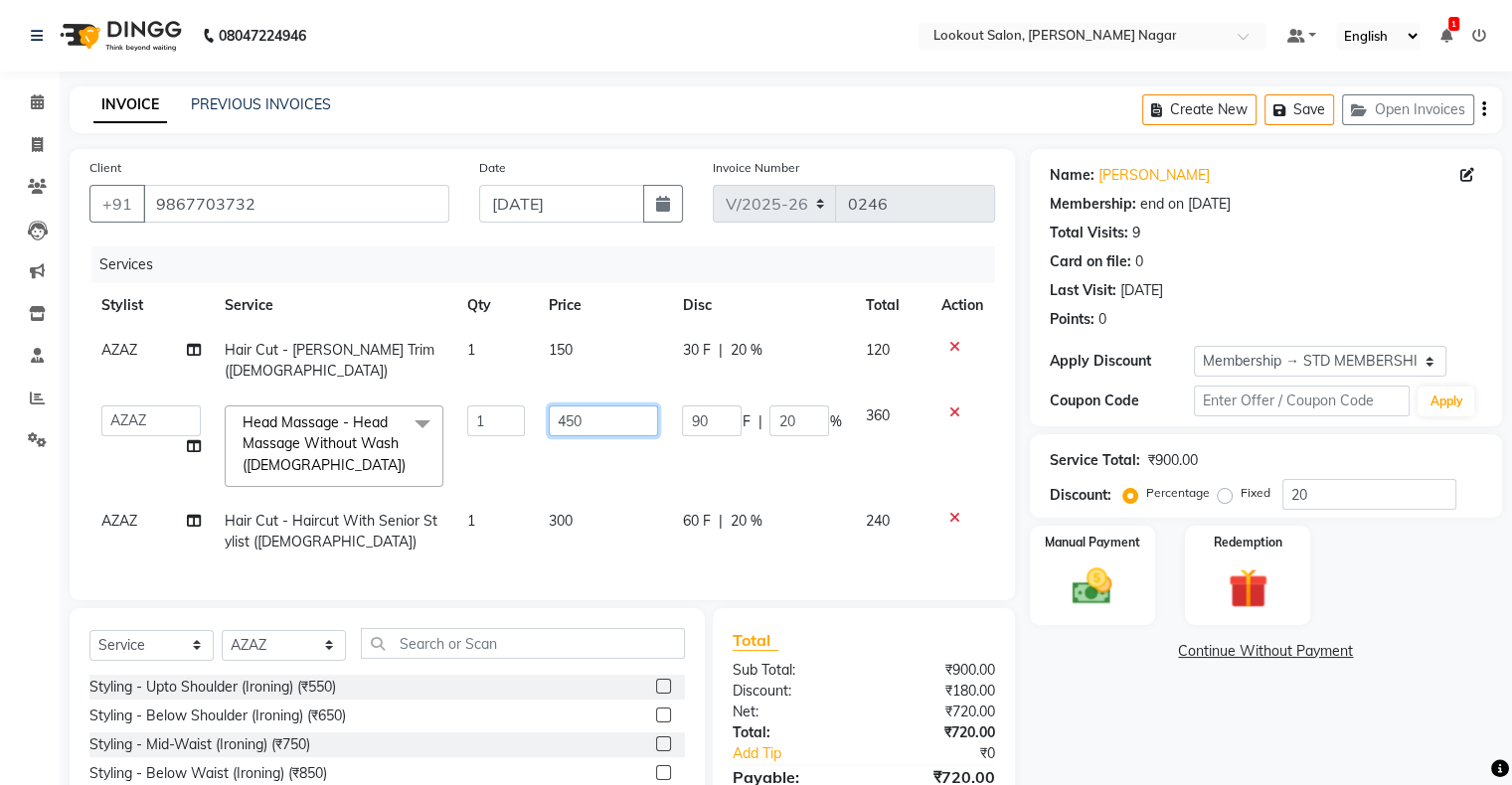 click on "450" 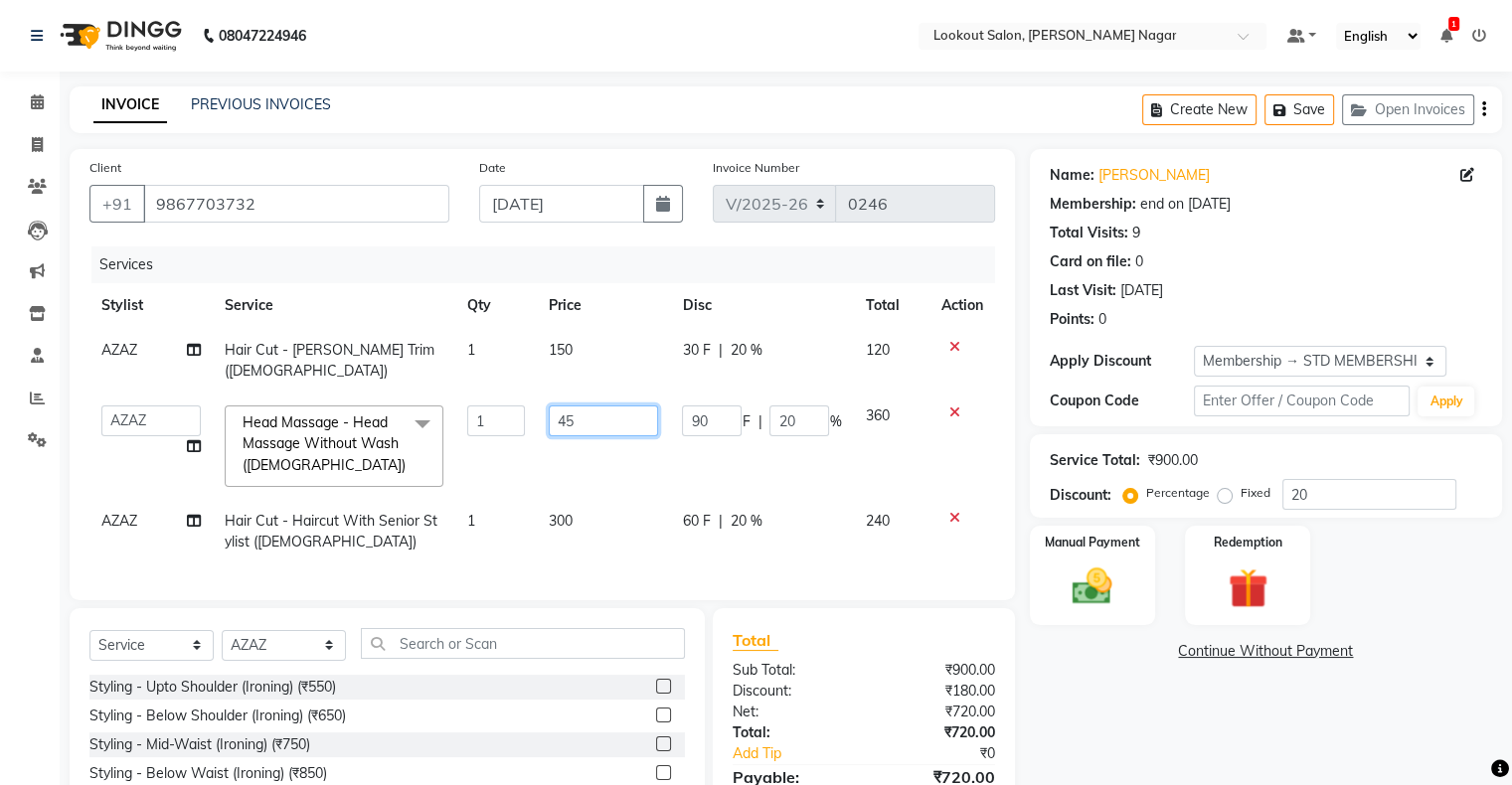 type on "4" 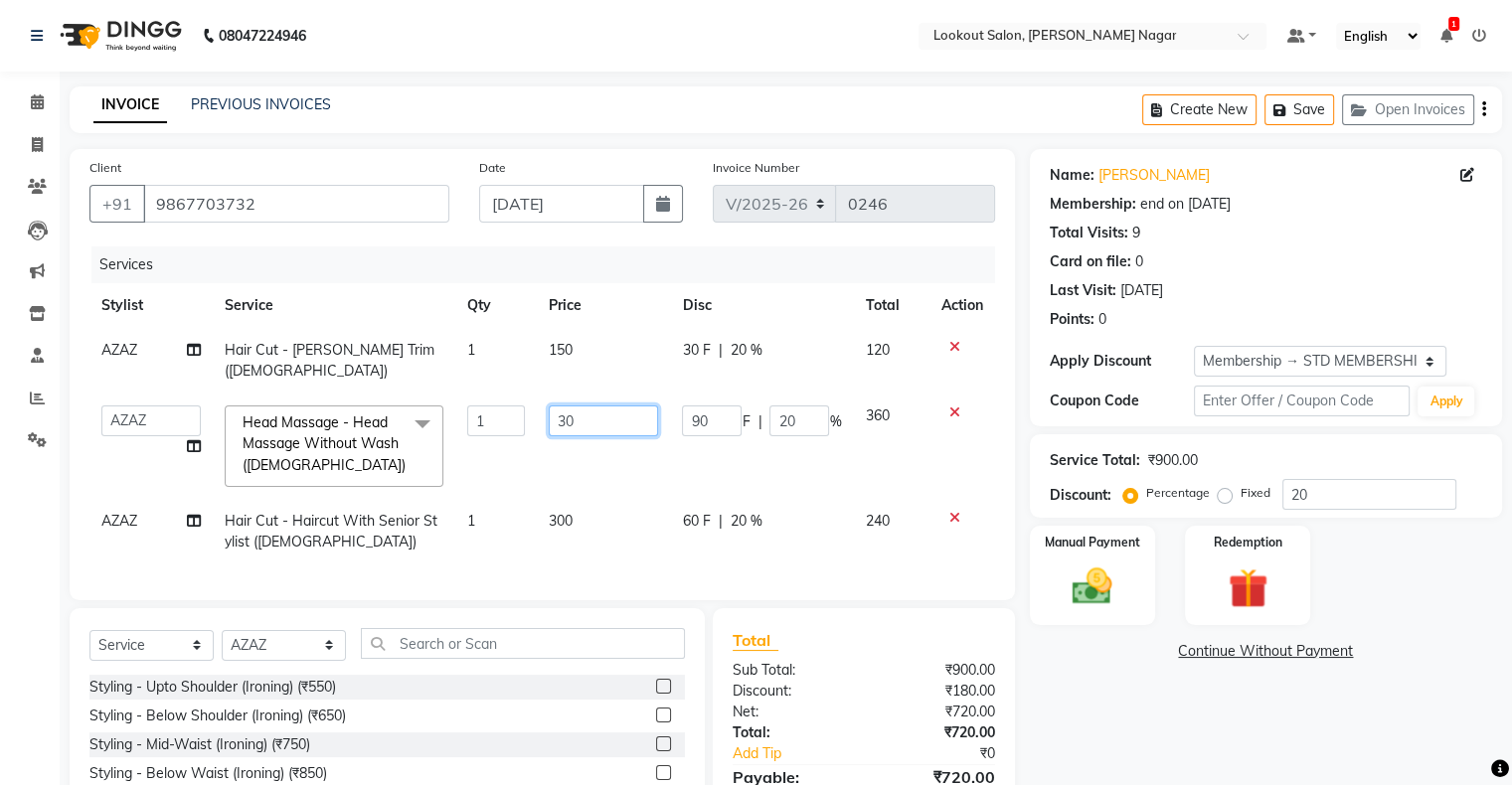 type on "300" 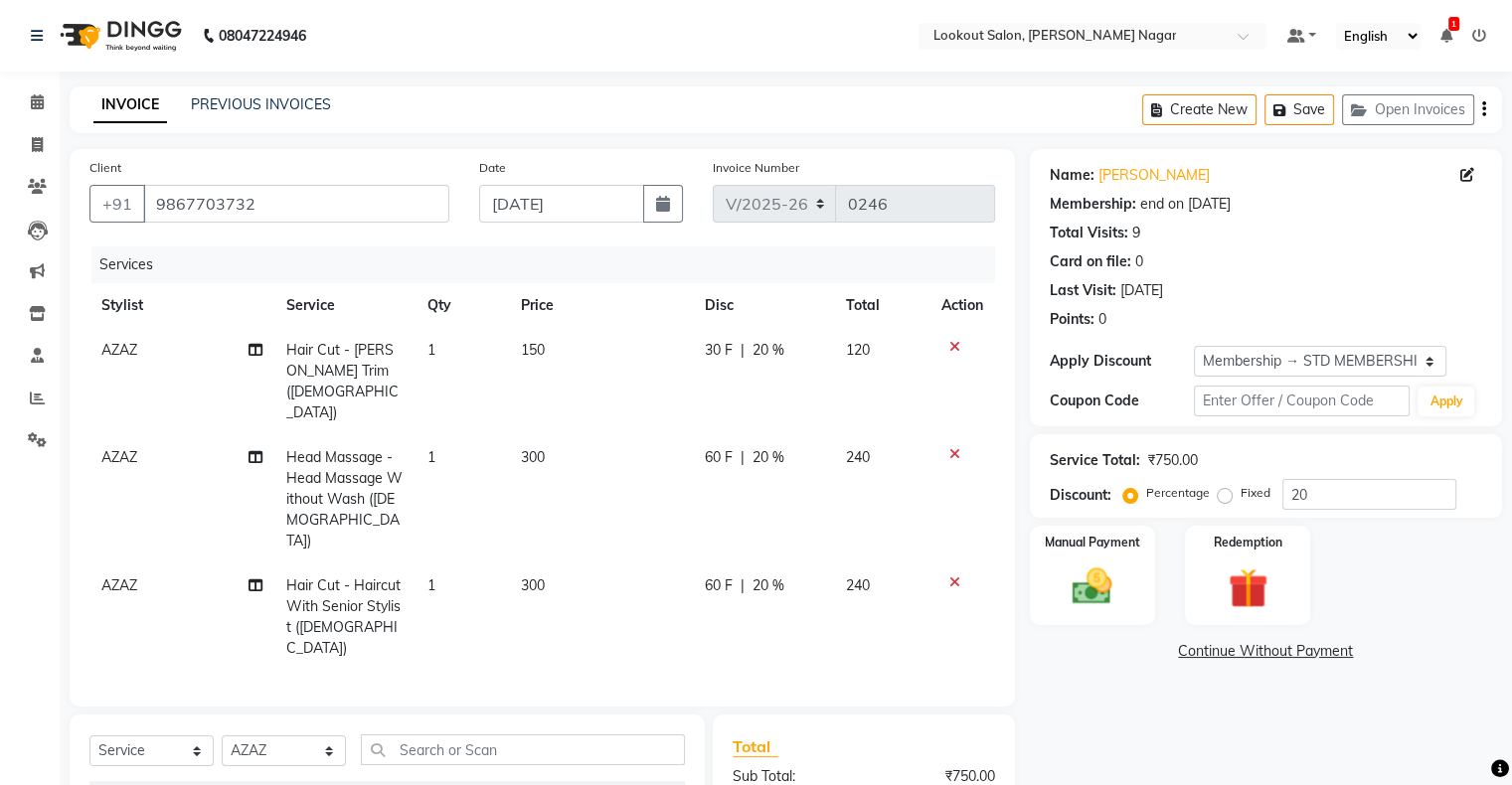 click on "240" 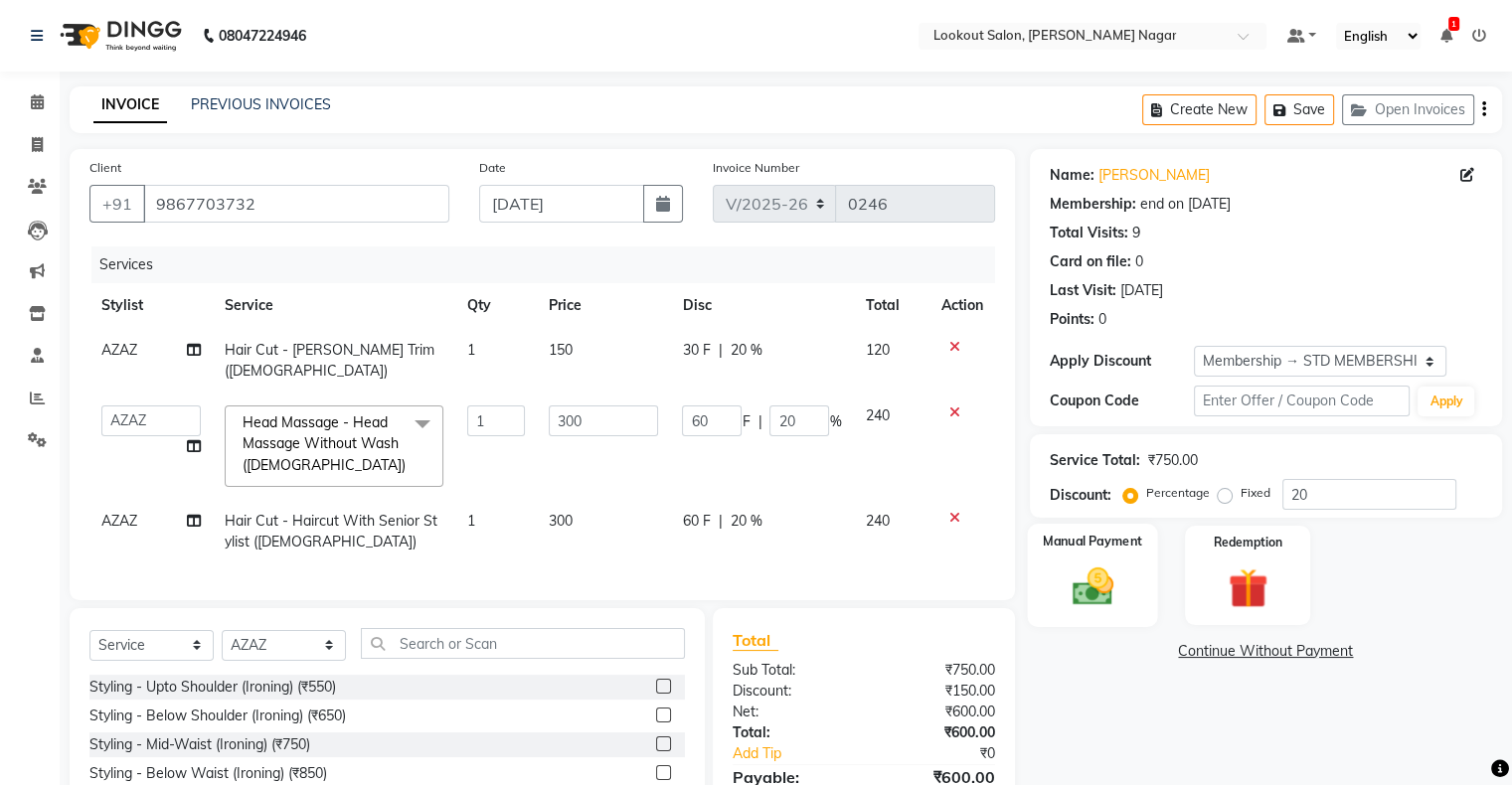 click 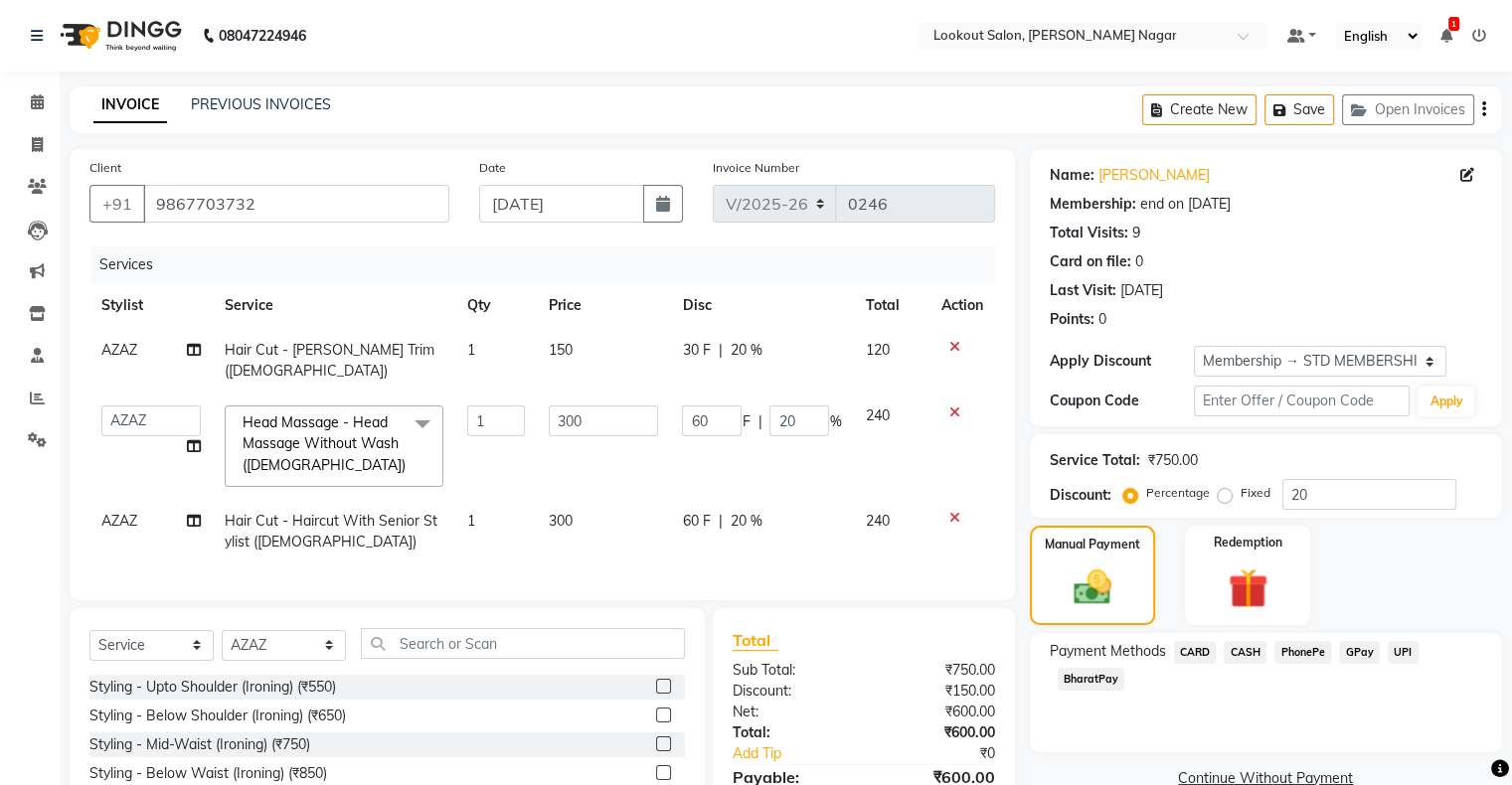 click on "CASH" 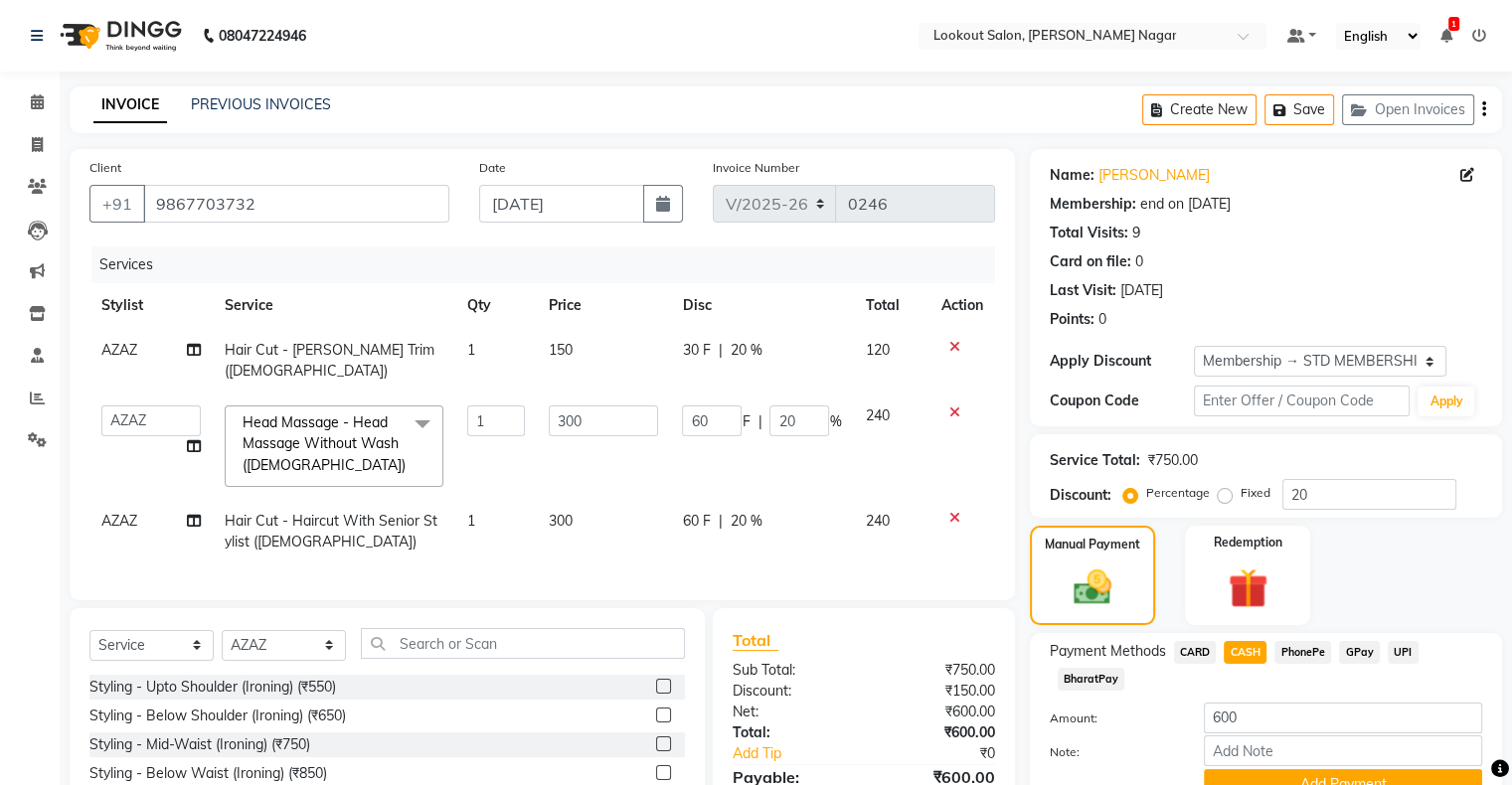 scroll, scrollTop: 140, scrollLeft: 0, axis: vertical 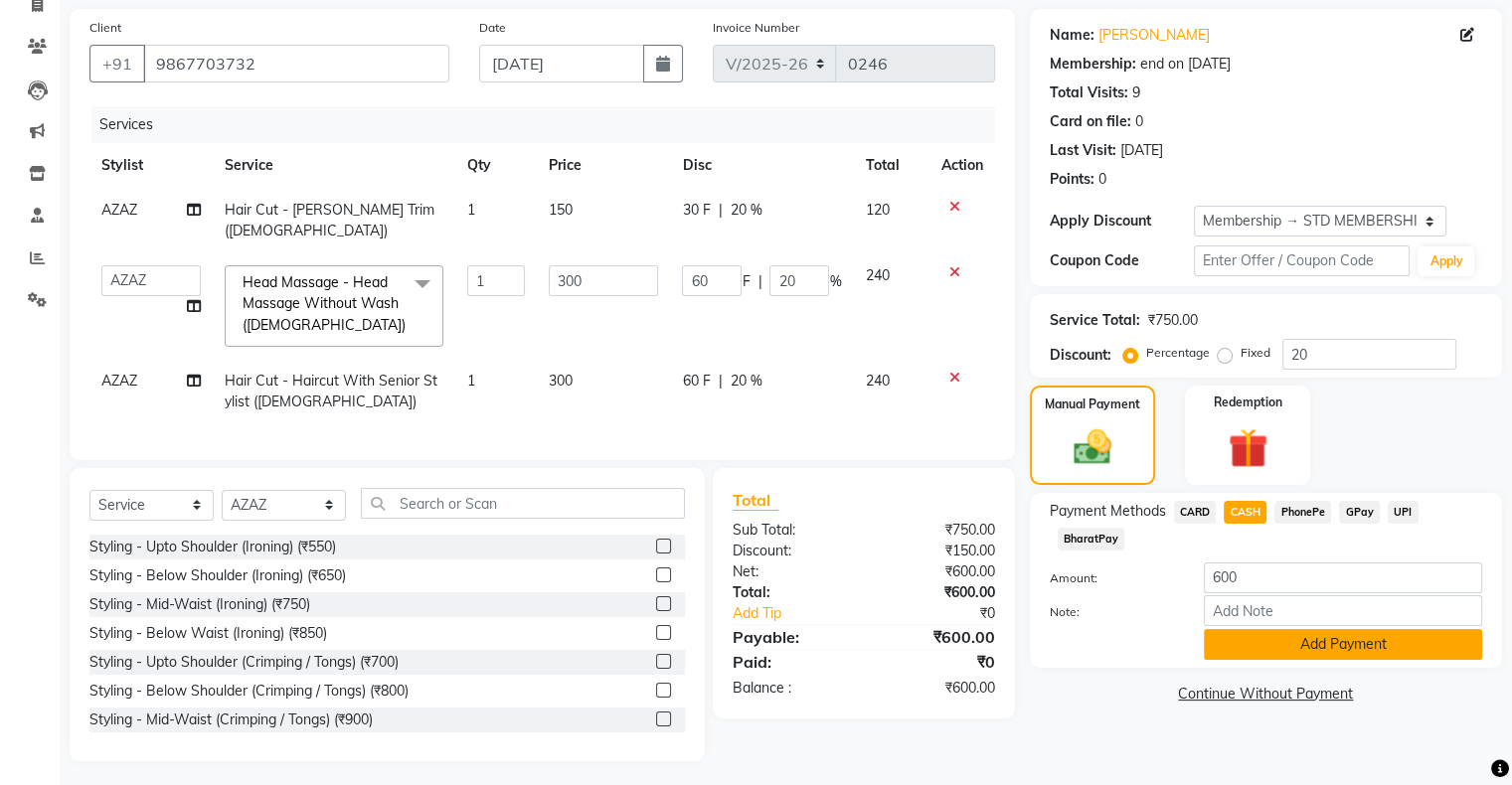 click on "Add Payment" 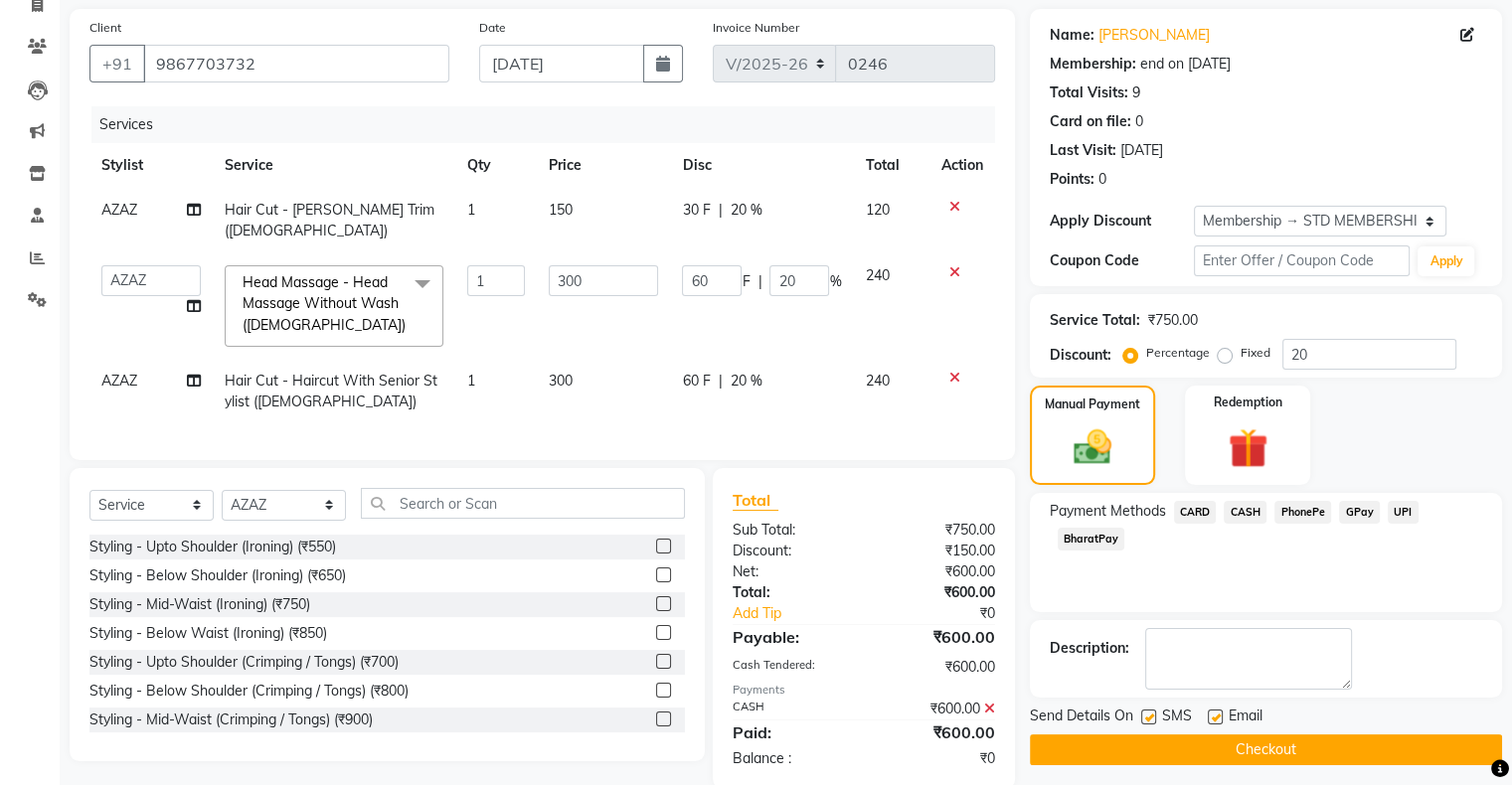 scroll, scrollTop: 167, scrollLeft: 0, axis: vertical 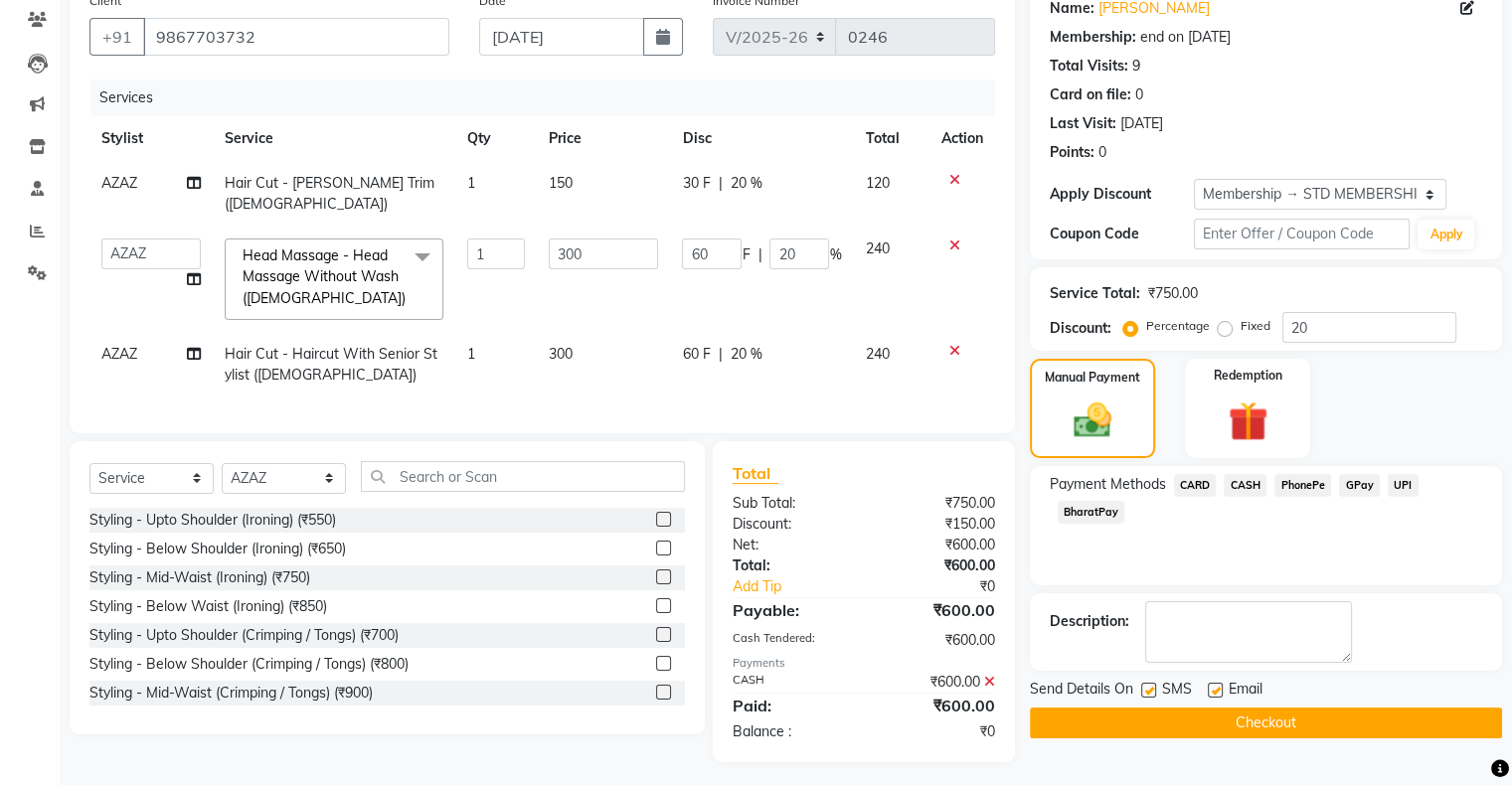 click on "Checkout" 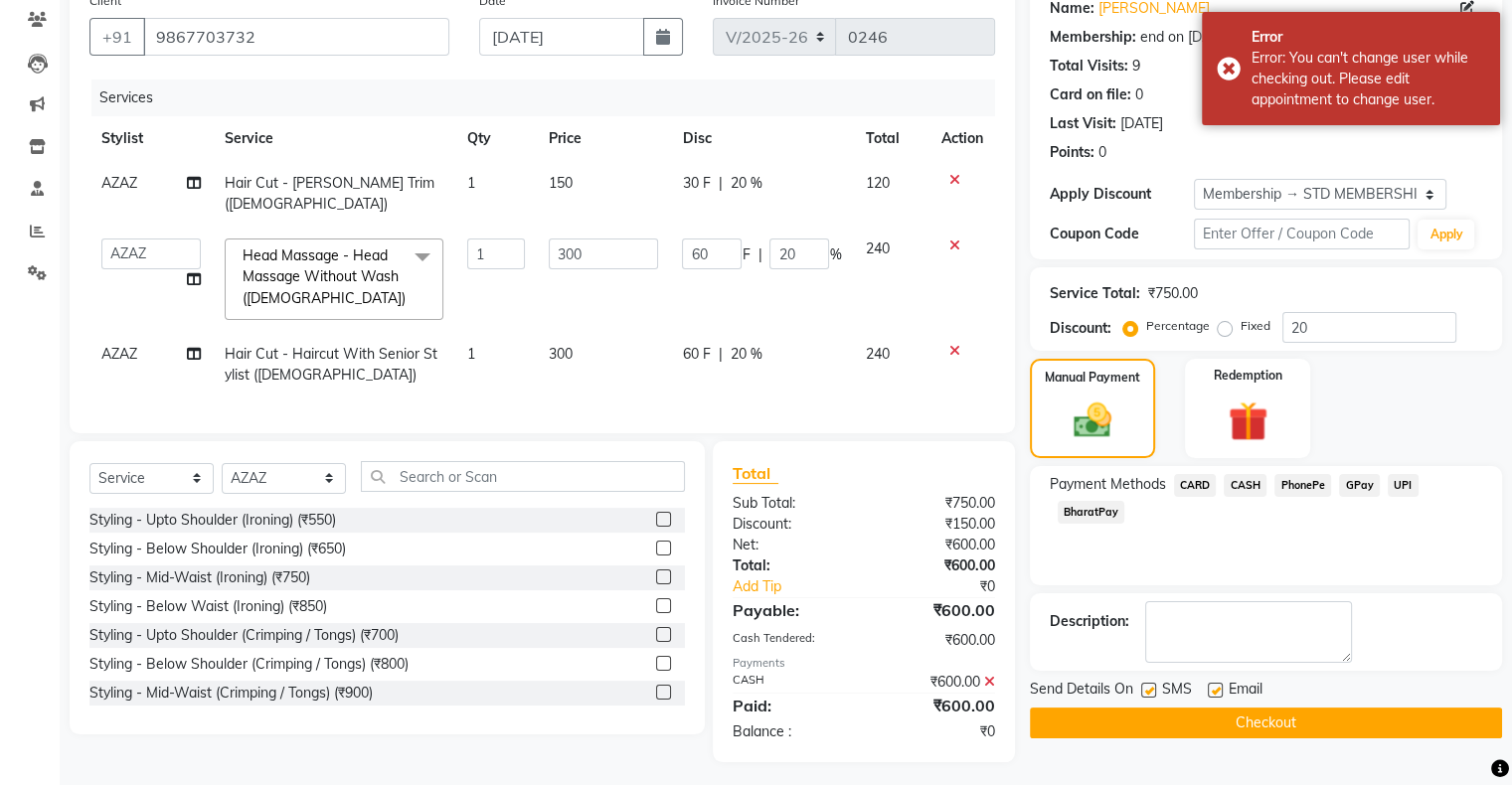 click on "CASH" 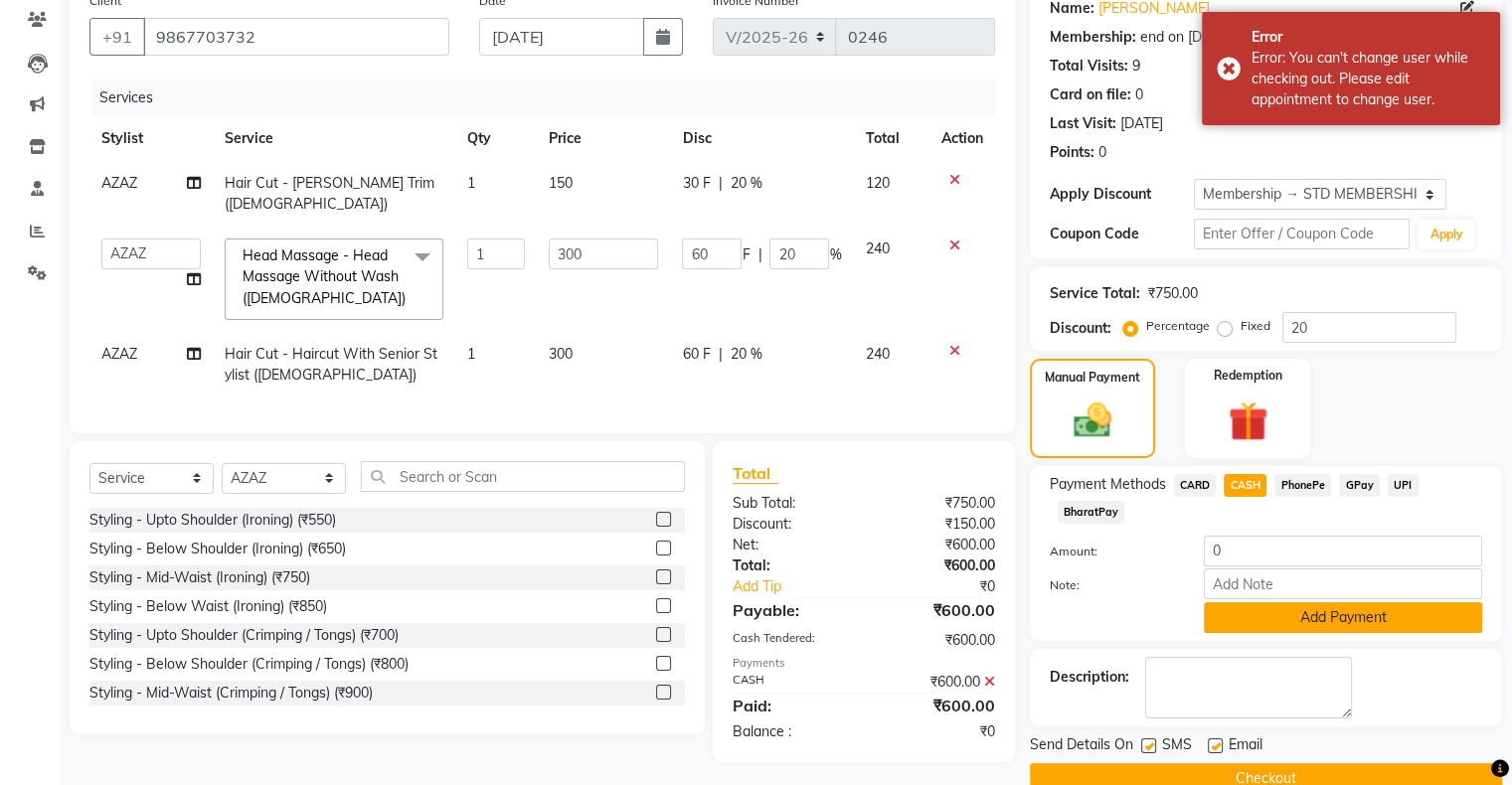 click on "Add Payment" 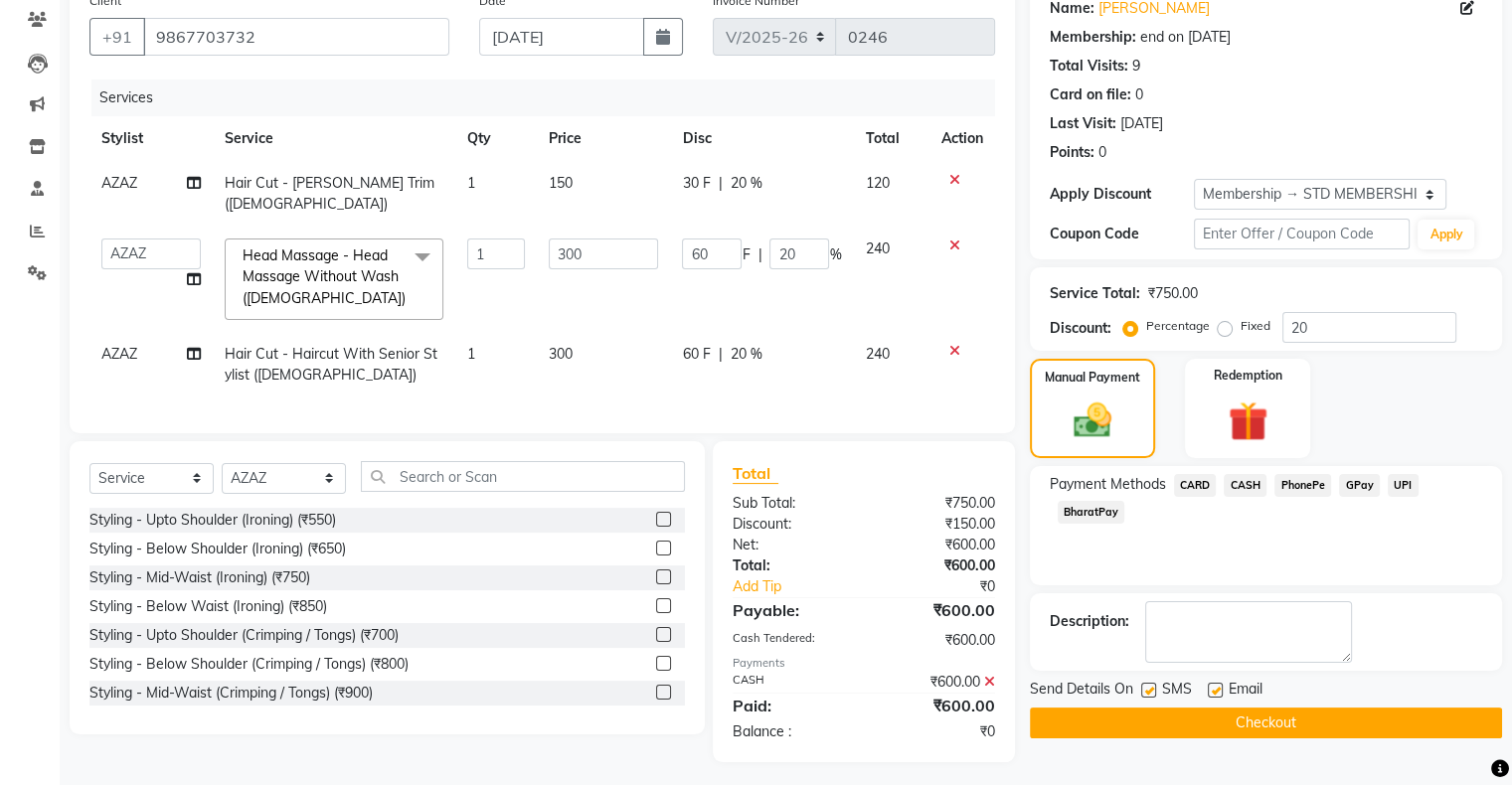 click on "Checkout" 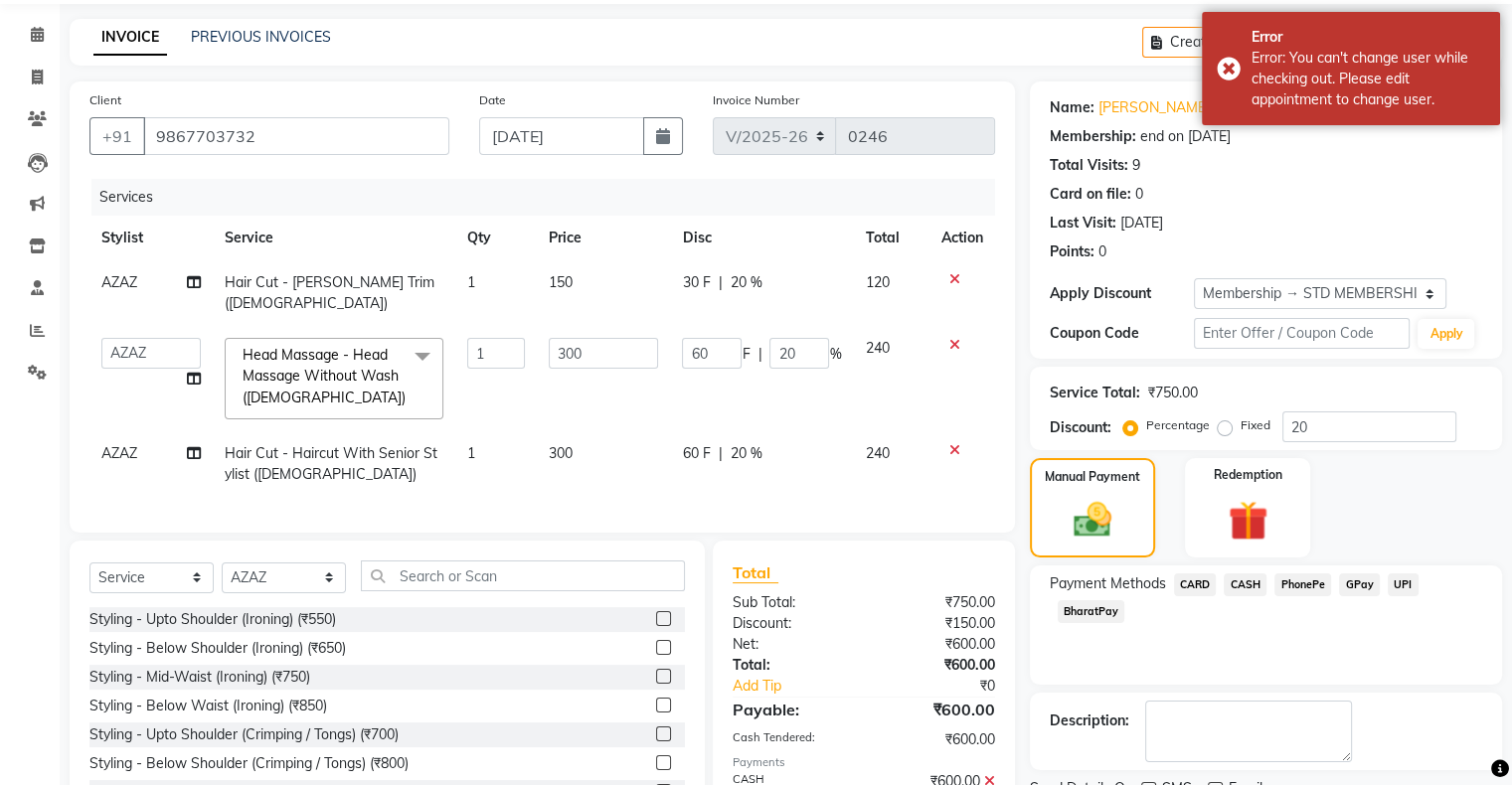 scroll, scrollTop: 0, scrollLeft: 0, axis: both 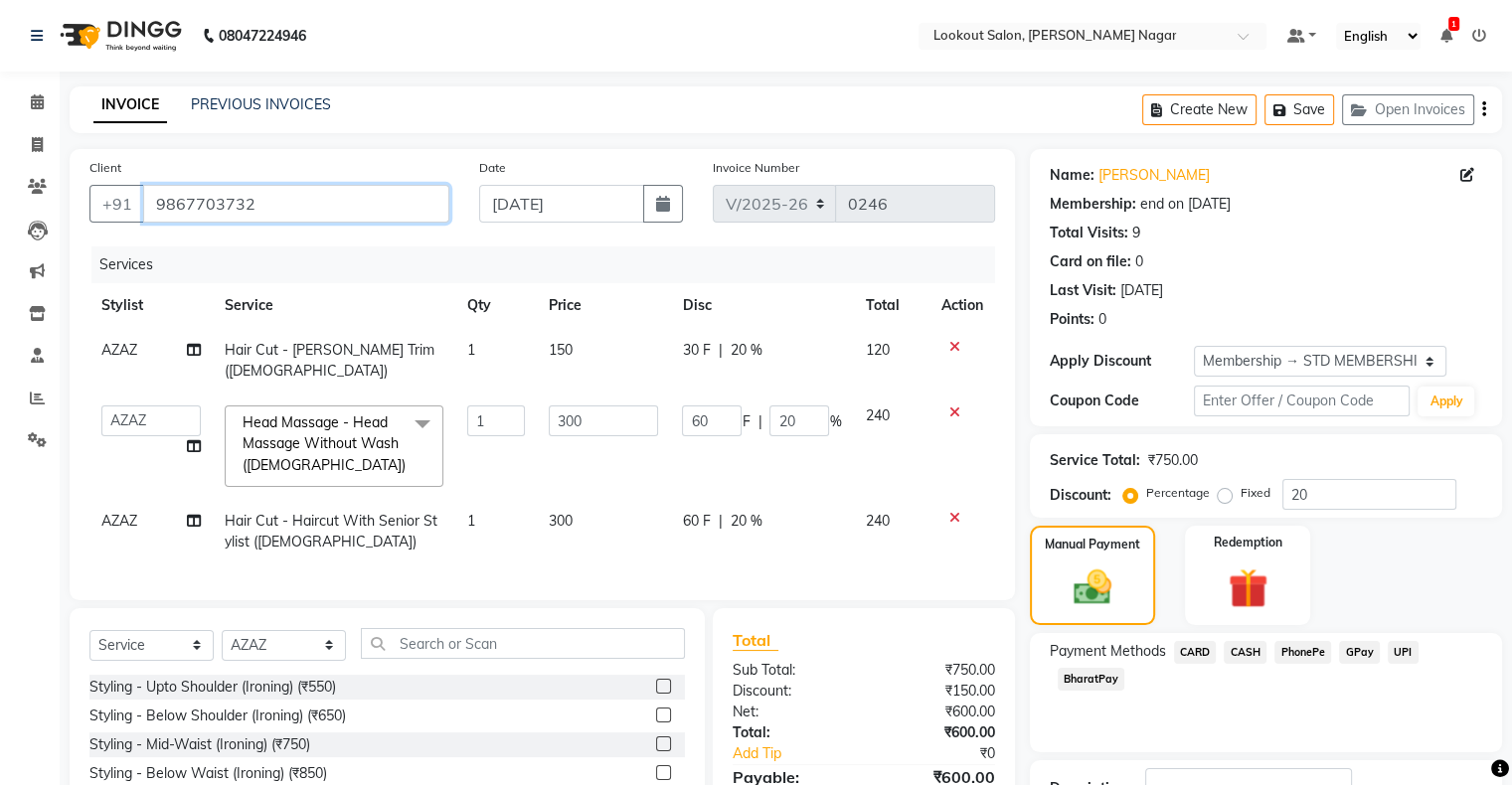 drag, startPoint x: 280, startPoint y: 194, endPoint x: 147, endPoint y: 191, distance: 133.03383 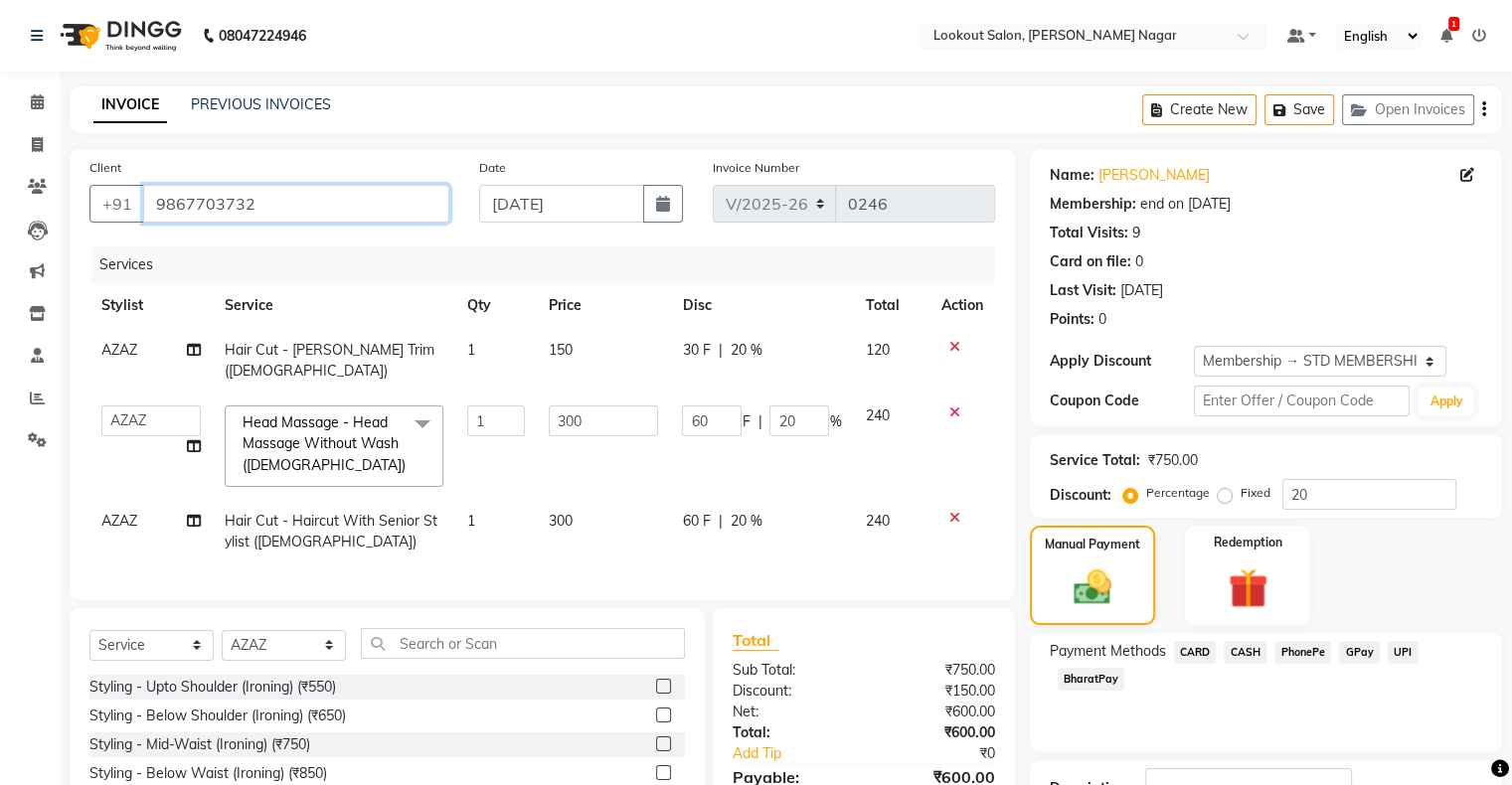 click on "9867703732" at bounding box center (296, 204) 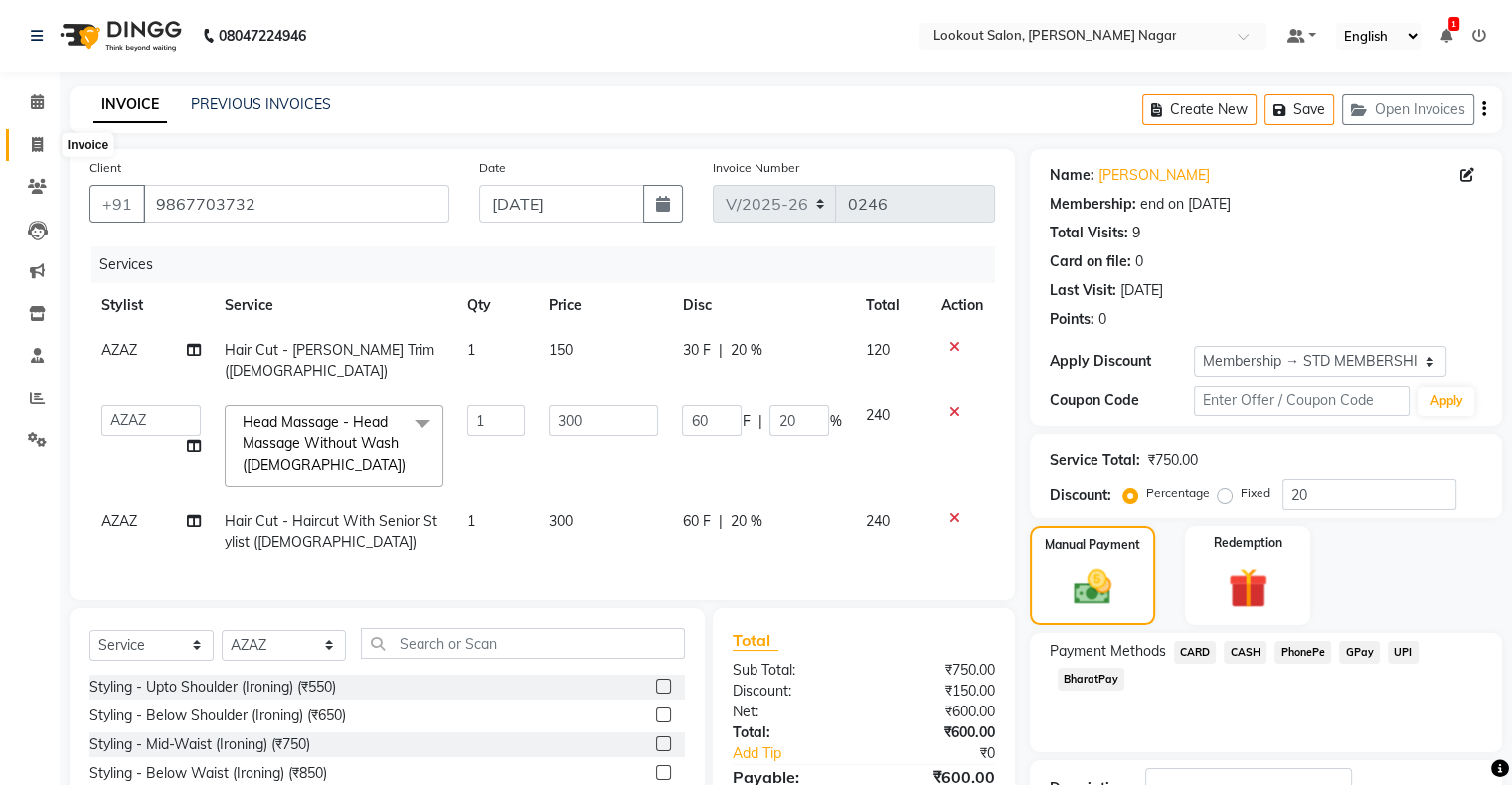 click 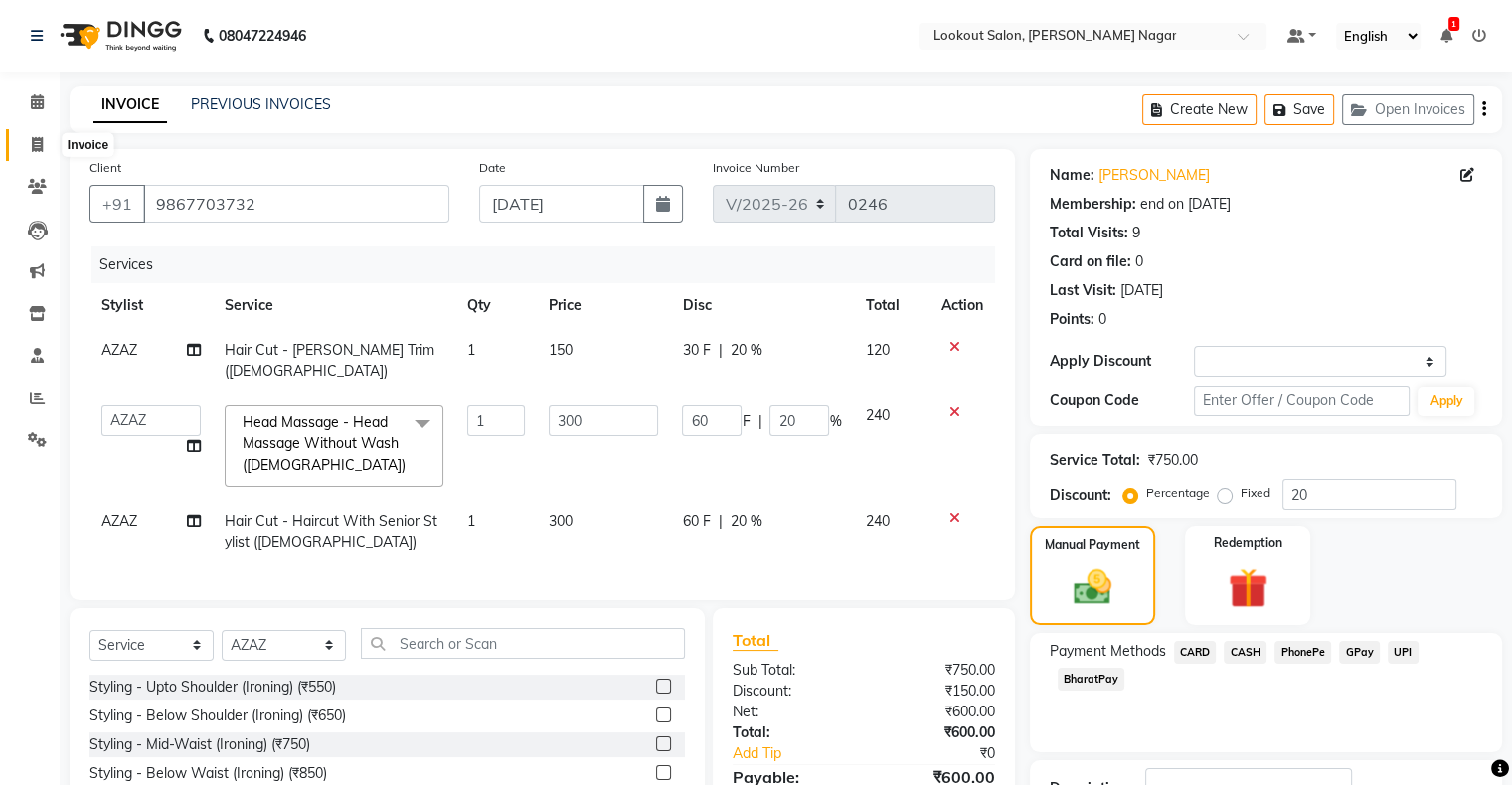 select on "service" 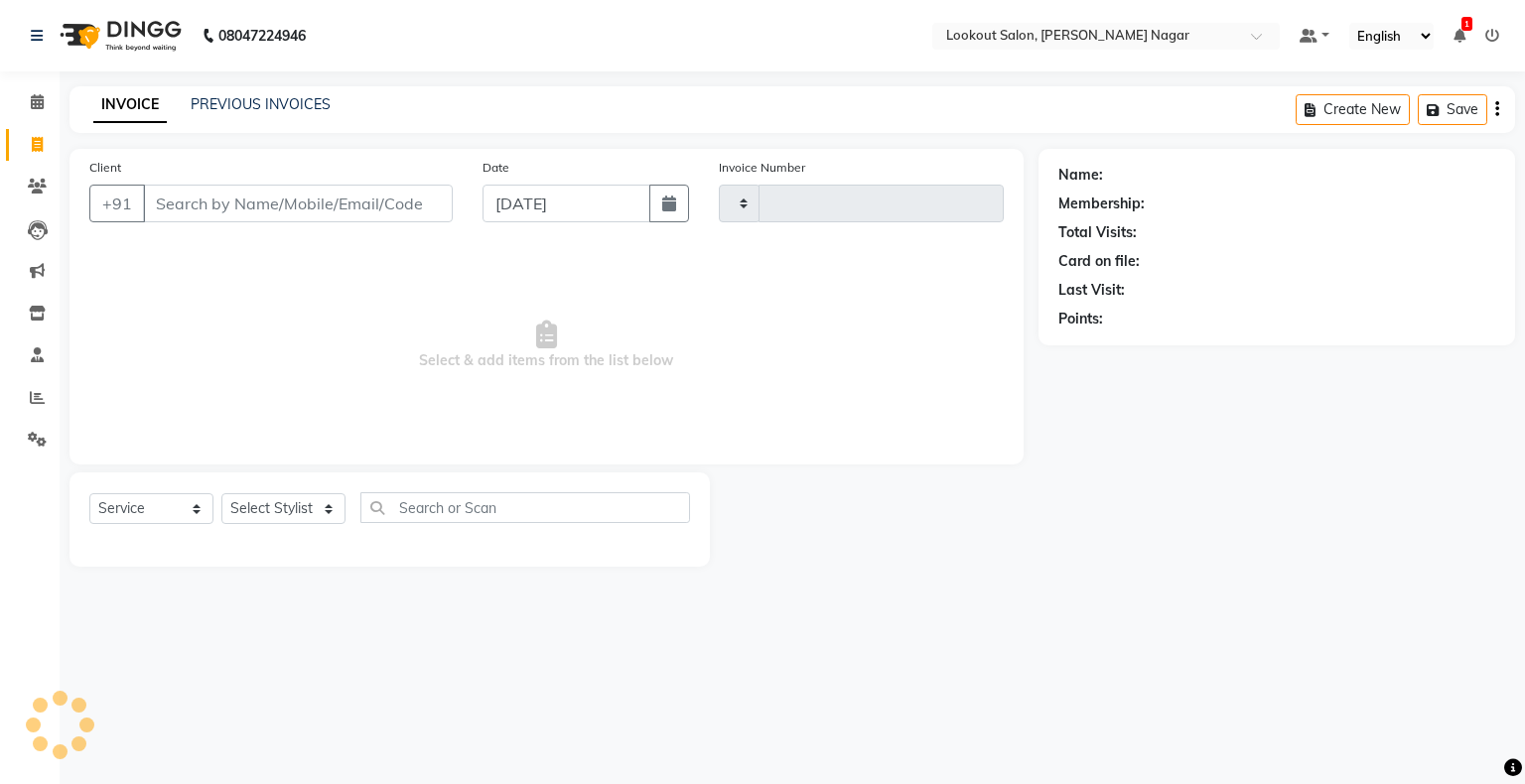 type on "0246" 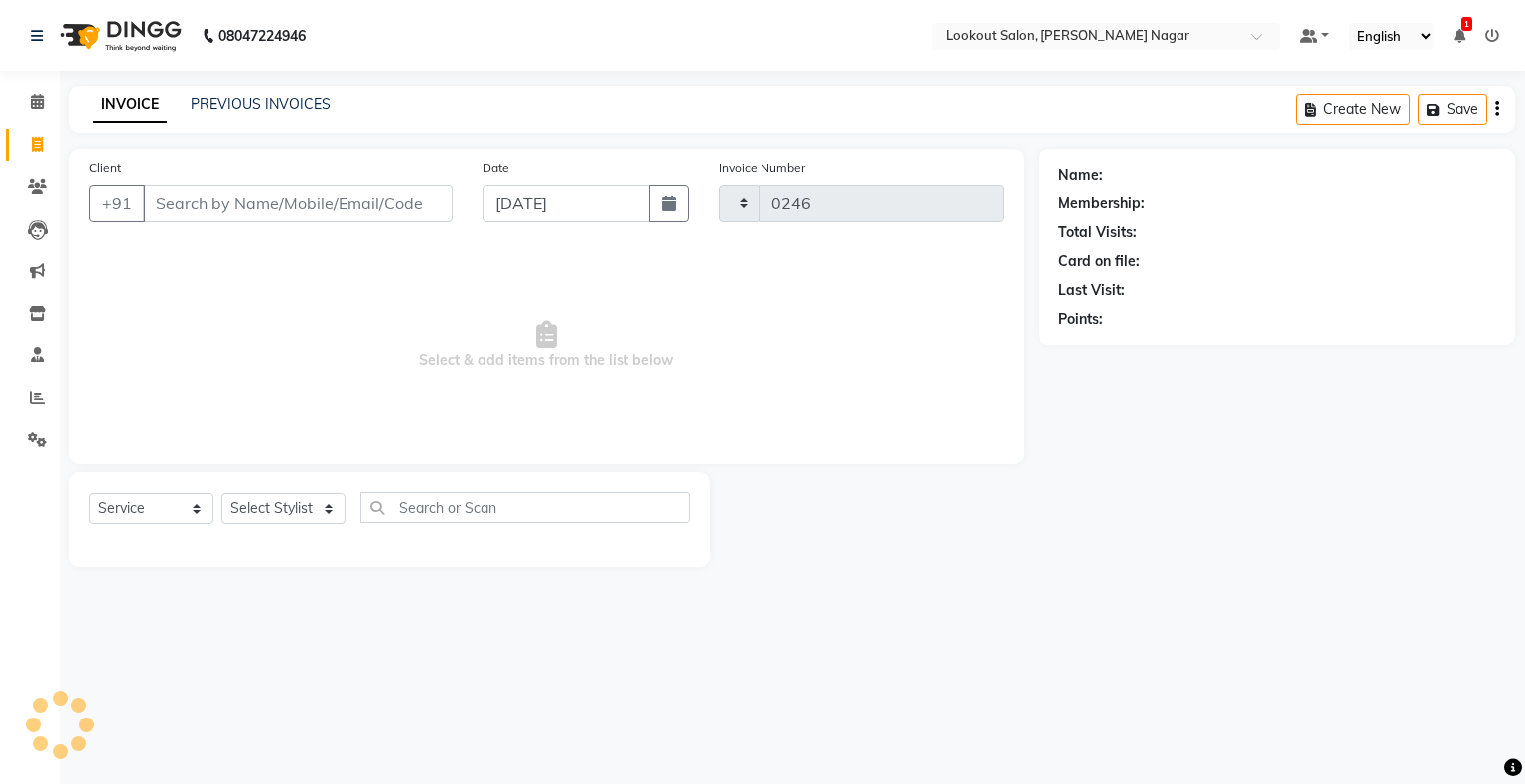 select on "150" 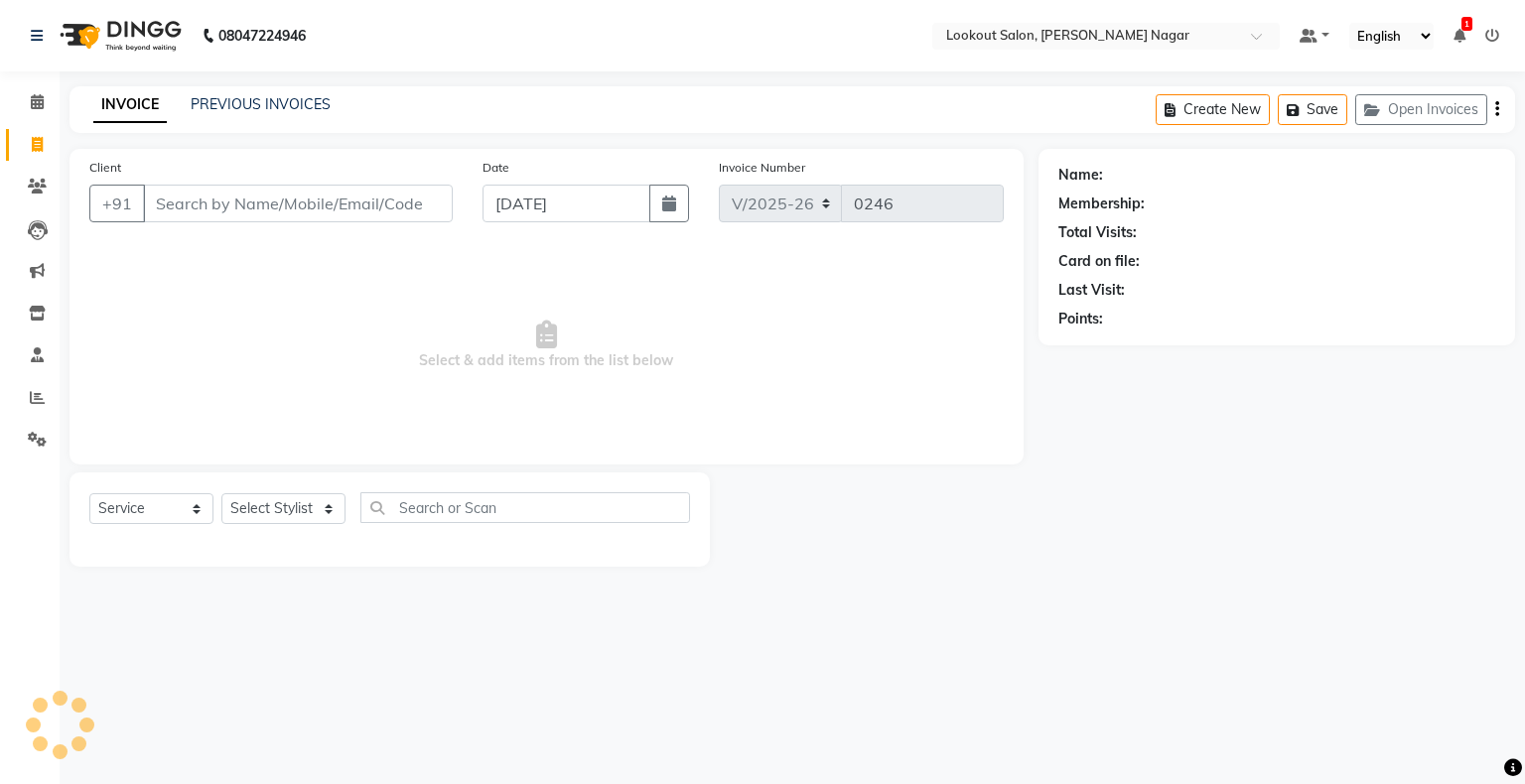 click on "Client" at bounding box center (298, 203) 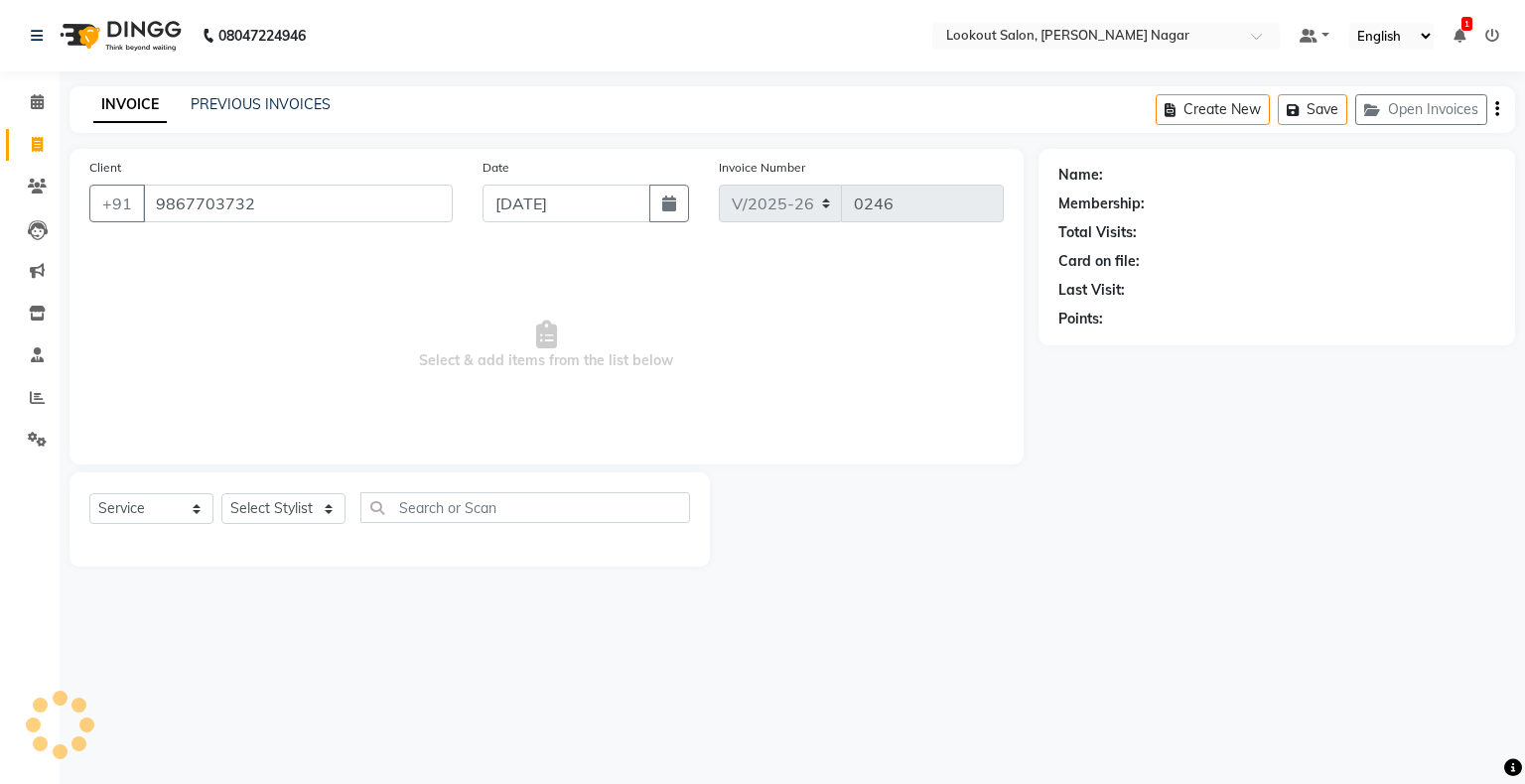 type on "9867703732" 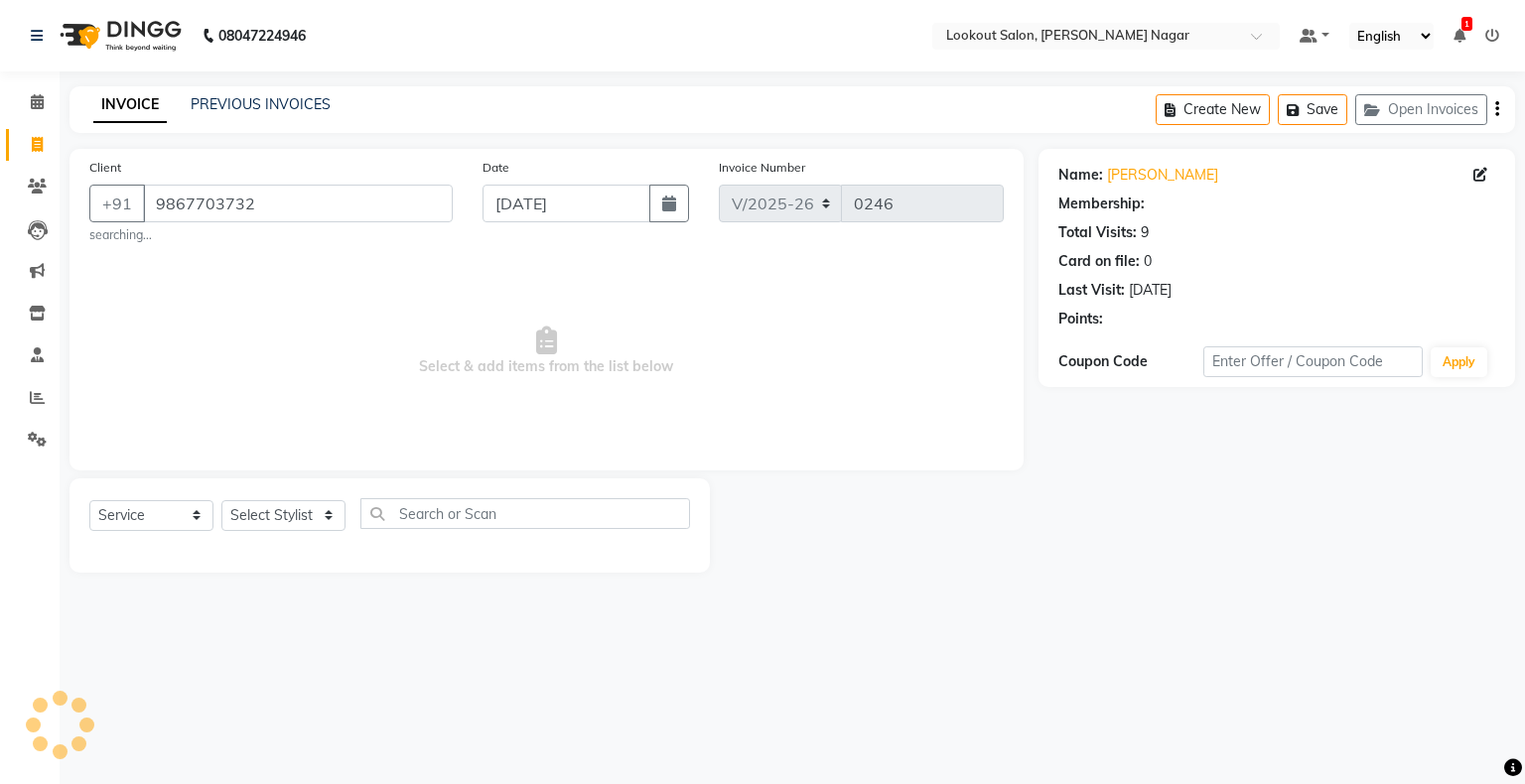 select on "1: Object" 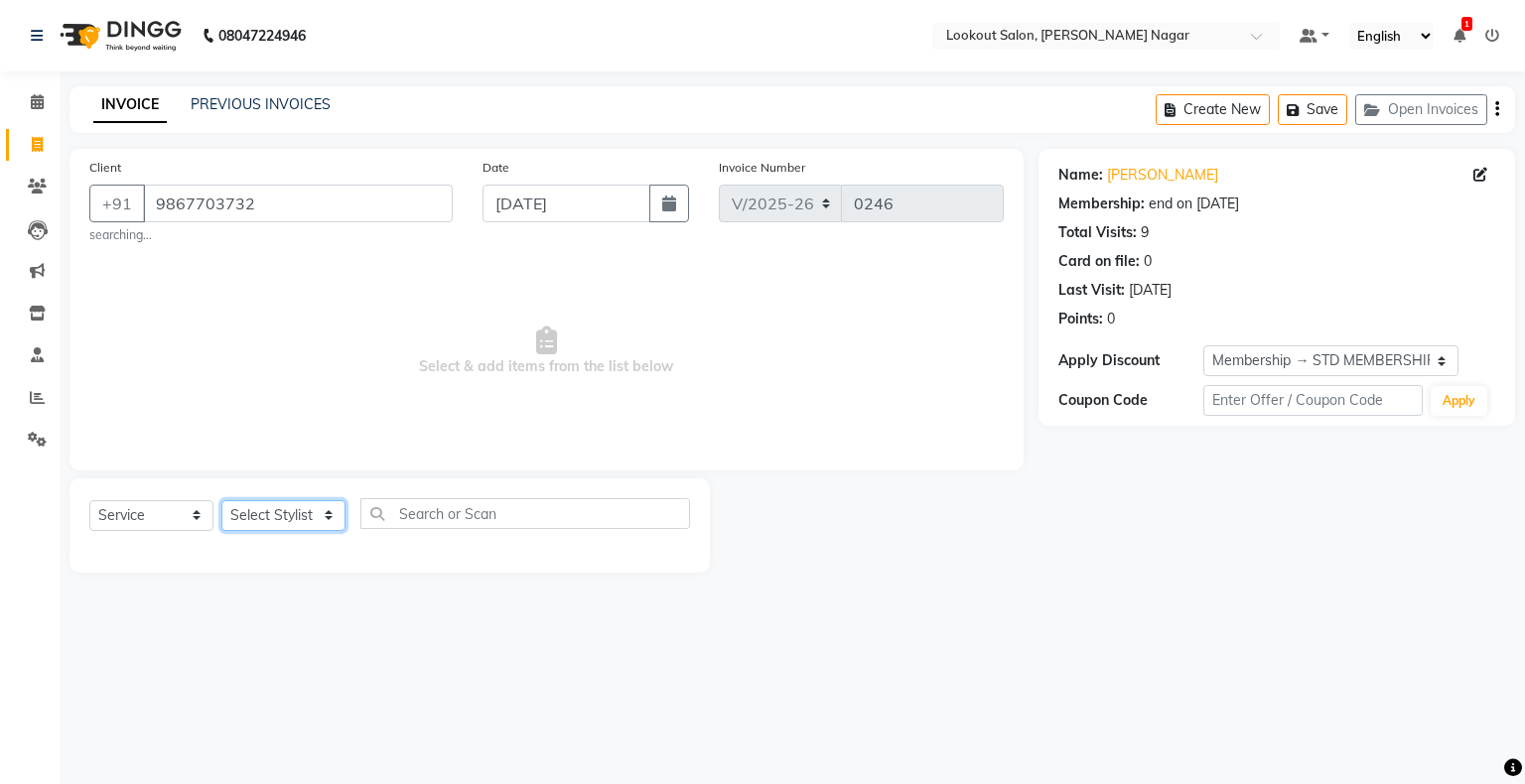 click on "Select Stylist abhishek Asfaak AZAZ DHARMESH SIR kARAN PRIYANKA RECEPTION rinki  shailendar VANDAN" 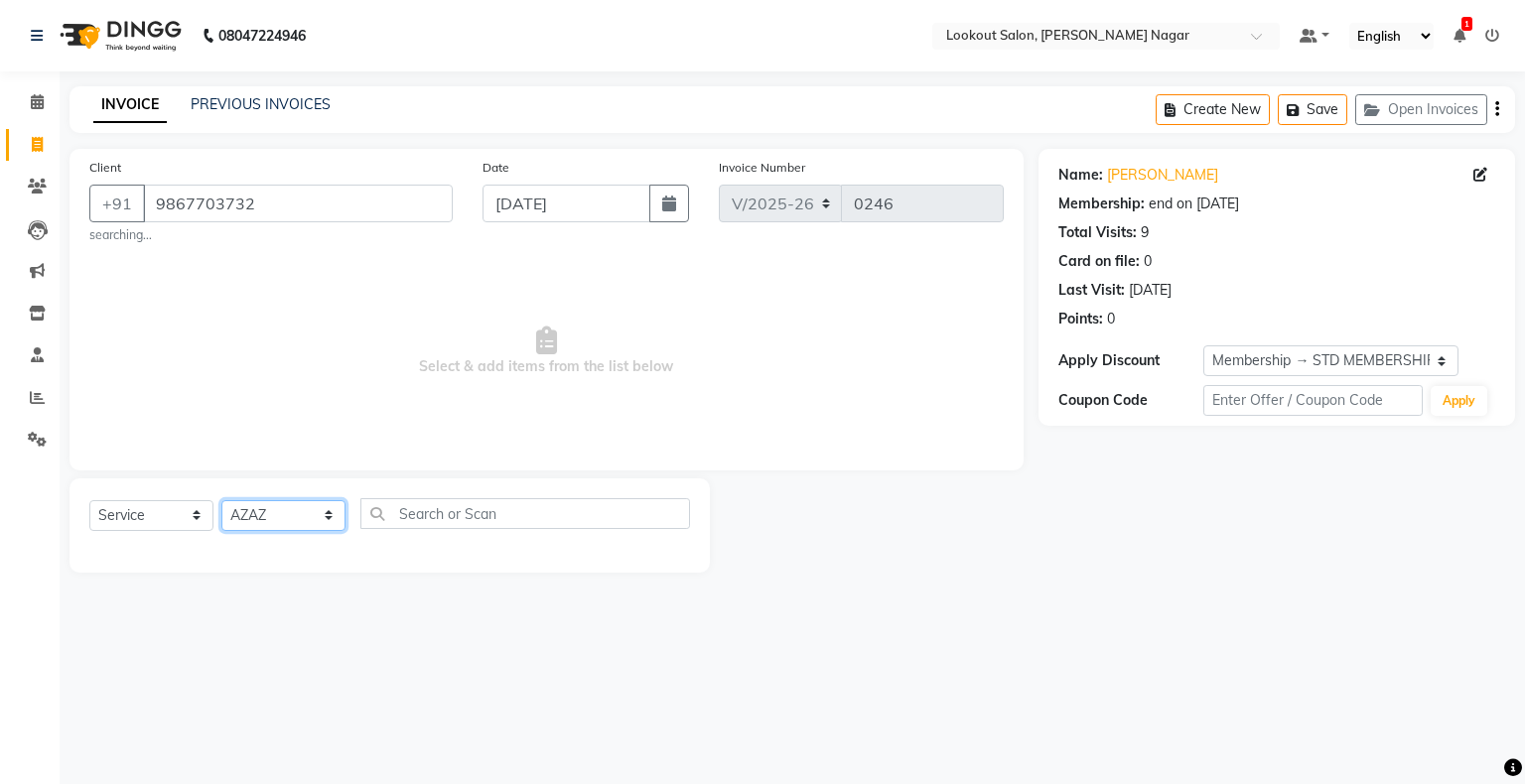 click on "Select Stylist abhishek Asfaak AZAZ DHARMESH SIR kARAN PRIYANKA RECEPTION rinki  shailendar VANDAN" 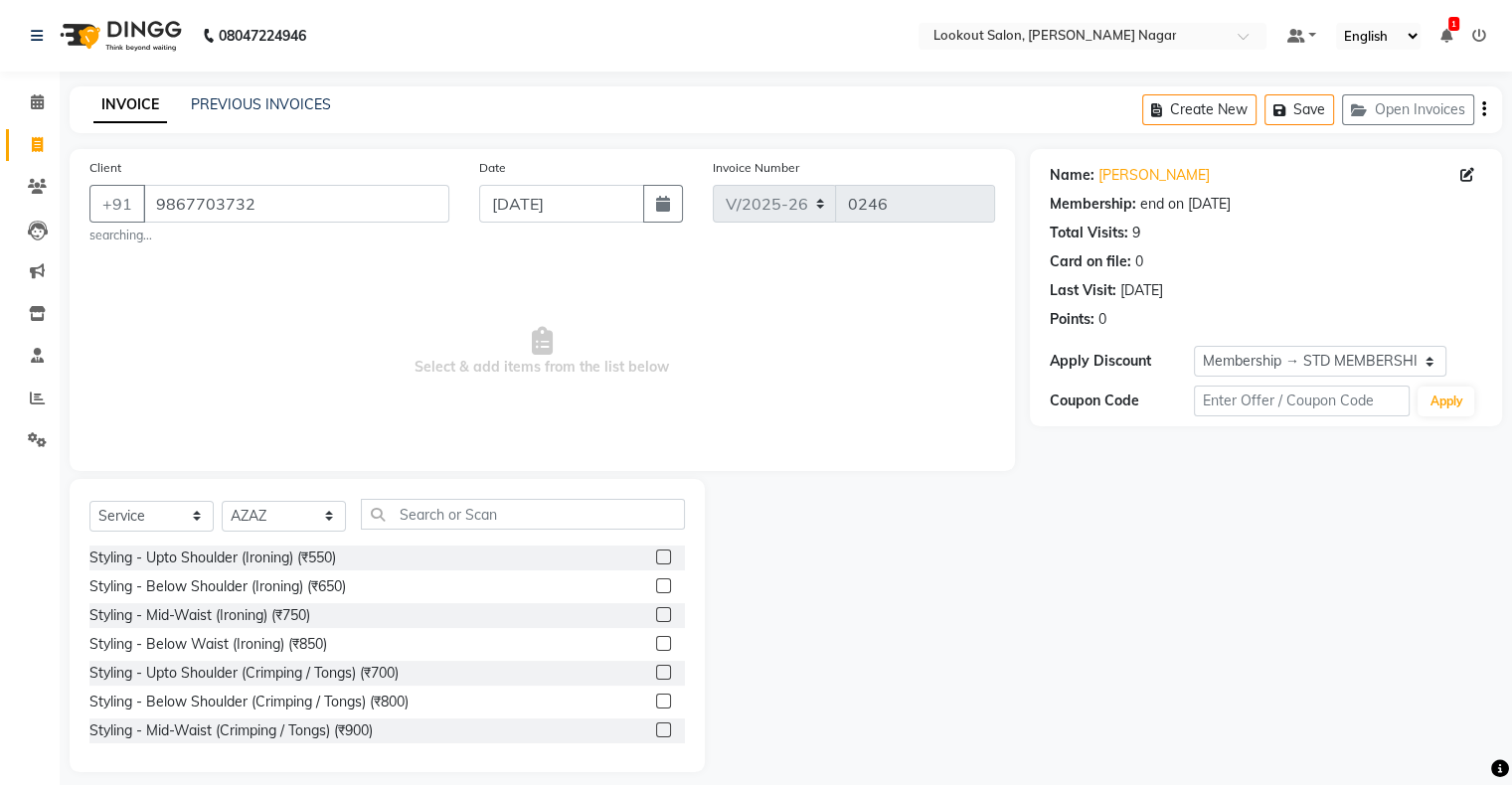 click on "Select  Service  Product  Membership  Package Voucher Prepaid Gift Card  Select Stylist abhishek Asfaak AZAZ DHARMESH SIR kARAN PRIYANKA RECEPTION rinki  shailendar VANDAN Styling - Upto Shoulder (Ironing) (₹550)  Styling - Below Shoulder (Ironing) (₹650)  Styling - Mid-Waist (Ironing) (₹750)  Styling - Below Waist (Ironing) (₹850)  Styling - Upto Shoulder (Crimping / Tongs) (₹700)  Styling - Below Shoulder (Crimping / Tongs) (₹800)  Styling - Mid-Waist (Crimping / Tongs) (₹900)  Styling - Below Waist (Crimping / Tongs) (₹1000)  Styling - 1 Inch (With Ammonia) (₹1000)  Styling - 1 Inch (Without Ammonia) (₹1200)  Styling - 2 Inch (With Ammonia) (₹1500)  Styling - 2 Inch (Without Ammonia) (₹1800)  EAR PIERCING INVERNESS (₹1400)  EAR PIERCING (₹400)  EAR PIERCING (₹400)  Anti Dandruff Treatment - Upto Shoulder (₹800)  Anti Dandruff Treatment - Smart Bond (₹1200)  Hair Cut - Haircut With Senior Stylist (Male) (₹300)  Hair Cut - Haircut With JUNIOR Stylist (Male) (₹250)" 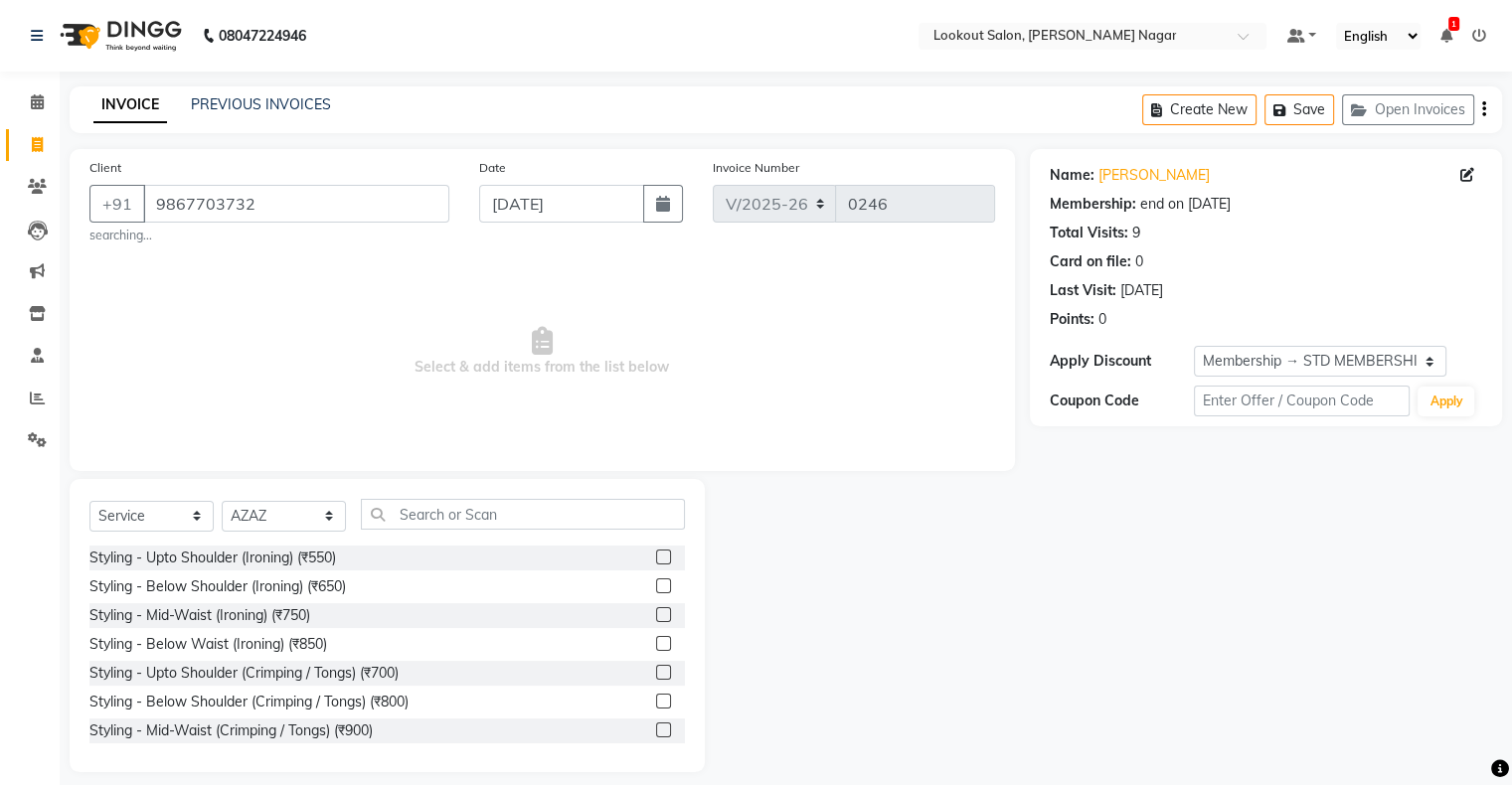 drag, startPoint x: 588, startPoint y: 483, endPoint x: 577, endPoint y: 517, distance: 35.735137 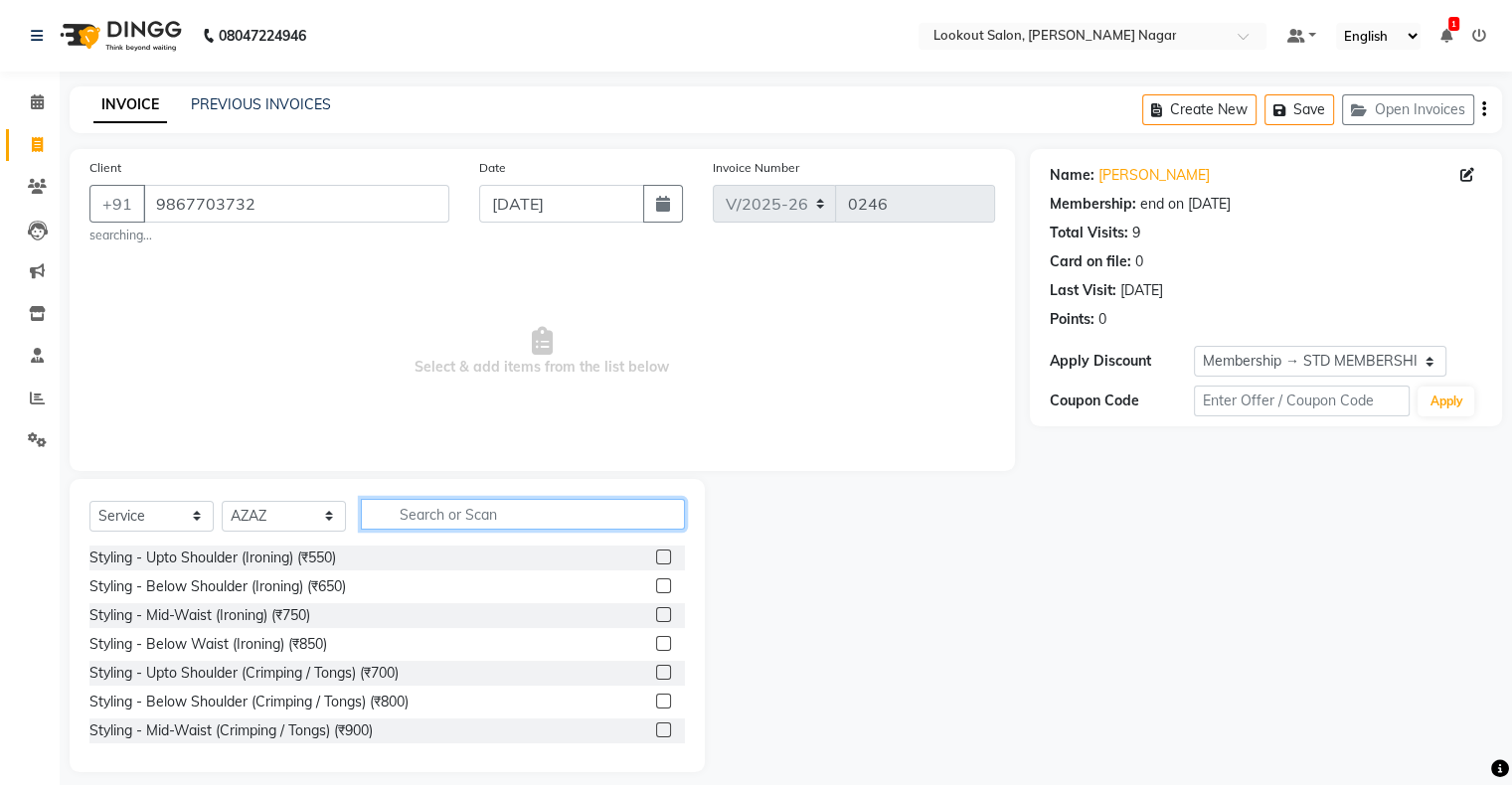 click 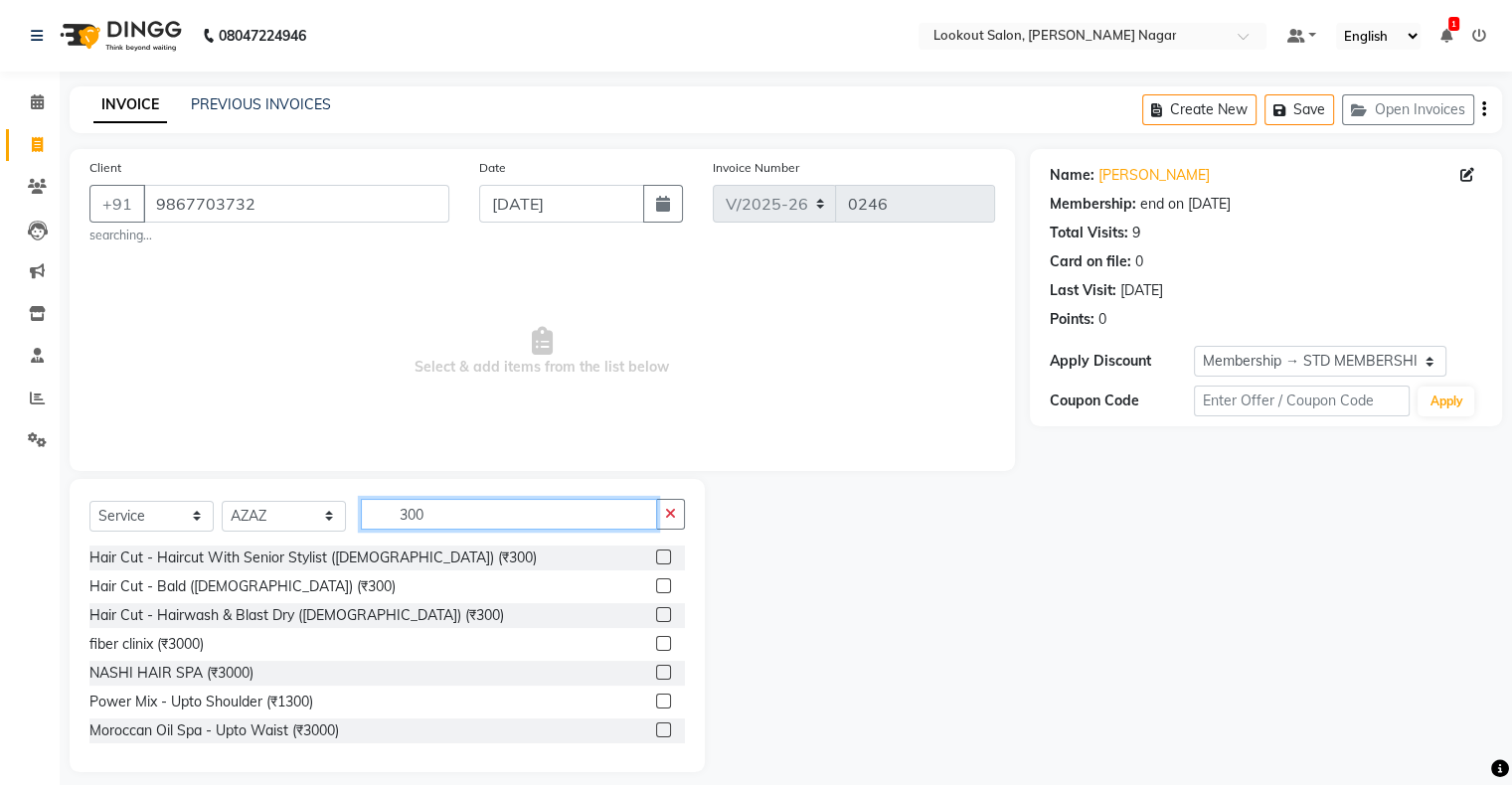 type on "300" 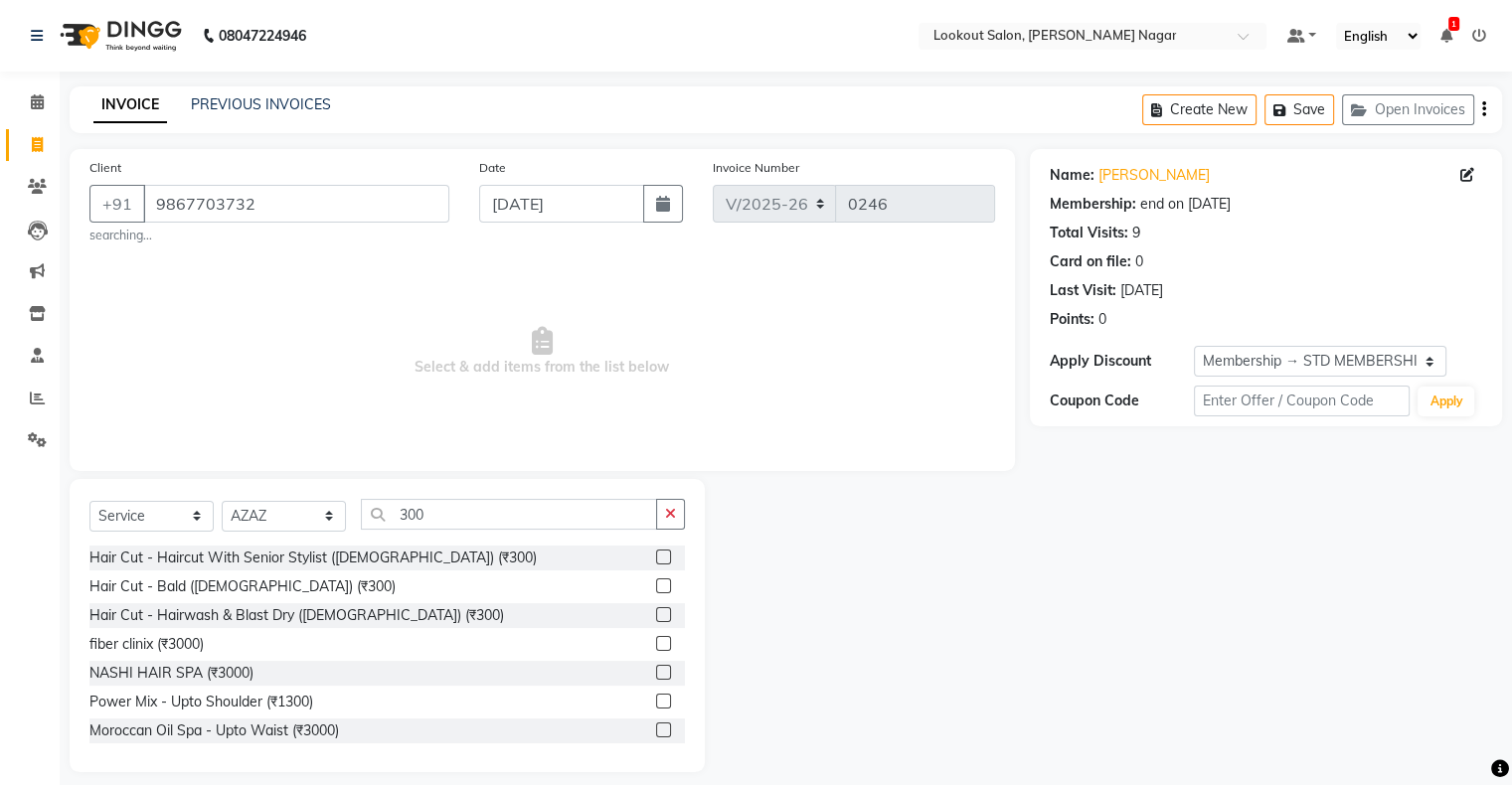 click 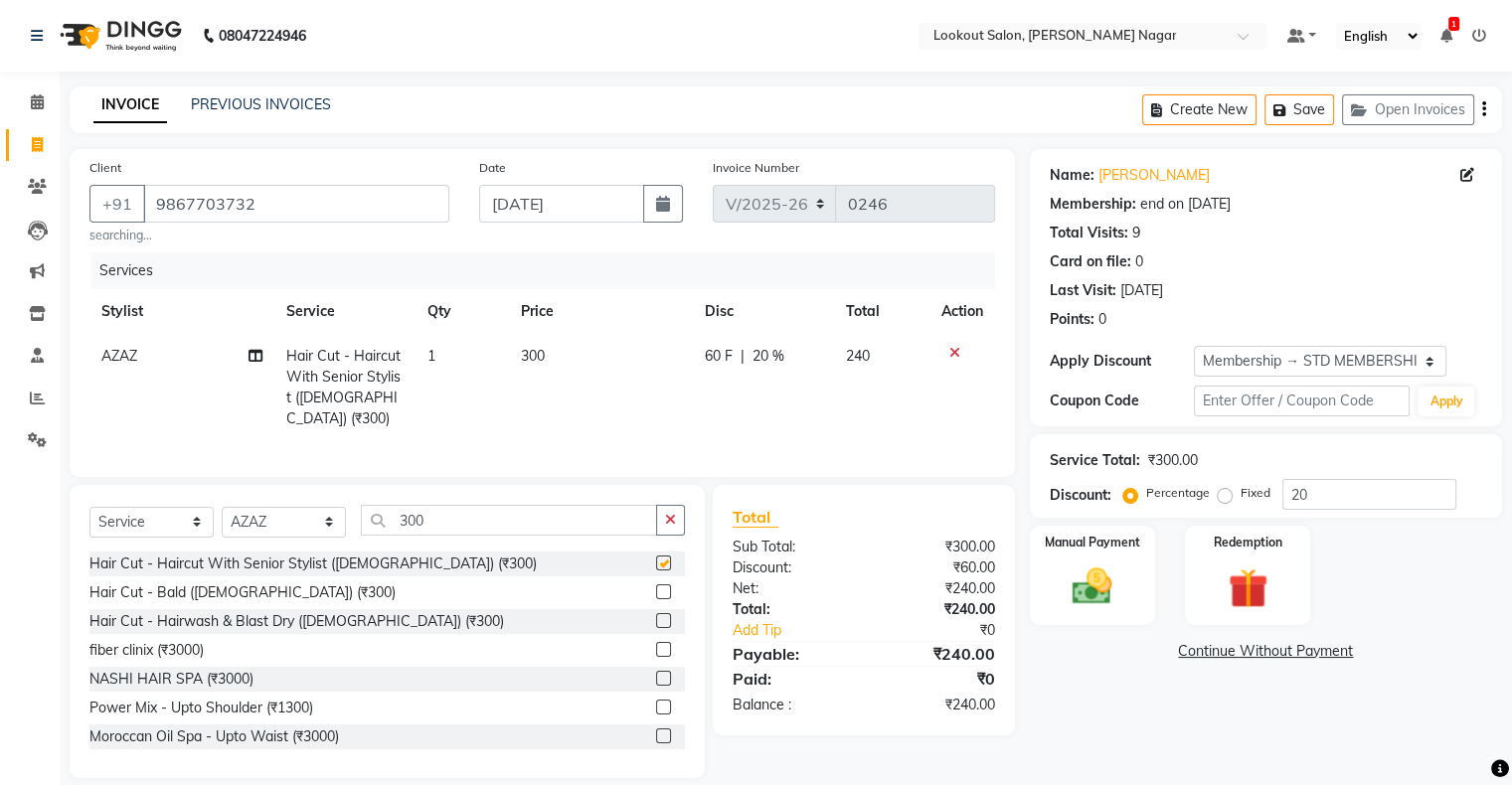 checkbox on "false" 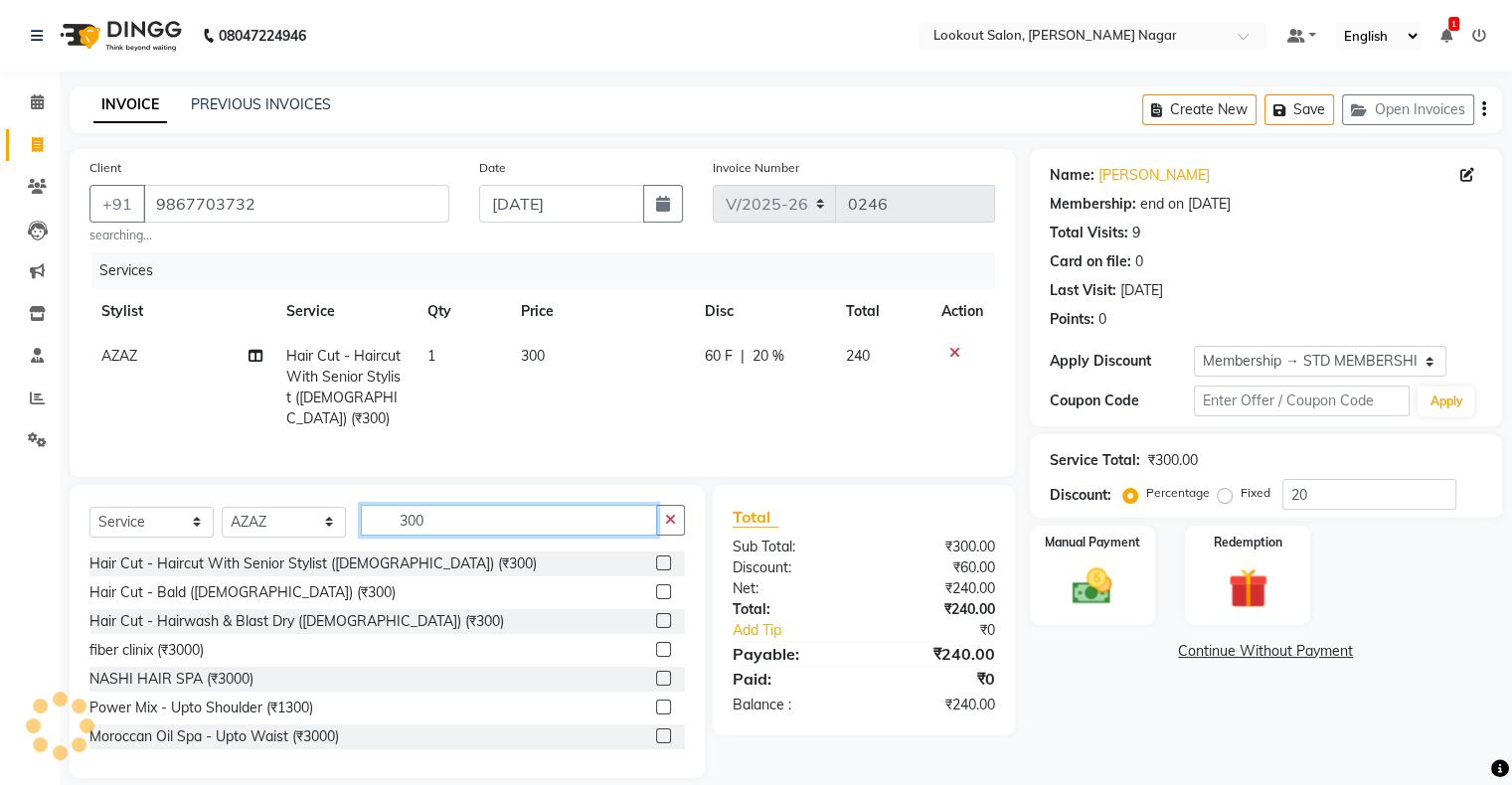 click on "300" 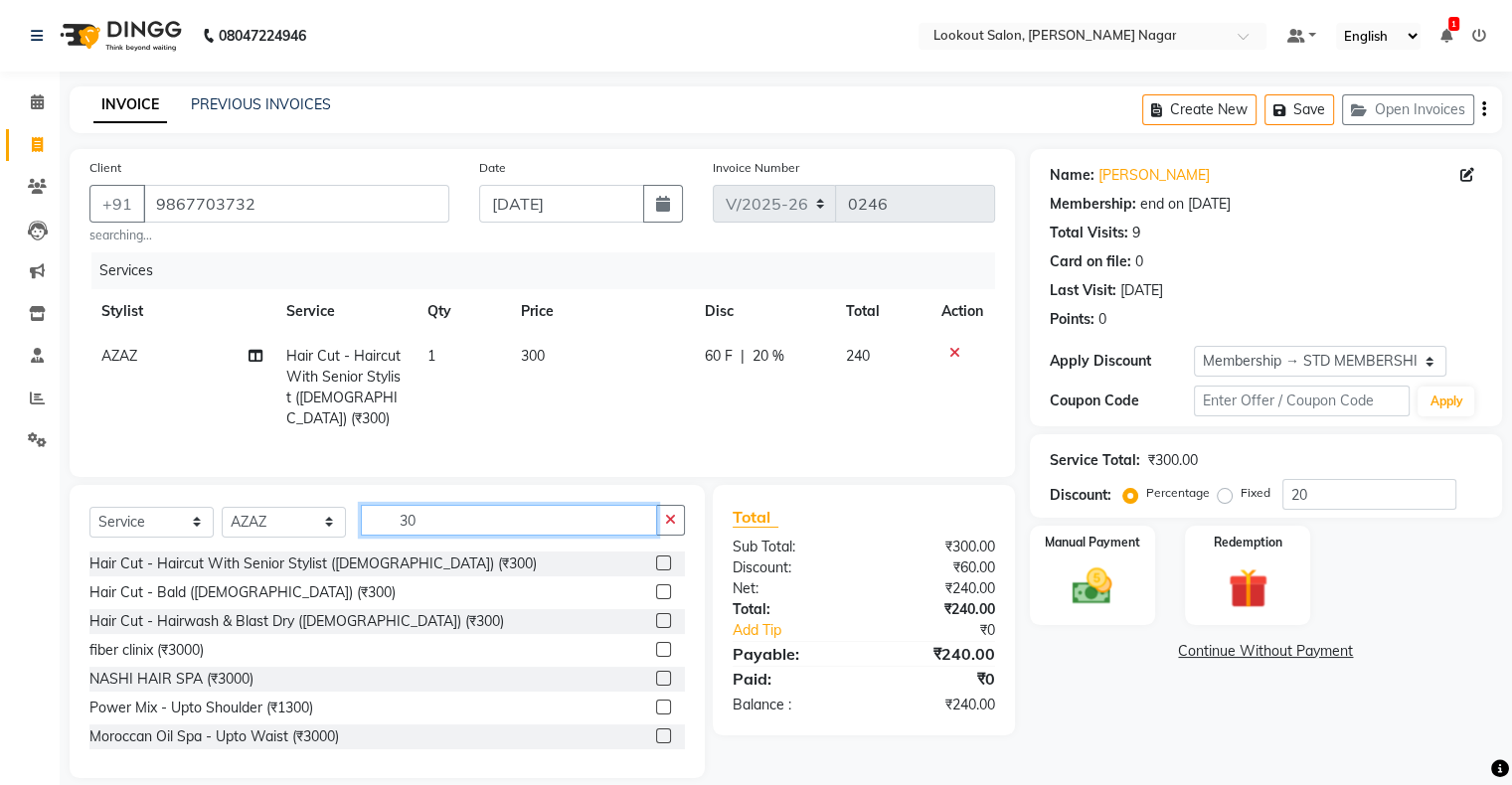type on "3" 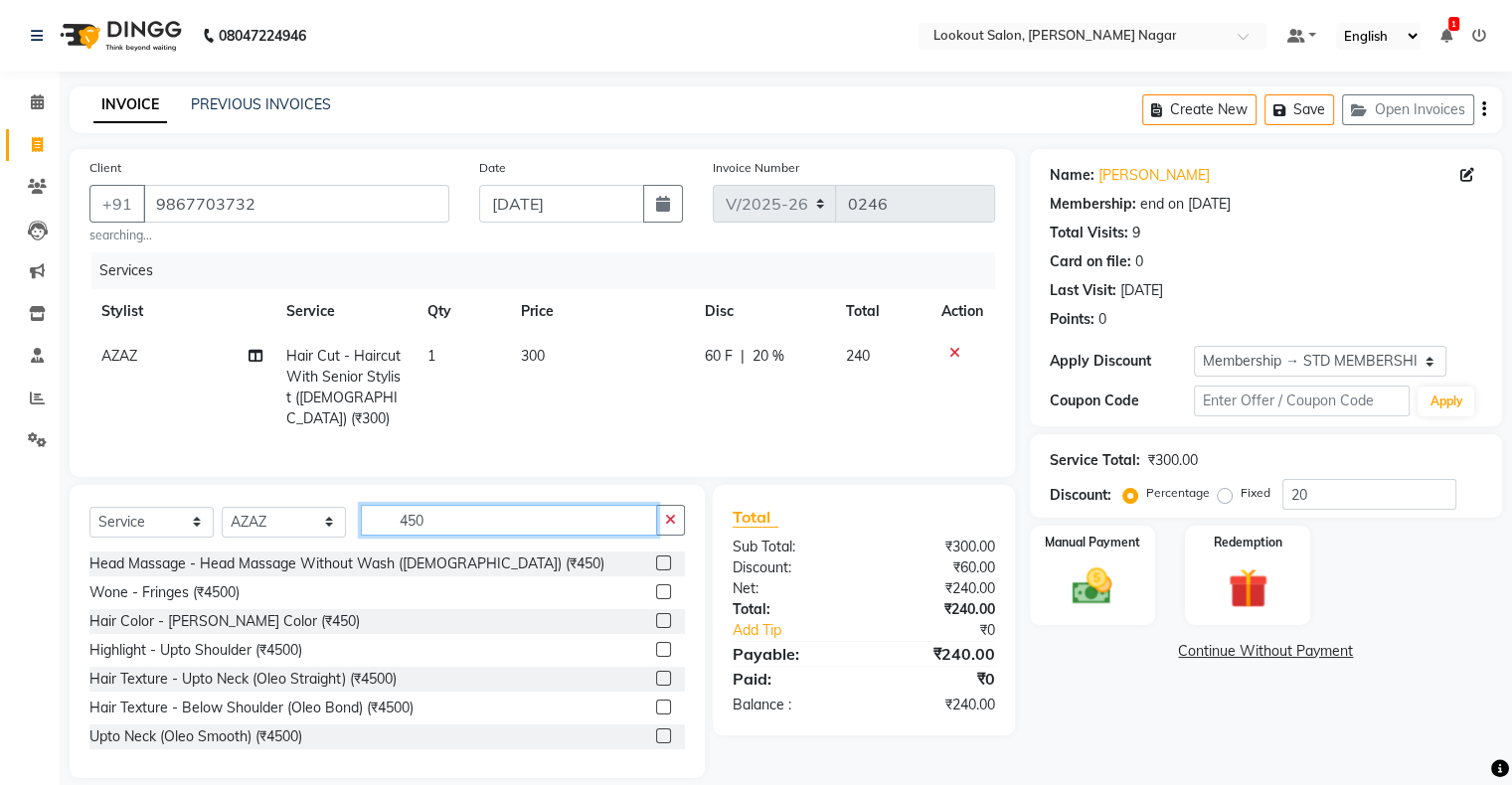 type on "450" 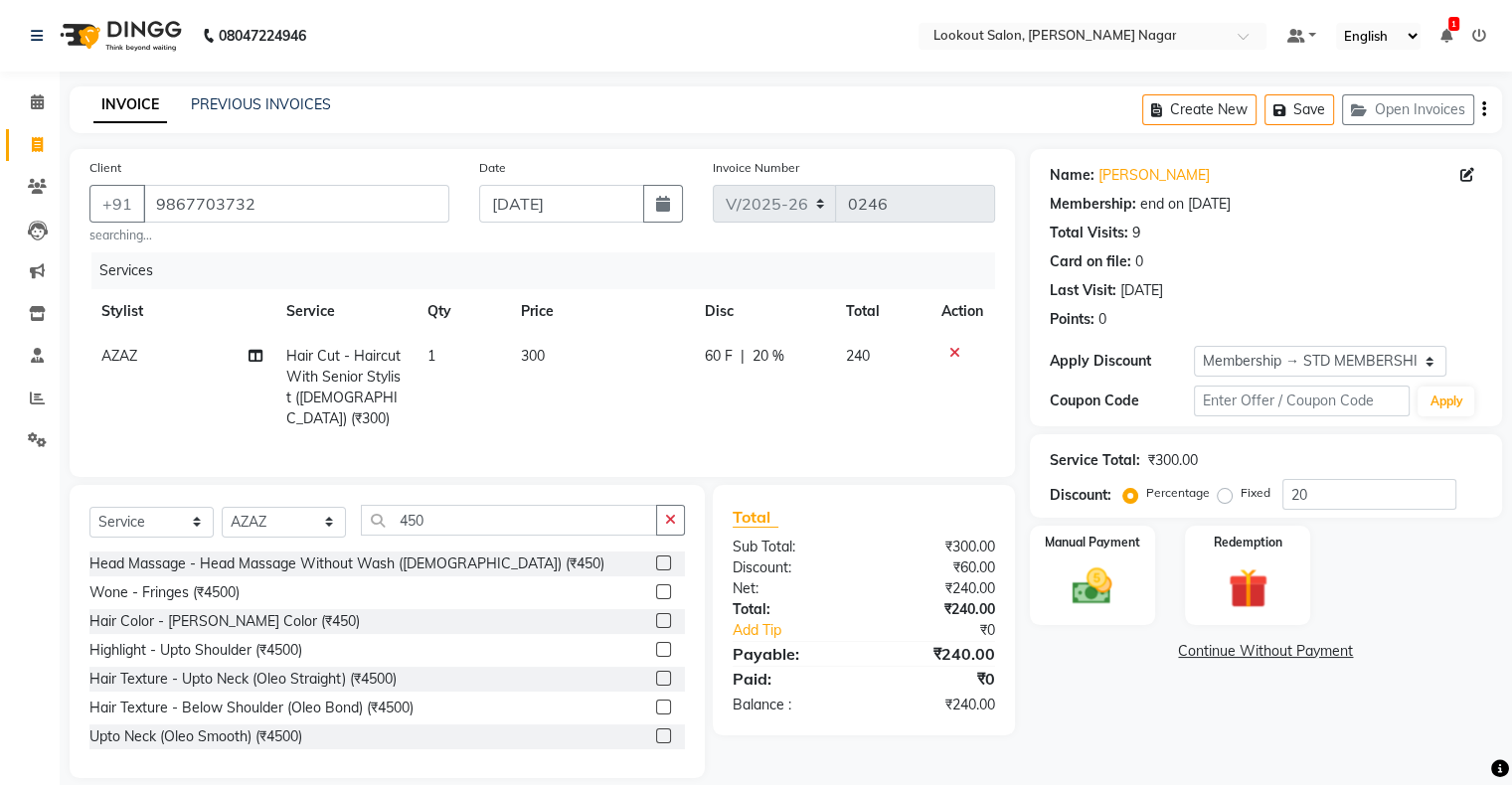 click 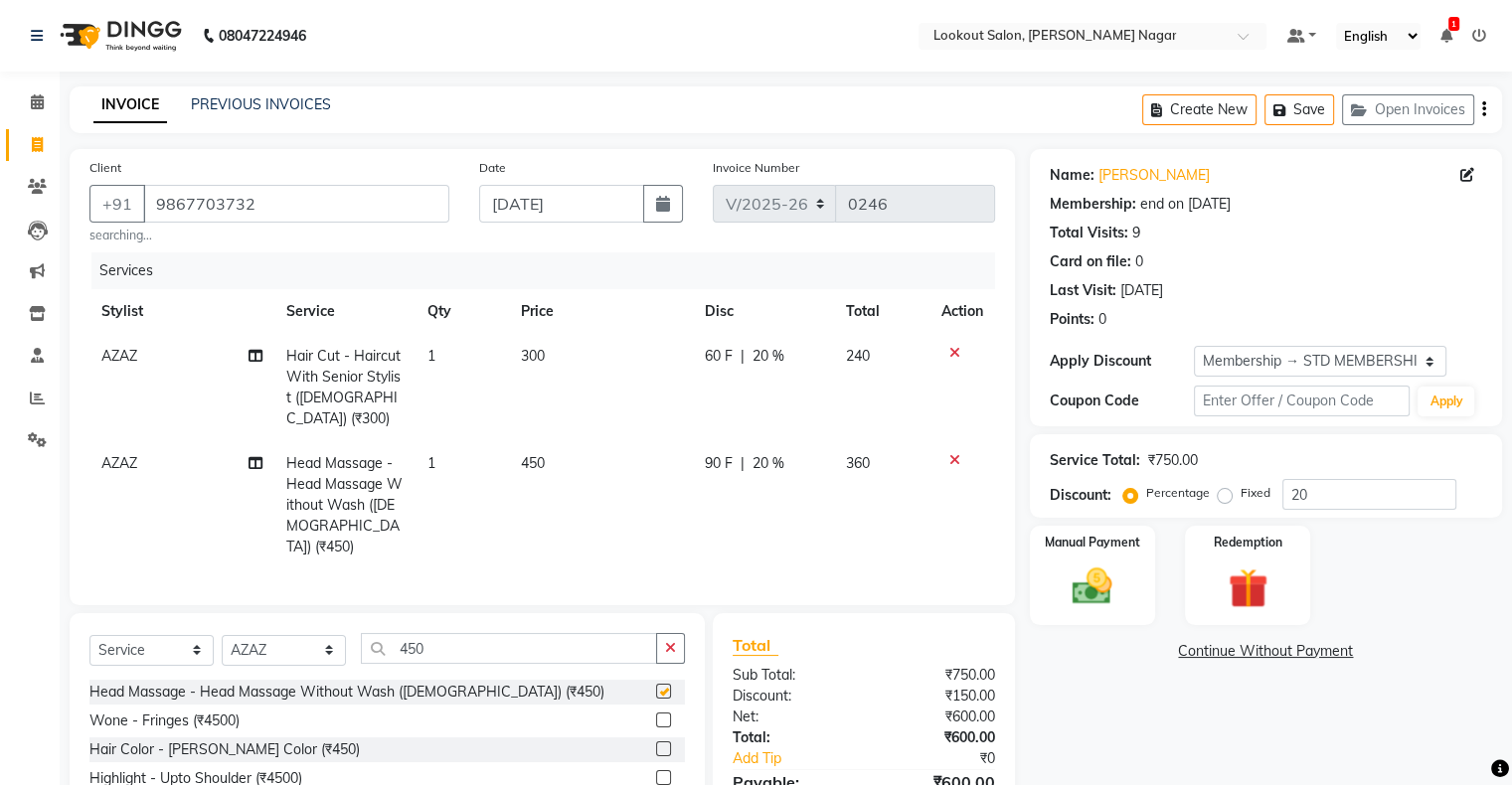 checkbox on "false" 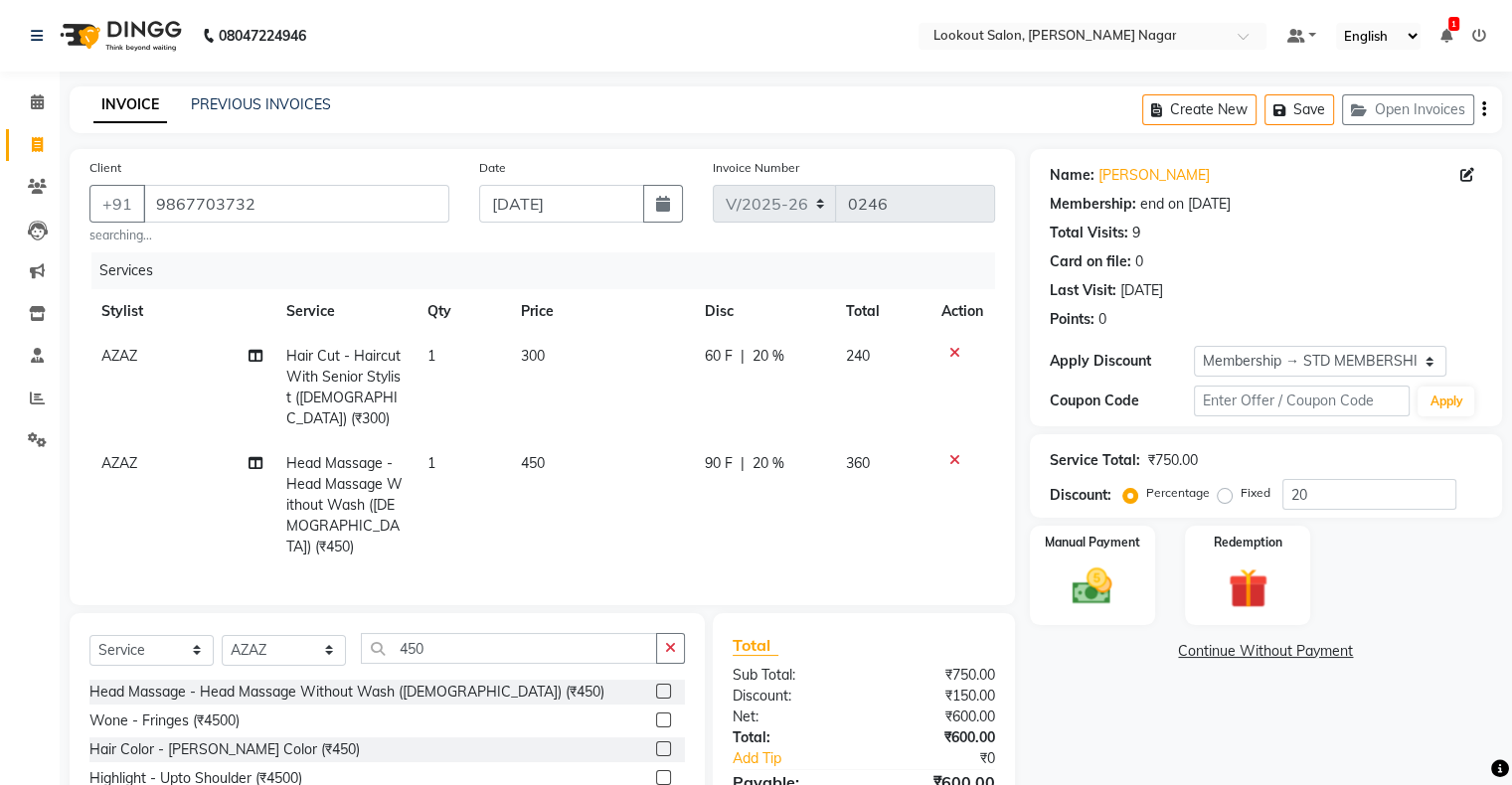 click on "450" 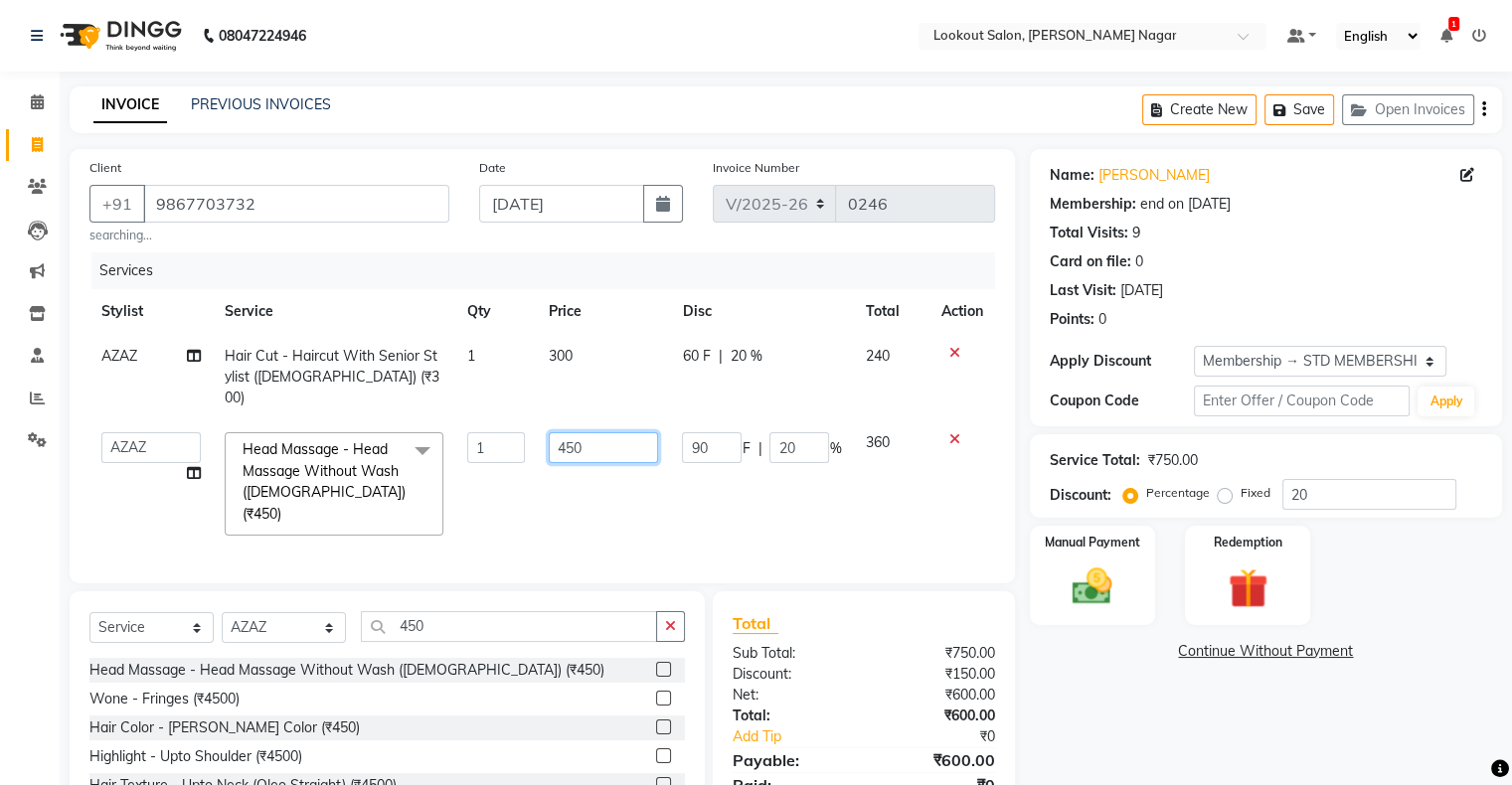 click on "450" 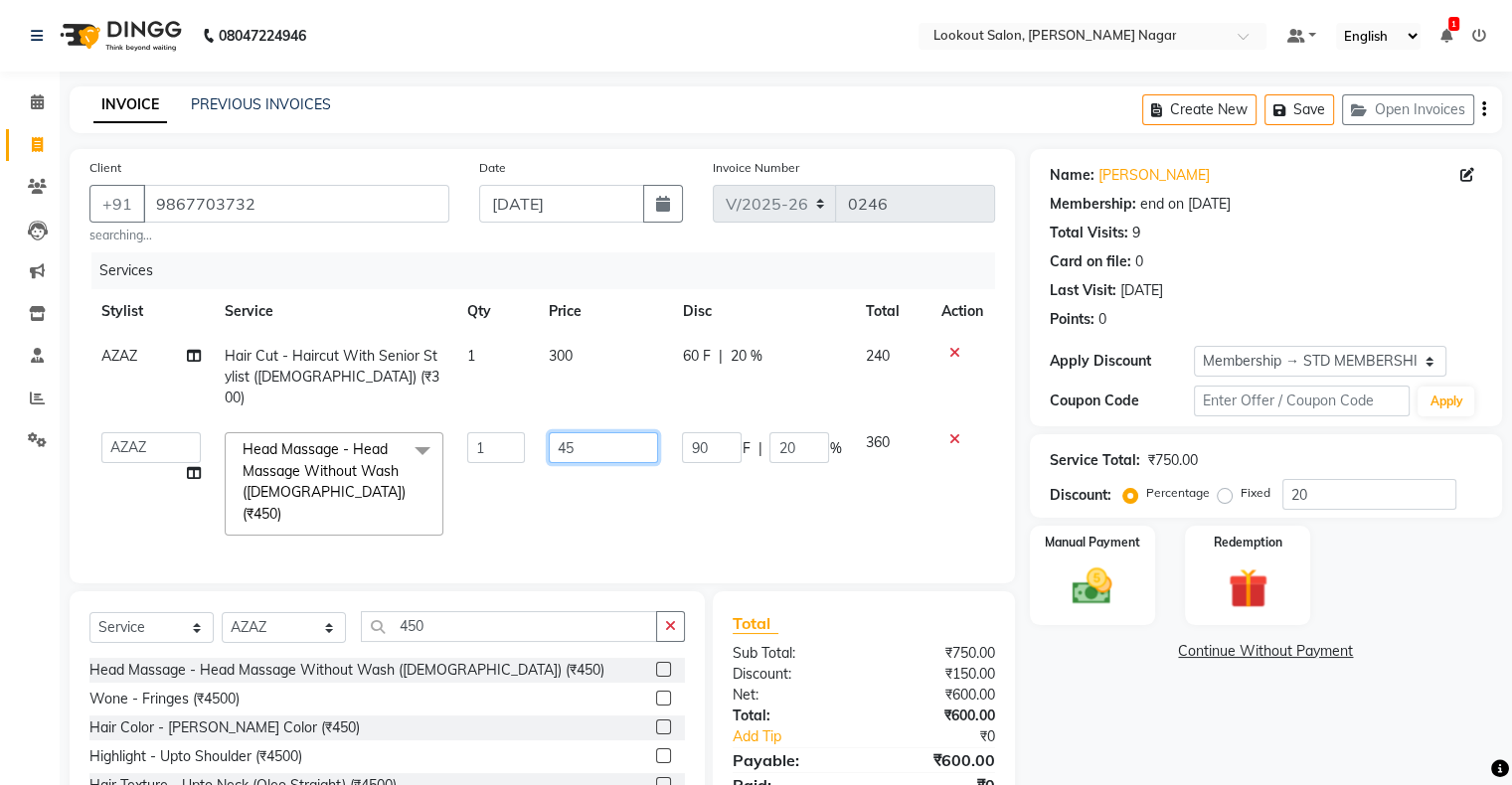 type on "4" 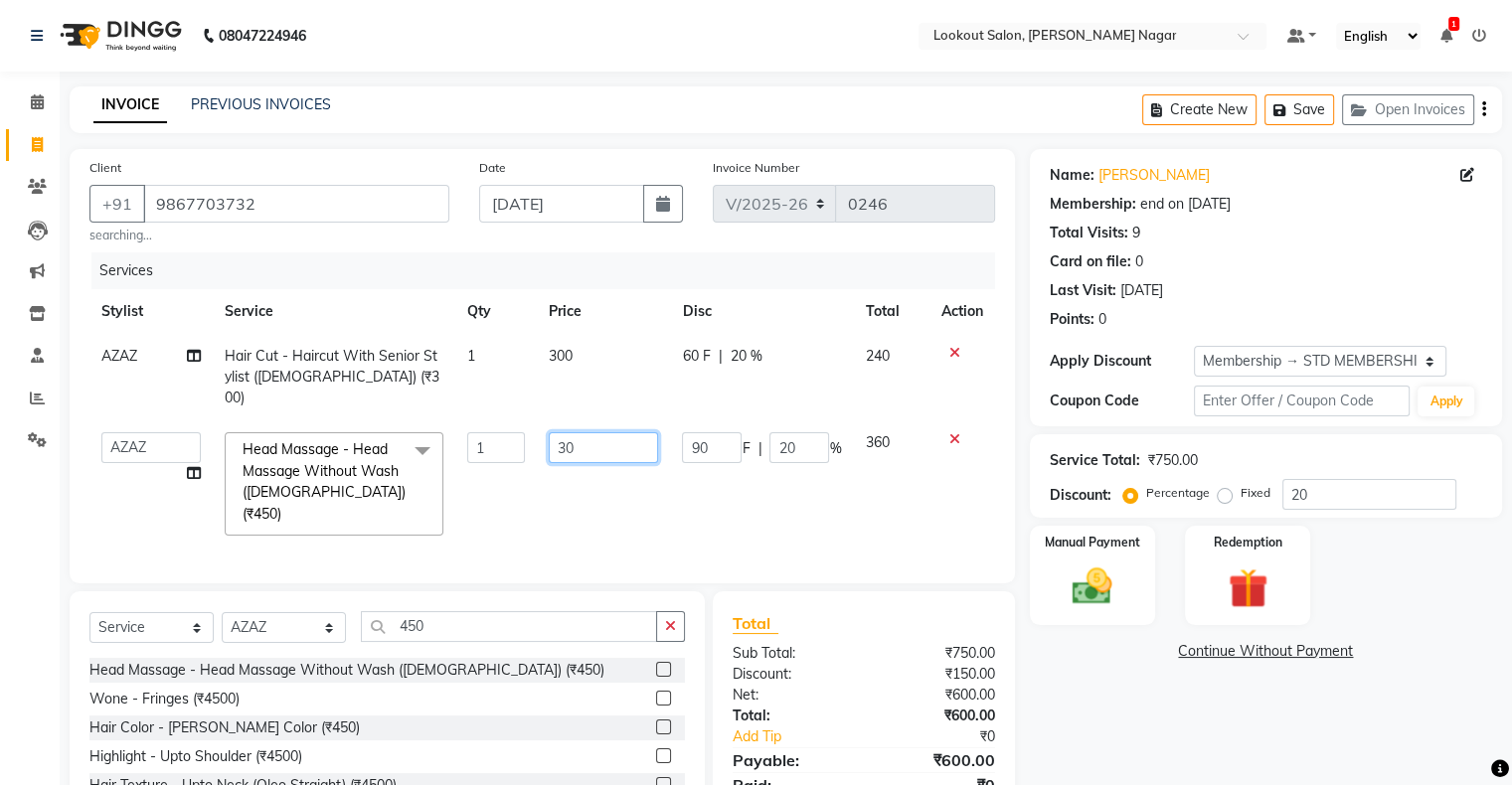 type on "300" 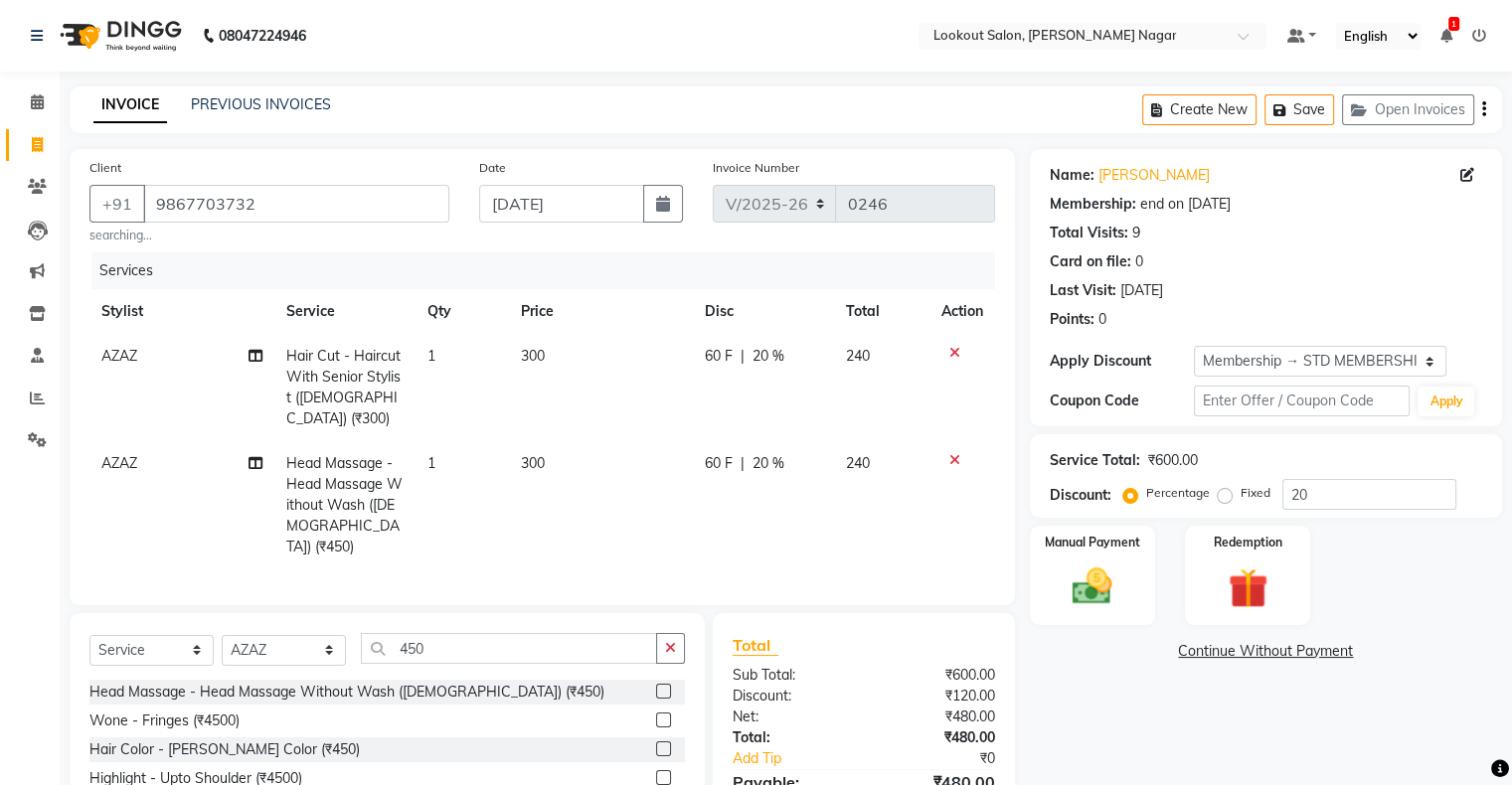 click on "60 F | 20 %" 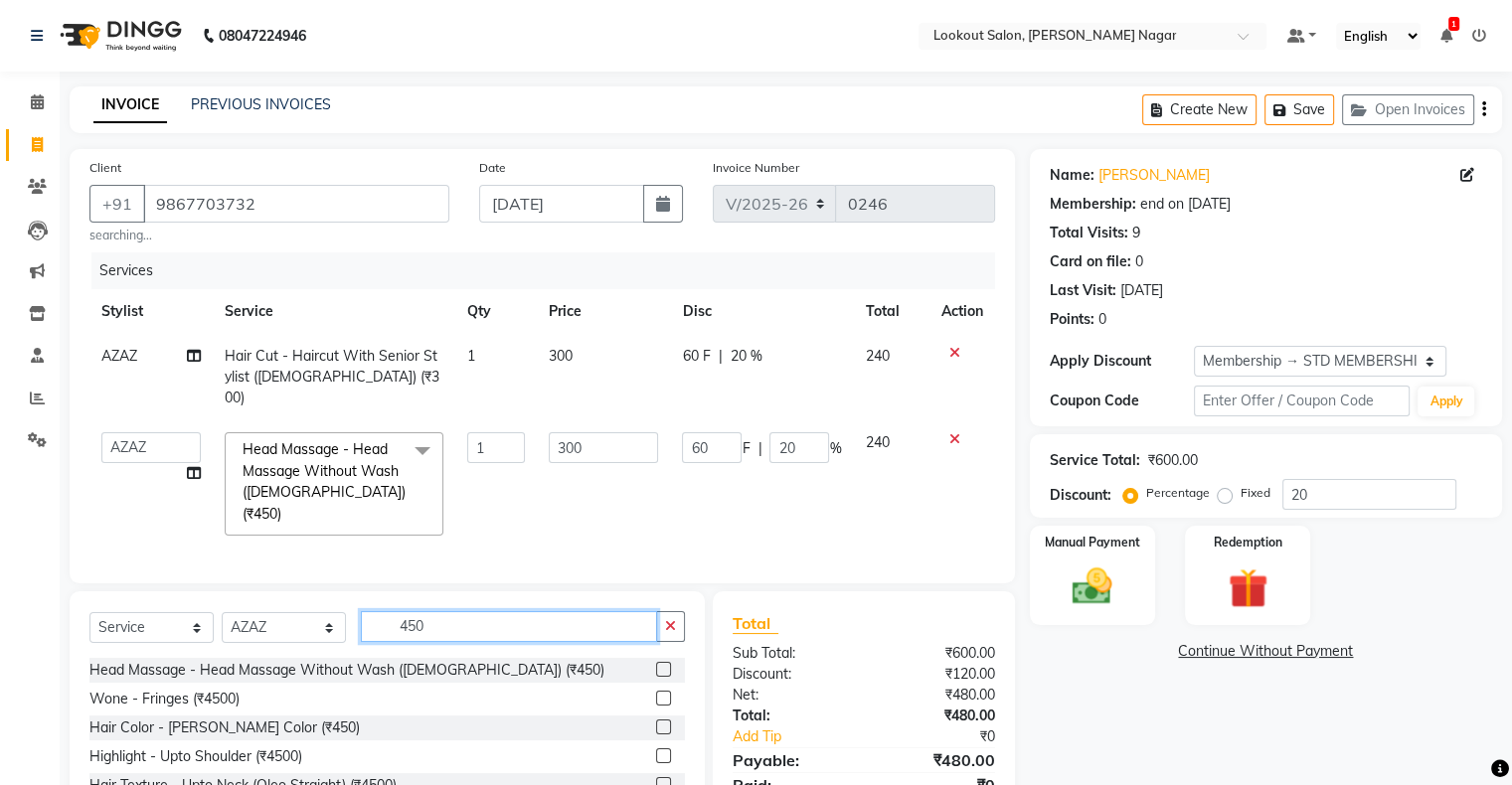 click on "450" 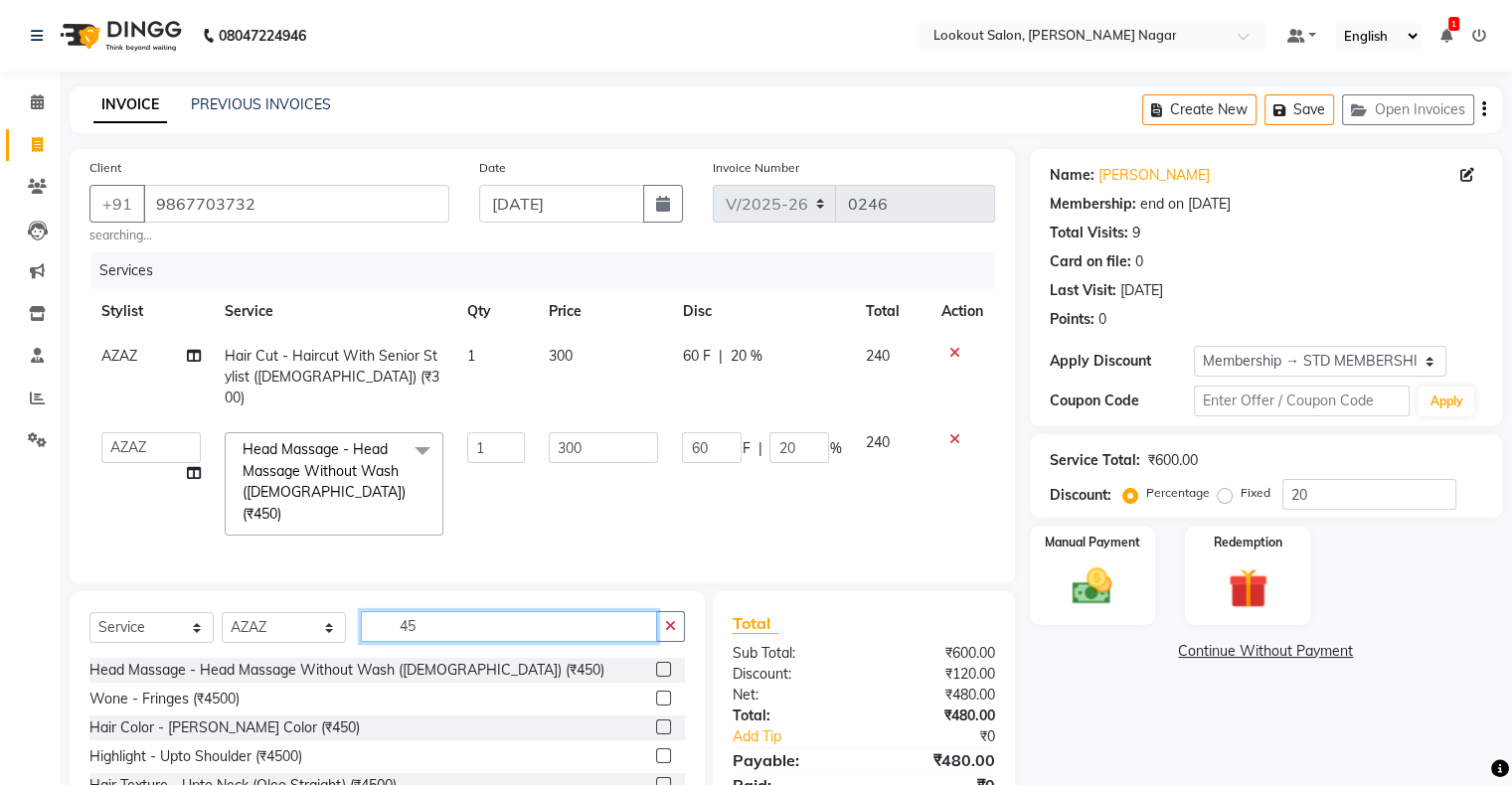 type on "4" 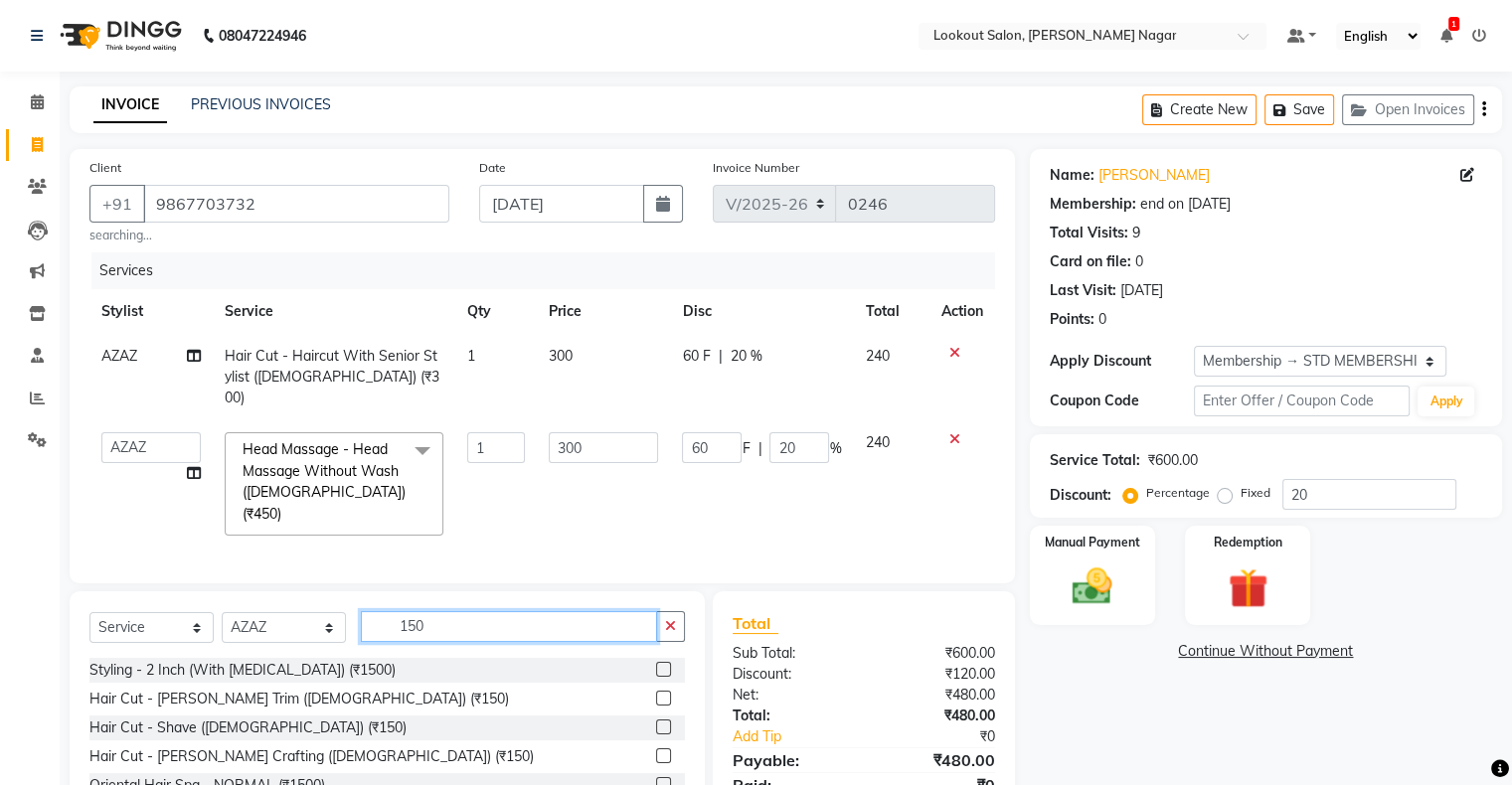 type on "150" 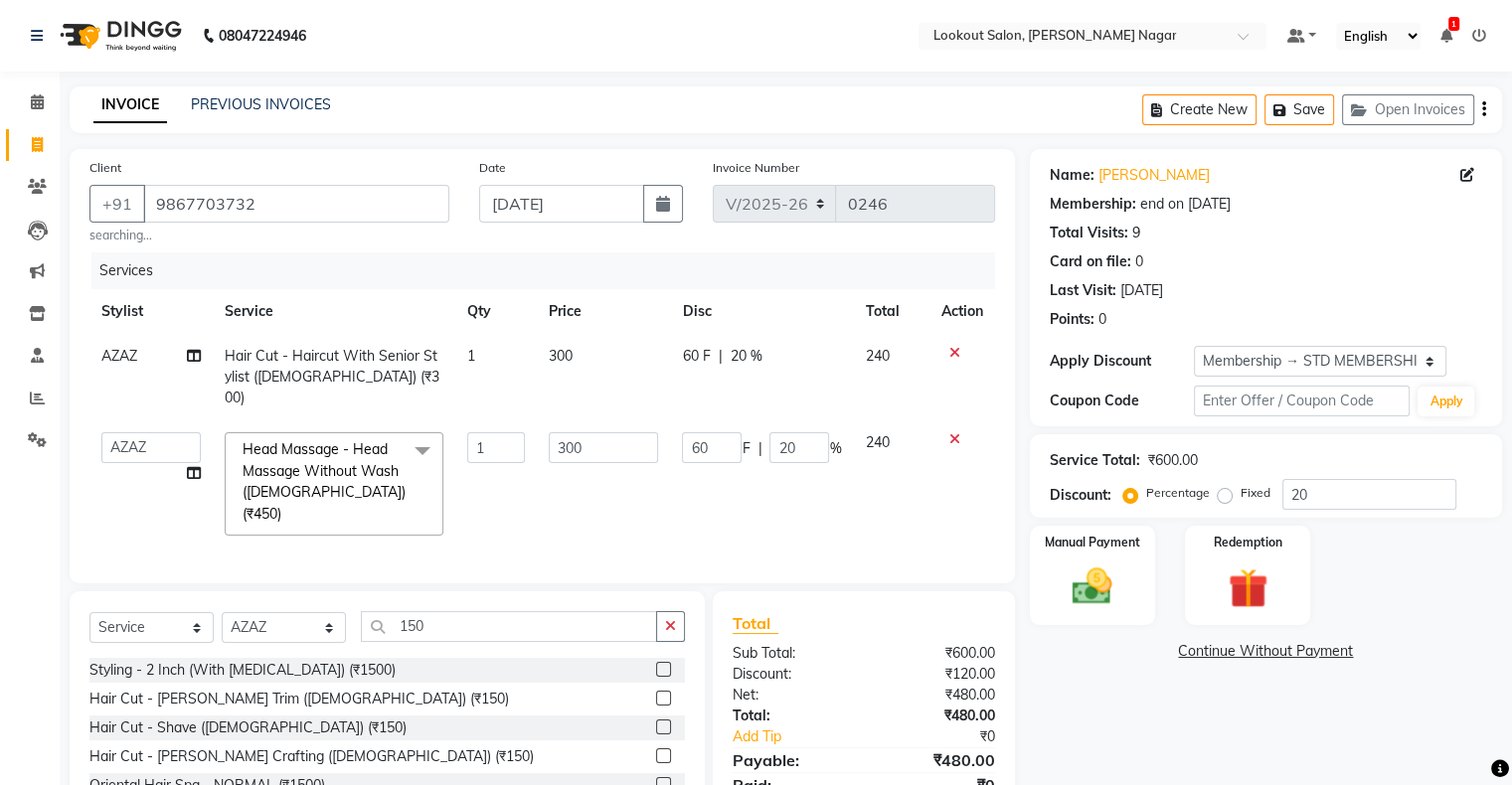click 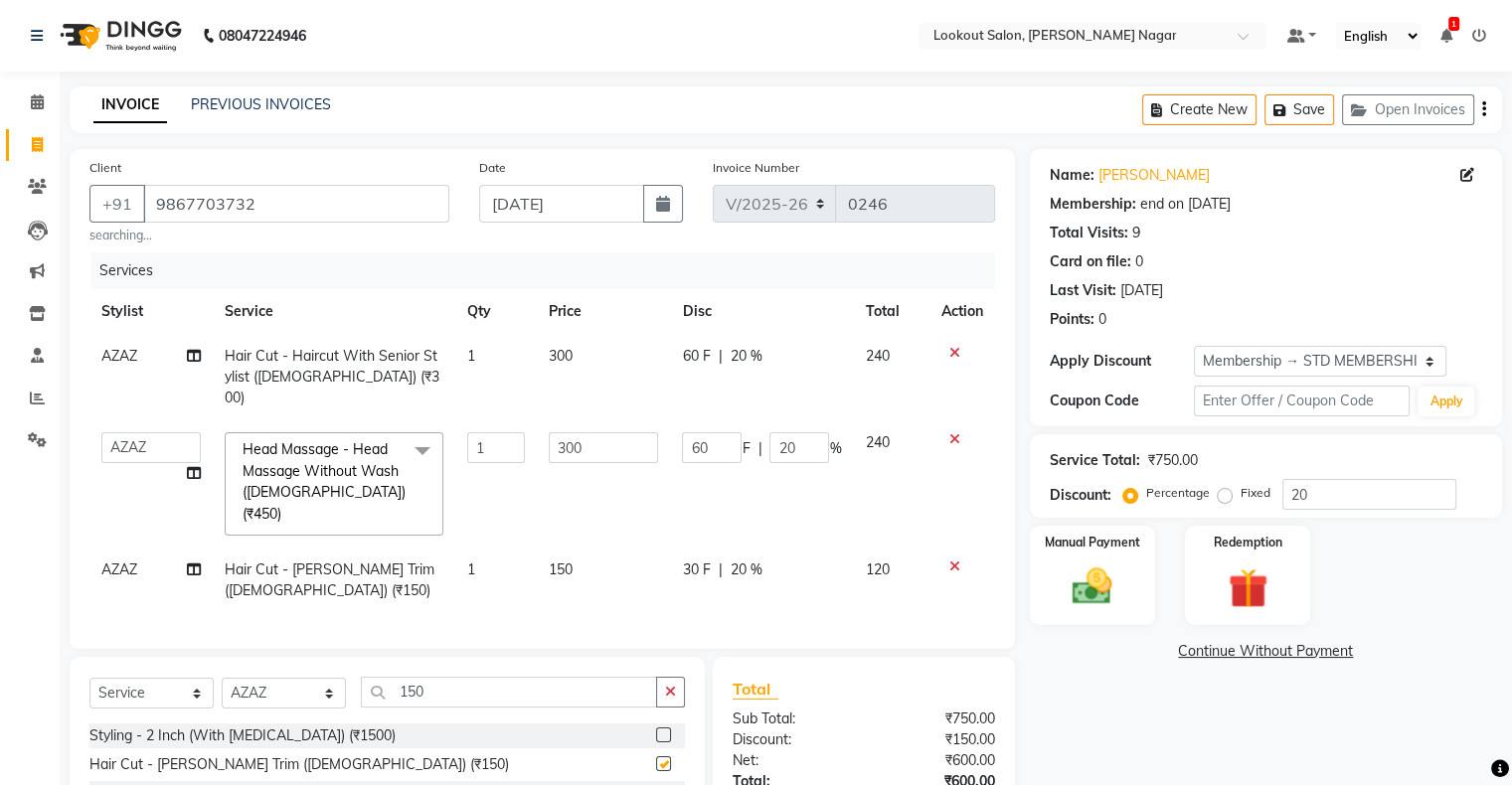 checkbox on "false" 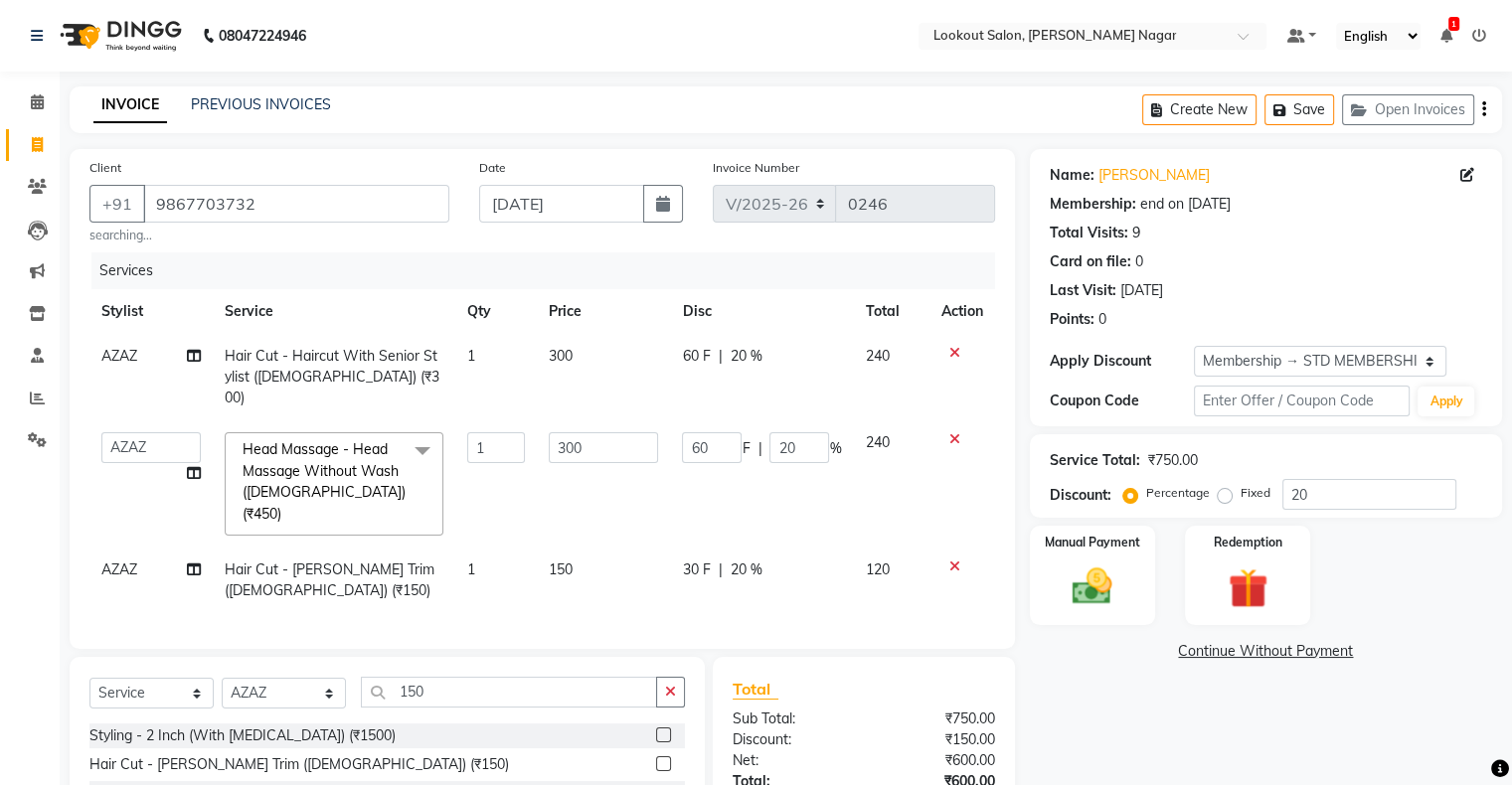 scroll, scrollTop: 167, scrollLeft: 0, axis: vertical 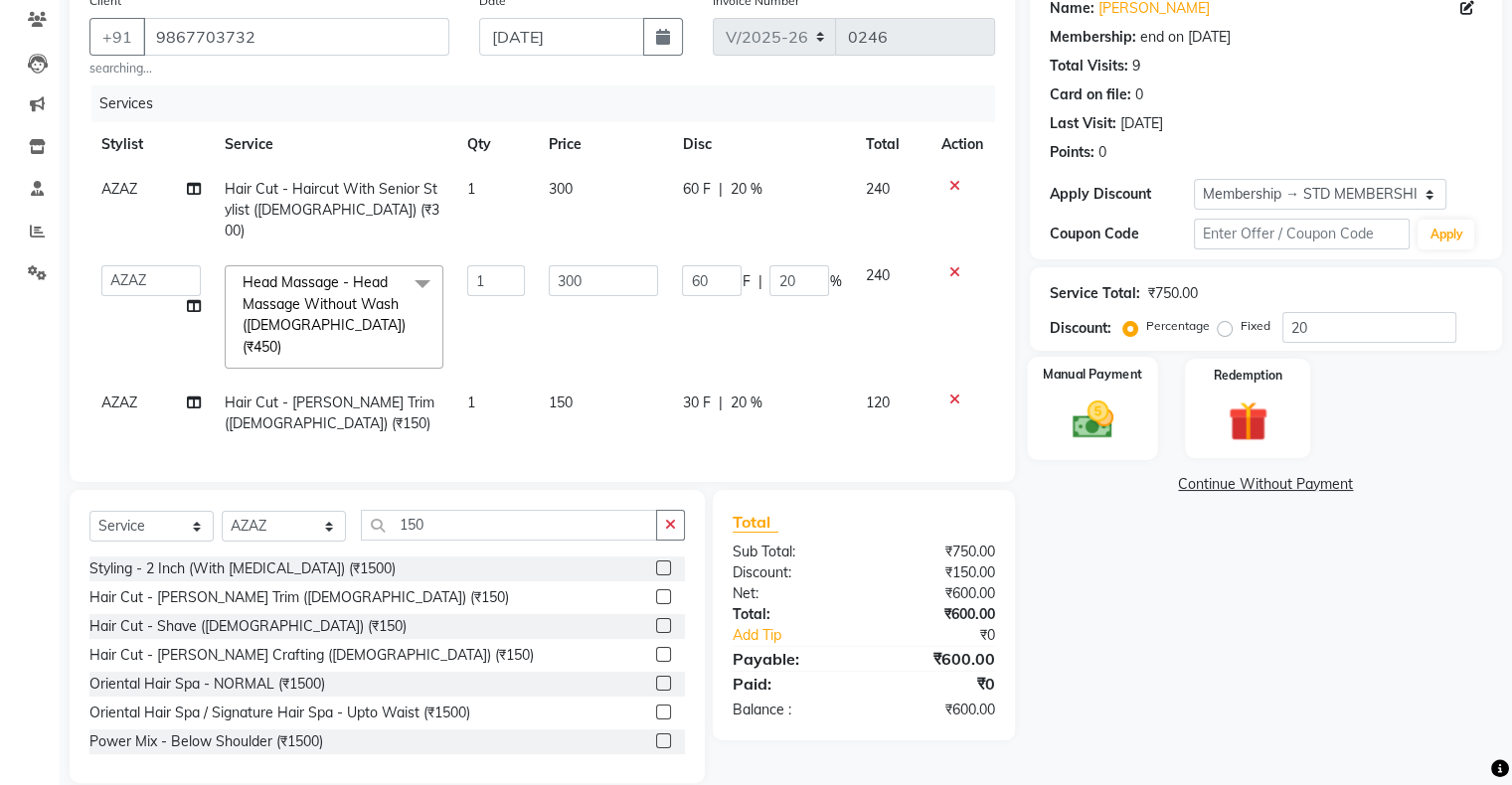 click on "Manual Payment" 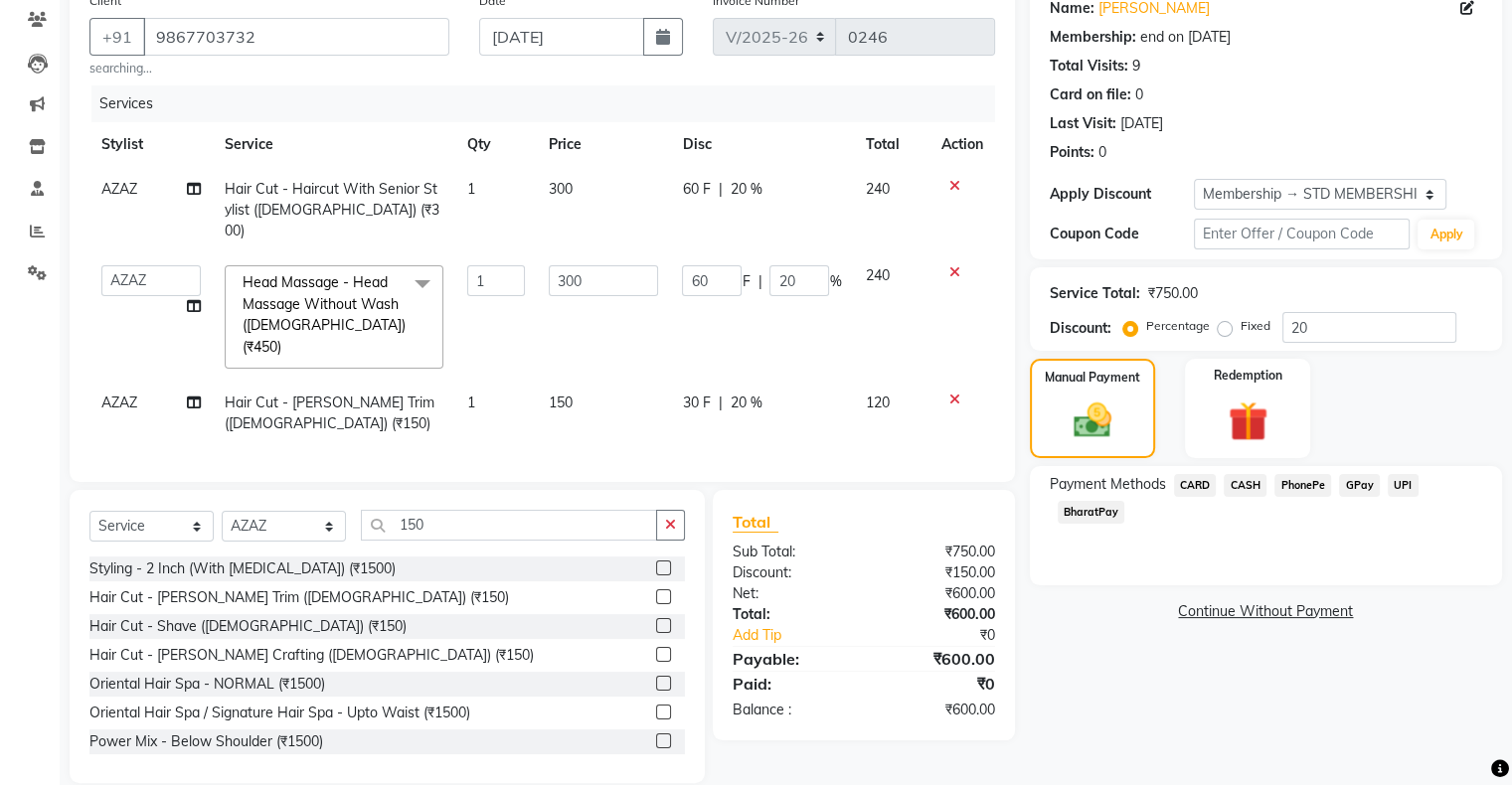 click on "CASH" 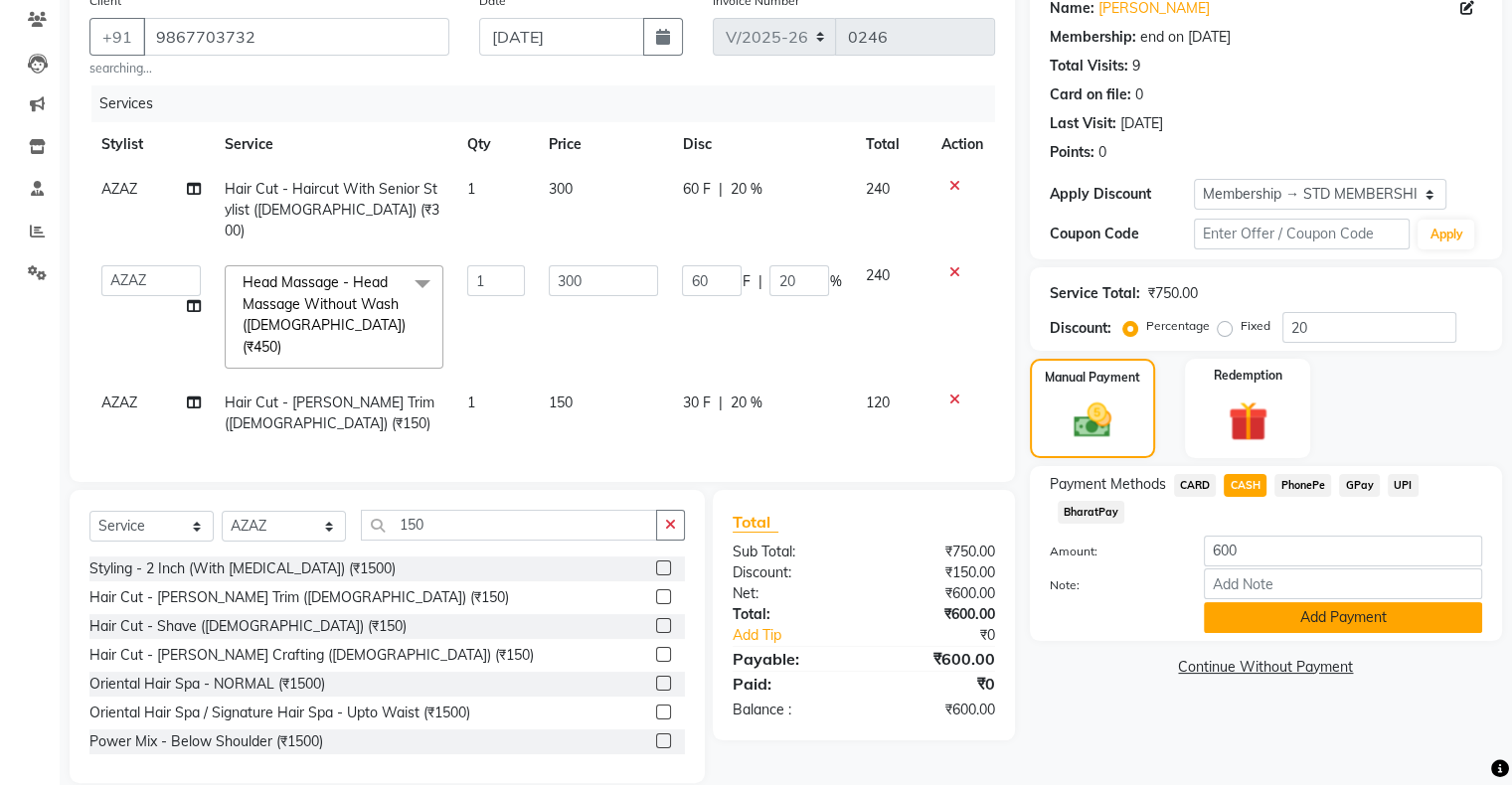 click on "Add Payment" 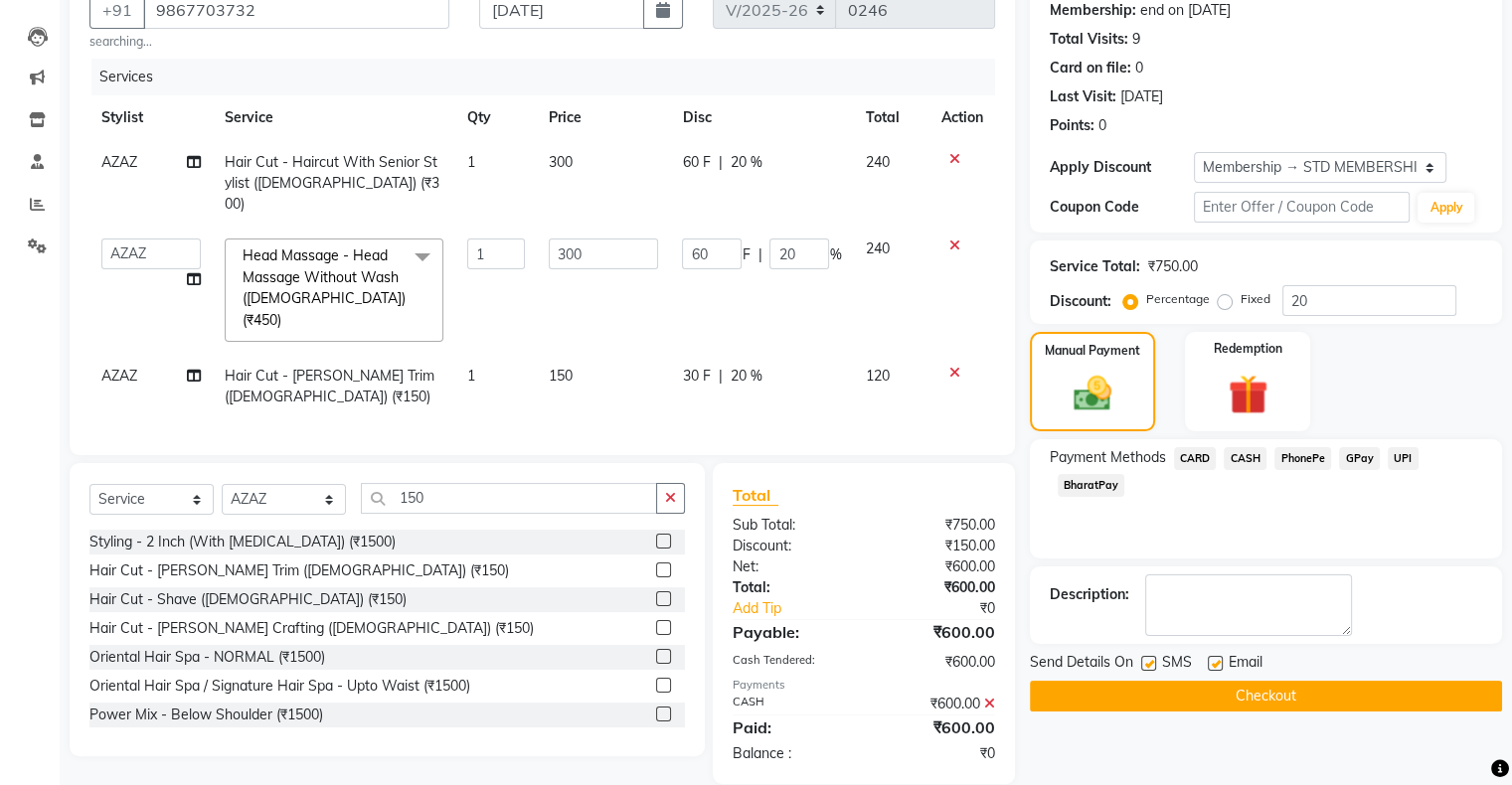 scroll, scrollTop: 195, scrollLeft: 0, axis: vertical 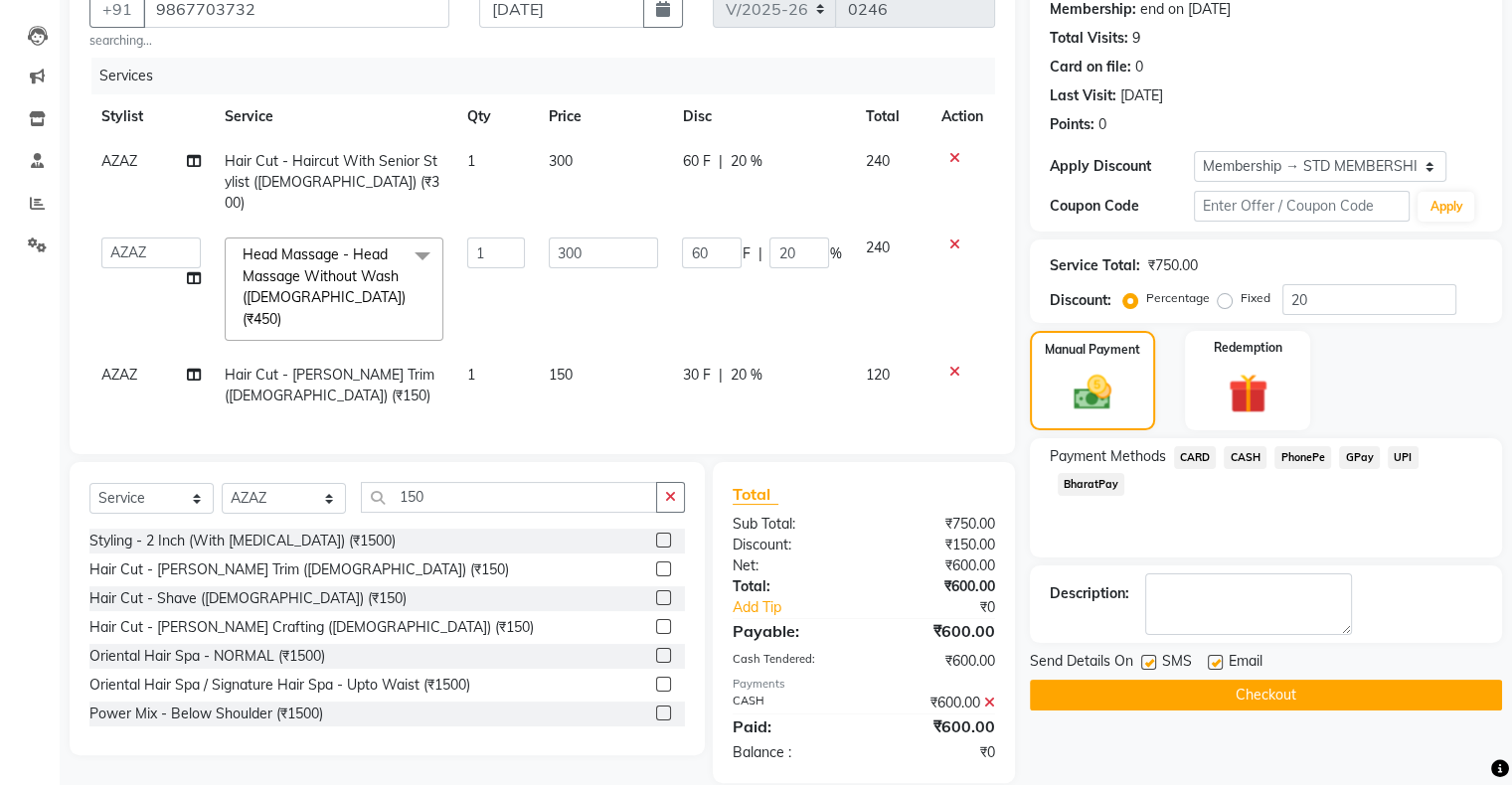 click on "Checkout" 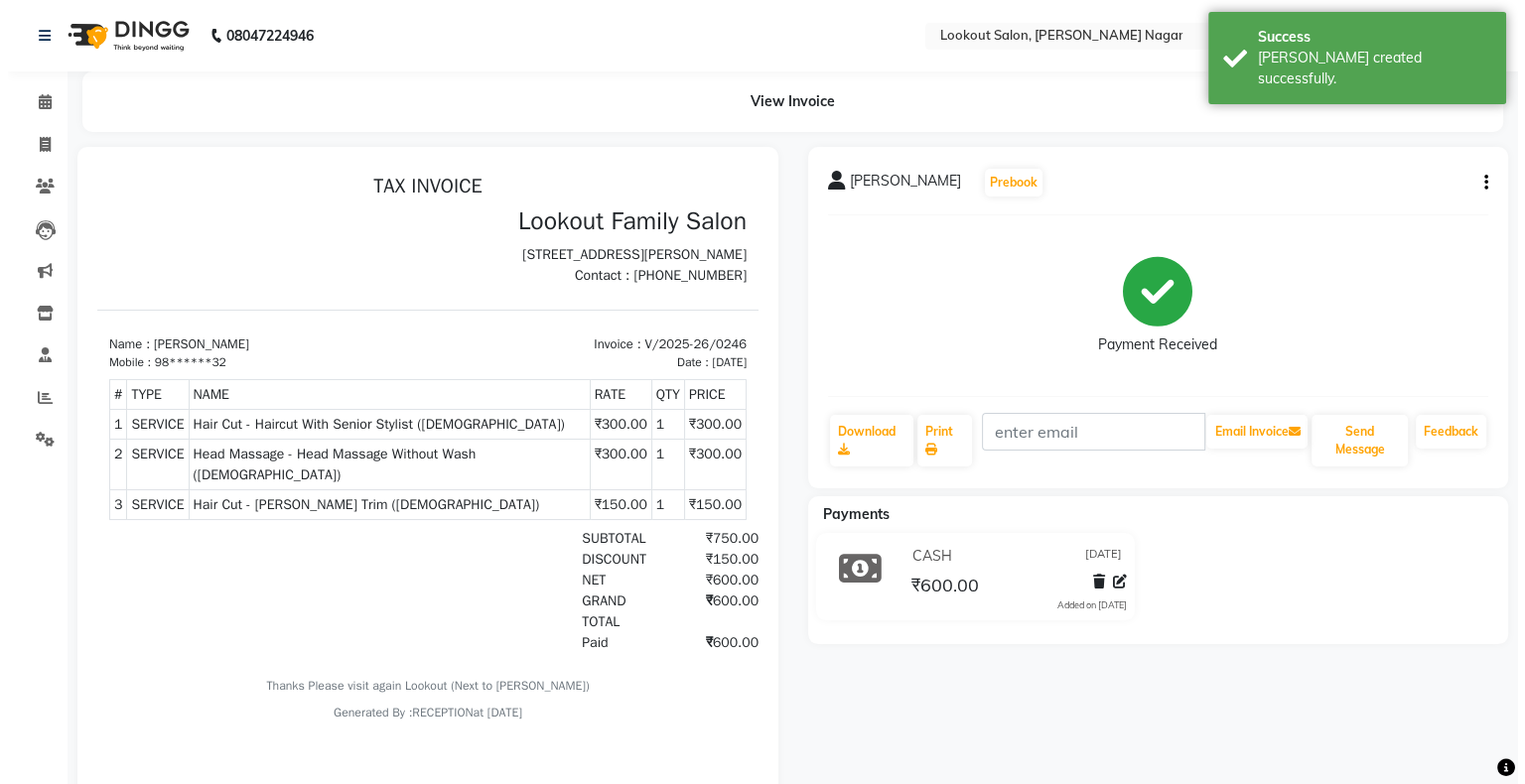 scroll, scrollTop: 0, scrollLeft: 0, axis: both 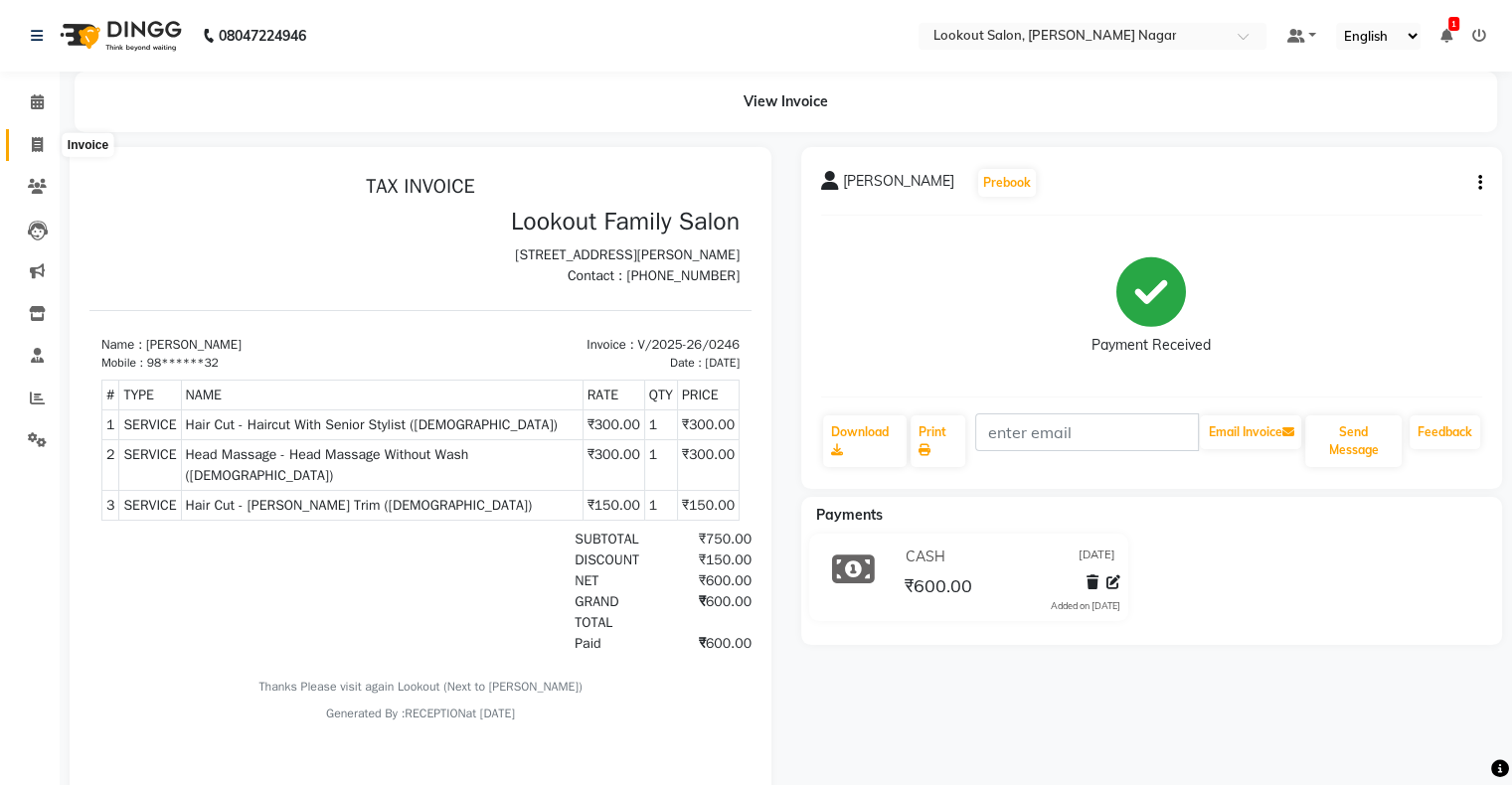 click 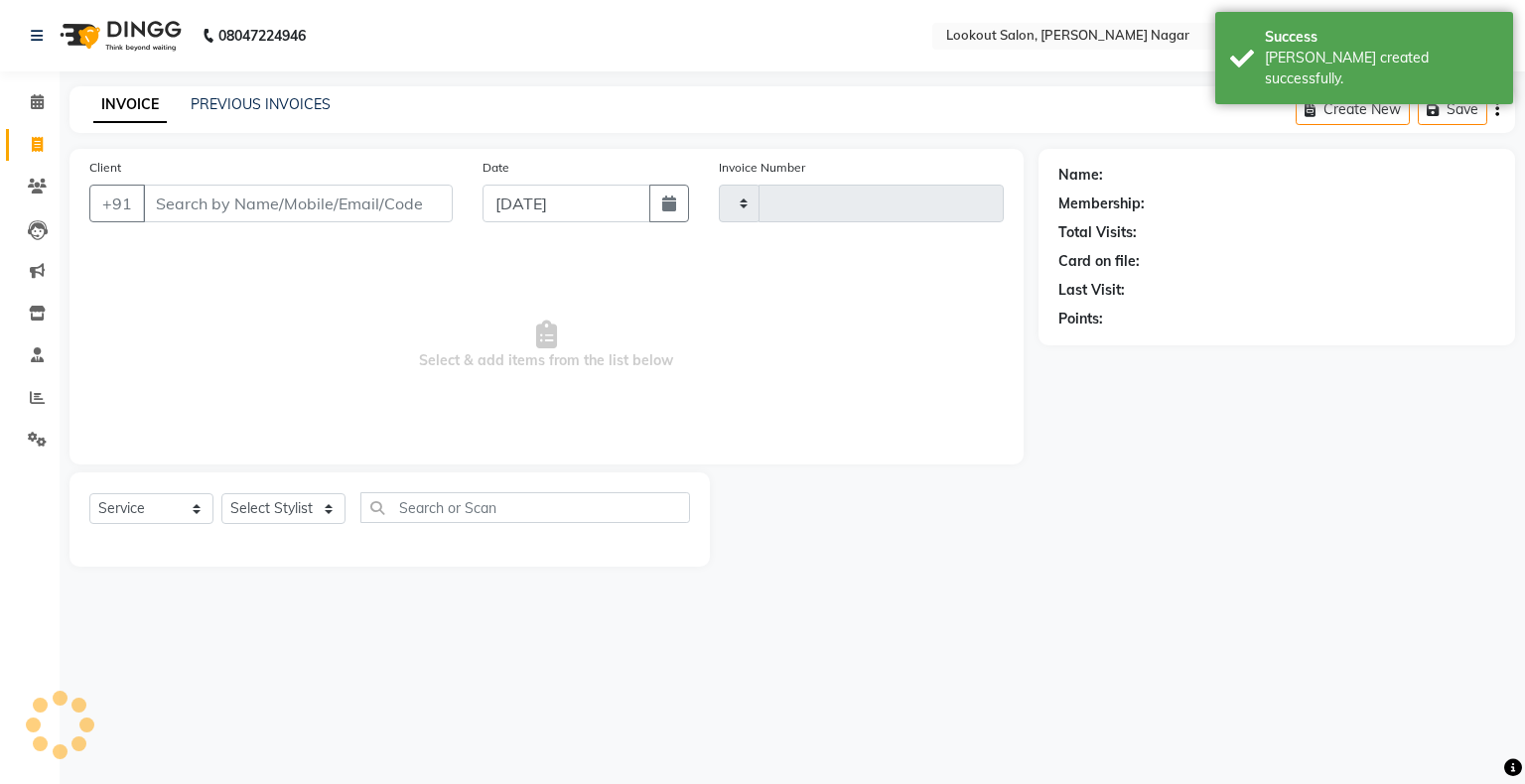 type on "0247" 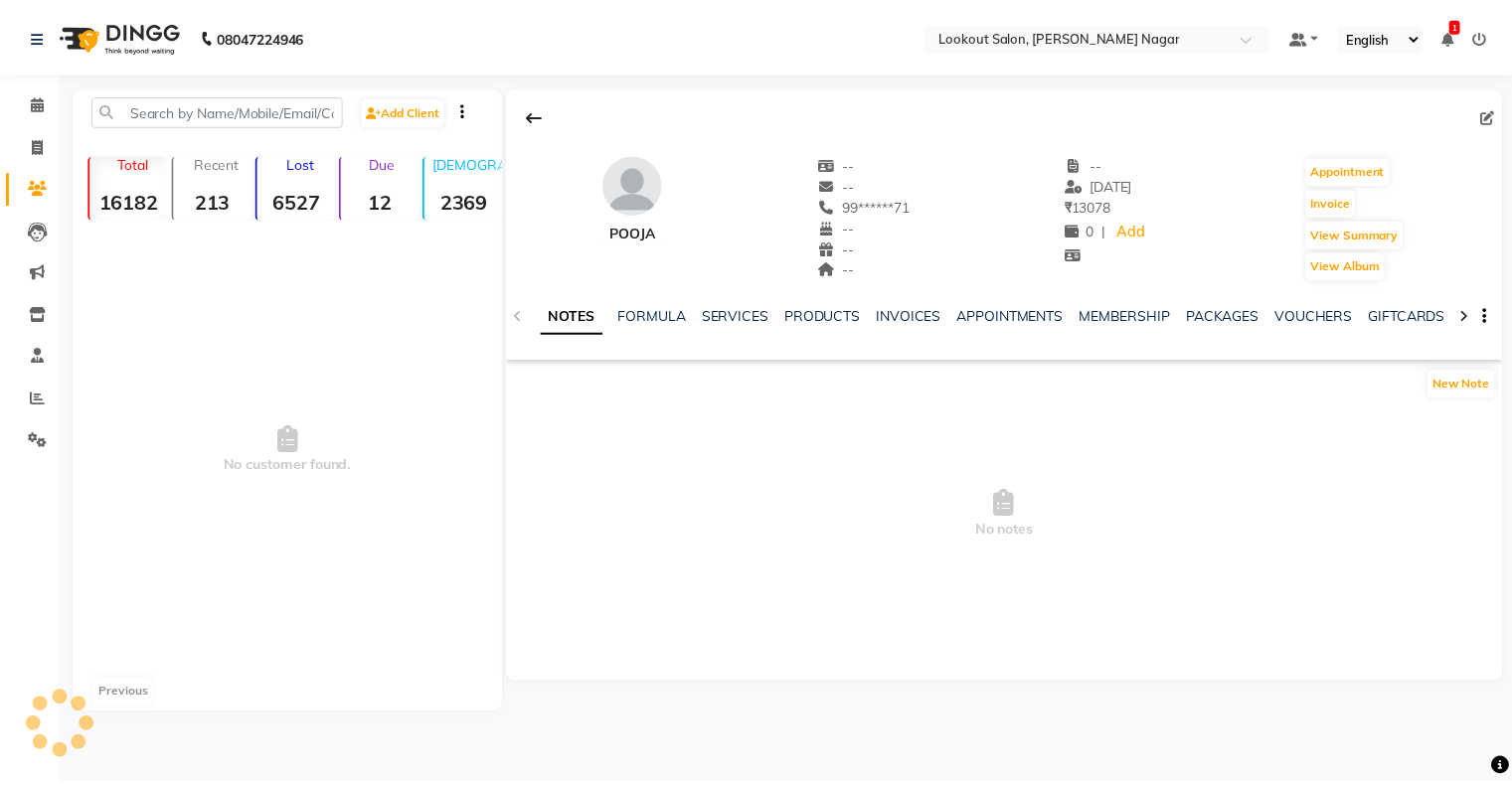scroll, scrollTop: 0, scrollLeft: 0, axis: both 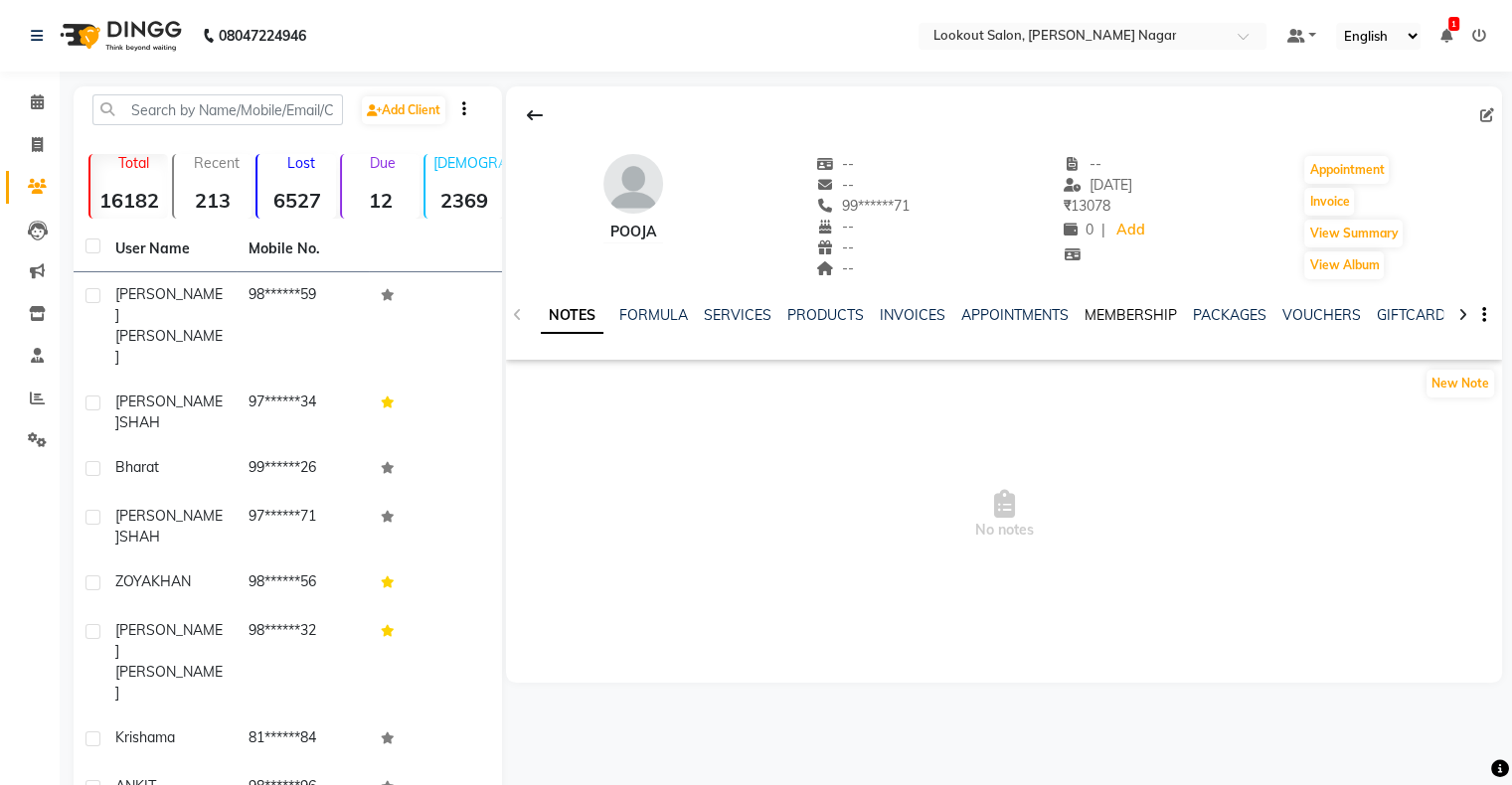 click on "MEMBERSHIP" 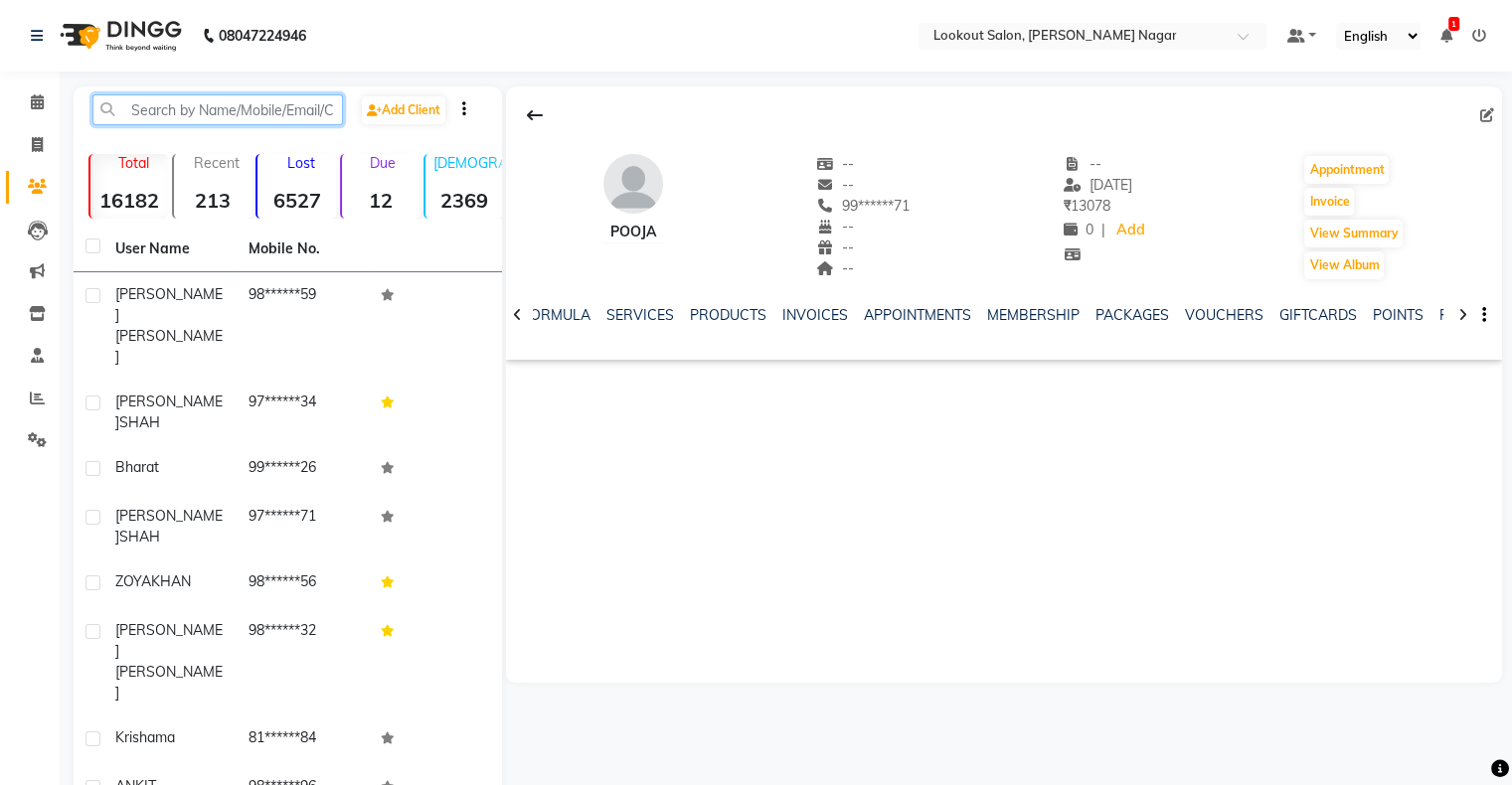 click 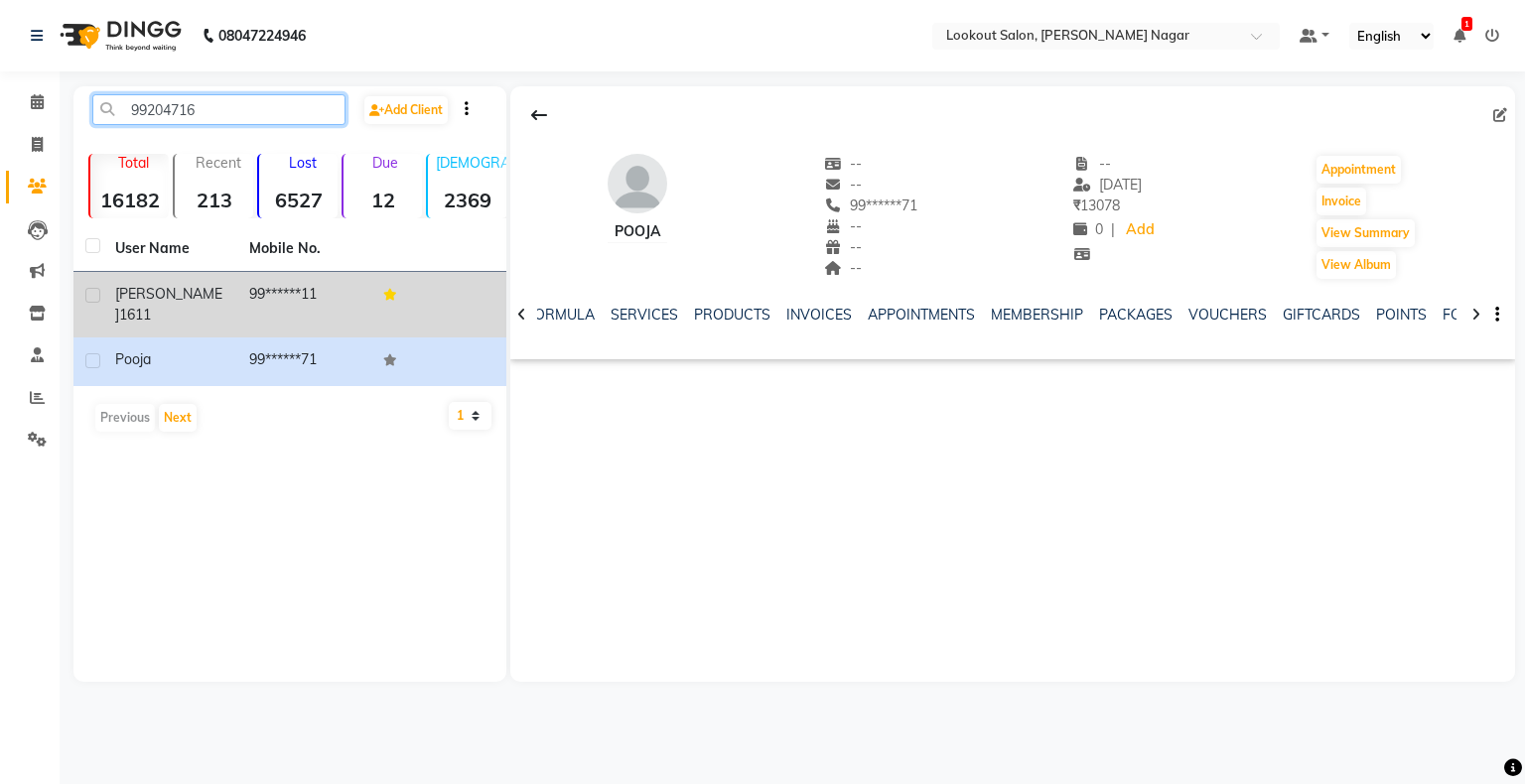 type on "99204716" 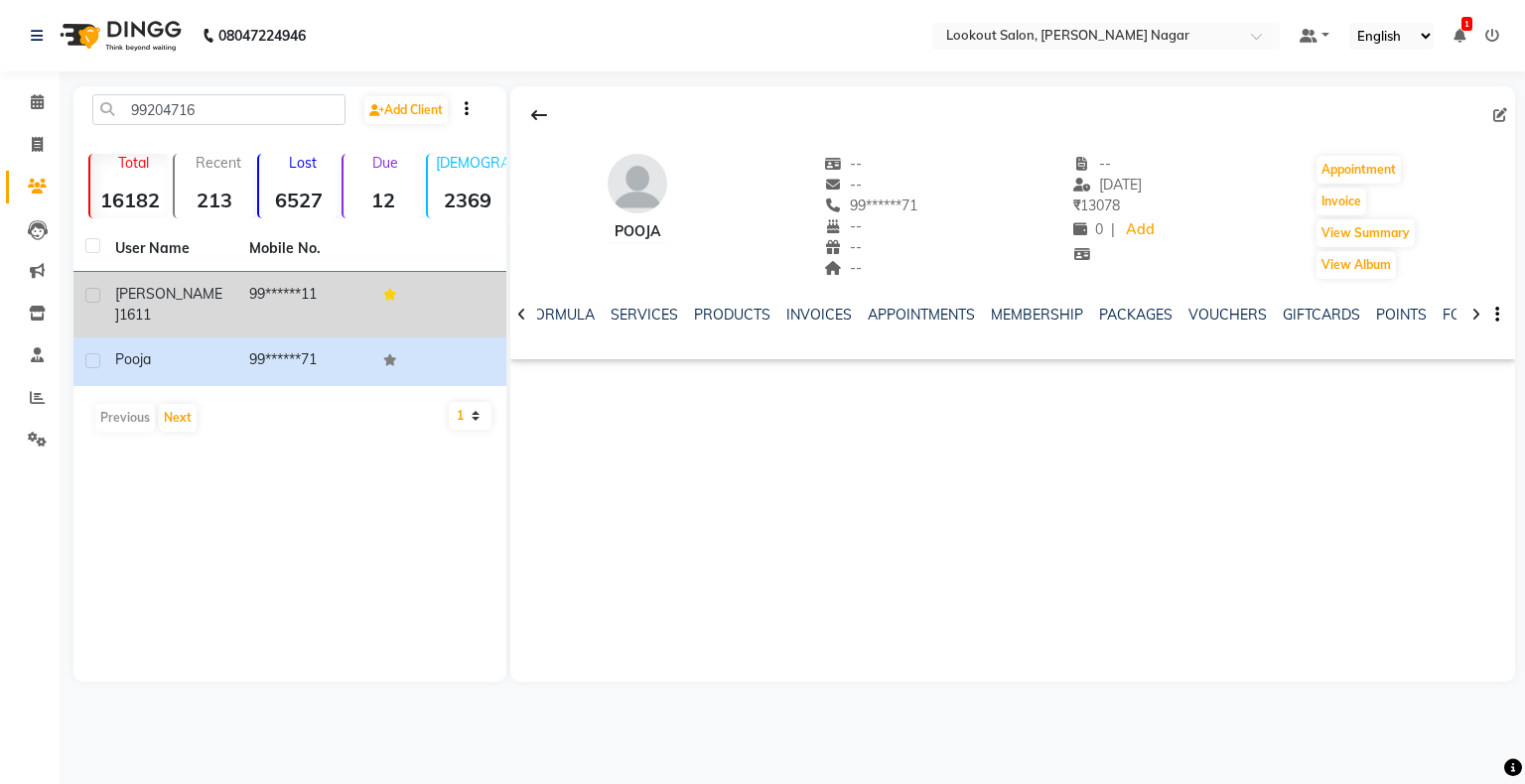 click on "[PERSON_NAME]  1611" 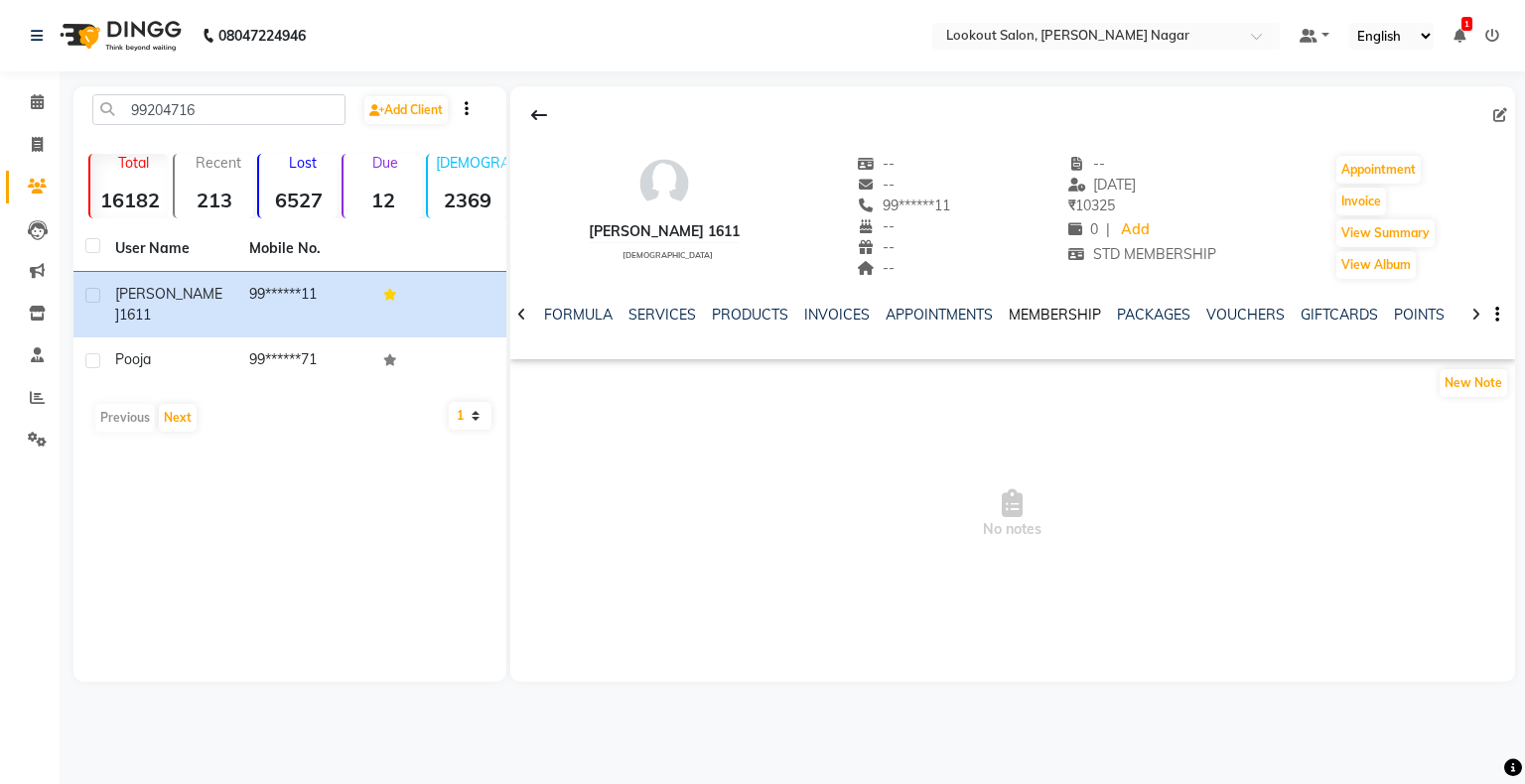click on "MEMBERSHIP" 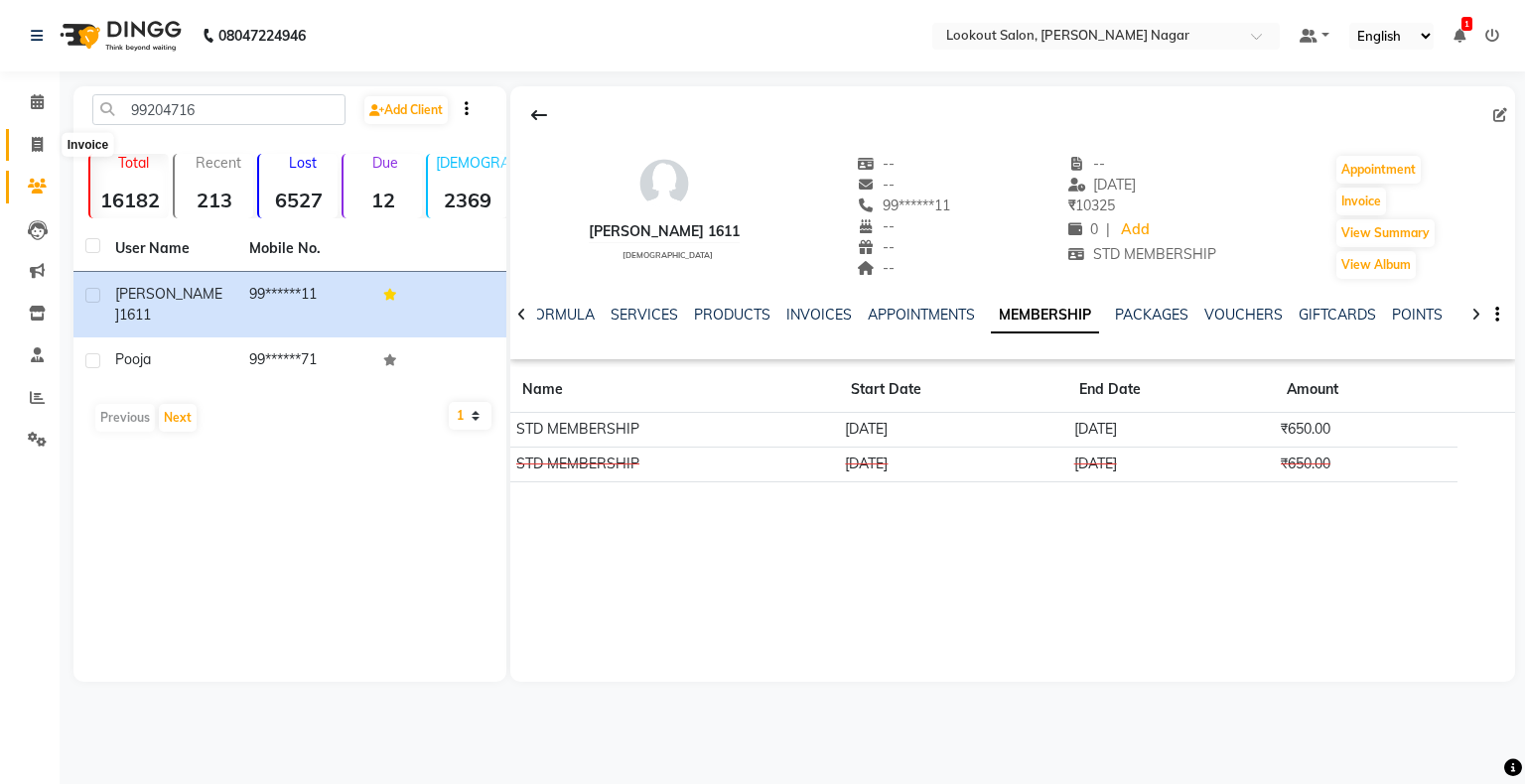click 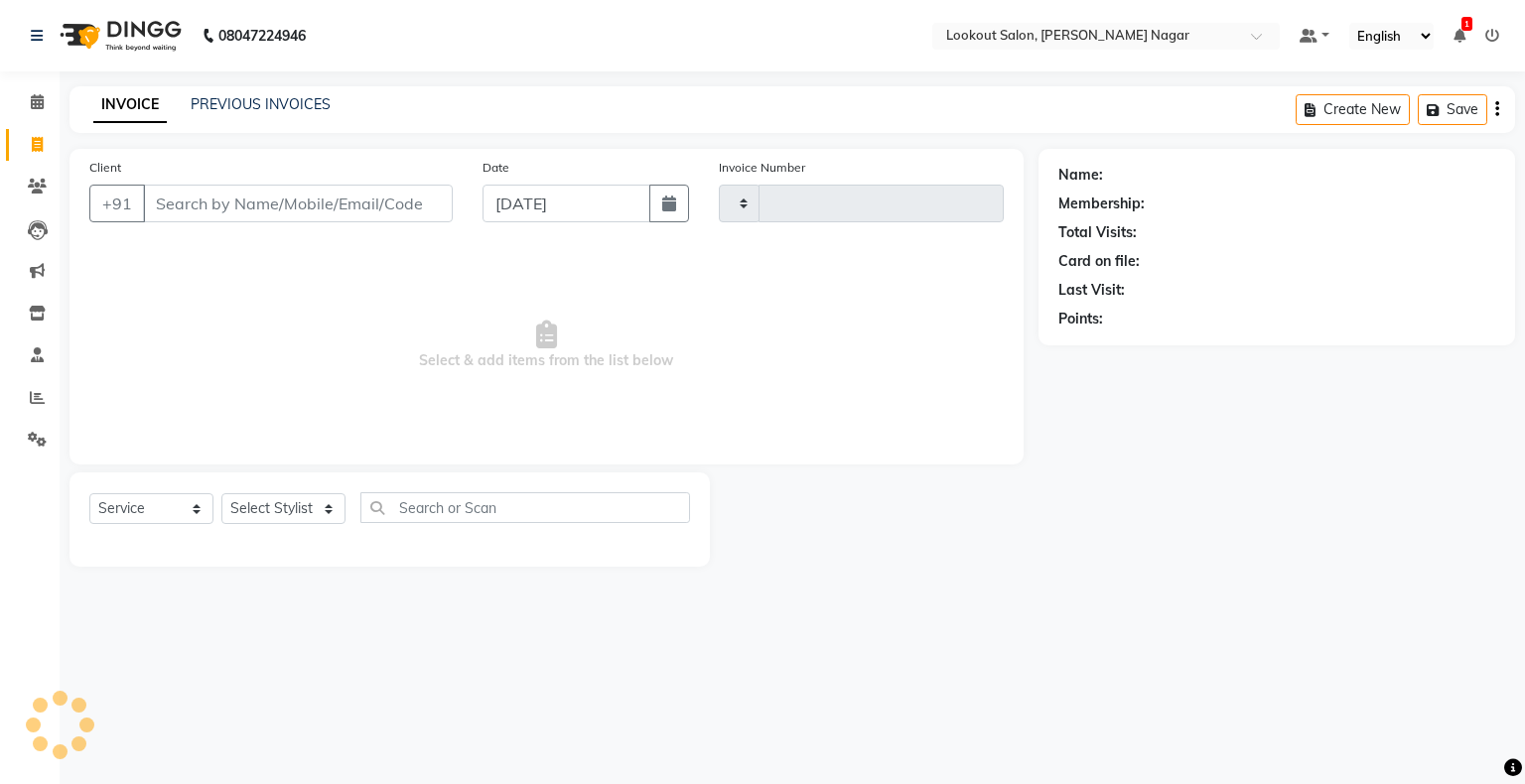 type on "0253" 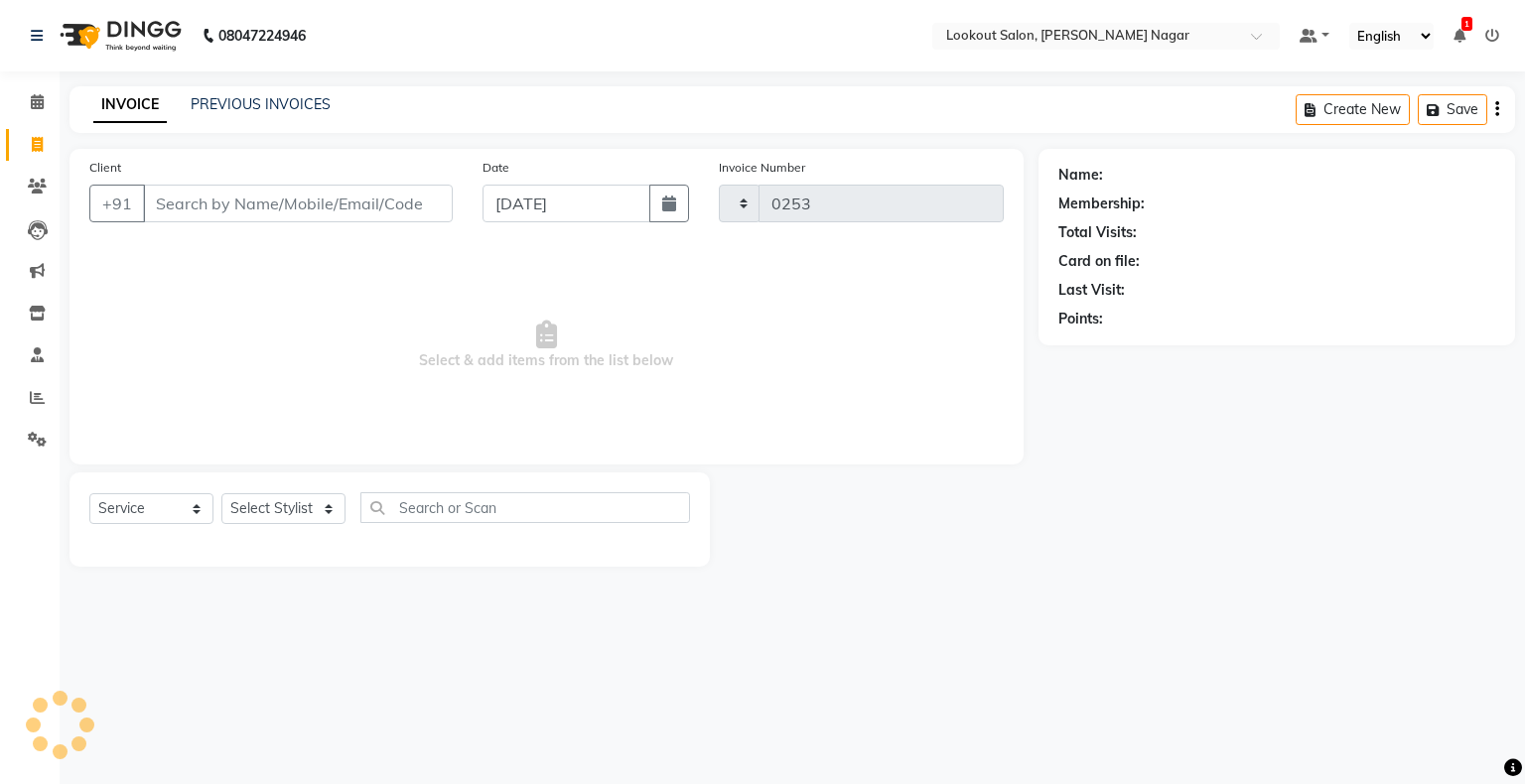 select on "150" 